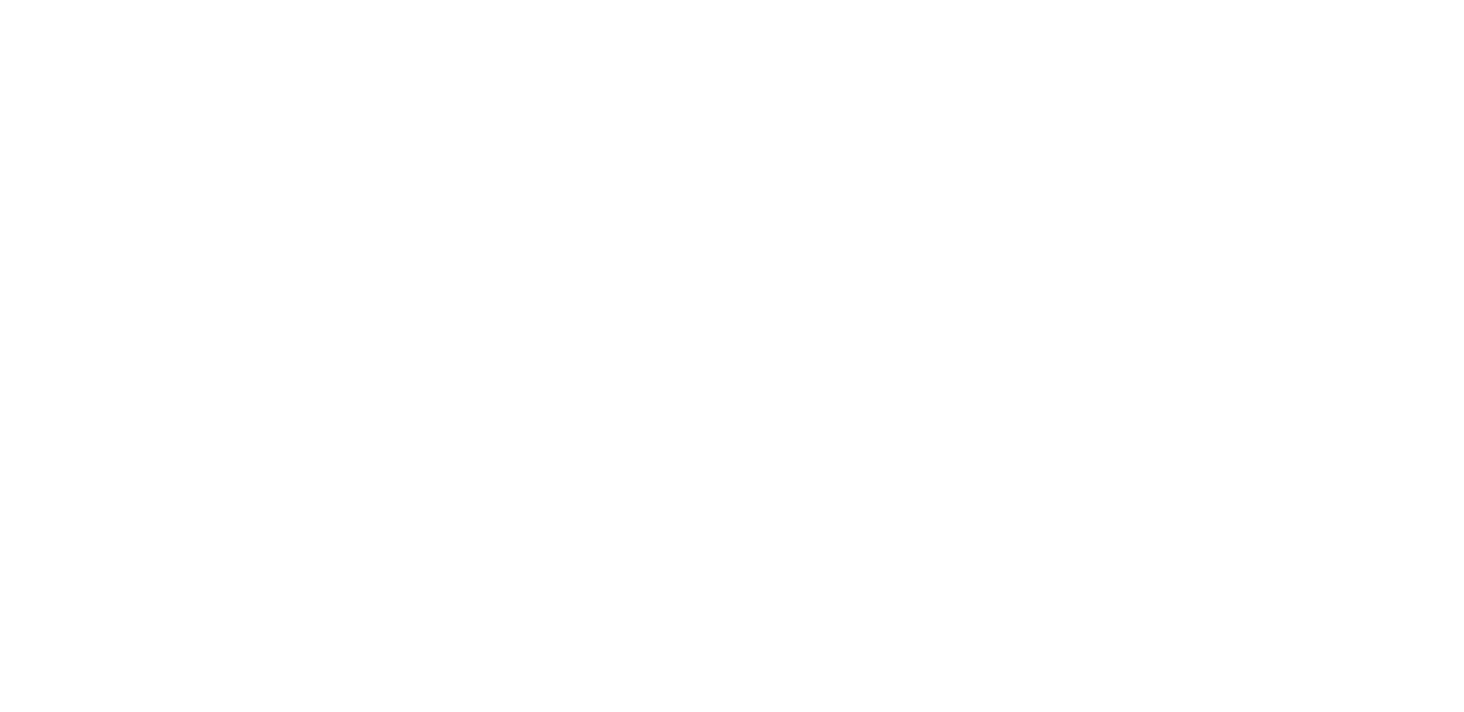 scroll, scrollTop: 0, scrollLeft: 0, axis: both 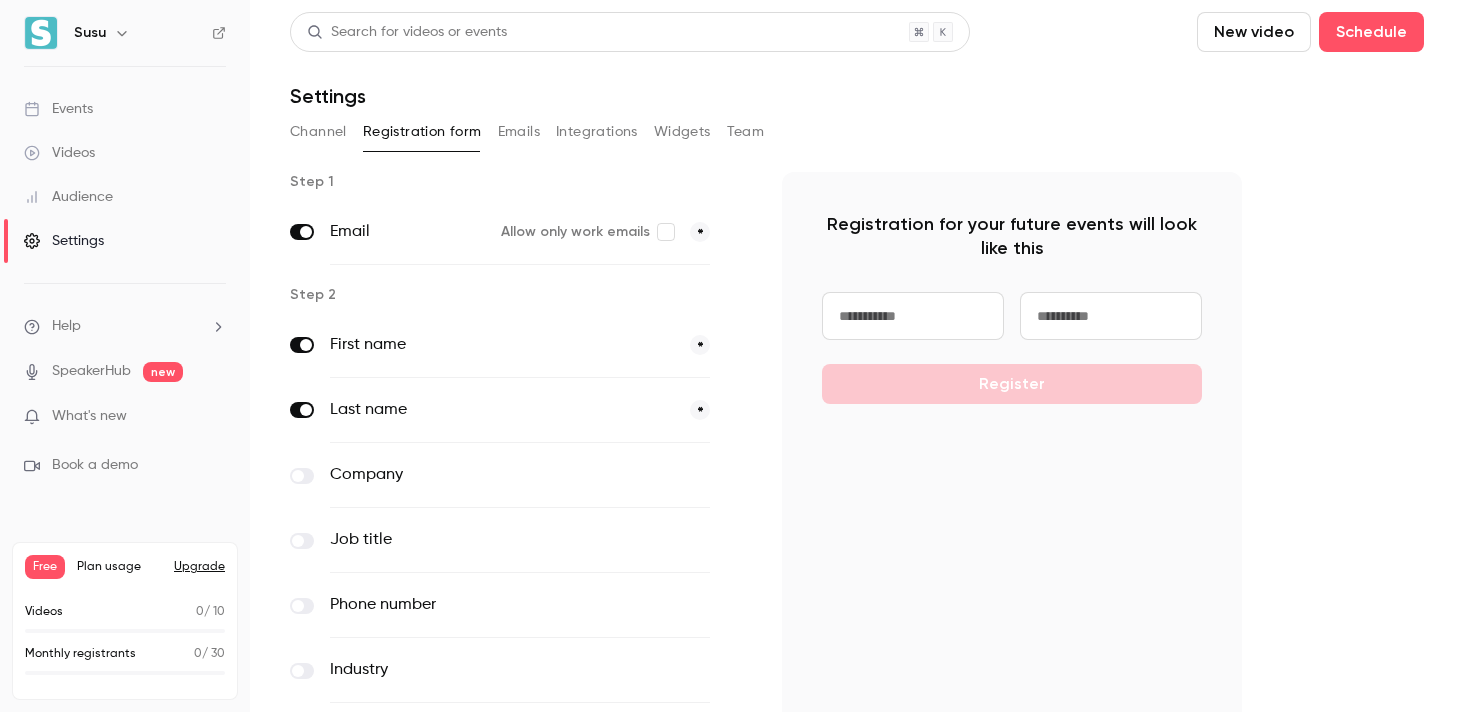 click on "Events" at bounding box center (58, 109) 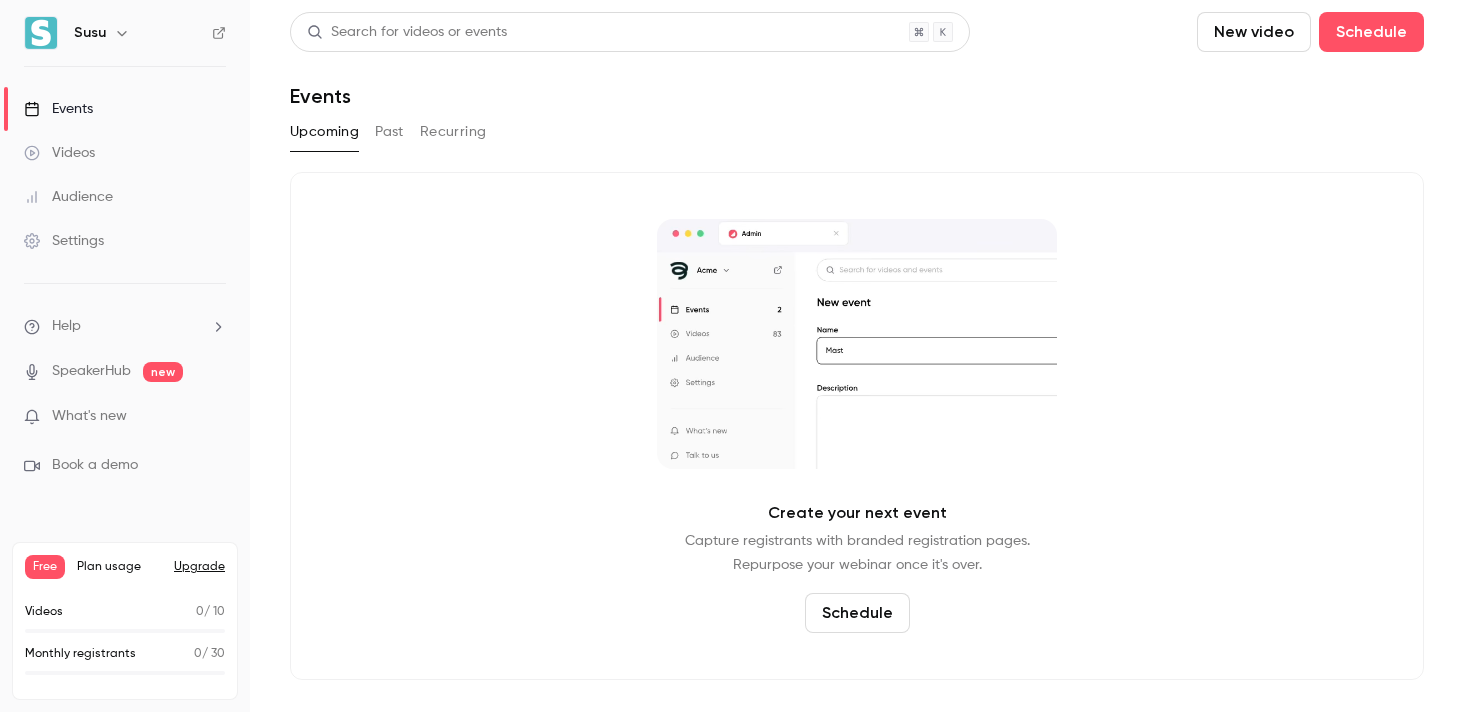 click on "Events" at bounding box center [125, 109] 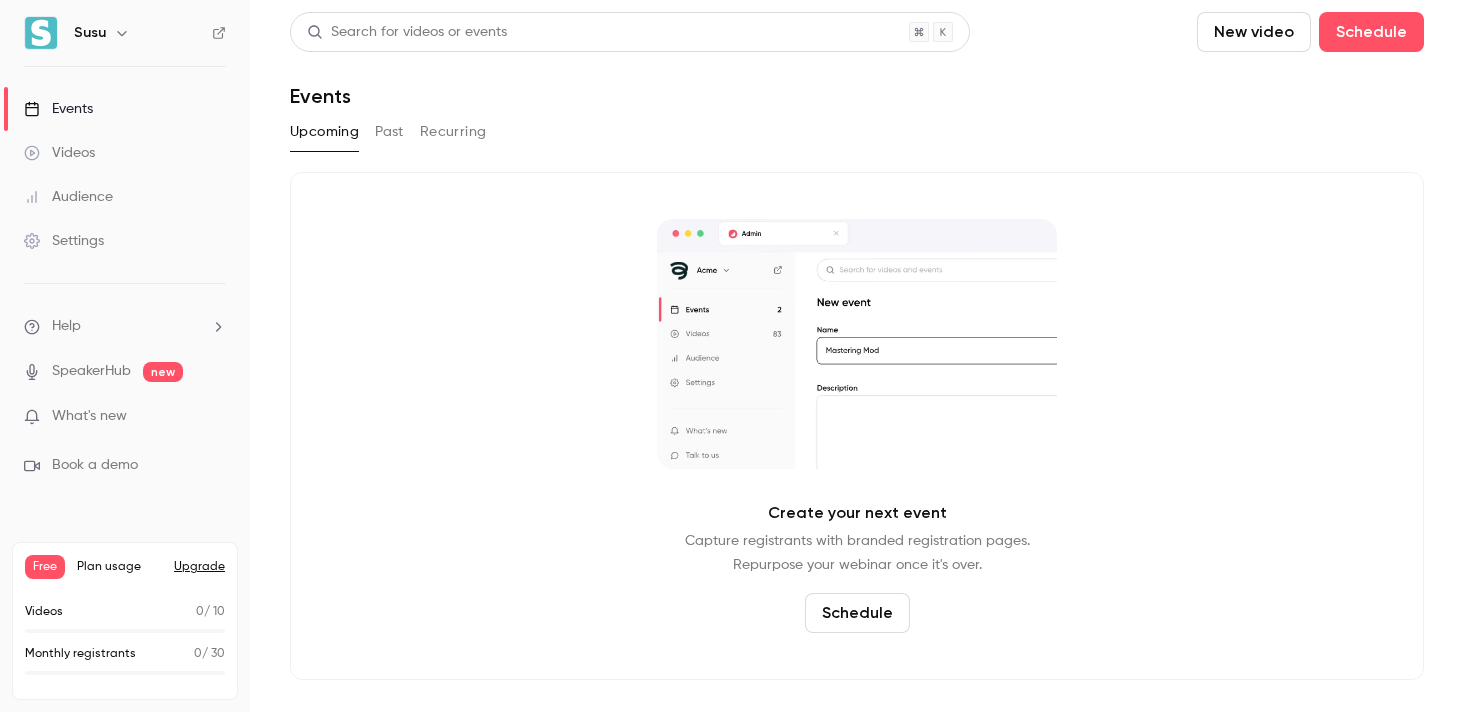 click on "Audience" at bounding box center (68, 197) 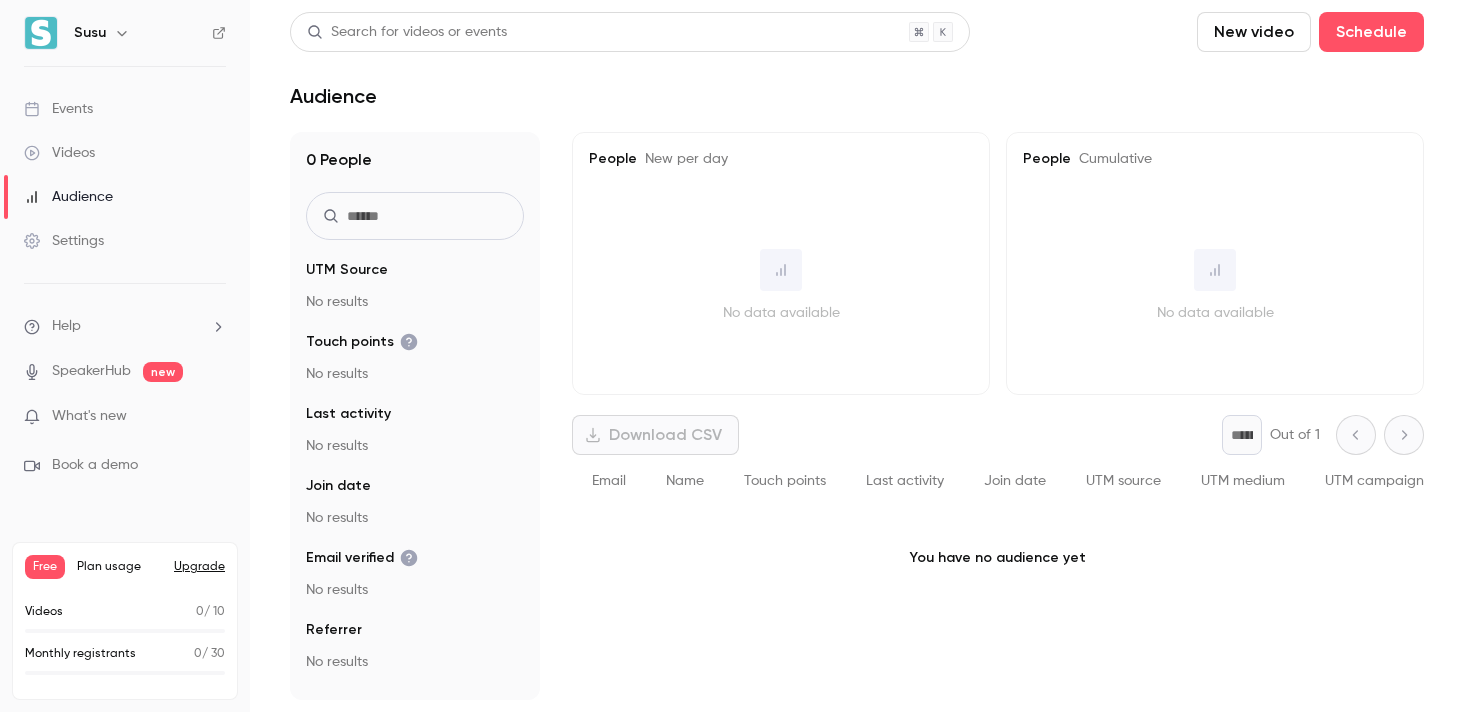 click on "Videos" at bounding box center [59, 153] 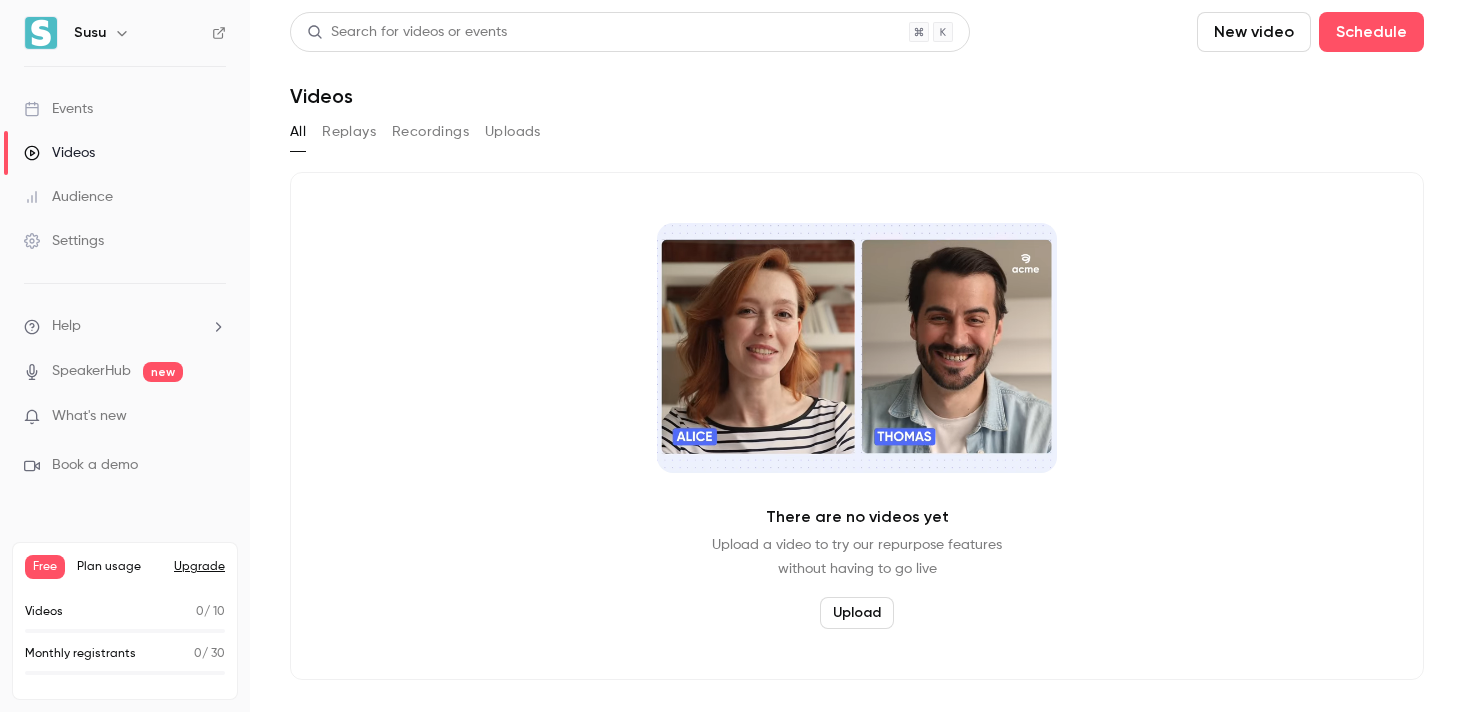 click on "Events" at bounding box center (58, 109) 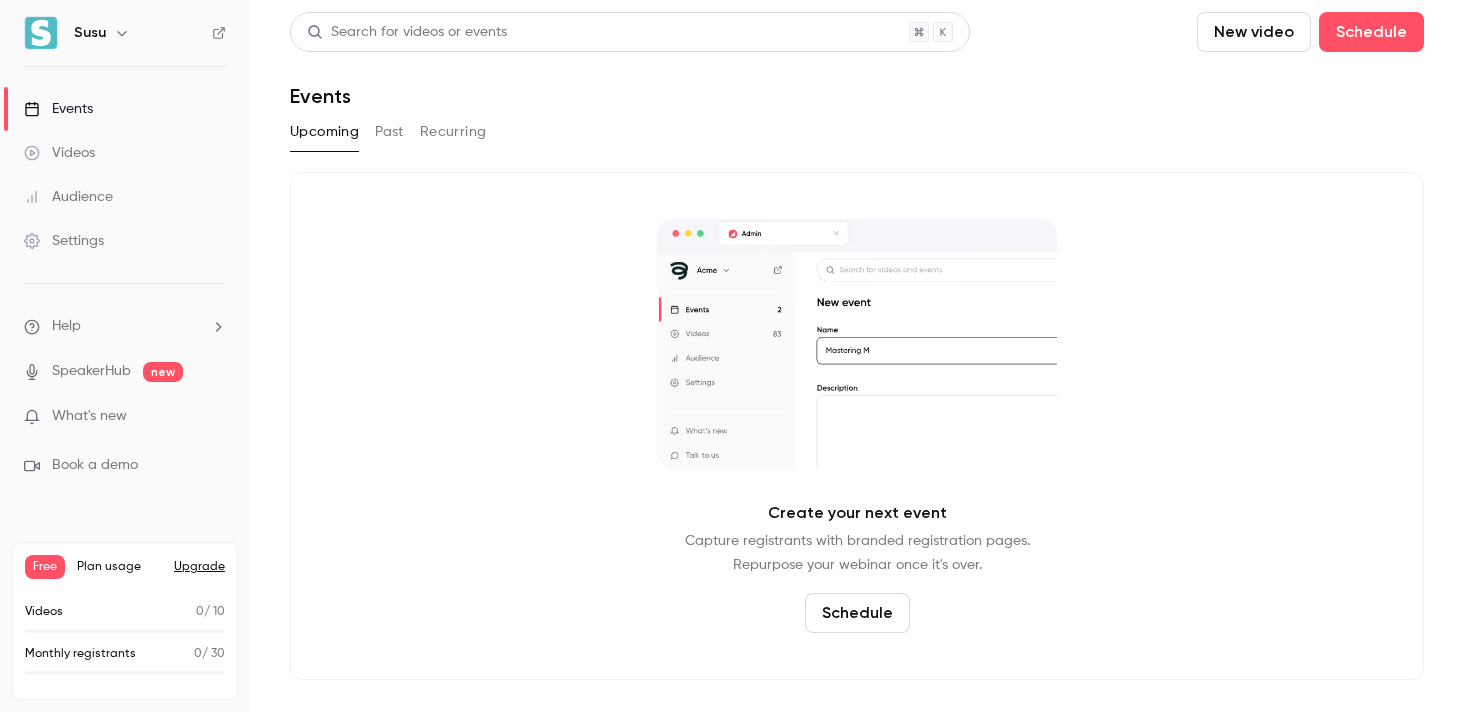 click on "Schedule" at bounding box center [857, 613] 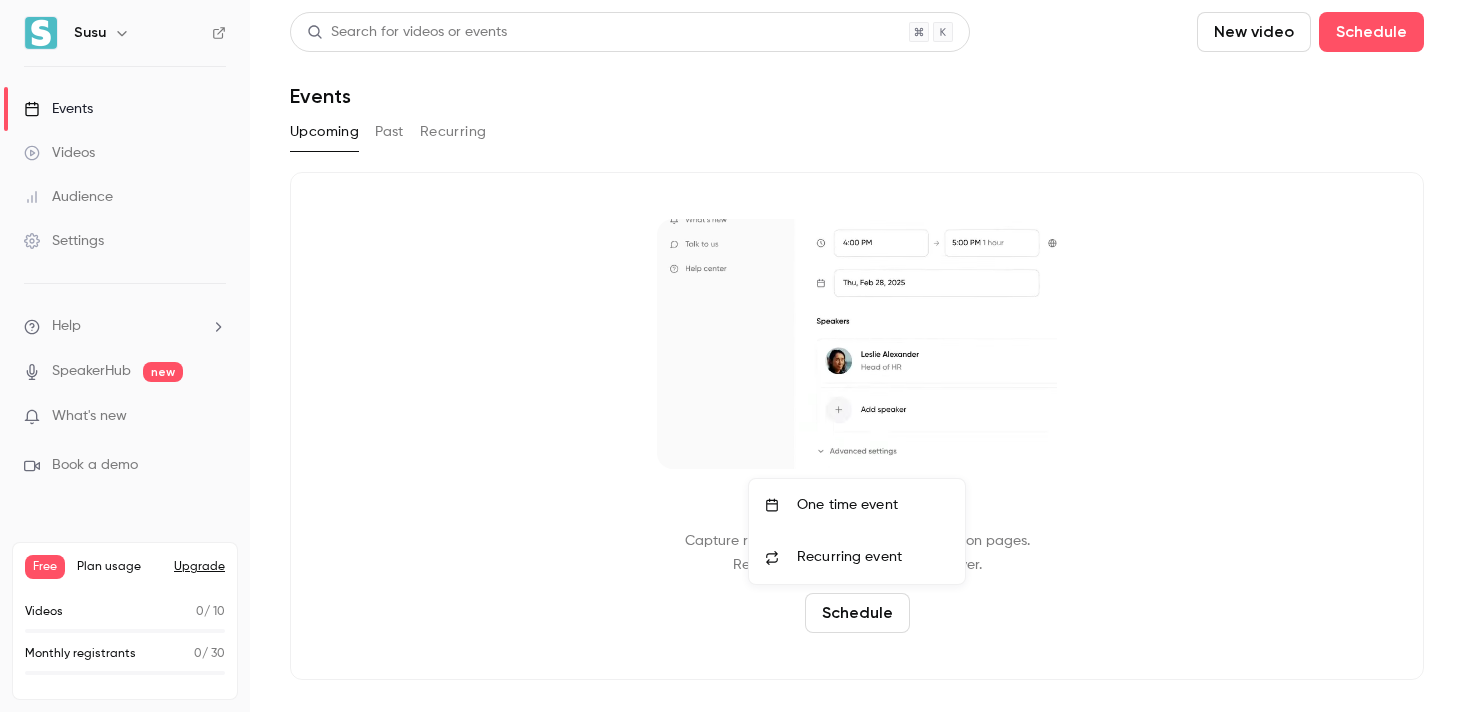 click on "One time event" at bounding box center (873, 505) 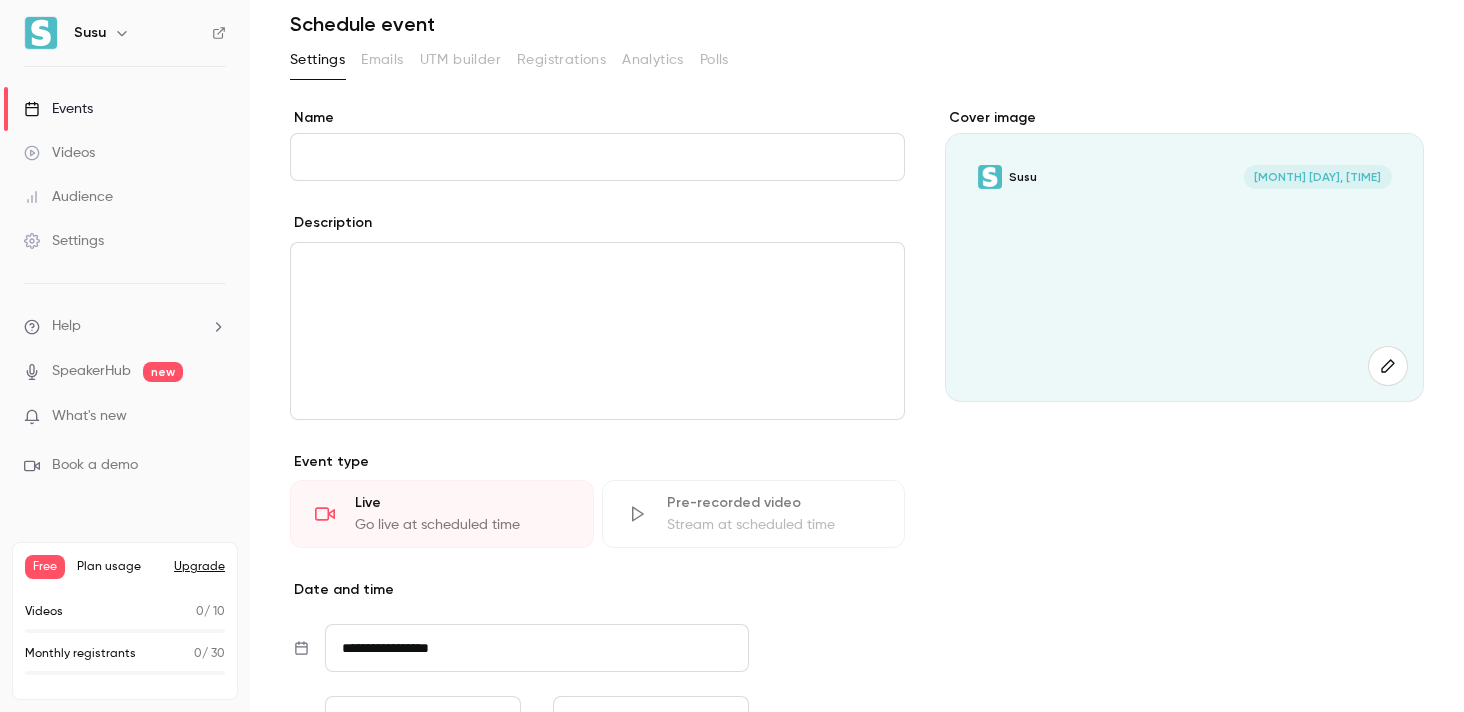 scroll, scrollTop: 0, scrollLeft: 0, axis: both 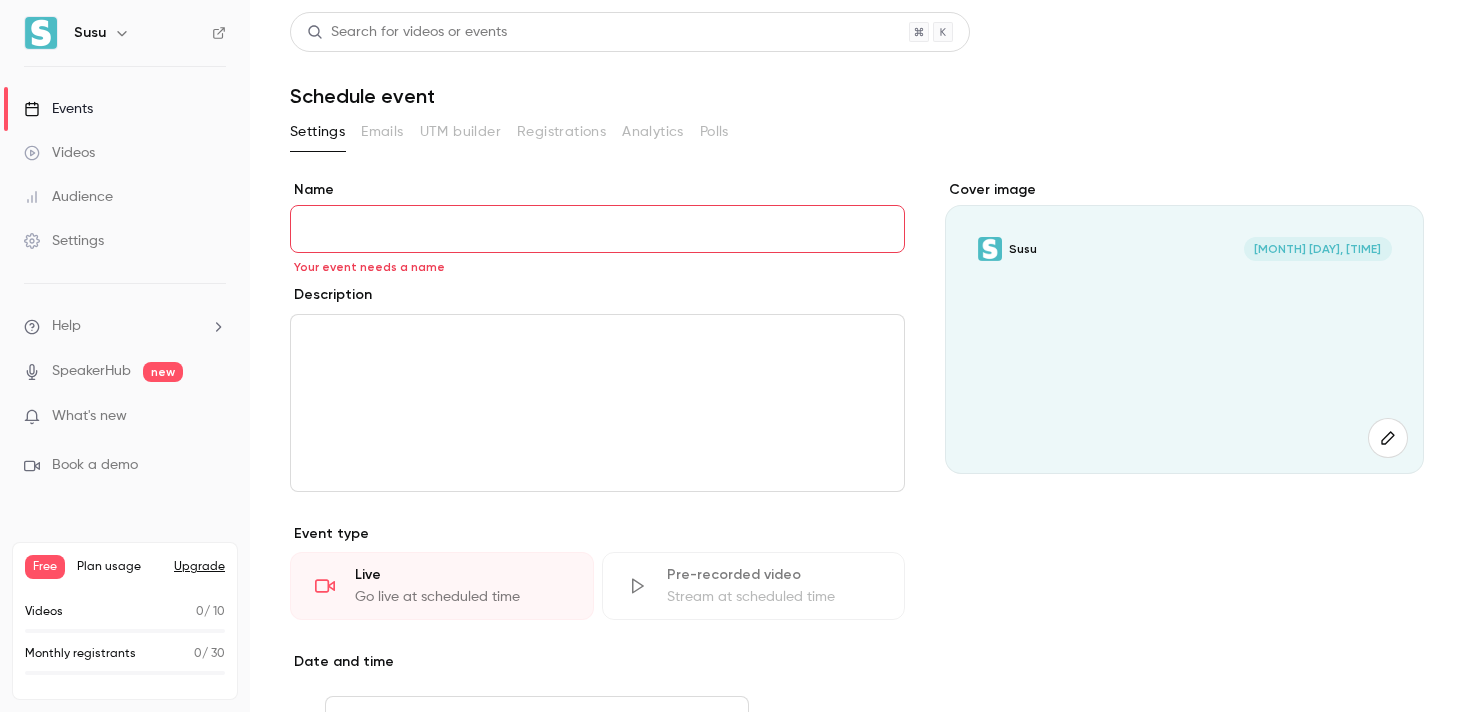 click on "Name" at bounding box center [597, 190] 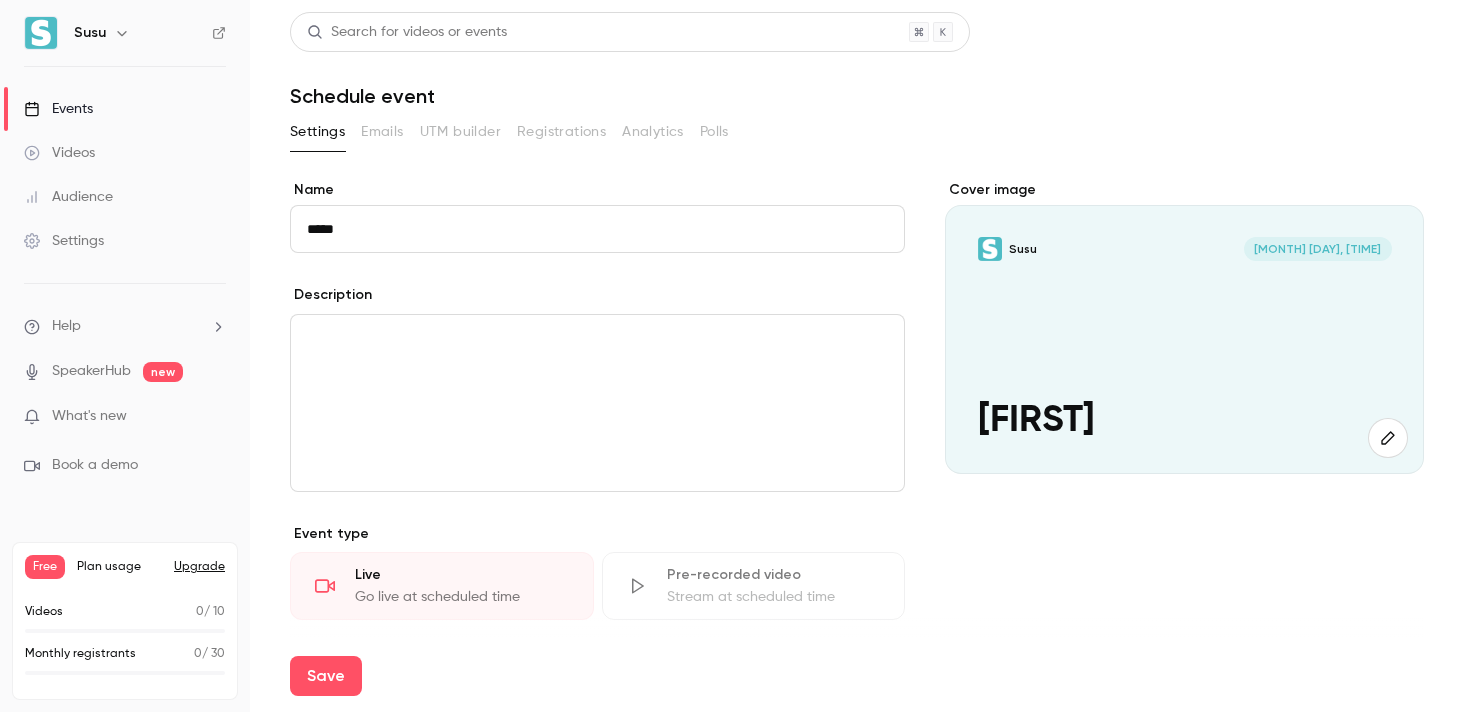 type on "*****" 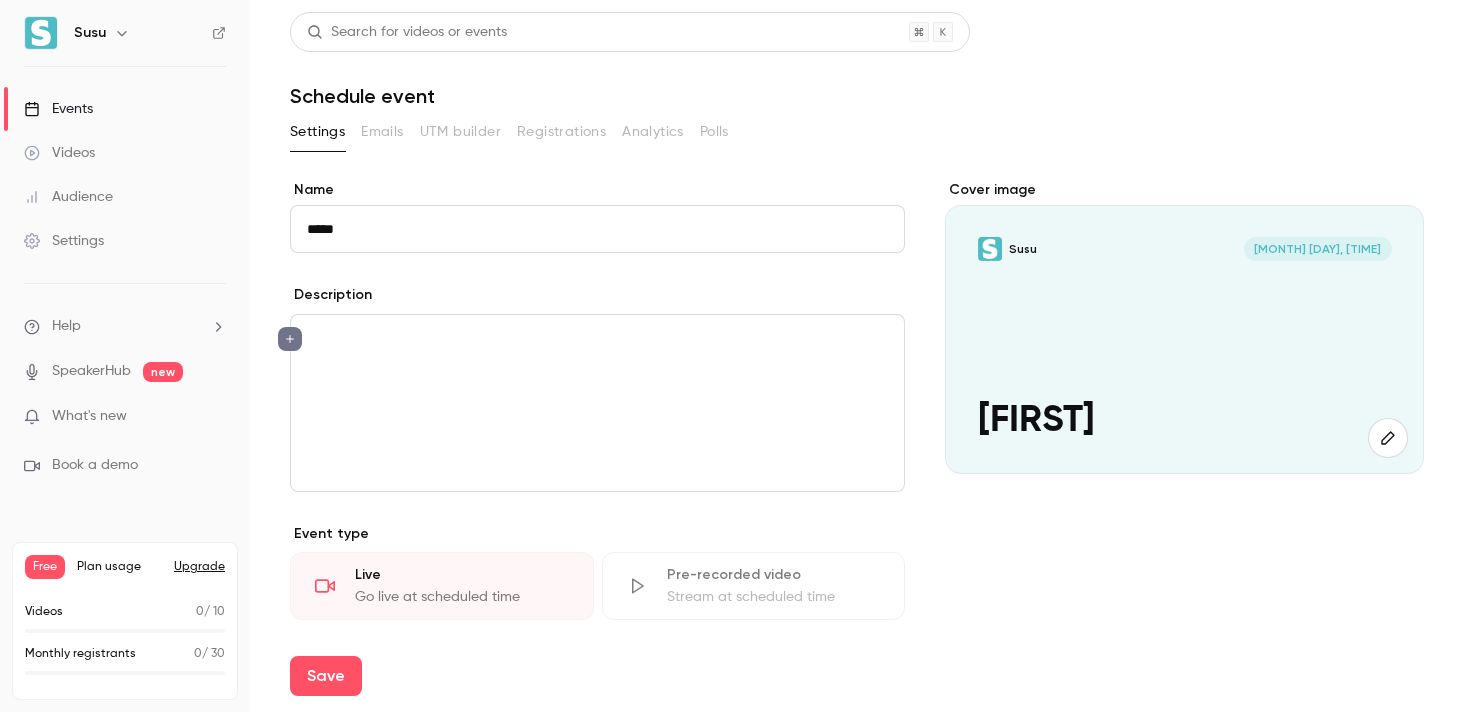 type 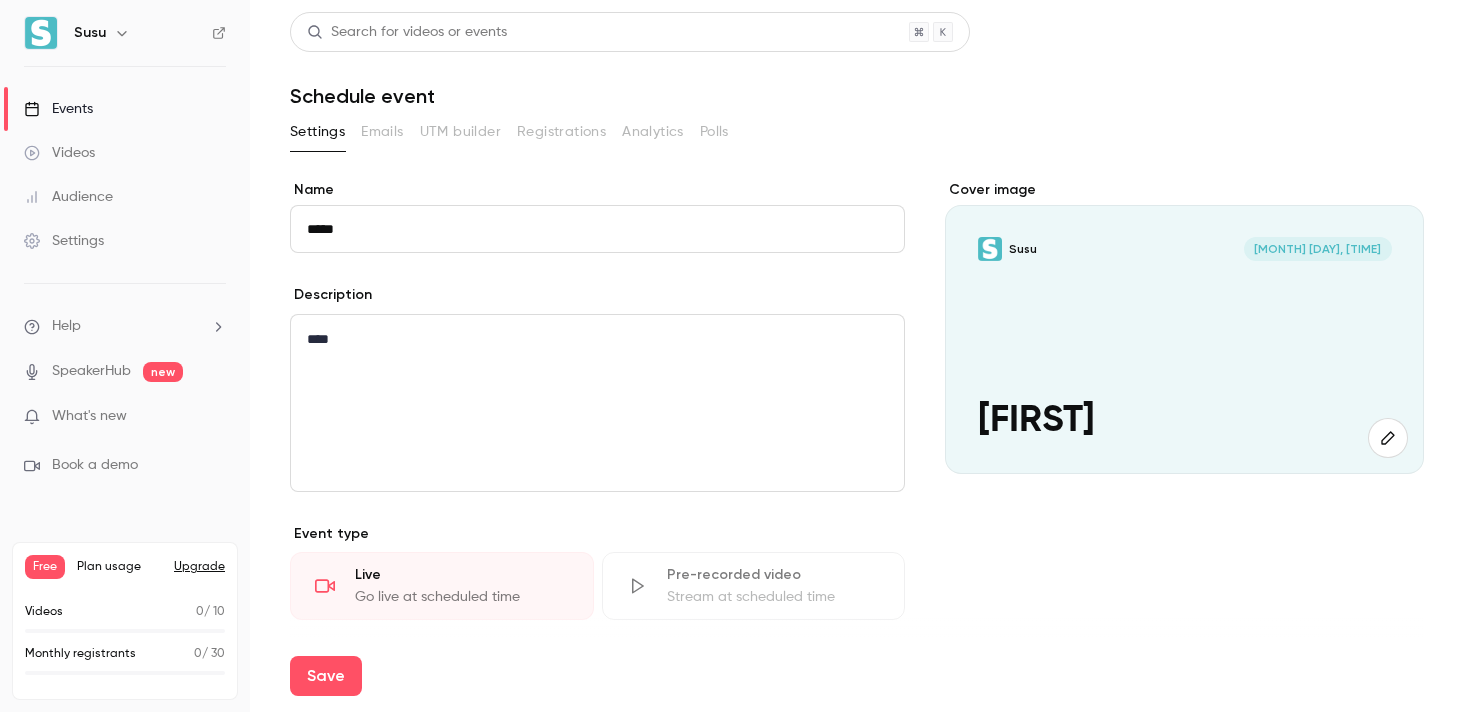 click on "****" at bounding box center [597, 339] 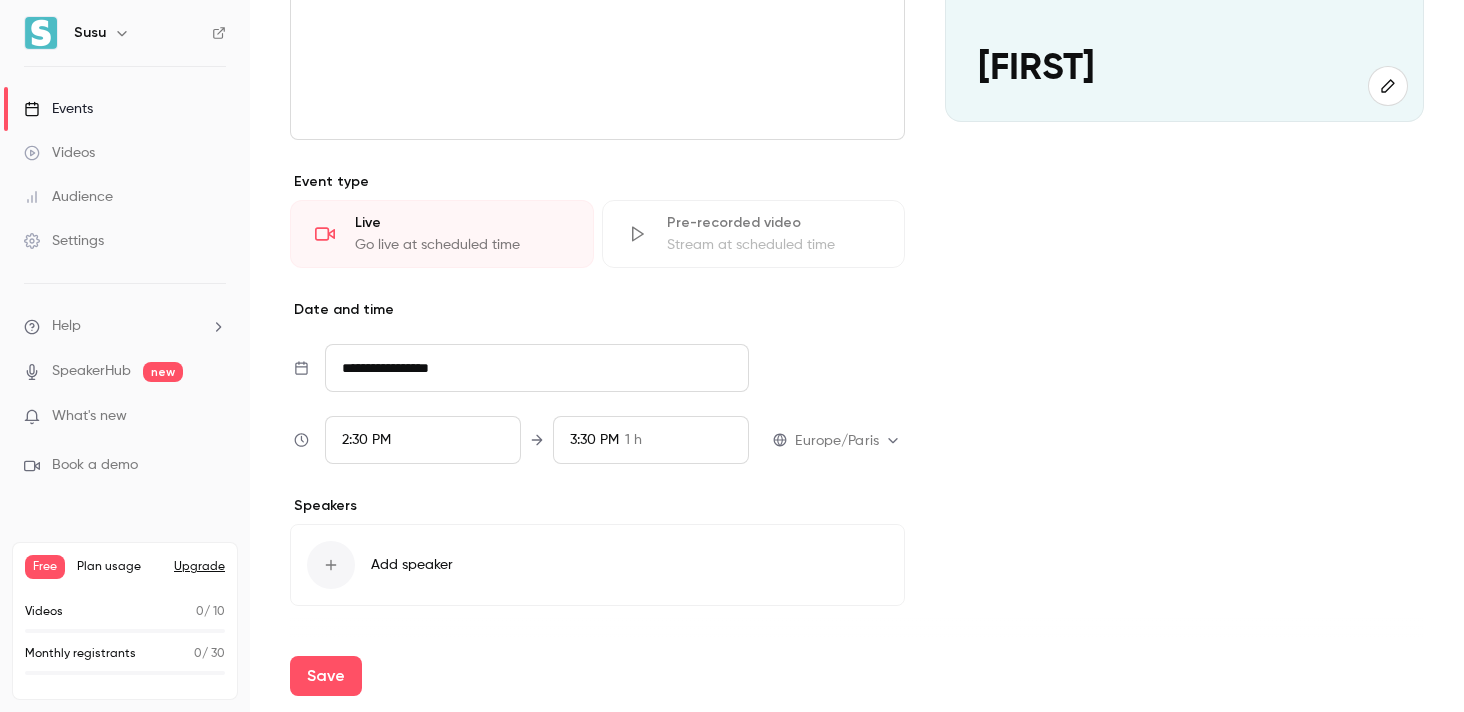 scroll, scrollTop: 371, scrollLeft: 0, axis: vertical 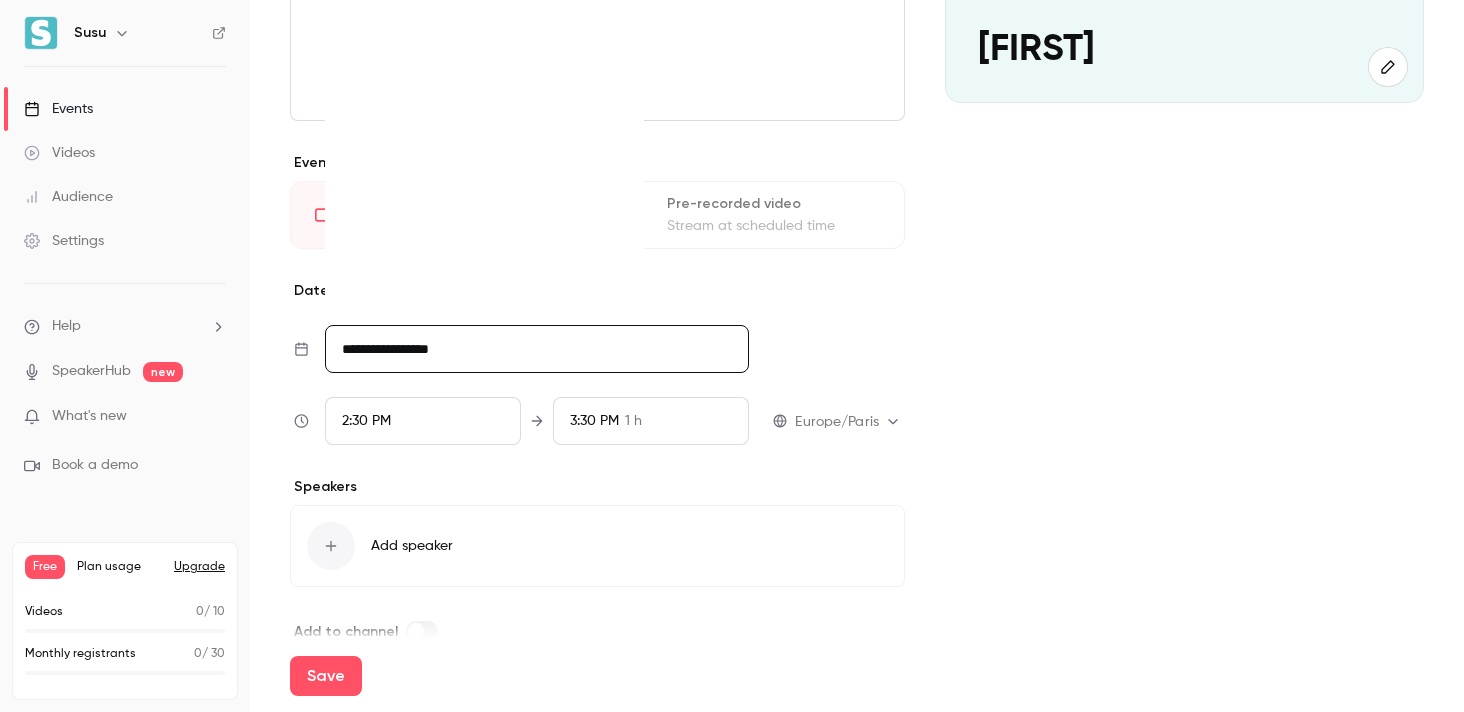 click on "**********" at bounding box center [537, 349] 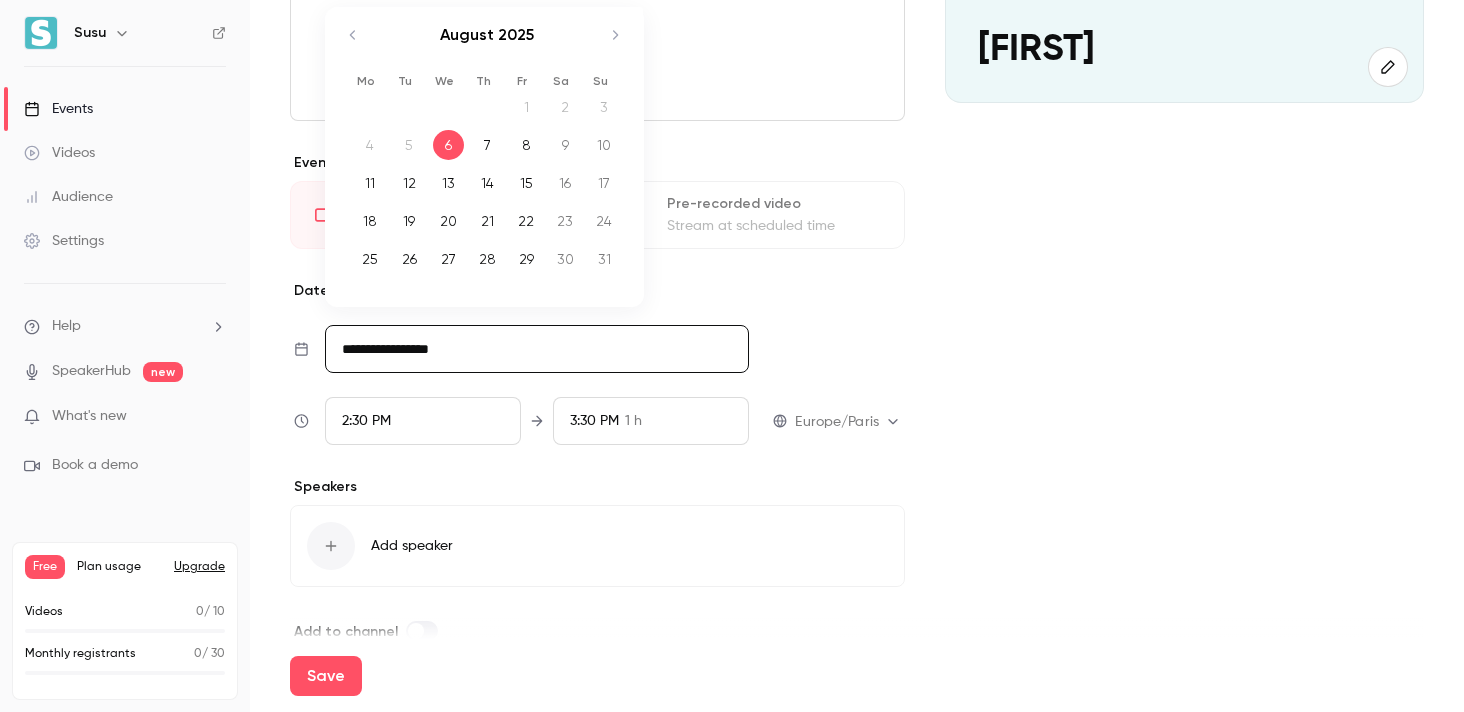click on "August 2025" at bounding box center [487, 45] 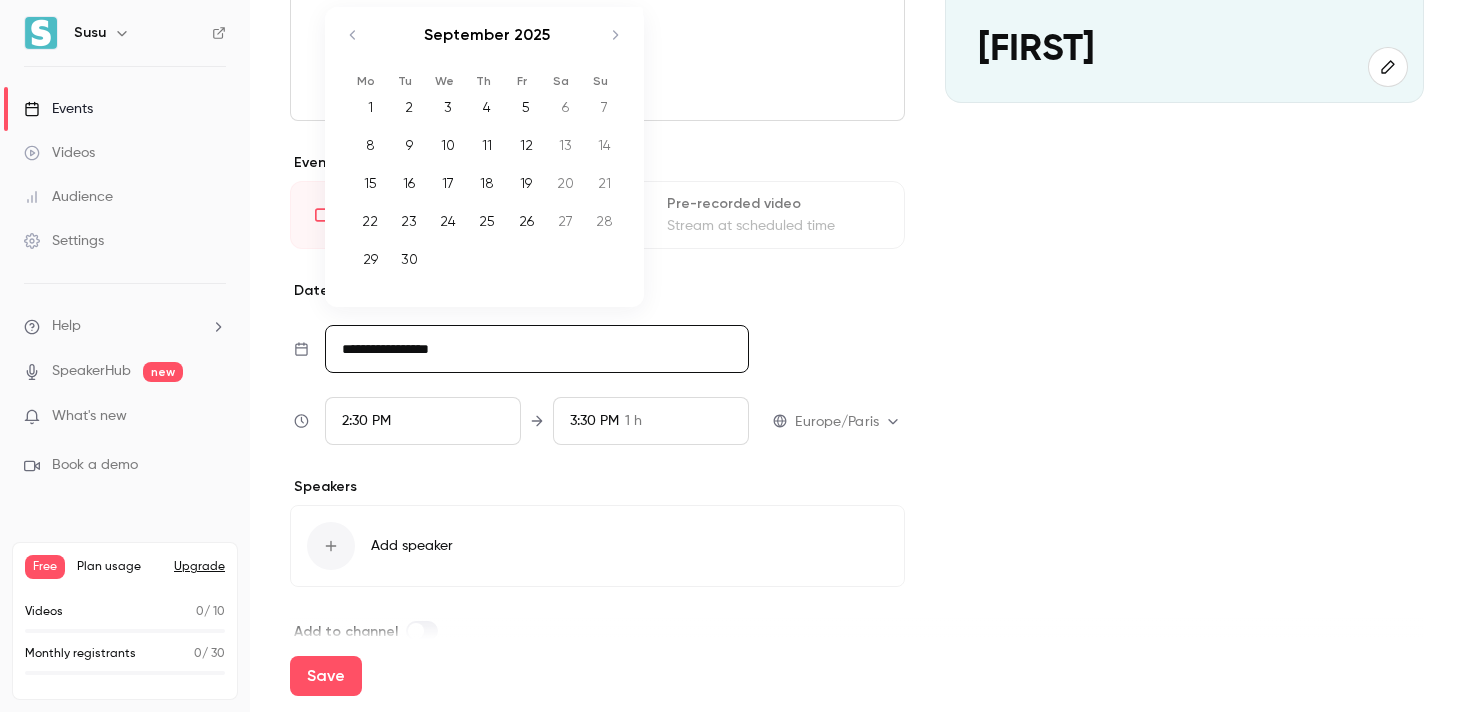 click on "4" at bounding box center (487, 107) 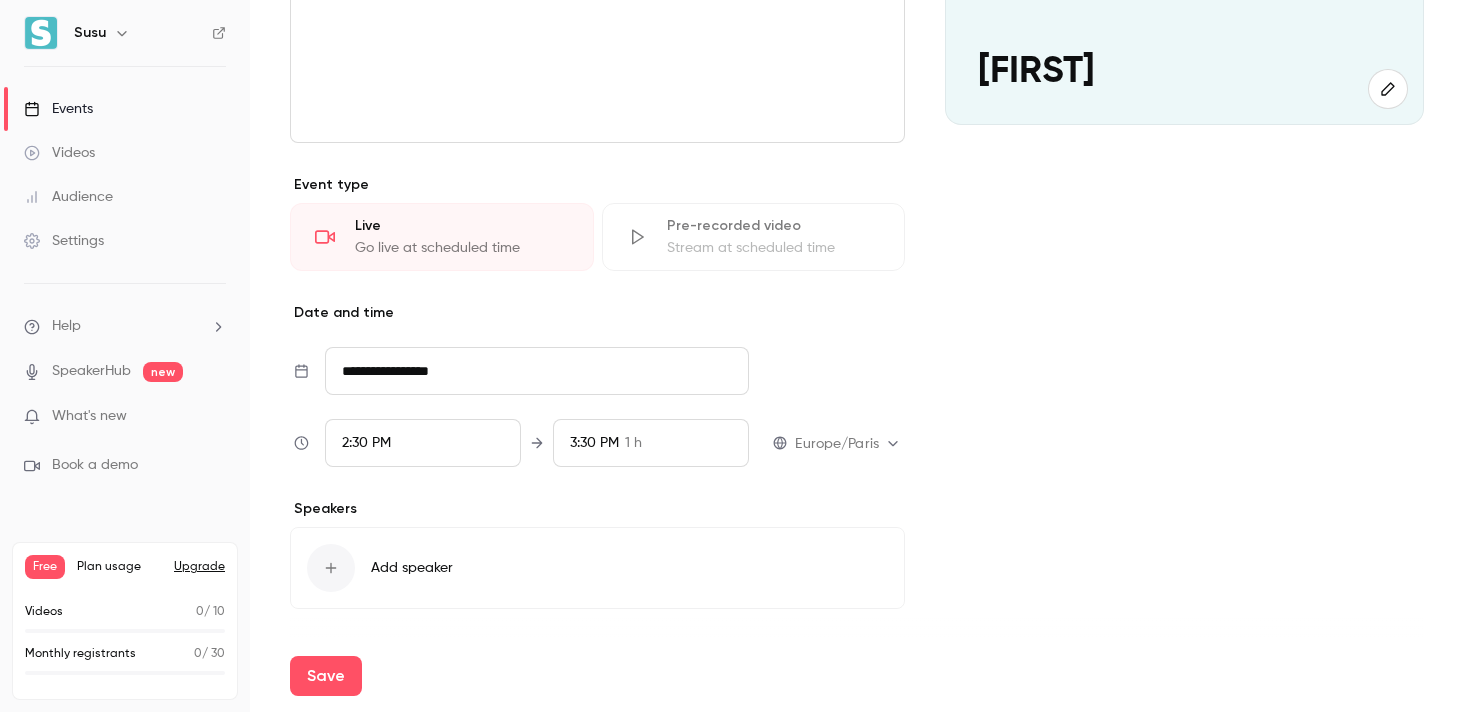 scroll, scrollTop: 406, scrollLeft: 0, axis: vertical 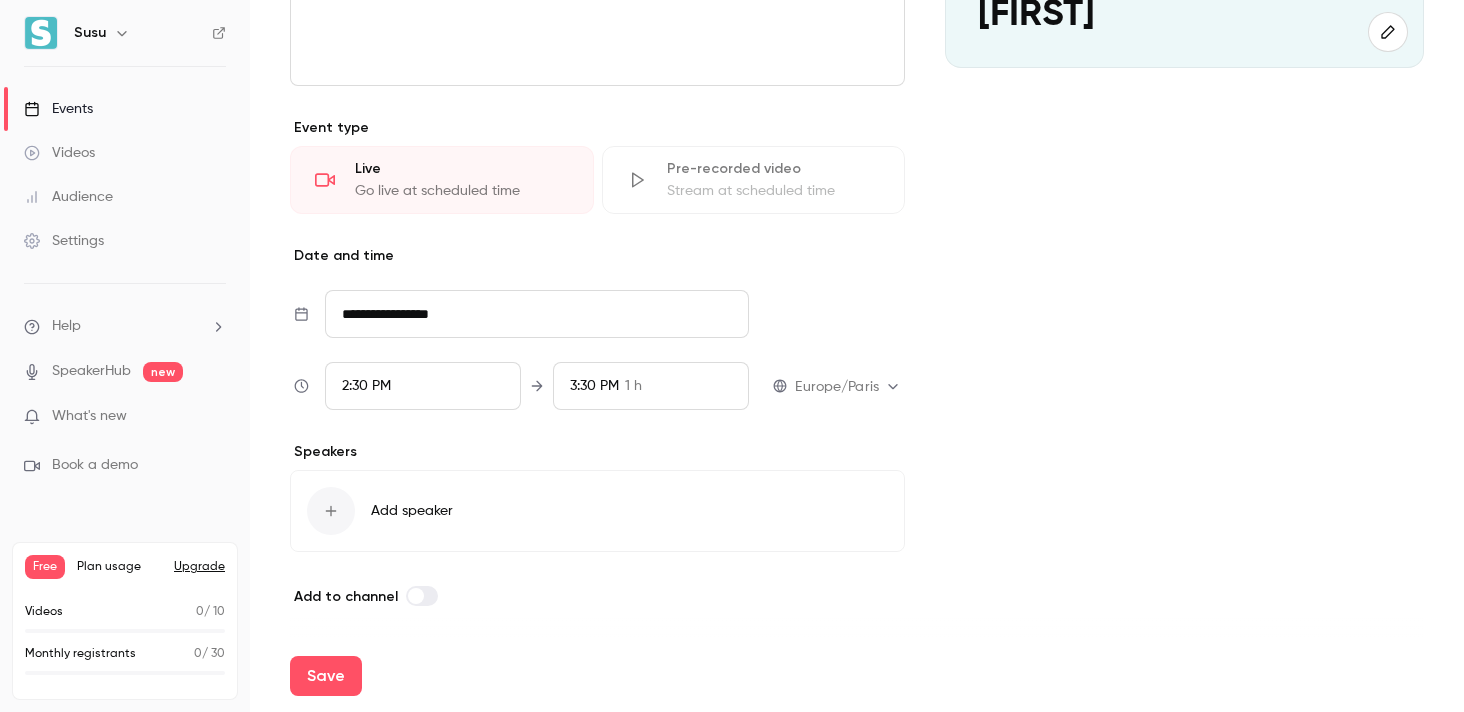 click on "Add speaker" at bounding box center [412, 511] 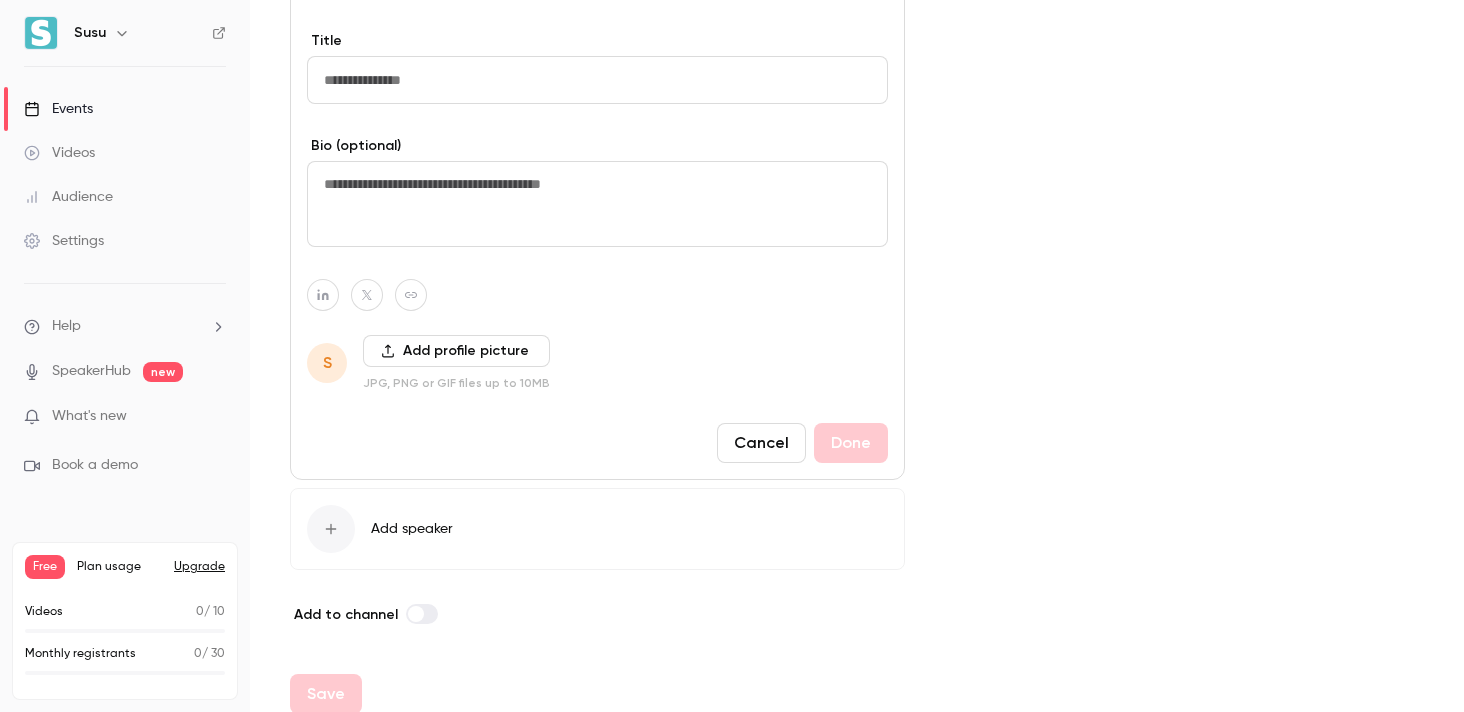 scroll, scrollTop: 985, scrollLeft: 0, axis: vertical 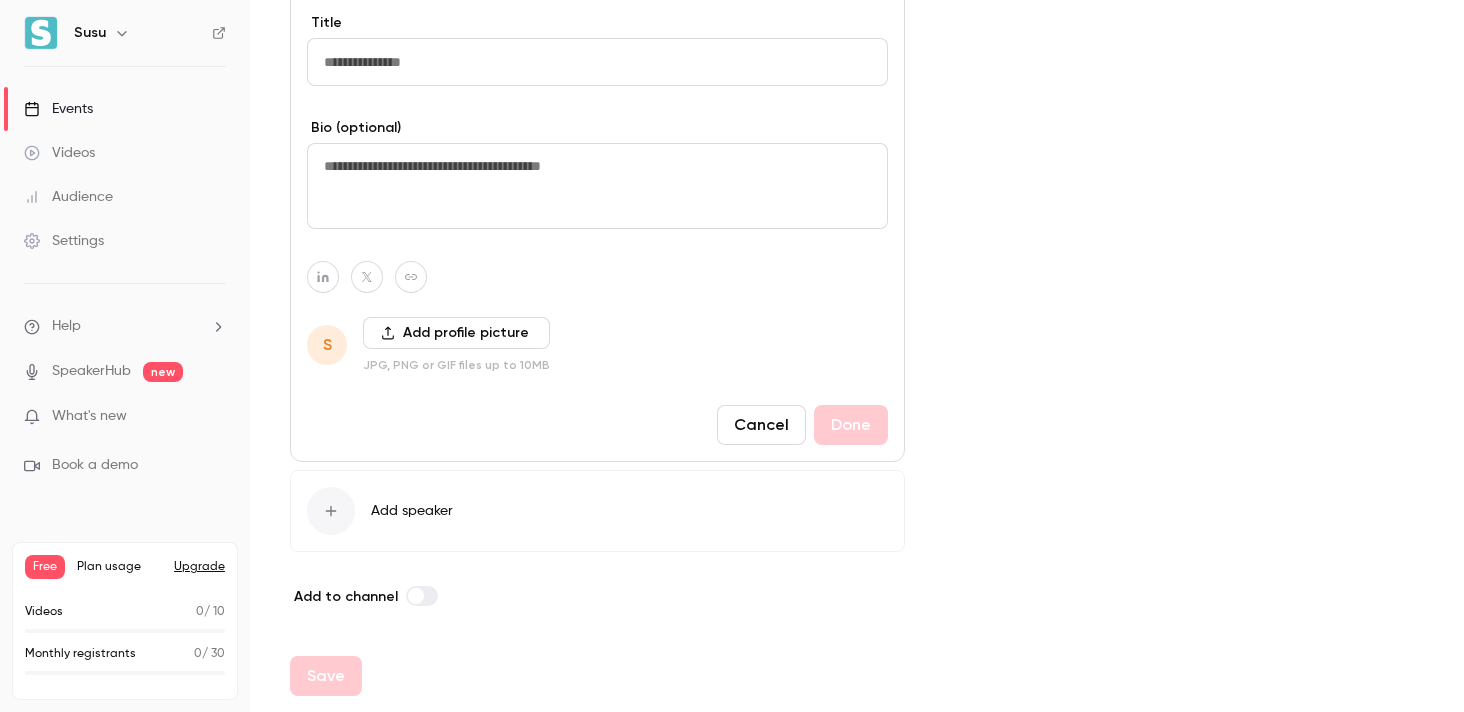 type on "****" 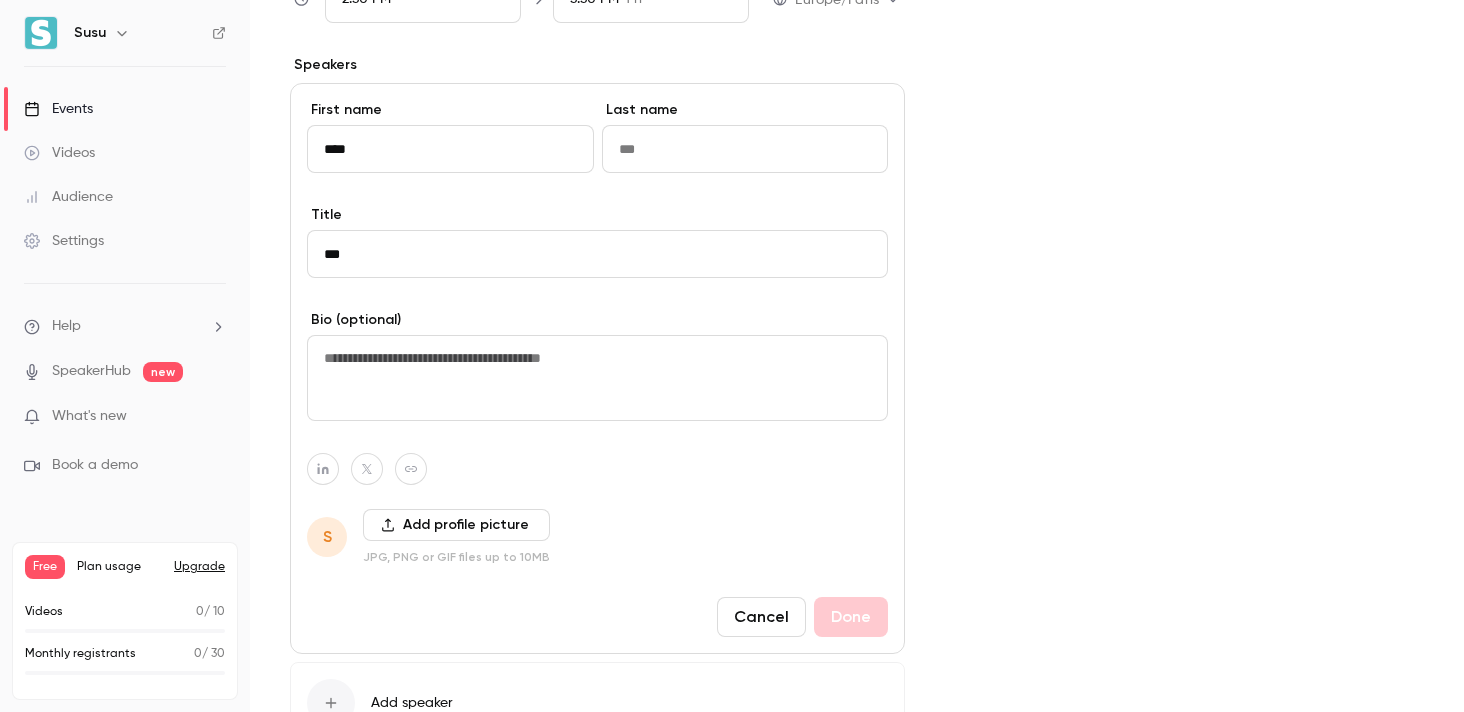 scroll, scrollTop: 792, scrollLeft: 0, axis: vertical 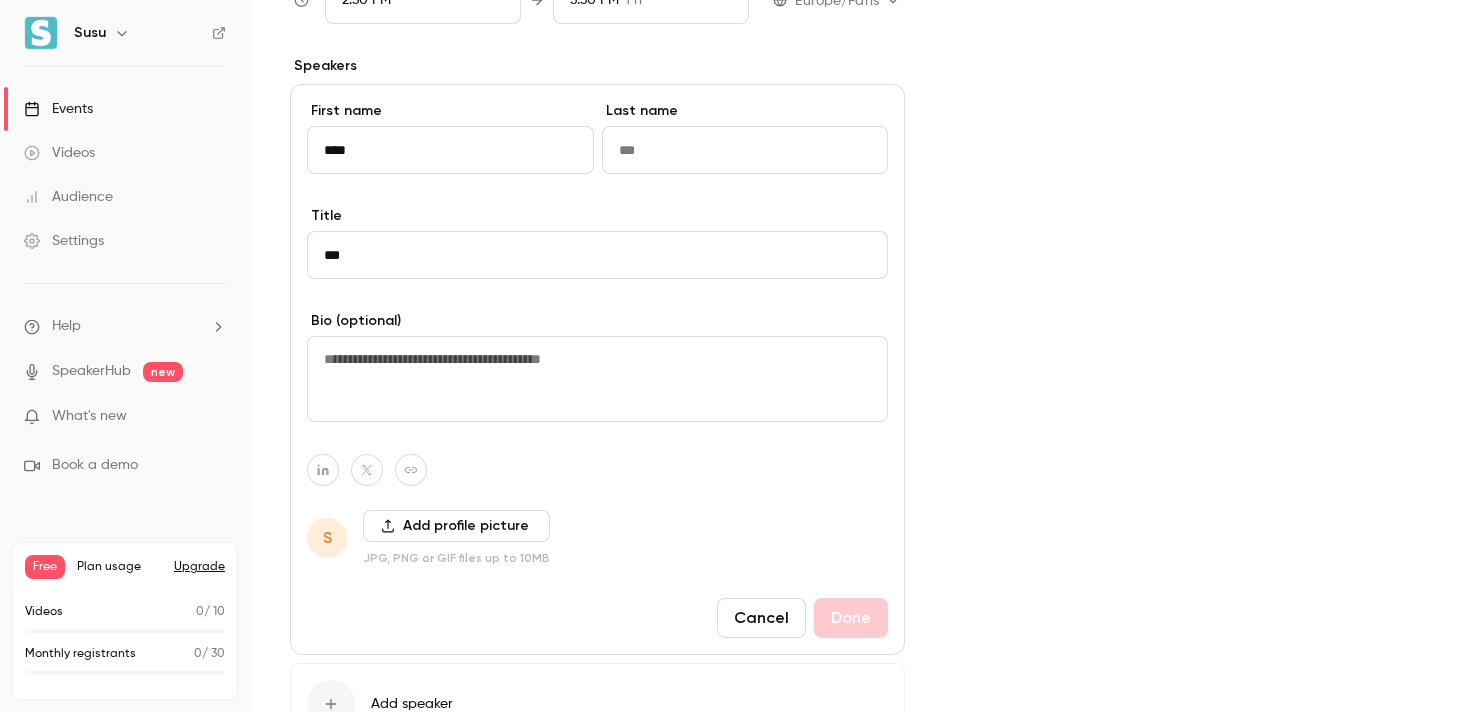 type on "***" 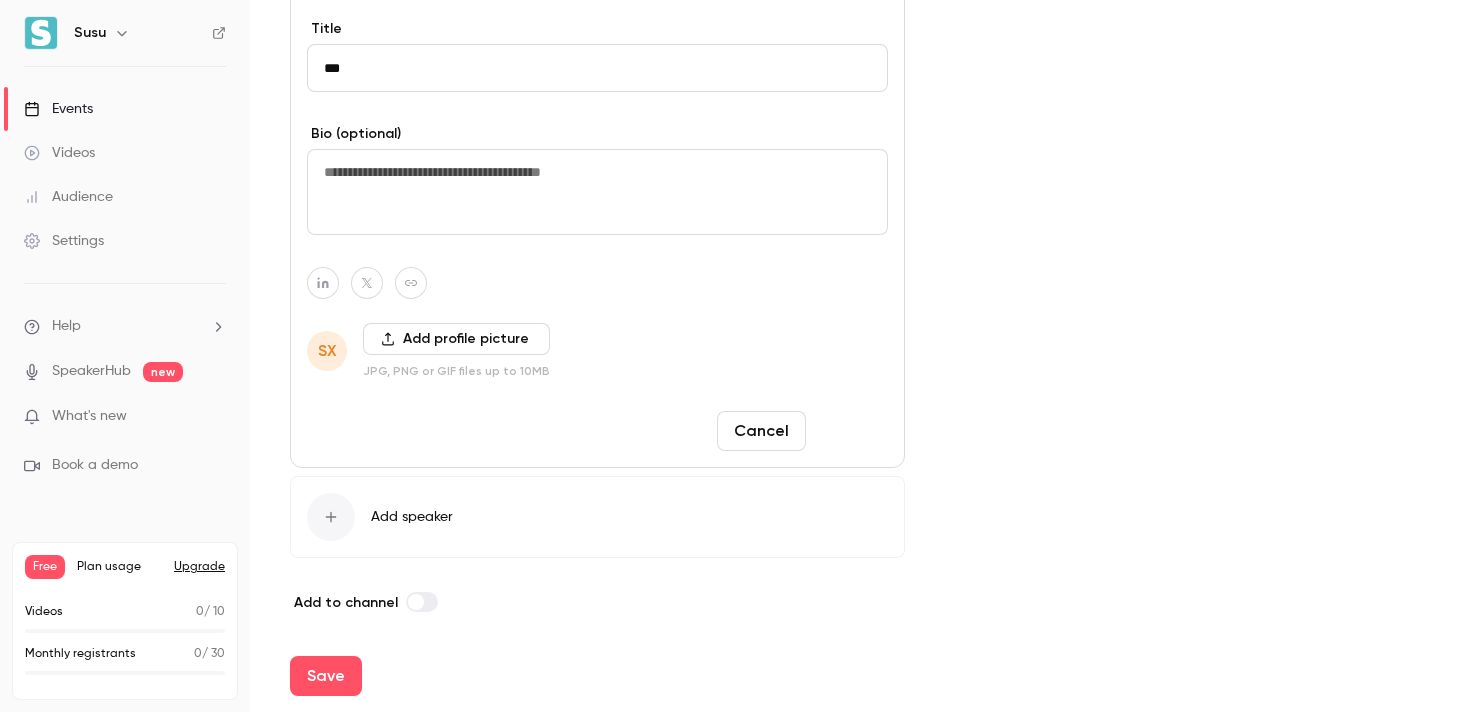 type on "**" 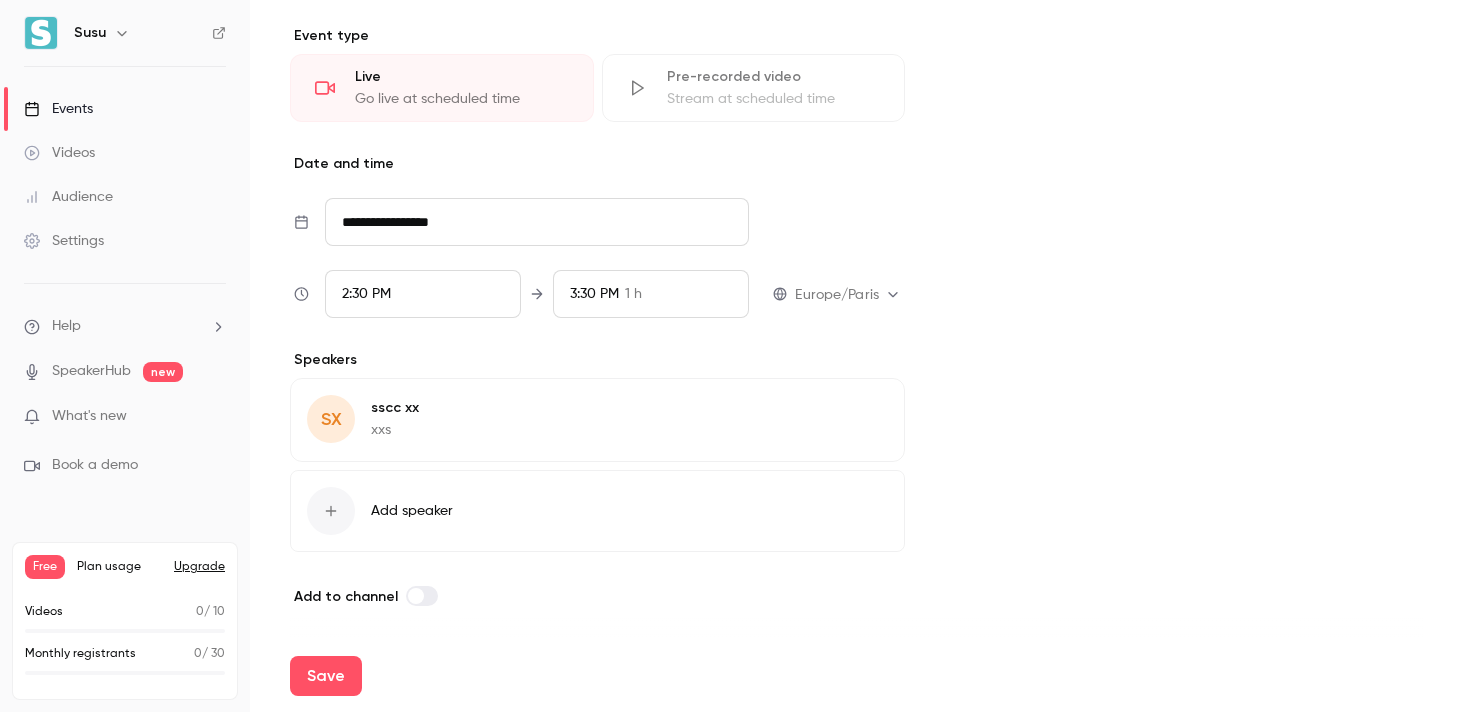 scroll, scrollTop: 498, scrollLeft: 0, axis: vertical 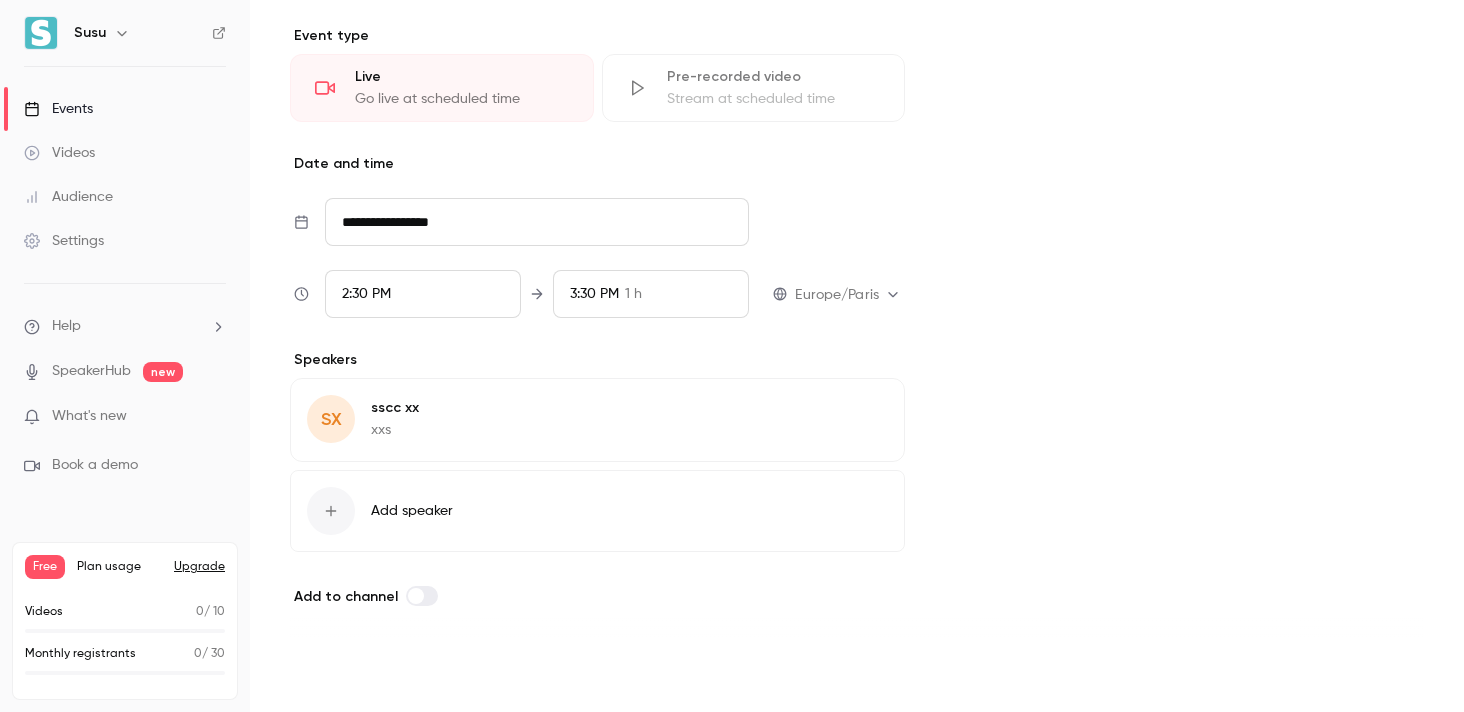 click on "Save" at bounding box center (326, 676) 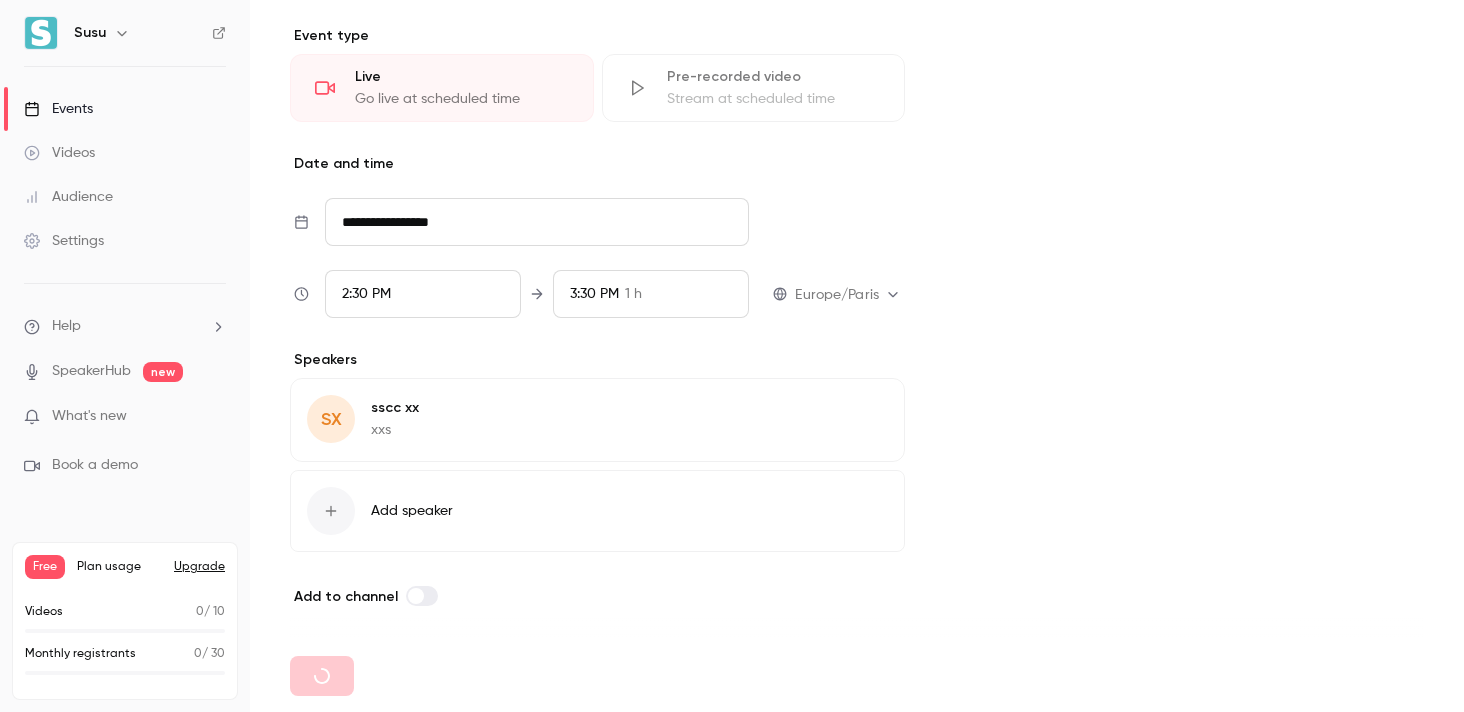 type 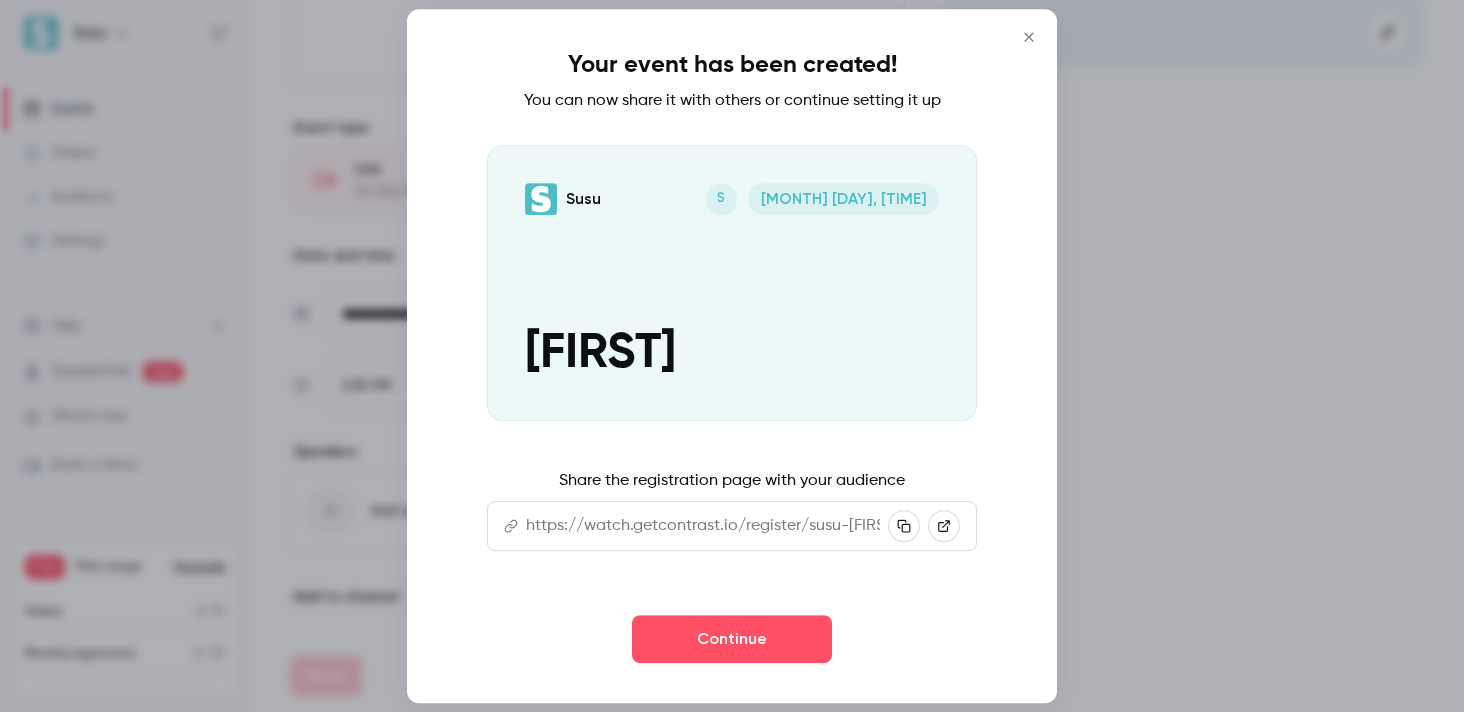 scroll, scrollTop: 406, scrollLeft: 0, axis: vertical 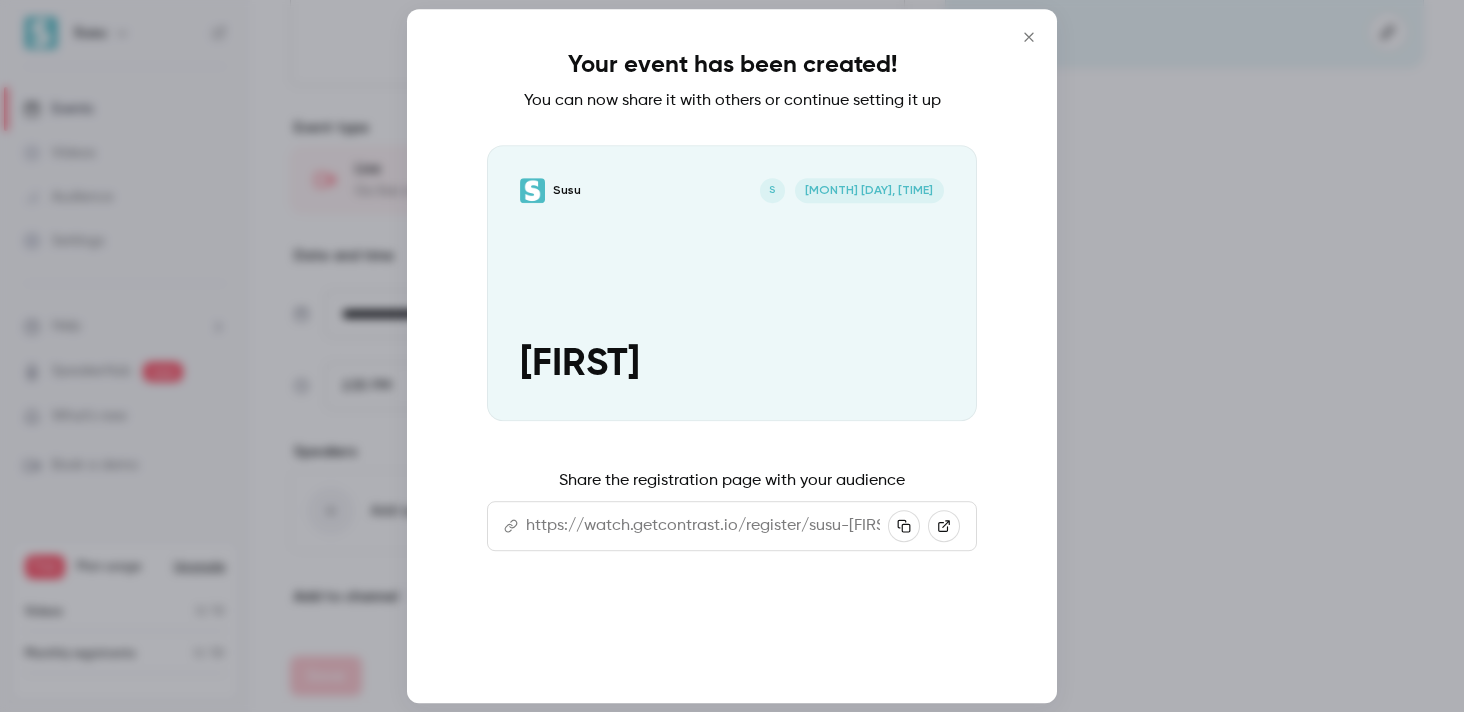 click on "Continue" at bounding box center (732, 639) 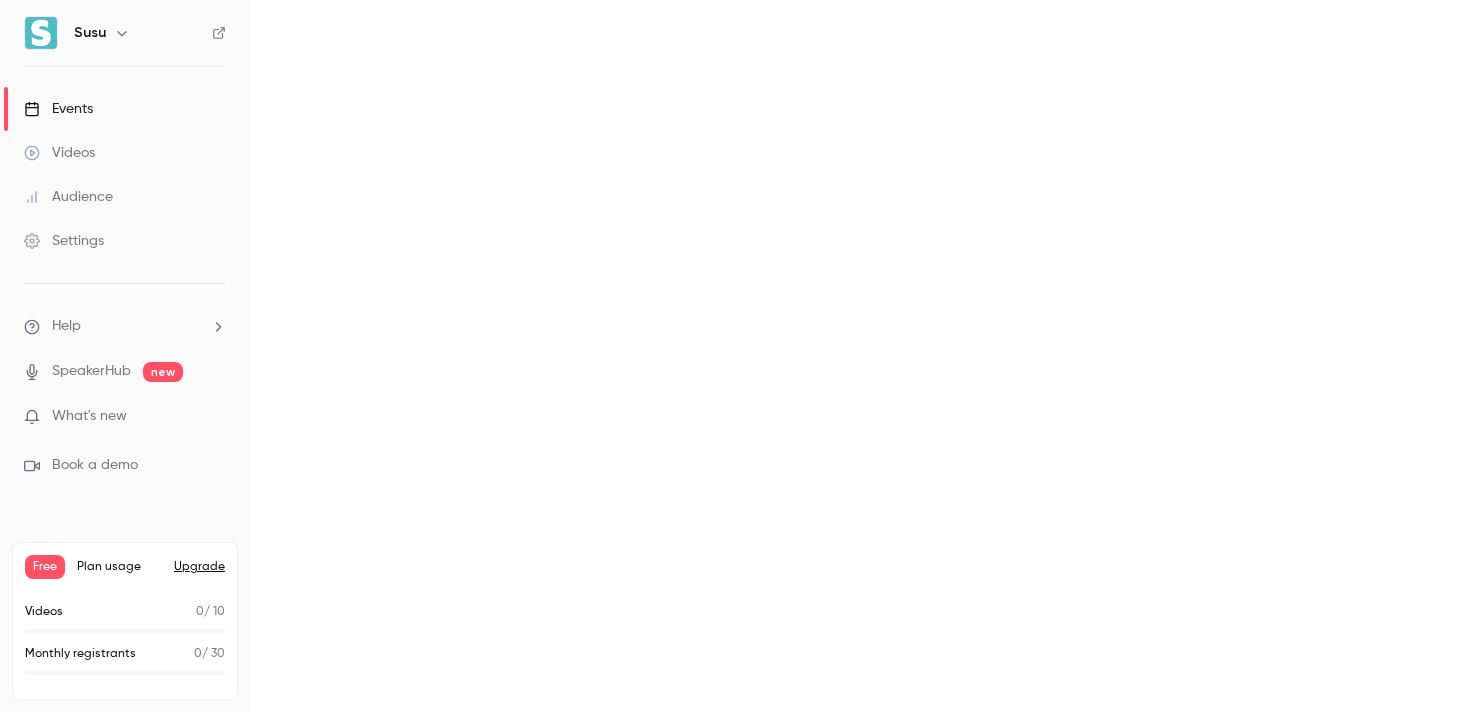 scroll, scrollTop: 0, scrollLeft: 0, axis: both 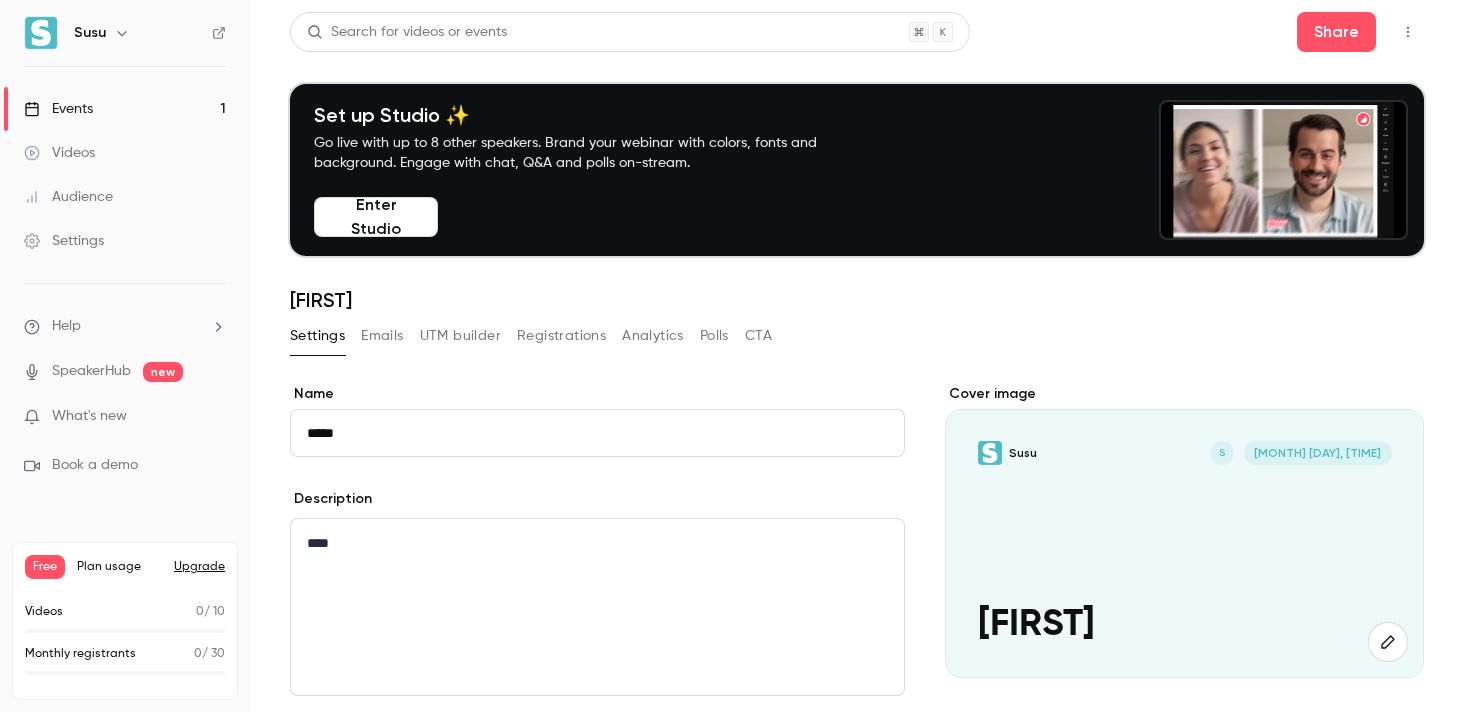 click on "Emails" at bounding box center (382, 336) 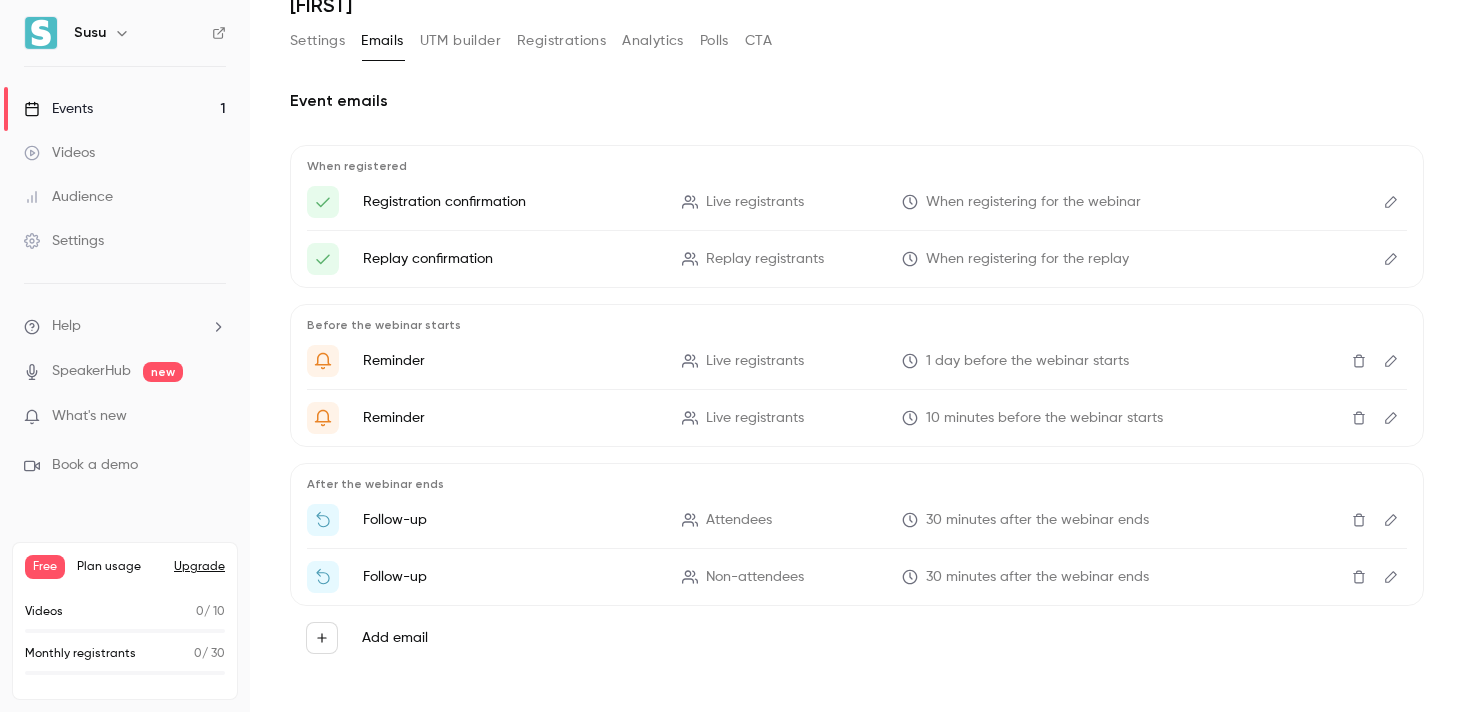 scroll, scrollTop: 296, scrollLeft: 0, axis: vertical 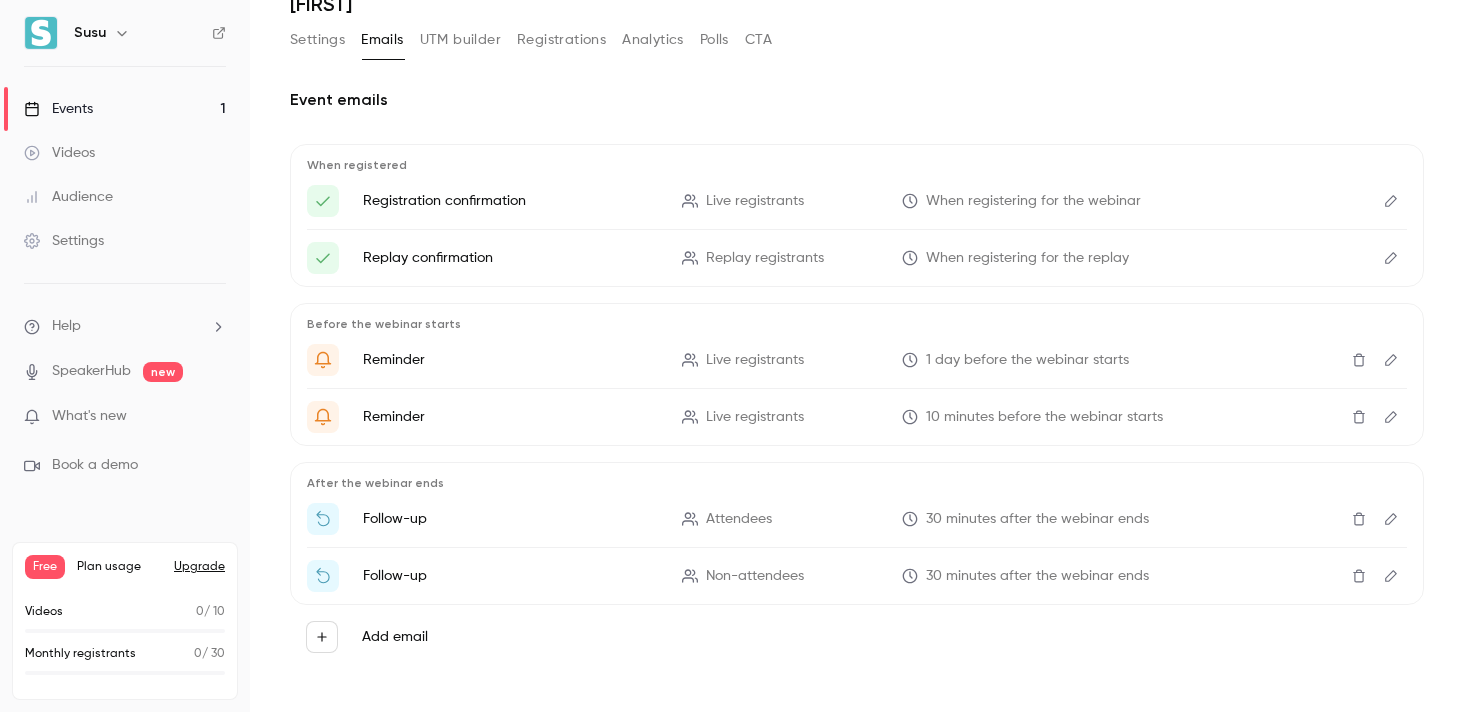 click 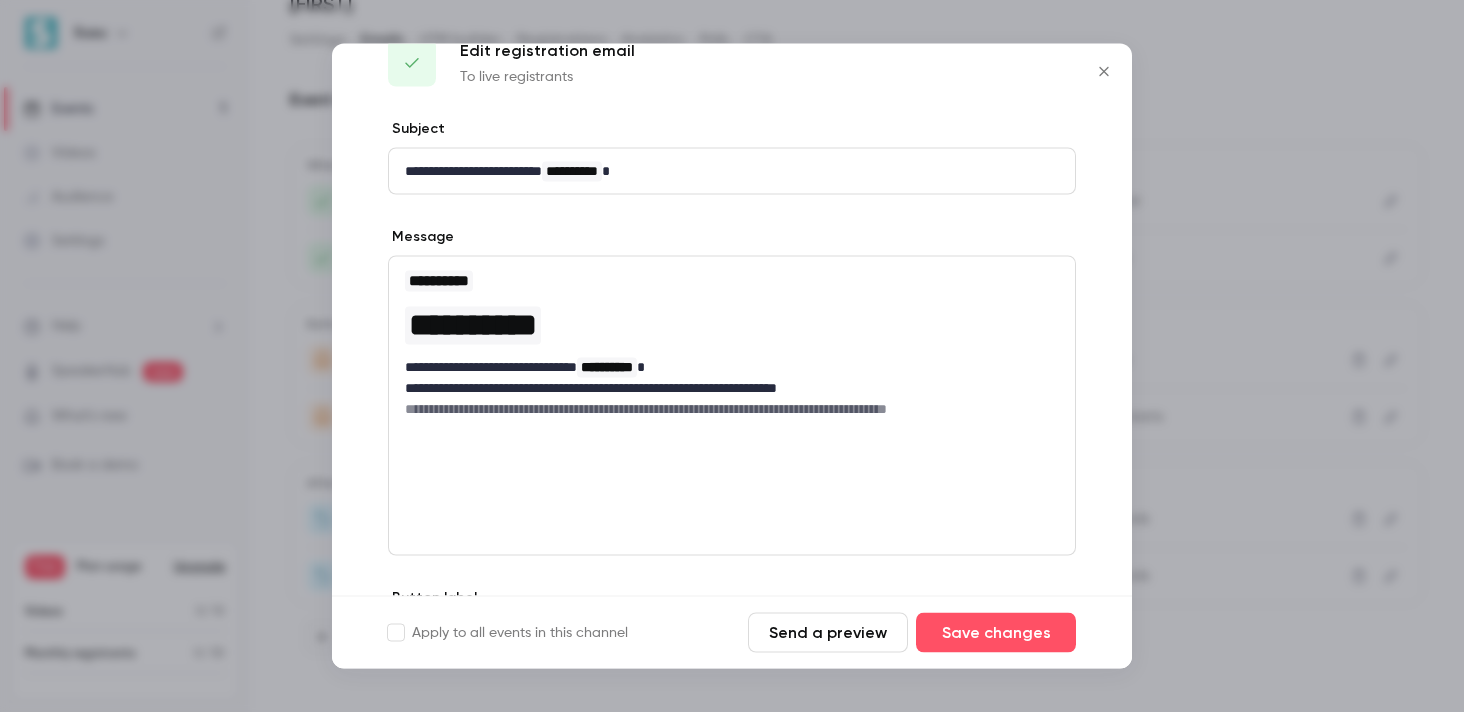 scroll, scrollTop: 0, scrollLeft: 0, axis: both 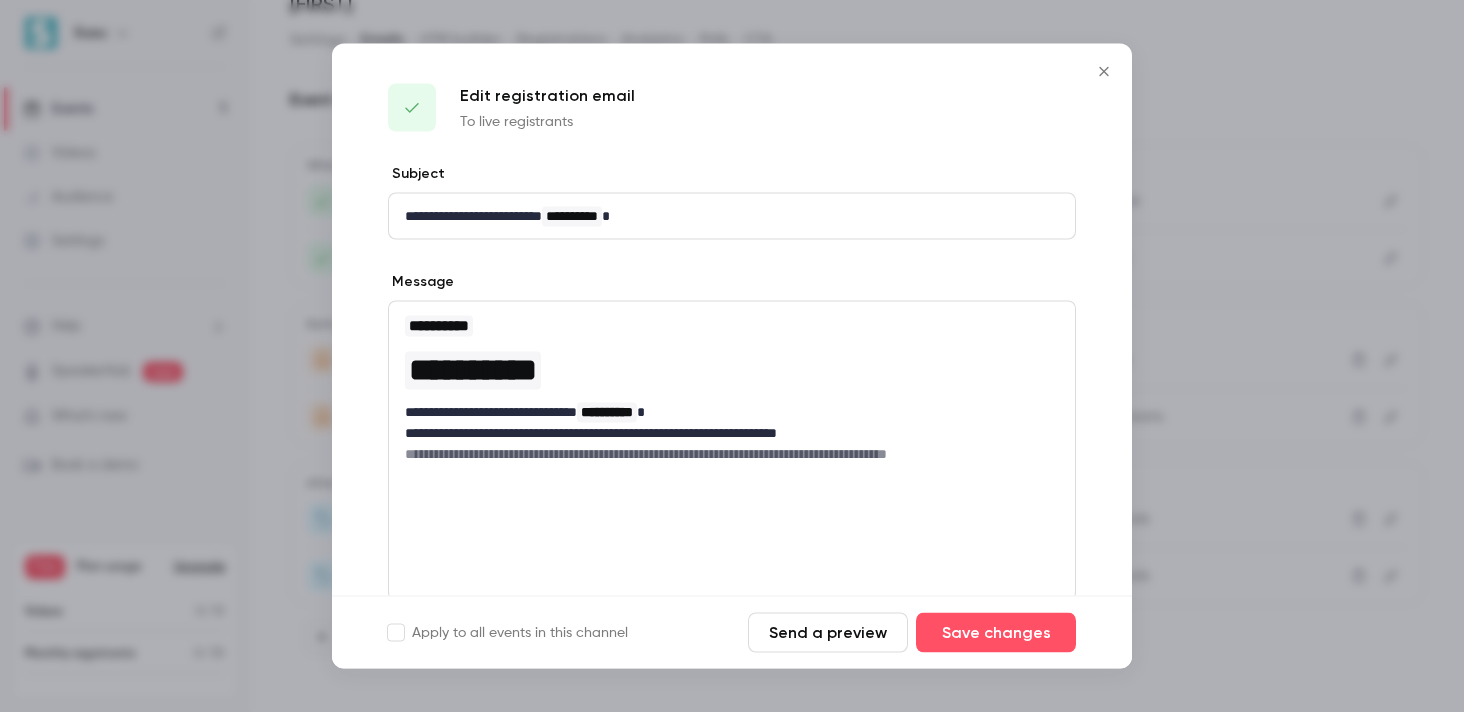 click at bounding box center (1104, 72) 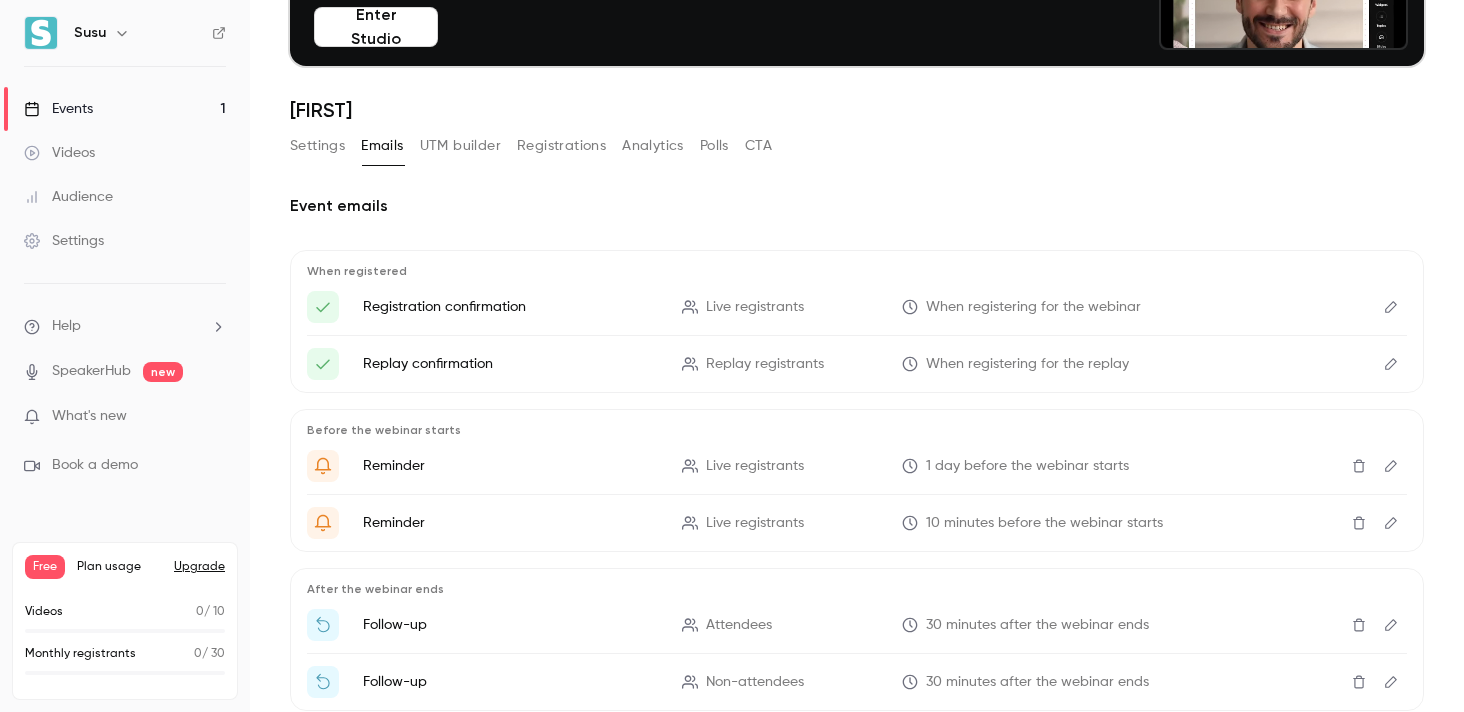 scroll, scrollTop: 185, scrollLeft: 0, axis: vertical 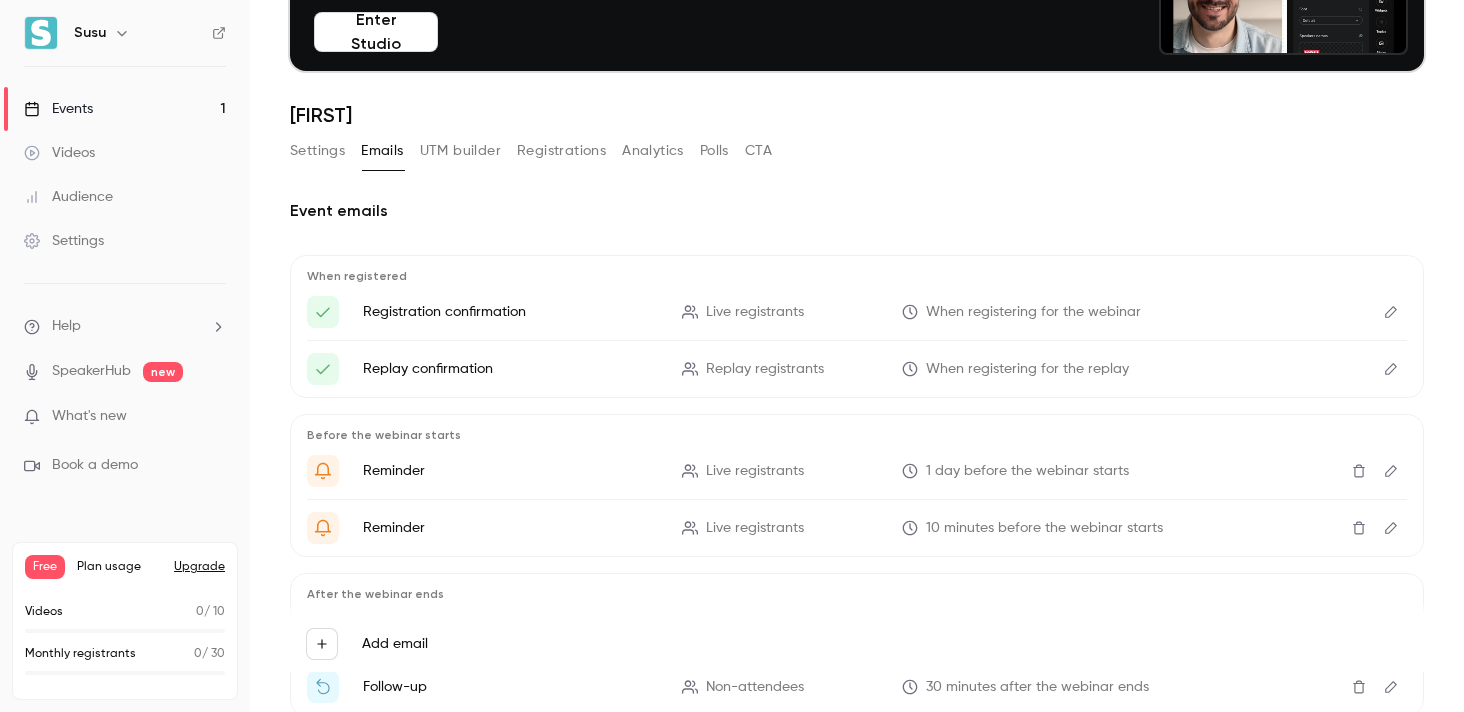 click on "Registrations" at bounding box center (561, 151) 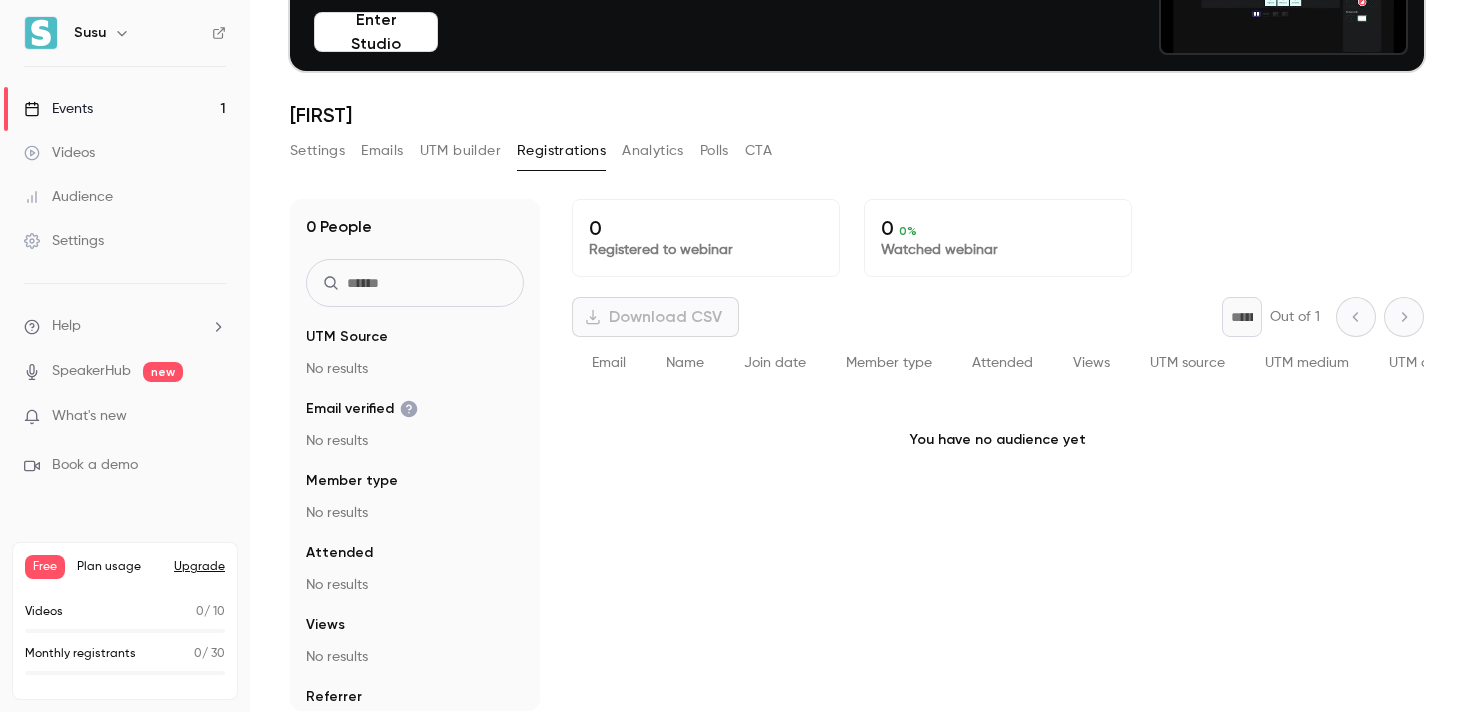 click on "Emails" at bounding box center [382, 151] 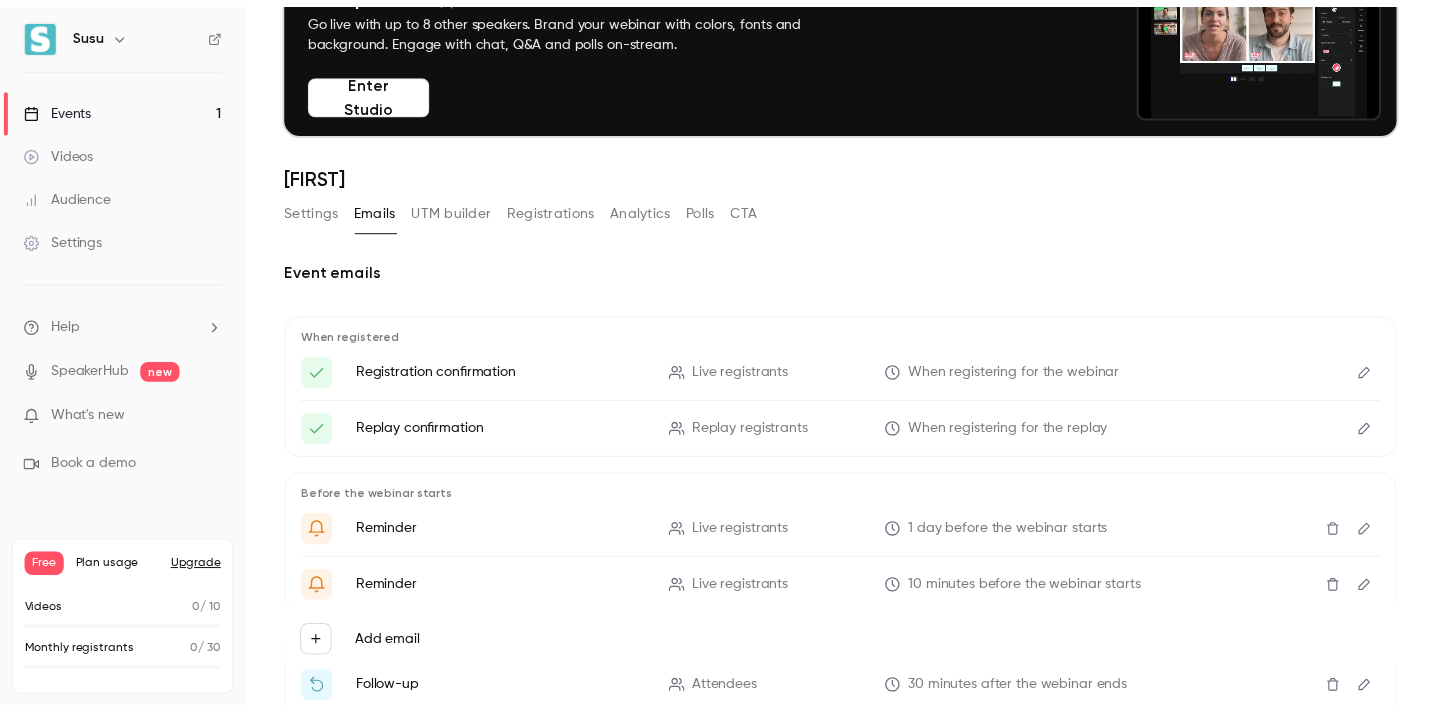 scroll, scrollTop: 0, scrollLeft: 0, axis: both 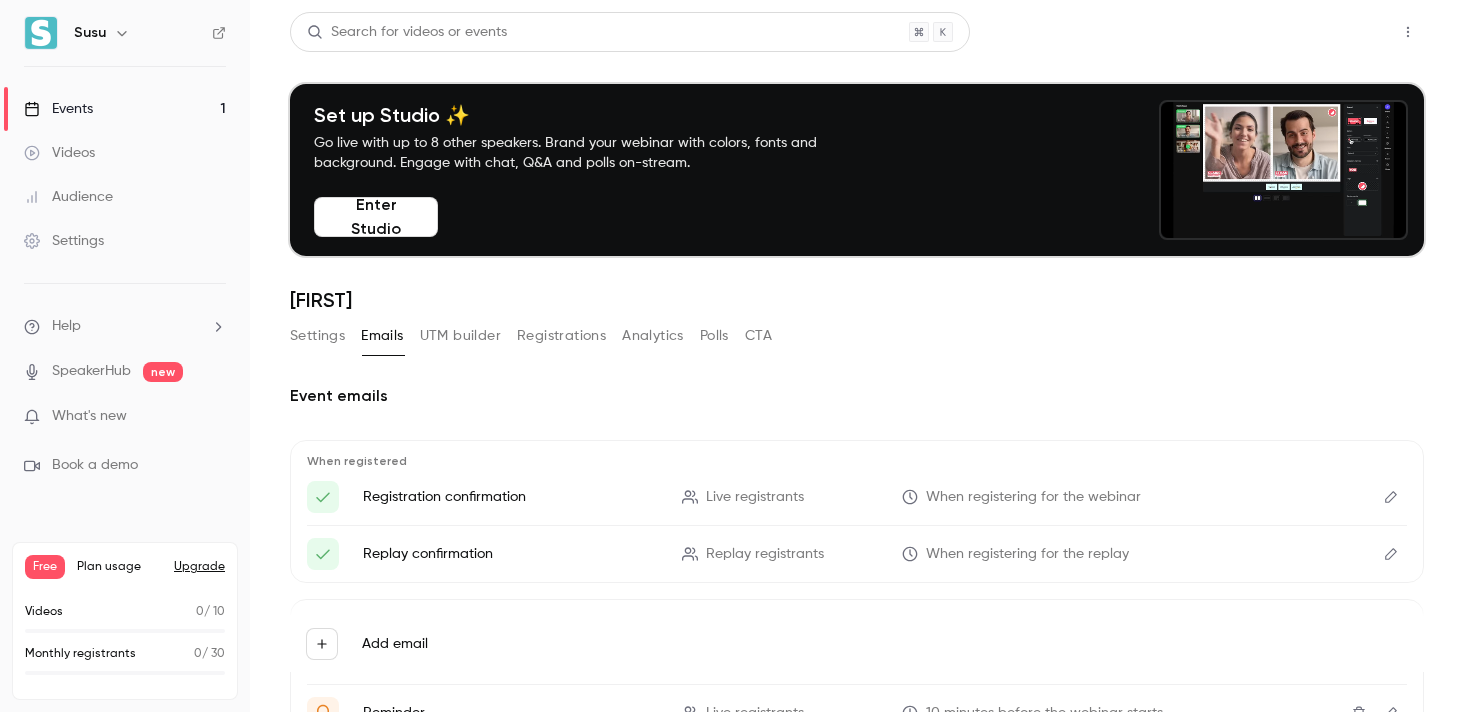 click on "Share" at bounding box center [1336, 32] 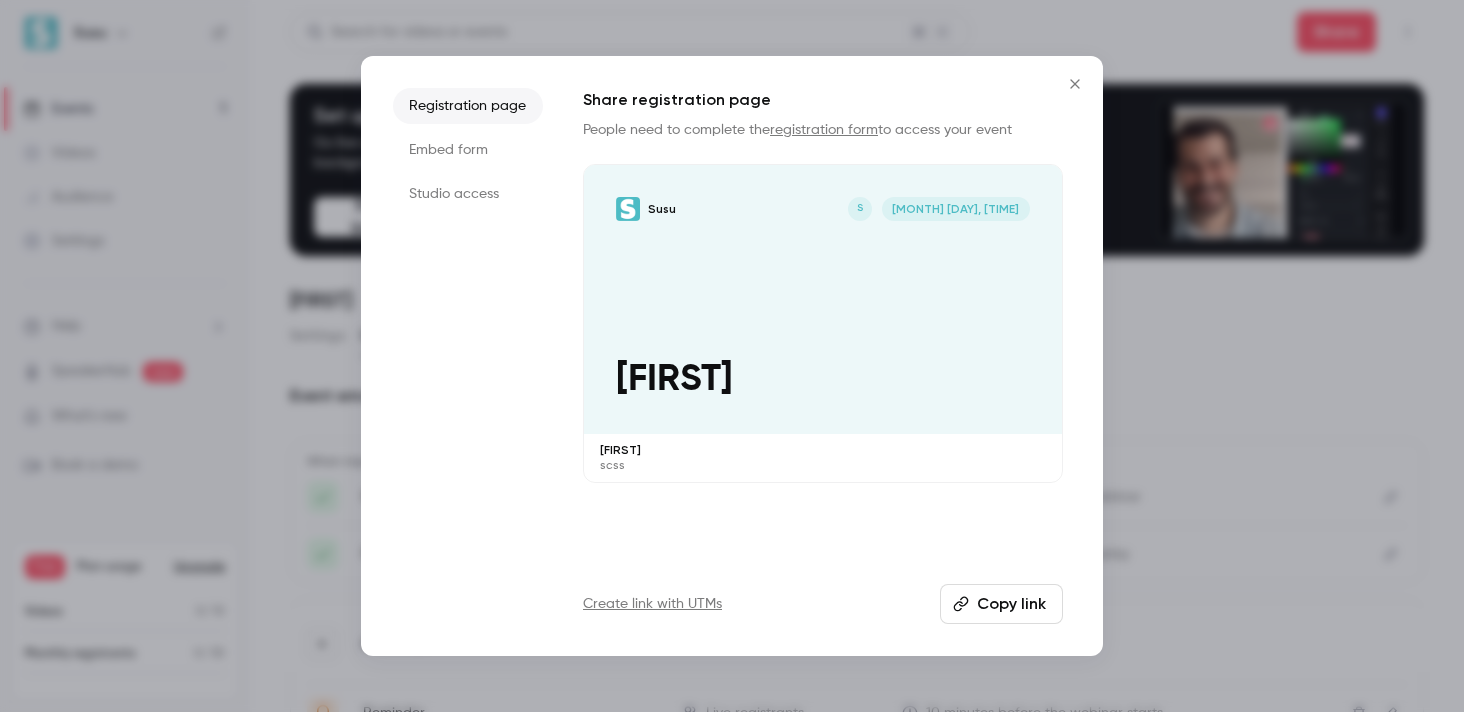click on "People need to complete the  registration form  to access your event" at bounding box center [823, 130] 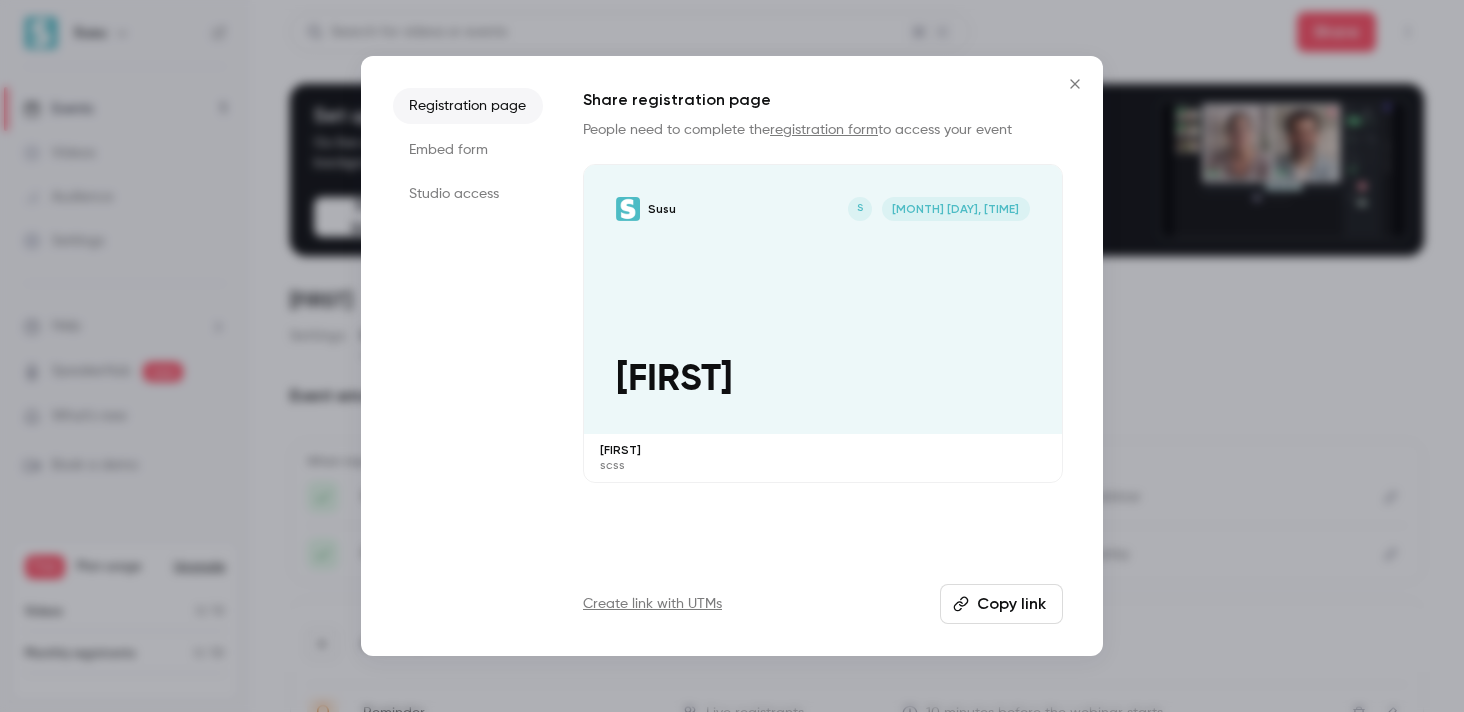 click on "registration form" at bounding box center (824, 130) 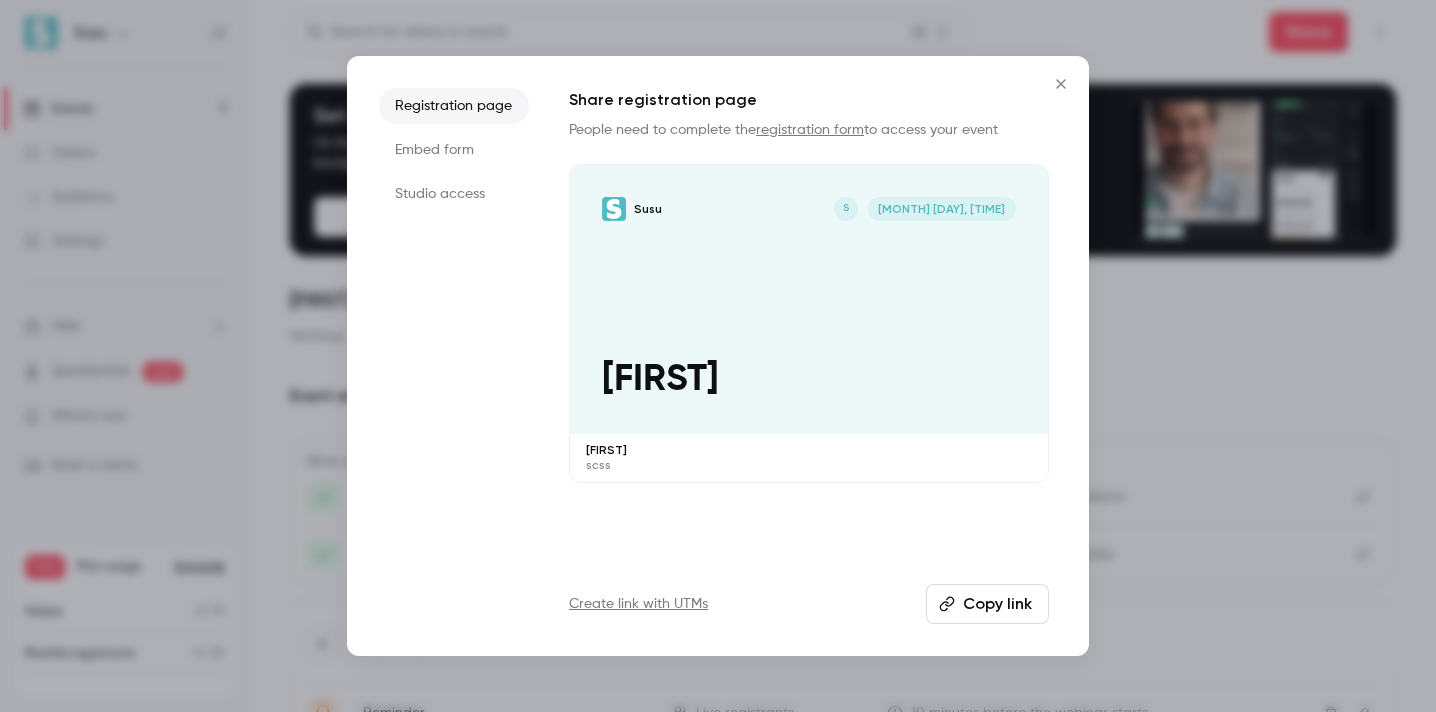 click 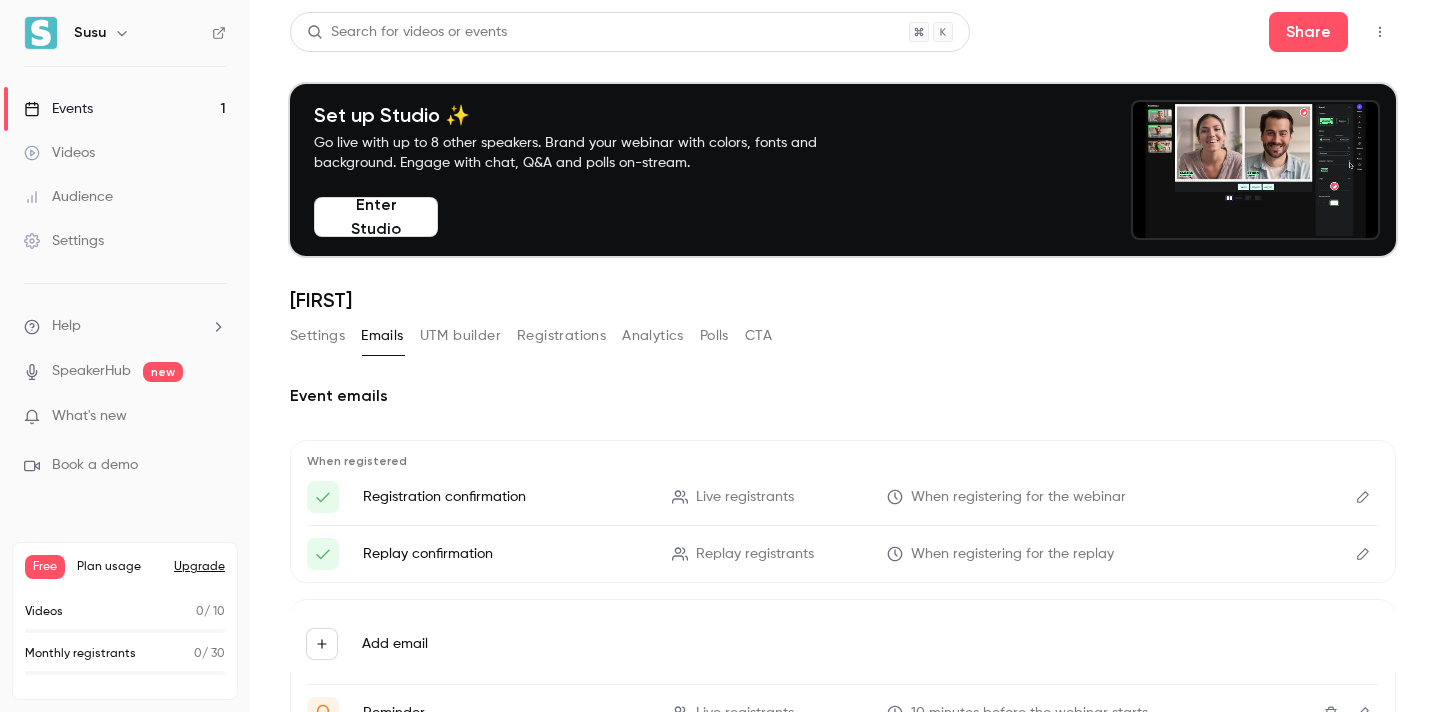 click on "Events 1" at bounding box center [125, 109] 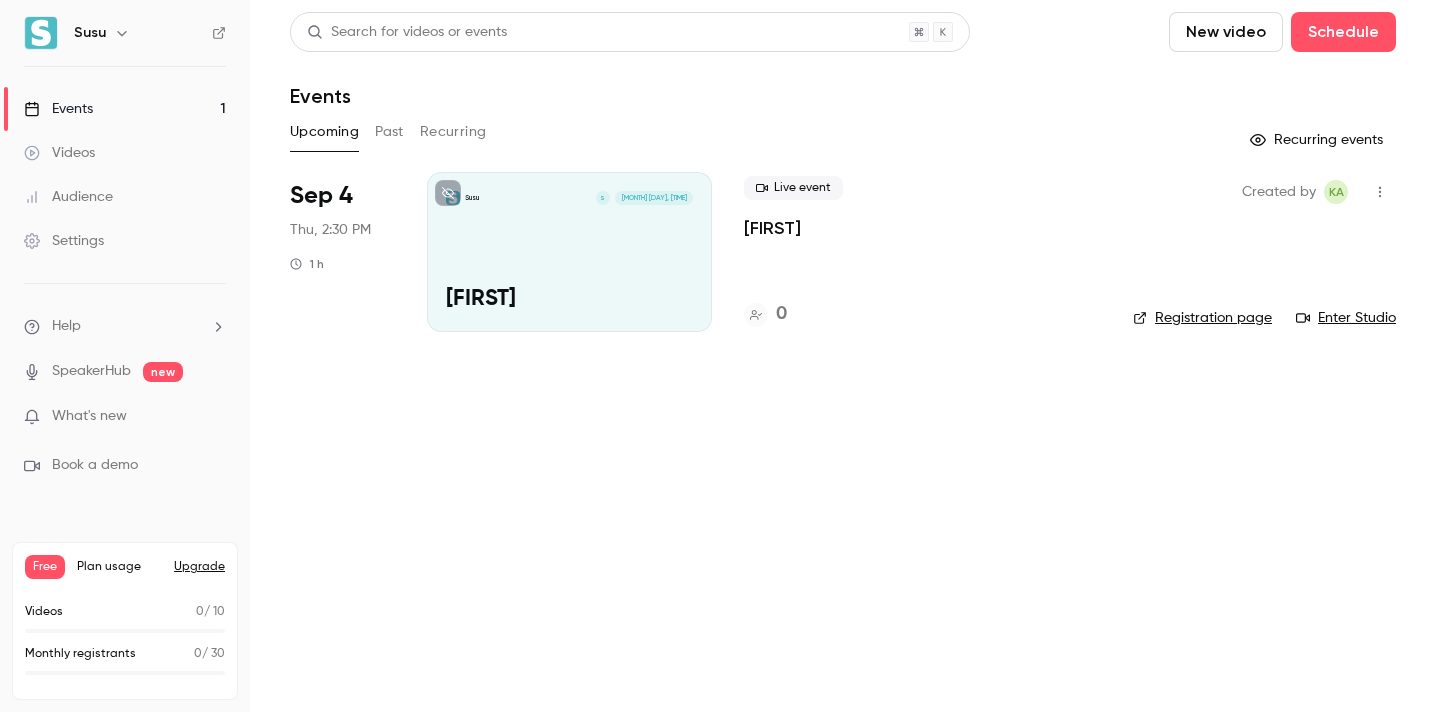 click on "Susu S Sep 4, 2:30 PM Kimia" at bounding box center (569, 252) 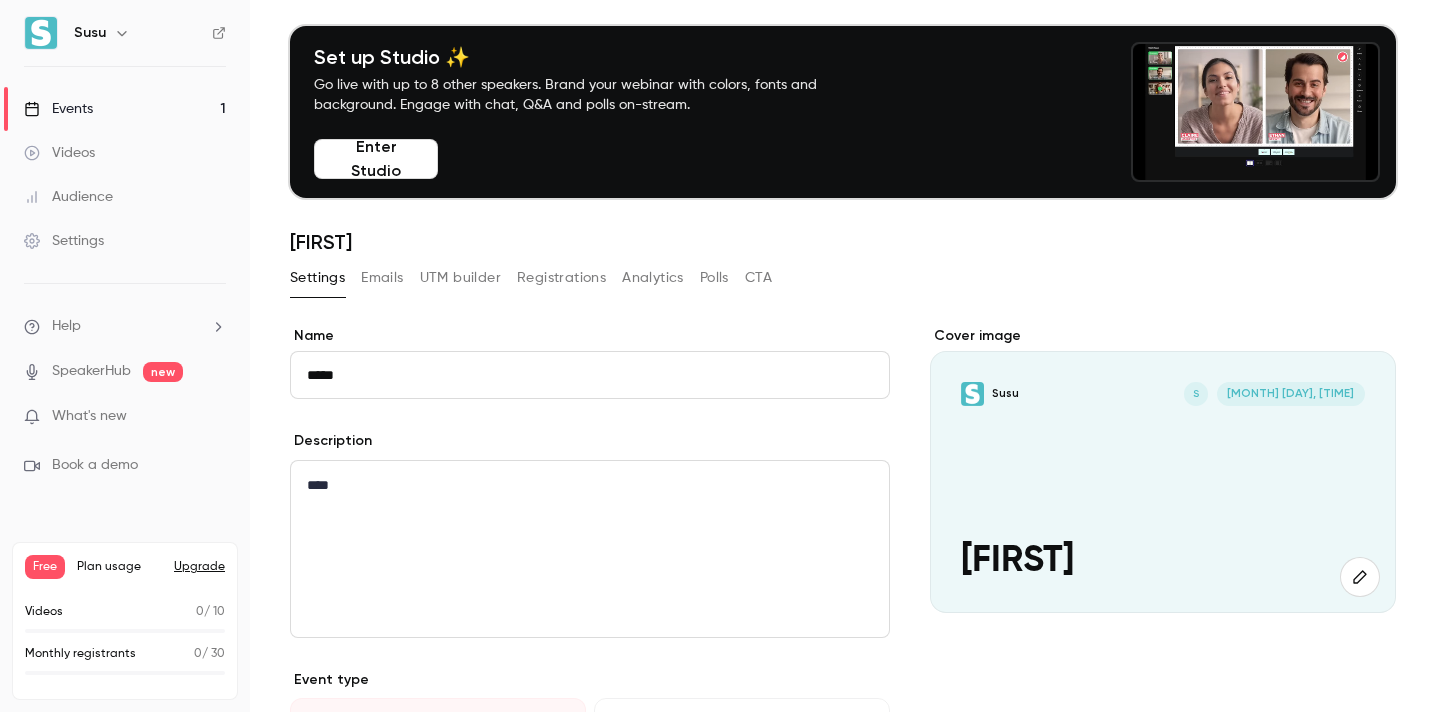 scroll, scrollTop: 74, scrollLeft: 0, axis: vertical 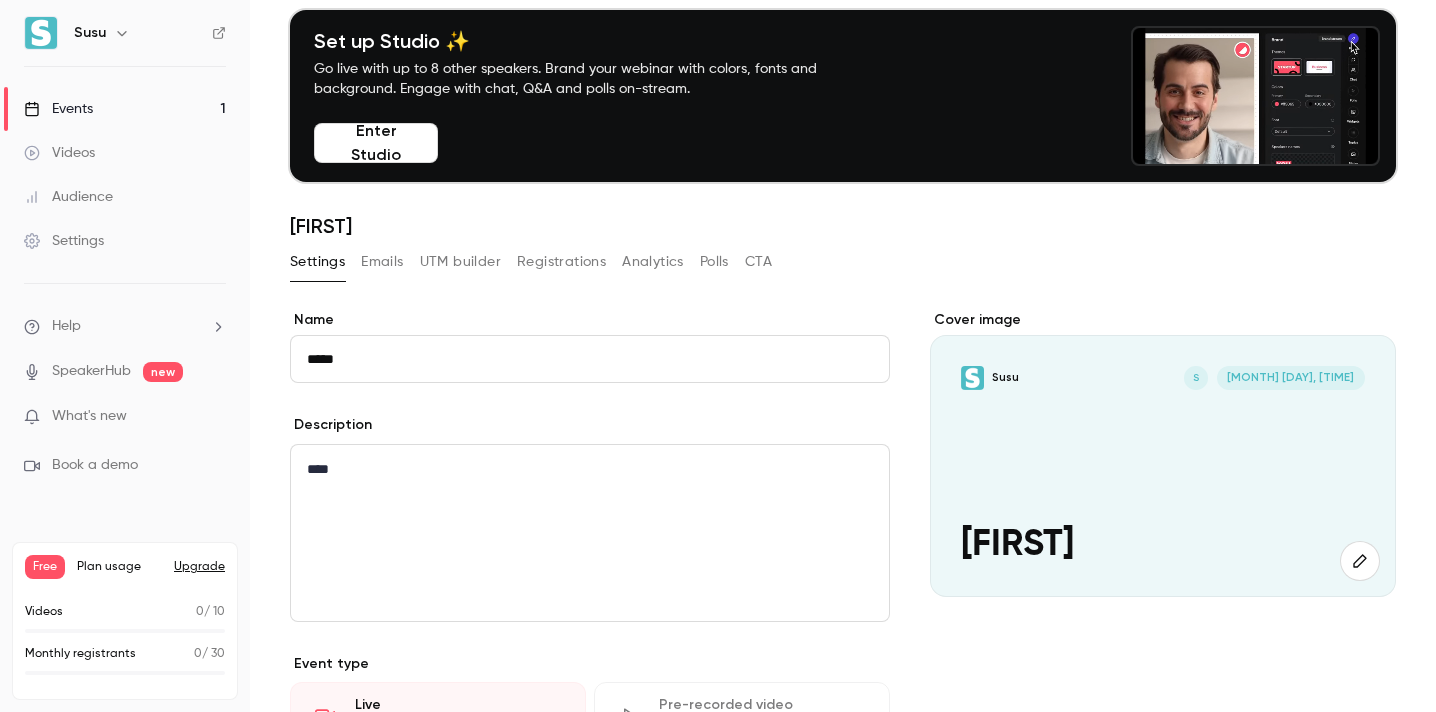 click on "*****" at bounding box center [590, 359] 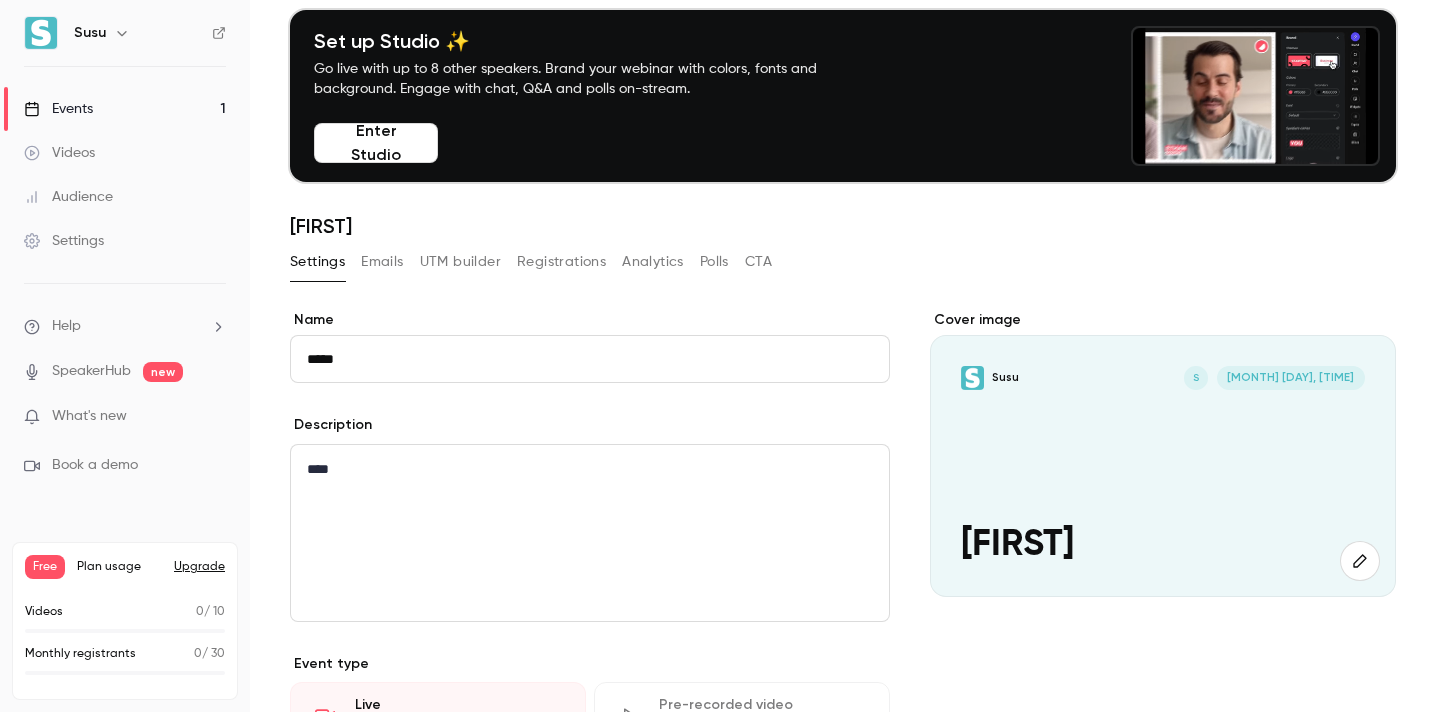 click on "*****" at bounding box center [590, 359] 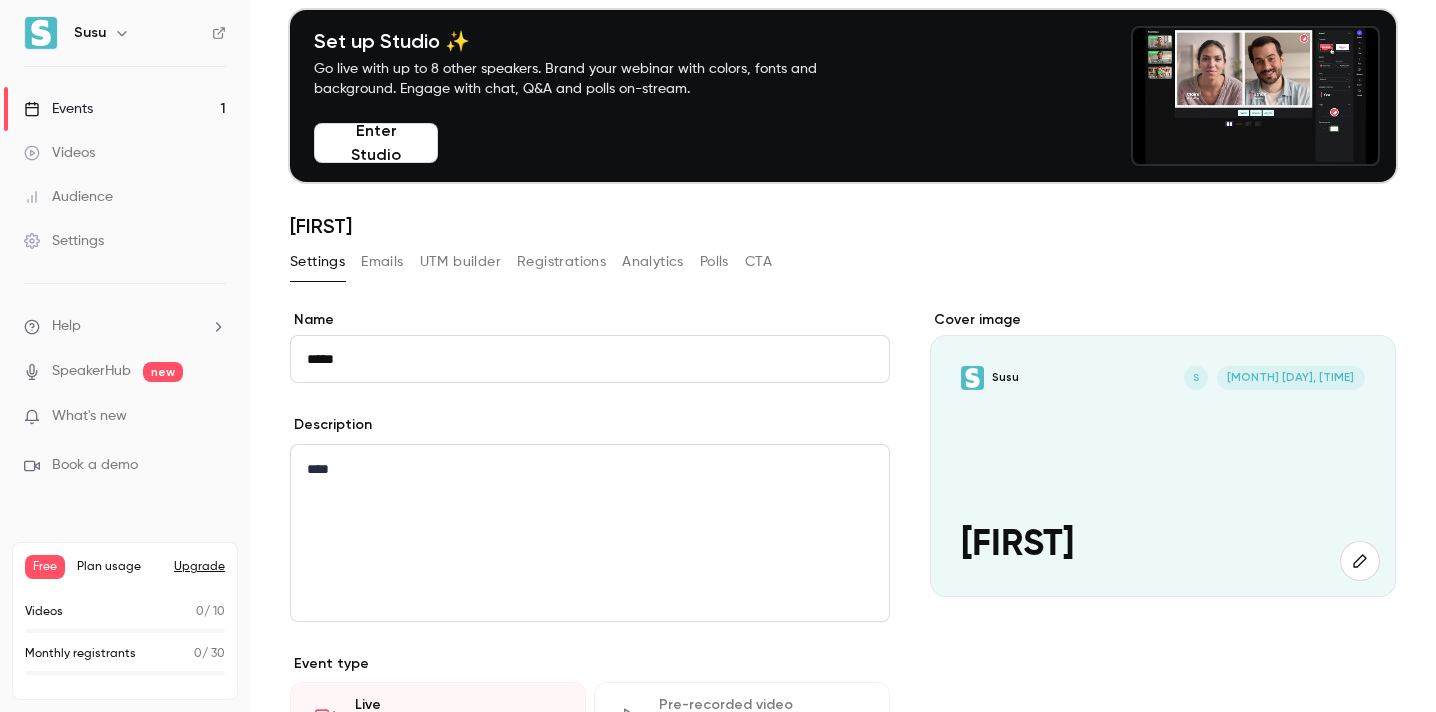 click on "*****" at bounding box center [590, 359] 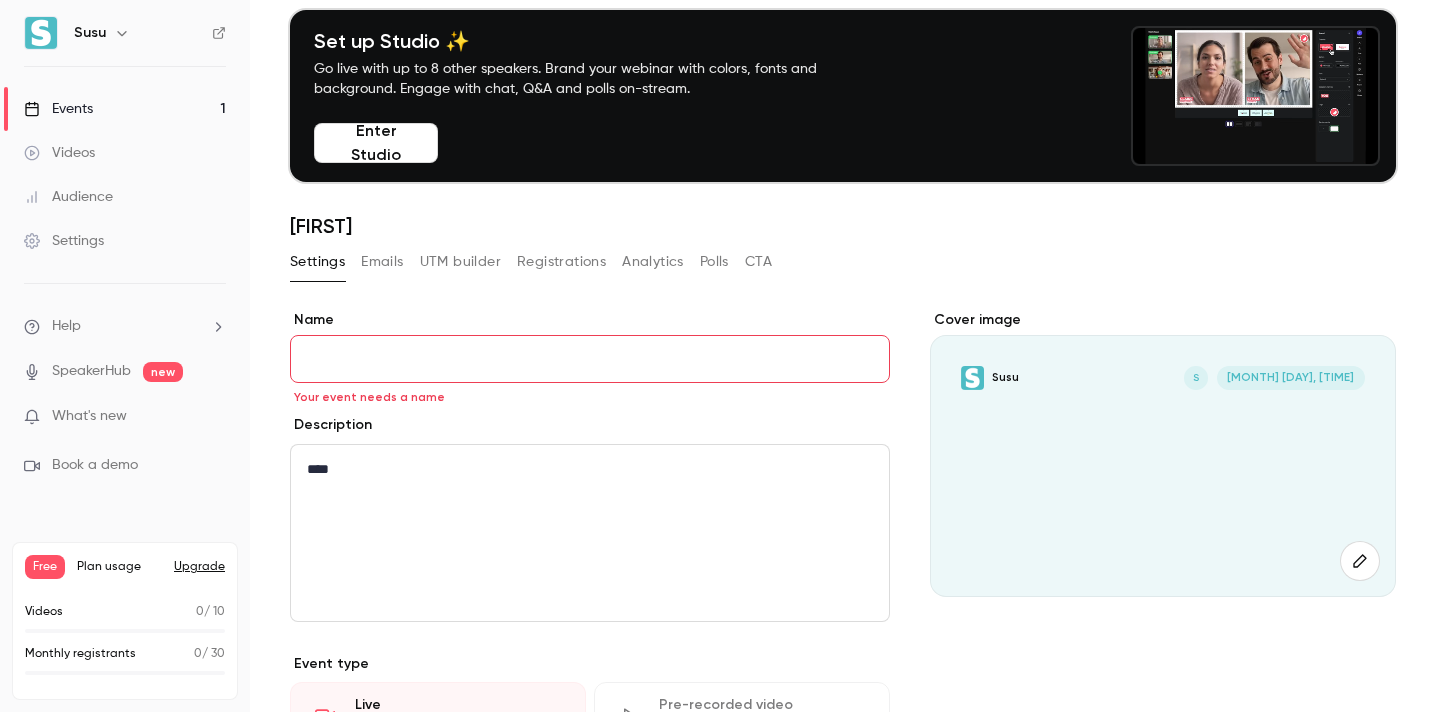 paste on "**********" 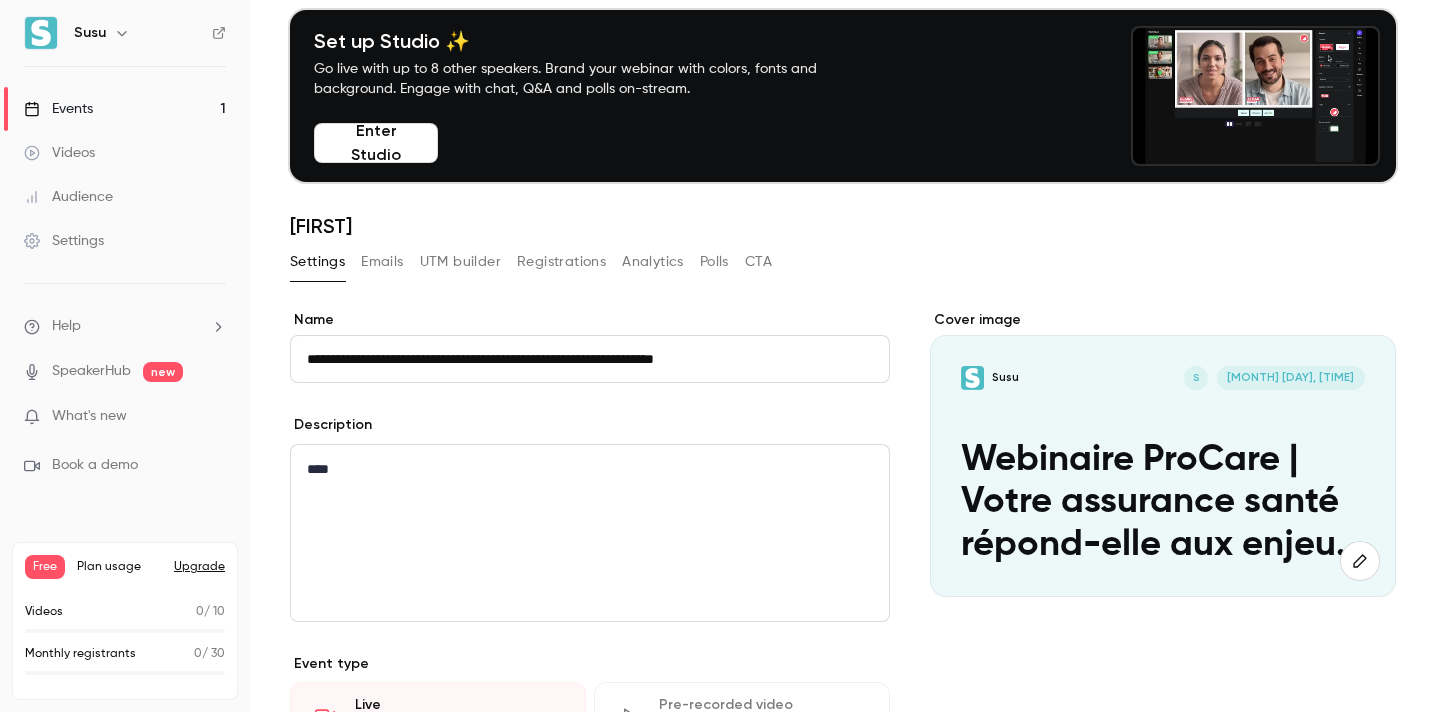 type on "**********" 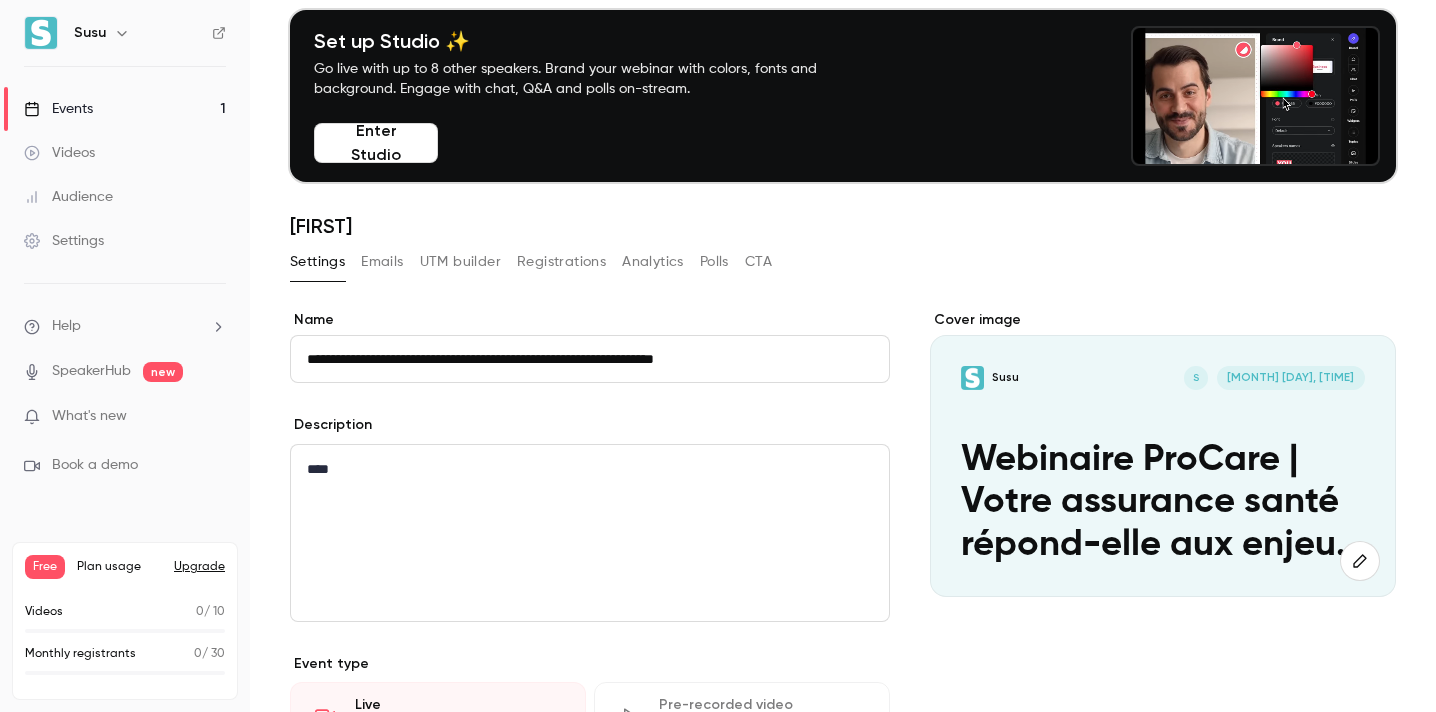 click on "****" at bounding box center (590, 533) 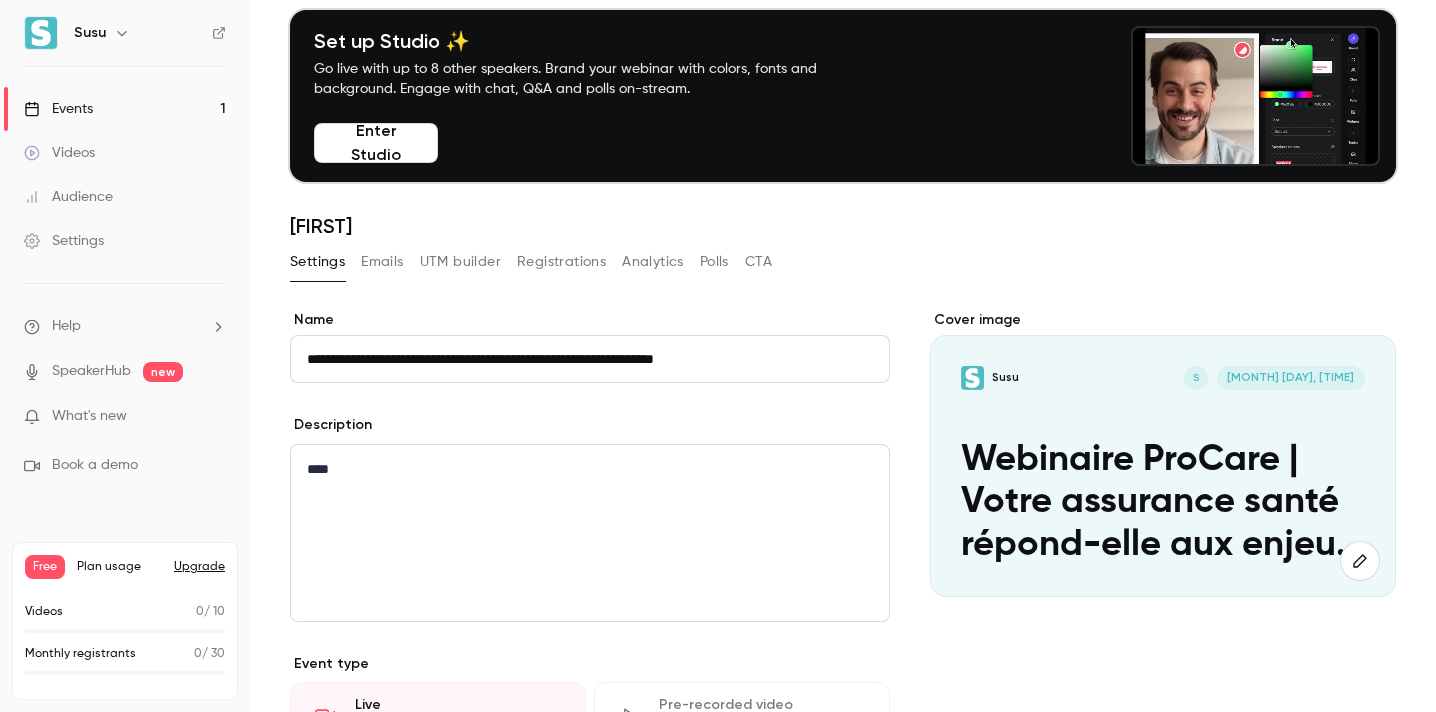 click on "****" at bounding box center (590, 533) 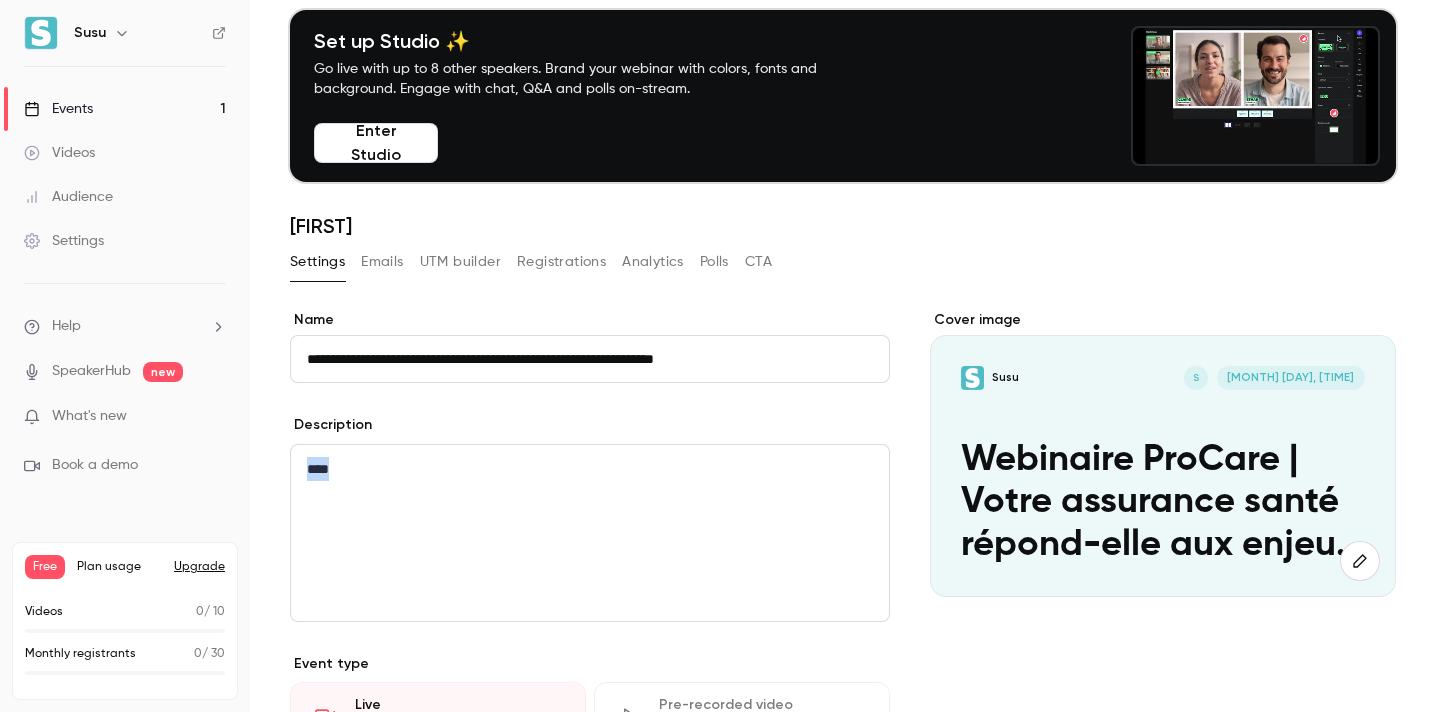 click on "****" at bounding box center (590, 533) 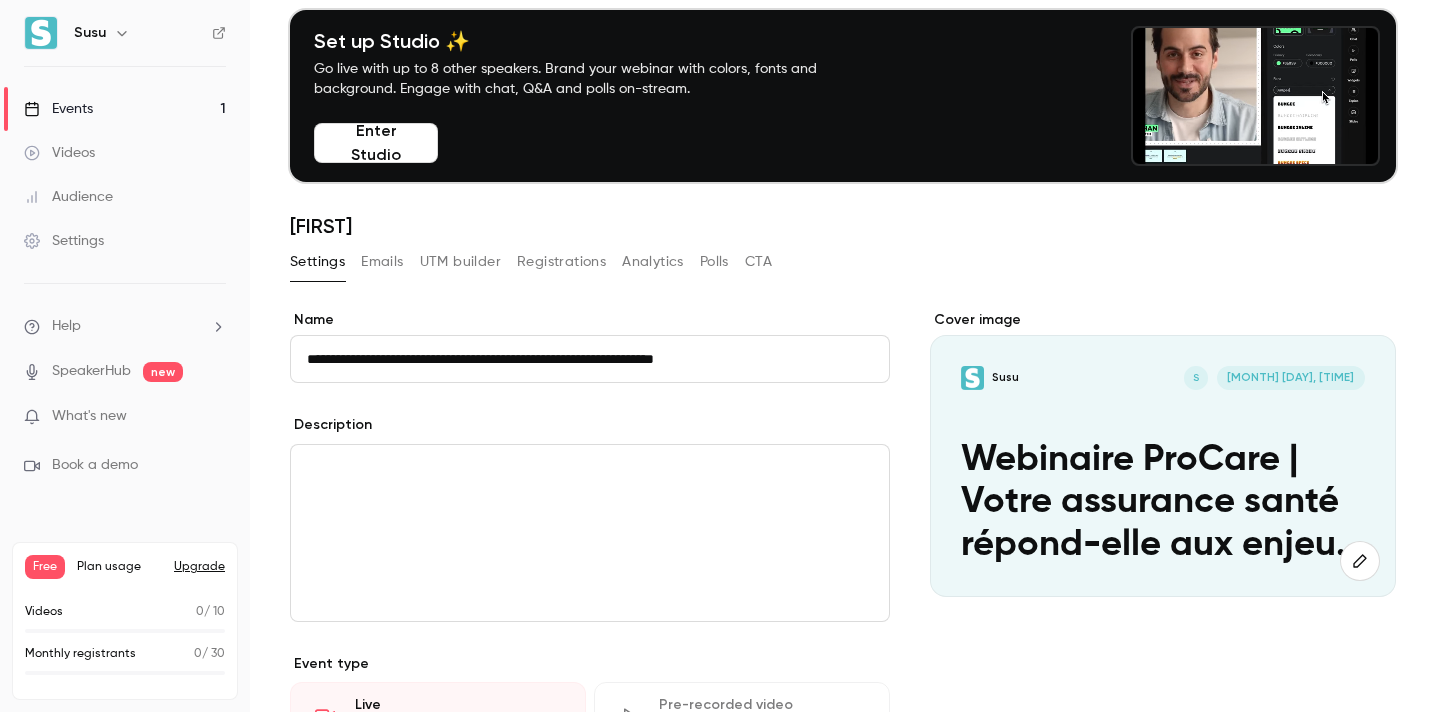 click on "**********" at bounding box center [590, 359] 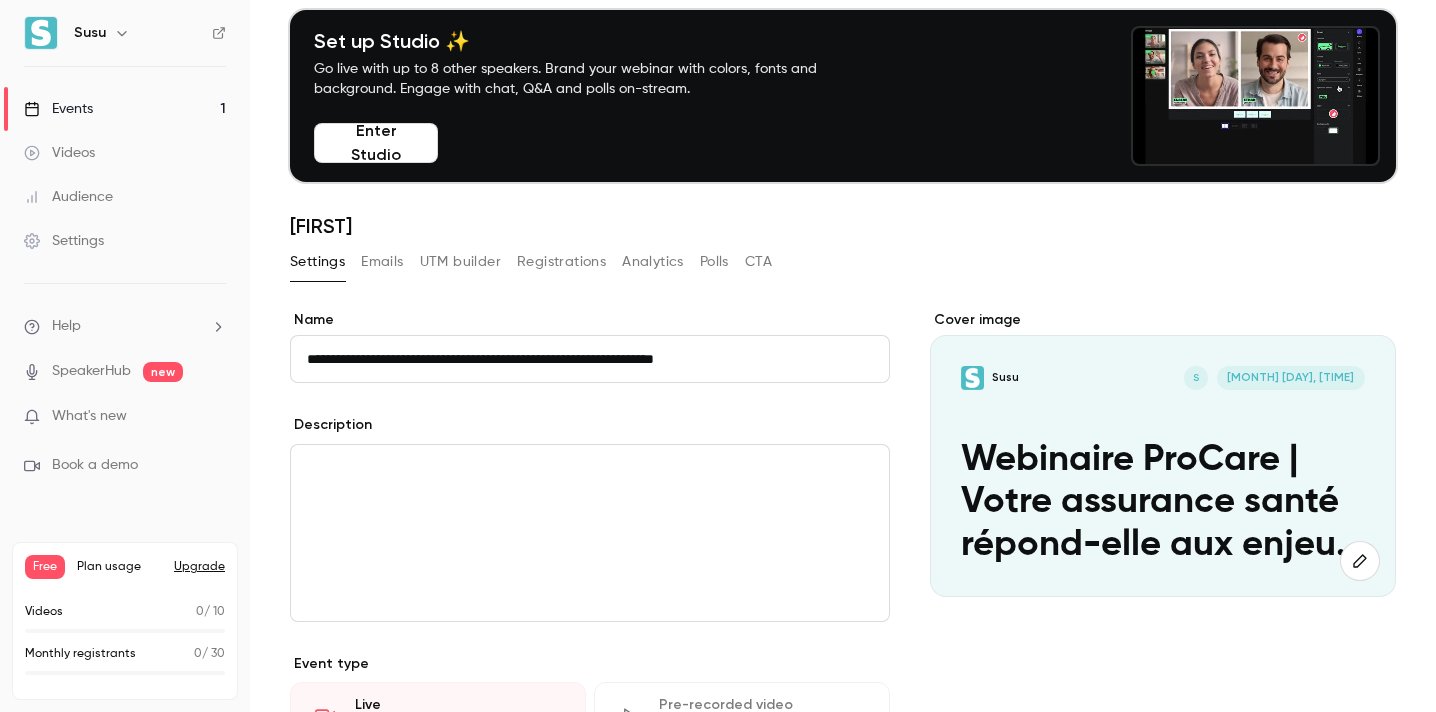 click at bounding box center [590, 469] 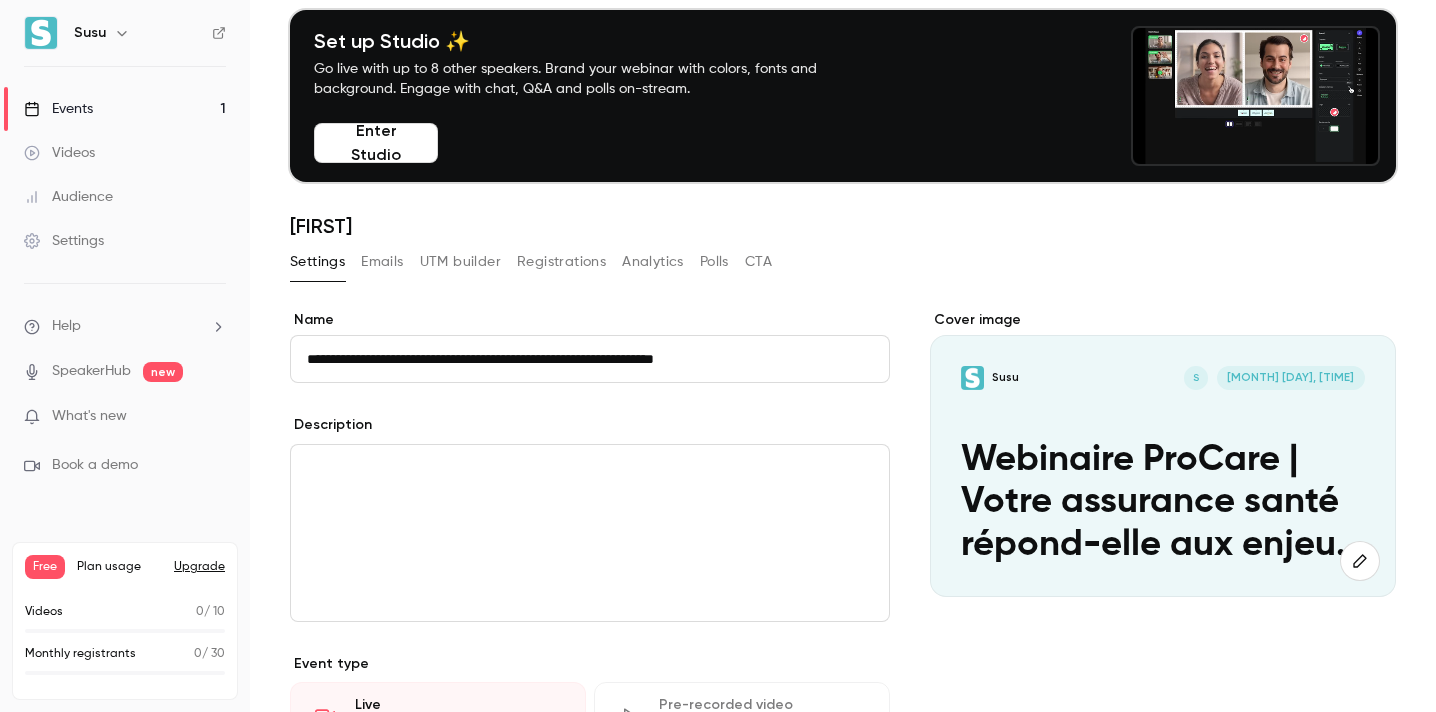 scroll, scrollTop: 0, scrollLeft: 0, axis: both 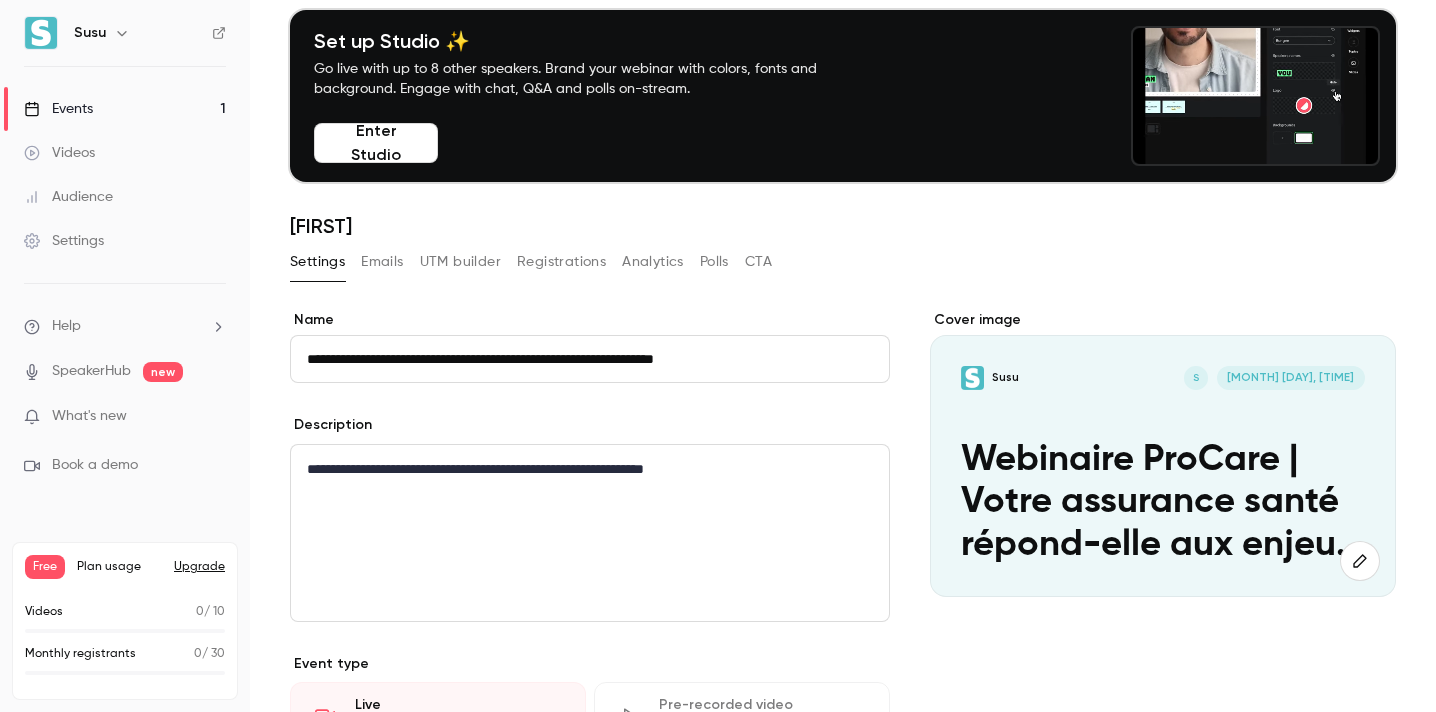 click on "**********" at bounding box center [590, 469] 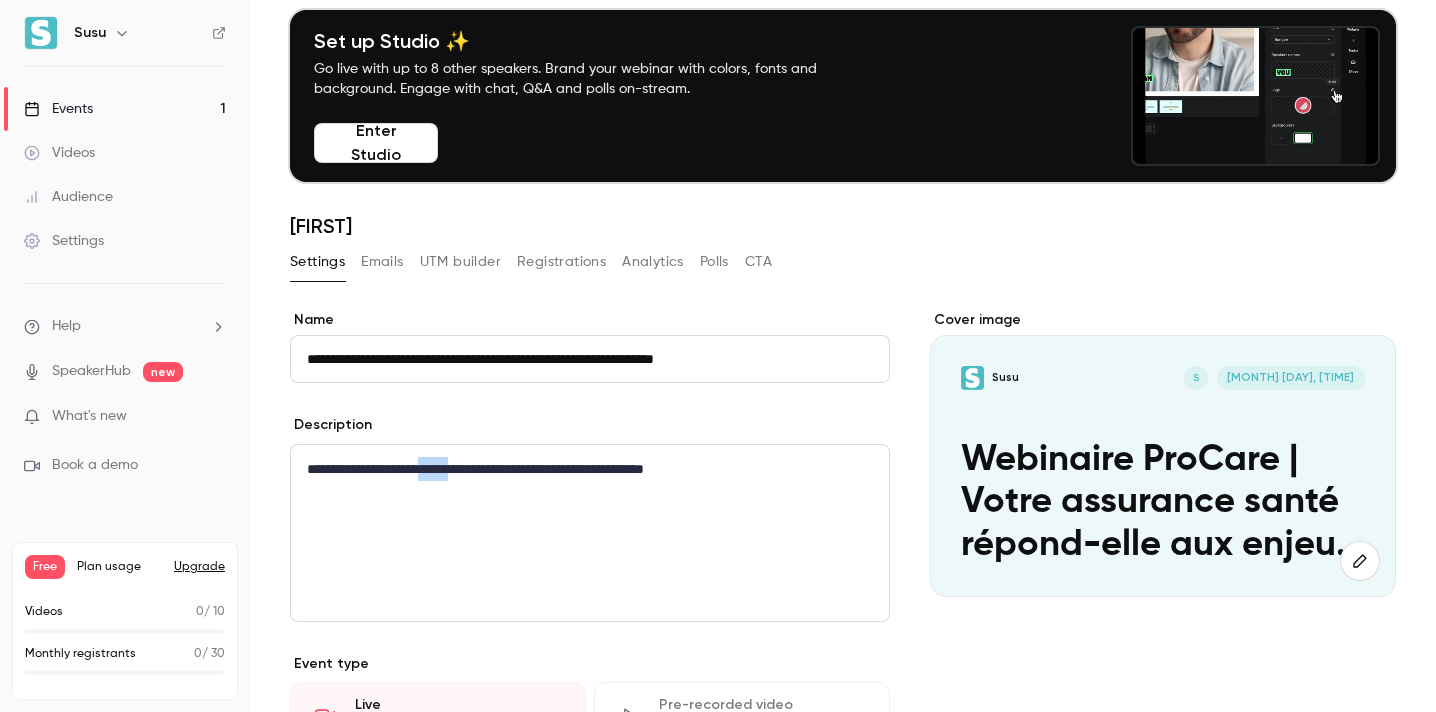 click on "**********" at bounding box center [590, 469] 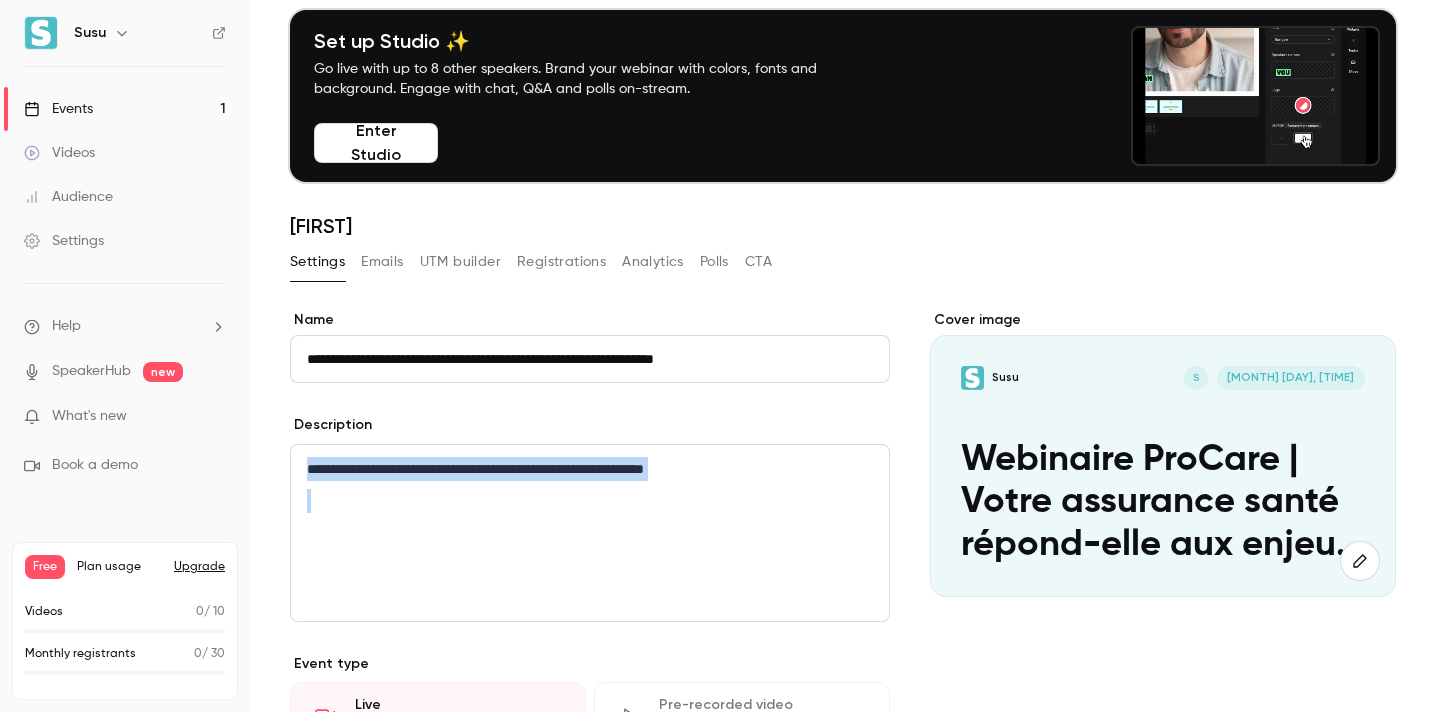 click on "**********" at bounding box center (590, 469) 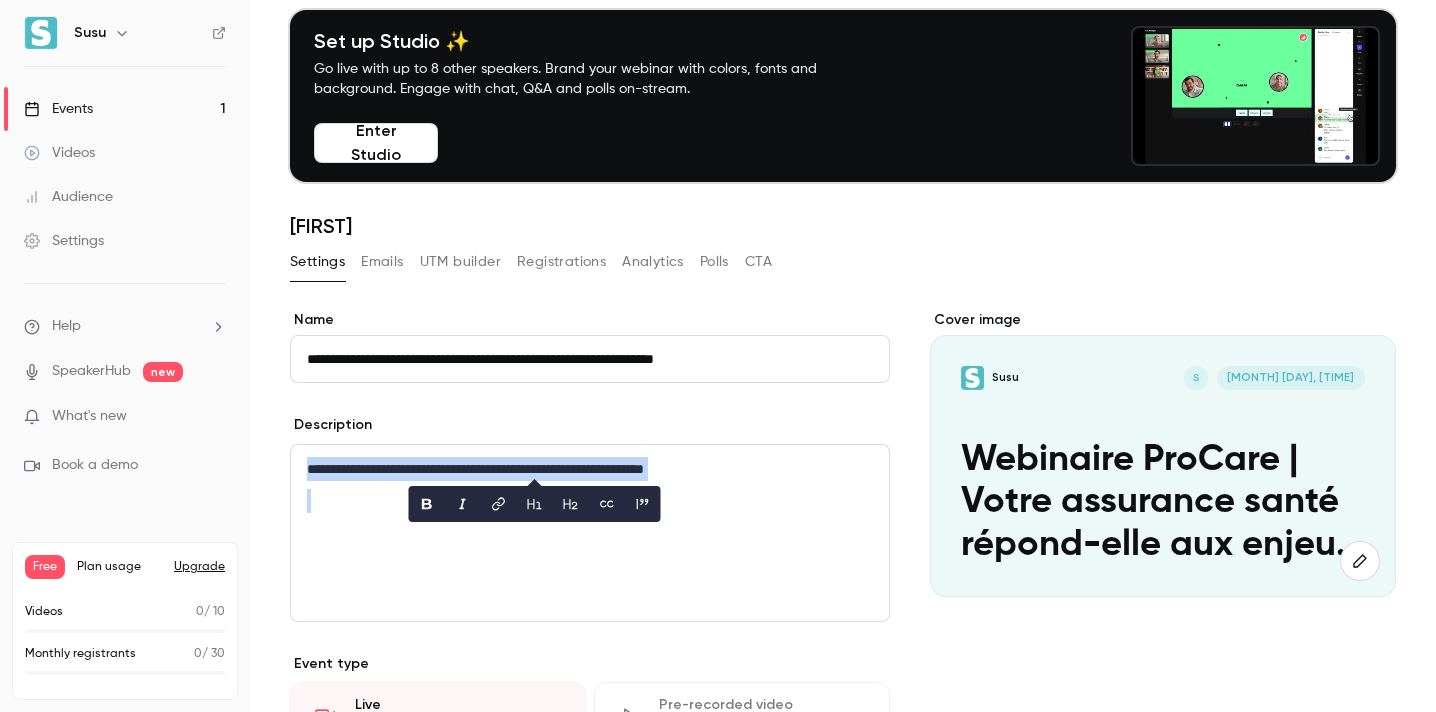 copy on "**********" 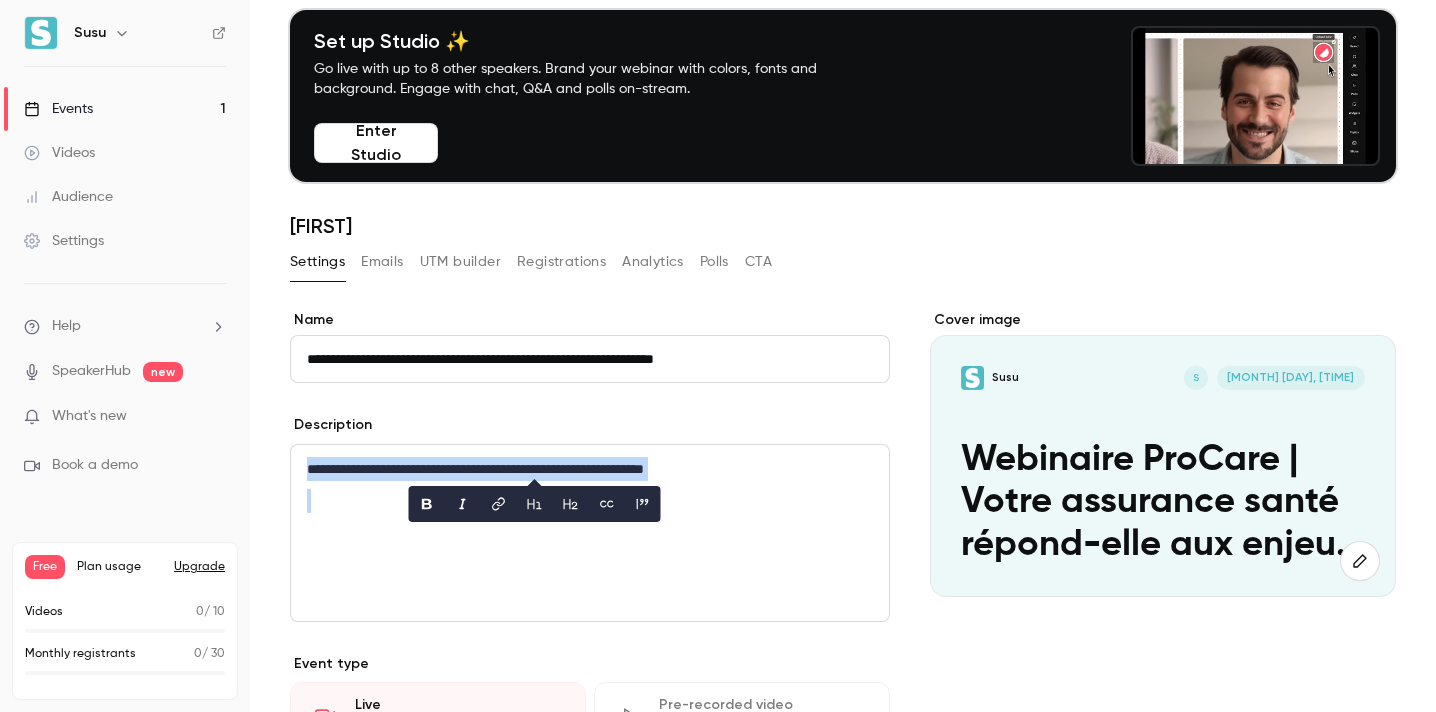click on "**********" at bounding box center (590, 469) 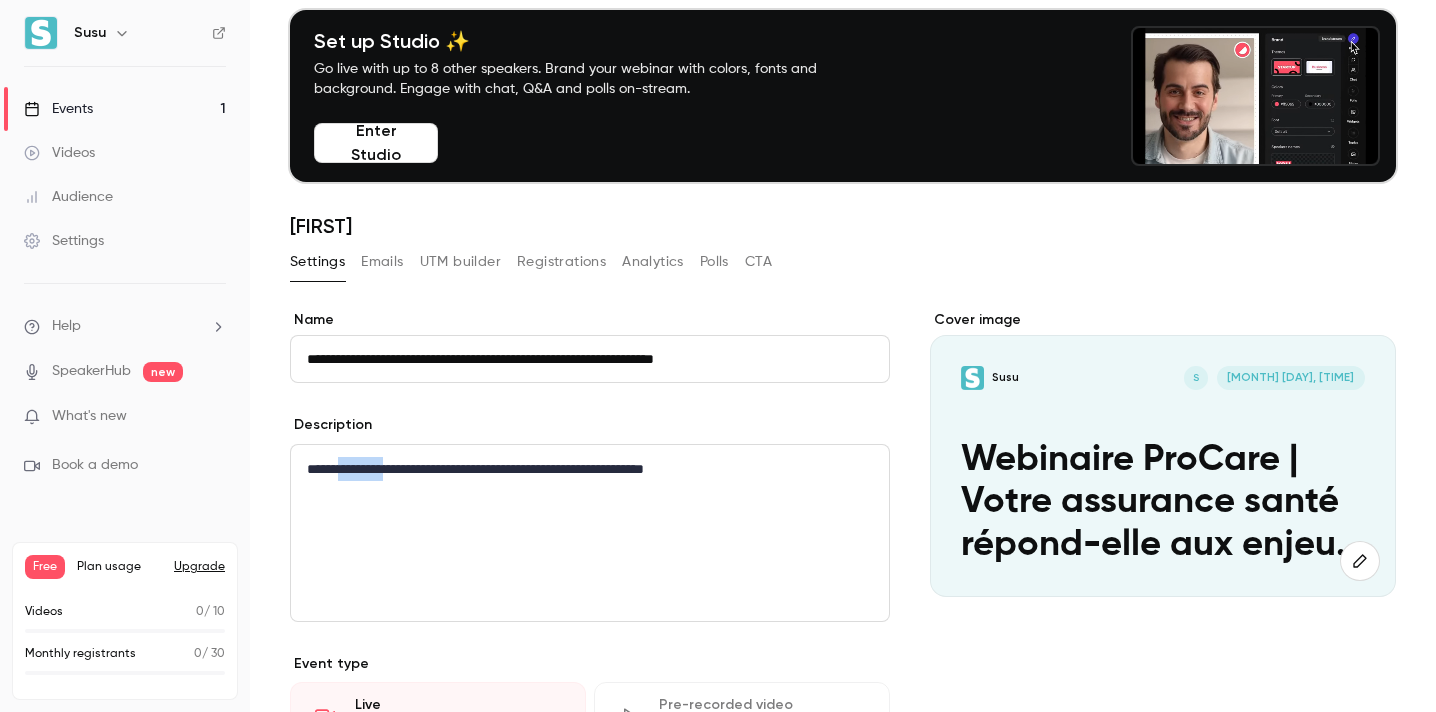 click on "**********" at bounding box center [590, 469] 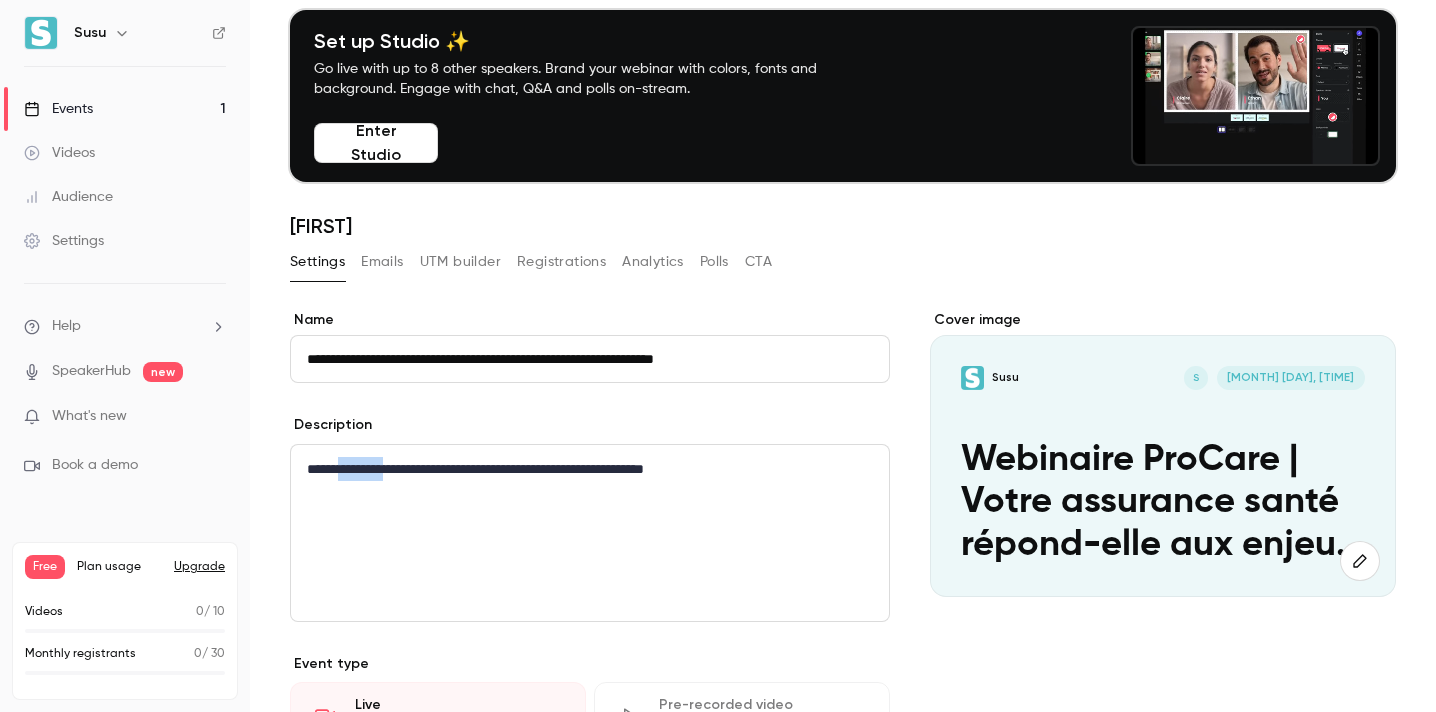 click on "**********" at bounding box center (590, 469) 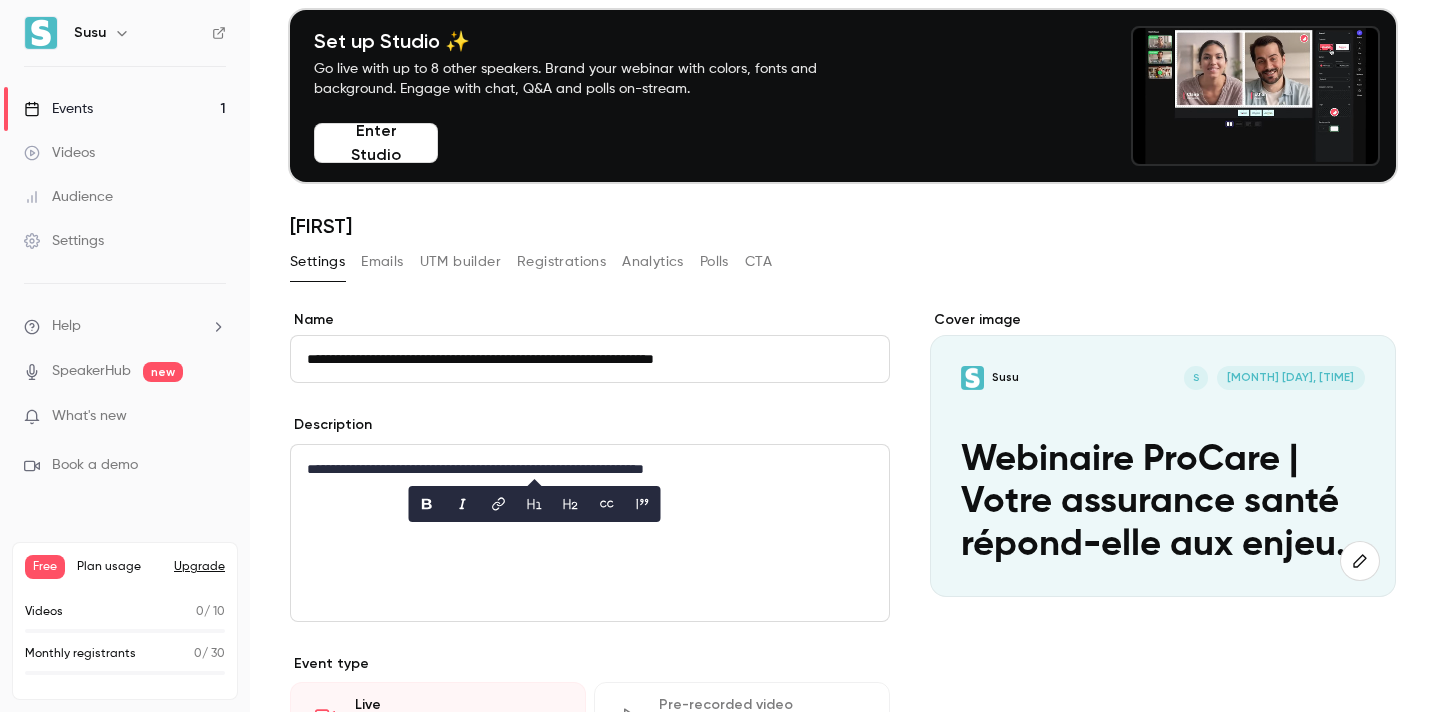 scroll, scrollTop: 0, scrollLeft: 0, axis: both 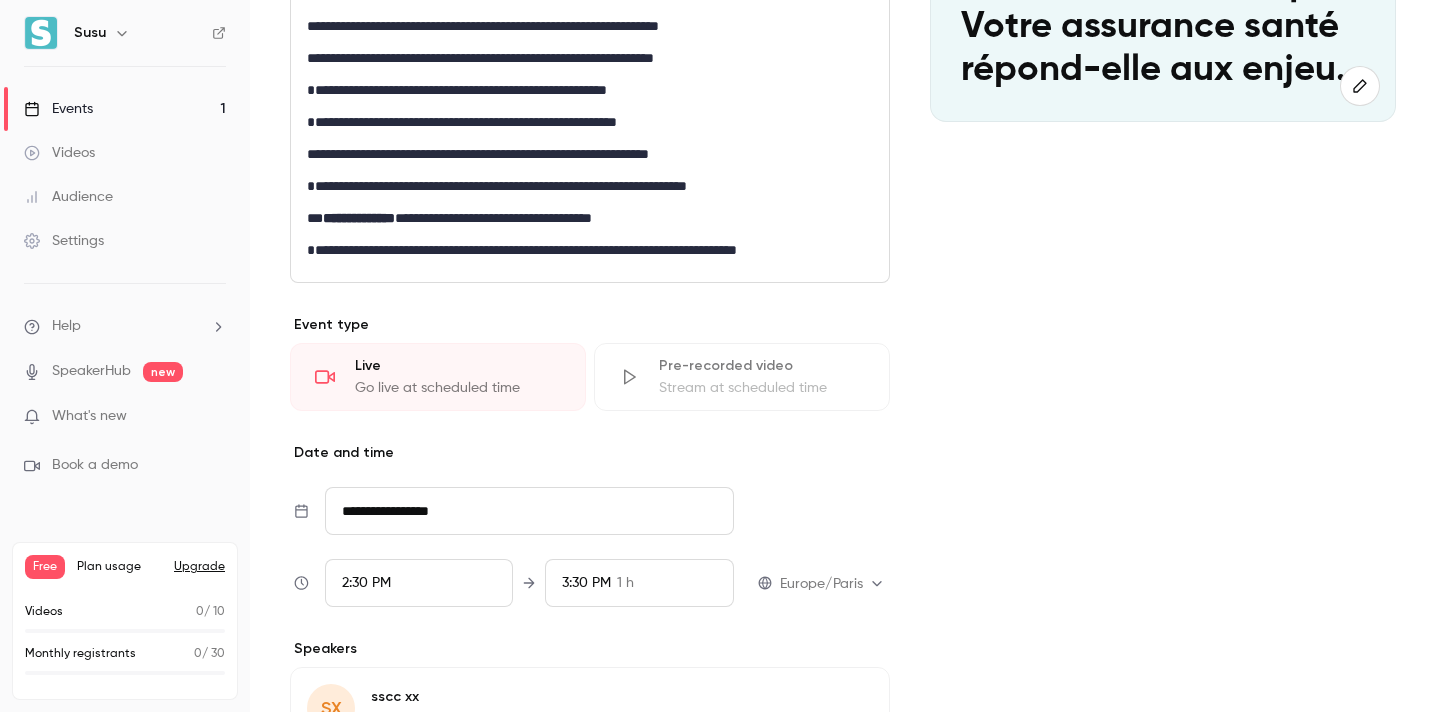 click on "2:30 PM" at bounding box center (366, 583) 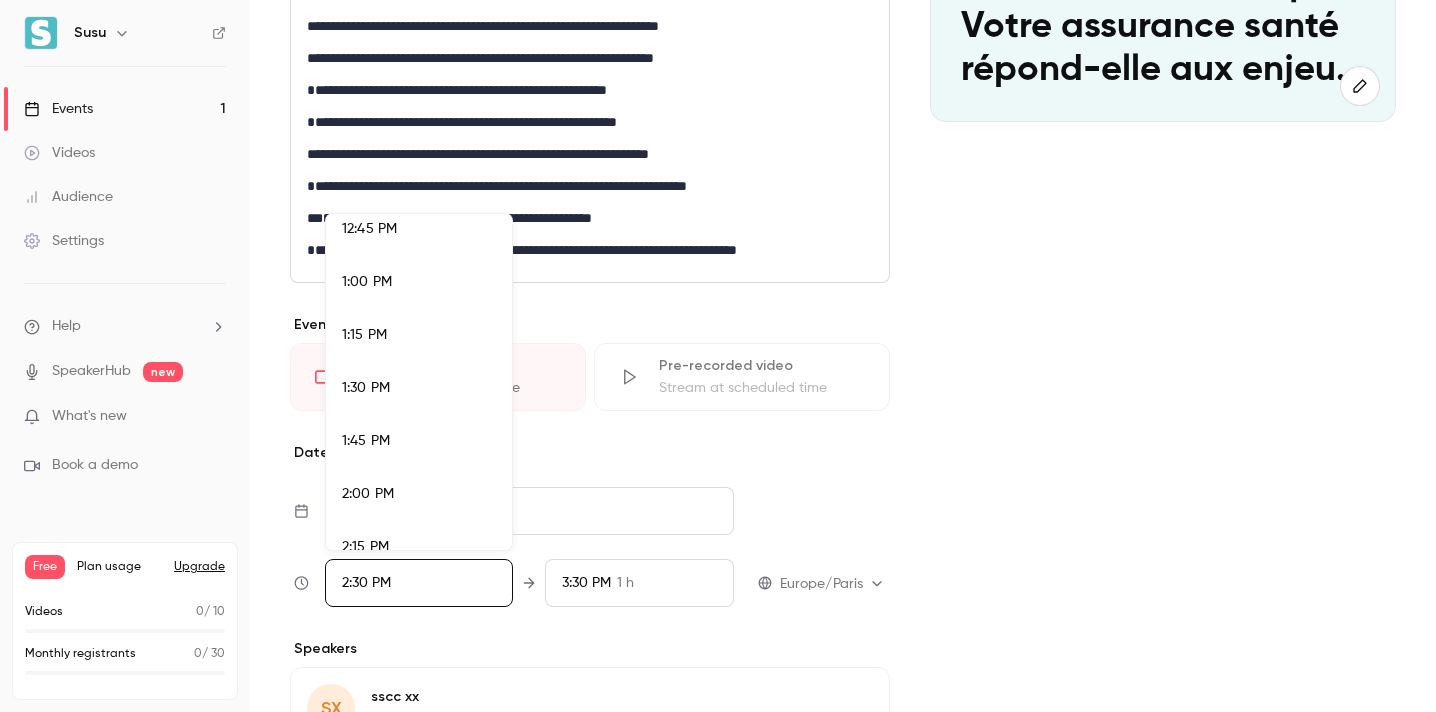 scroll, scrollTop: 2713, scrollLeft: 0, axis: vertical 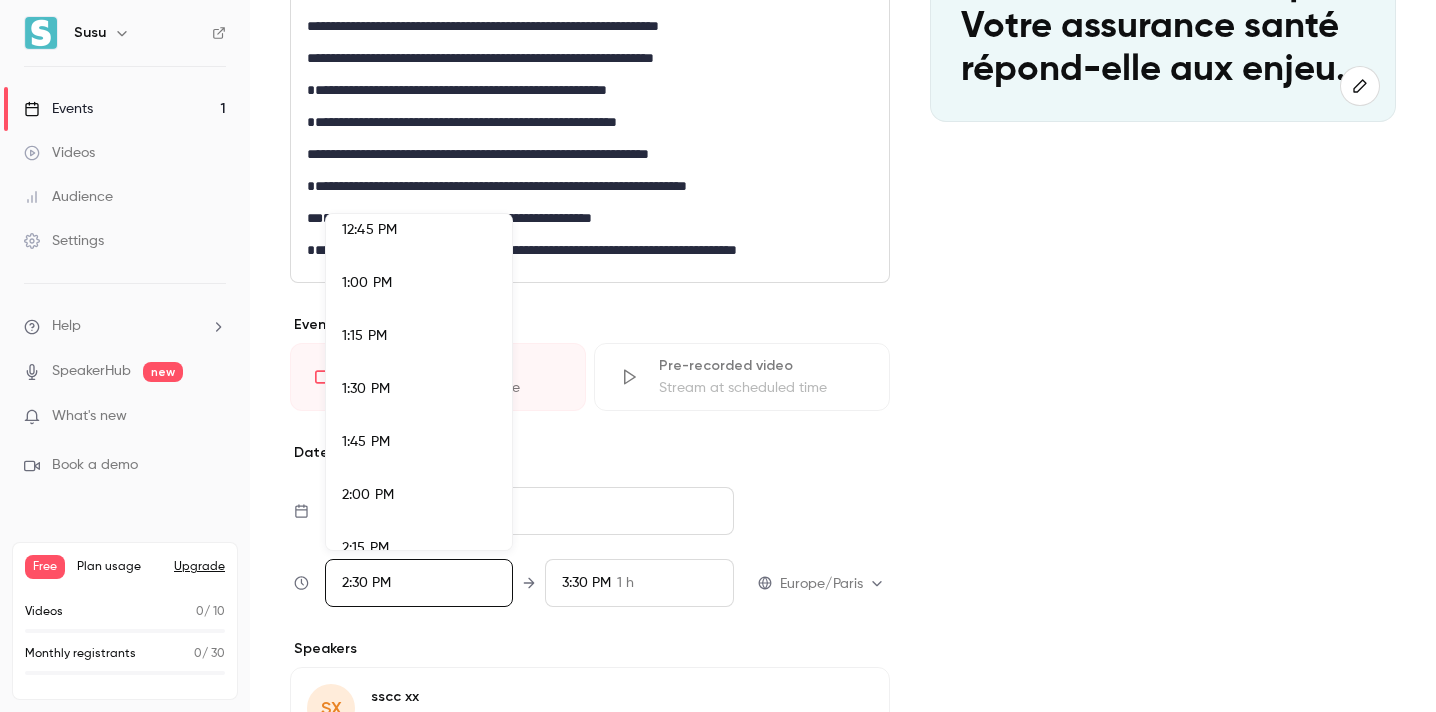 click on "1:00 PM" at bounding box center [419, 283] 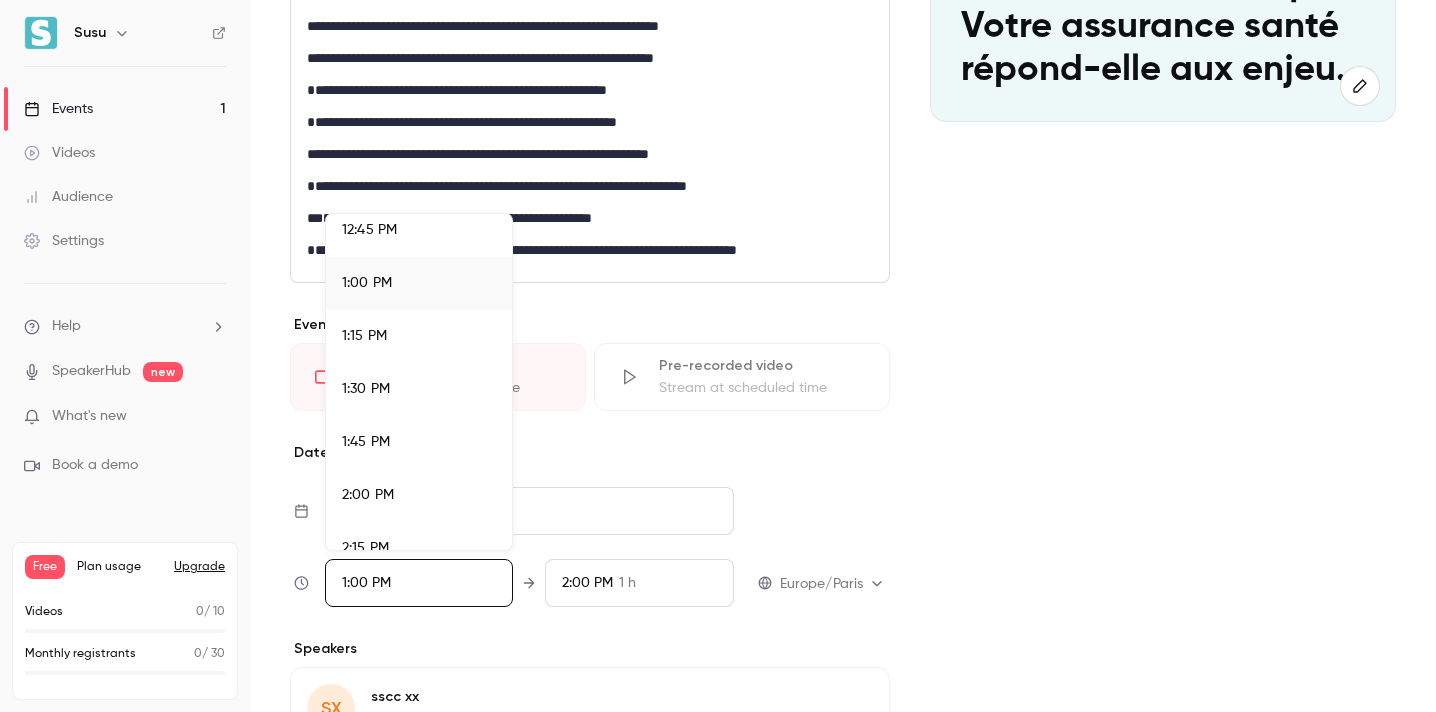 click at bounding box center (718, 356) 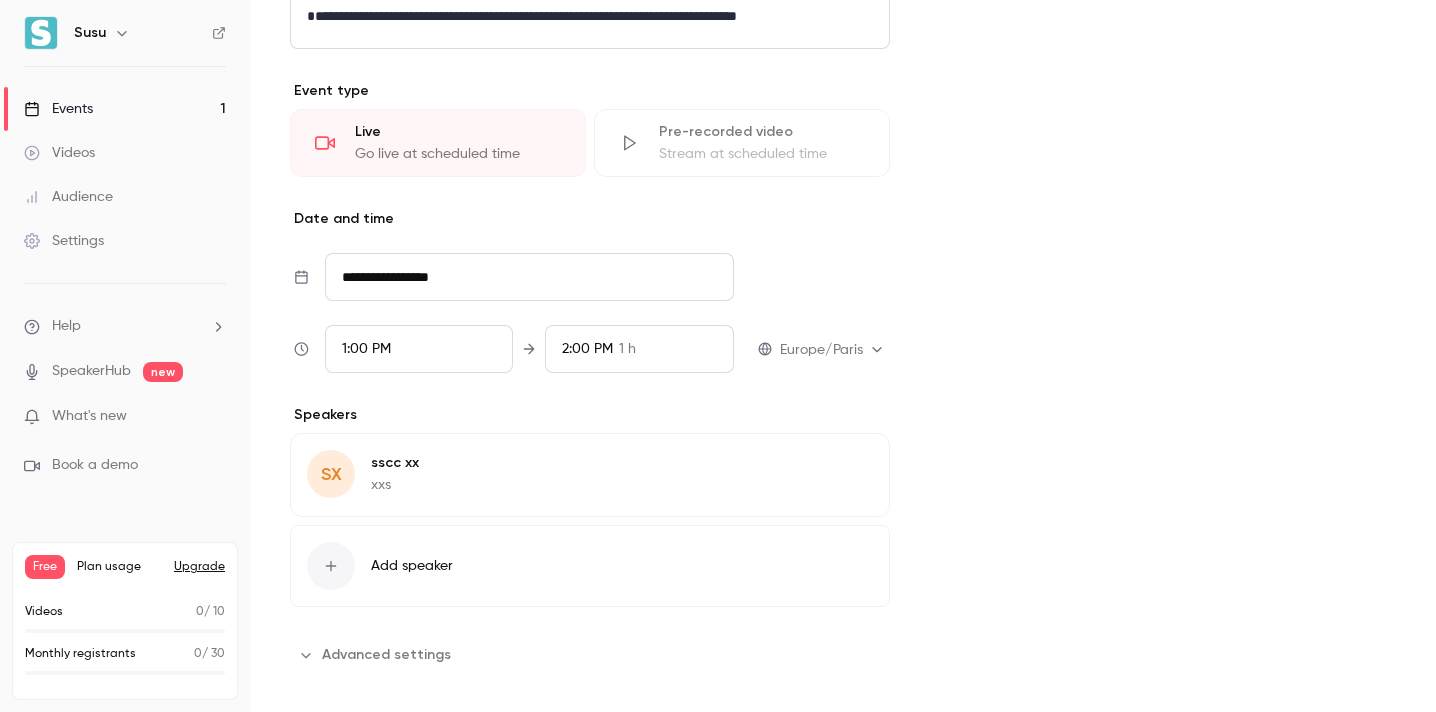 scroll, scrollTop: 786, scrollLeft: 0, axis: vertical 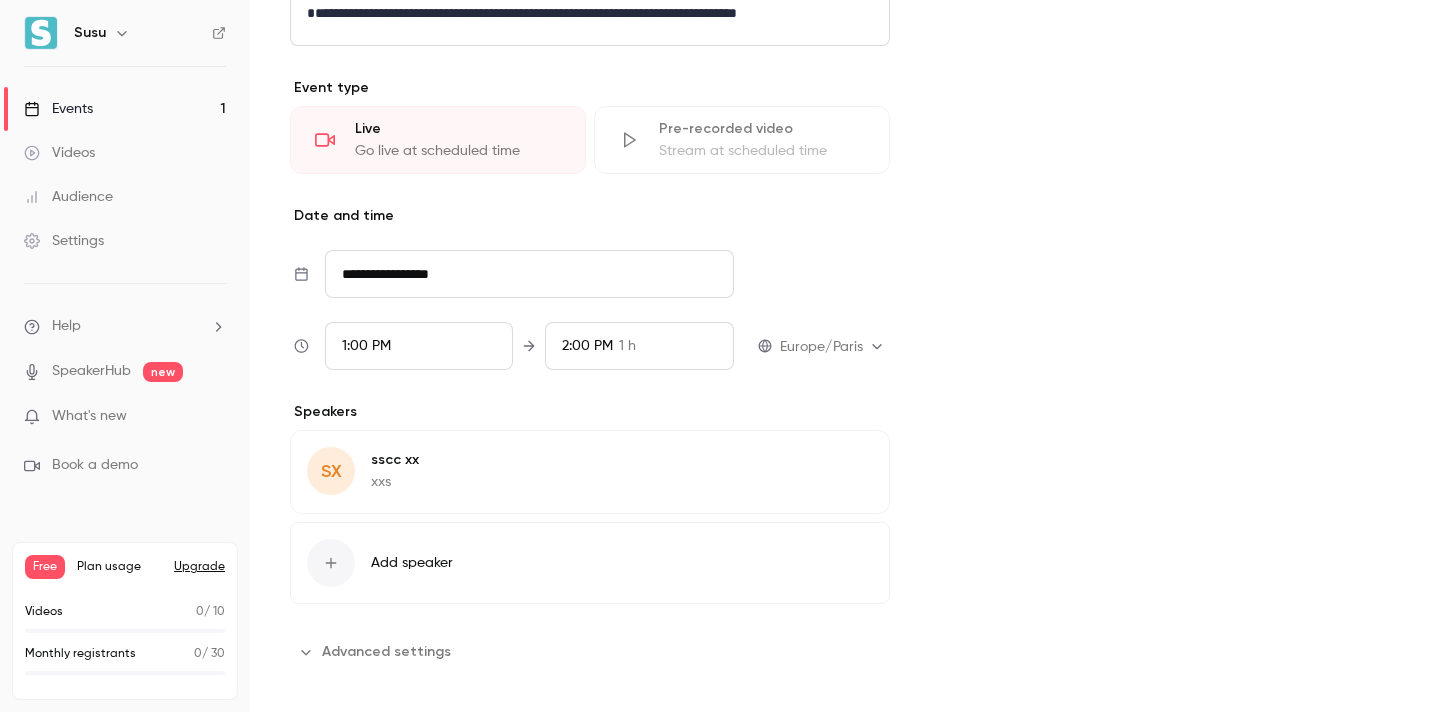 click on "Edit" at bounding box center [836, 463] 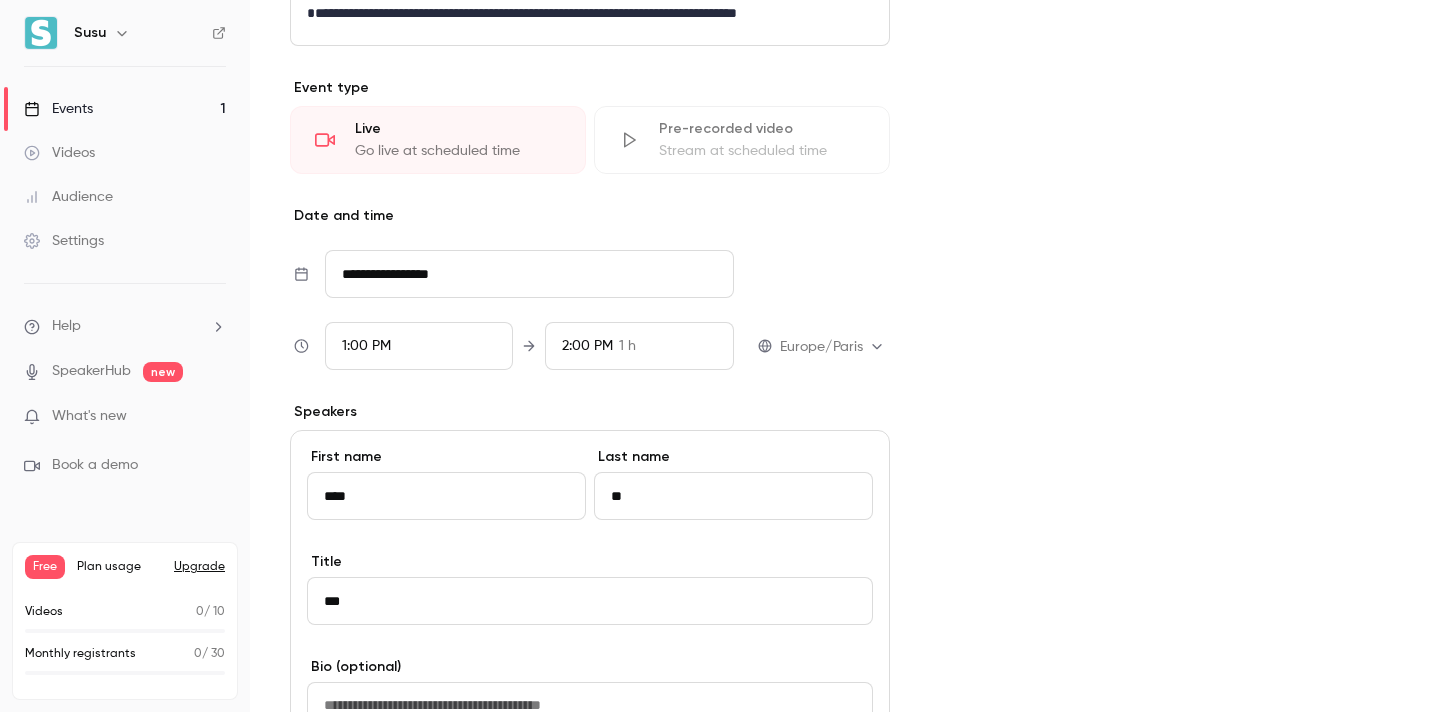click on "****" at bounding box center [446, 496] 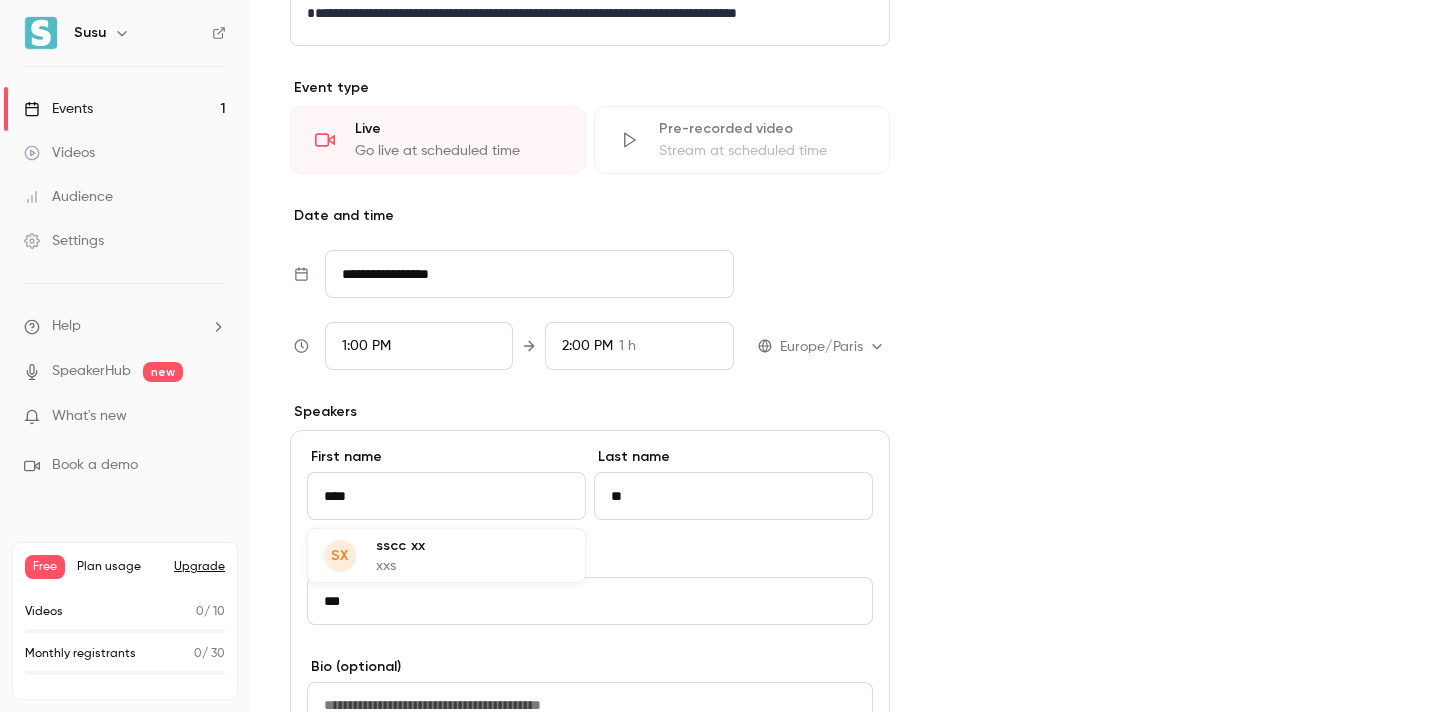 click on "****" at bounding box center [446, 496] 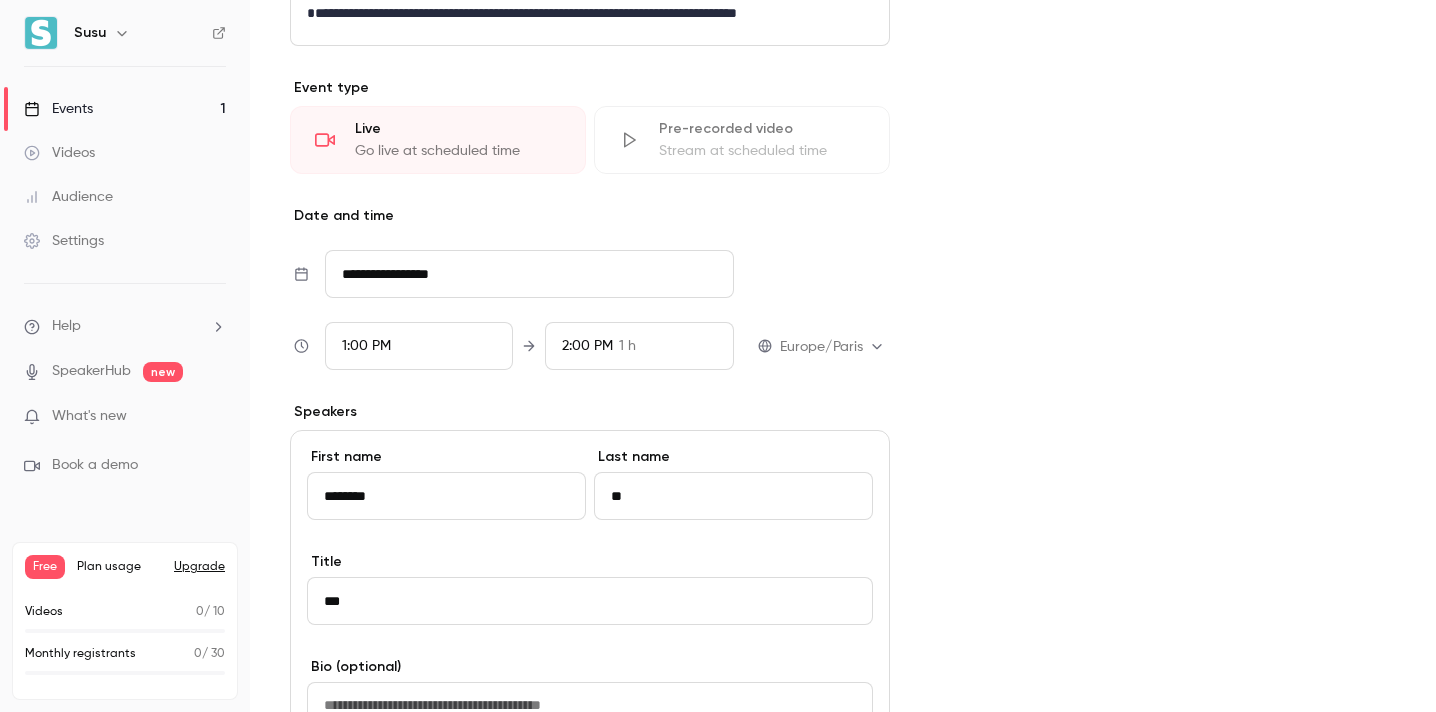 type on "*******" 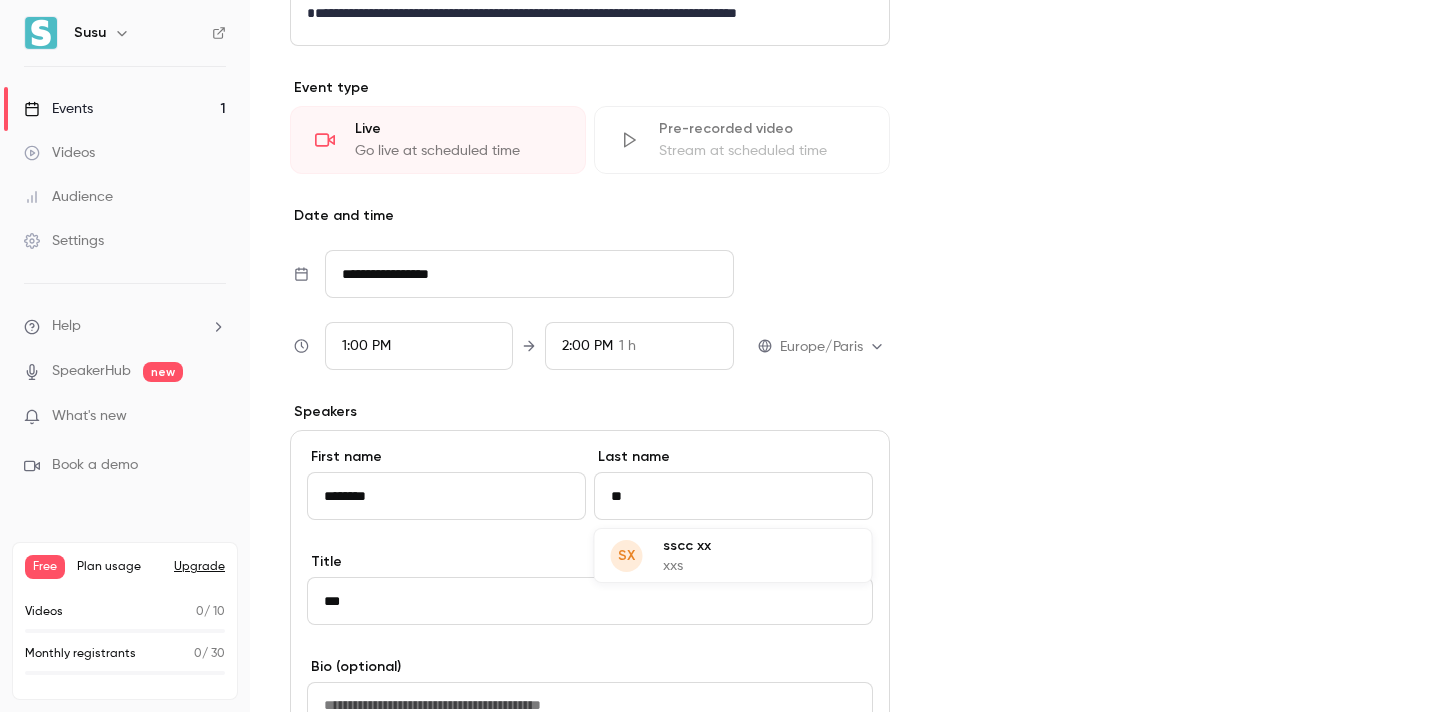 click on "**" at bounding box center (733, 496) 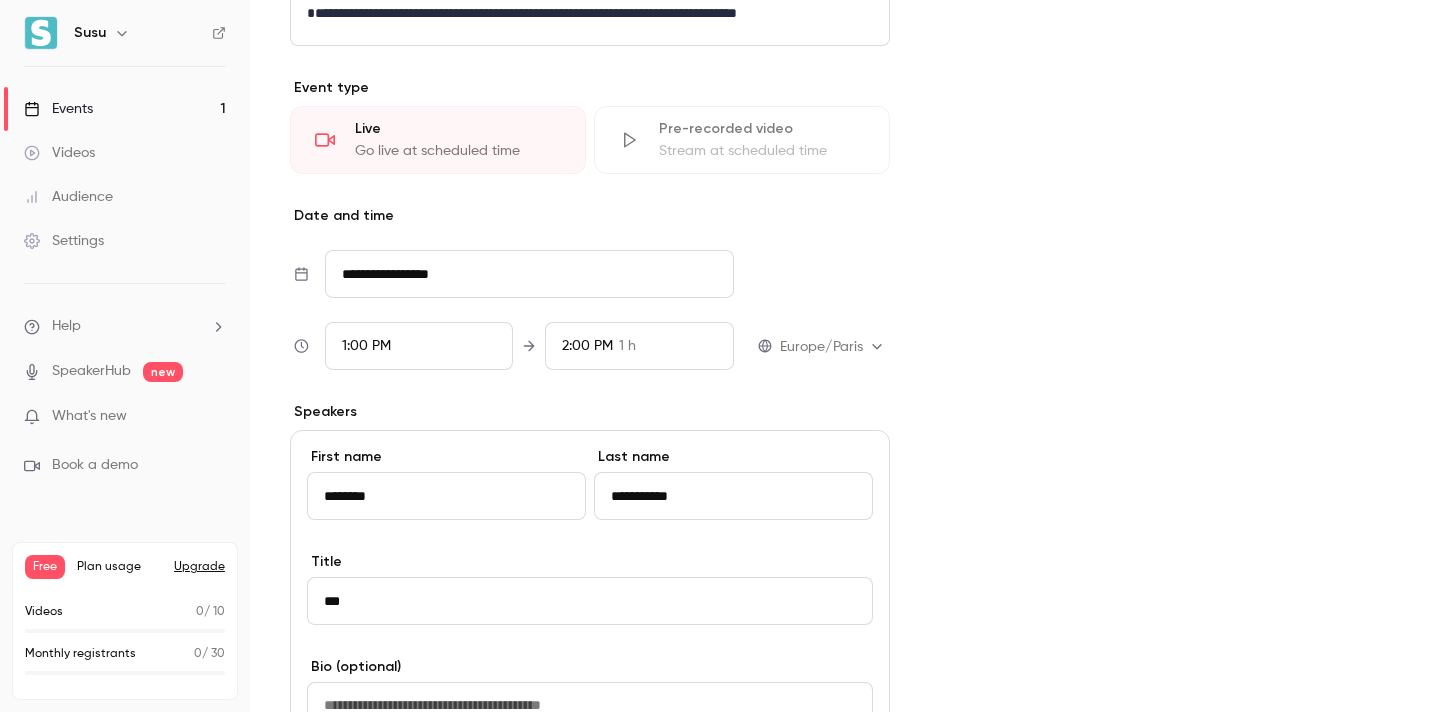 type on "**********" 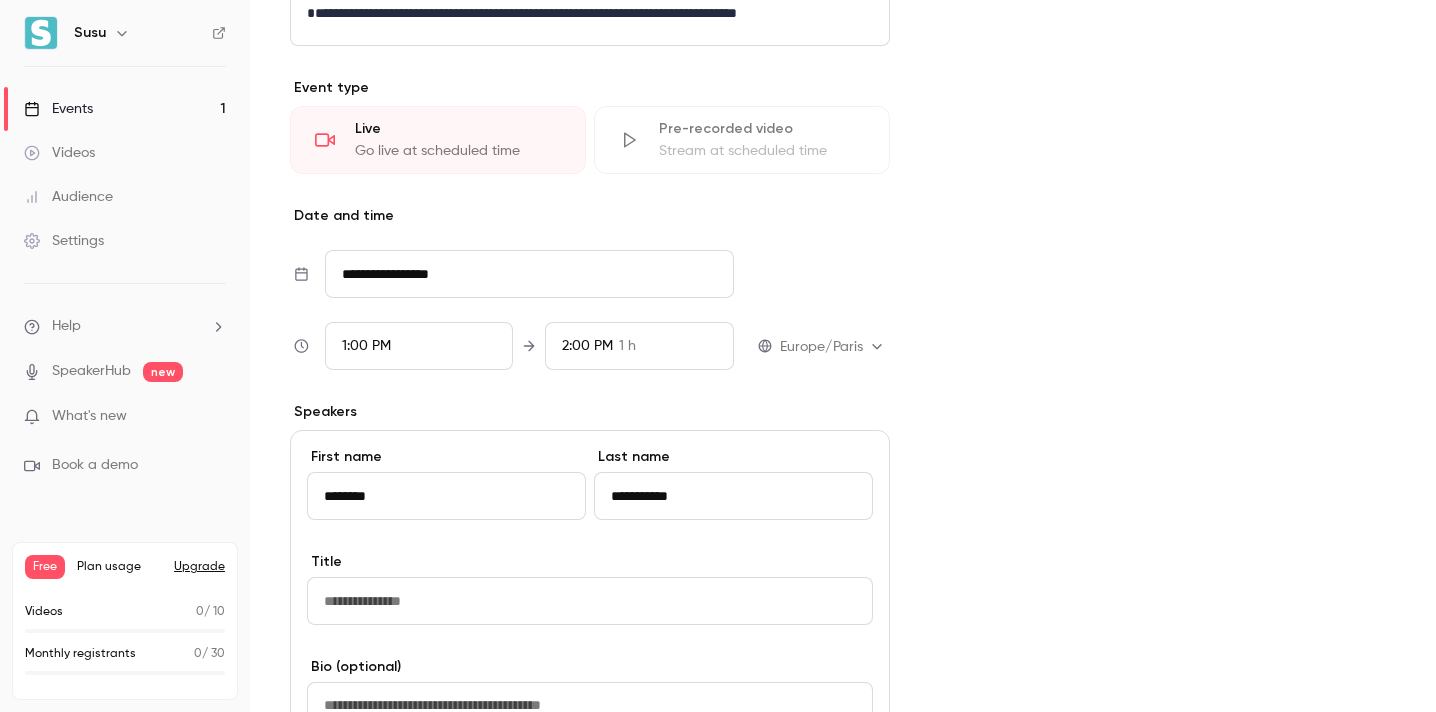 paste on "**********" 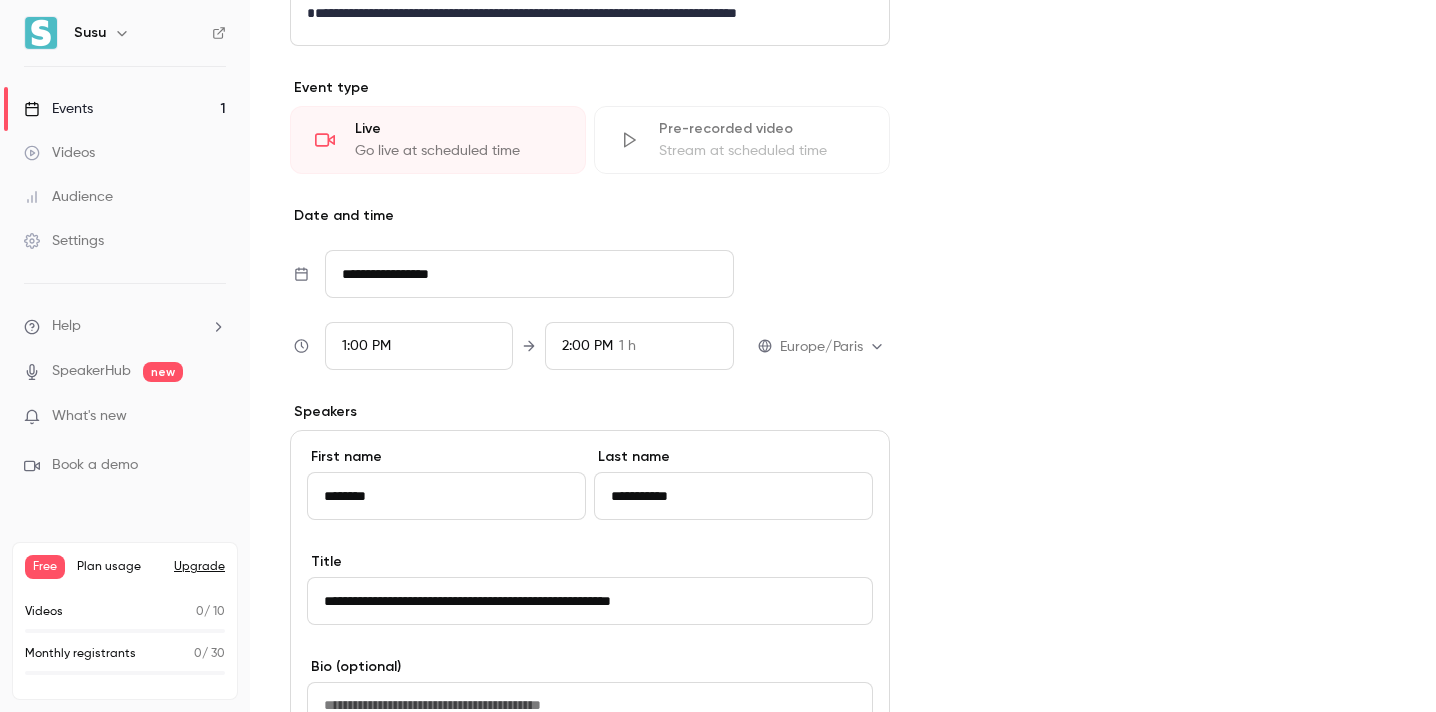 click on "**********" at bounding box center [590, 601] 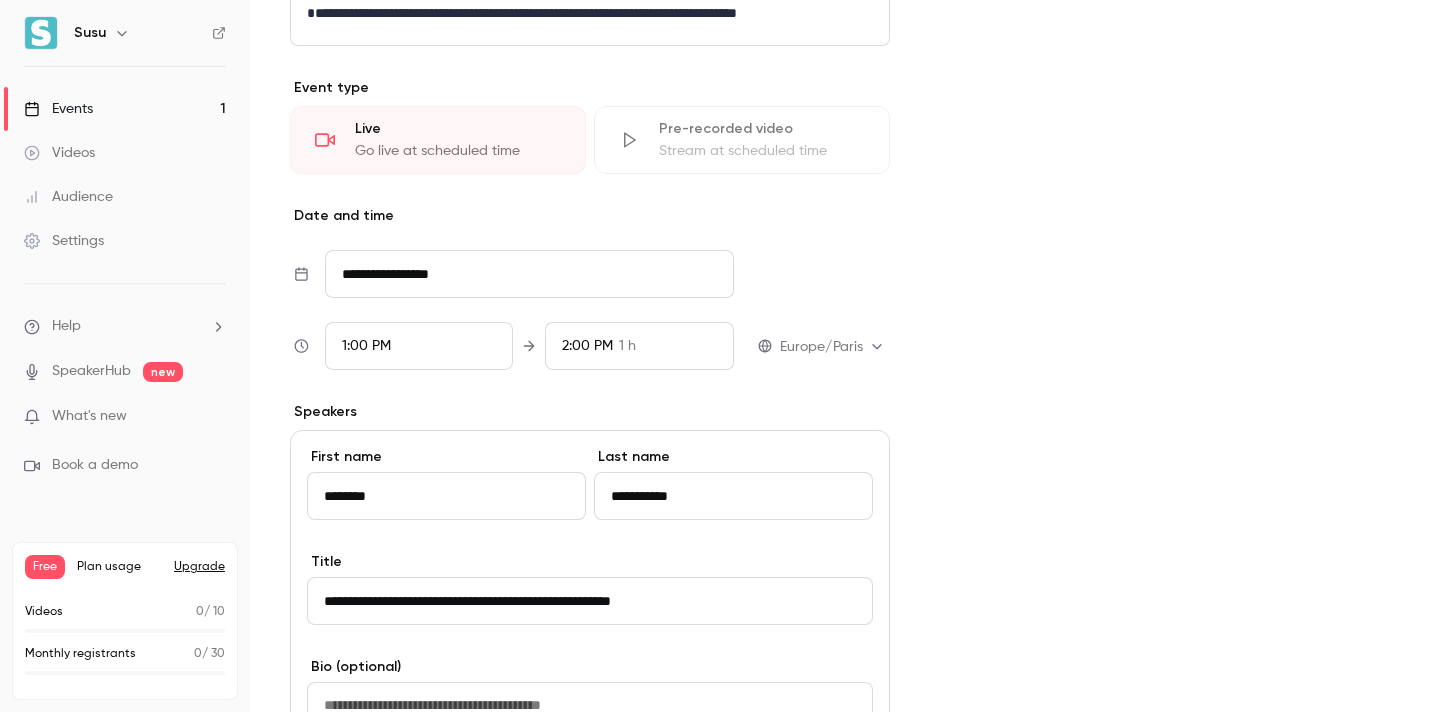 click on "**********" at bounding box center (590, 601) 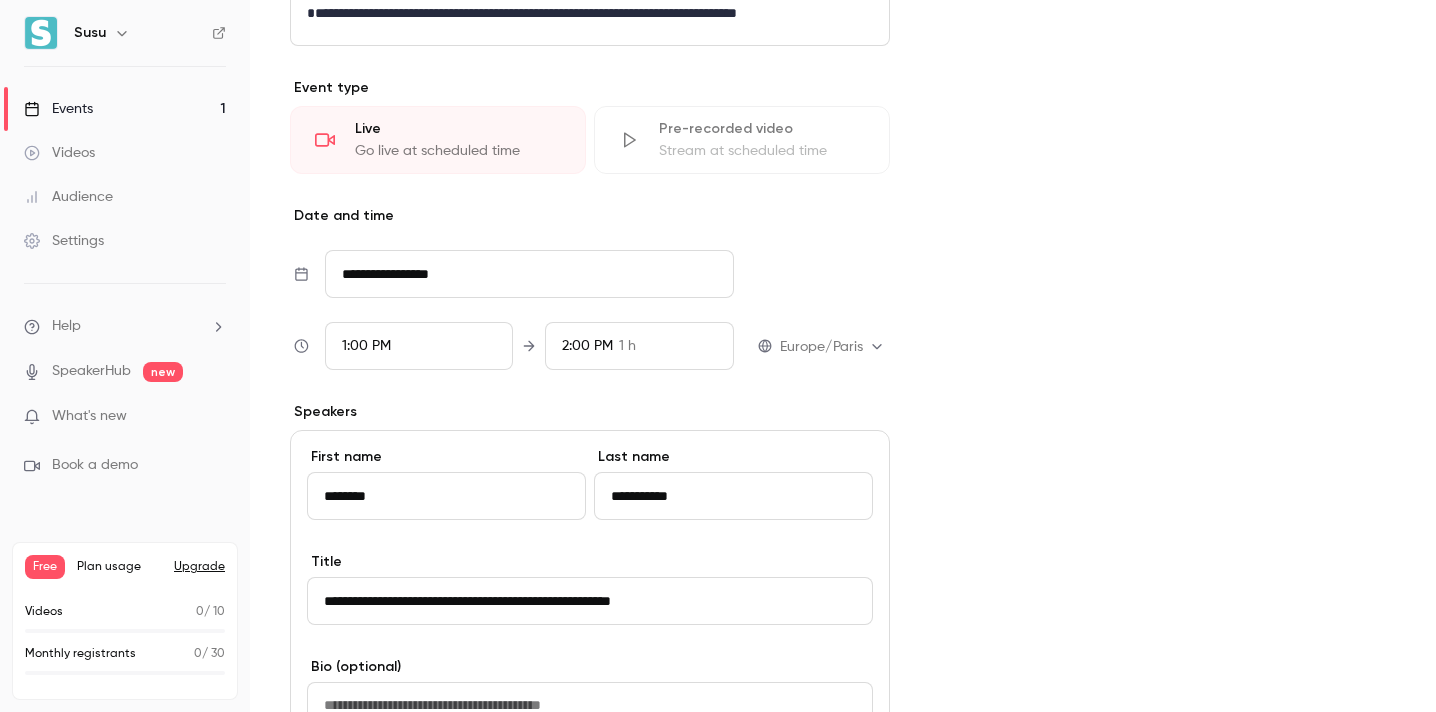 click on "**********" at bounding box center [590, 601] 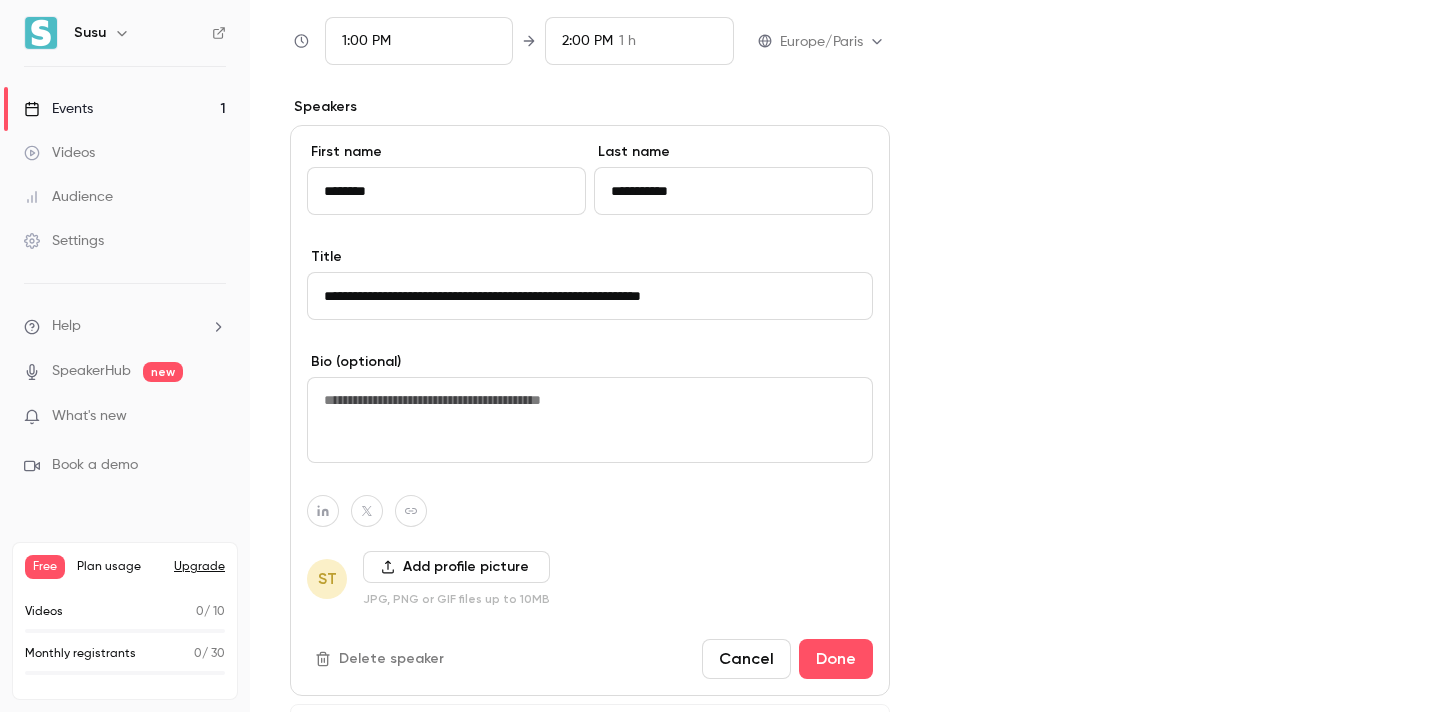 scroll, scrollTop: 1156, scrollLeft: 0, axis: vertical 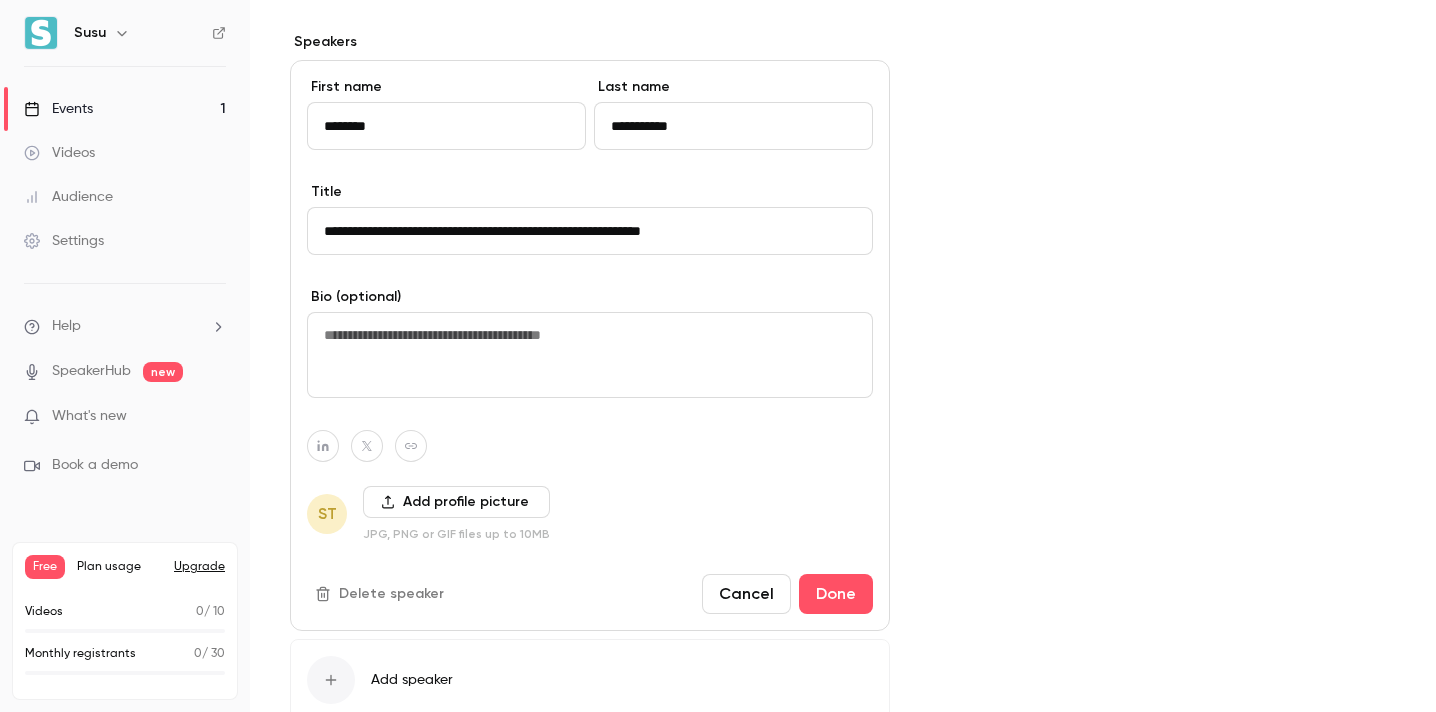 type on "**********" 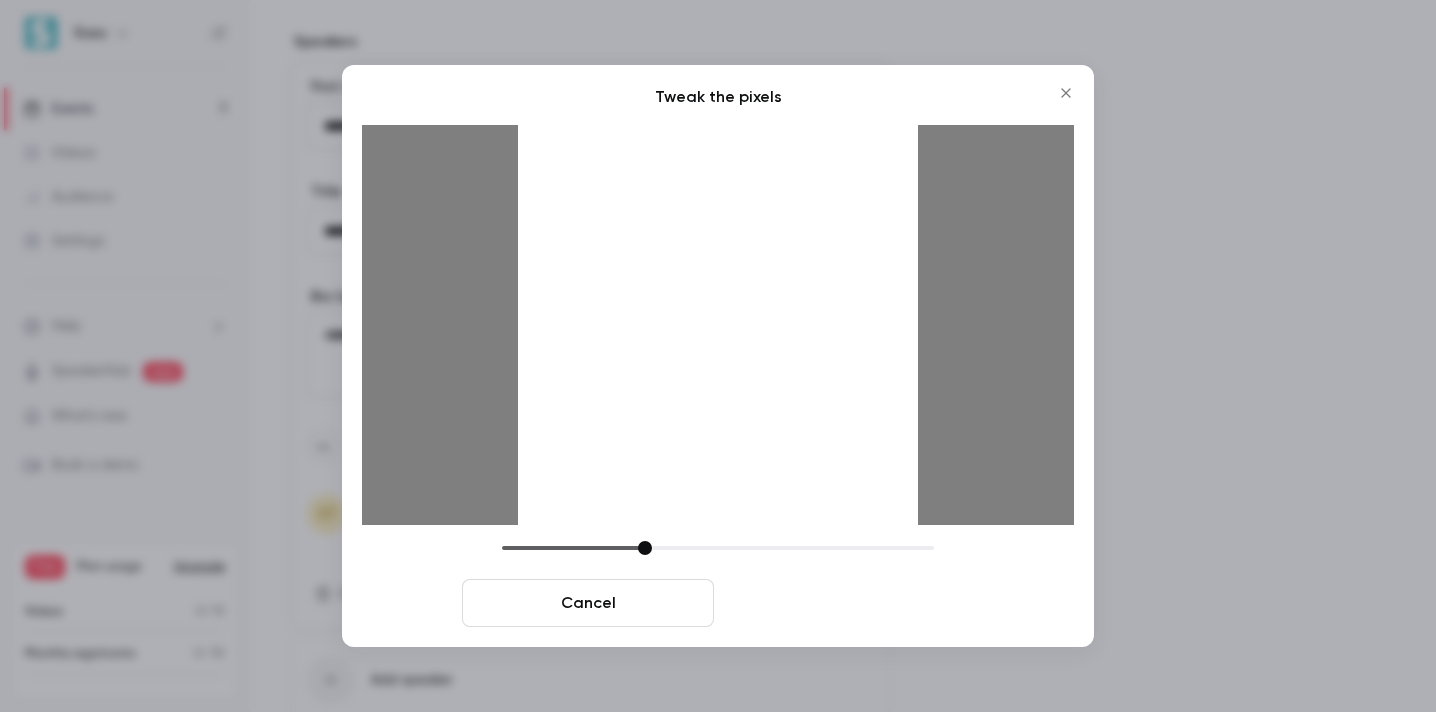 click on "Crop and save" at bounding box center [848, 603] 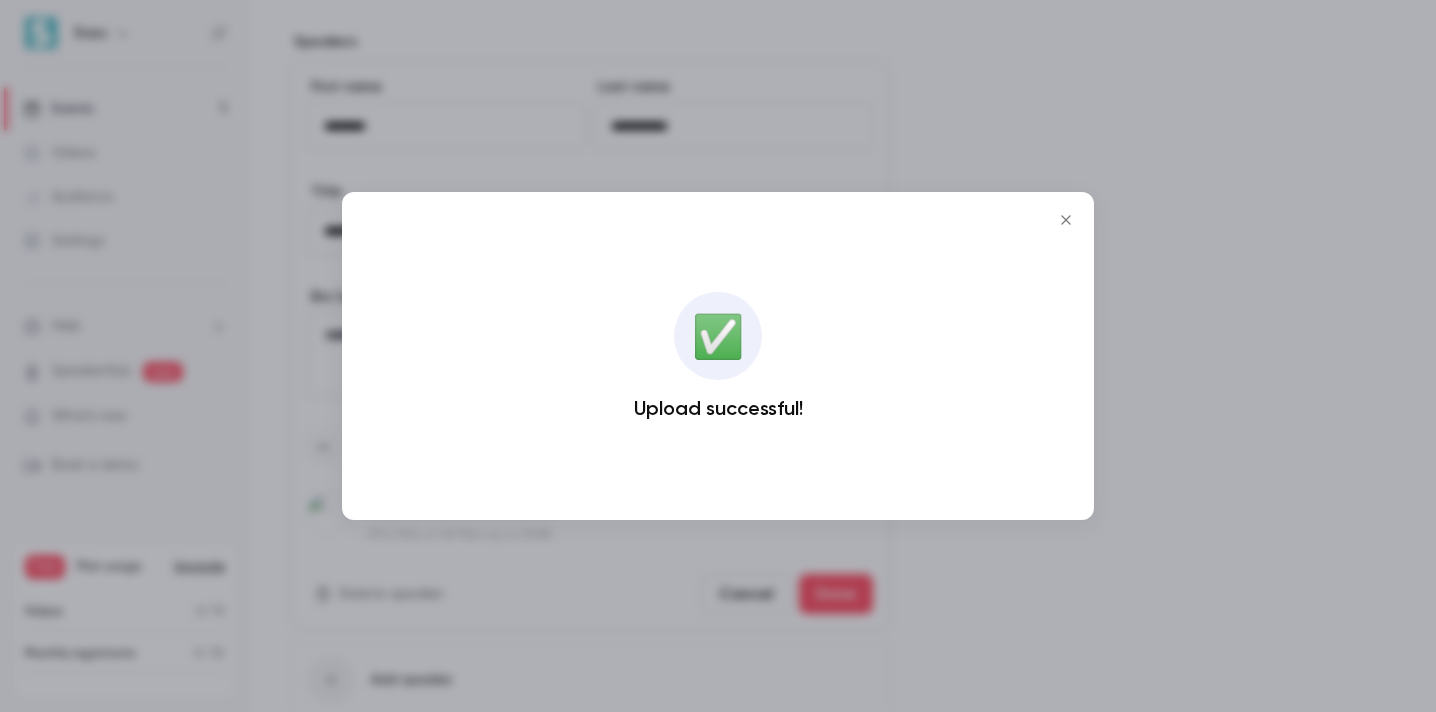 click at bounding box center (1066, 220) 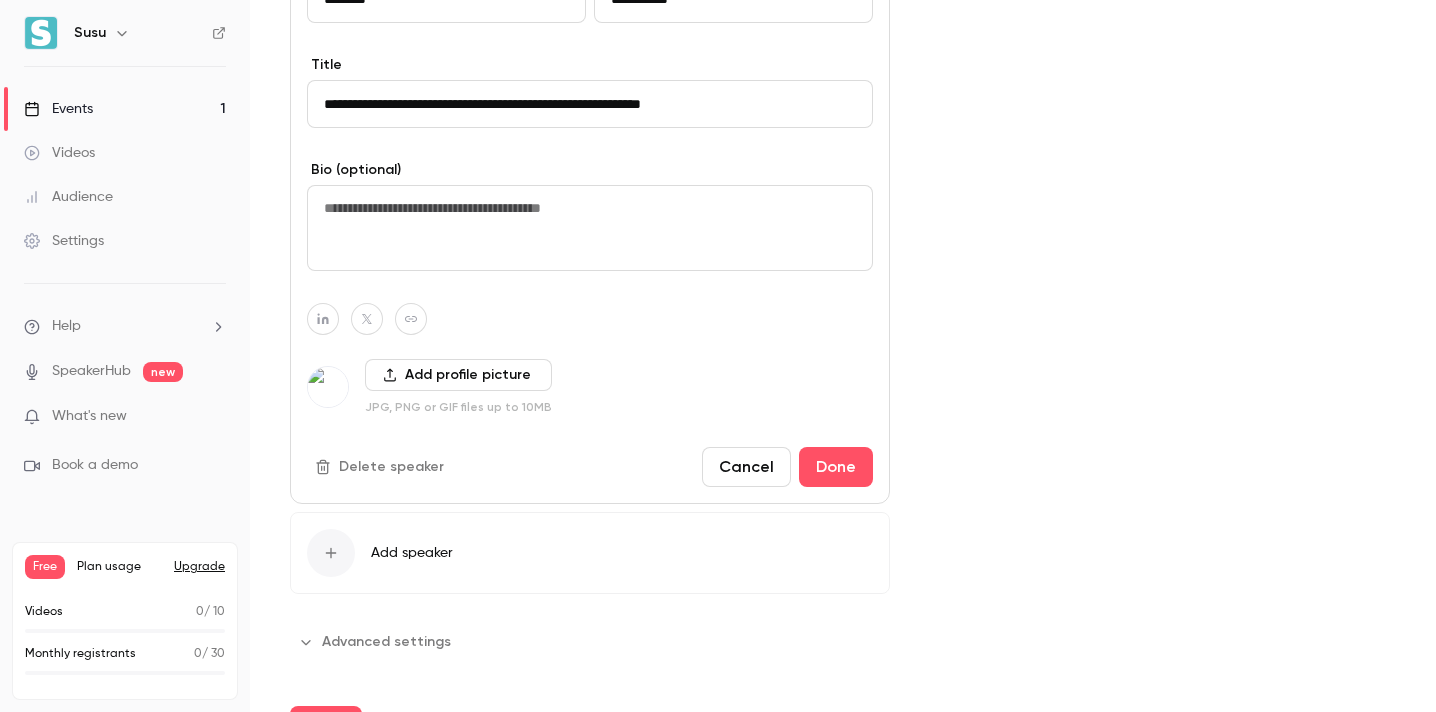 scroll, scrollTop: 1285, scrollLeft: 0, axis: vertical 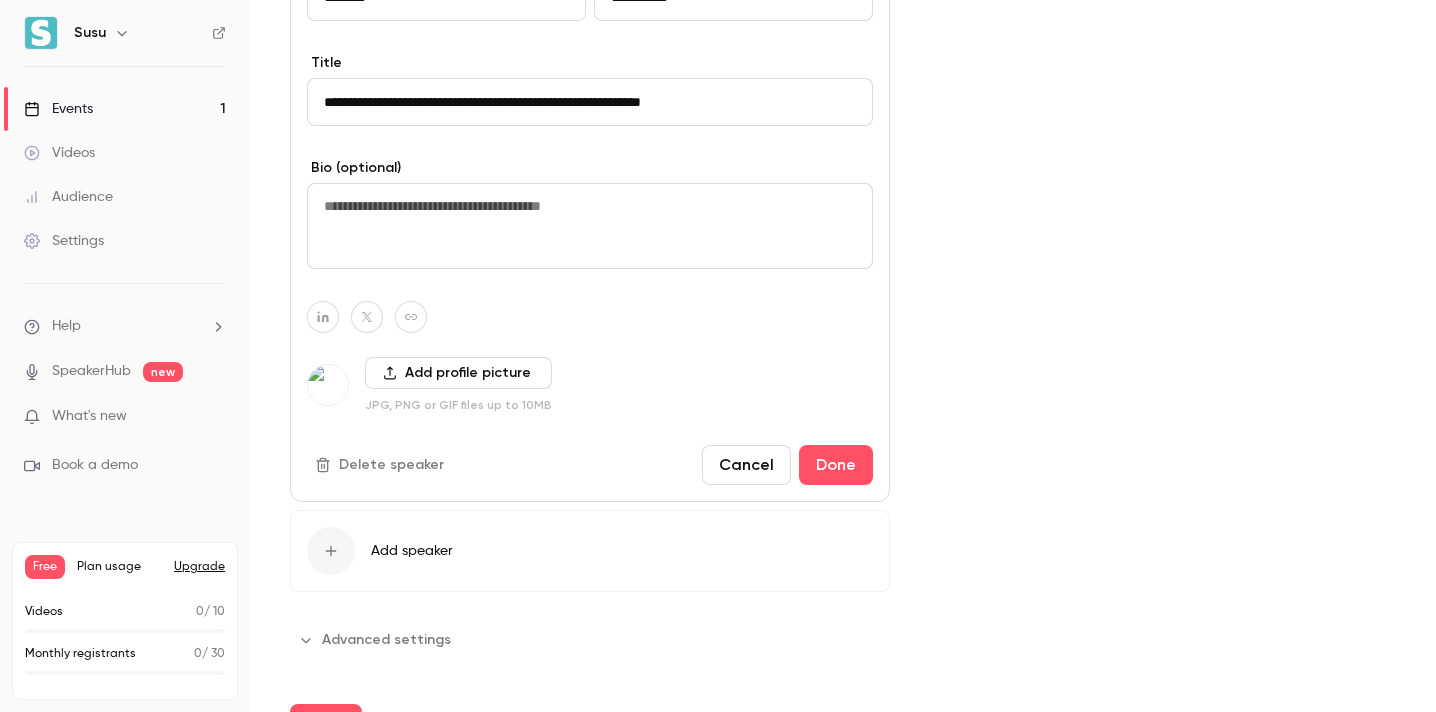 click 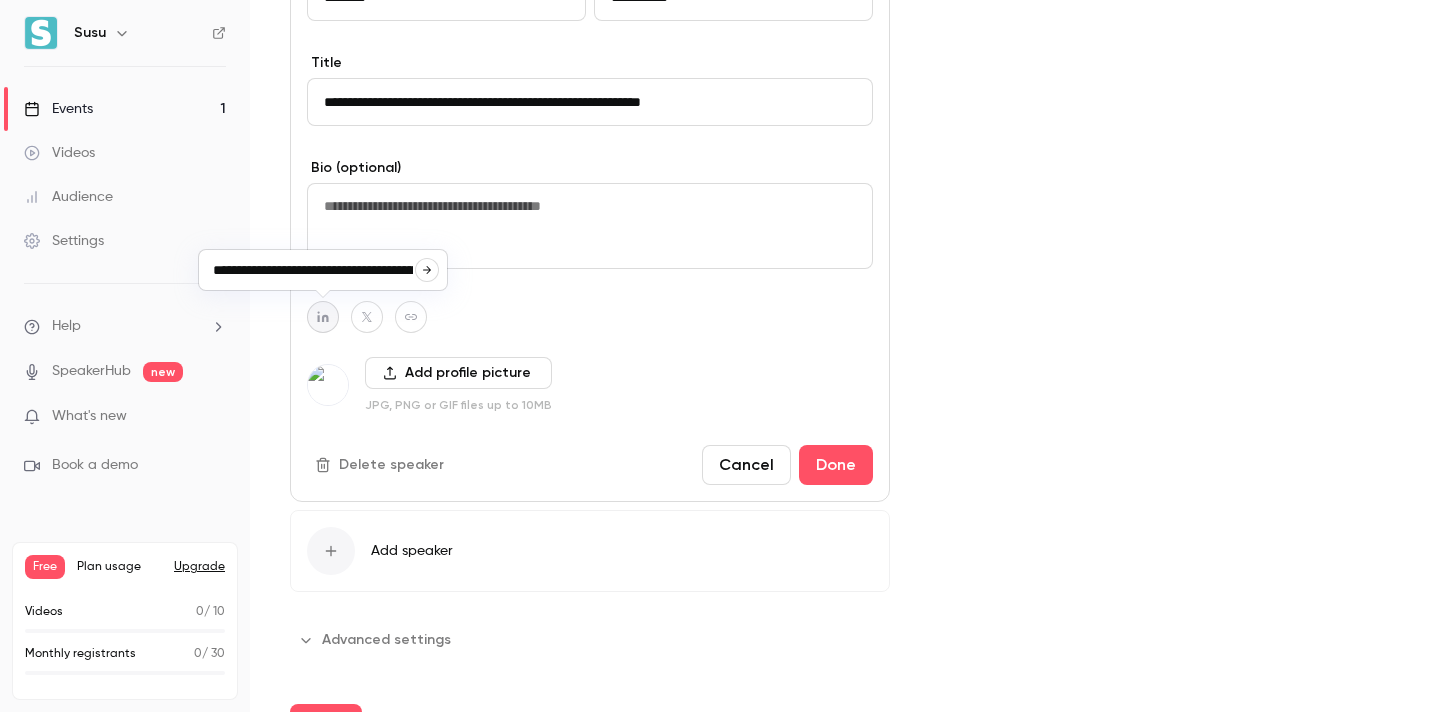 scroll, scrollTop: 0, scrollLeft: 181, axis: horizontal 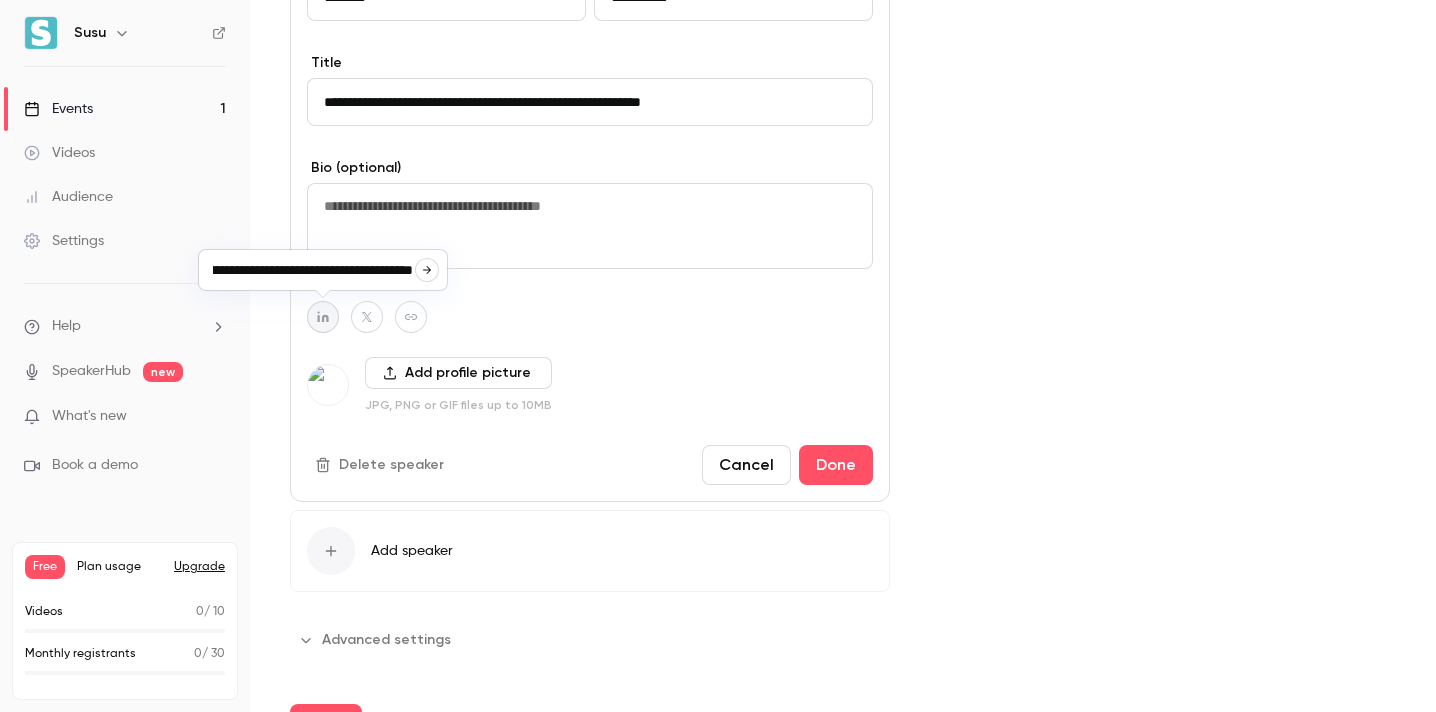 type on "**********" 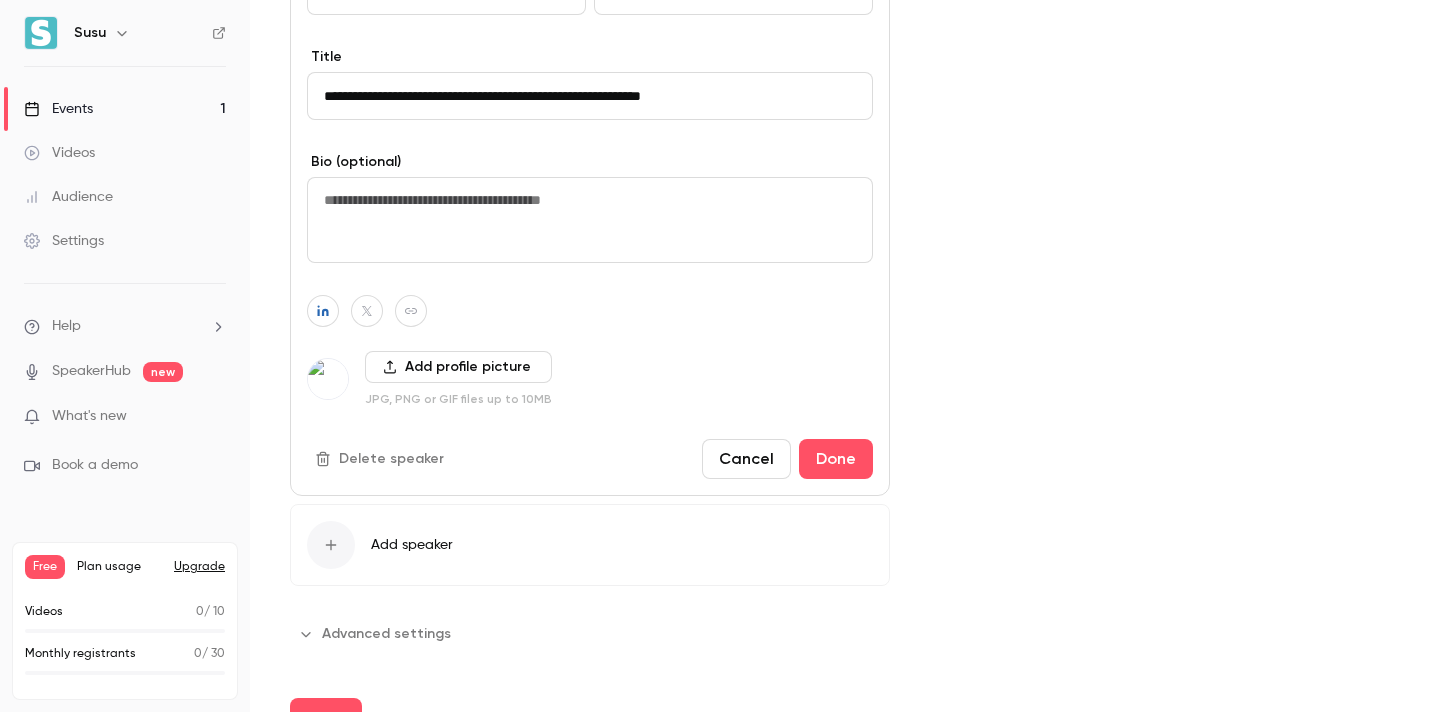 scroll, scrollTop: 1333, scrollLeft: 0, axis: vertical 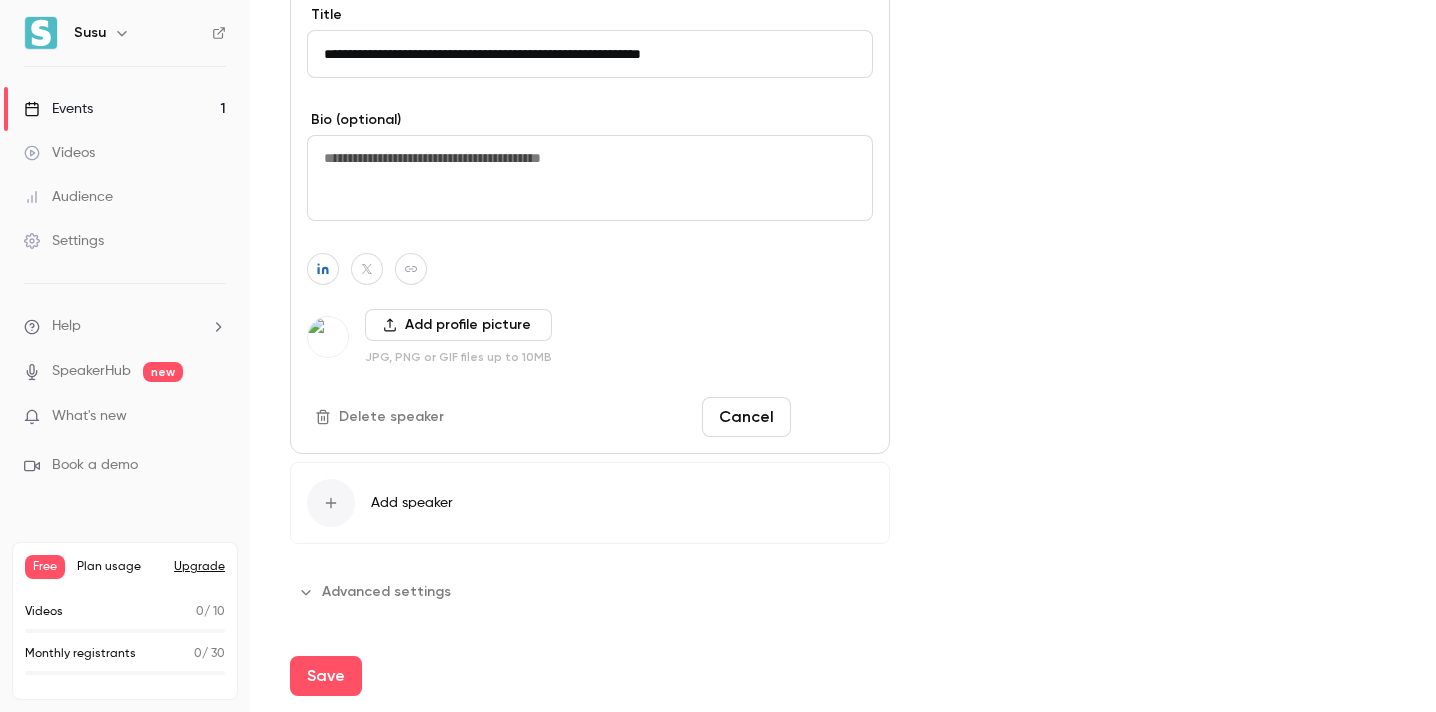 click on "Done" at bounding box center [836, 417] 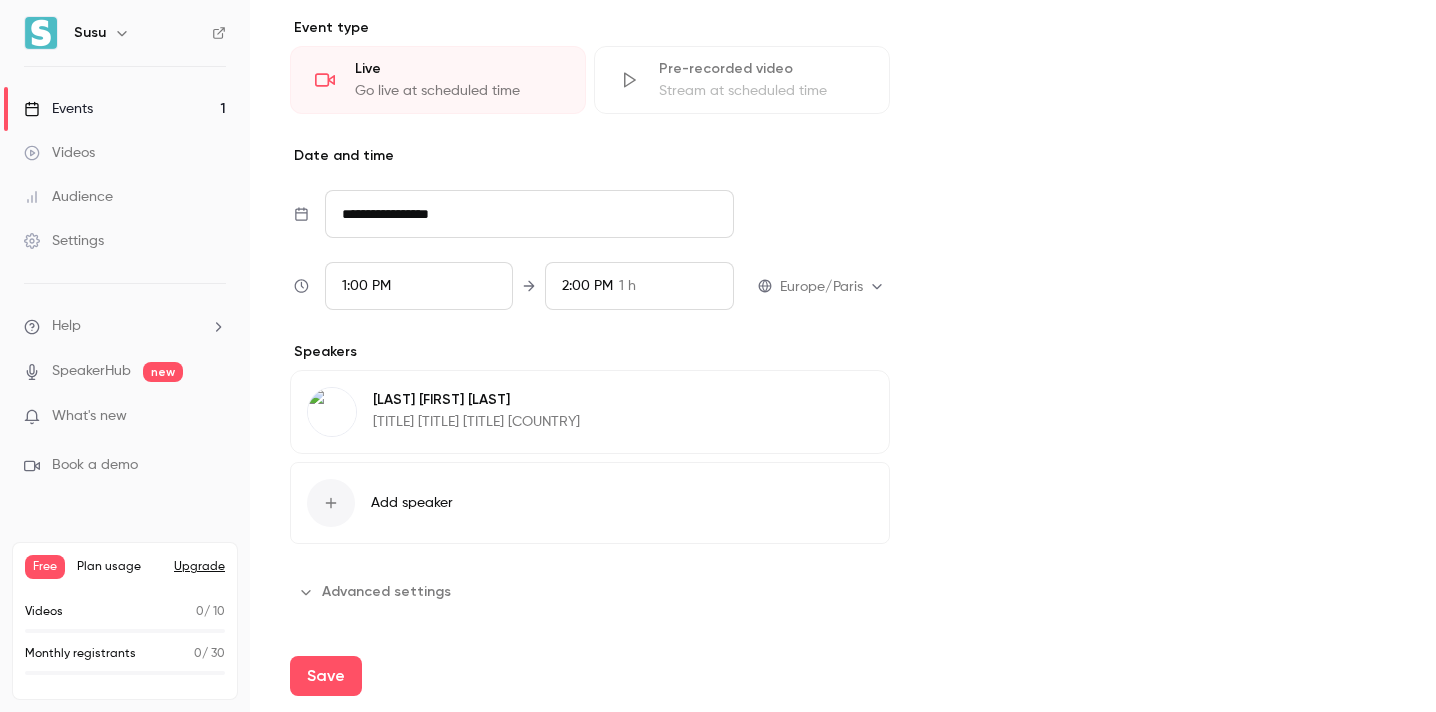 drag, startPoint x: 741, startPoint y: 384, endPoint x: 741, endPoint y: 419, distance: 35 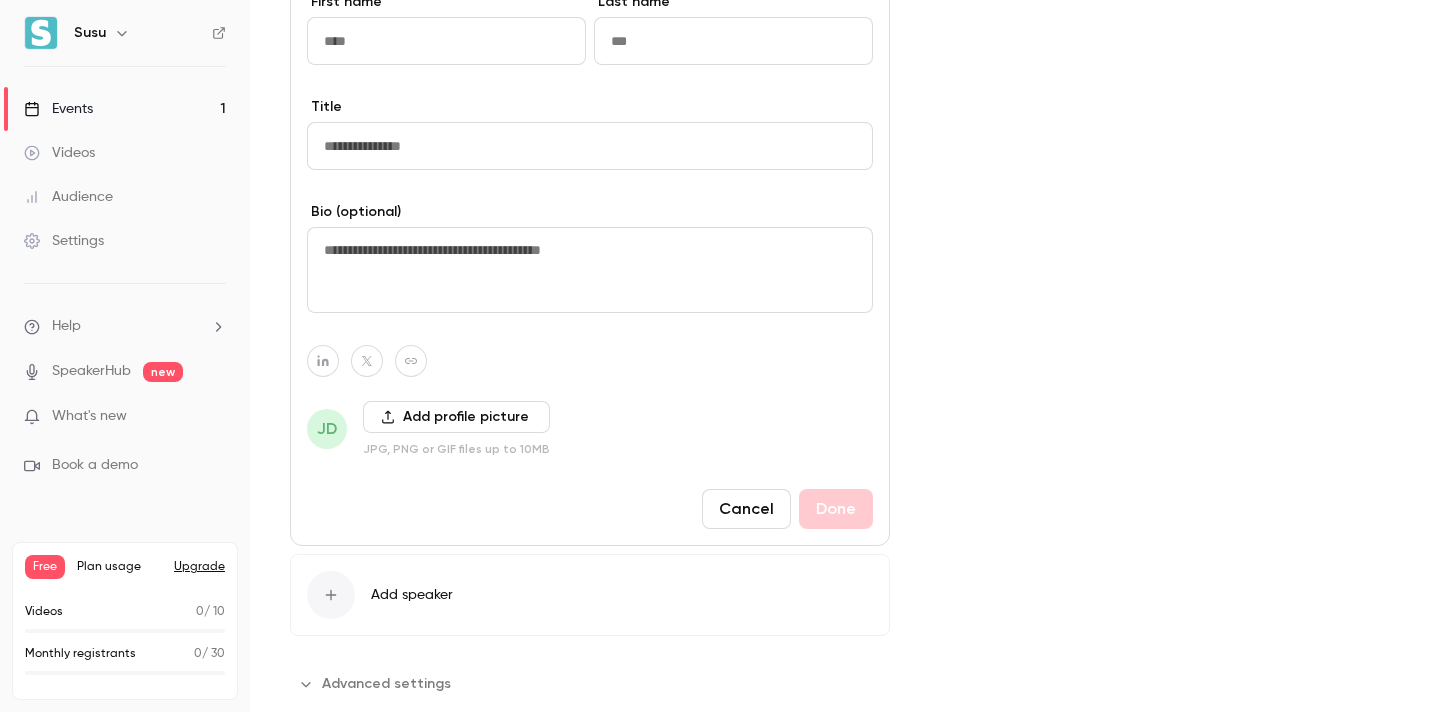scroll, scrollTop: 1179, scrollLeft: 0, axis: vertical 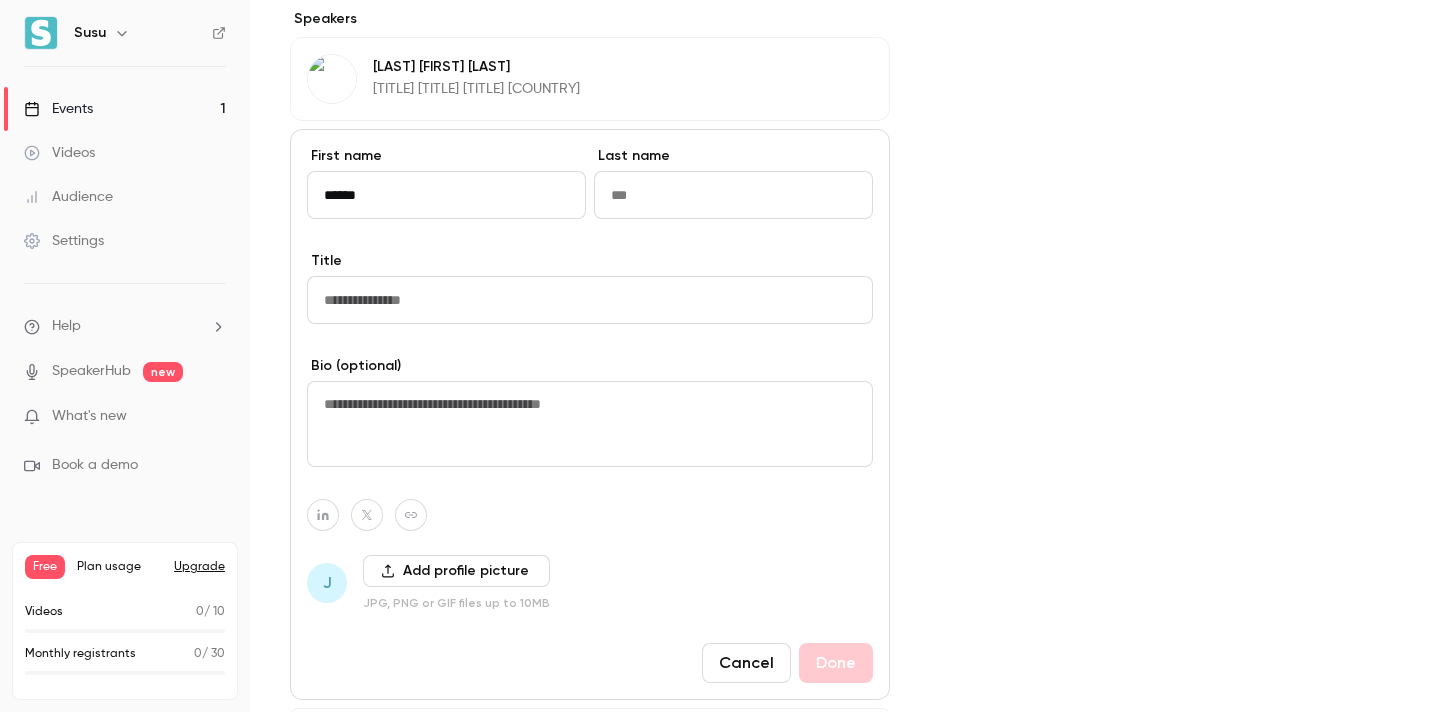 type on "******" 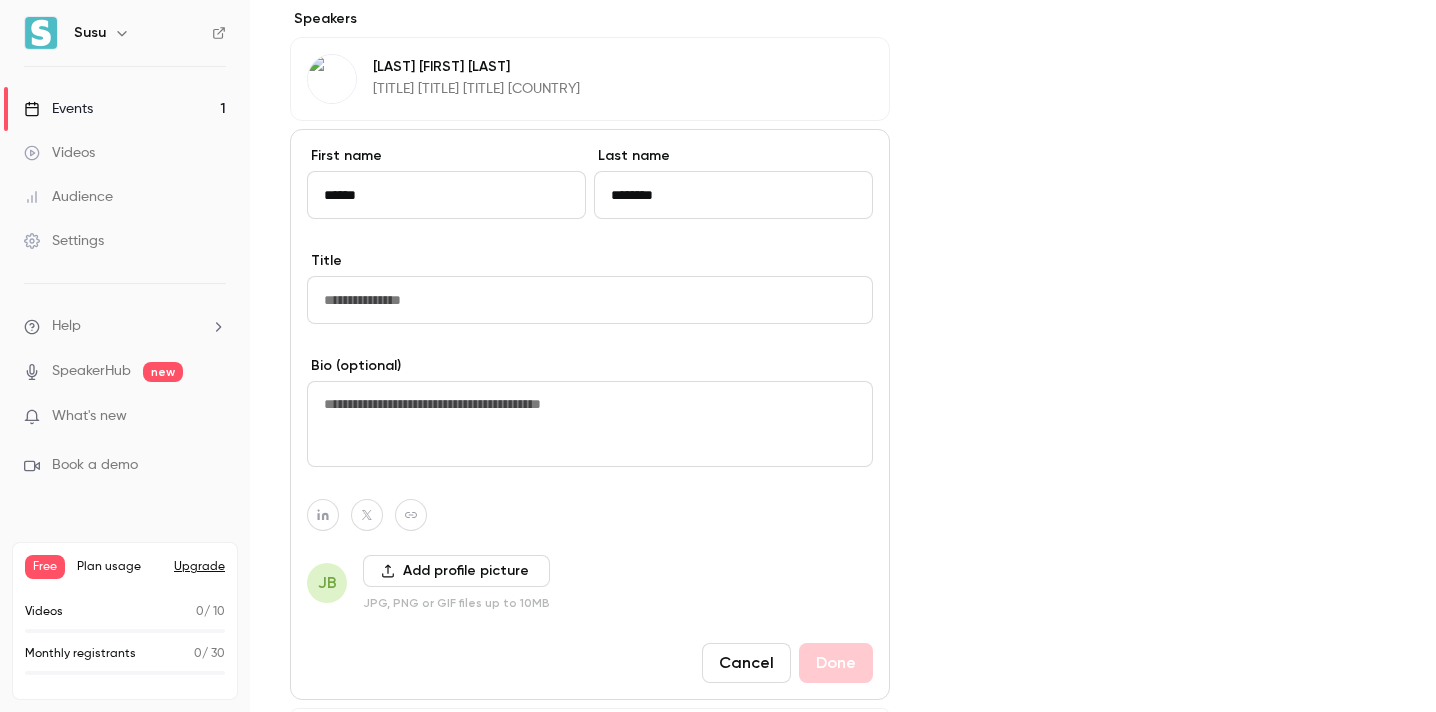 type on "********" 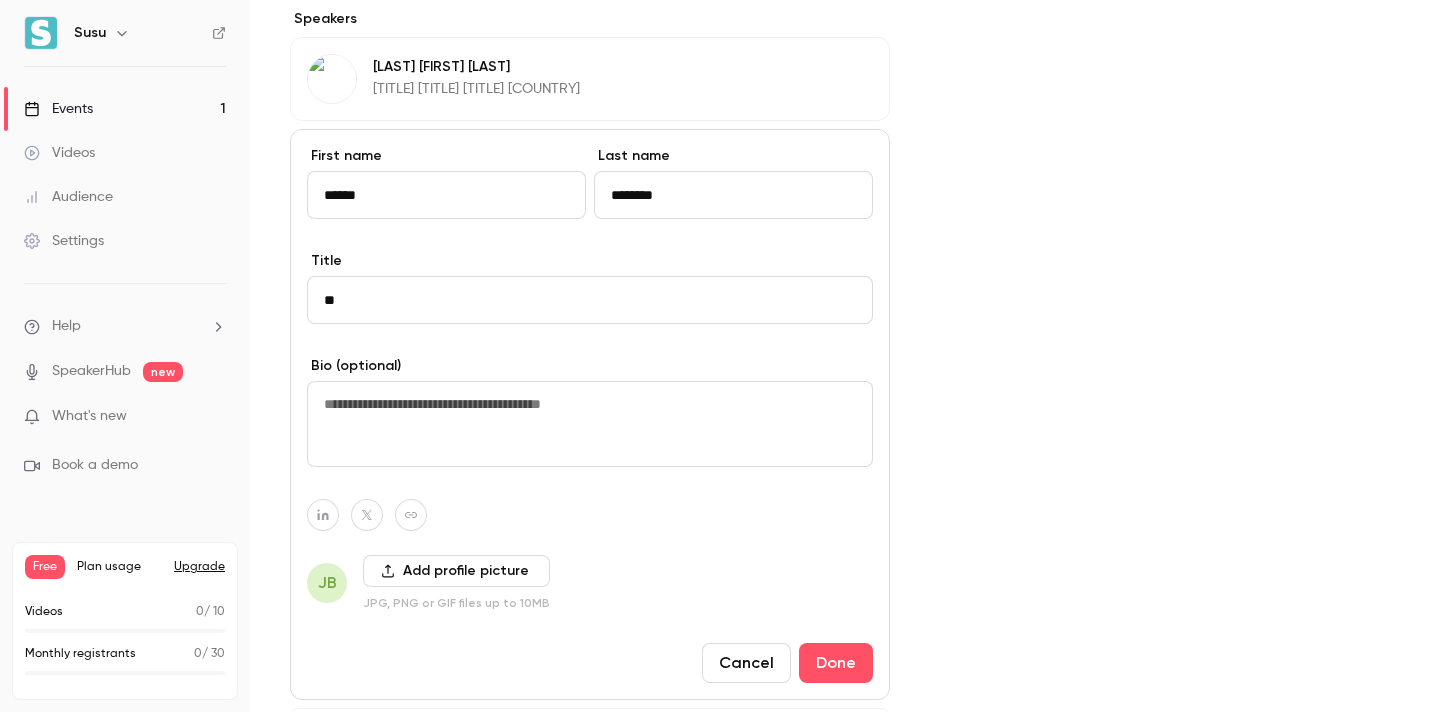 type on "*" 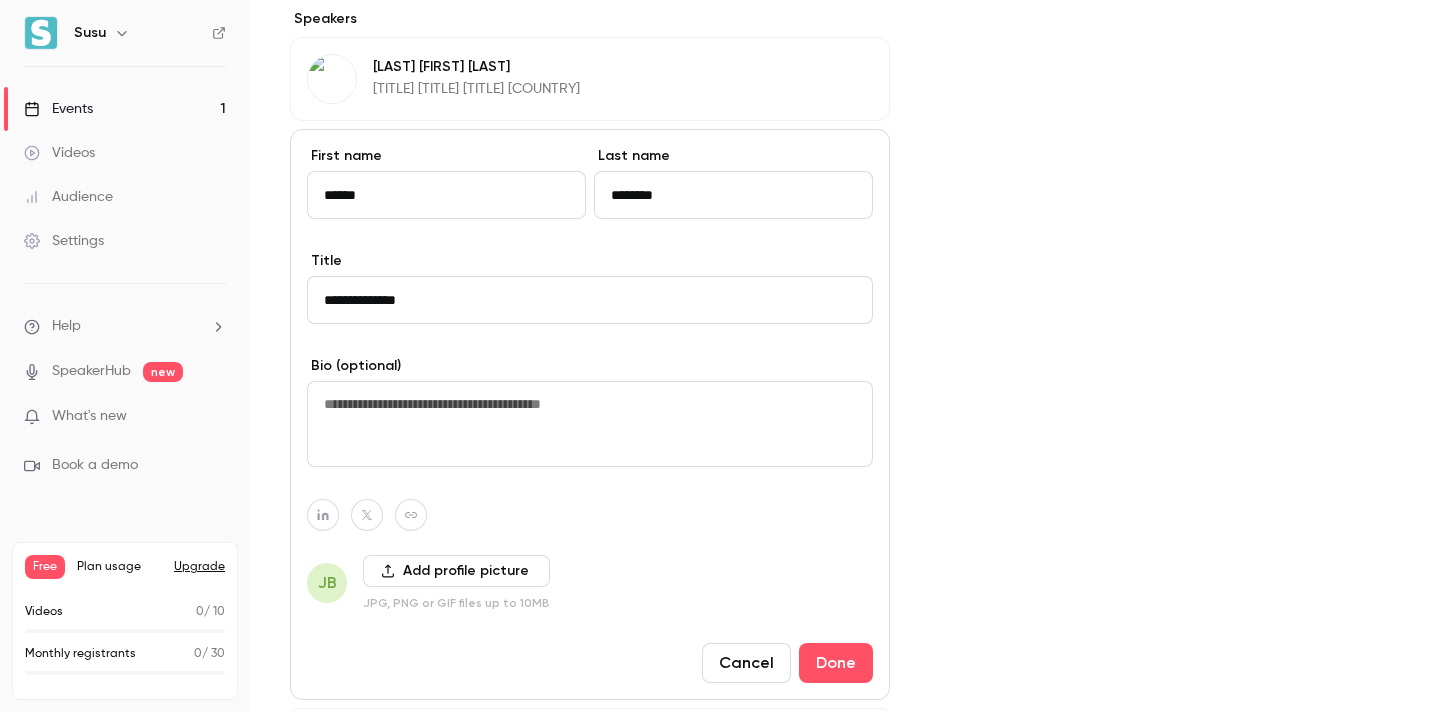 type on "**********" 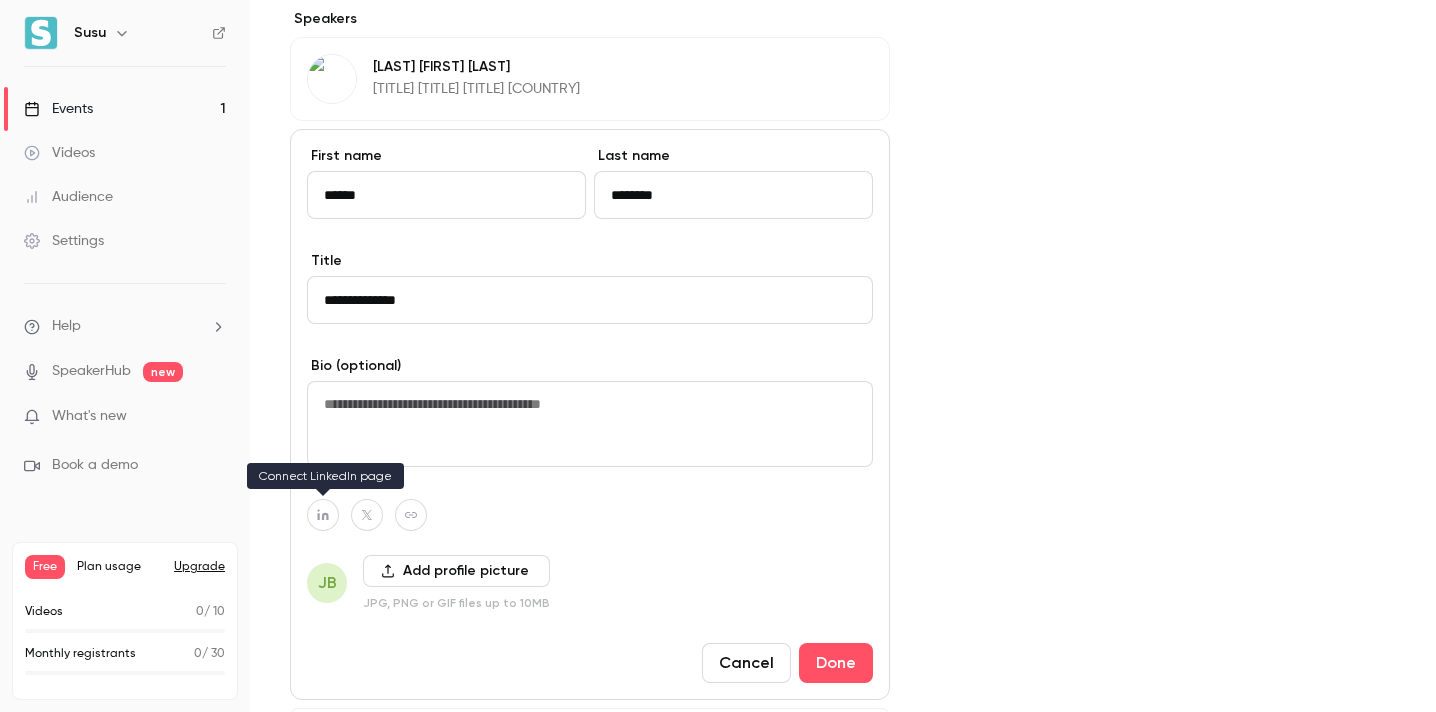 click 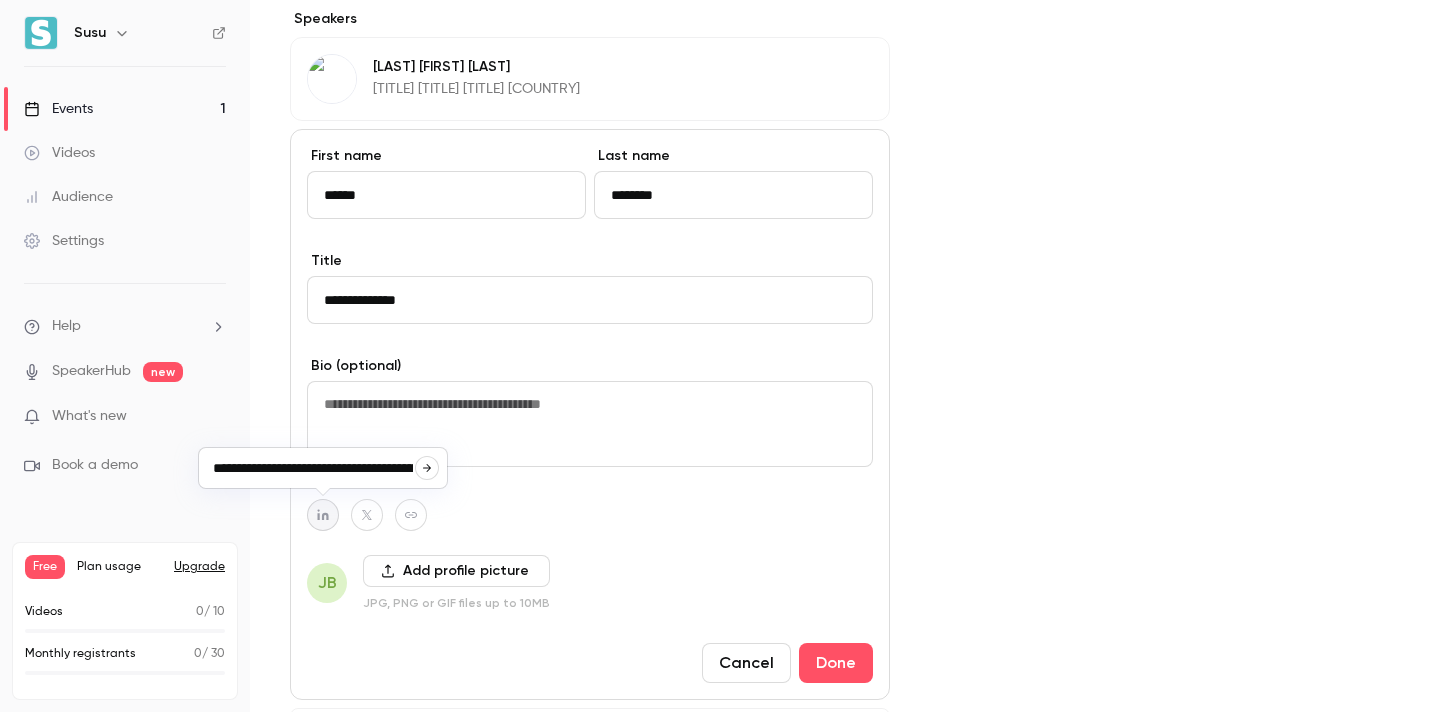 scroll, scrollTop: 0, scrollLeft: 144, axis: horizontal 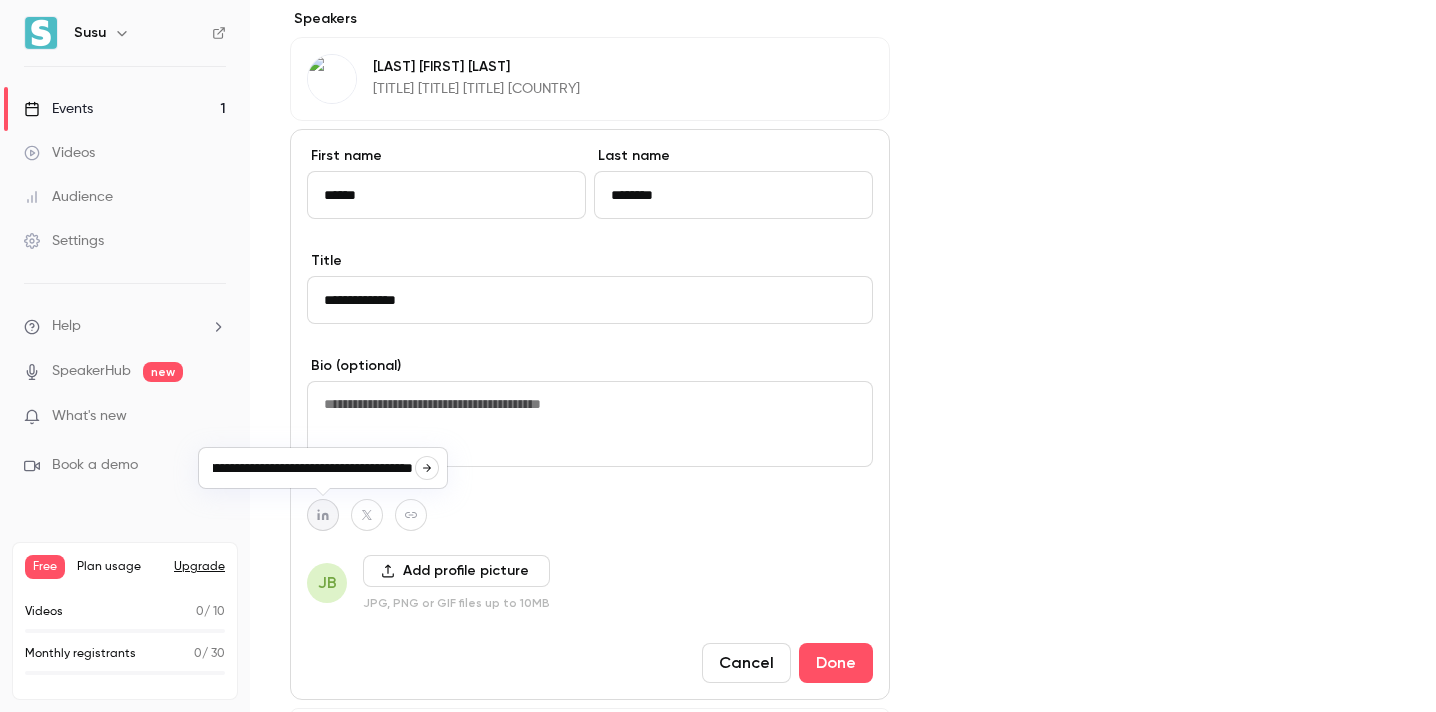 click at bounding box center [427, 468] 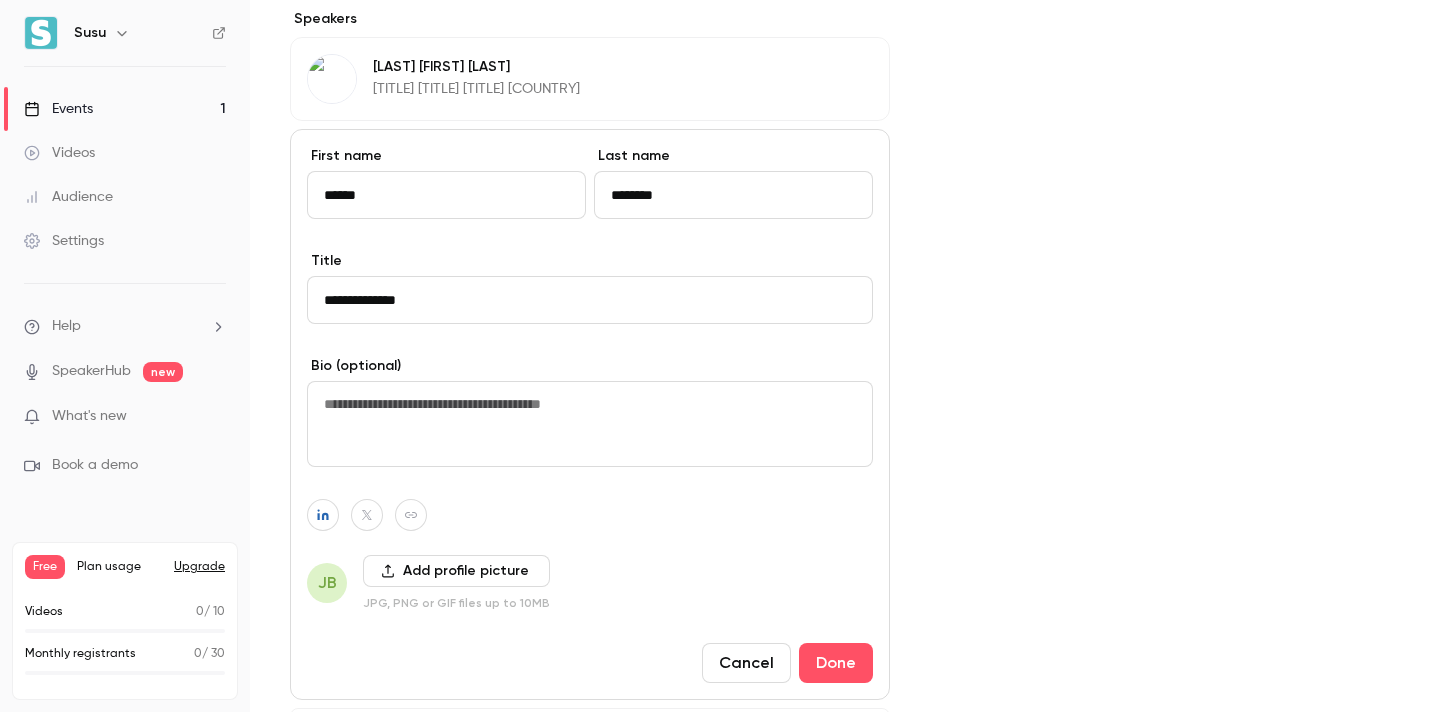 click on "Add profile picture" at bounding box center [456, 571] 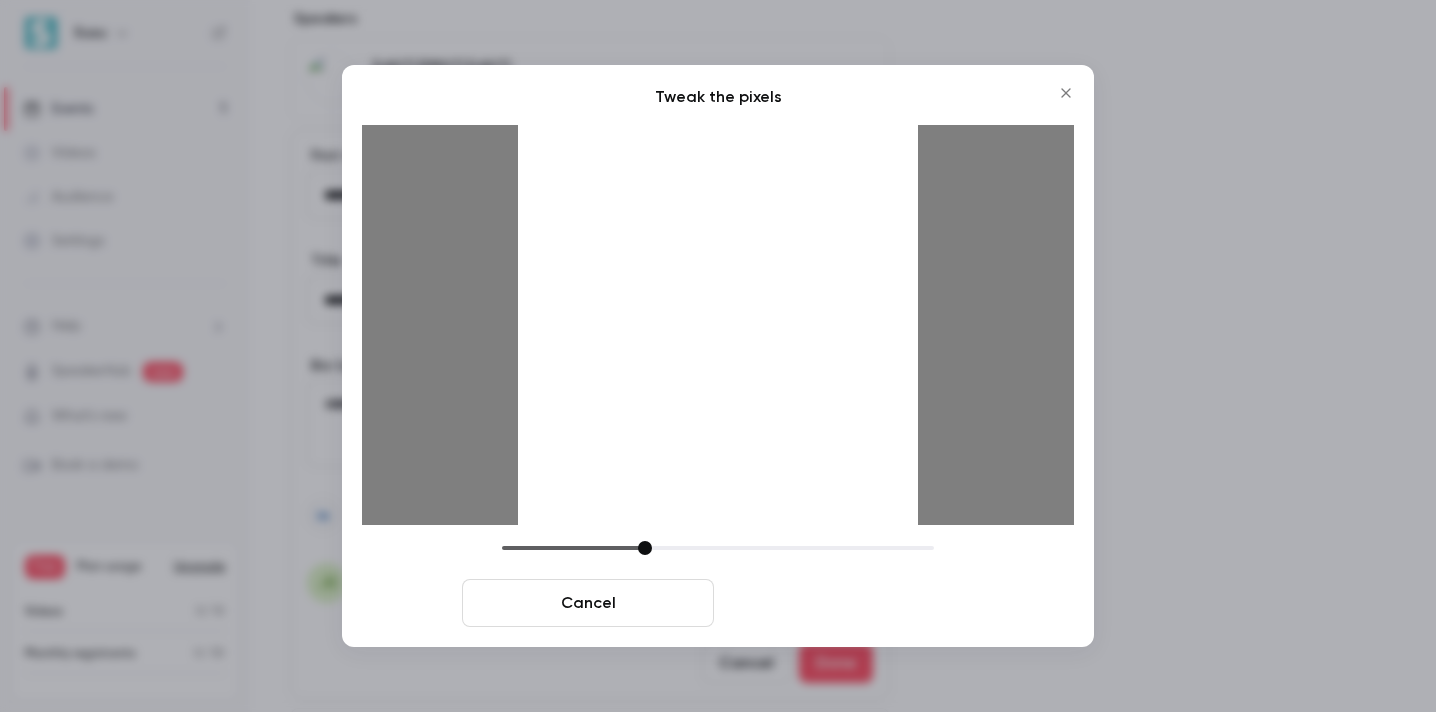 click on "Crop and save" at bounding box center [848, 603] 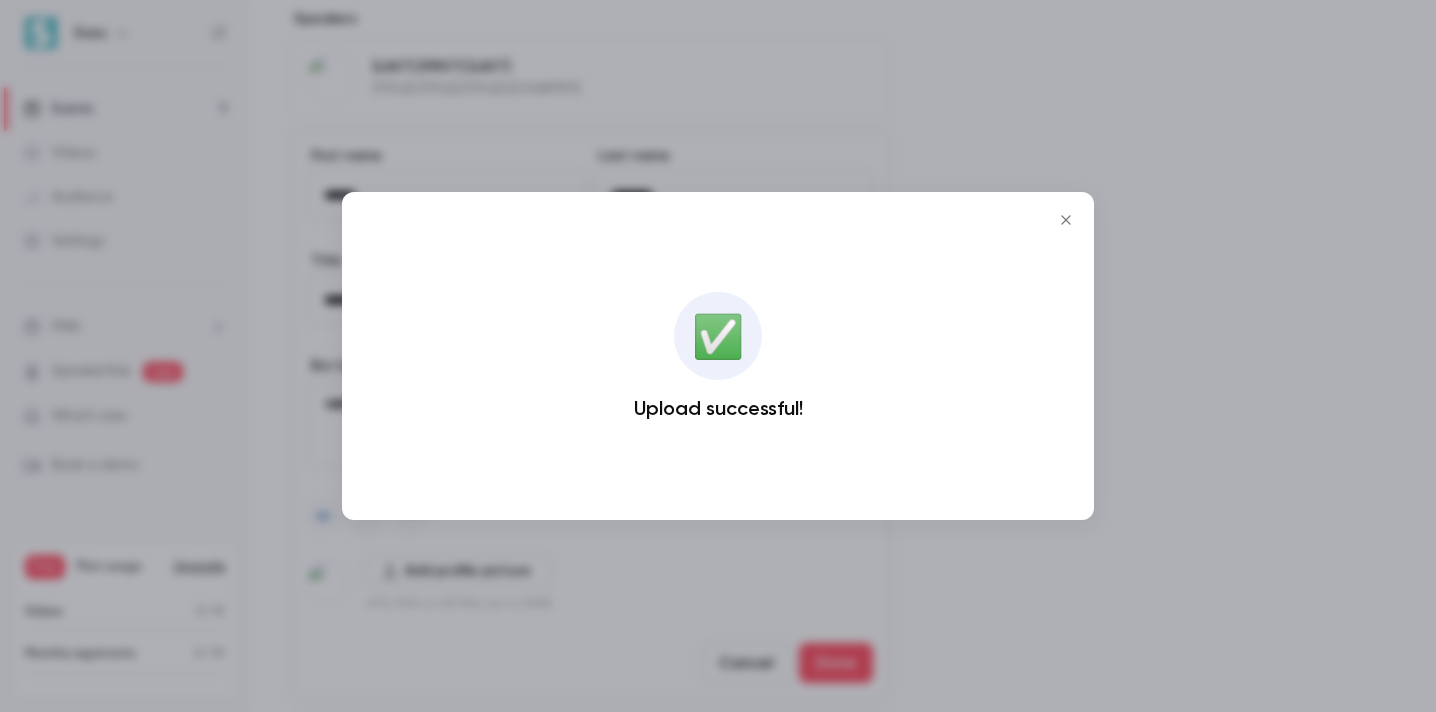 click at bounding box center [1066, 220] 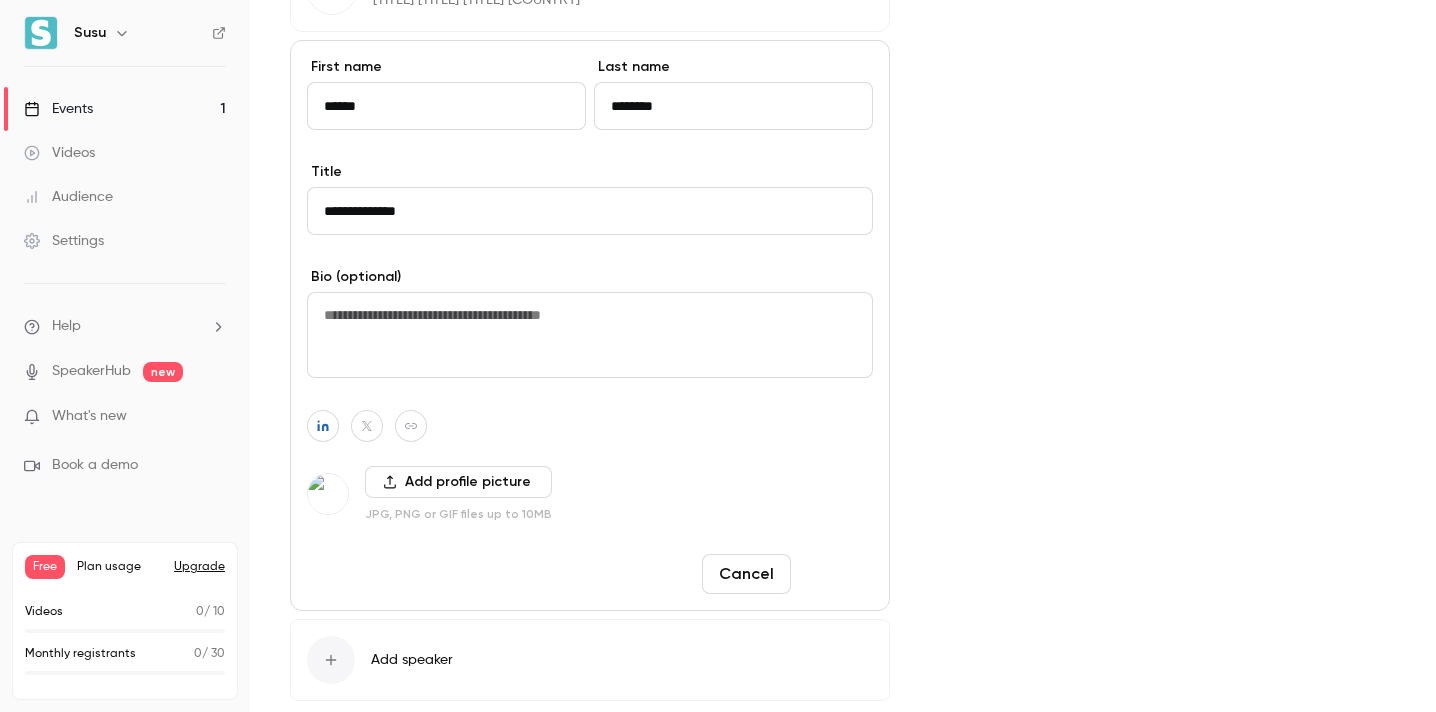 click on "Done" at bounding box center (836, 574) 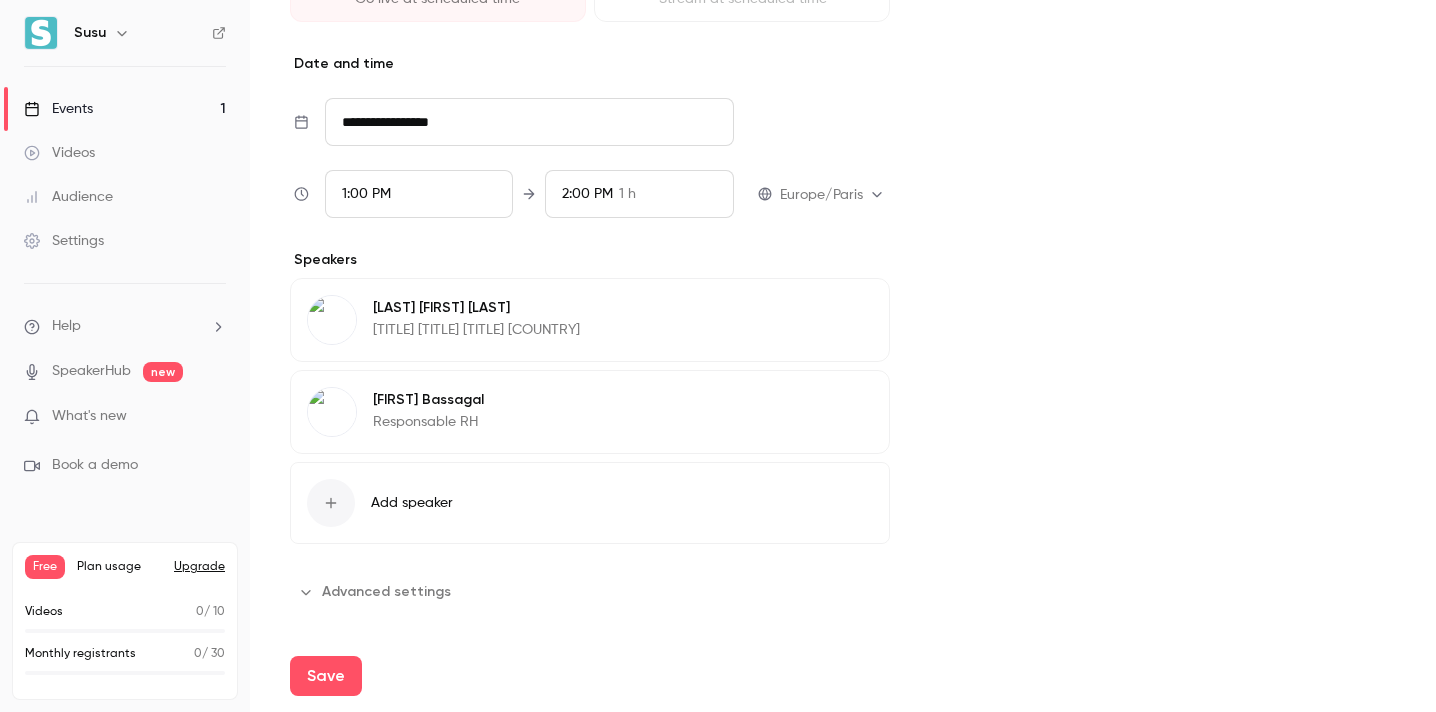 click on "Add speaker" at bounding box center [412, 503] 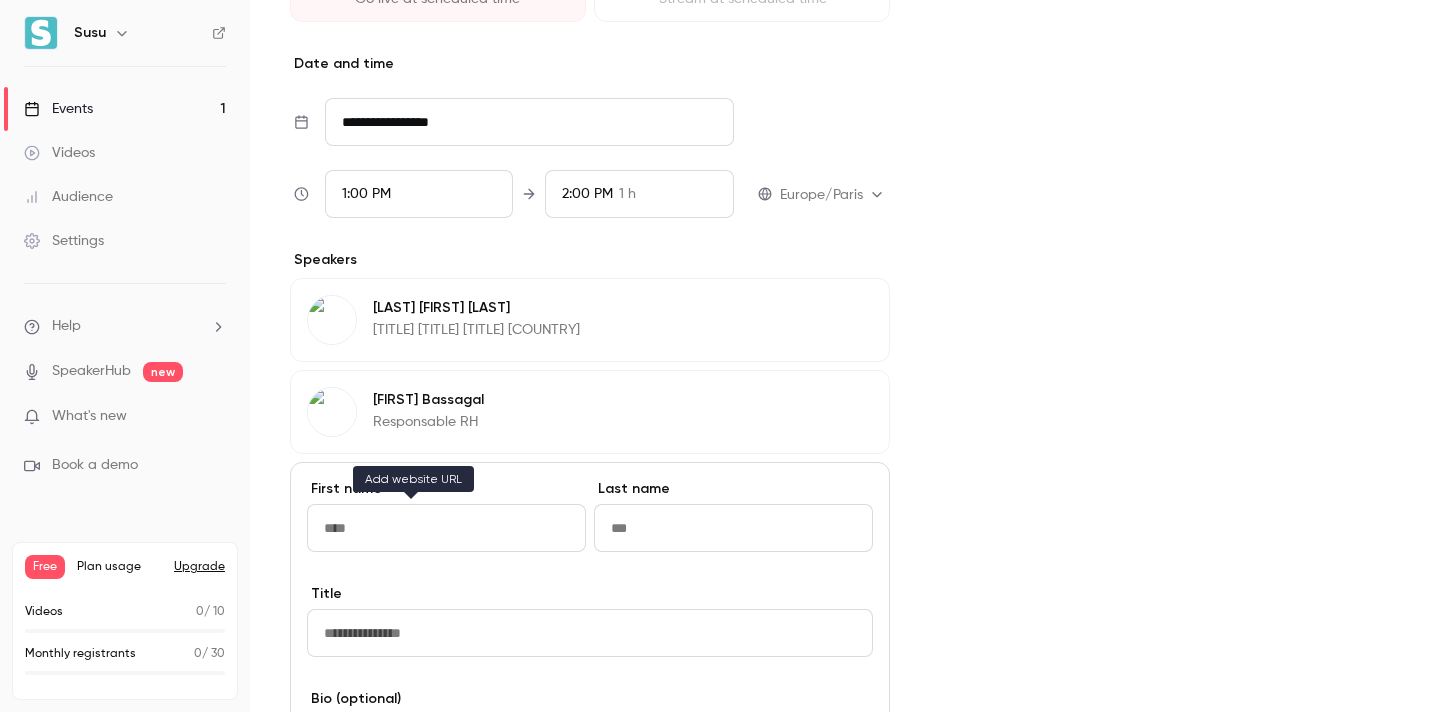 scroll, scrollTop: 1268, scrollLeft: 0, axis: vertical 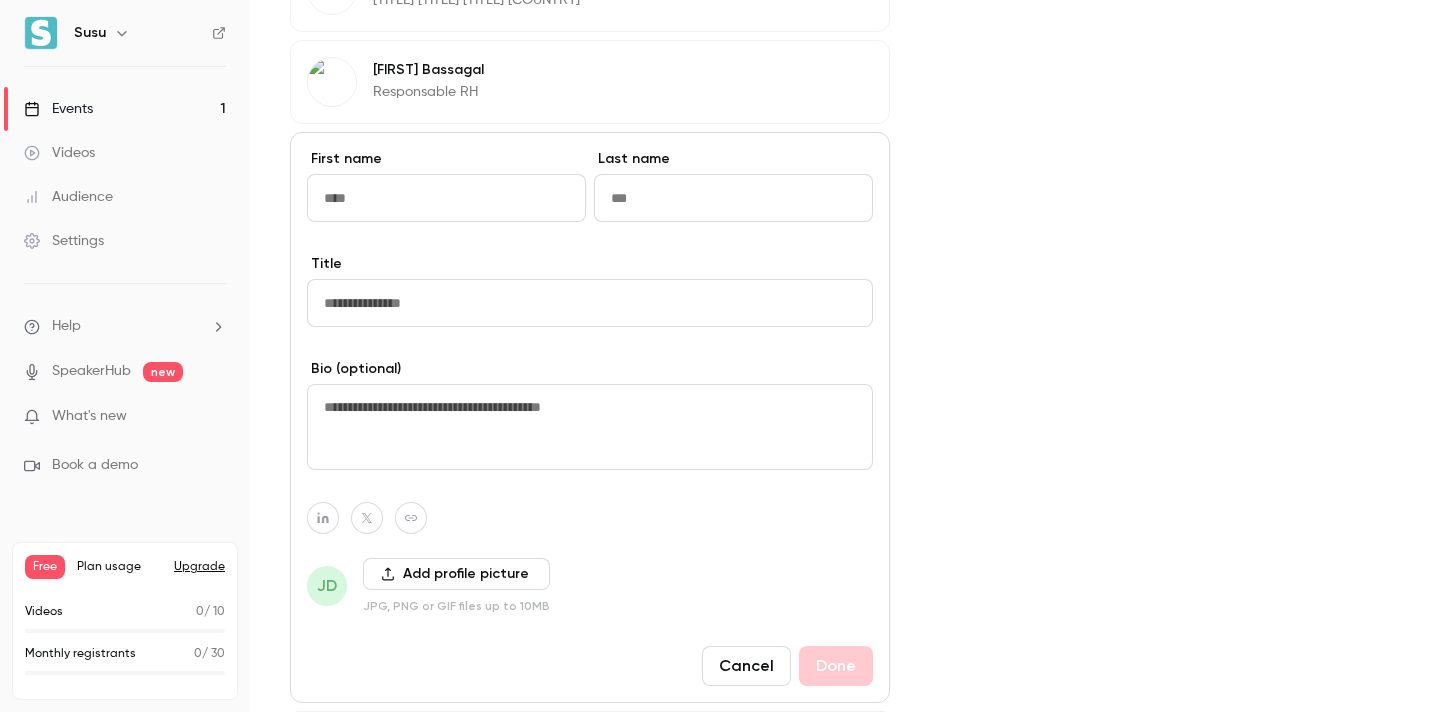 click at bounding box center (446, 198) 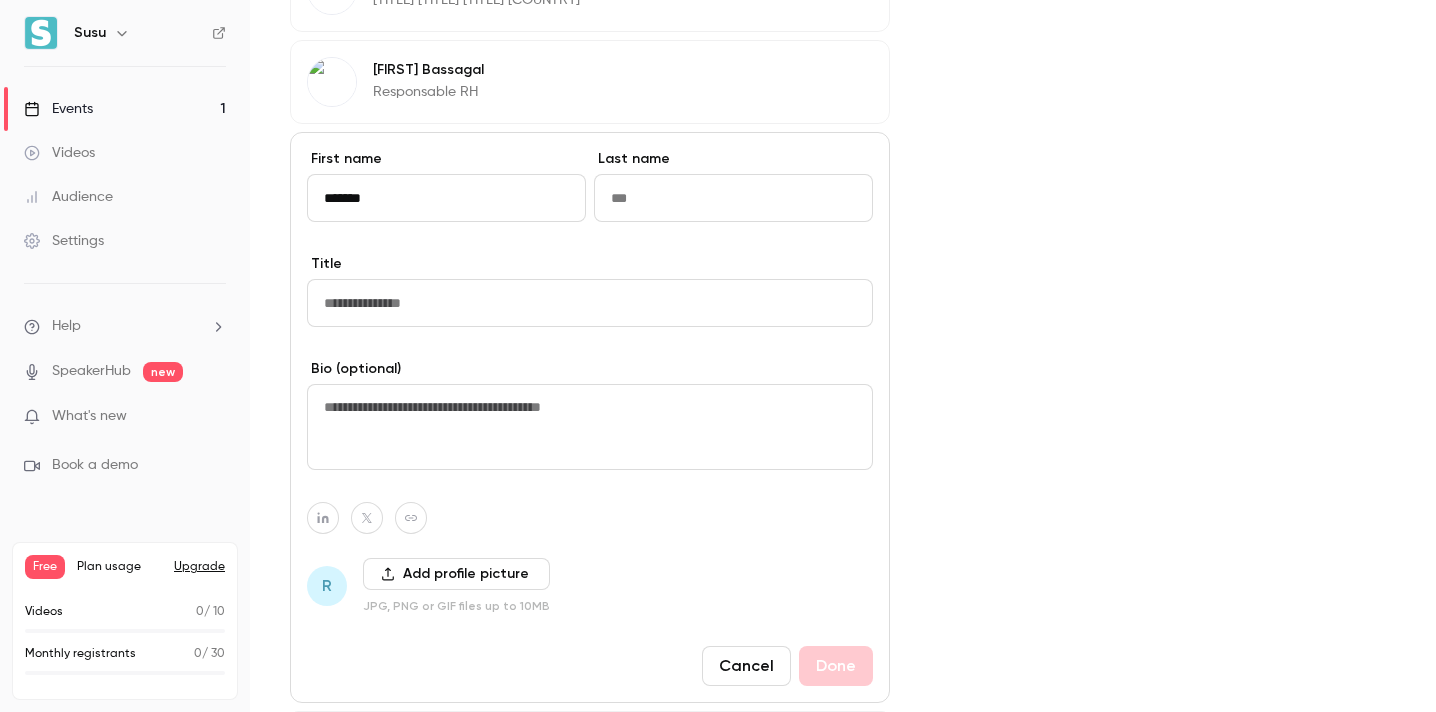 type on "*******" 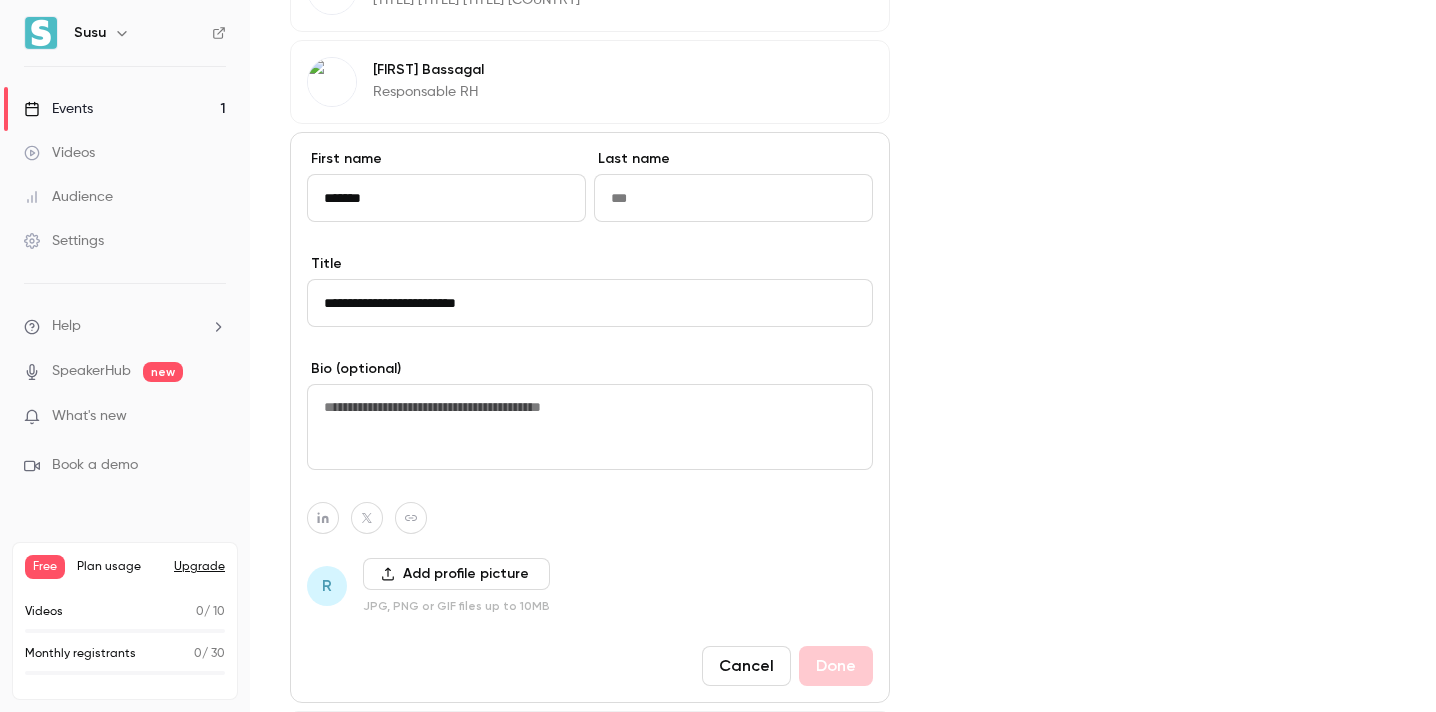 type on "**********" 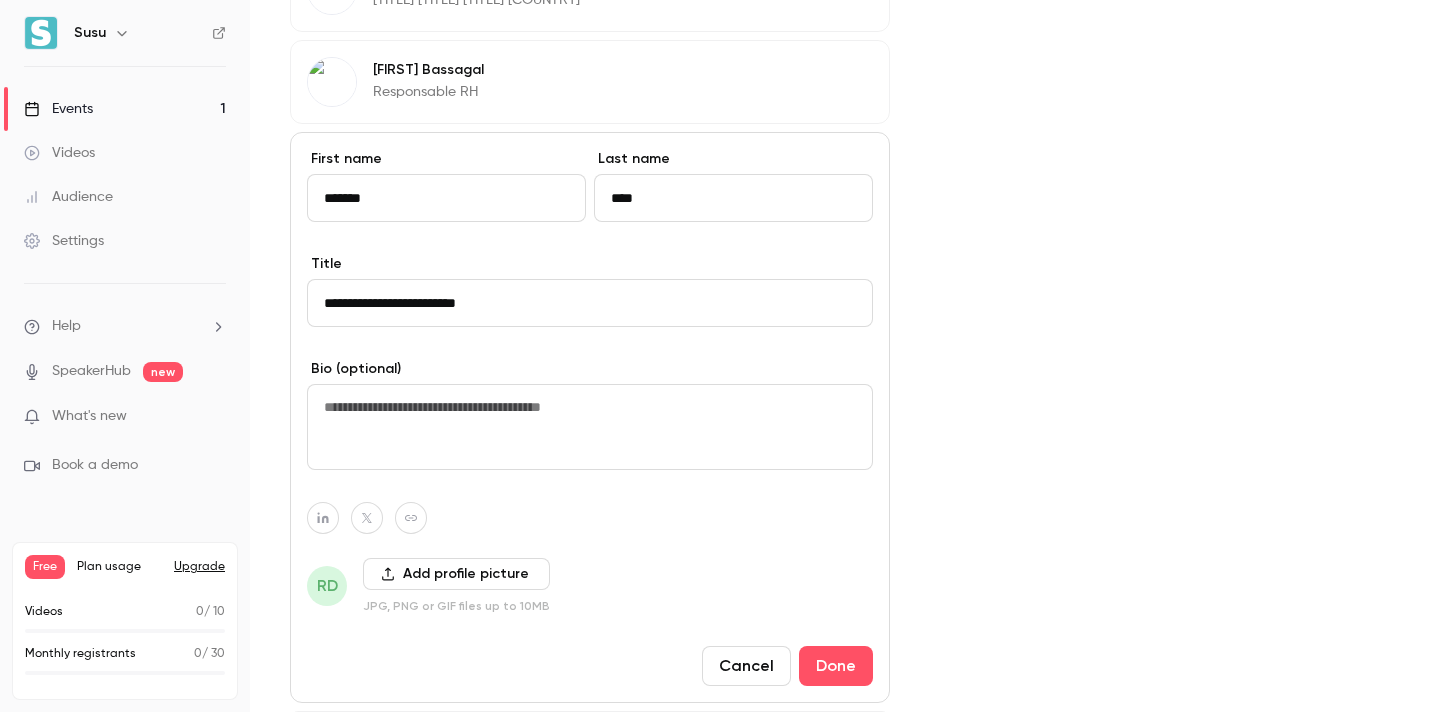 type on "****" 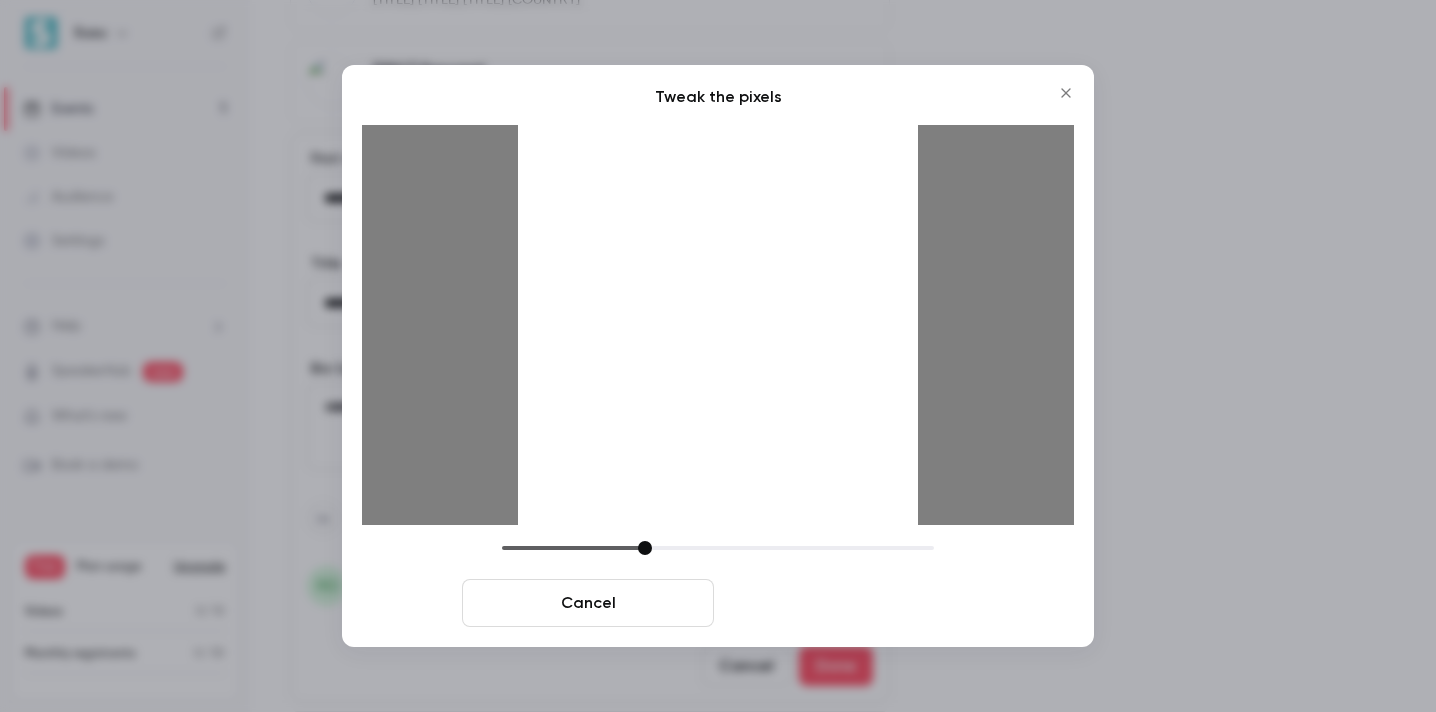 click on "Crop and save" at bounding box center [848, 603] 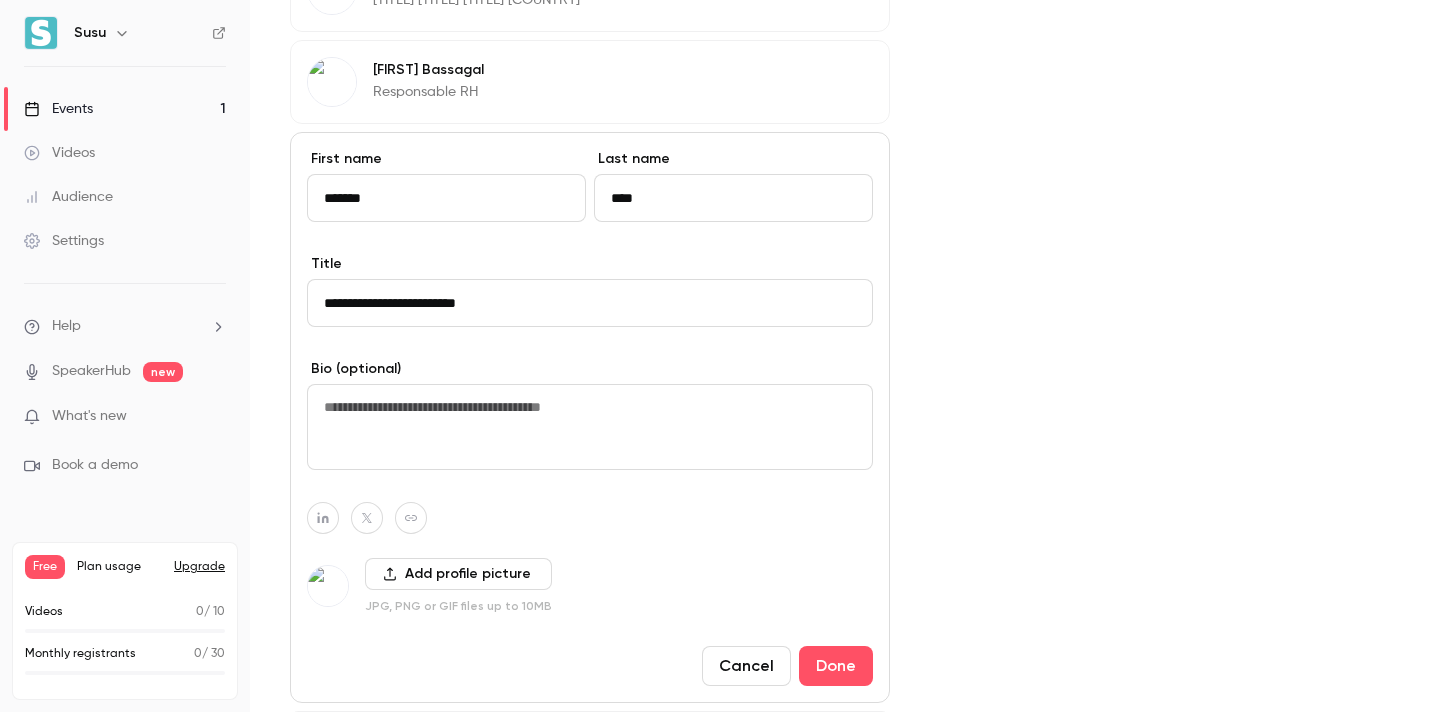 click 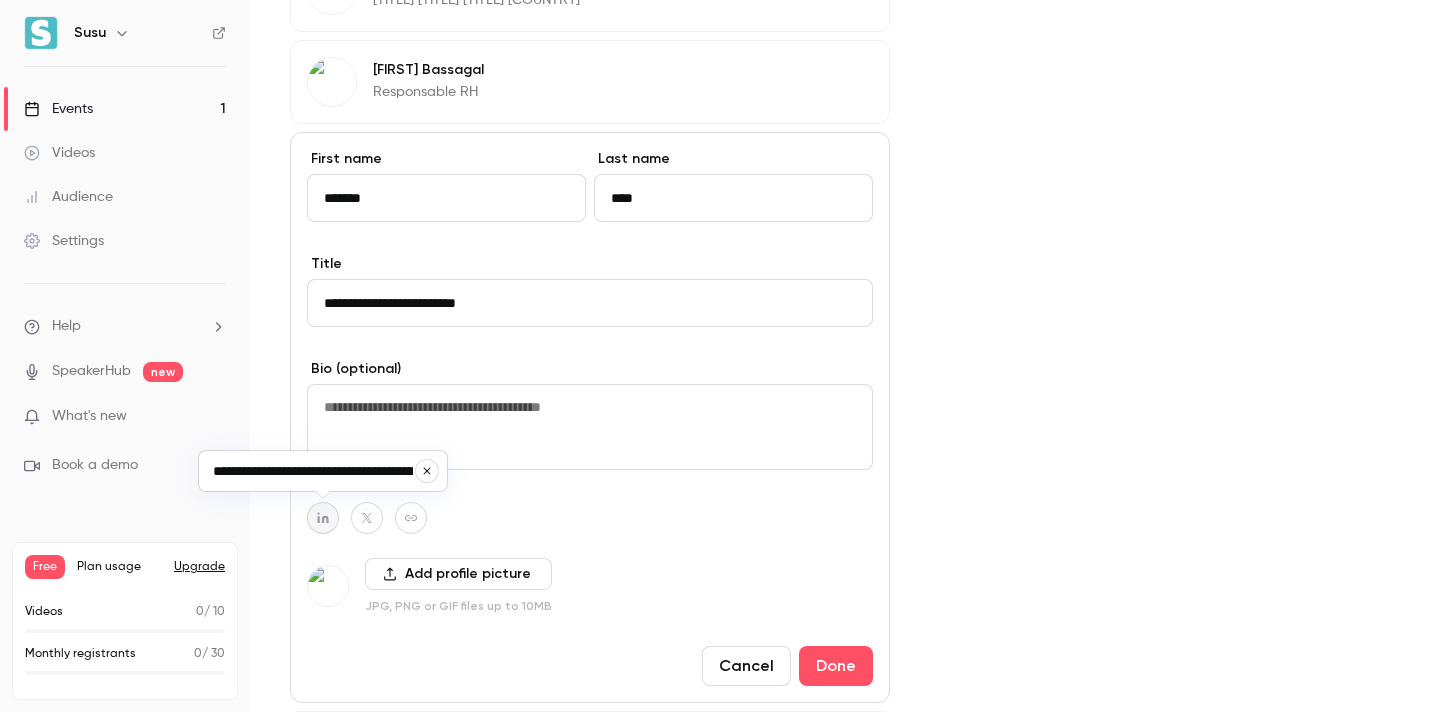 scroll, scrollTop: 0, scrollLeft: 183, axis: horizontal 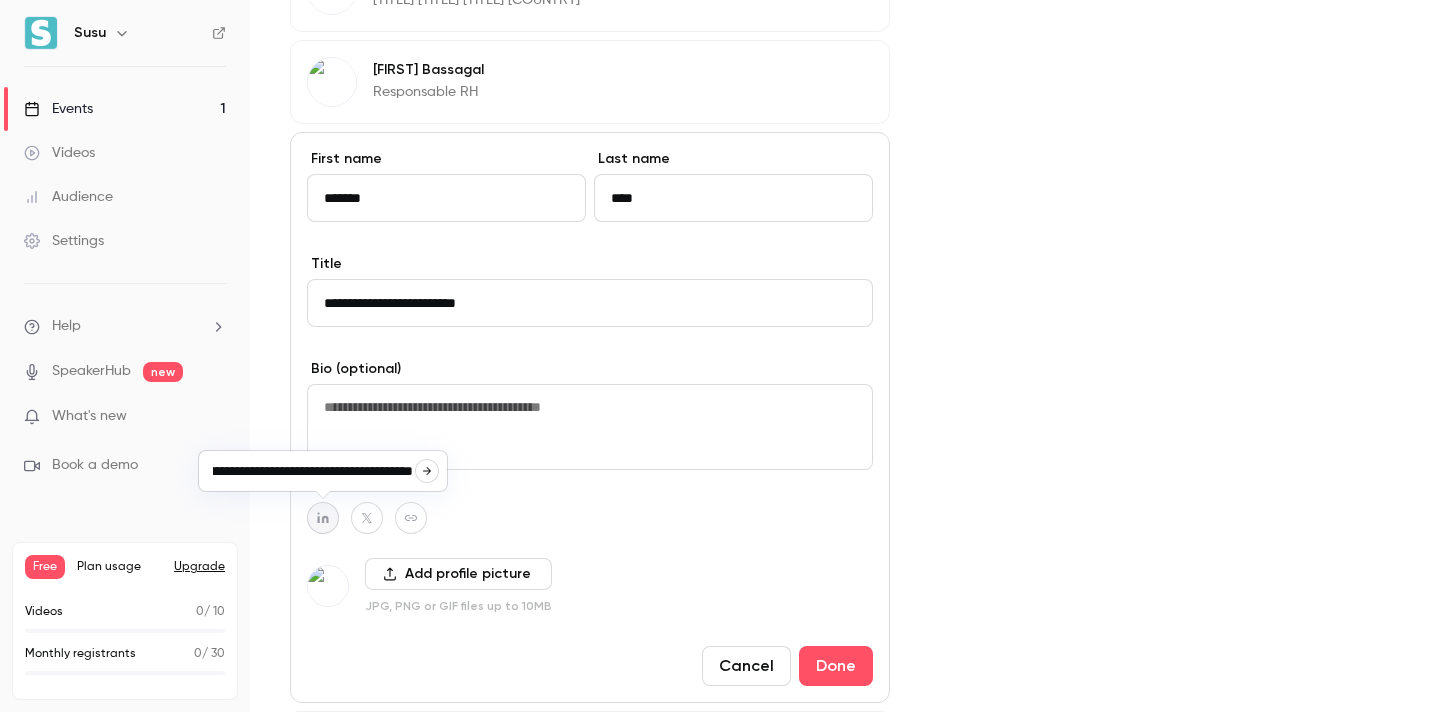 click 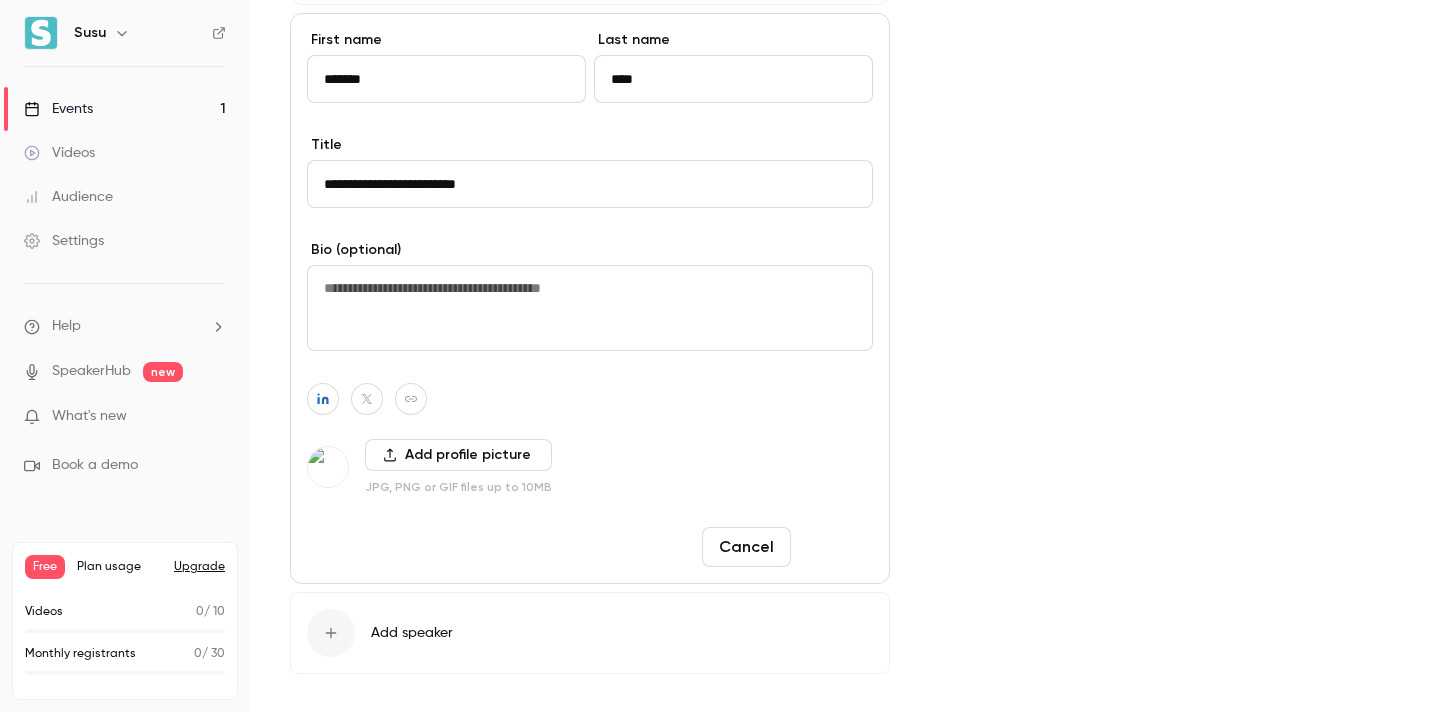 click on "Done" at bounding box center [836, 547] 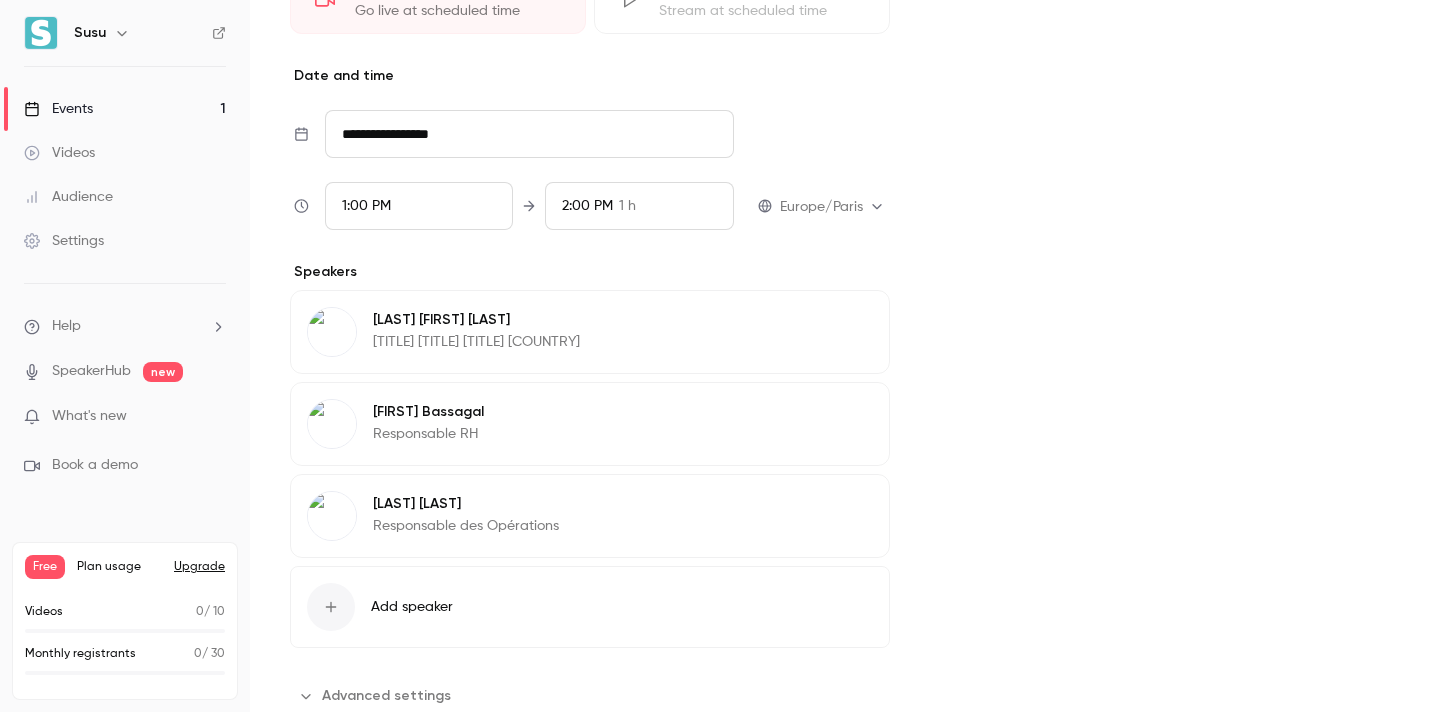 scroll, scrollTop: 1030, scrollLeft: 0, axis: vertical 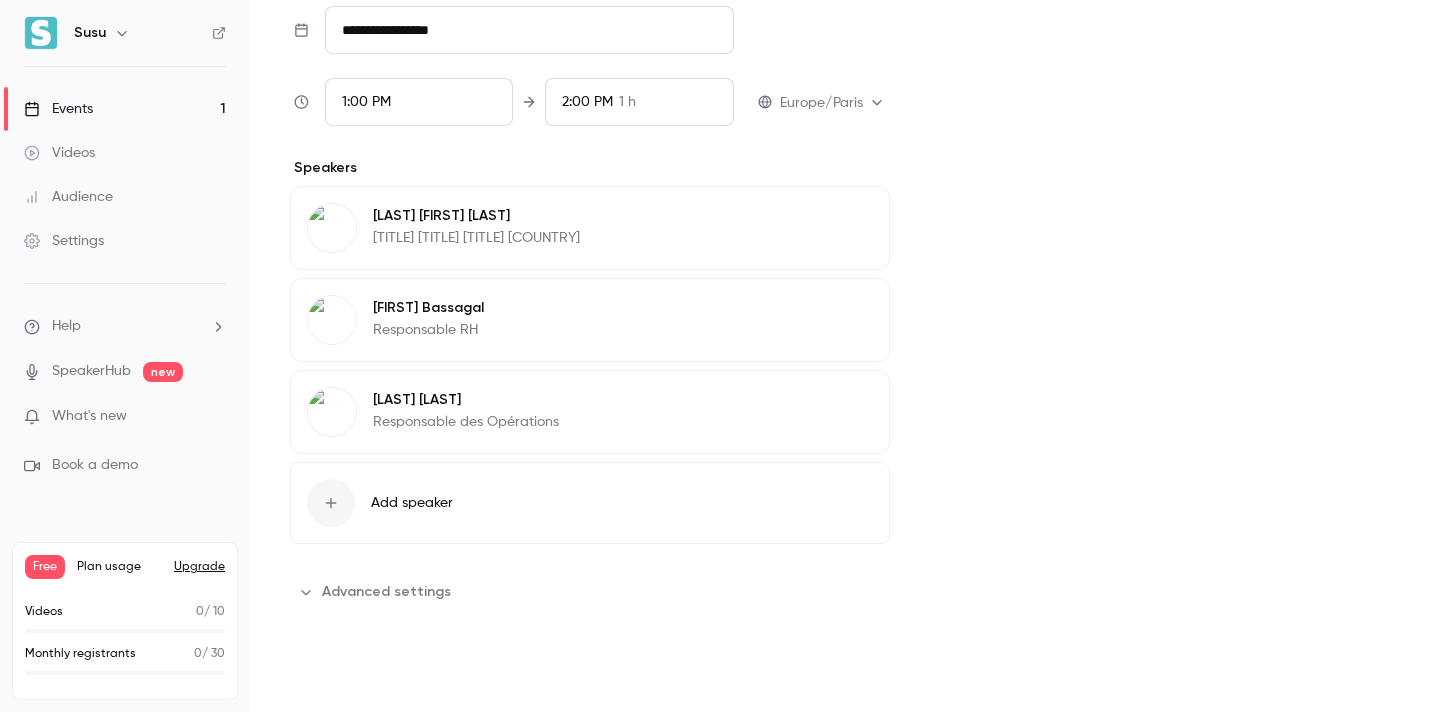 click on "Save" at bounding box center (326, 676) 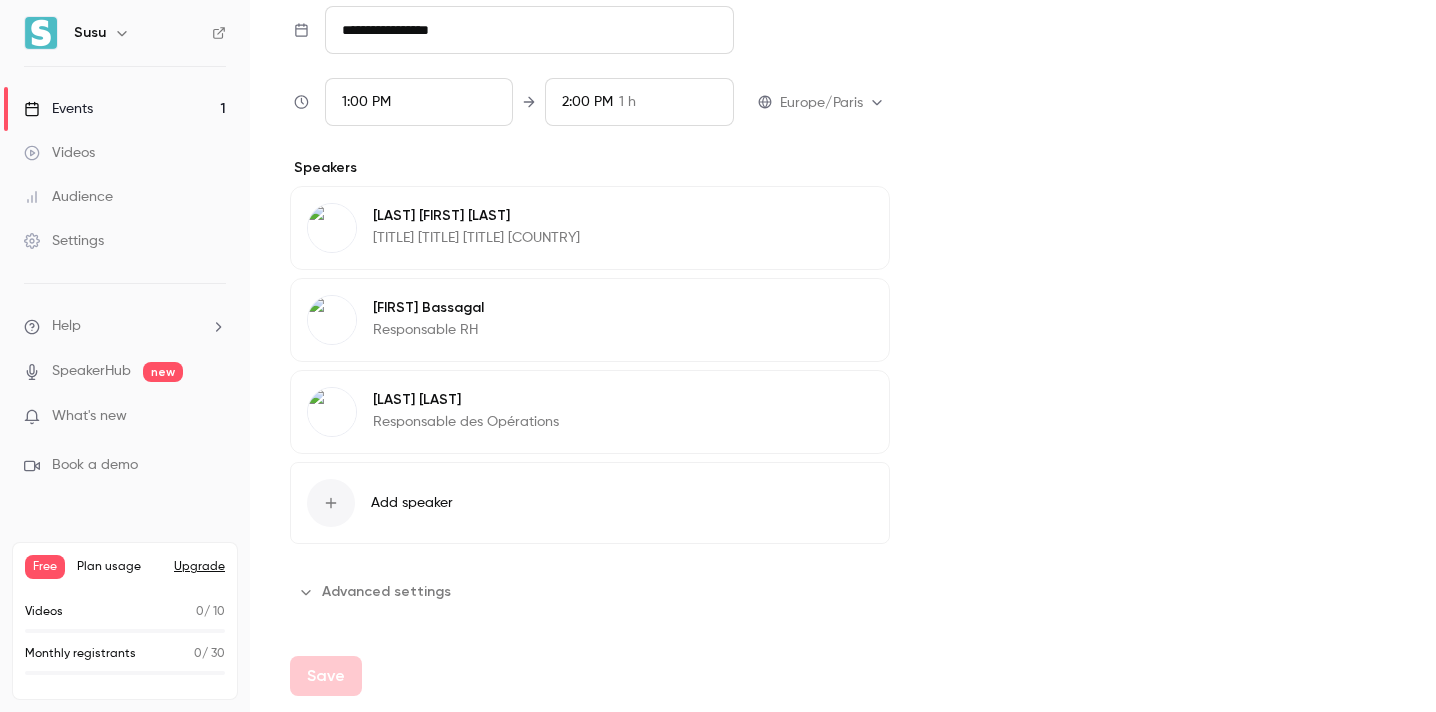 type on "**********" 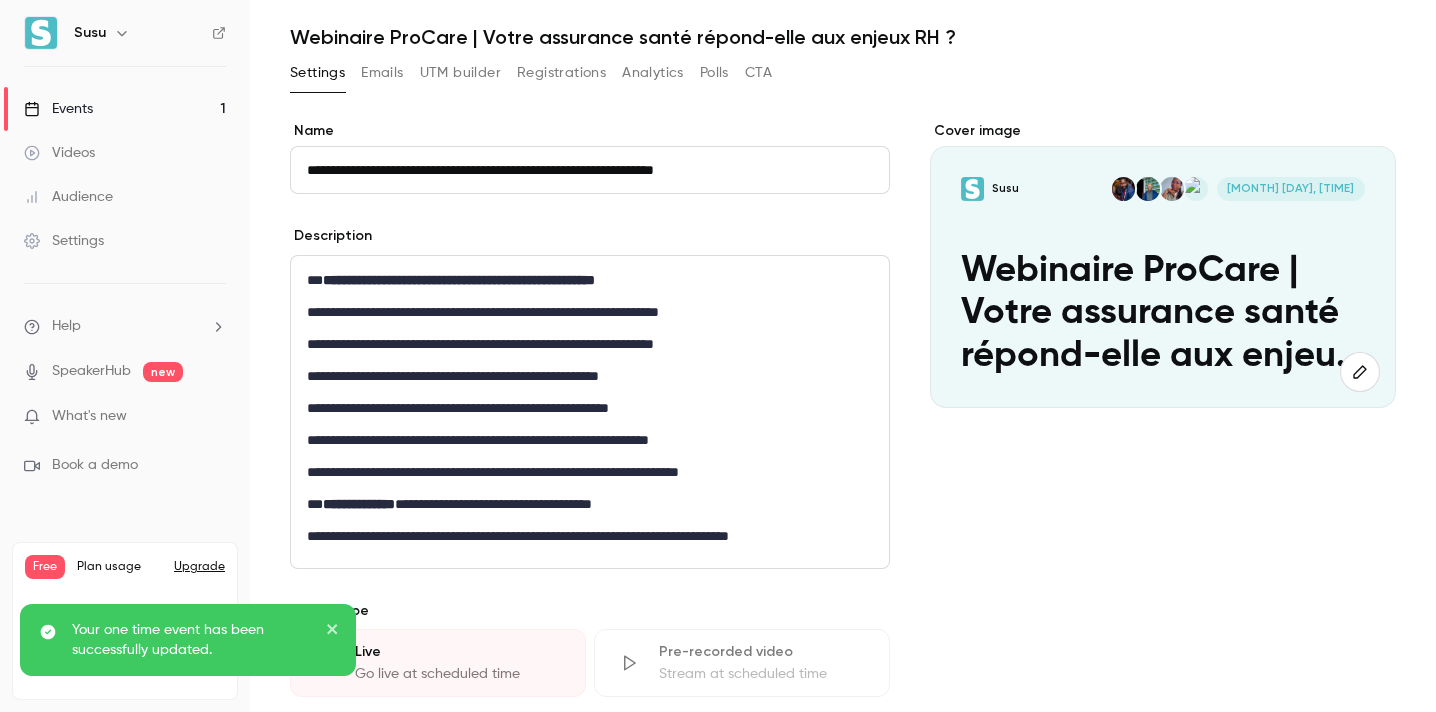 scroll, scrollTop: 0, scrollLeft: 0, axis: both 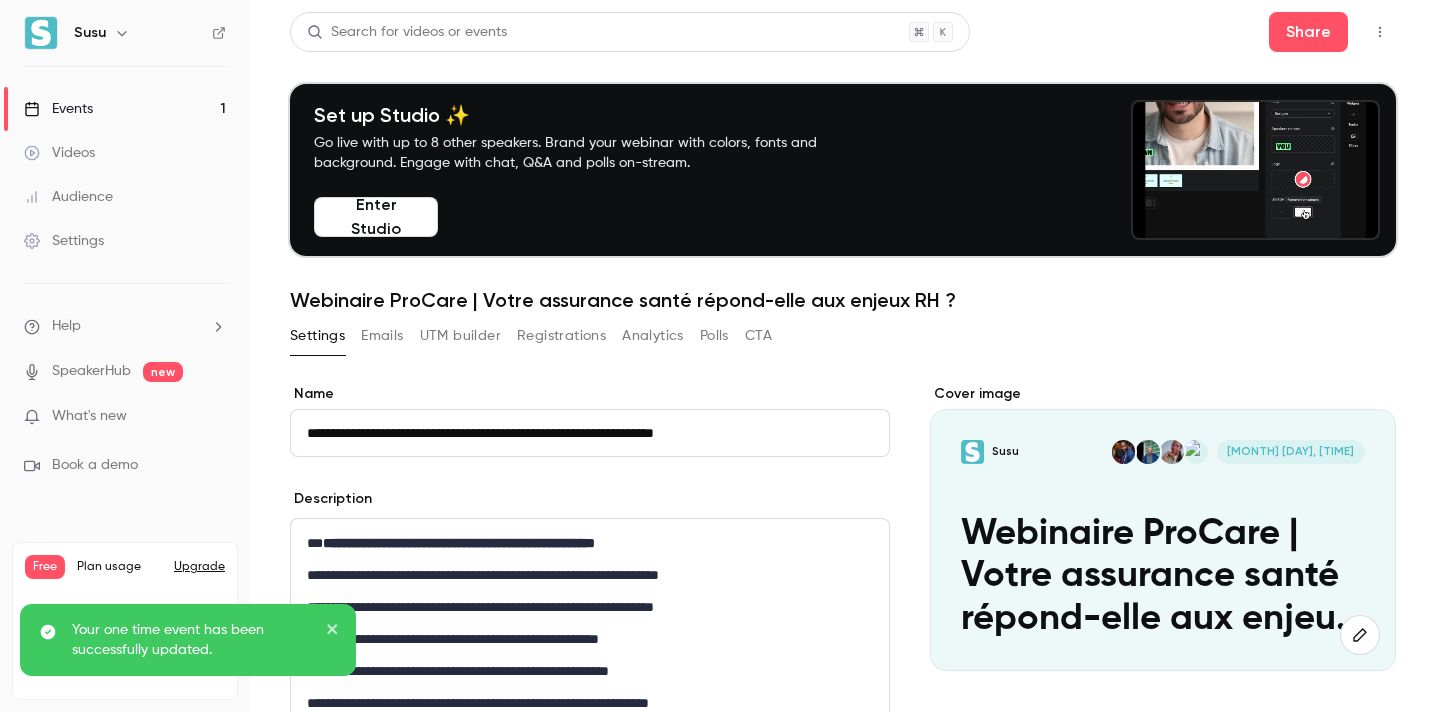 click on "Emails" at bounding box center (382, 336) 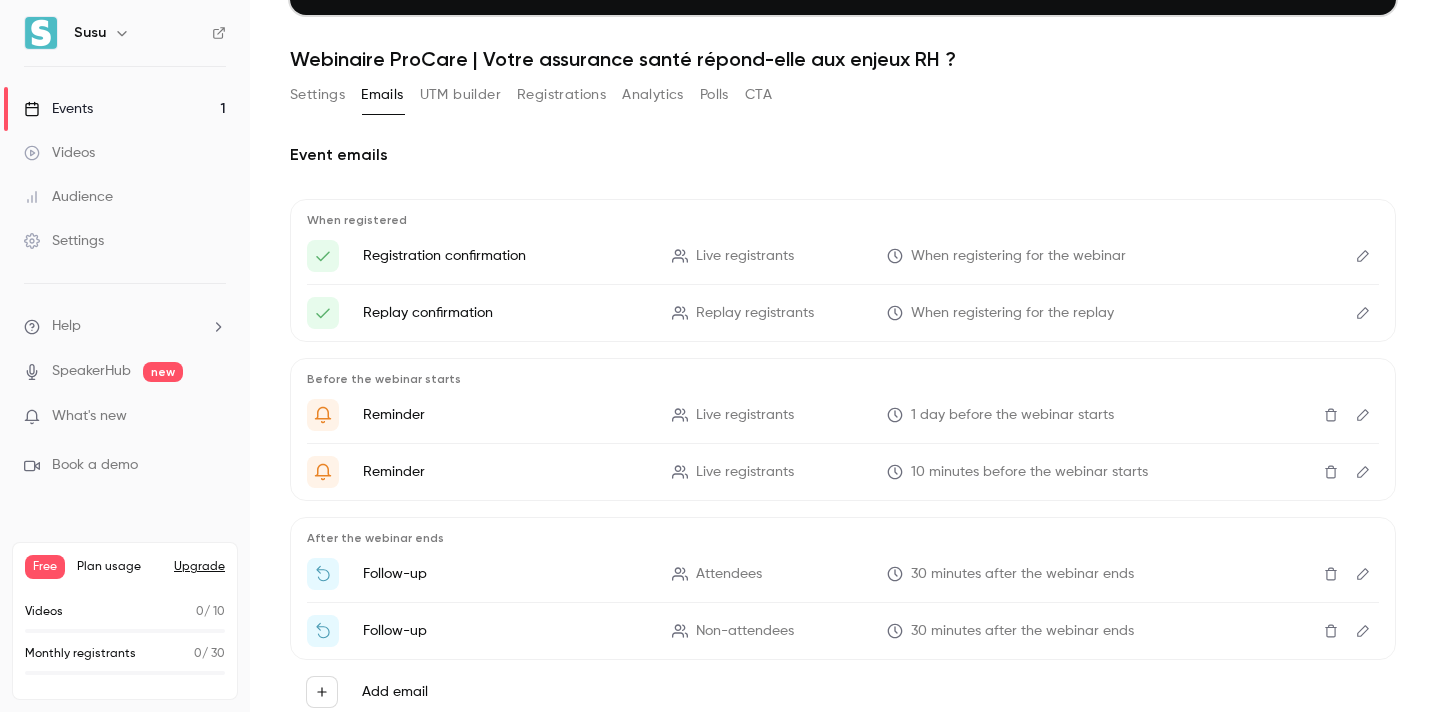 scroll, scrollTop: 228, scrollLeft: 0, axis: vertical 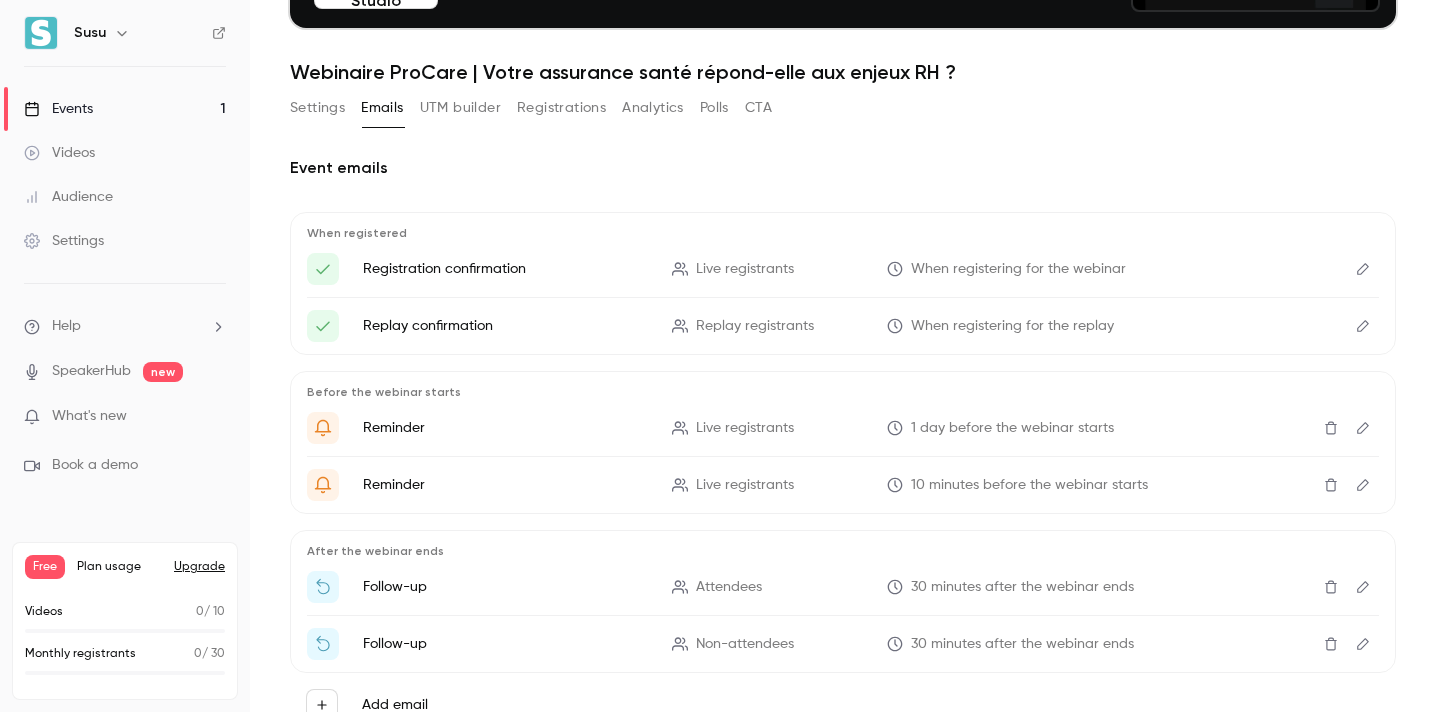 click 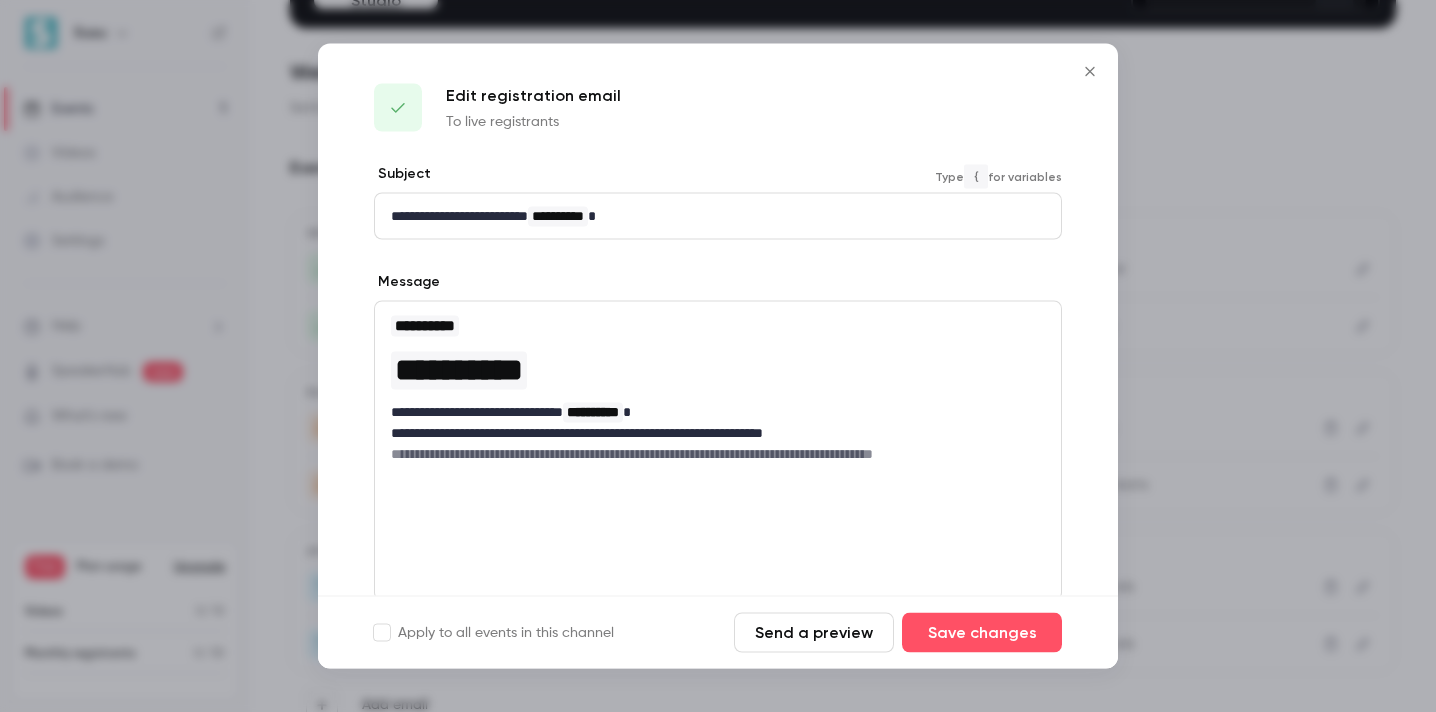 click on "**********" at bounding box center (718, 216) 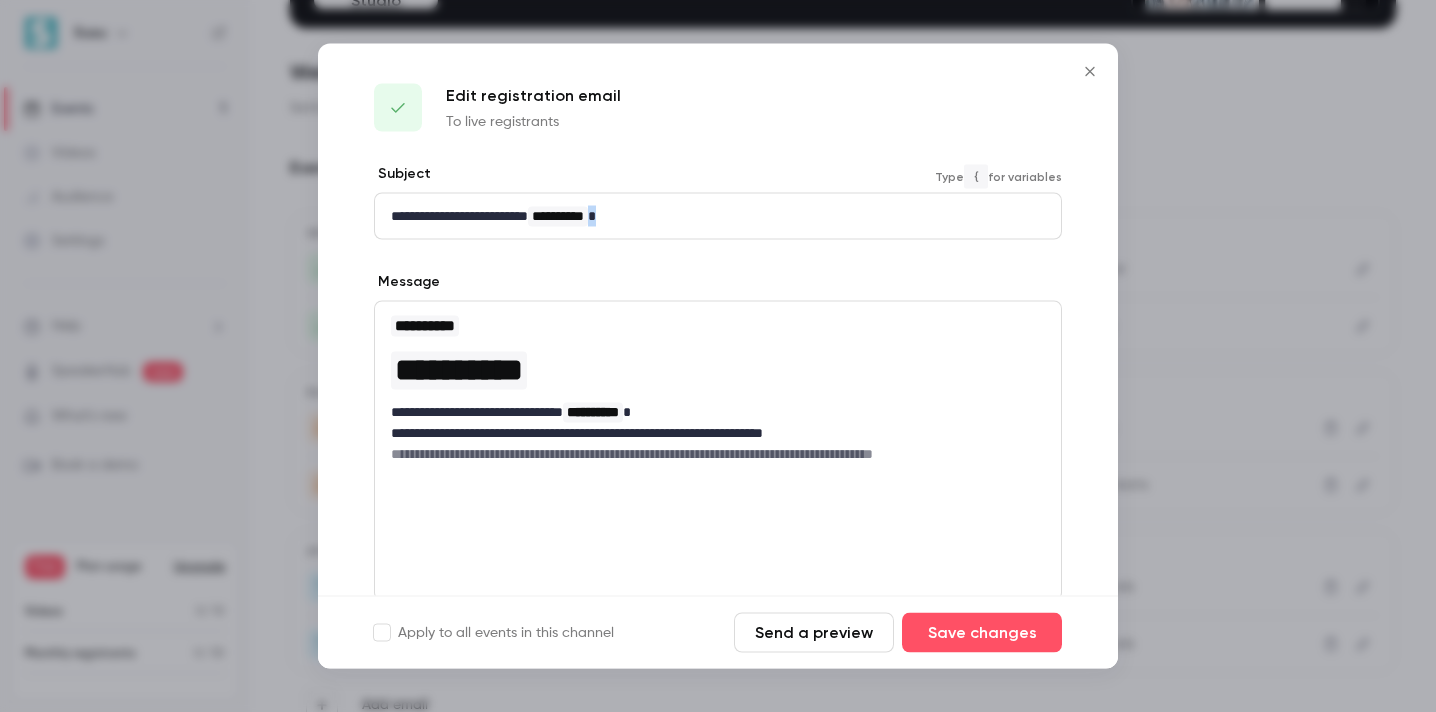 click on "**********" at bounding box center [718, 216] 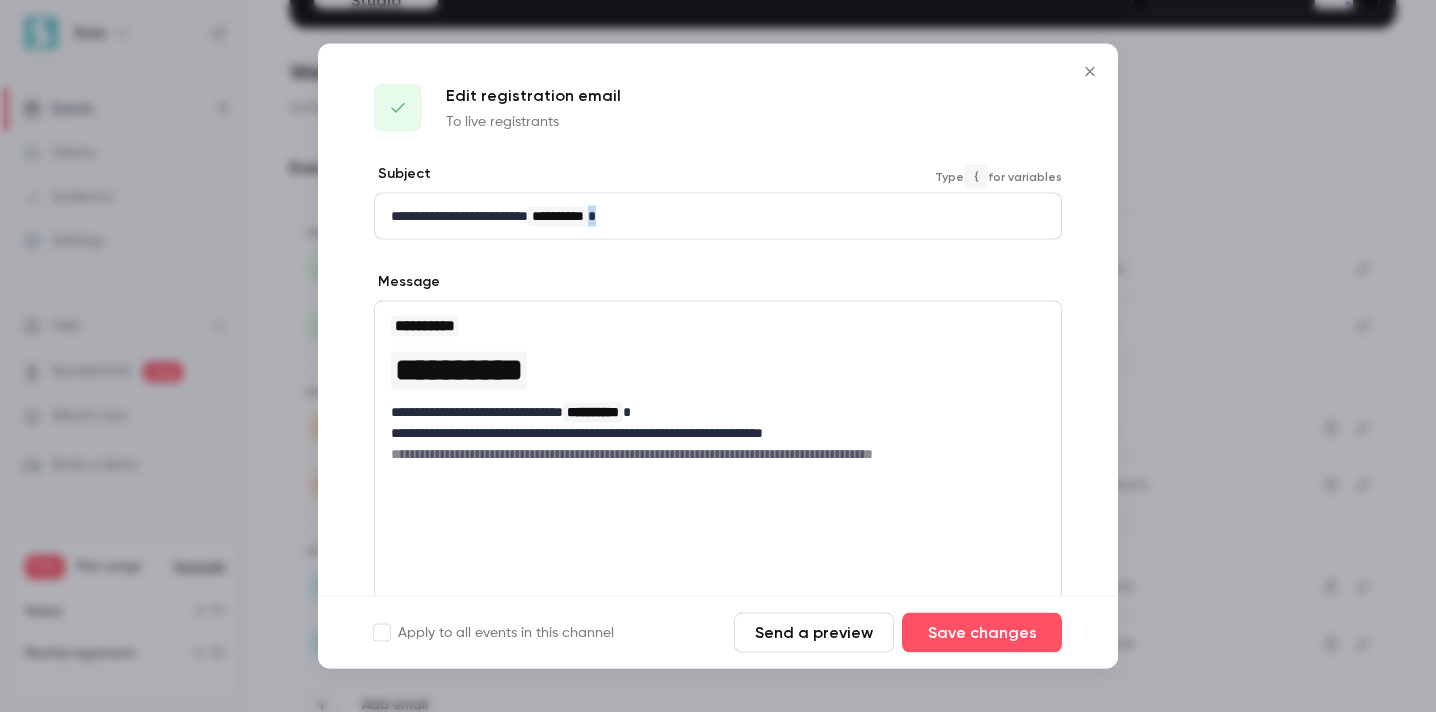 click on "**********" at bounding box center (718, 216) 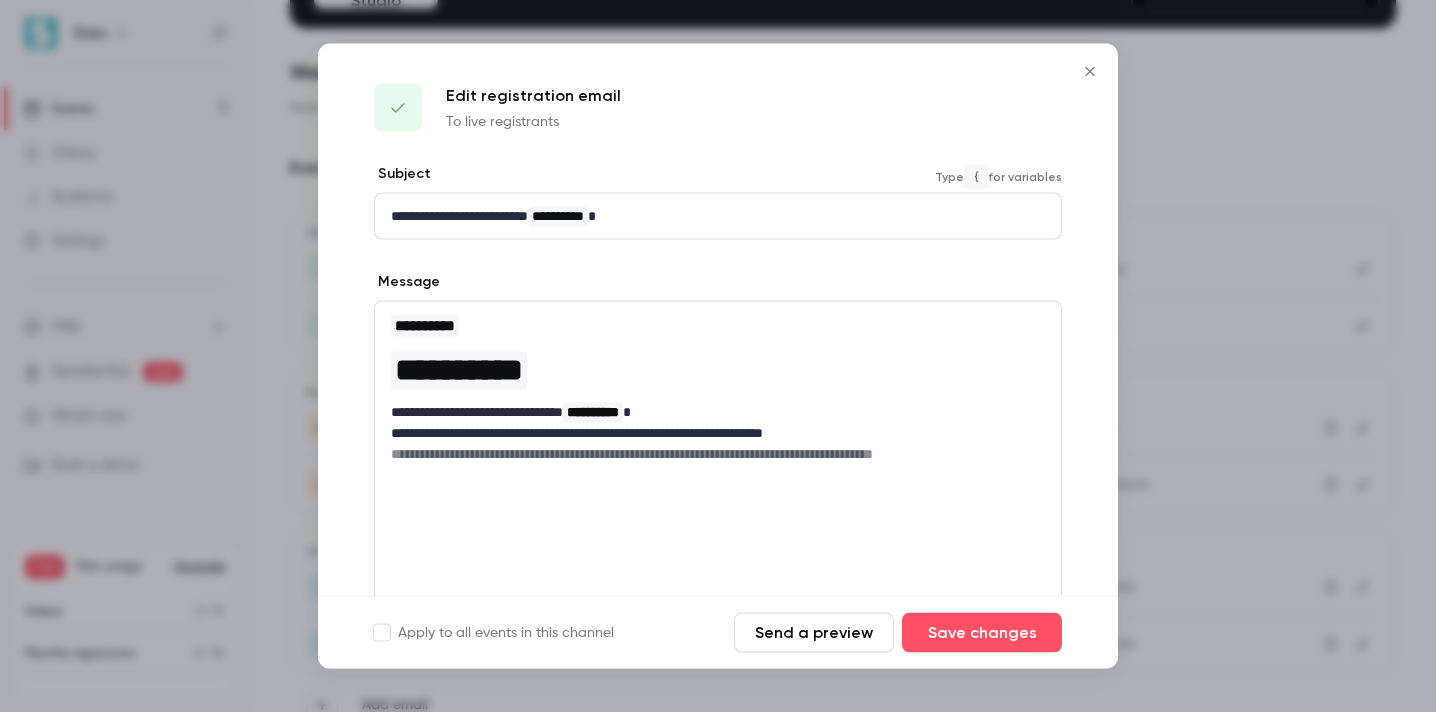 click on "**********" at bounding box center (718, 216) 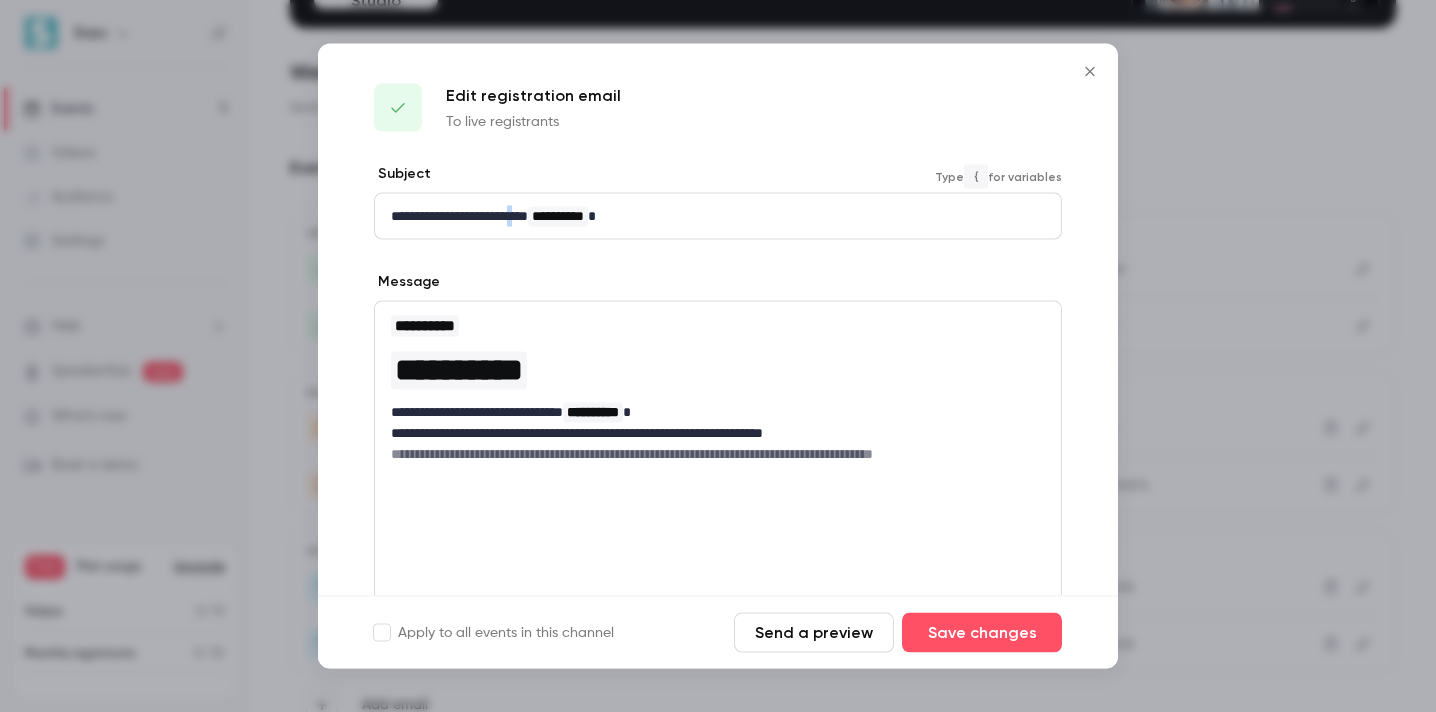 click on "**********" at bounding box center (718, 216) 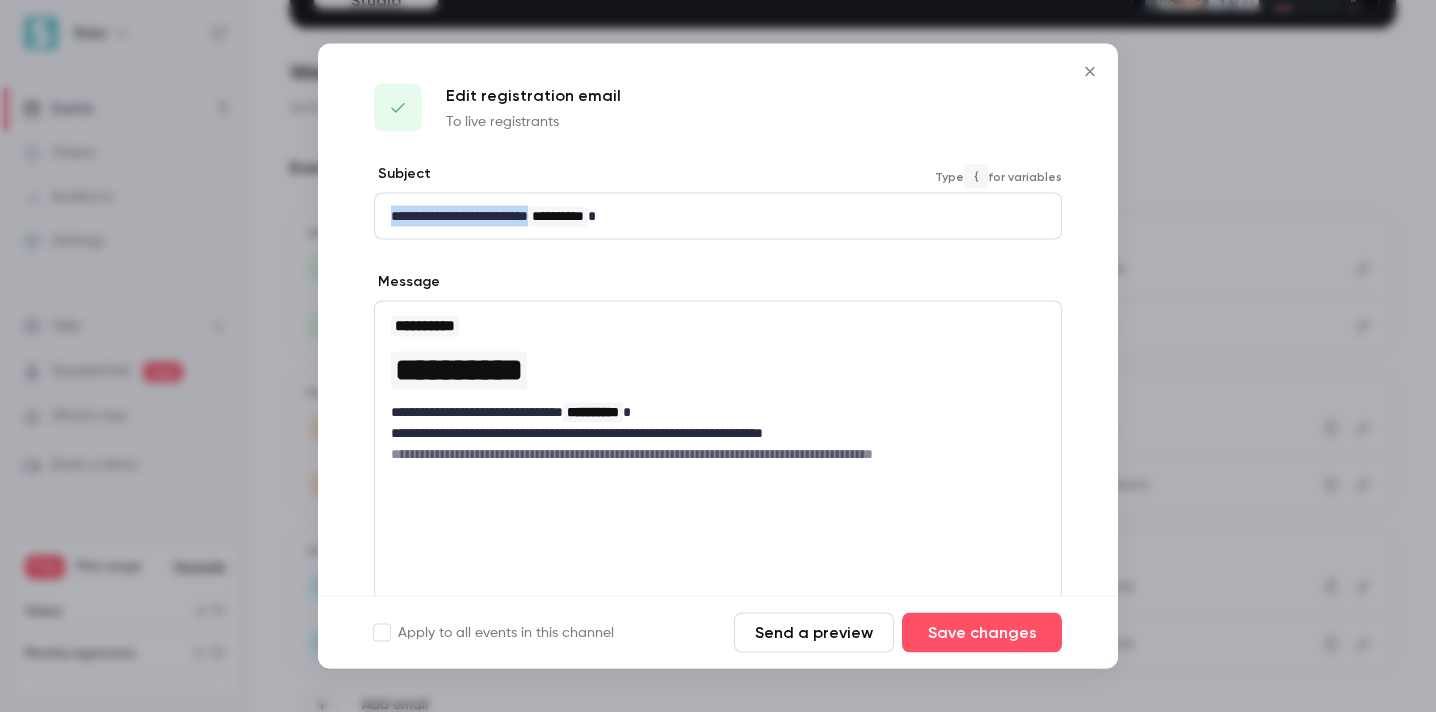 click on "**********" at bounding box center (718, 216) 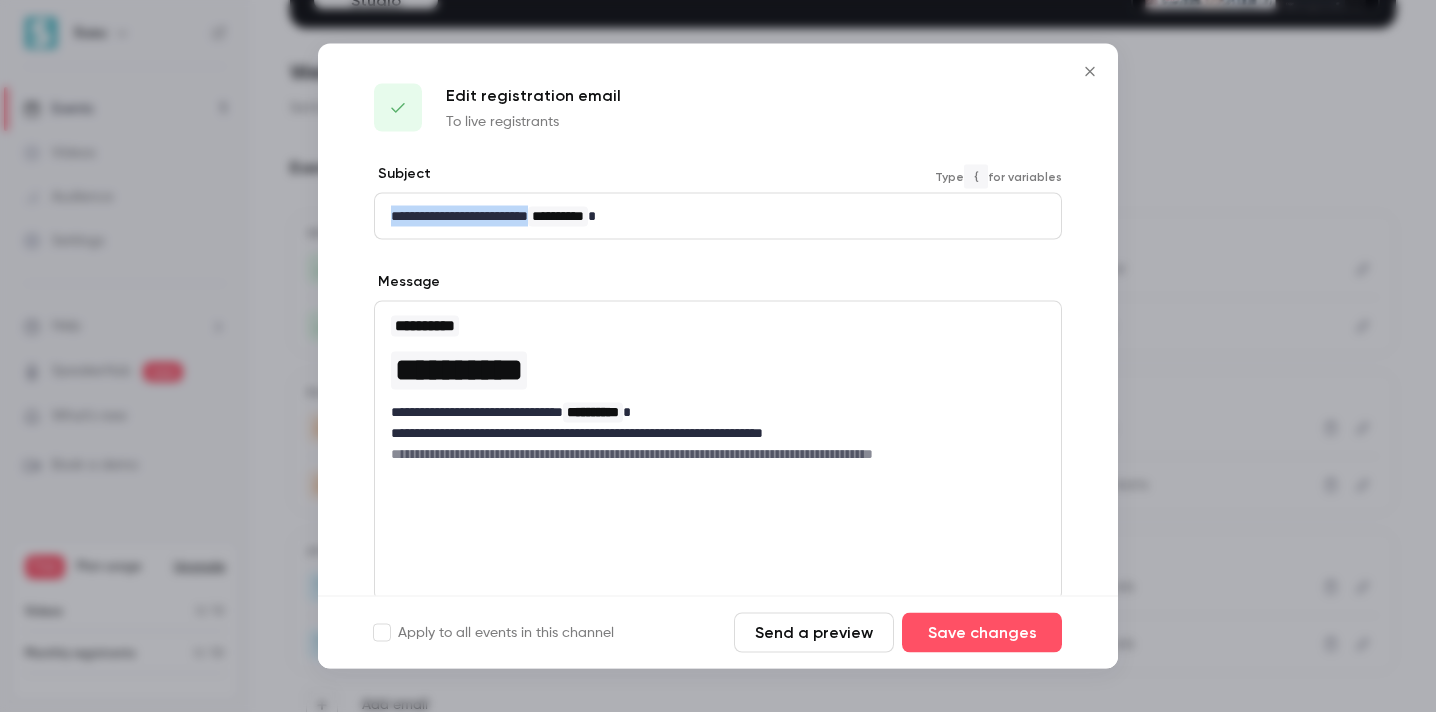 click on "**********" at bounding box center (718, 216) 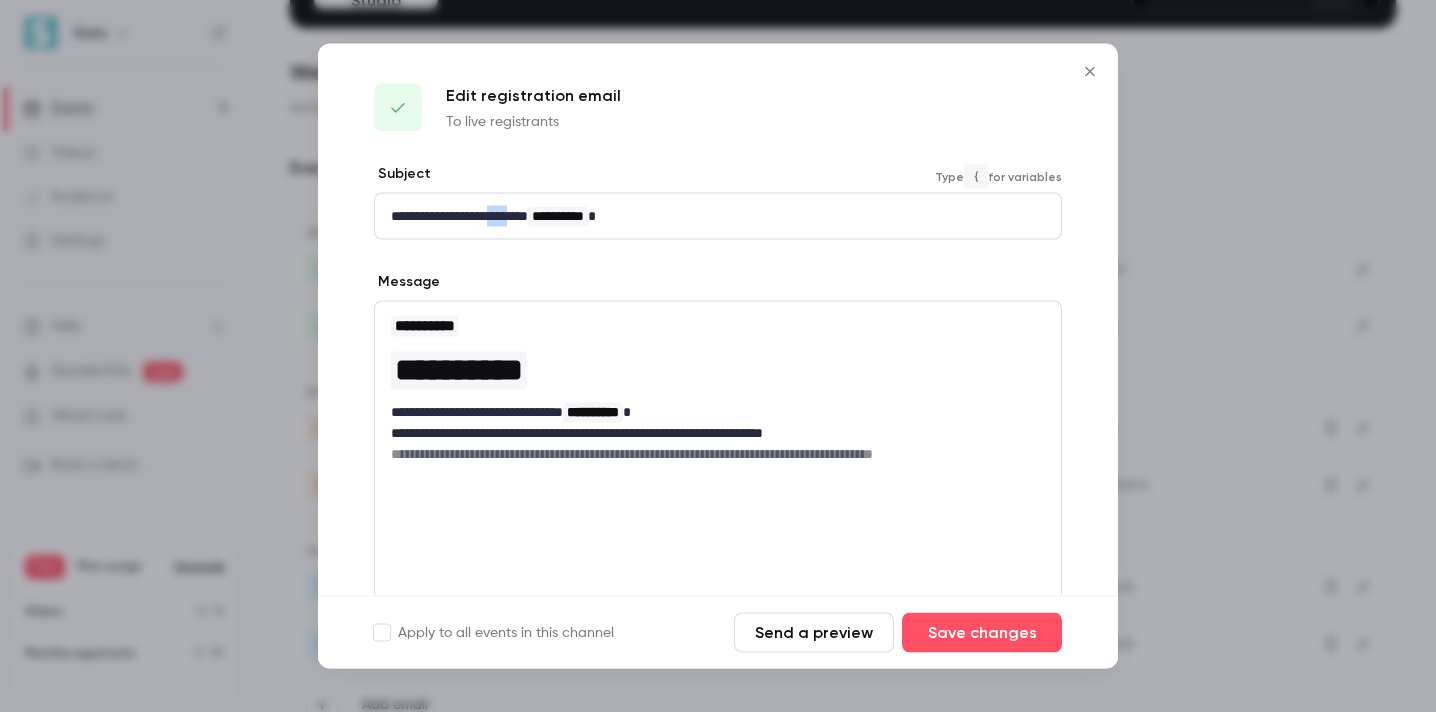 click on "**********" at bounding box center (718, 216) 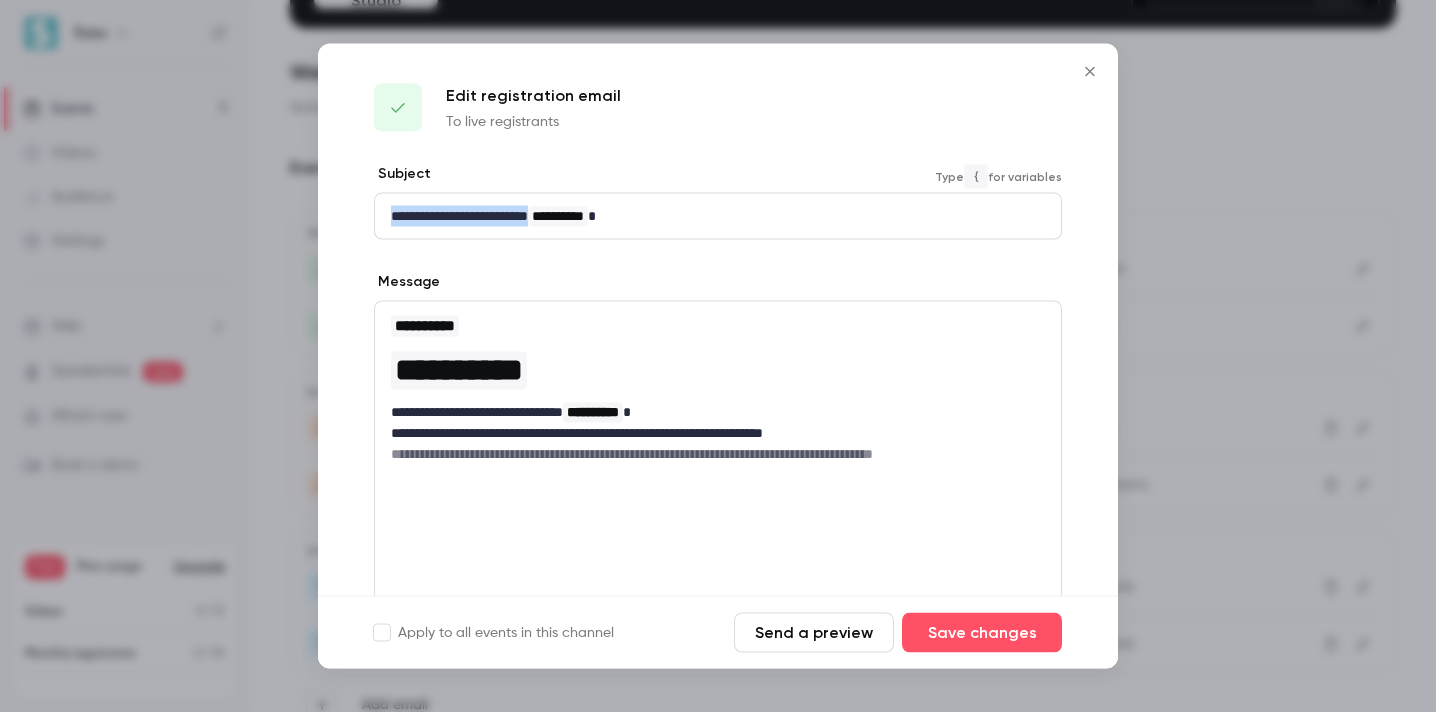 click on "**********" at bounding box center [718, 216] 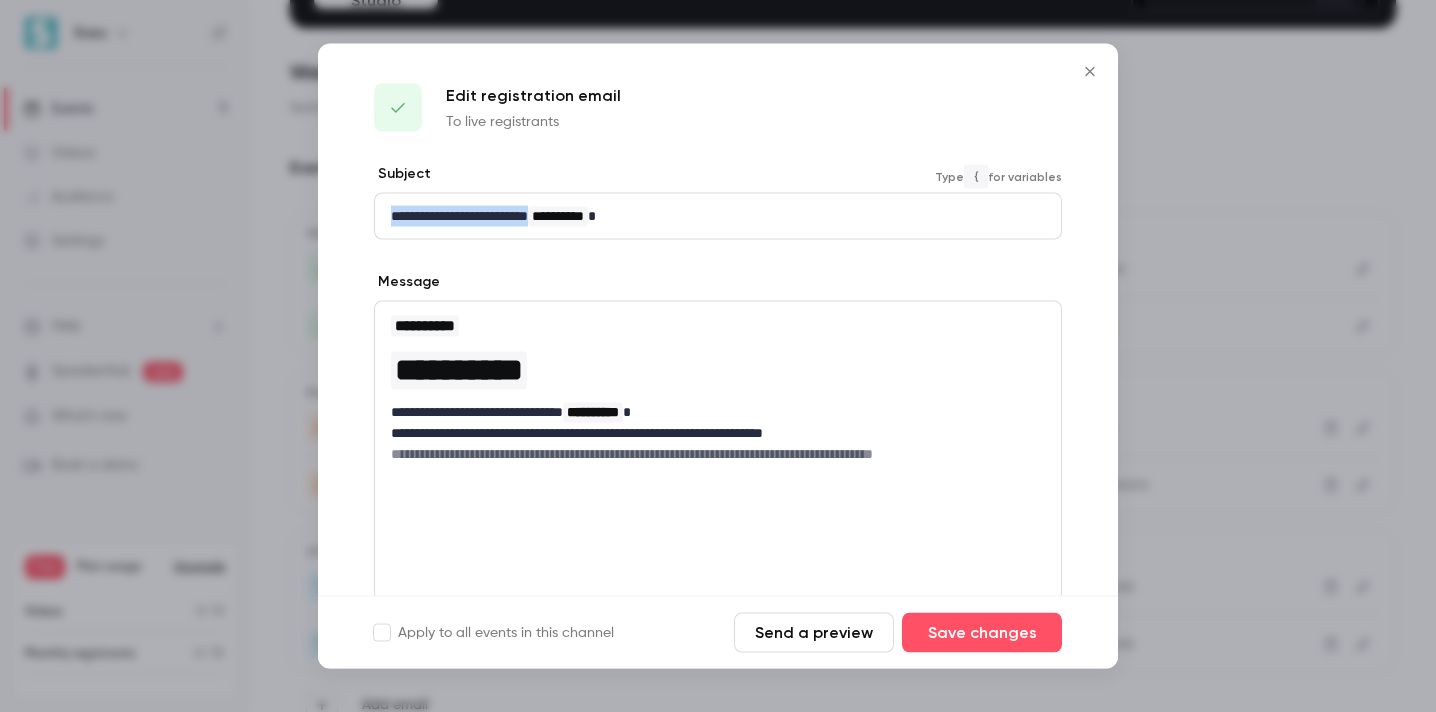 click on "**********" at bounding box center [718, 216] 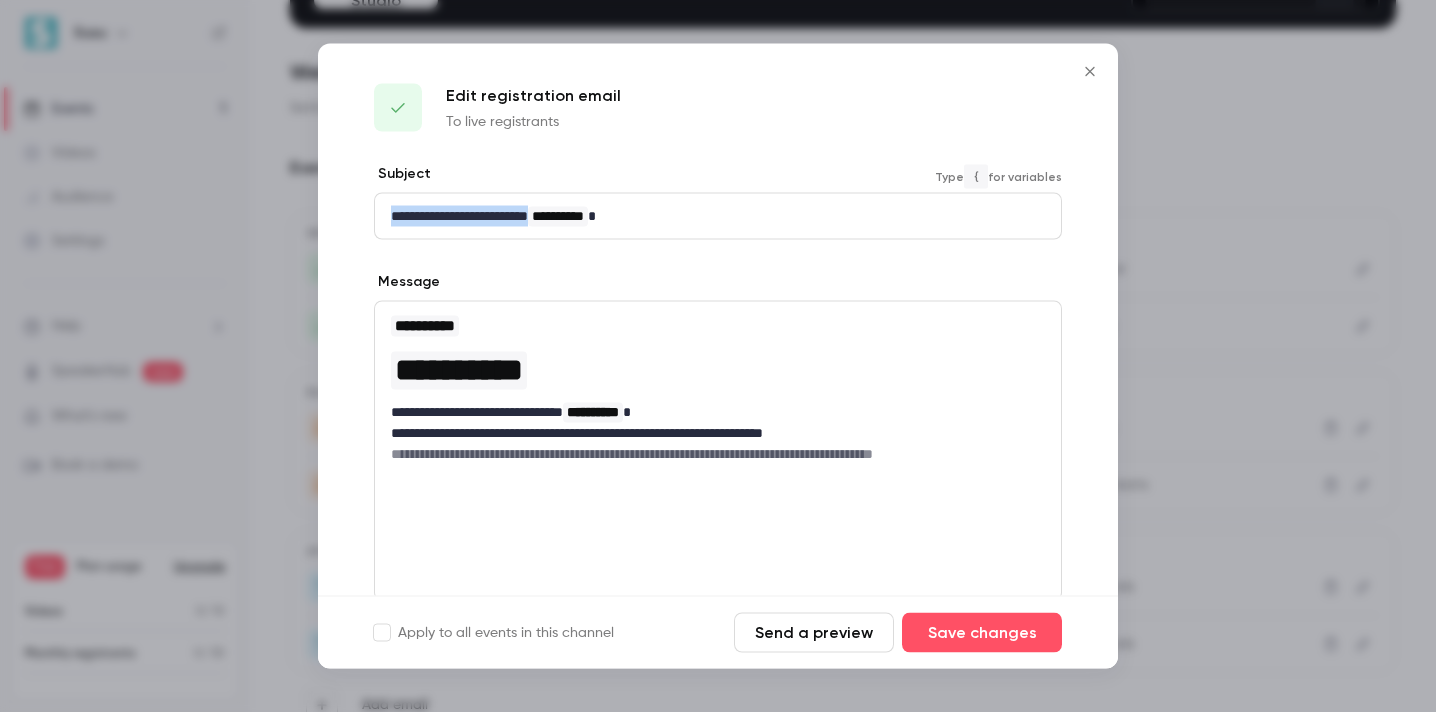 click on "**********" at bounding box center [718, 216] 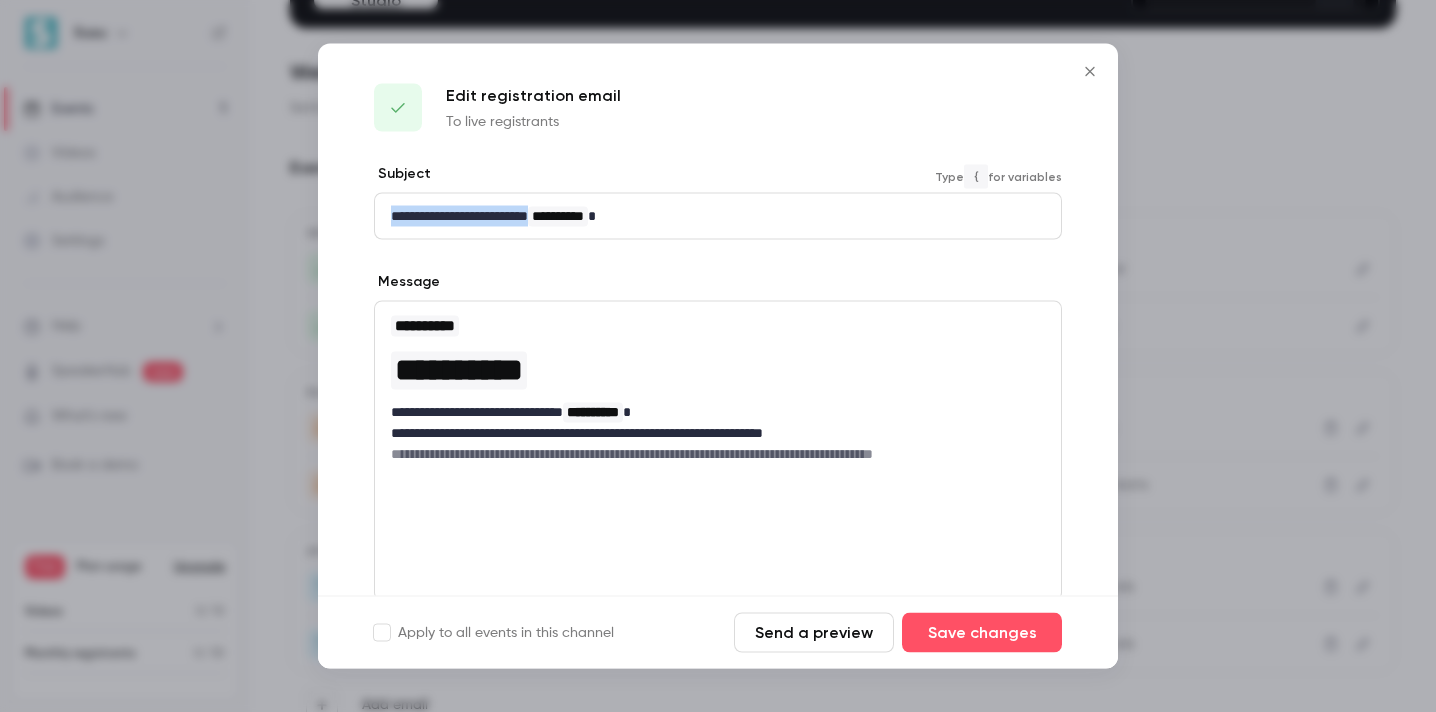 drag, startPoint x: 554, startPoint y: 216, endPoint x: 381, endPoint y: 205, distance: 173.34937 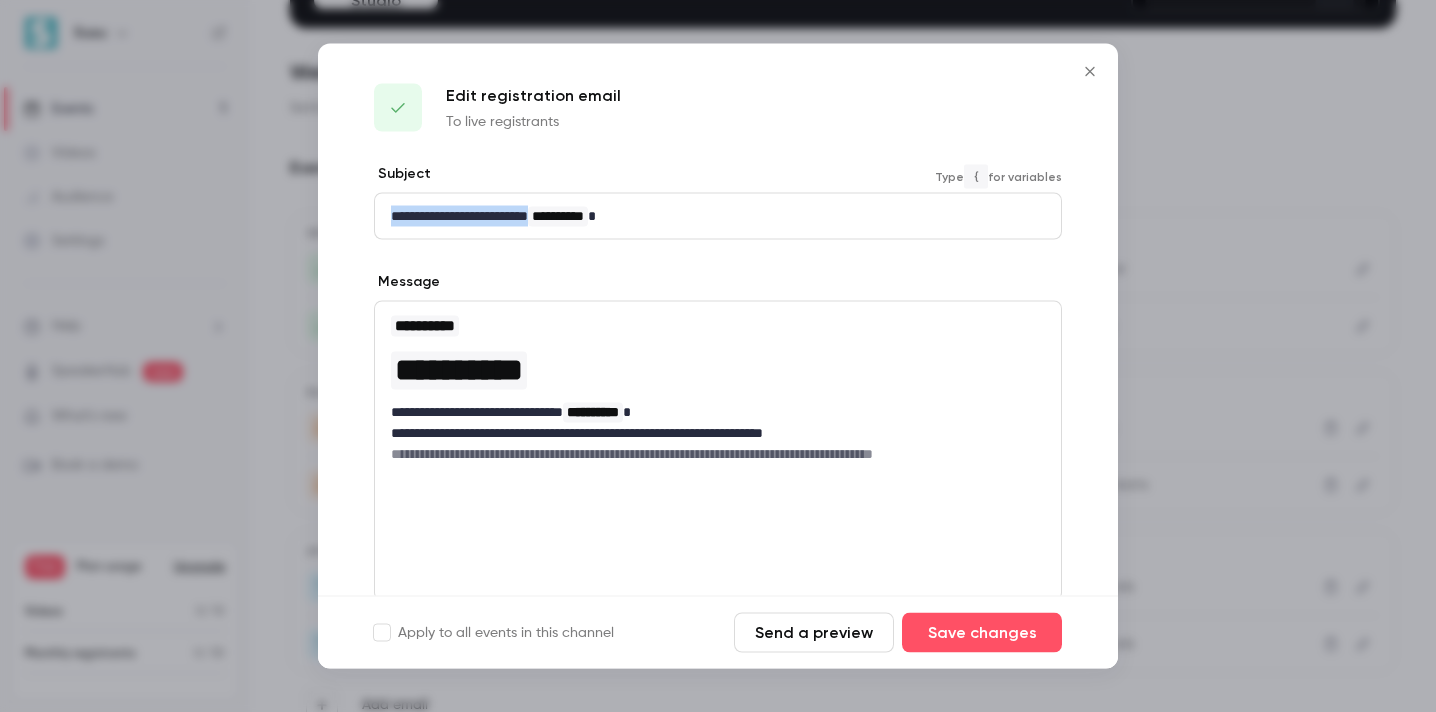click on "**********" at bounding box center [718, 216] 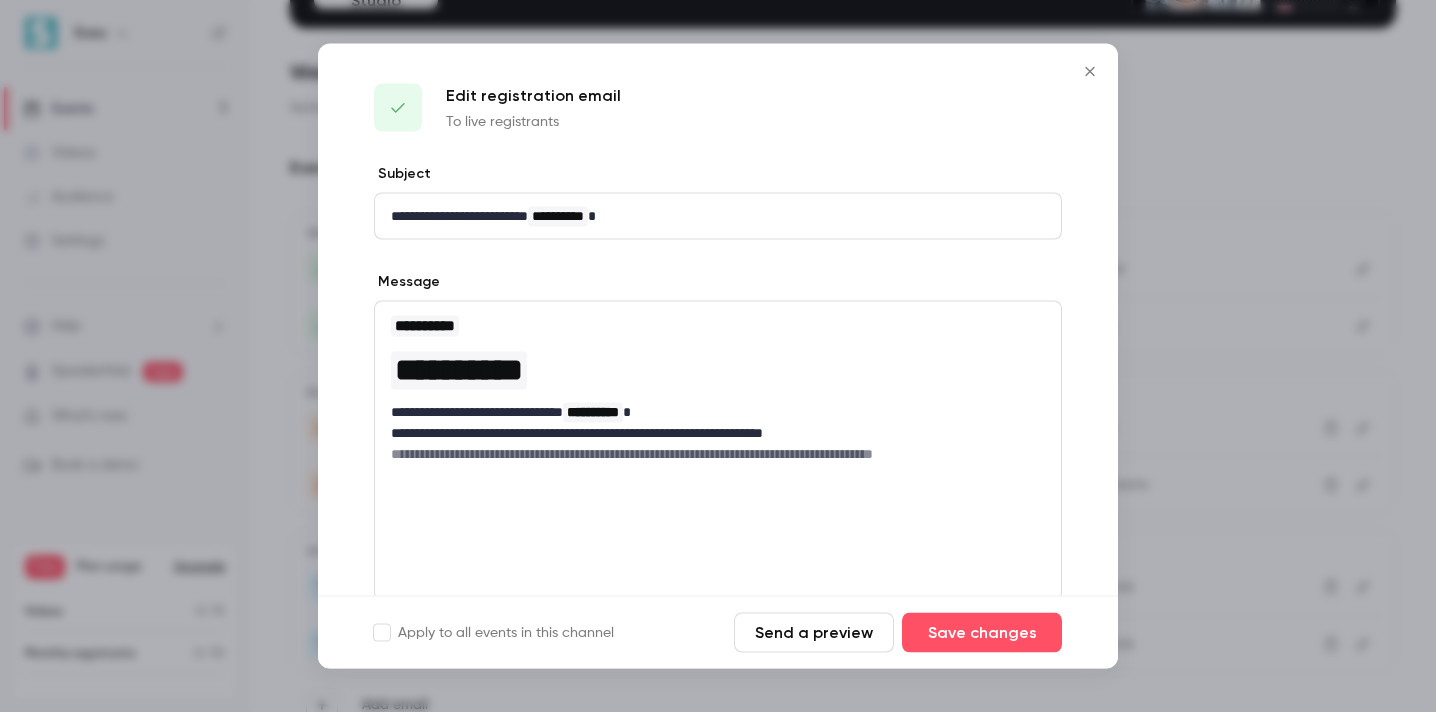 click on "Subject Type  {  for variables" at bounding box center (718, 176) 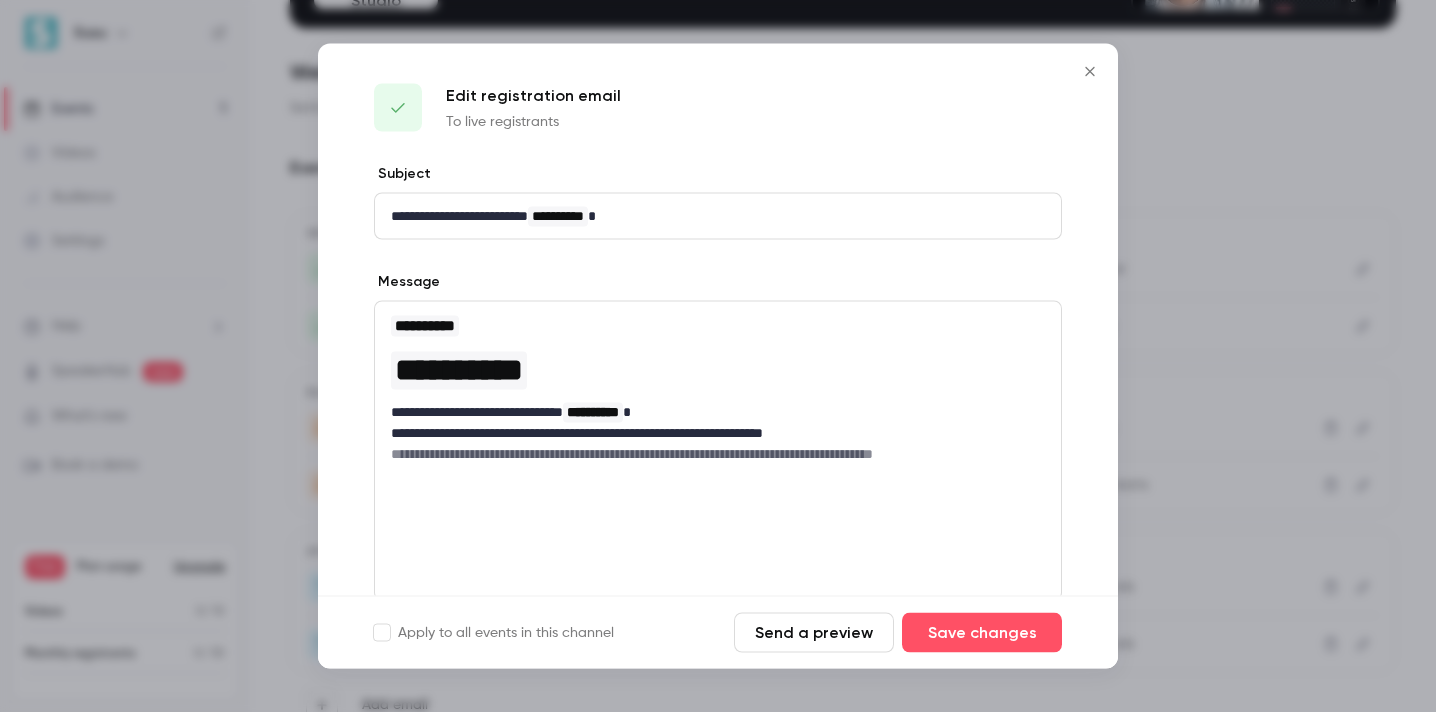 click on "{" at bounding box center (976, 176) 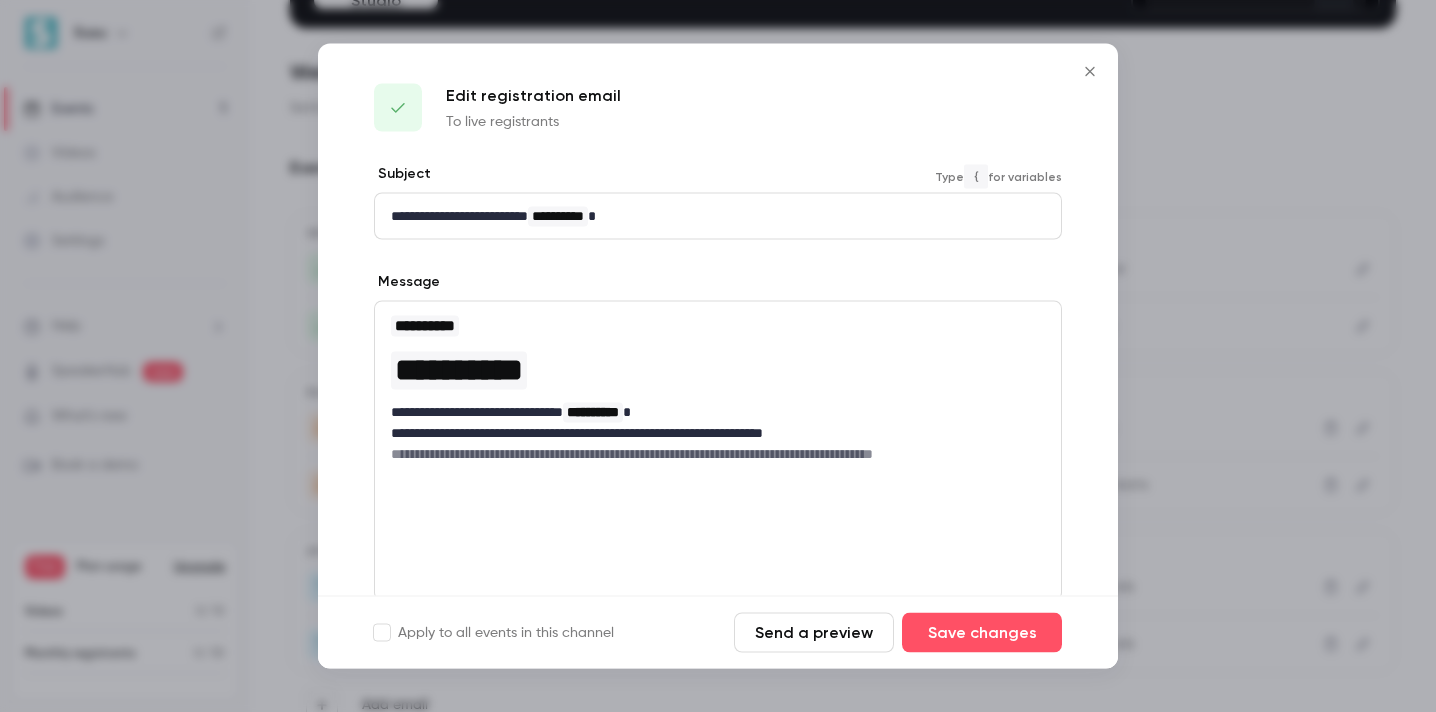 click on "**********" at bounding box center [558, 216] 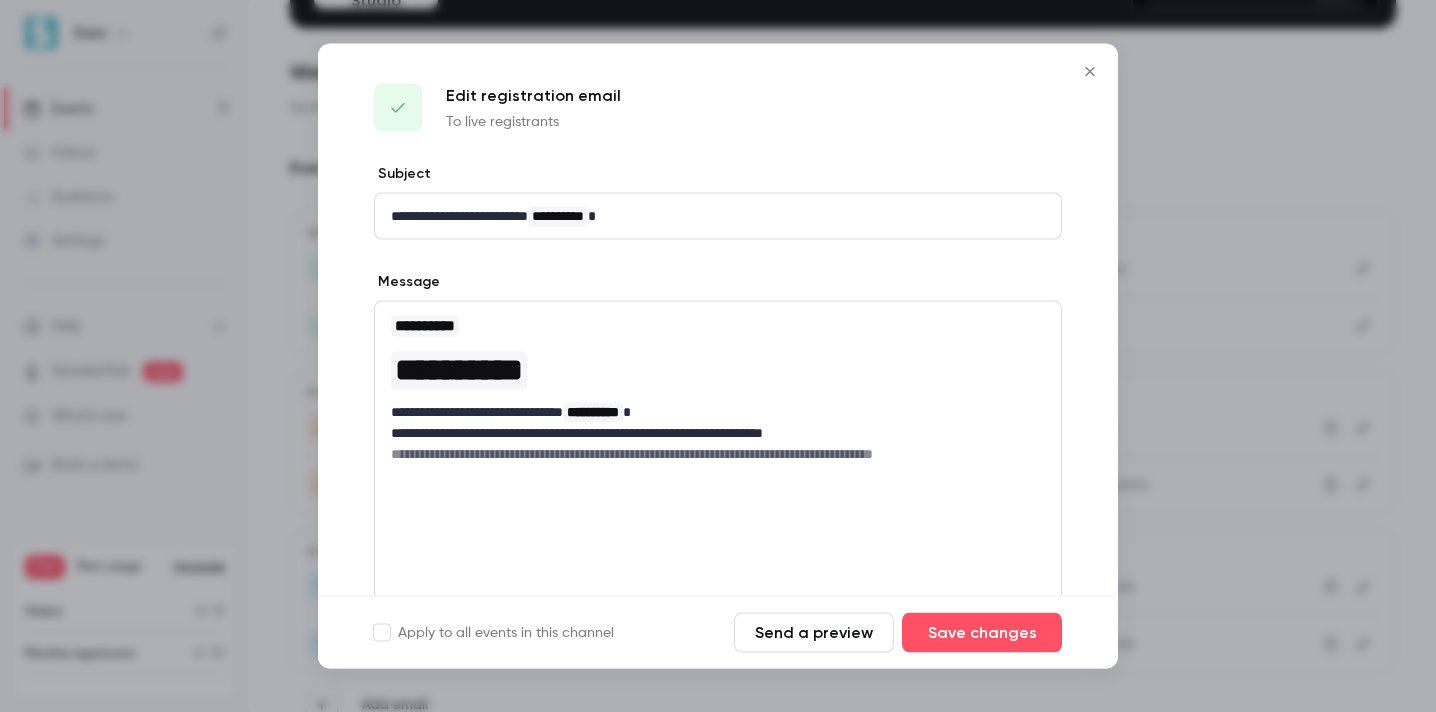click on "{" at bounding box center (976, 176) 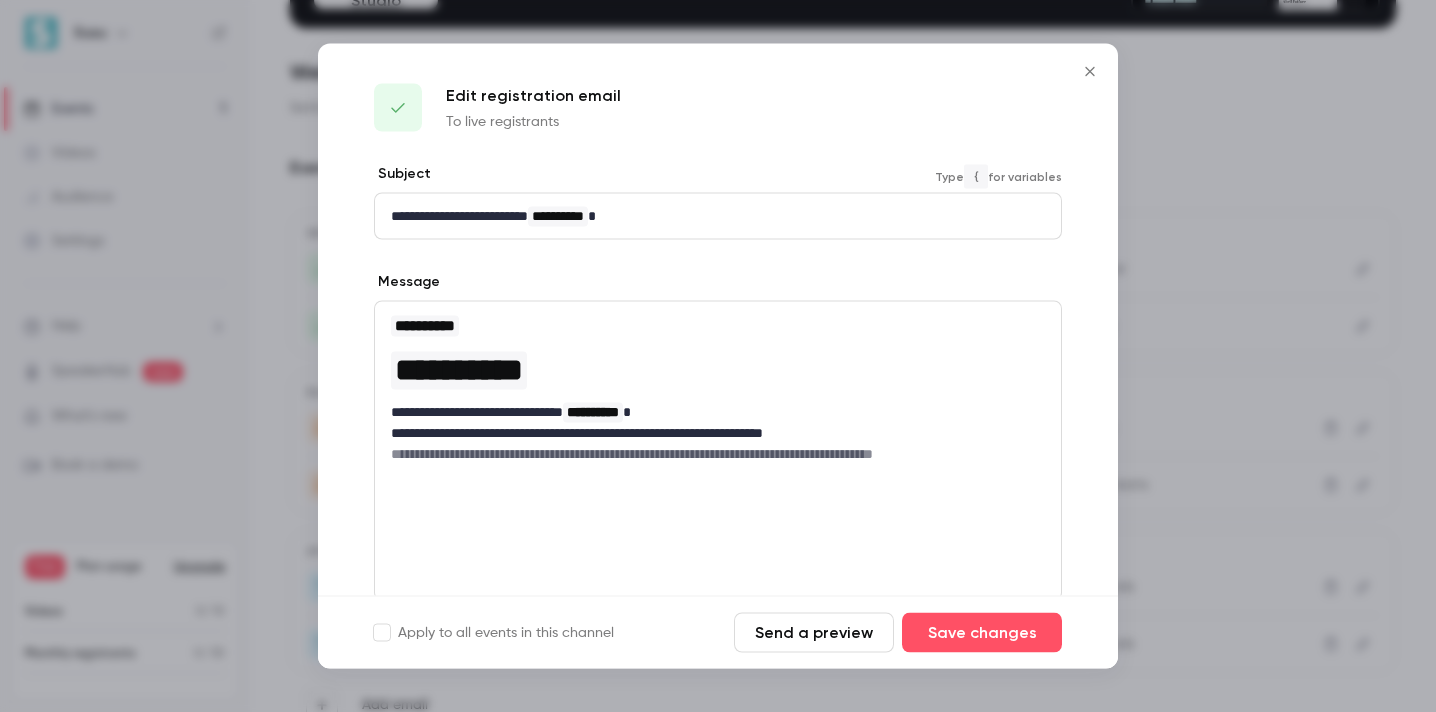 click on "**********" at bounding box center [558, 216] 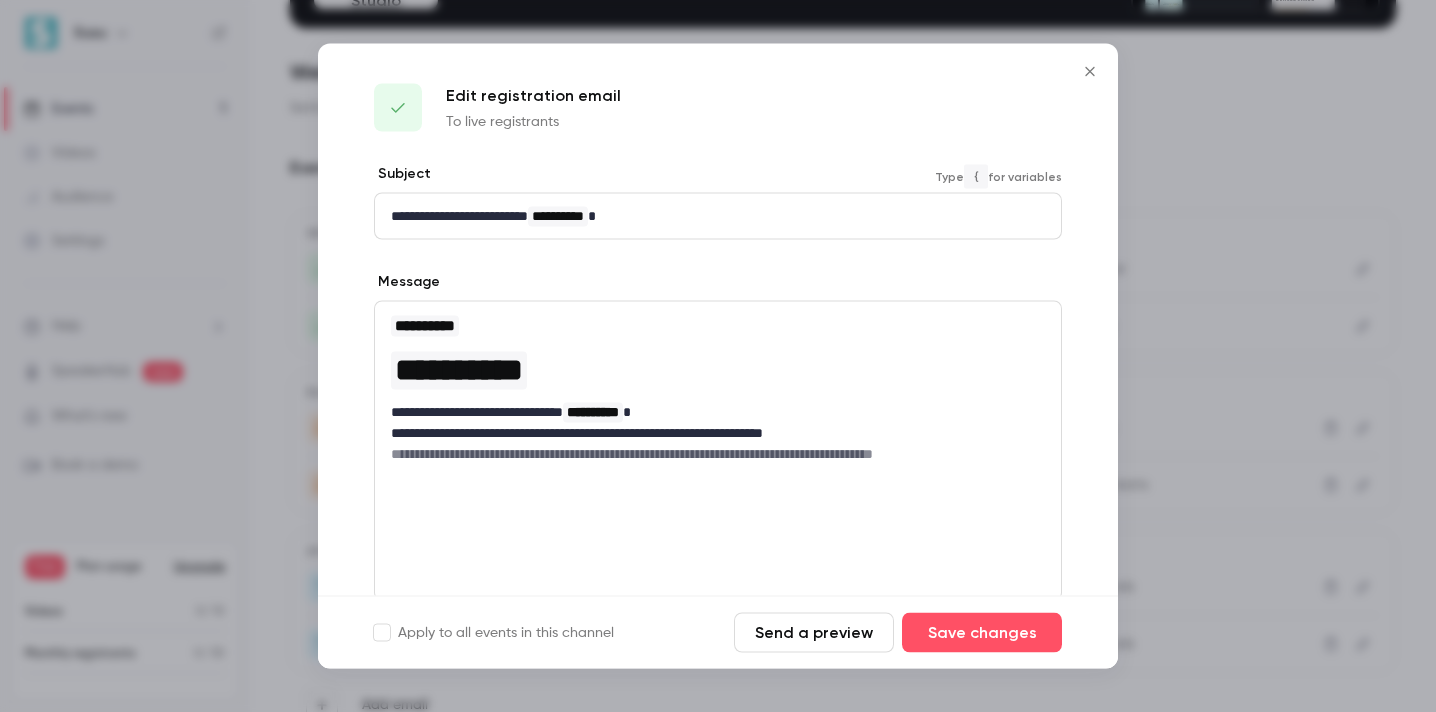 type 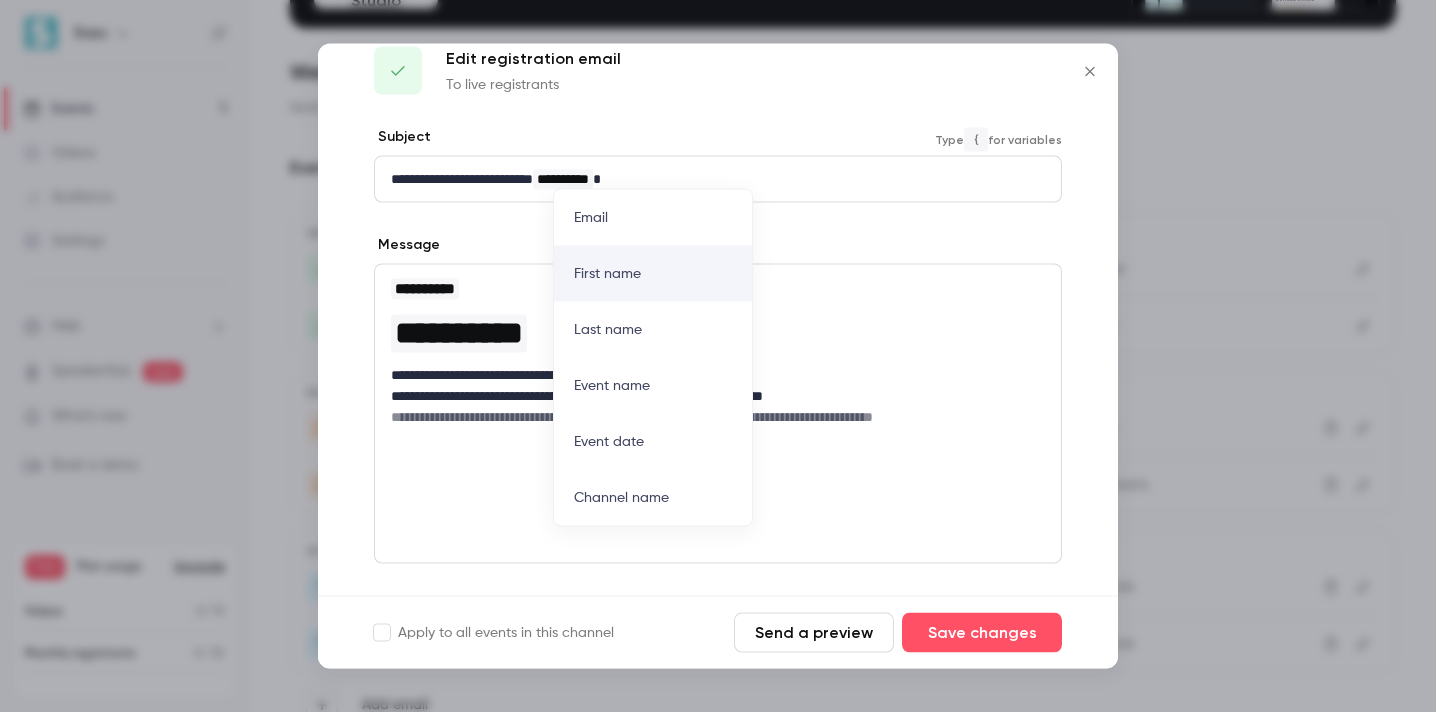 scroll, scrollTop: 44, scrollLeft: 0, axis: vertical 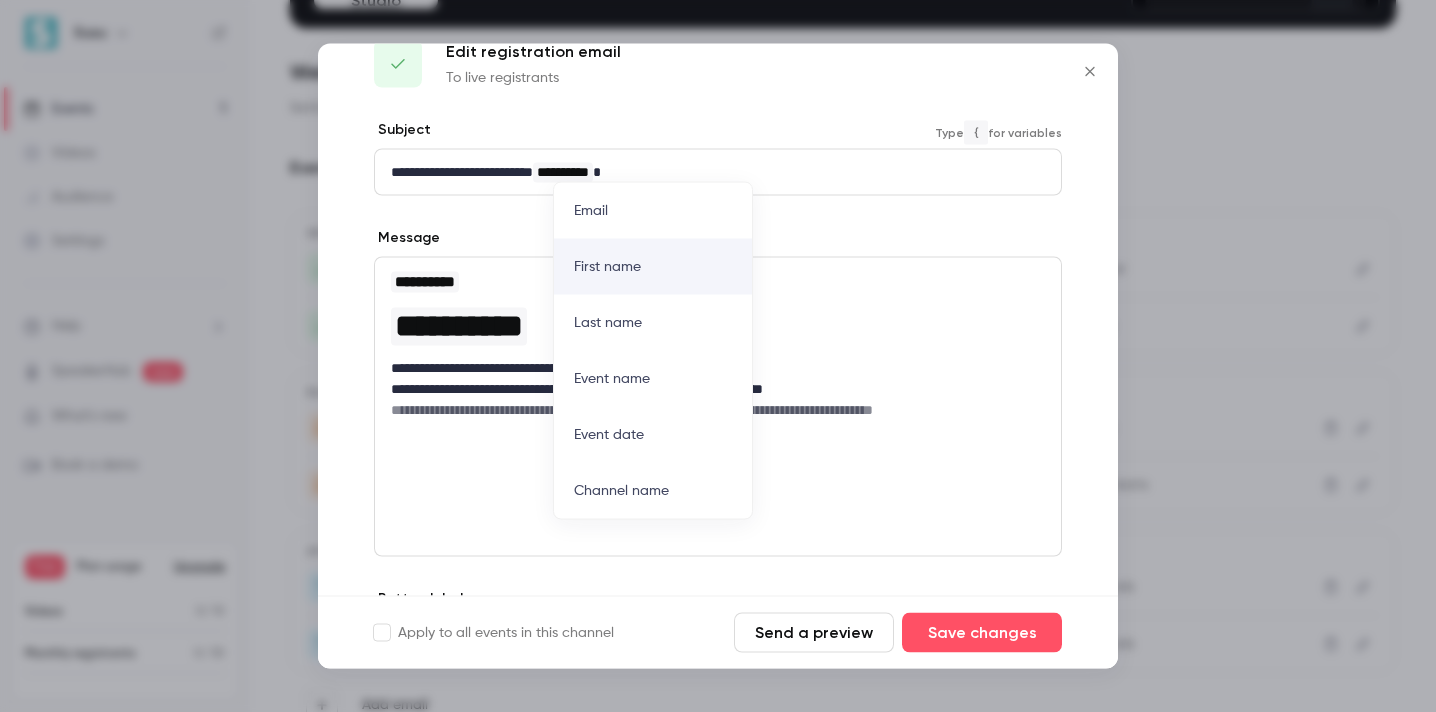 click on "**********" at bounding box center (718, 172) 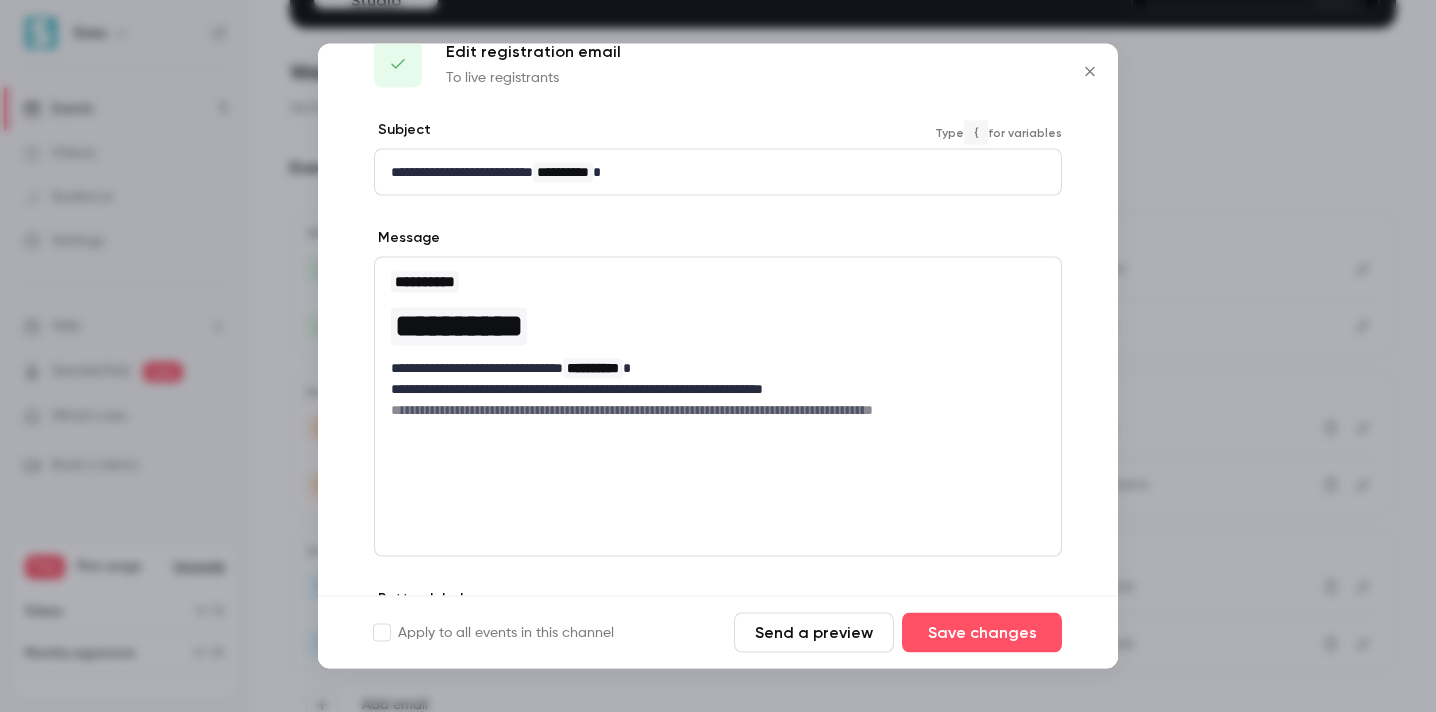 click on "**********" at bounding box center [718, 172] 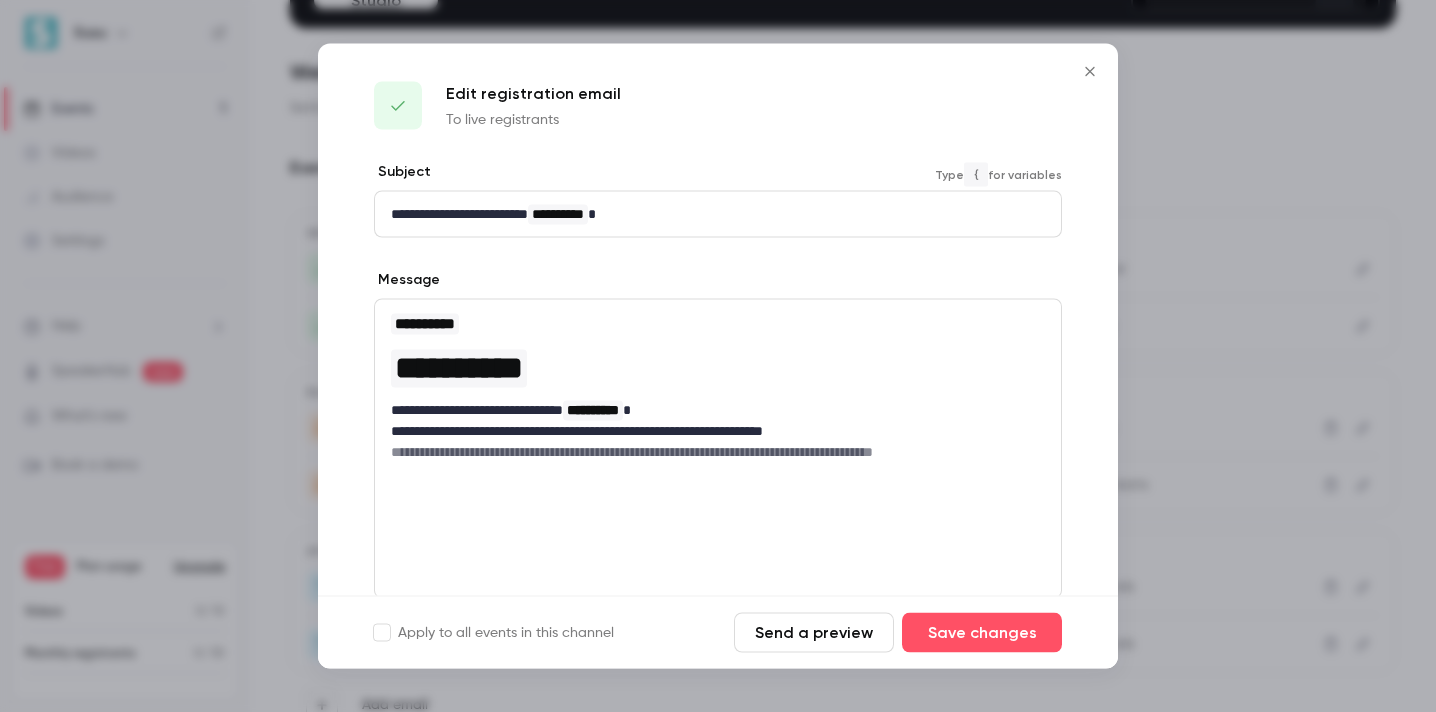 scroll, scrollTop: 0, scrollLeft: 0, axis: both 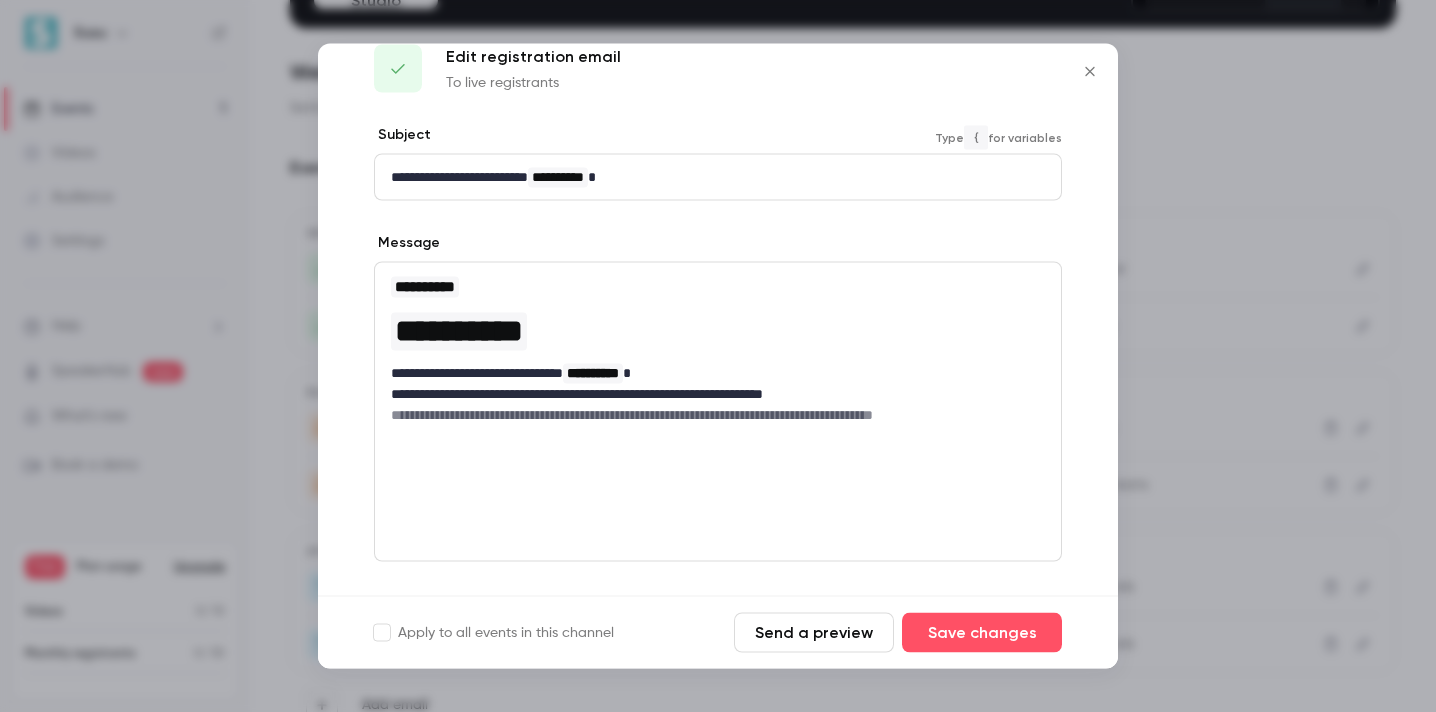click on "**********" at bounding box center (718, 415) 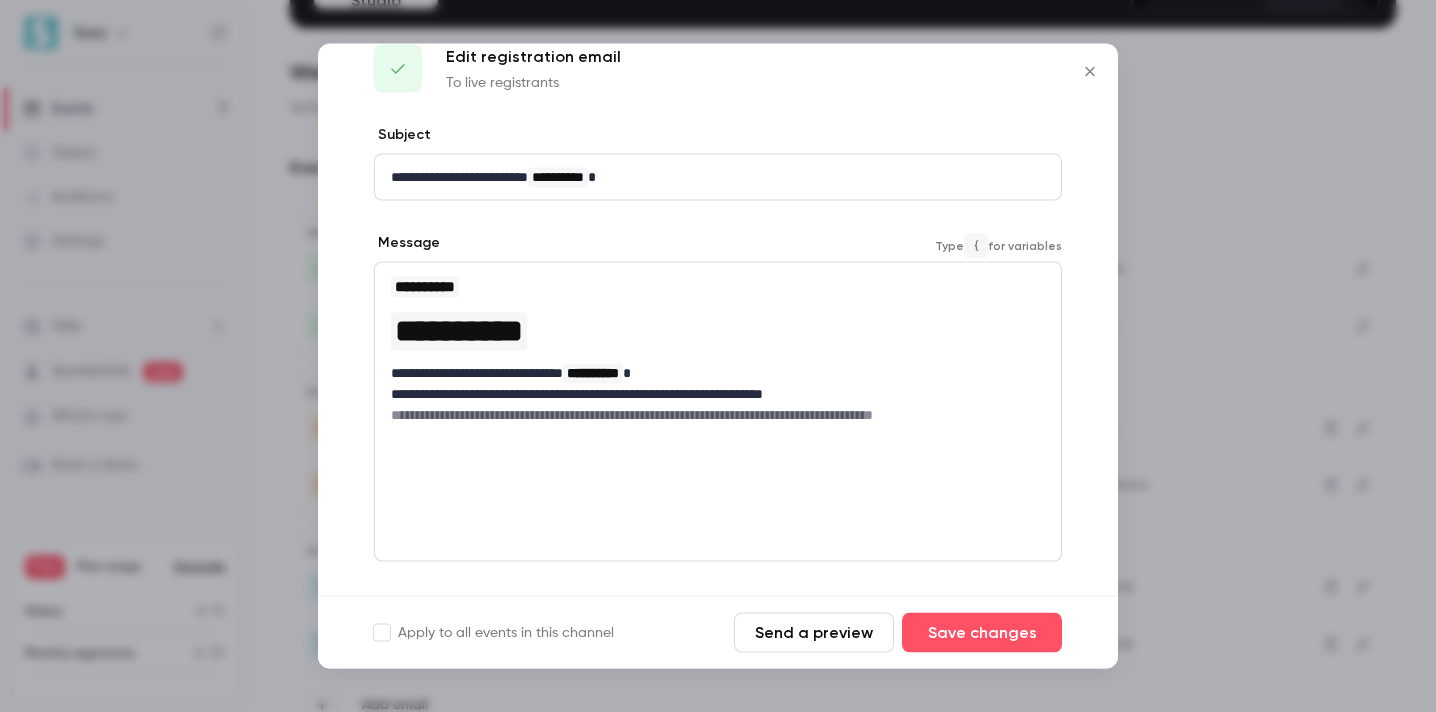 click on "**********" at bounding box center (718, 394) 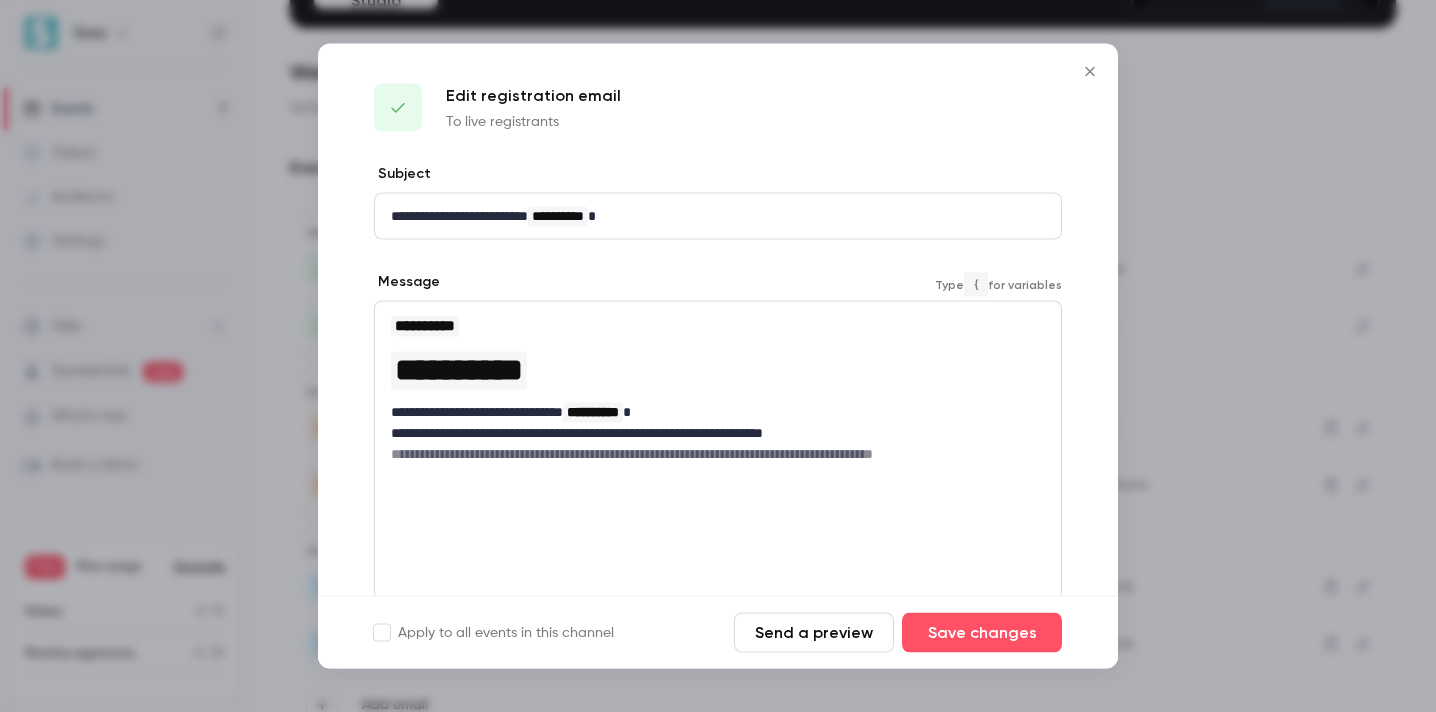 scroll, scrollTop: 1, scrollLeft: 0, axis: vertical 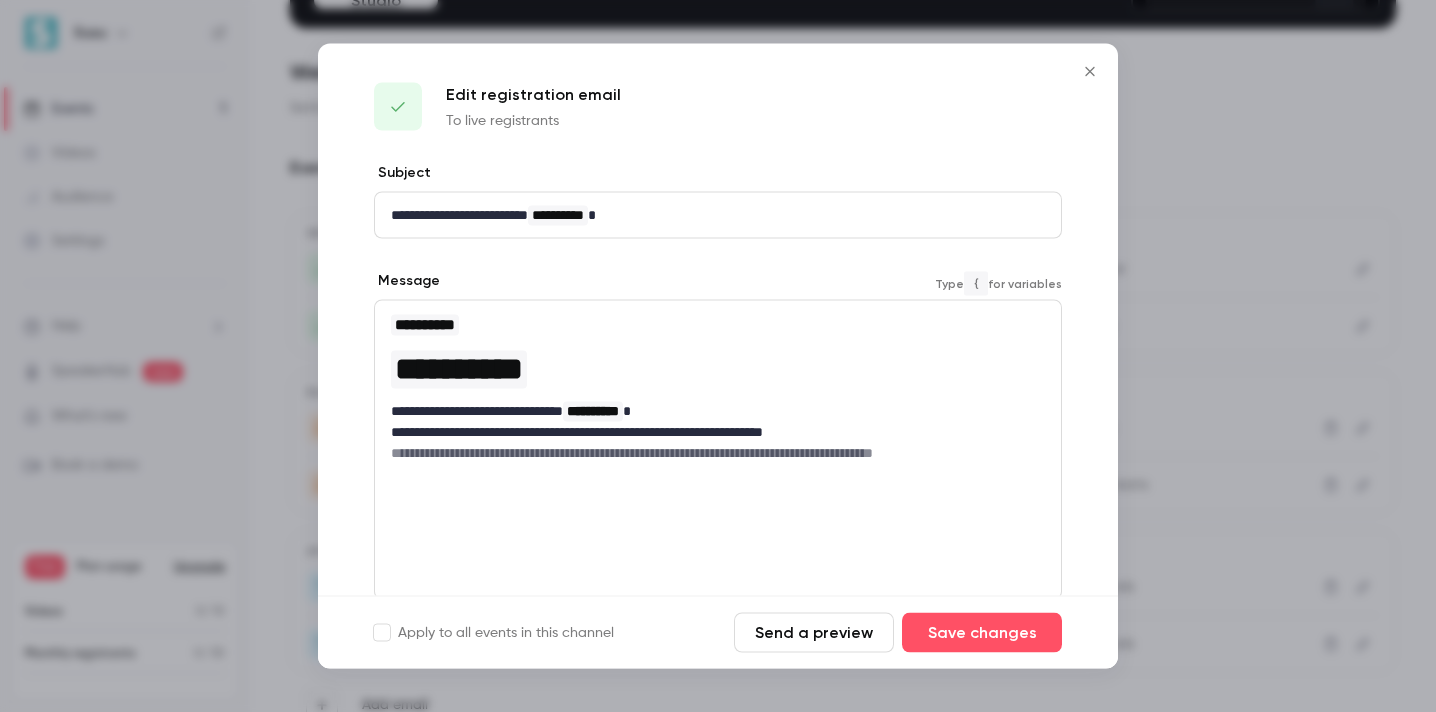 click on "**********" at bounding box center (425, 324) 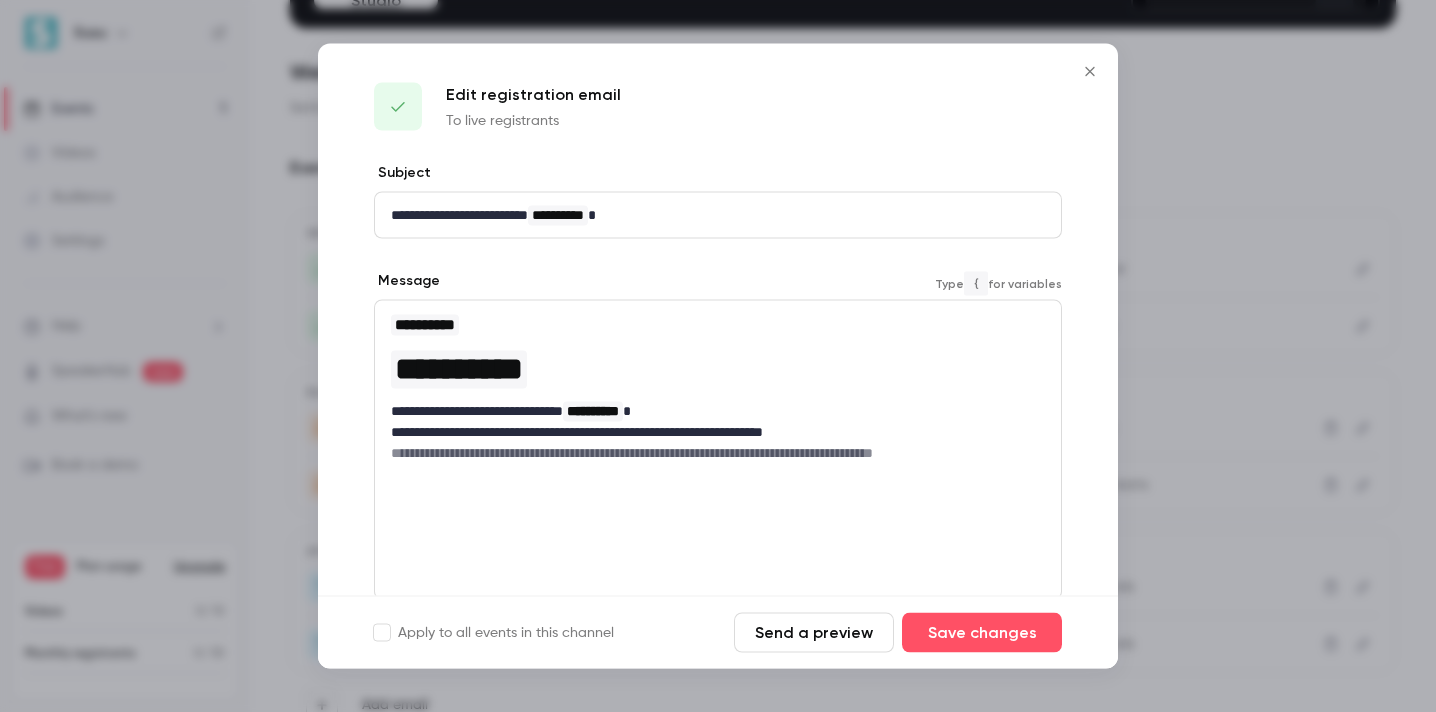 click on "**********" at bounding box center (718, 453) 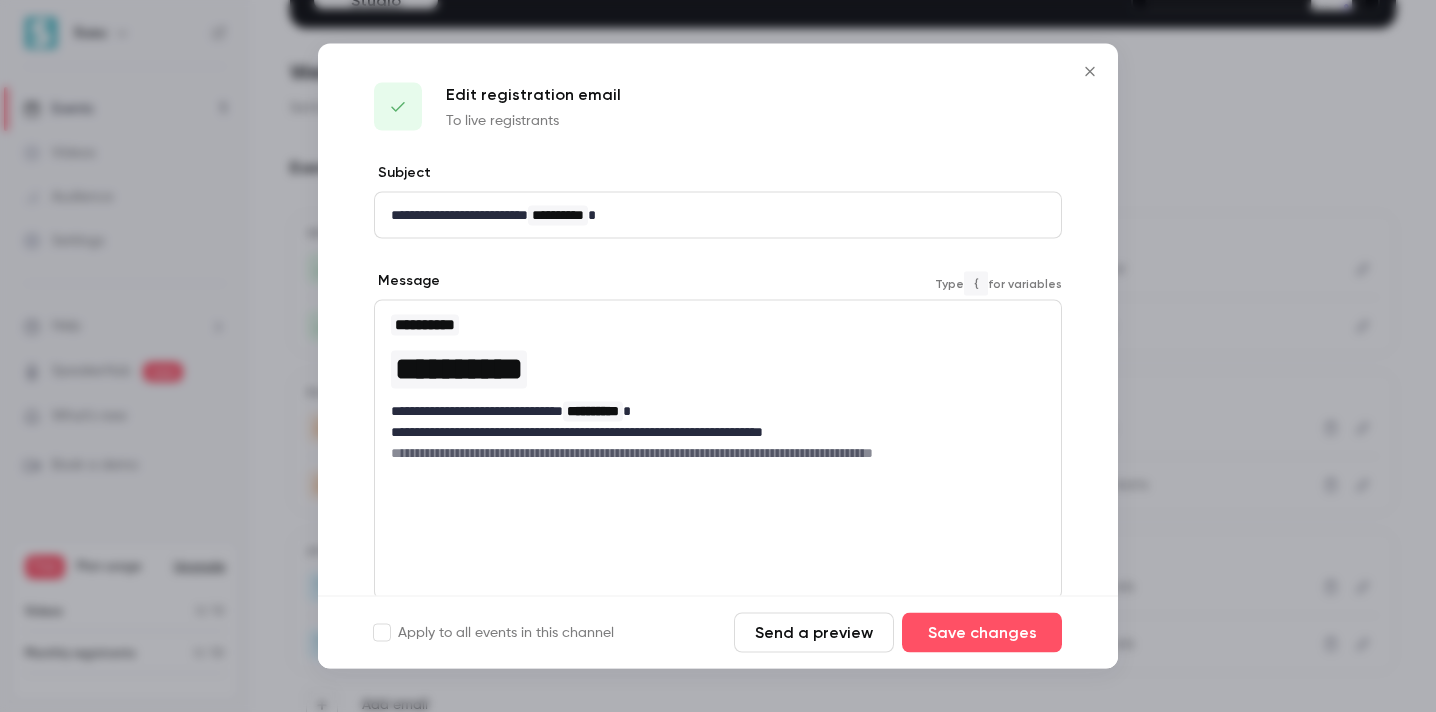 click on "**********" at bounding box center (718, 450) 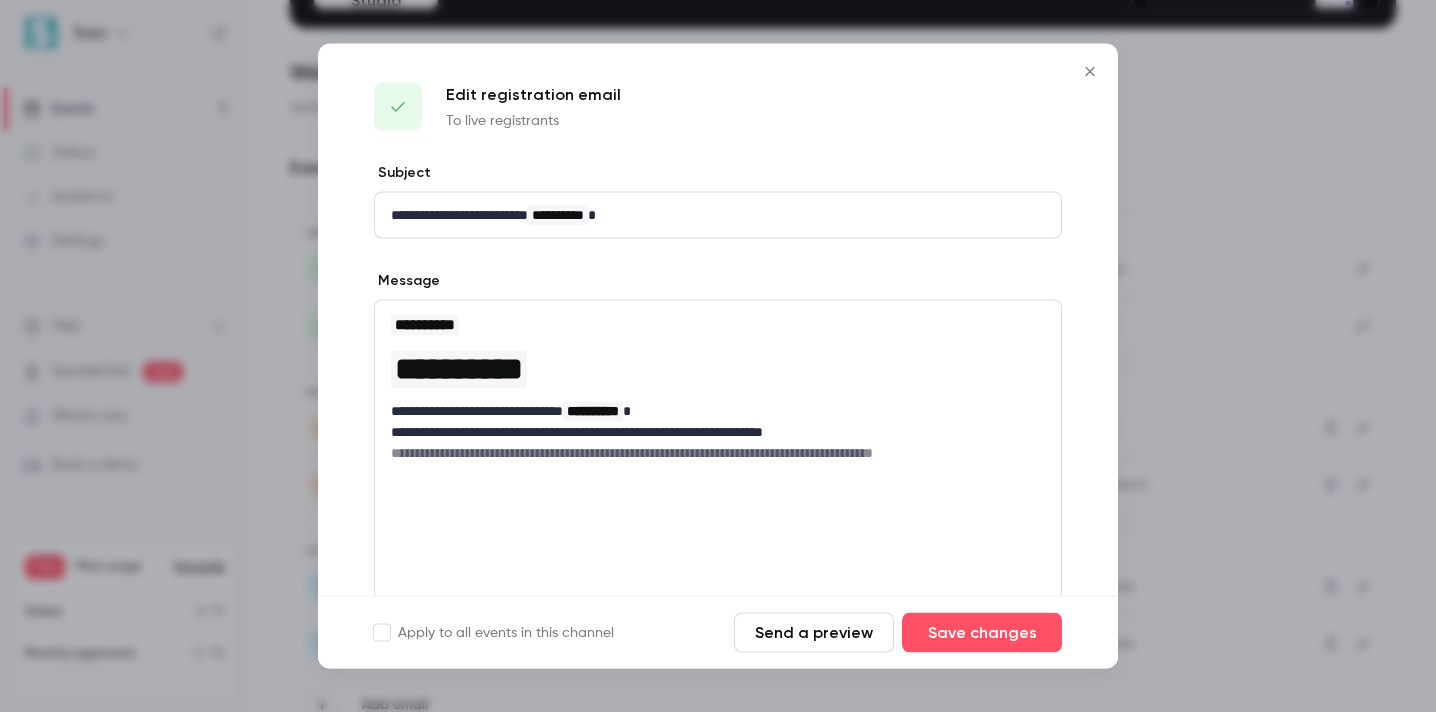 click on "**********" at bounding box center [718, 450] 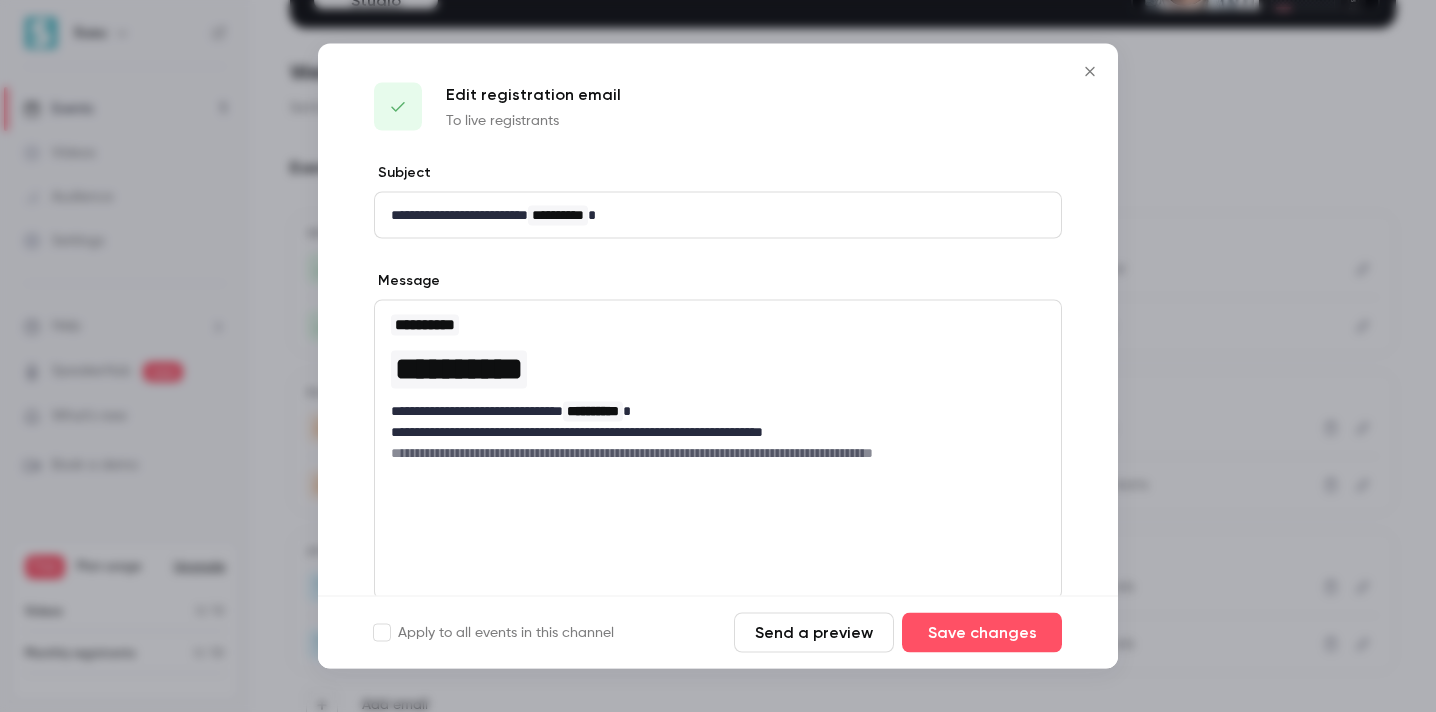 click on "**********" at bounding box center (718, 432) 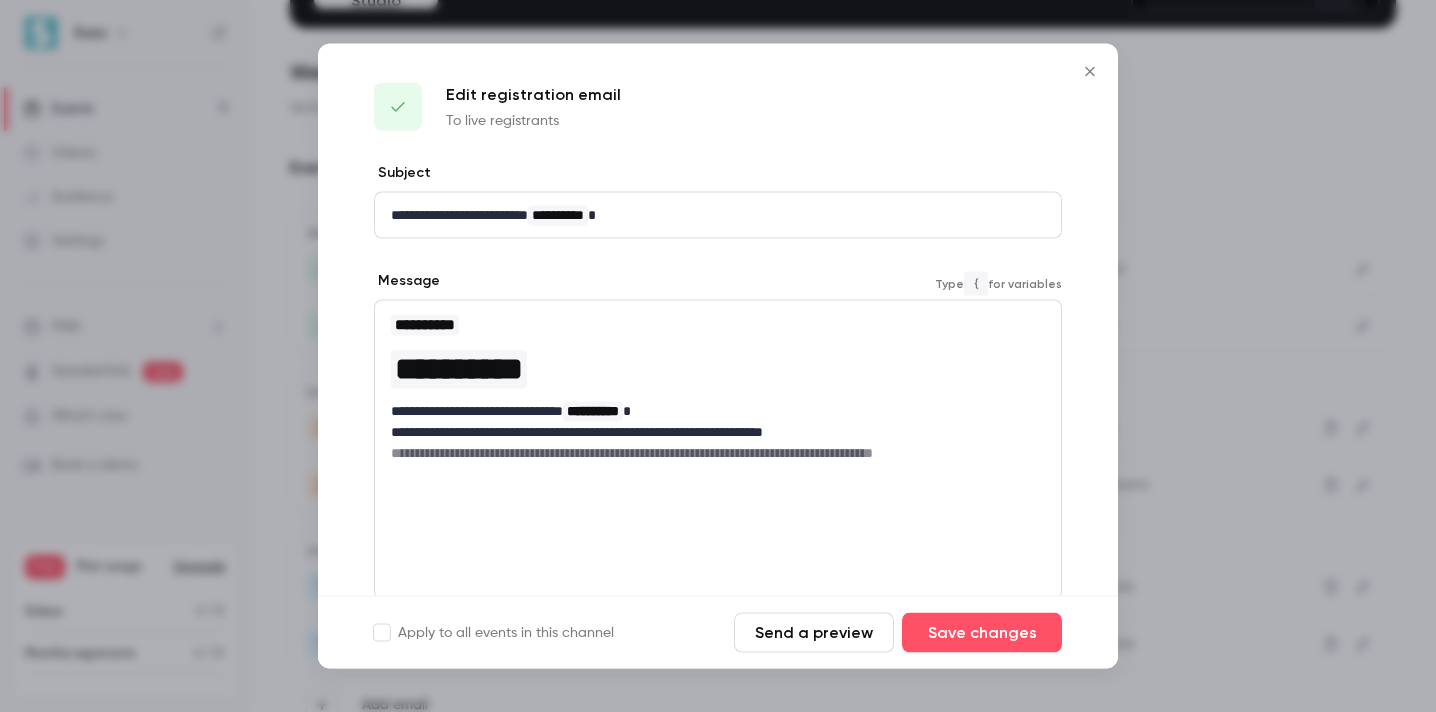 click on "**********" at bounding box center [718, 453] 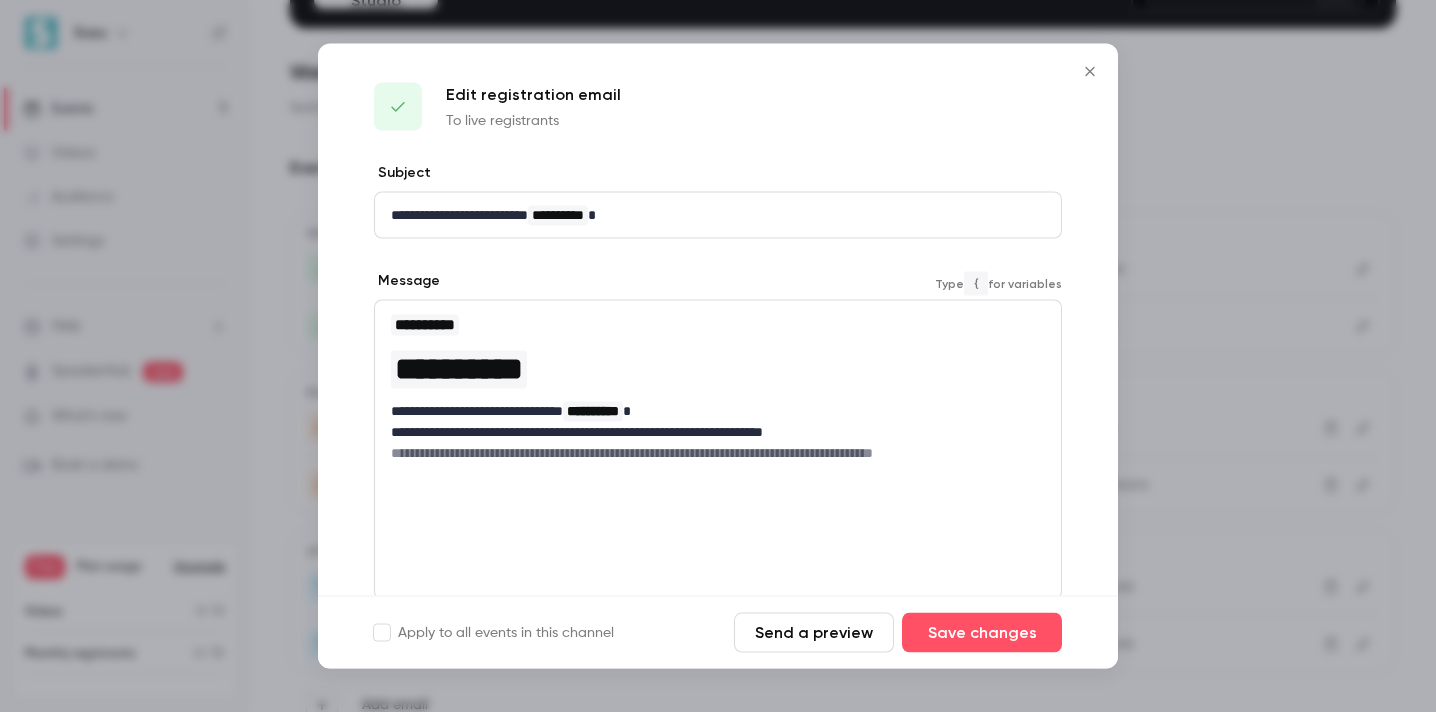 click on "**********" at bounding box center (718, 453) 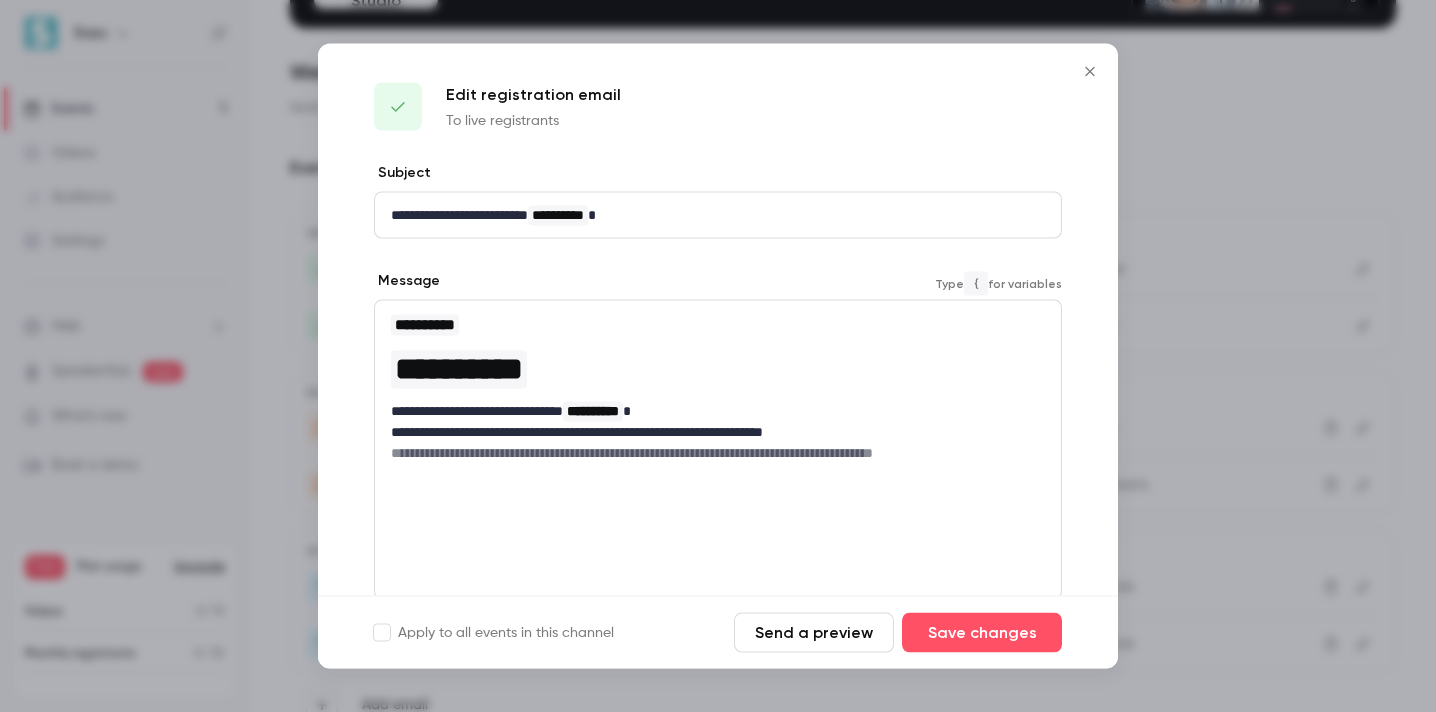 click on "**********" at bounding box center (718, 388) 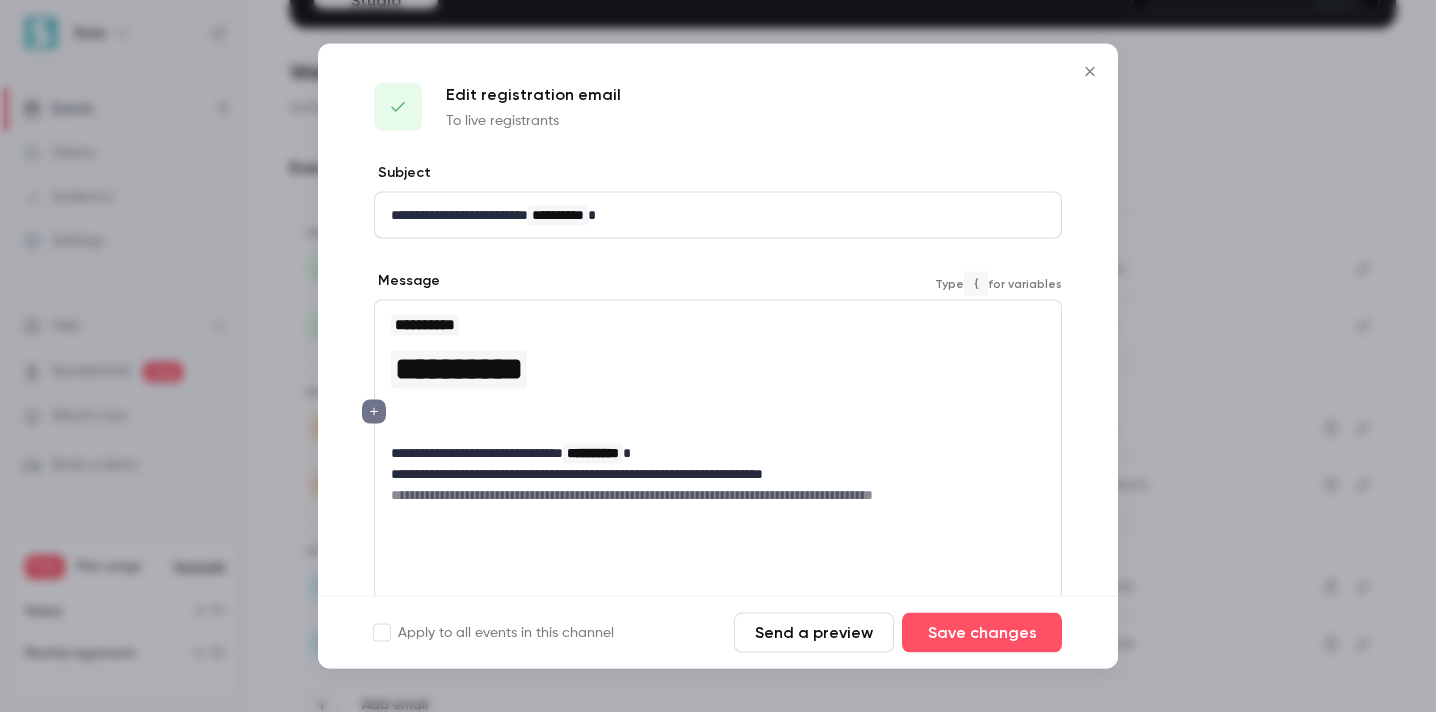 scroll, scrollTop: 0, scrollLeft: 0, axis: both 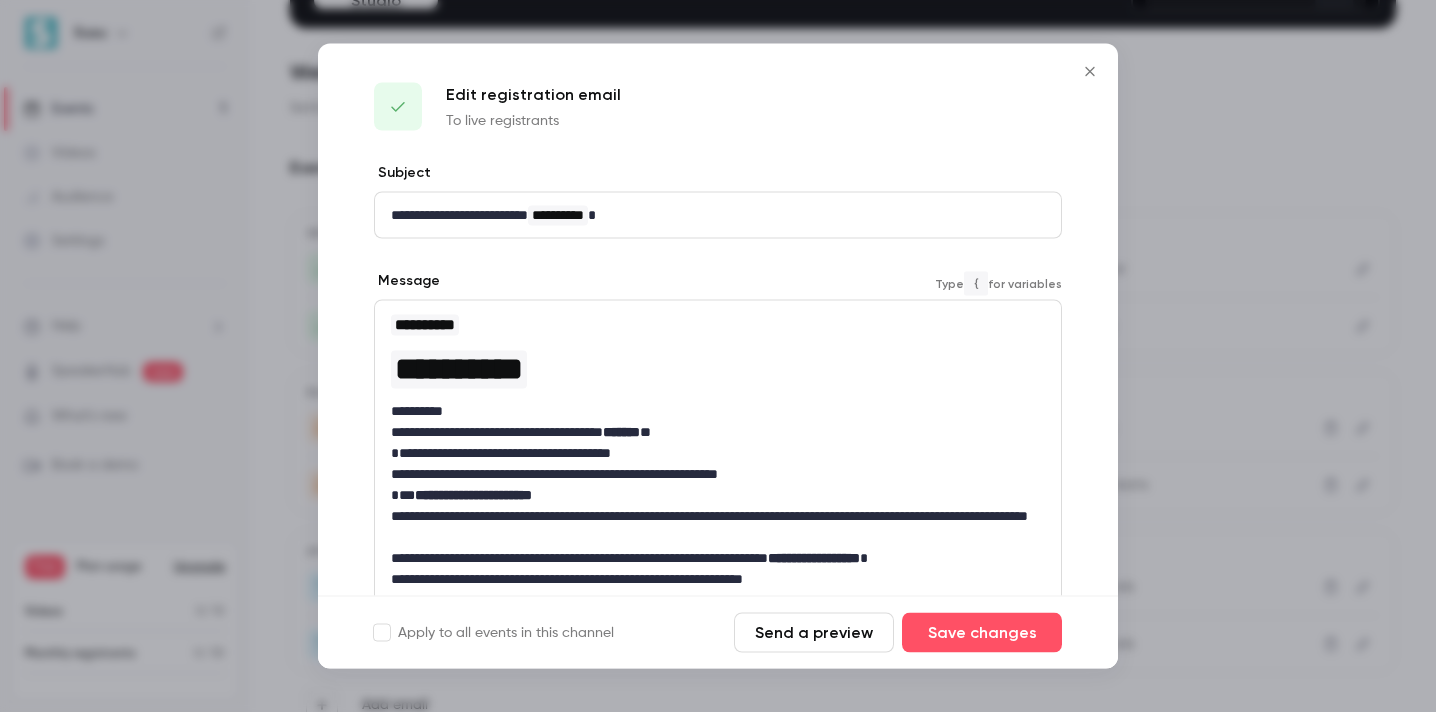 click on "**********" at bounding box center [718, 411] 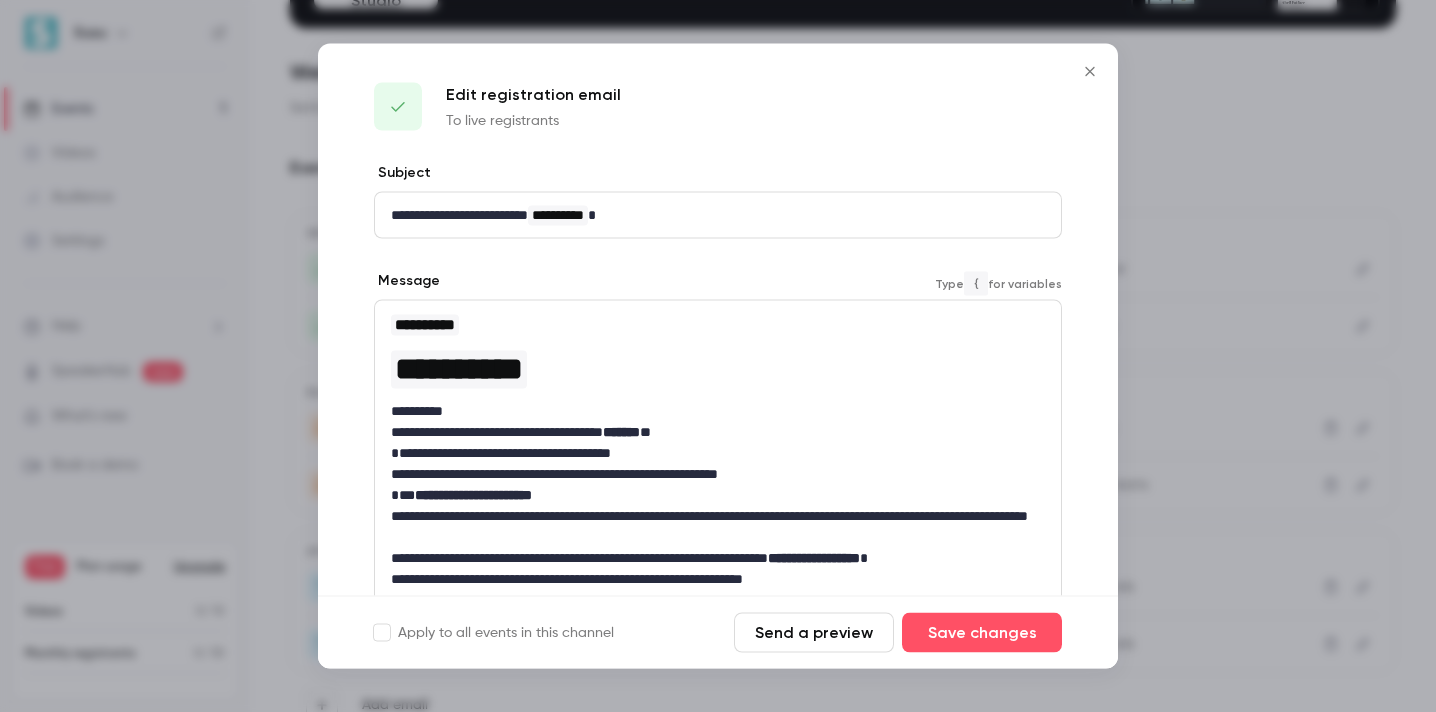 type 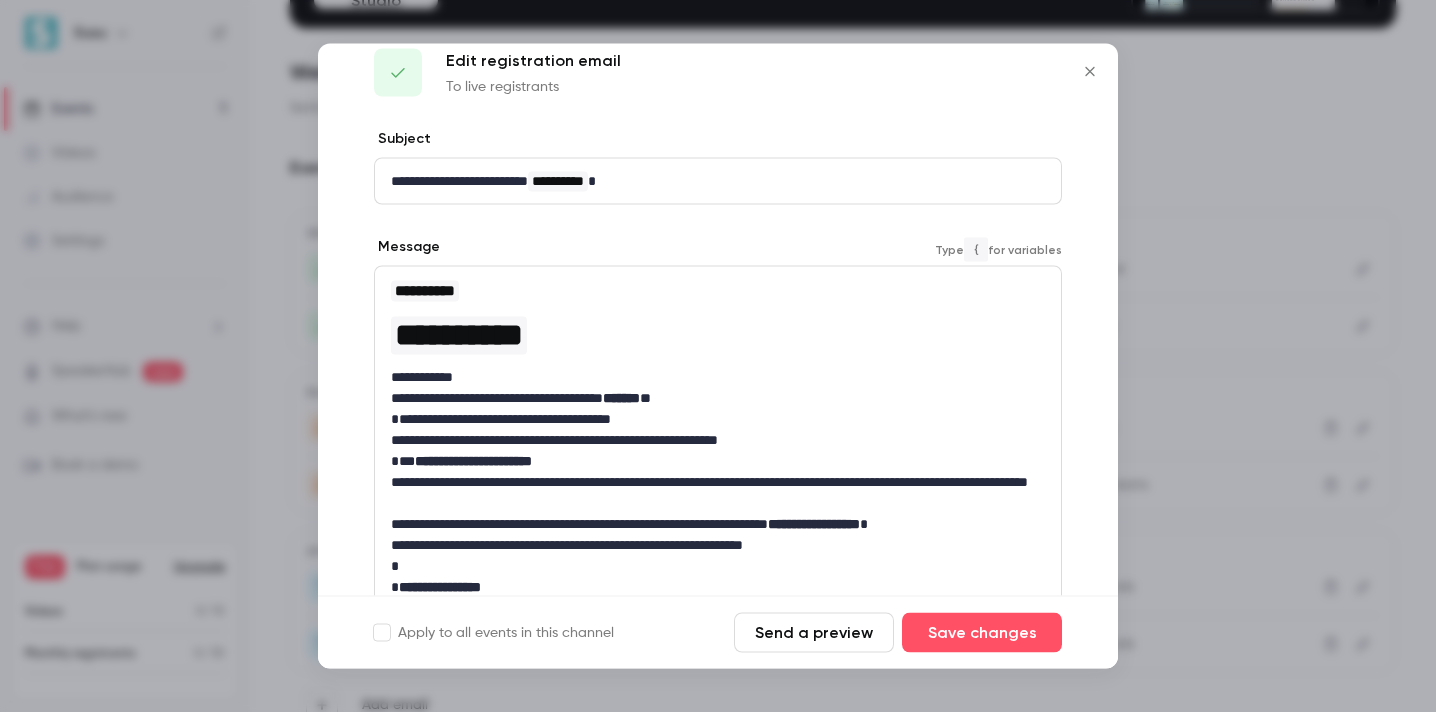 scroll, scrollTop: 44, scrollLeft: 0, axis: vertical 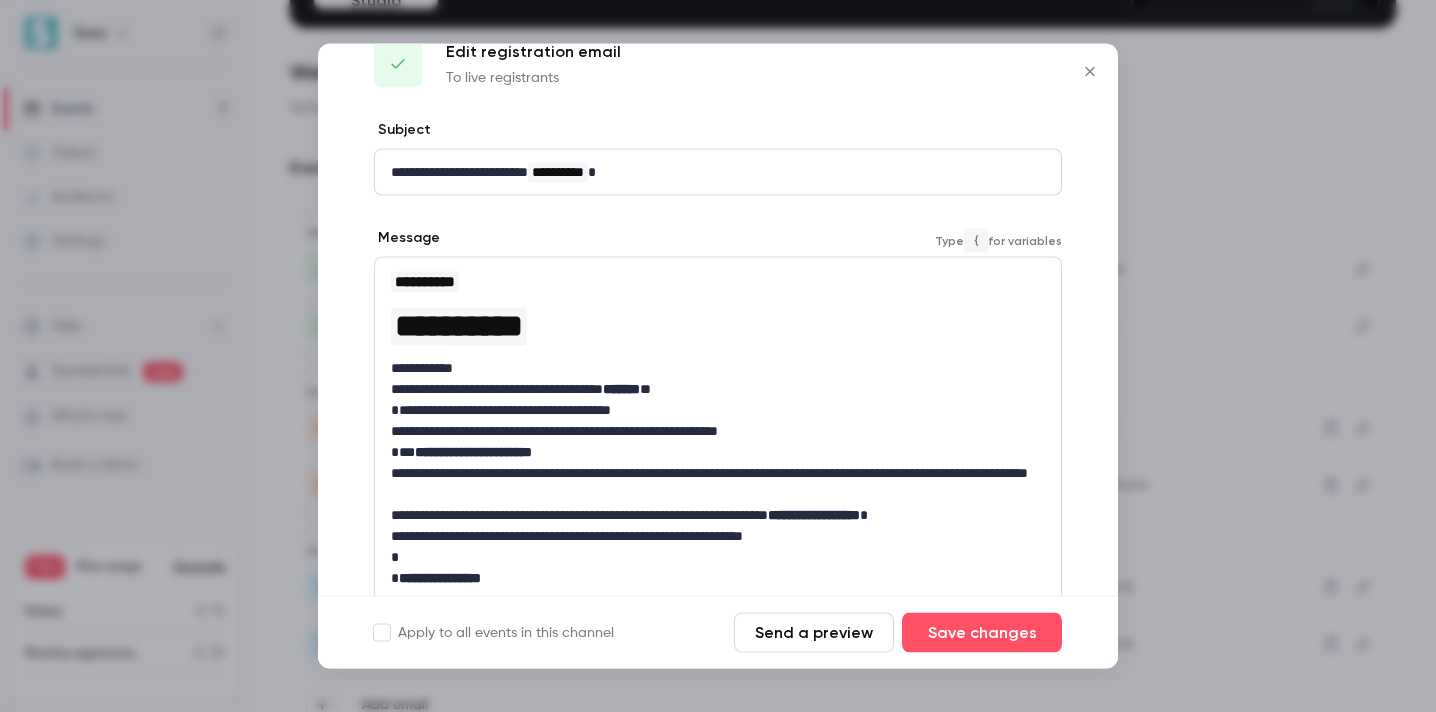 click on "**********" at bounding box center [473, 452] 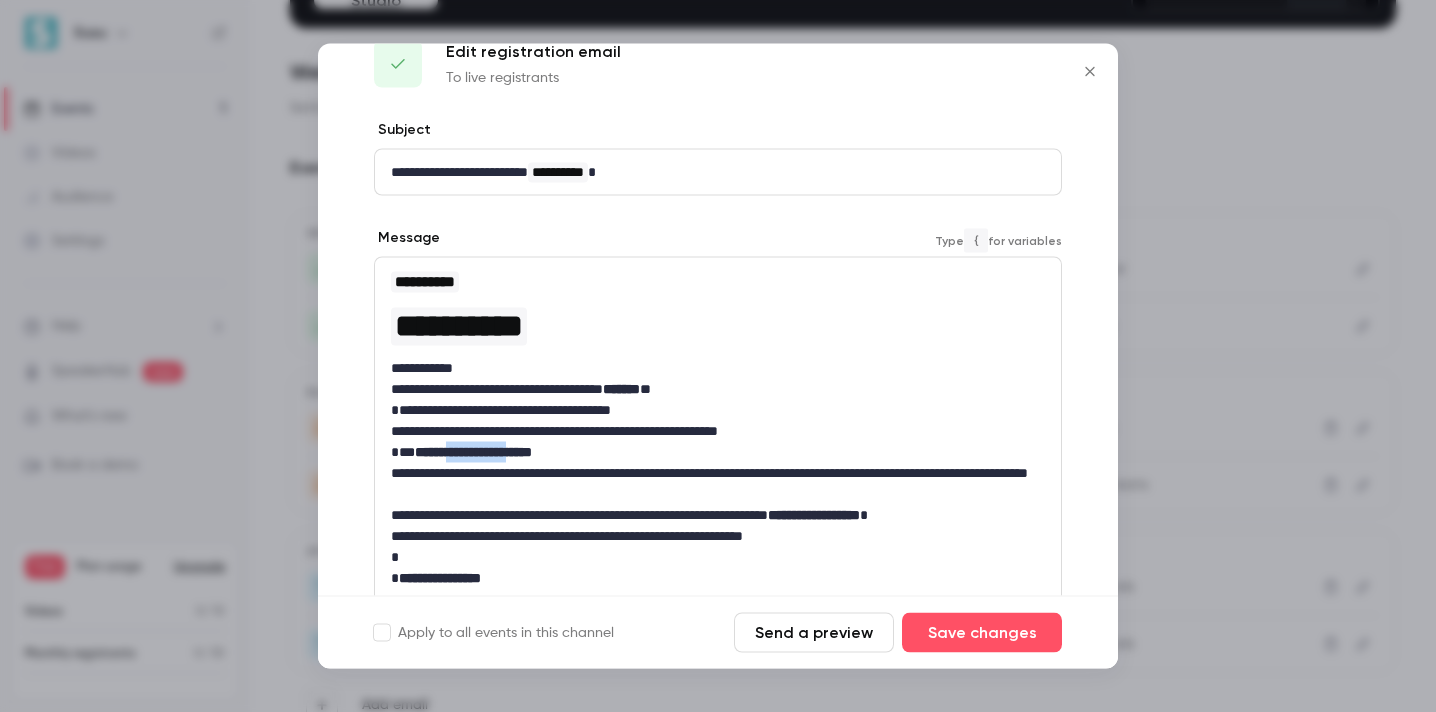 click on "**********" at bounding box center (473, 452) 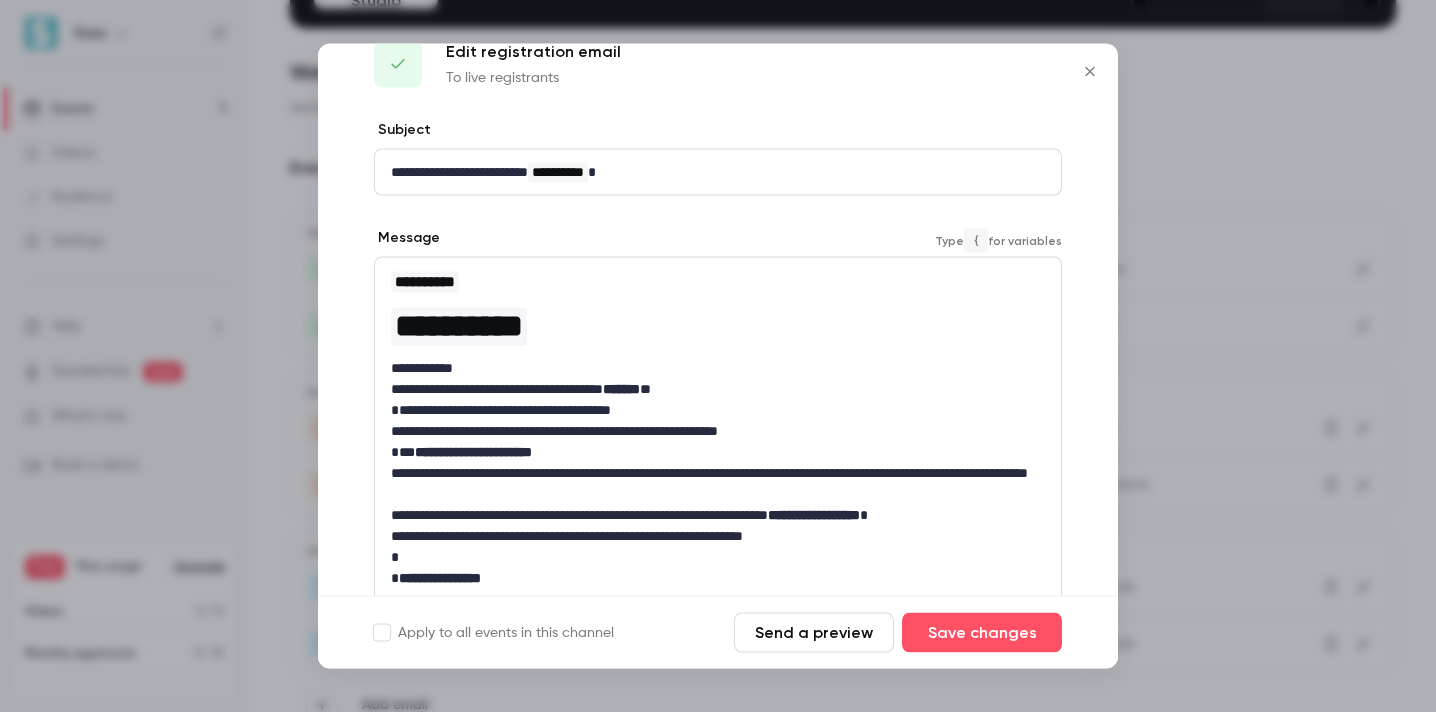 click on "**********" at bounding box center (718, 431) 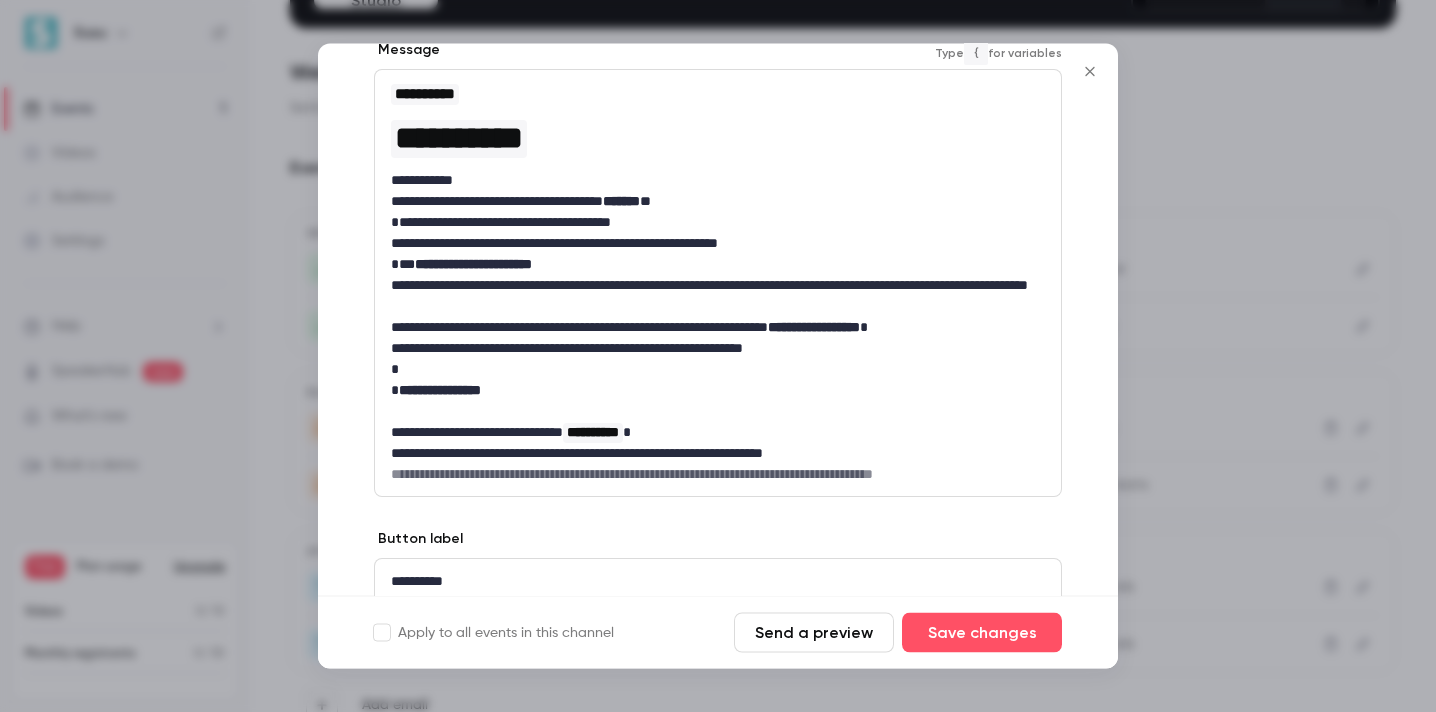 scroll, scrollTop: 246, scrollLeft: 0, axis: vertical 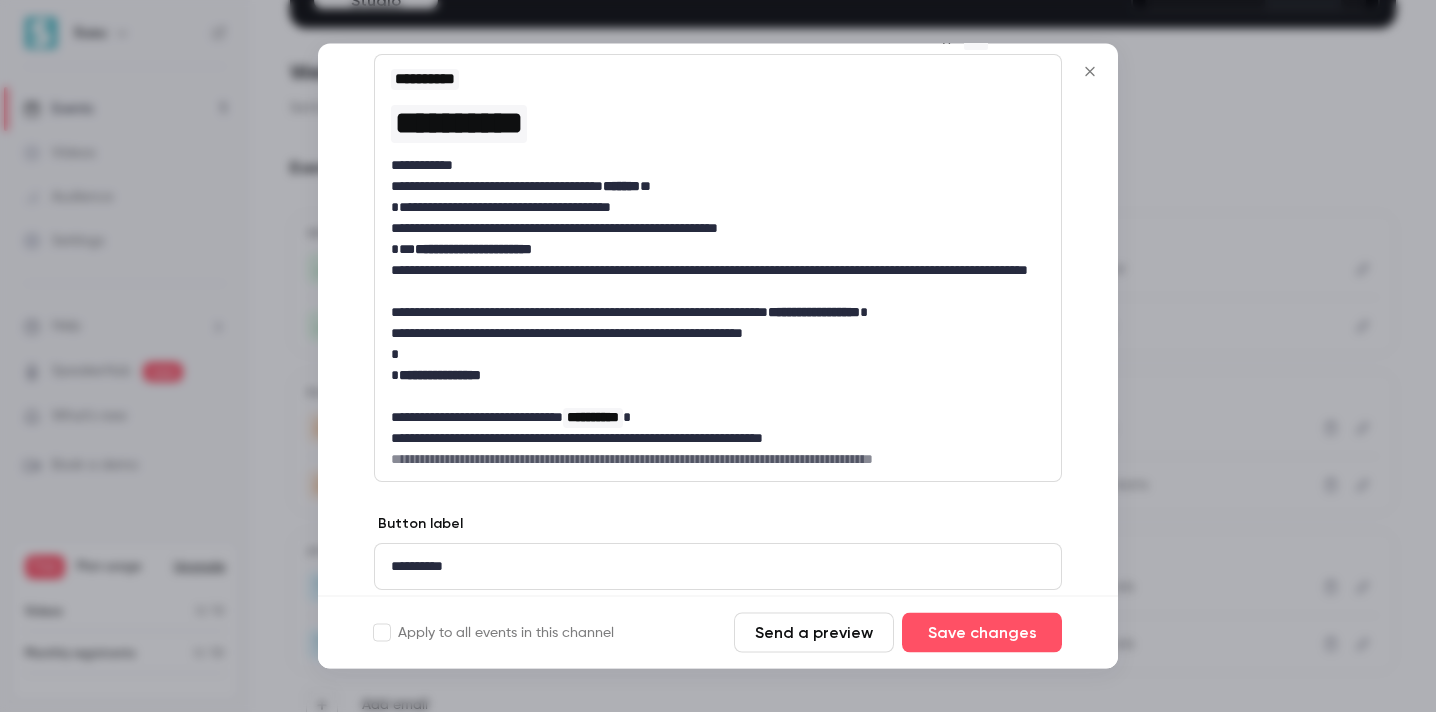 click on "**********" at bounding box center [718, 439] 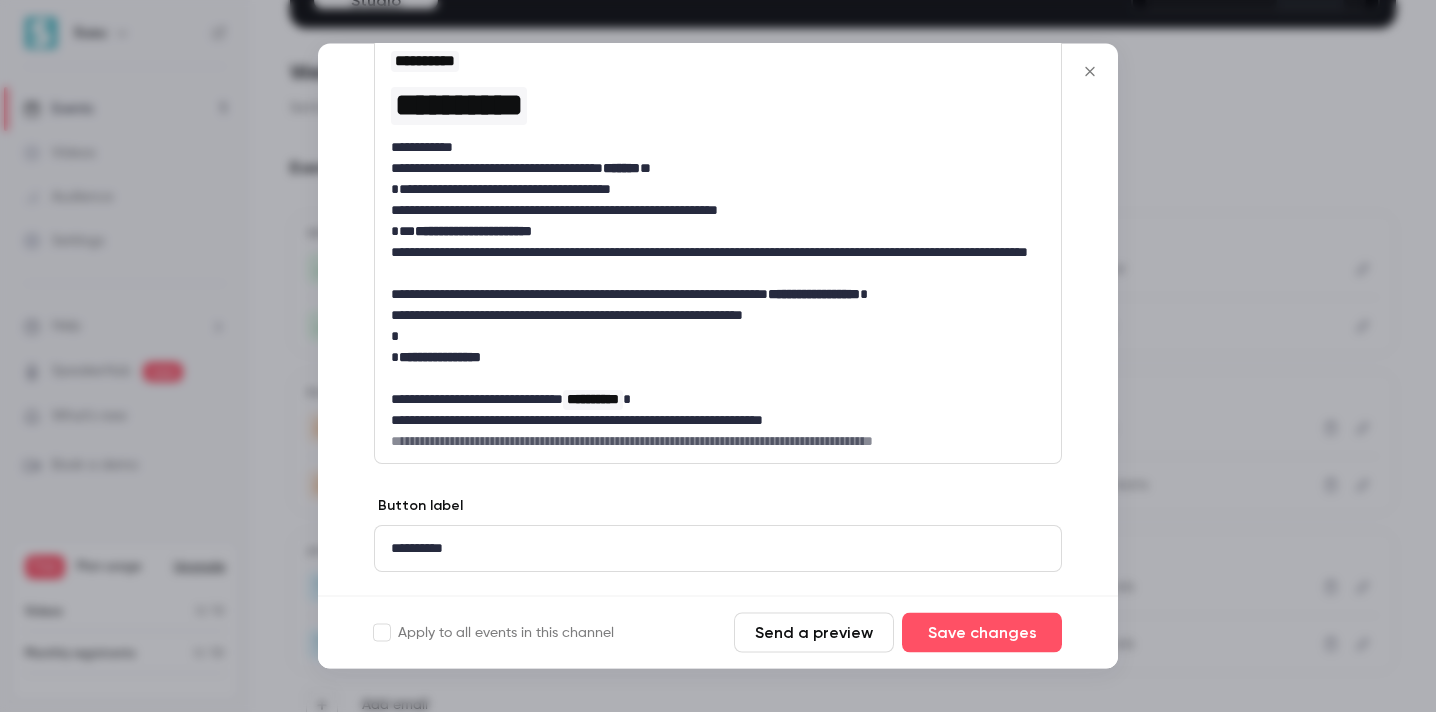 scroll, scrollTop: 313, scrollLeft: 0, axis: vertical 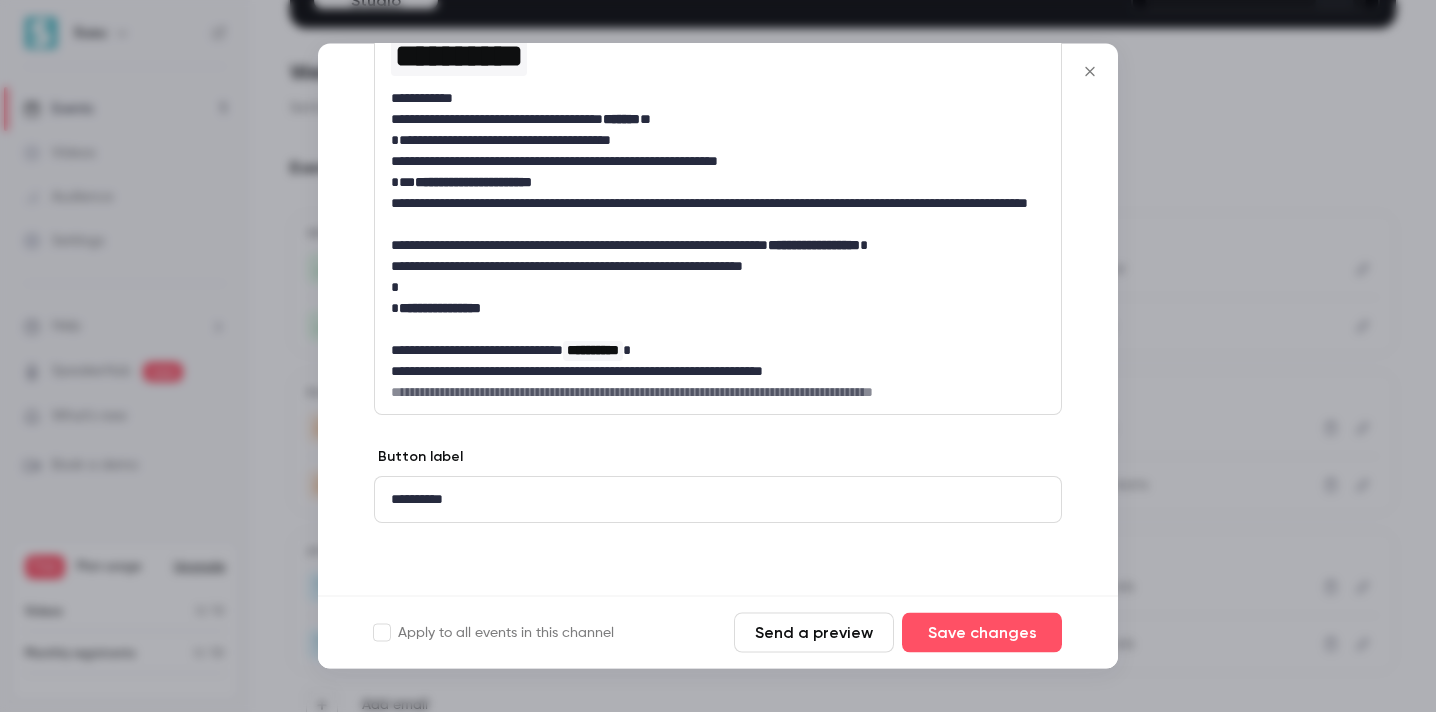 click on "**********" at bounding box center (718, 500) 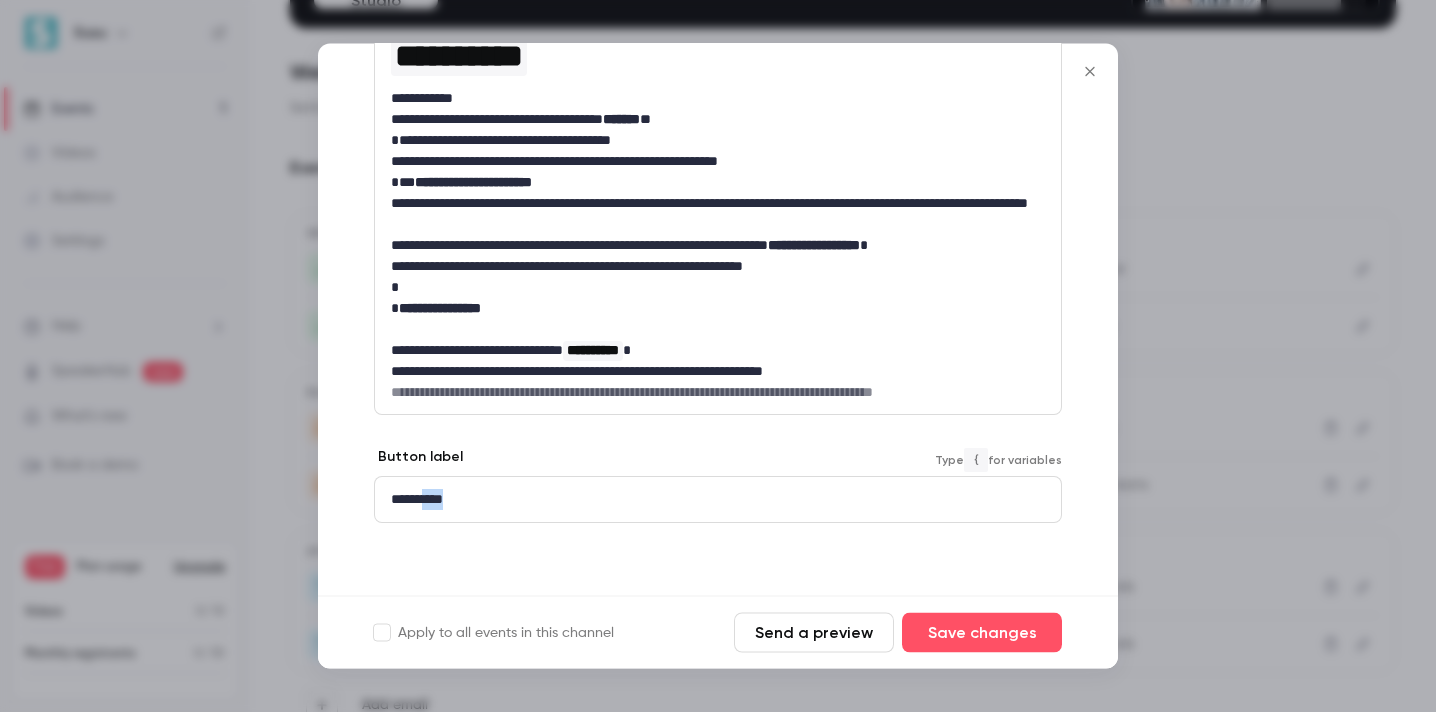 click on "**********" at bounding box center [718, 500] 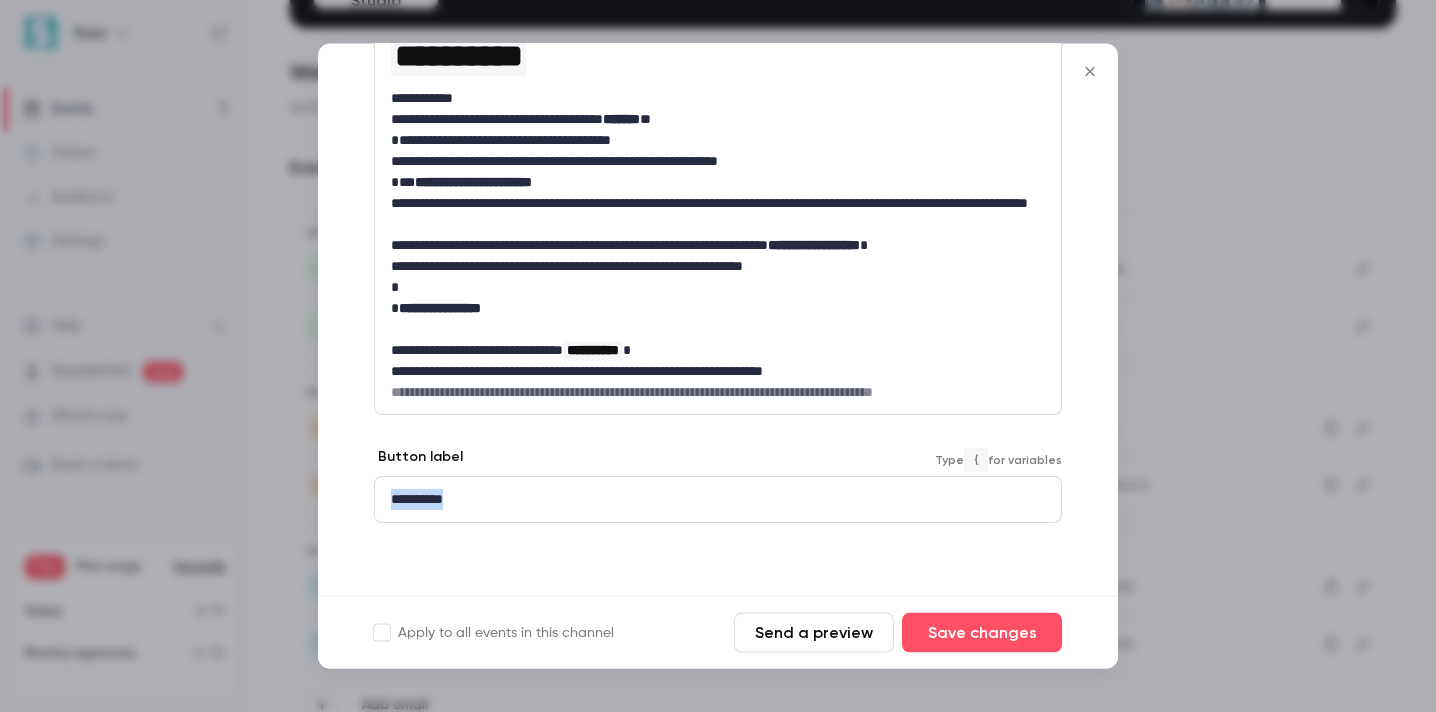 click on "**********" at bounding box center (718, 500) 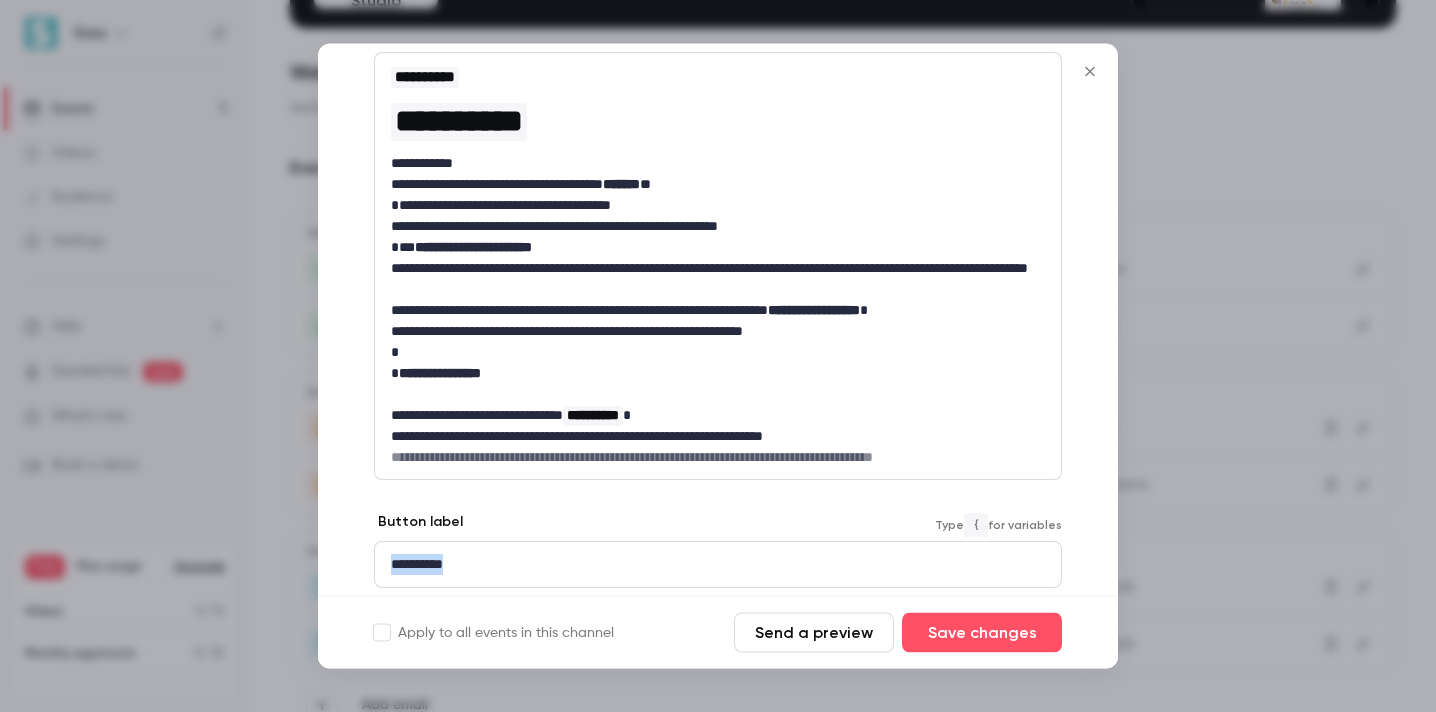 scroll, scrollTop: 237, scrollLeft: 0, axis: vertical 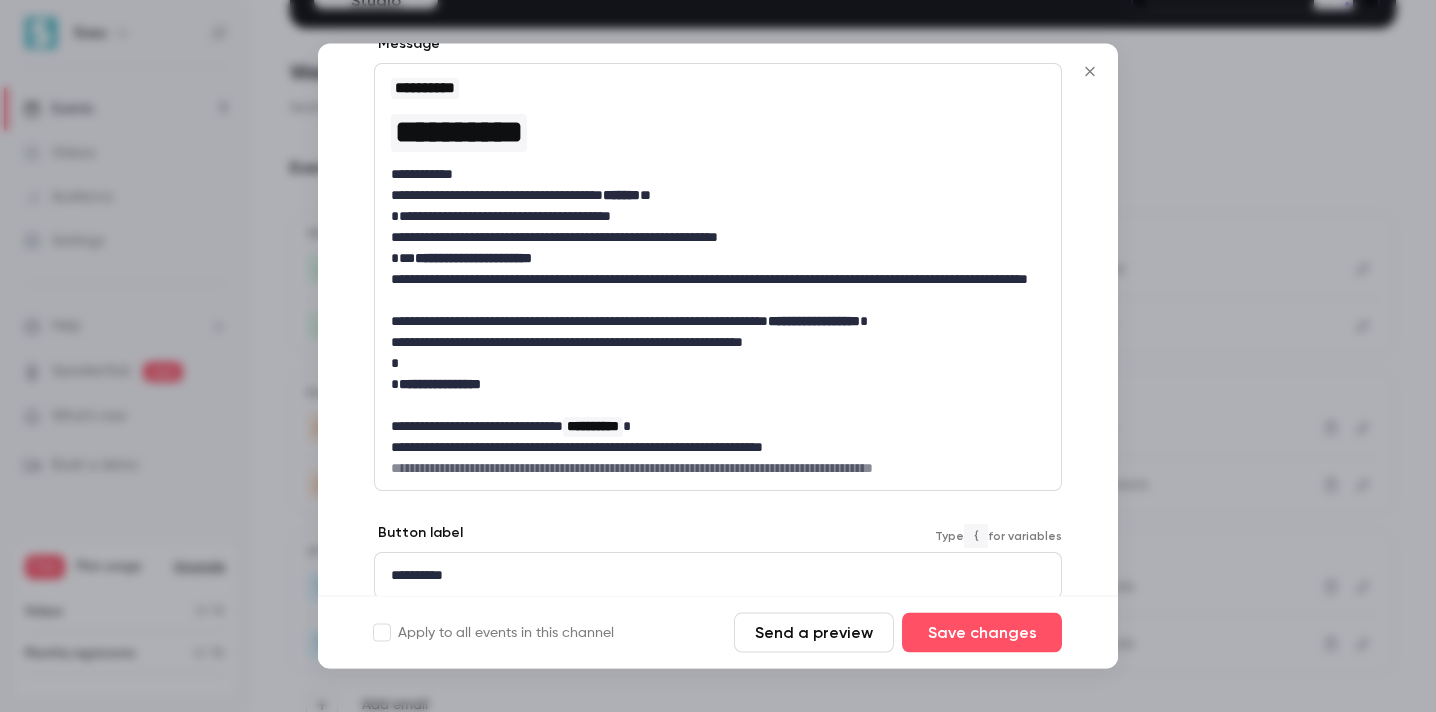 click on "**********" at bounding box center (718, 259) 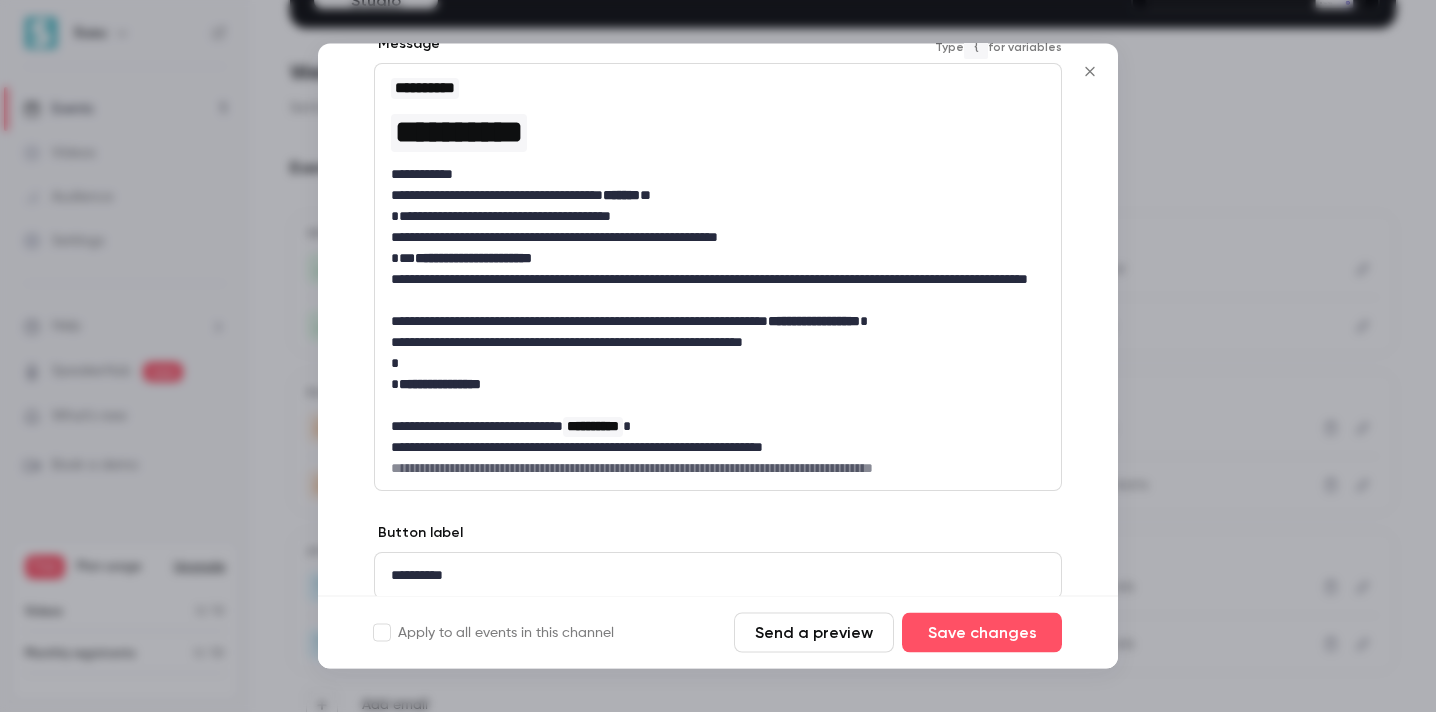 scroll, scrollTop: 313, scrollLeft: 0, axis: vertical 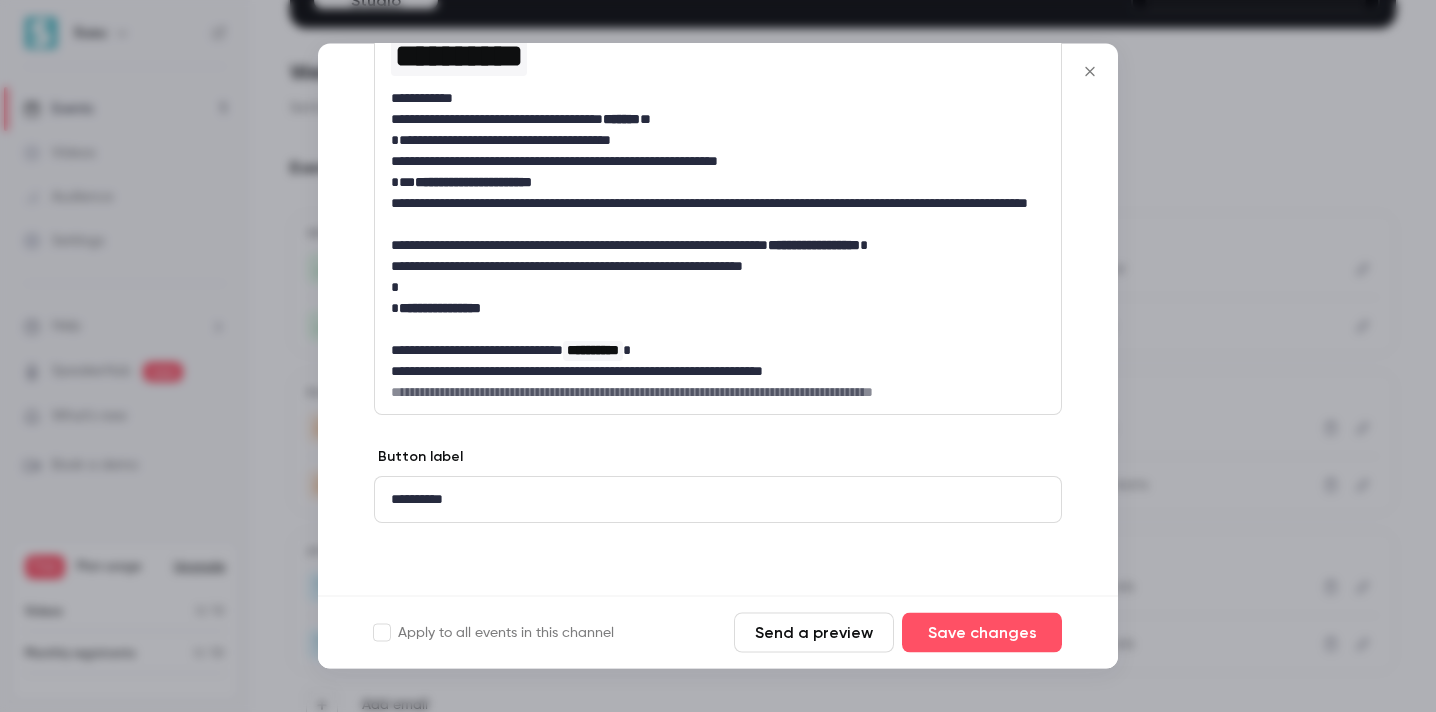 click on "**********" at bounding box center (718, 351) 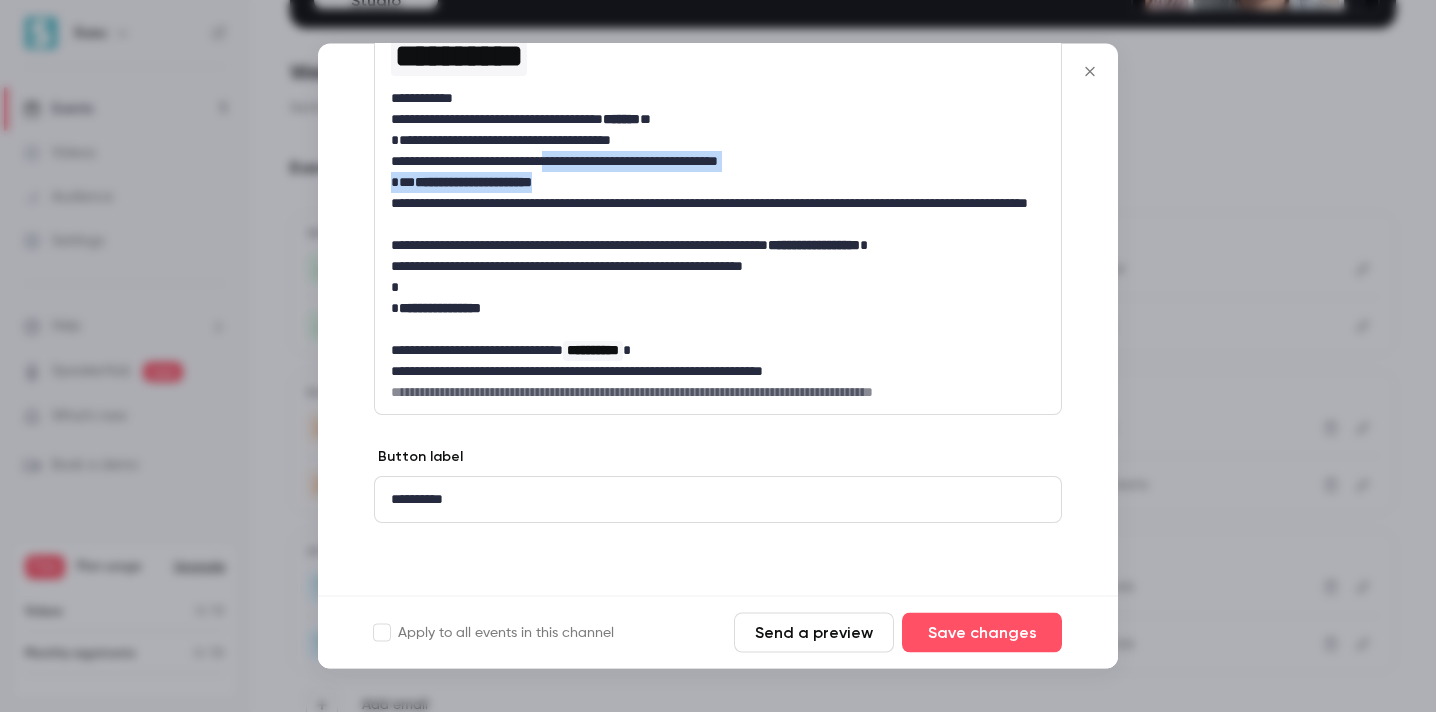 drag, startPoint x: 578, startPoint y: 165, endPoint x: 783, endPoint y: 173, distance: 205.15604 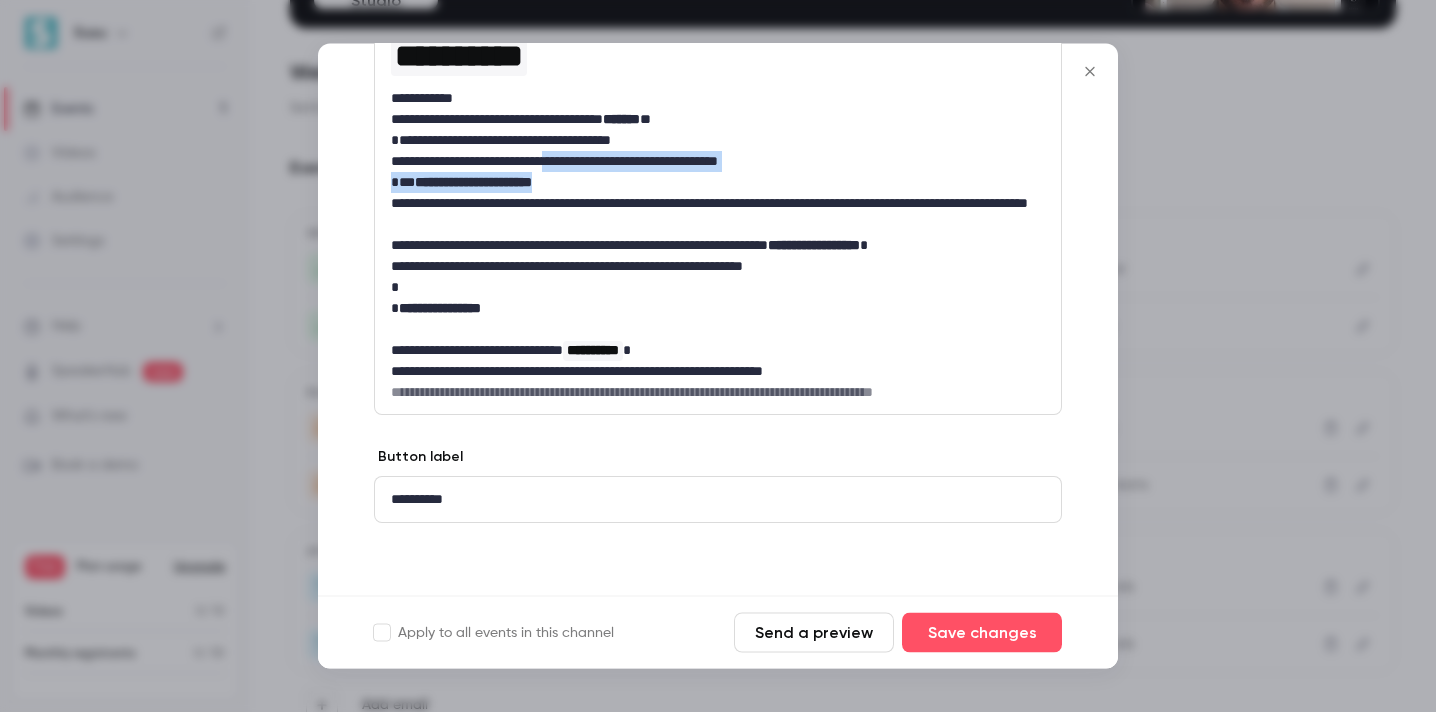 click on "**********" at bounding box center (718, 202) 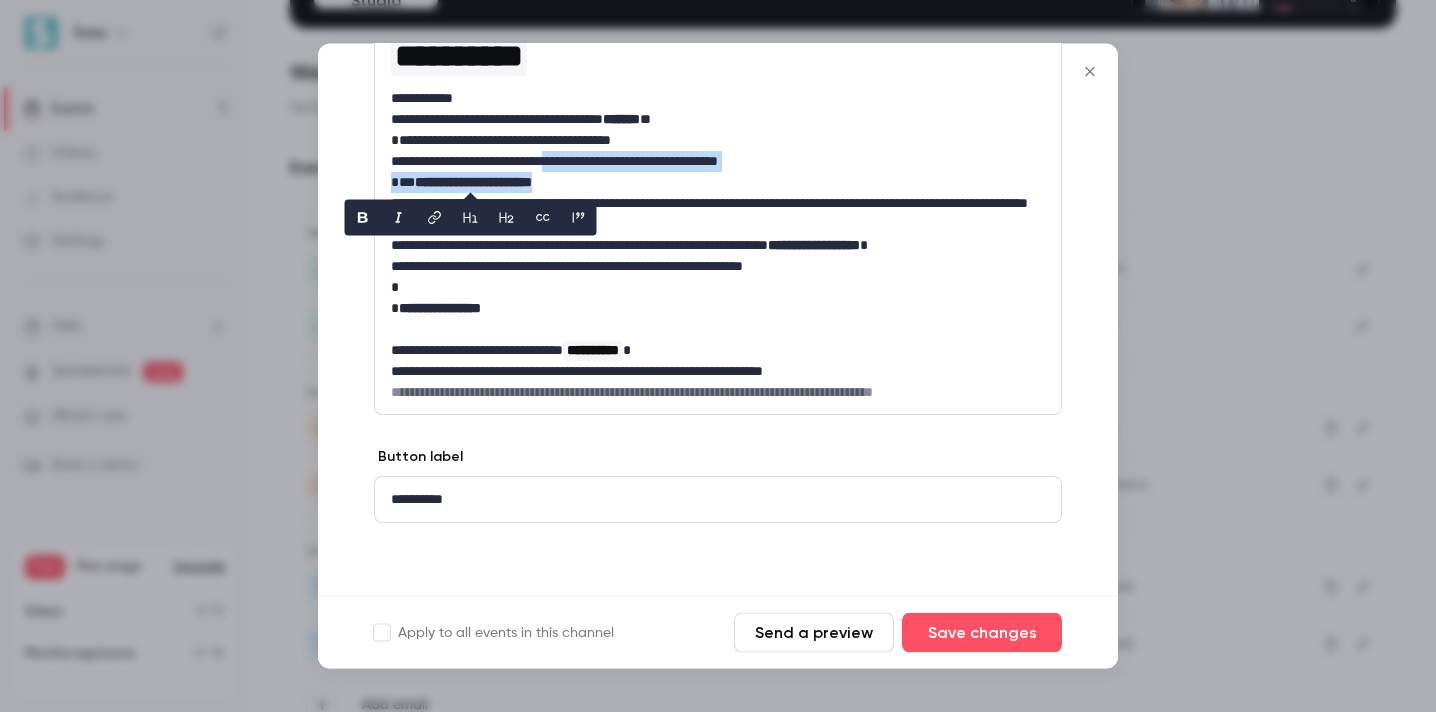 click on "**********" at bounding box center (718, 183) 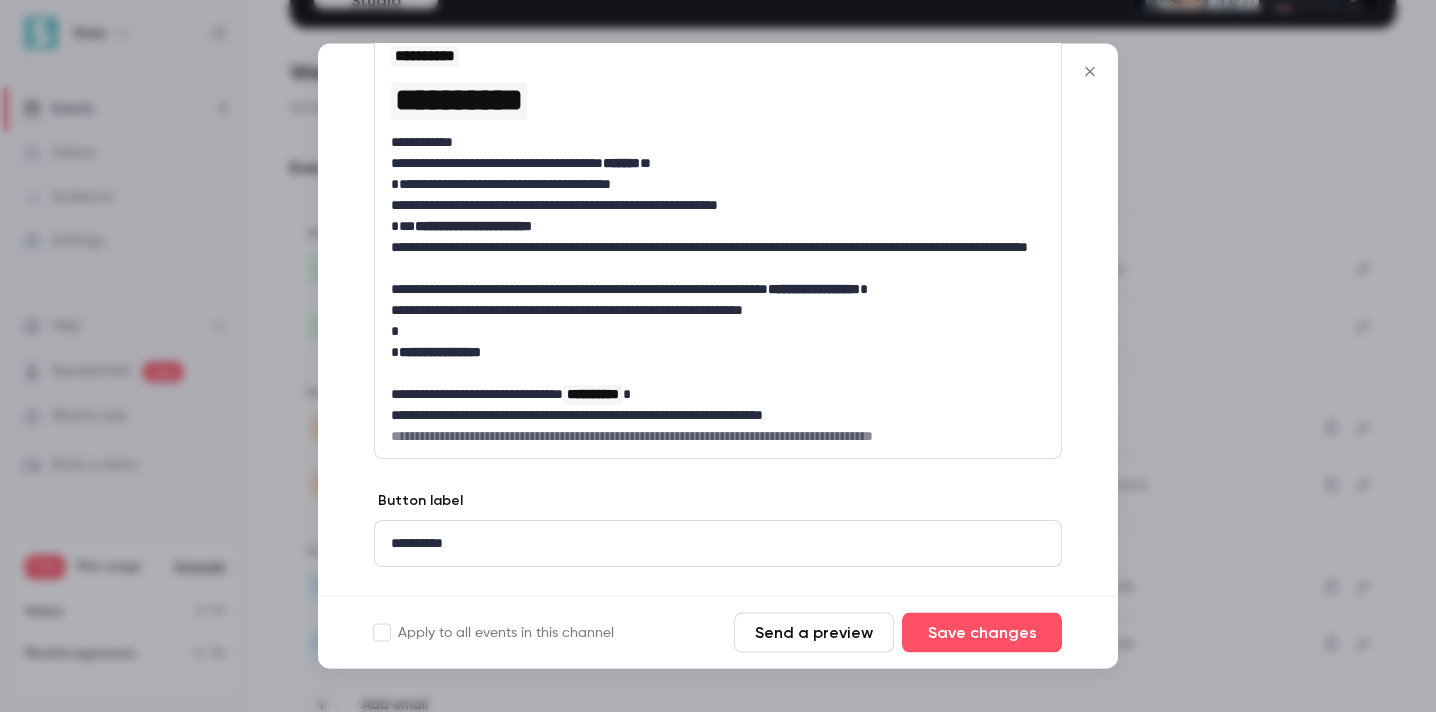 scroll, scrollTop: 260, scrollLeft: 0, axis: vertical 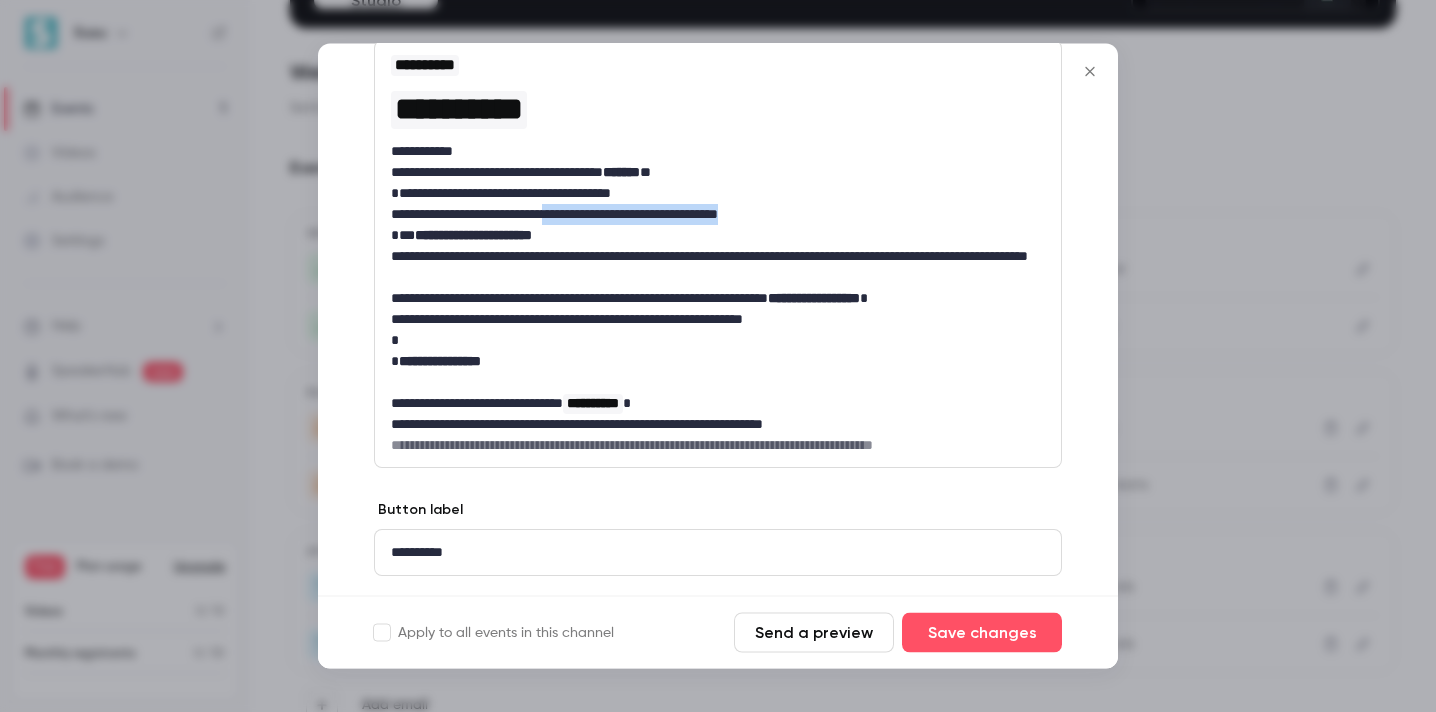 drag, startPoint x: 577, startPoint y: 212, endPoint x: 785, endPoint y: 215, distance: 208.02164 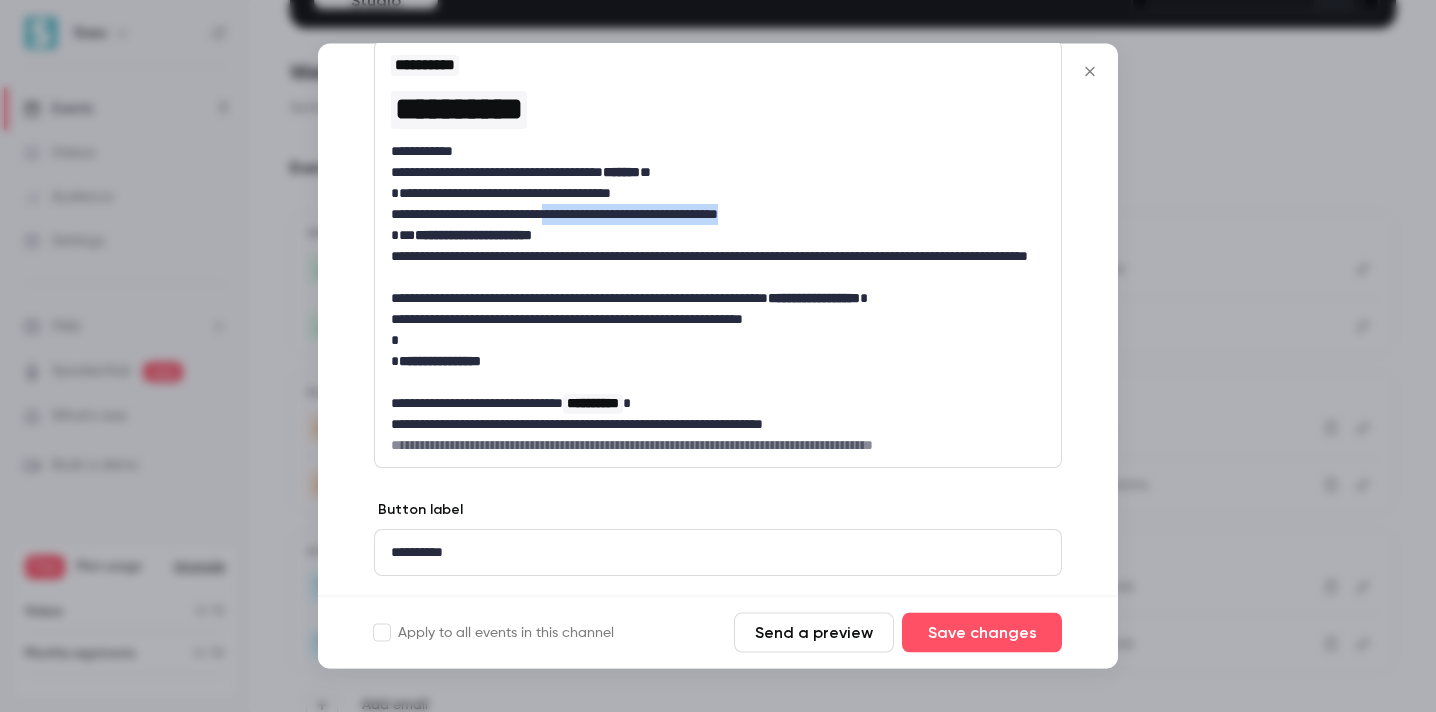 click on "**********" at bounding box center [718, 215] 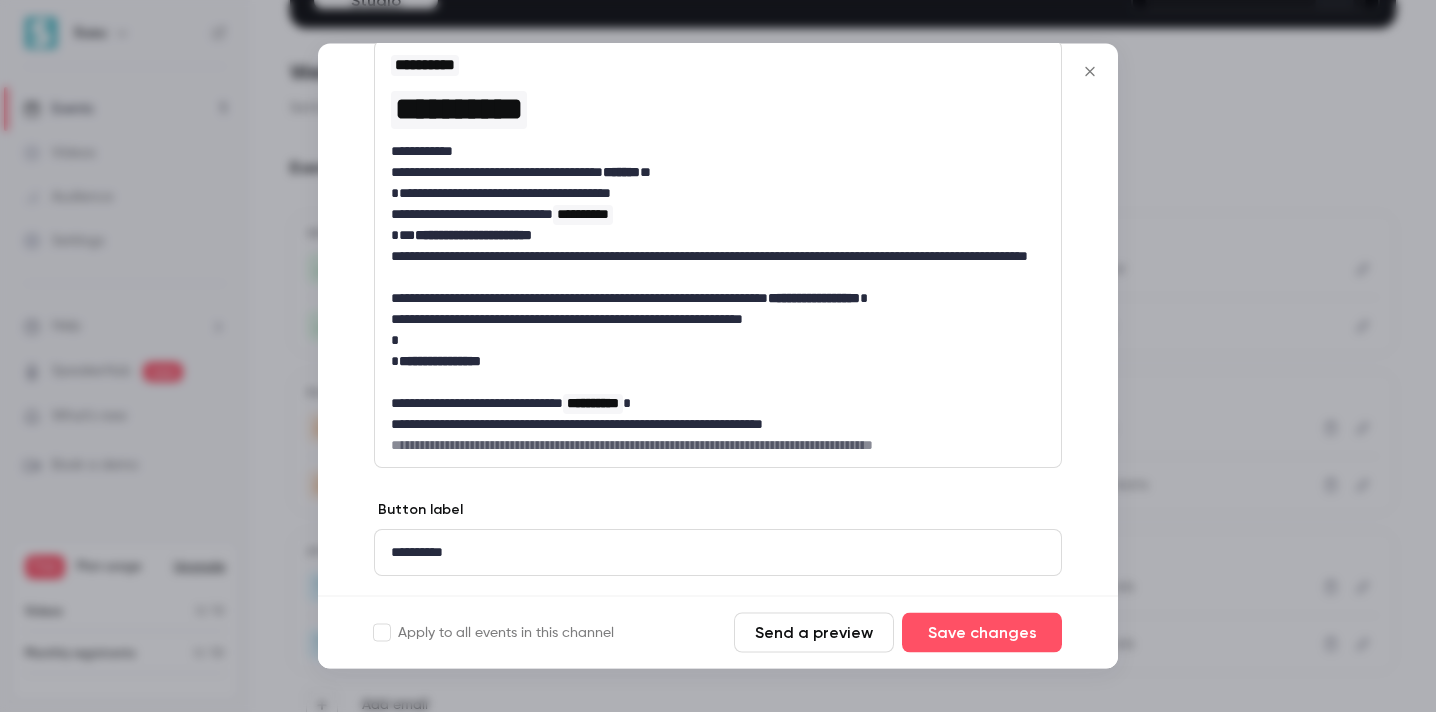 click on "**********" at bounding box center [718, 152] 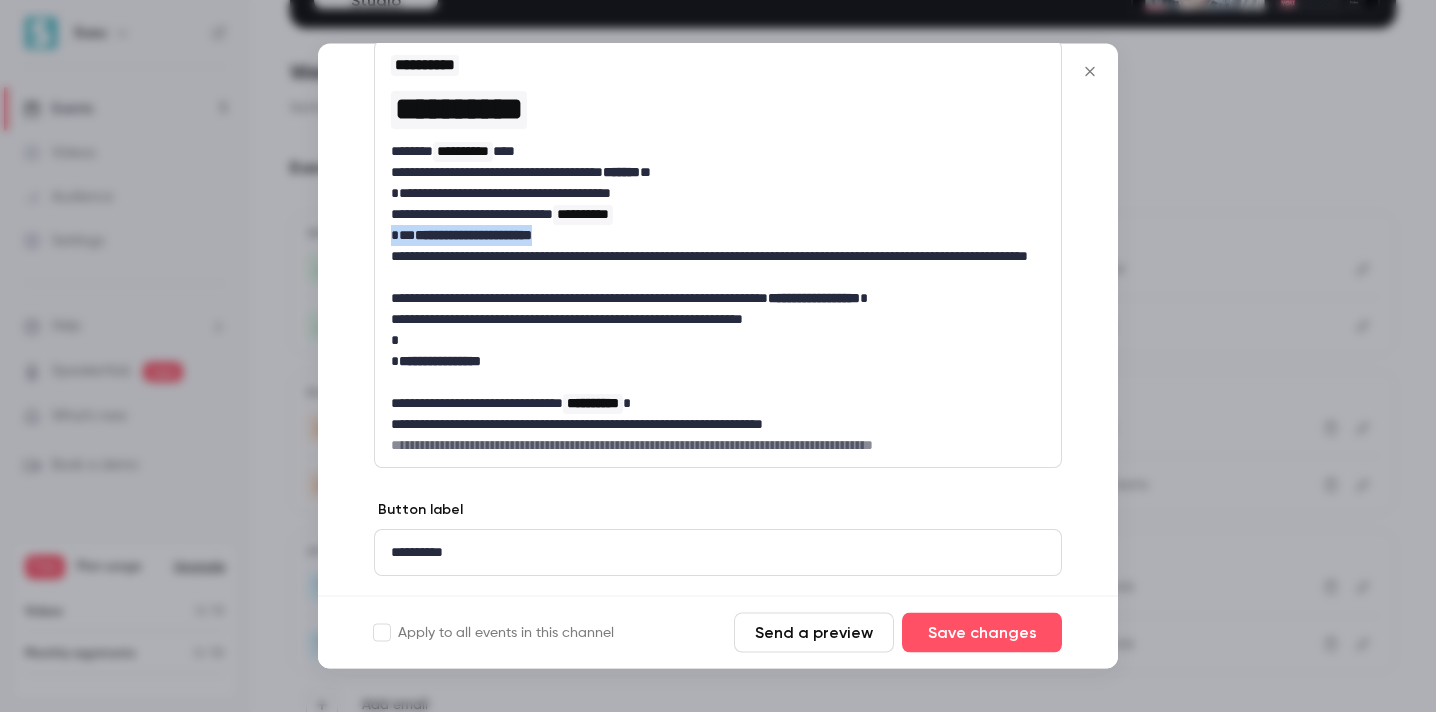 drag, startPoint x: 581, startPoint y: 234, endPoint x: 385, endPoint y: 228, distance: 196.09181 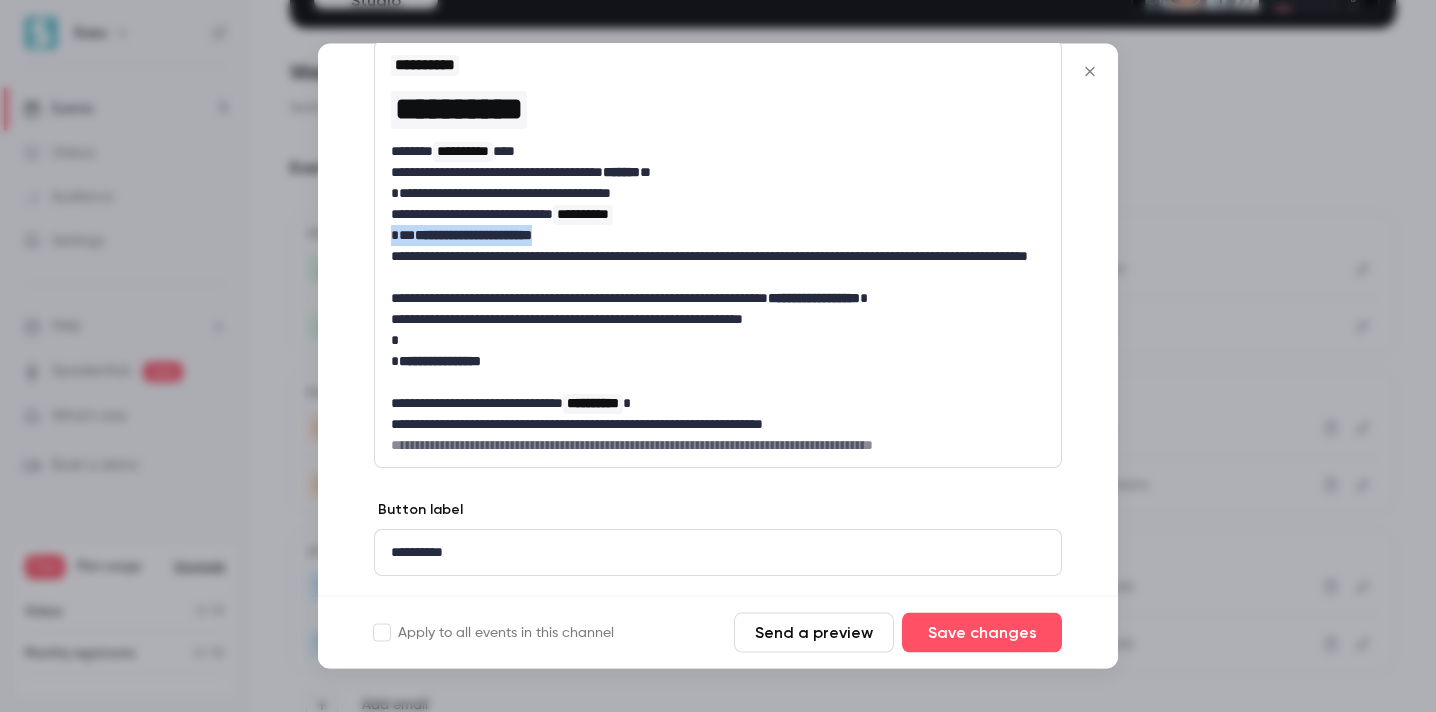click on "**********" at bounding box center (718, 255) 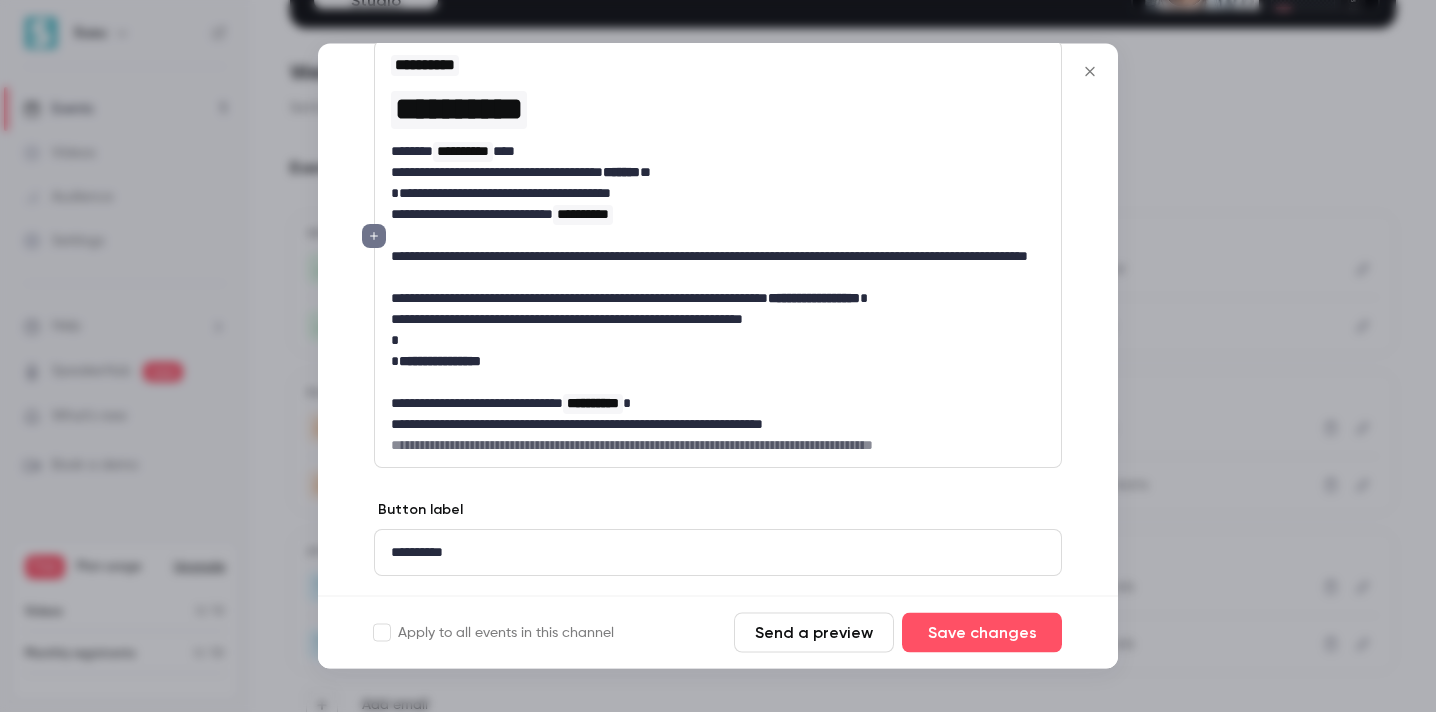 scroll, scrollTop: 292, scrollLeft: 0, axis: vertical 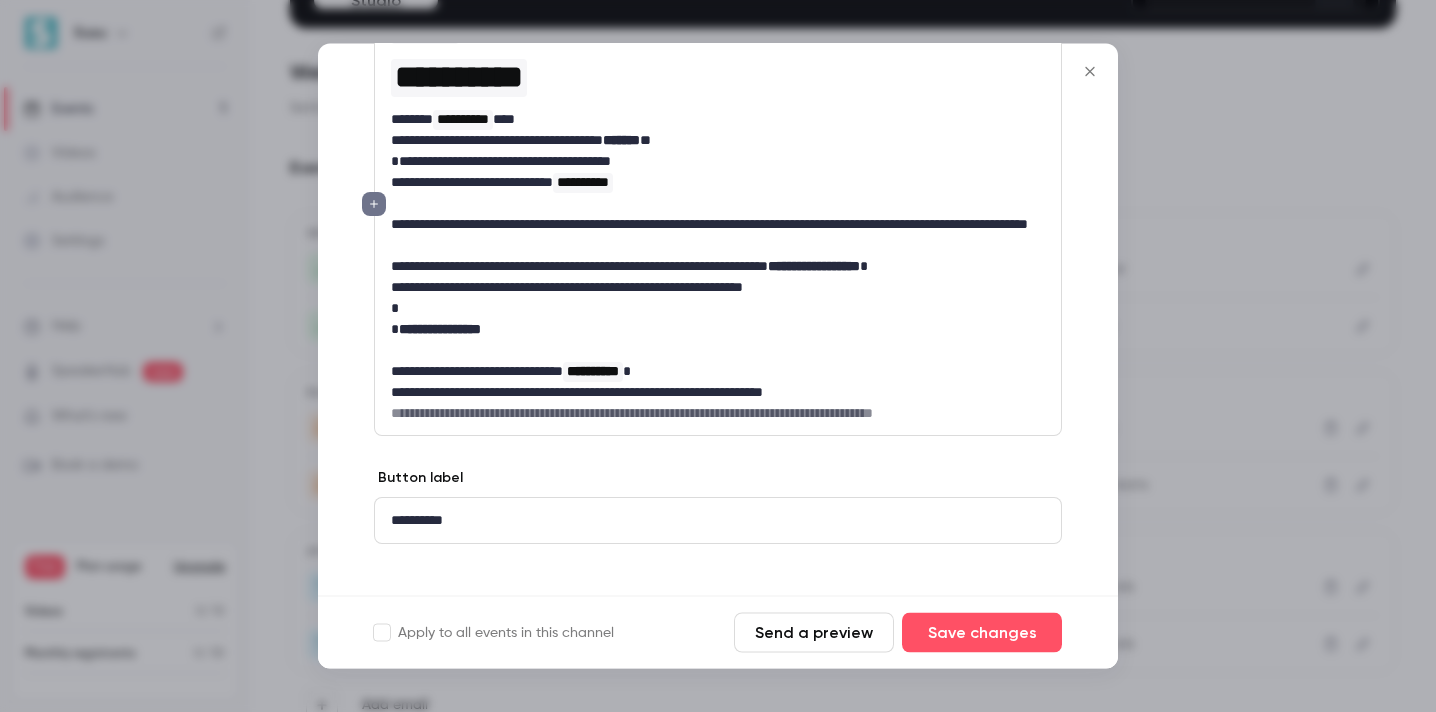 click on "**********" at bounding box center [718, 236] 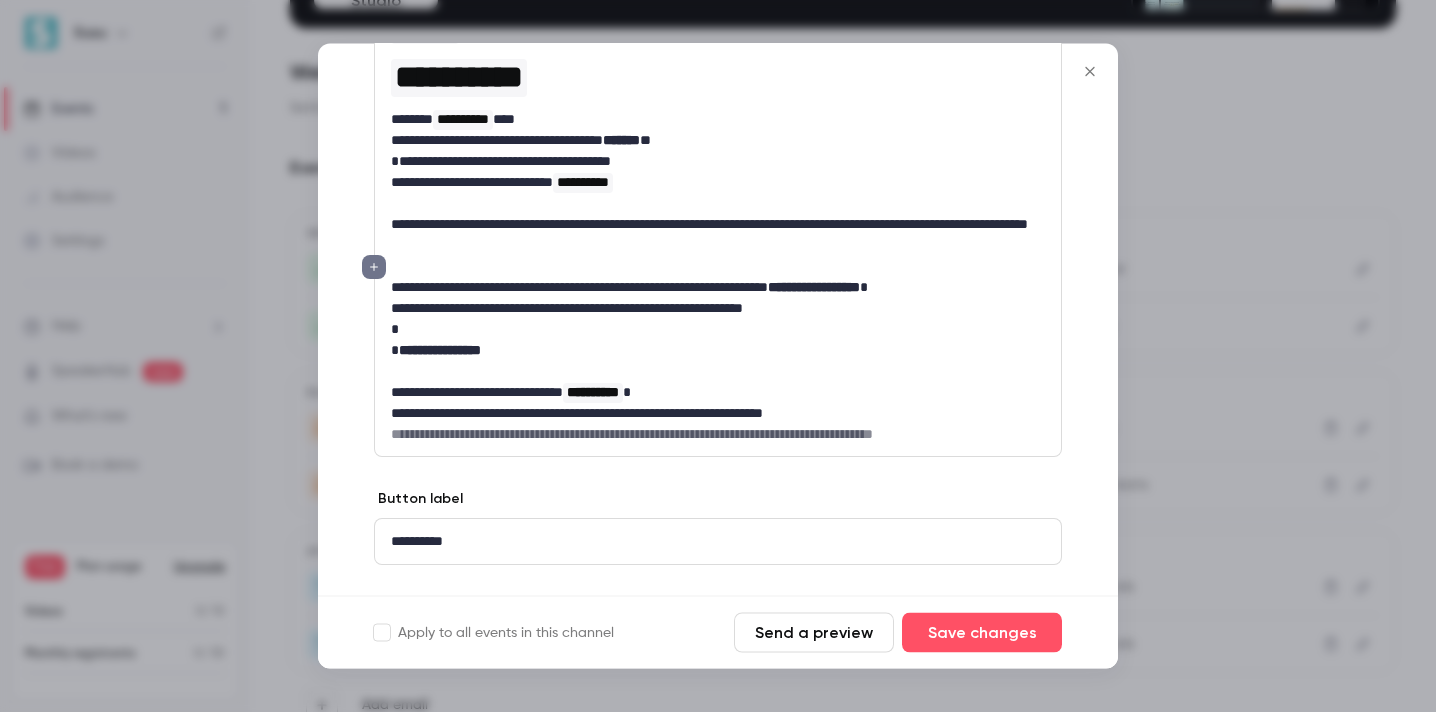 click on "**********" at bounding box center [440, 351] 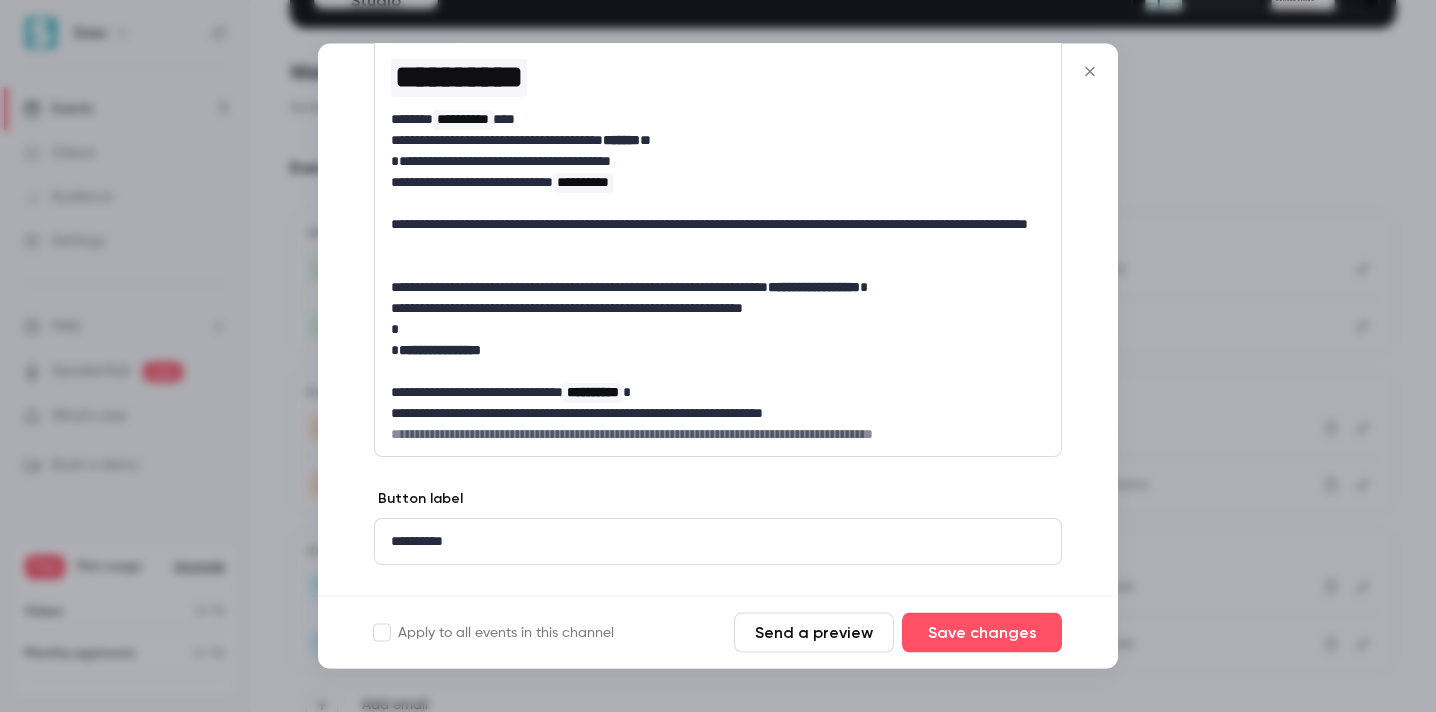 scroll, scrollTop: 334, scrollLeft: 0, axis: vertical 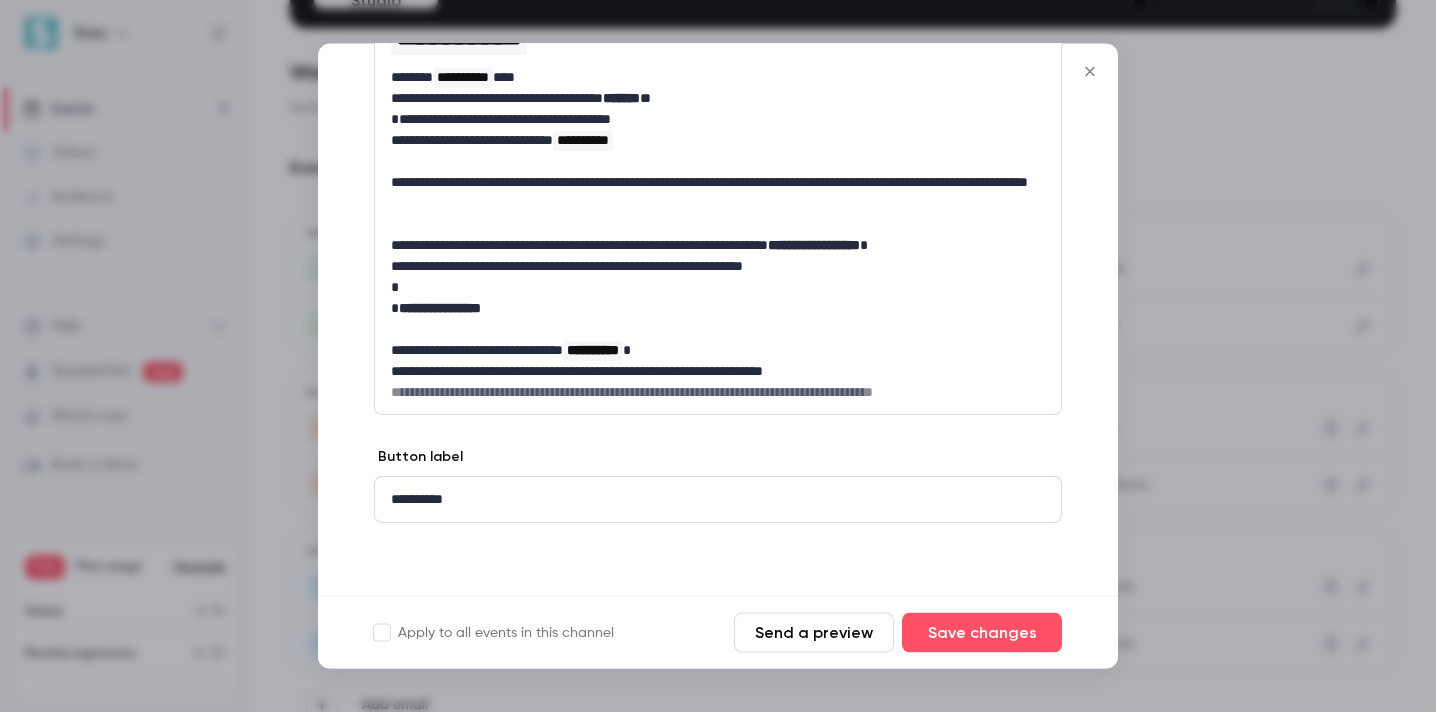 click on "**********" at bounding box center [718, 372] 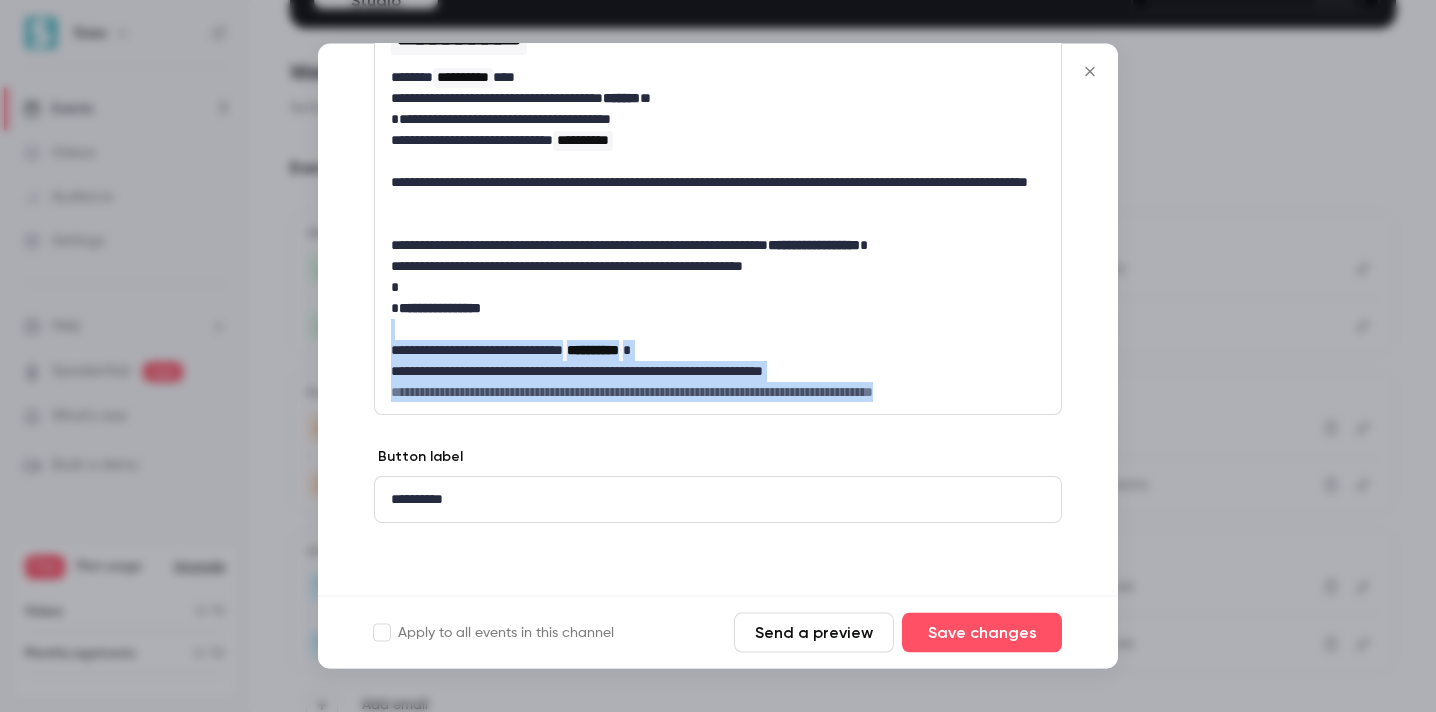 drag, startPoint x: 977, startPoint y: 389, endPoint x: 391, endPoint y: 338, distance: 588.2151 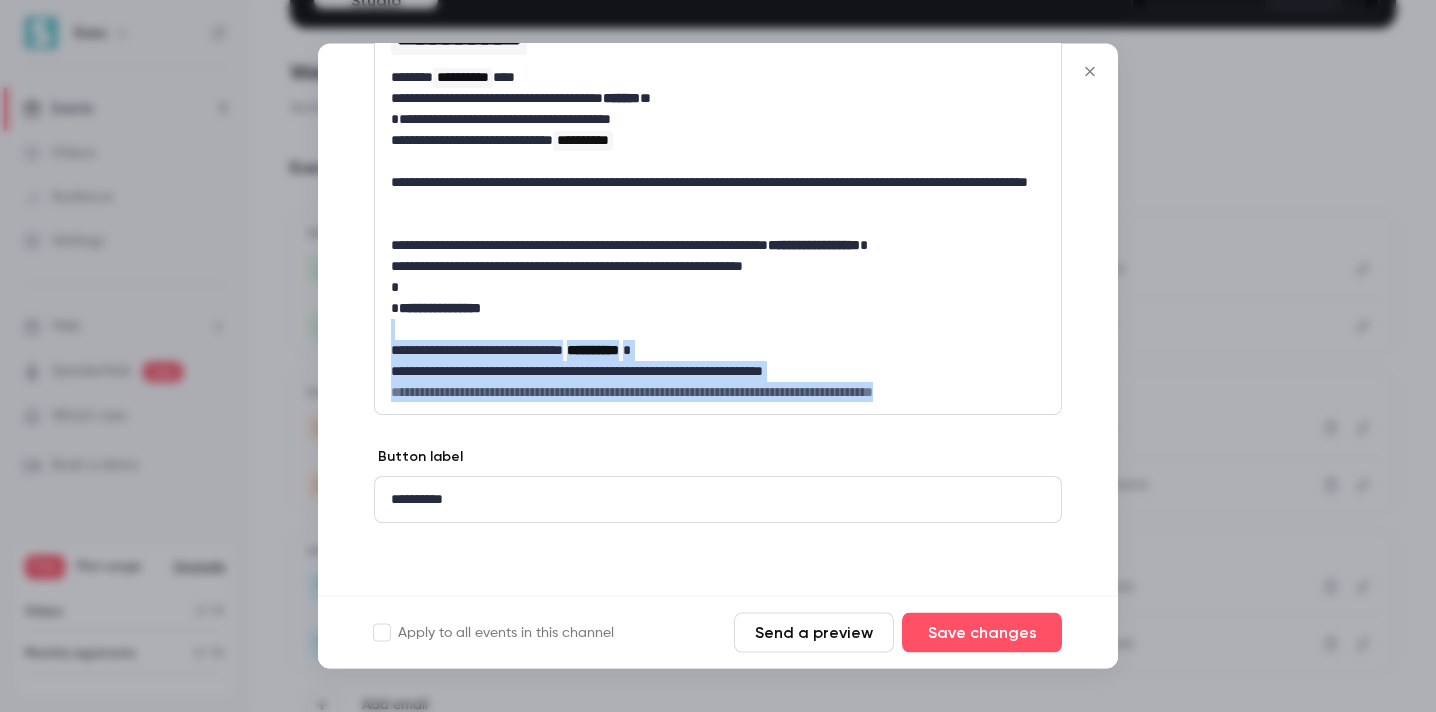 click on "**********" at bounding box center (718, 191) 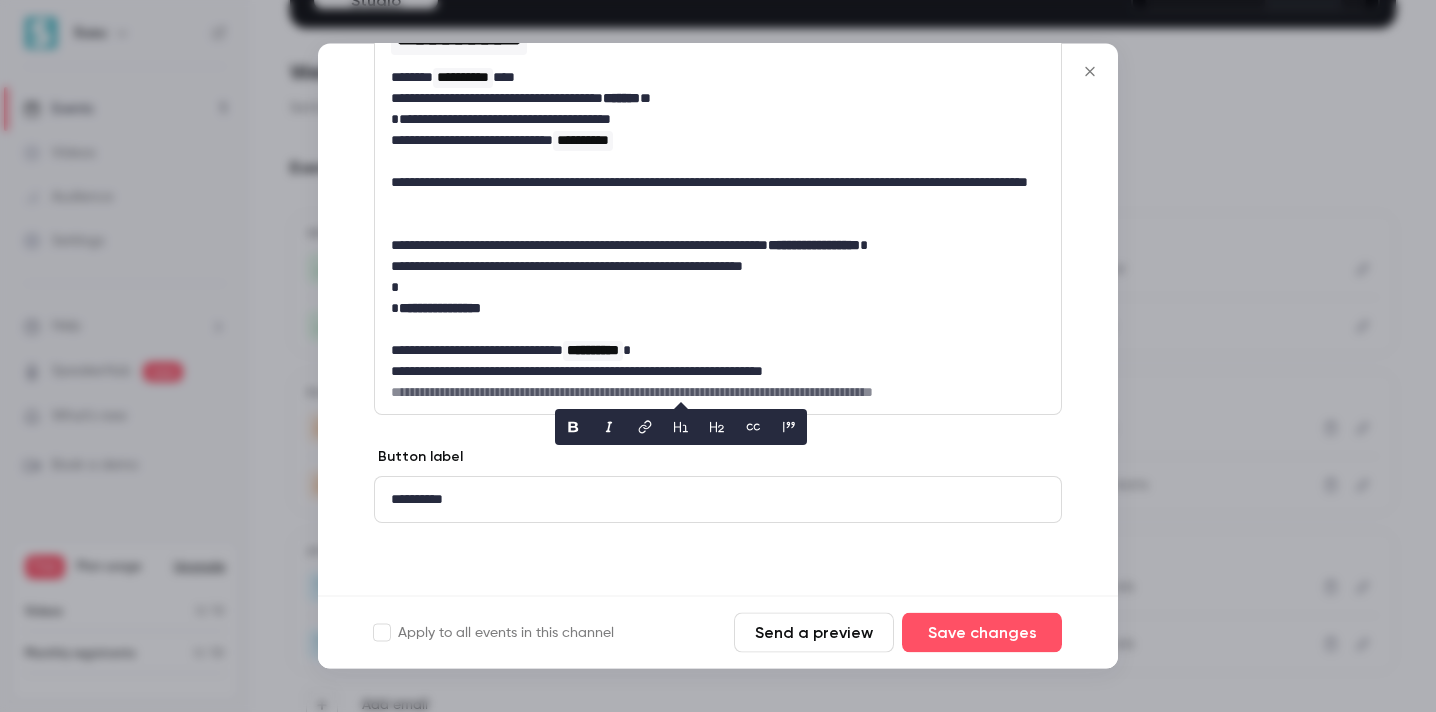 scroll, scrollTop: 272, scrollLeft: 0, axis: vertical 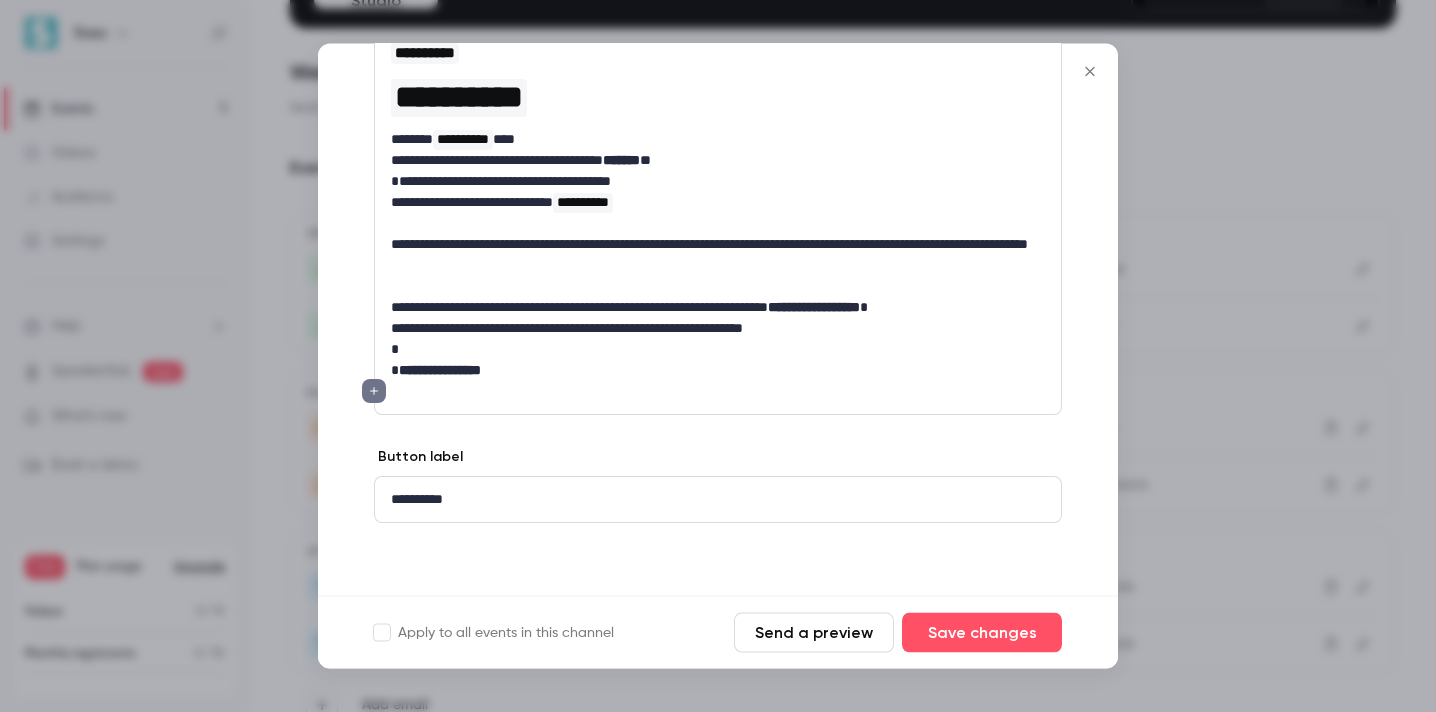 click on "*" at bounding box center (718, 350) 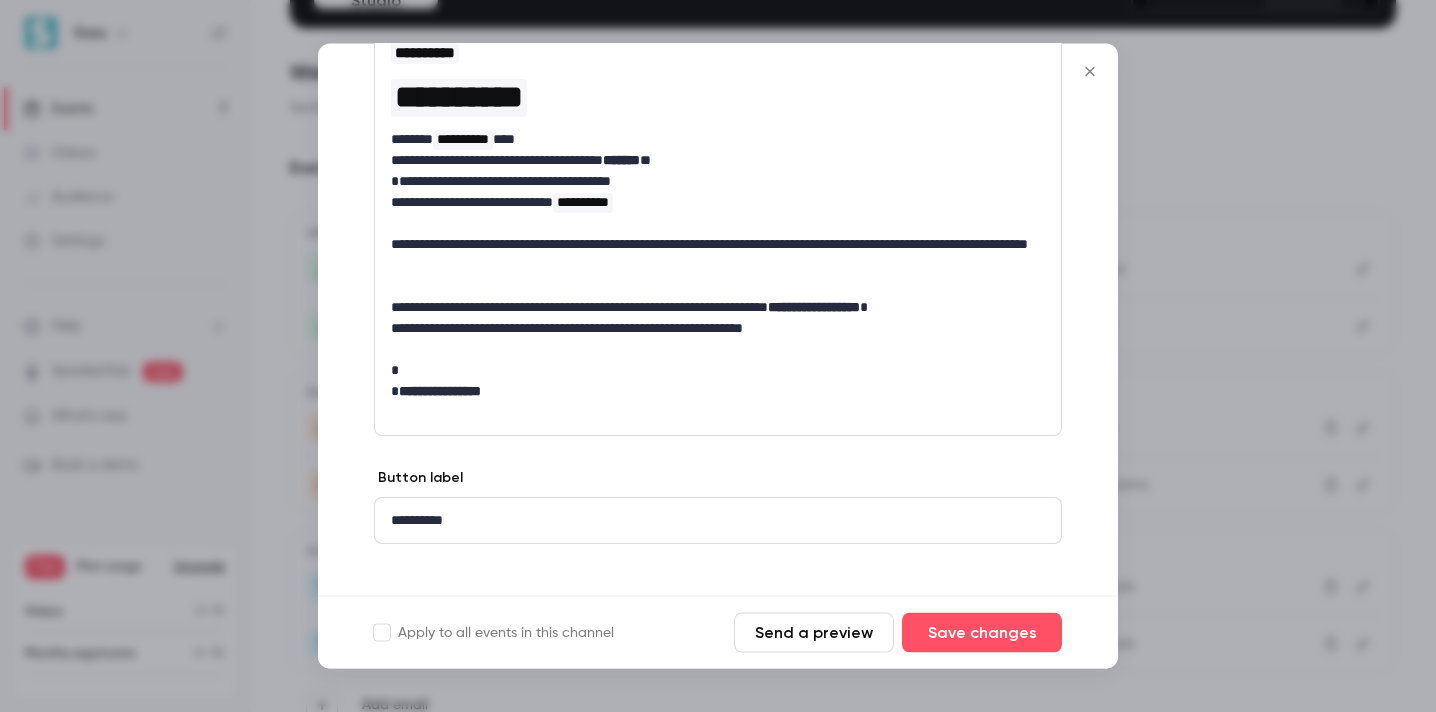 click on "**********" at bounding box center (440, 392) 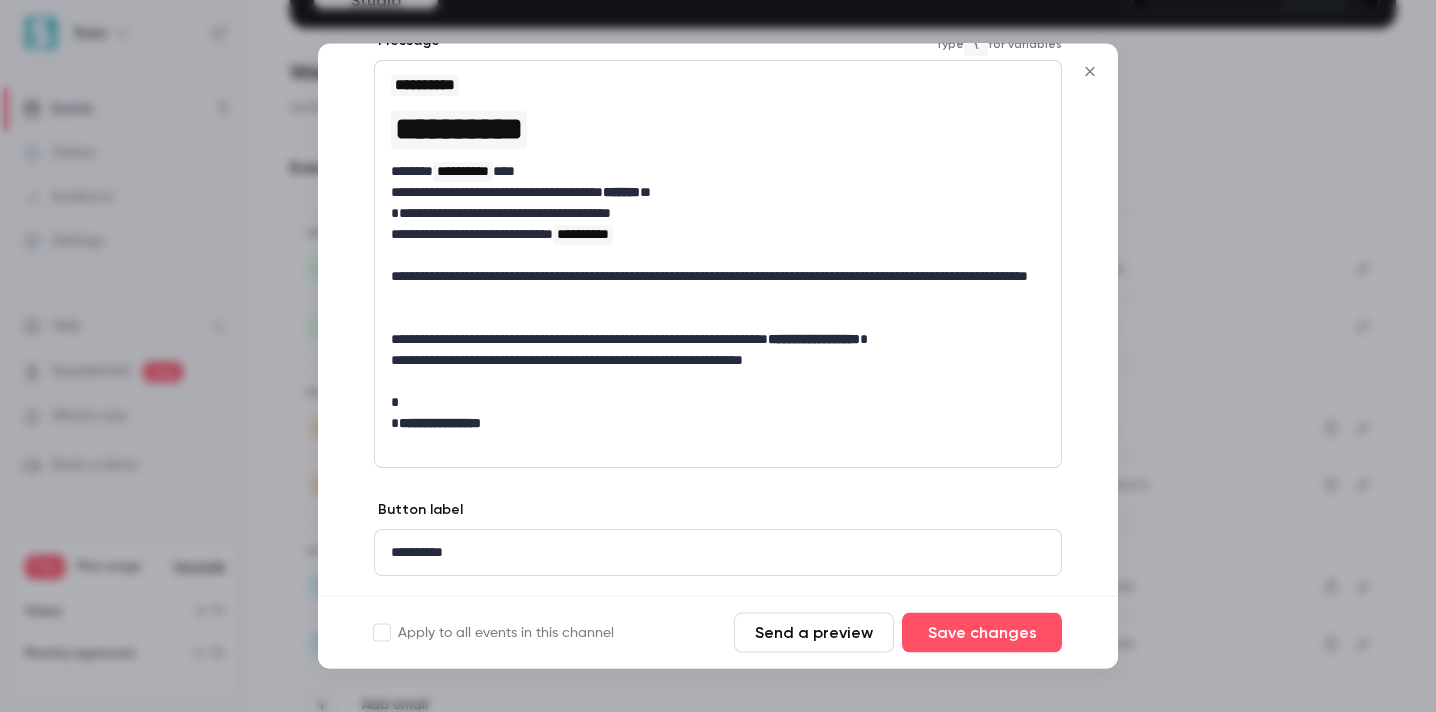 scroll, scrollTop: 230, scrollLeft: 0, axis: vertical 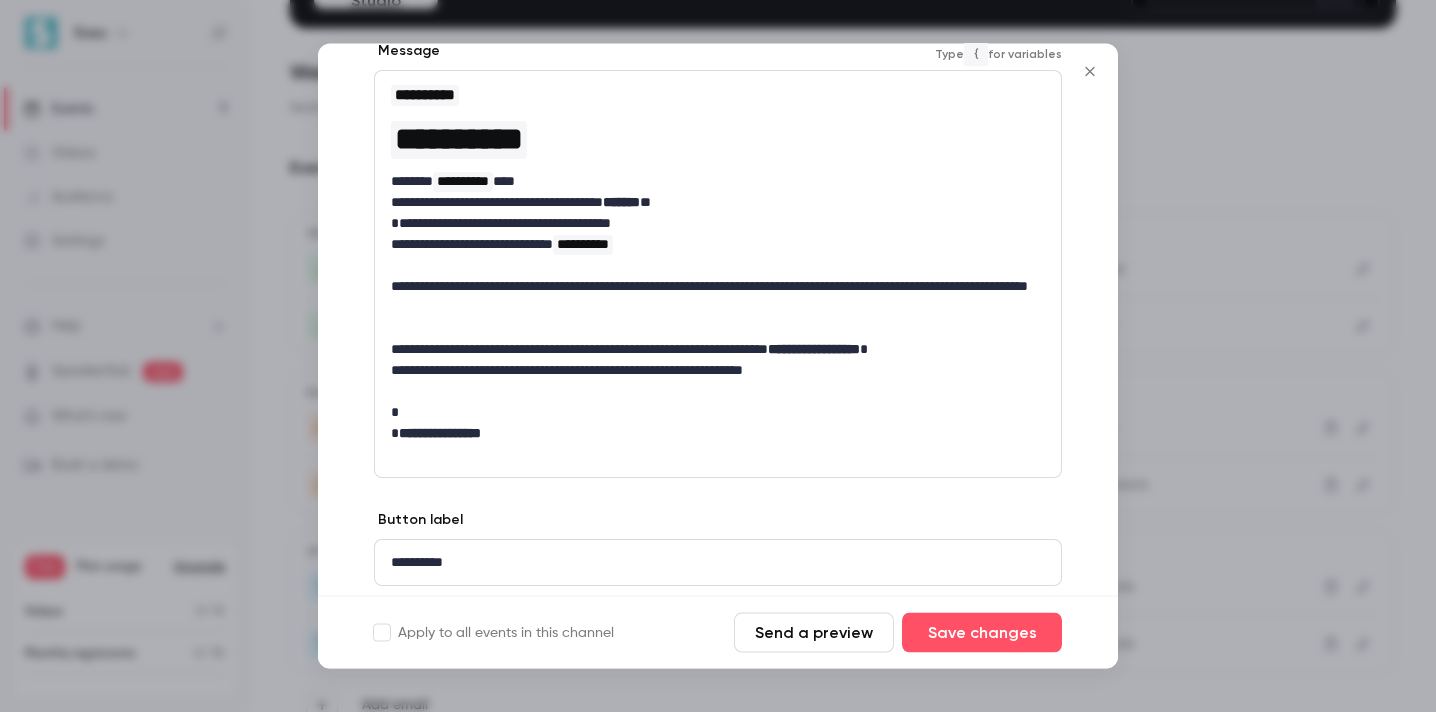 click on "*******" at bounding box center [621, 203] 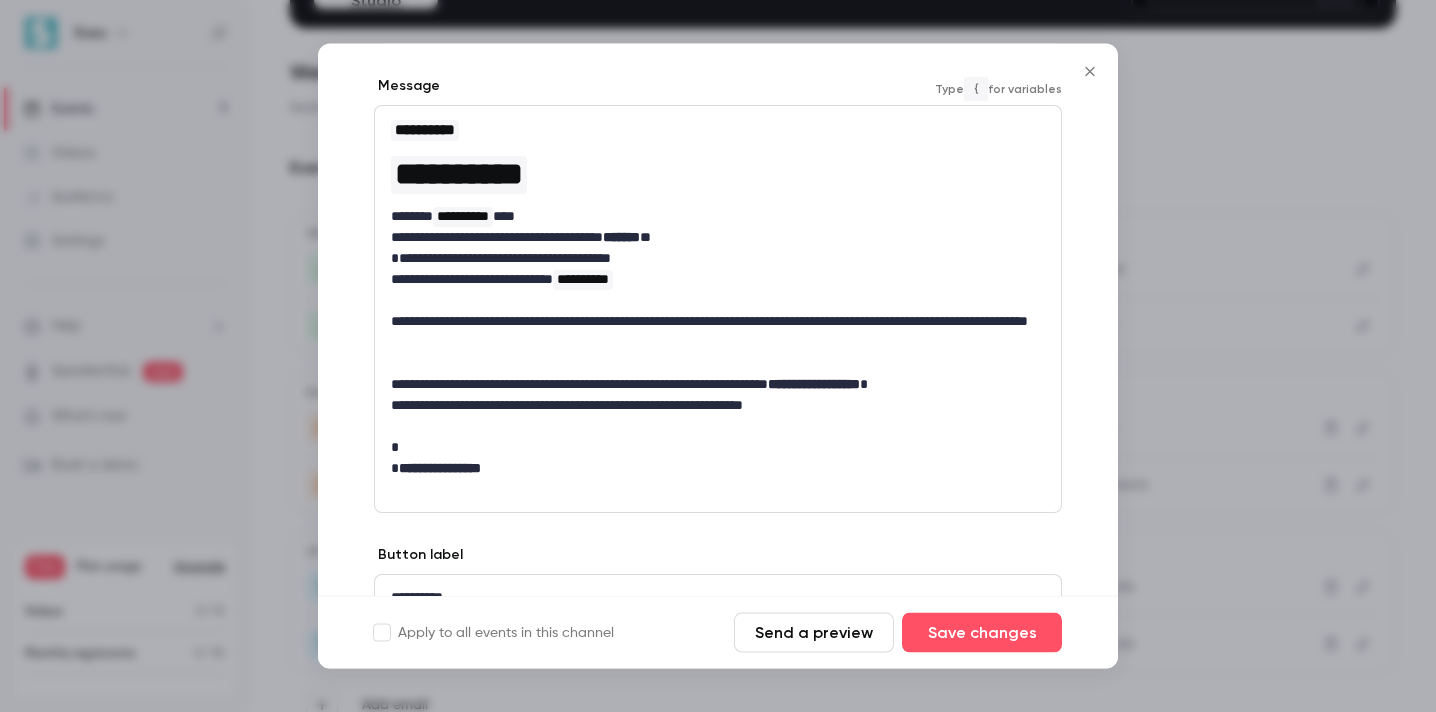 scroll, scrollTop: 293, scrollLeft: 0, axis: vertical 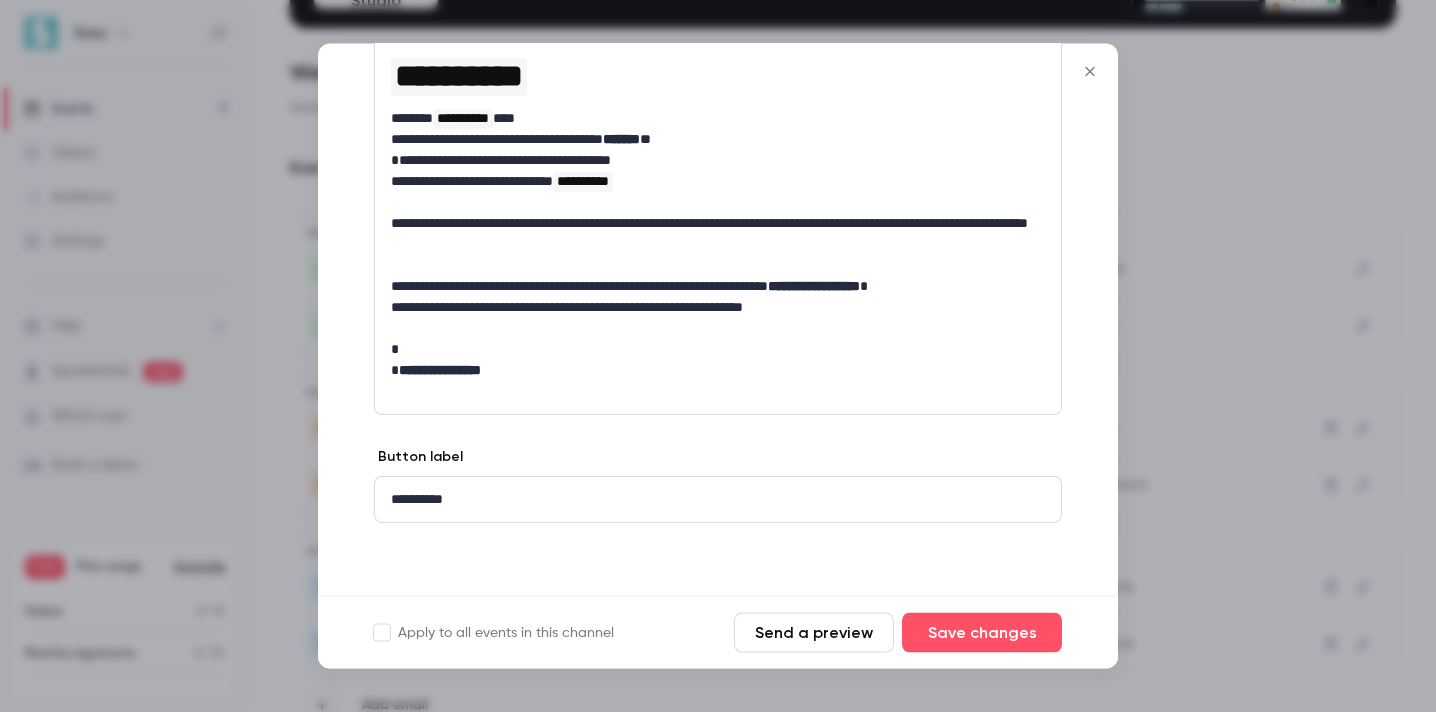 click on "**********" at bounding box center [718, 500] 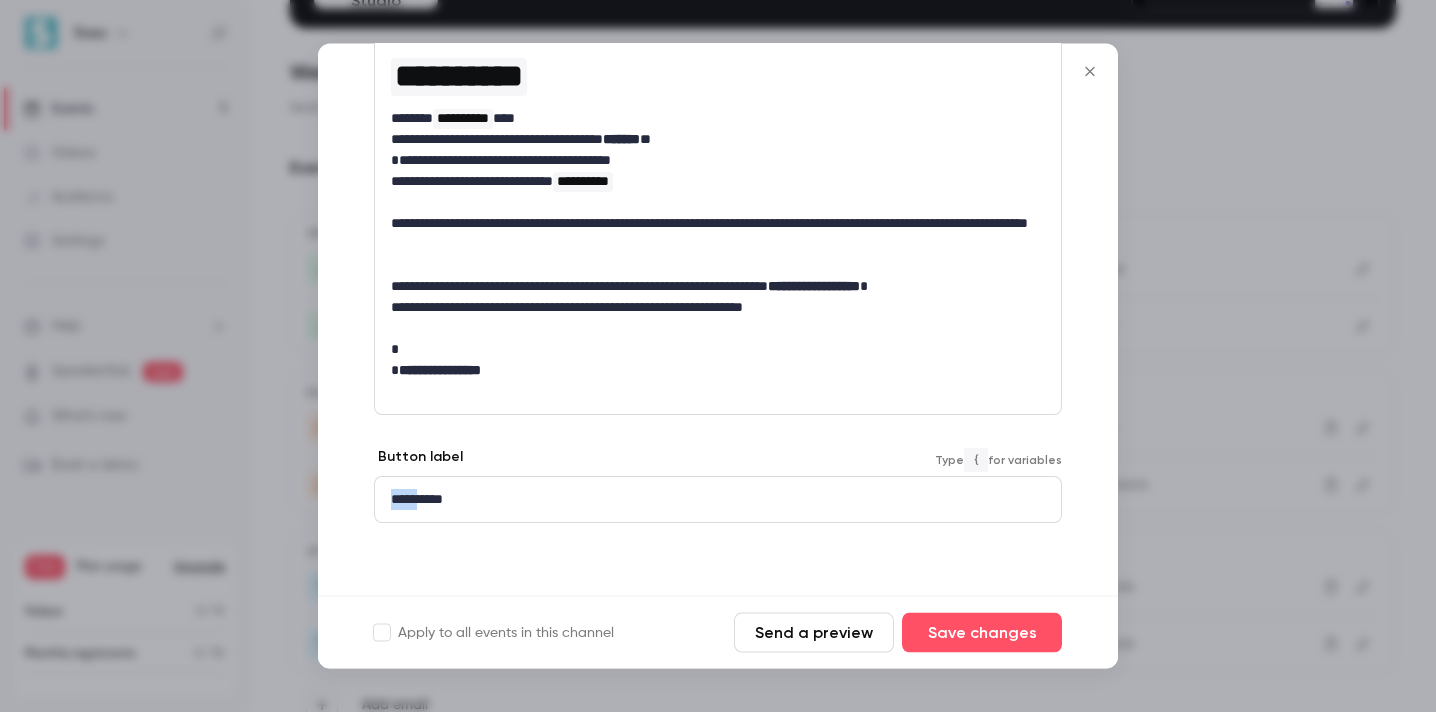 click on "**********" at bounding box center [718, 500] 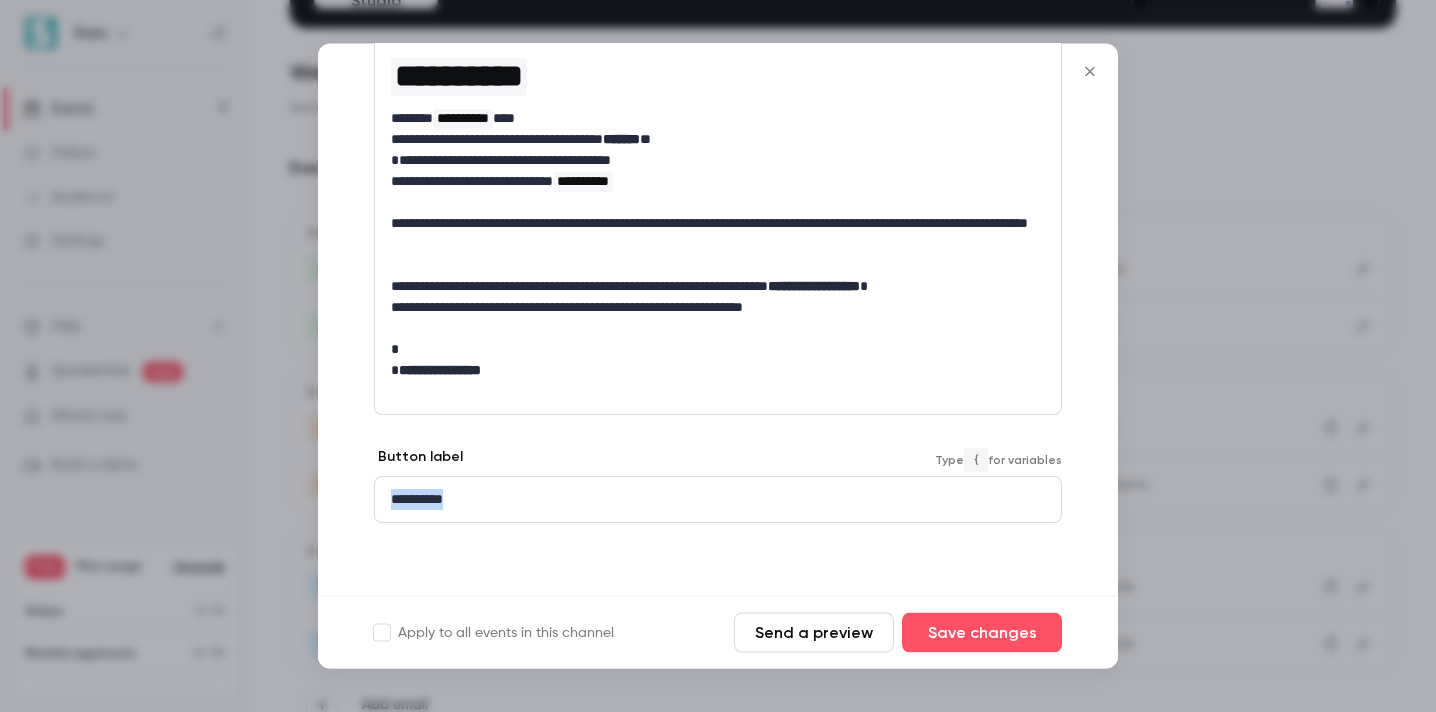 click on "**********" at bounding box center (718, 500) 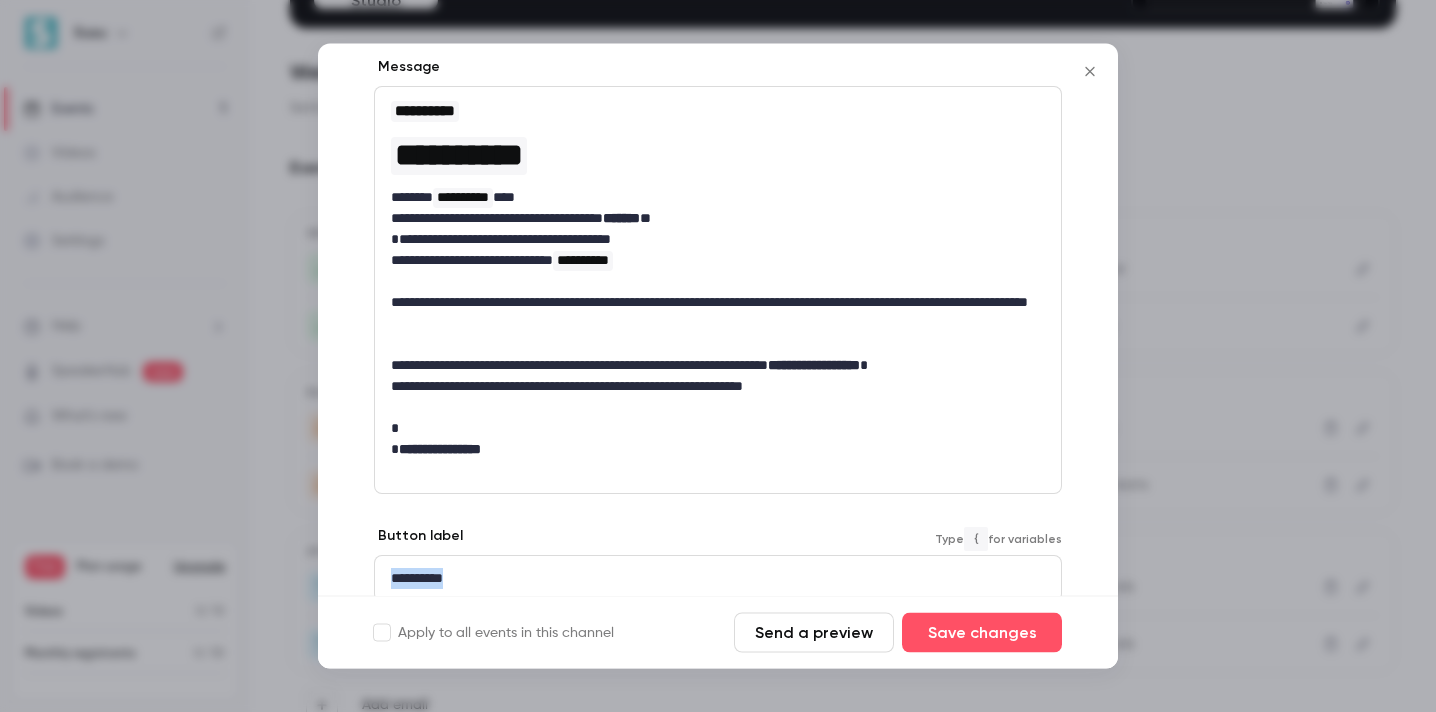 scroll, scrollTop: 213, scrollLeft: 0, axis: vertical 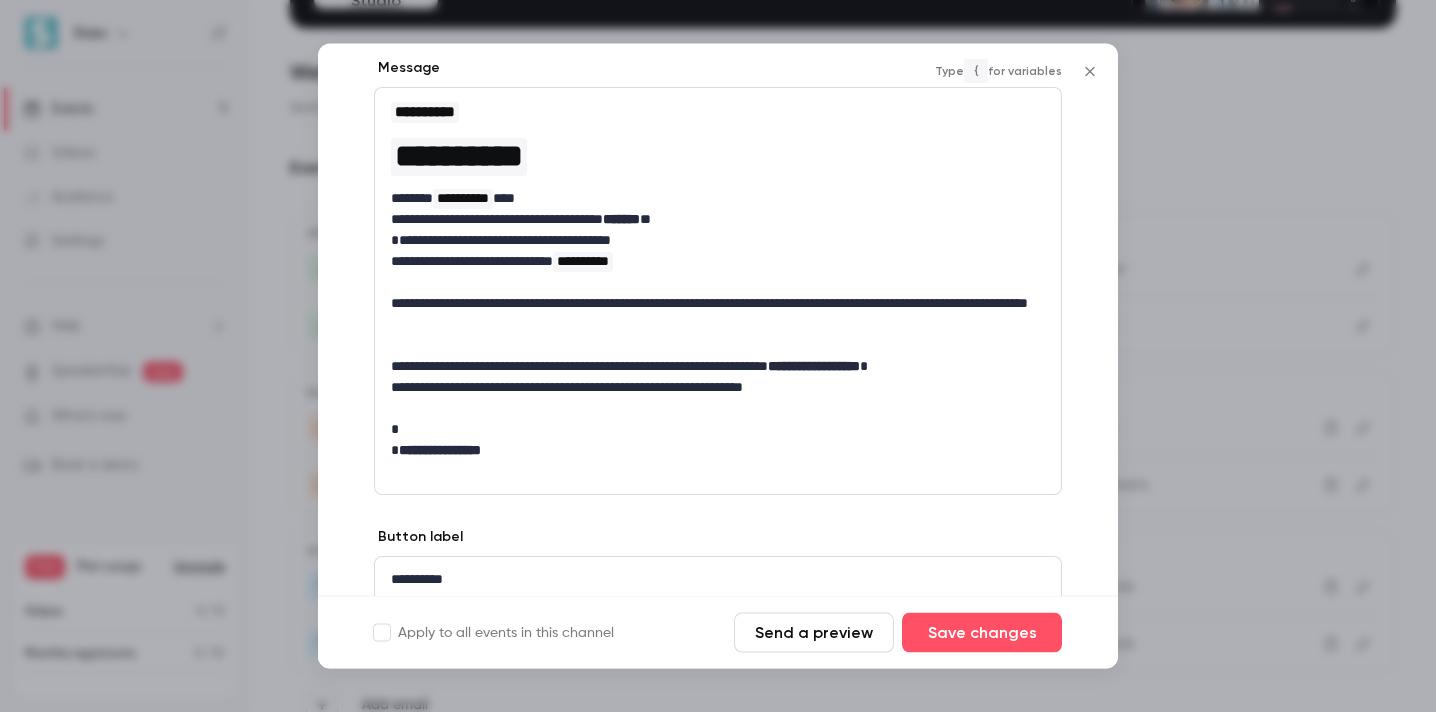 click on "**********" at bounding box center (718, 199) 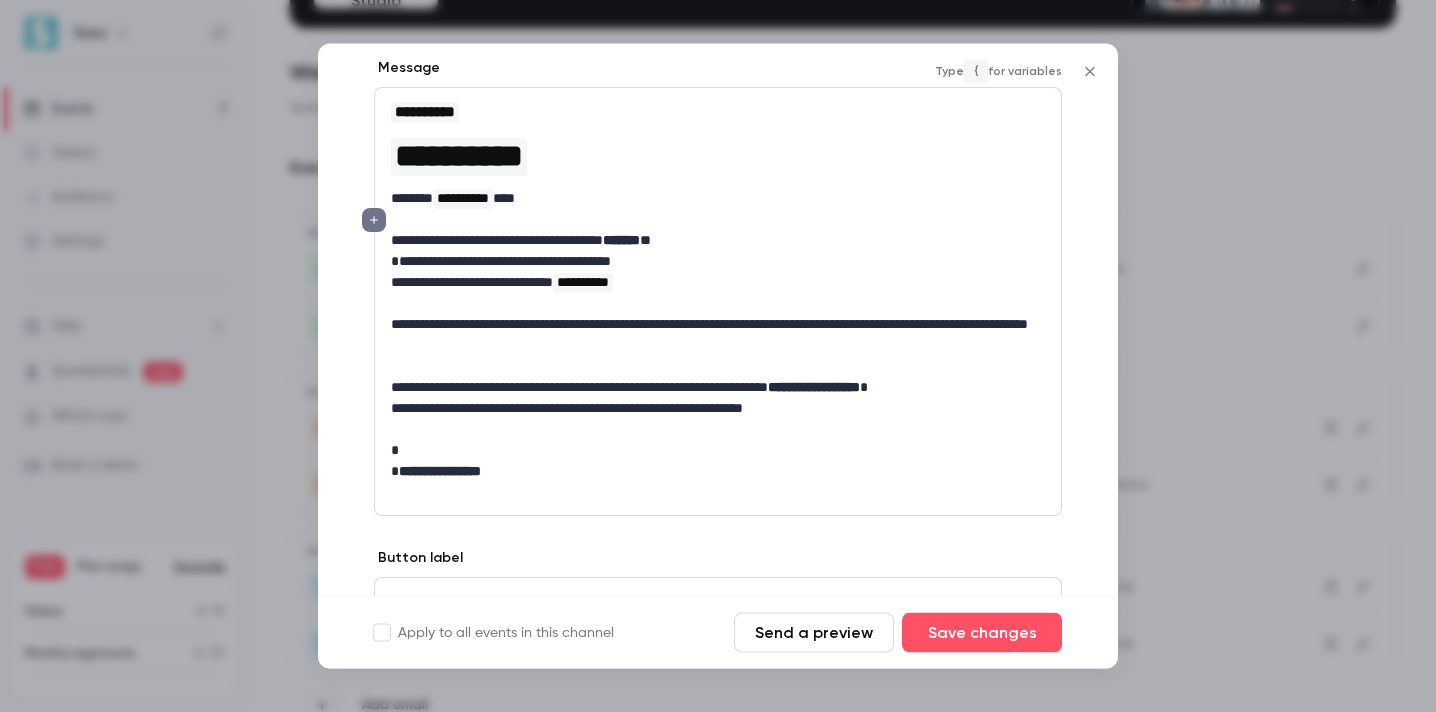 scroll, scrollTop: 226, scrollLeft: 0, axis: vertical 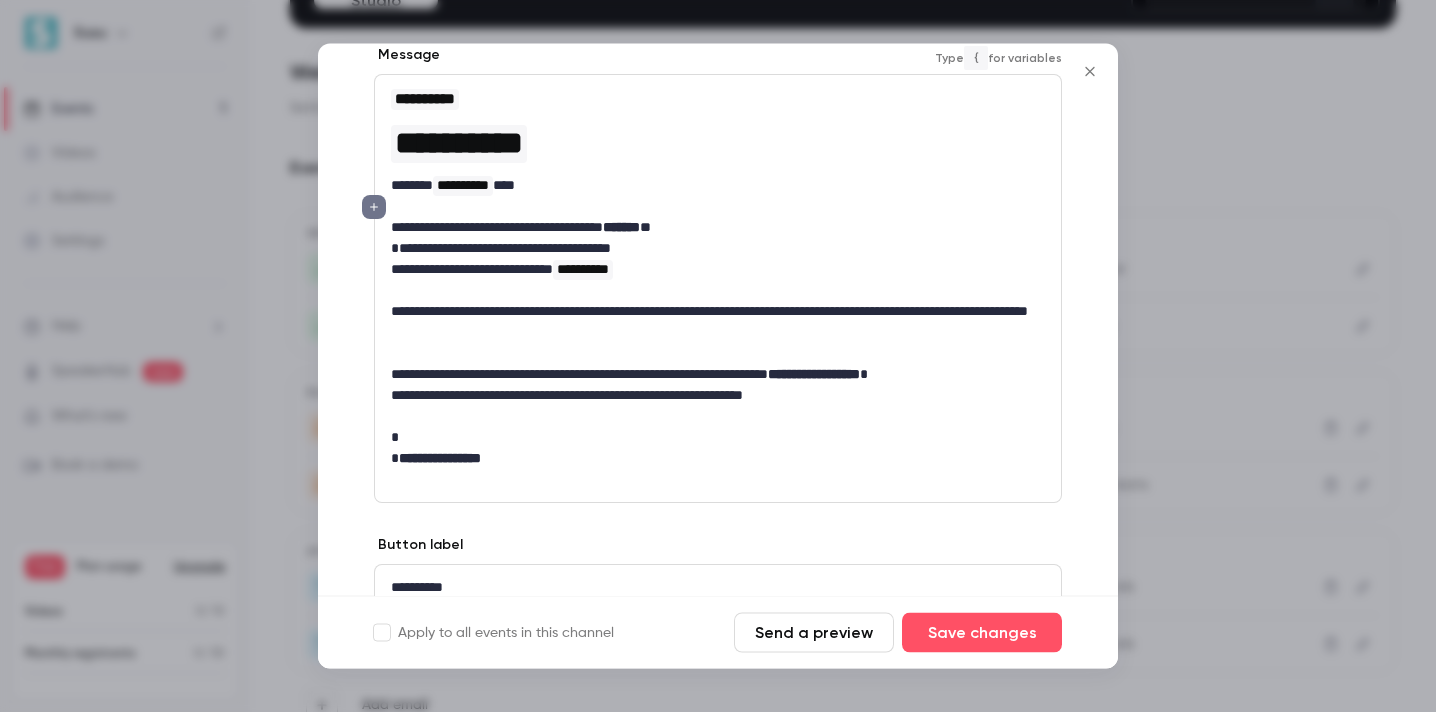 click on "**********" at bounding box center [718, 249] 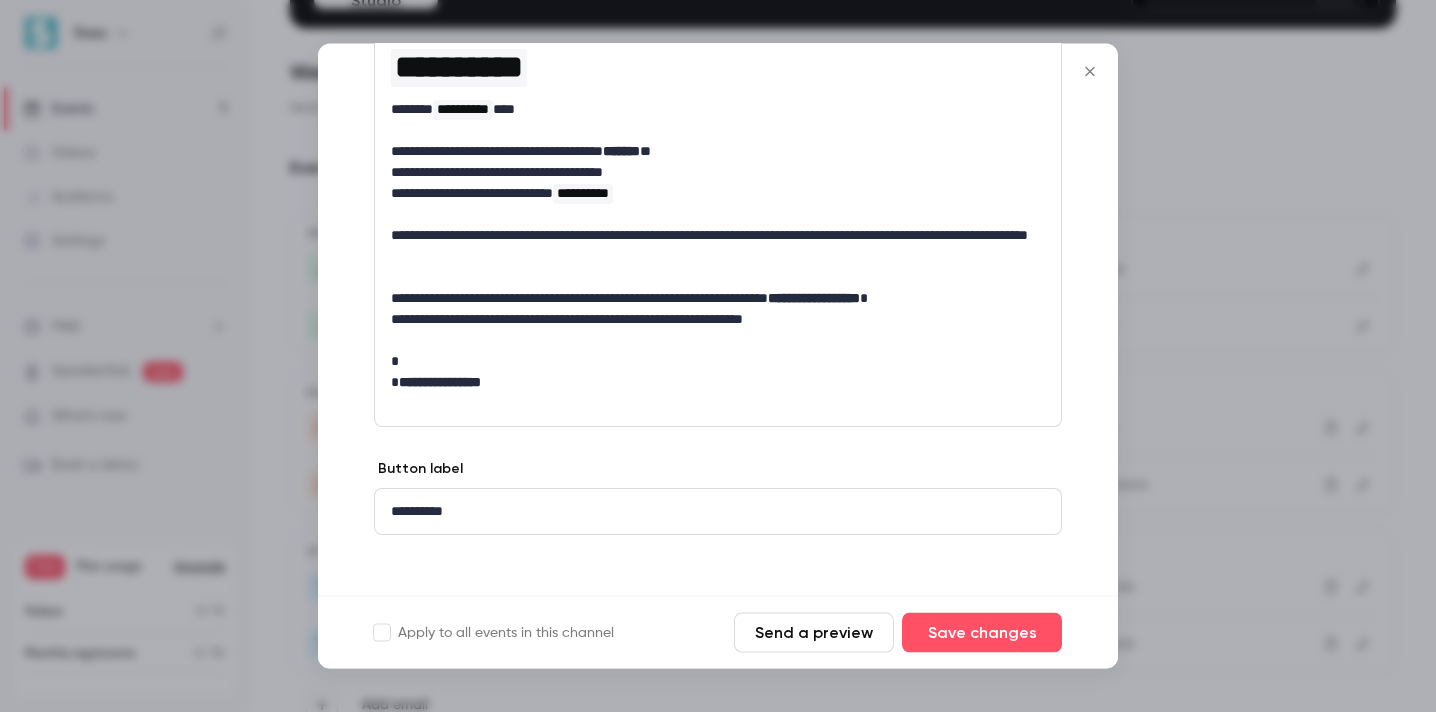 scroll, scrollTop: 314, scrollLeft: 0, axis: vertical 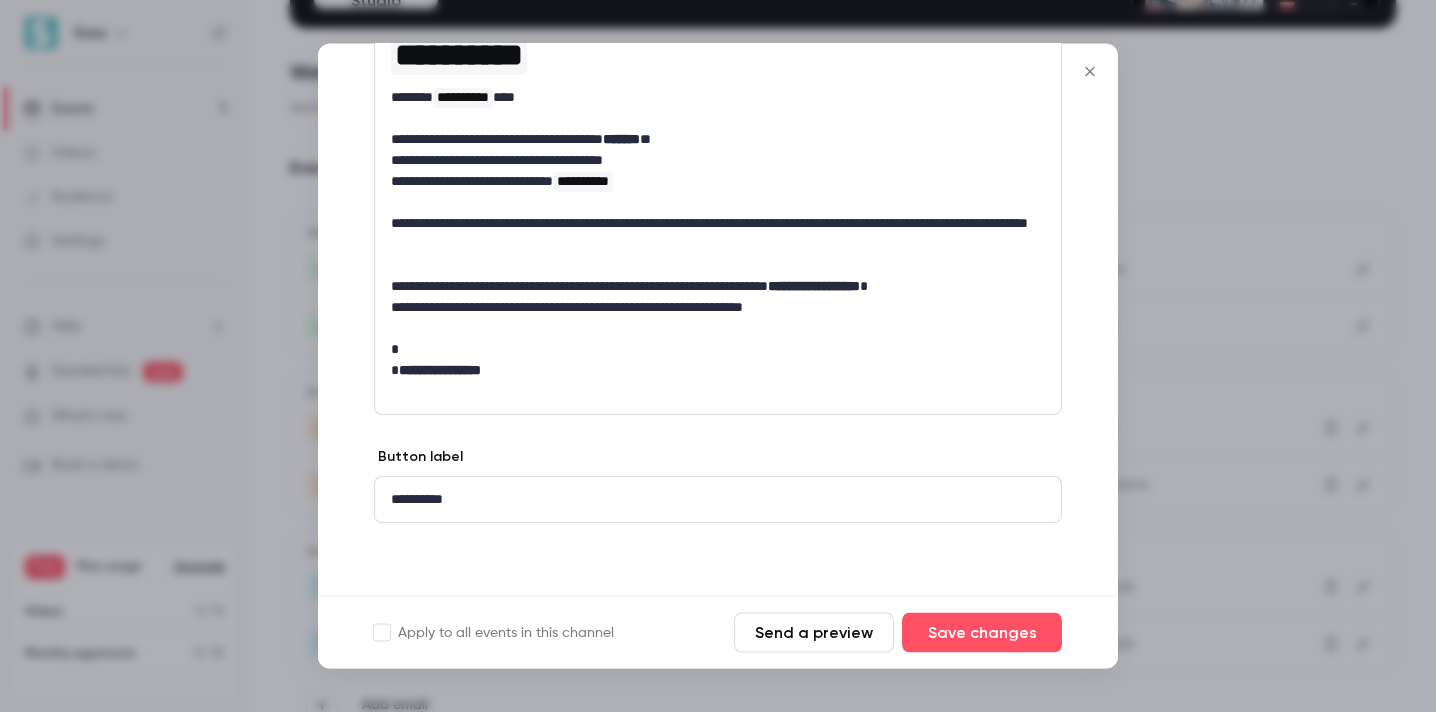 click on "**********" at bounding box center [718, 287] 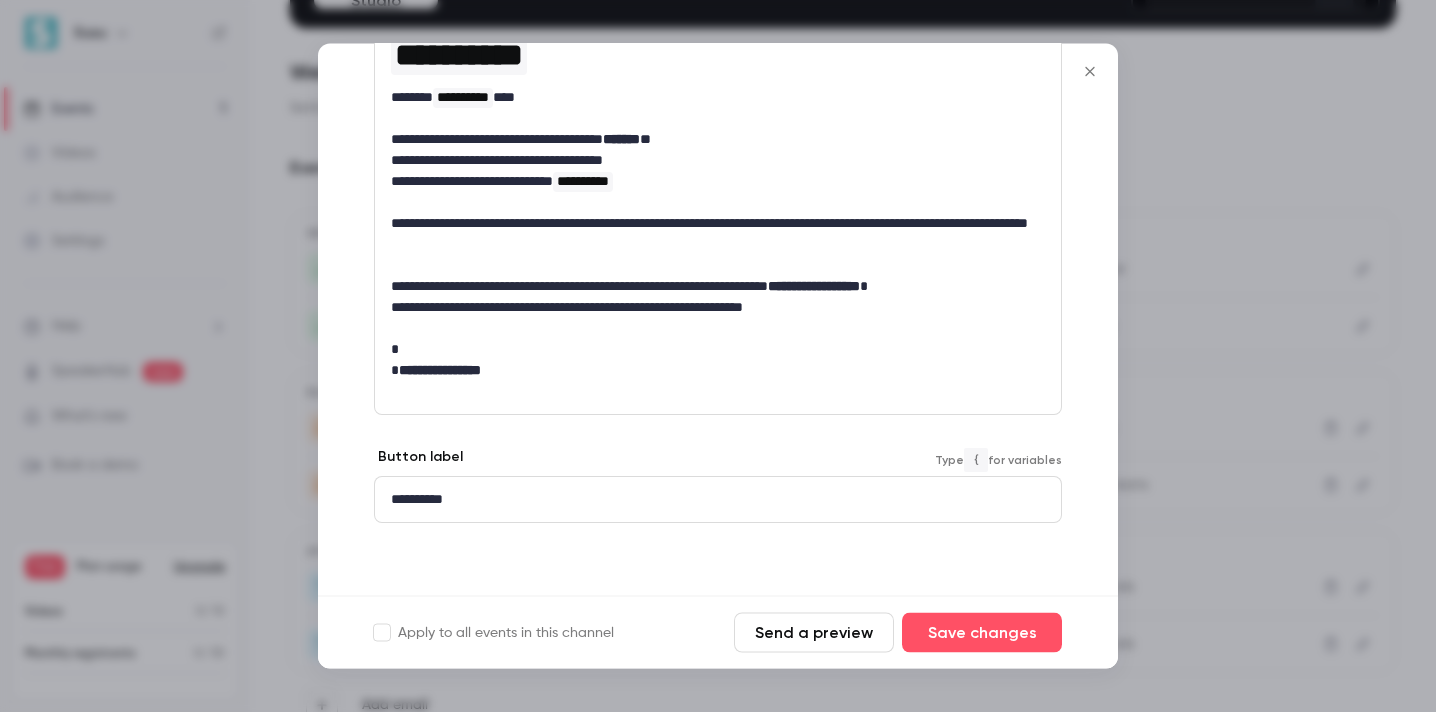 click on "**********" at bounding box center [718, 500] 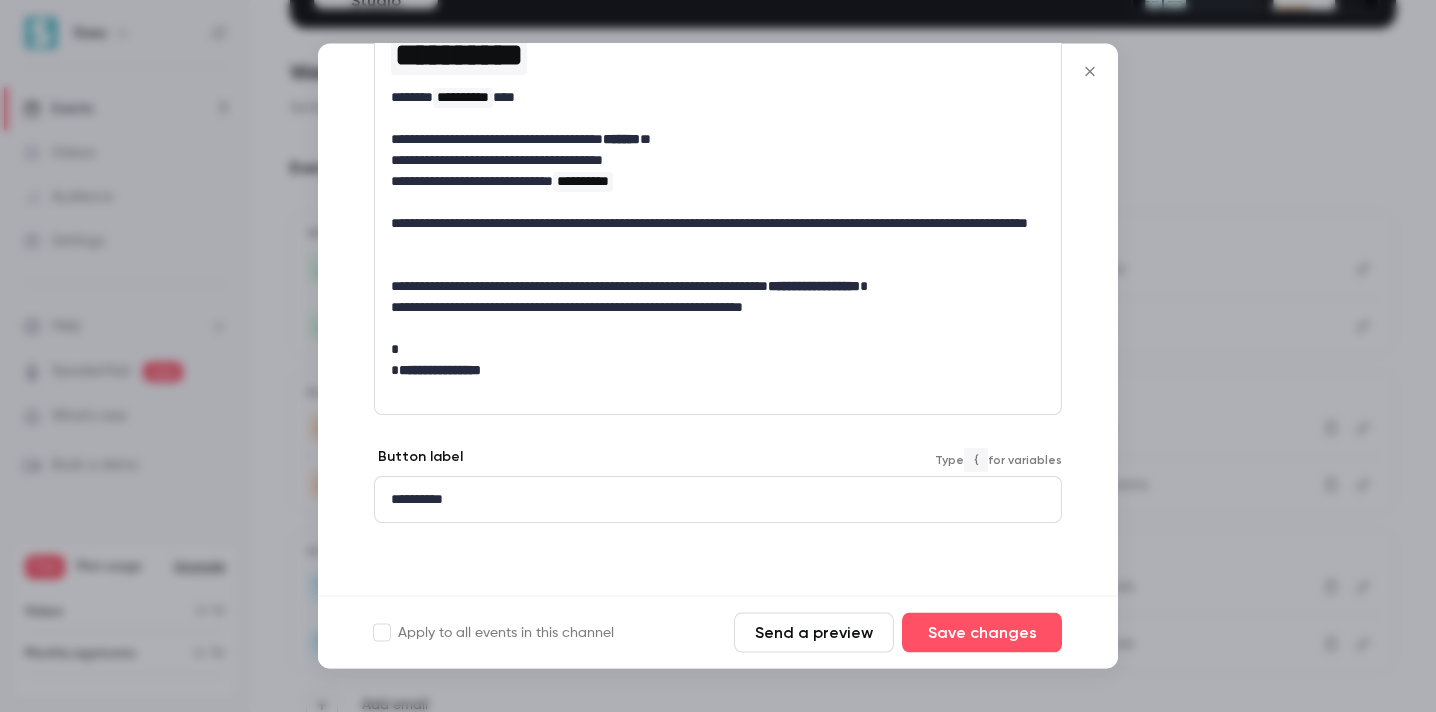 click on "**********" at bounding box center (718, 500) 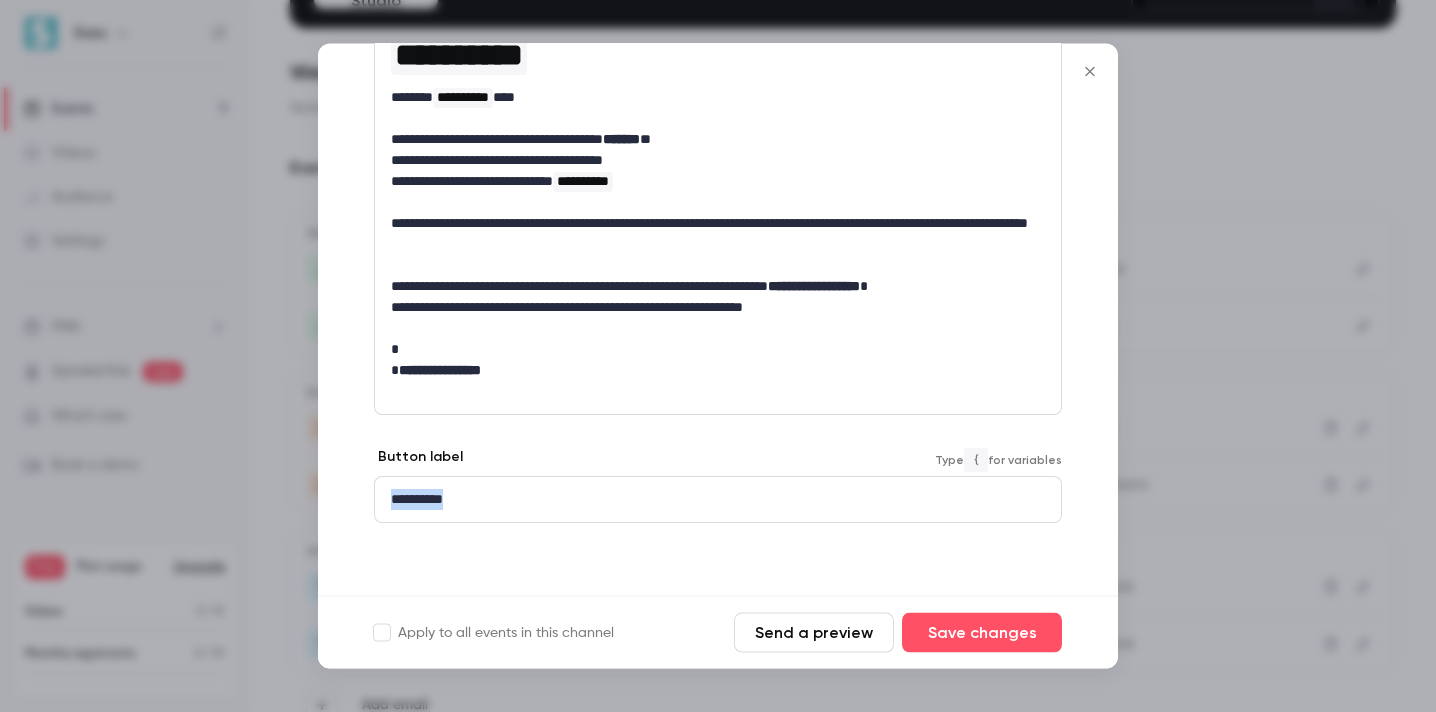 click on "**********" at bounding box center [718, 500] 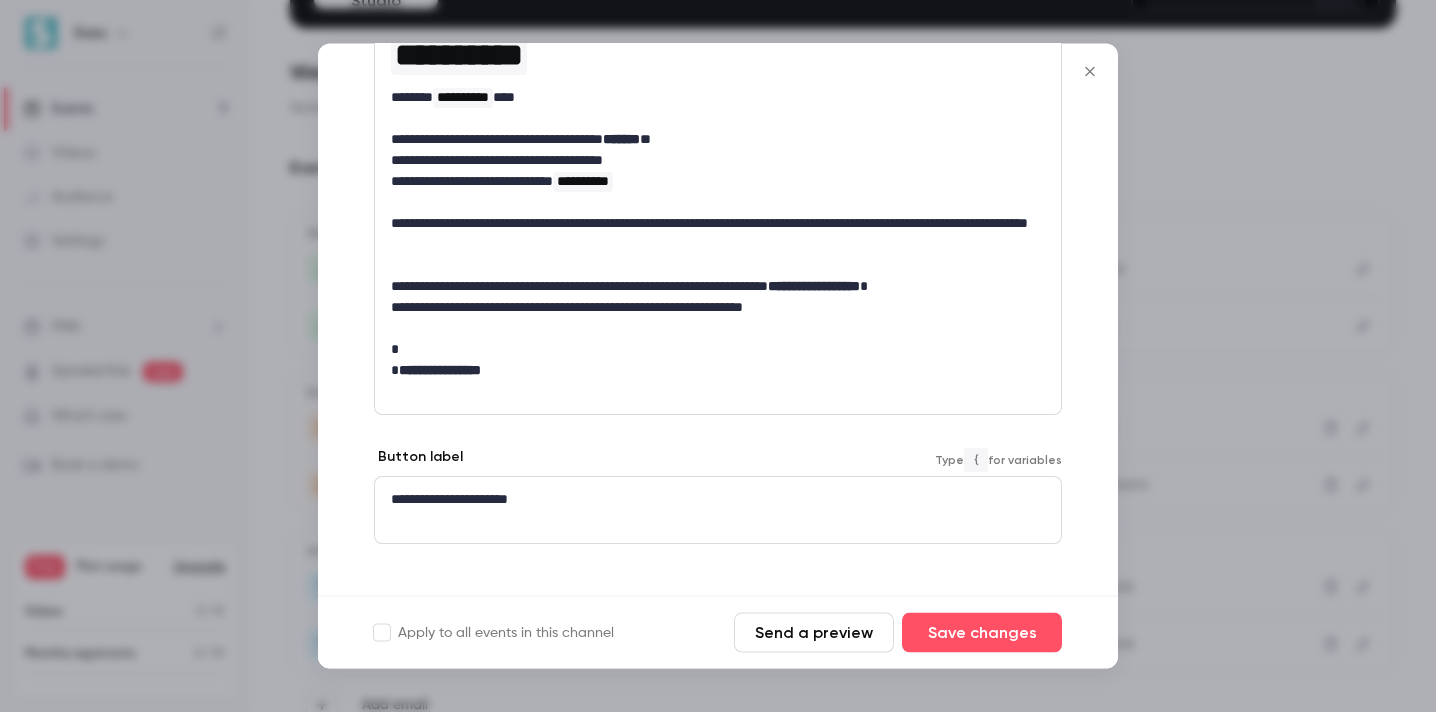 scroll, scrollTop: 0, scrollLeft: 0, axis: both 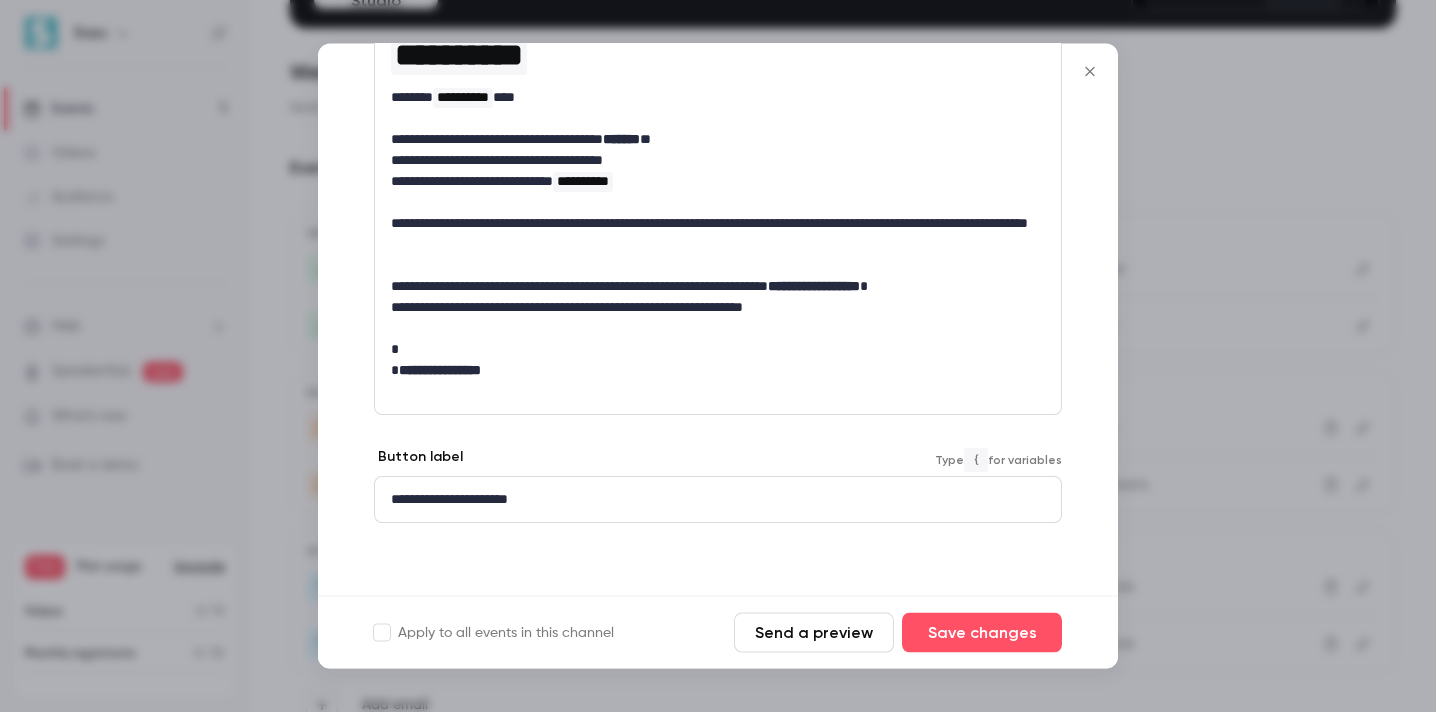 click on "Send a preview" at bounding box center [814, 633] 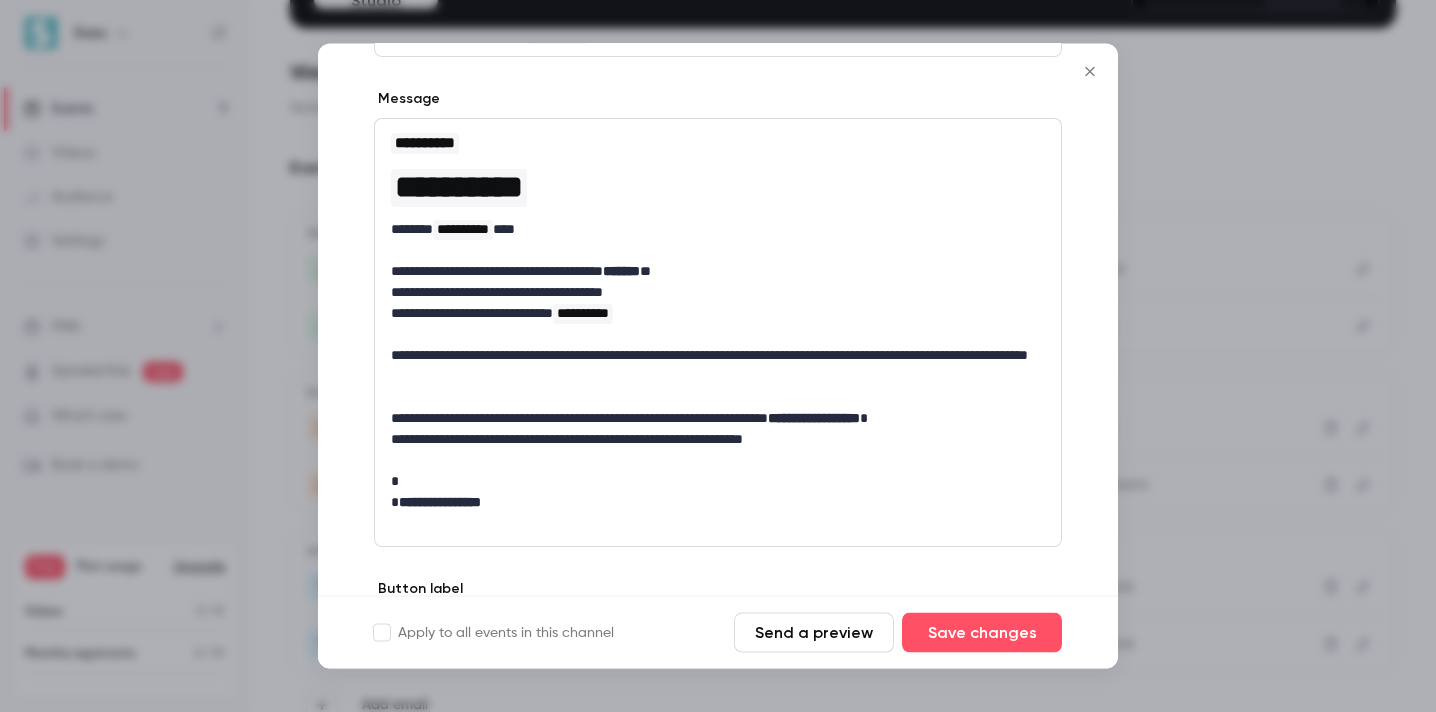 scroll, scrollTop: 181, scrollLeft: 0, axis: vertical 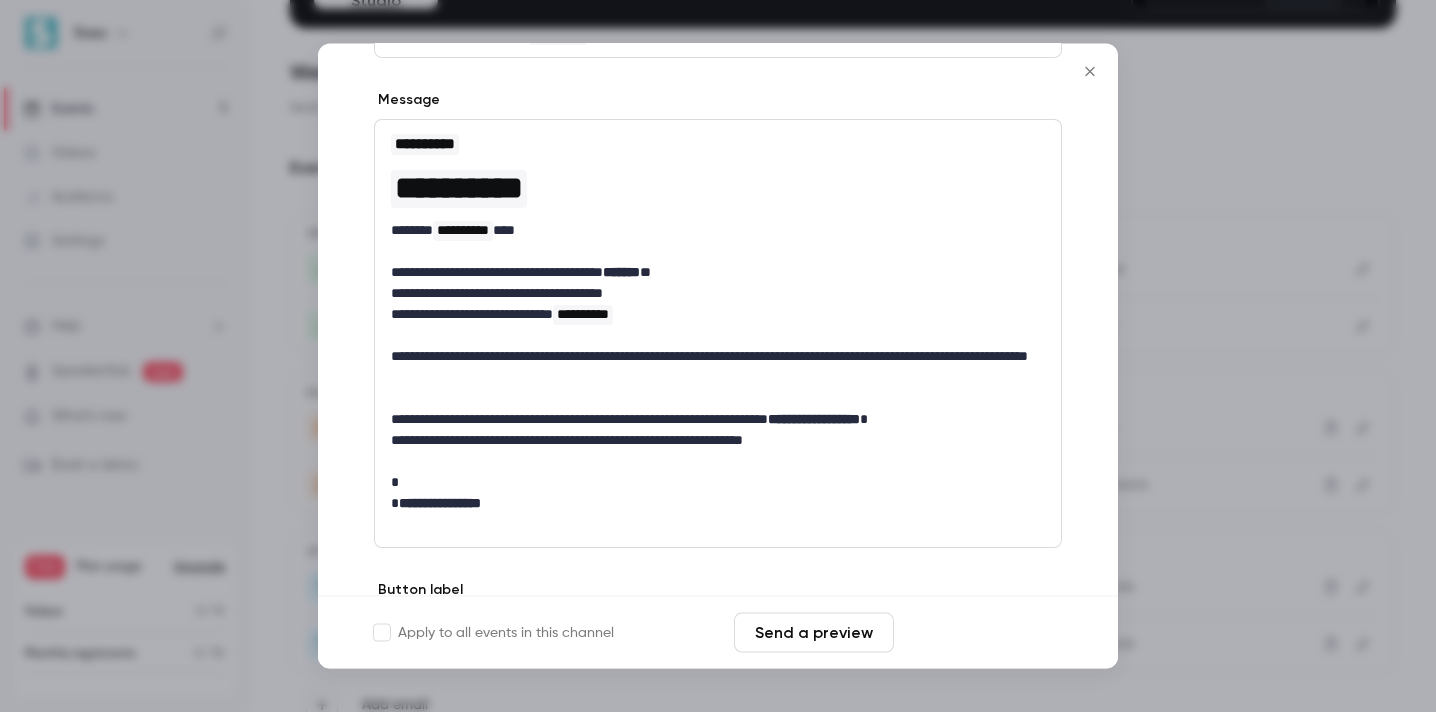 click on "Save changes" at bounding box center [982, 633] 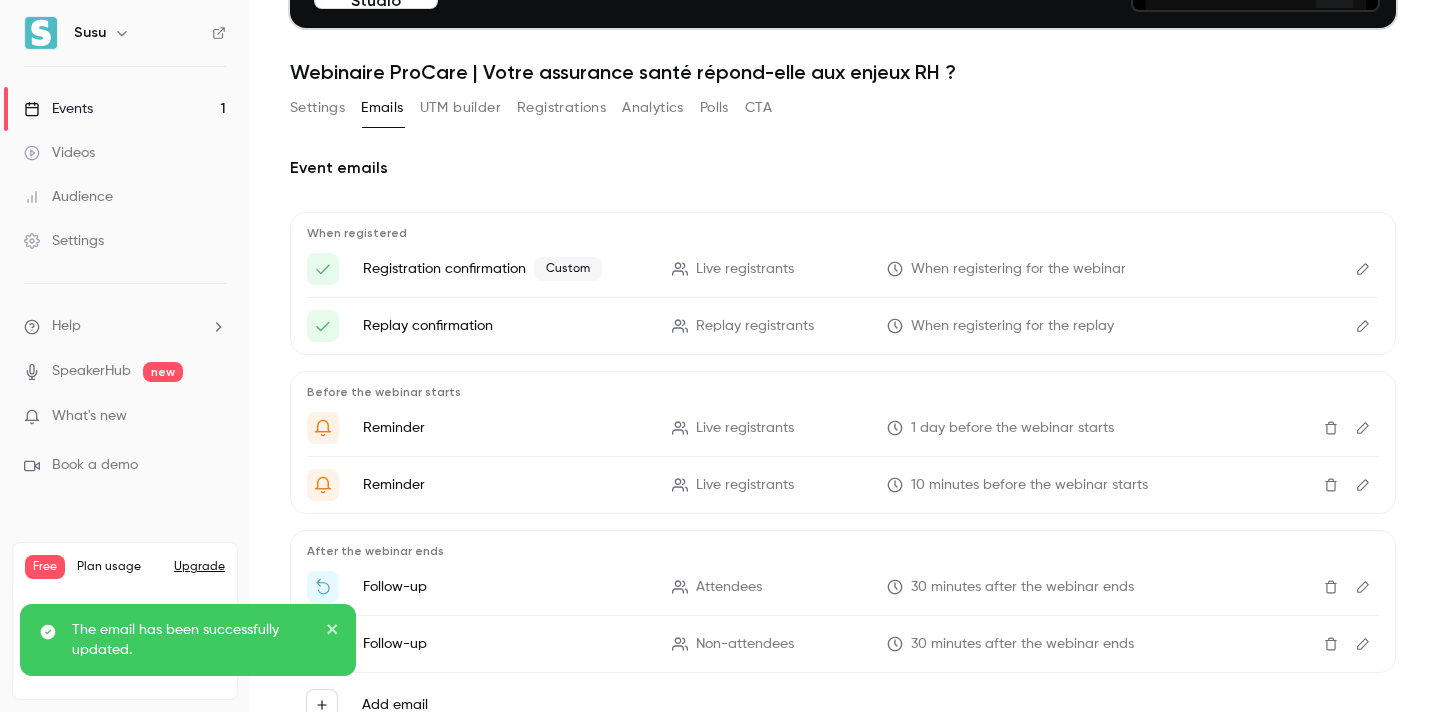 click at bounding box center [122, 33] 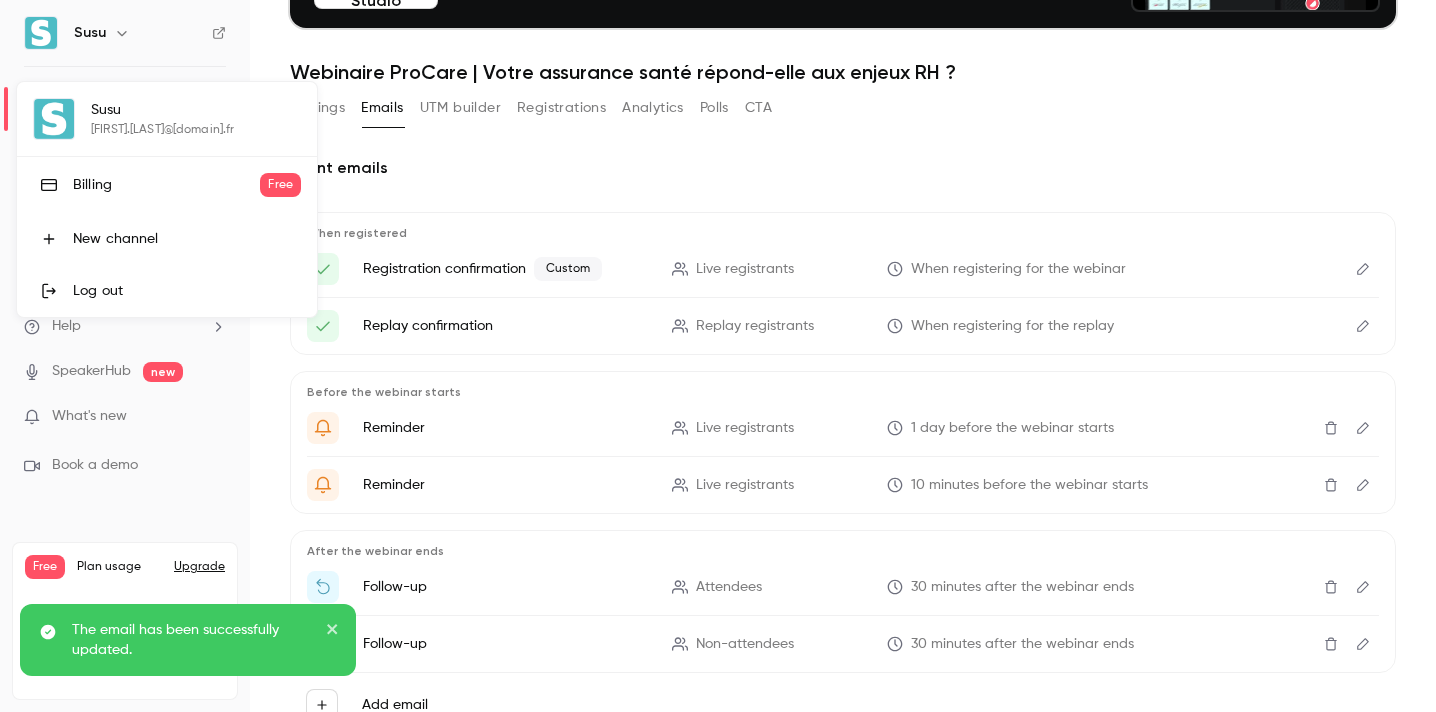 click on "Susu kimia.alais-subtil@susu.fr Billing Free New channel Log out" at bounding box center [167, 199] 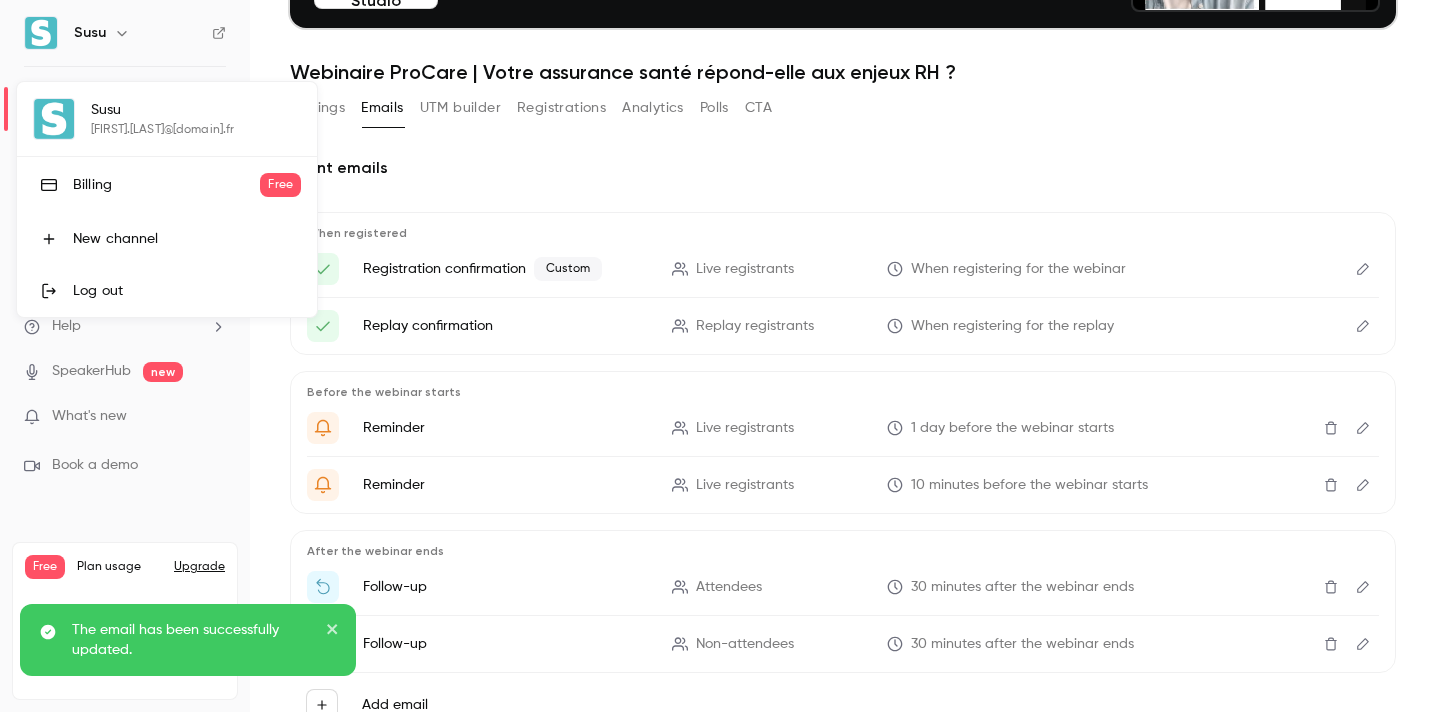 click on "Susu kimia.alais-subtil@susu.fr Billing Free New channel Log out" at bounding box center [167, 199] 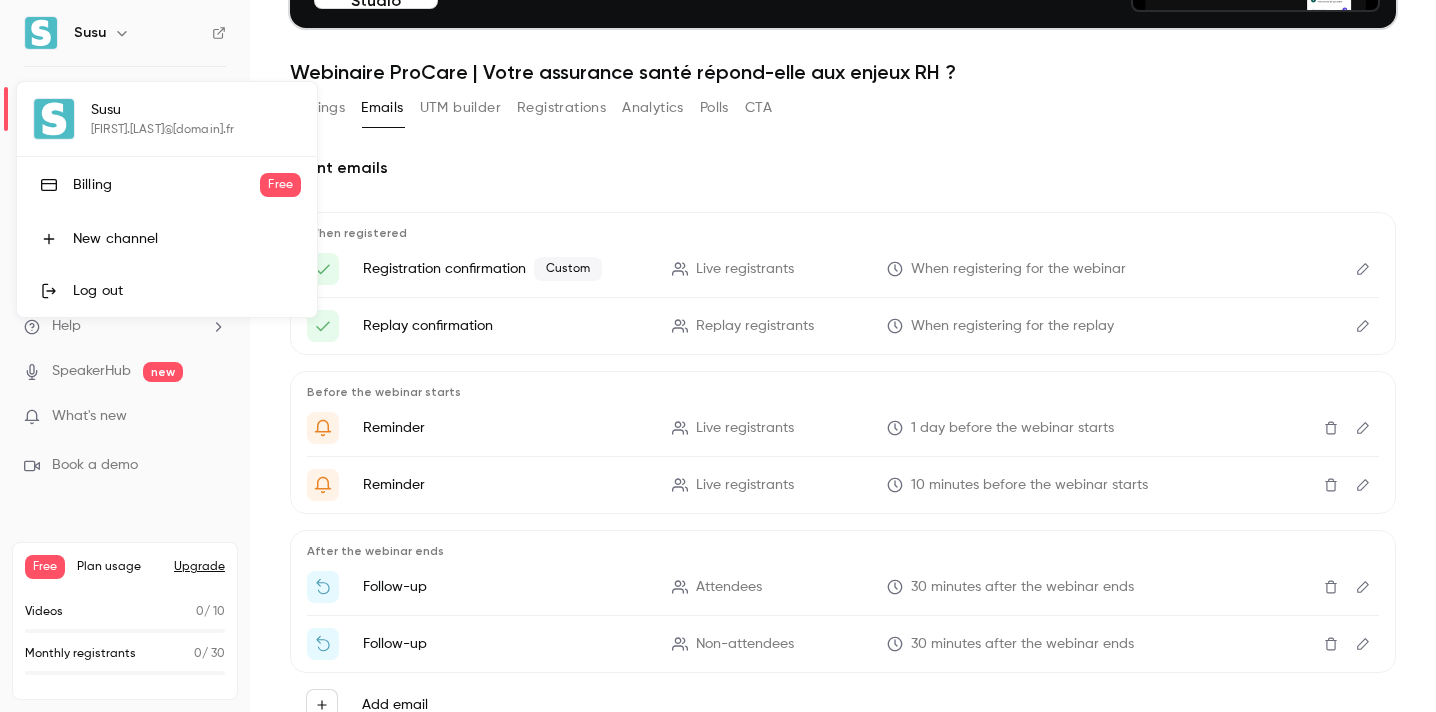 click on "Susu kimia.alais-subtil@susu.fr Billing Free New channel Log out" at bounding box center [167, 199] 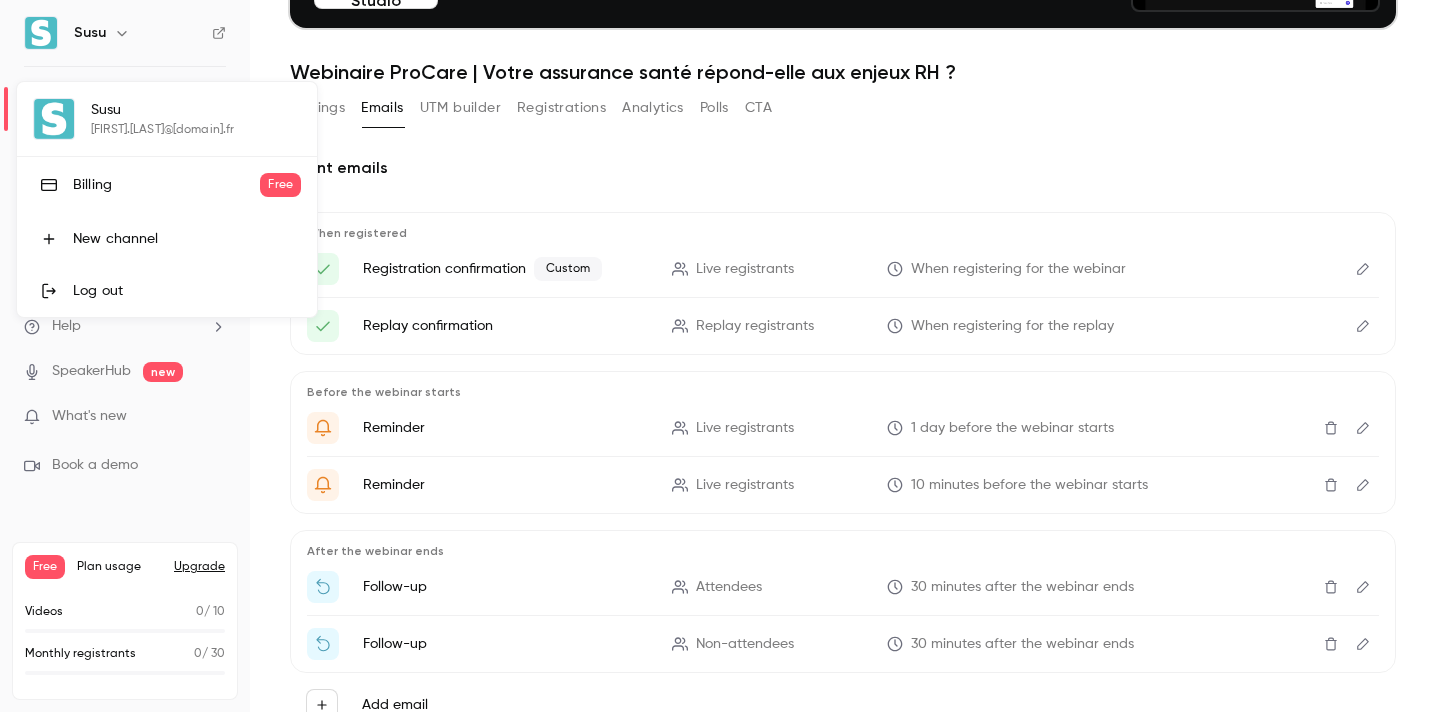 click at bounding box center (718, 356) 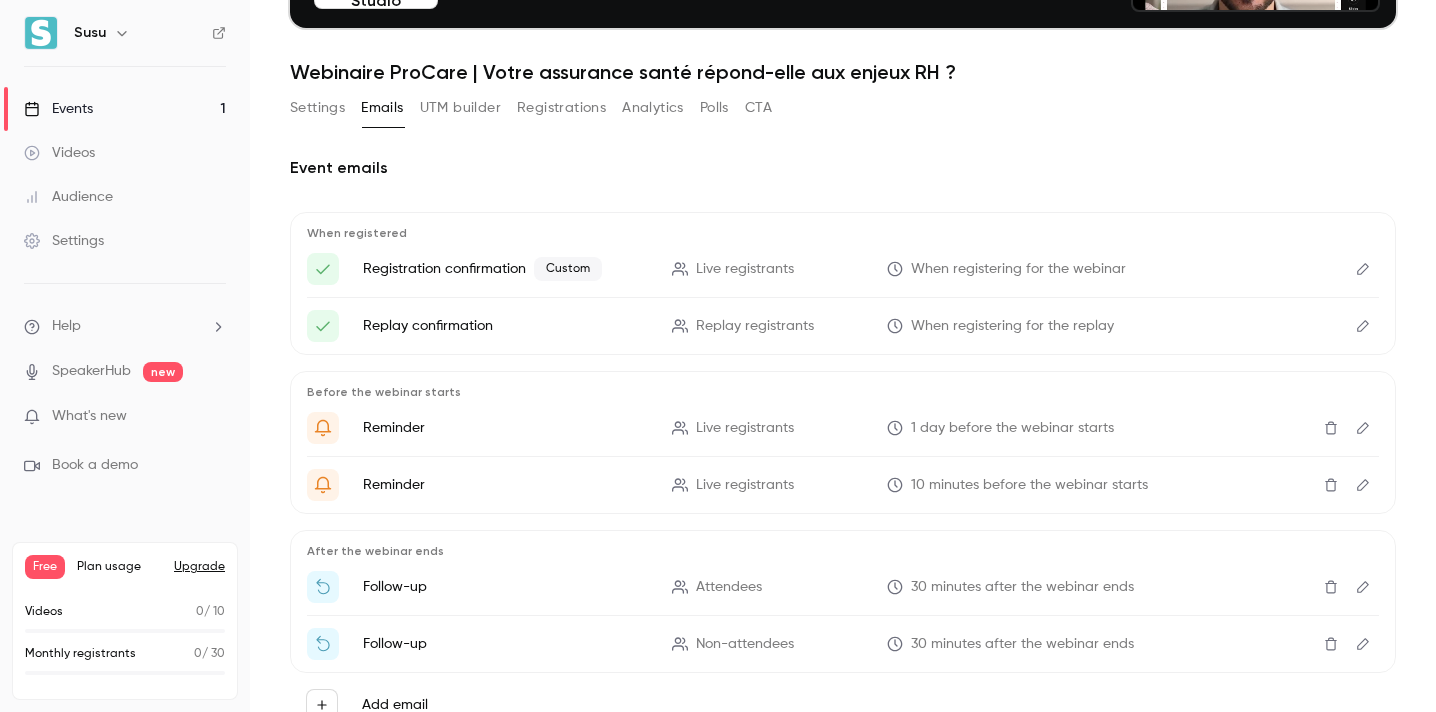 click on "Settings" at bounding box center [64, 241] 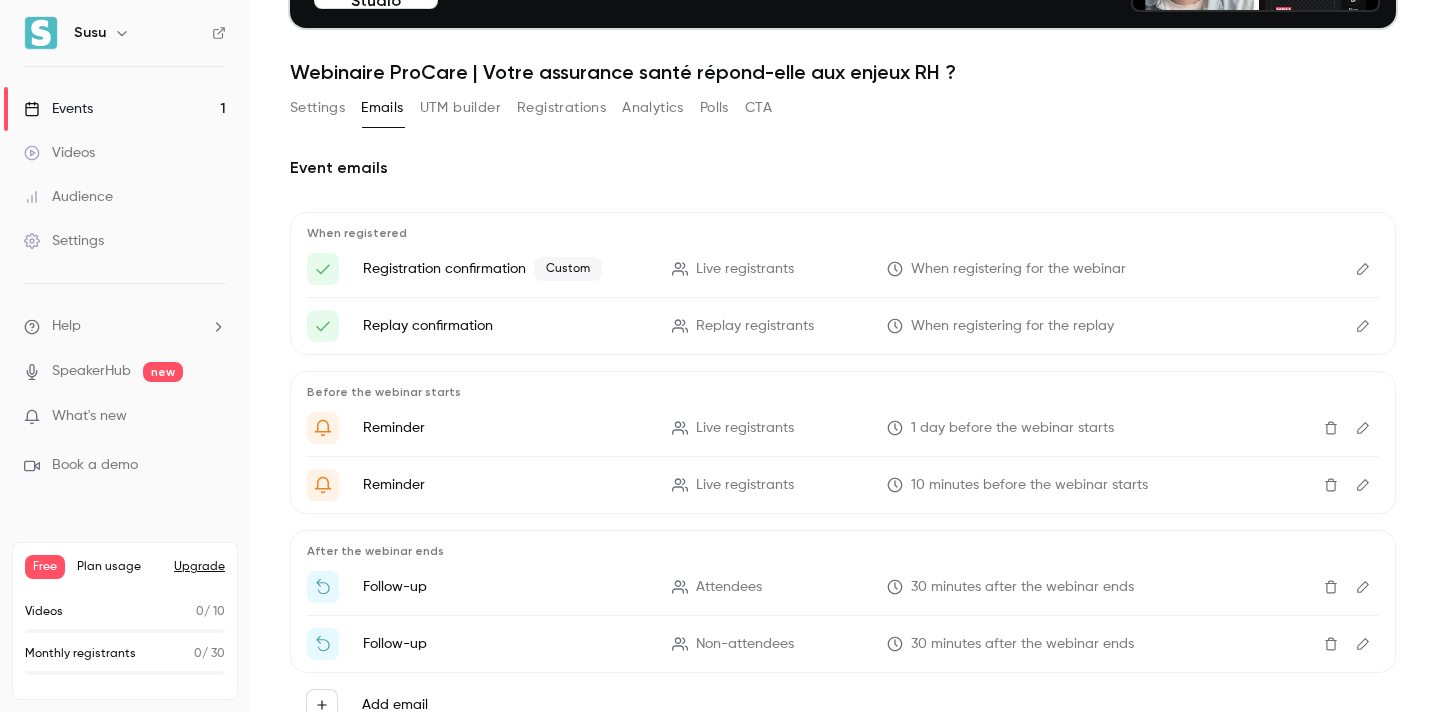 scroll, scrollTop: 0, scrollLeft: 0, axis: both 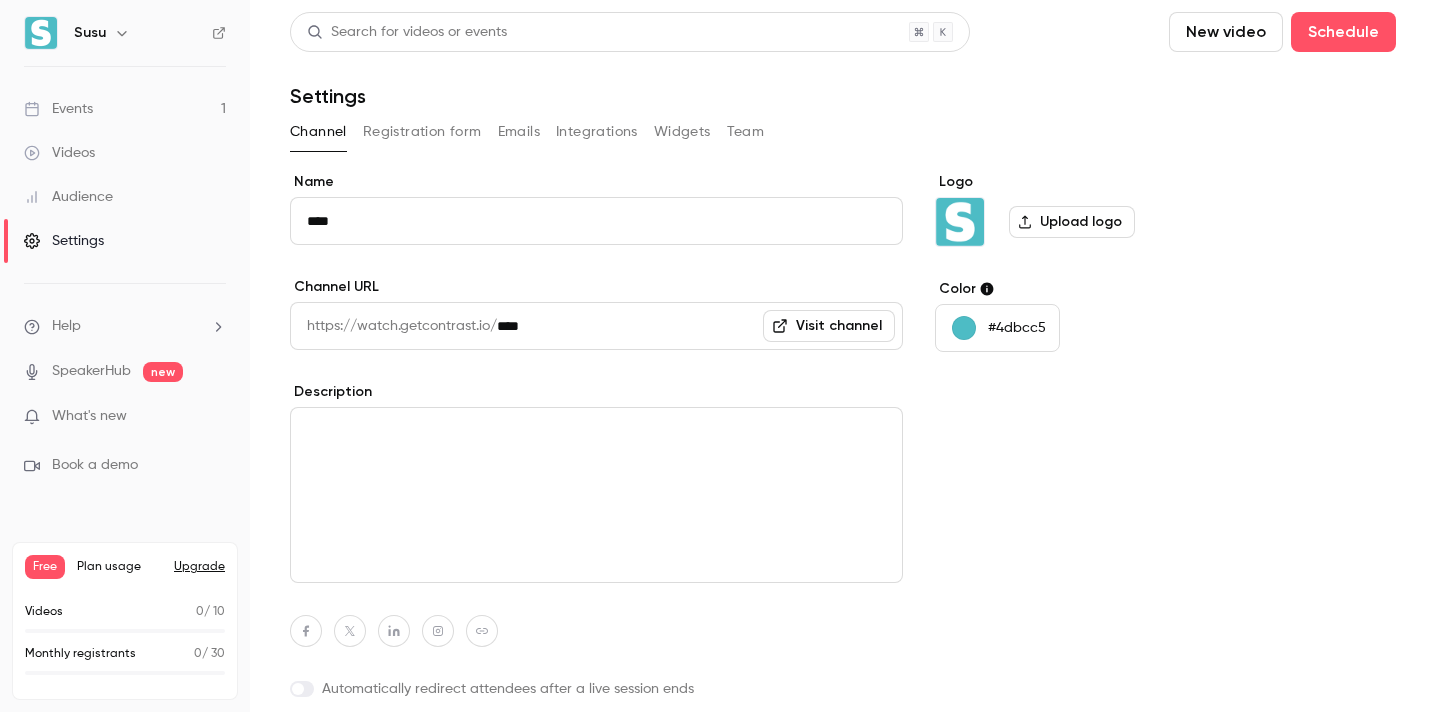 click on "****" at bounding box center [596, 221] 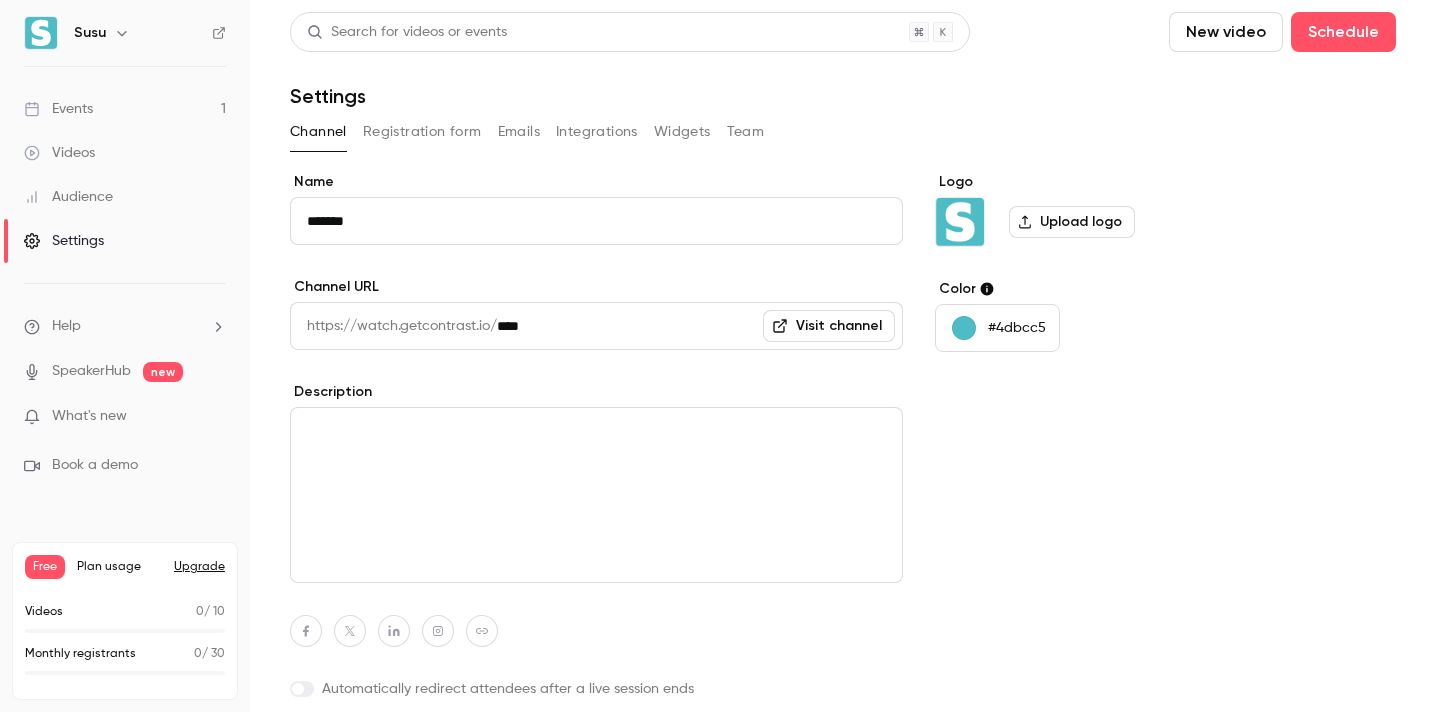 type on "*******" 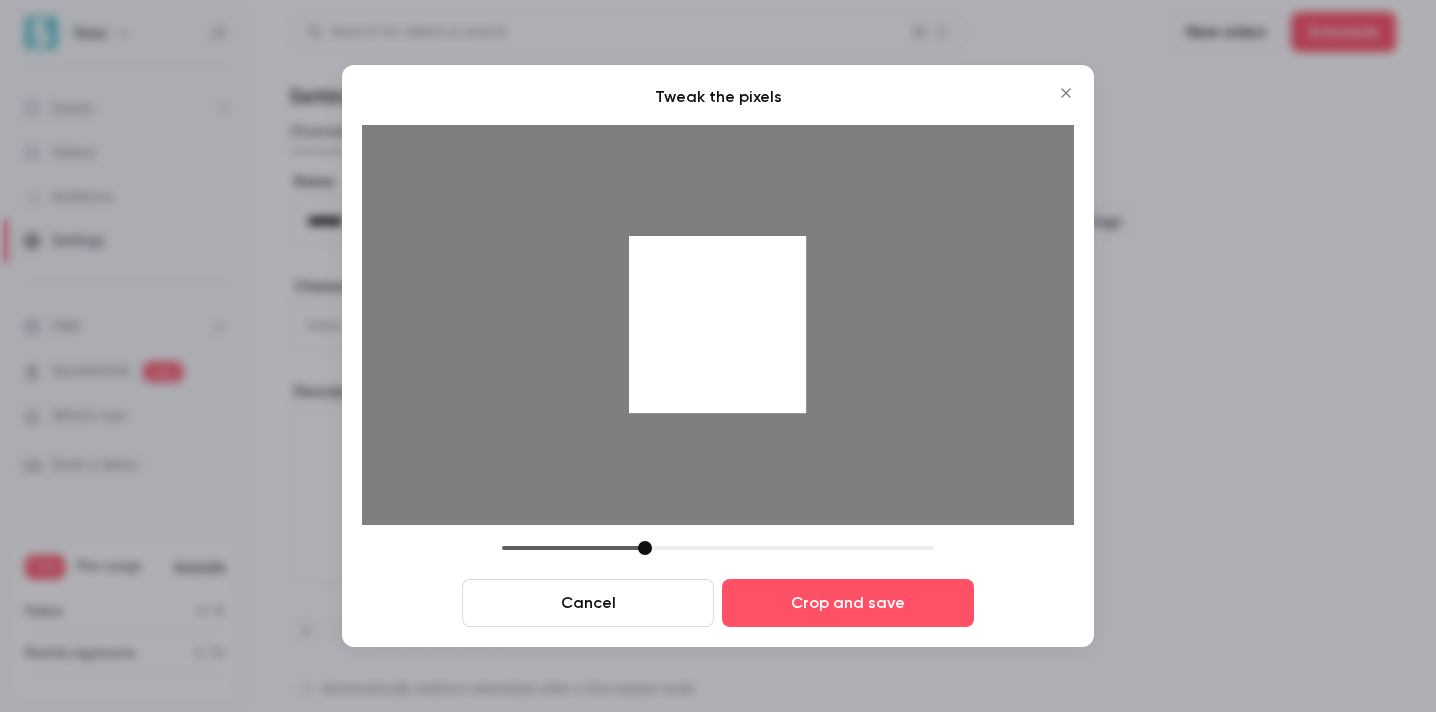 click on "Cancel" at bounding box center (588, 603) 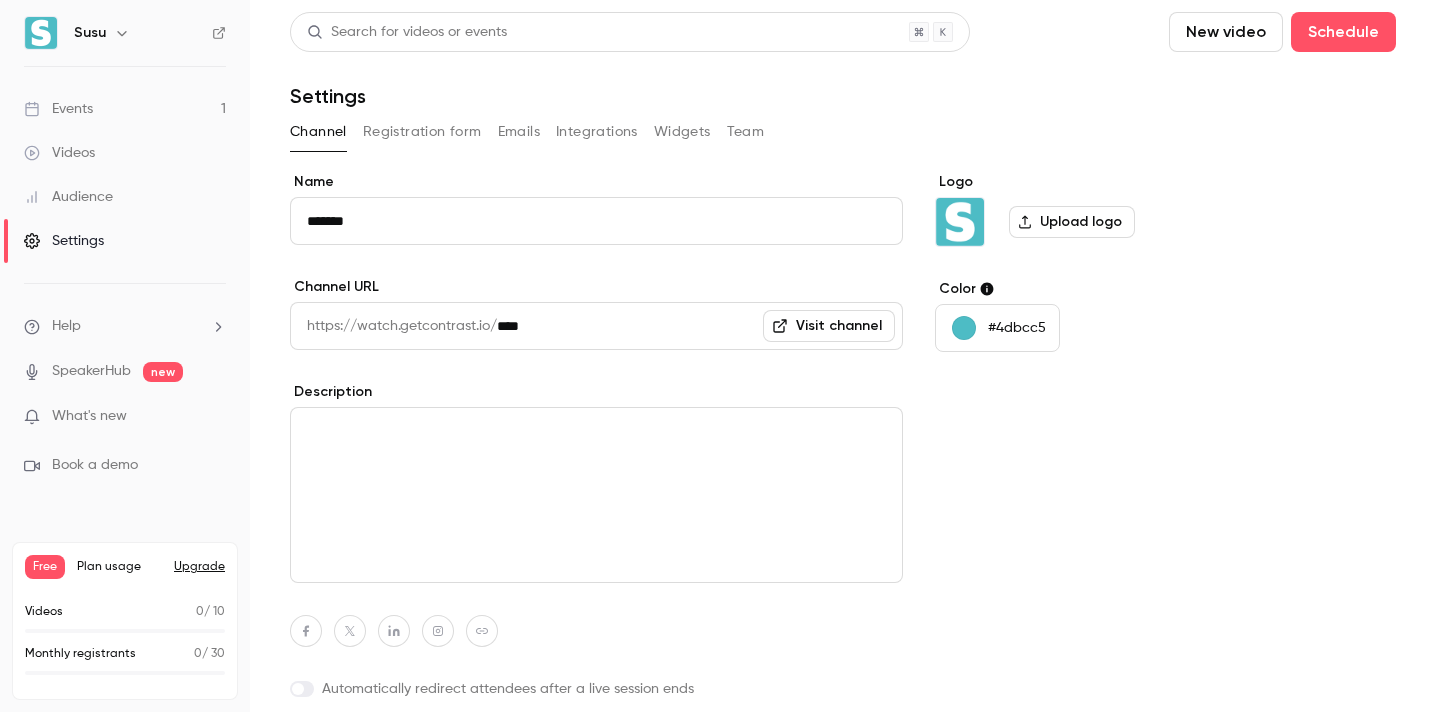 click on "Upload logo" at bounding box center [1072, 222] 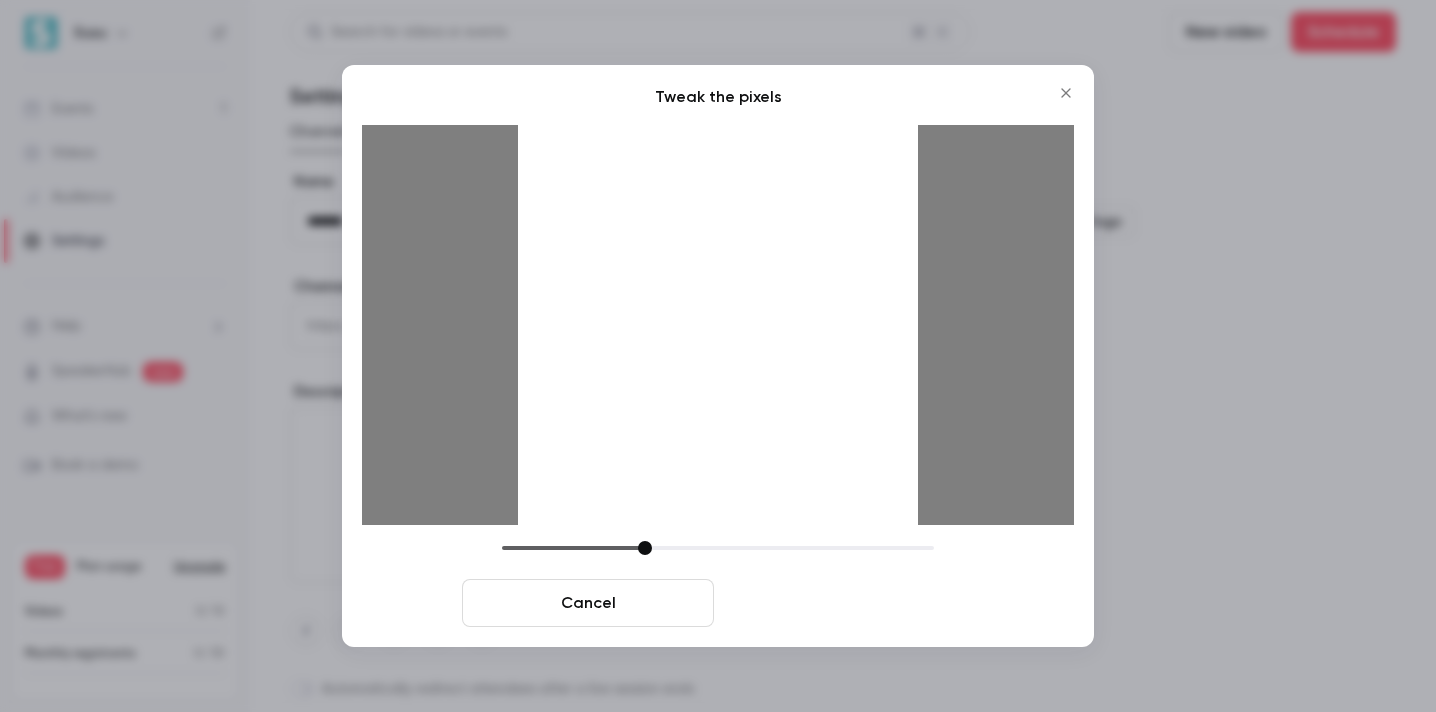 click on "Crop and save" at bounding box center [848, 603] 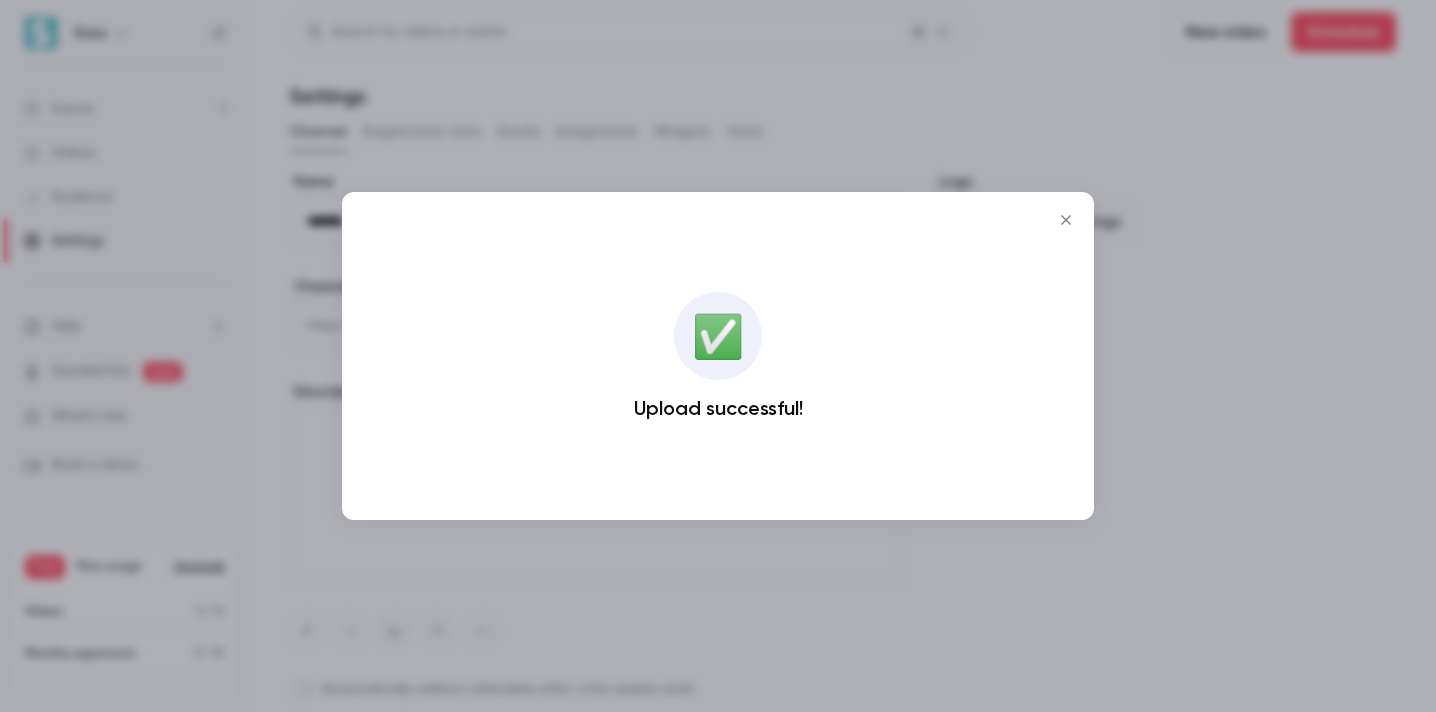 click at bounding box center (1066, 220) 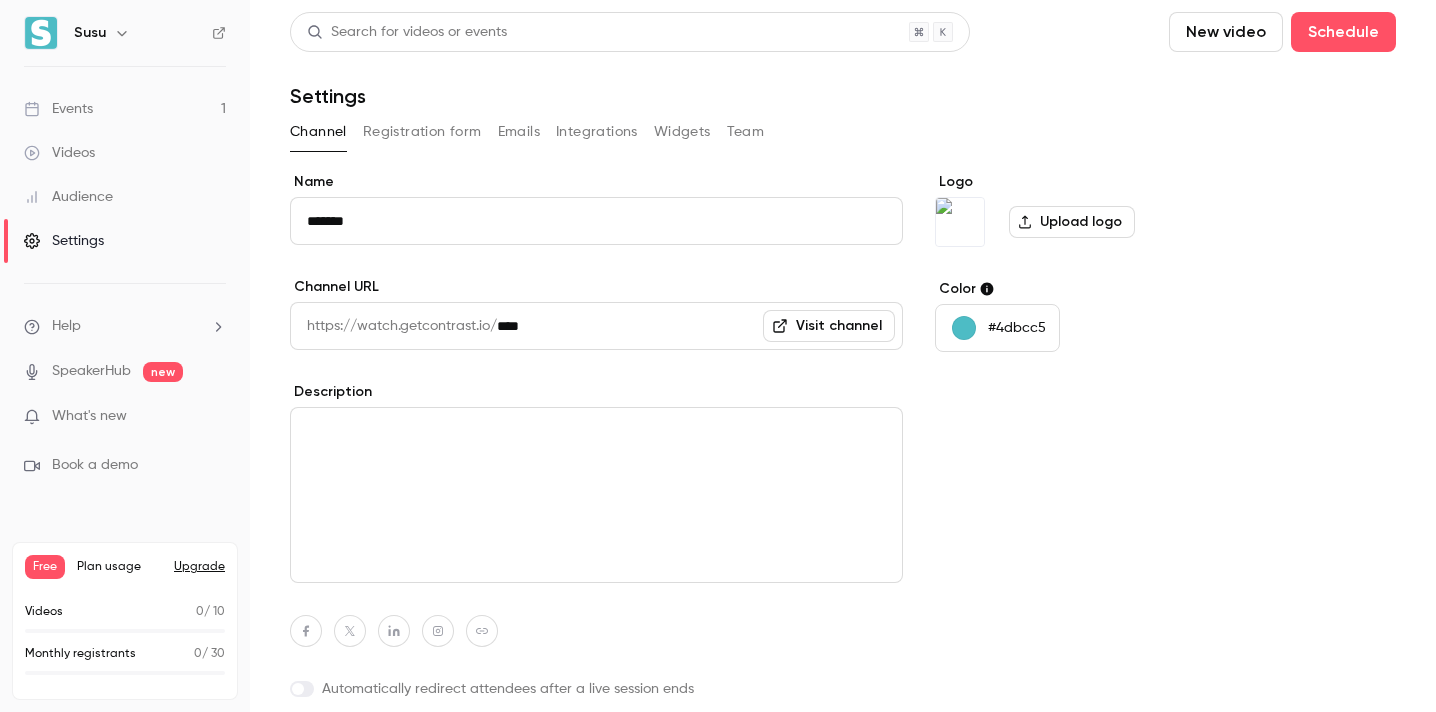 click on "#4dbcc5" at bounding box center (1017, 328) 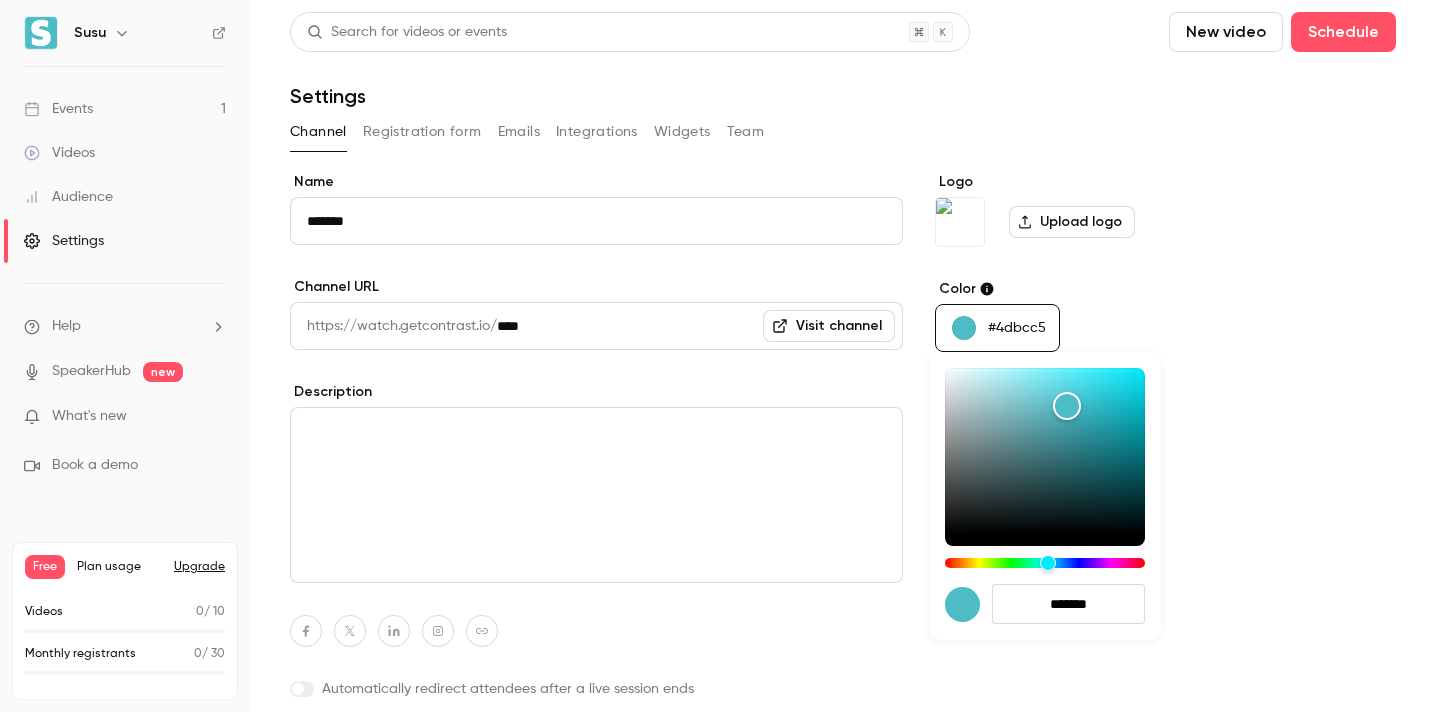 click at bounding box center [718, 356] 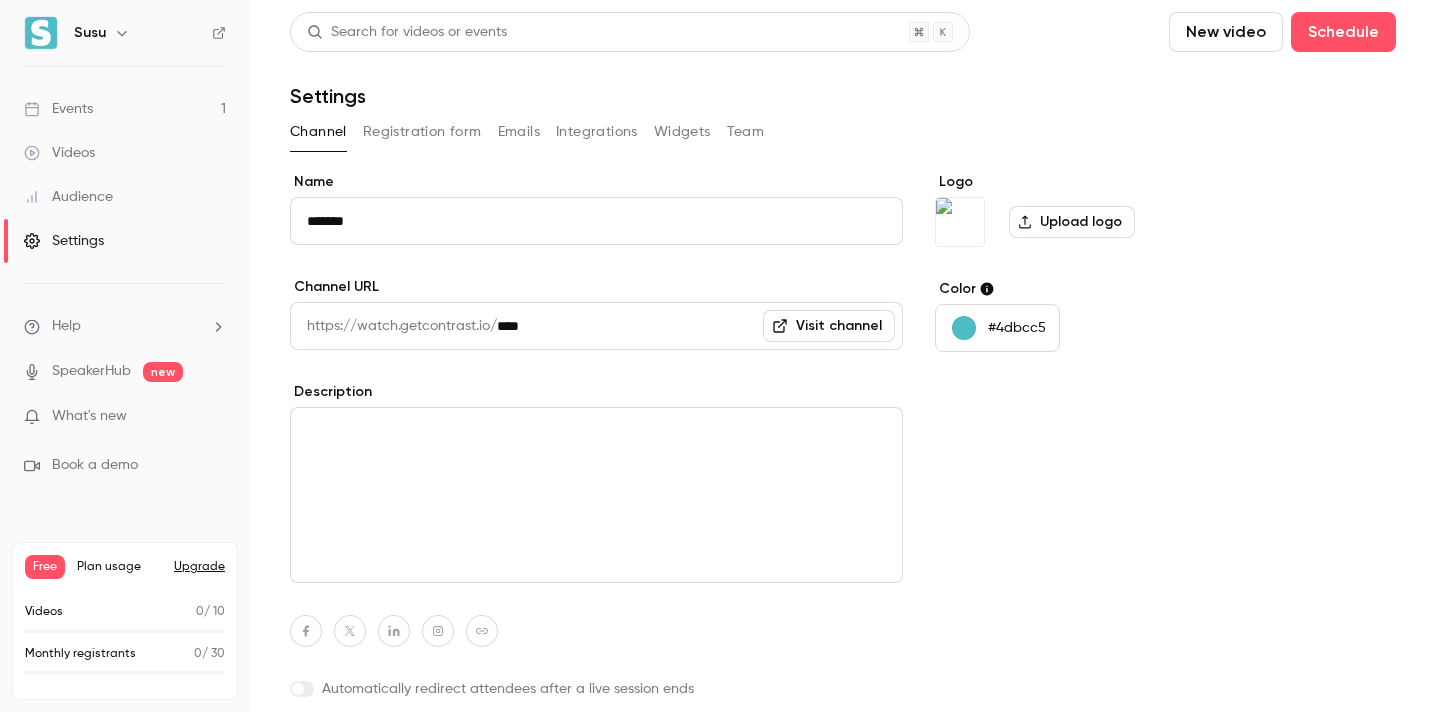 click on "https://watch.getcontrast.io/" at bounding box center [393, 326] 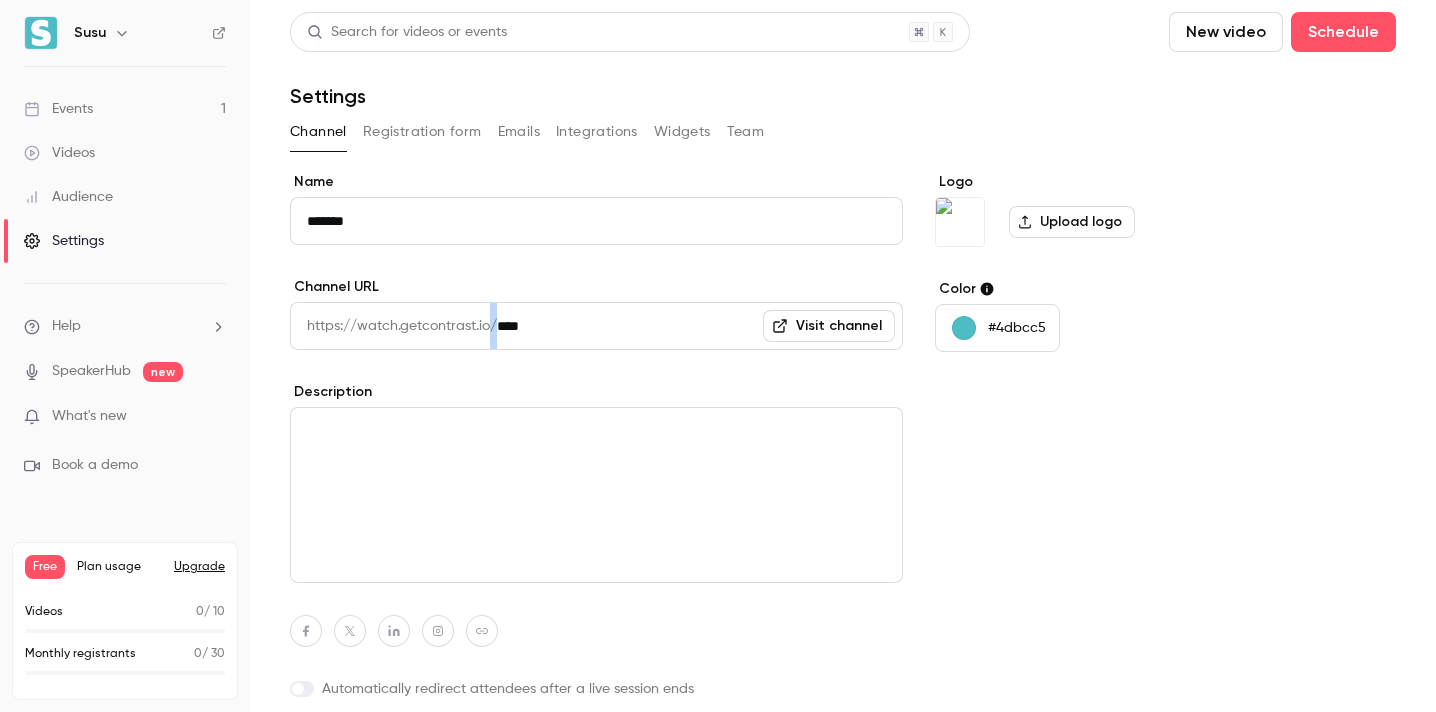 click on "https://watch.getcontrast.io/" at bounding box center [393, 326] 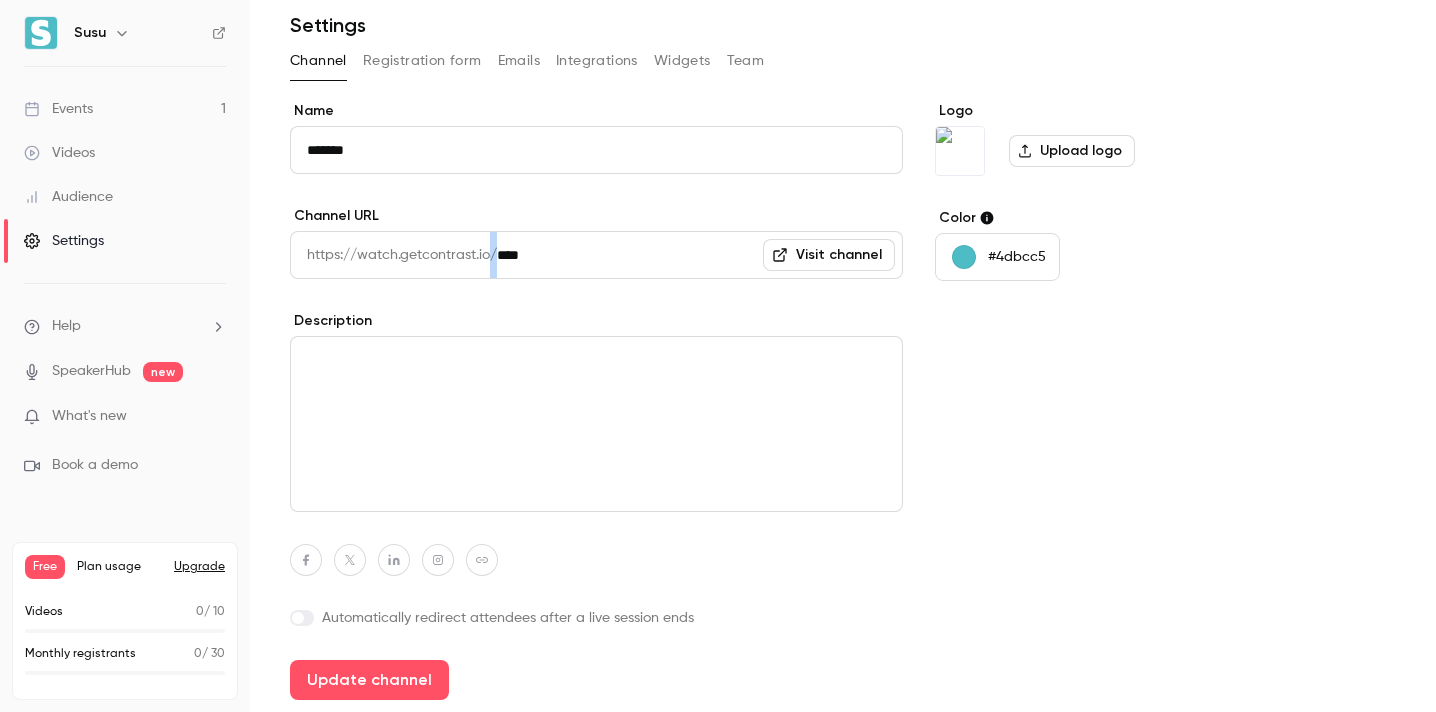 scroll, scrollTop: 0, scrollLeft: 0, axis: both 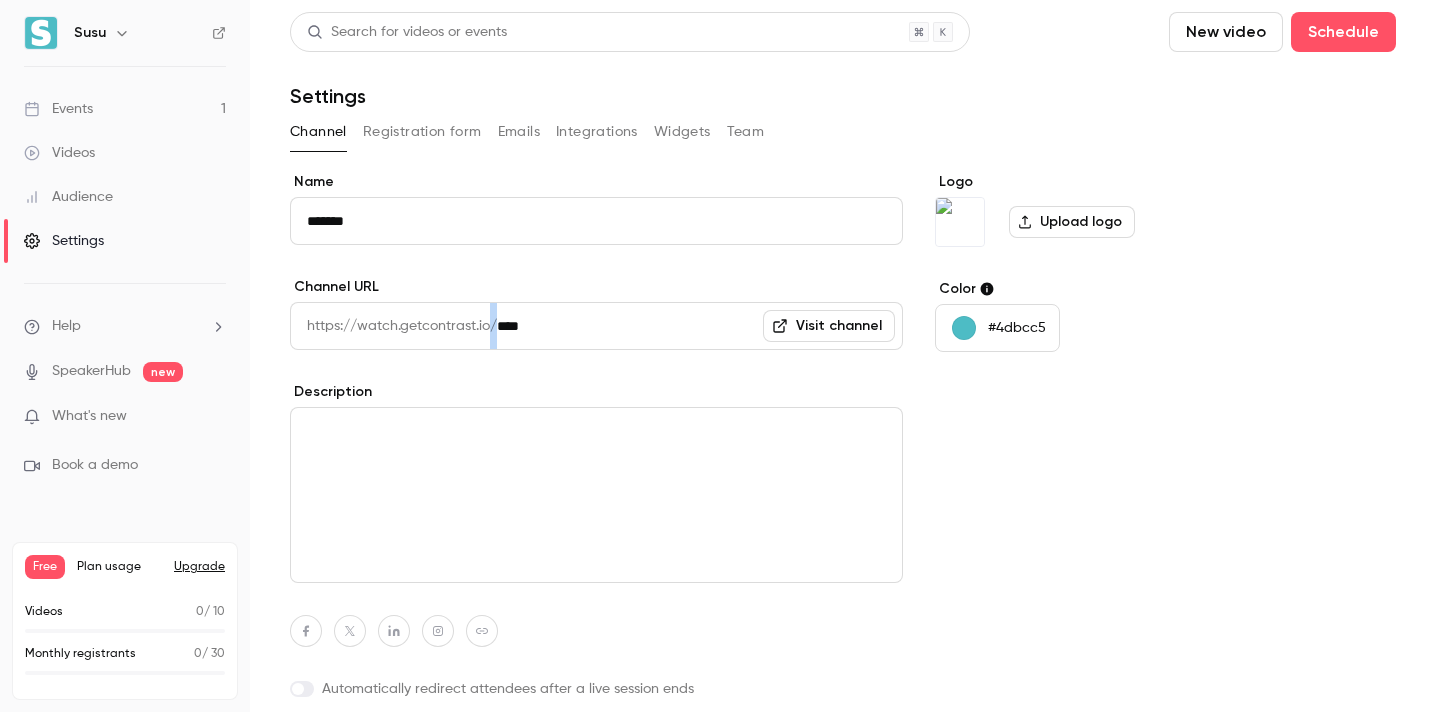 click on "#4dbcc5" at bounding box center (1017, 328) 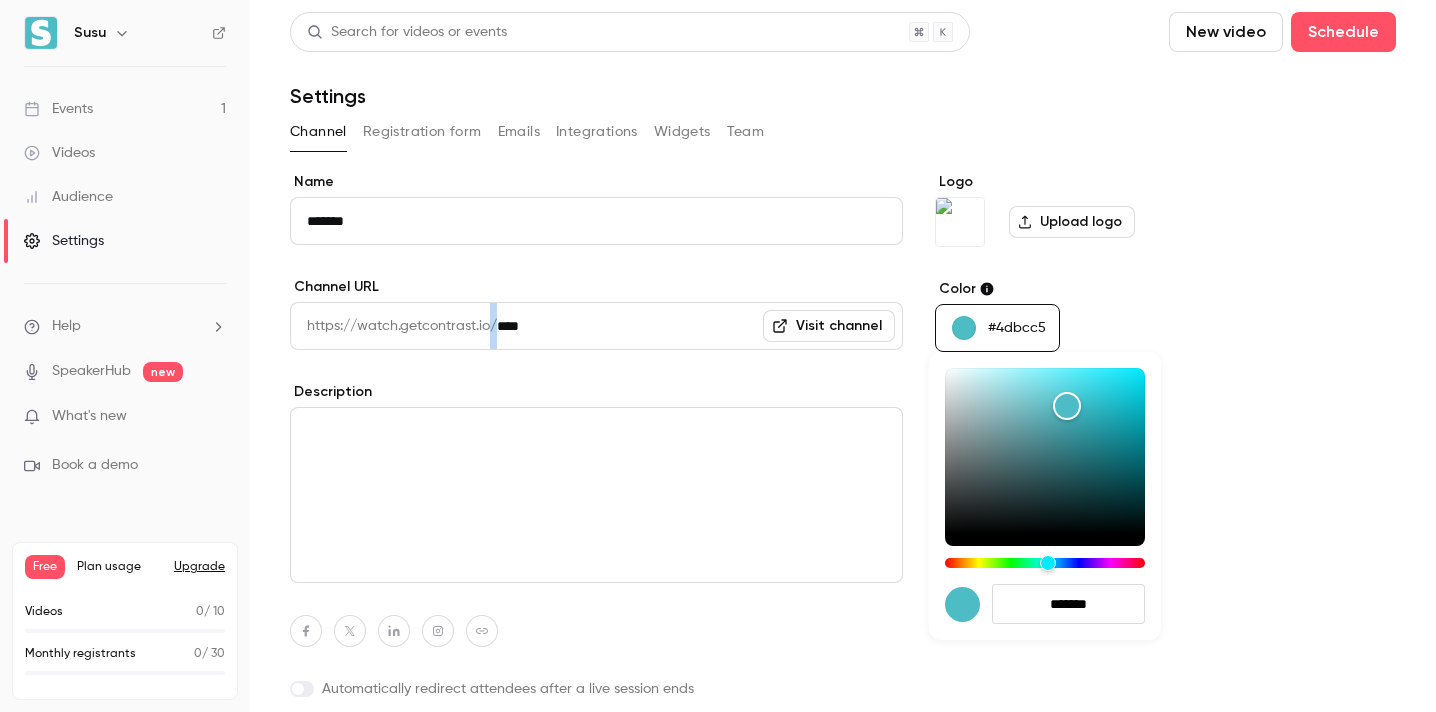 click at bounding box center [718, 356] 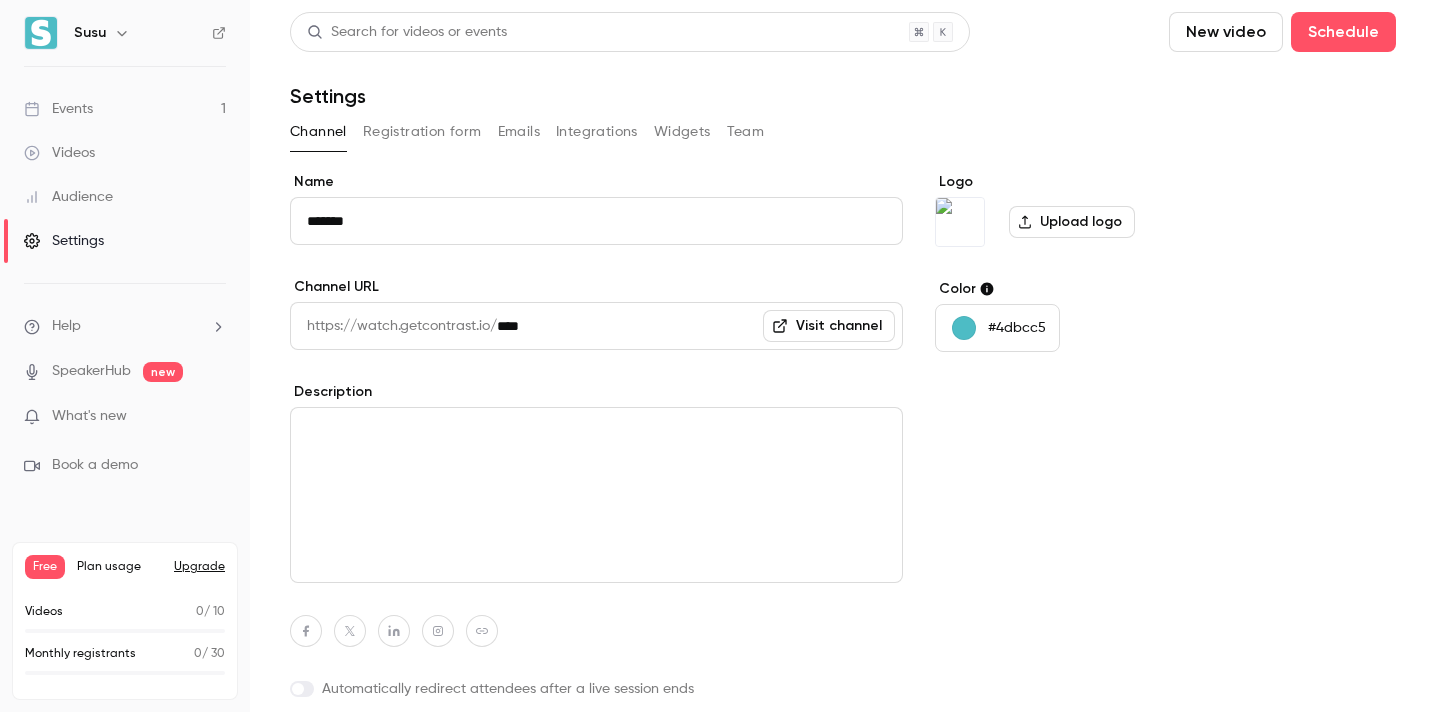 click at bounding box center (718, 356) 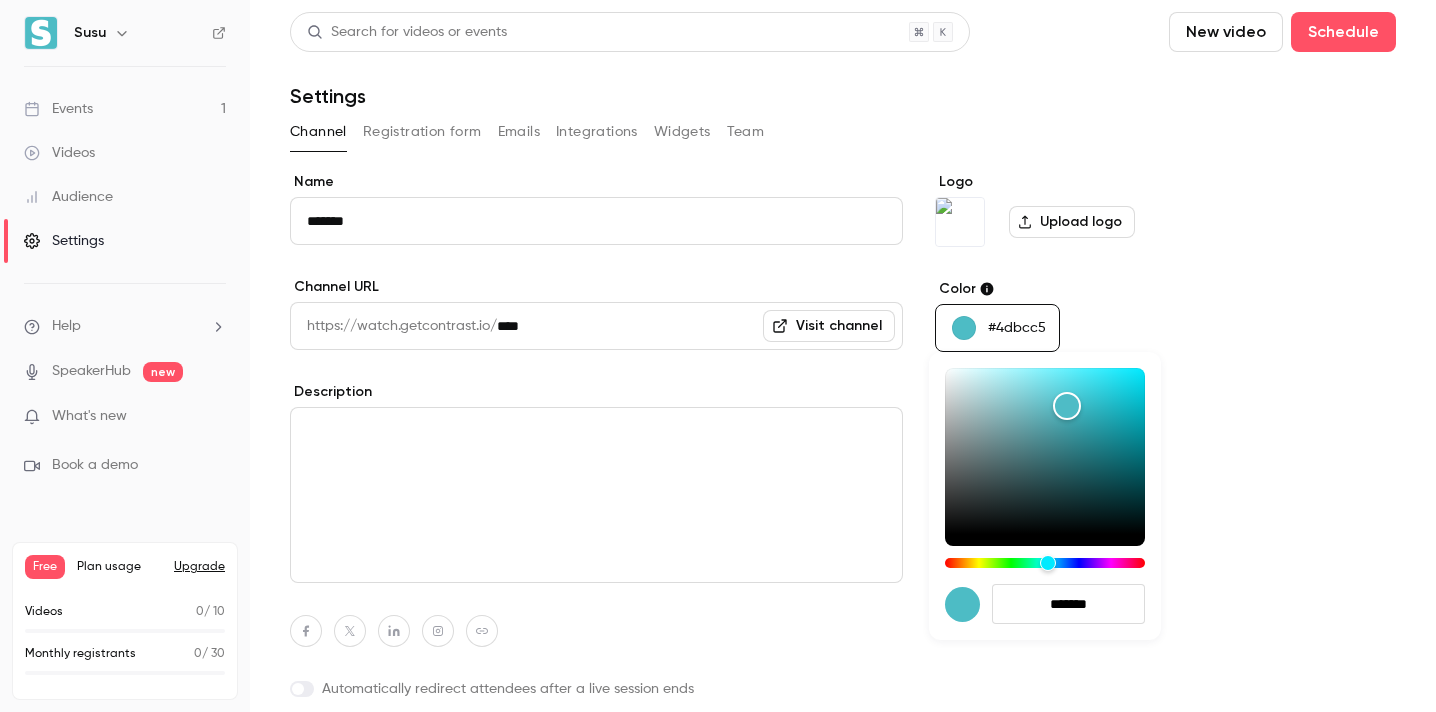 click at bounding box center [718, 356] 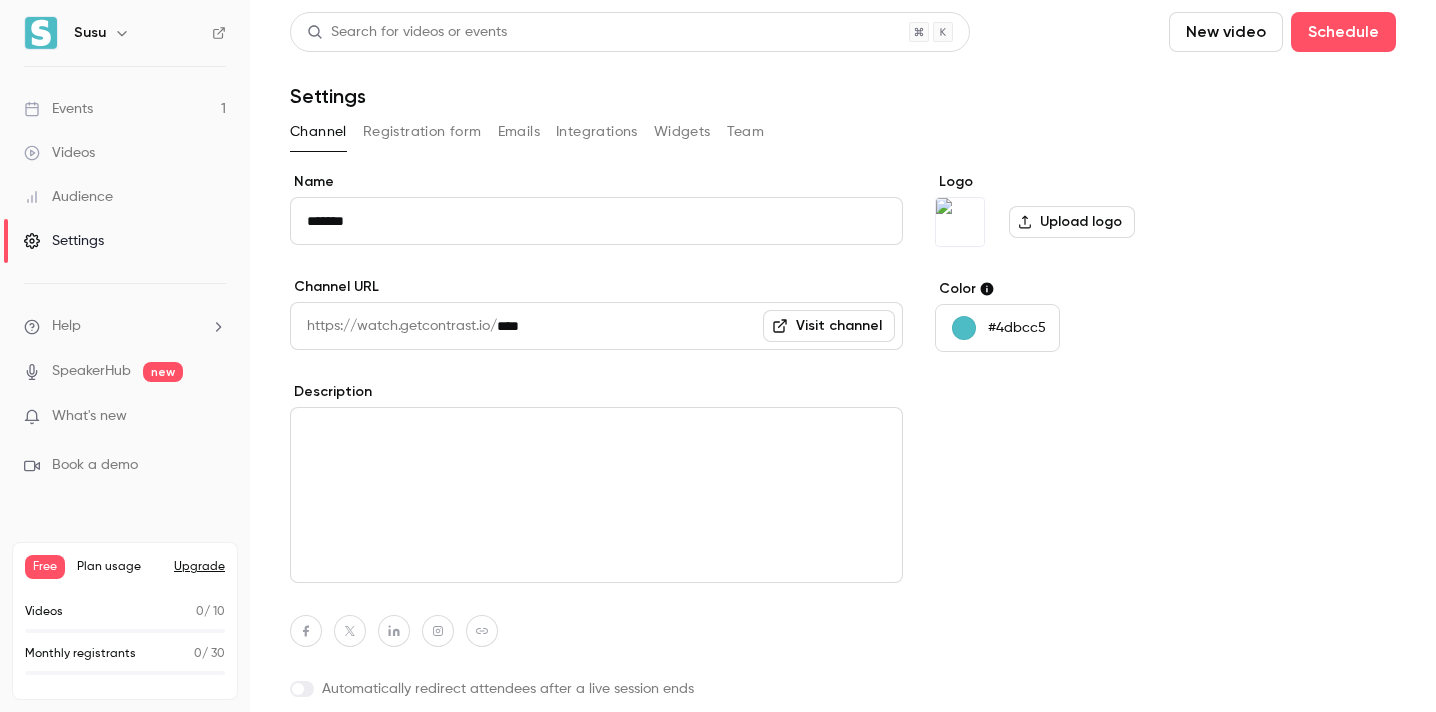 click on "#4dbcc5" at bounding box center [1017, 328] 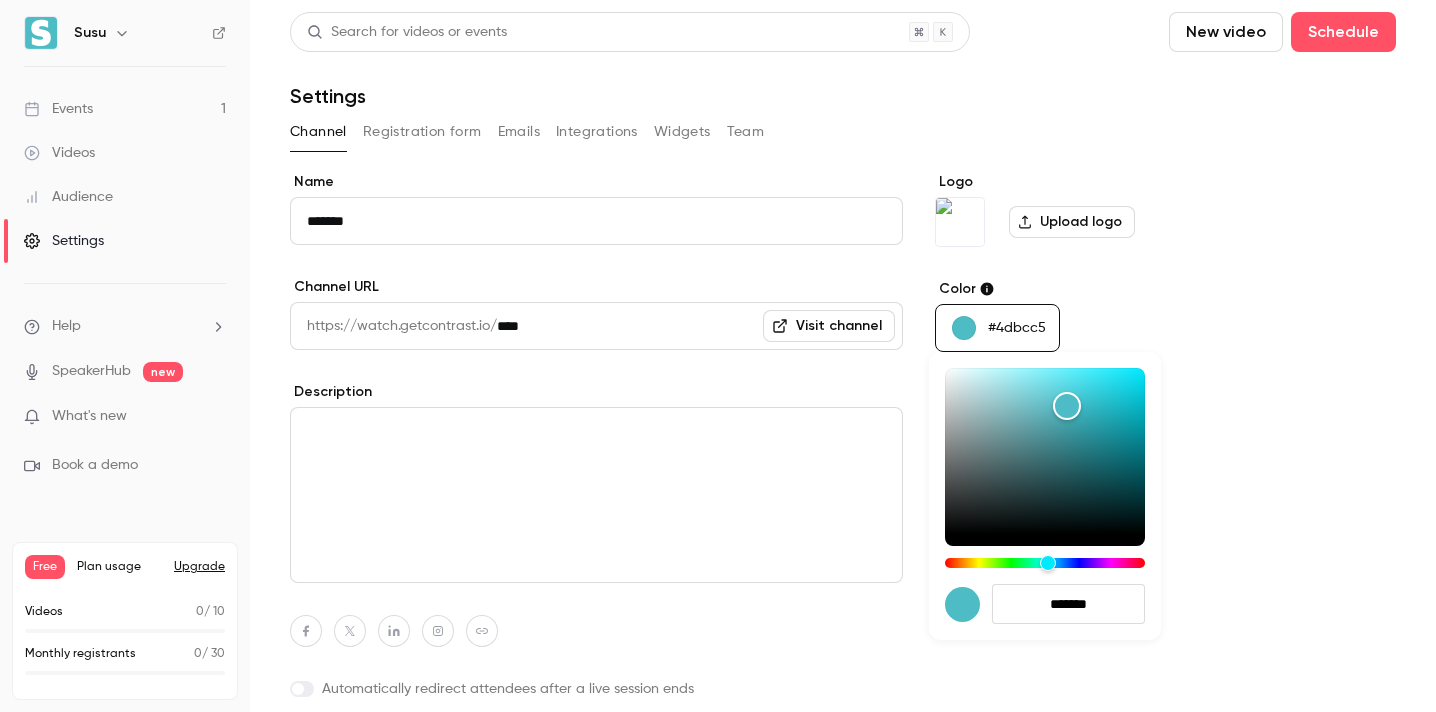 click at bounding box center (718, 356) 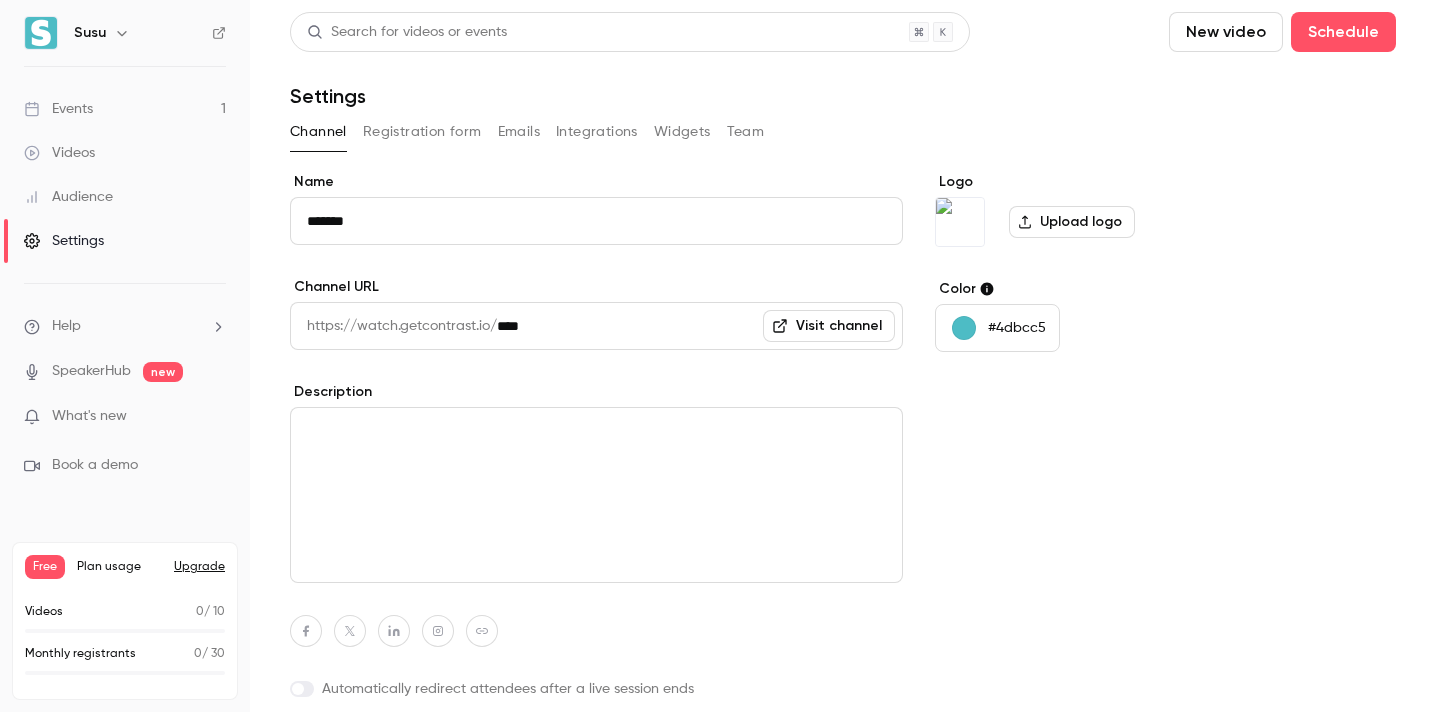 click on "#4dbcc5" at bounding box center [1017, 328] 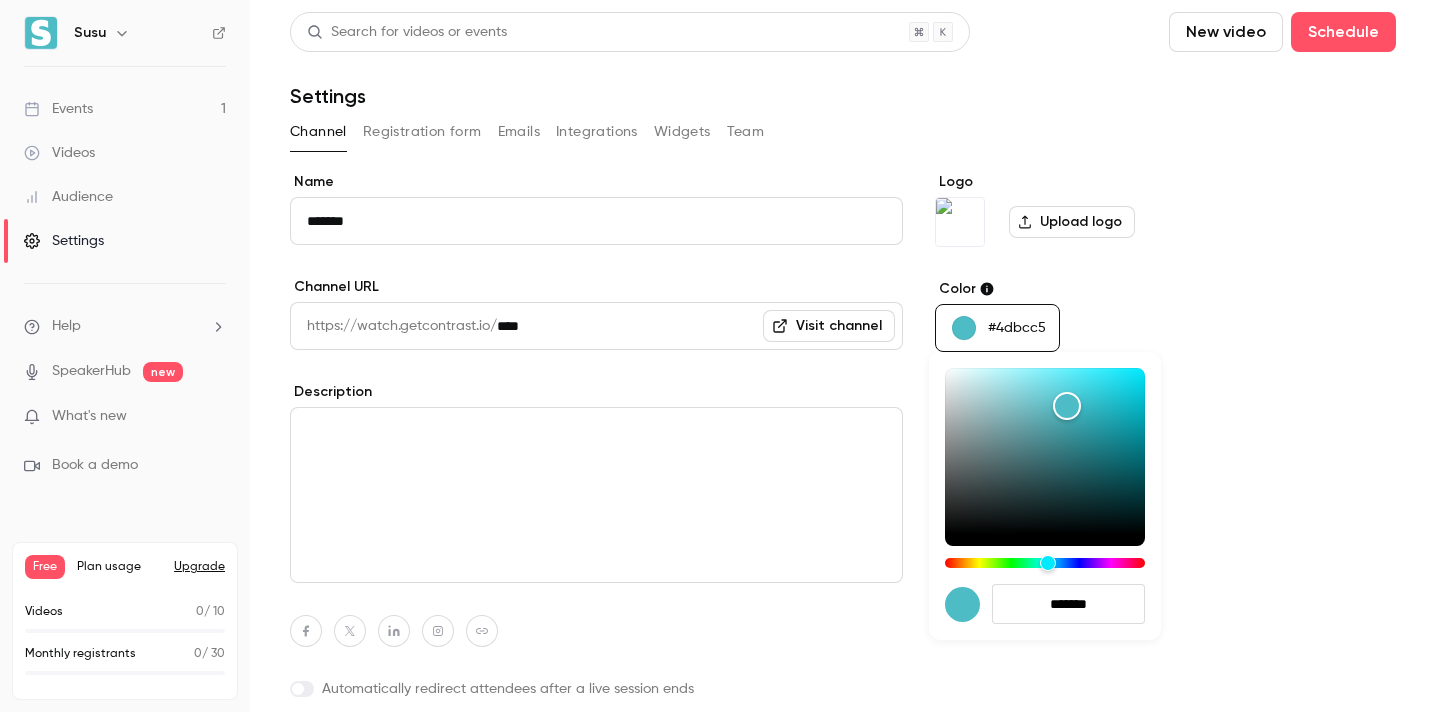 click on "*******" at bounding box center [1068, 604] 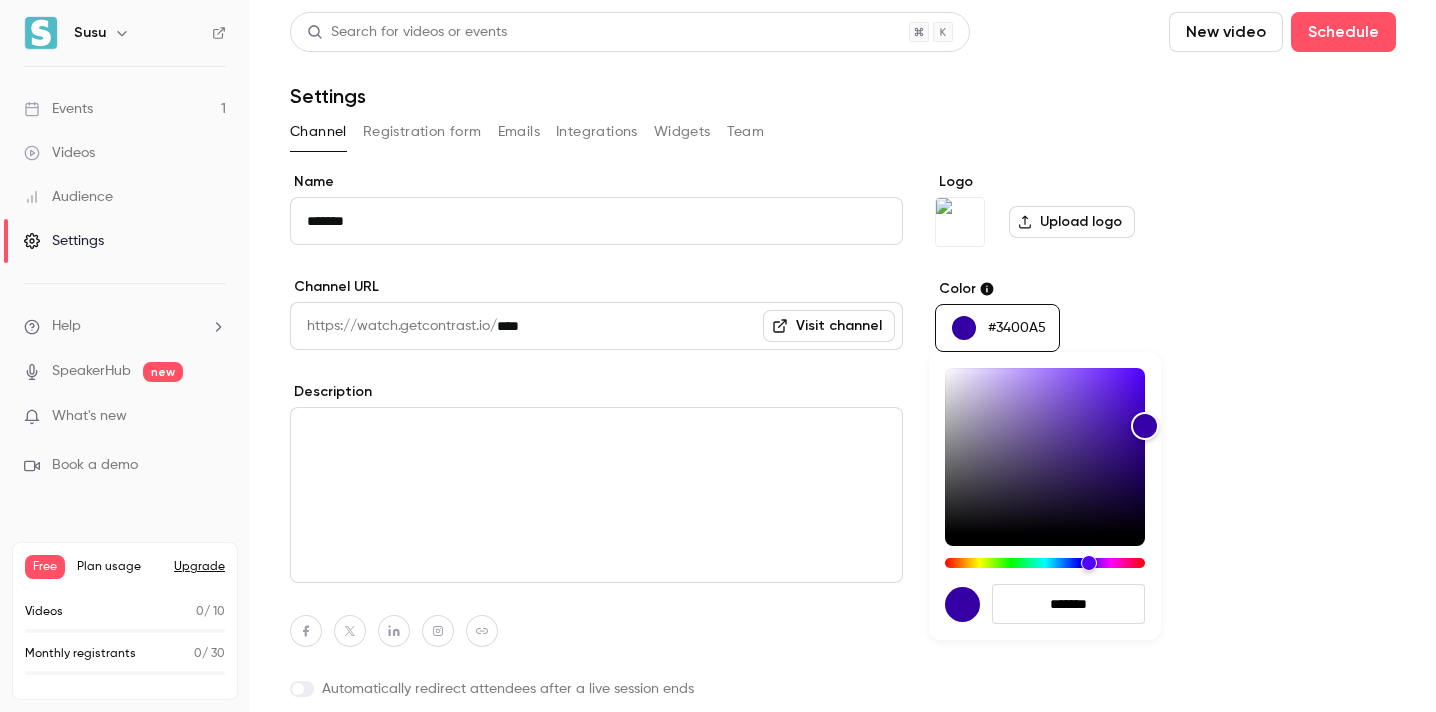 type on "*******" 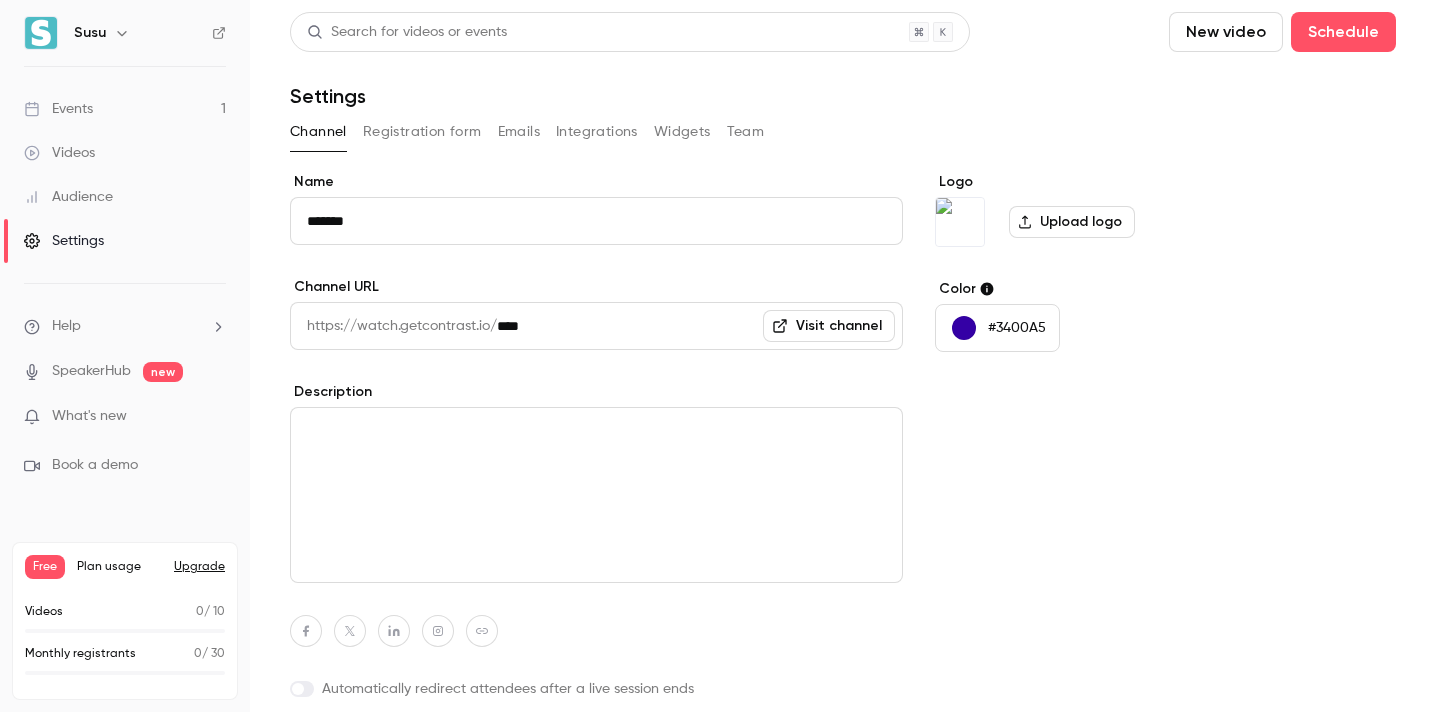 scroll, scrollTop: 71, scrollLeft: 0, axis: vertical 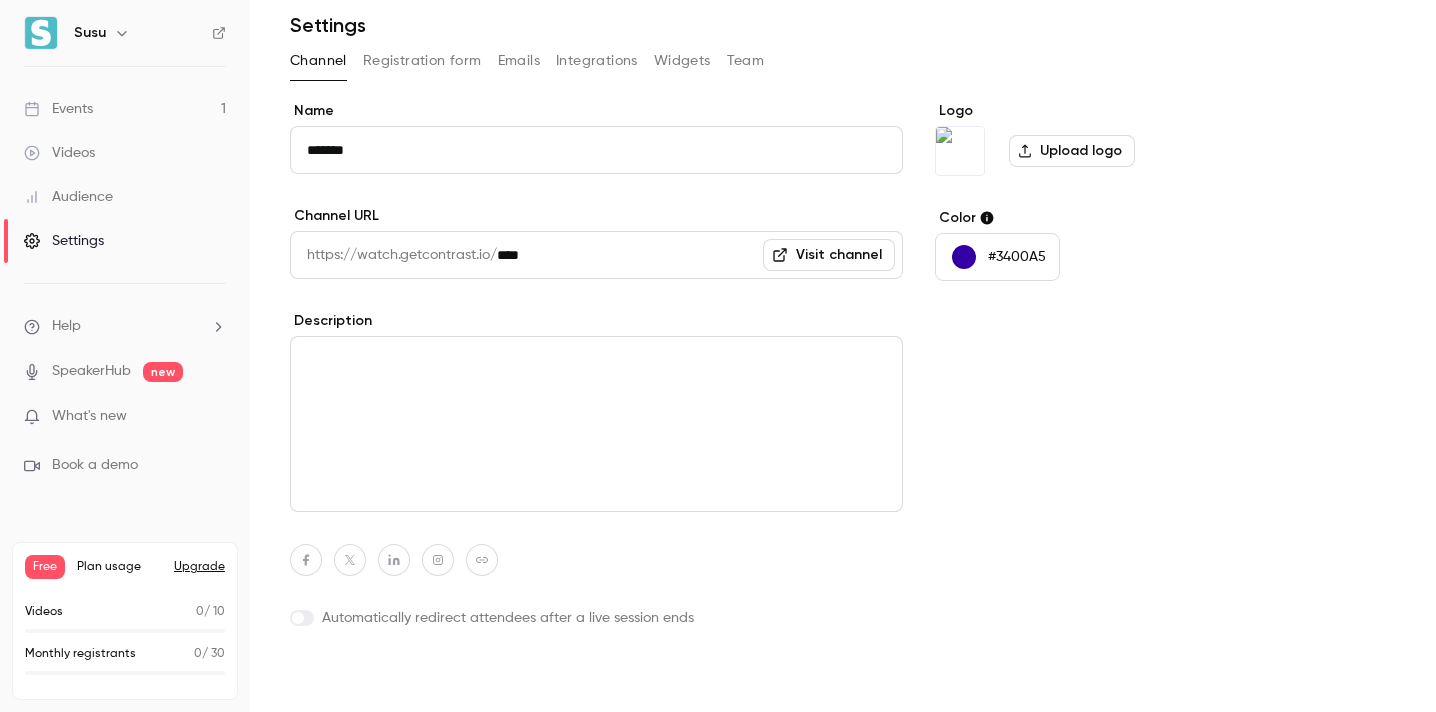 click on "Update channel" at bounding box center (369, 680) 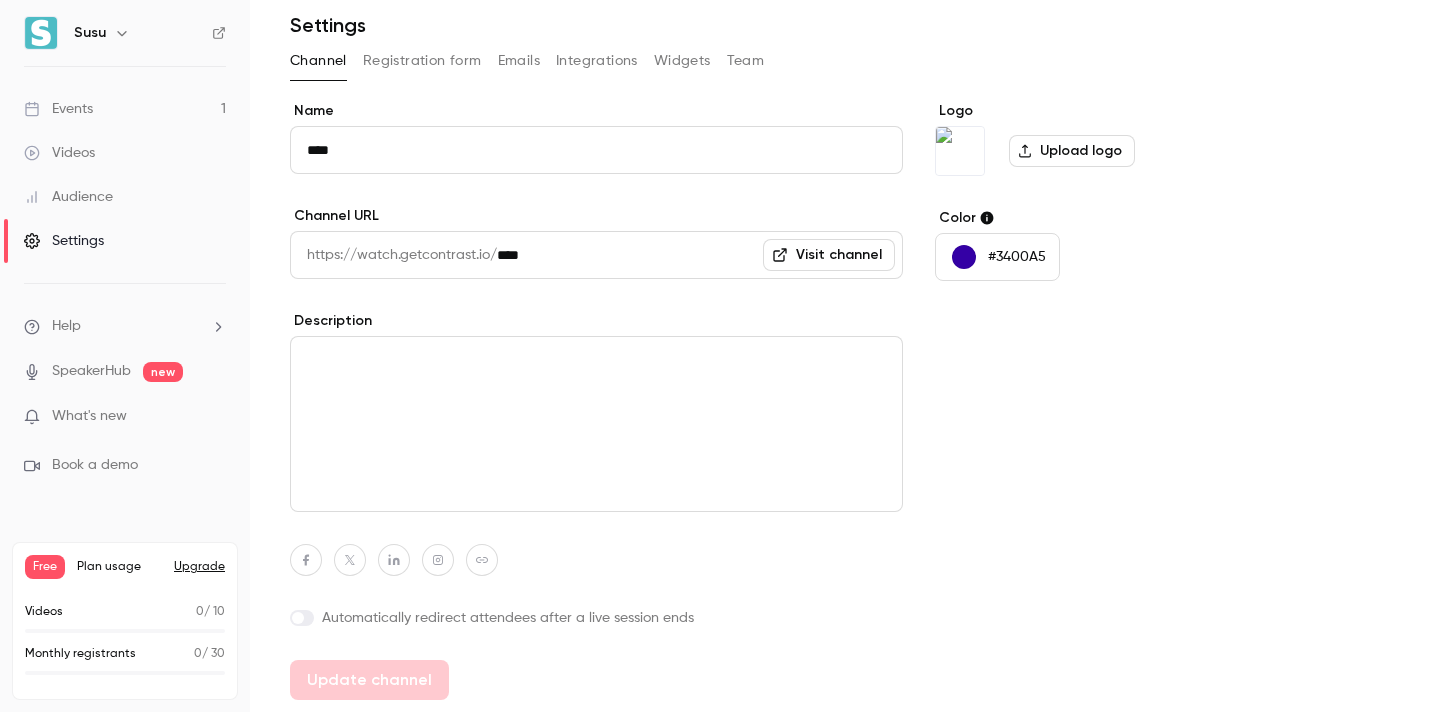type on "*******" 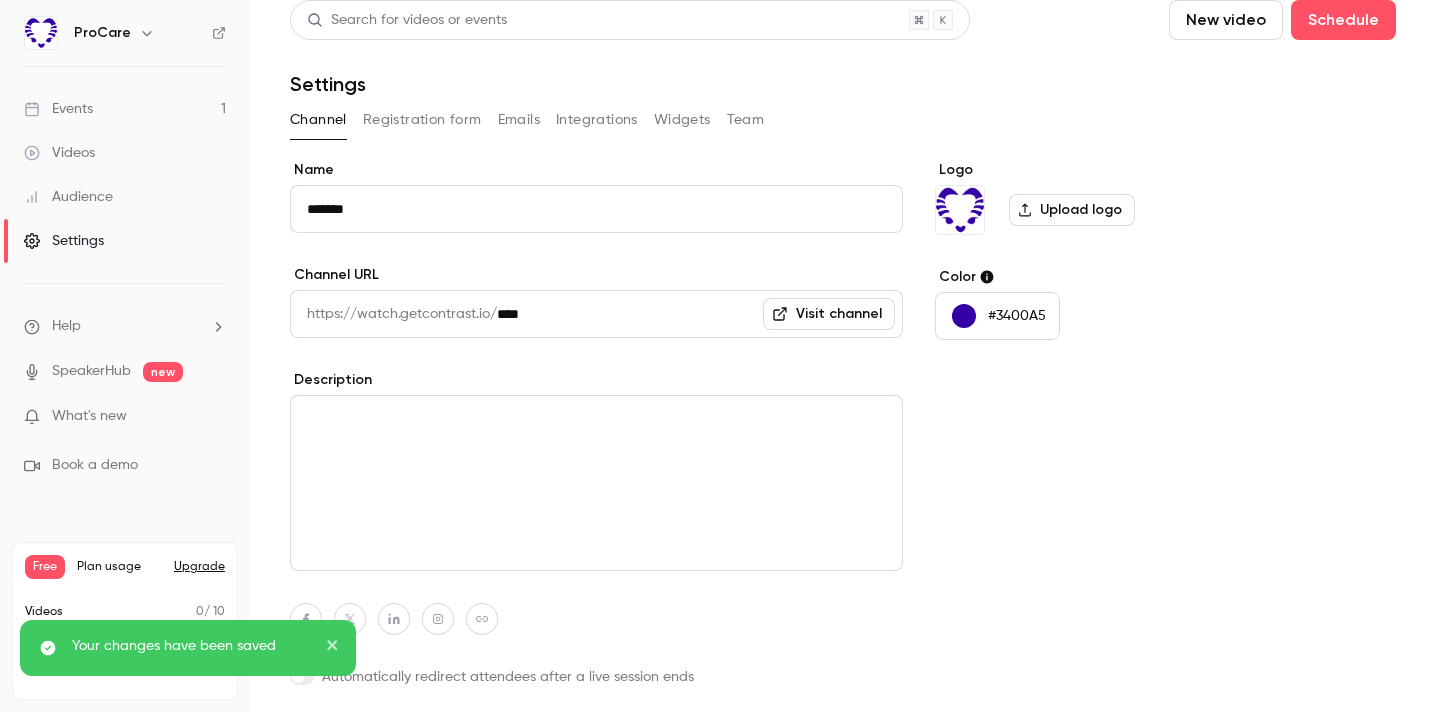 scroll, scrollTop: 71, scrollLeft: 0, axis: vertical 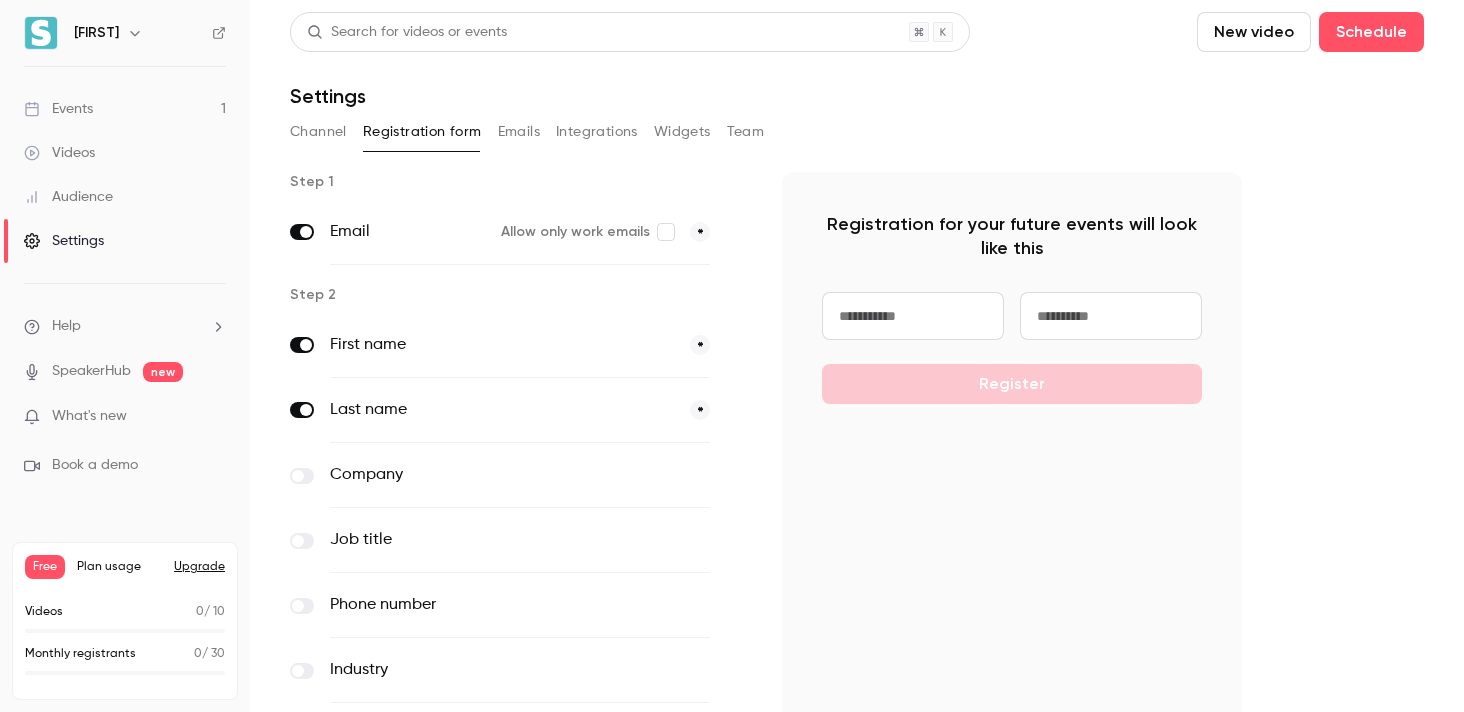 click on "[LAST]" at bounding box center (135, 33) 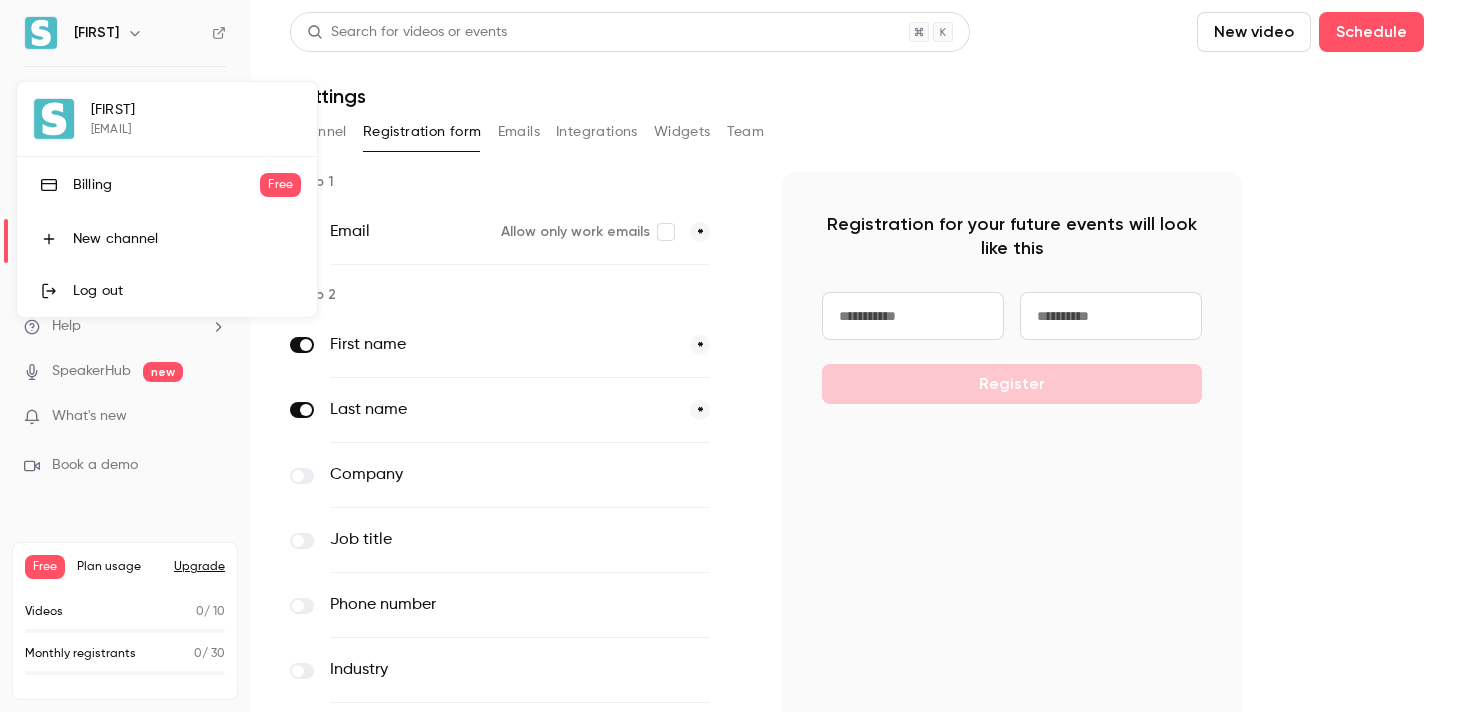 click on "Billing" at bounding box center (166, 185) 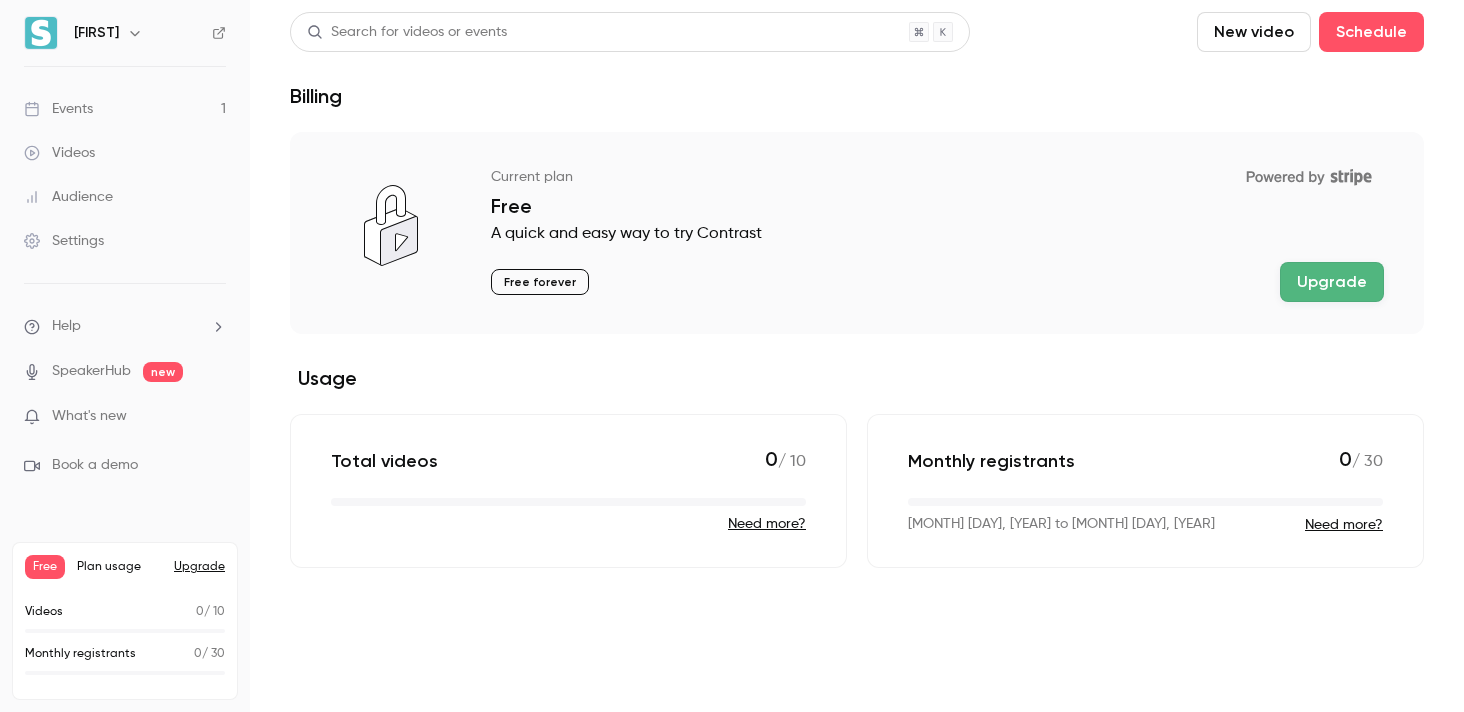 click on "Upgrade" at bounding box center [1332, 282] 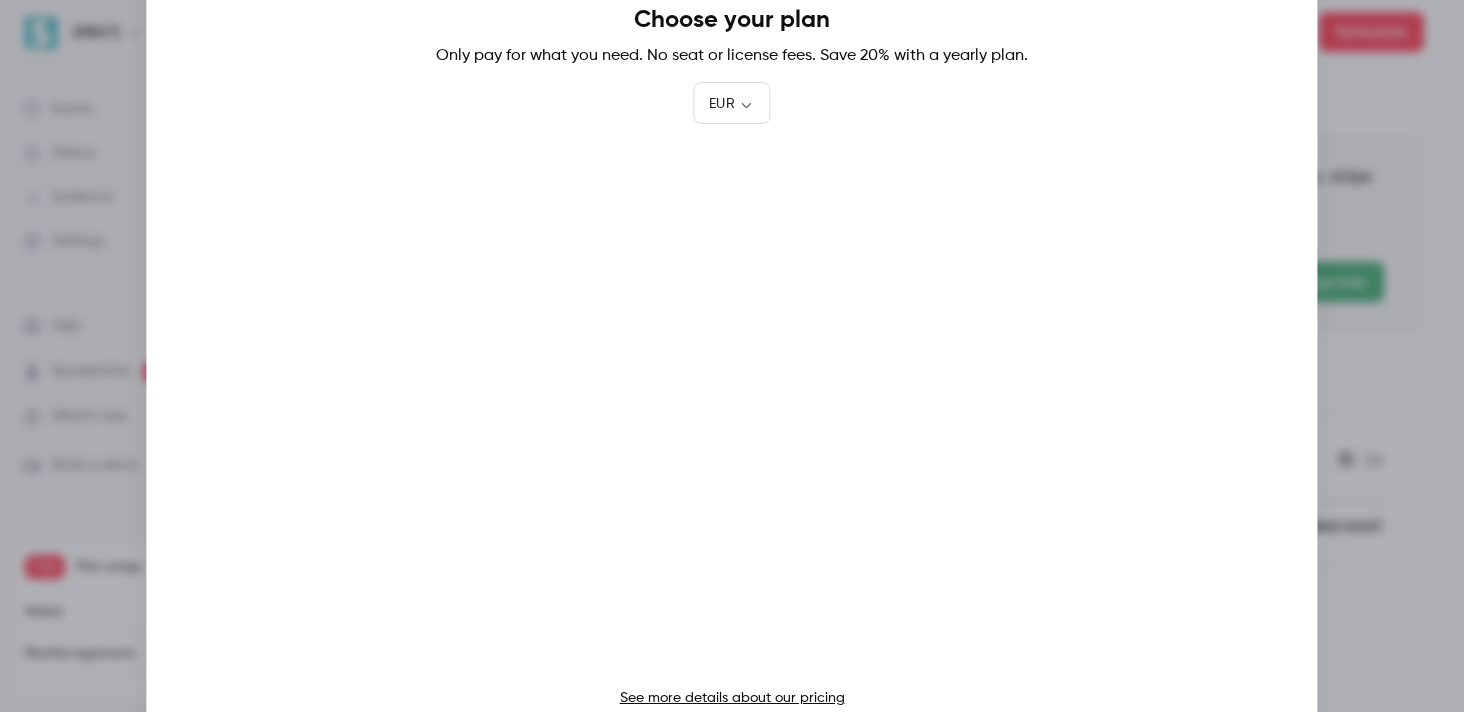 click on "See more details about our pricing" at bounding box center (732, 698) 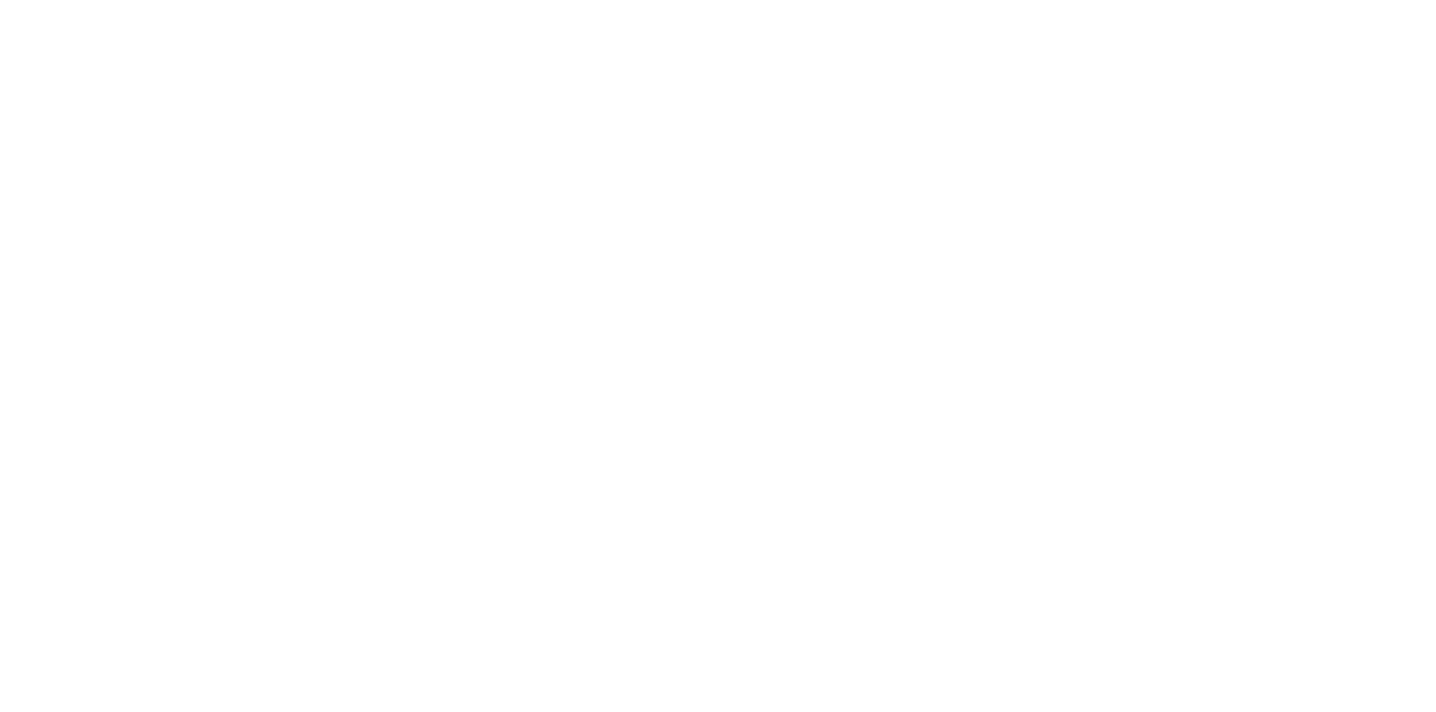 scroll, scrollTop: 0, scrollLeft: 0, axis: both 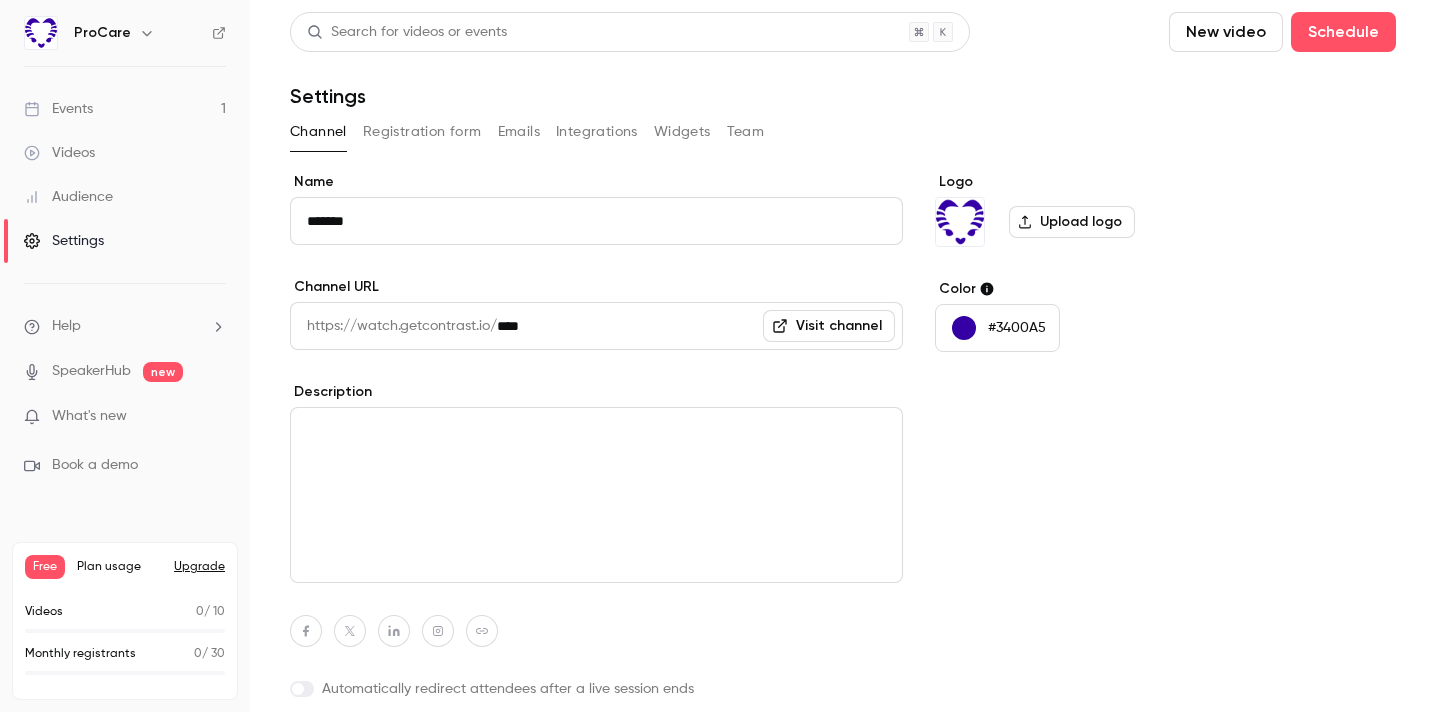 click on "Visit channel" at bounding box center (829, 326) 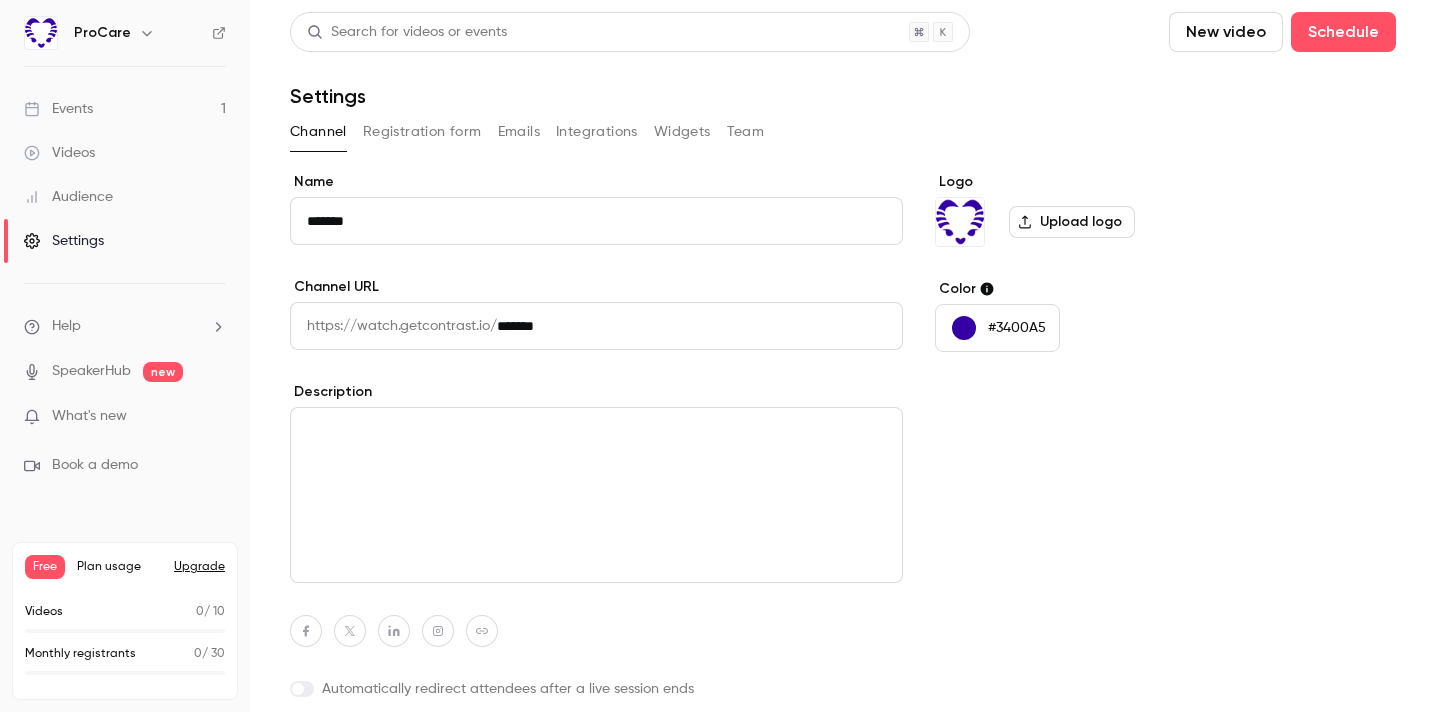 click at bounding box center (596, 495) 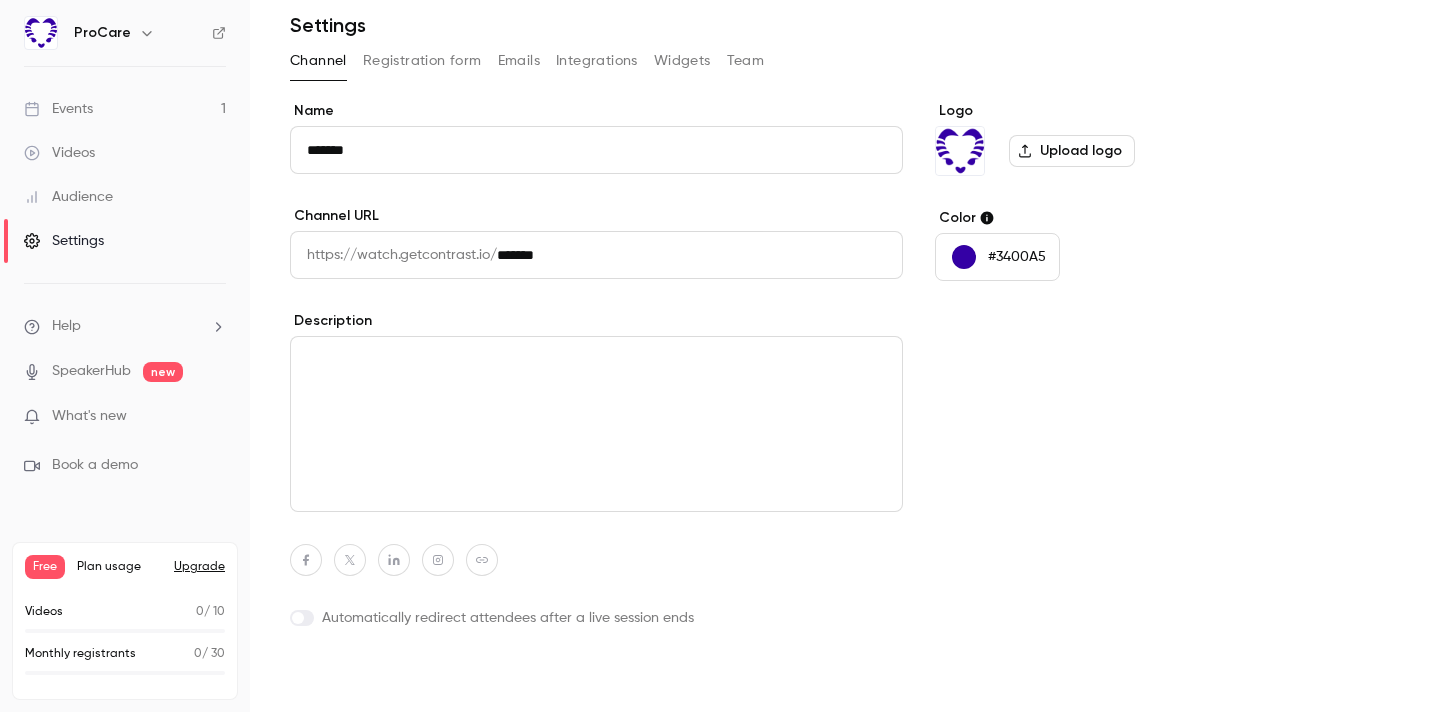 click on "Update channel" at bounding box center [369, 680] 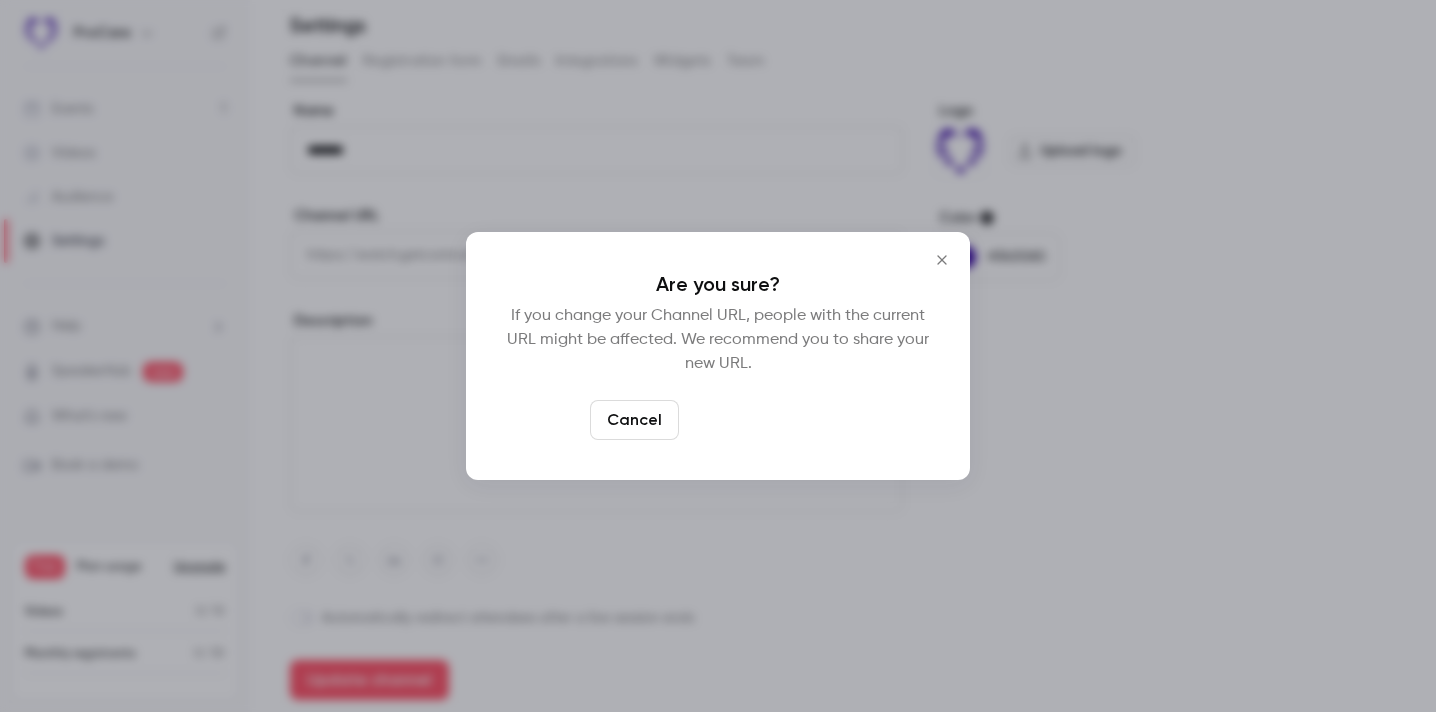 click on "Yes, change URL" at bounding box center (767, 420) 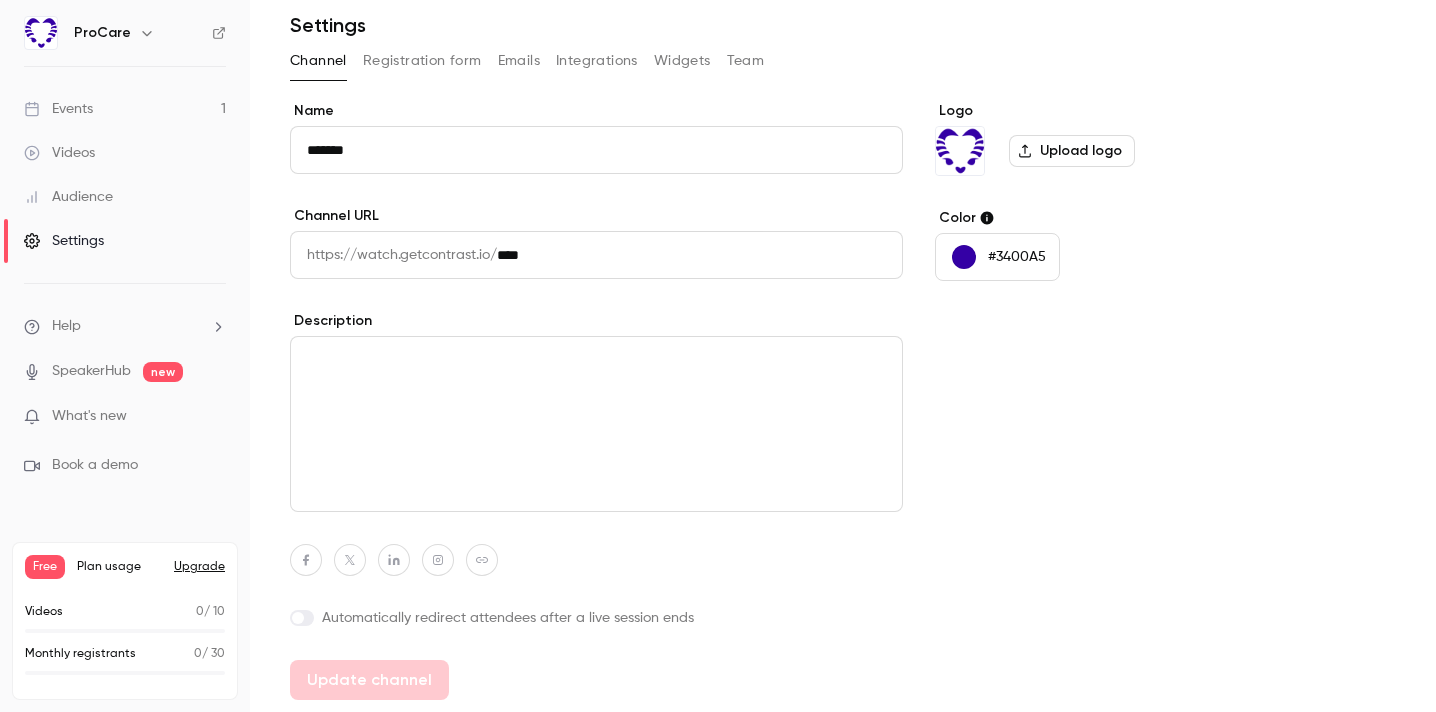 type on "*******" 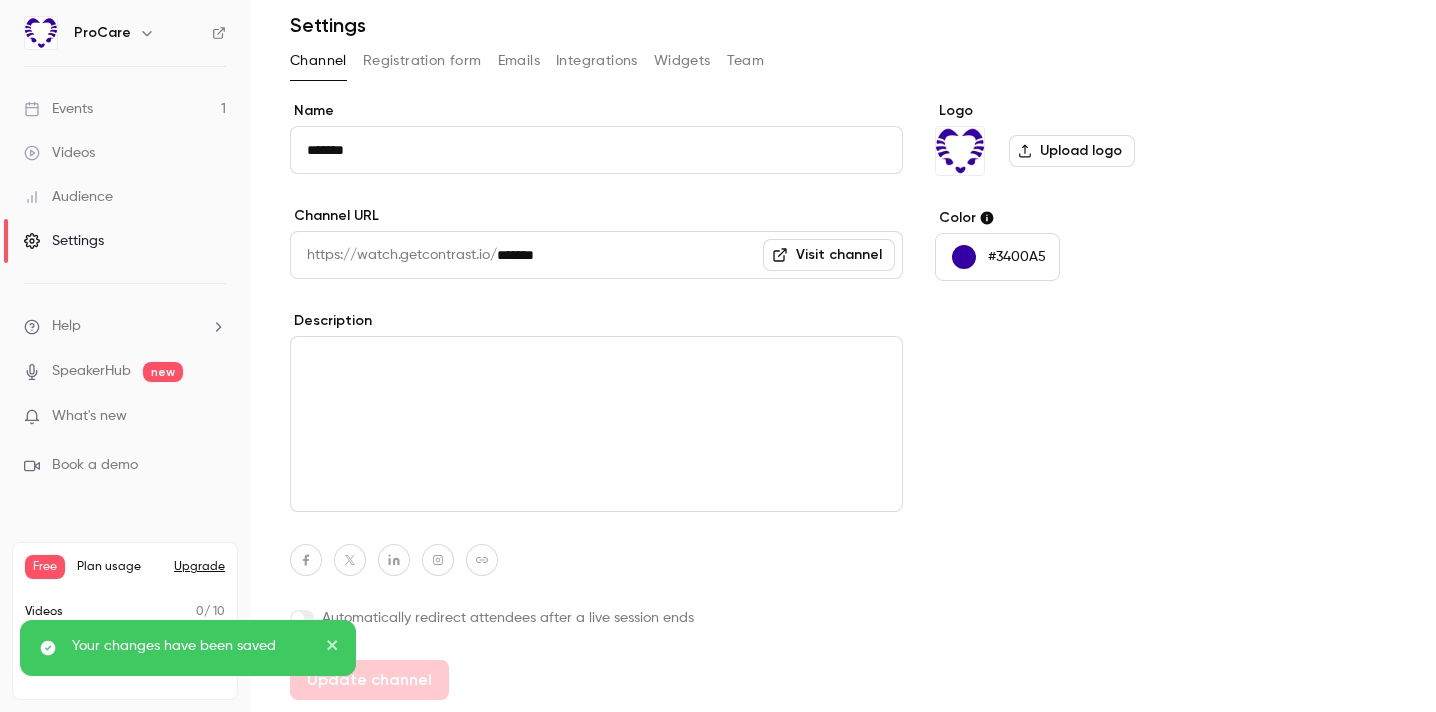 scroll, scrollTop: 0, scrollLeft: 0, axis: both 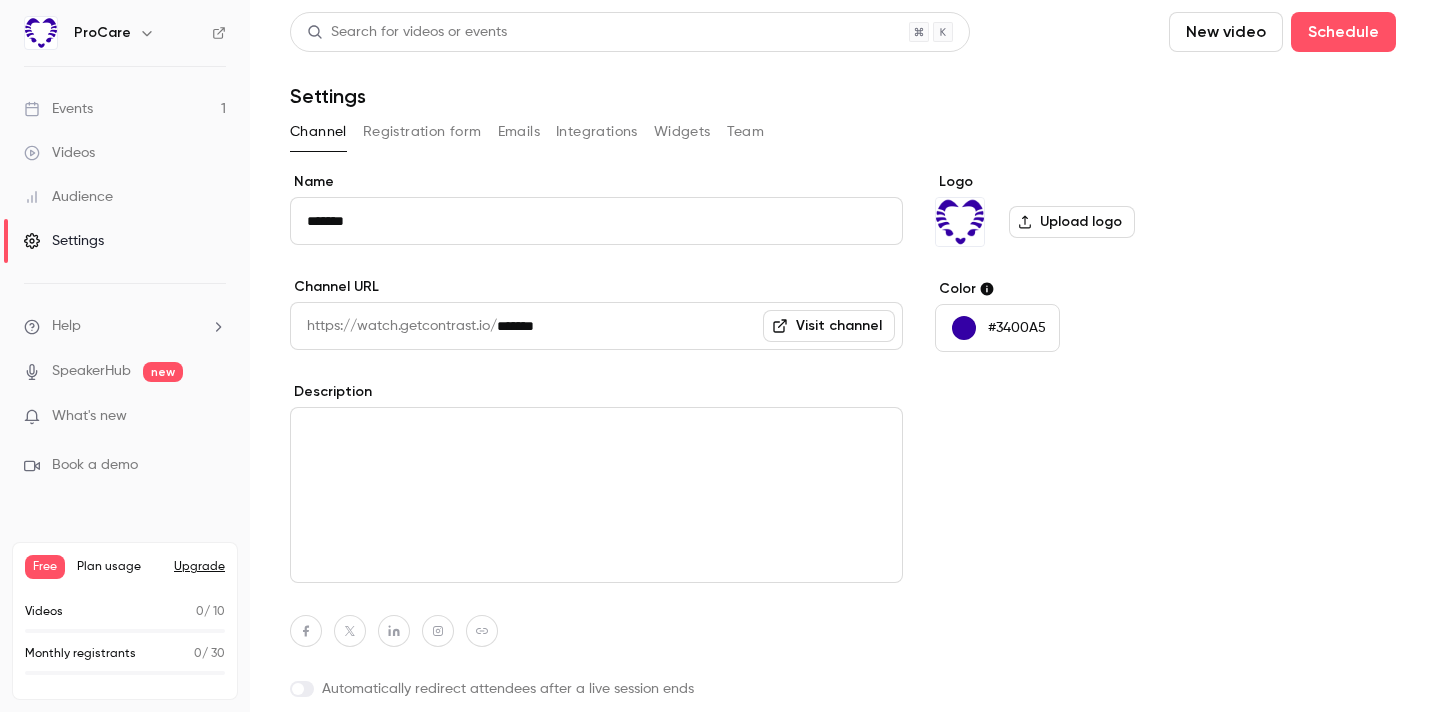 click on "Registration form" at bounding box center [422, 132] 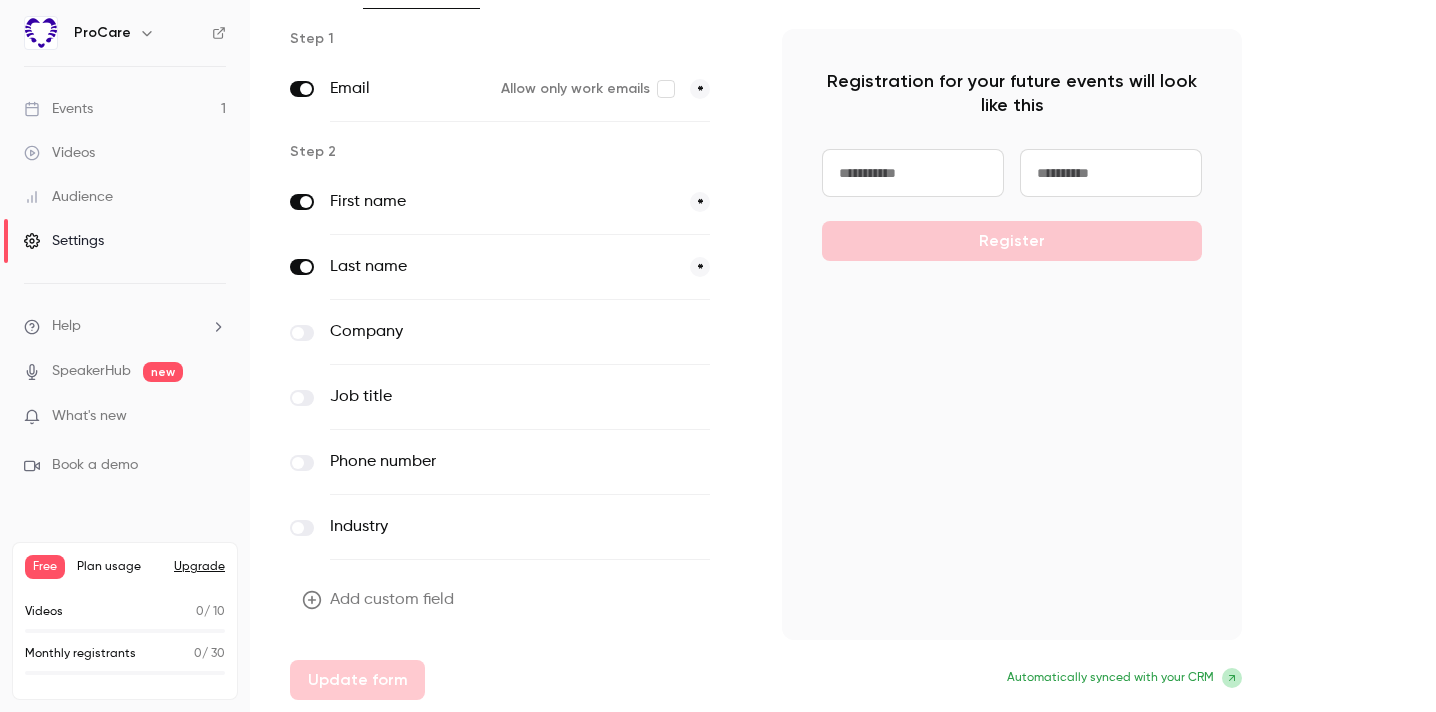 scroll, scrollTop: 0, scrollLeft: 0, axis: both 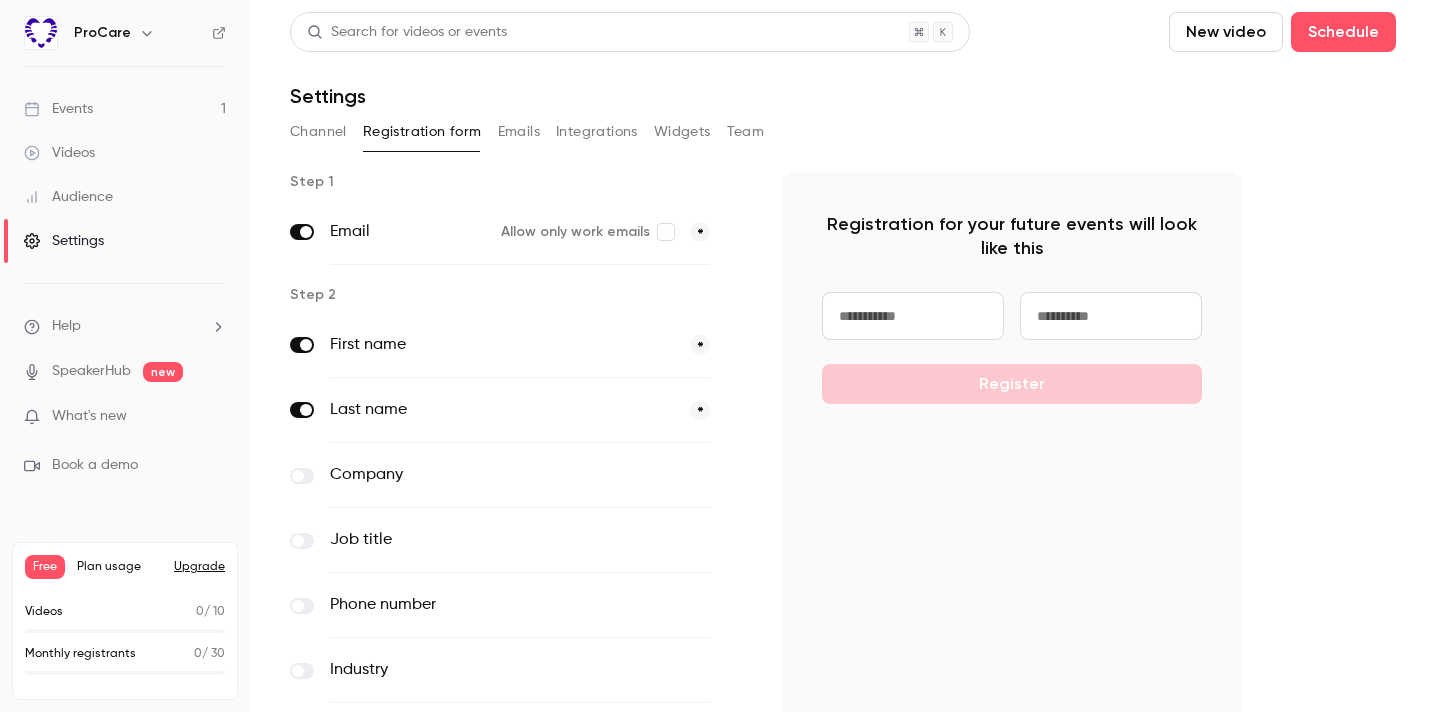 click on "Email" at bounding box center [407, 232] 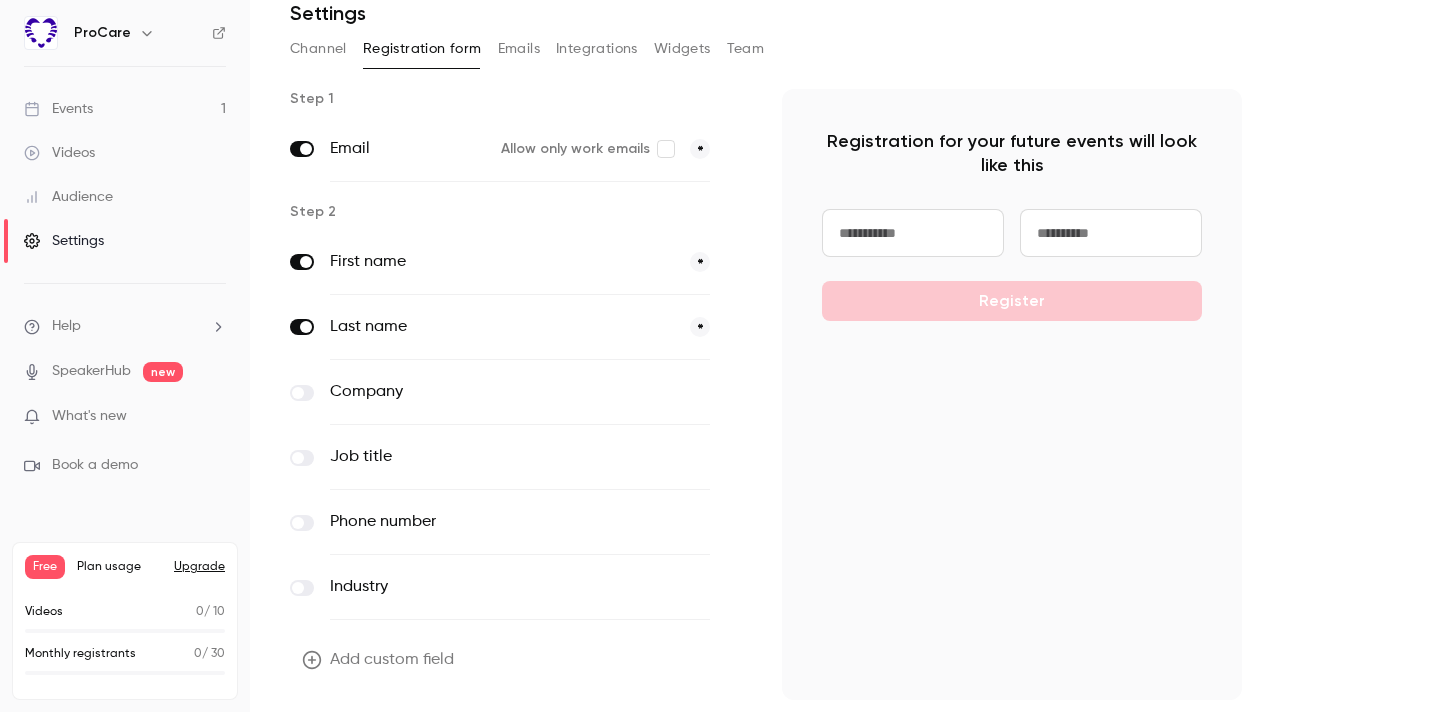 scroll, scrollTop: 87, scrollLeft: 0, axis: vertical 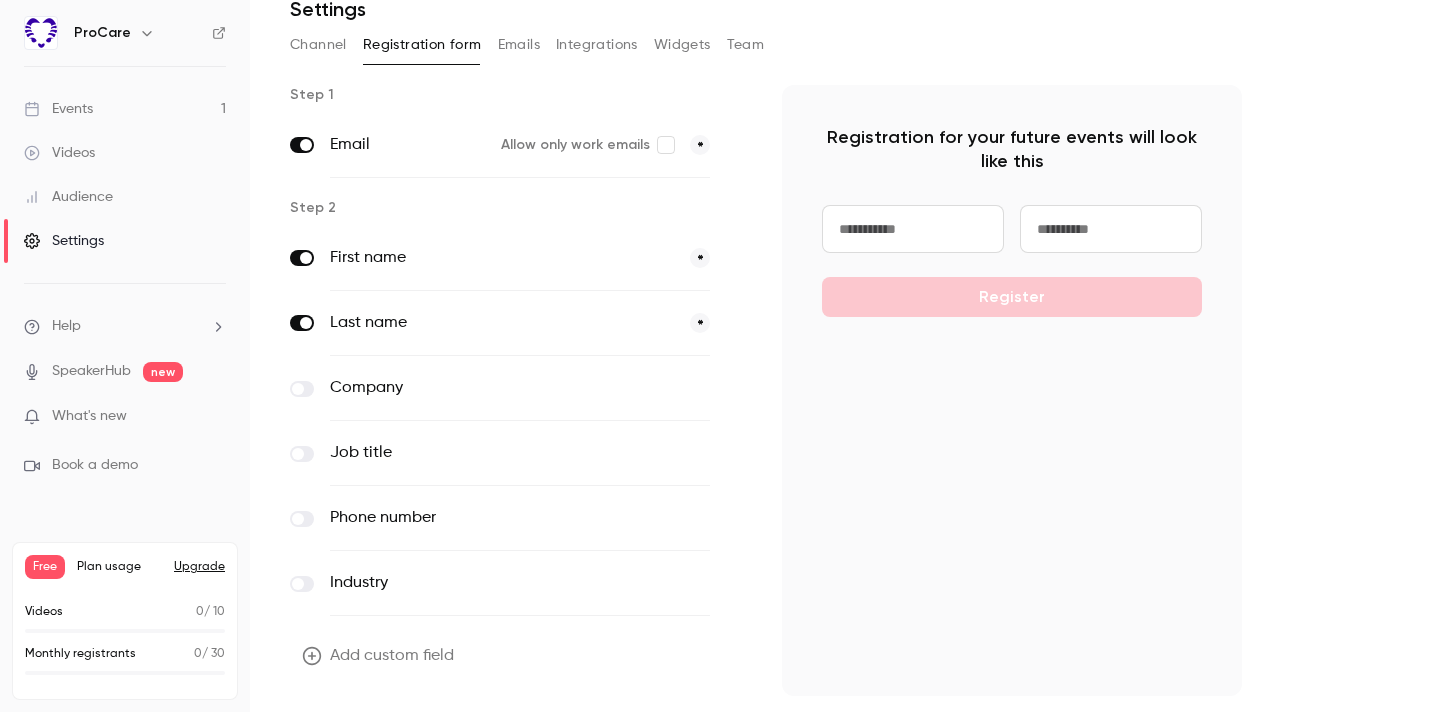 click at bounding box center [302, 389] 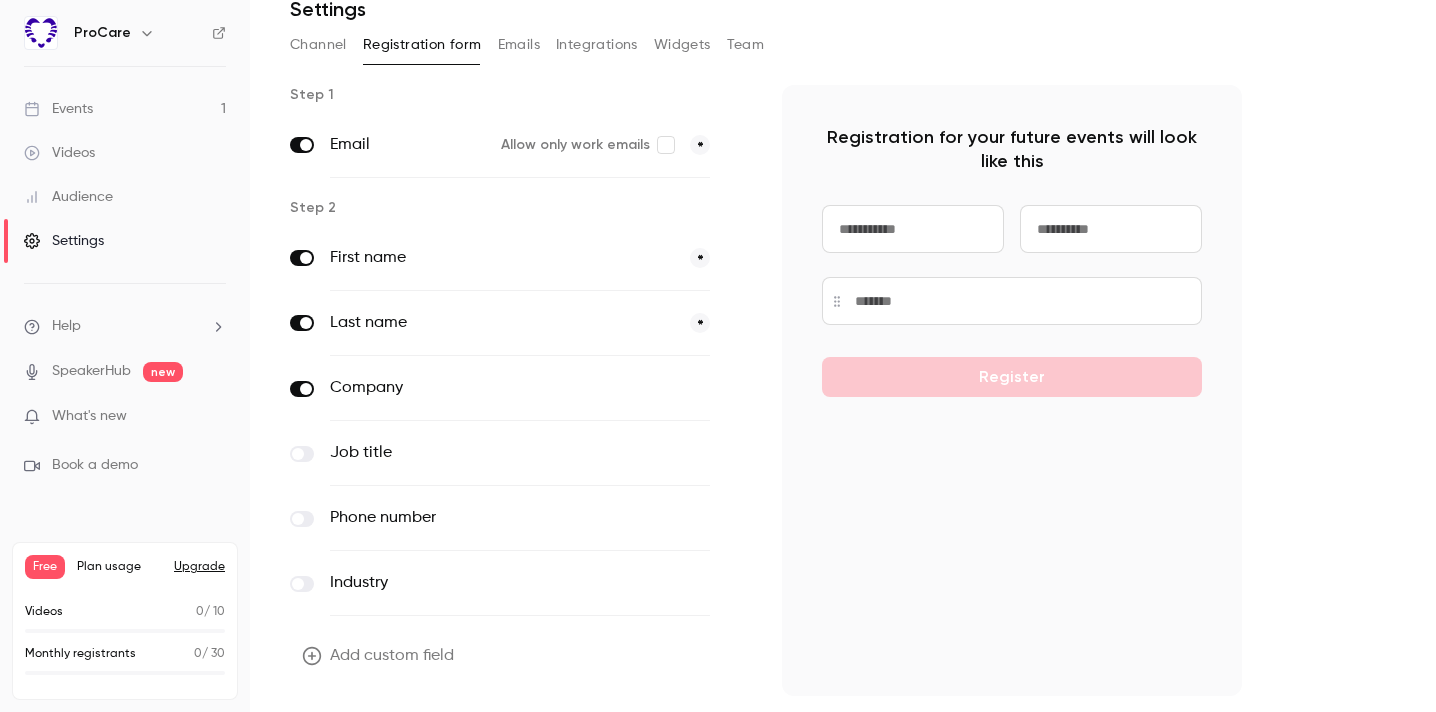 click at bounding box center (302, 454) 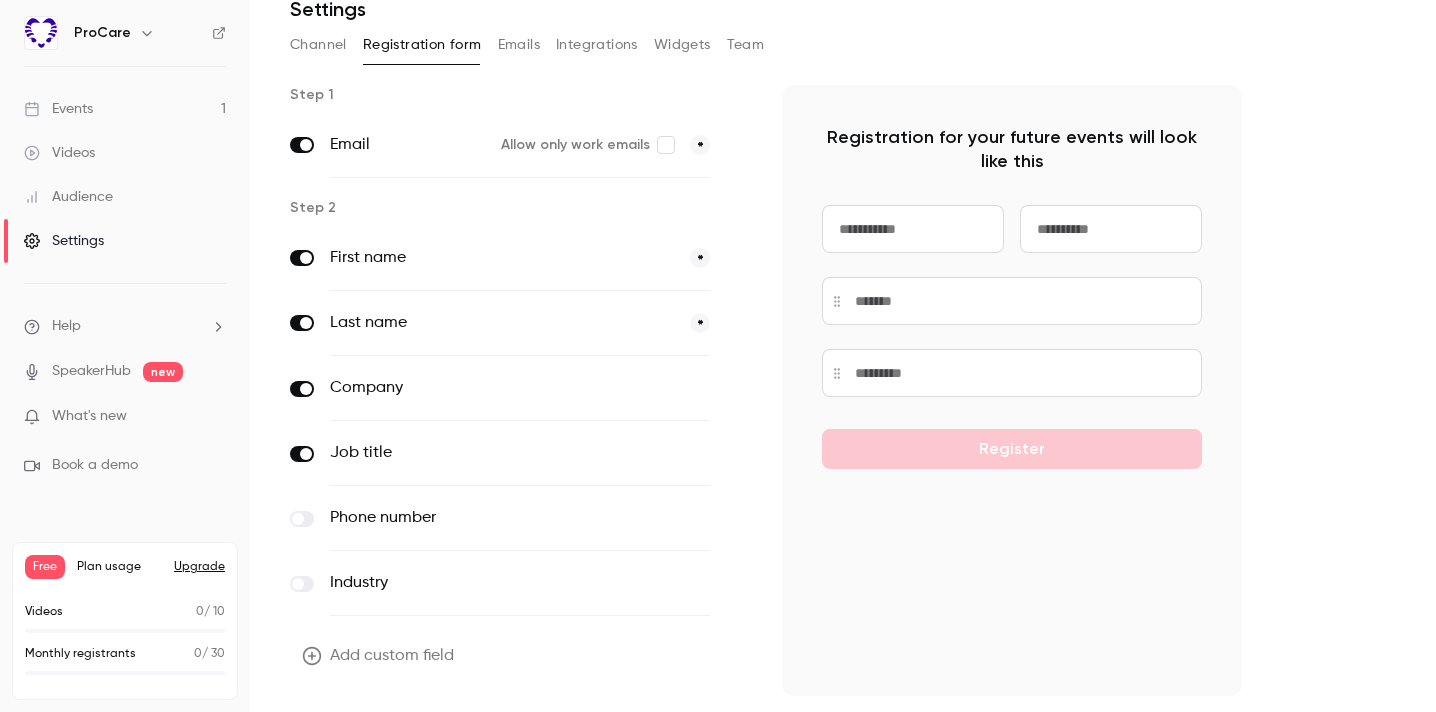 scroll, scrollTop: 143, scrollLeft: 0, axis: vertical 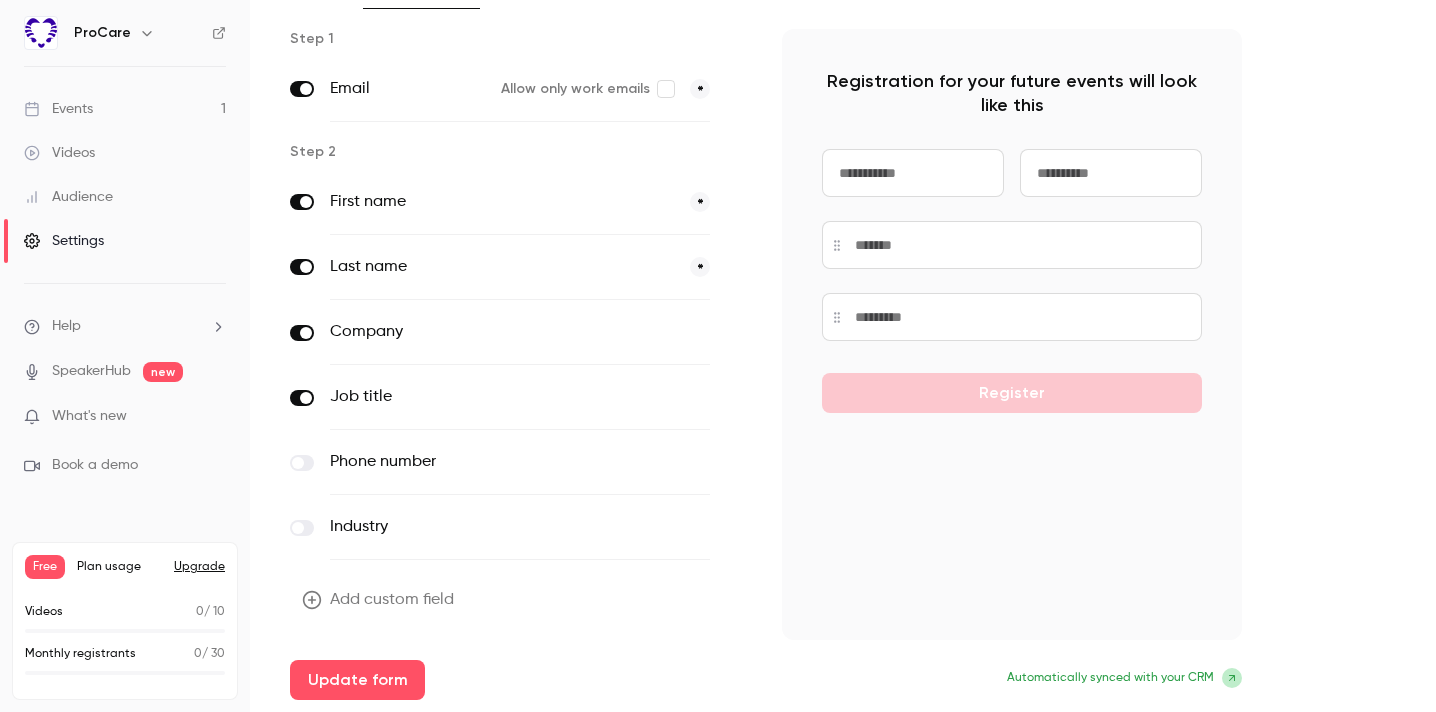 click at bounding box center (302, 463) 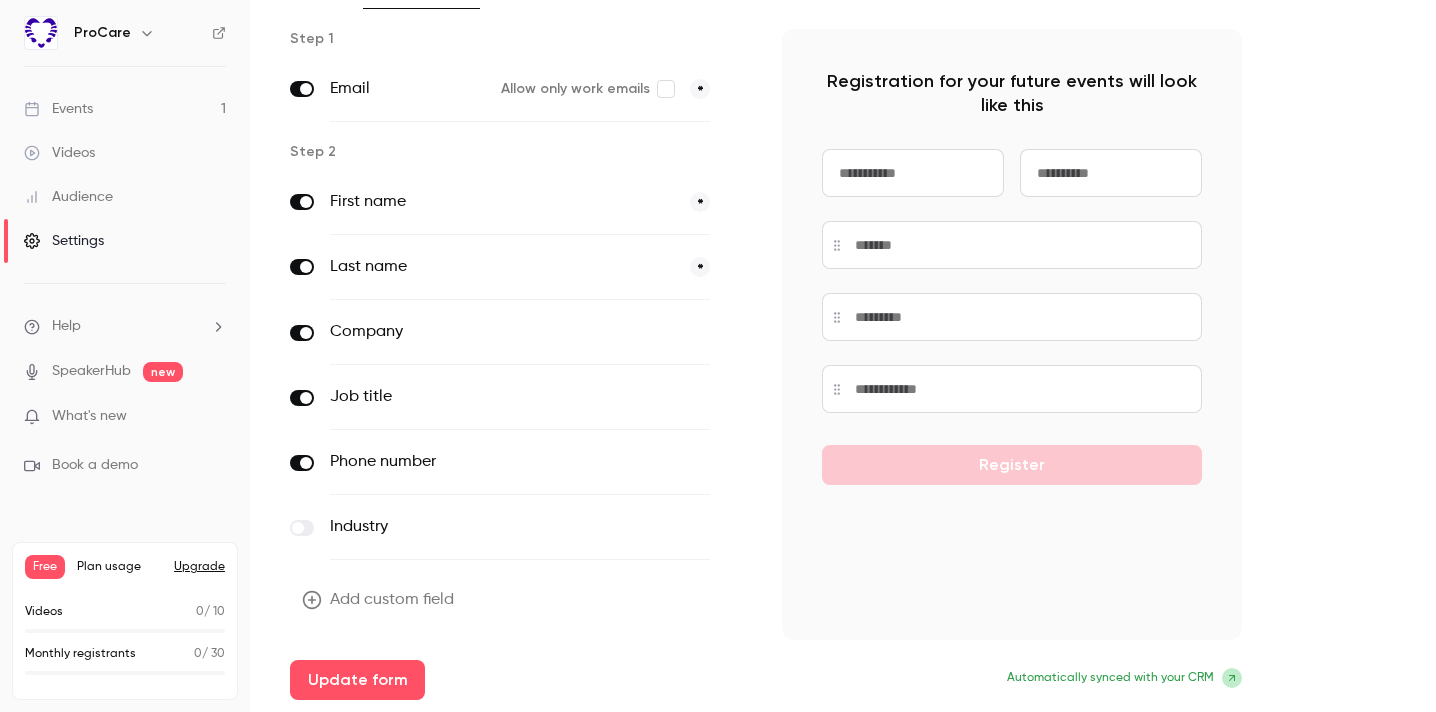click on "optional" at bounding box center [676, 462] 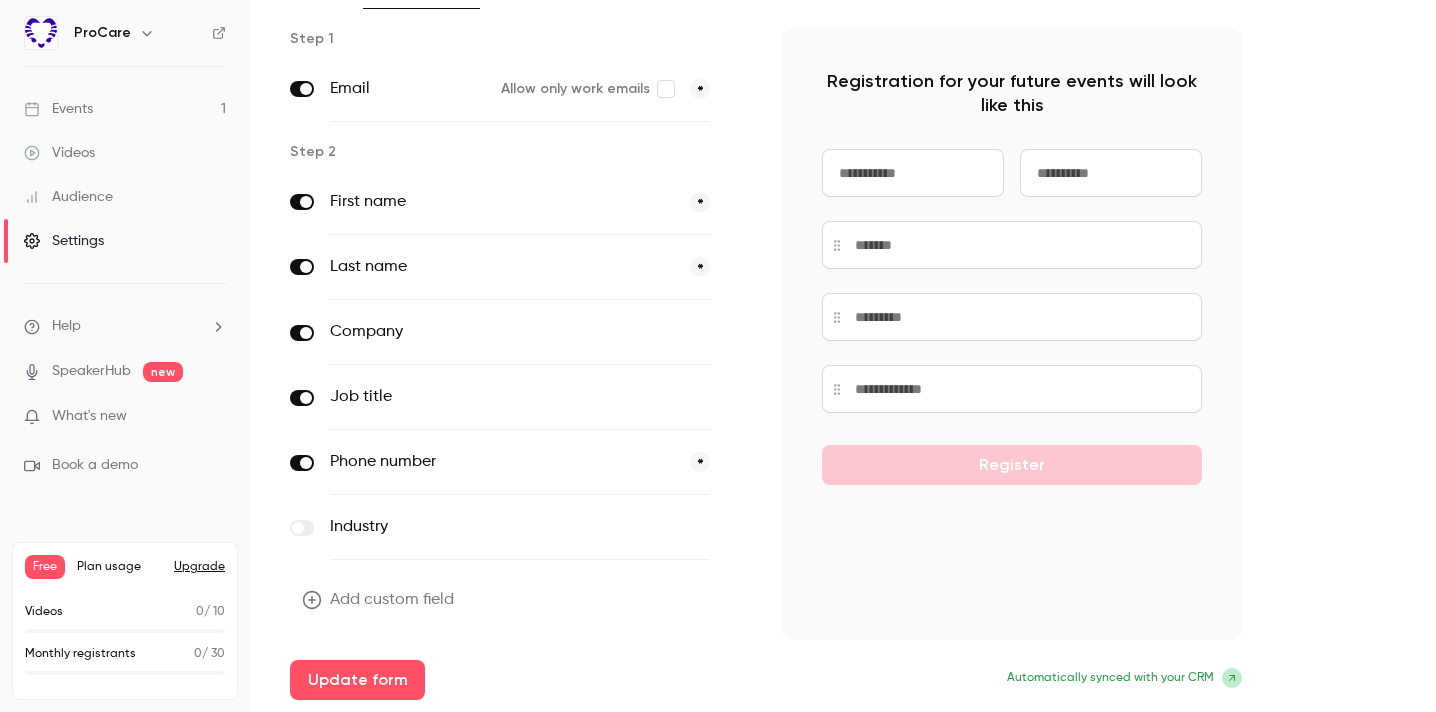 click at bounding box center [298, 528] 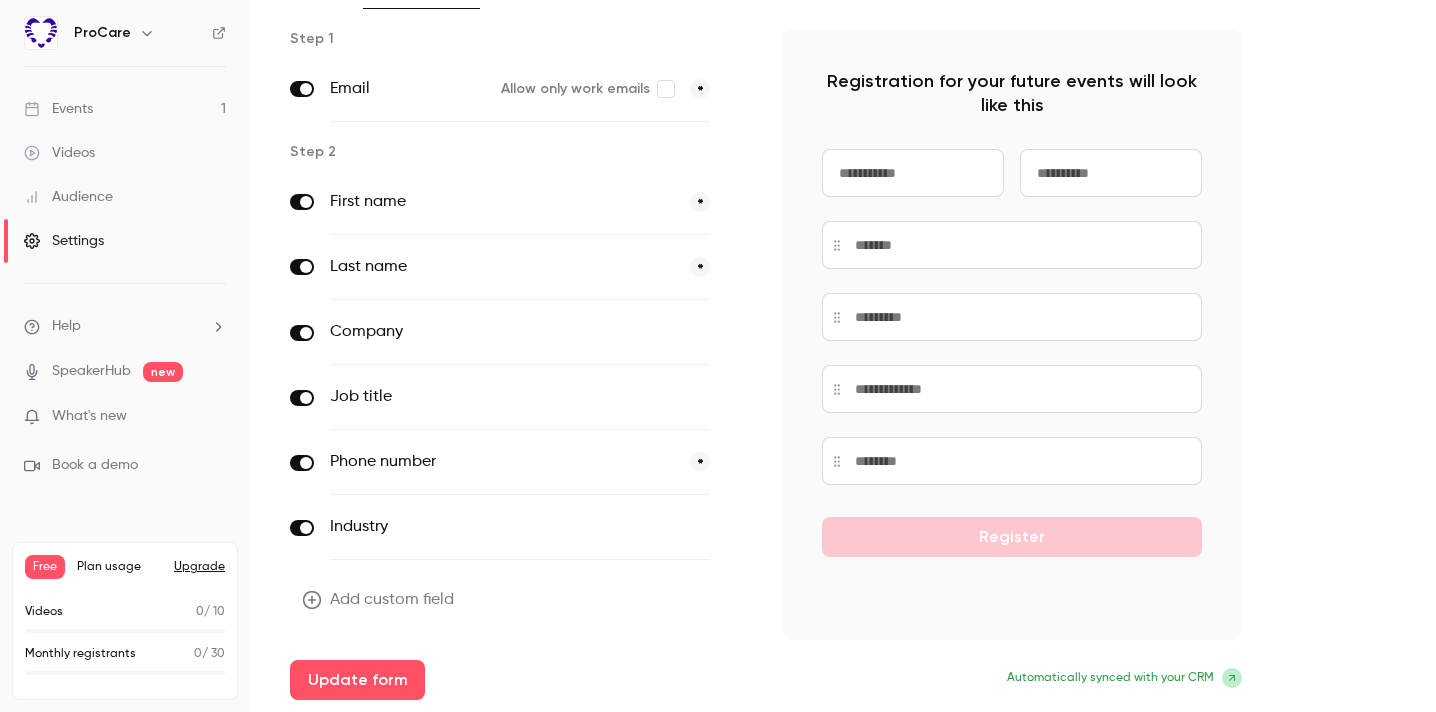 click 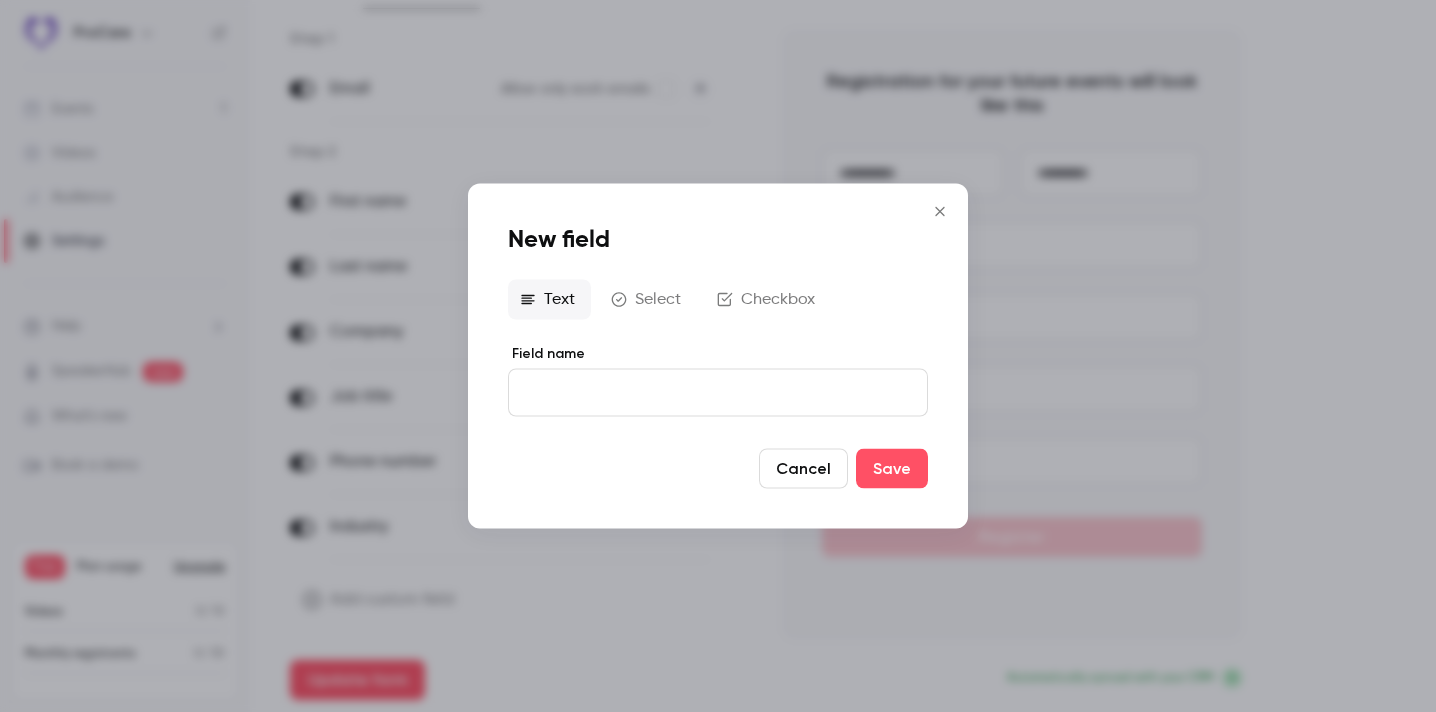 click on "Select" at bounding box center [648, 300] 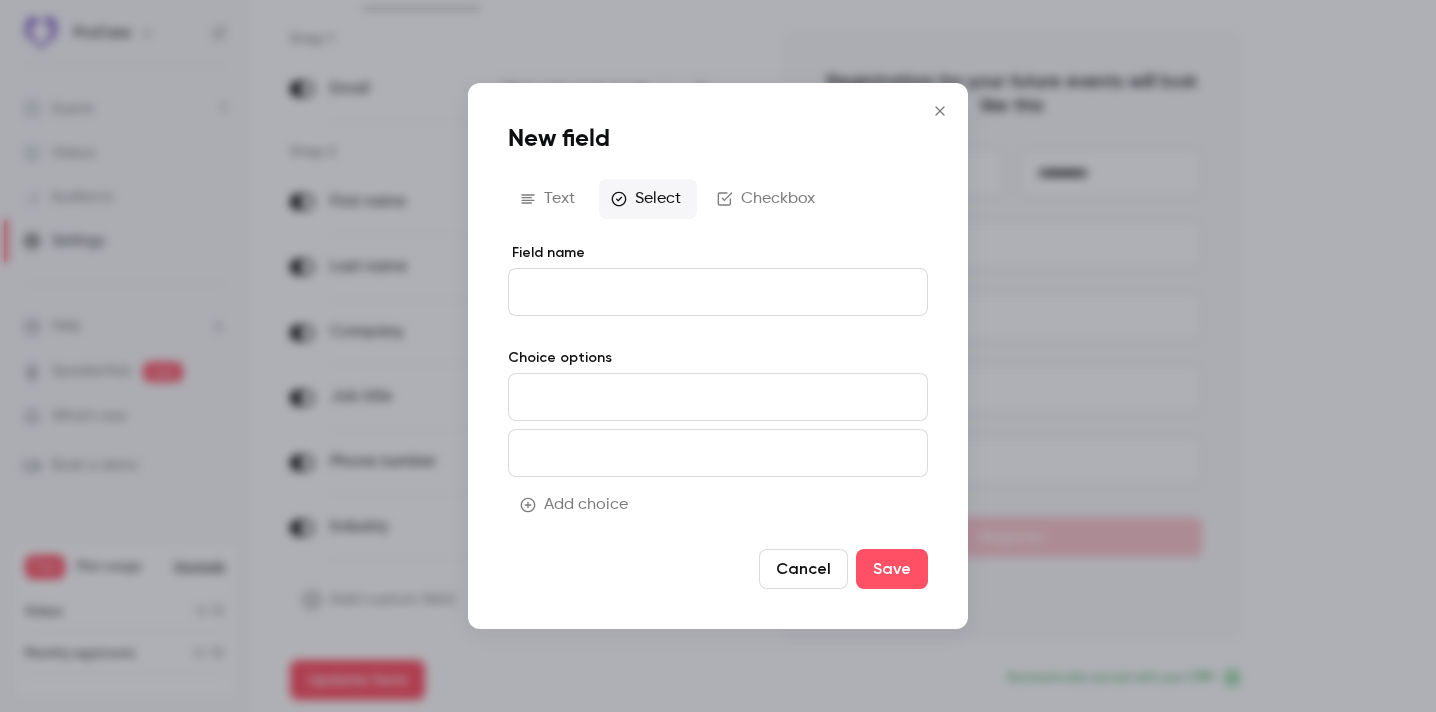 click on "Text" at bounding box center [549, 199] 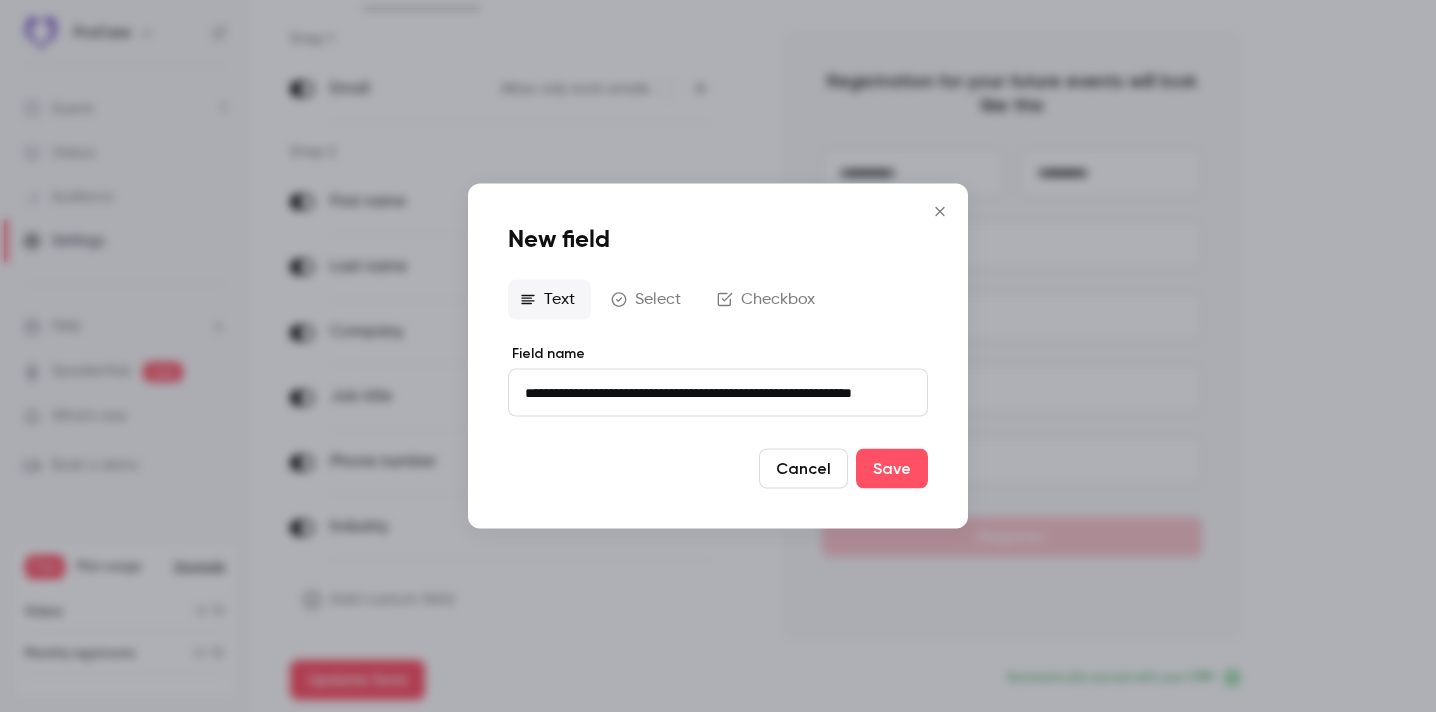 scroll, scrollTop: 0, scrollLeft: 20, axis: horizontal 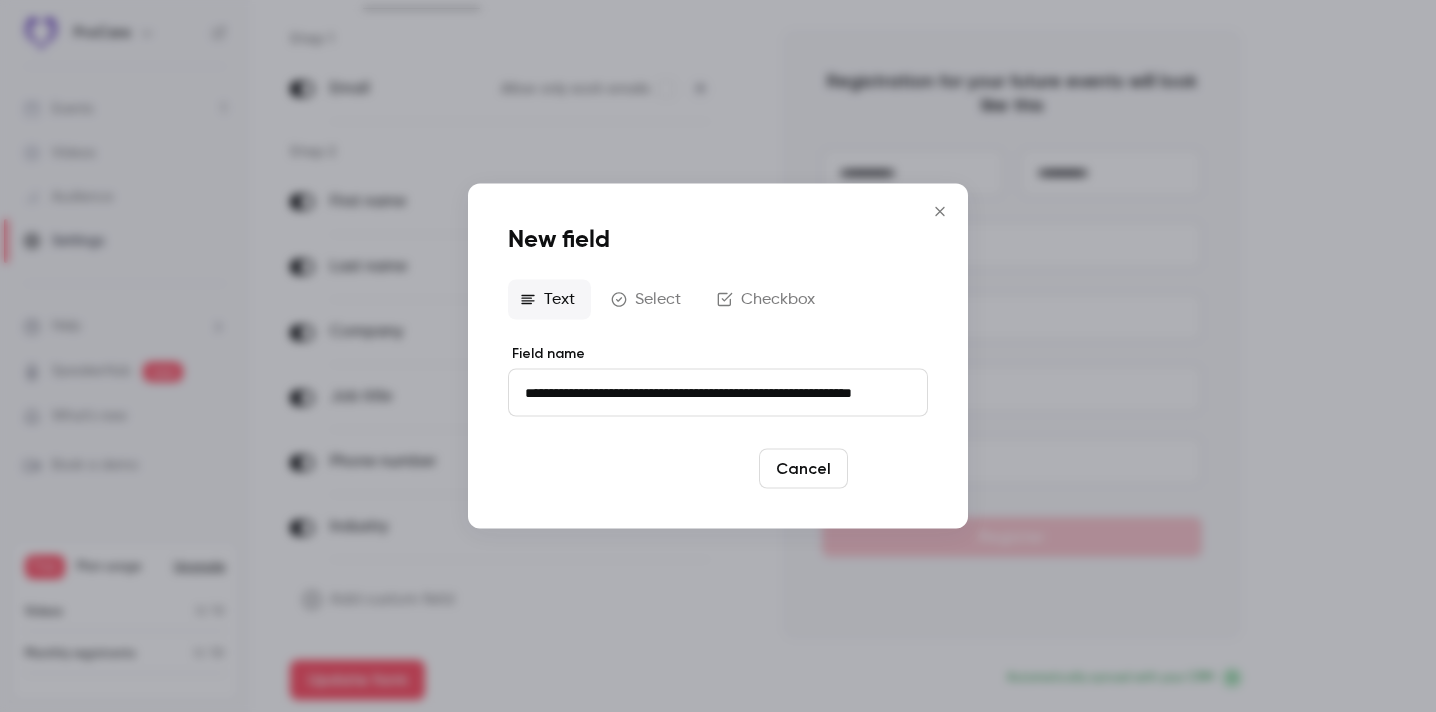 type on "**********" 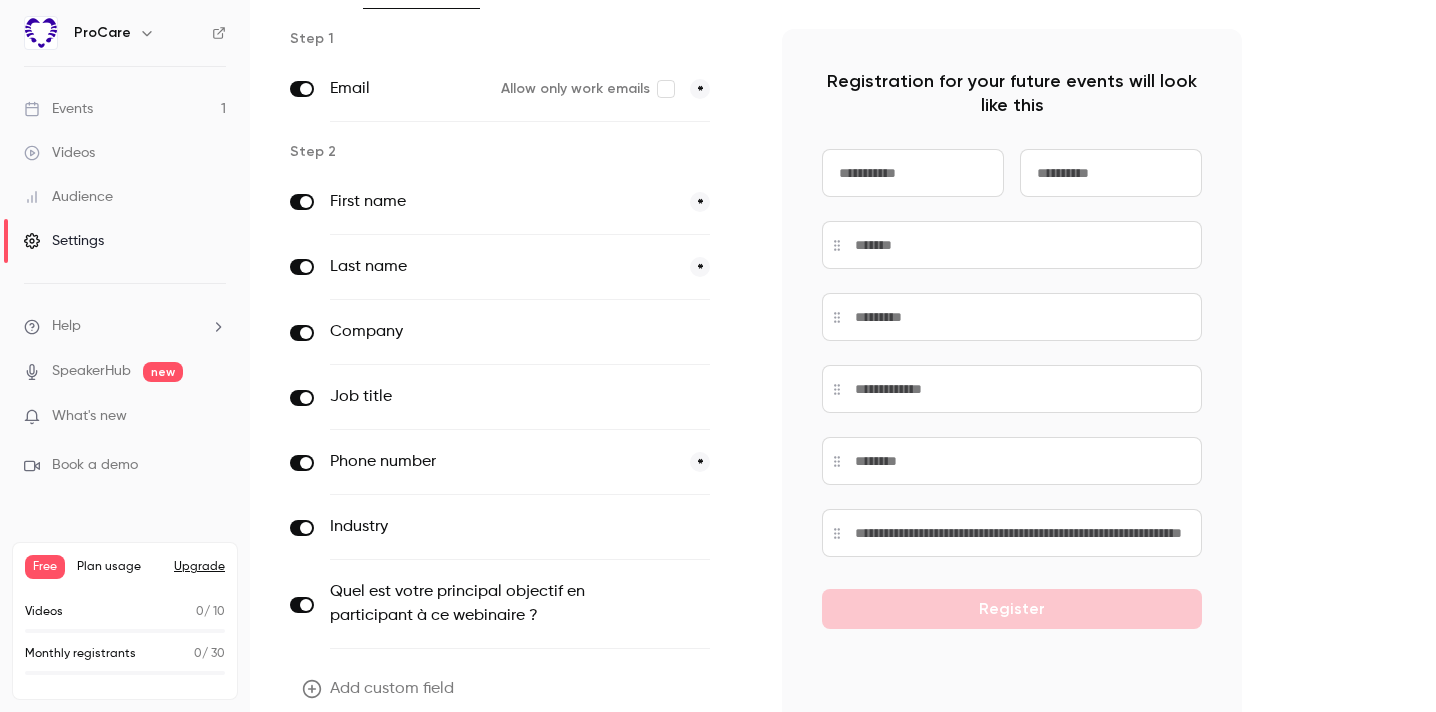 scroll, scrollTop: 232, scrollLeft: 0, axis: vertical 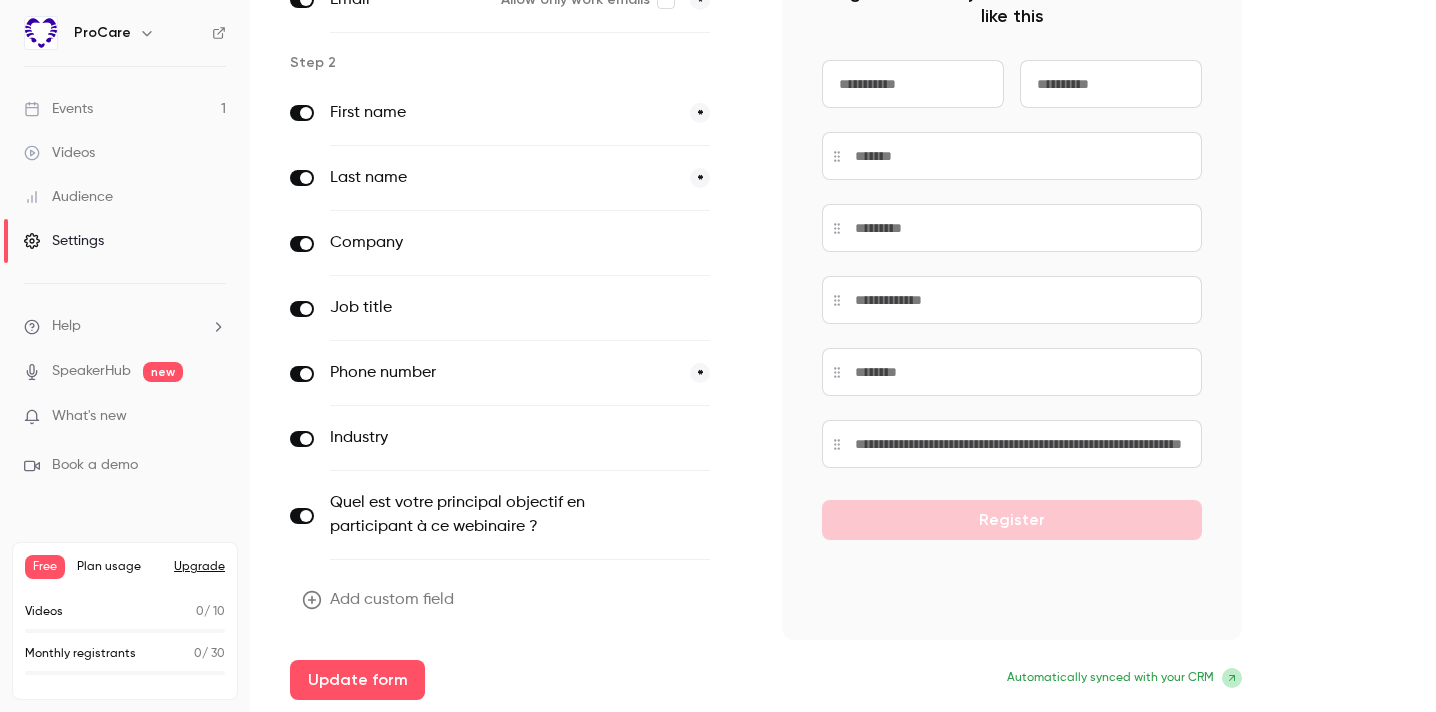 click on "Quel est votre principal objectif en participant à ce webinaire ?" at bounding box center (478, 515) 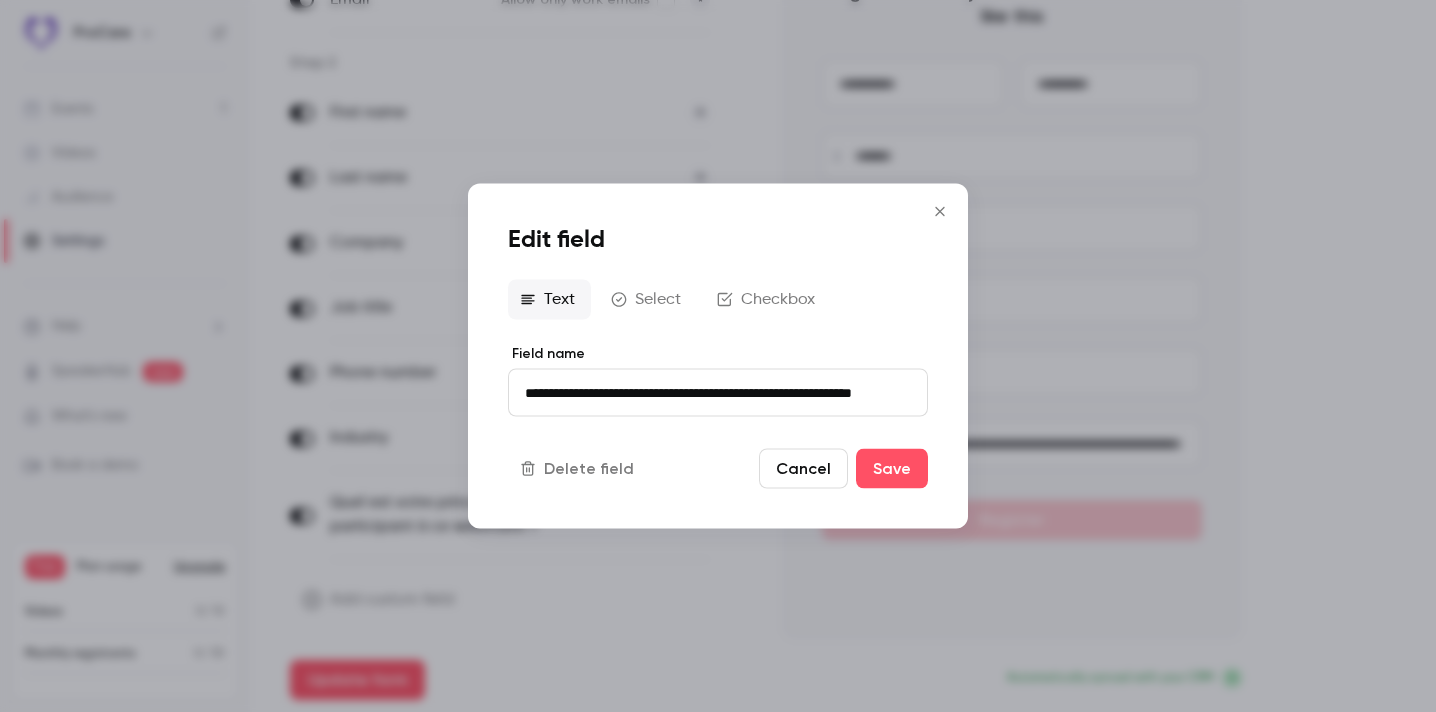 scroll, scrollTop: 0, scrollLeft: 20, axis: horizontal 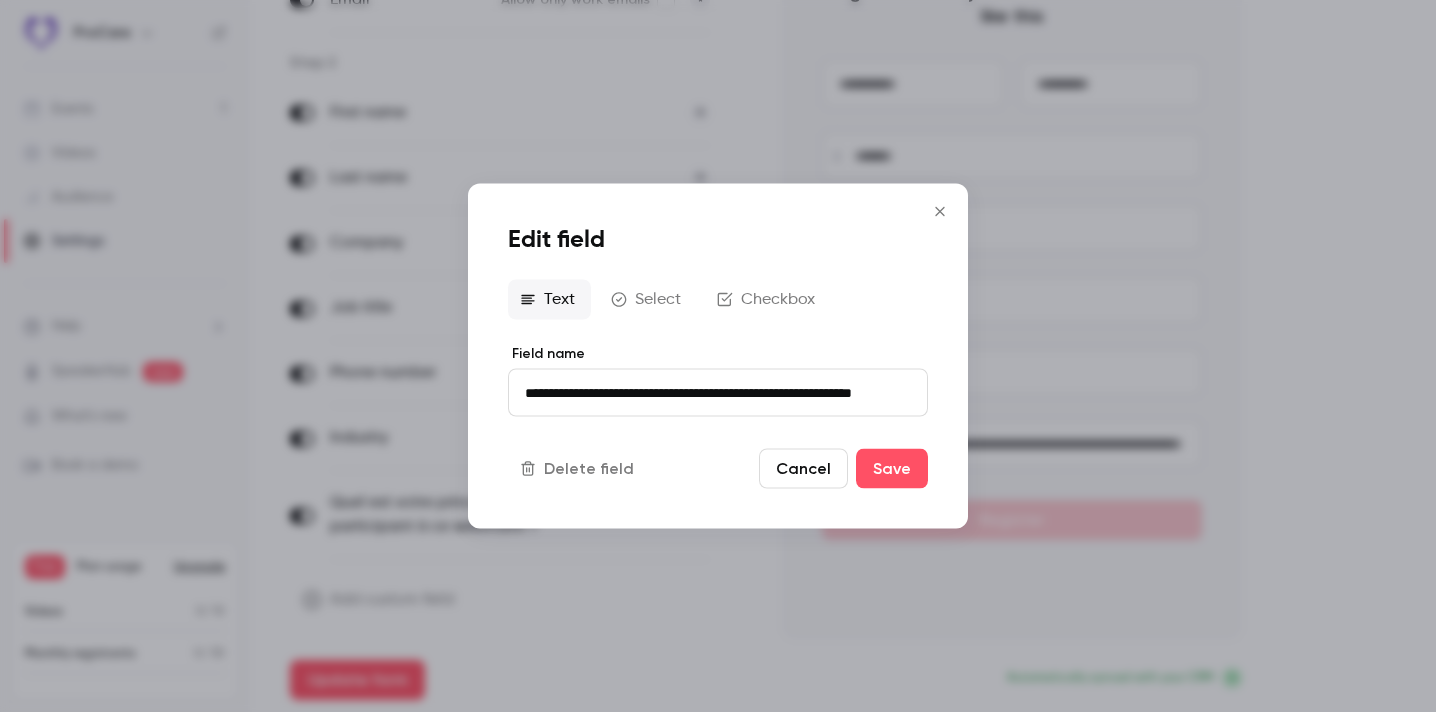 click on "Select" at bounding box center (648, 300) 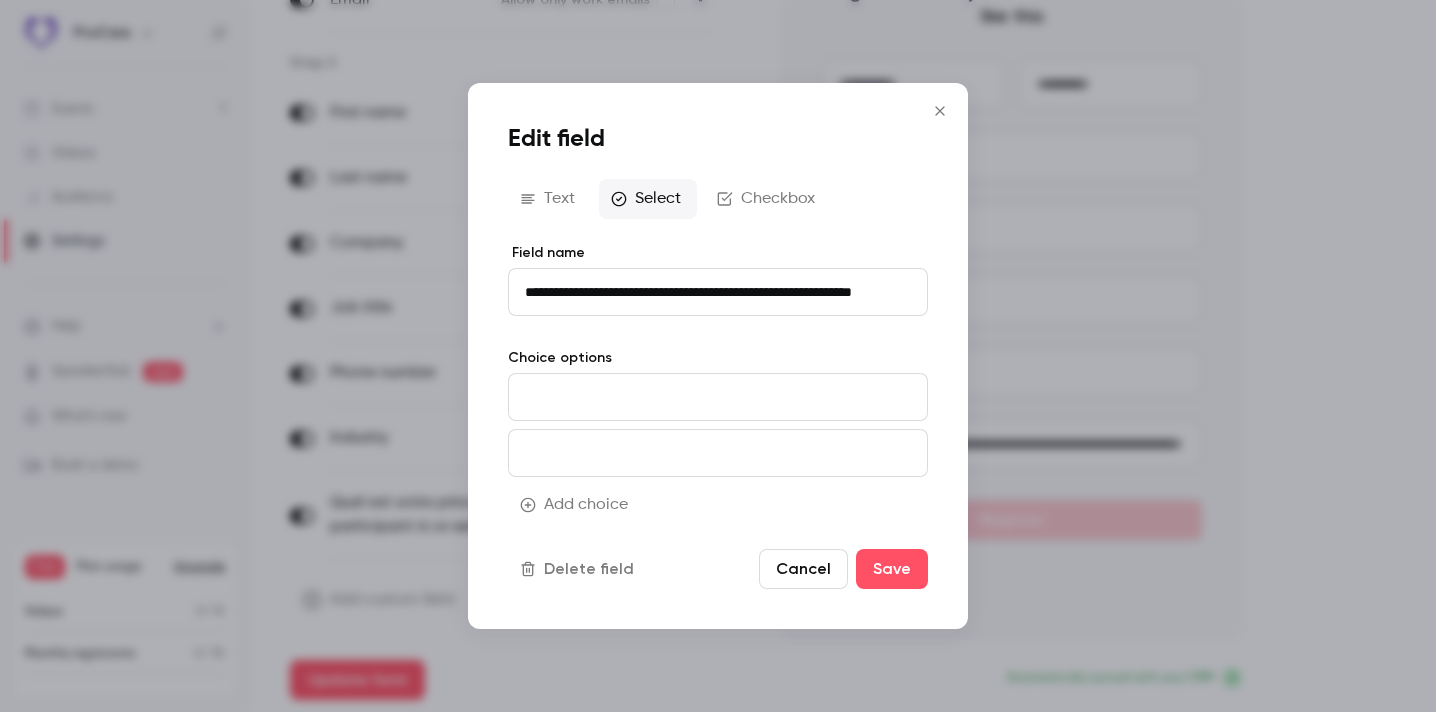 scroll, scrollTop: 0, scrollLeft: 20, axis: horizontal 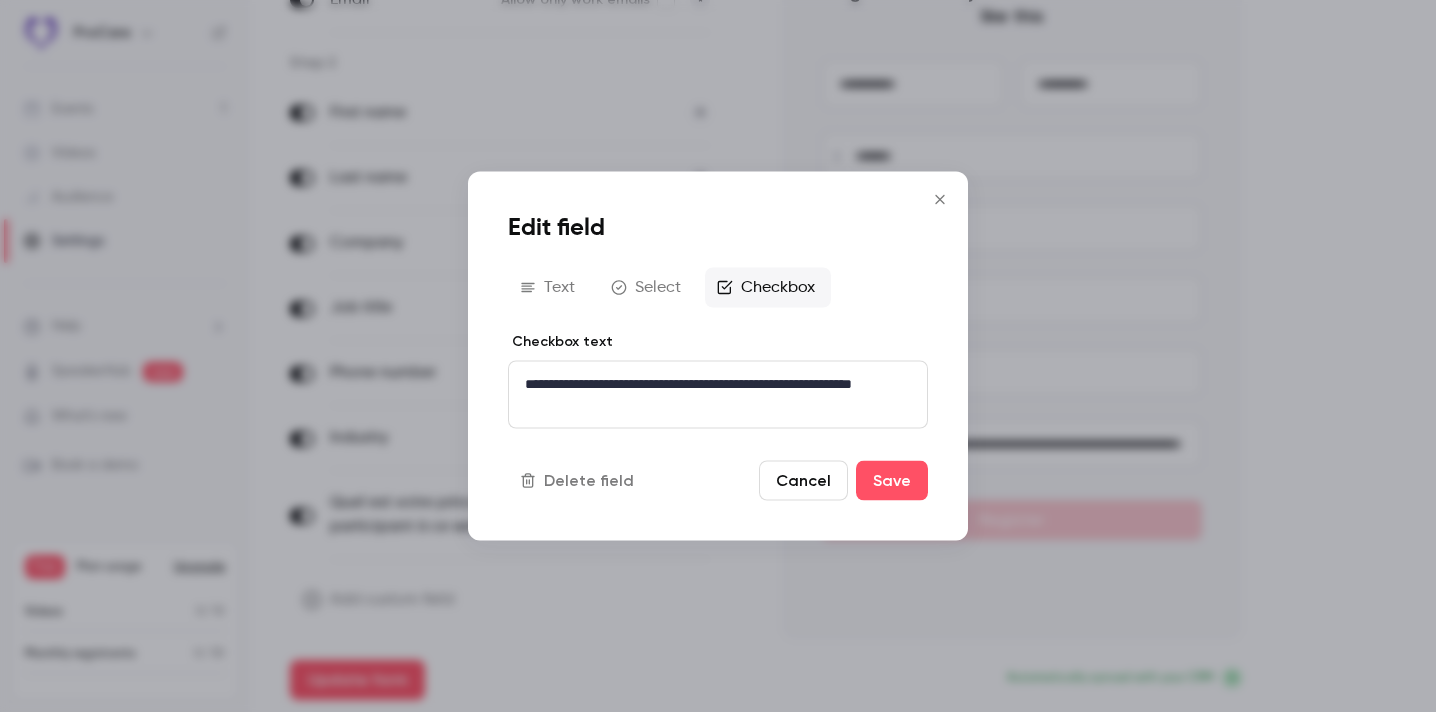 click on "Text" at bounding box center [549, 288] 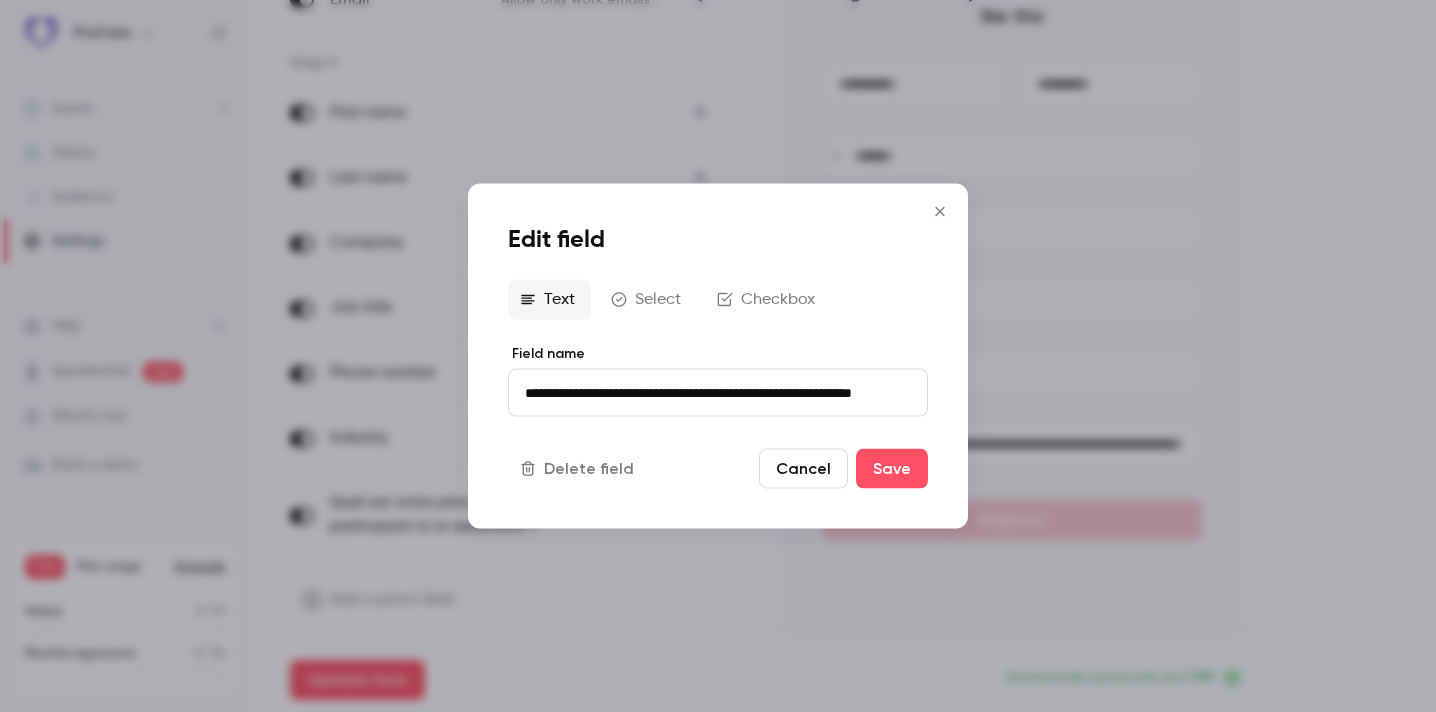 scroll, scrollTop: 0, scrollLeft: 20, axis: horizontal 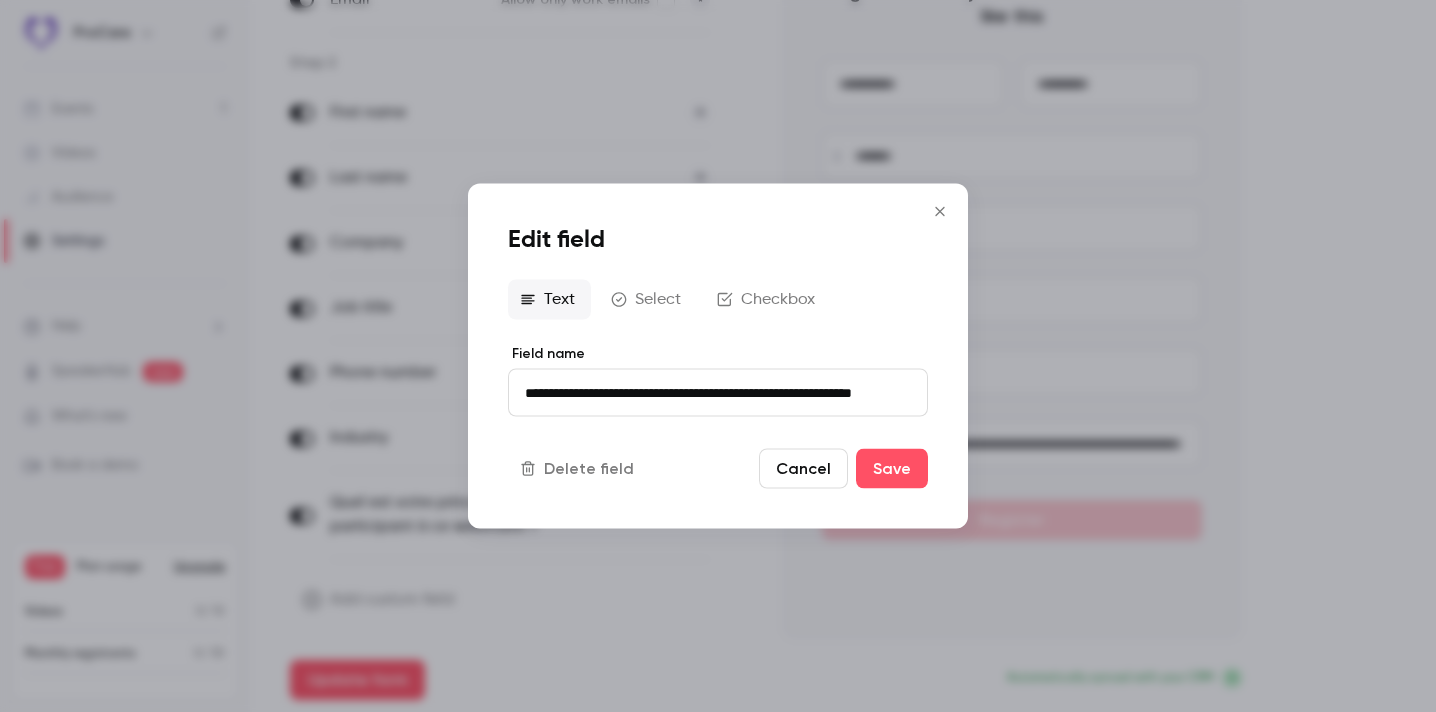 click 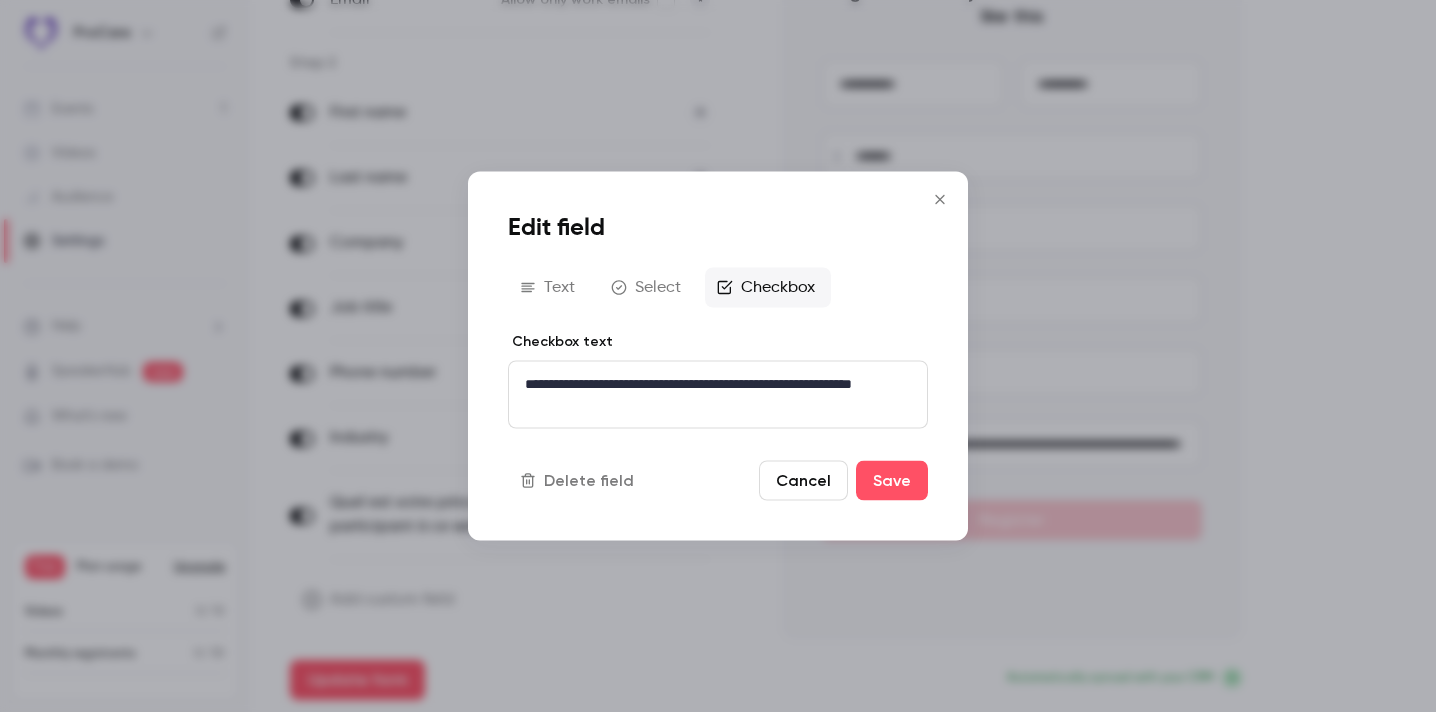 click 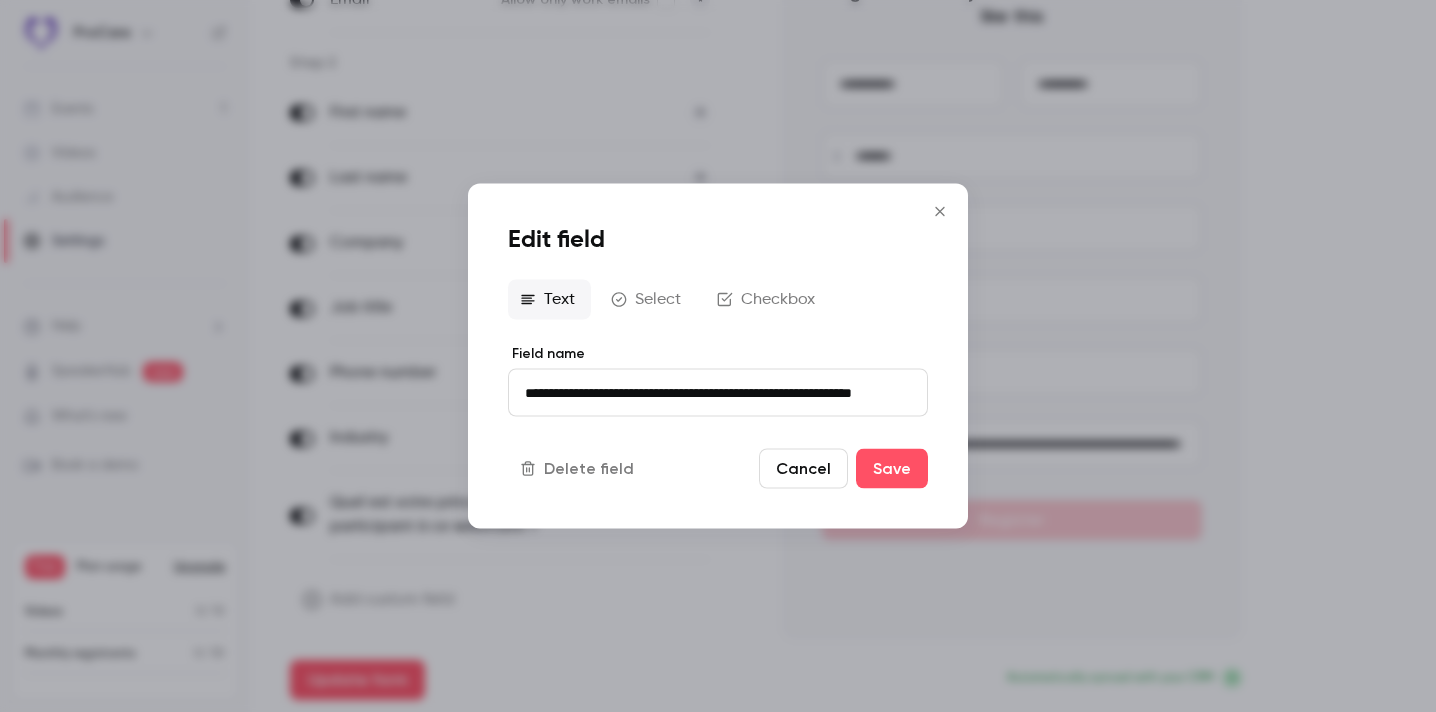 scroll, scrollTop: 0, scrollLeft: 20, axis: horizontal 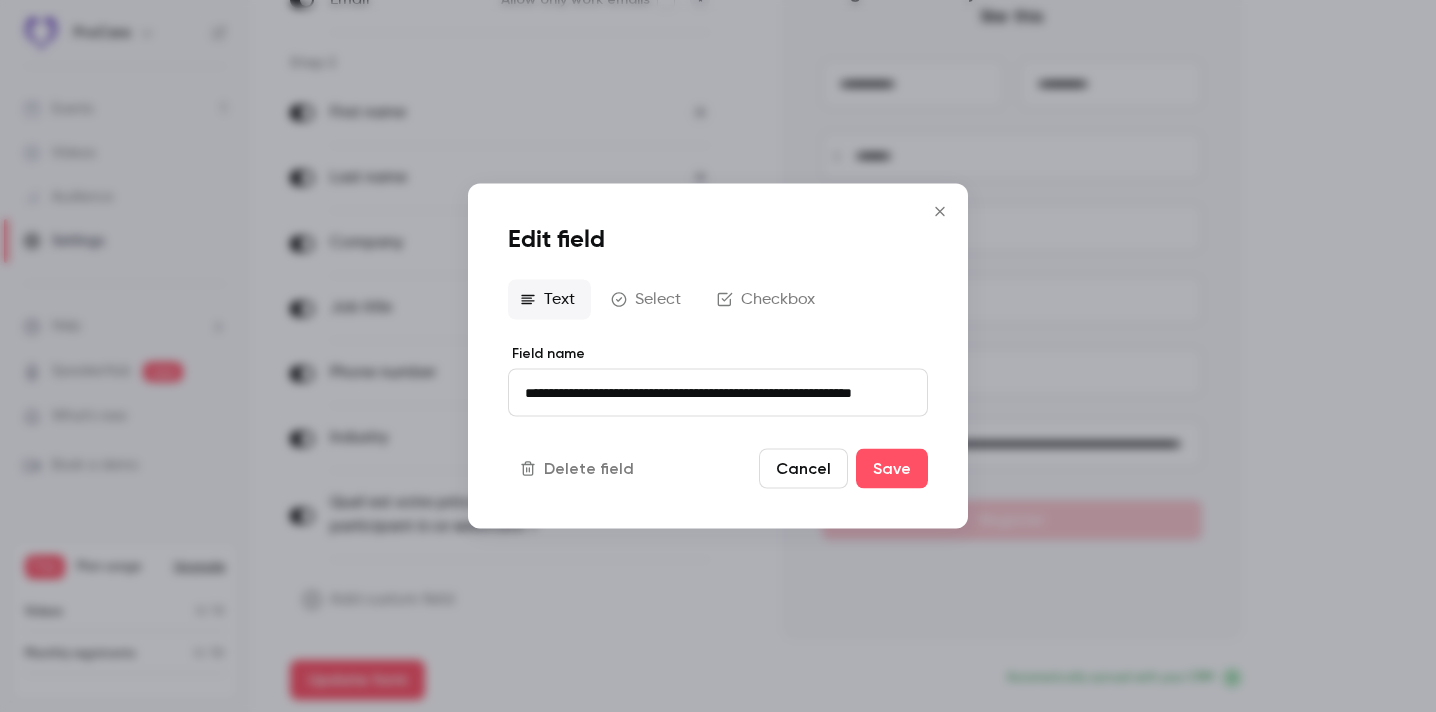 click on "Select" at bounding box center (648, 300) 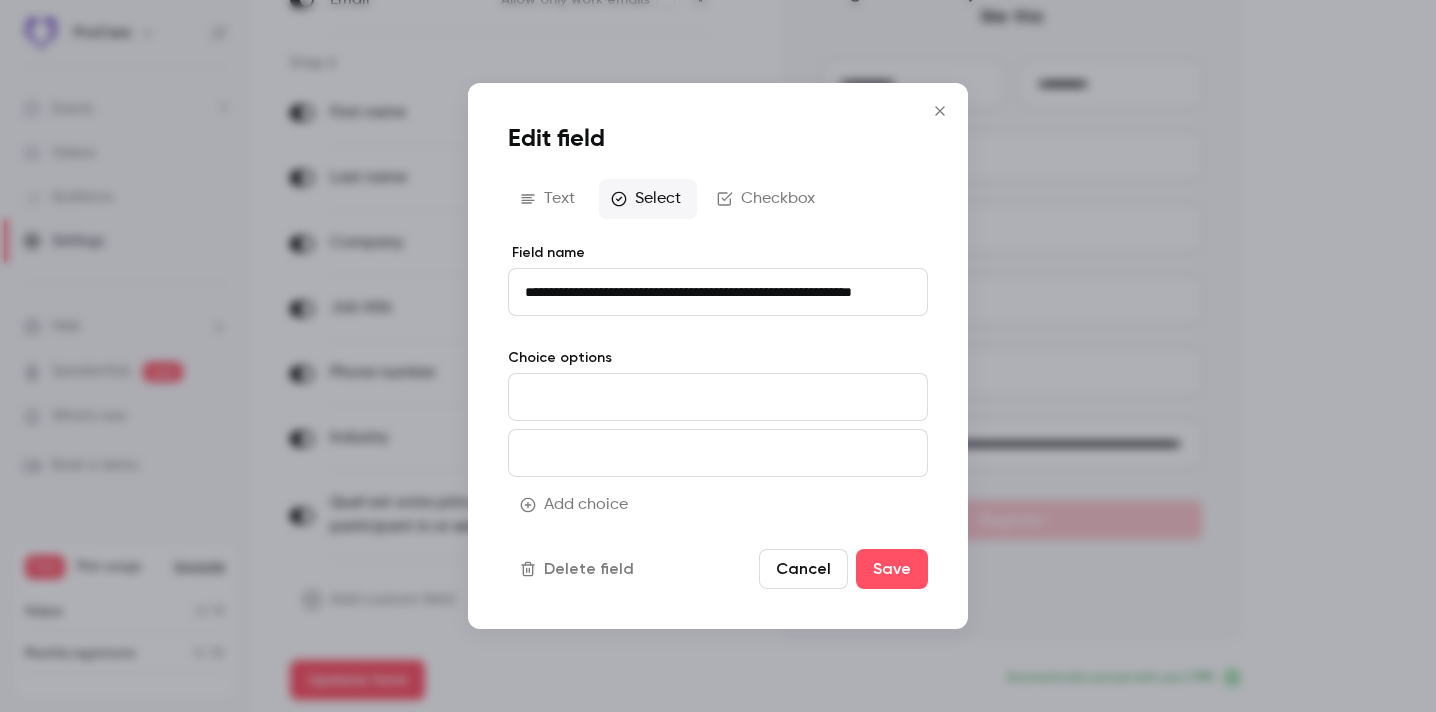 scroll, scrollTop: 0, scrollLeft: 20, axis: horizontal 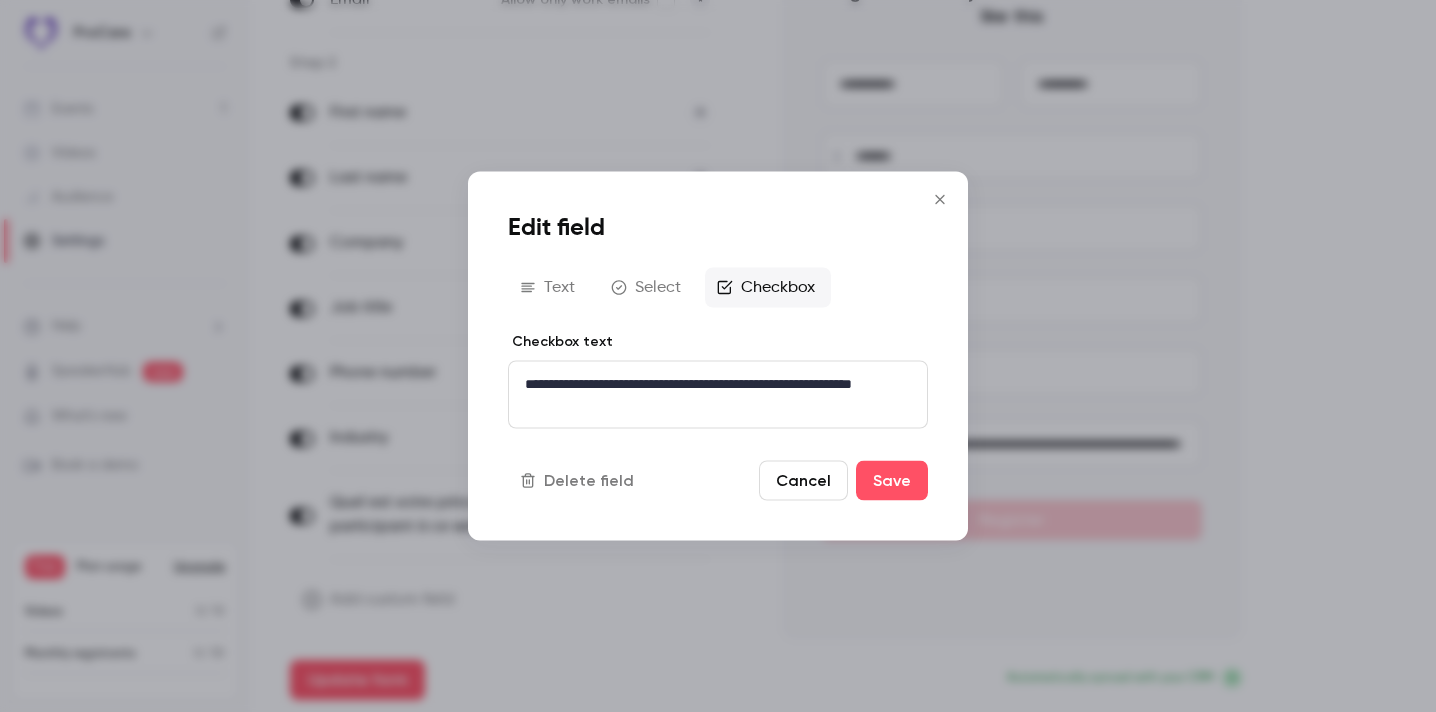 click on "**********" at bounding box center [718, 395] 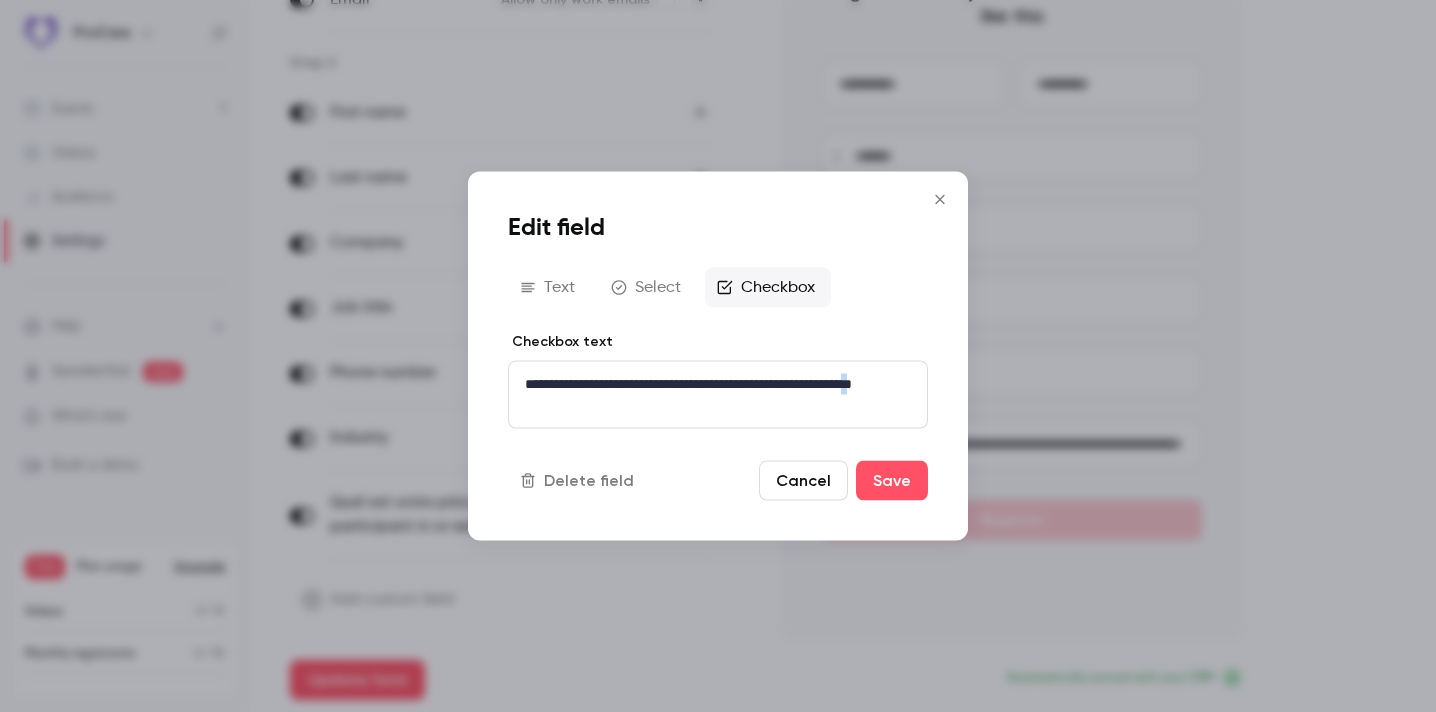 click on "**********" at bounding box center (718, 395) 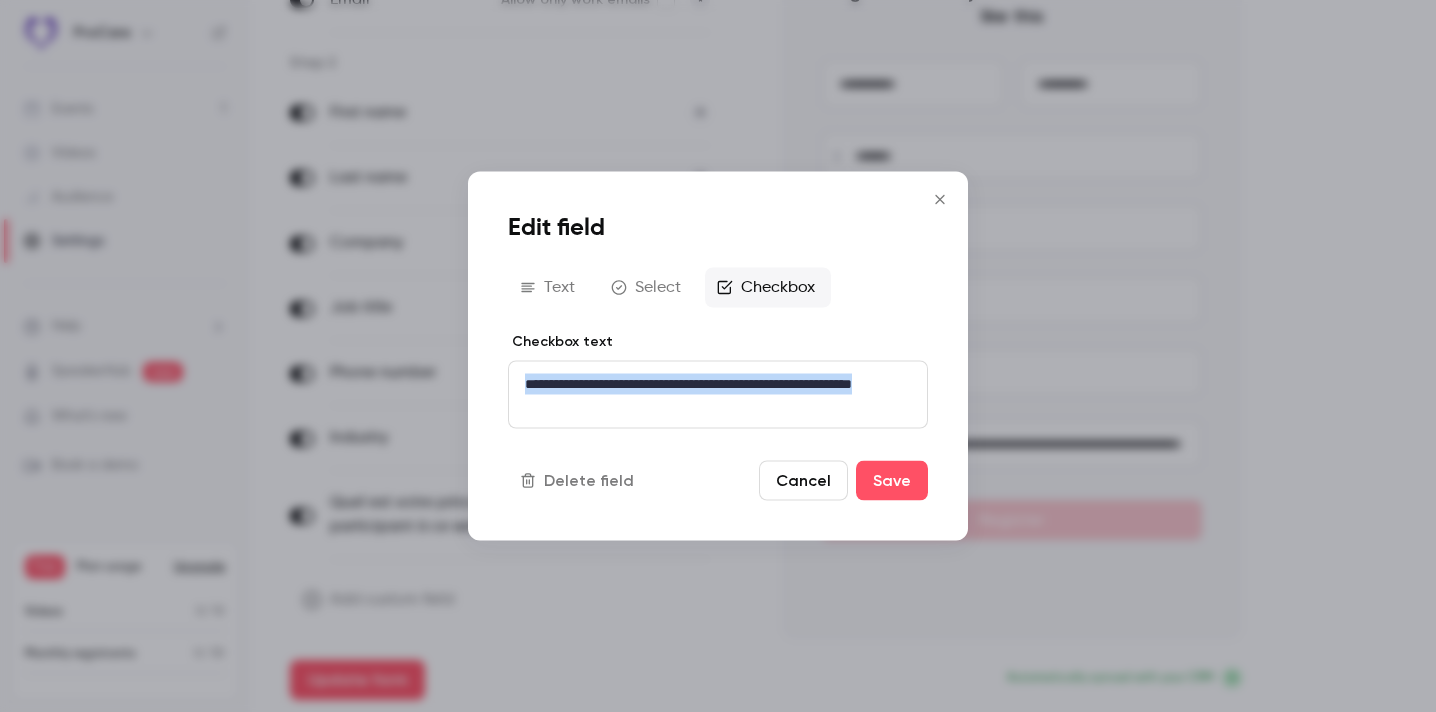 click on "**********" at bounding box center (718, 395) 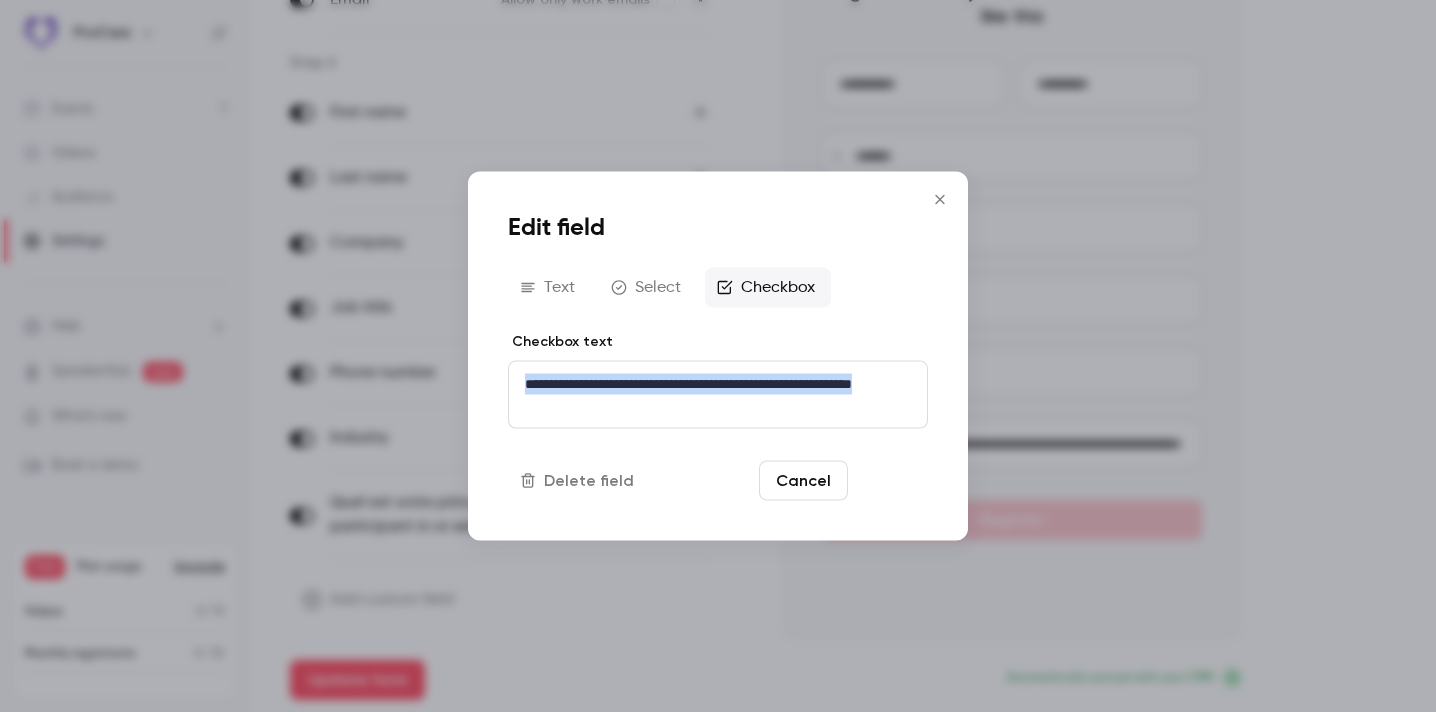 click on "Save" at bounding box center (892, 481) 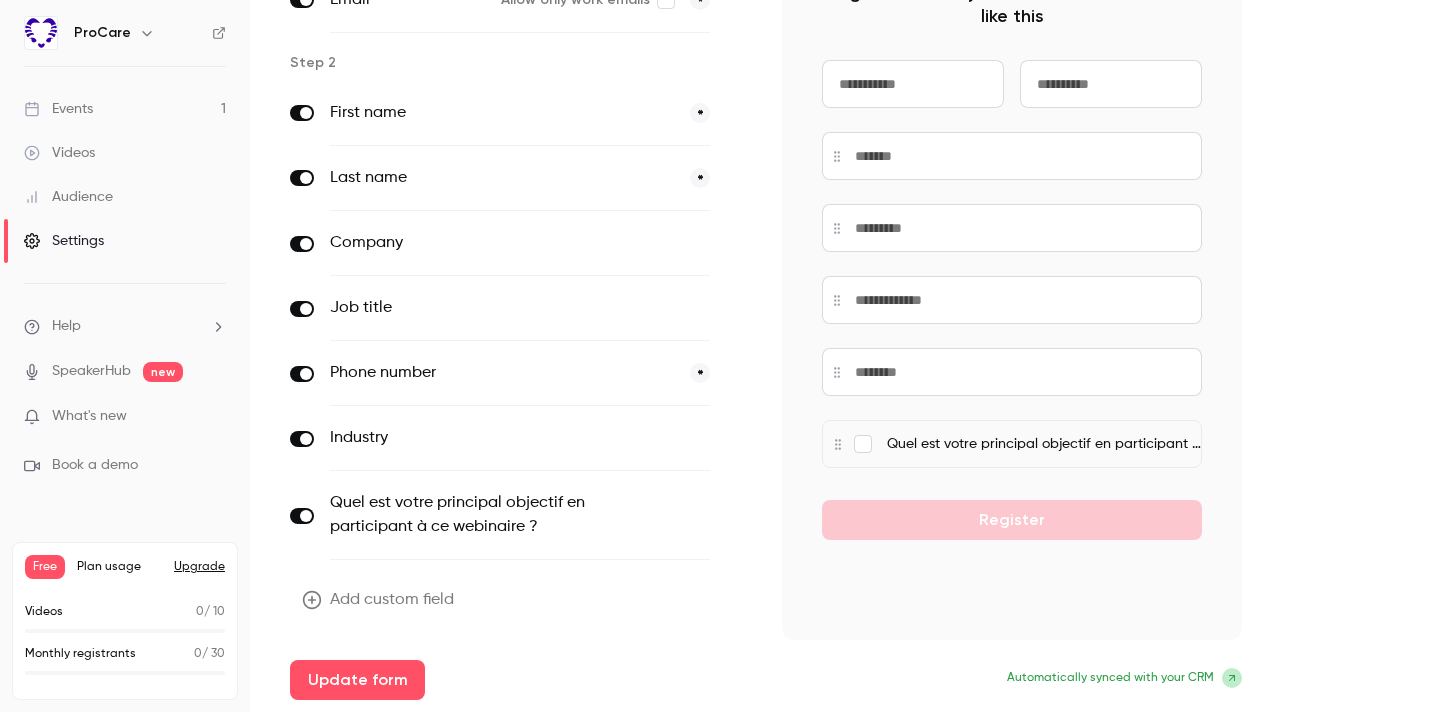 click 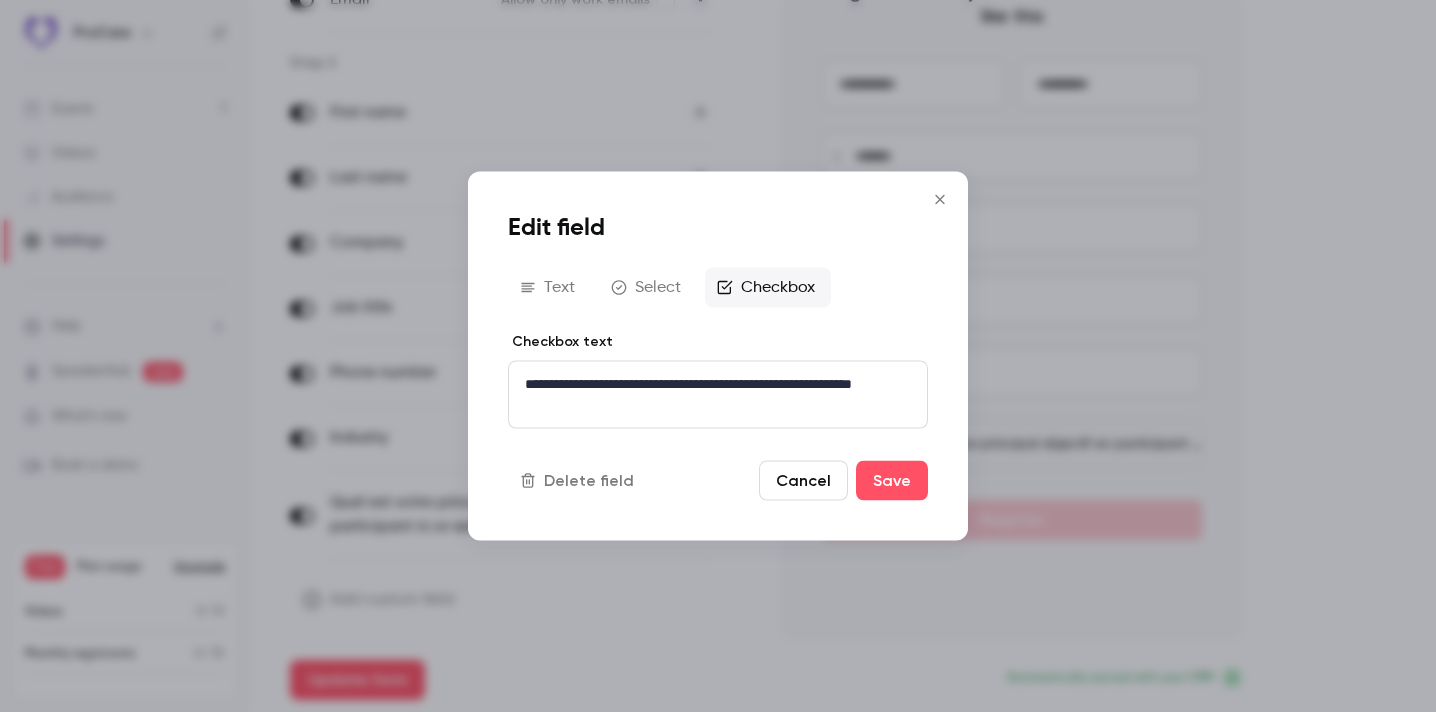 click on "Checkbox" at bounding box center [768, 288] 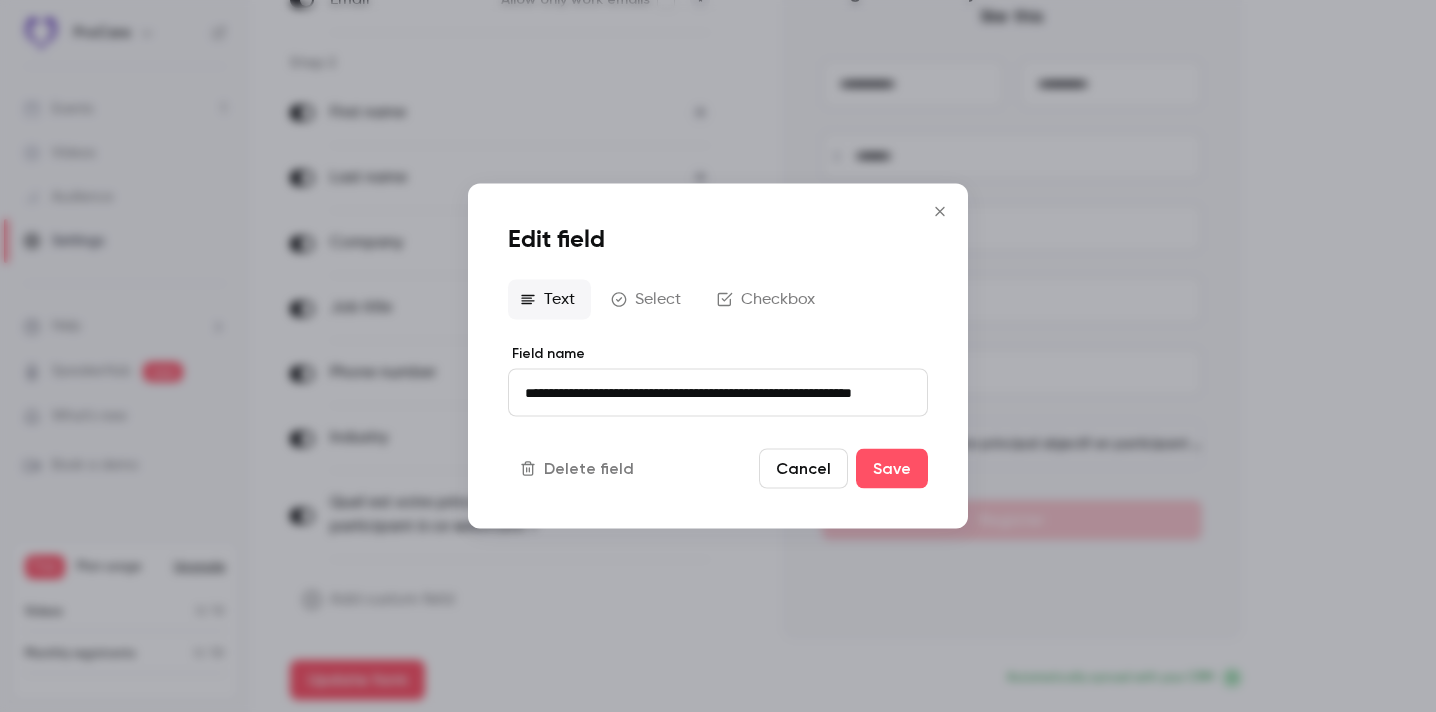 scroll, scrollTop: 0, scrollLeft: 20, axis: horizontal 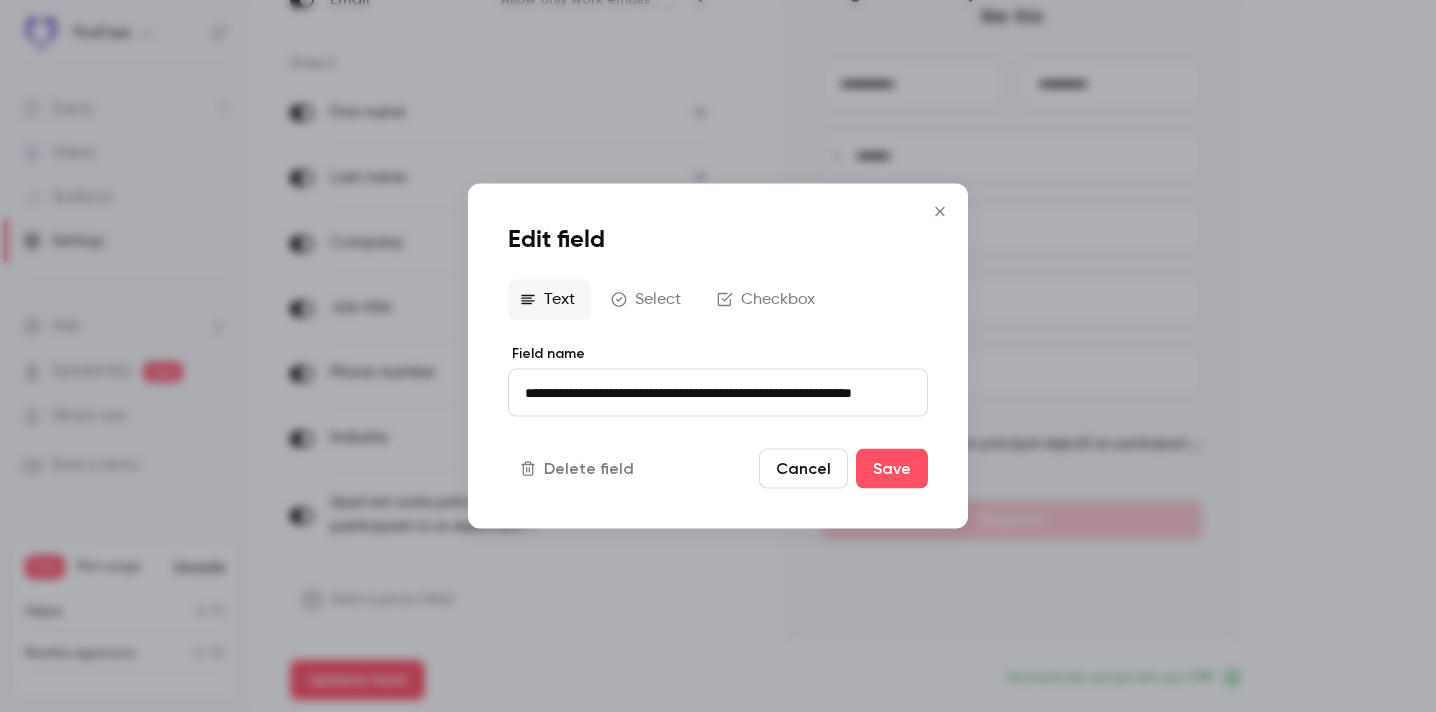 type on "**********" 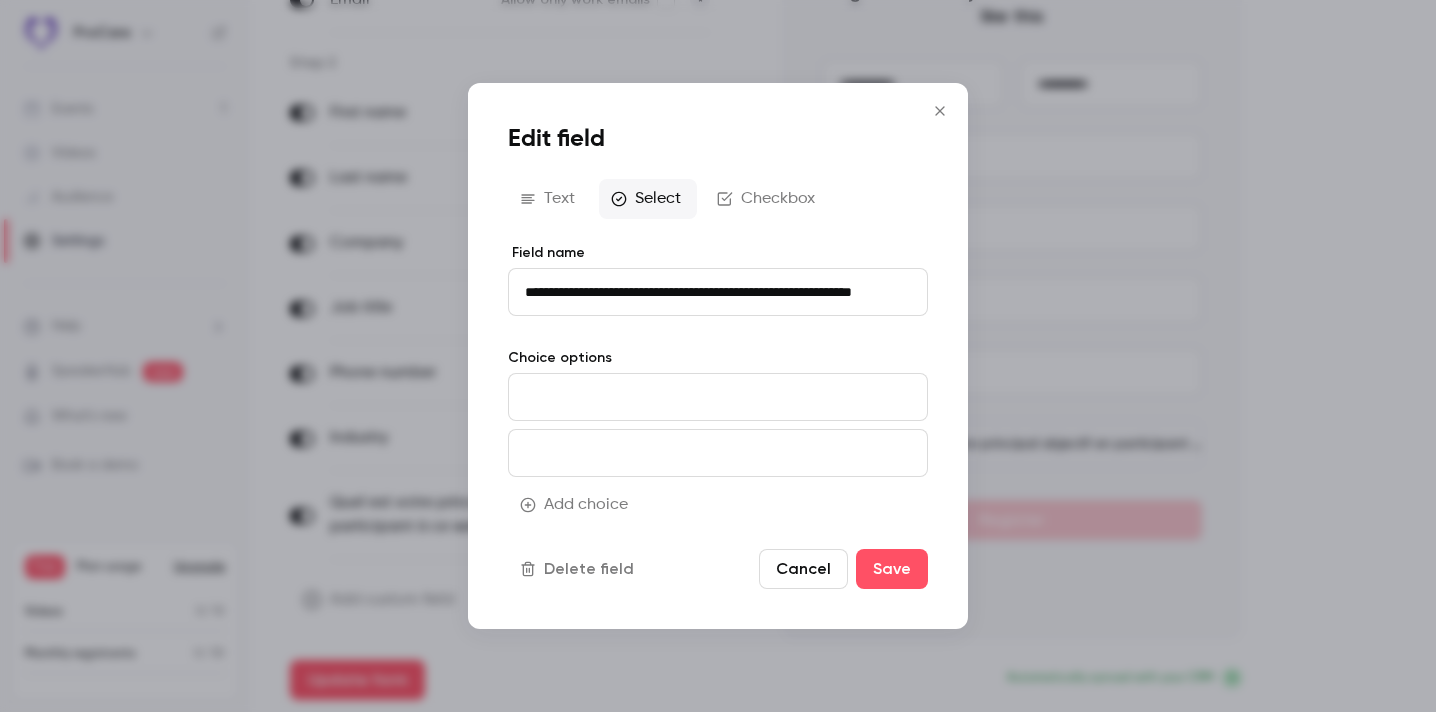 scroll, scrollTop: 0, scrollLeft: 20, axis: horizontal 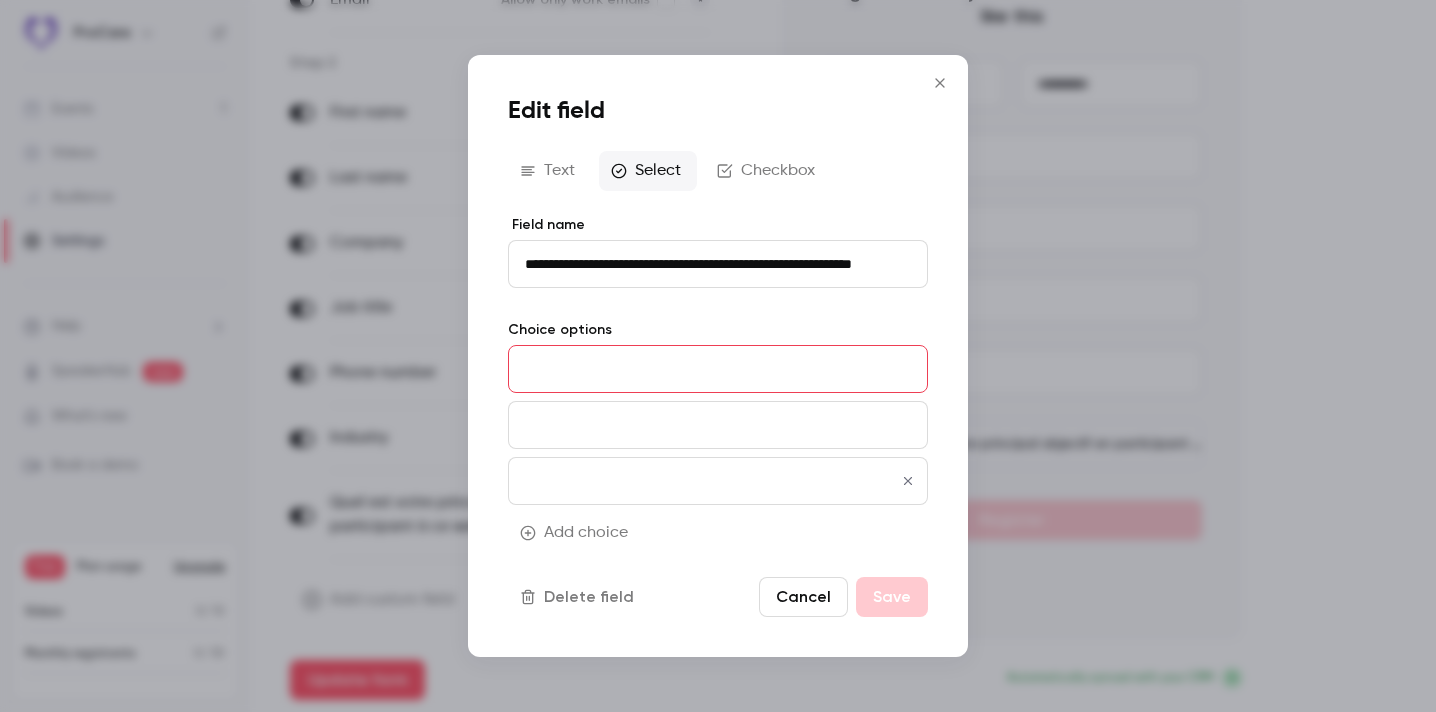 click at bounding box center (718, 369) 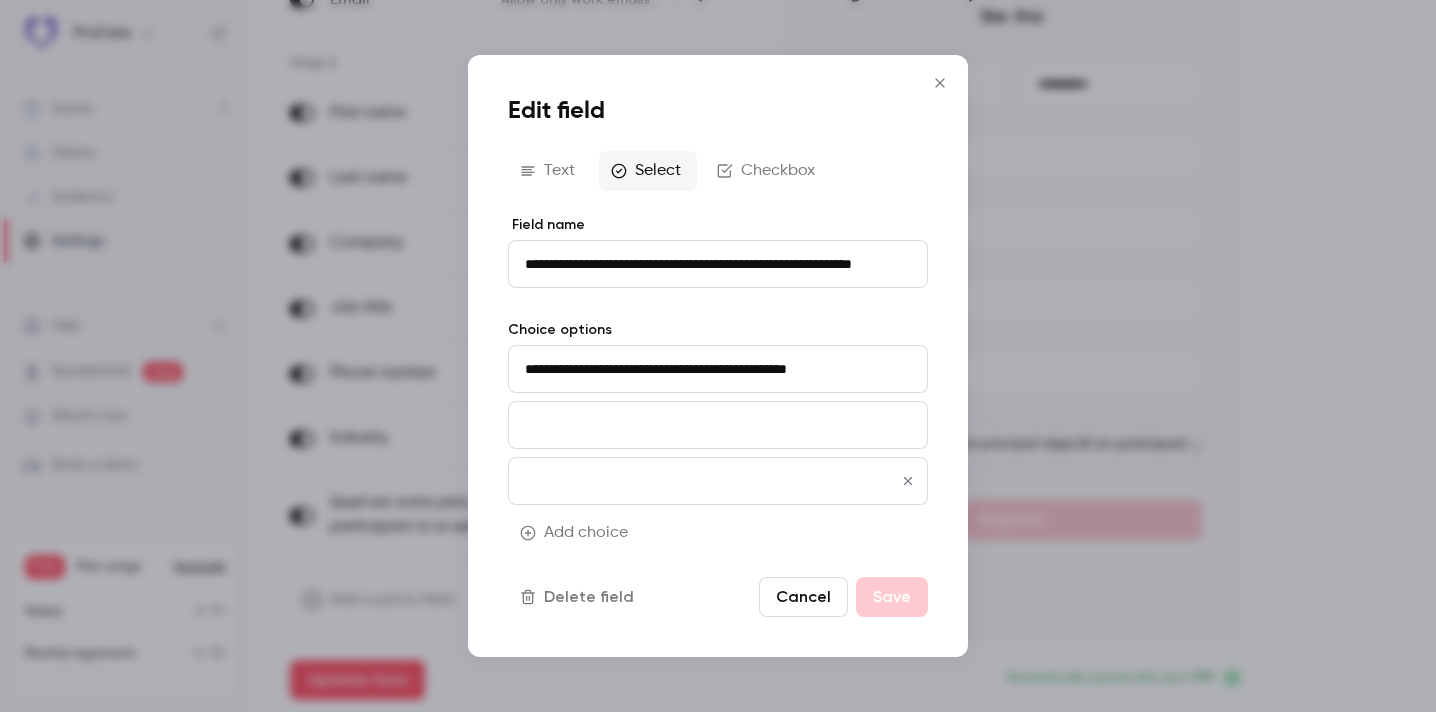 type on "**********" 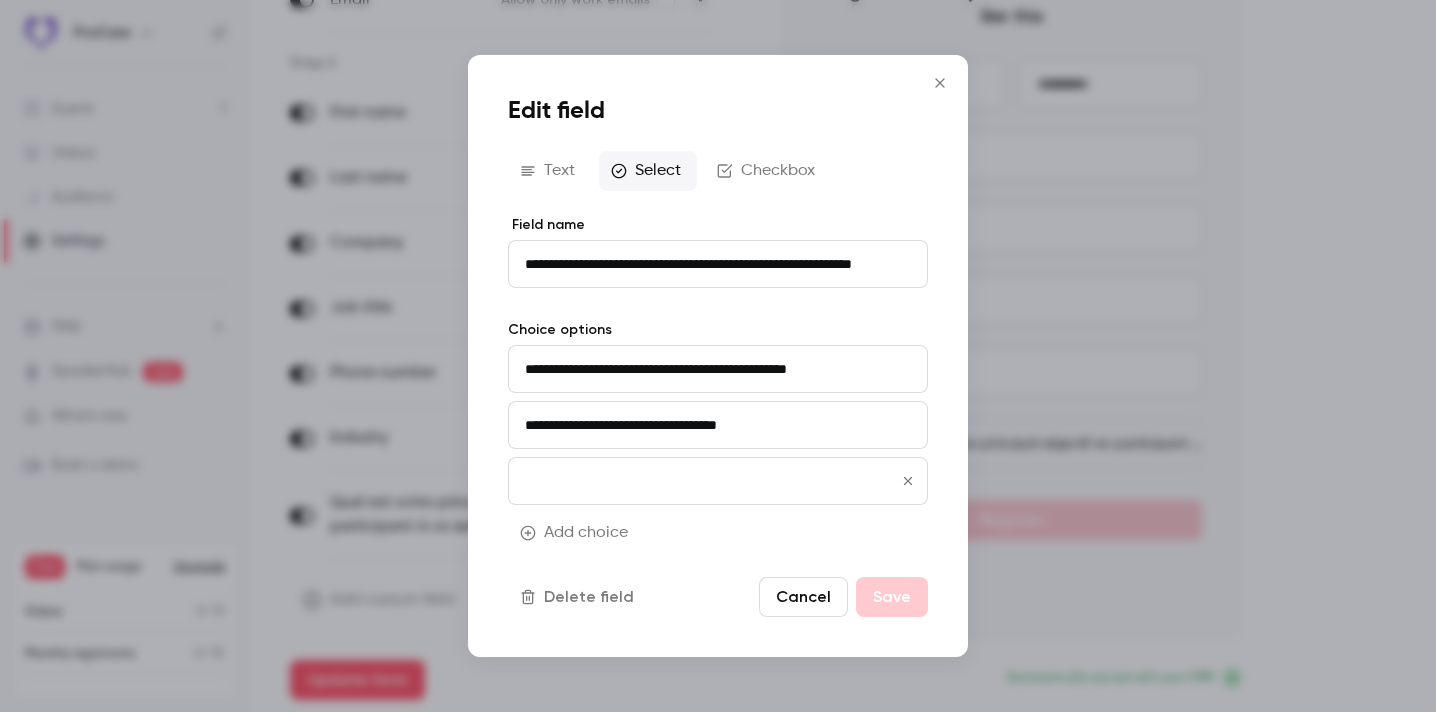 type on "**********" 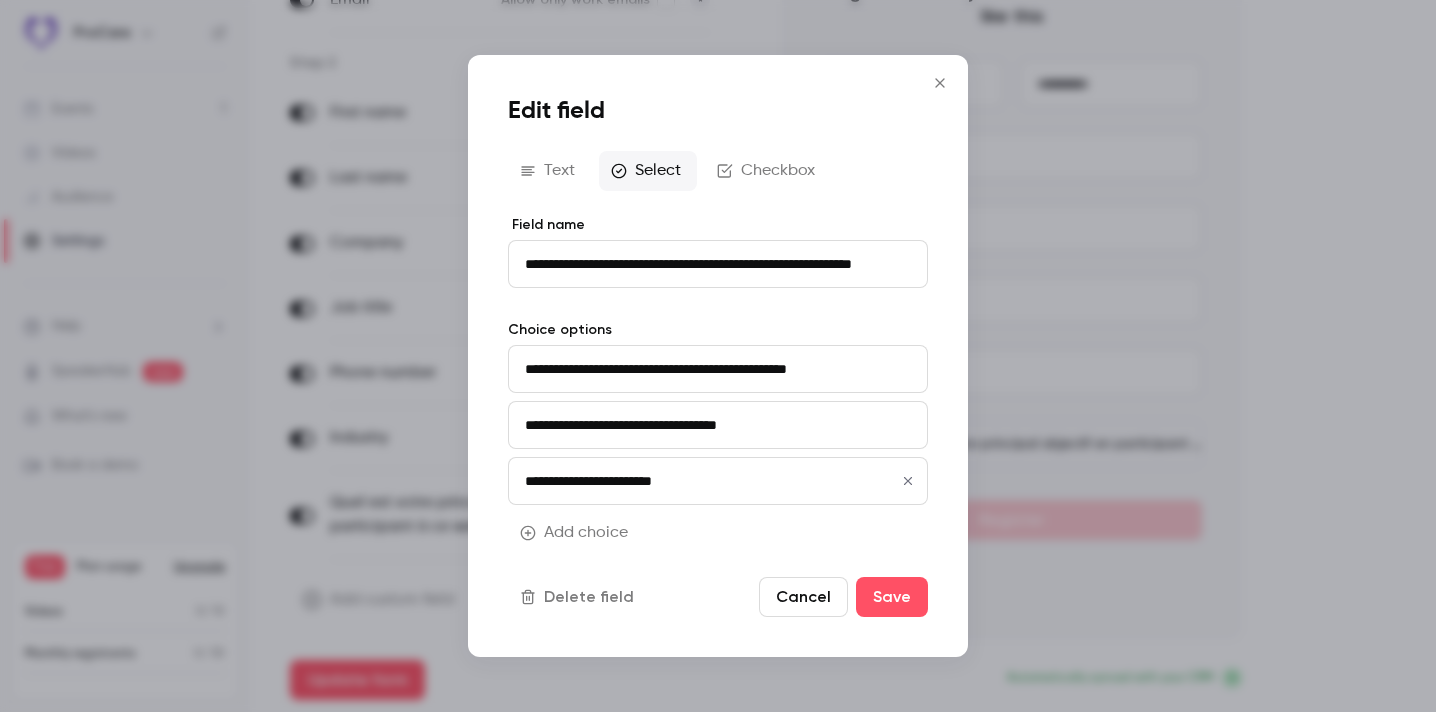 type on "**********" 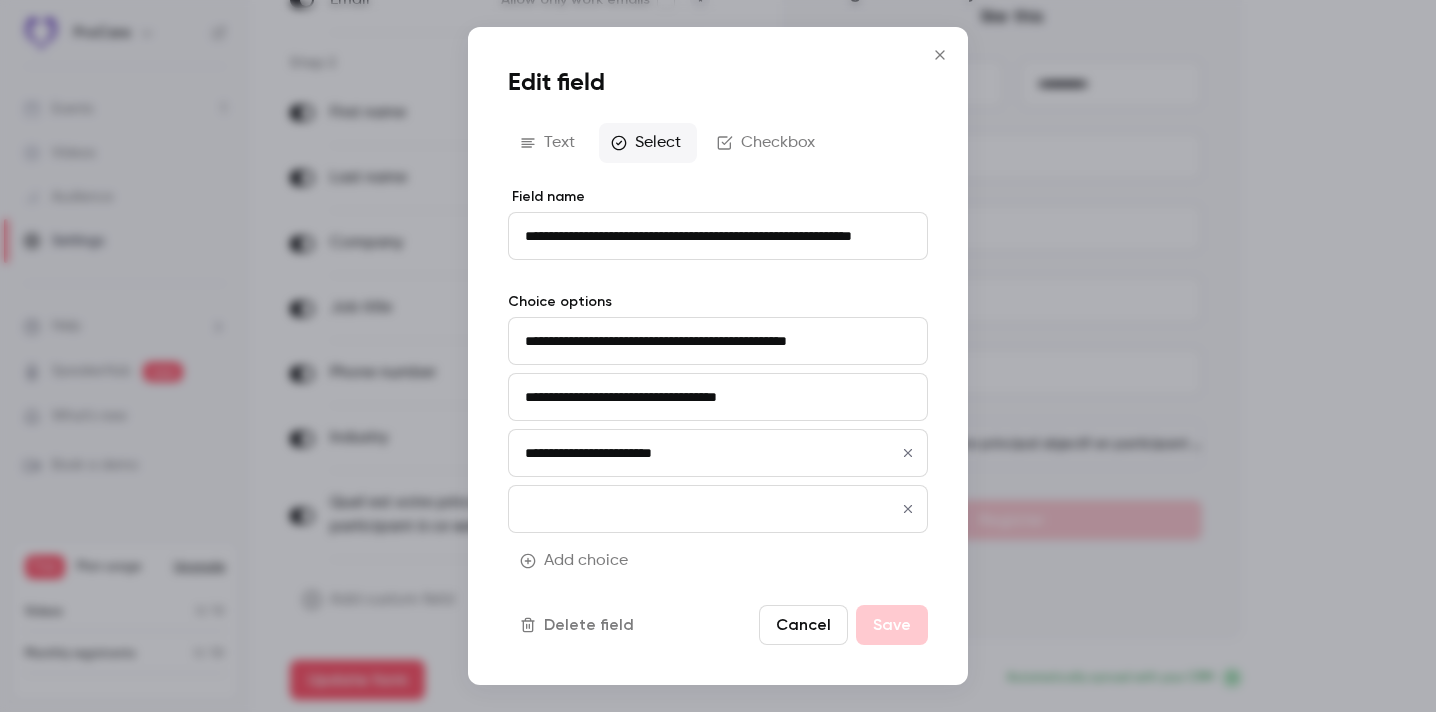 click at bounding box center (718, 509) 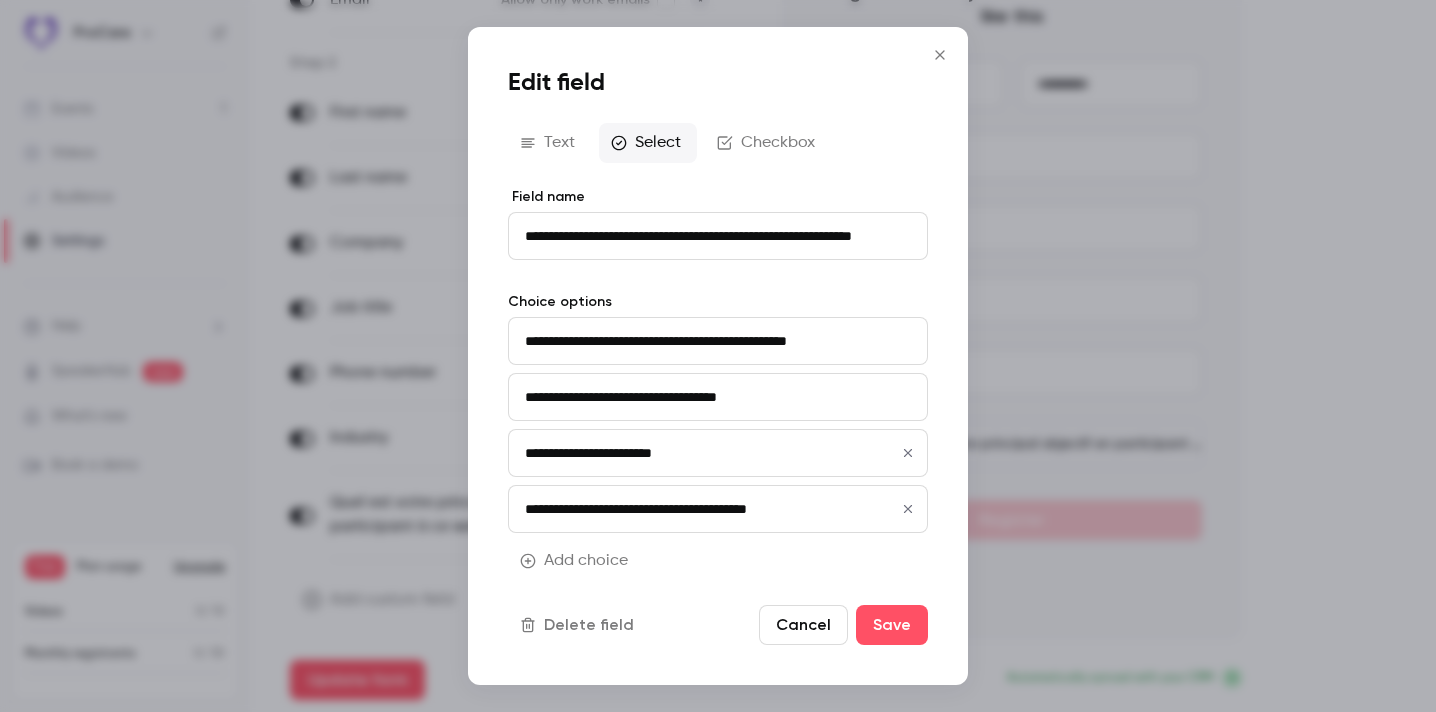 type on "**********" 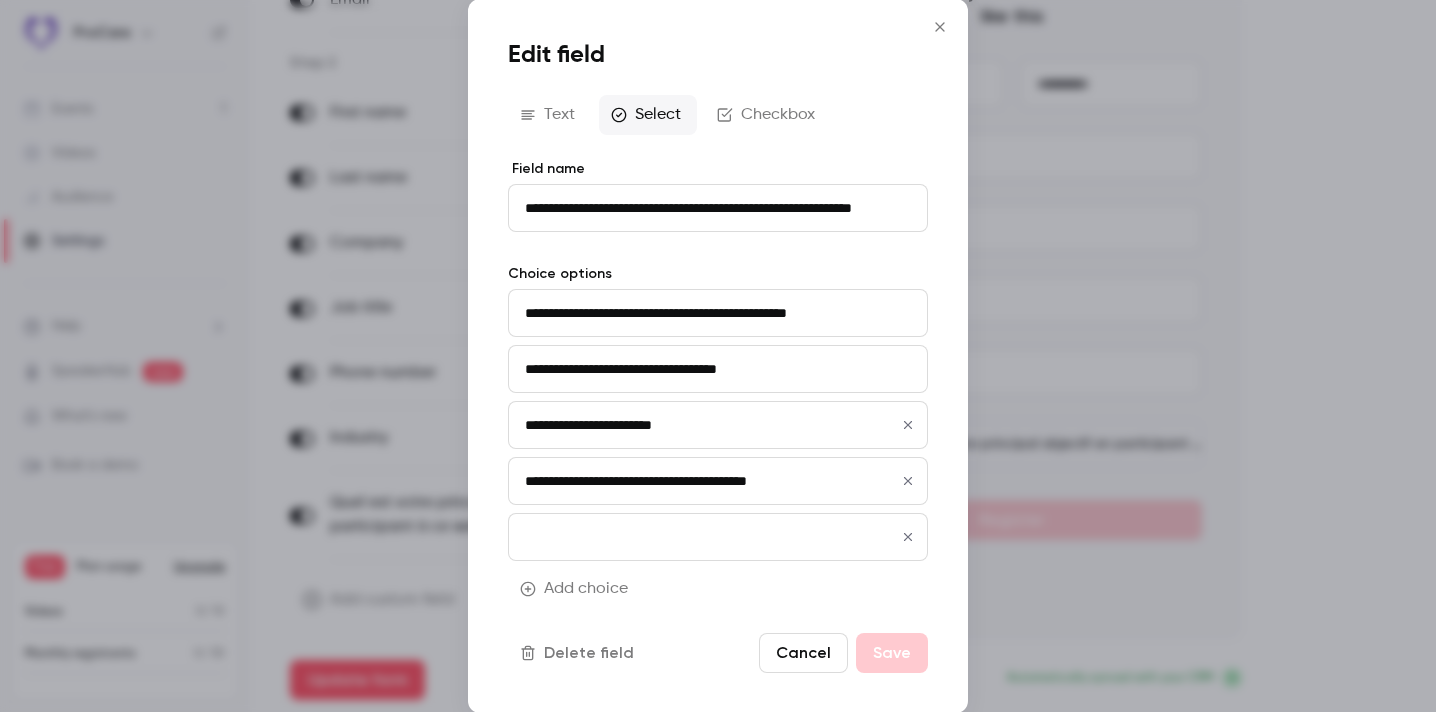 click at bounding box center [718, 537] 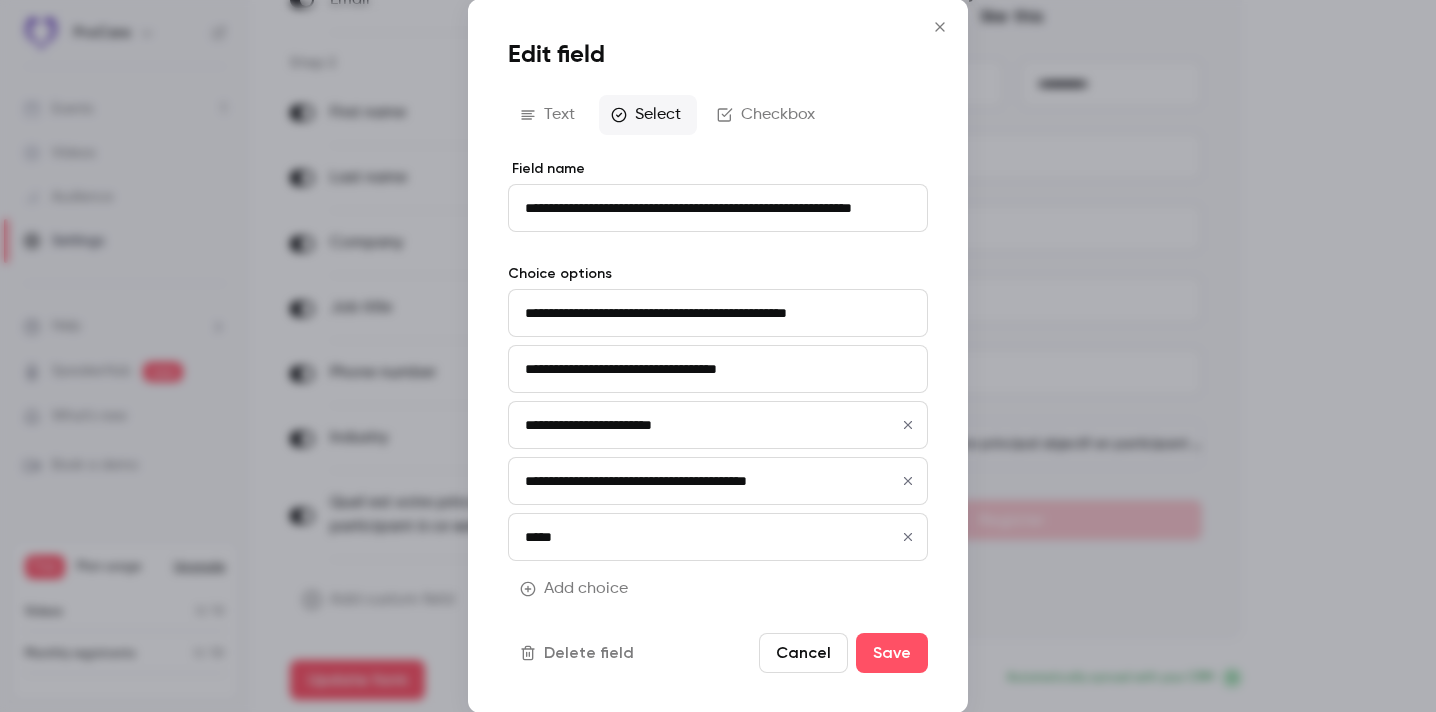 type on "*****" 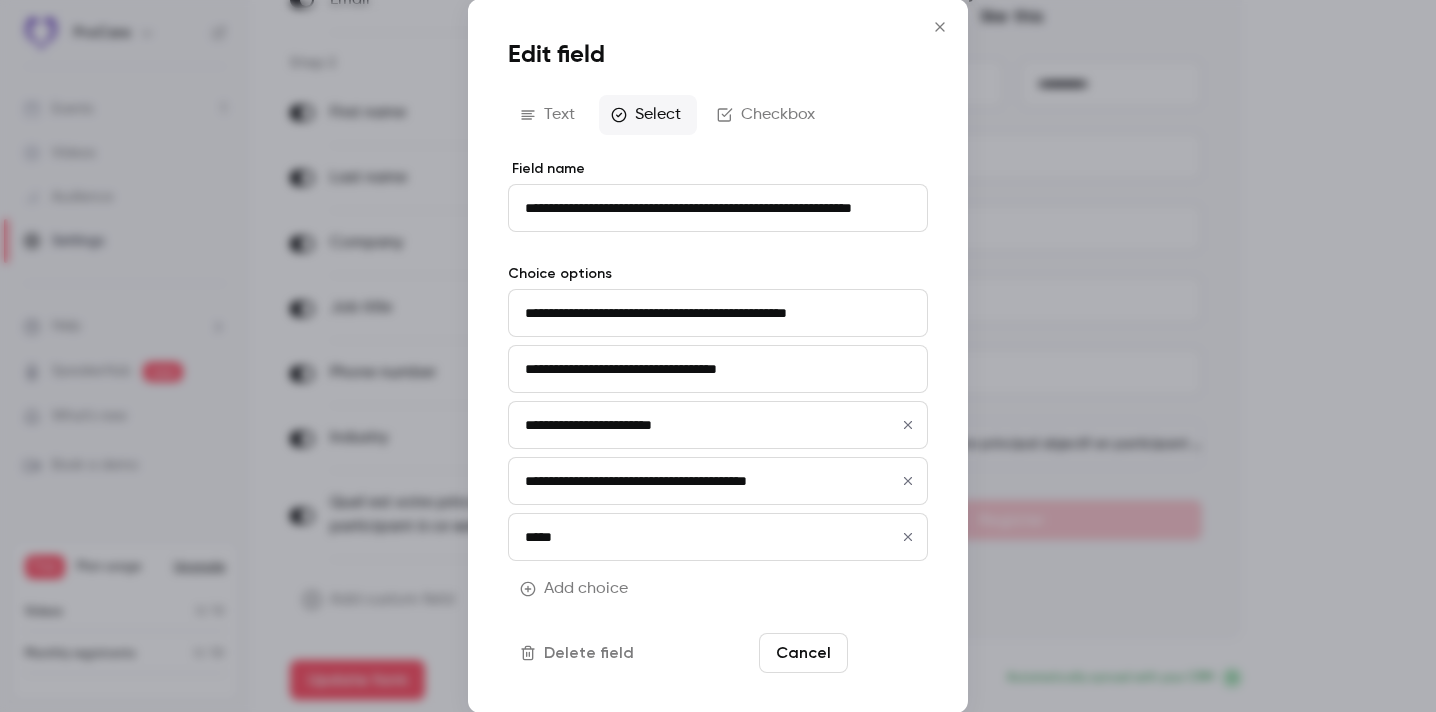 click on "Save" at bounding box center (892, 653) 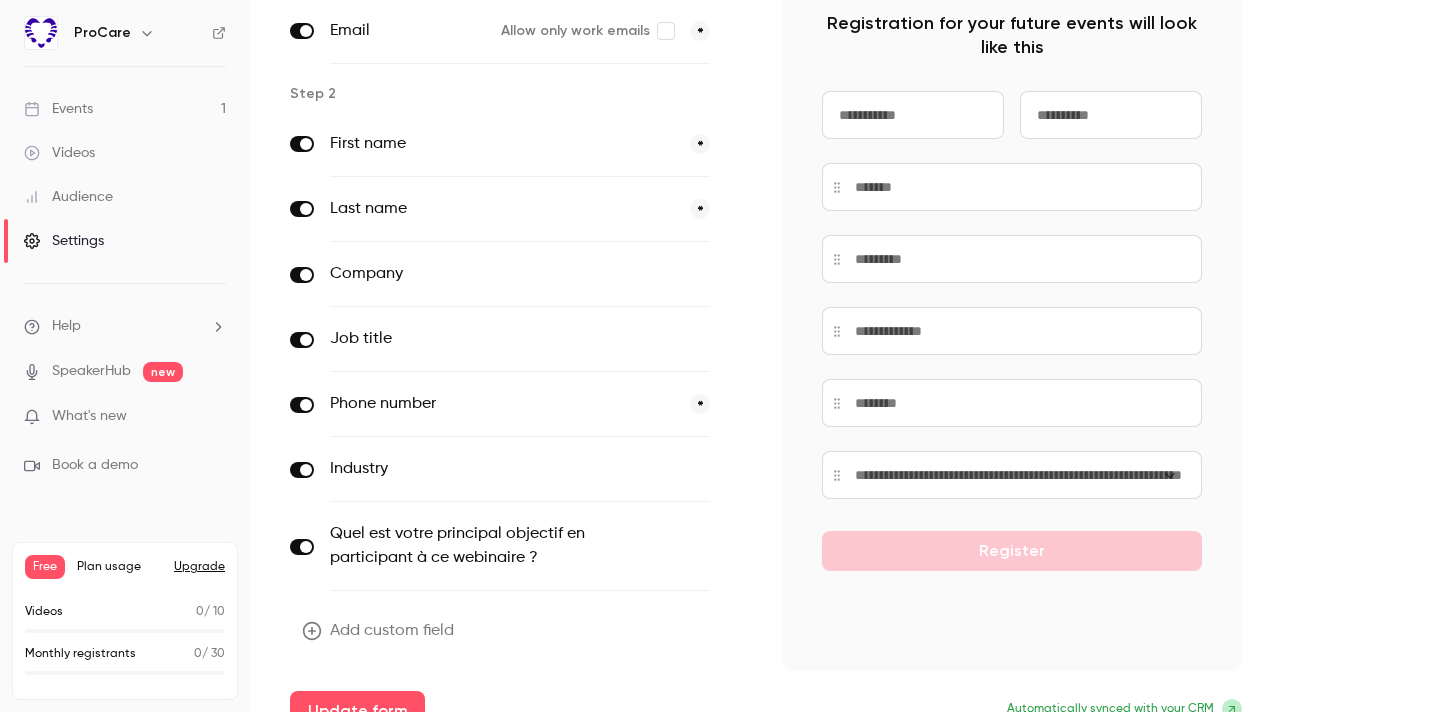 scroll, scrollTop: 232, scrollLeft: 0, axis: vertical 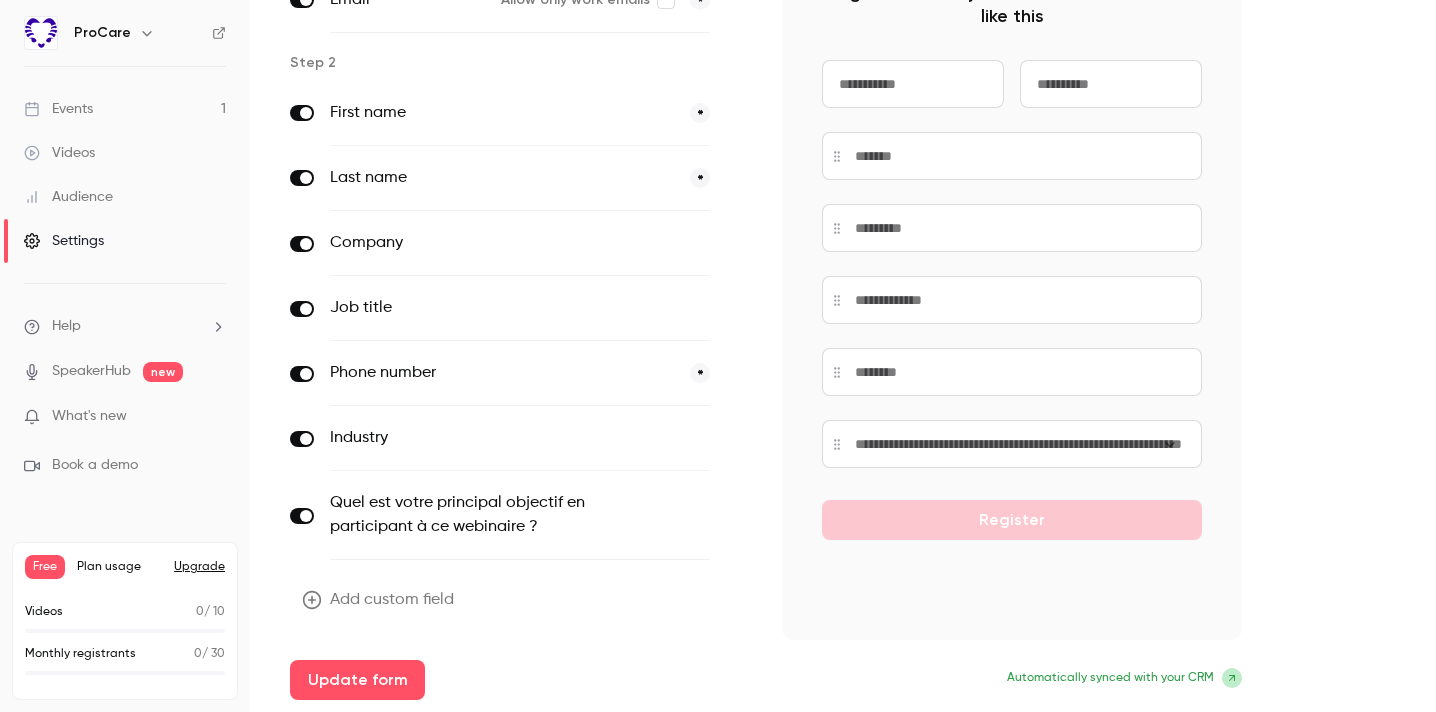 click on "Industry" at bounding box center (478, 438) 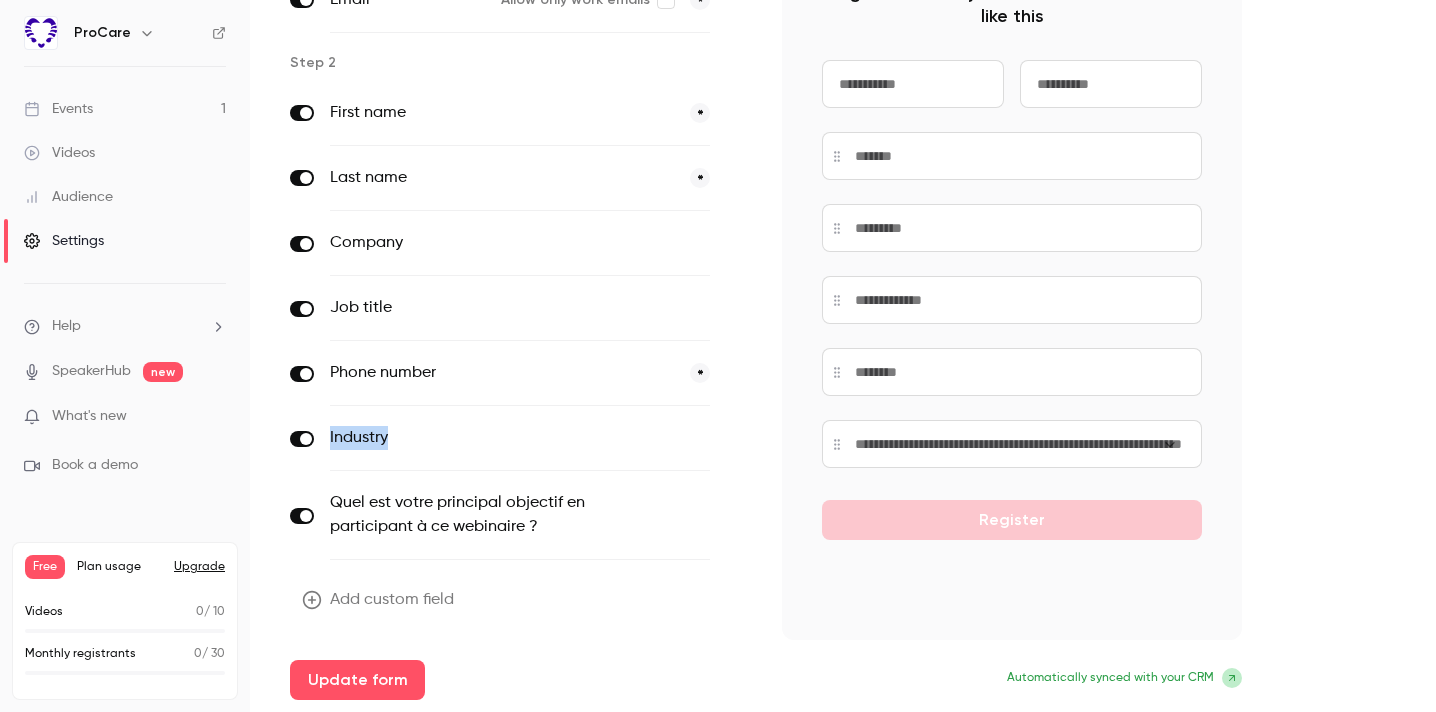 click on "Industry" at bounding box center [478, 438] 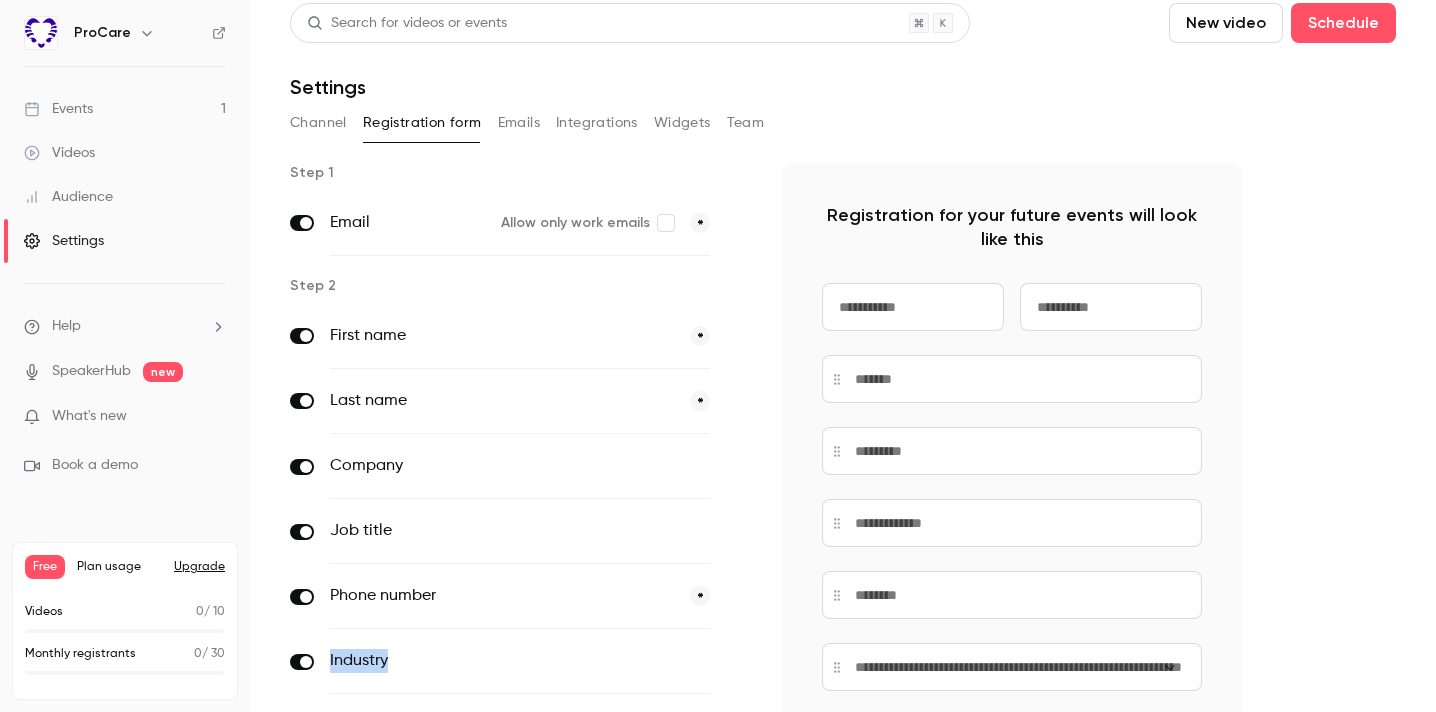 scroll, scrollTop: 0, scrollLeft: 0, axis: both 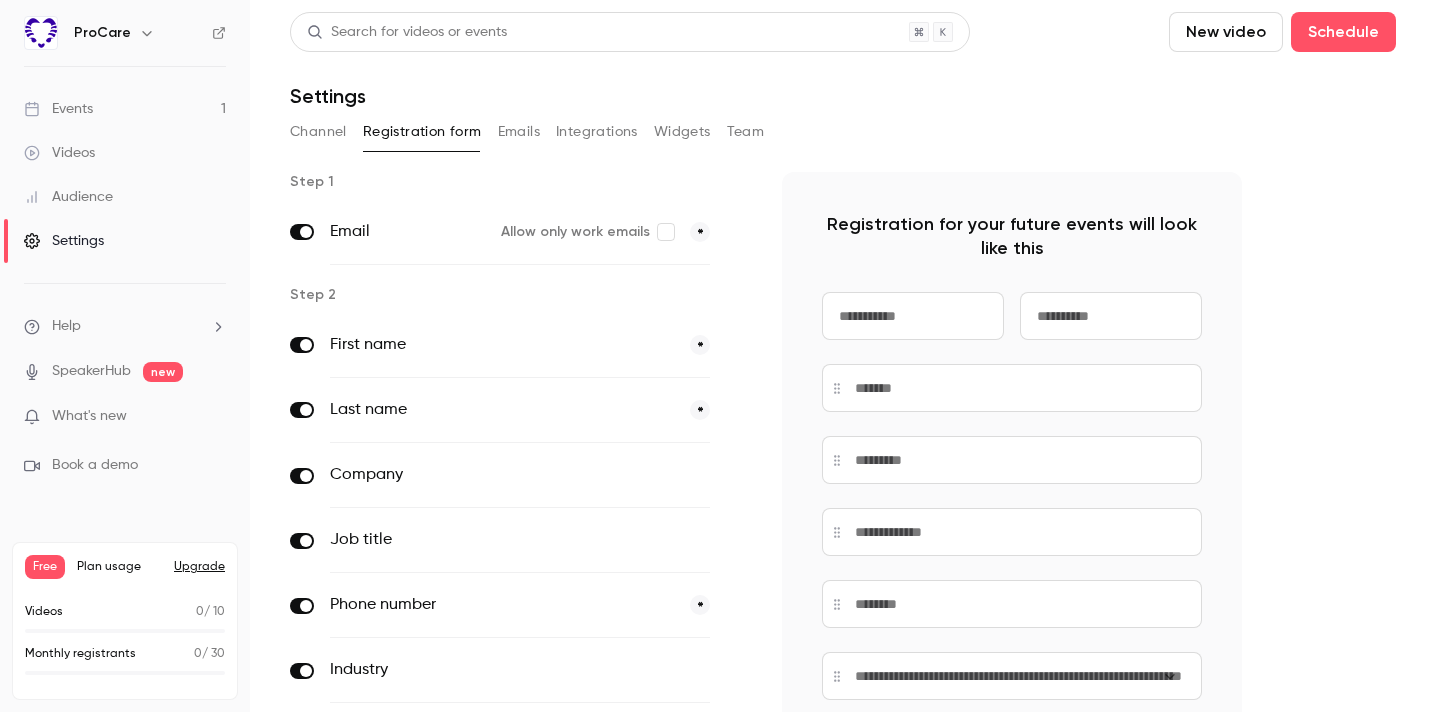 click on "Email" at bounding box center (407, 232) 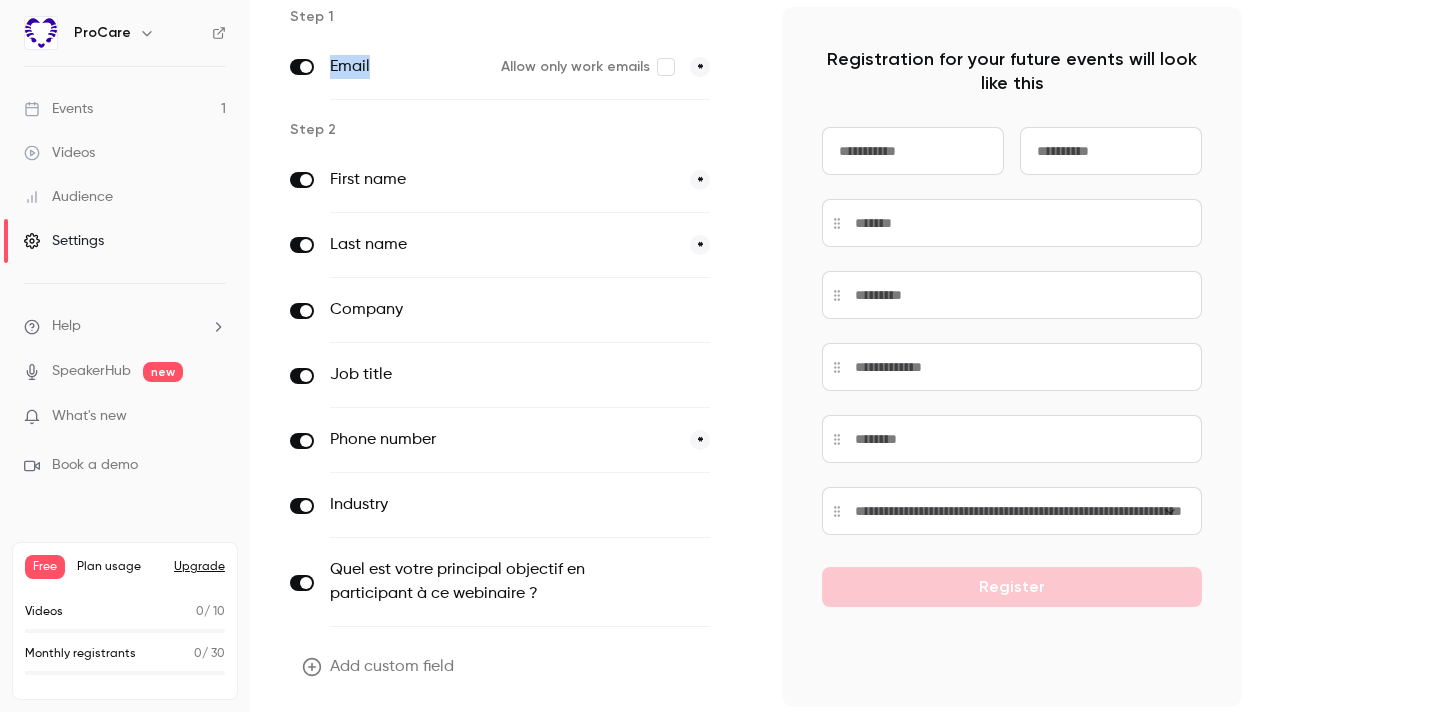 scroll, scrollTop: 232, scrollLeft: 0, axis: vertical 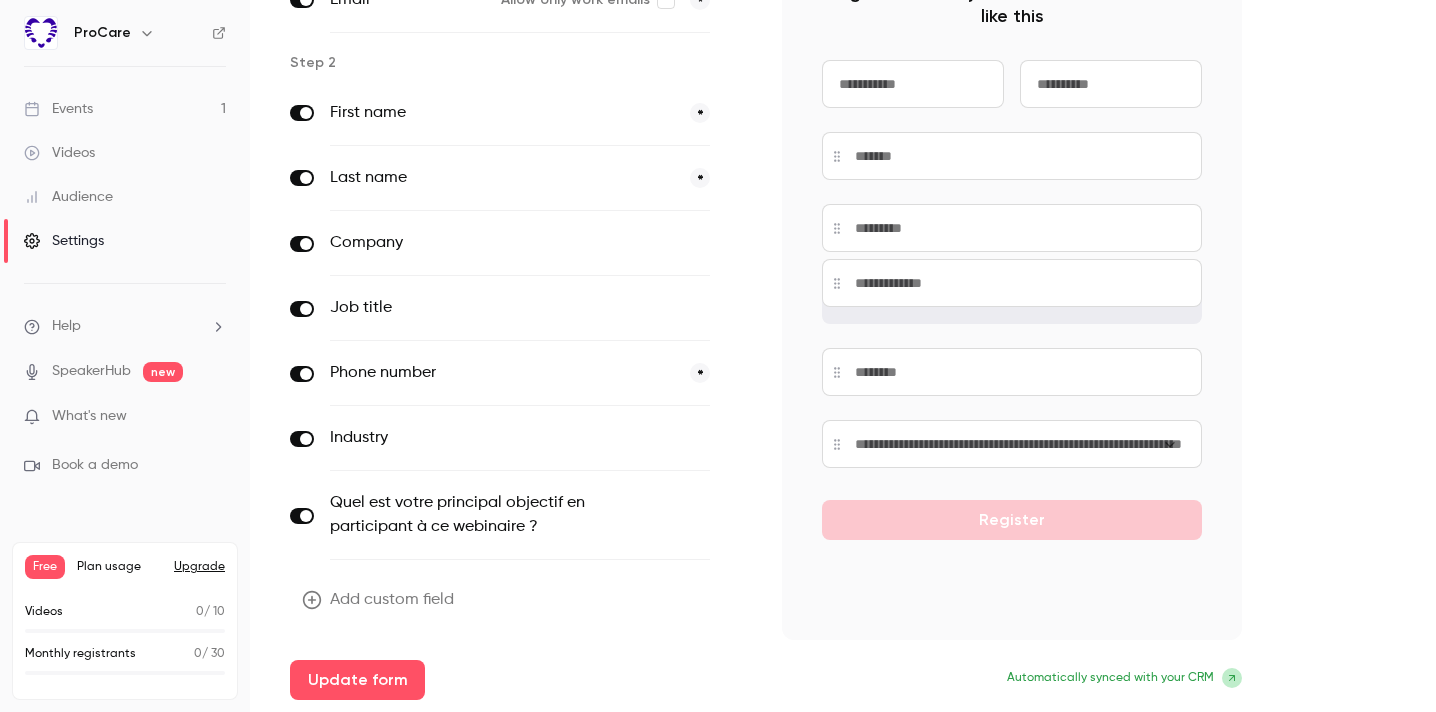 drag, startPoint x: 844, startPoint y: 303, endPoint x: 844, endPoint y: 289, distance: 14 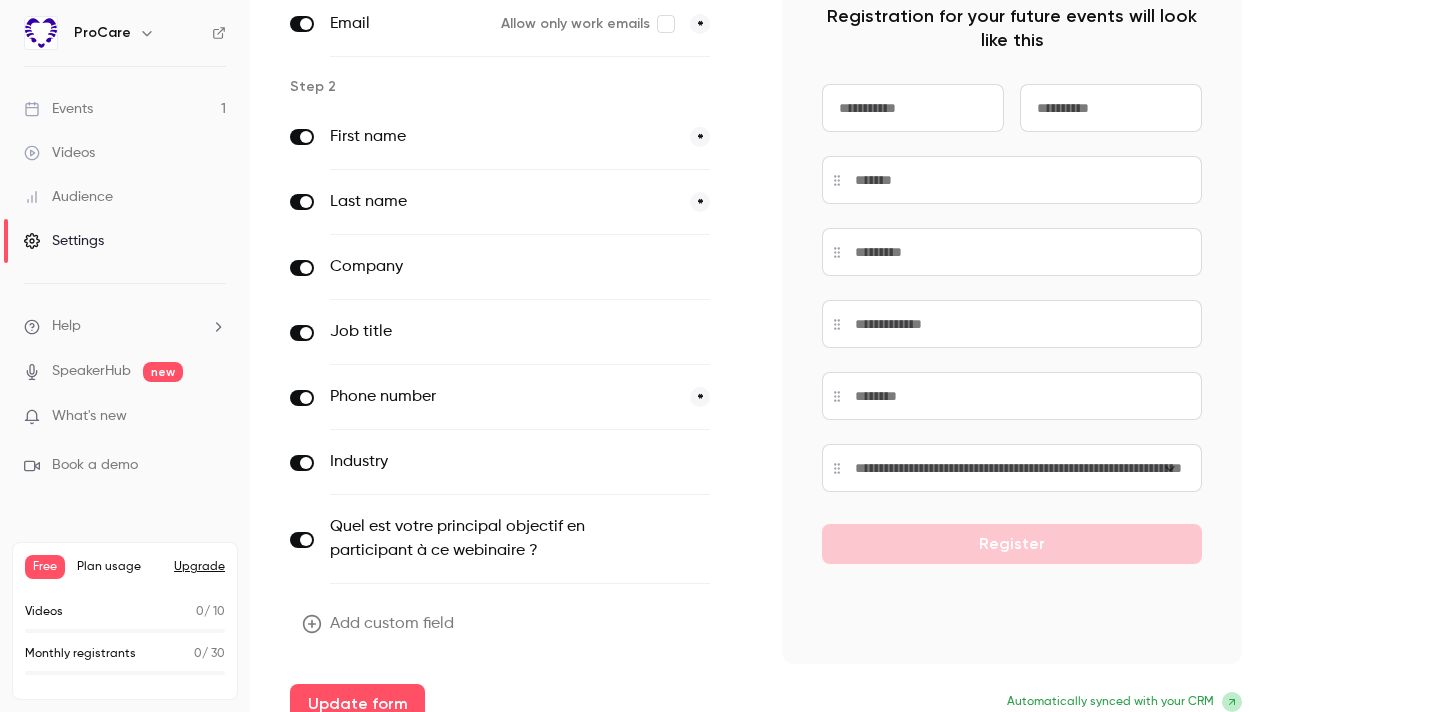 scroll, scrollTop: 232, scrollLeft: 0, axis: vertical 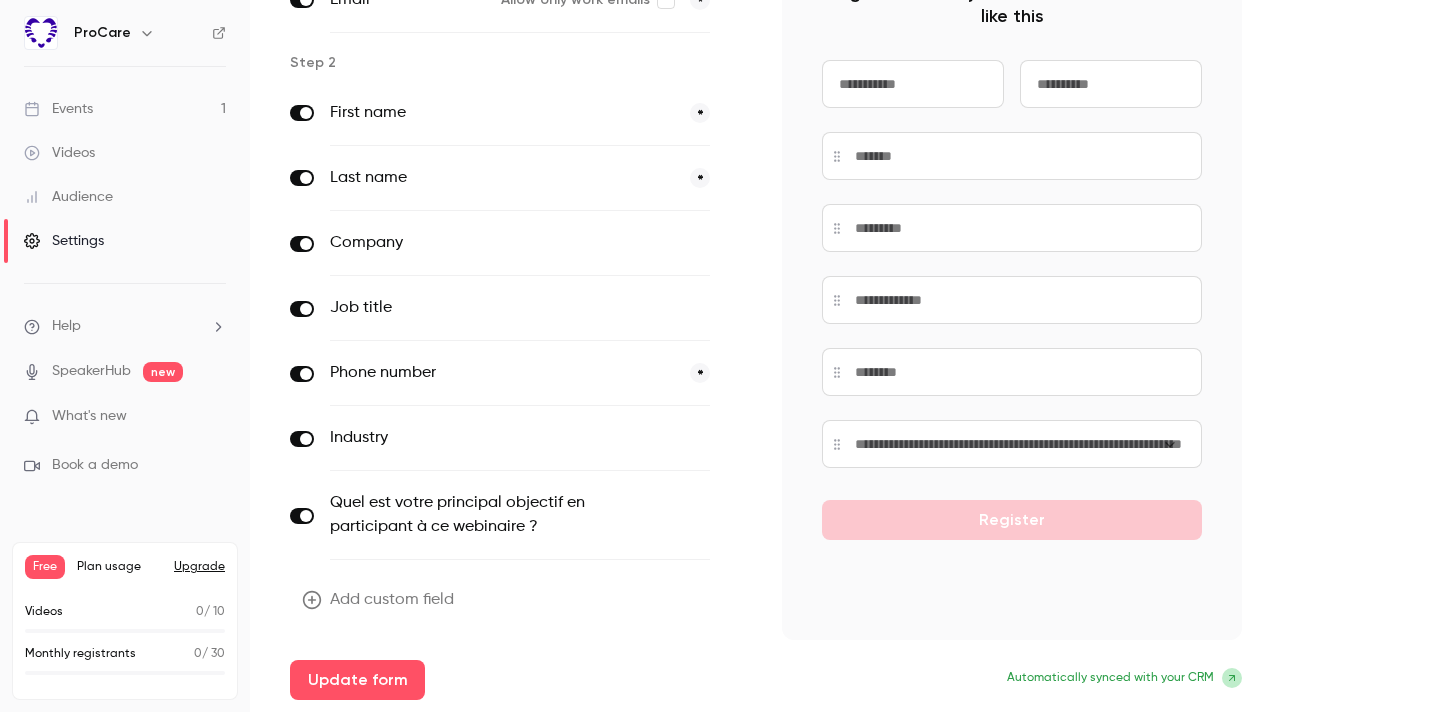 click 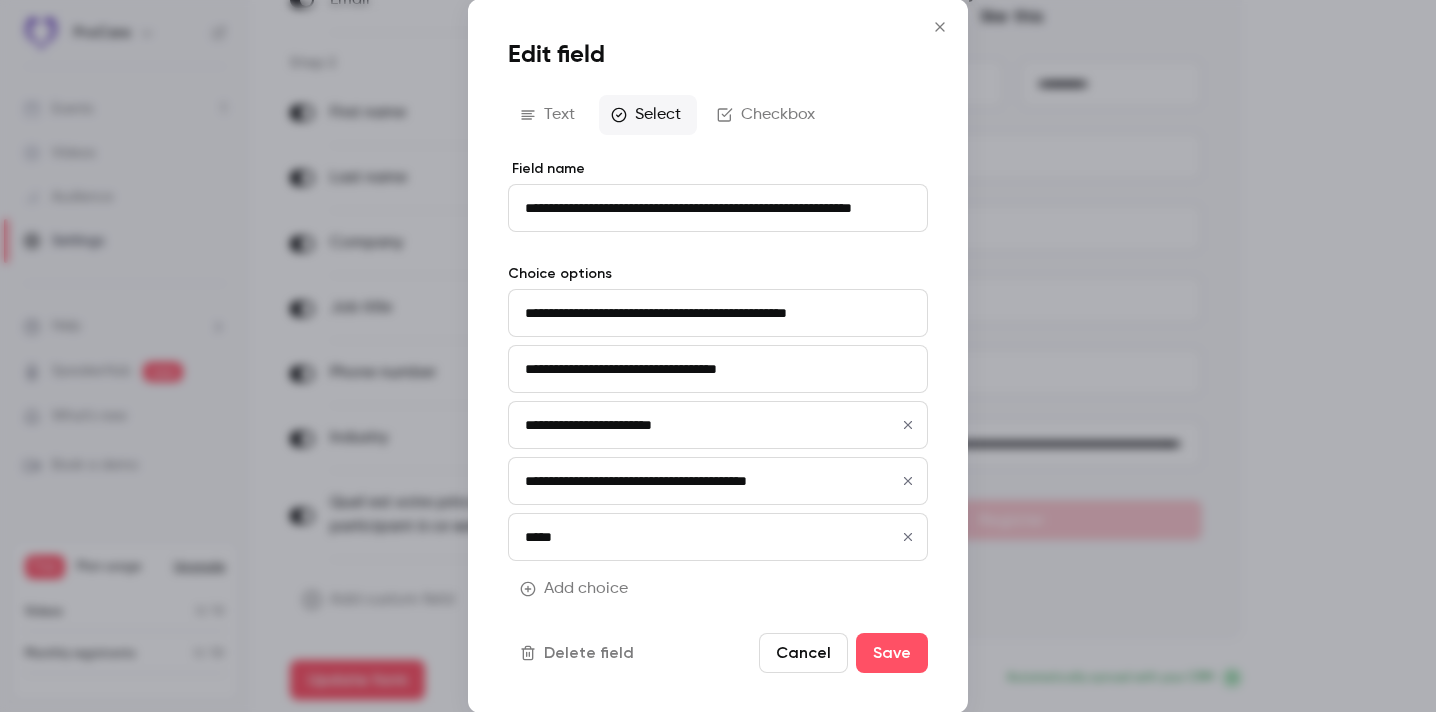 scroll, scrollTop: 0, scrollLeft: 20, axis: horizontal 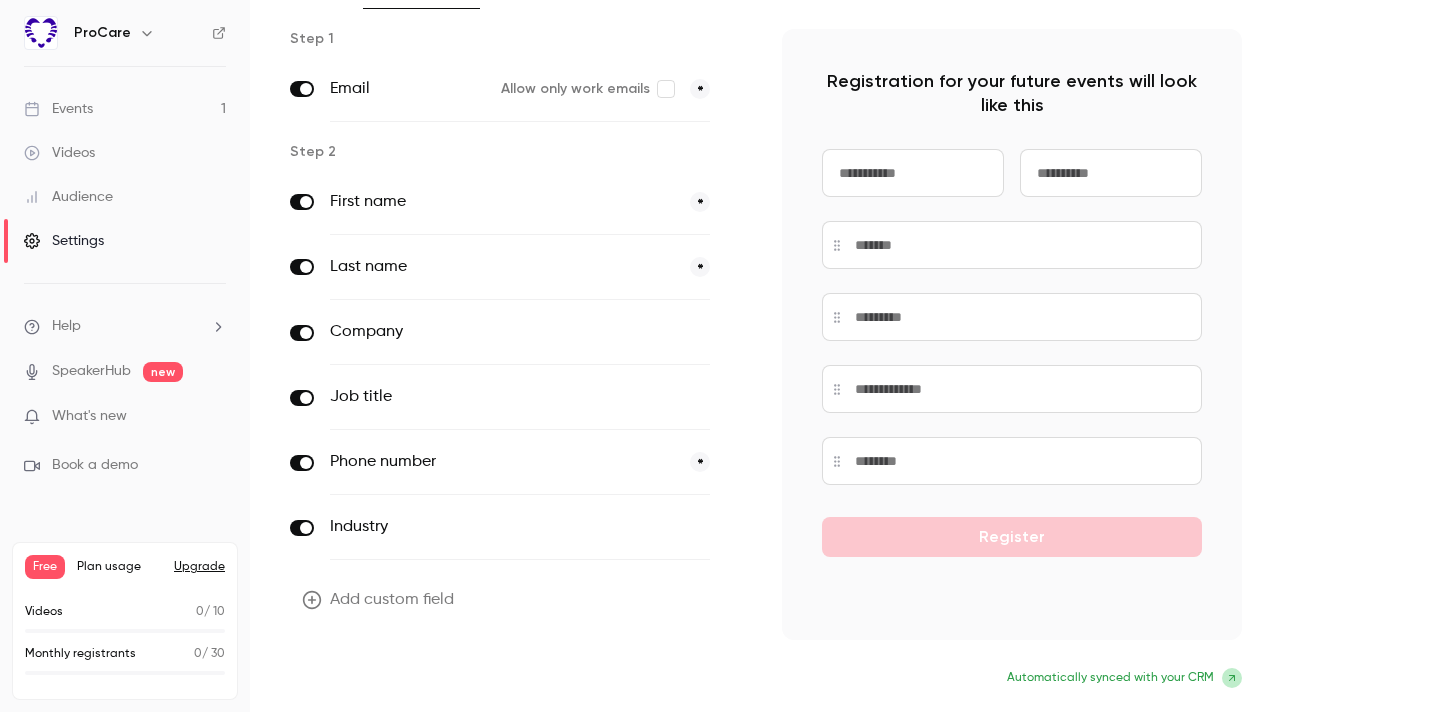 click on "Update form" at bounding box center (357, 680) 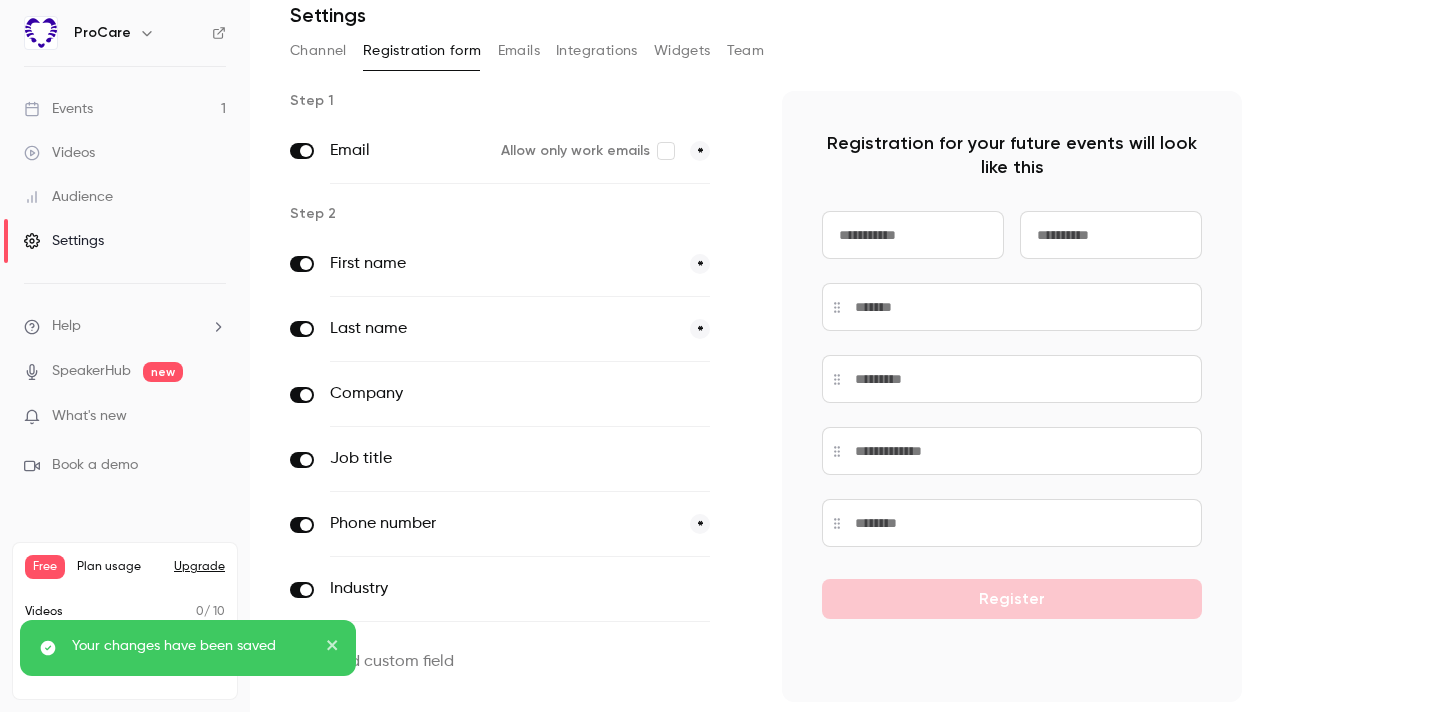 scroll, scrollTop: 143, scrollLeft: 0, axis: vertical 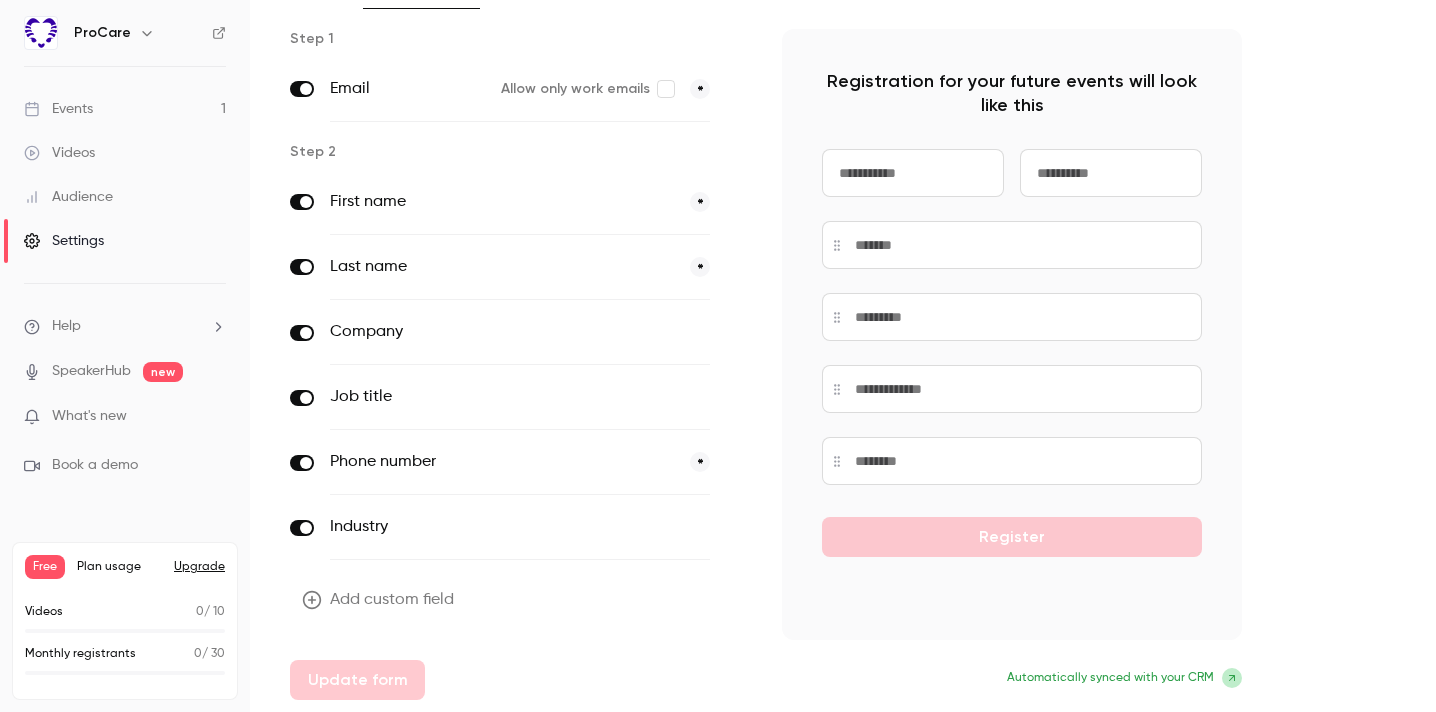 click on "*" at bounding box center [700, 462] 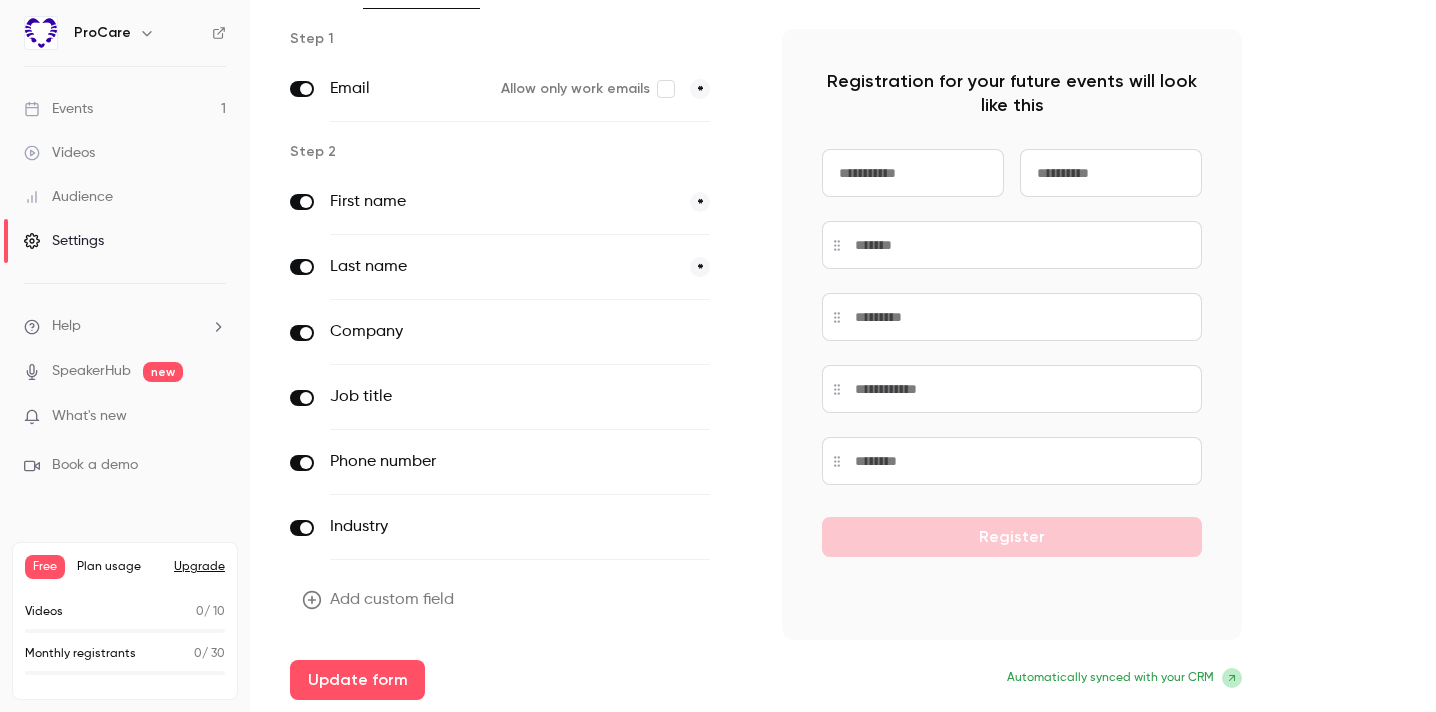 click on "optional" at bounding box center [676, 462] 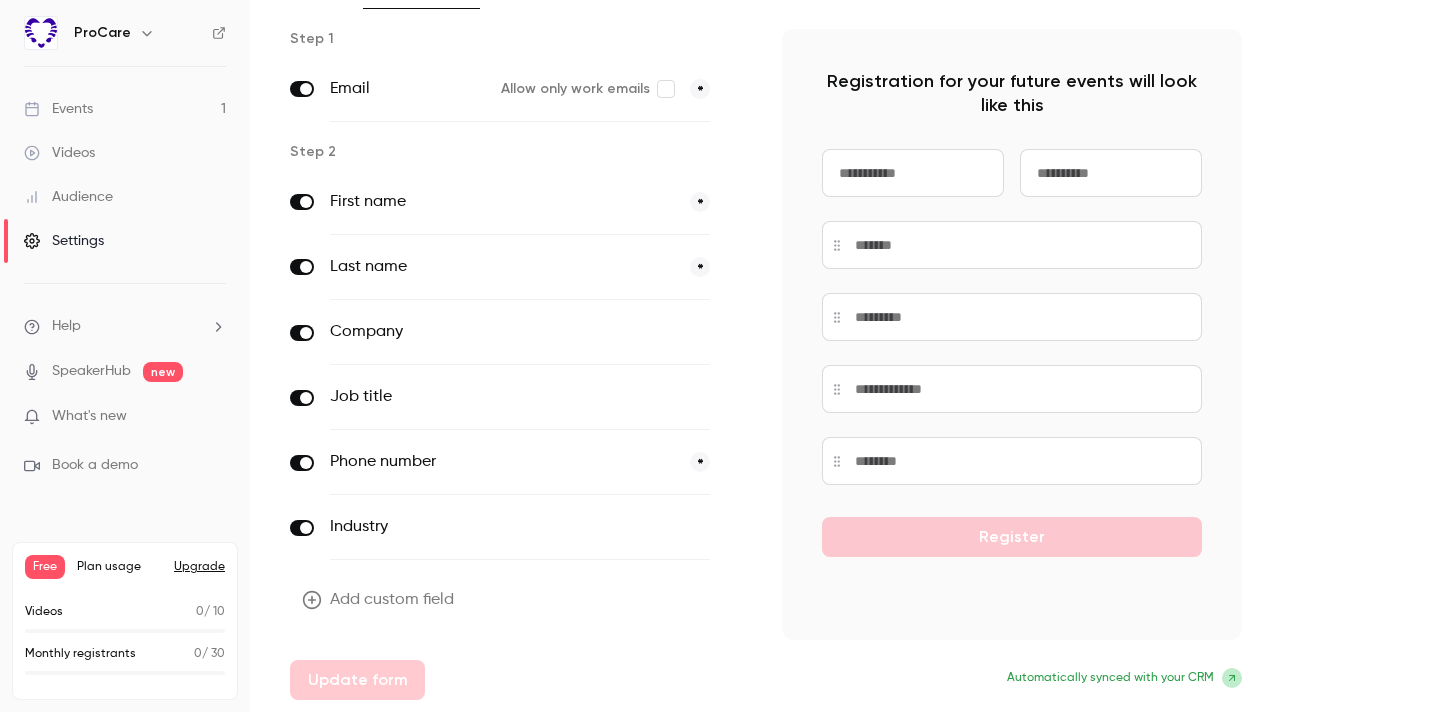 click on "*" at bounding box center (700, 462) 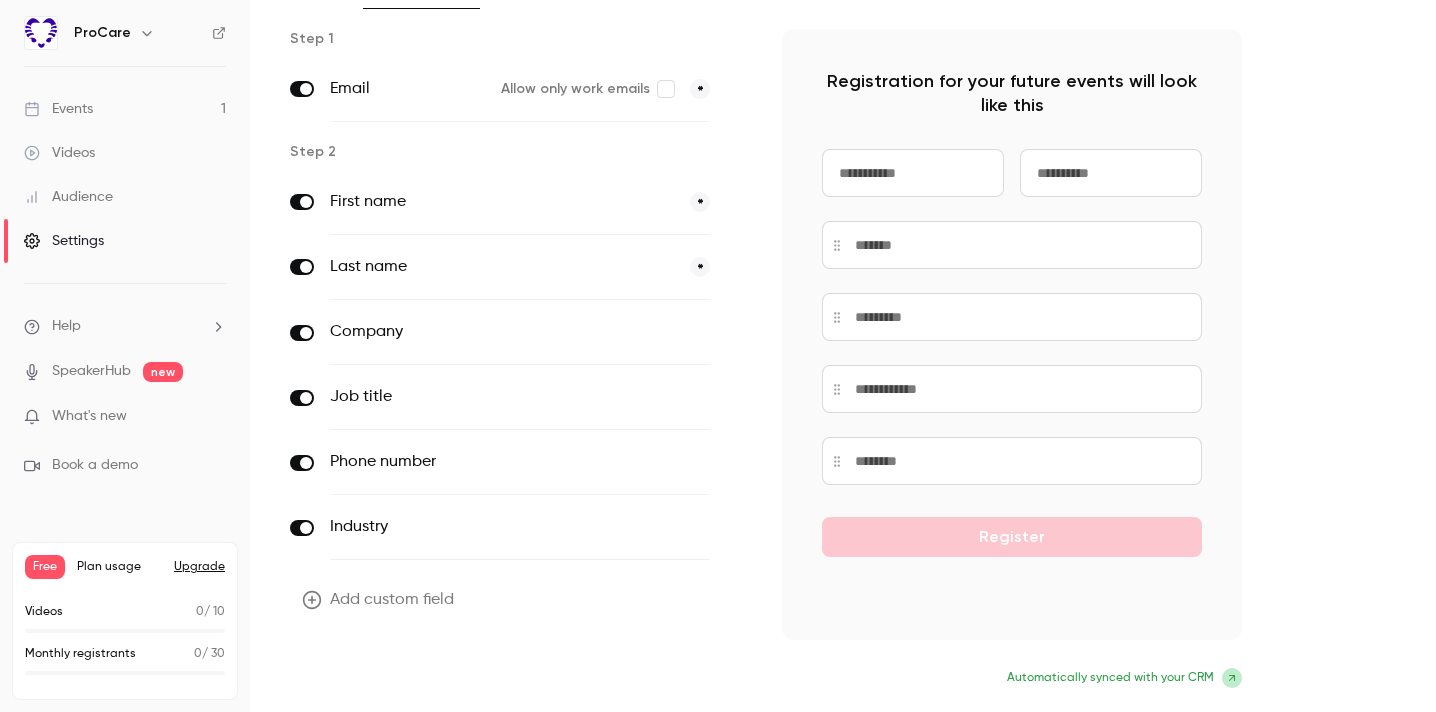 click on "Update form" at bounding box center [357, 680] 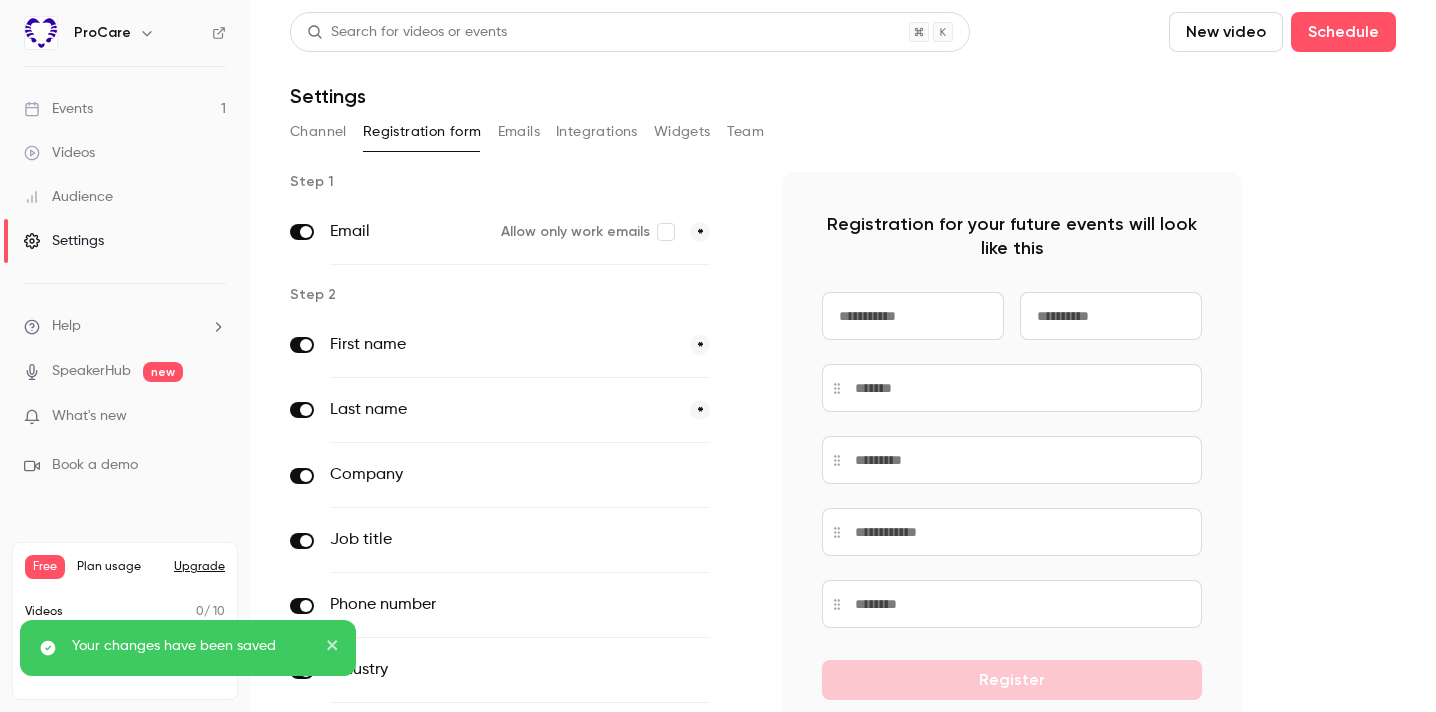 scroll, scrollTop: 143, scrollLeft: 0, axis: vertical 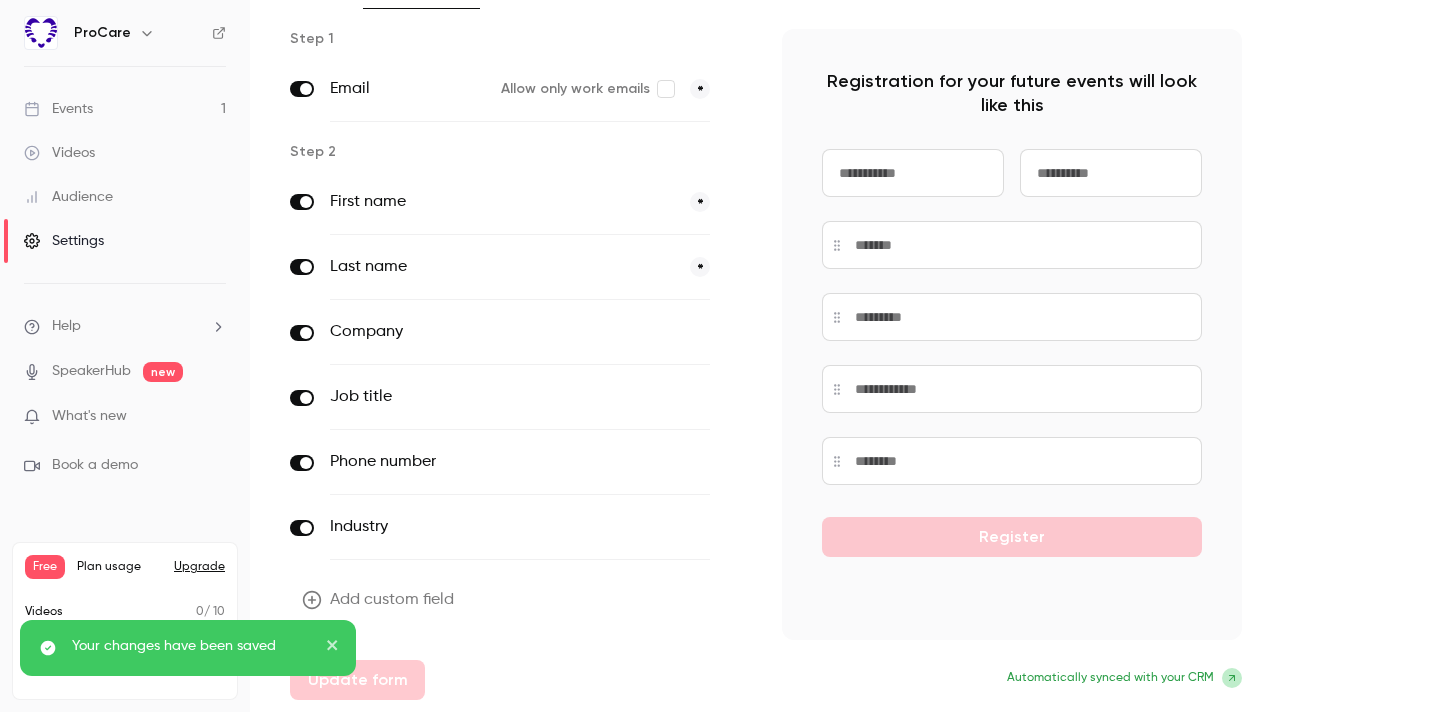 click 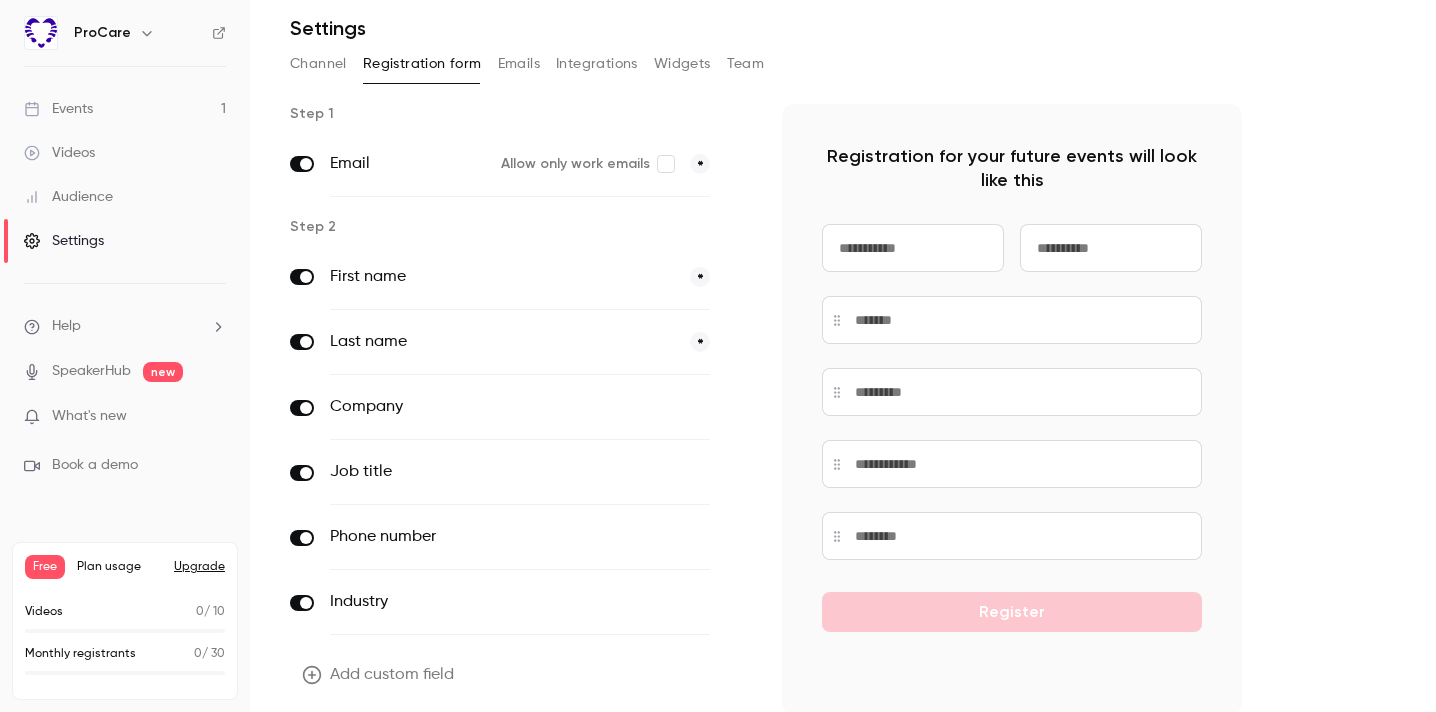scroll, scrollTop: 143, scrollLeft: 0, axis: vertical 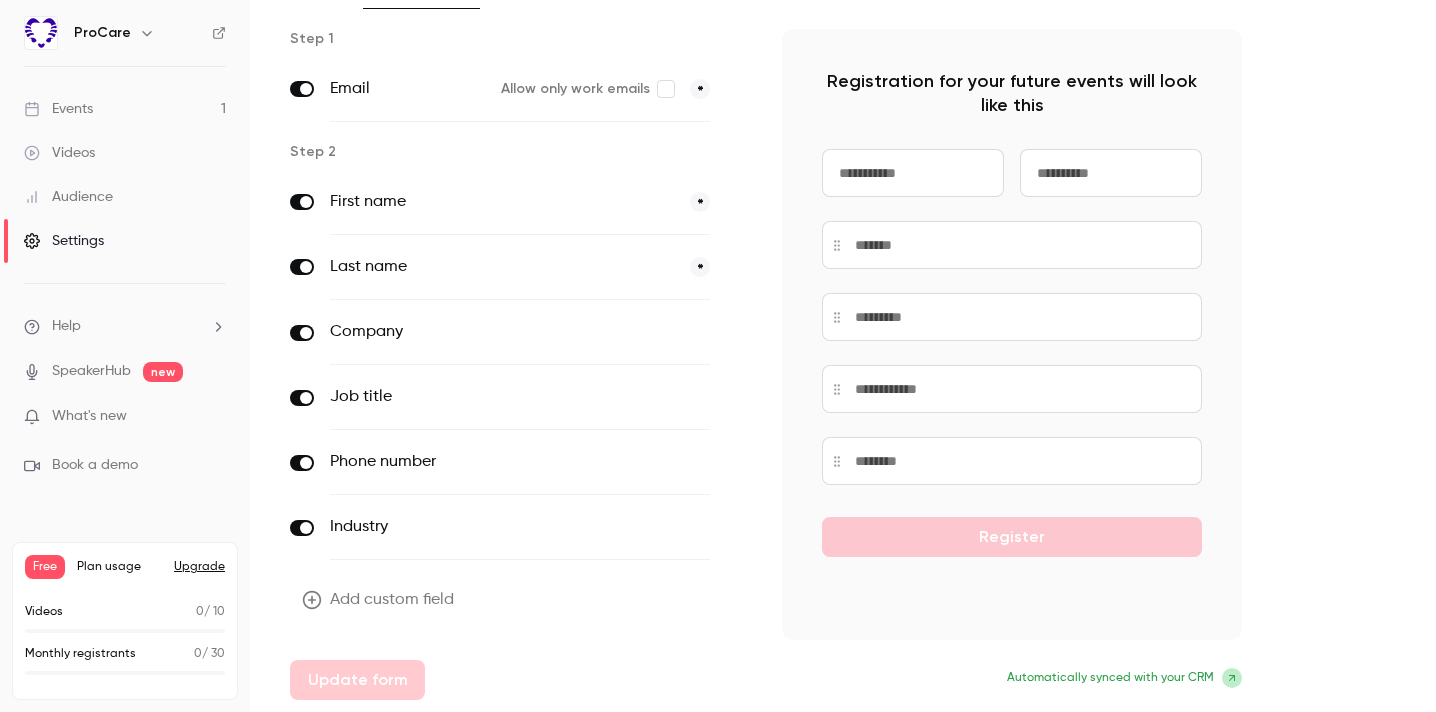 click 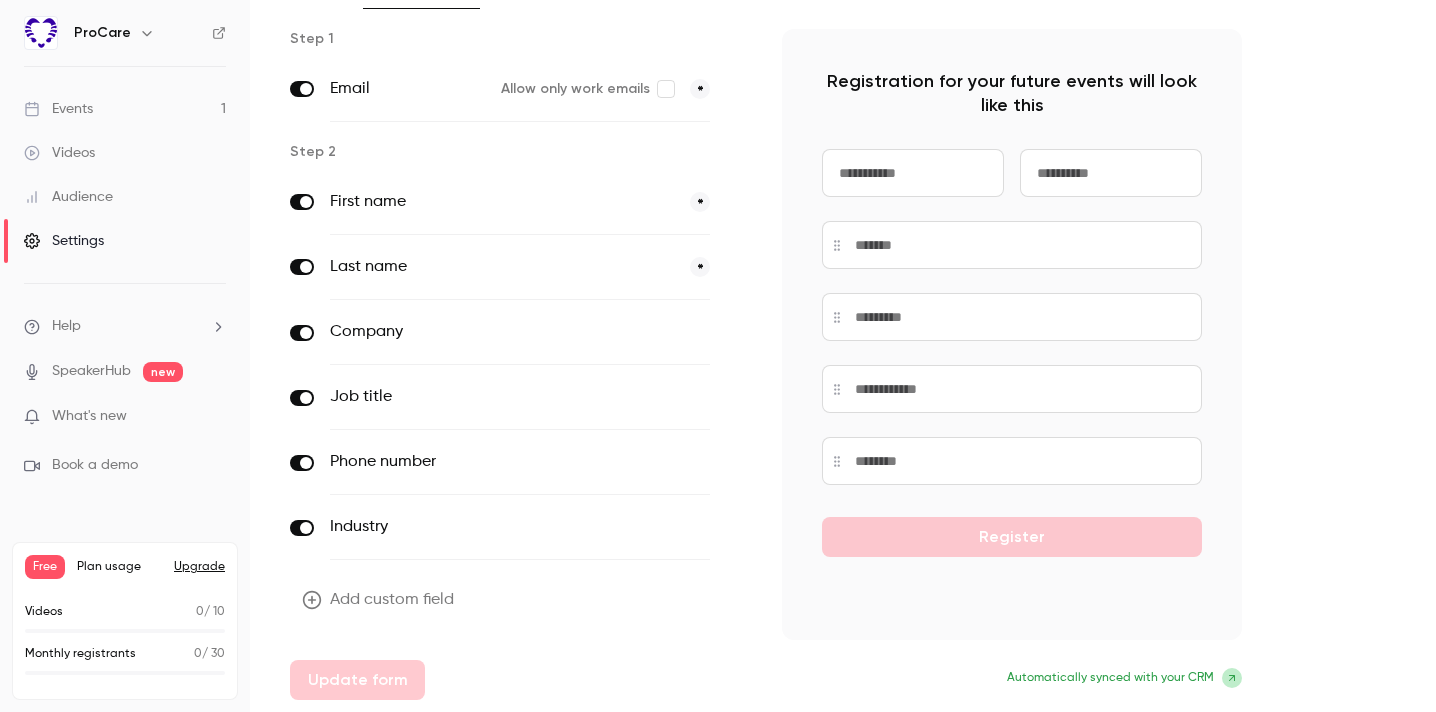 scroll, scrollTop: 0, scrollLeft: 0, axis: both 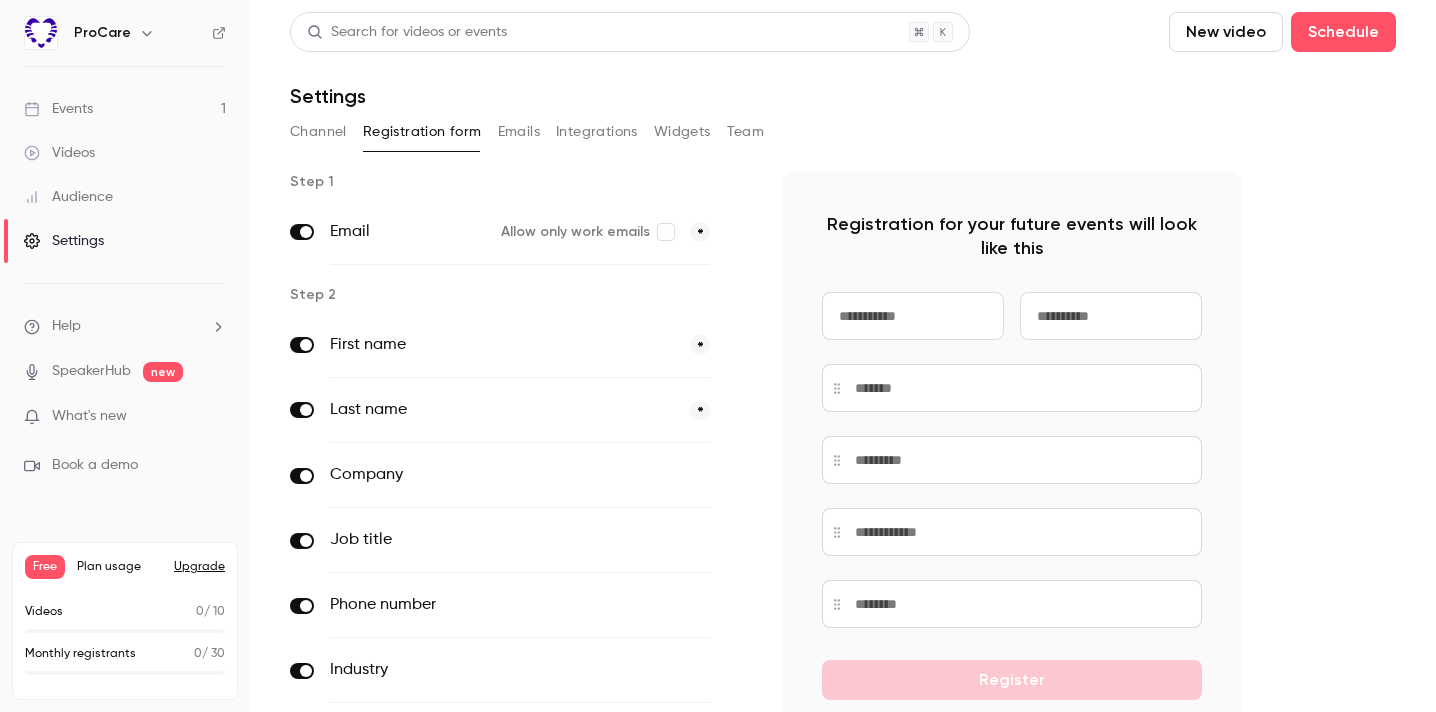 click on "Emails" at bounding box center (519, 132) 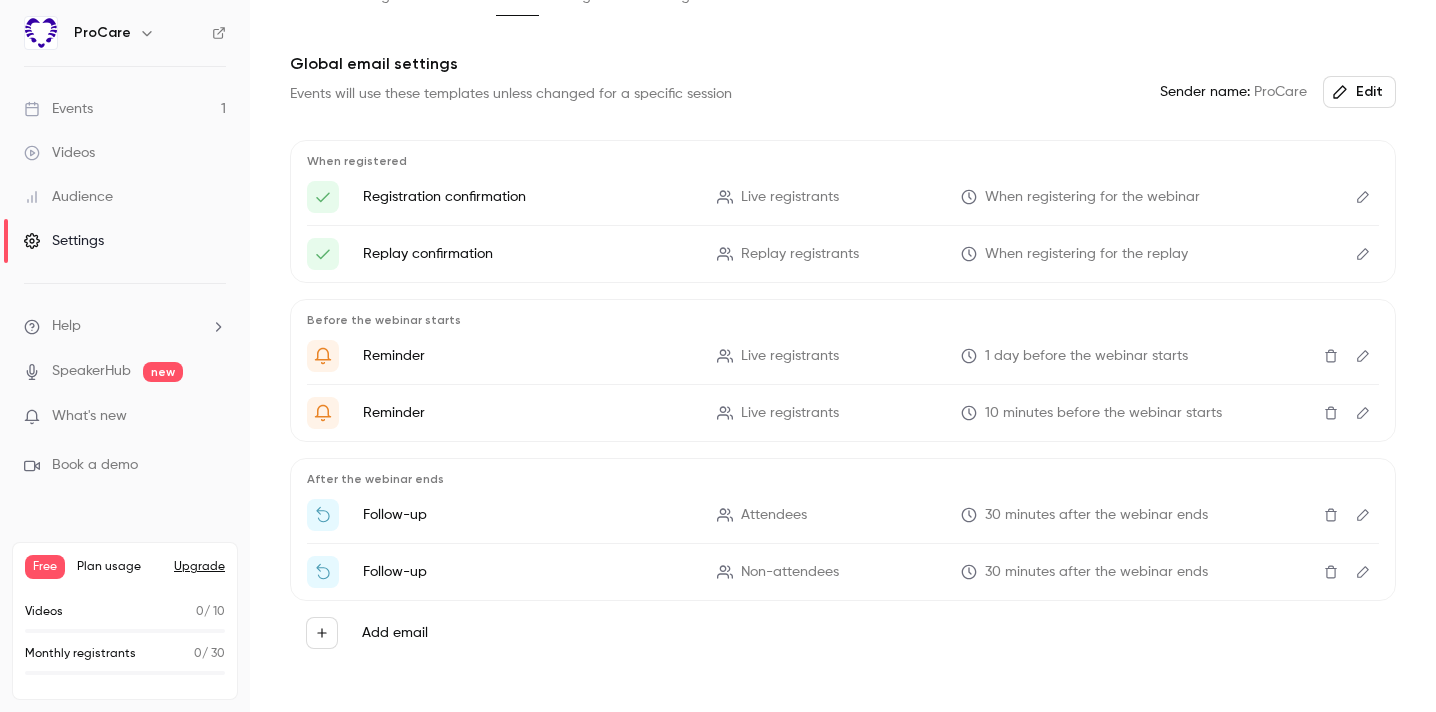 scroll, scrollTop: 120, scrollLeft: 0, axis: vertical 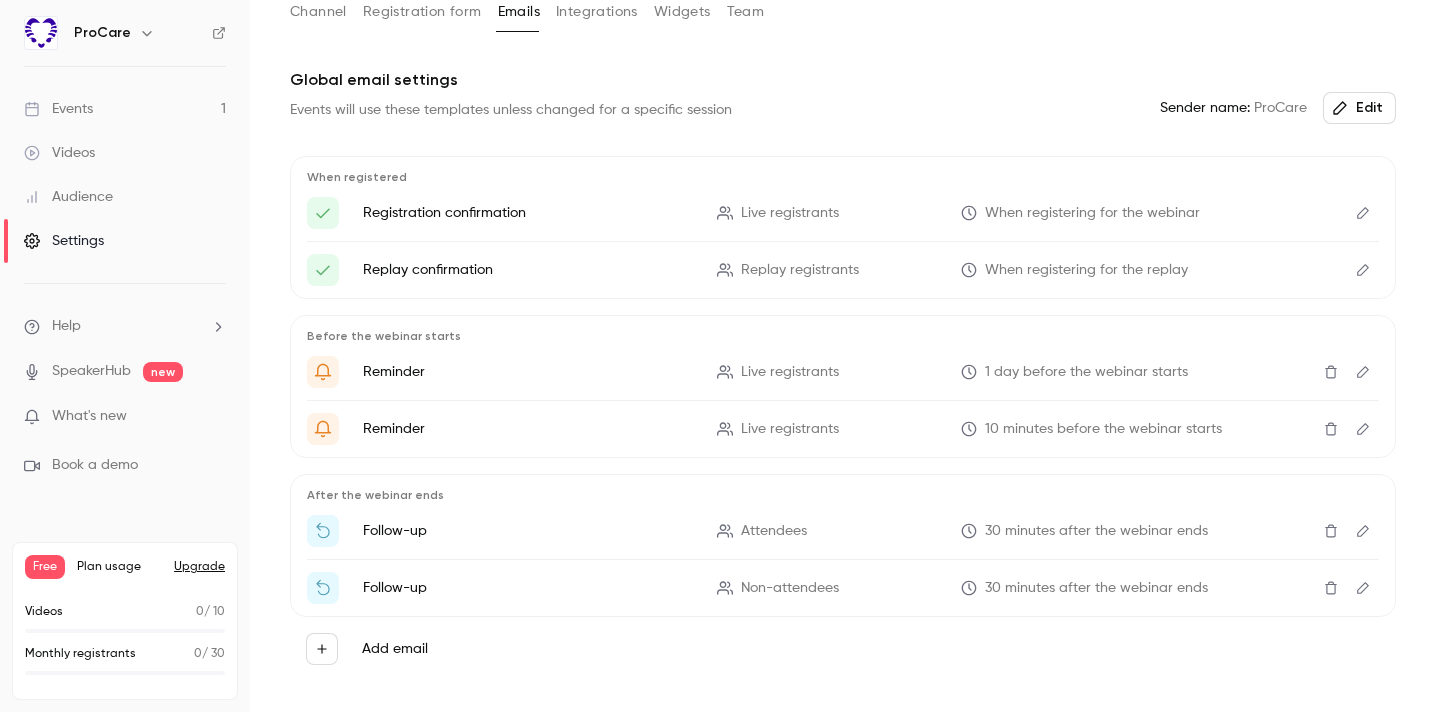 click at bounding box center [1363, 270] 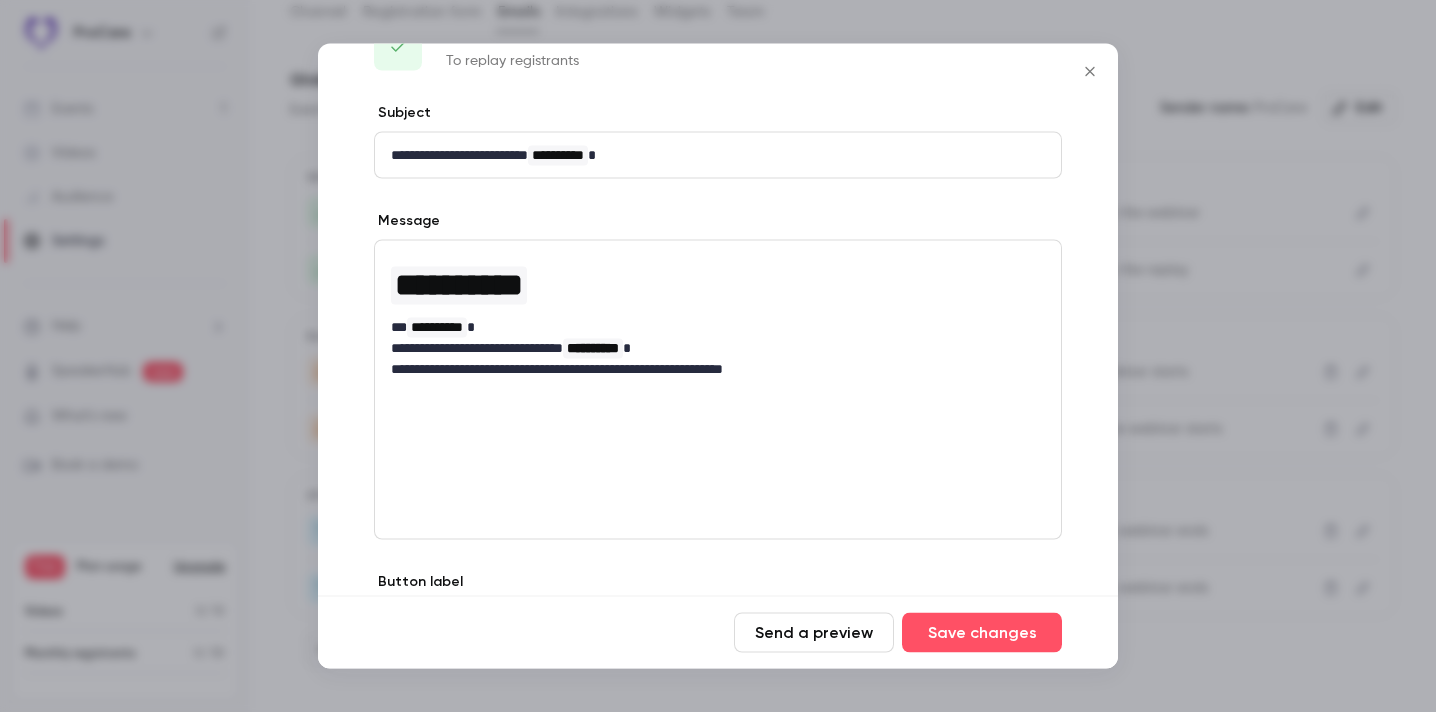 scroll, scrollTop: 0, scrollLeft: 0, axis: both 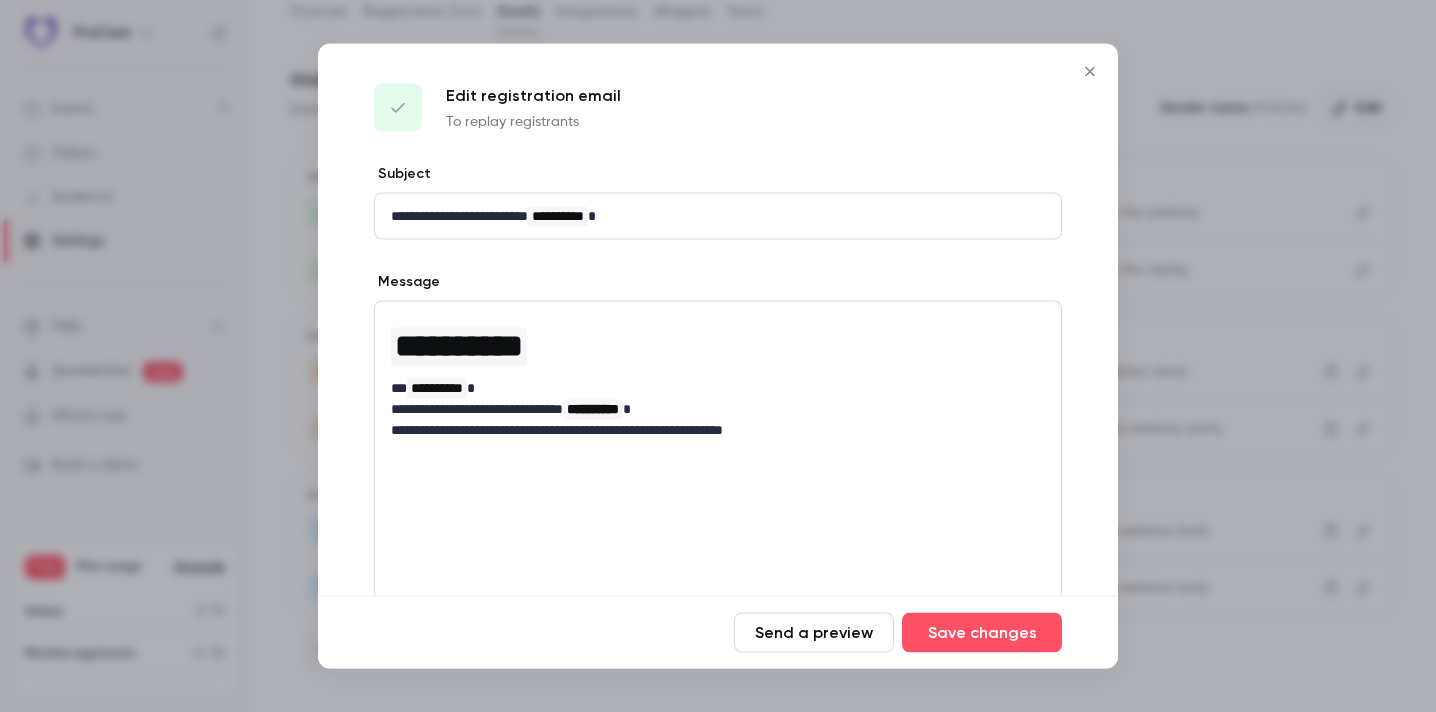 click 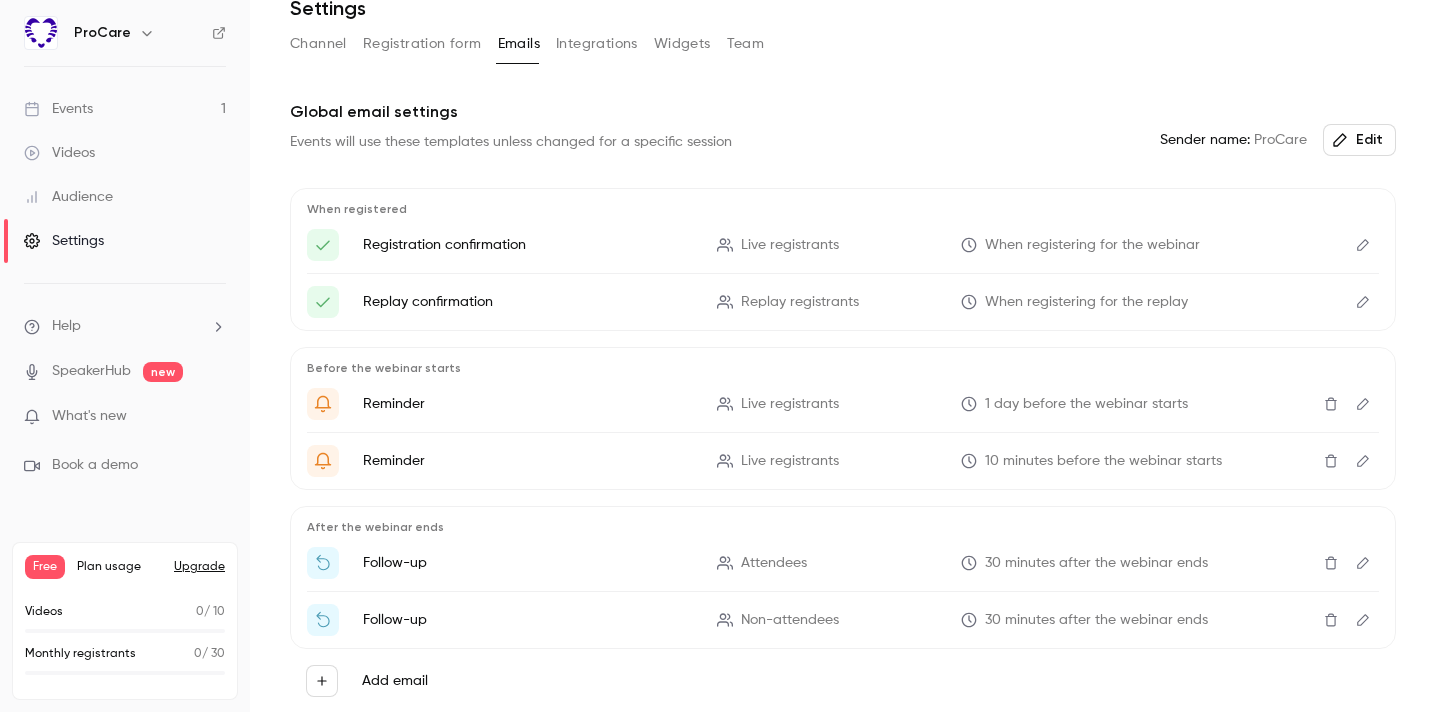 scroll, scrollTop: 93, scrollLeft: 0, axis: vertical 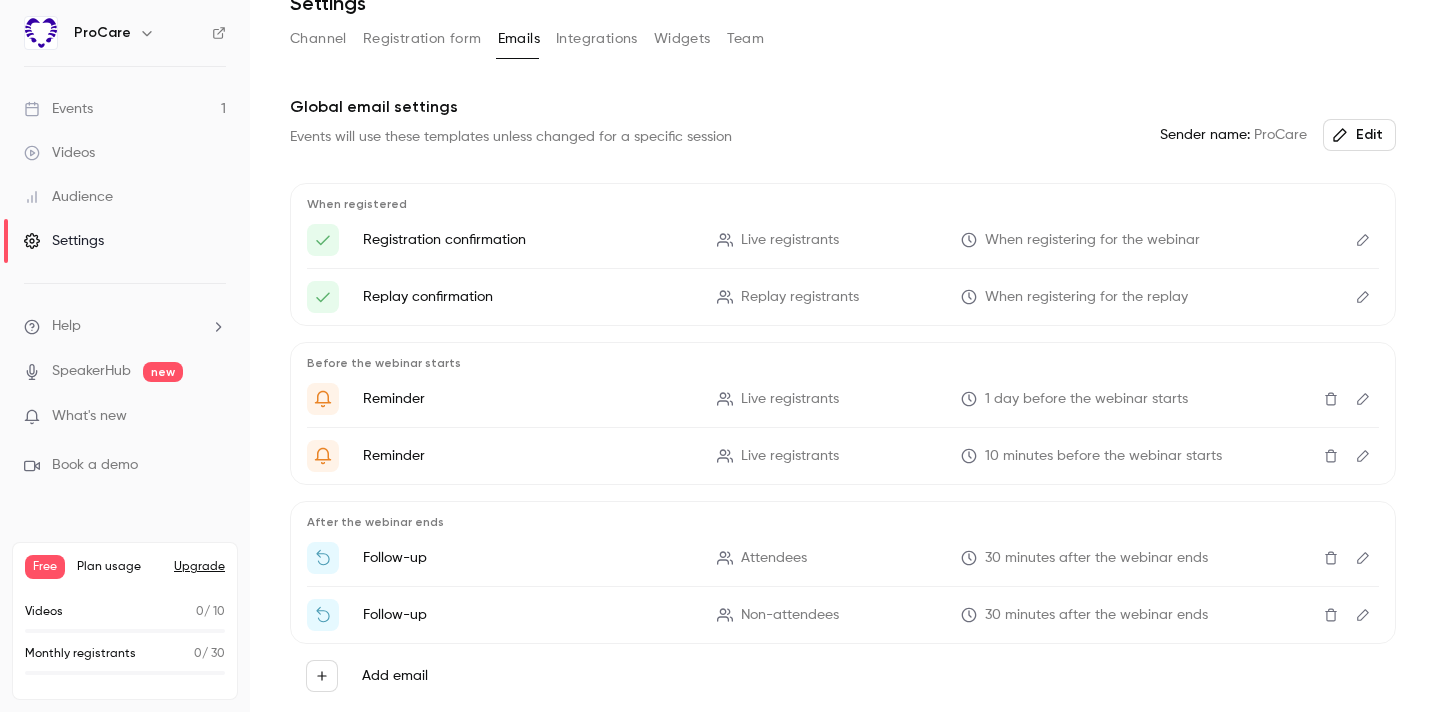 click on "Registration confirmation" at bounding box center (528, 240) 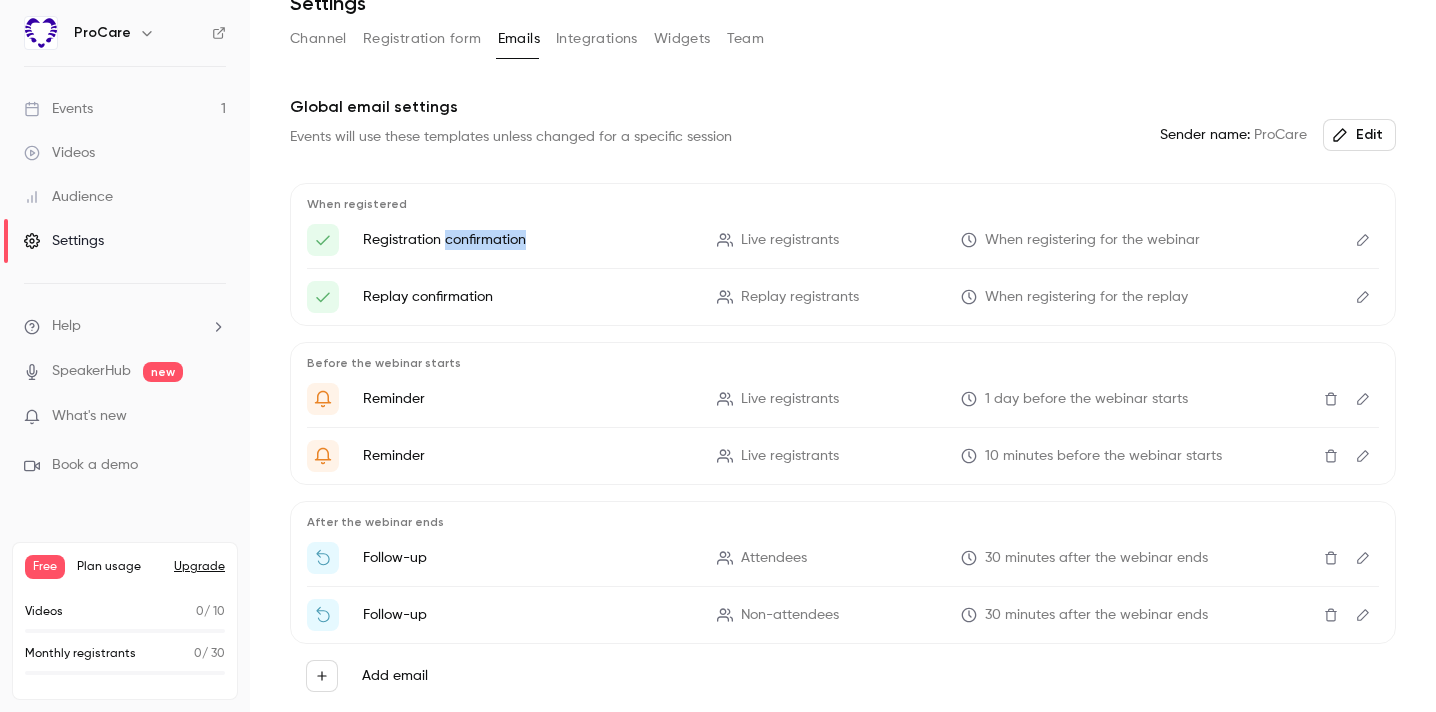 click on "Registration confirmation" at bounding box center (528, 240) 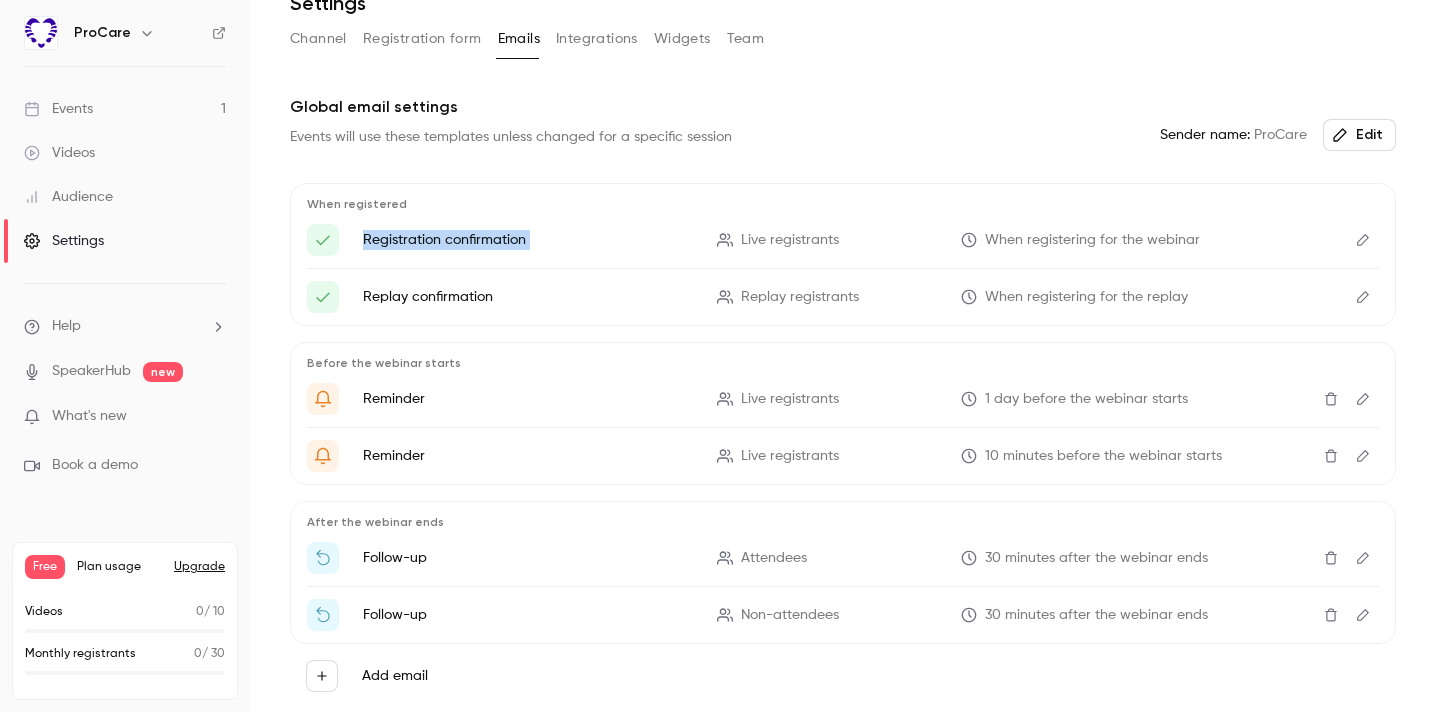 click on "Registration confirmation" at bounding box center [528, 240] 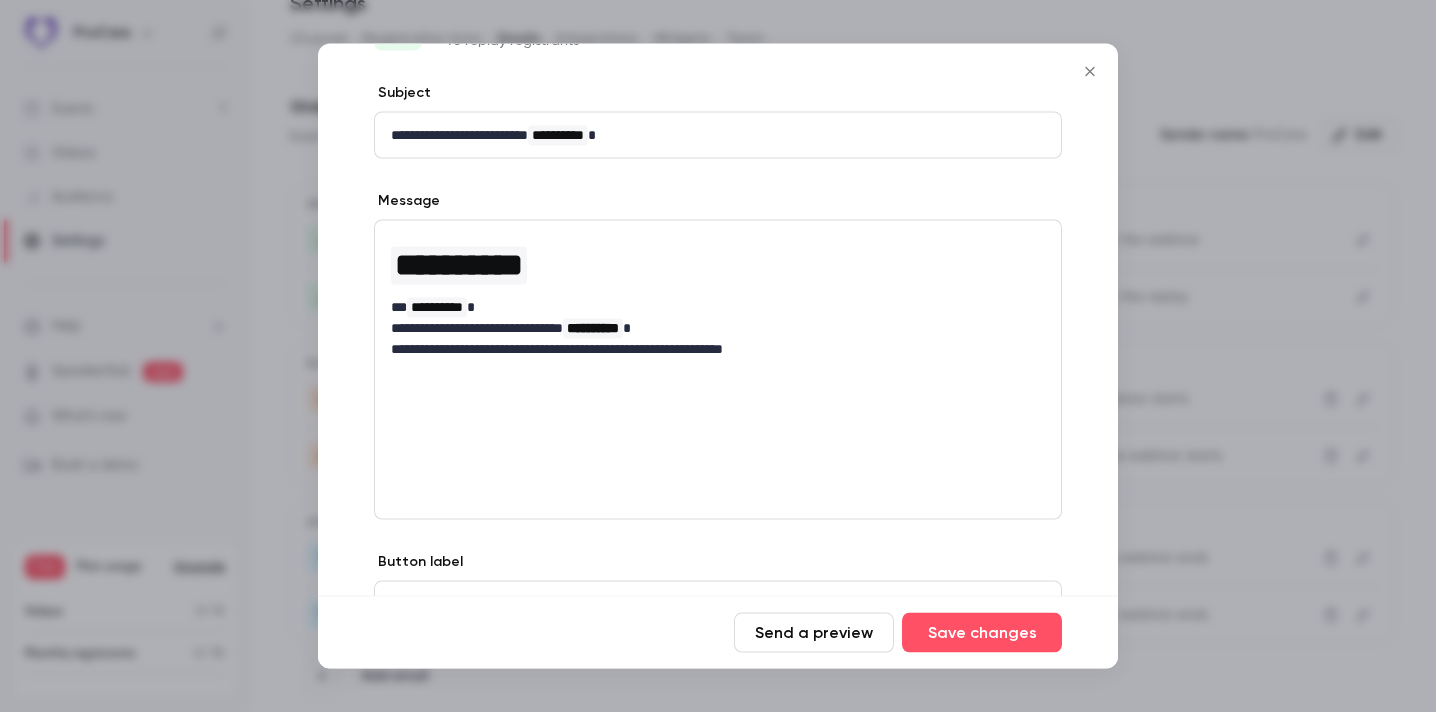 scroll, scrollTop: 0, scrollLeft: 0, axis: both 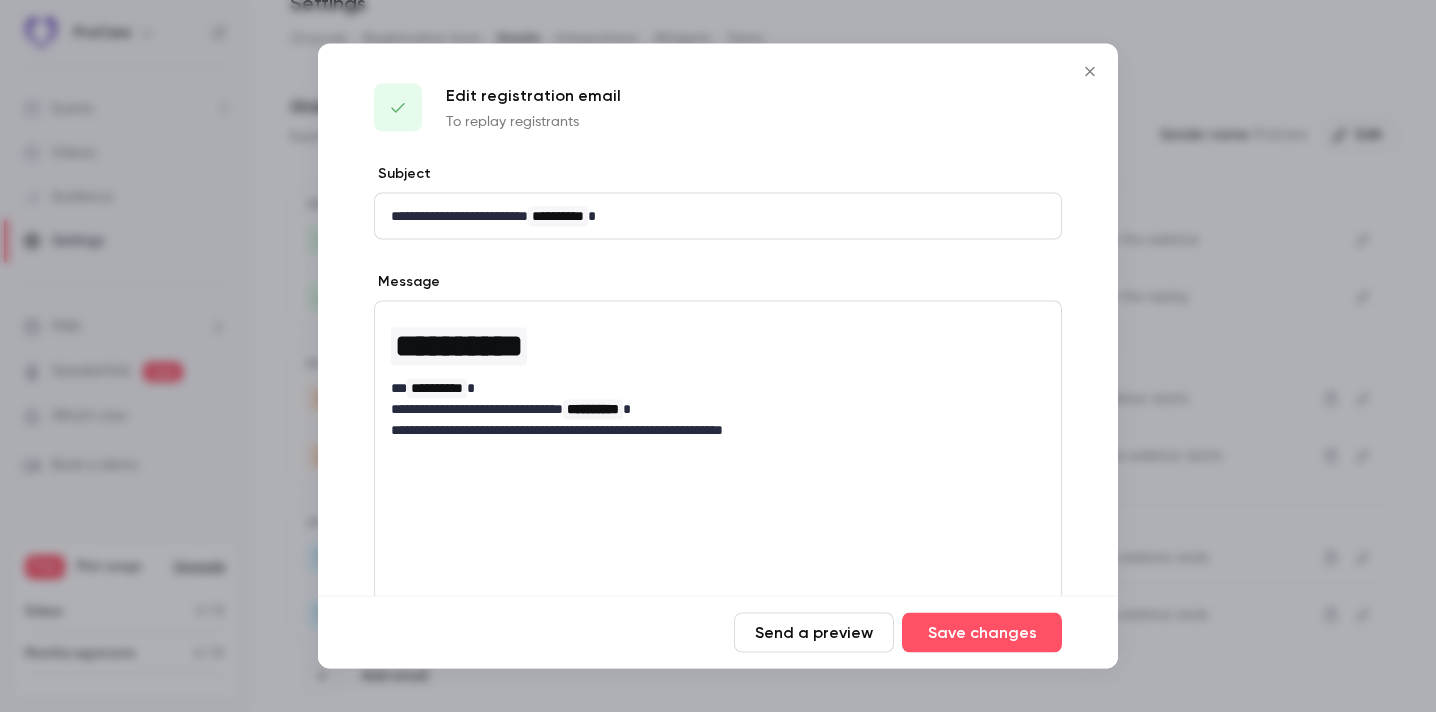 click 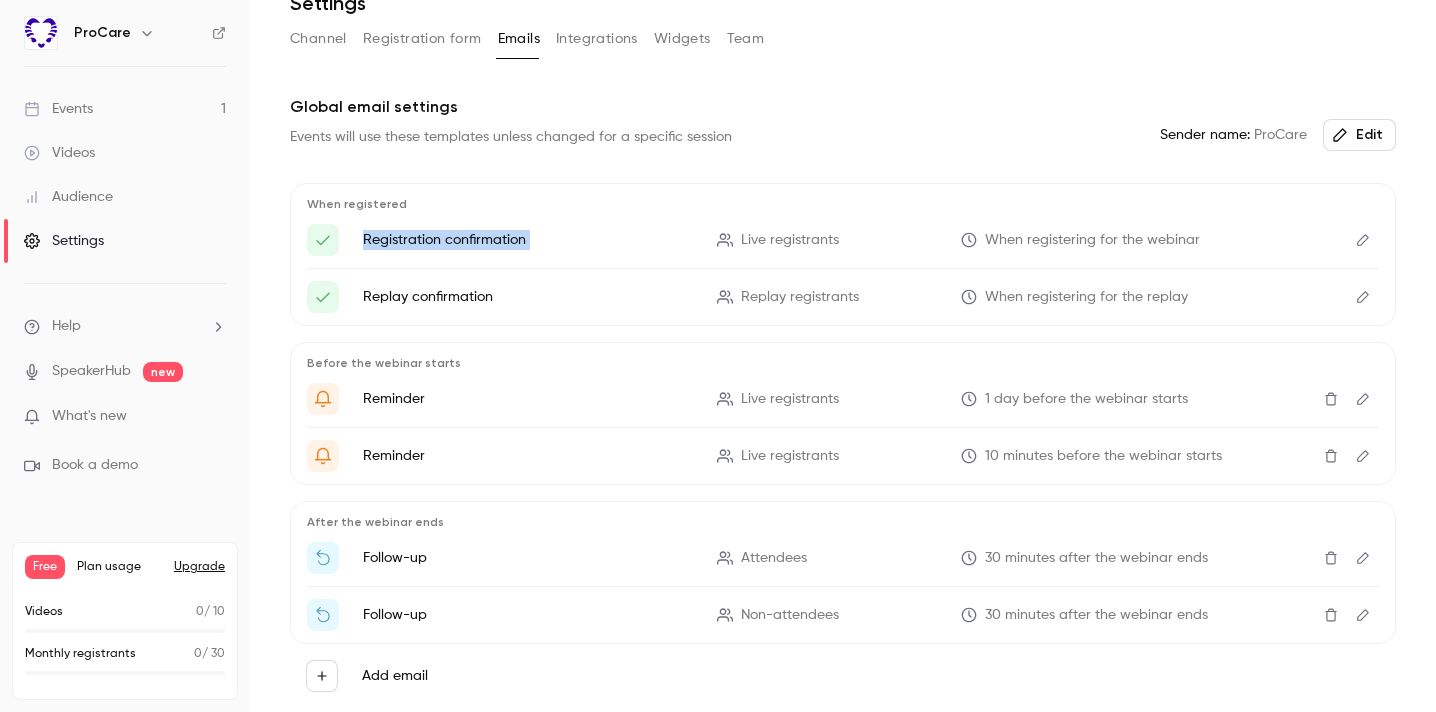 click 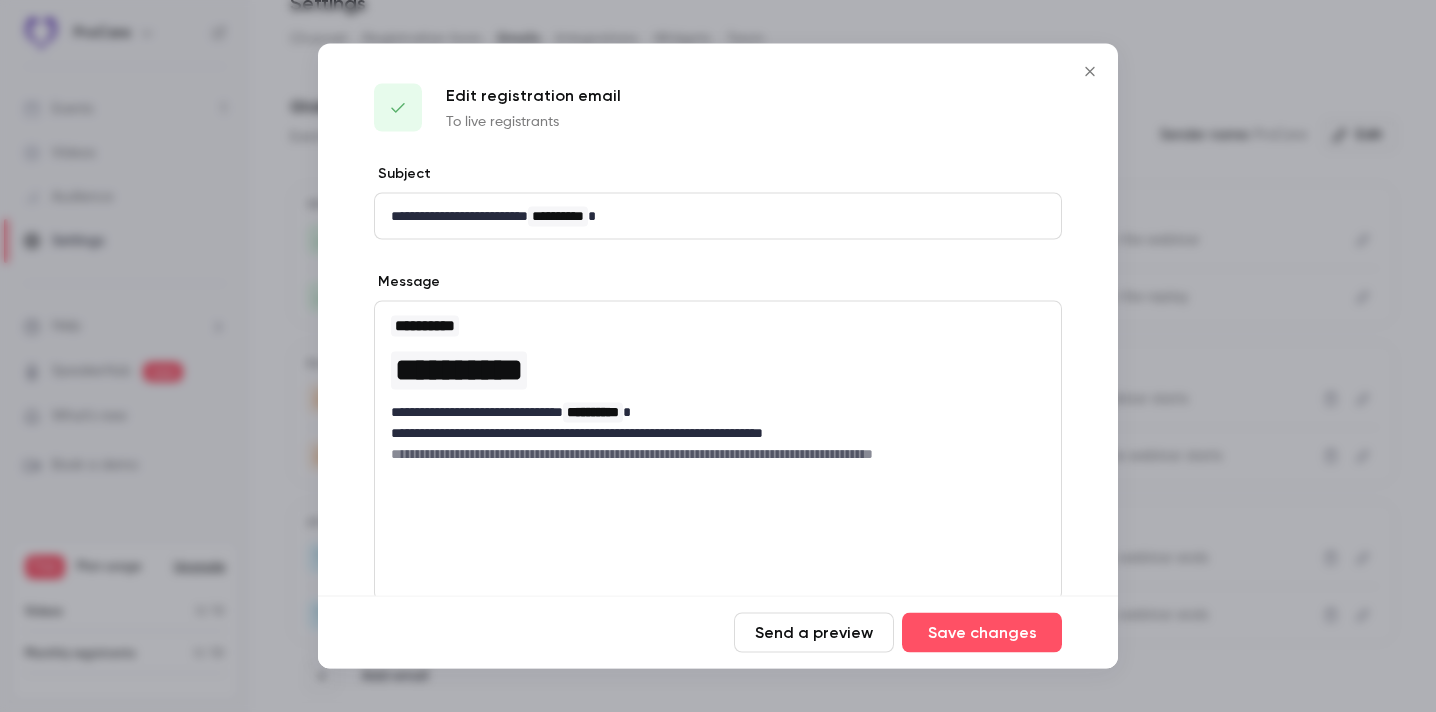 scroll, scrollTop: 185, scrollLeft: 0, axis: vertical 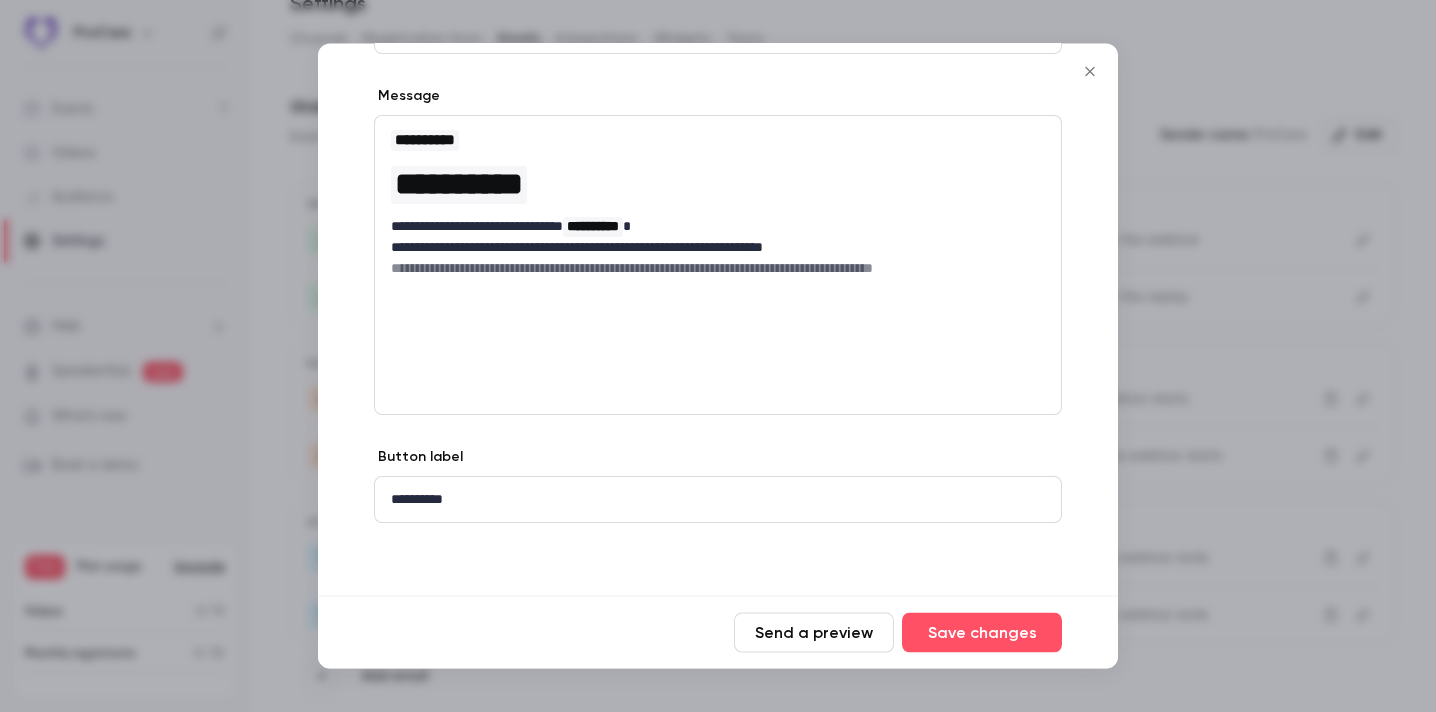 click on "**********" at bounding box center [718, 287] 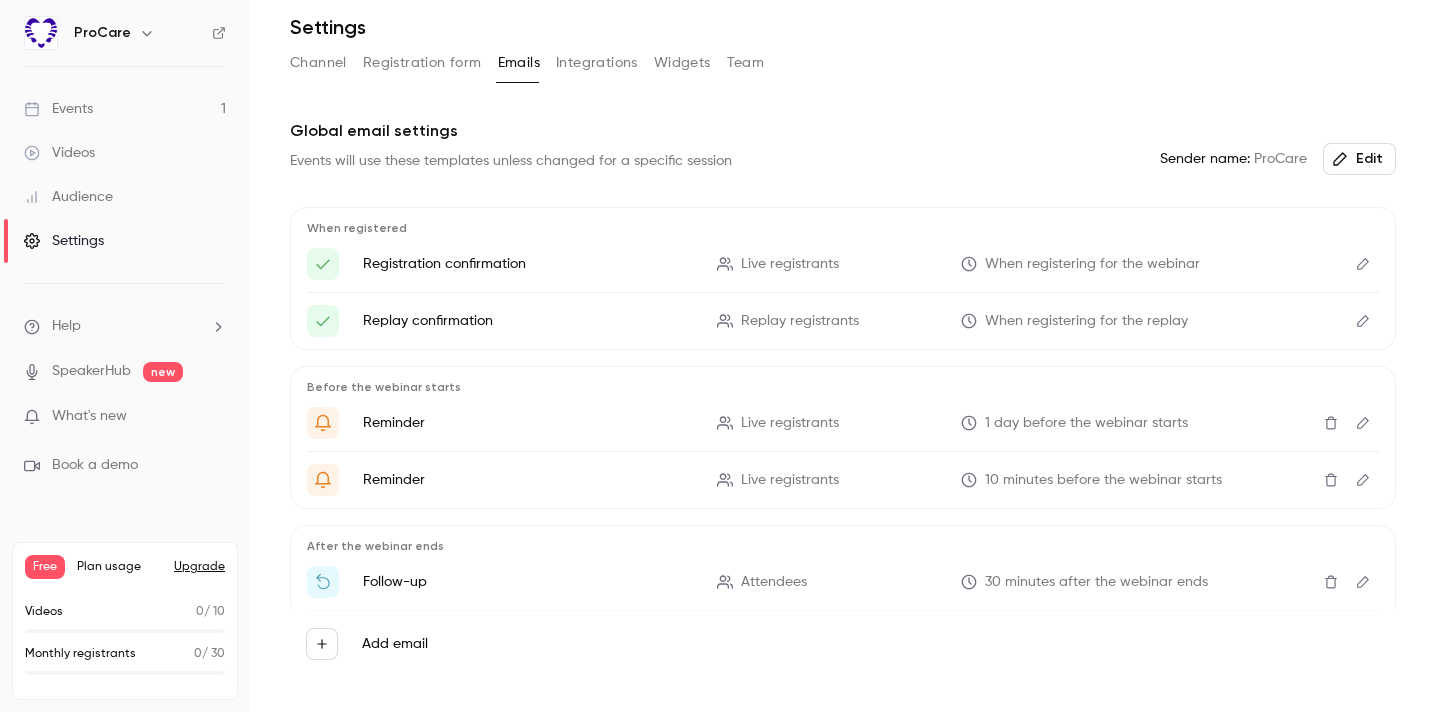 scroll, scrollTop: 0, scrollLeft: 0, axis: both 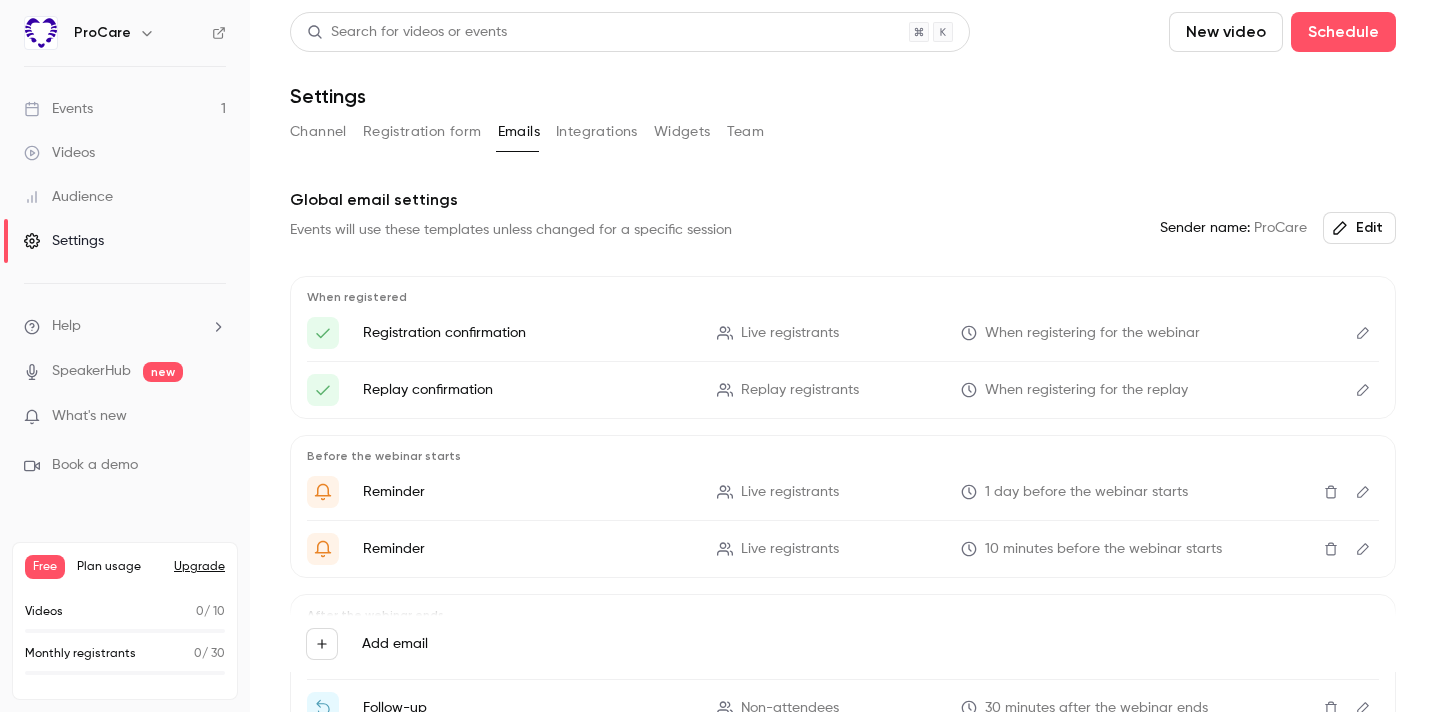click 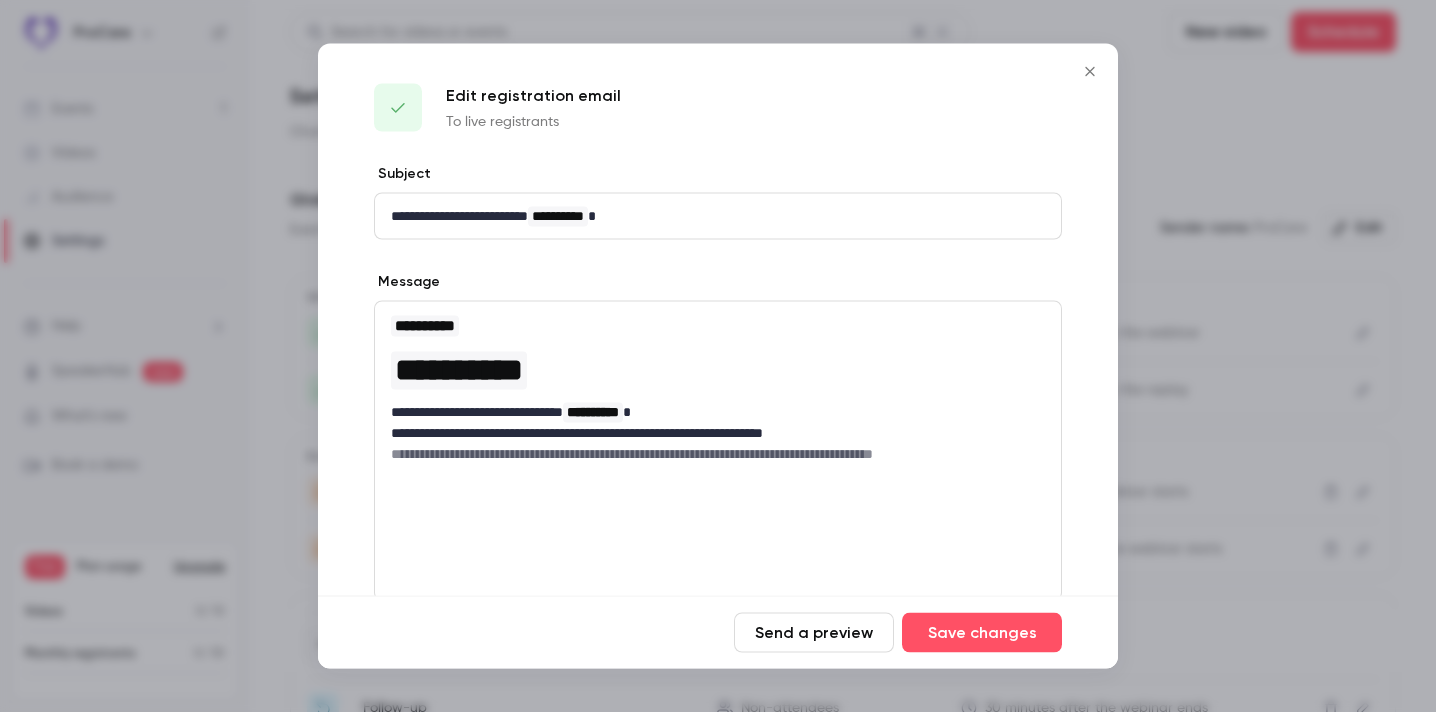 click on "**********" at bounding box center (593, 413) 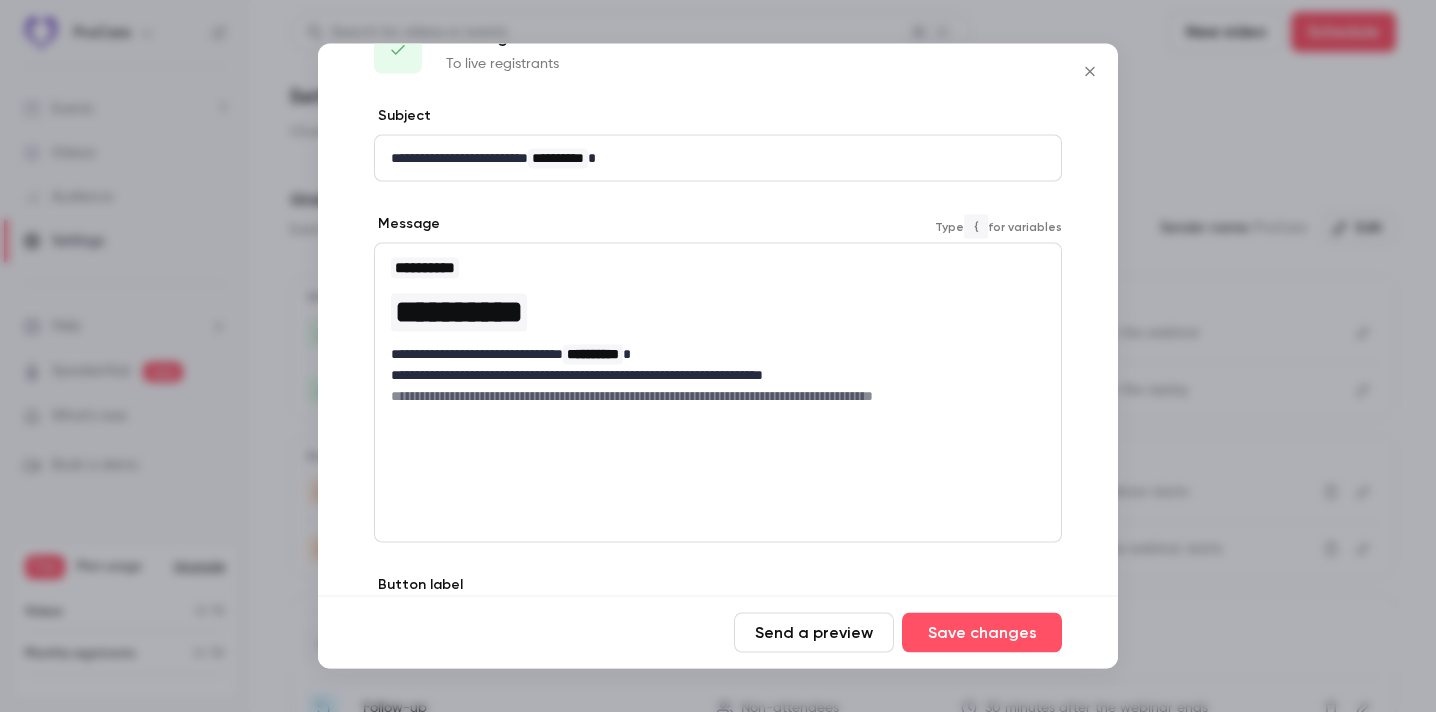 scroll, scrollTop: 79, scrollLeft: 0, axis: vertical 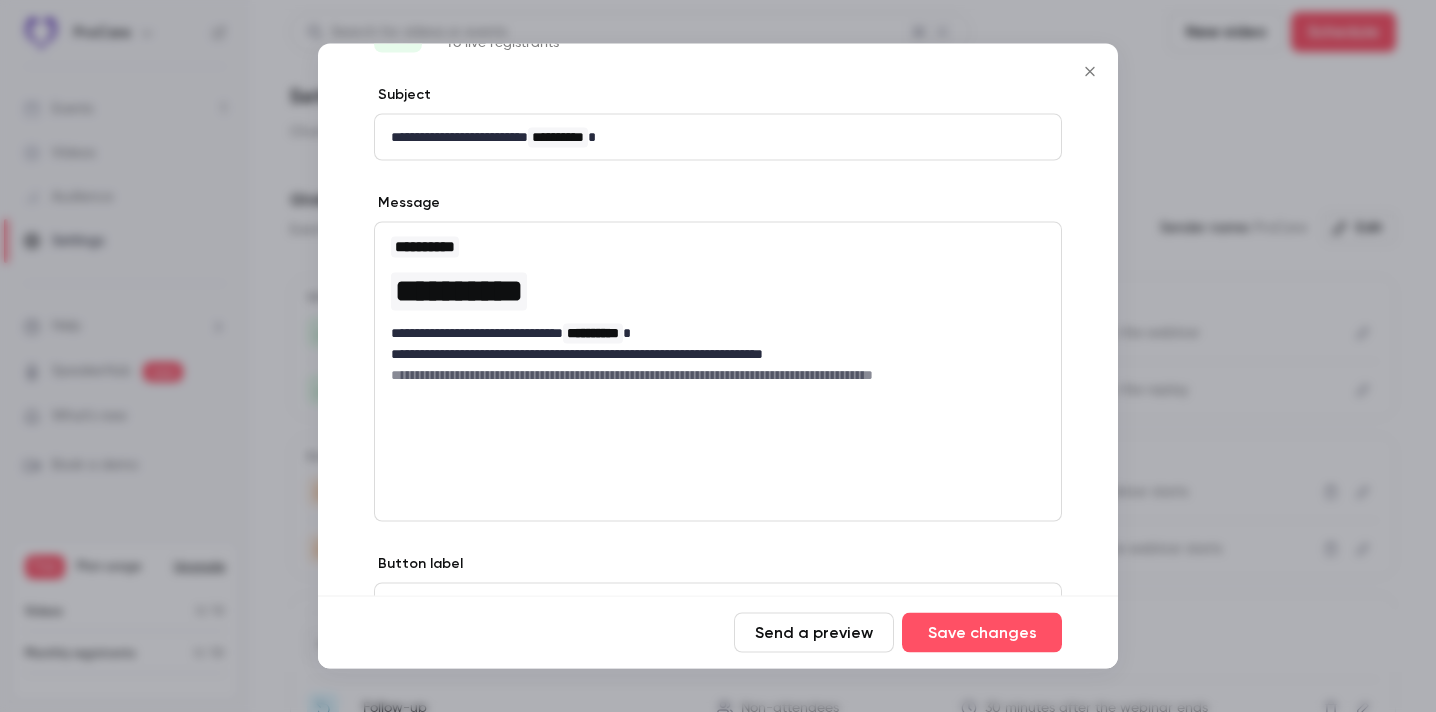 click on "**********" at bounding box center (718, 372) 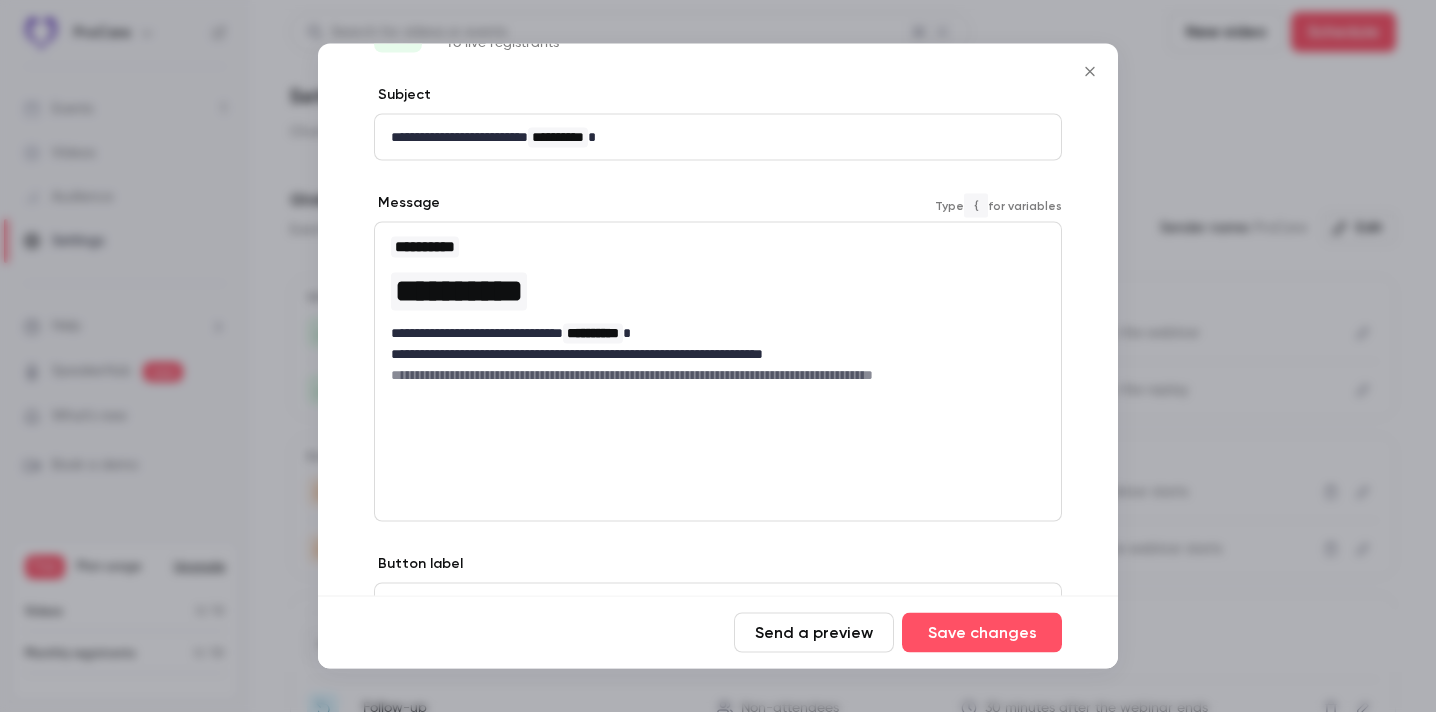 click on "**********" at bounding box center (425, 246) 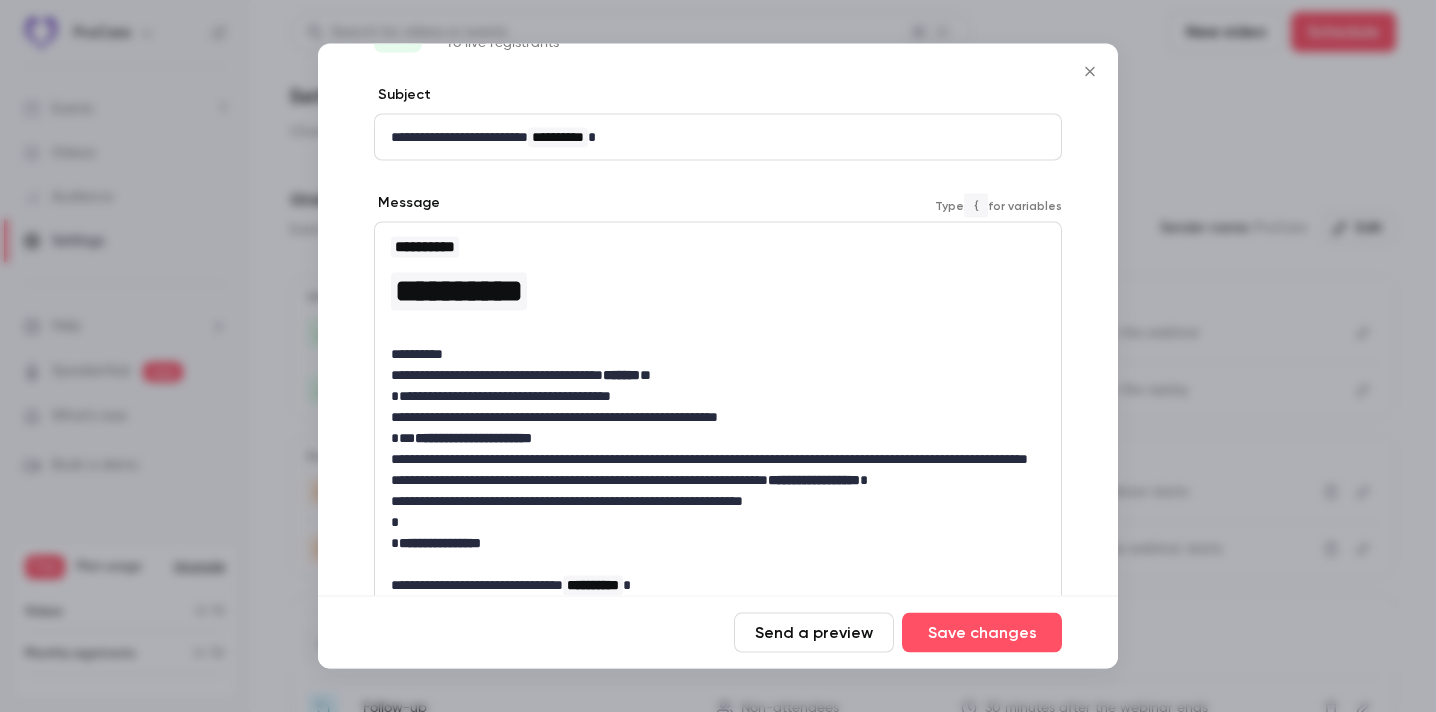 scroll, scrollTop: 0, scrollLeft: 0, axis: both 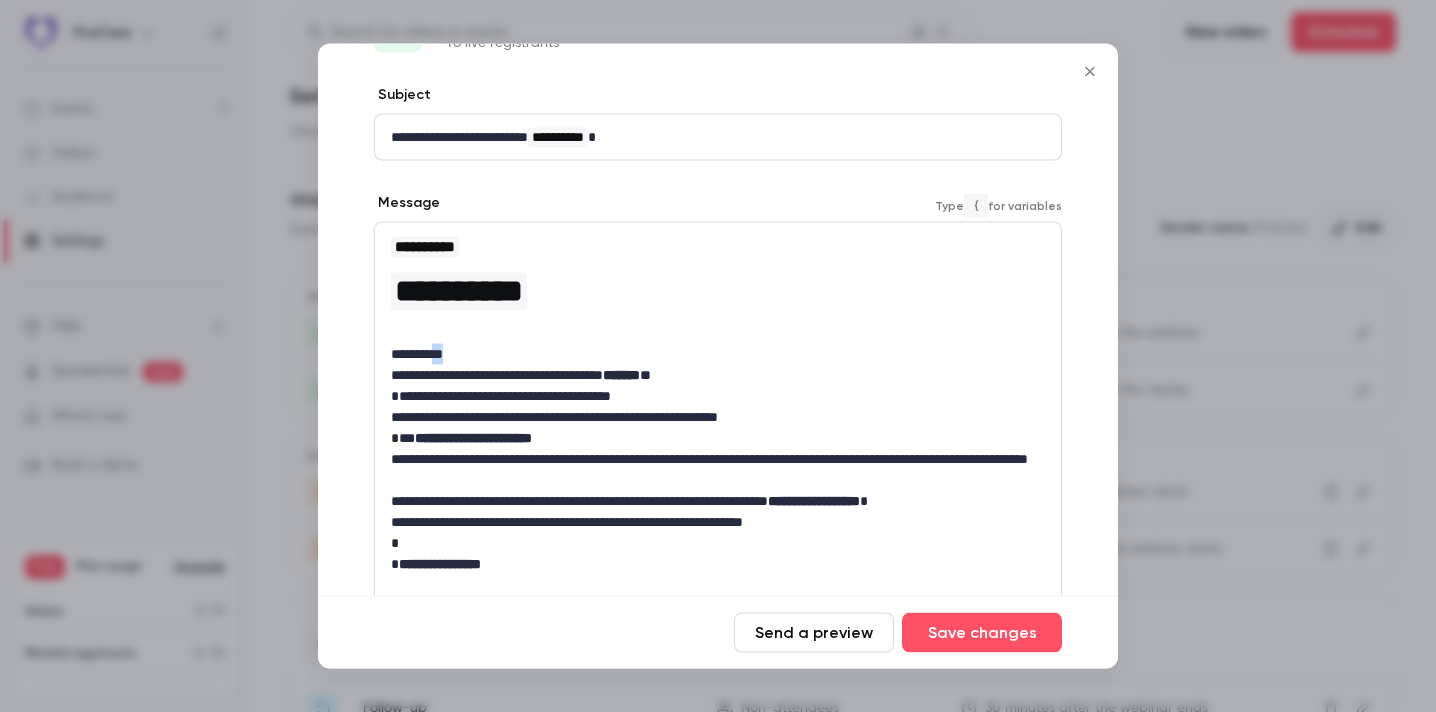 drag, startPoint x: 465, startPoint y: 354, endPoint x: 449, endPoint y: 354, distance: 16 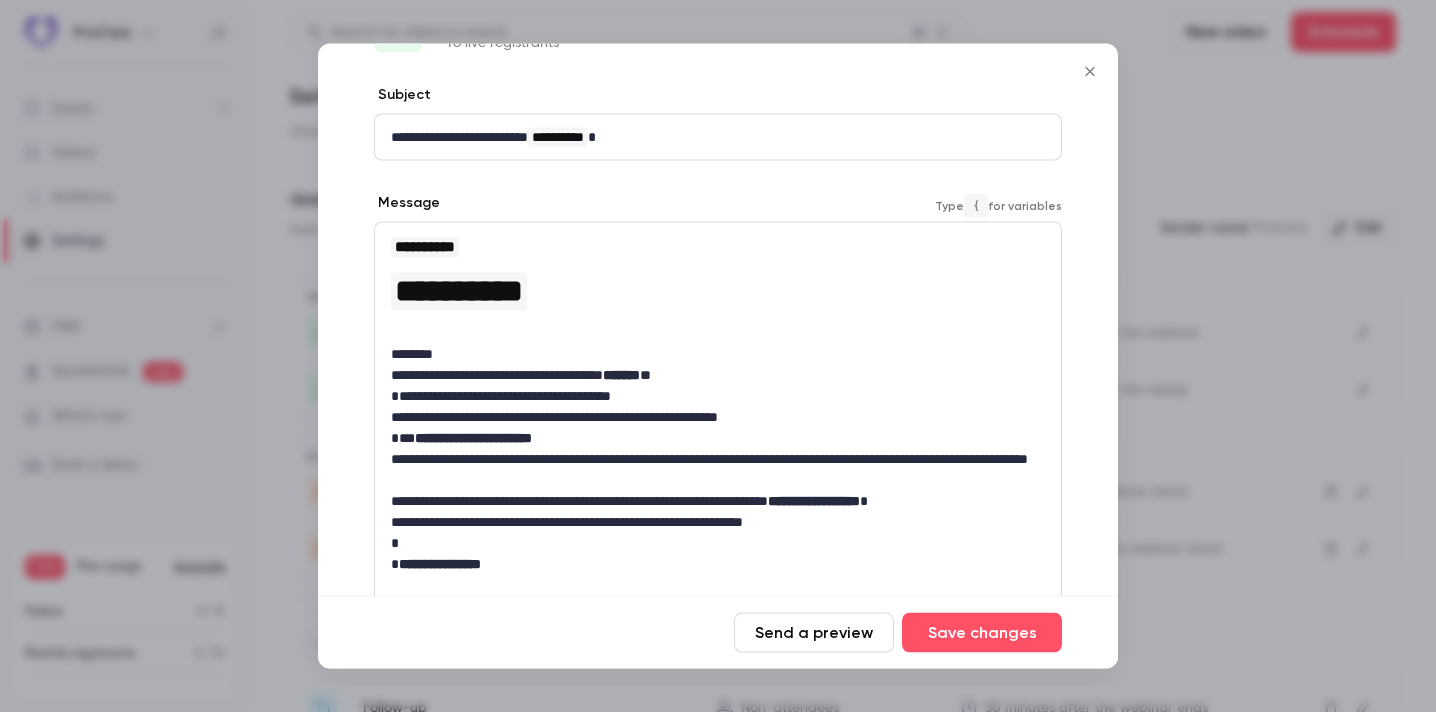 type 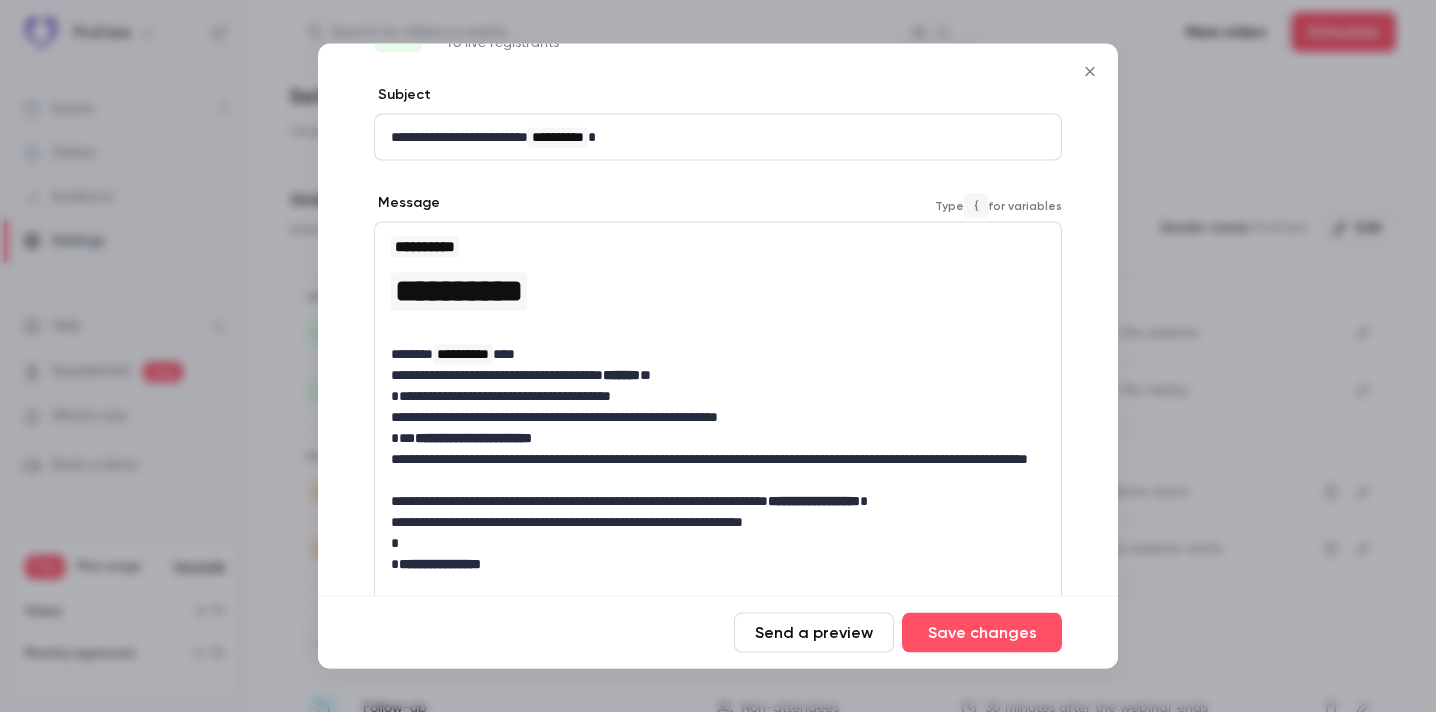 click on "*******" at bounding box center [621, 375] 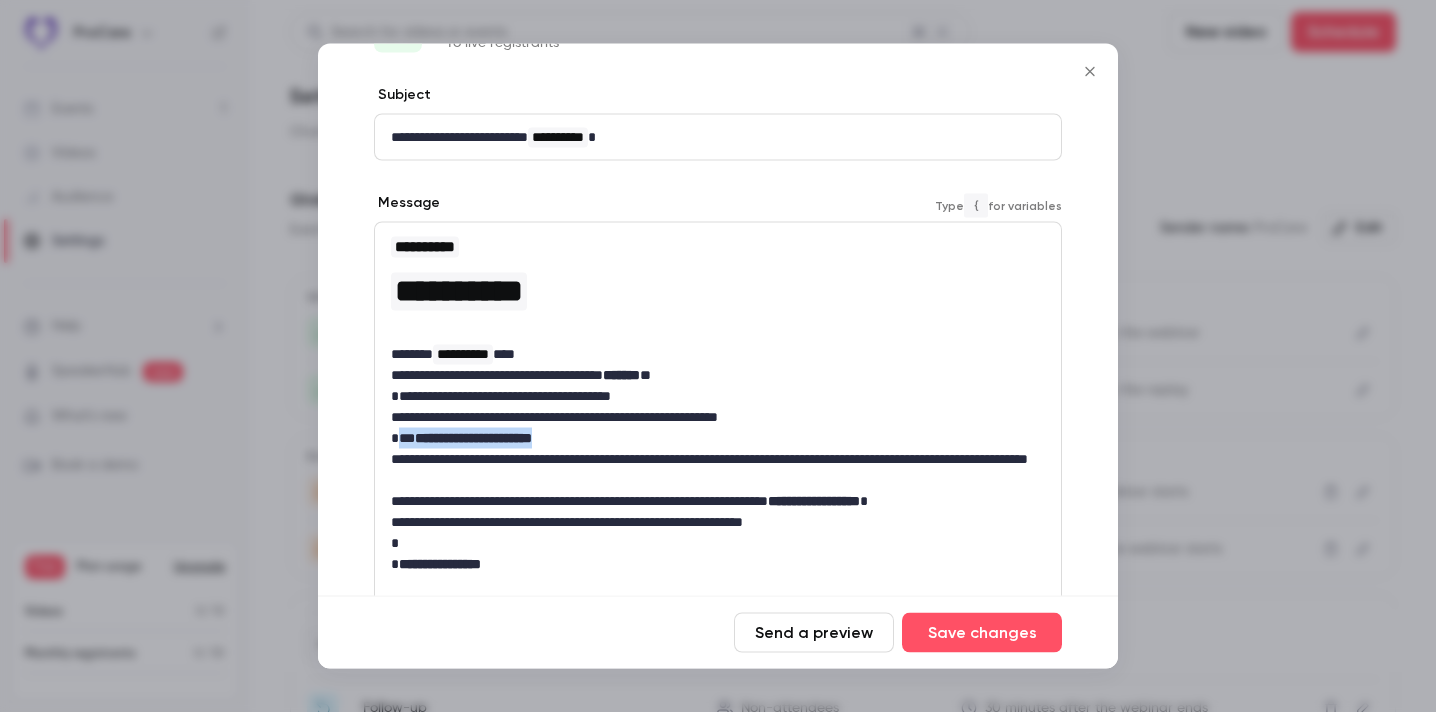 drag, startPoint x: 567, startPoint y: 435, endPoint x: 395, endPoint y: 428, distance: 172.14238 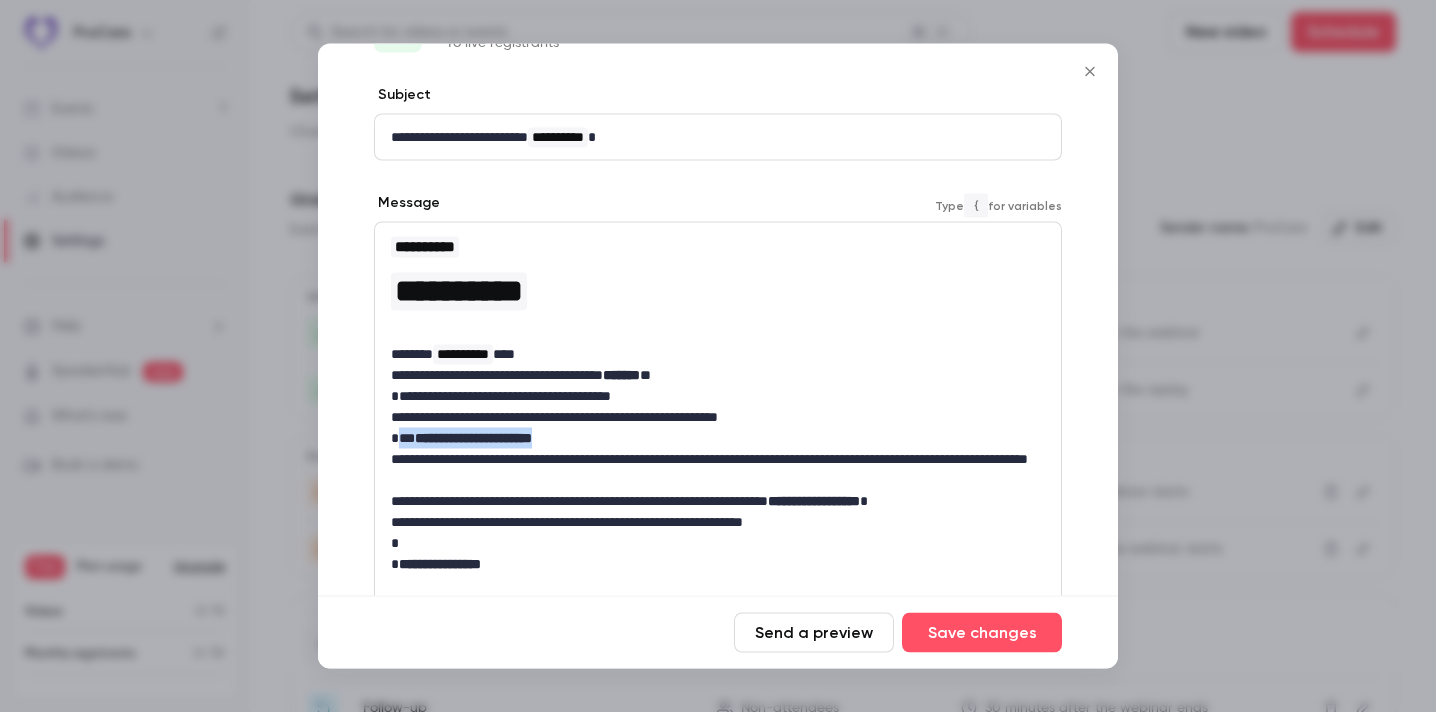 click on "**********" at bounding box center (718, 438) 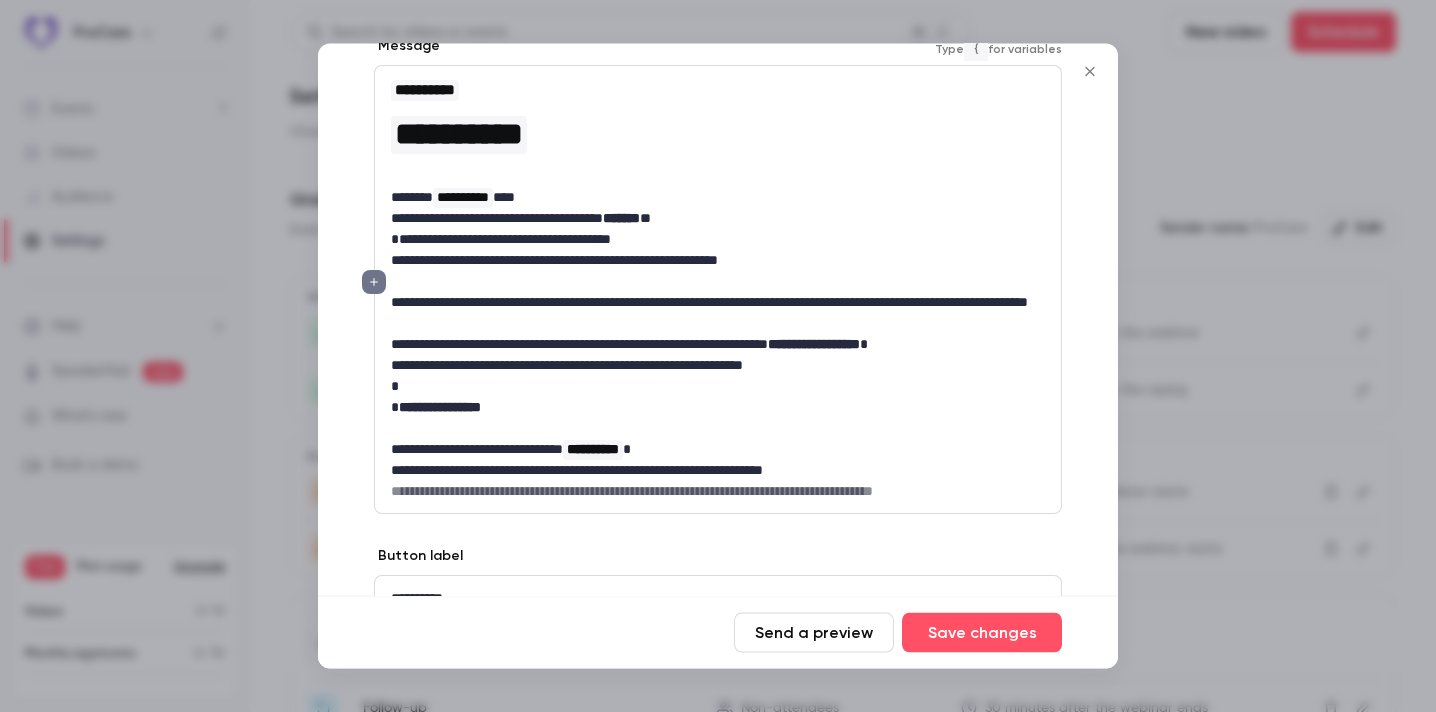 scroll, scrollTop: 241, scrollLeft: 0, axis: vertical 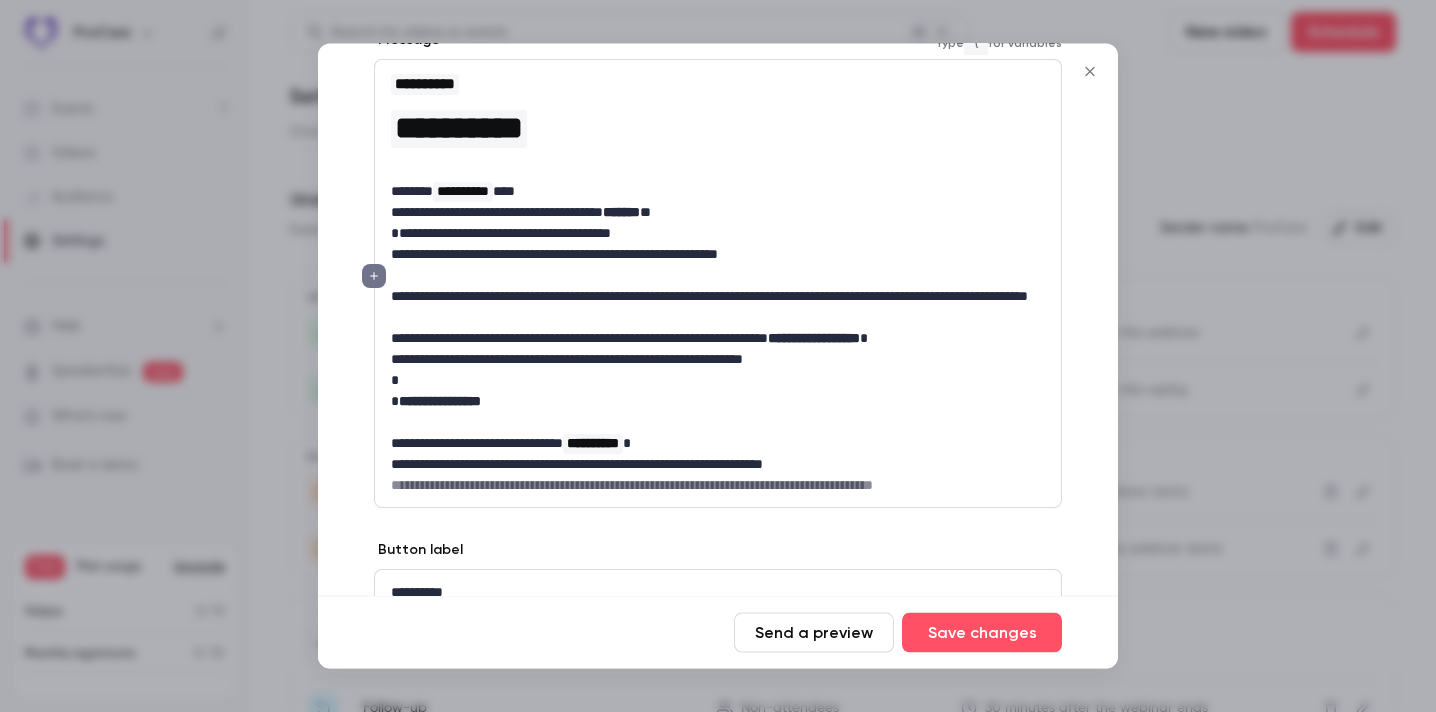 click on "**********" at bounding box center [718, 339] 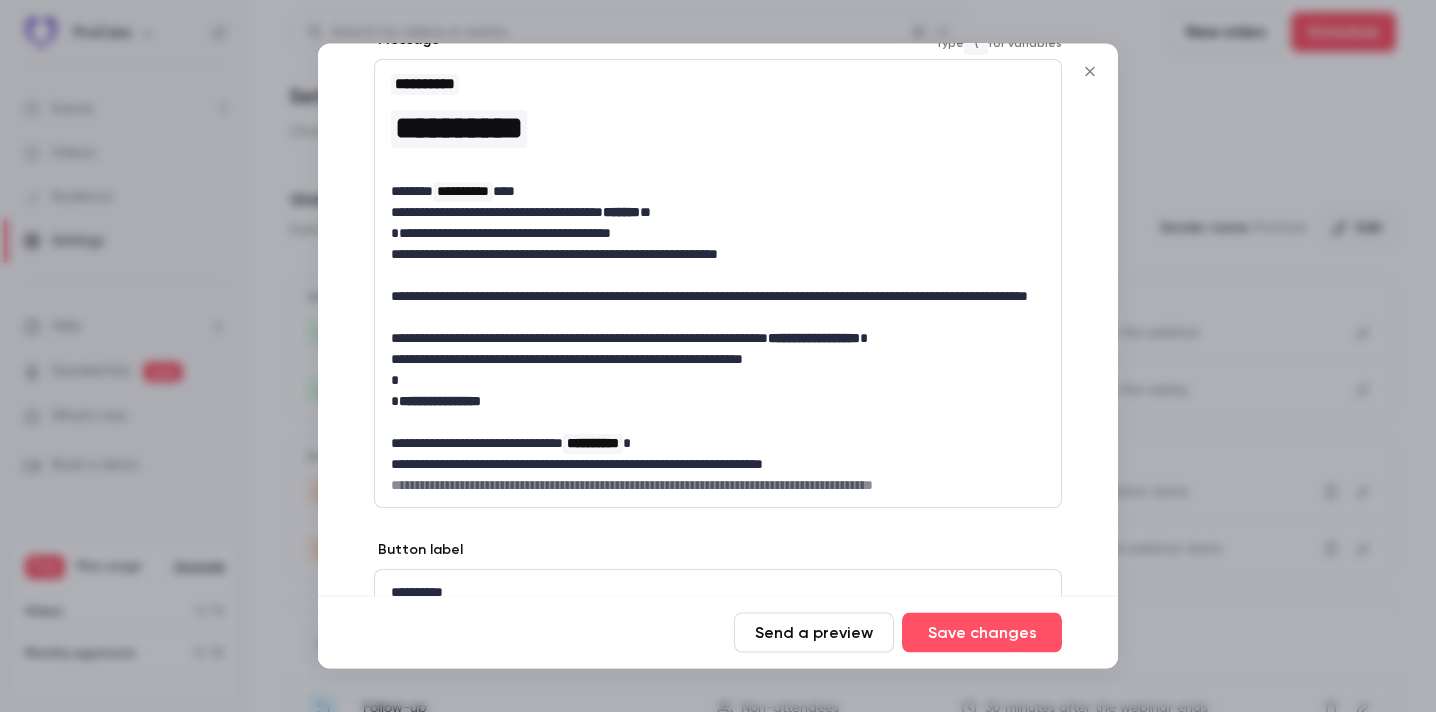 click on "**********" at bounding box center (718, 308) 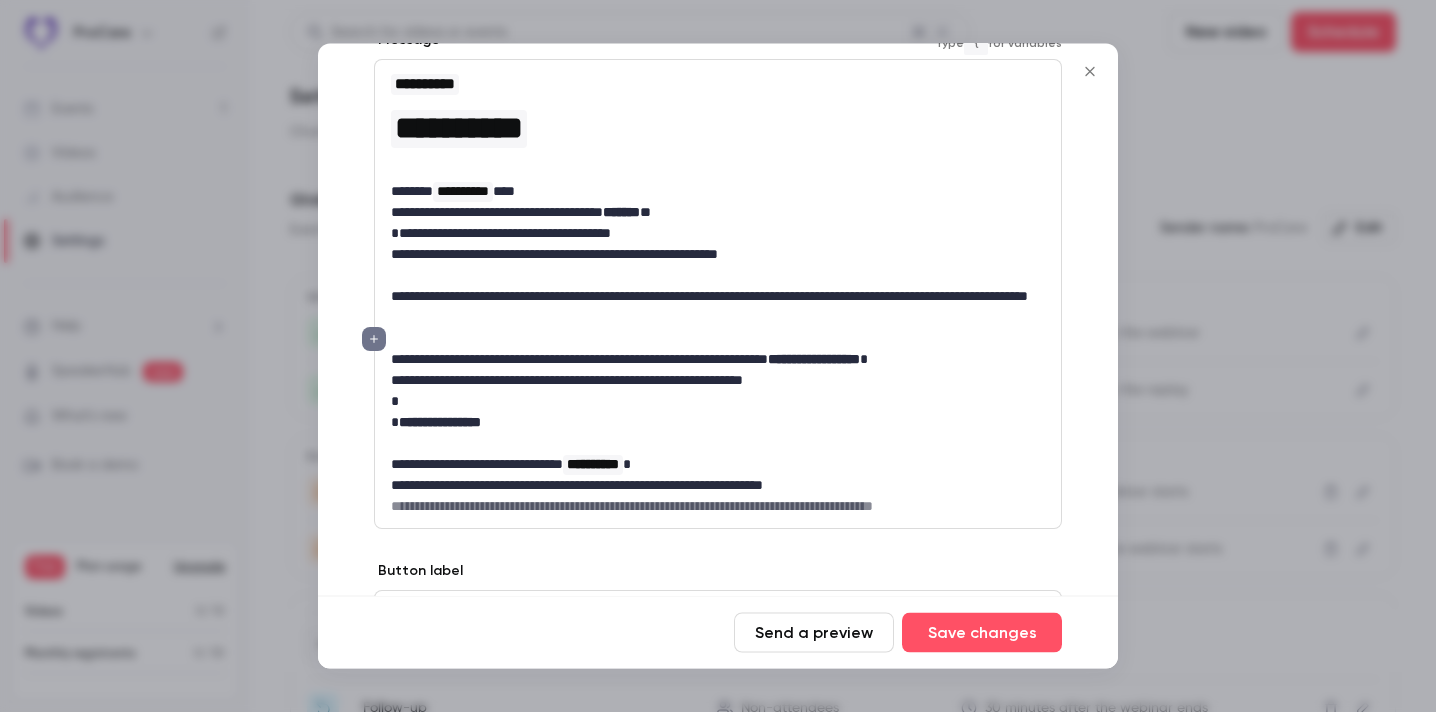 click on "**********" at bounding box center (440, 423) 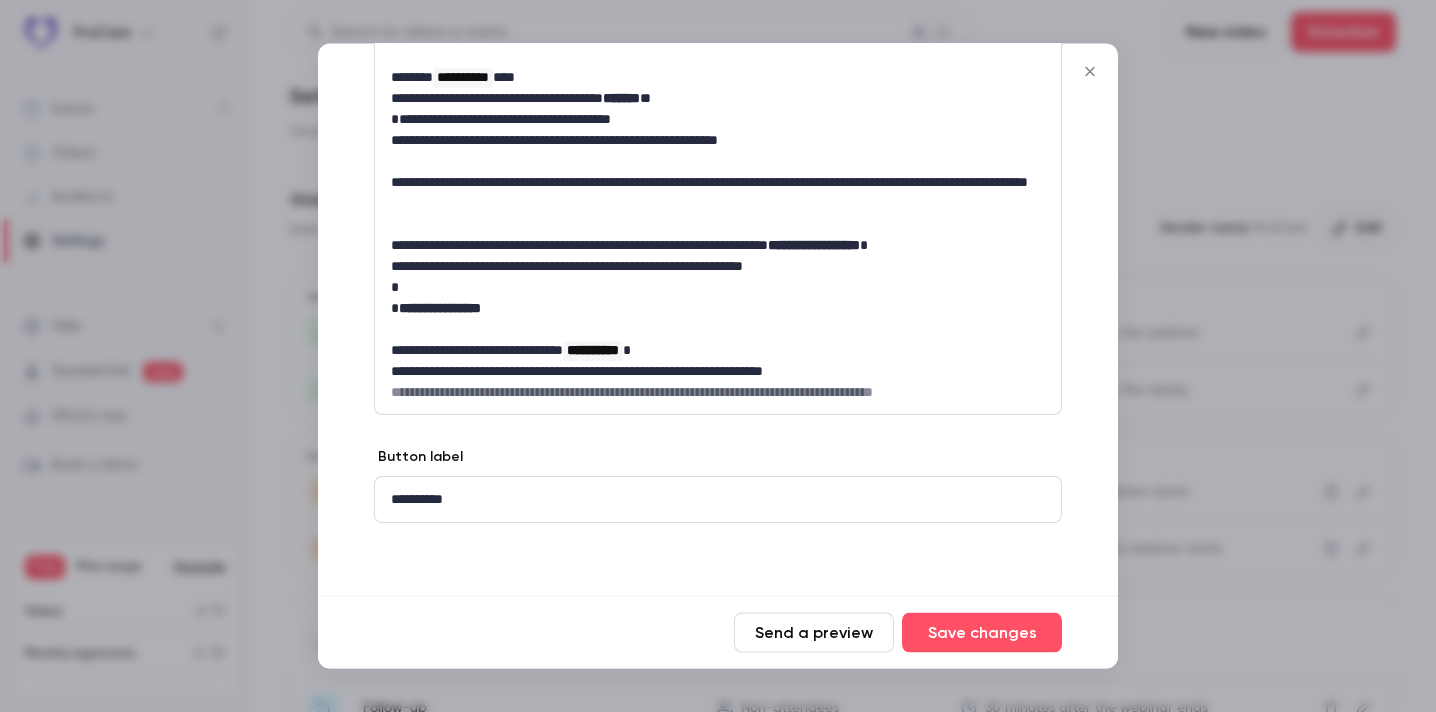 scroll, scrollTop: 354, scrollLeft: 0, axis: vertical 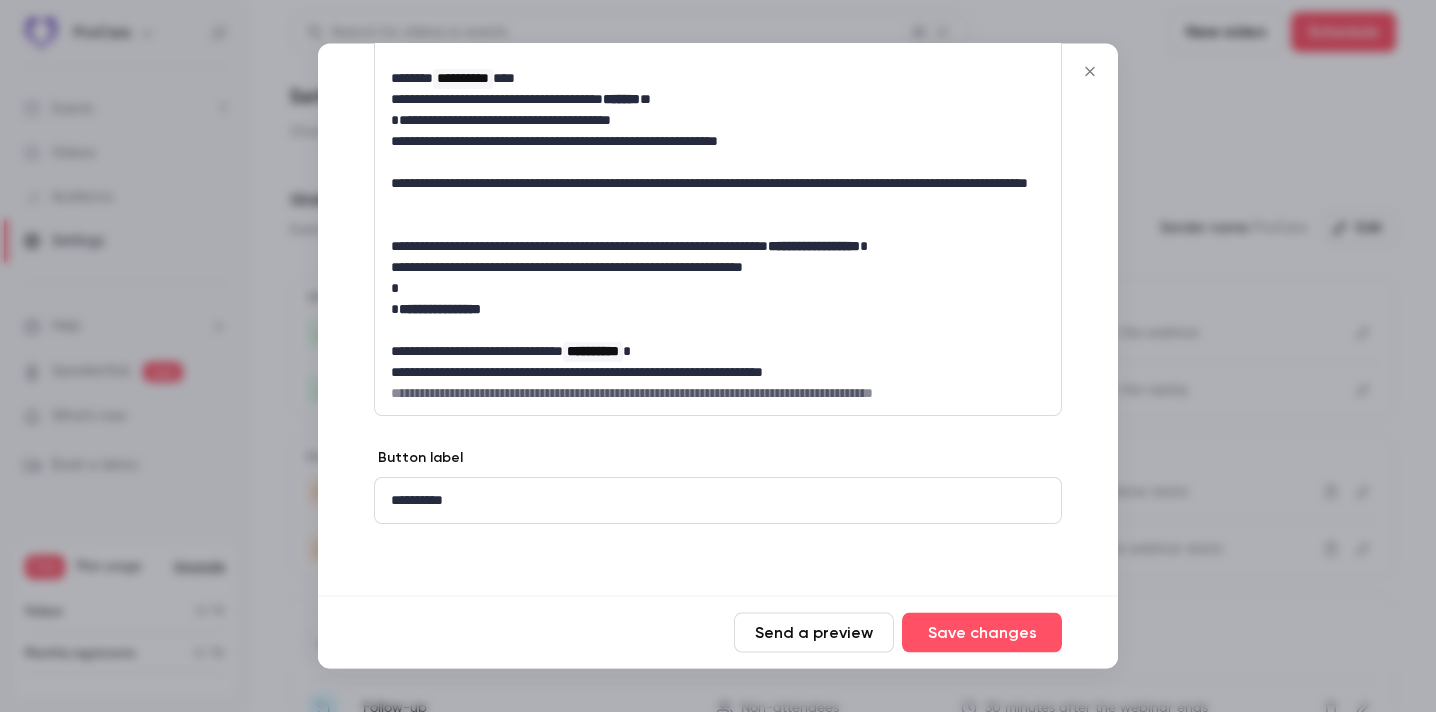 click on "**********" at bounding box center [718, 373] 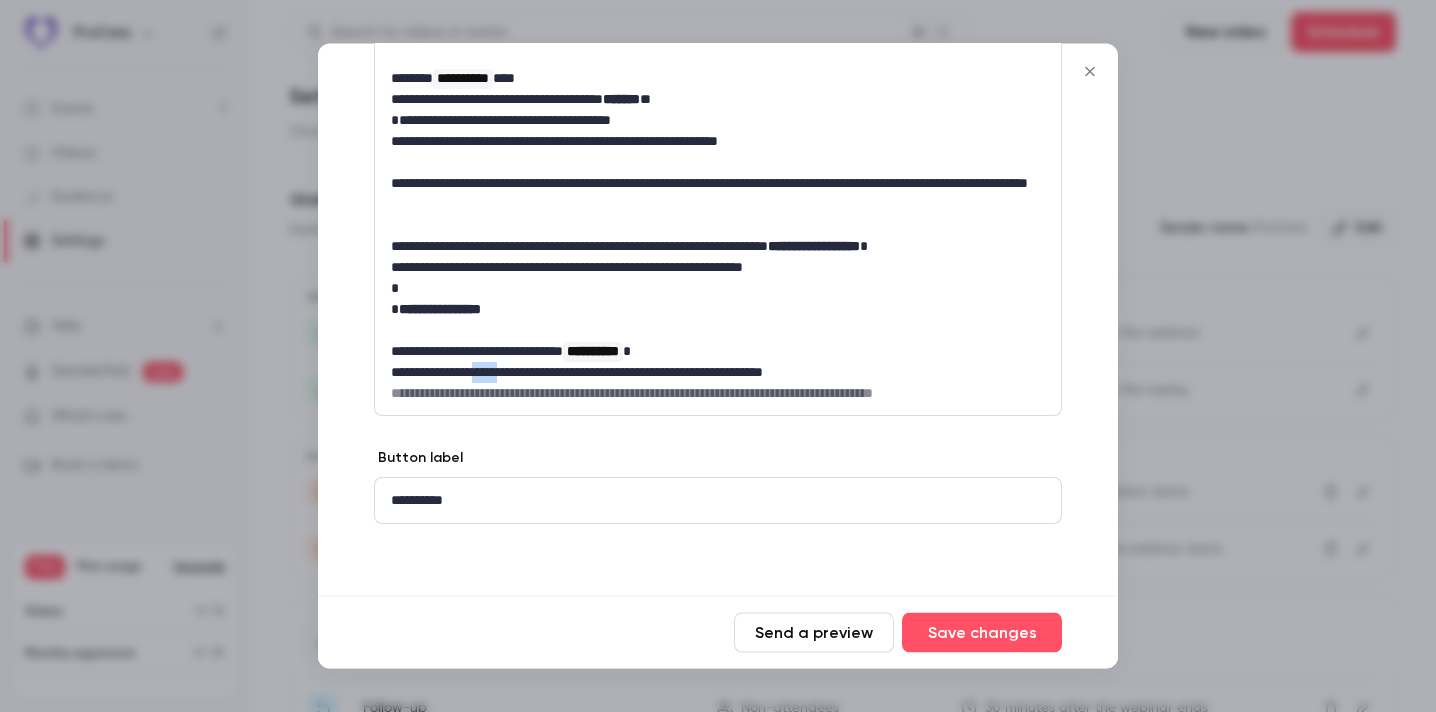 click on "**********" at bounding box center (718, 373) 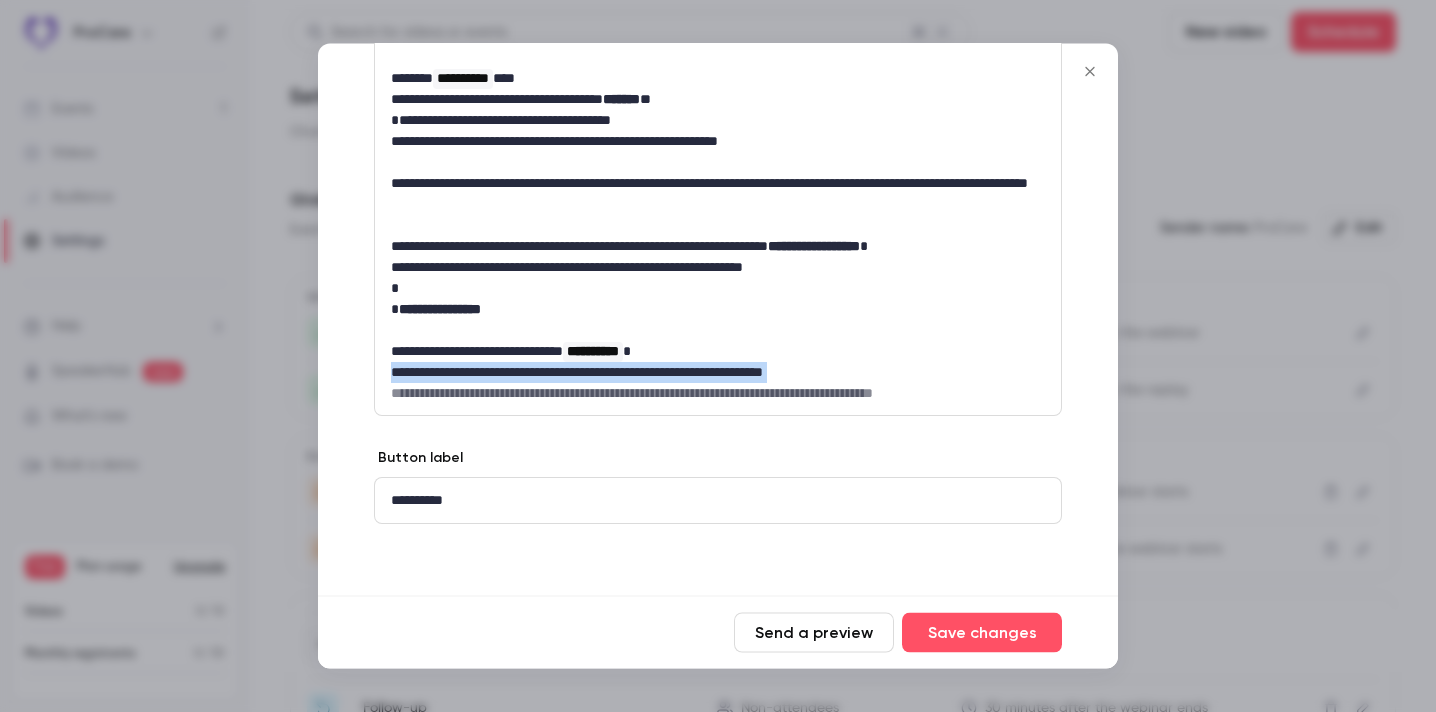 click on "**********" at bounding box center [718, 373] 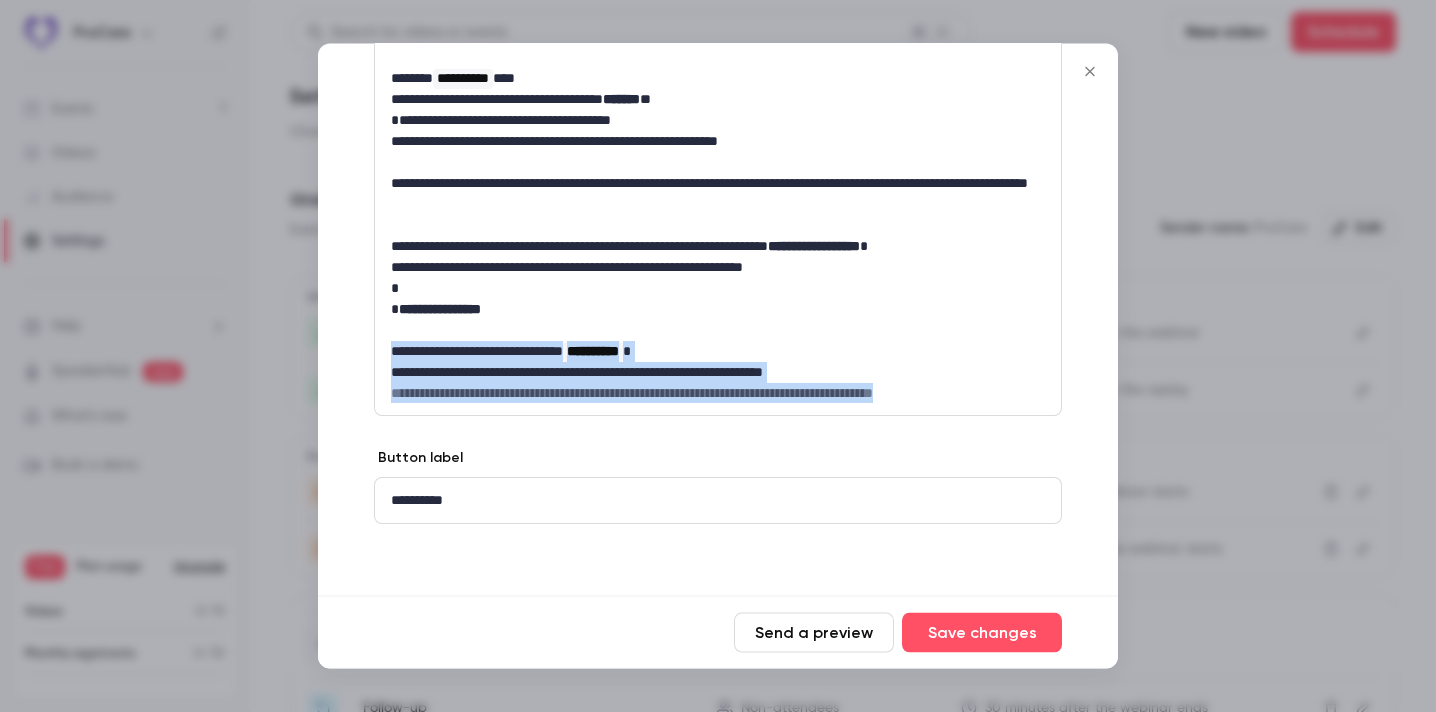 drag, startPoint x: 395, startPoint y: 347, endPoint x: 895, endPoint y: 471, distance: 515.1466 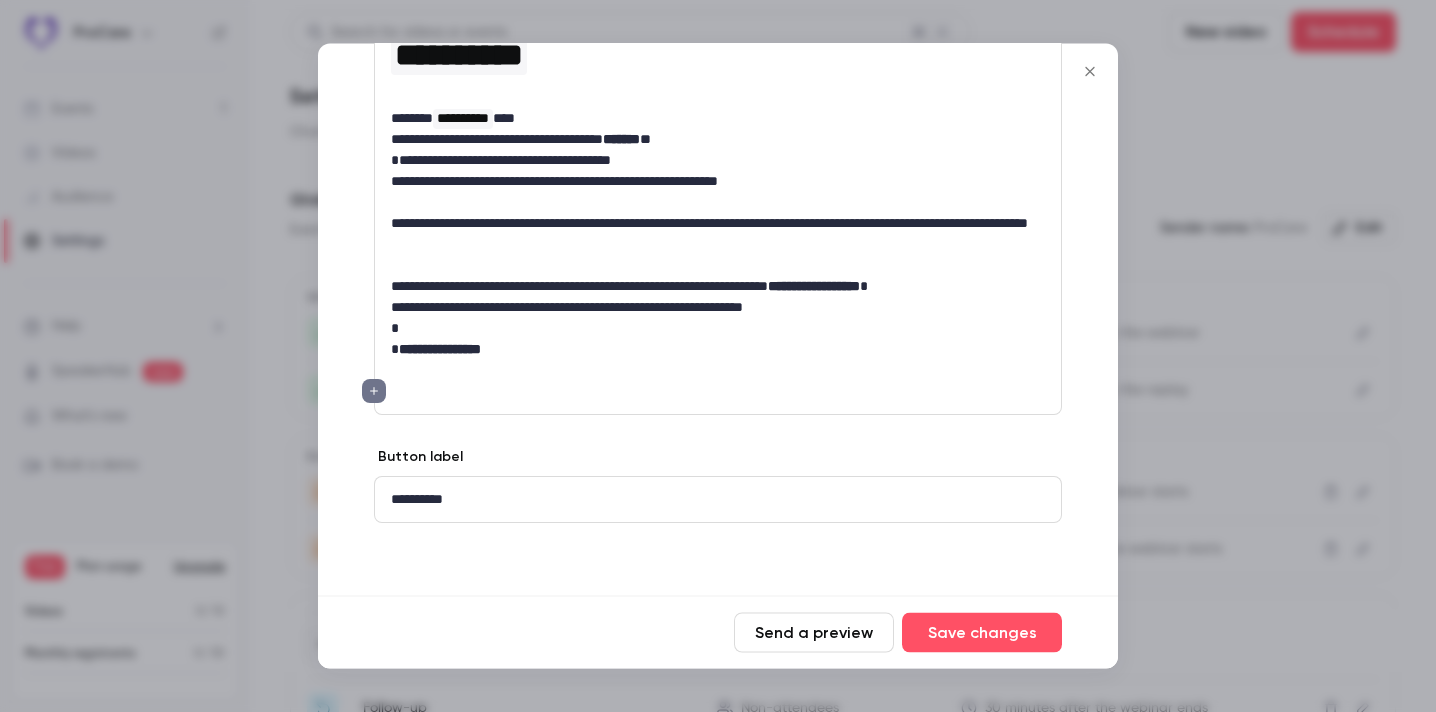 scroll, scrollTop: 293, scrollLeft: 0, axis: vertical 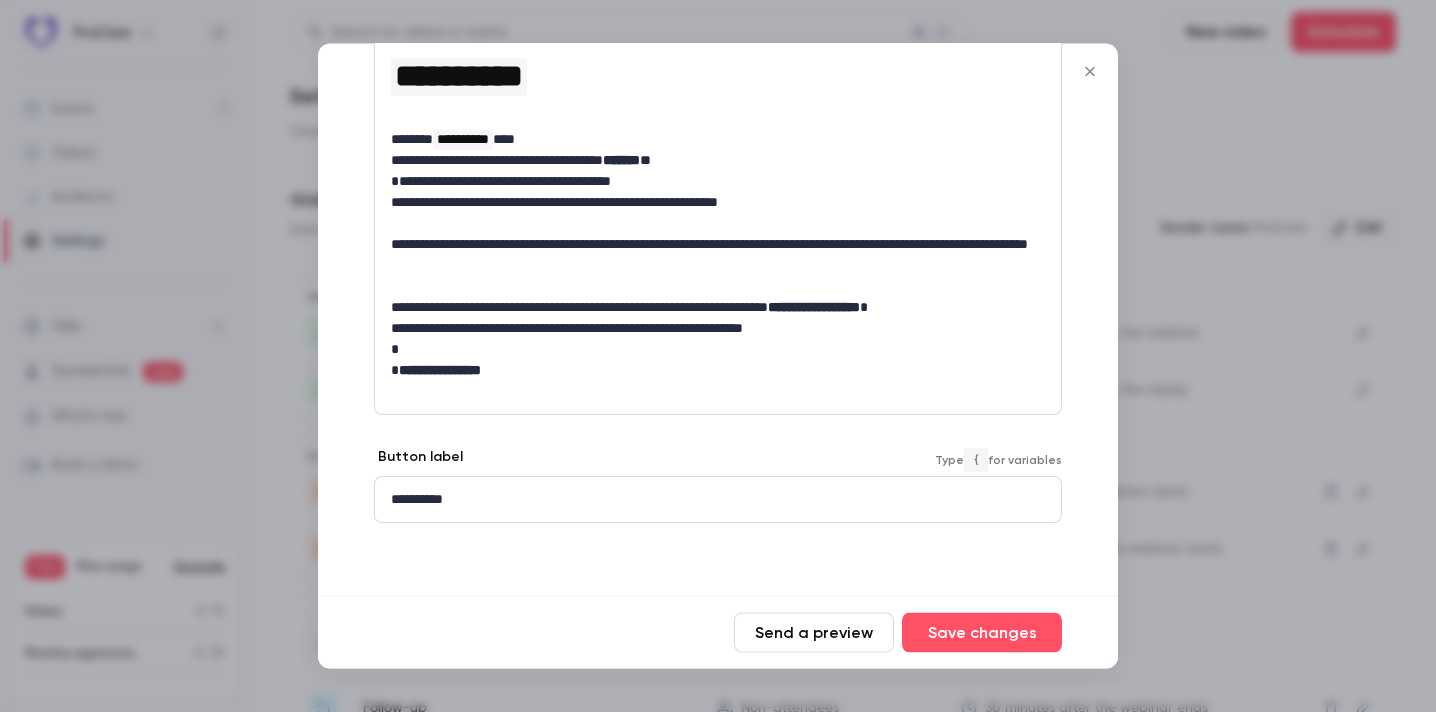 click on "**********" at bounding box center (718, 500) 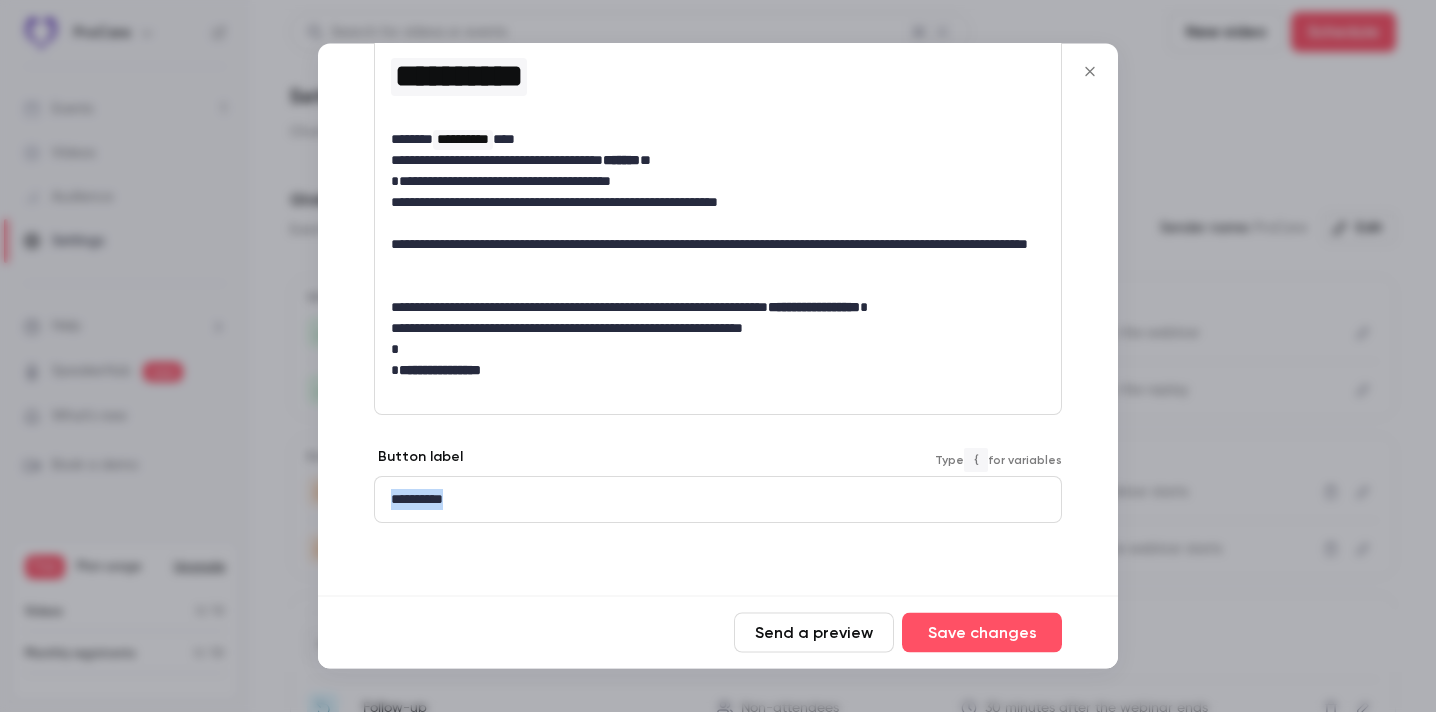 click on "**********" at bounding box center [718, 500] 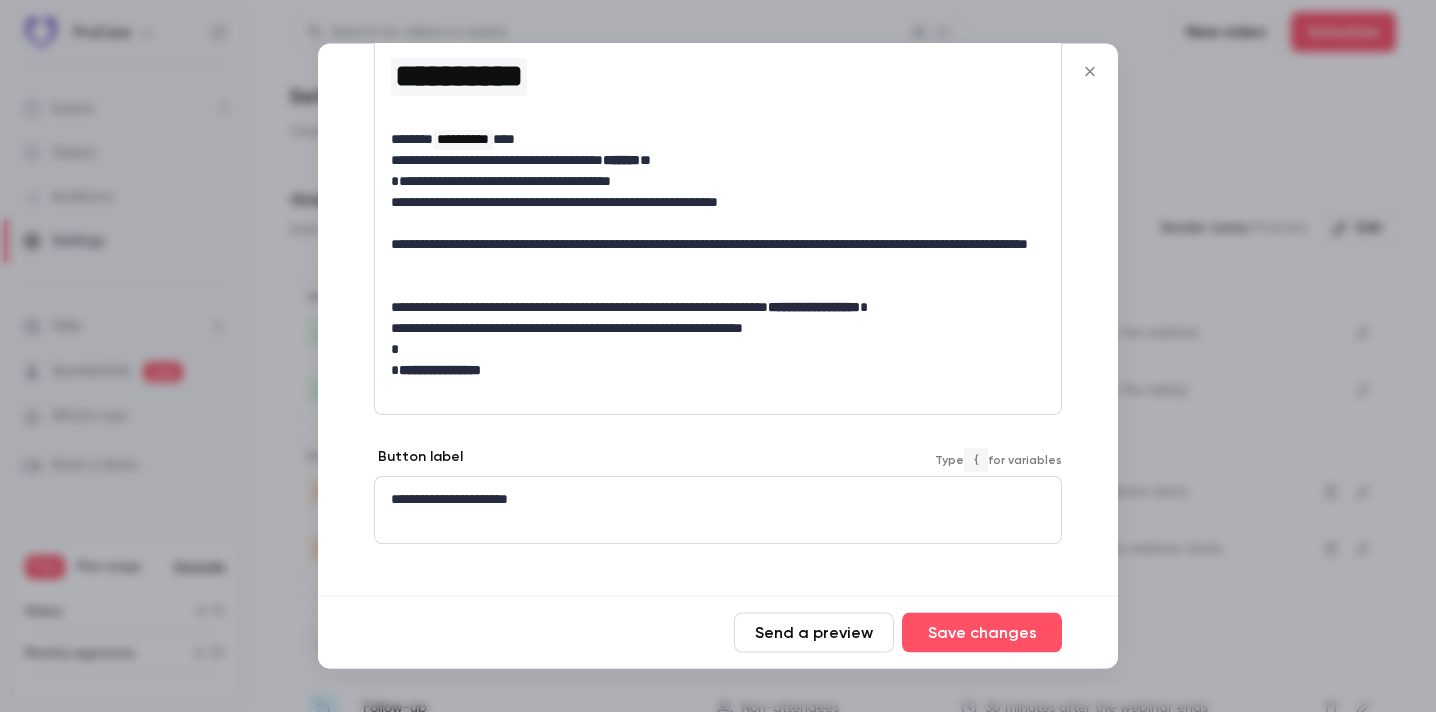 scroll, scrollTop: 0, scrollLeft: 0, axis: both 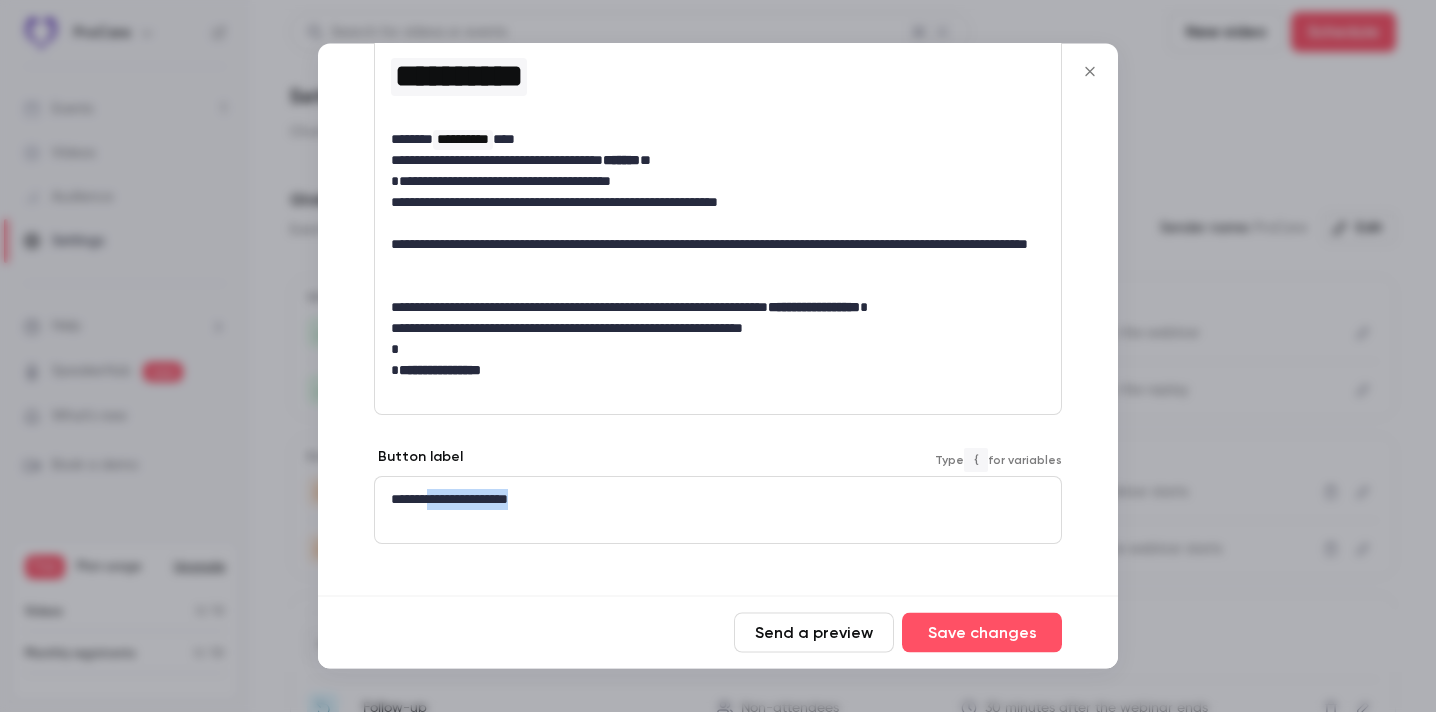 drag, startPoint x: 433, startPoint y: 499, endPoint x: 646, endPoint y: 499, distance: 213 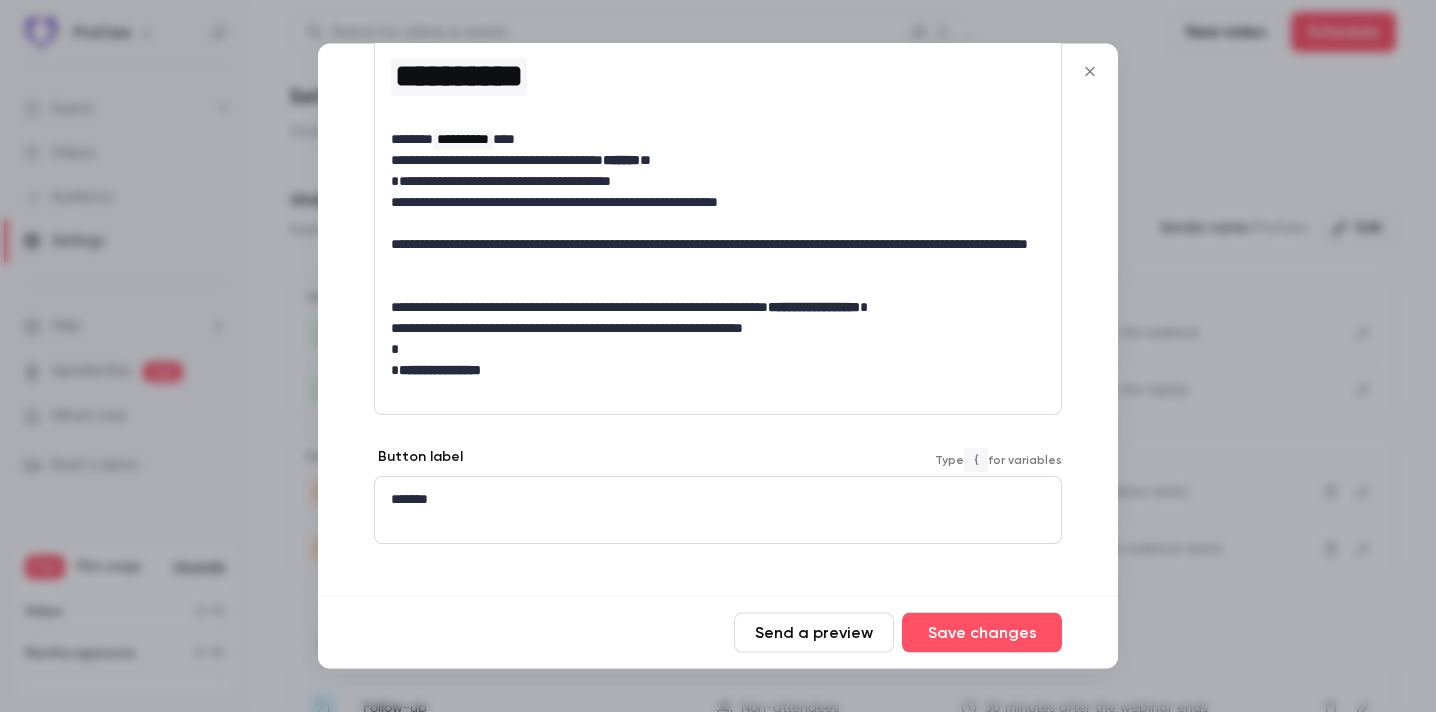 type 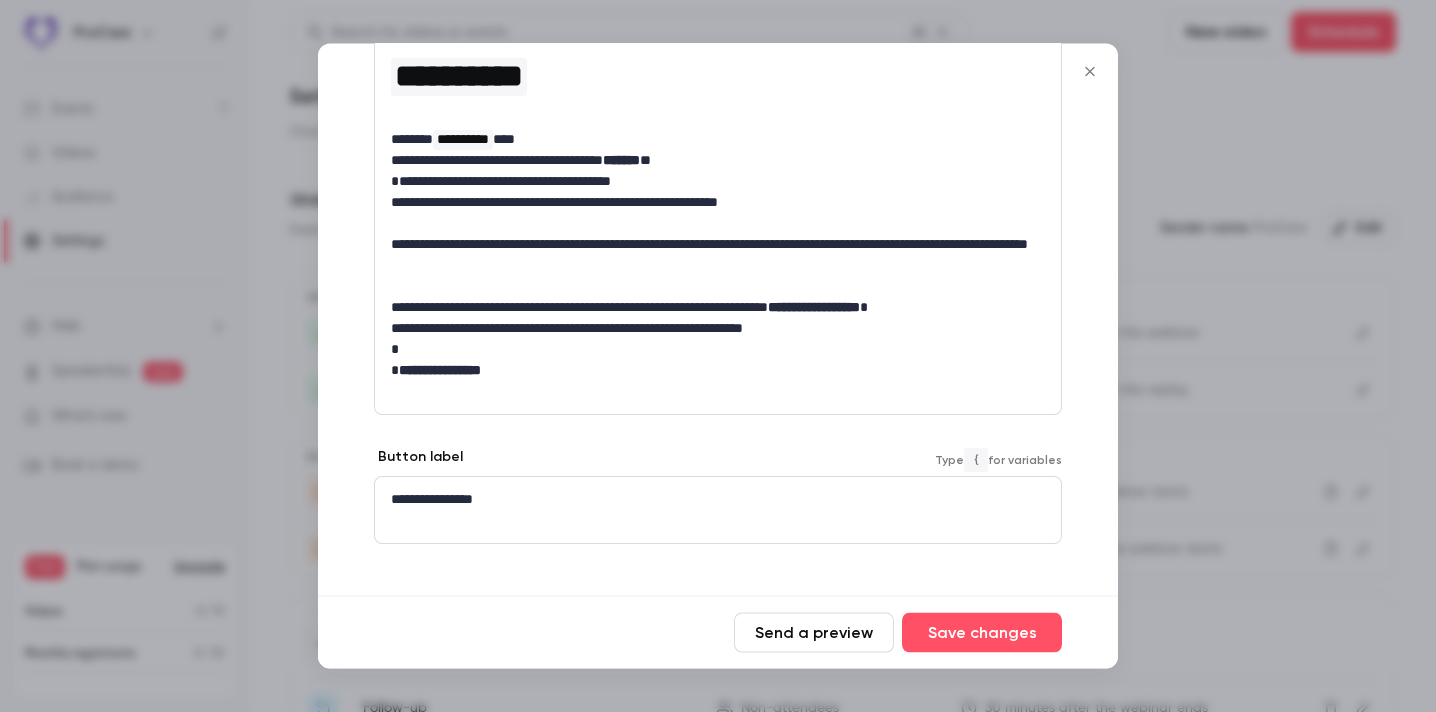click on "**********" at bounding box center [718, 511] 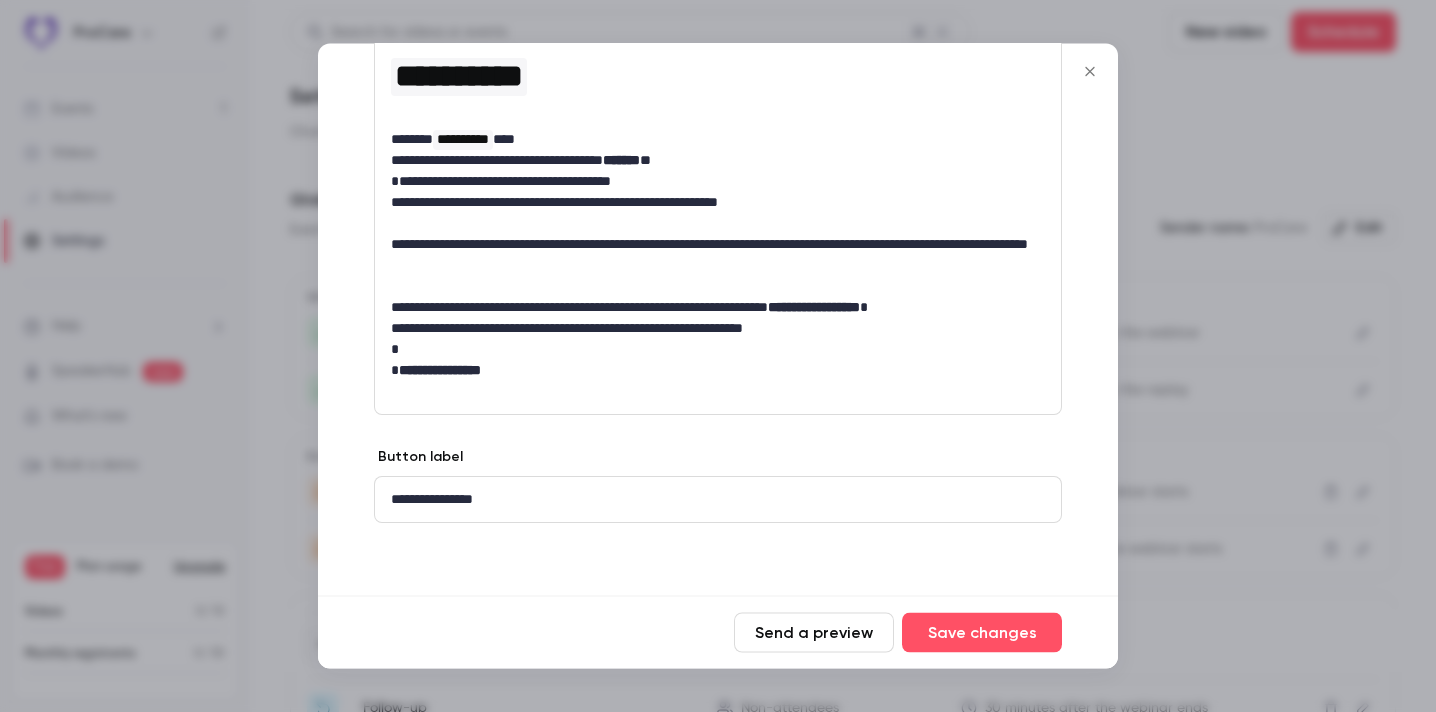drag, startPoint x: 936, startPoint y: 627, endPoint x: 828, endPoint y: 576, distance: 119.43617 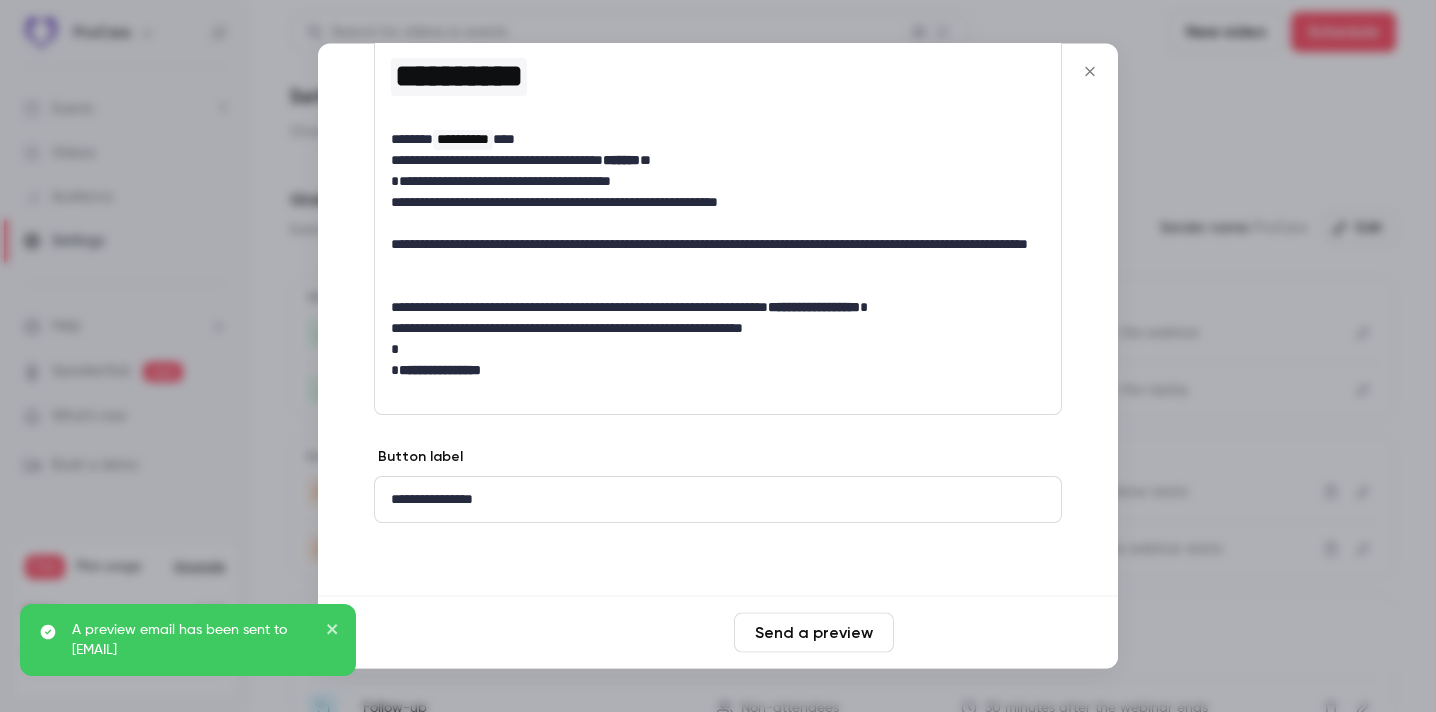 click on "Save changes" at bounding box center [982, 633] 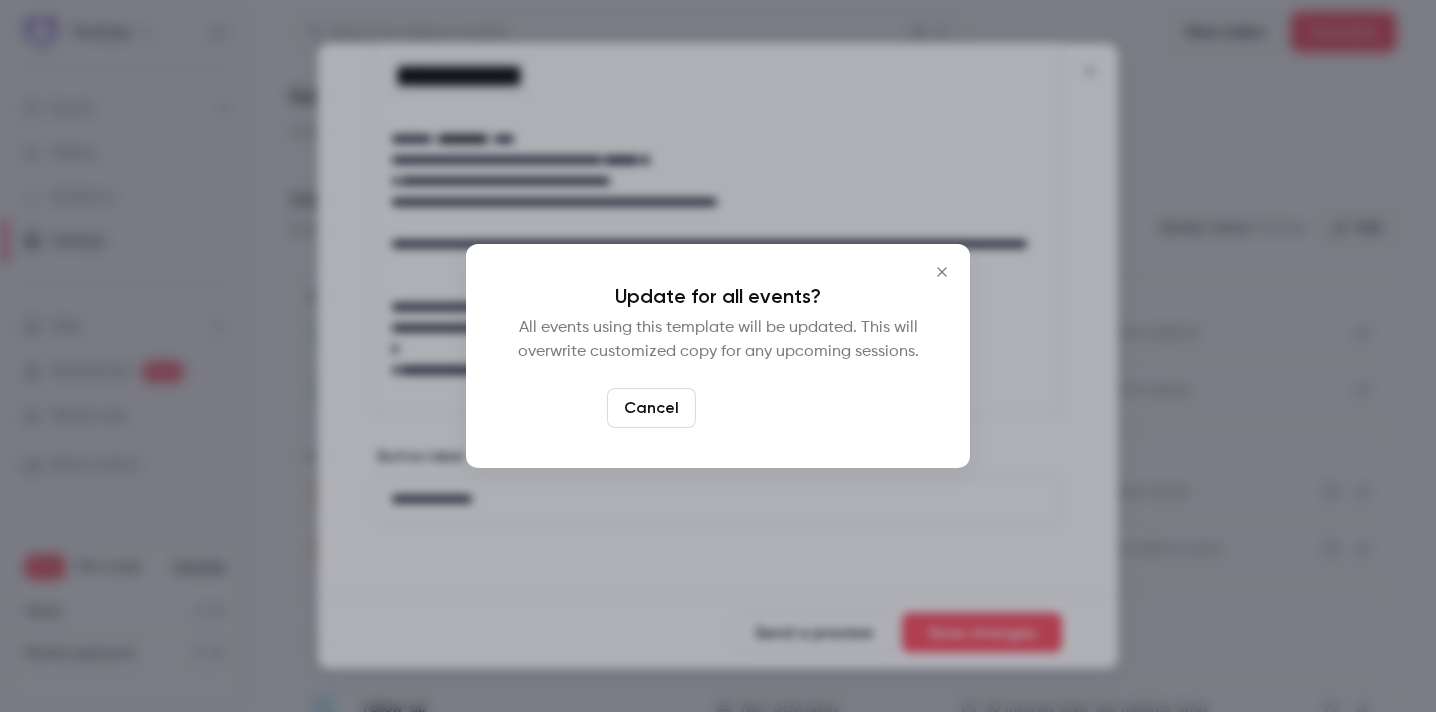 click on "Yes, update" at bounding box center [767, 408] 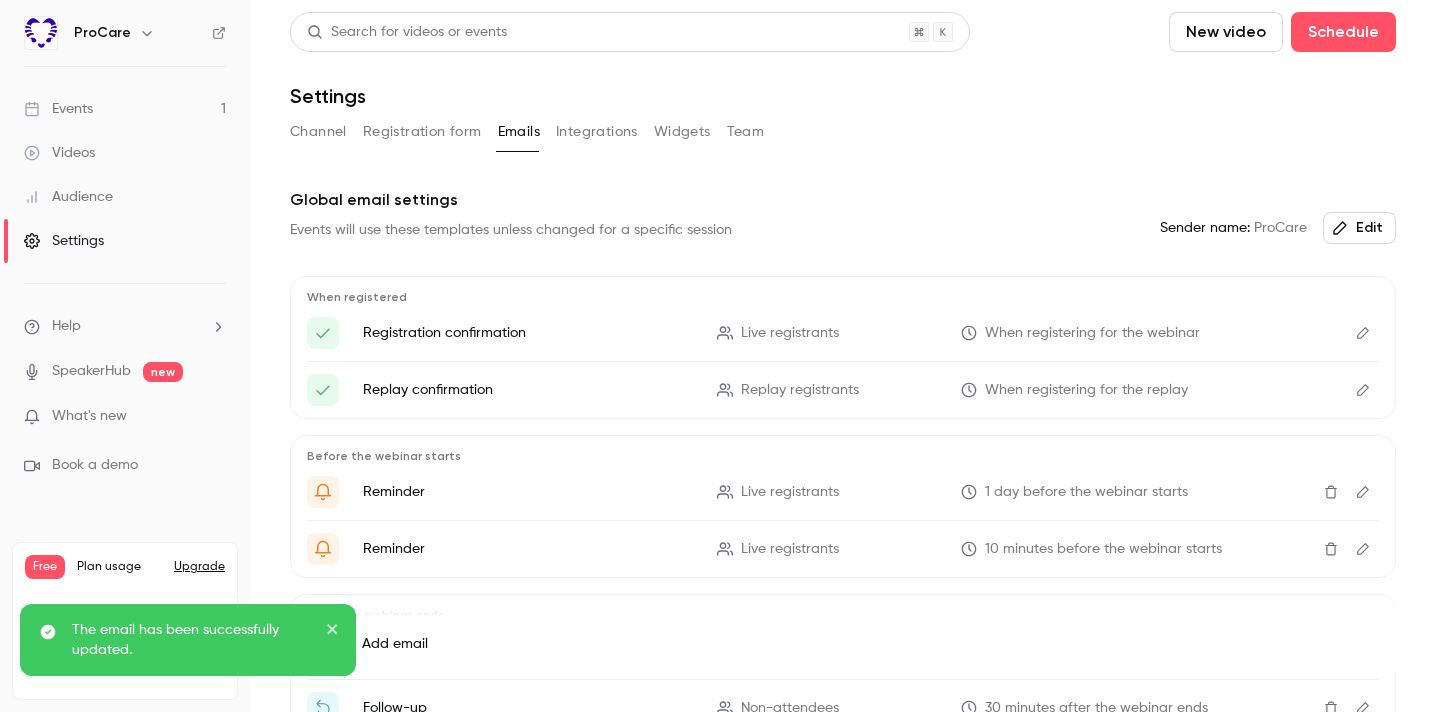 click on "Edit" at bounding box center [1359, 228] 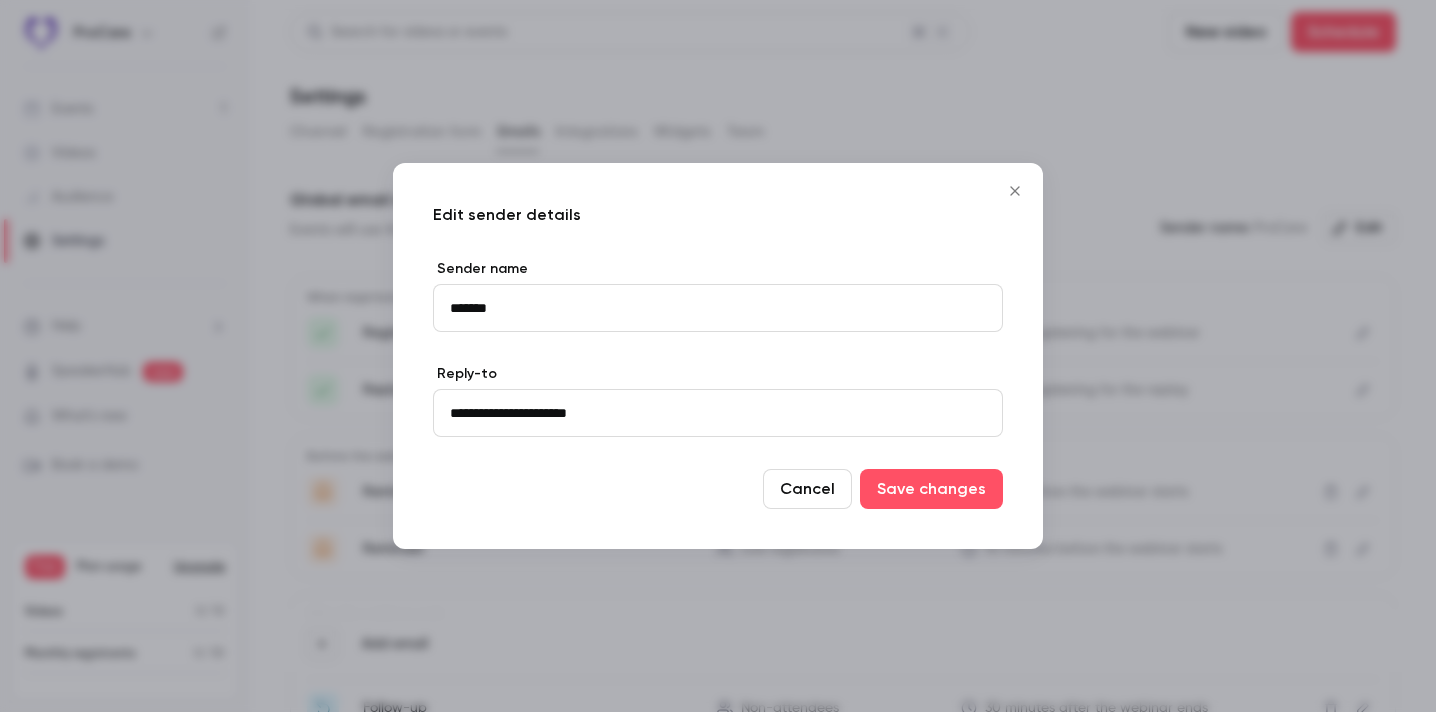 click 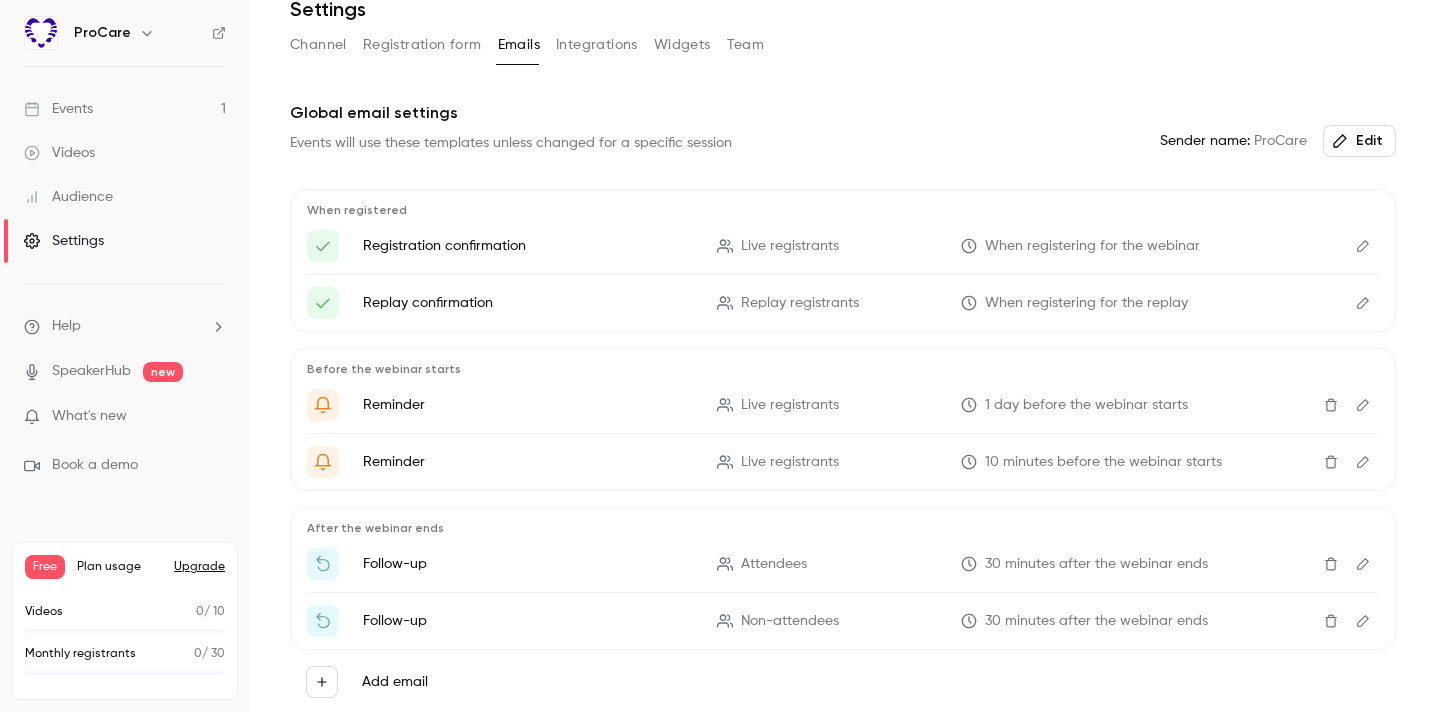 scroll, scrollTop: 112, scrollLeft: 0, axis: vertical 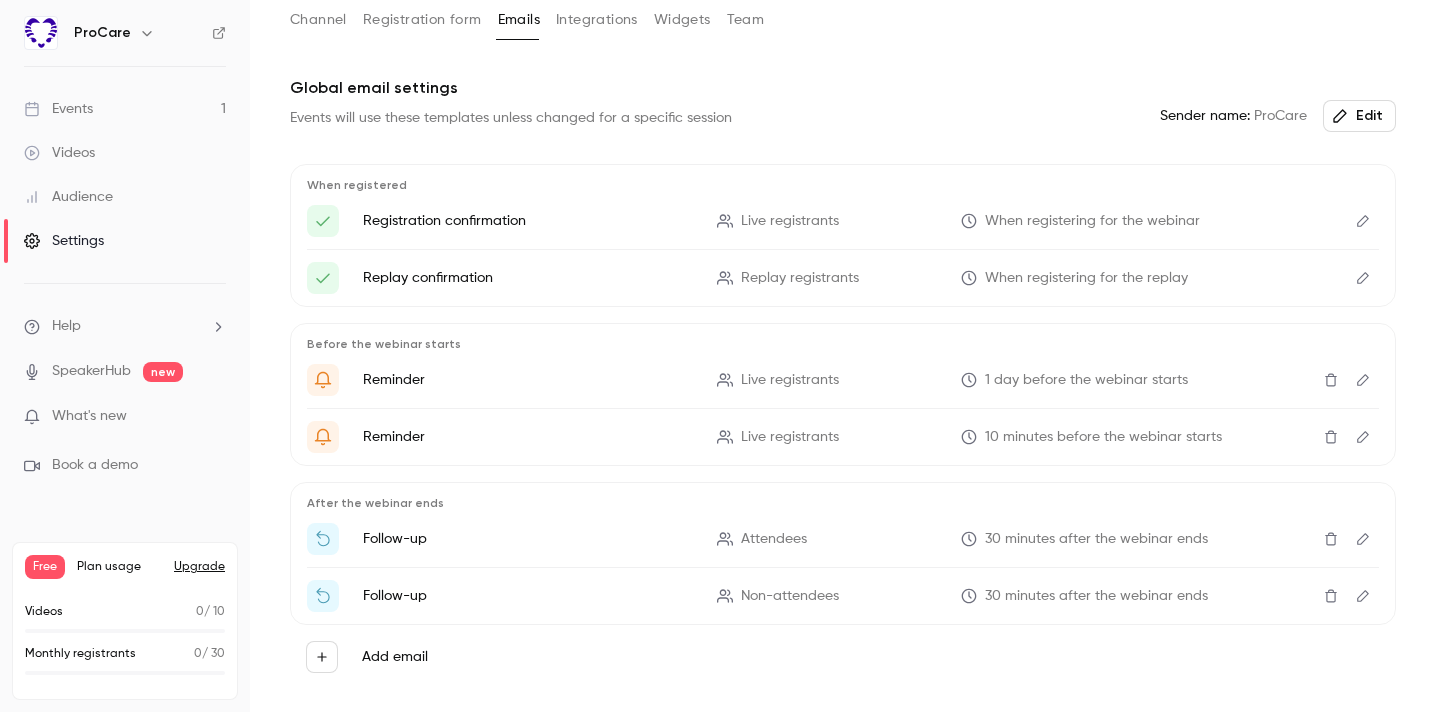 click 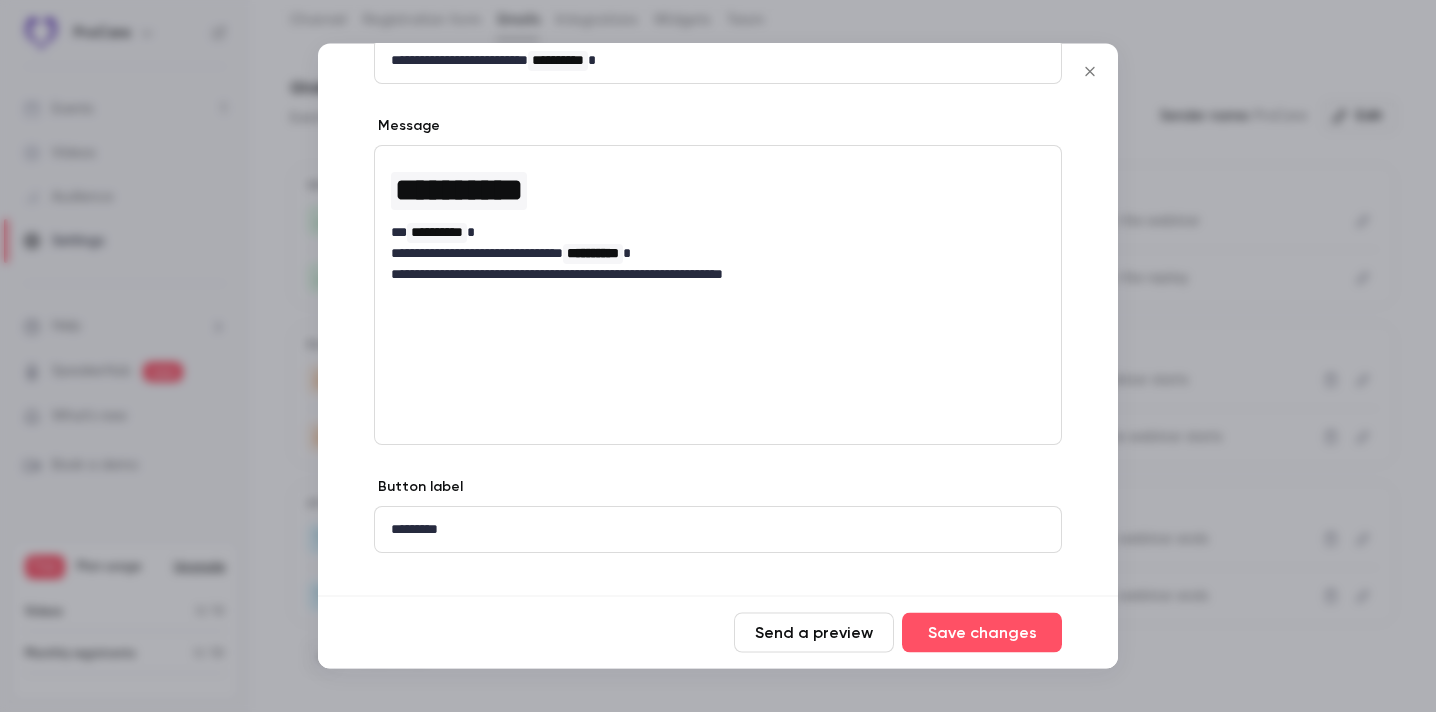 scroll, scrollTop: 185, scrollLeft: 0, axis: vertical 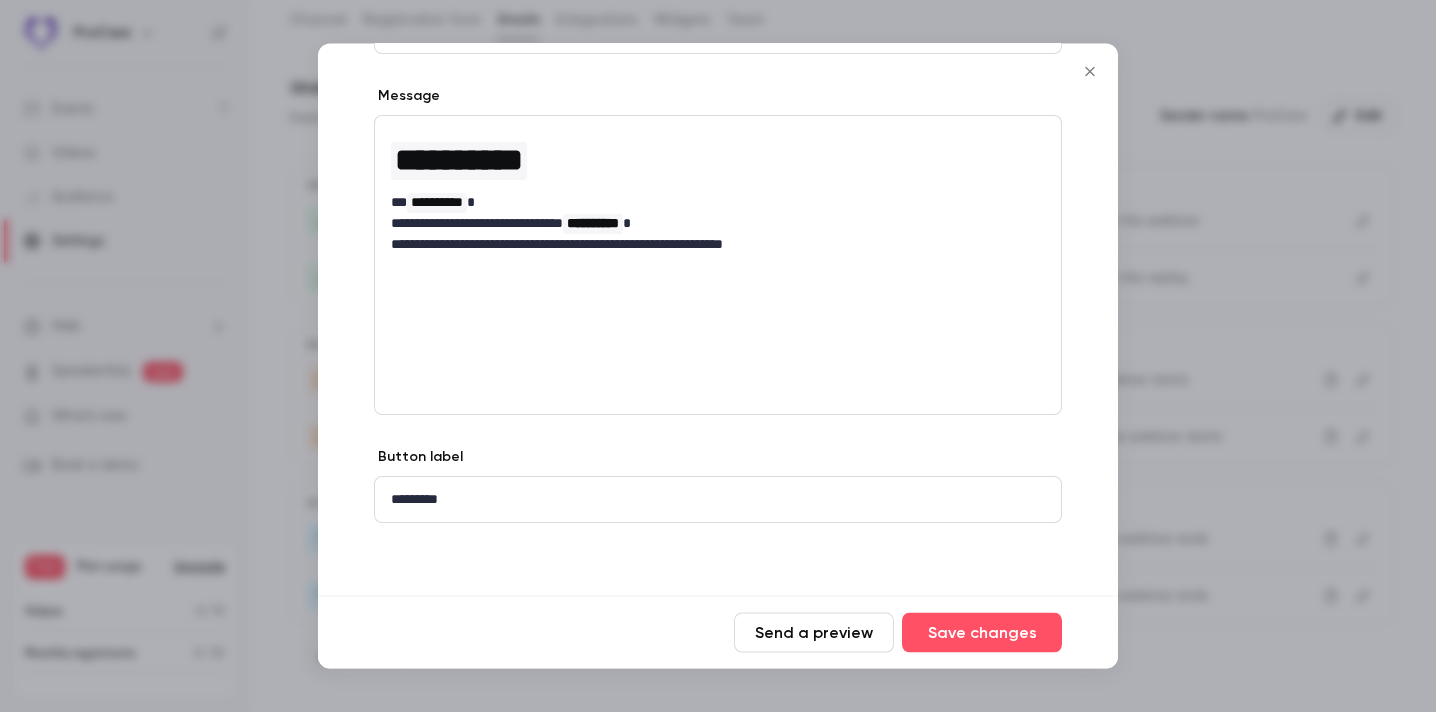 click 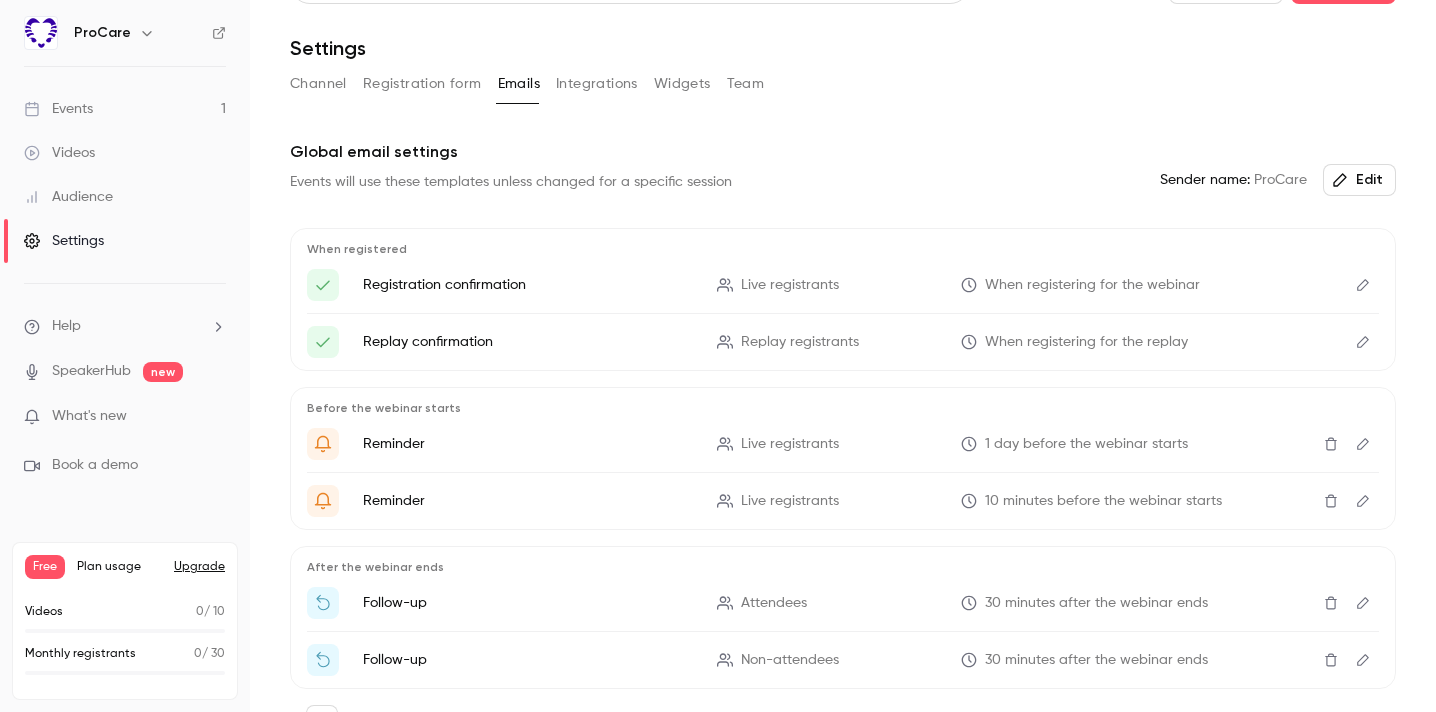 scroll, scrollTop: 0, scrollLeft: 0, axis: both 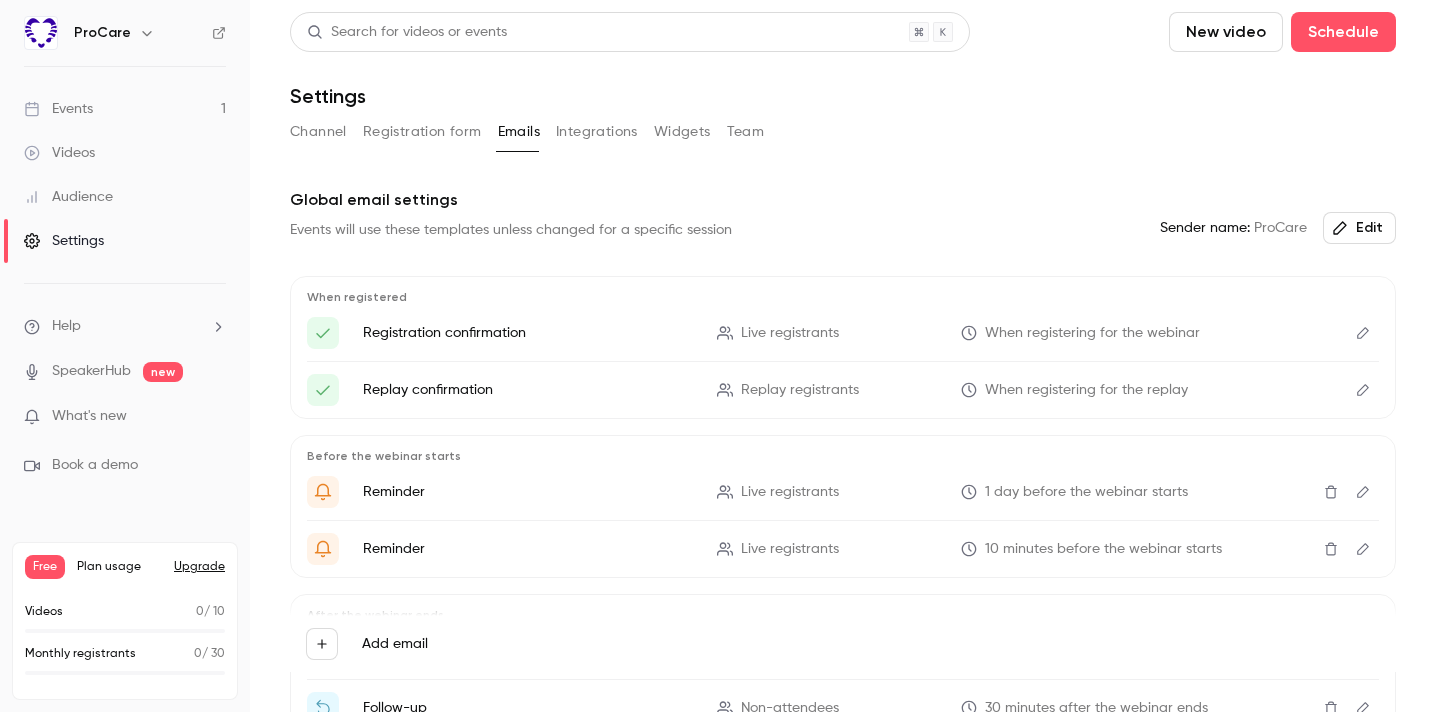 click on "Integrations" at bounding box center [597, 132] 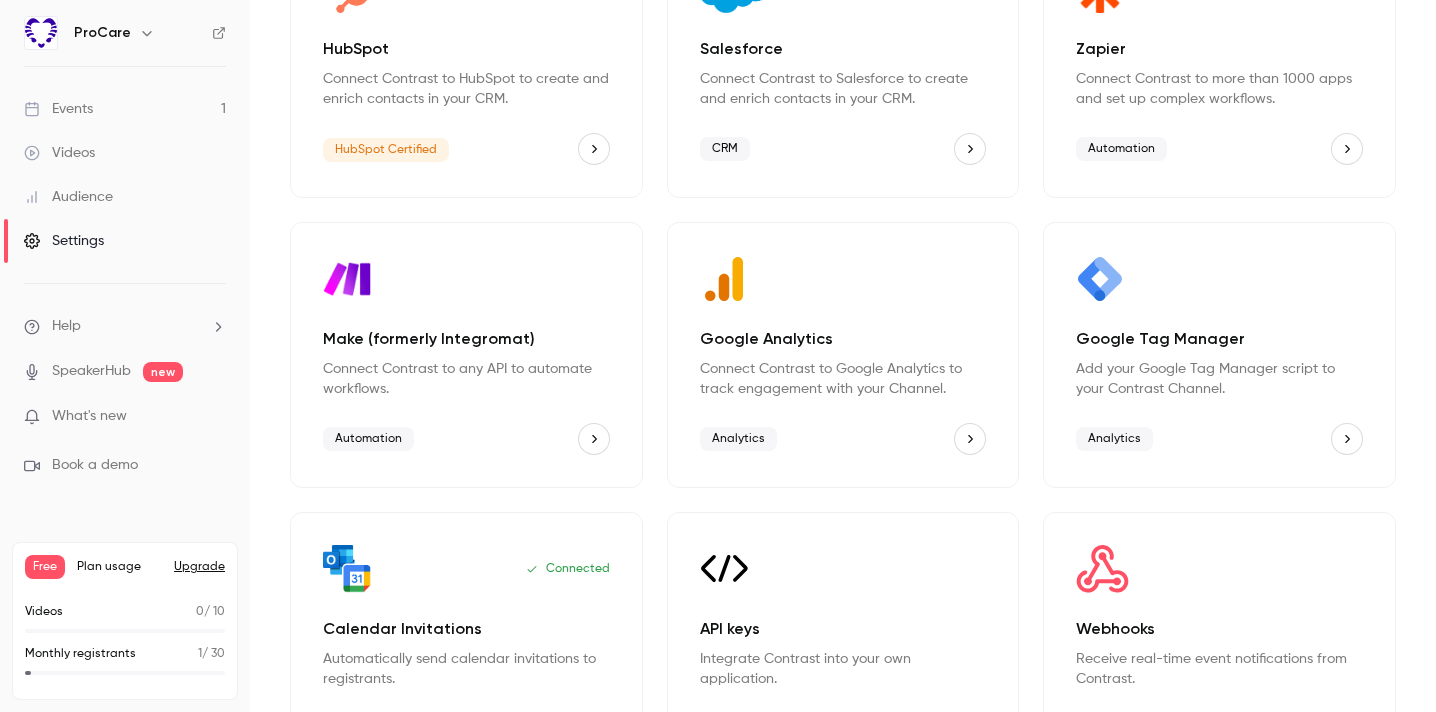 scroll, scrollTop: 0, scrollLeft: 0, axis: both 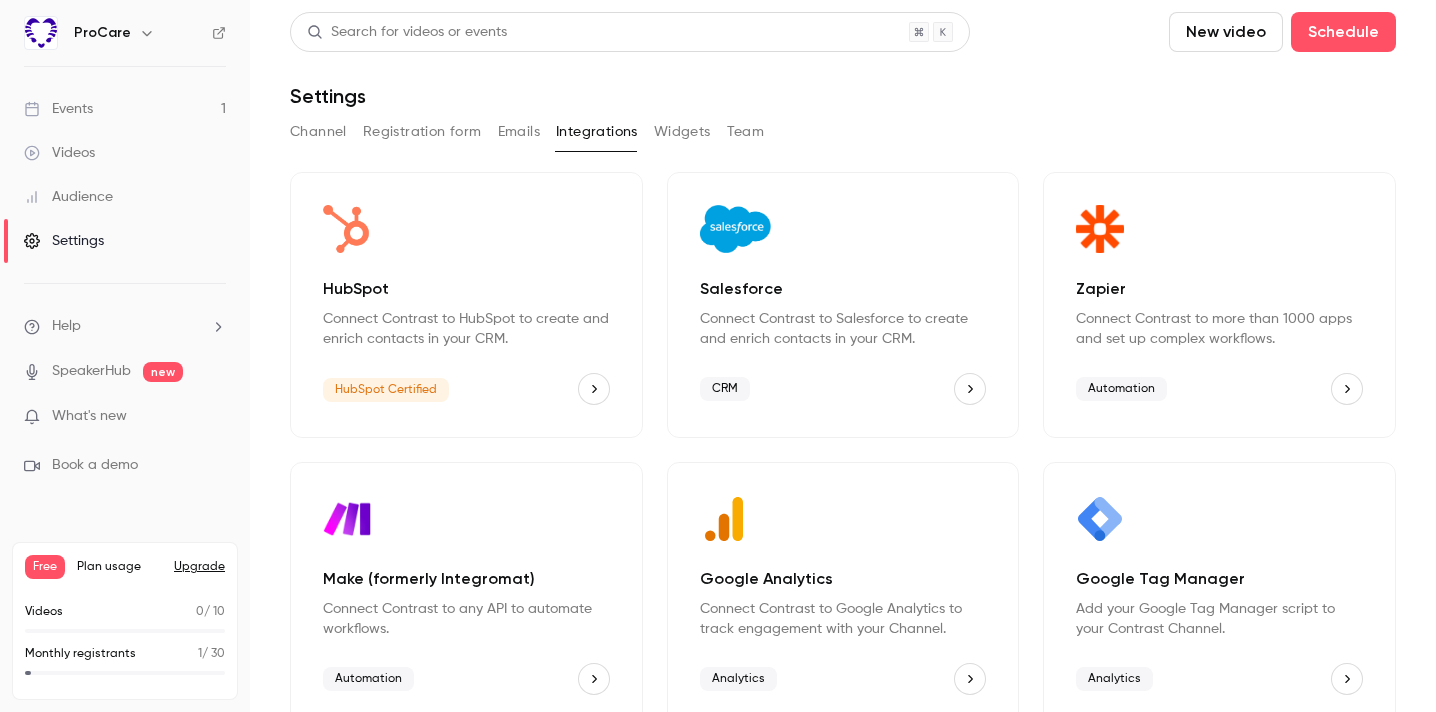 click on "Widgets" at bounding box center (682, 132) 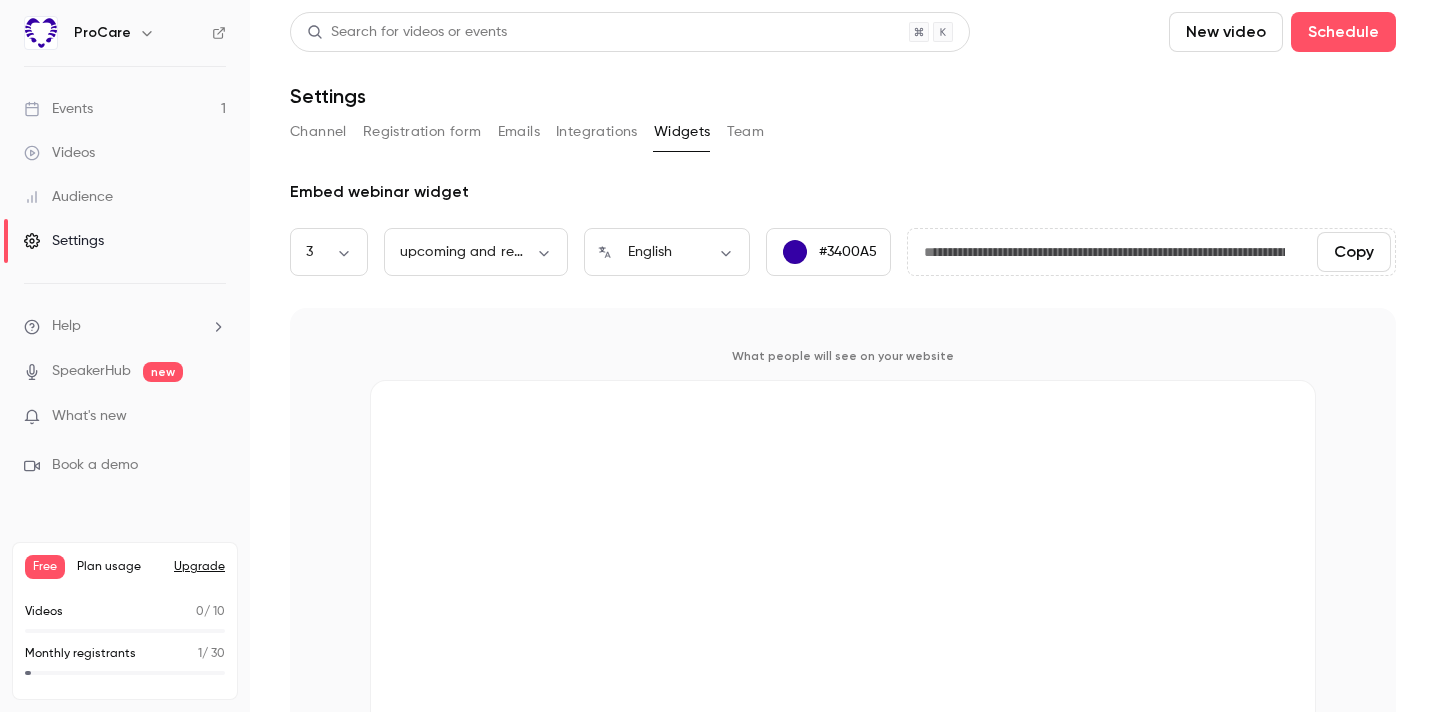 click on "Team" at bounding box center (746, 132) 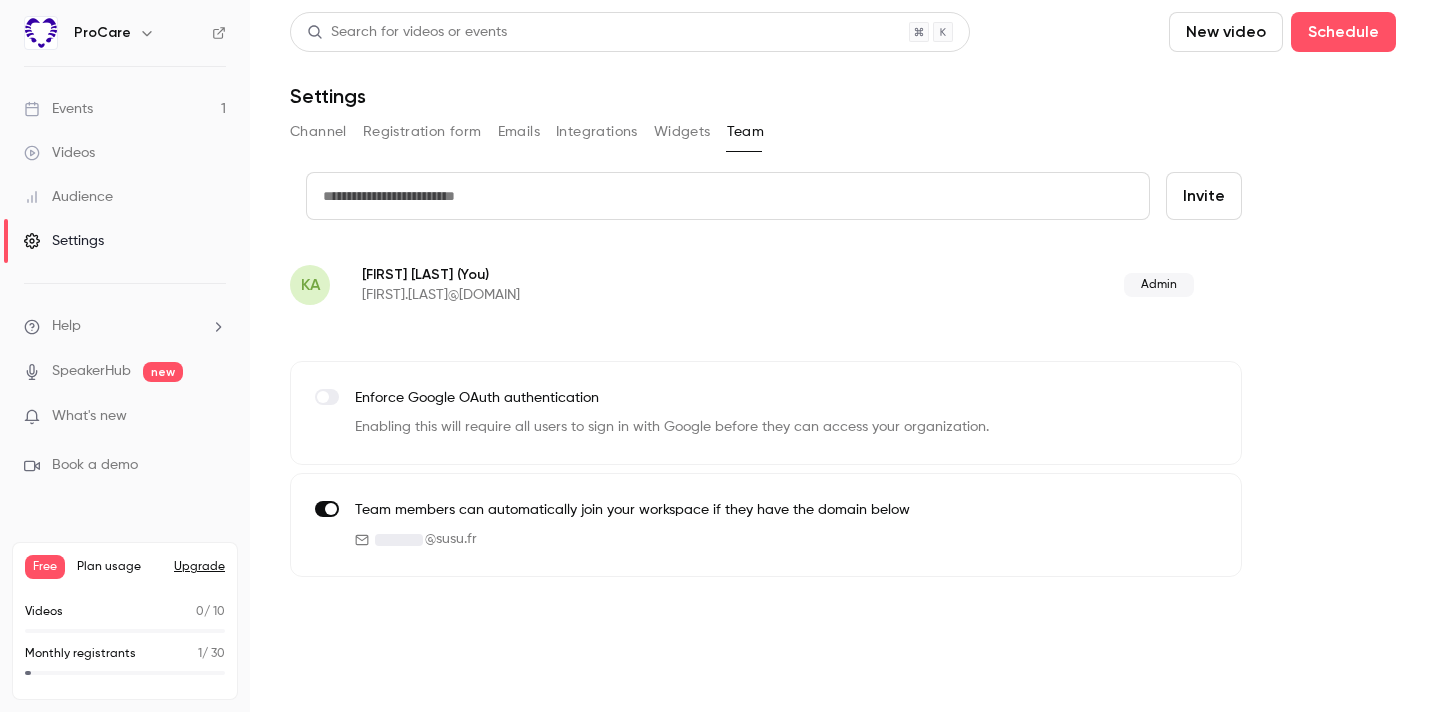 click on "Channel Registration form Emails Integrations Widgets Team" at bounding box center [843, 132] 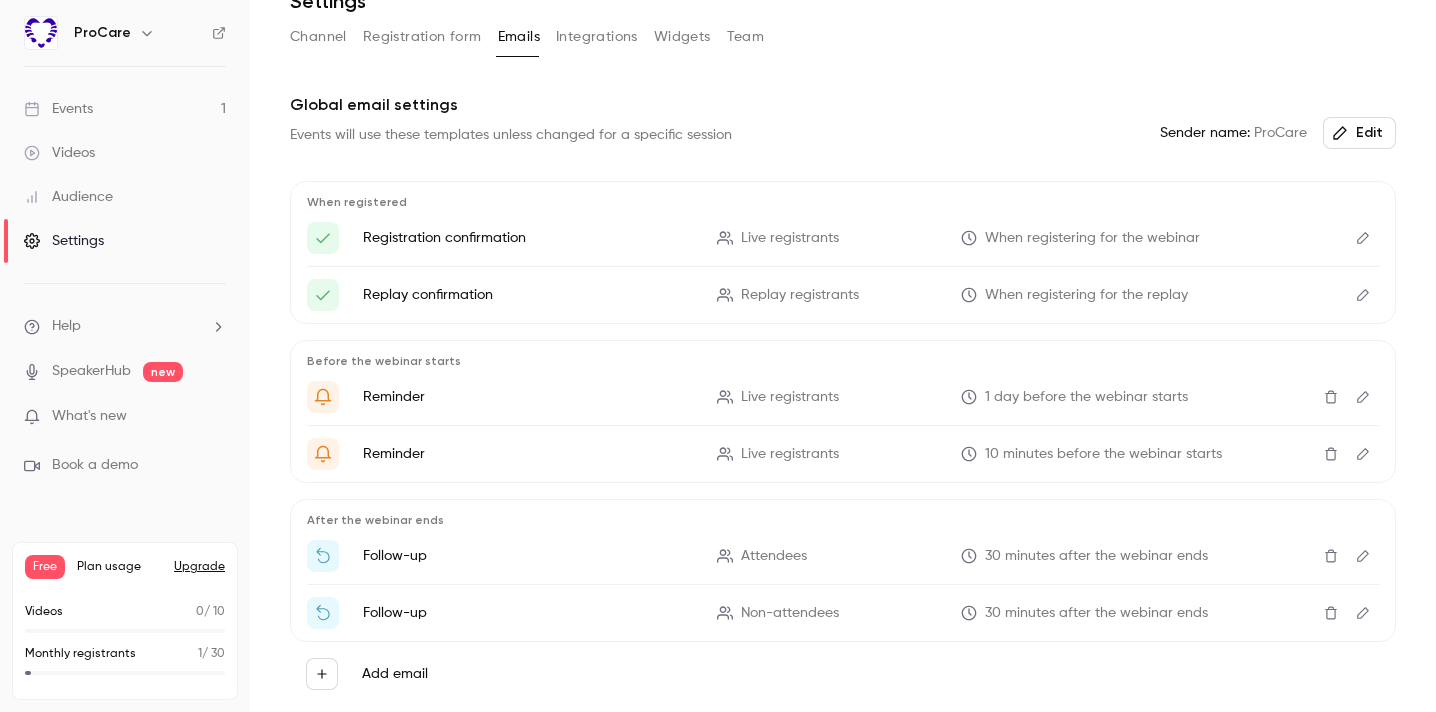 scroll, scrollTop: 142, scrollLeft: 0, axis: vertical 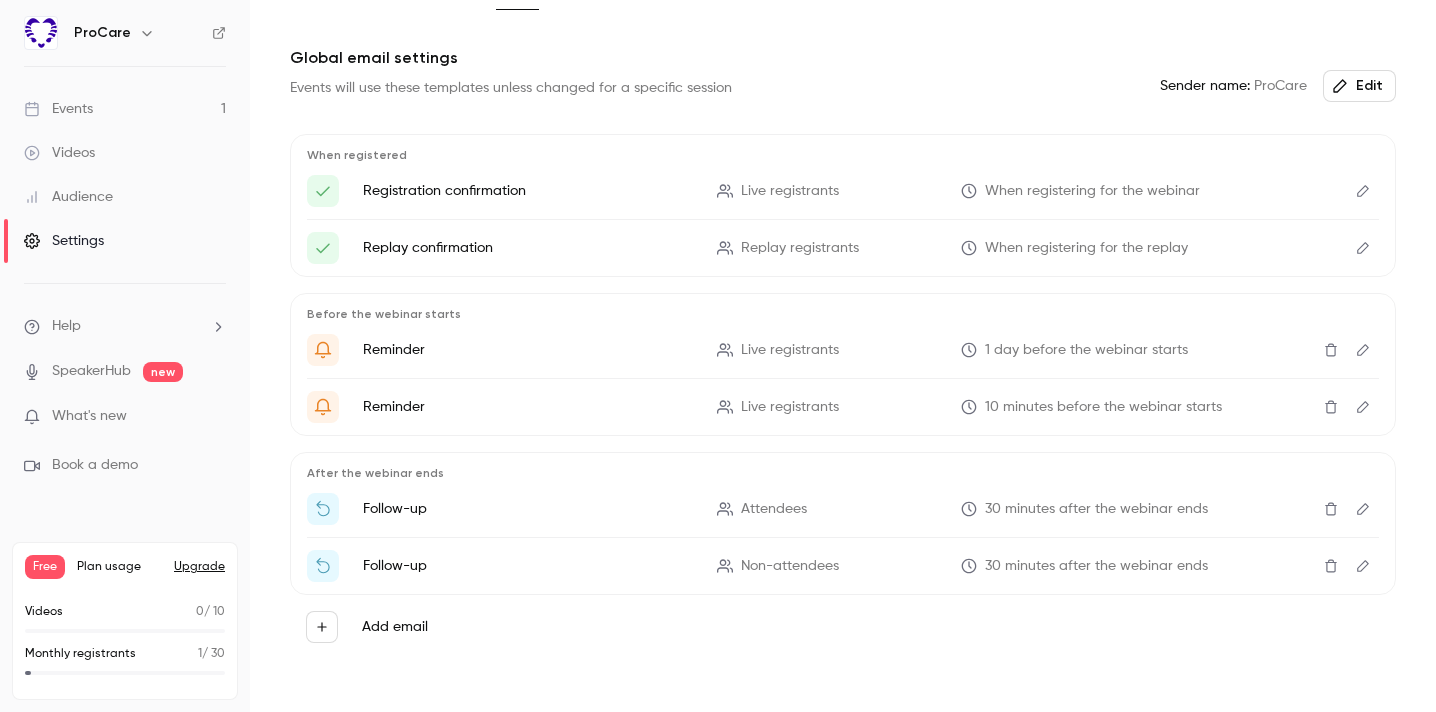 click on "1 day before the webinar starts" at bounding box center (1086, 350) 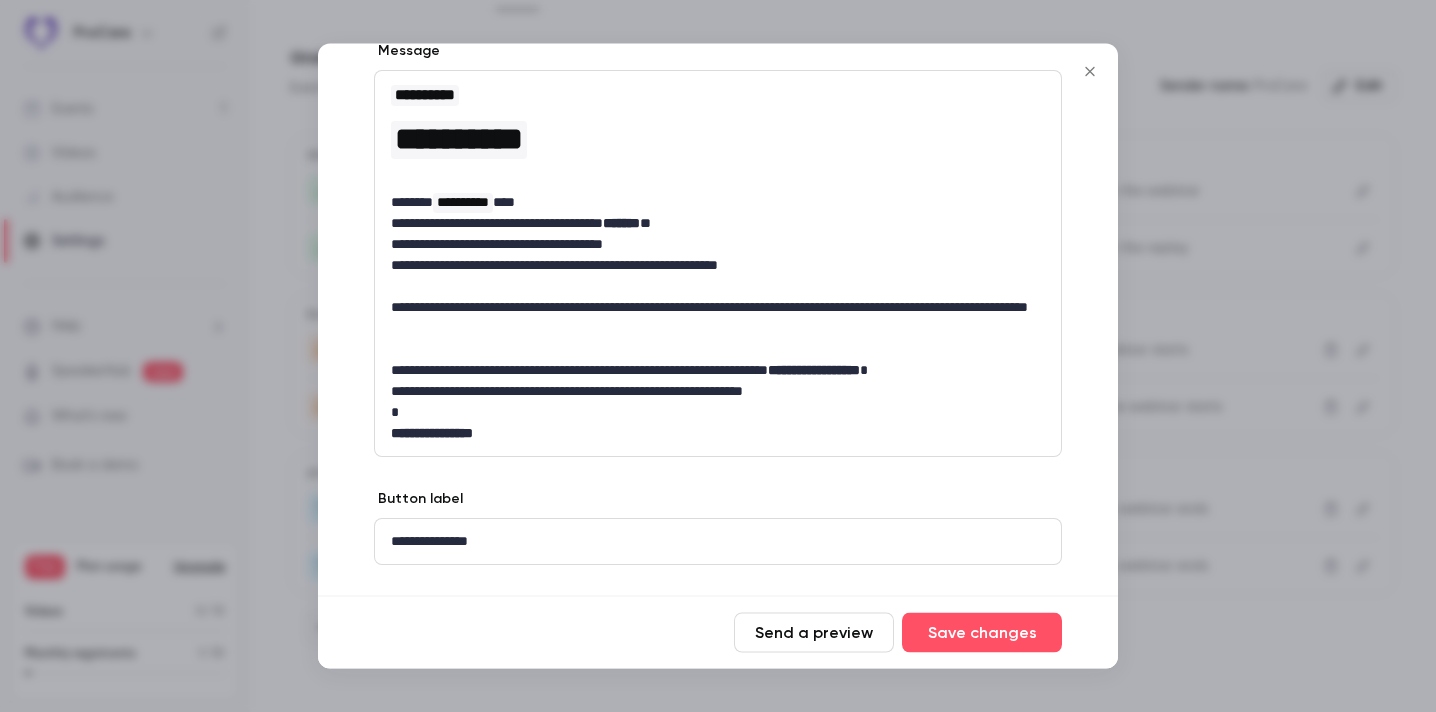 scroll, scrollTop: 272, scrollLeft: 0, axis: vertical 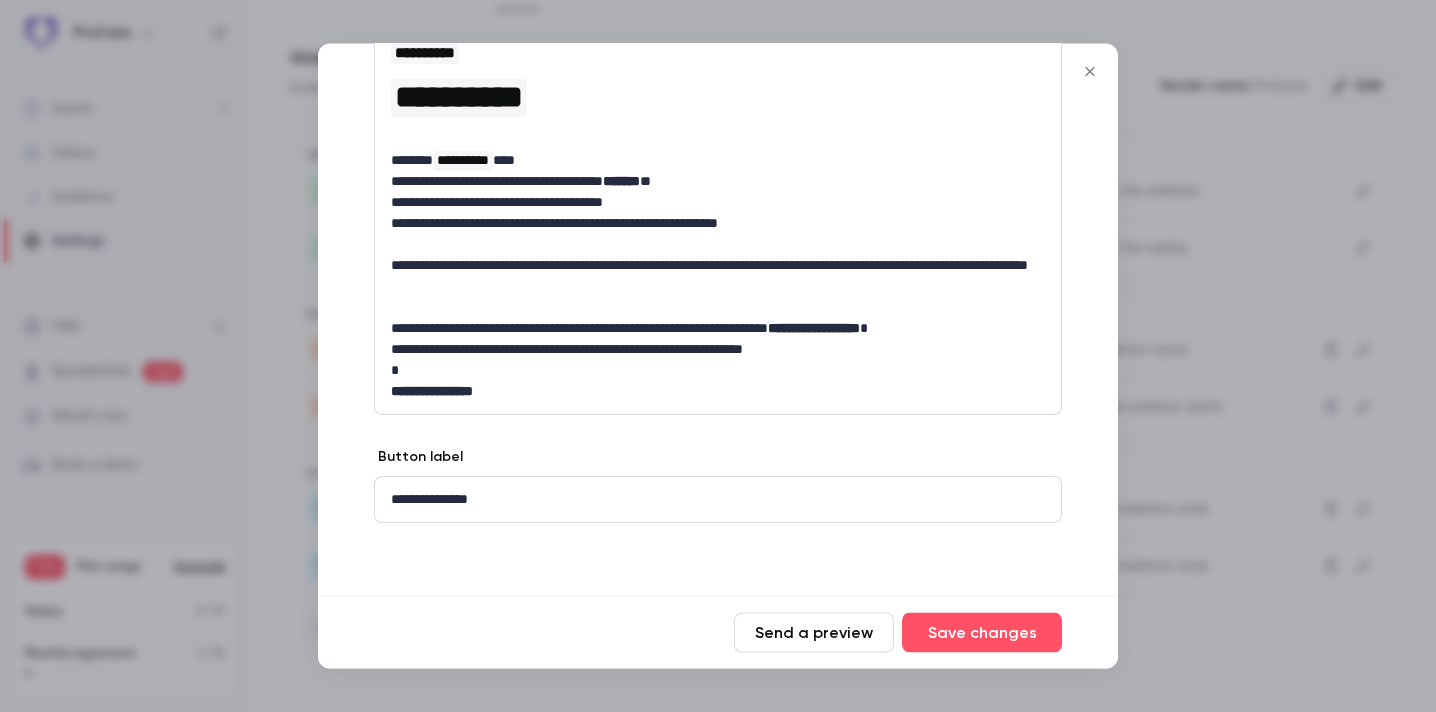 click 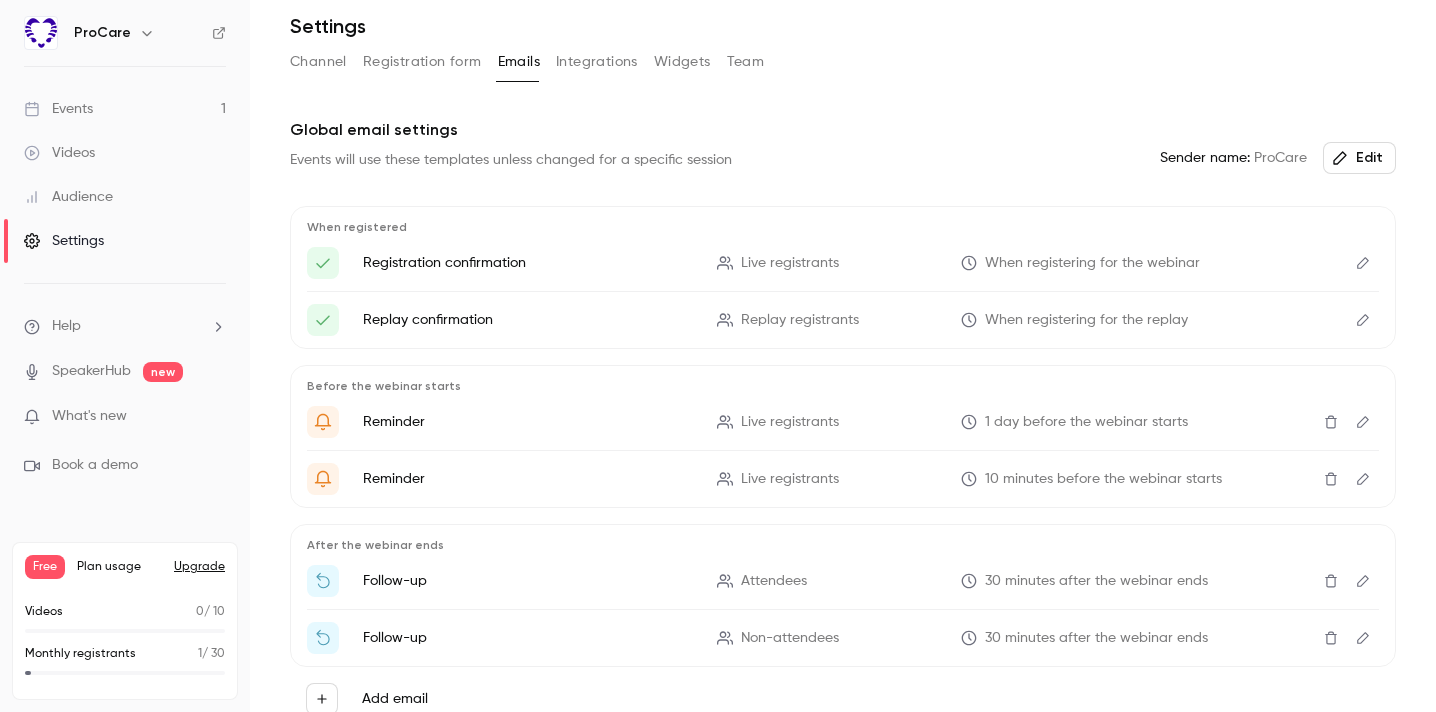 scroll, scrollTop: 4, scrollLeft: 0, axis: vertical 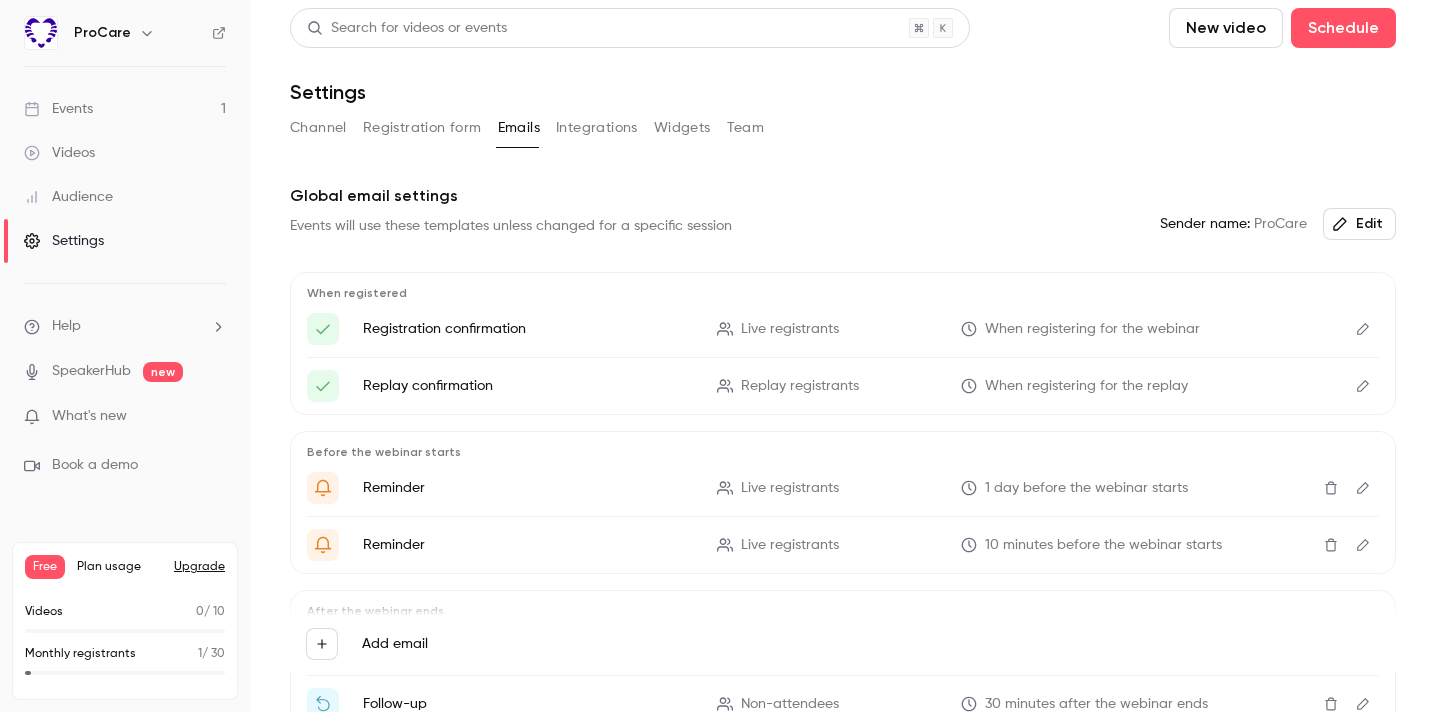 click on "Registration form" at bounding box center (422, 128) 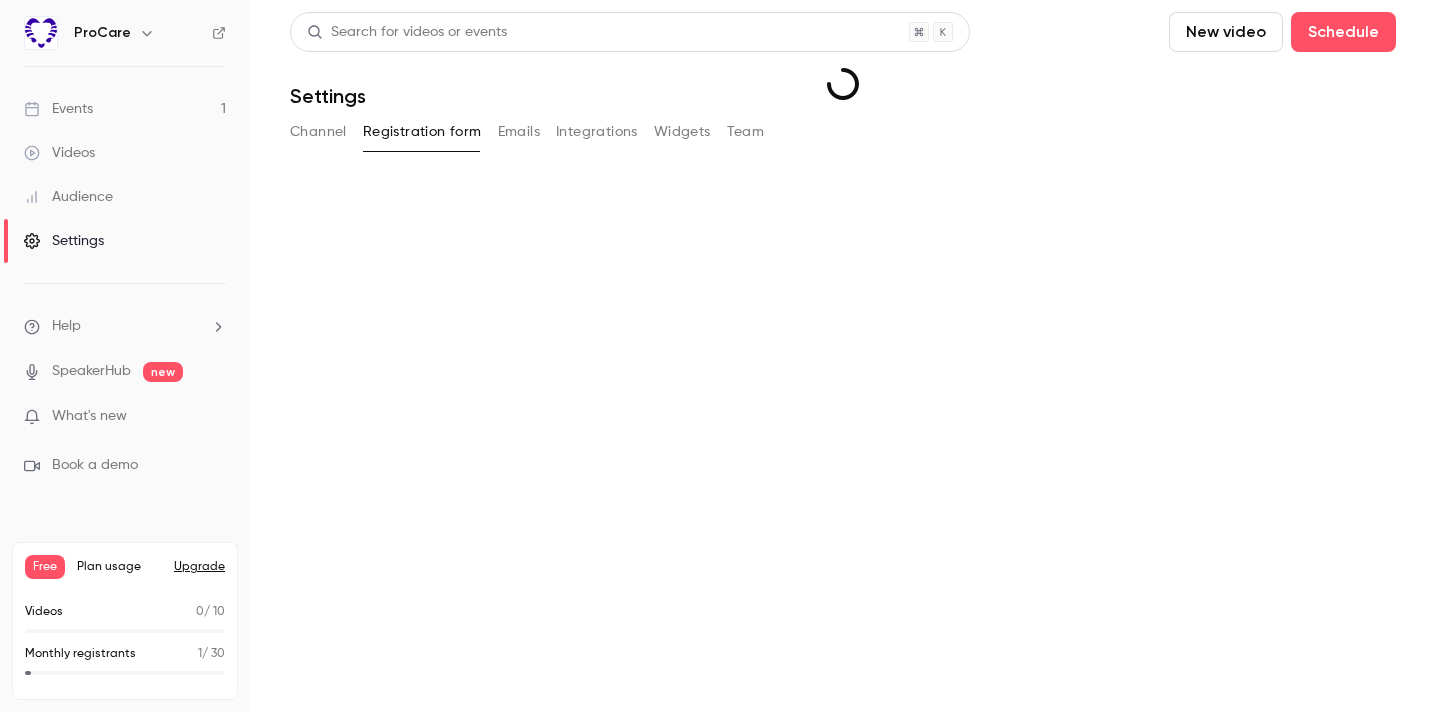 scroll, scrollTop: 0, scrollLeft: 0, axis: both 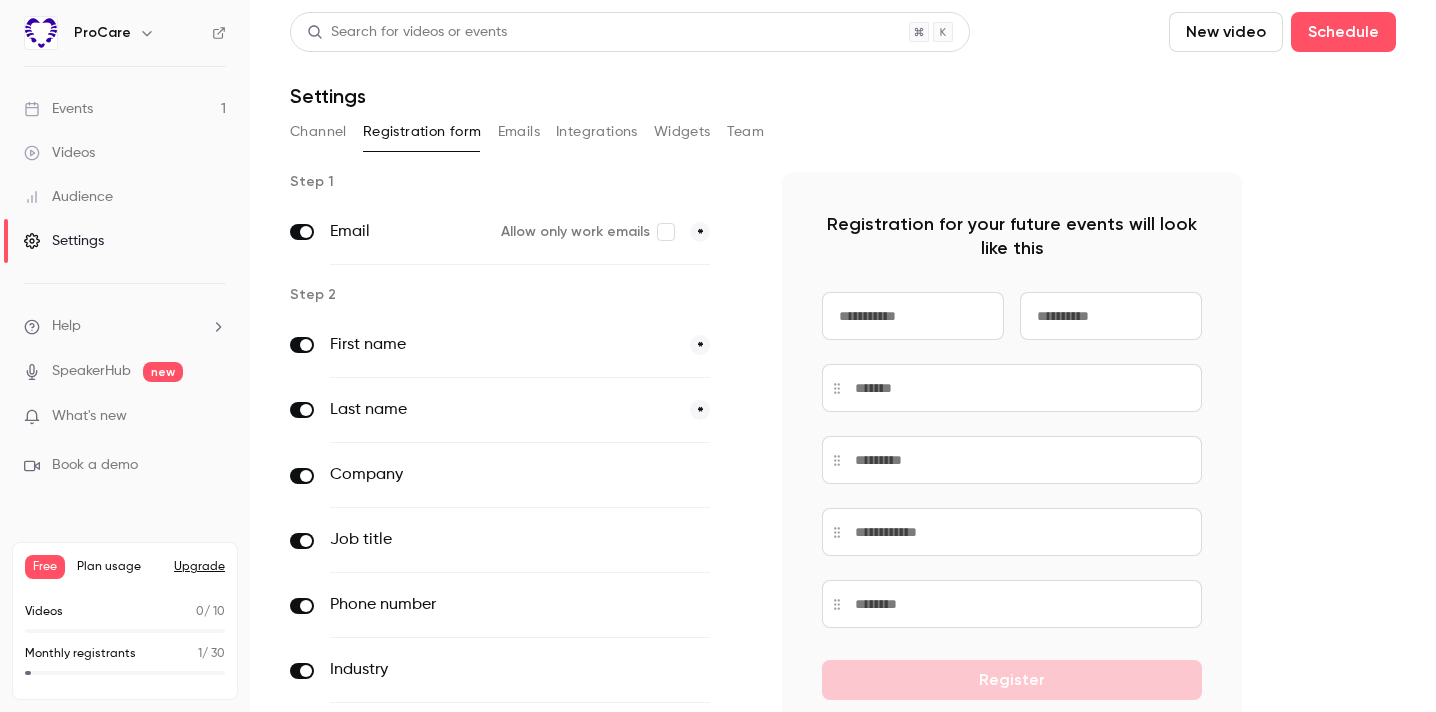 click on "Channel" at bounding box center [318, 132] 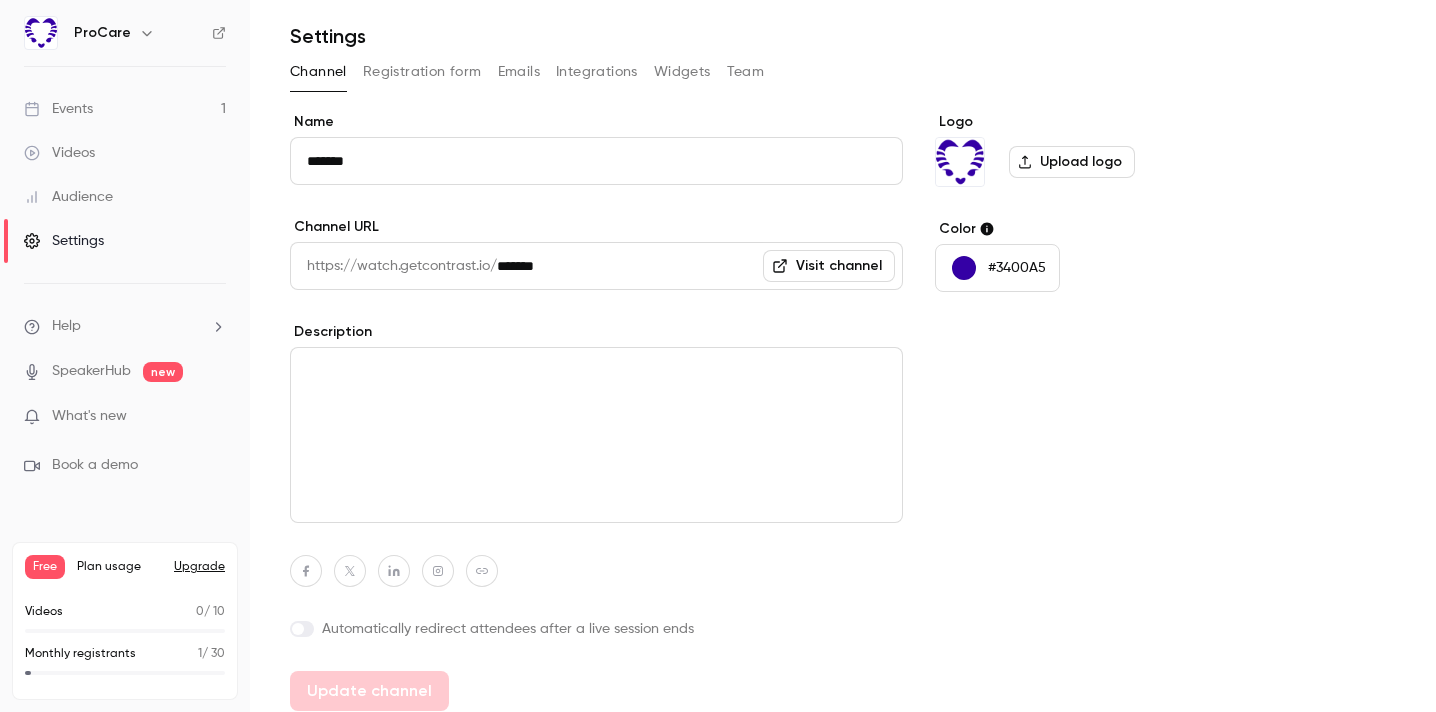 scroll, scrollTop: 71, scrollLeft: 0, axis: vertical 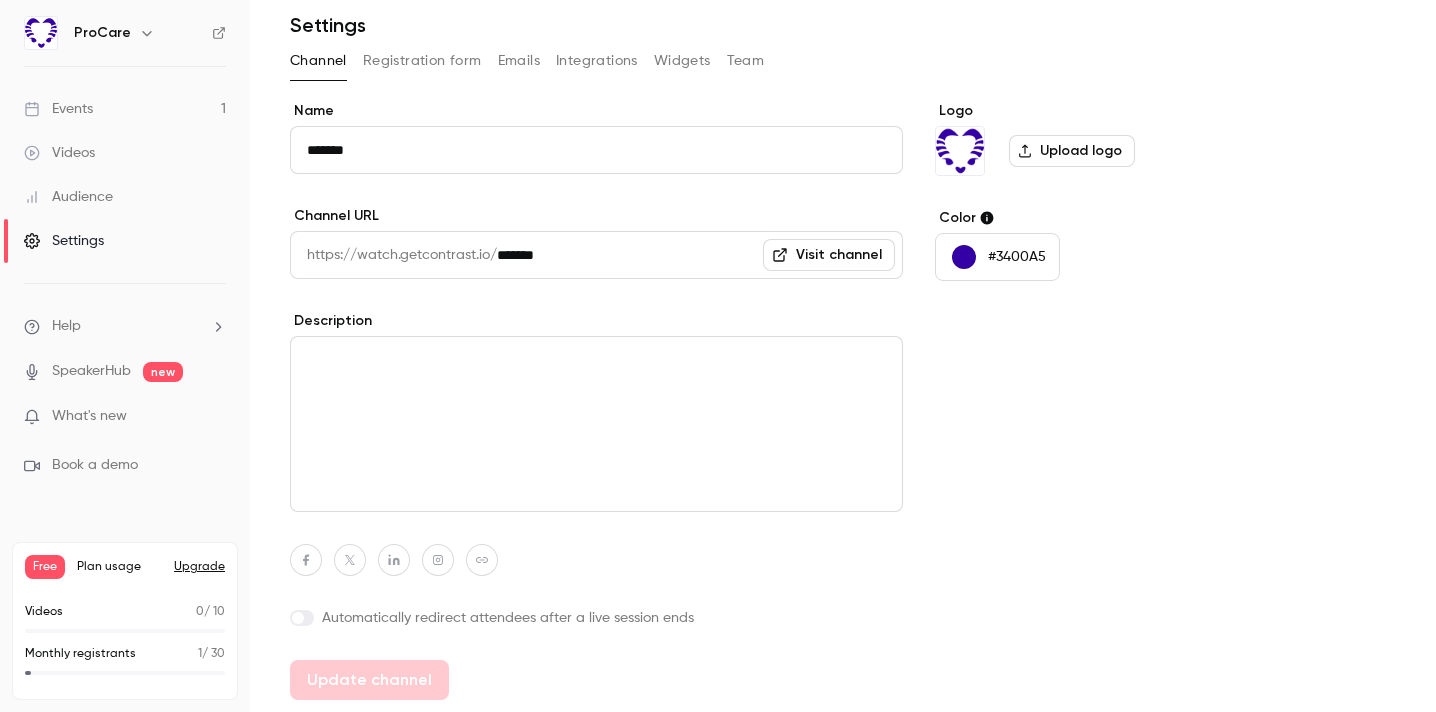 click at bounding box center [596, 424] 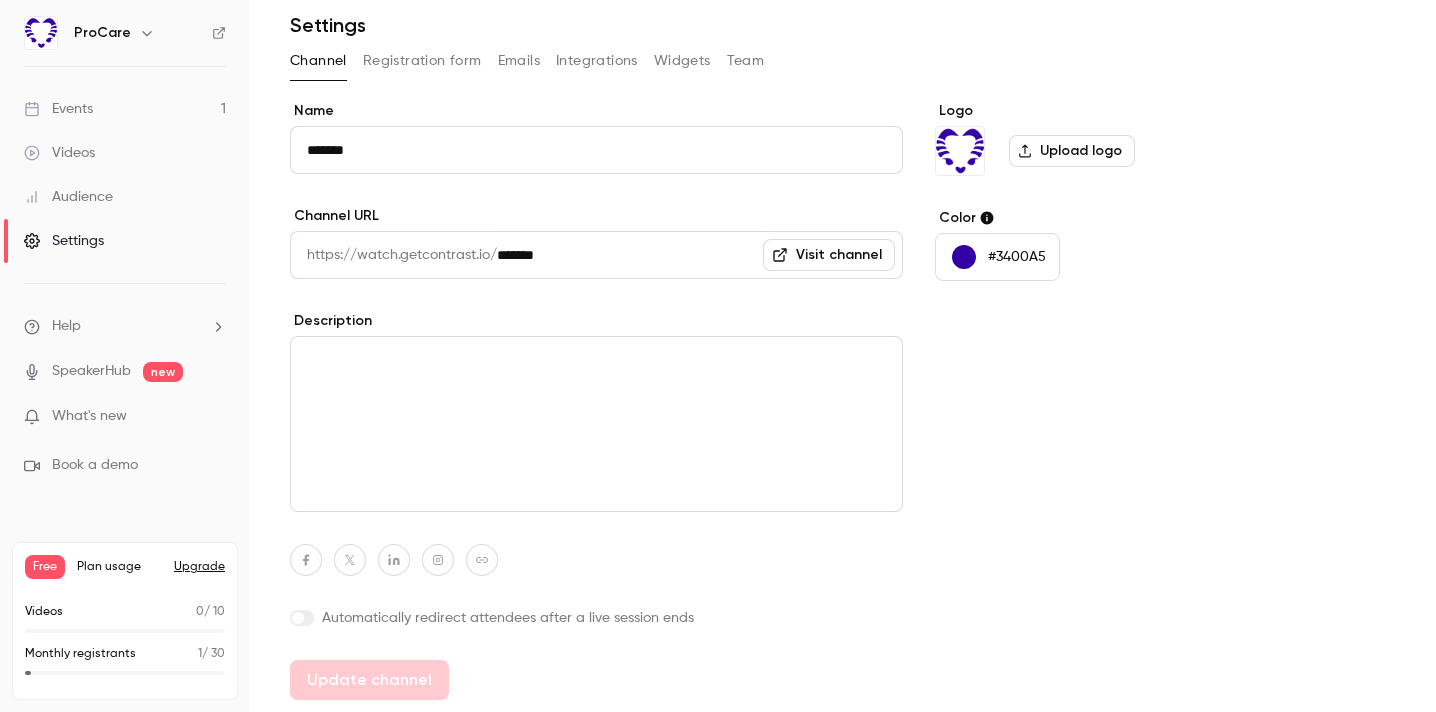 scroll, scrollTop: 0, scrollLeft: 0, axis: both 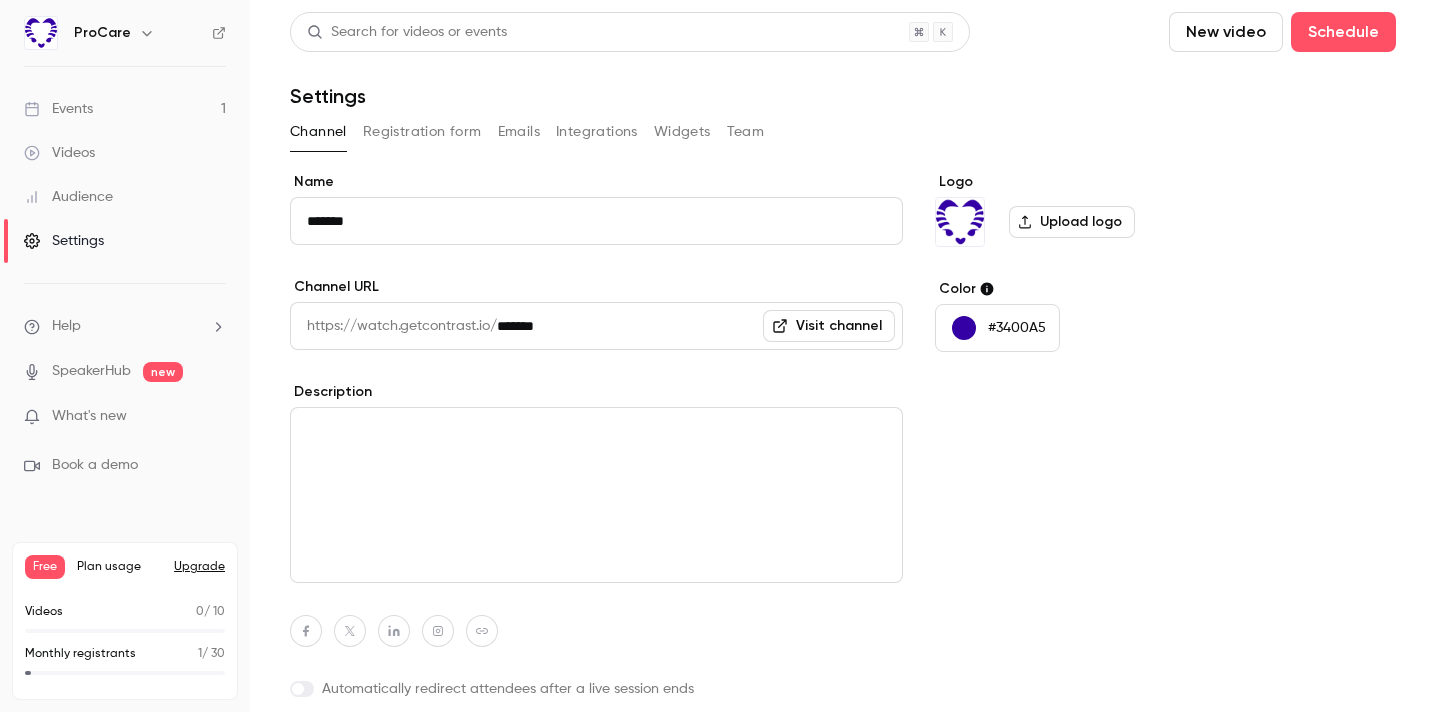 click on "Events 1" at bounding box center (125, 109) 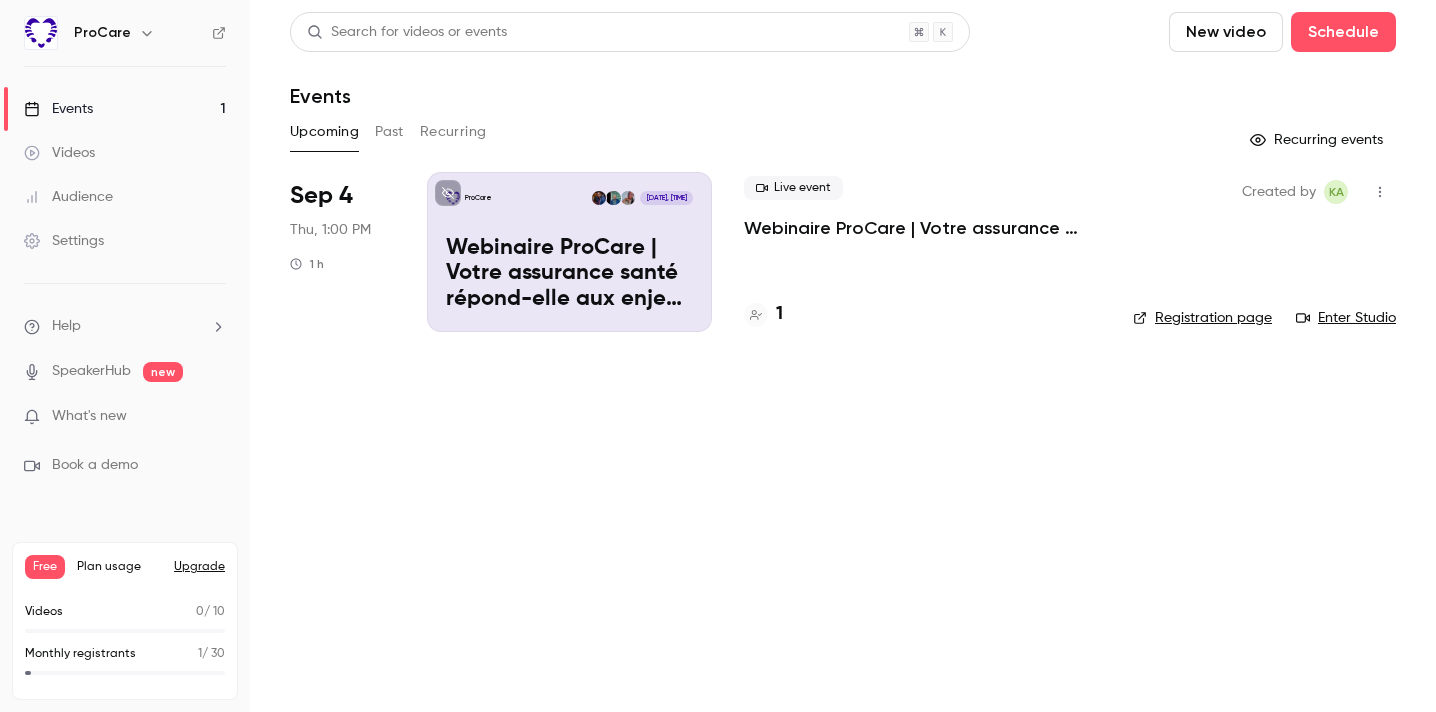 click on "Webinaire ProCare | Votre assurance santé répond-elle aux enjeux RH ?" at bounding box center [922, 228] 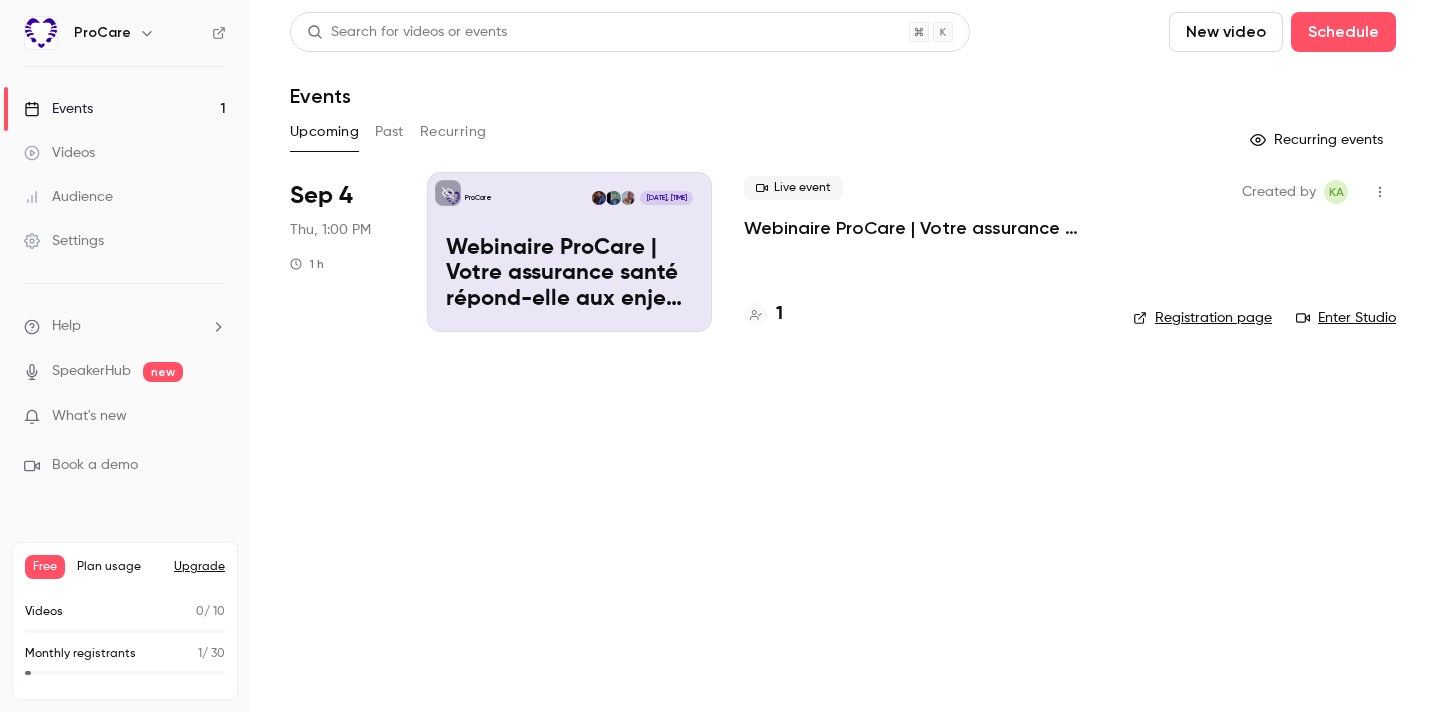 click on "Webinaire ProCare | Votre assurance santé répond-elle aux enjeux RH ?" at bounding box center [569, 274] 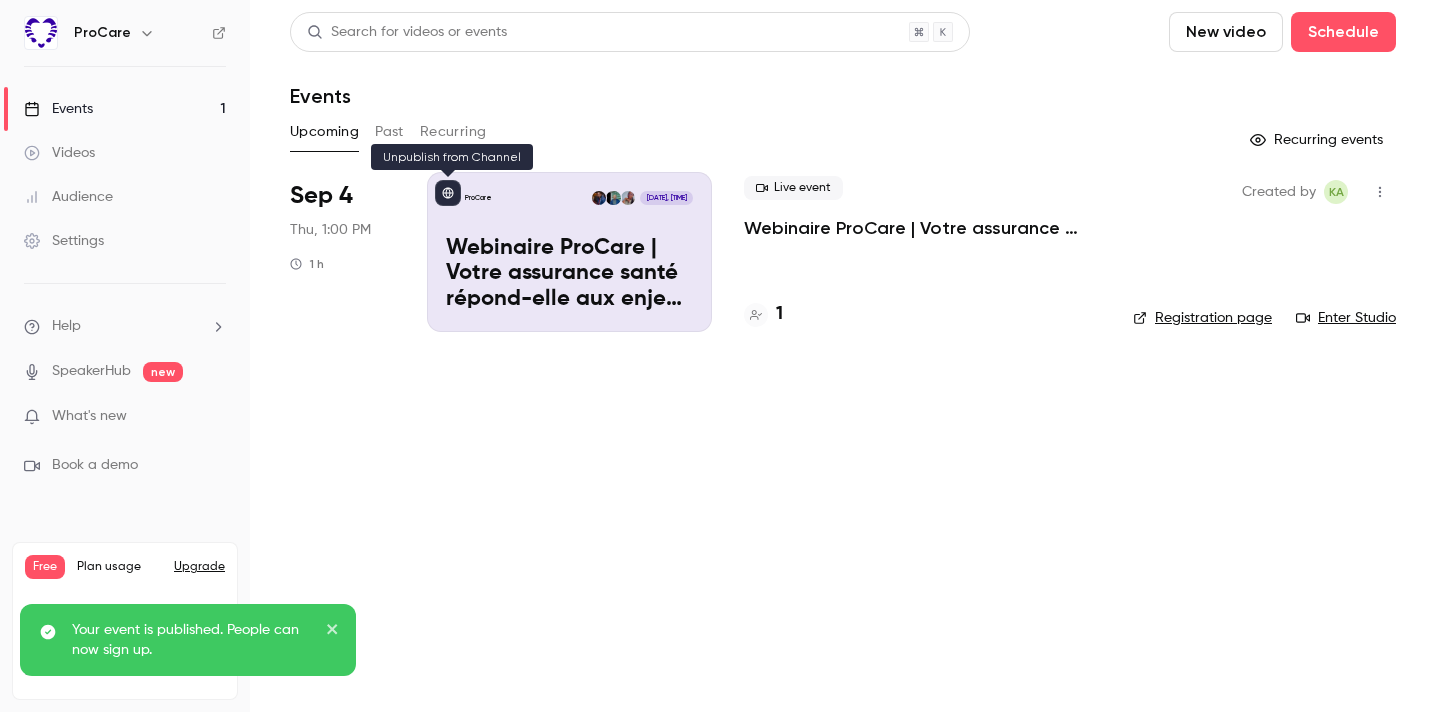 click 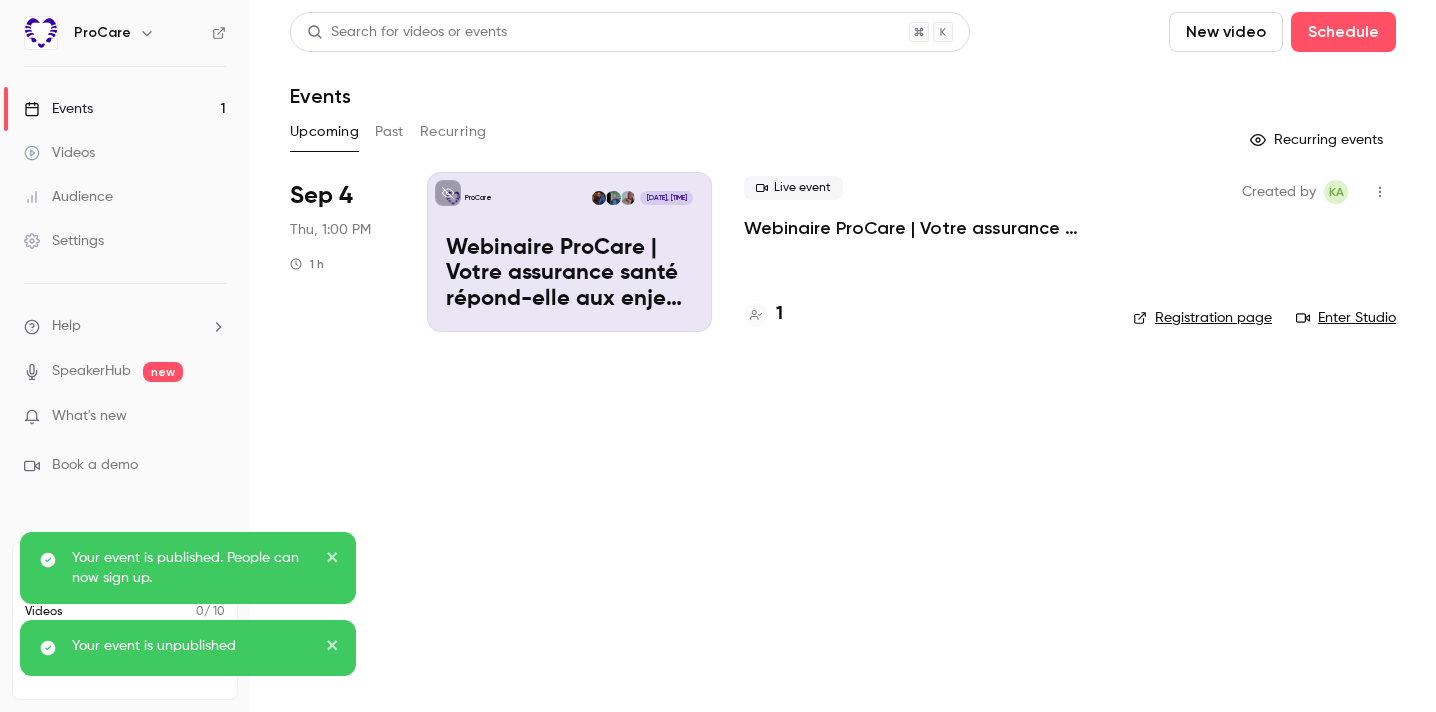 click on "Webinaire ProCare | Votre assurance santé répond-elle aux enjeux RH ?" at bounding box center [569, 274] 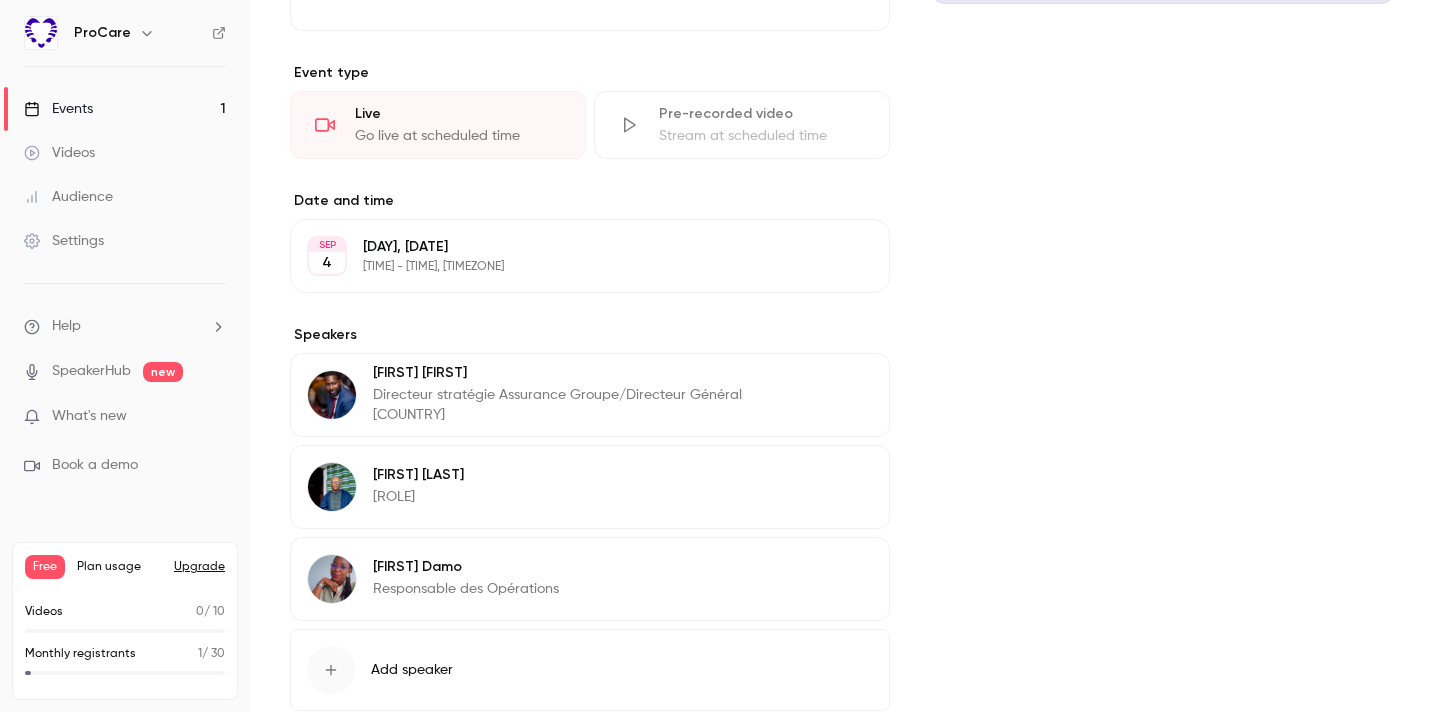 scroll, scrollTop: 790, scrollLeft: 0, axis: vertical 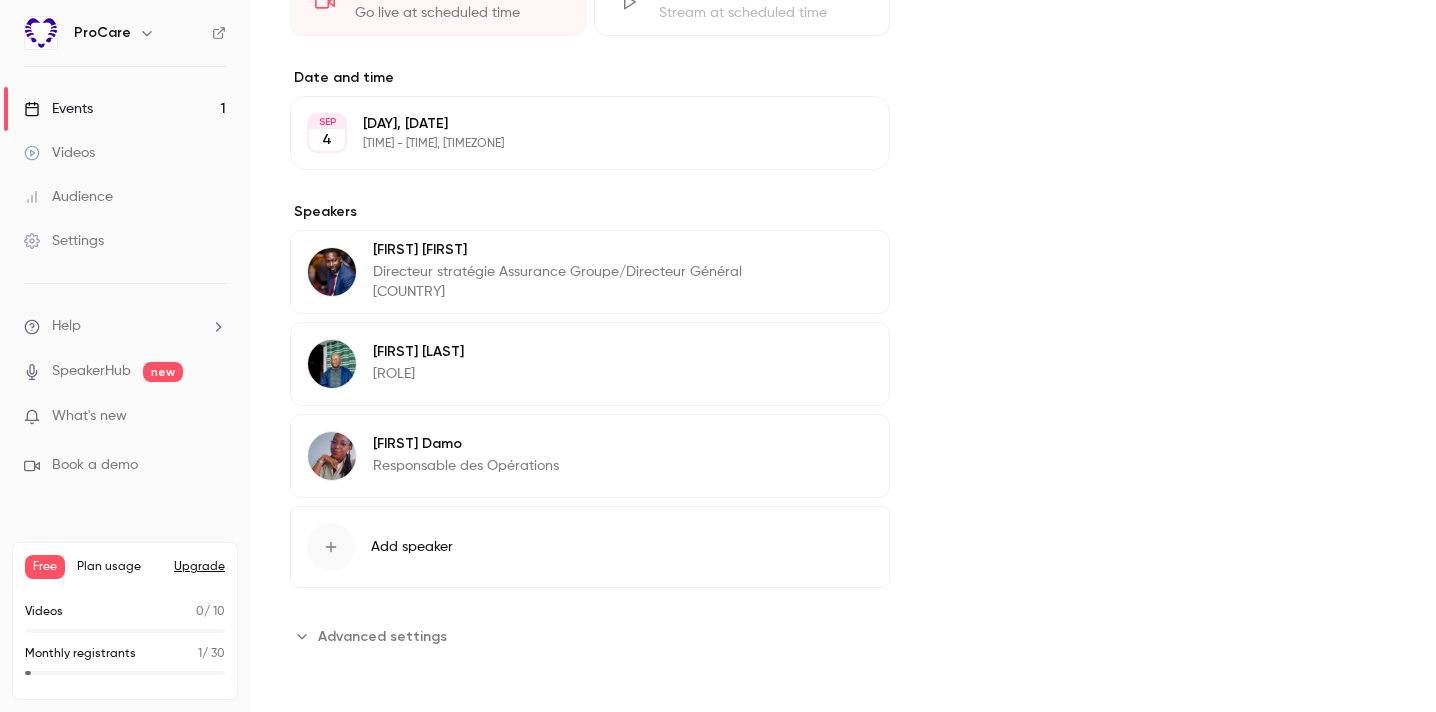 click on "Advanced settings" at bounding box center (382, 636) 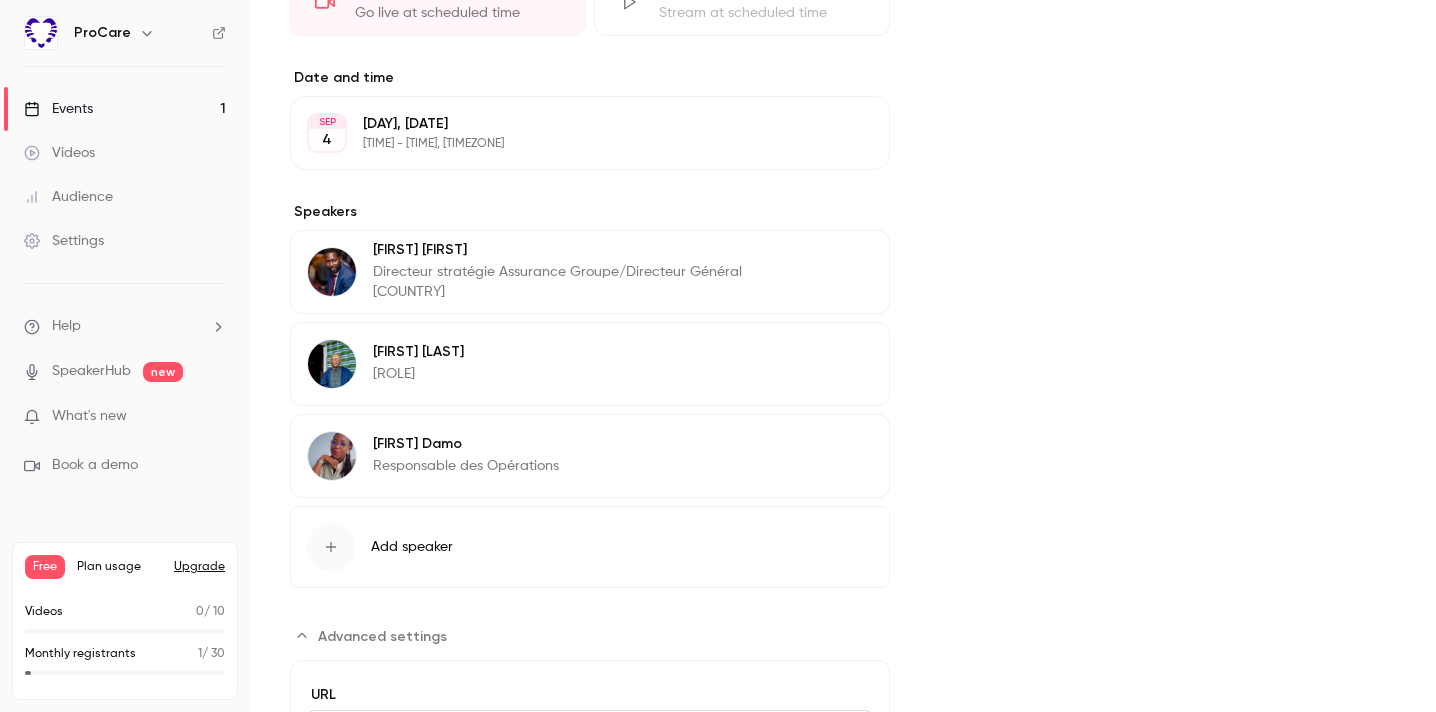 scroll, scrollTop: 974, scrollLeft: 0, axis: vertical 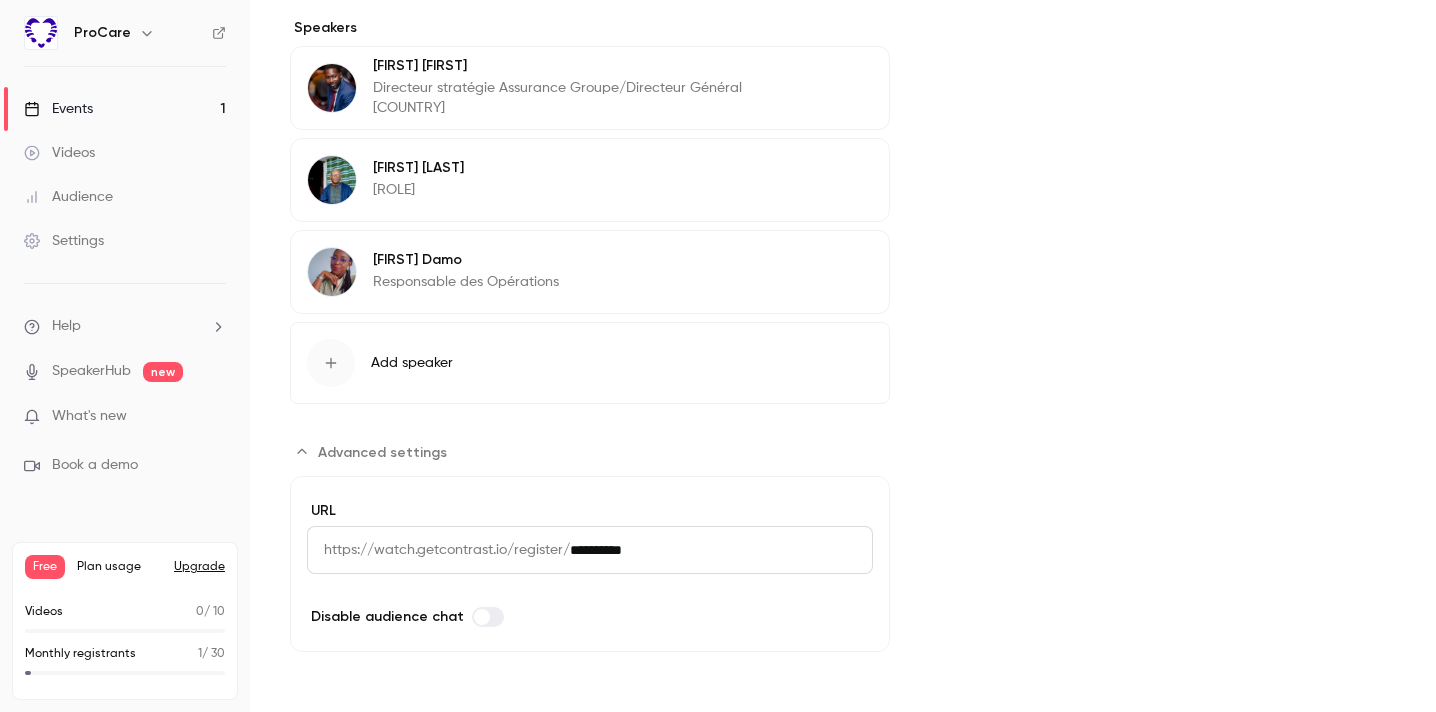 click on "**********" at bounding box center (721, 550) 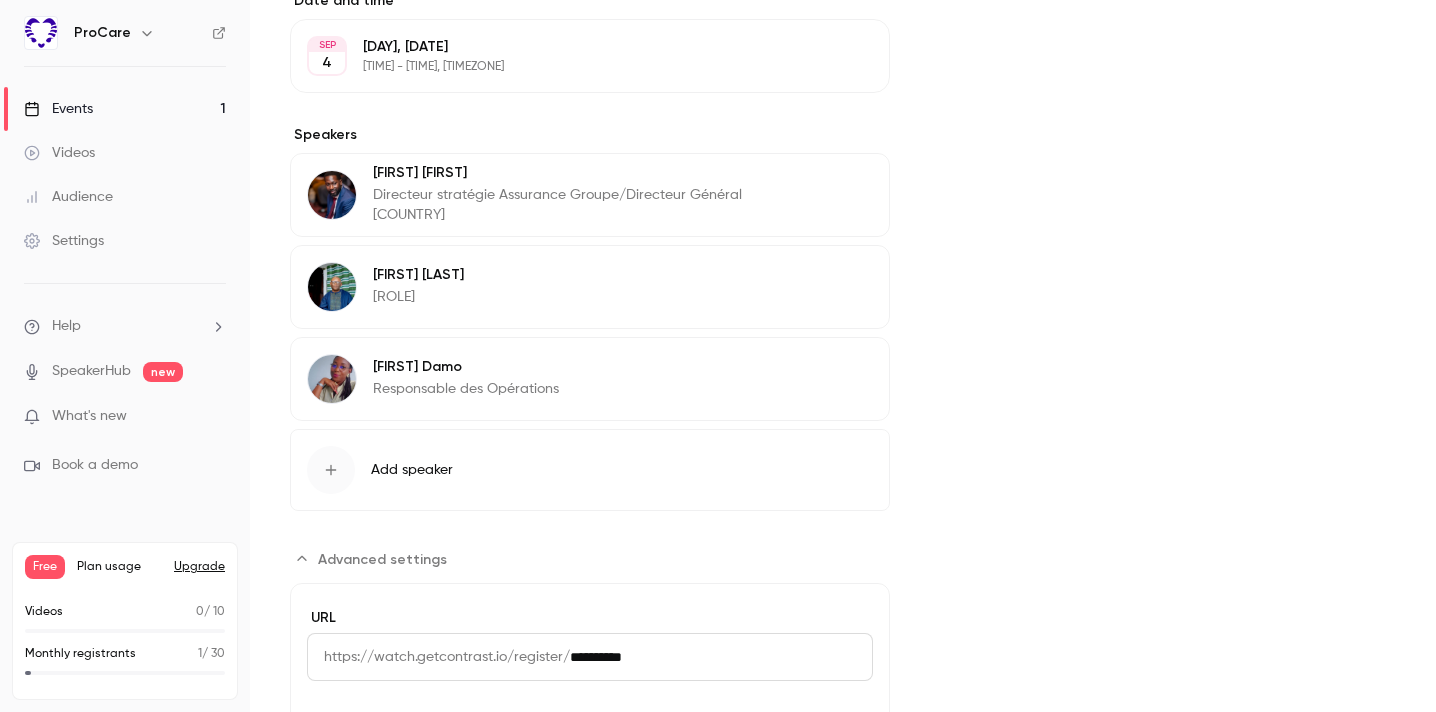 scroll, scrollTop: 974, scrollLeft: 0, axis: vertical 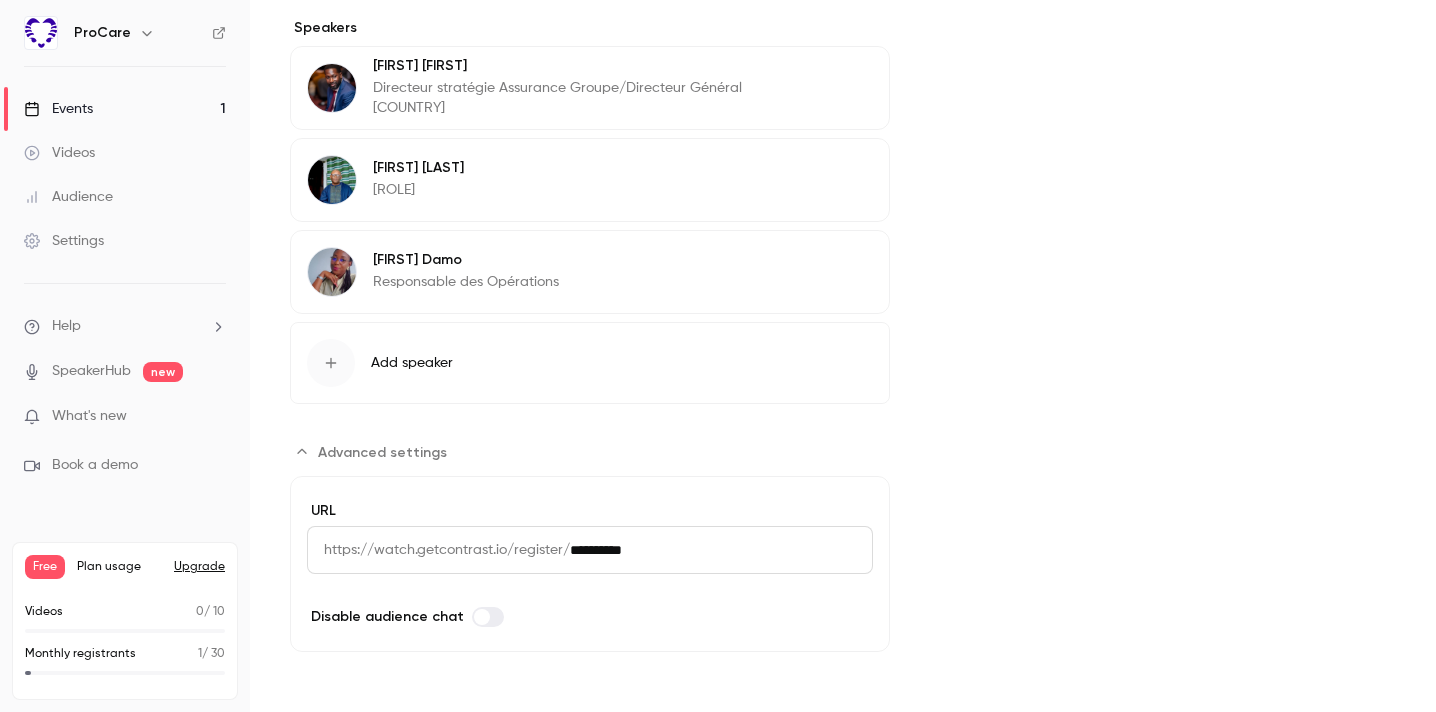 click on "**********" at bounding box center [721, 550] 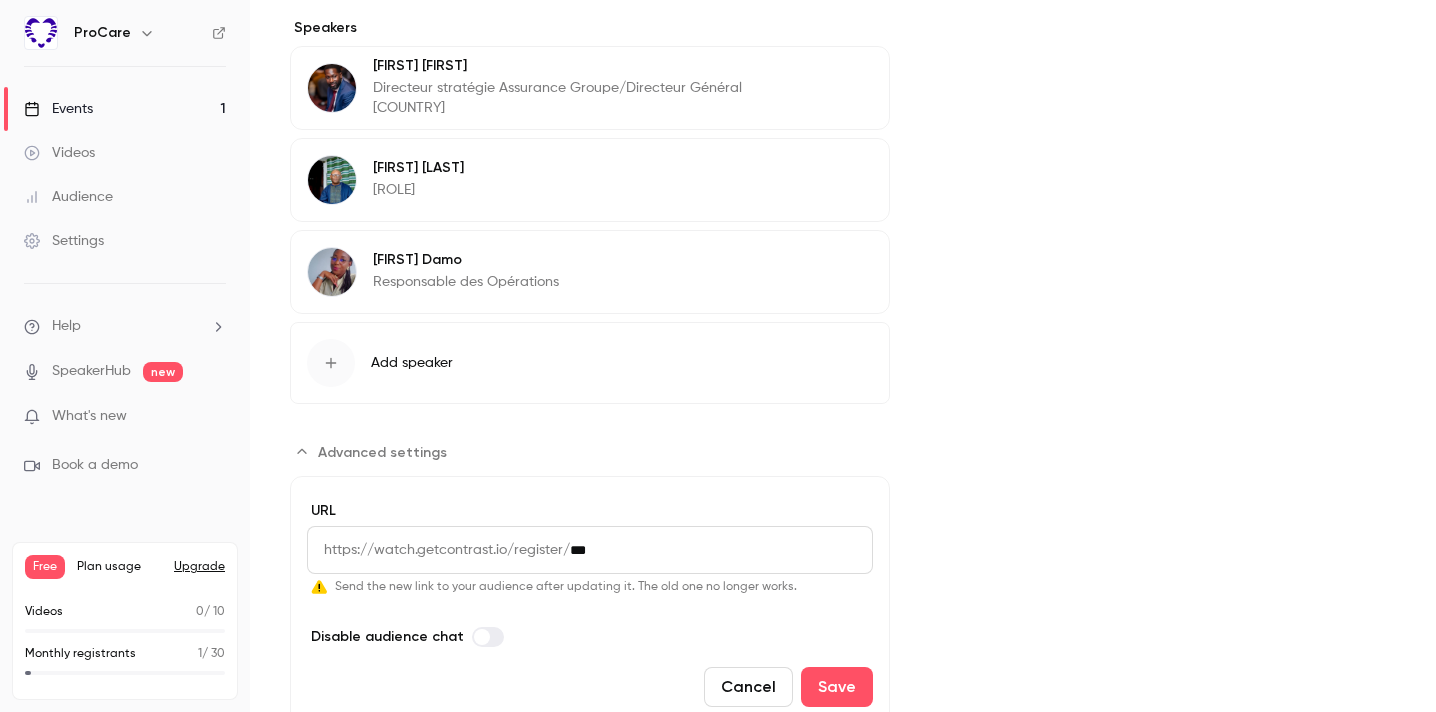 click on "About Webinaire ProCare | Votre assurance santé répond-elle aux enjeux RH ? 🧠  Chez Procare, on s’est posé la question. Pour de vrai.
Parce qu’aujourd’hui, être RH, c’est bien plus que gérer des contrats.
👉🏽 C’est prendre soin. Donner du sens. Garder les équipes engagées.
Et franchement, un contrat santé flou, lent et déconnecté…
ça ne colle plus avec ce que vivent les entreprises en 2025.
C’est pour ça qu’on a décidé de créer un vrai moment pour en parler.
💬 Pas de blabla. Juste du concret, du terrain, et des solutions humaines.
📅  Le 4 septembre , on remet les choses à plat. Ensemble.
🎯 Et vous allez repartir avec des idées simples, actionnables… et qui font du bien. Show more Edit Event type Live Go live at scheduled time Pre-recorded video Stream at scheduled time Date and time SEP 4 Thursday, September 4 1:00 PM - 2:00 PM, Europe/Paris Edit Speakers Serigne   Touba Mbaye Edit Joseph   Bassagal Responsable RH Edit Ruffine   Damo Edit URL" at bounding box center [590, 71] 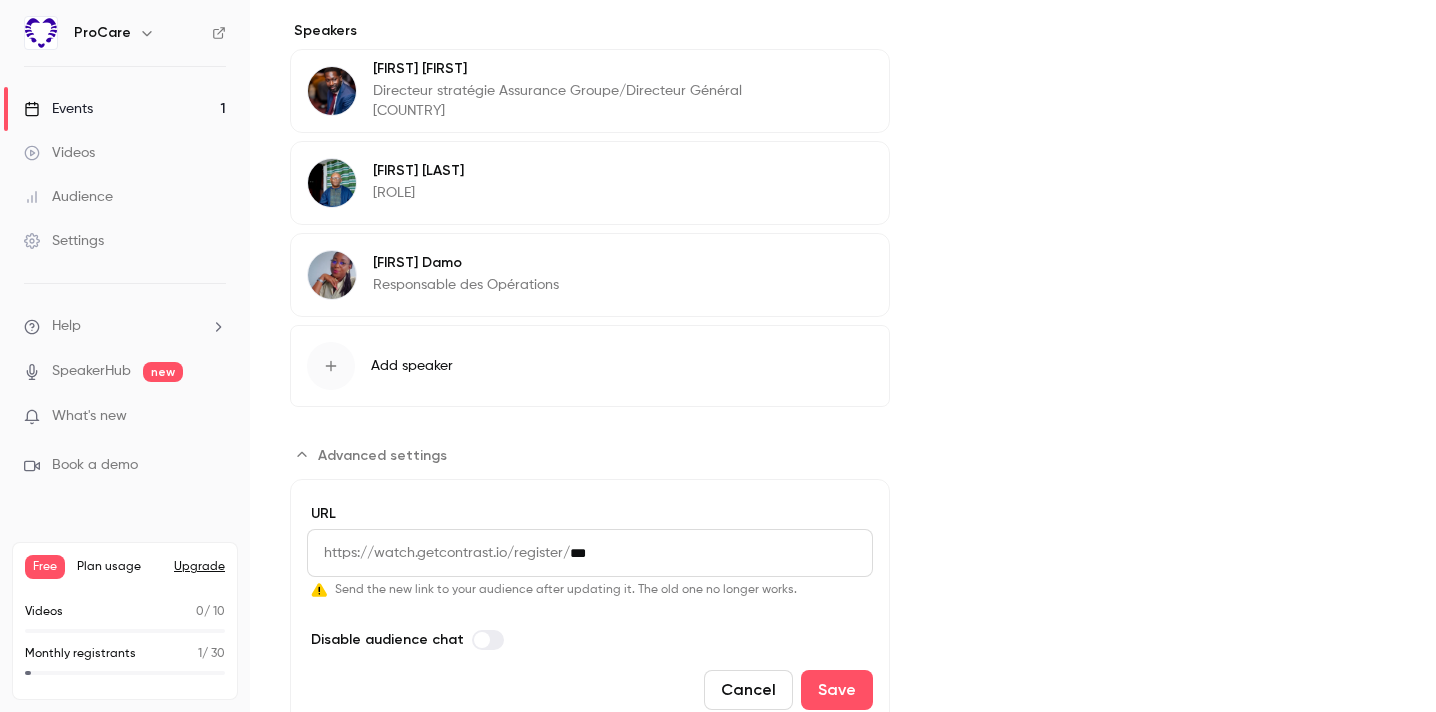 scroll, scrollTop: 1038, scrollLeft: 0, axis: vertical 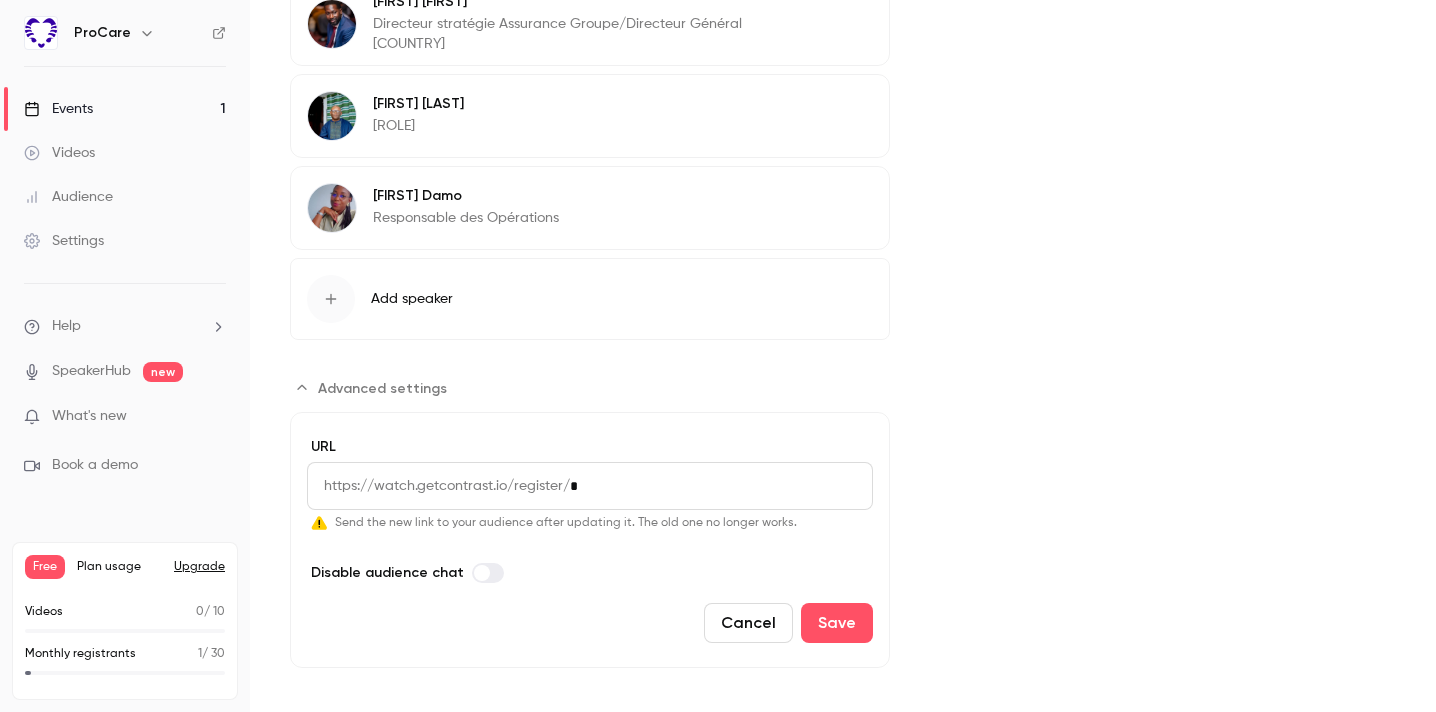type on "*******" 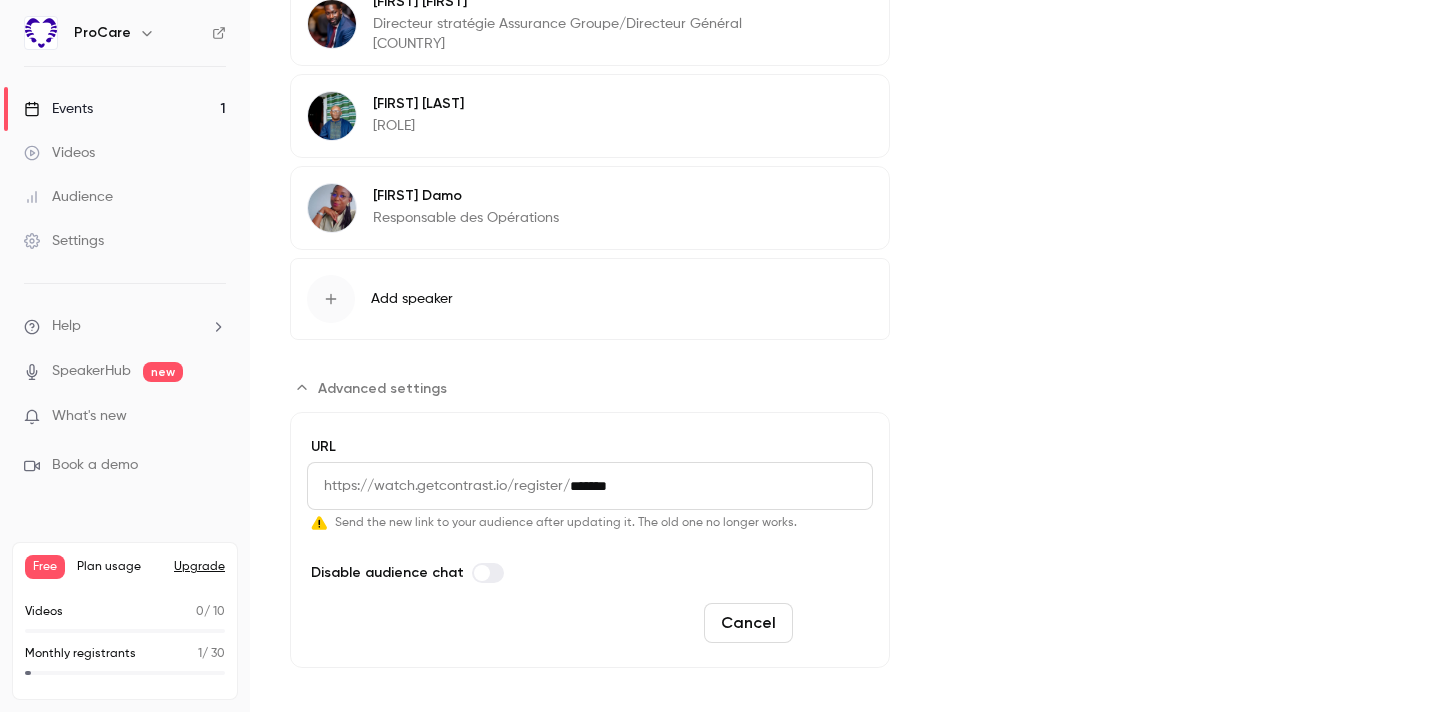 click on "Save" at bounding box center (837, 623) 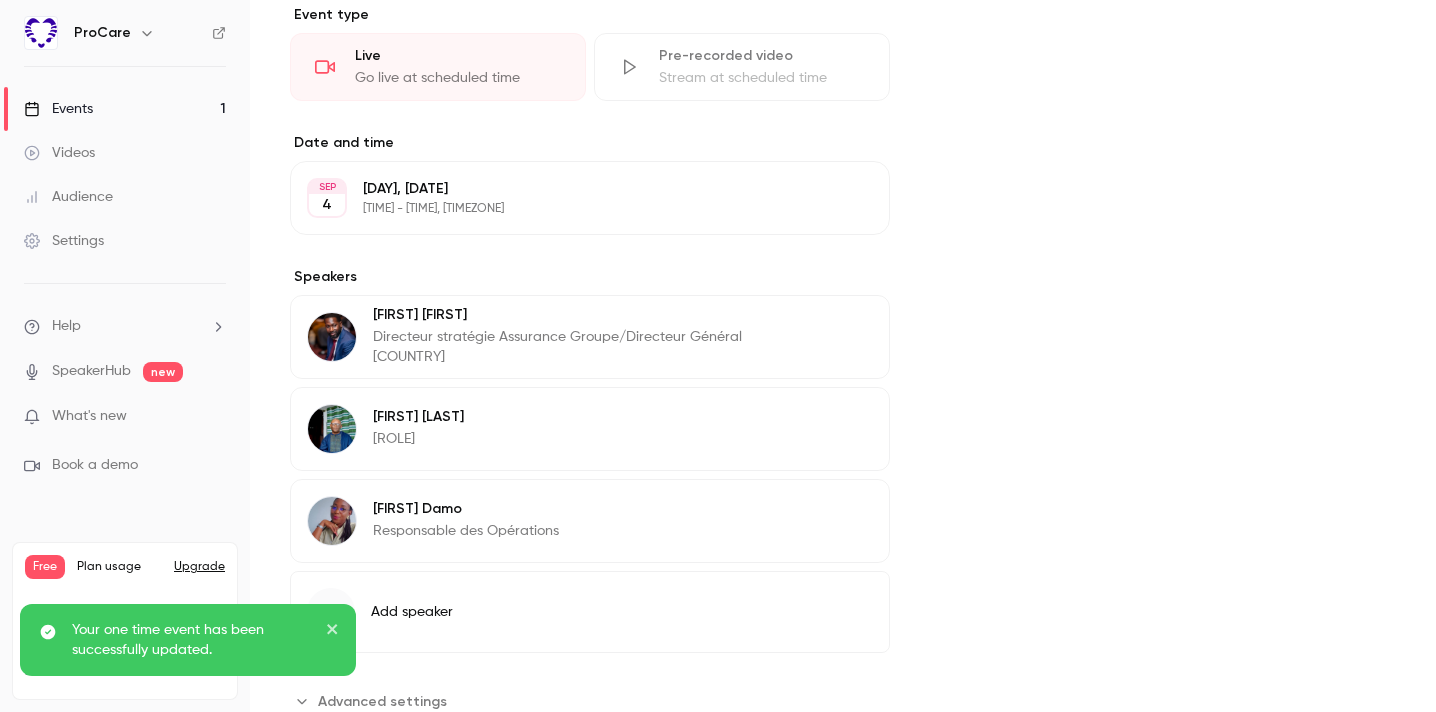 scroll, scrollTop: 790, scrollLeft: 0, axis: vertical 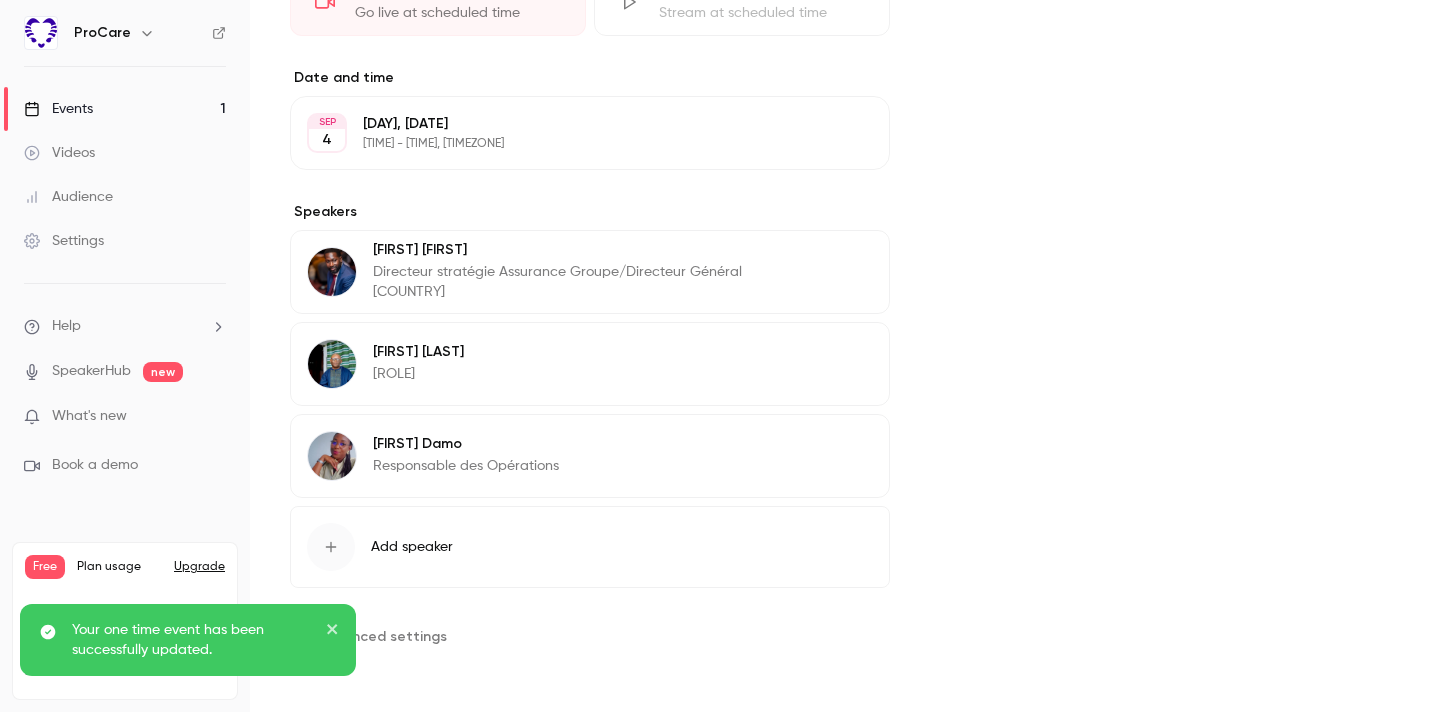 click on "Advanced settings" at bounding box center (374, 636) 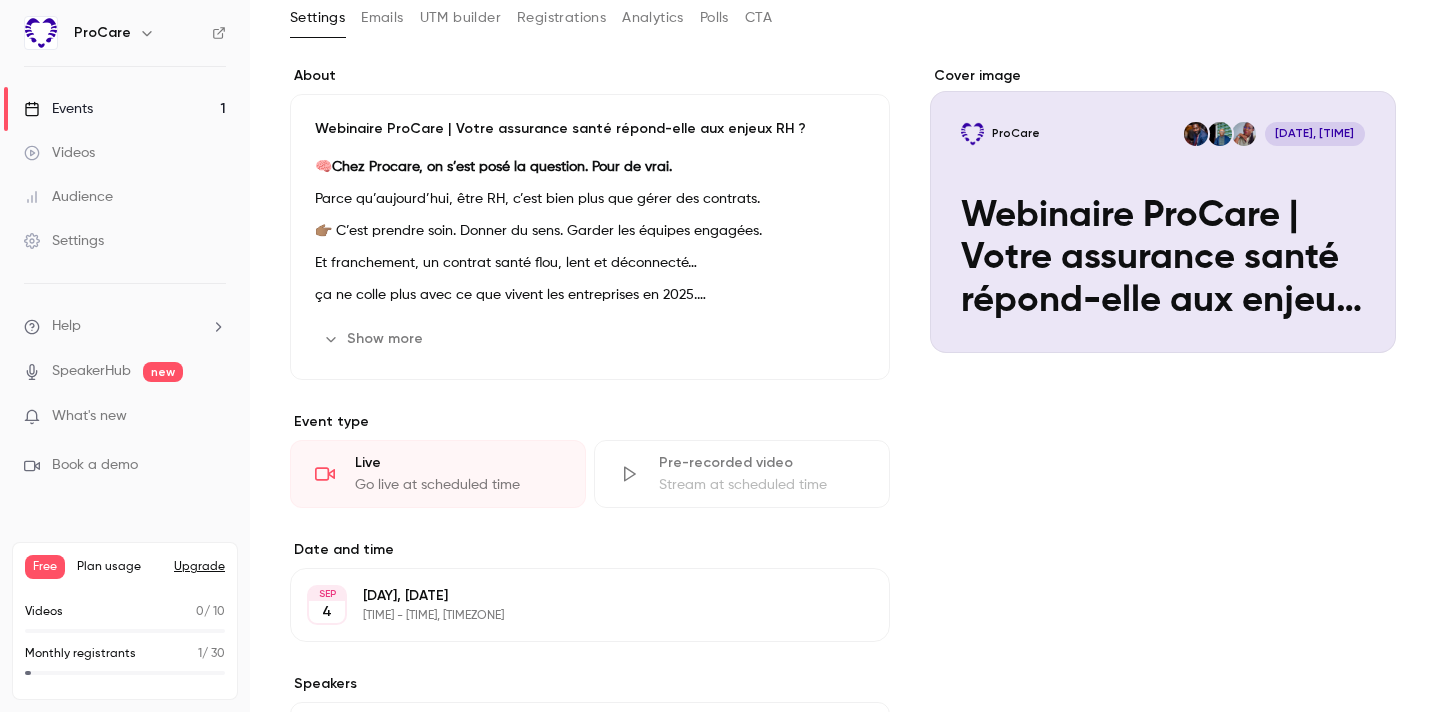 scroll, scrollTop: 0, scrollLeft: 0, axis: both 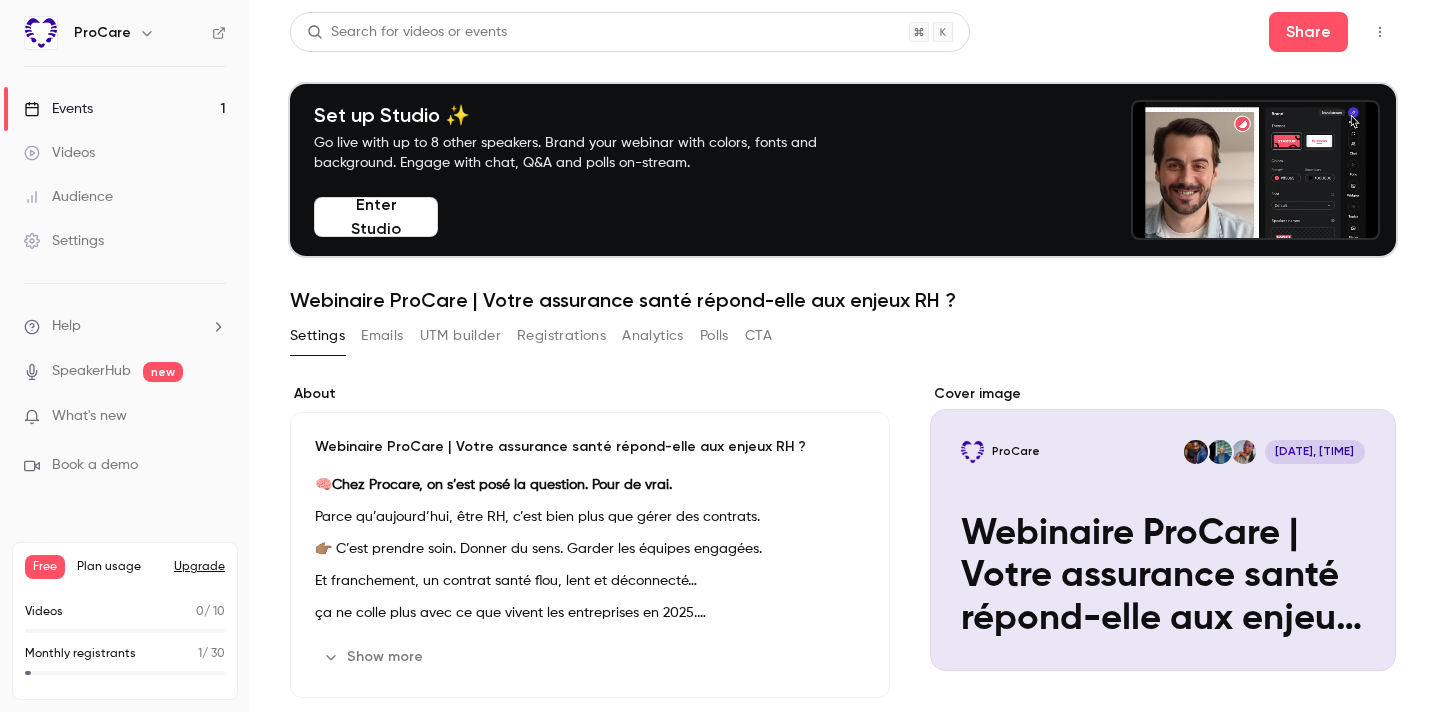 click on "Registrations" at bounding box center (561, 336) 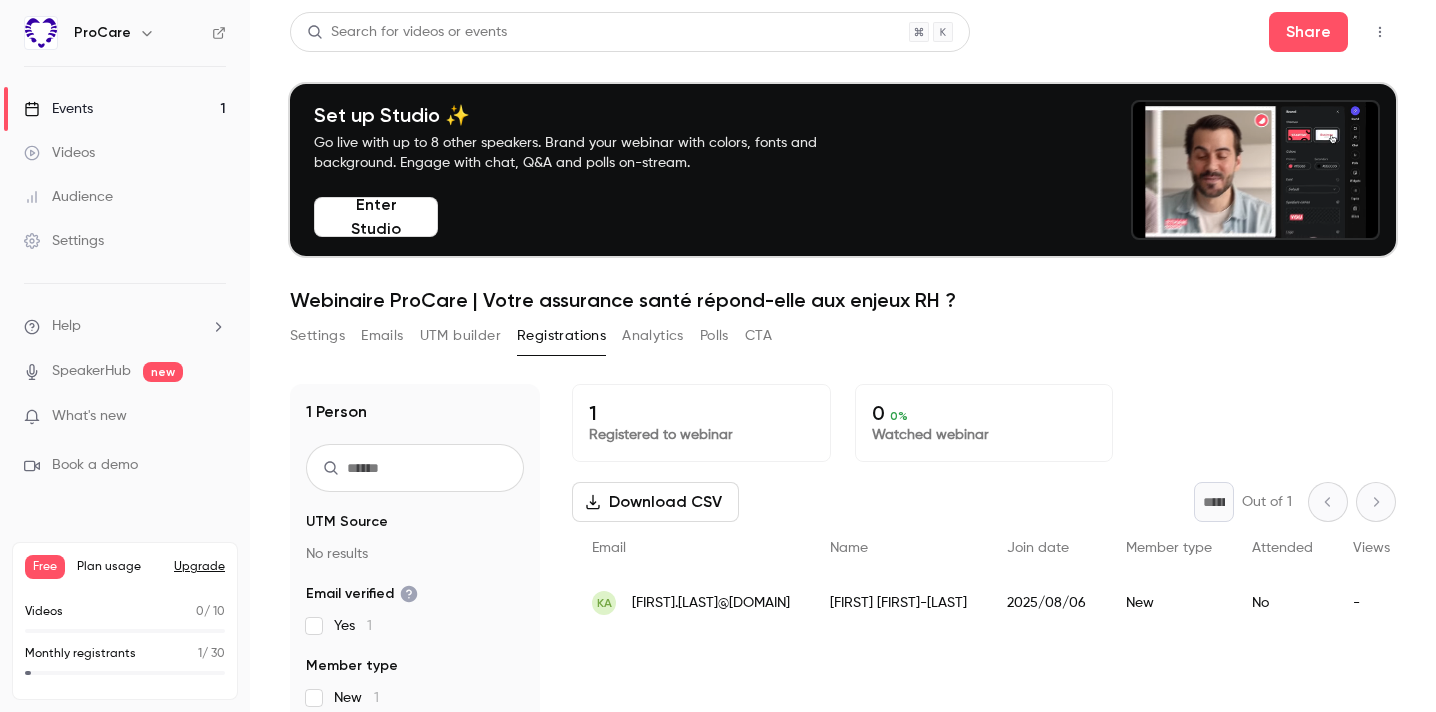 scroll, scrollTop: 196, scrollLeft: 0, axis: vertical 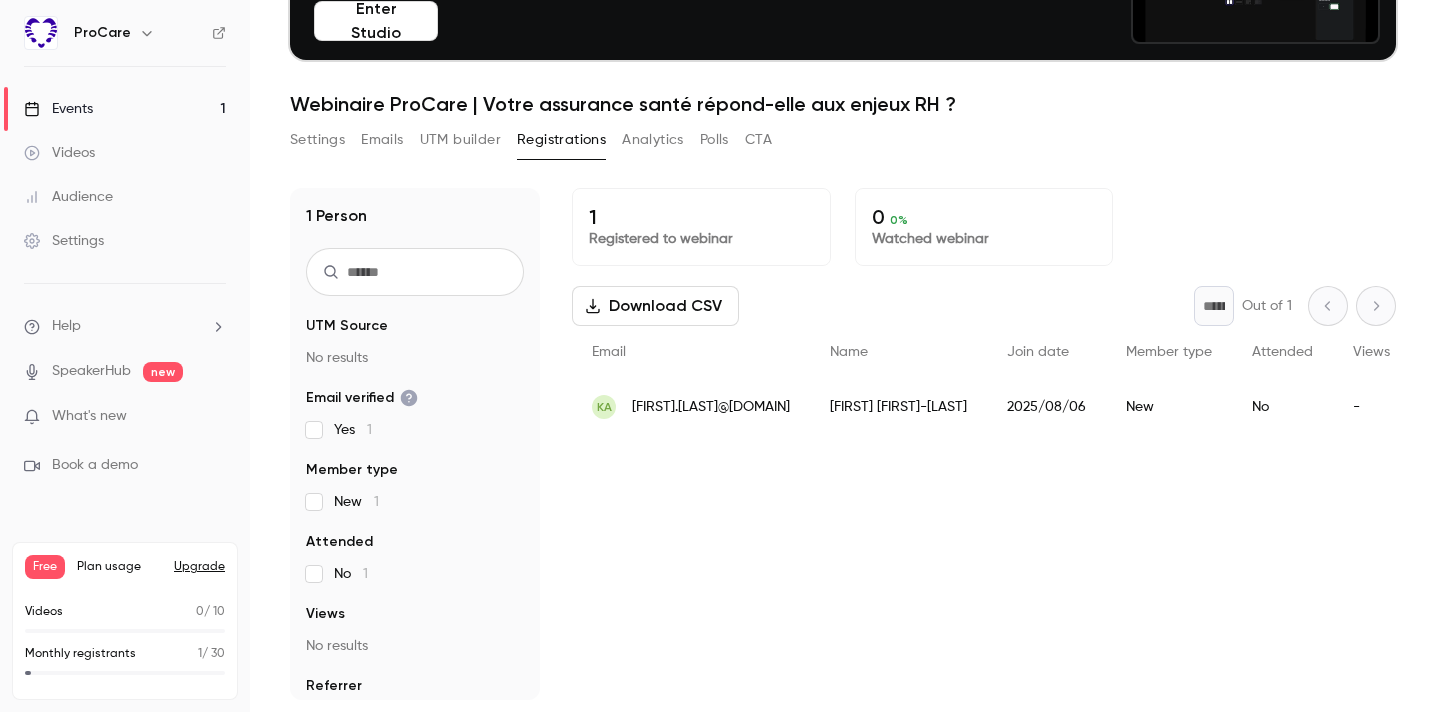 click on "Analytics" at bounding box center [653, 140] 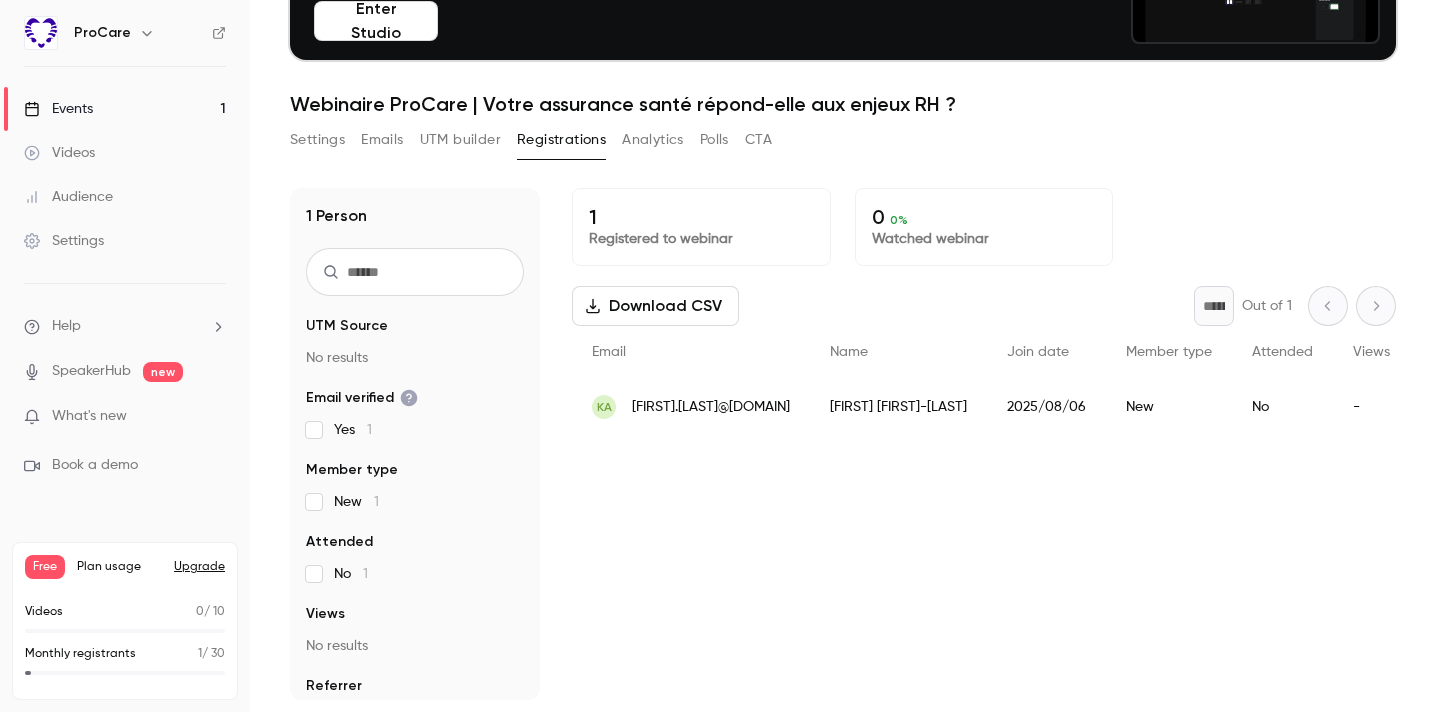 scroll, scrollTop: 0, scrollLeft: 0, axis: both 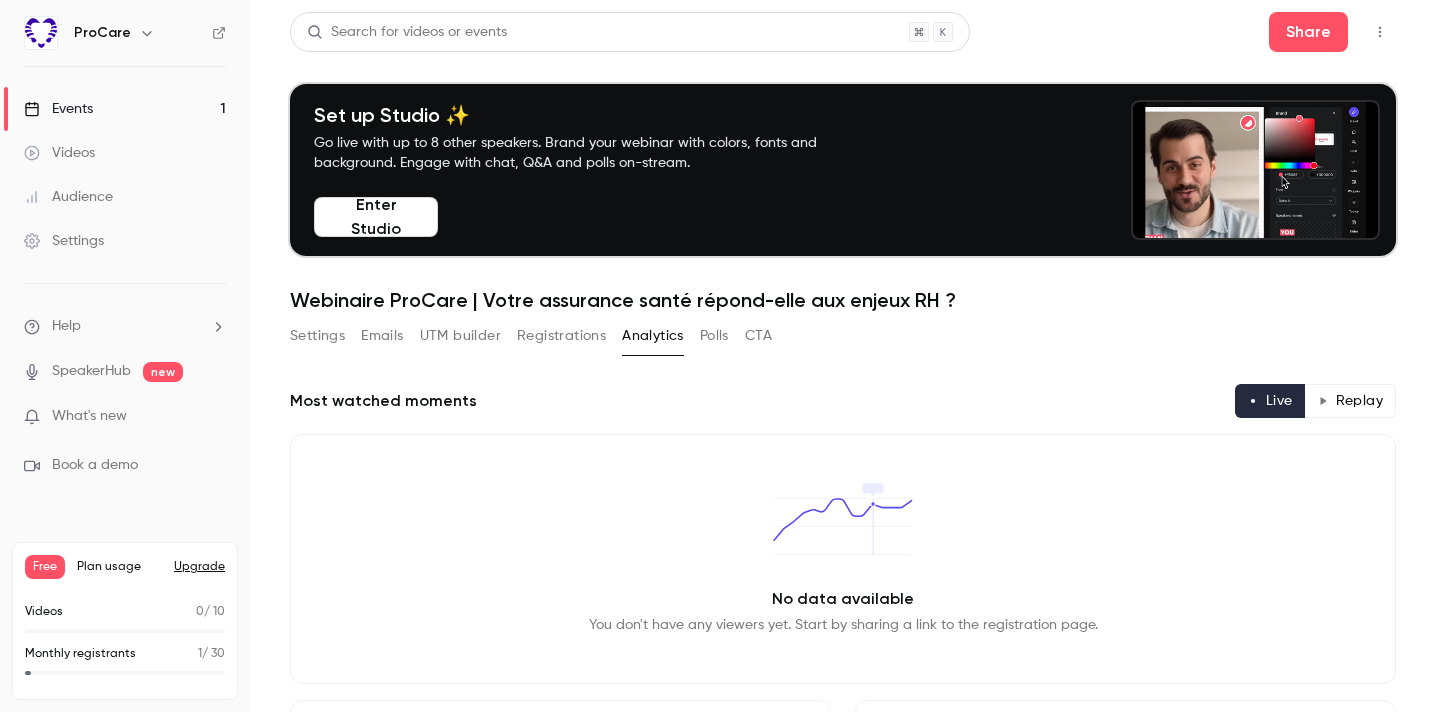 click on "Emails" at bounding box center [382, 336] 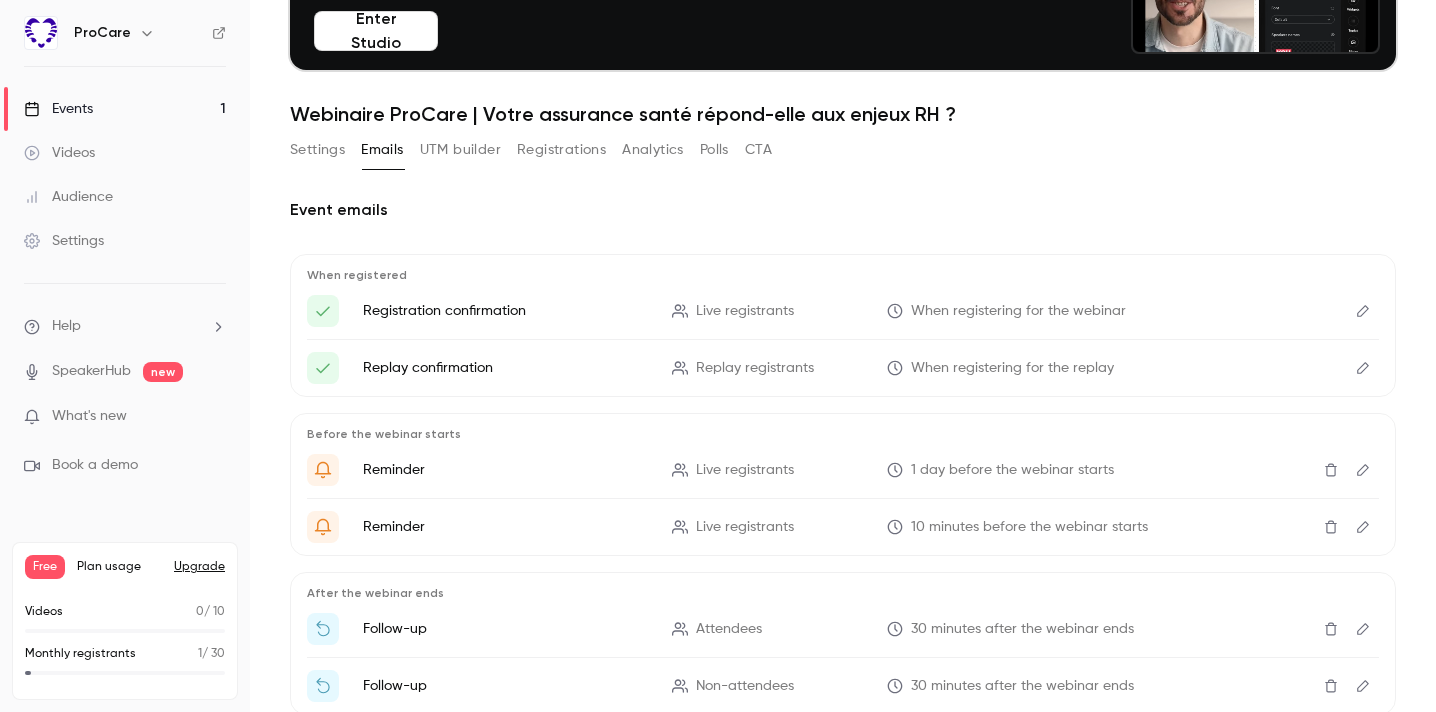 scroll, scrollTop: 194, scrollLeft: 0, axis: vertical 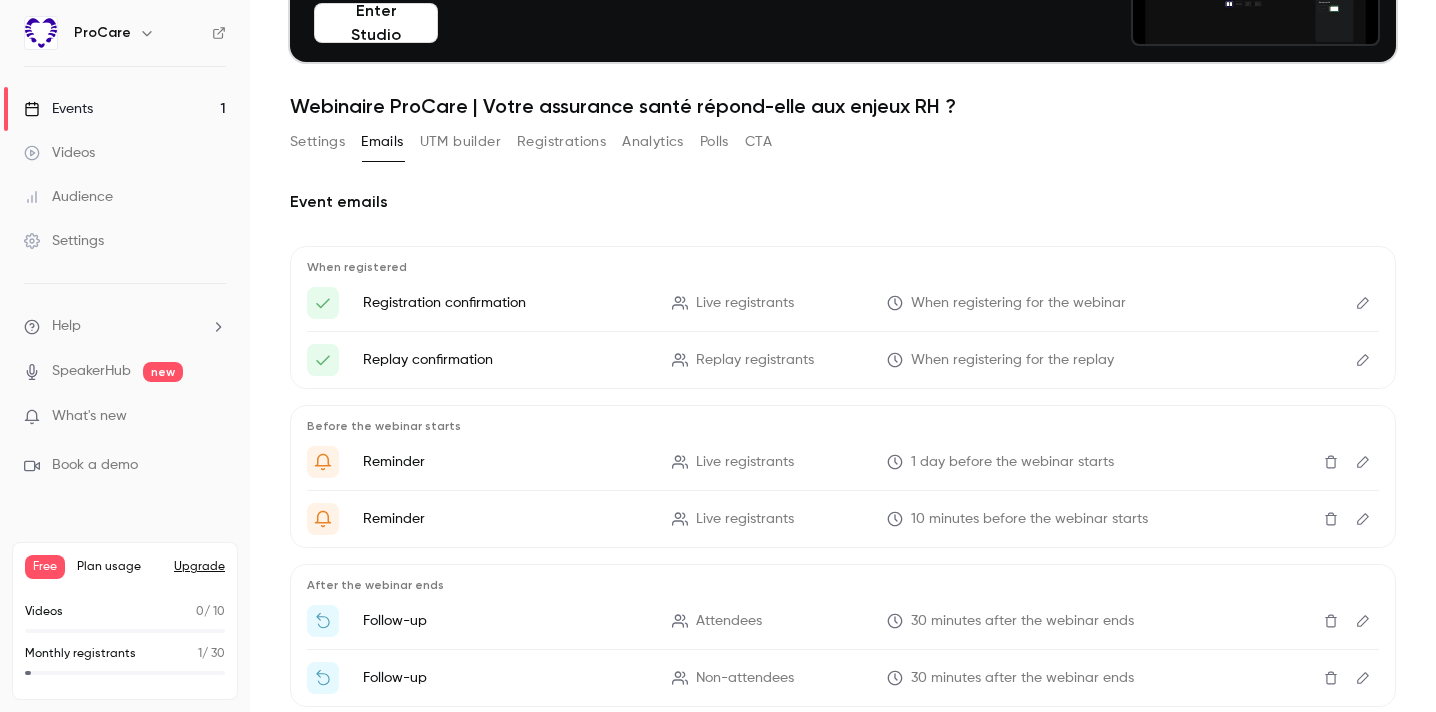 click at bounding box center [1363, 360] 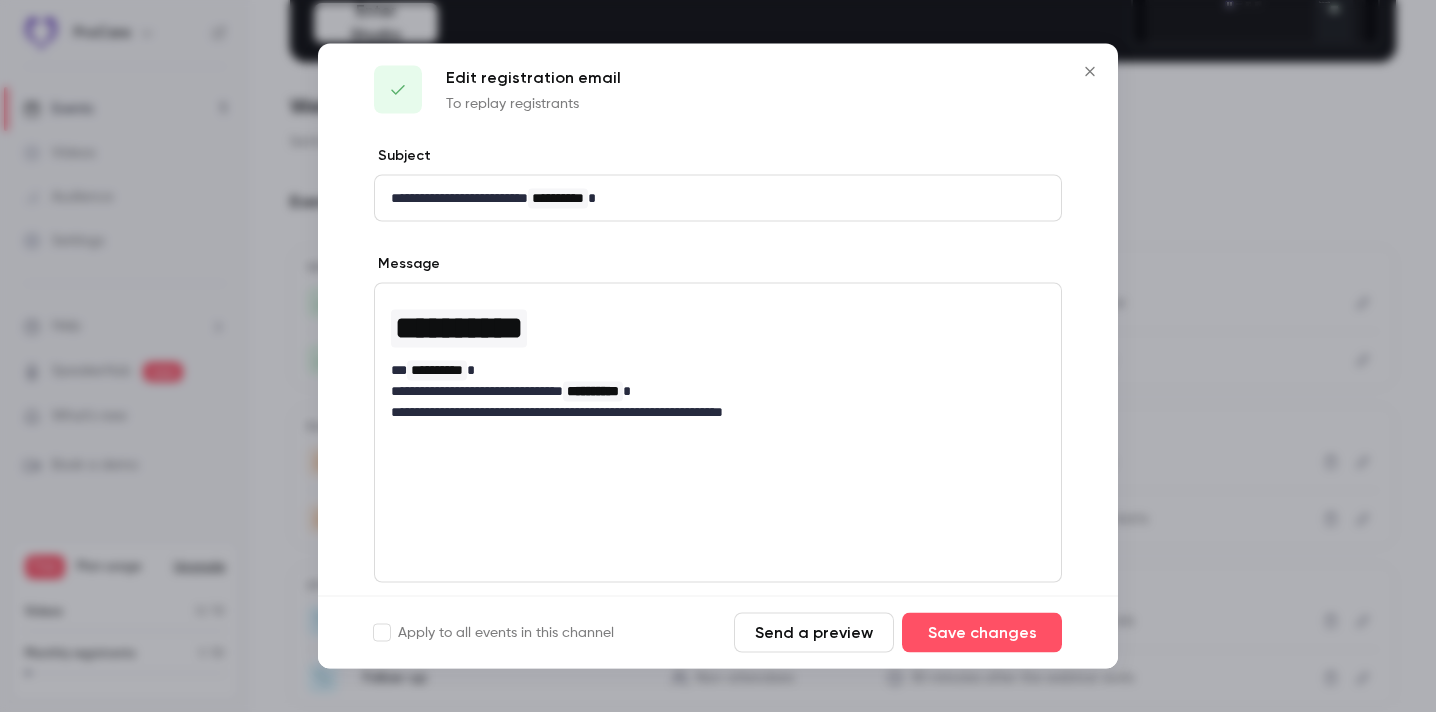 scroll, scrollTop: 14, scrollLeft: 0, axis: vertical 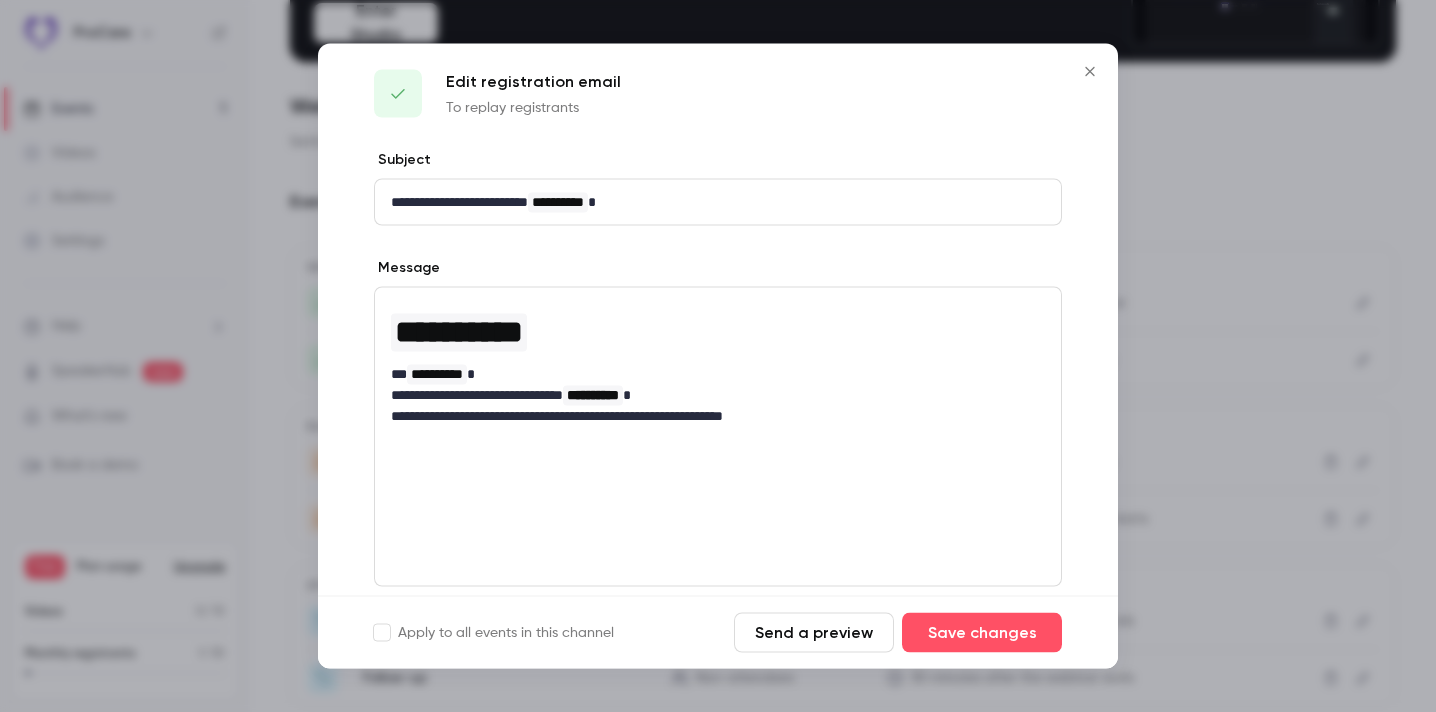 click at bounding box center [1090, 72] 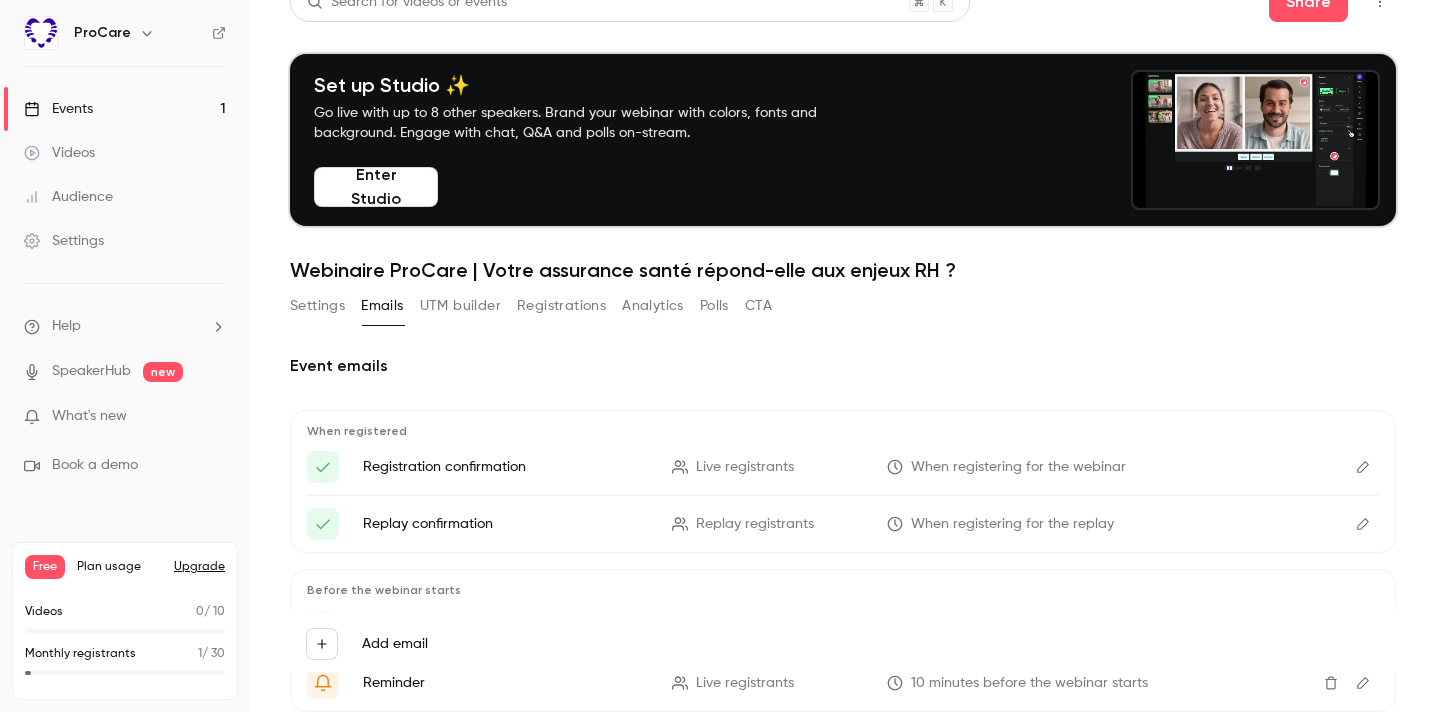 scroll, scrollTop: 27, scrollLeft: 0, axis: vertical 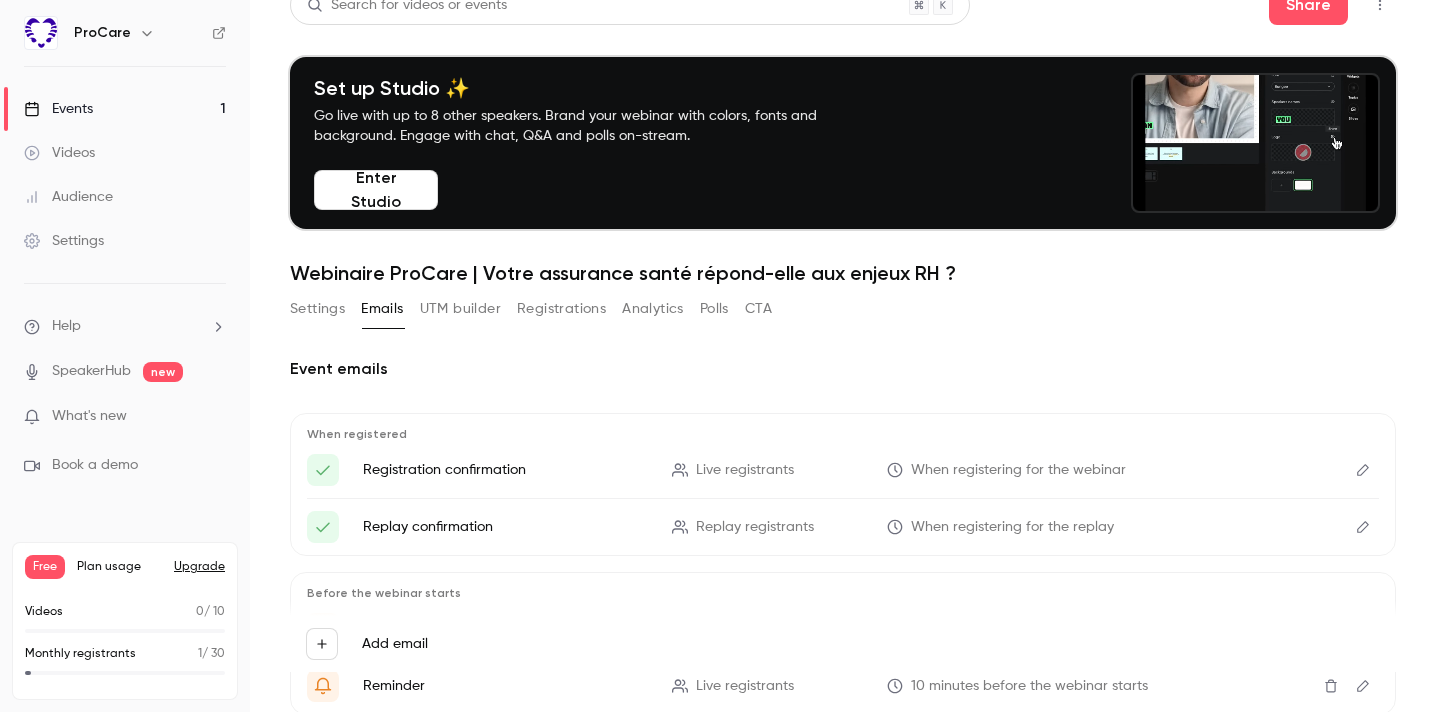 click on "Book a demo" at bounding box center (95, 465) 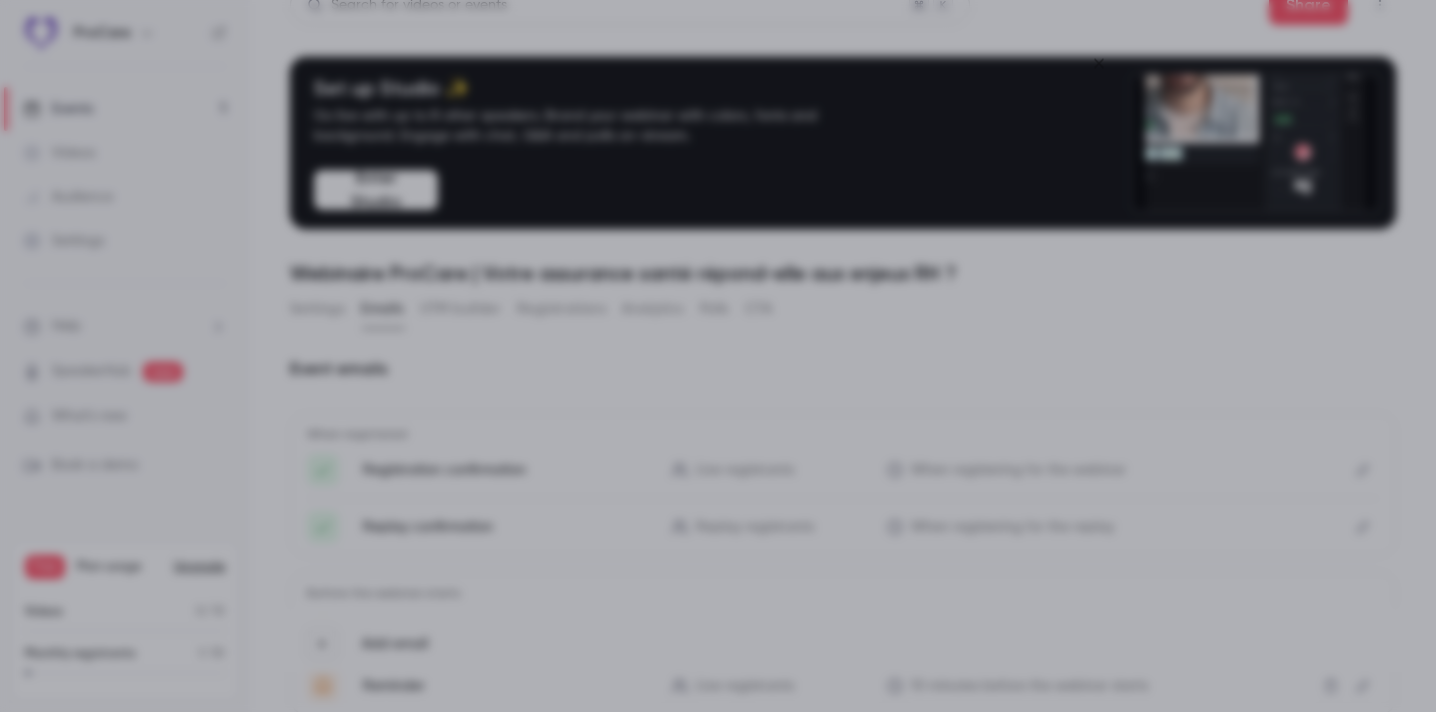 click 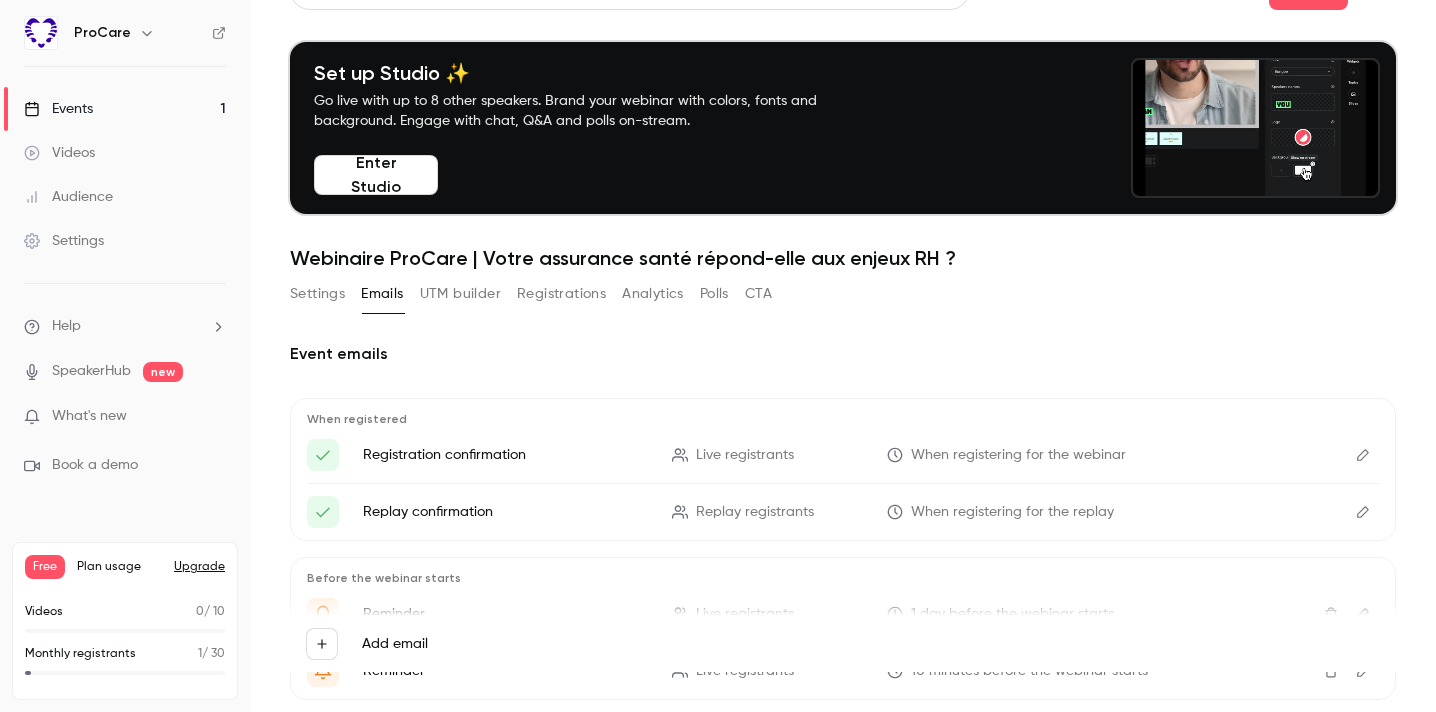 scroll, scrollTop: 75, scrollLeft: 0, axis: vertical 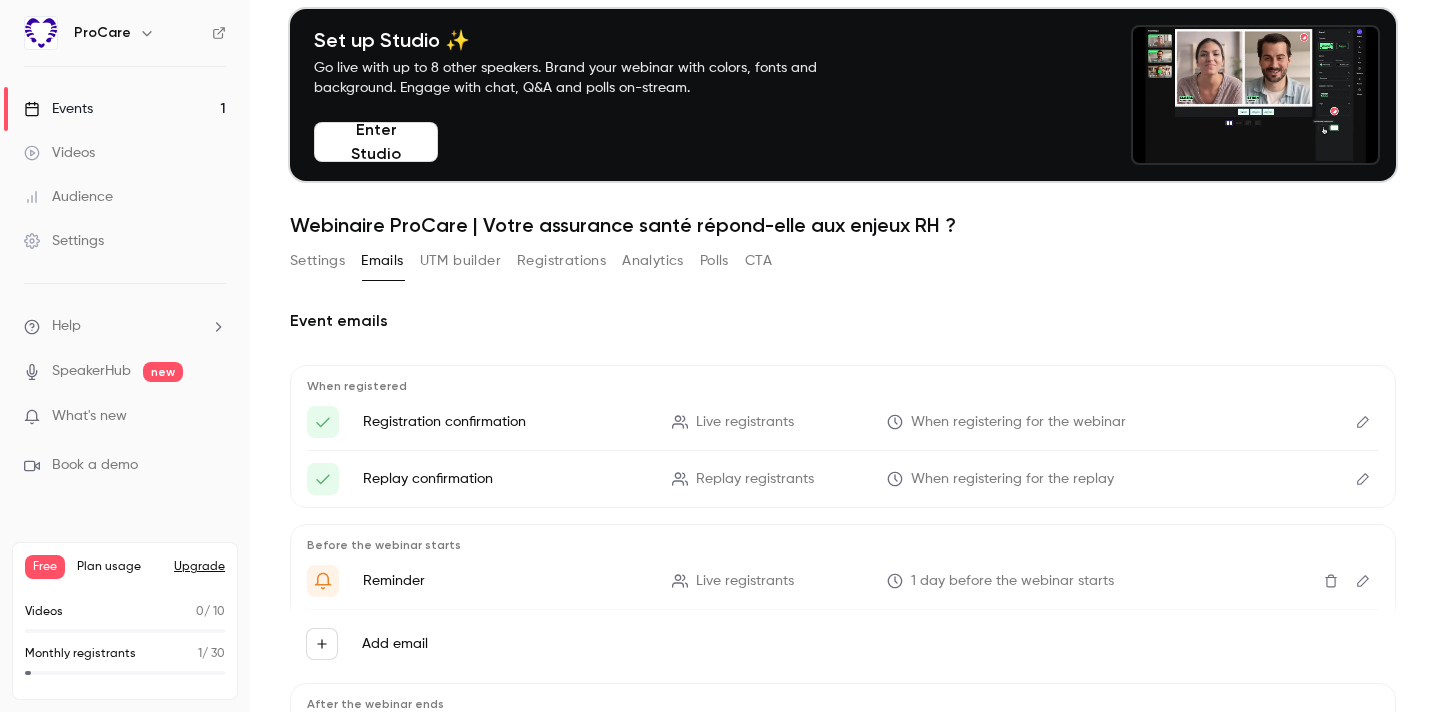 click on "What's new" at bounding box center [109, 416] 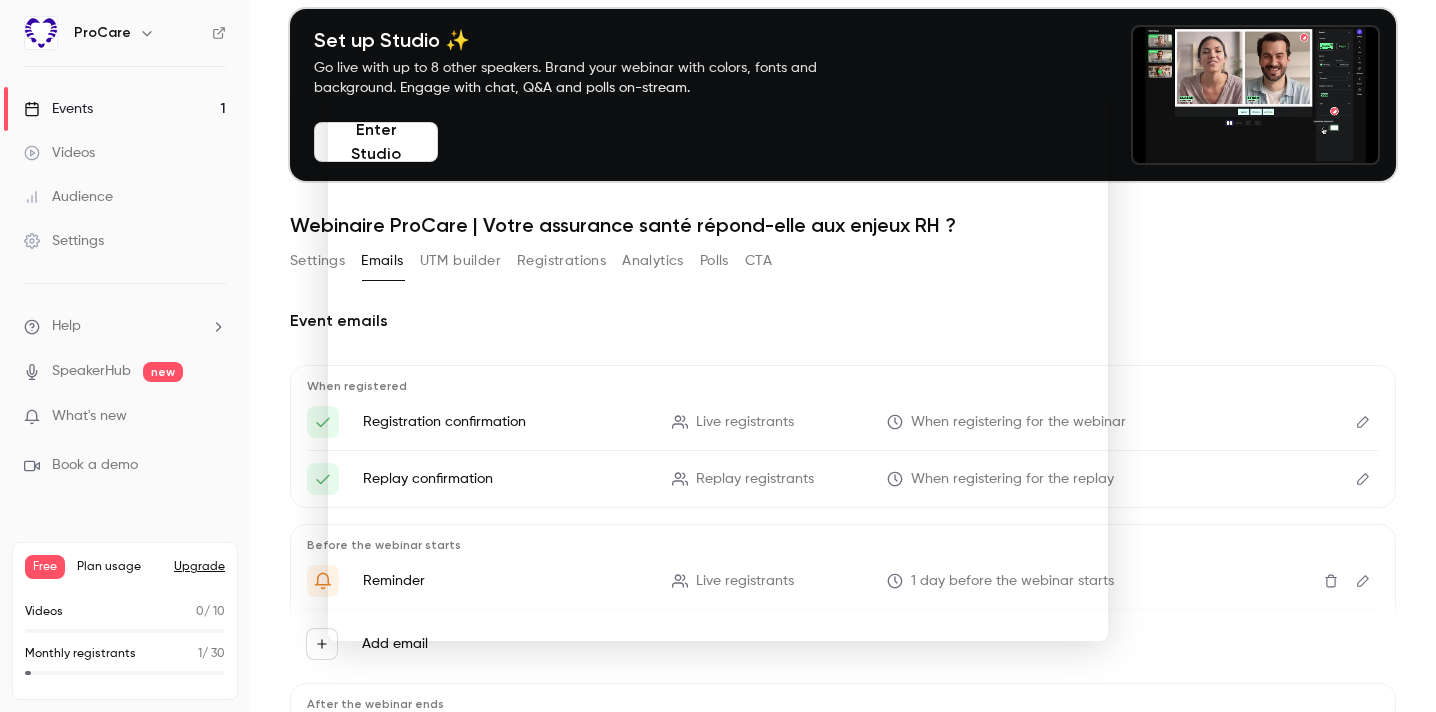 click at bounding box center [718, 356] 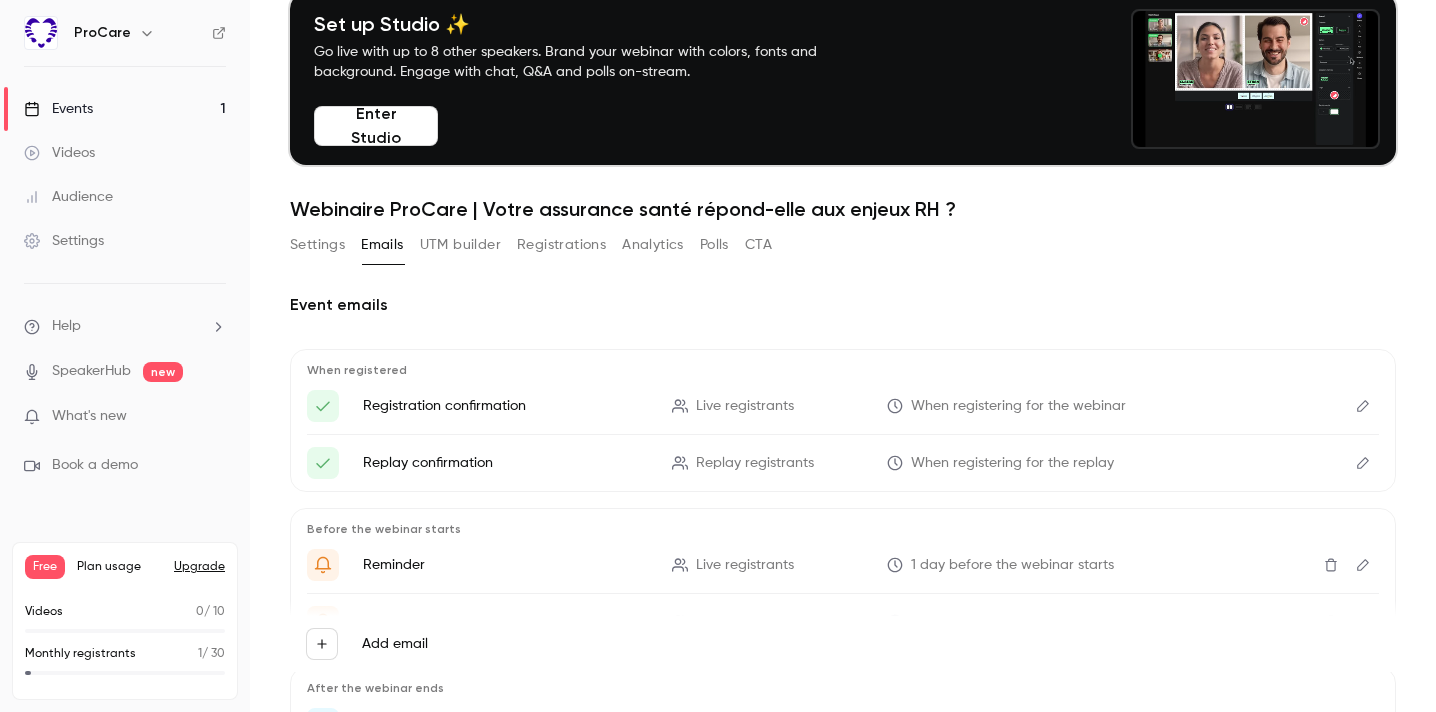 scroll, scrollTop: 0, scrollLeft: 0, axis: both 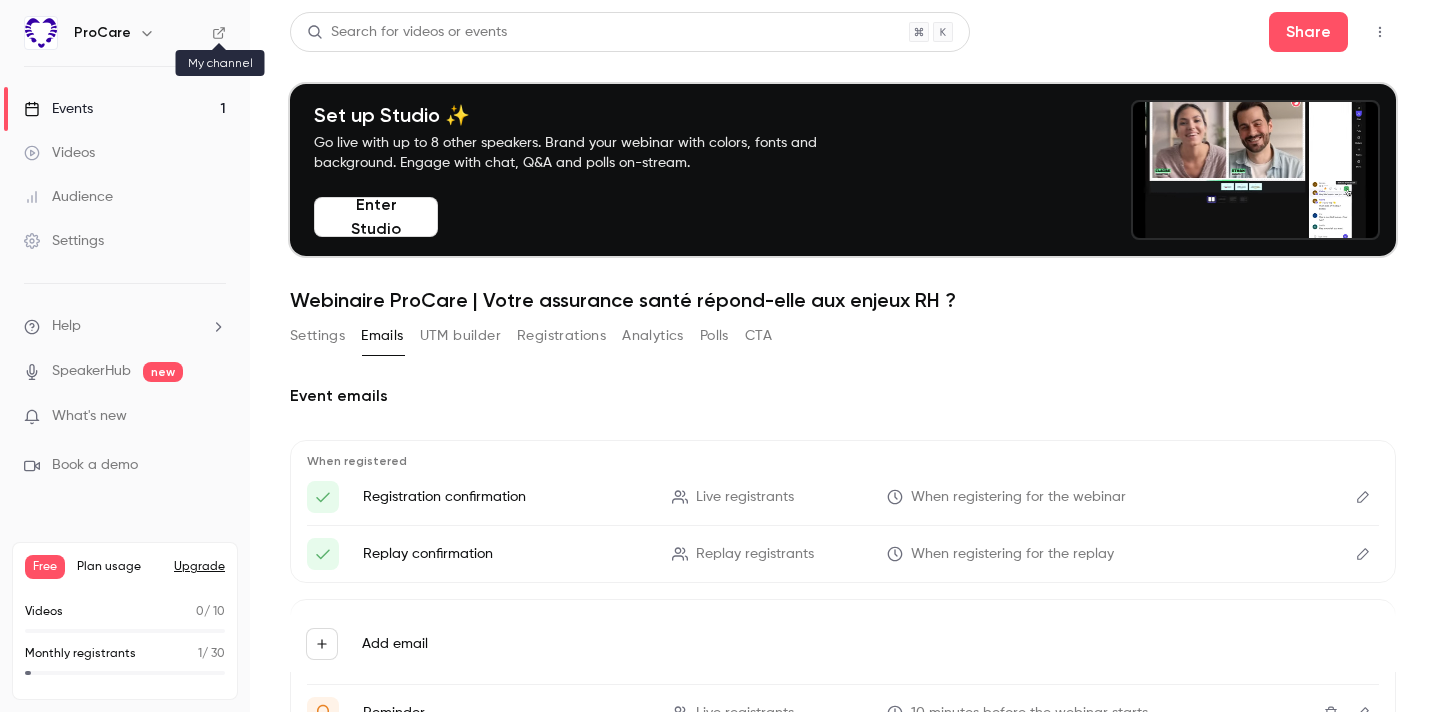 click 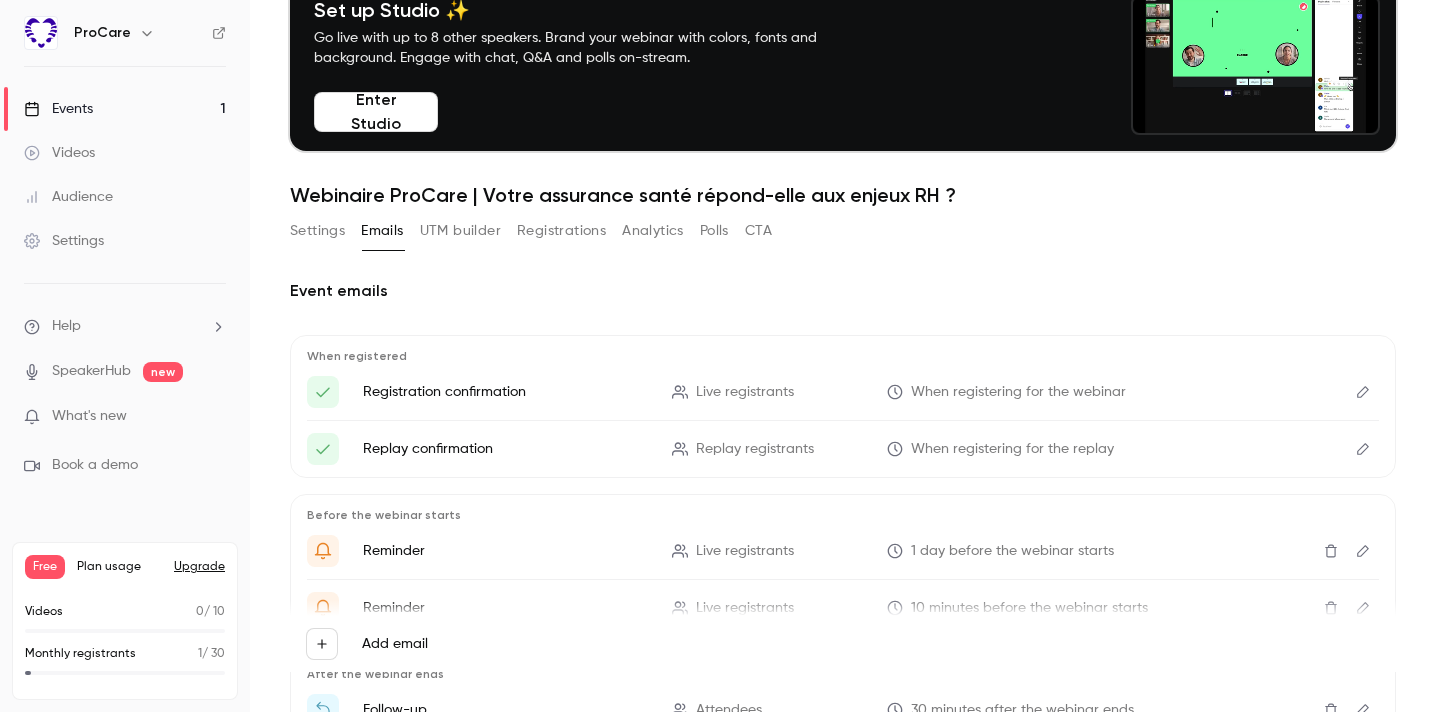 scroll, scrollTop: 106, scrollLeft: 0, axis: vertical 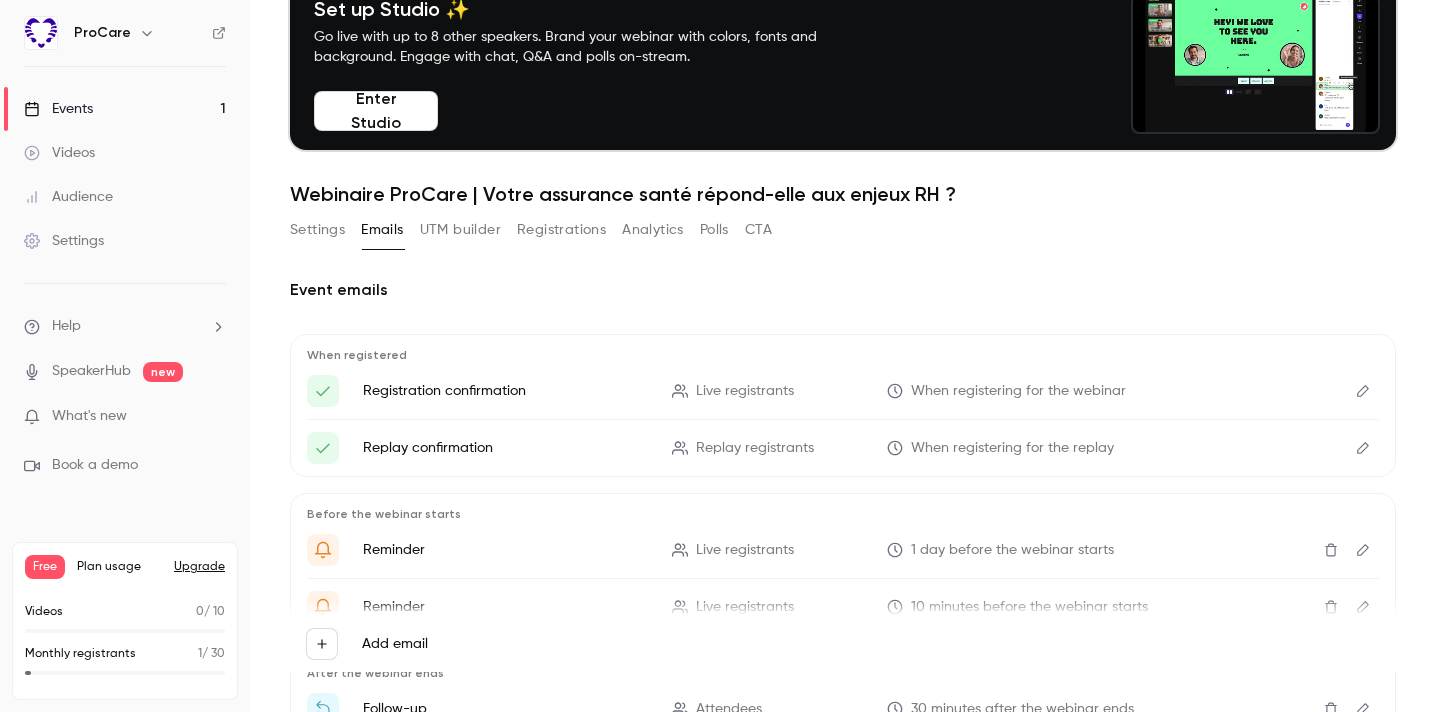 click on "Settings Emails UTM builder Registrations Analytics Polls CTA" at bounding box center (531, 230) 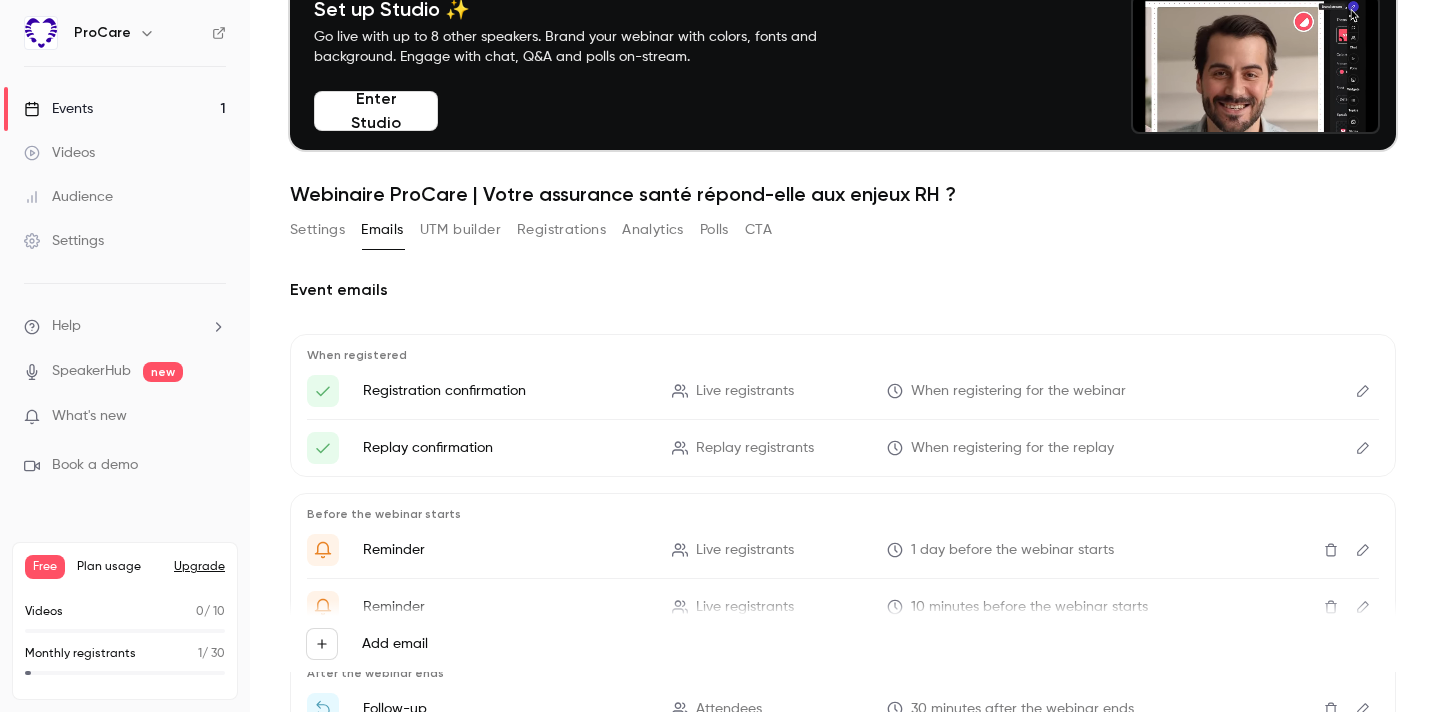 click on "Settings" at bounding box center [317, 230] 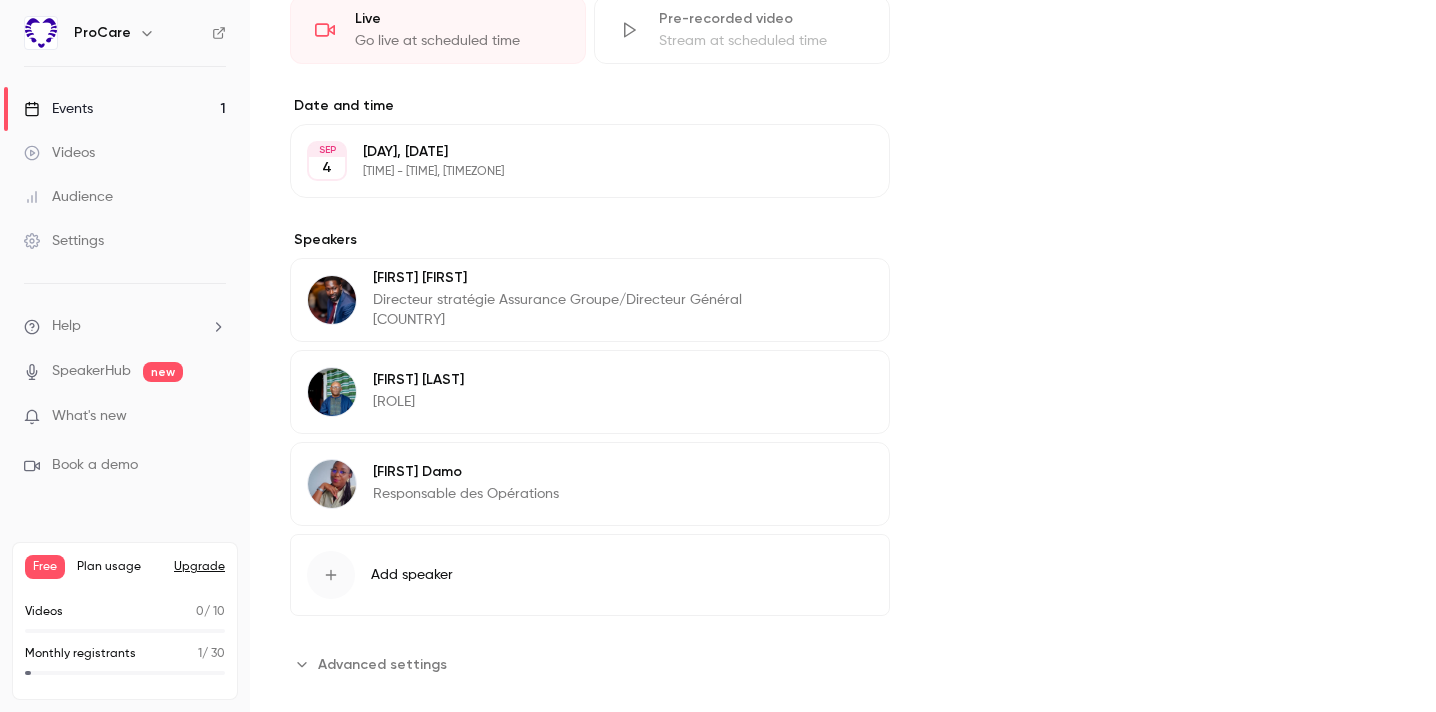 scroll, scrollTop: 790, scrollLeft: 0, axis: vertical 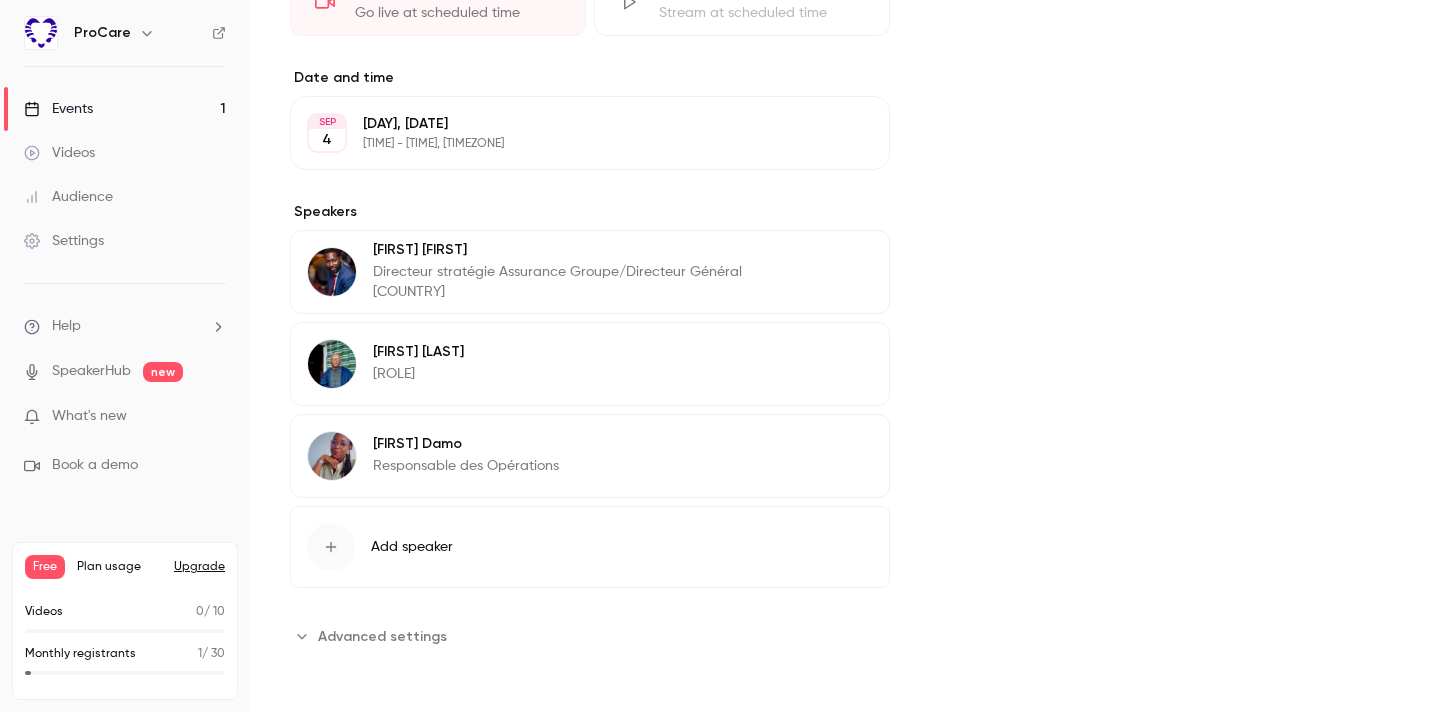 click on "Advanced settings" at bounding box center (382, 636) 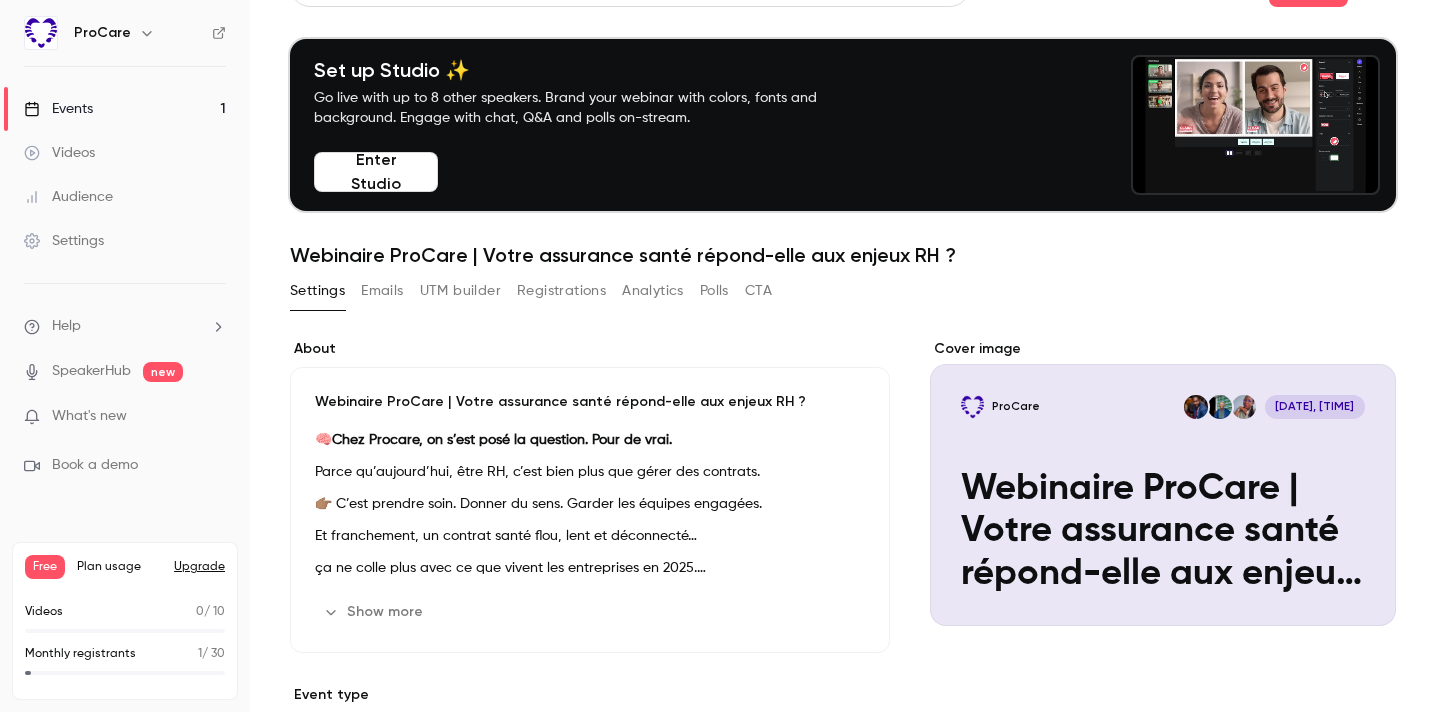 scroll, scrollTop: 46, scrollLeft: 0, axis: vertical 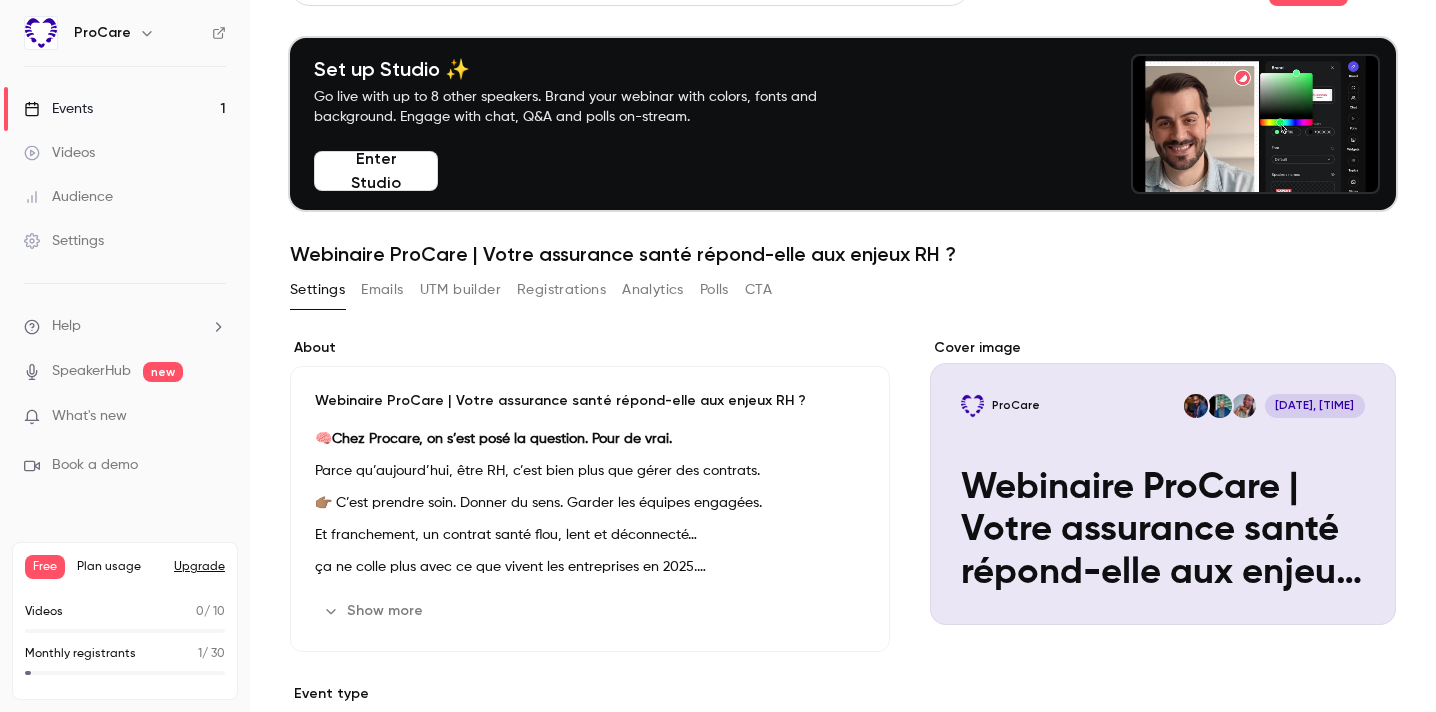 click on "Settings Emails UTM builder Registrations Analytics Polls CTA" at bounding box center [531, 294] 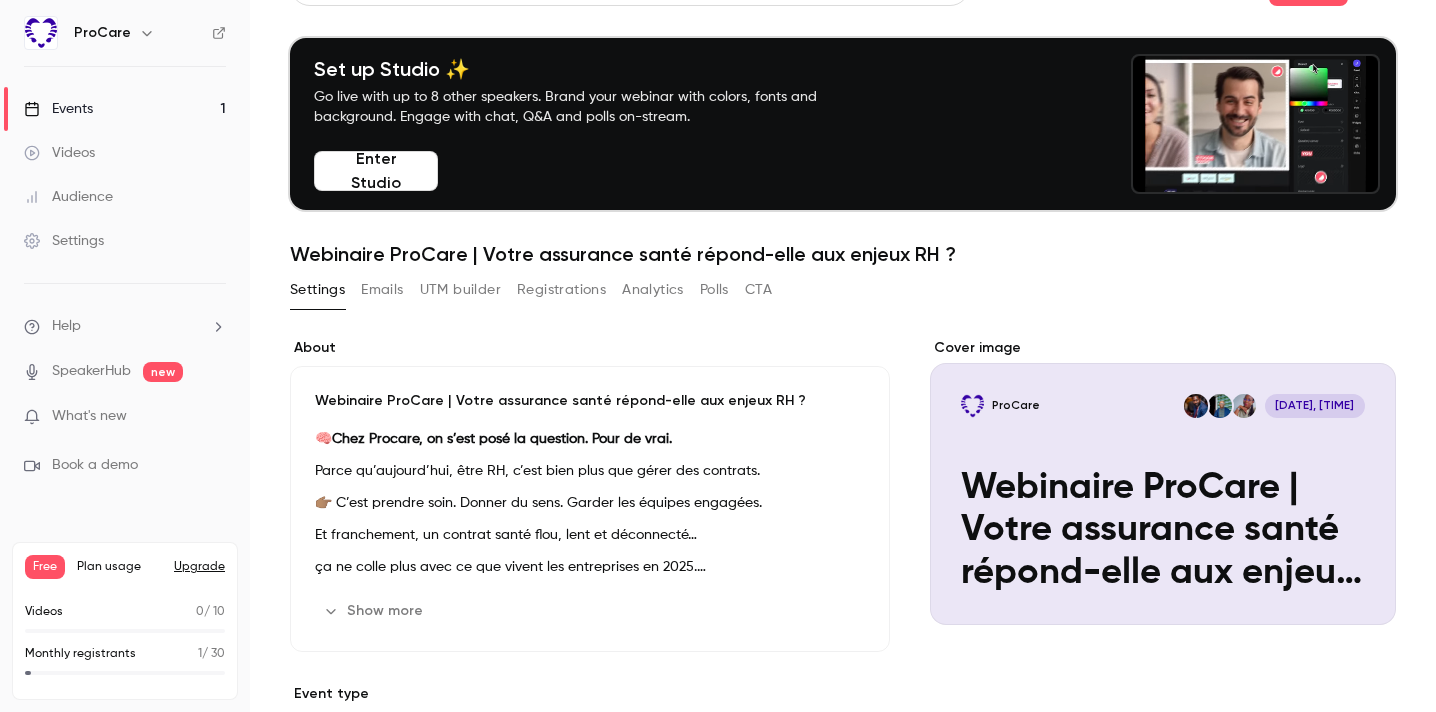 click on "Settings Emails UTM builder Registrations Analytics Polls CTA" at bounding box center [531, 290] 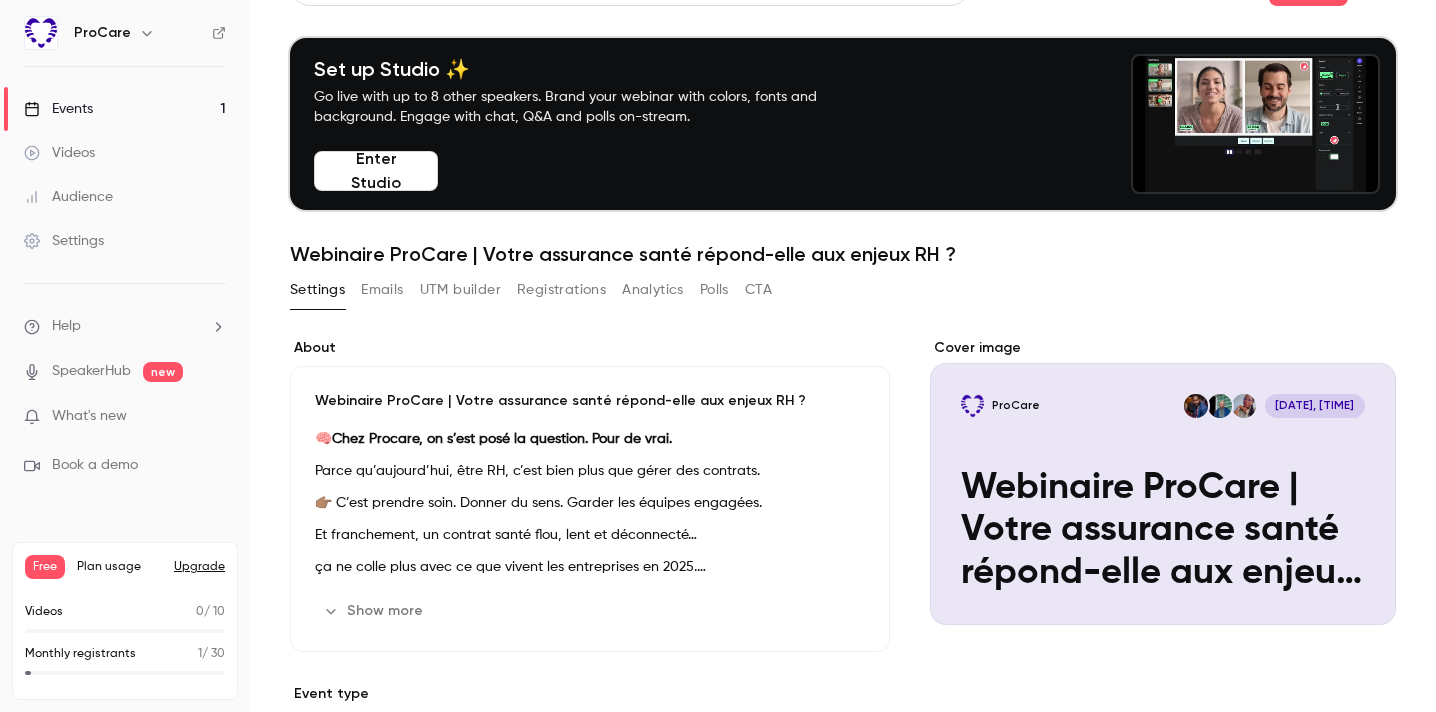click on "Polls" at bounding box center [714, 290] 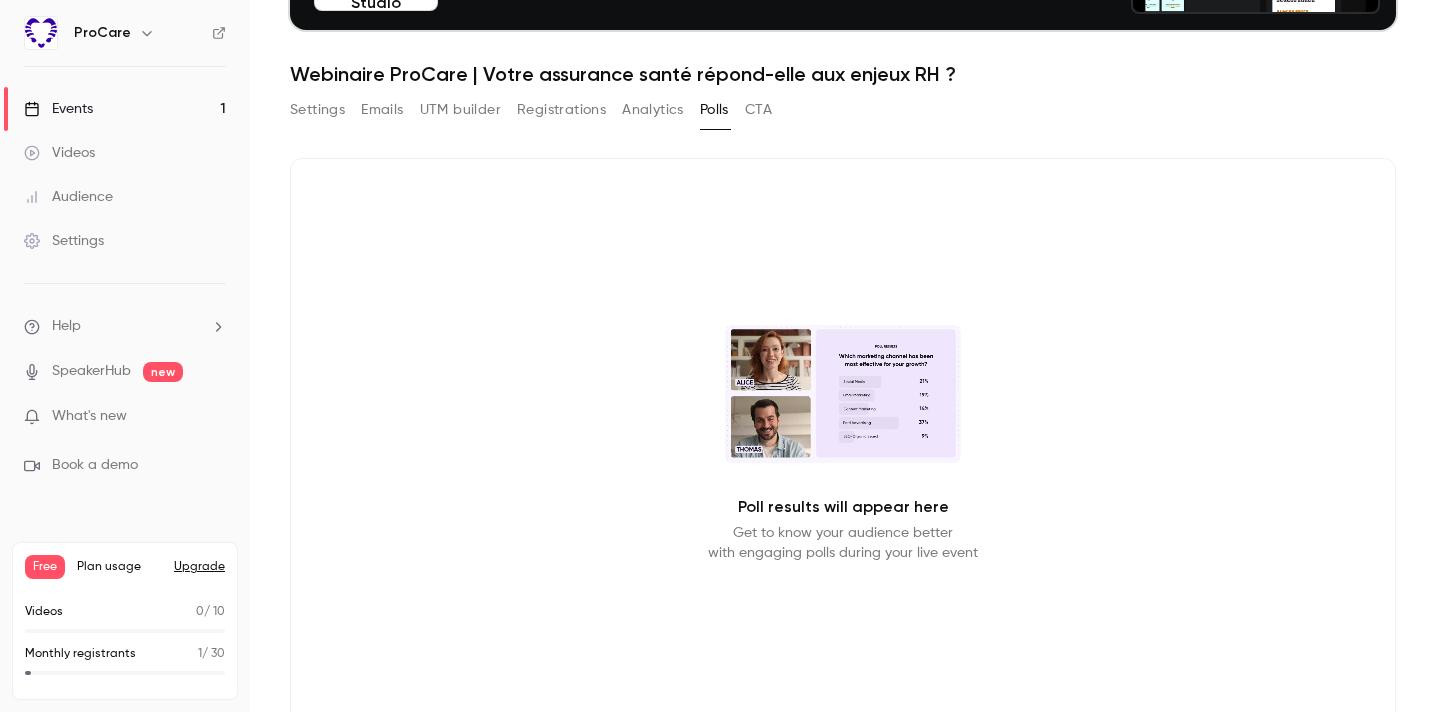 scroll, scrollTop: 288, scrollLeft: 0, axis: vertical 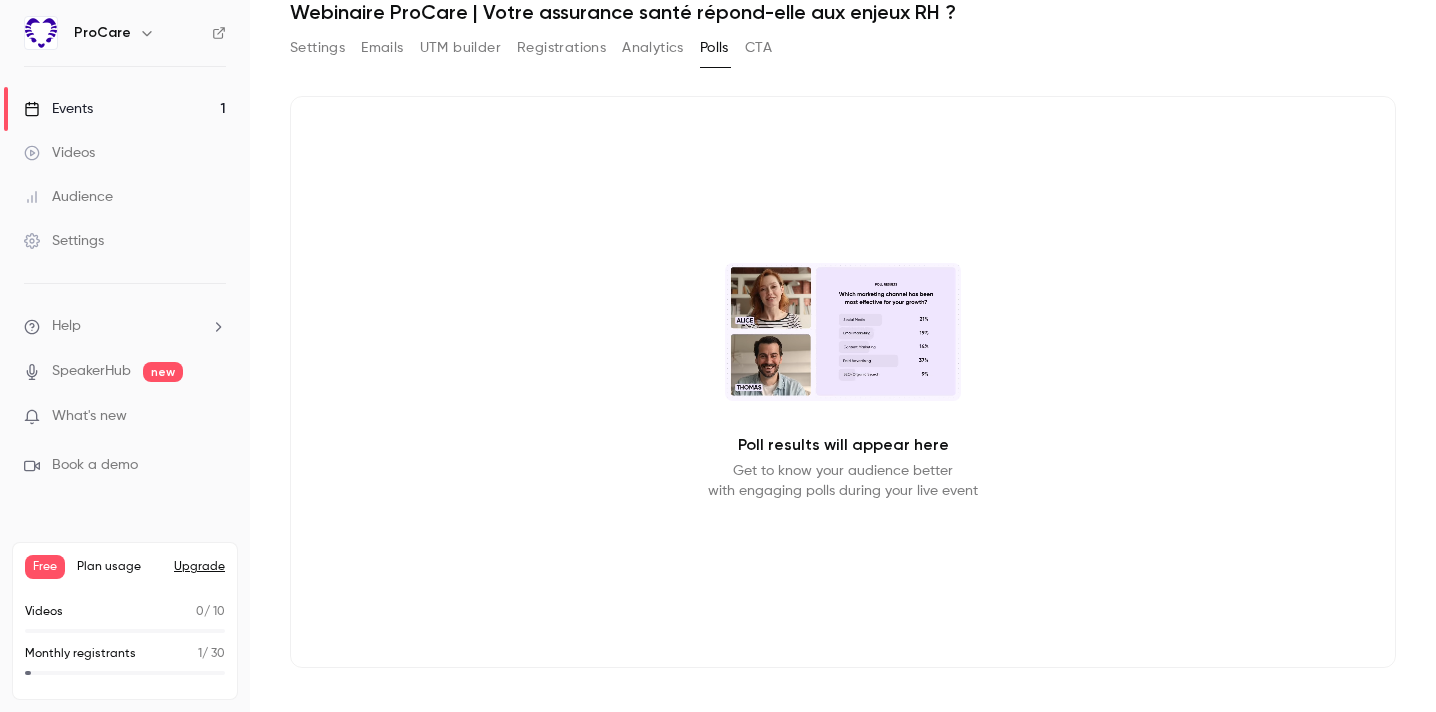 click on "CTA" at bounding box center [758, 48] 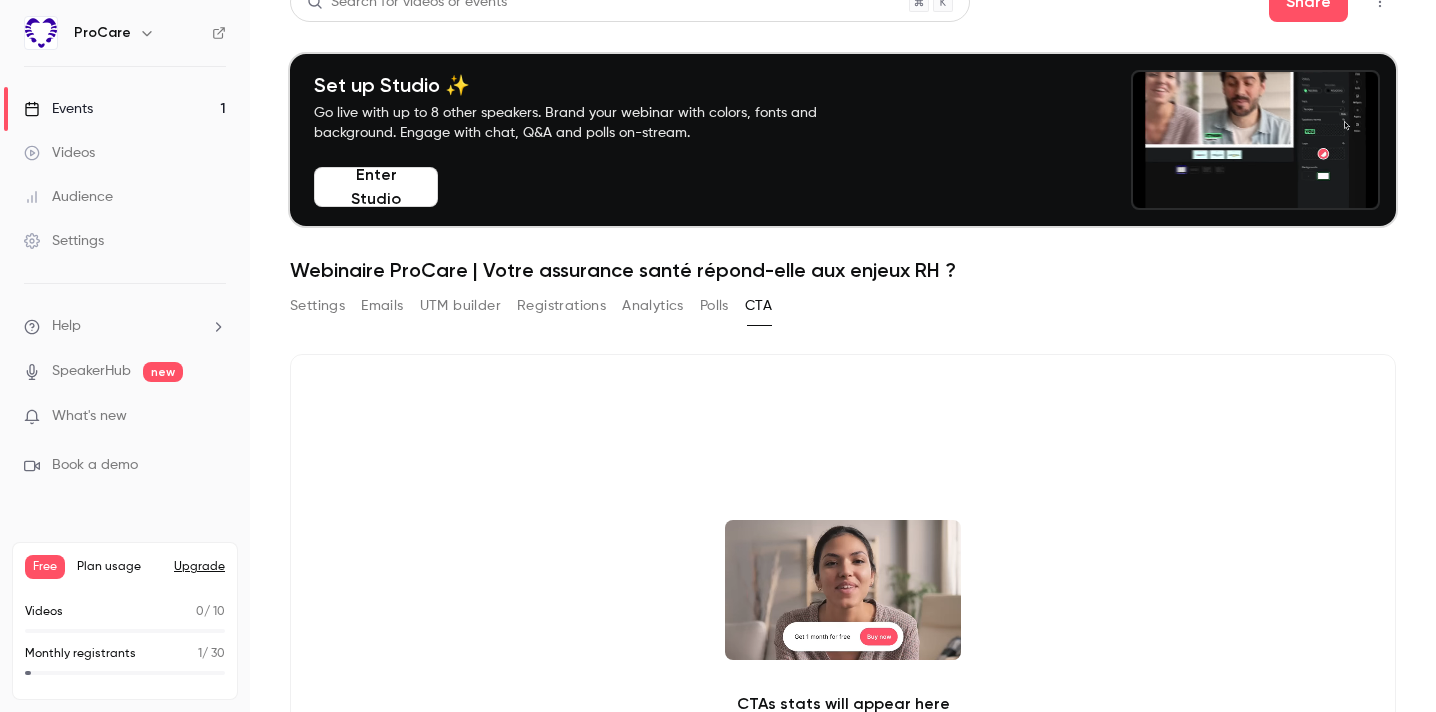 scroll, scrollTop: 0, scrollLeft: 0, axis: both 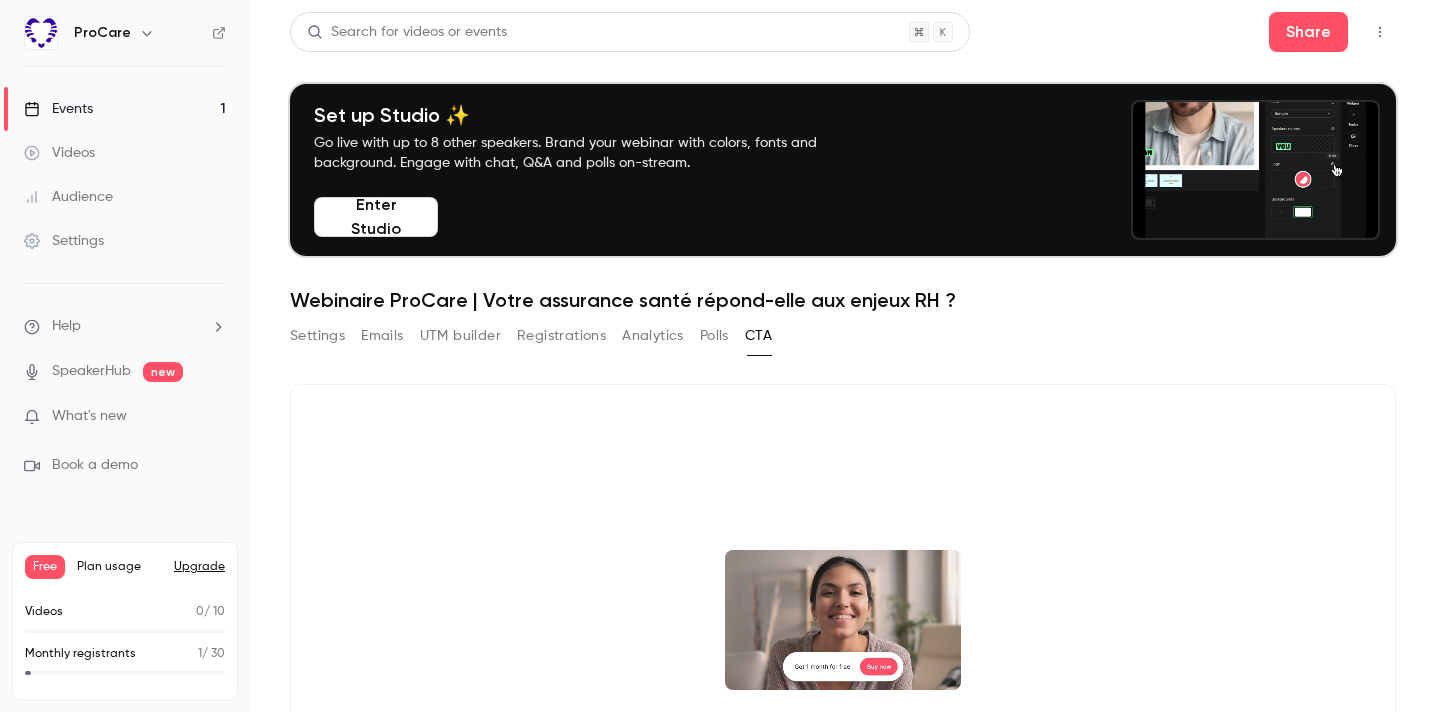 click on "Registrations" at bounding box center (561, 336) 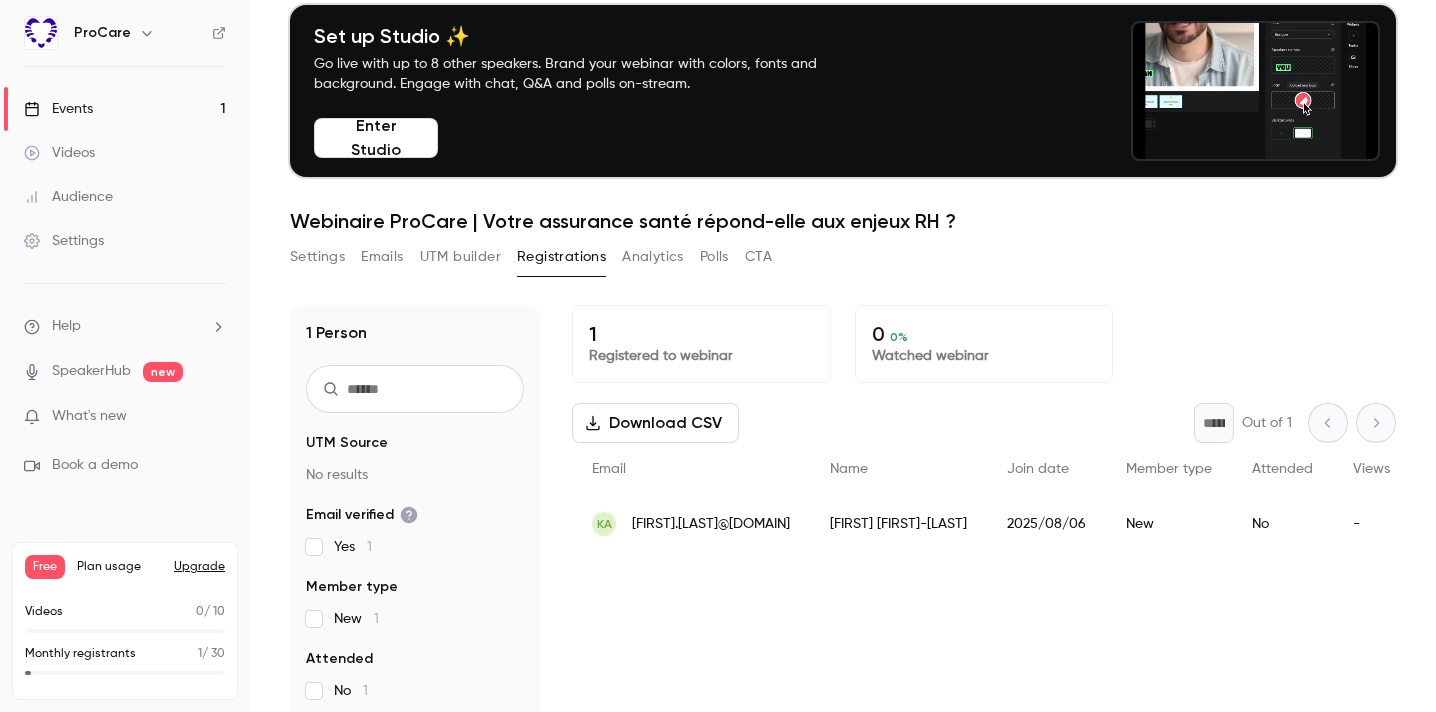 scroll, scrollTop: 118, scrollLeft: 0, axis: vertical 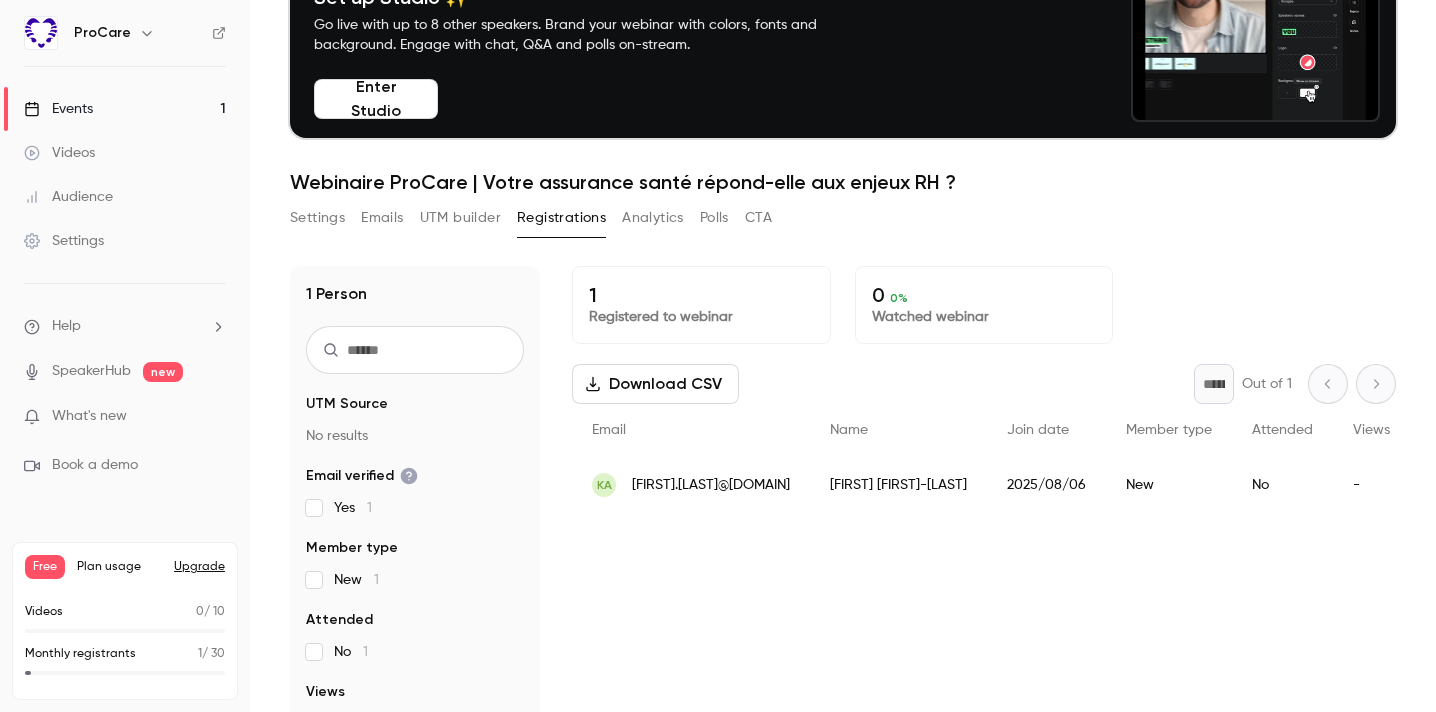 click on "UTM builder" at bounding box center [460, 218] 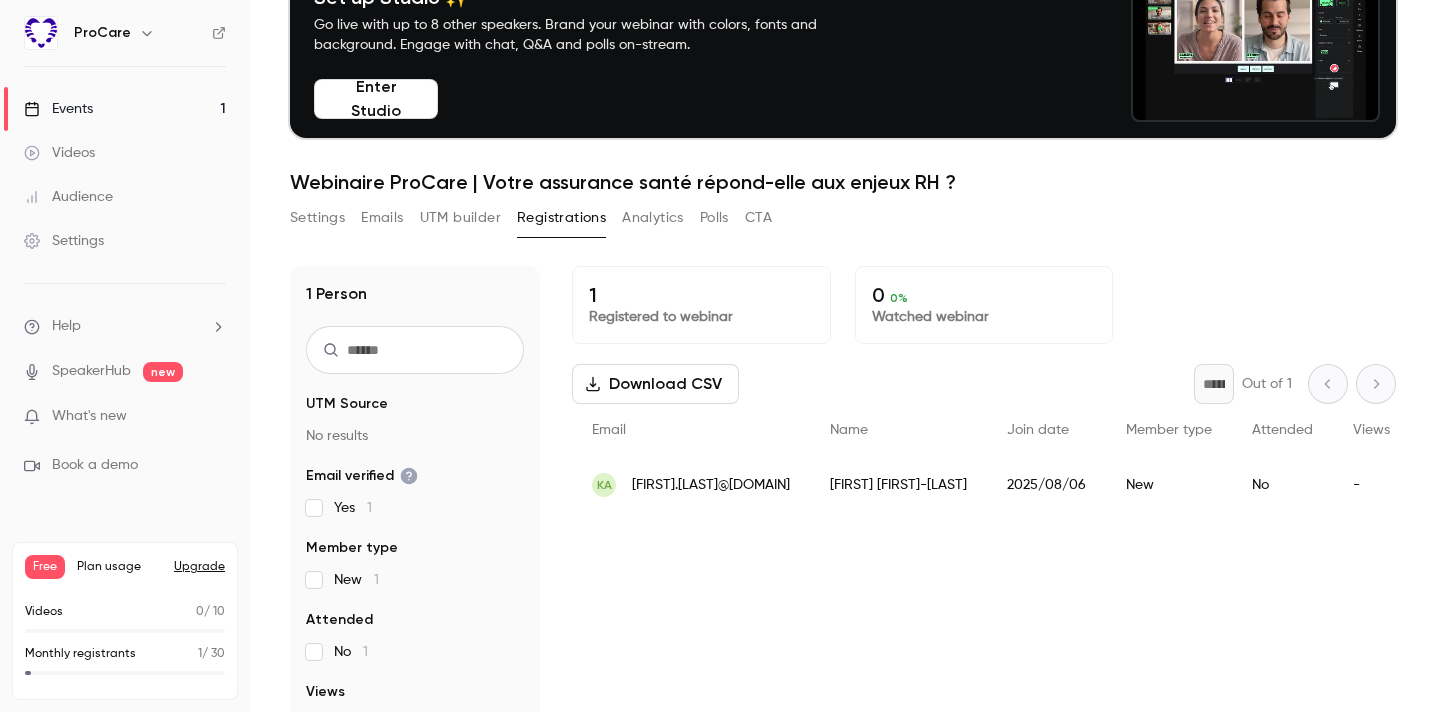 scroll, scrollTop: 0, scrollLeft: 0, axis: both 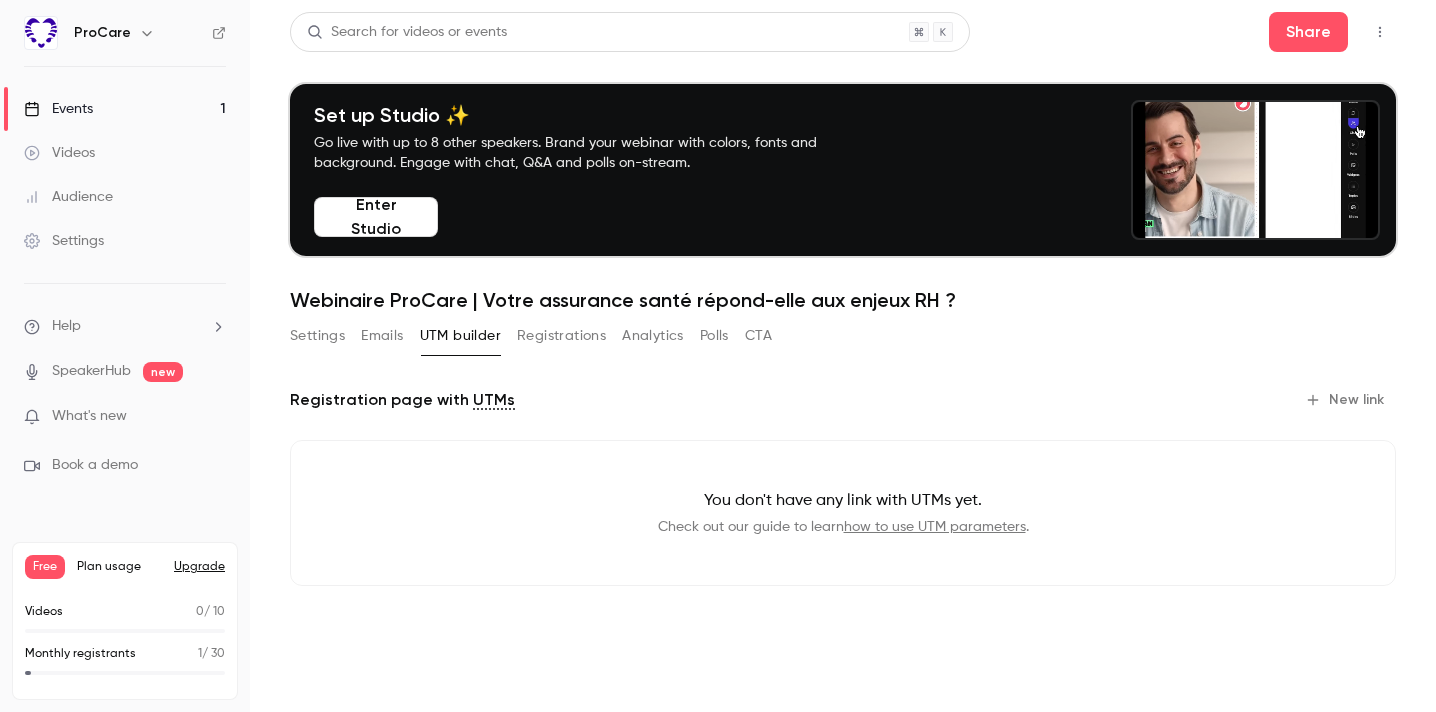 click on "Emails" at bounding box center [382, 336] 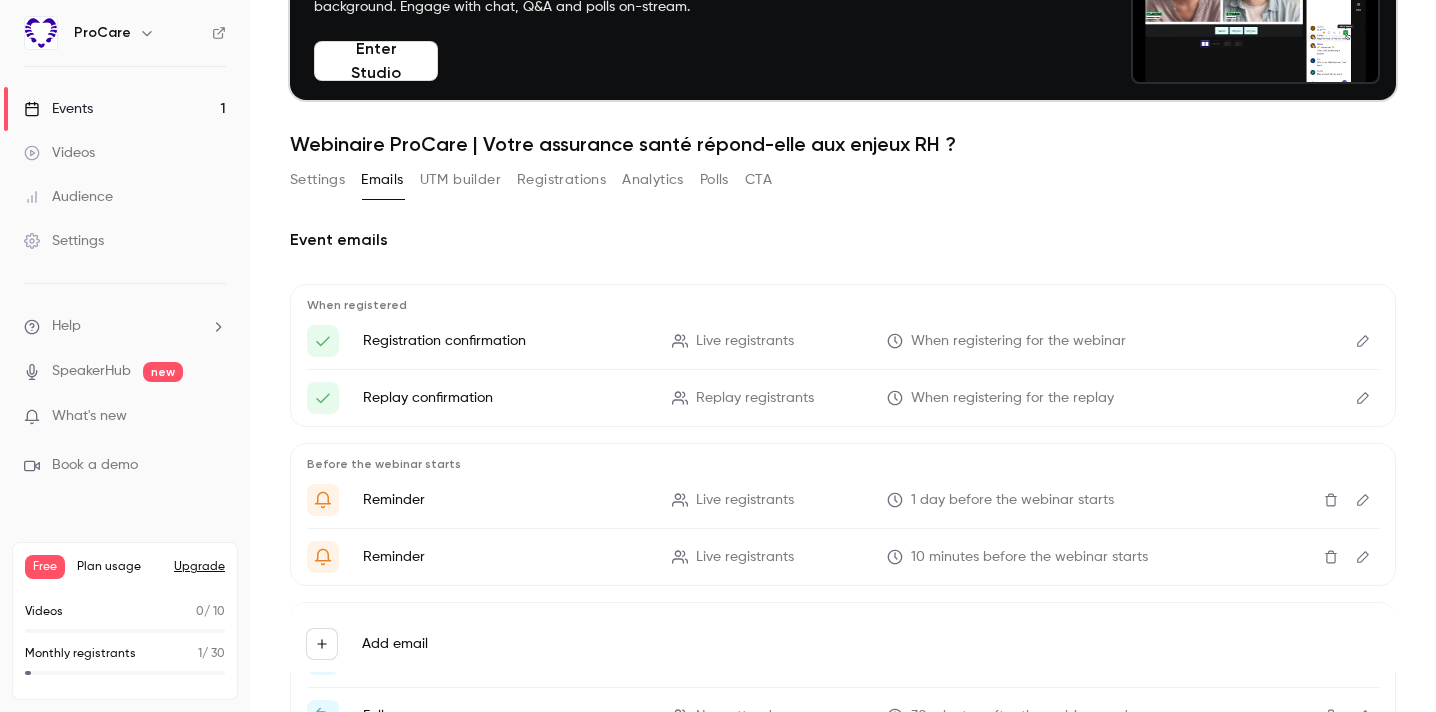 scroll, scrollTop: 172, scrollLeft: 0, axis: vertical 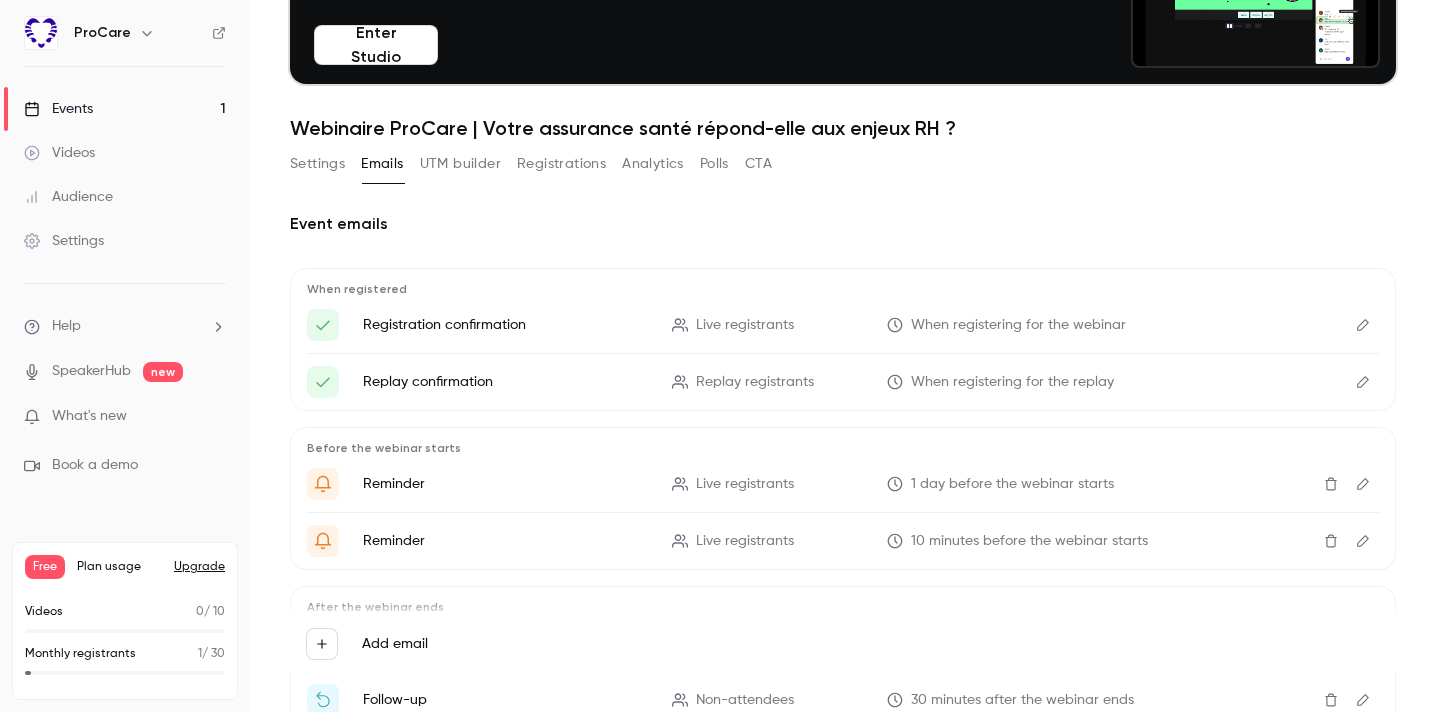click on "Videos" at bounding box center [125, 153] 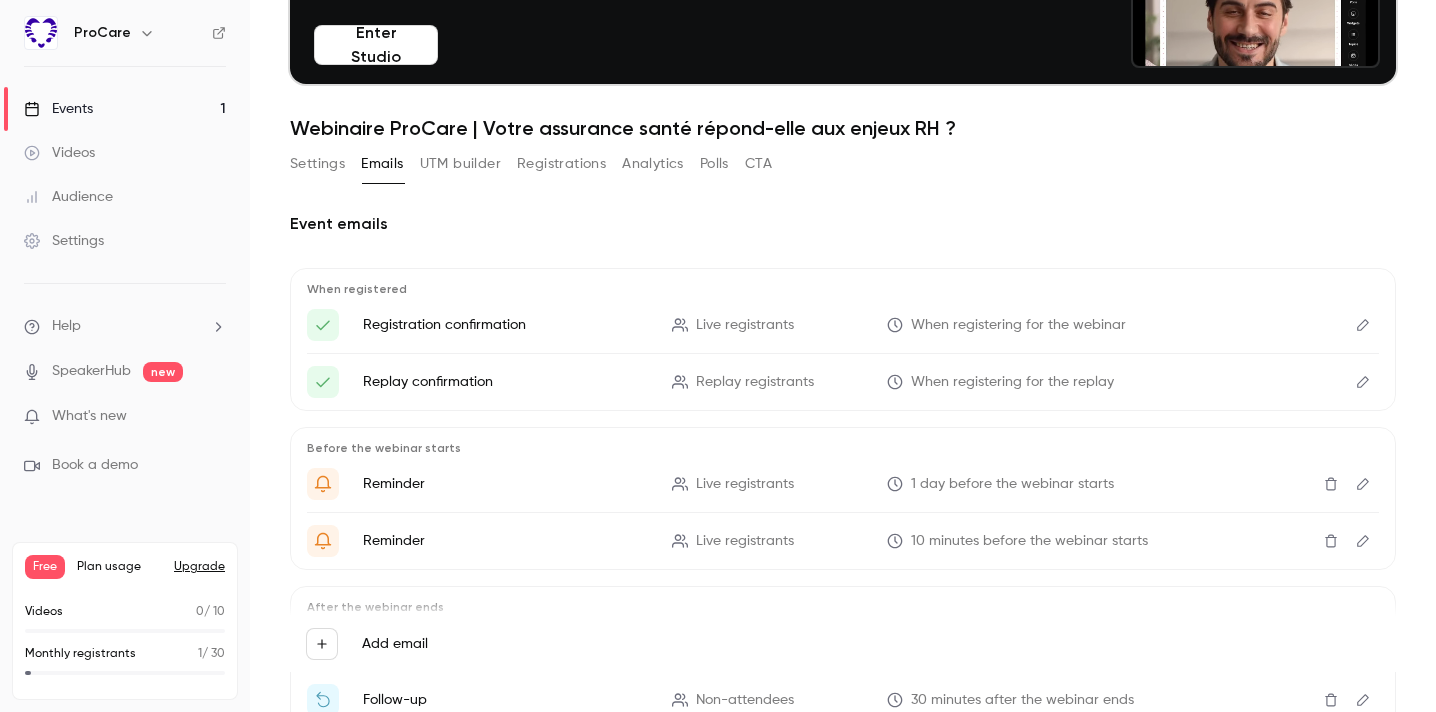 scroll, scrollTop: 0, scrollLeft: 0, axis: both 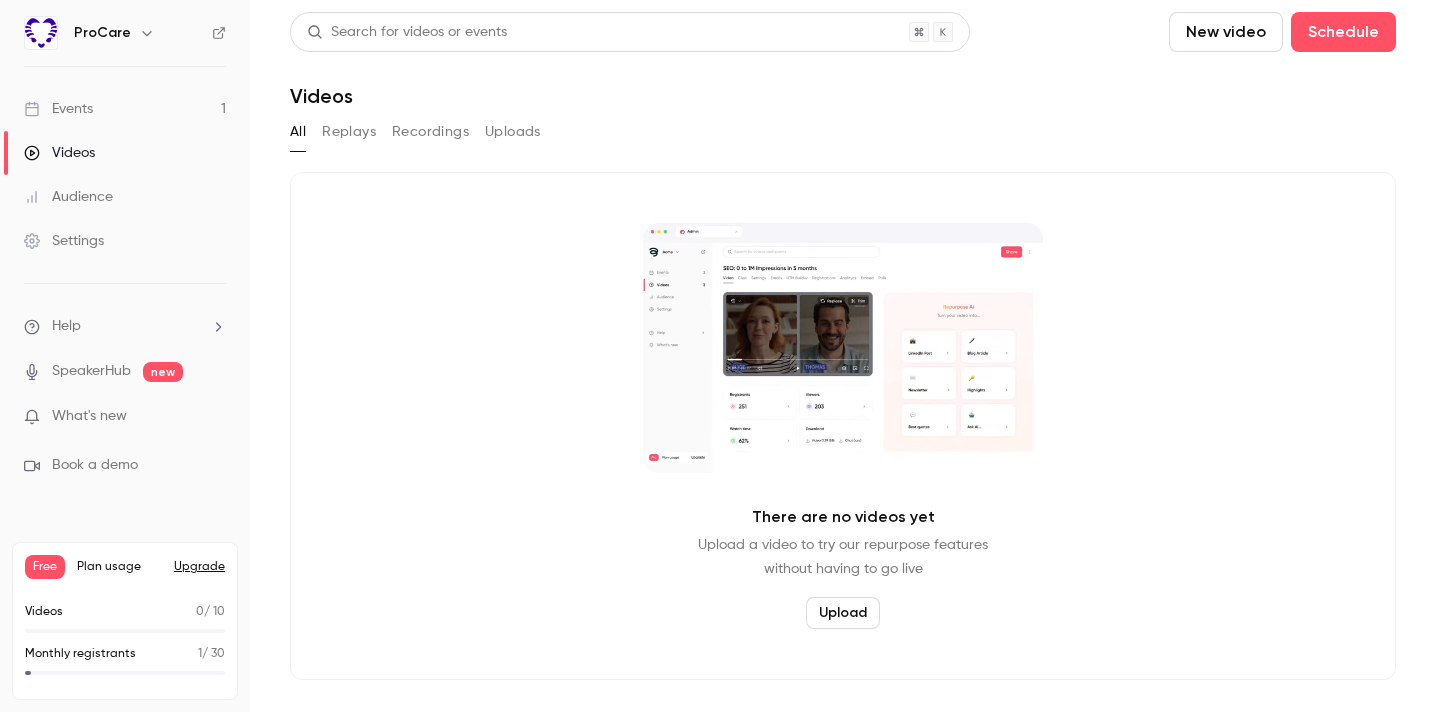 click at bounding box center [843, 348] 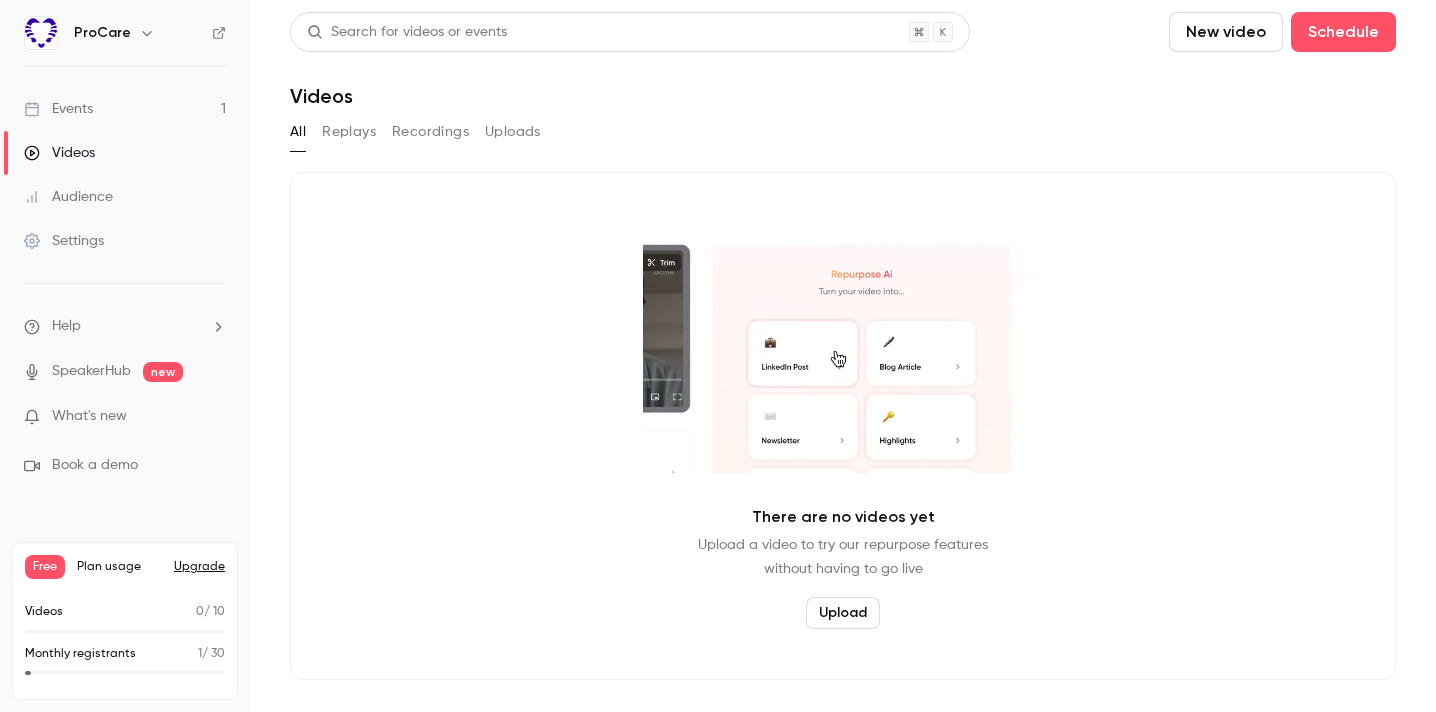click on "Replays" at bounding box center [349, 132] 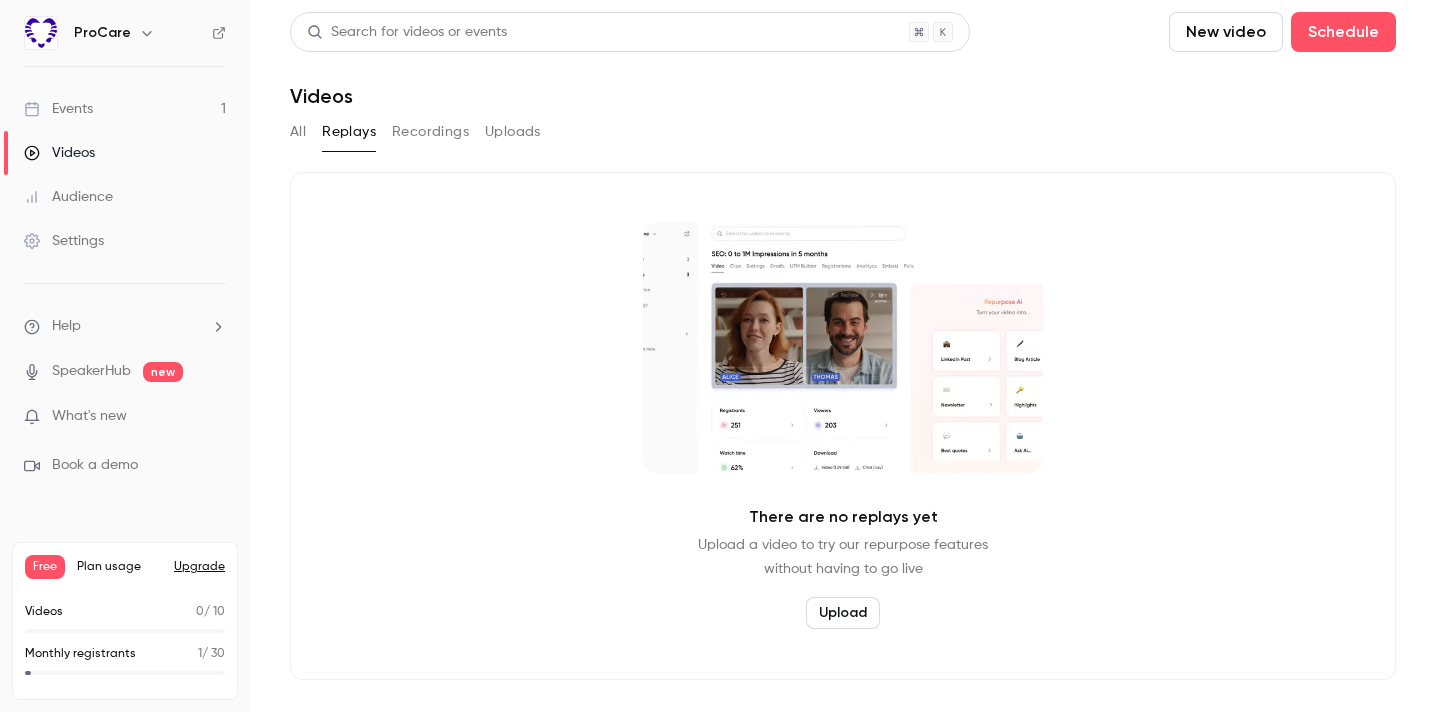 click on "Recordings" at bounding box center [430, 132] 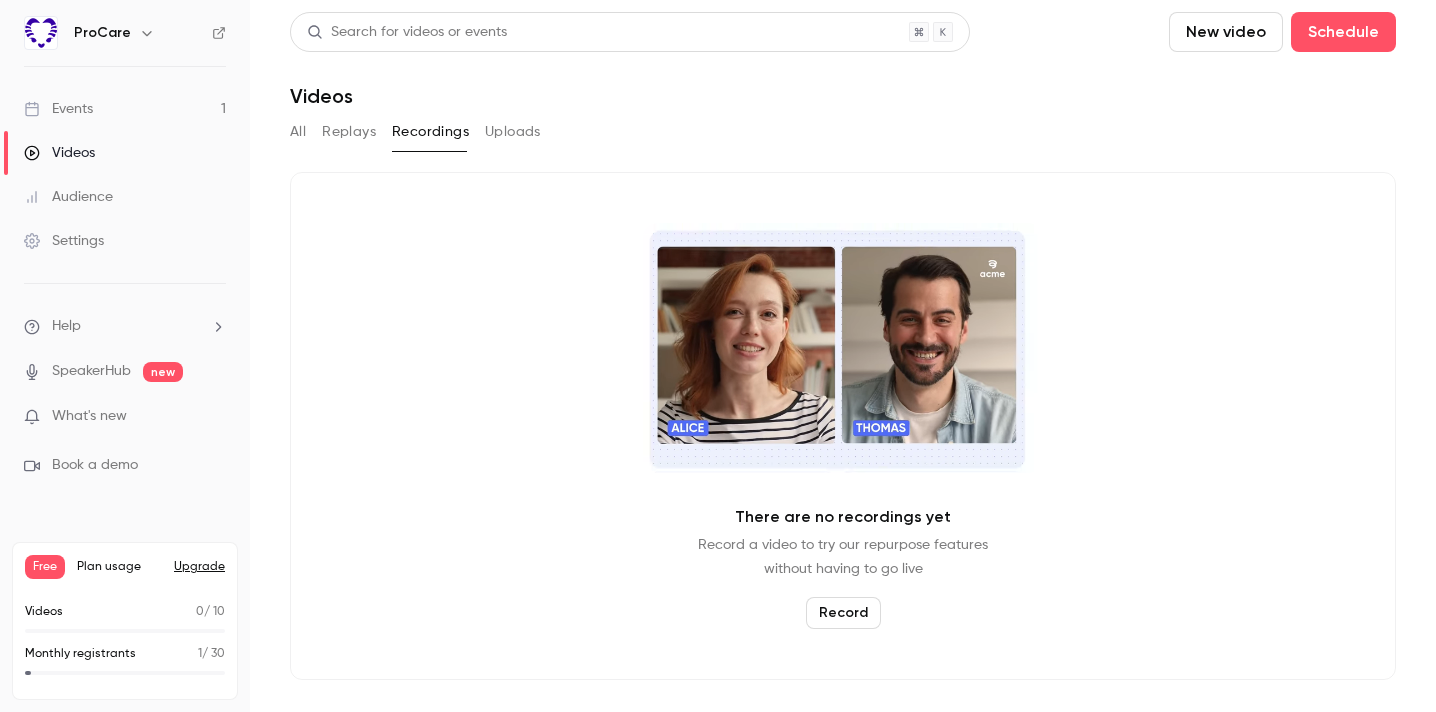 click on "Audience" at bounding box center (68, 197) 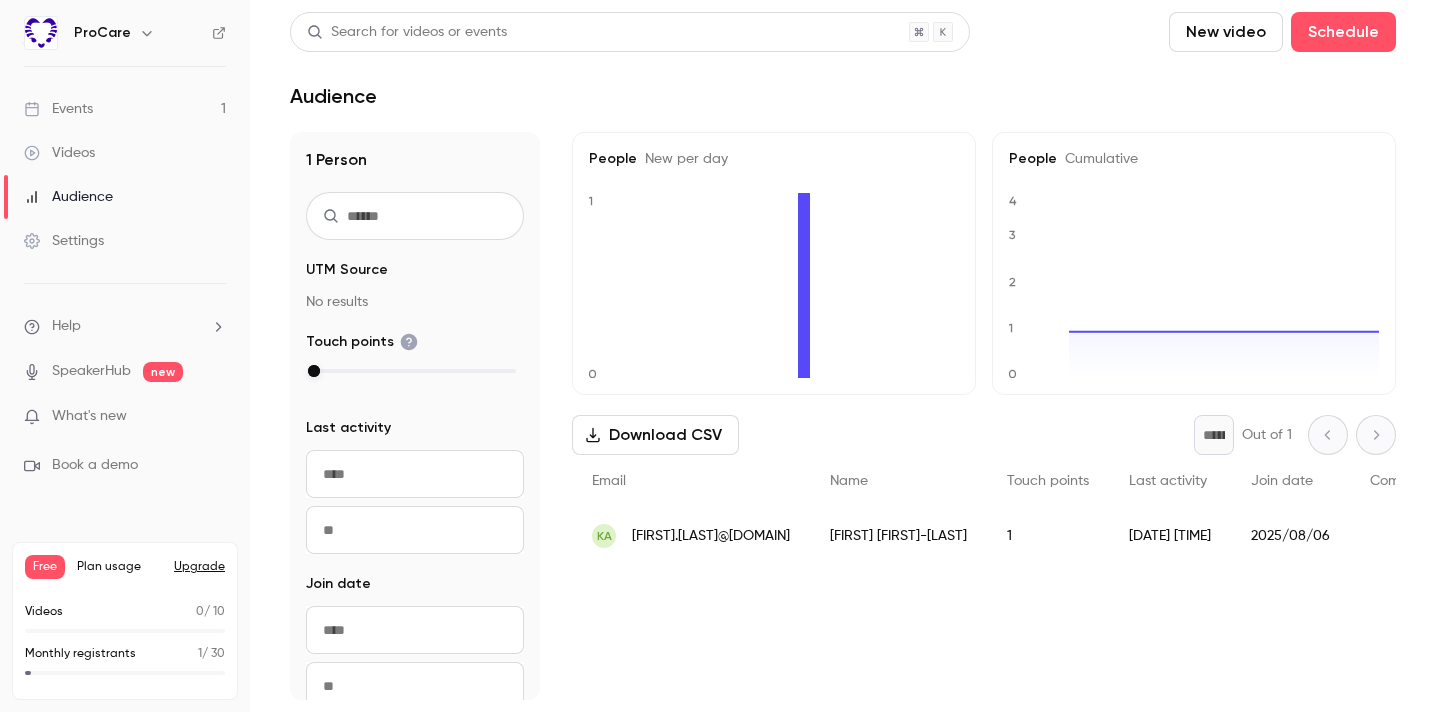 click on "Settings" at bounding box center (64, 241) 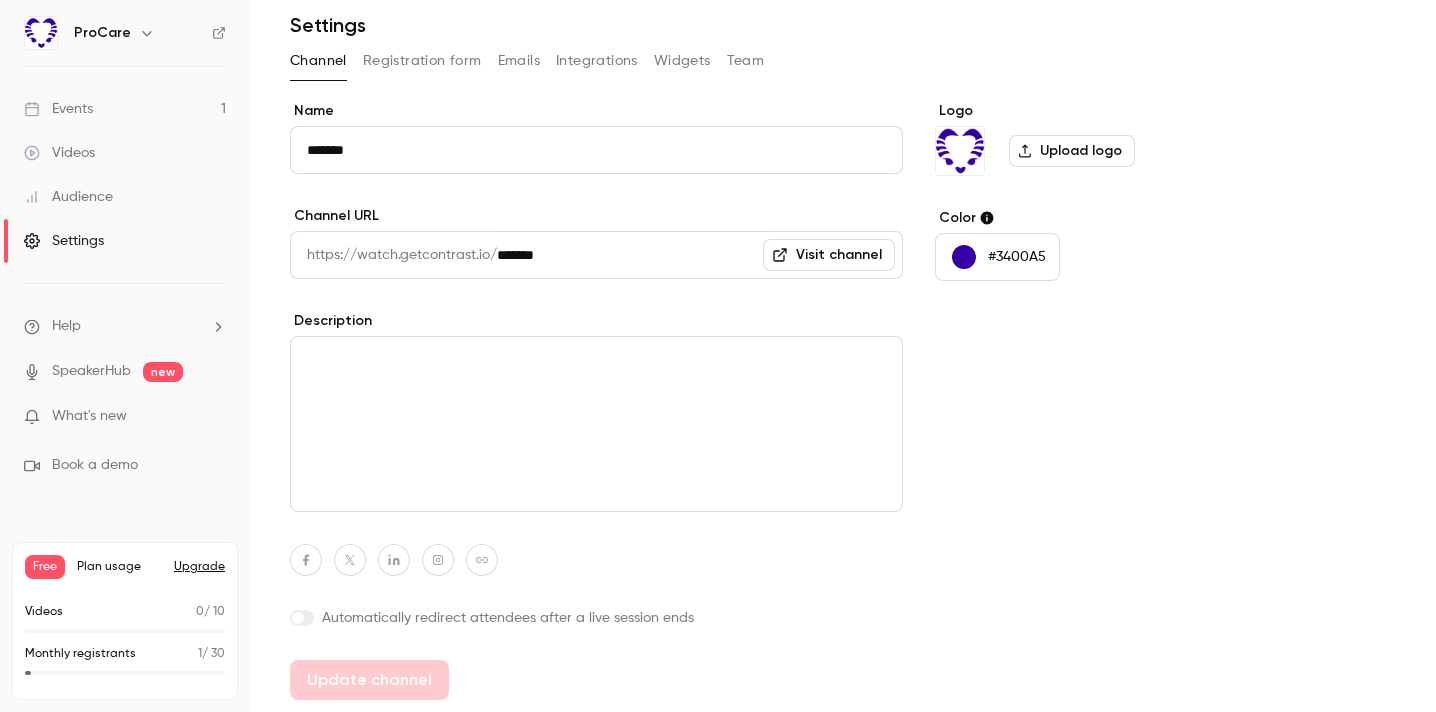 scroll, scrollTop: 0, scrollLeft: 0, axis: both 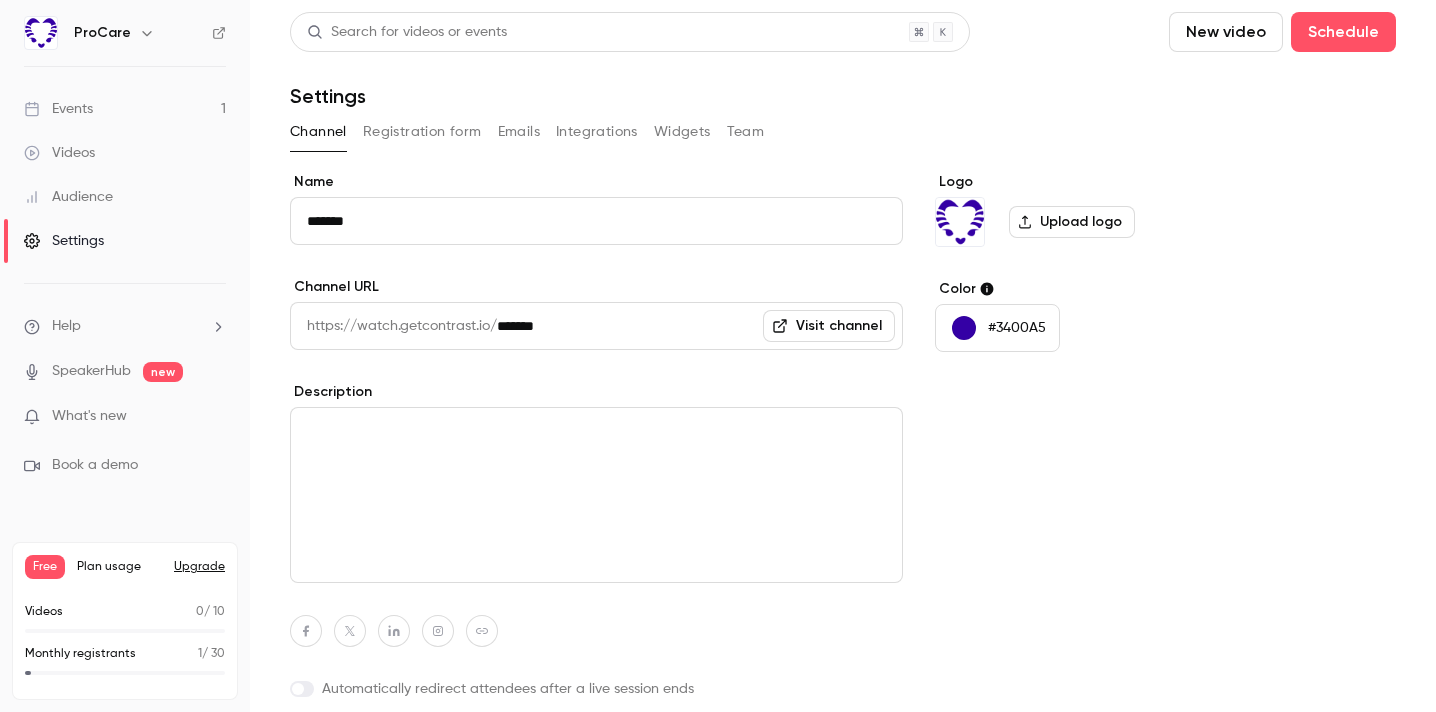 click on "Registration form" at bounding box center (422, 132) 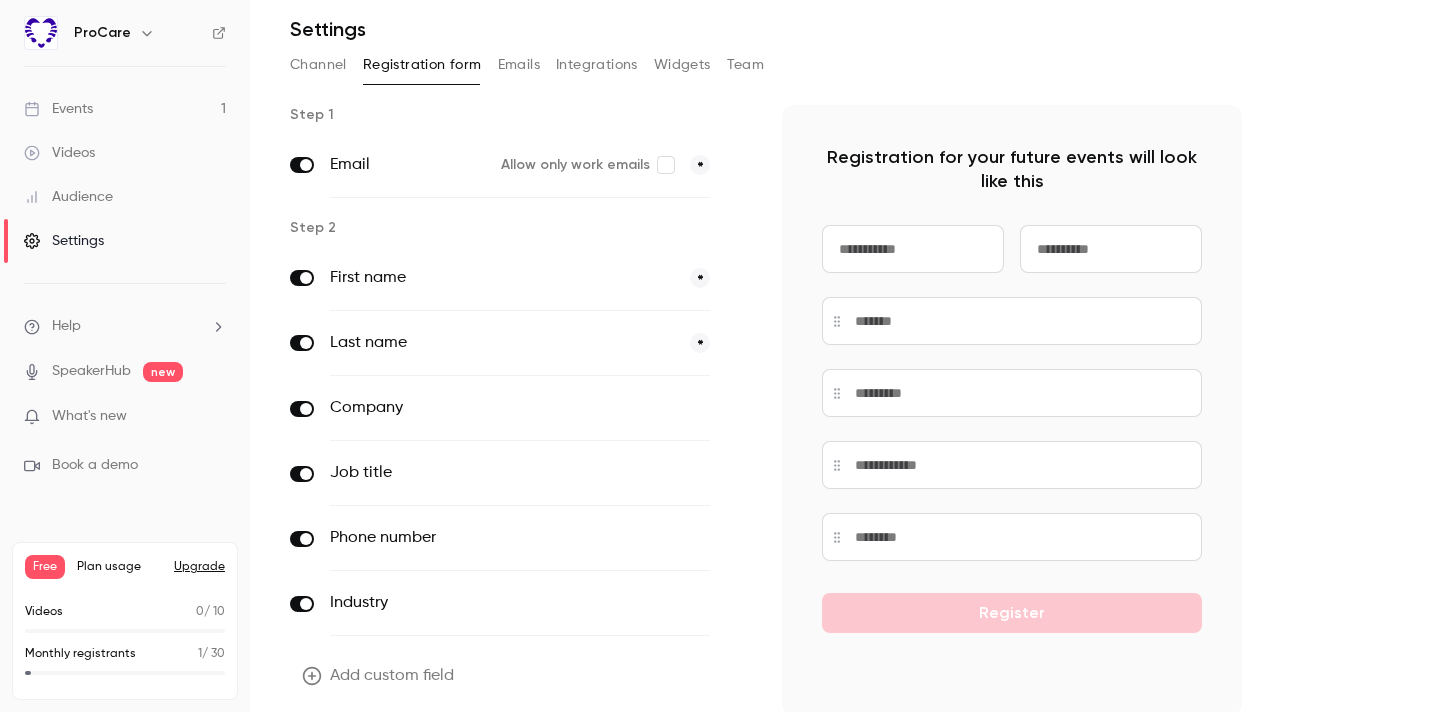 scroll, scrollTop: 0, scrollLeft: 0, axis: both 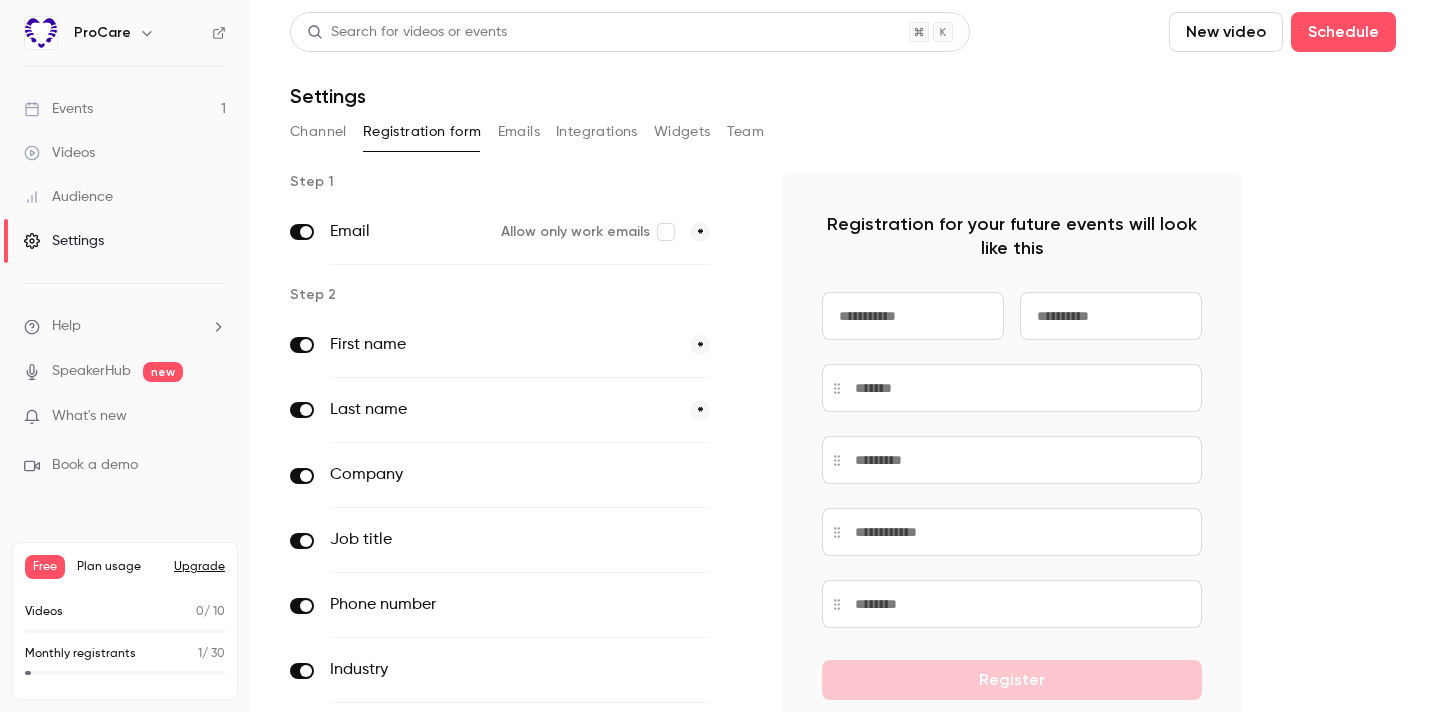 click on "Emails" at bounding box center [519, 132] 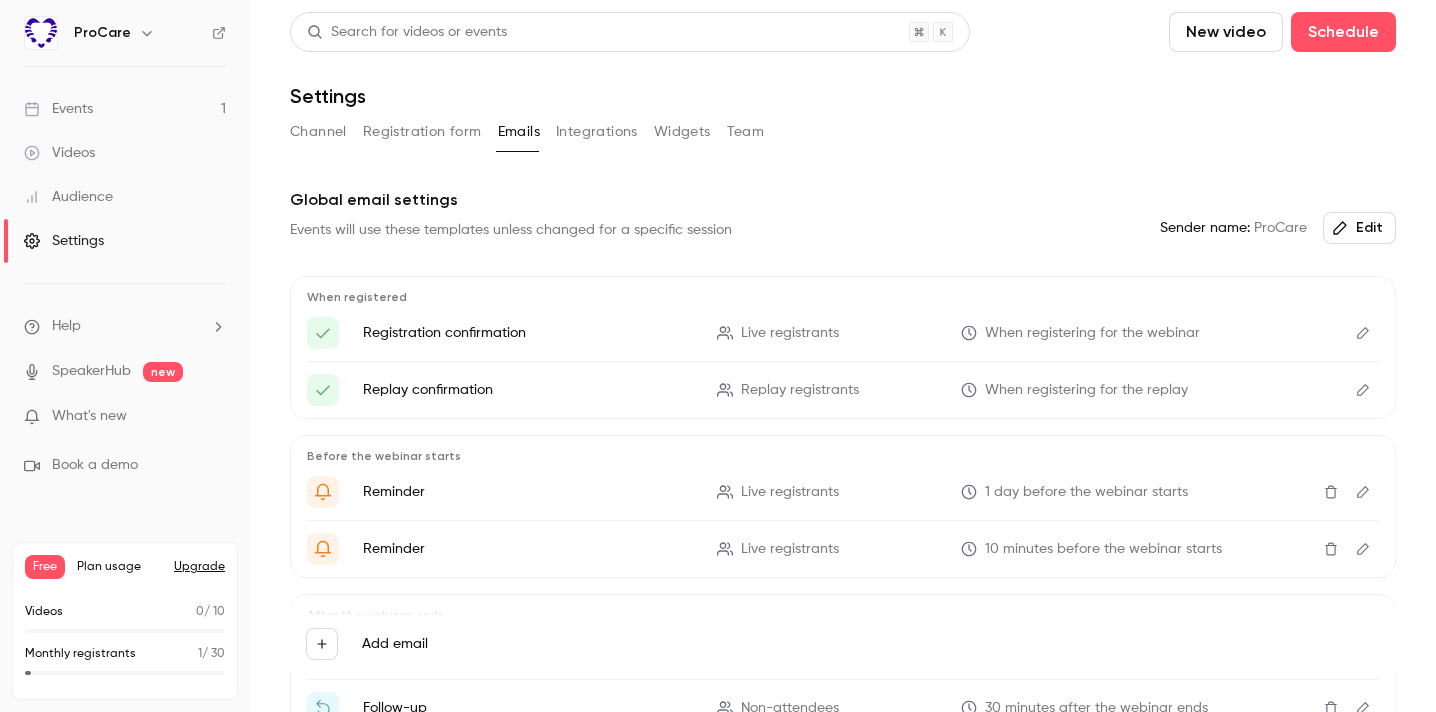 click 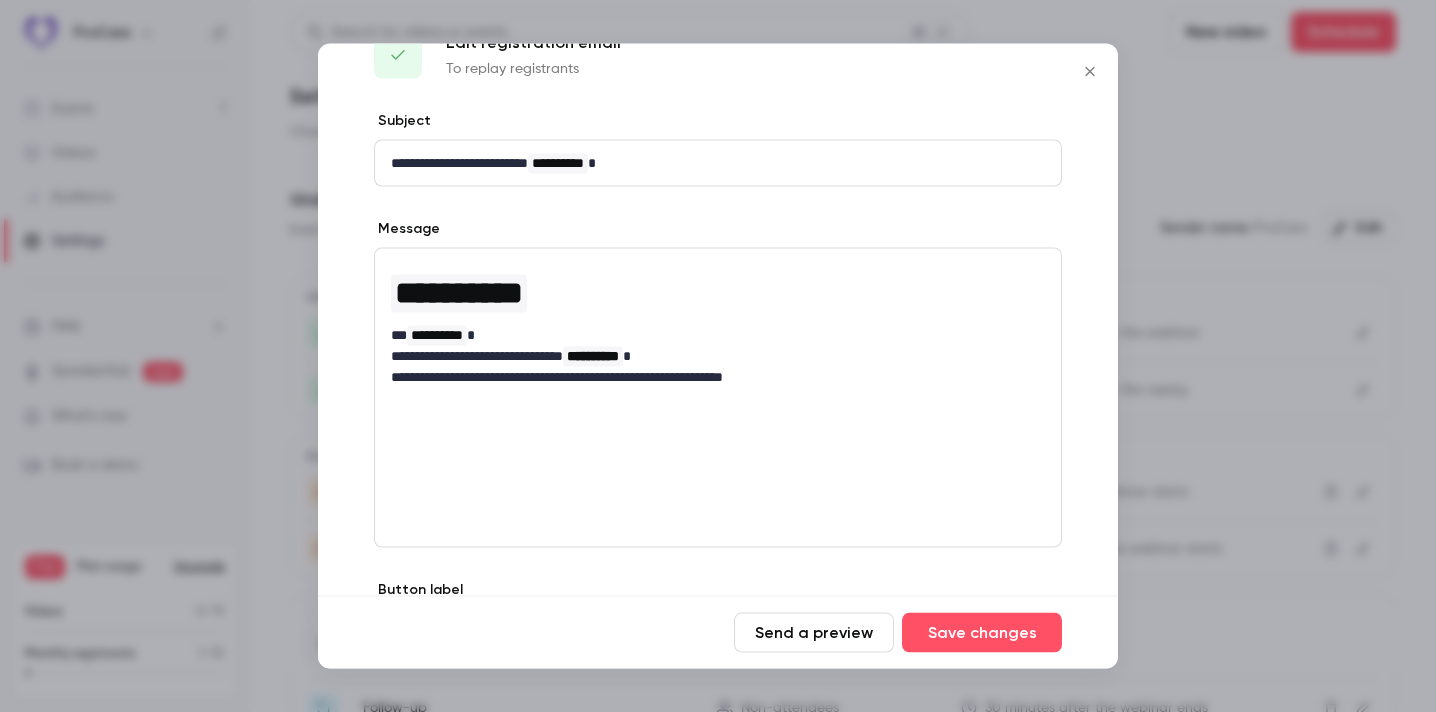 scroll, scrollTop: 0, scrollLeft: 0, axis: both 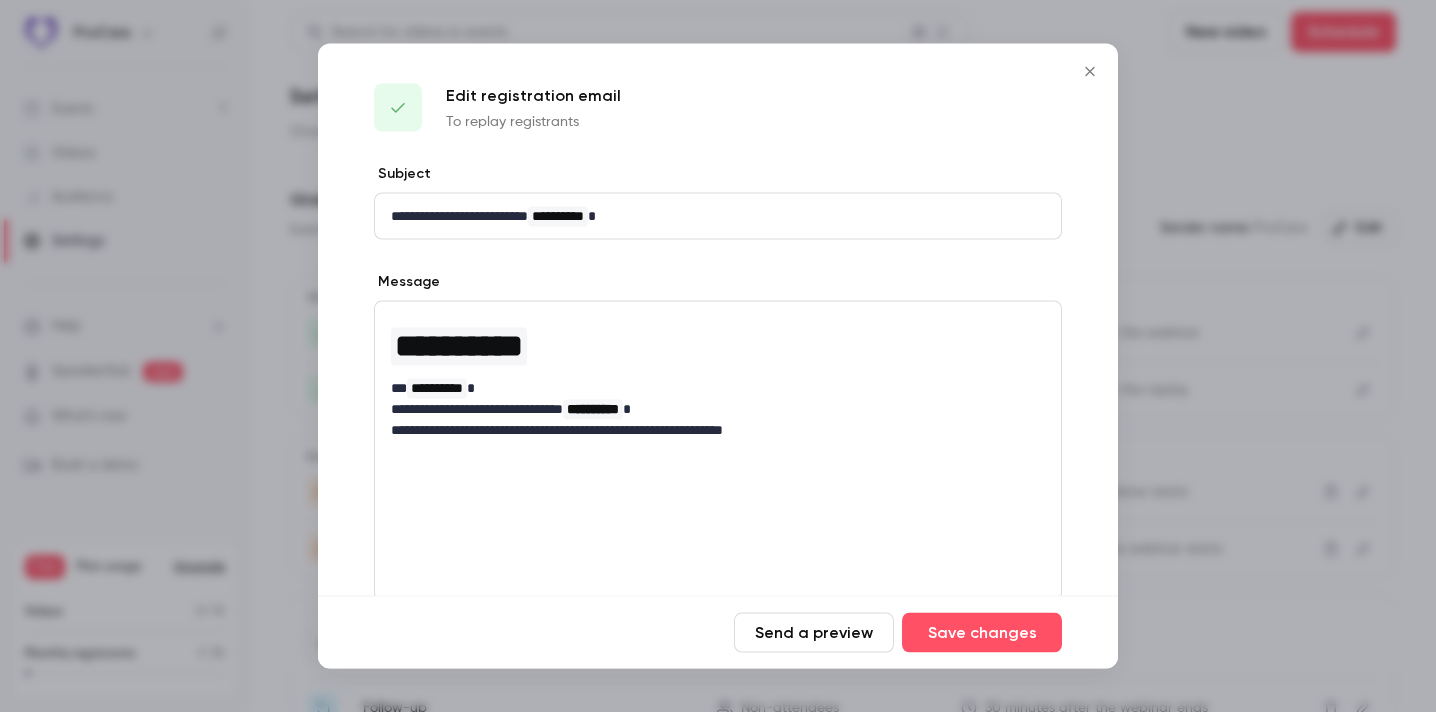 click on "Send a preview" at bounding box center [814, 633] 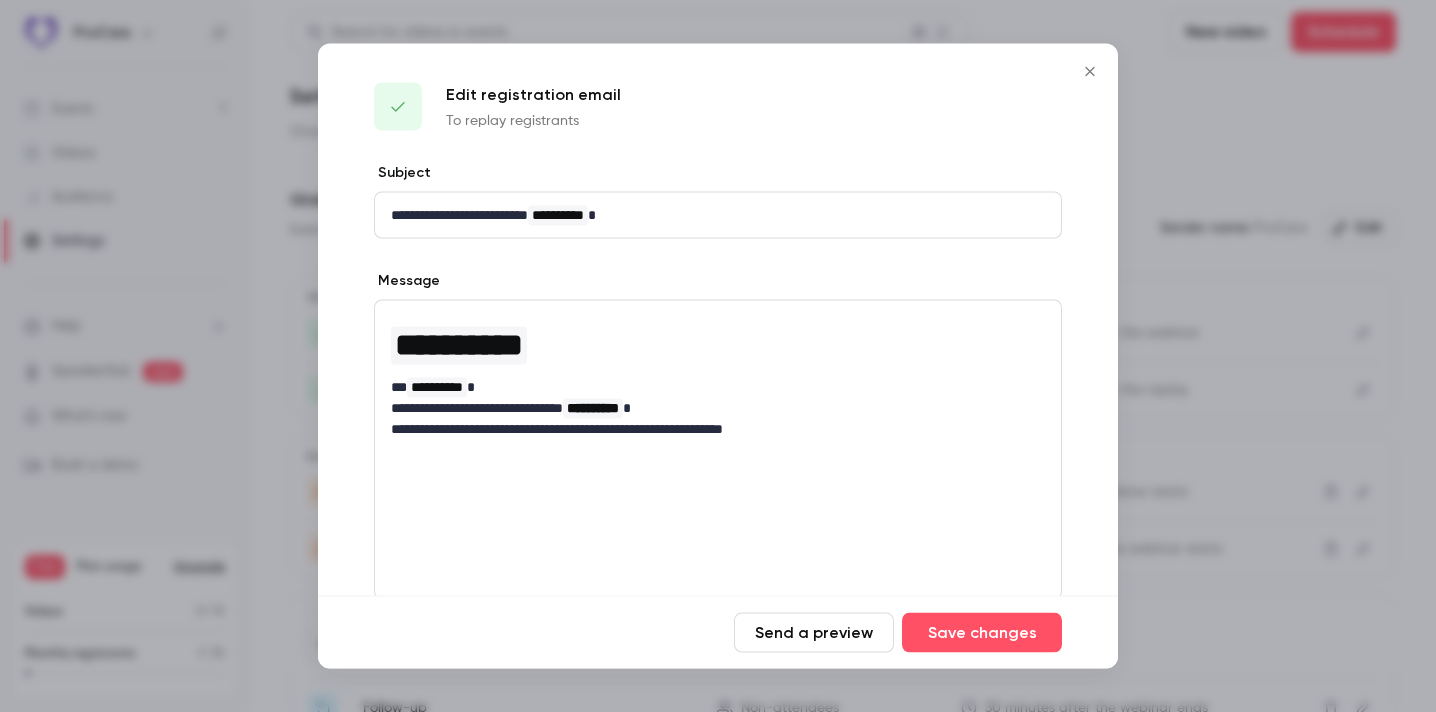 scroll, scrollTop: 0, scrollLeft: 0, axis: both 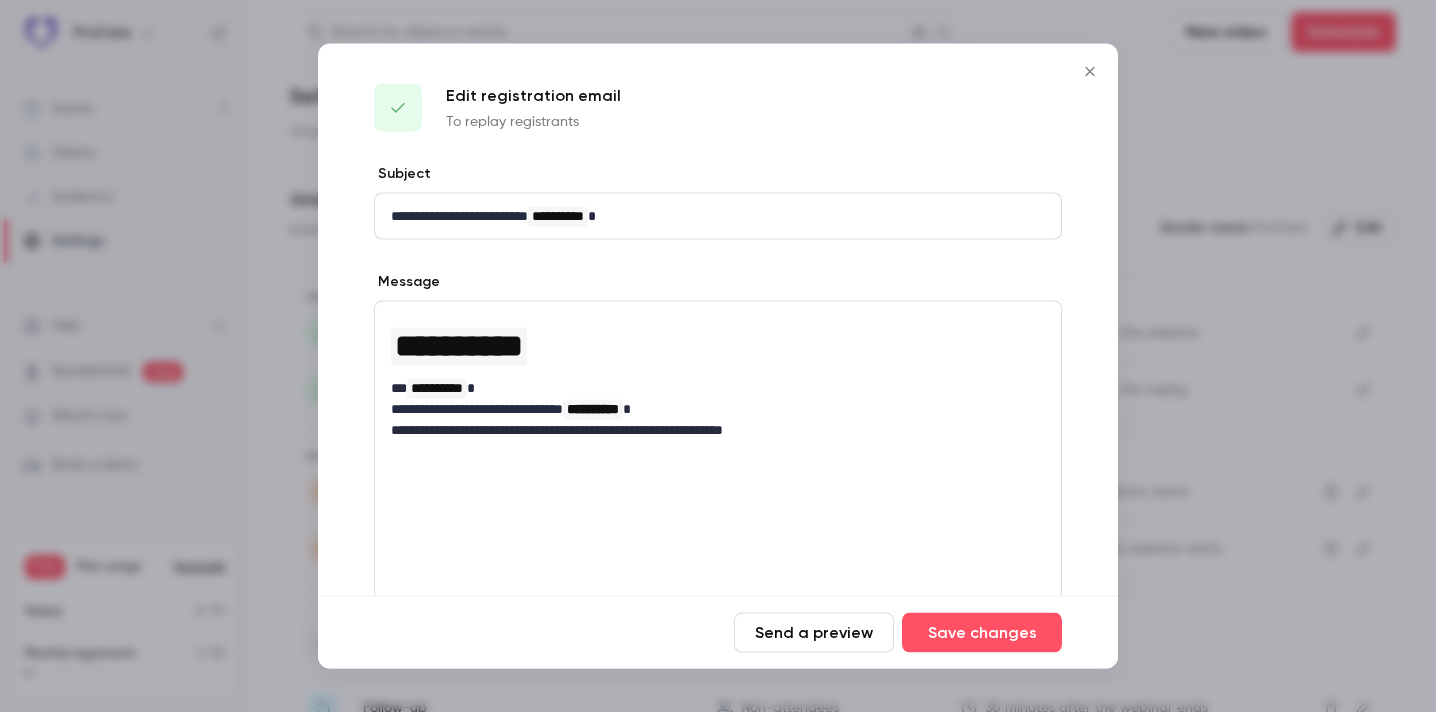 click 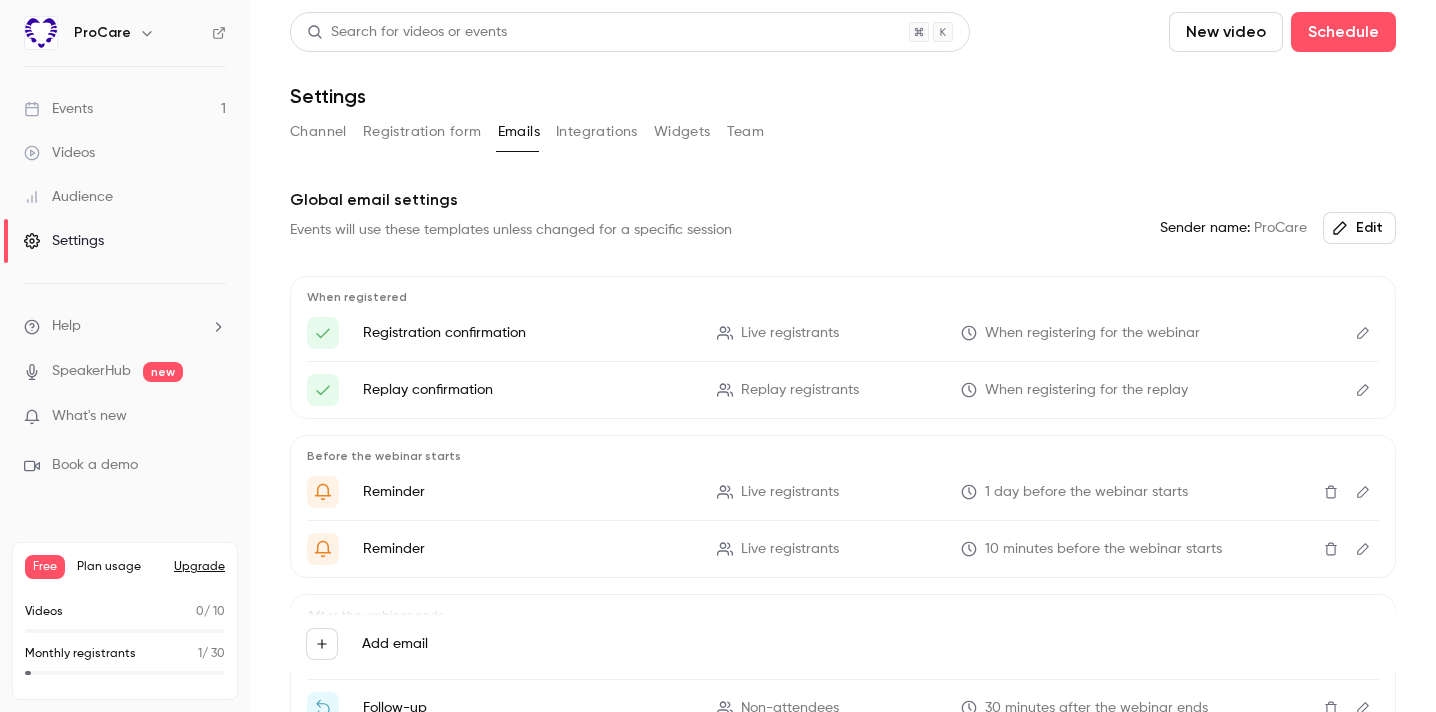 click 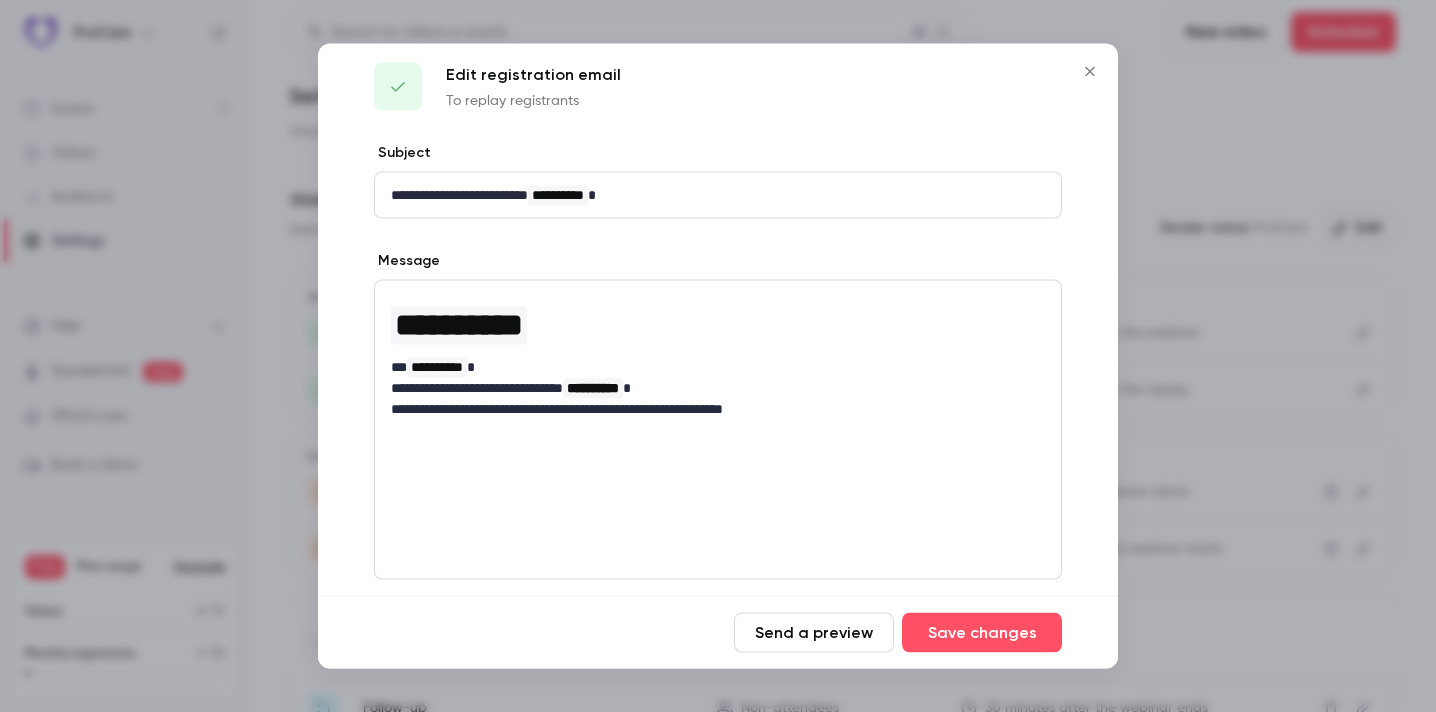 scroll, scrollTop: 3, scrollLeft: 0, axis: vertical 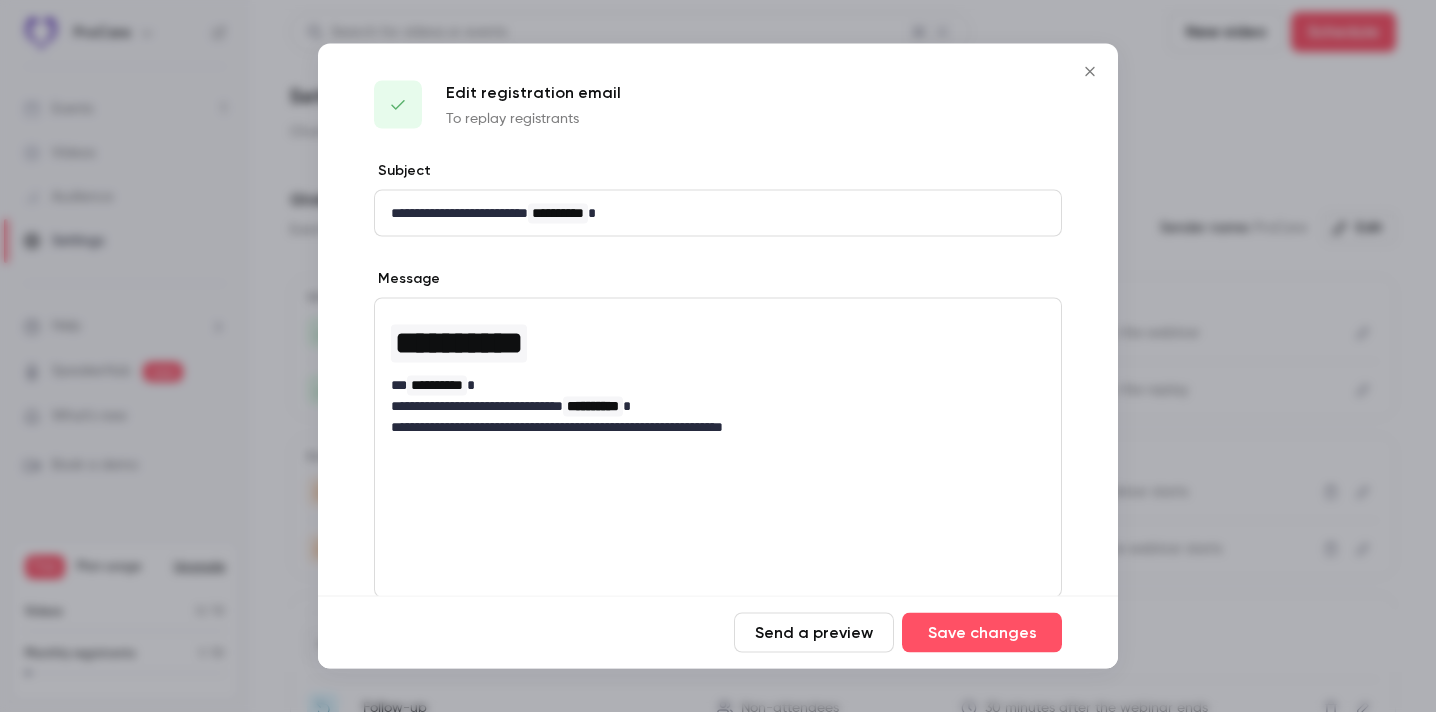 click at bounding box center (1090, 72) 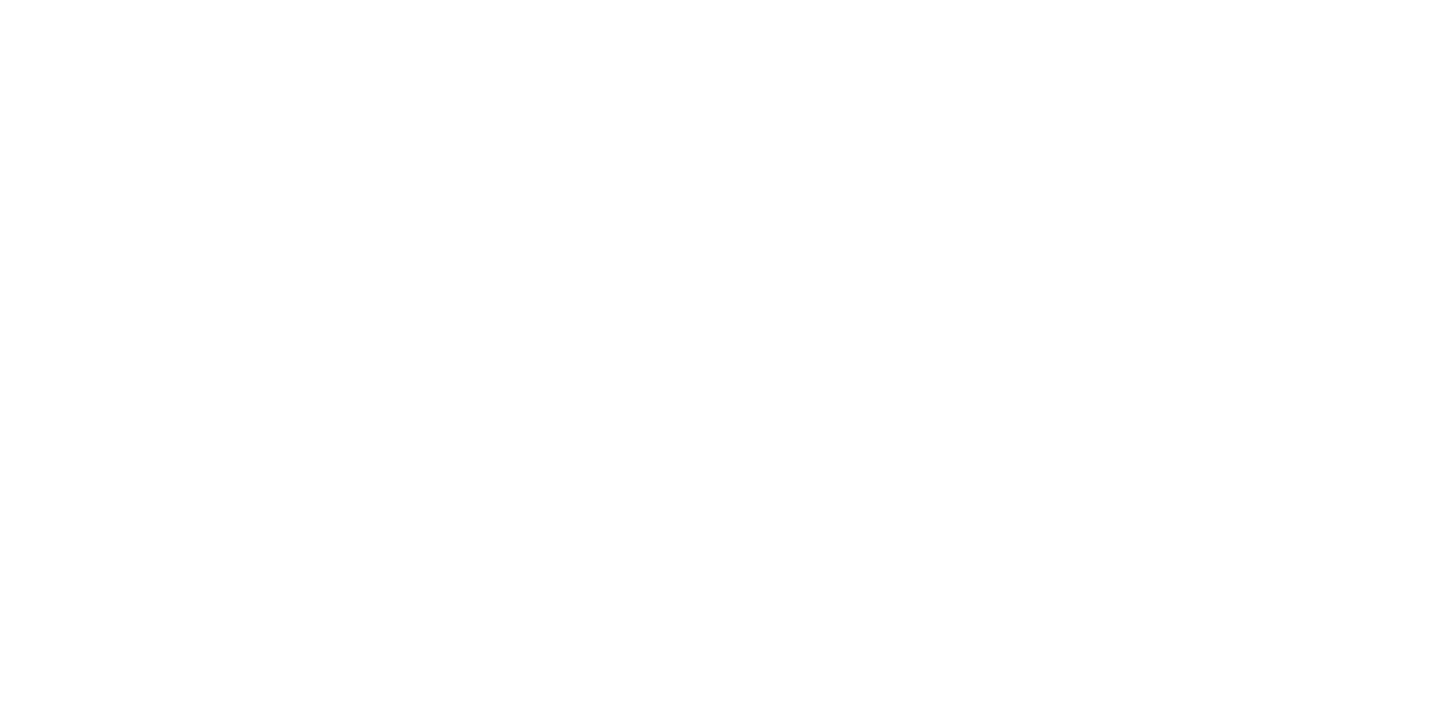 scroll, scrollTop: 0, scrollLeft: 0, axis: both 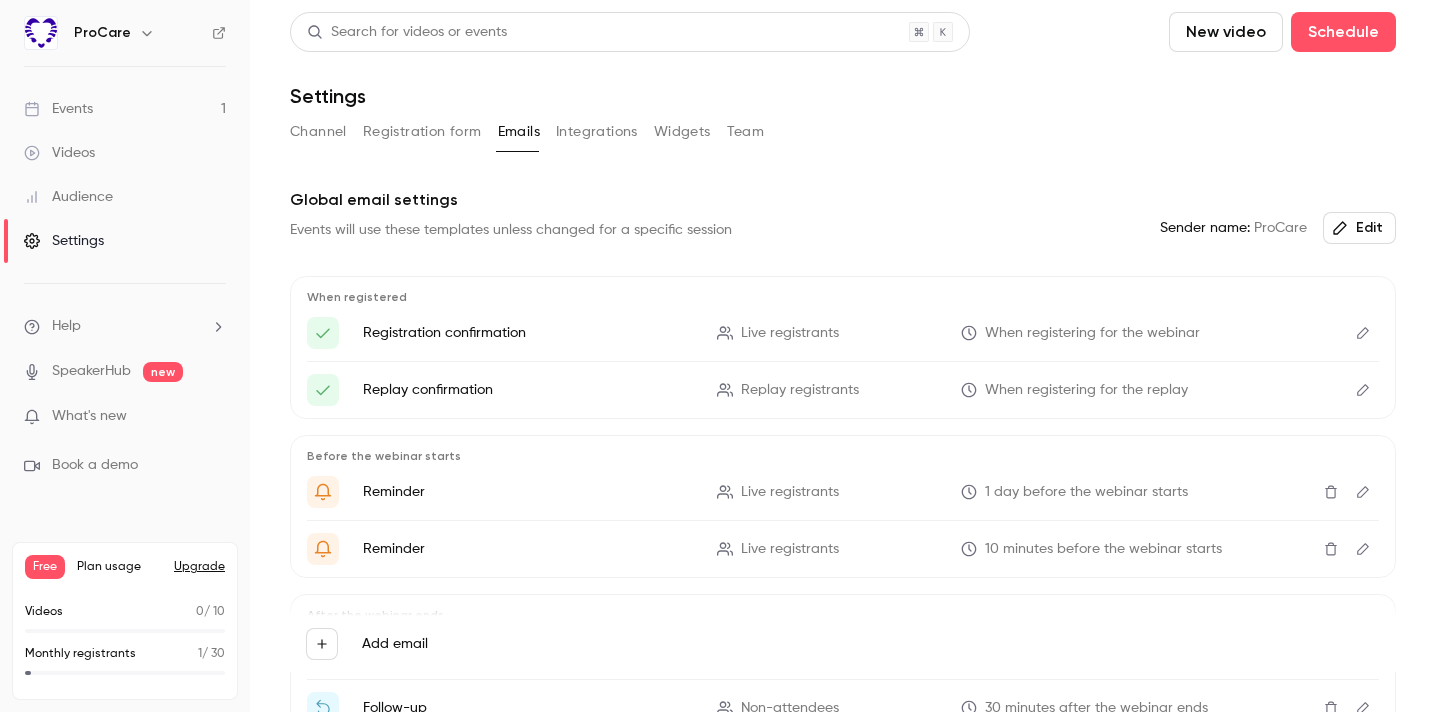 click 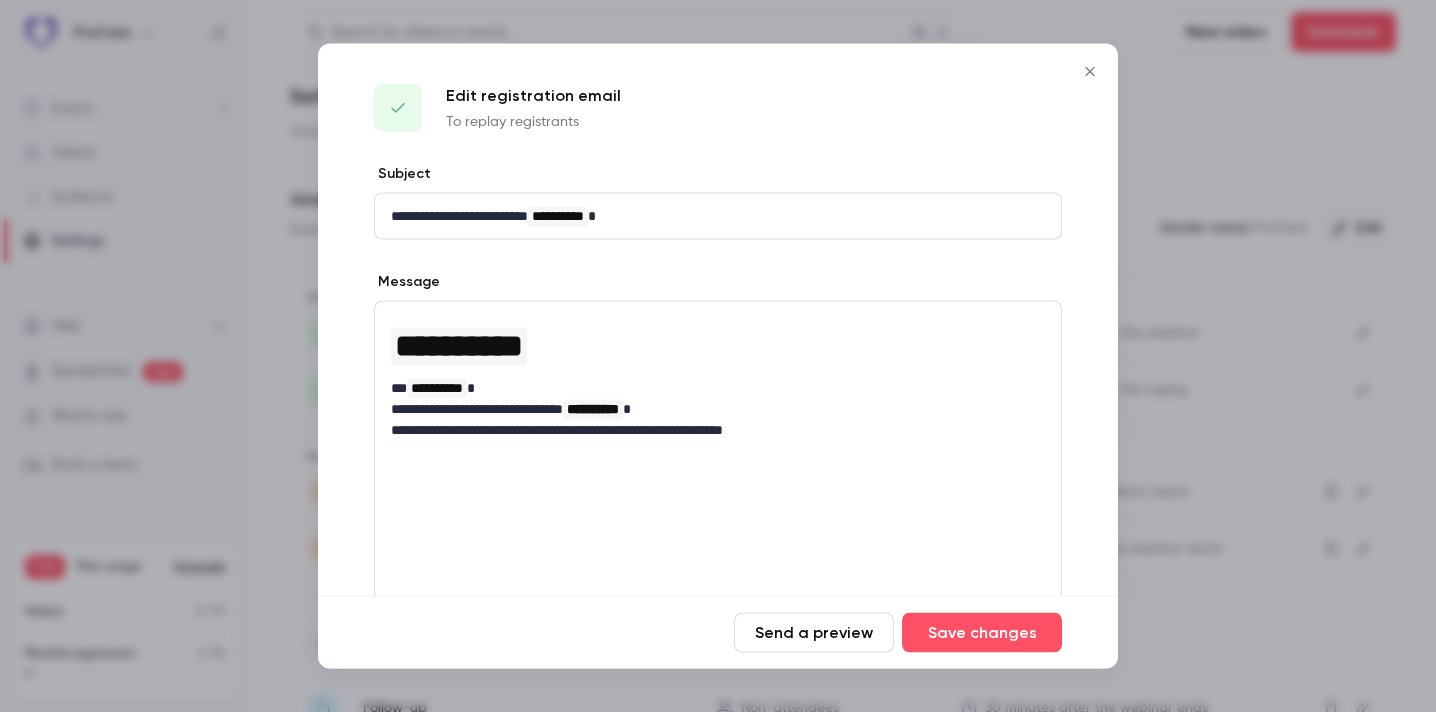 scroll, scrollTop: 185, scrollLeft: 0, axis: vertical 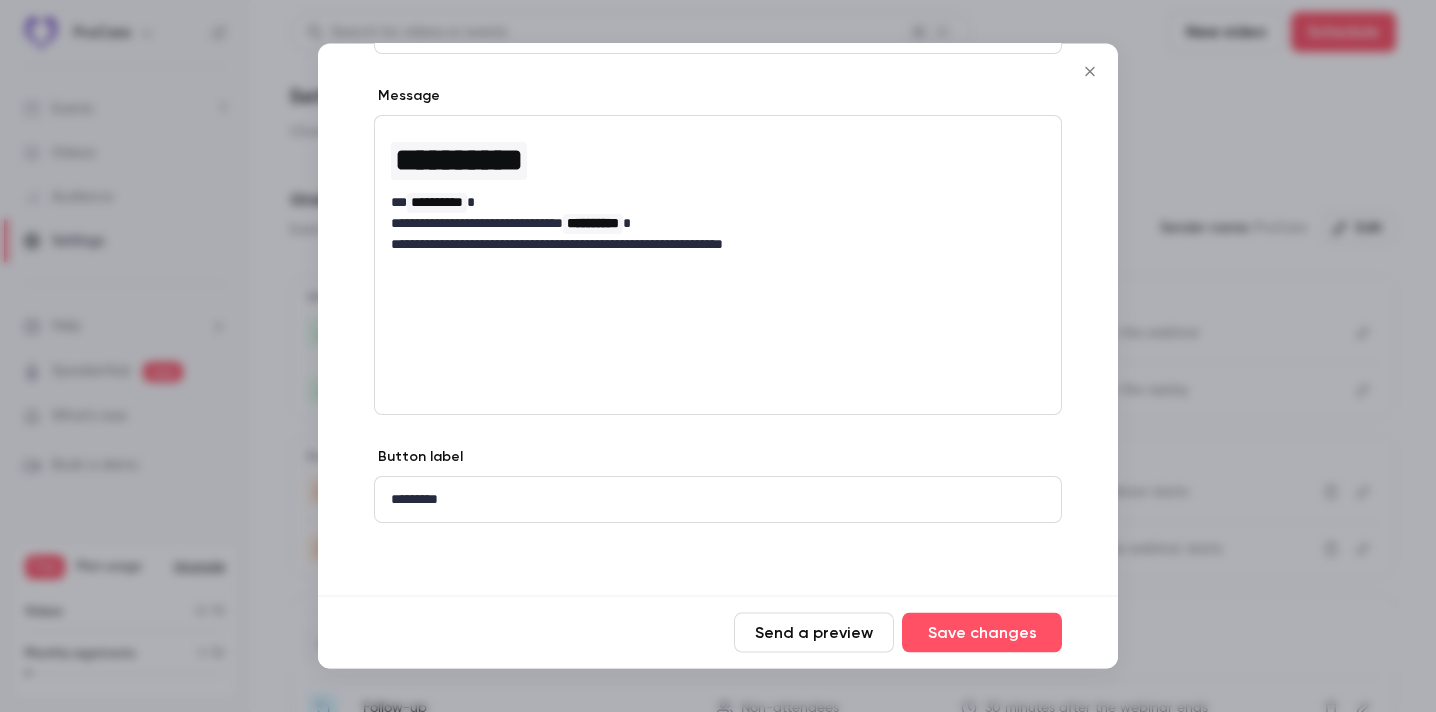 click 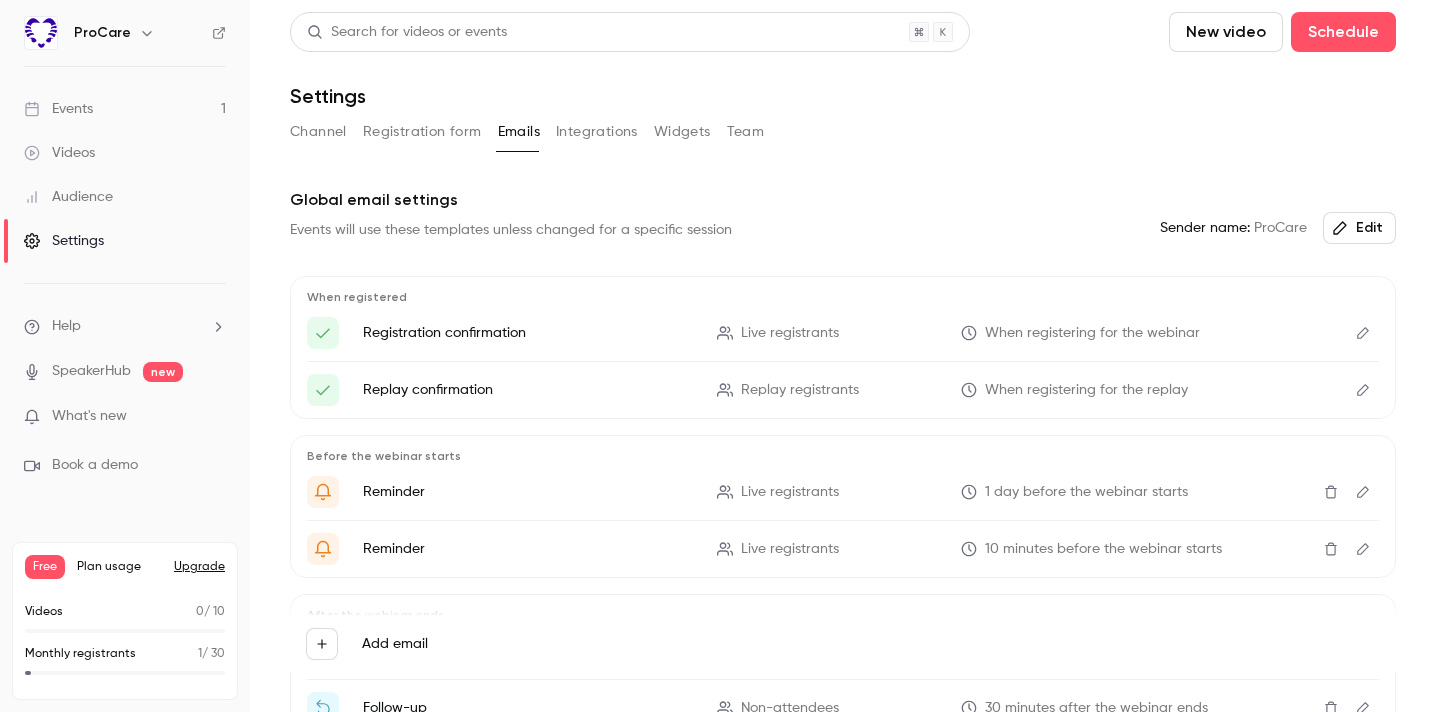click 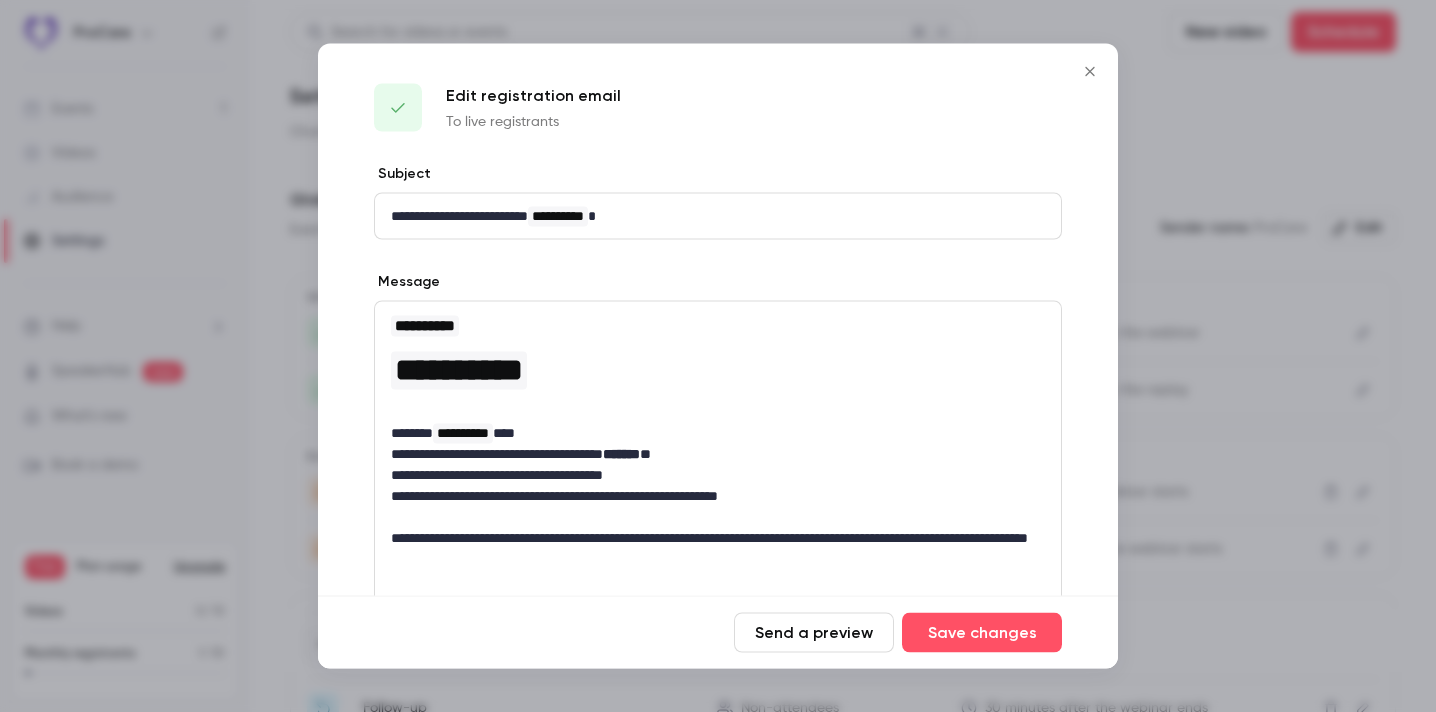 scroll, scrollTop: 272, scrollLeft: 0, axis: vertical 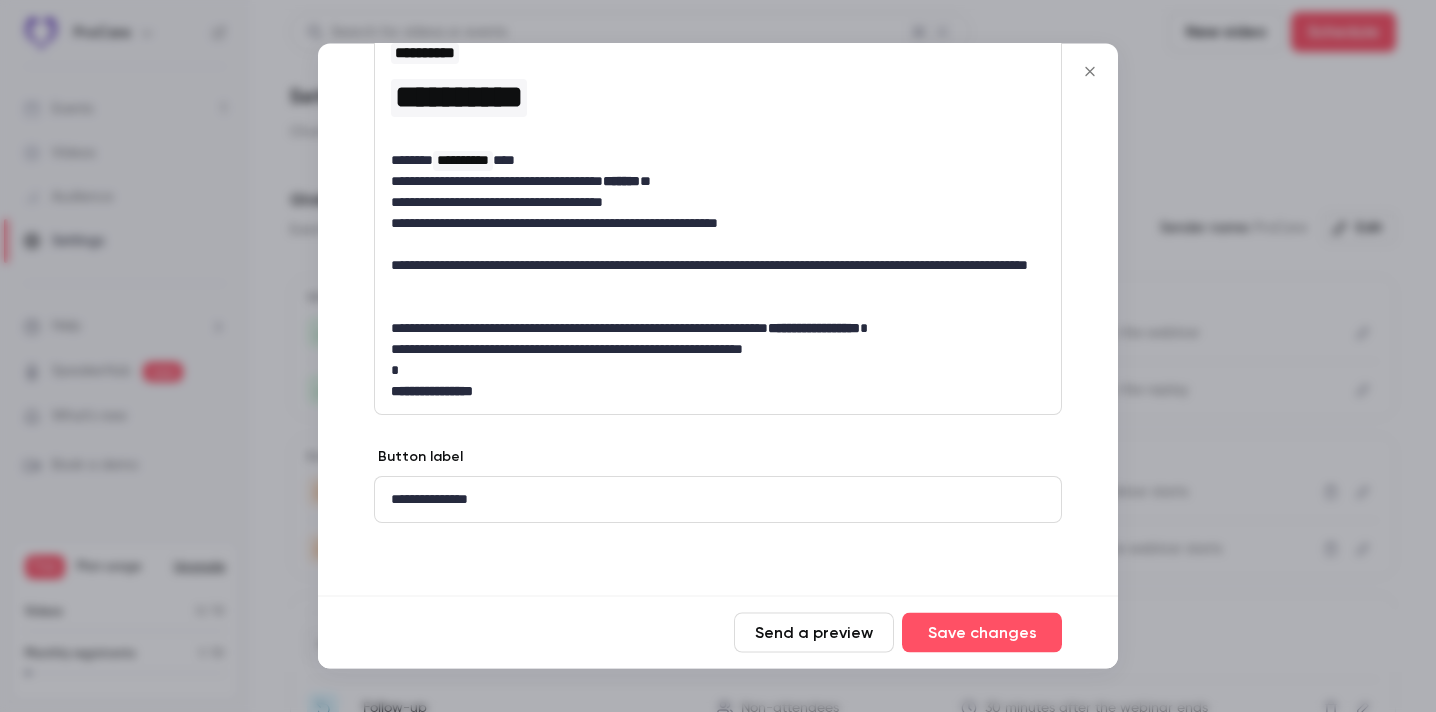 click 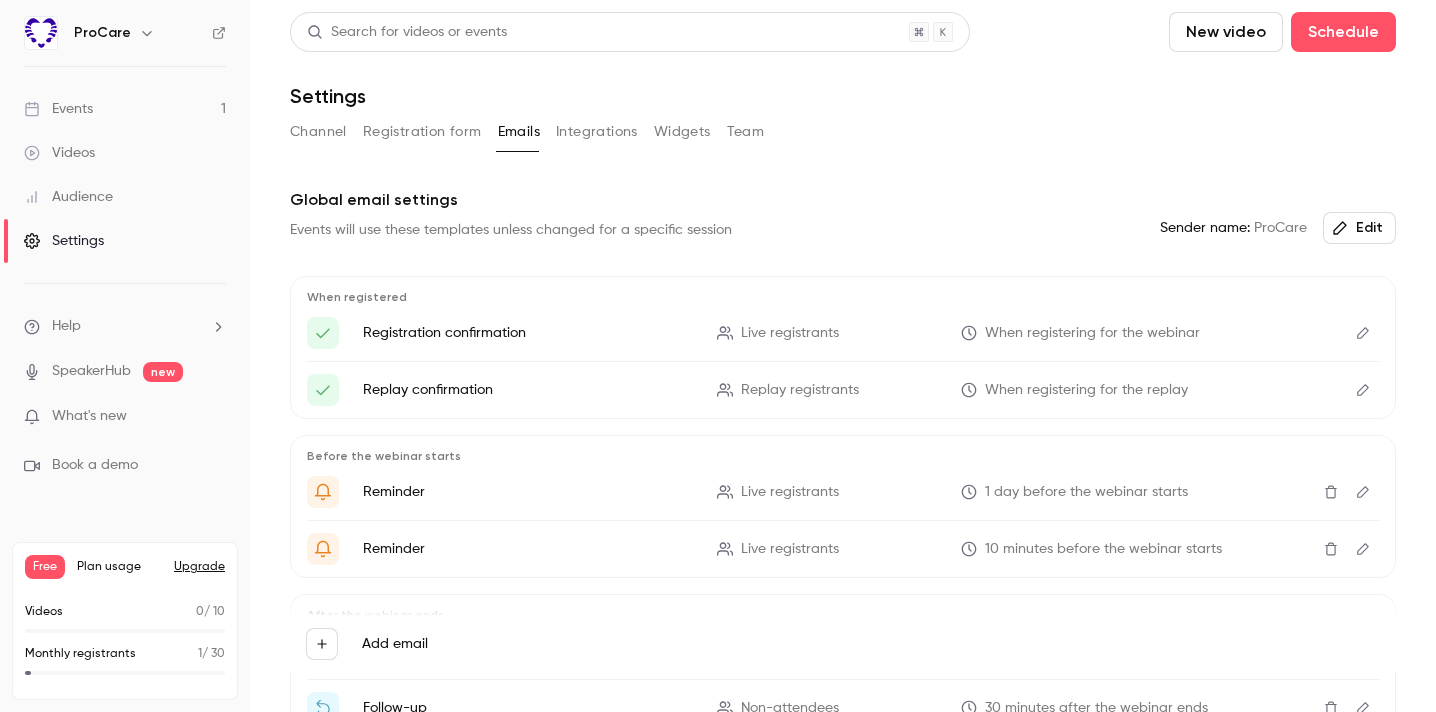 scroll, scrollTop: 115, scrollLeft: 0, axis: vertical 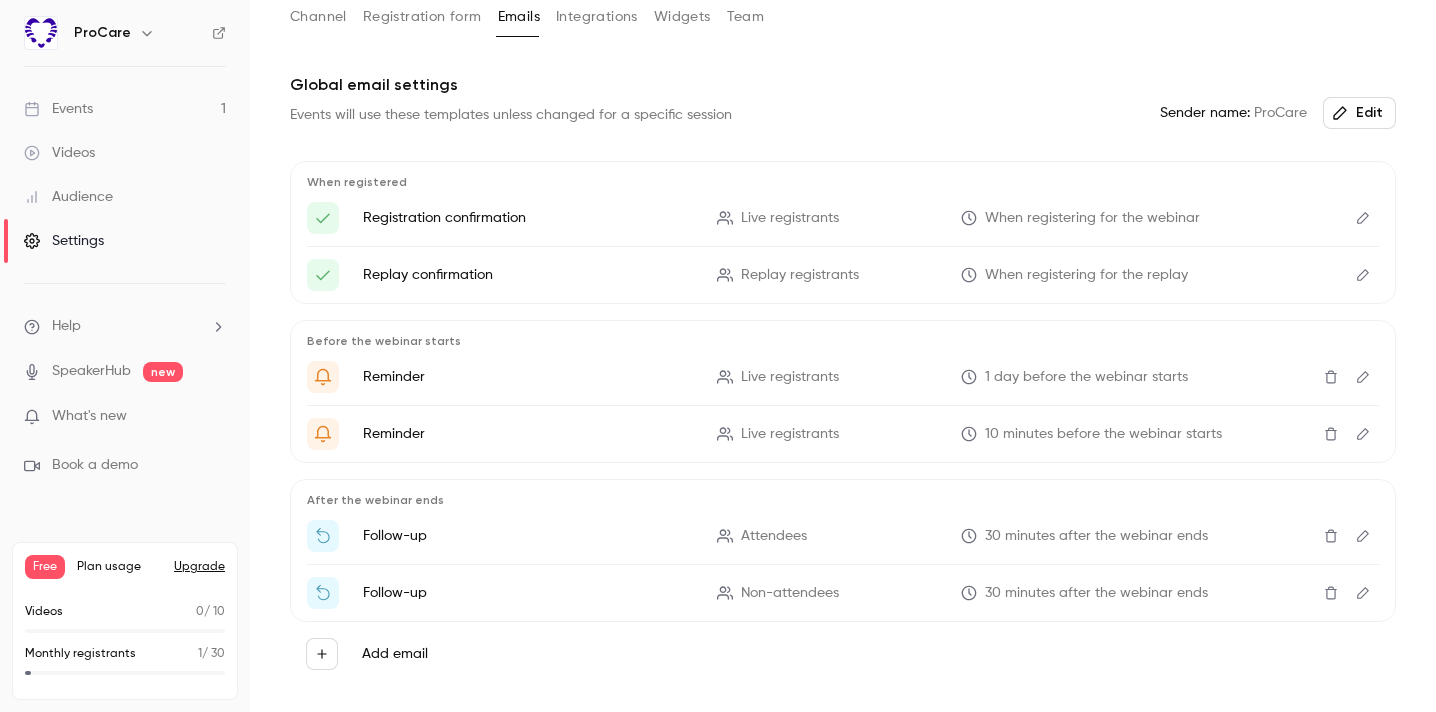 click on "Live registrants" at bounding box center (790, 377) 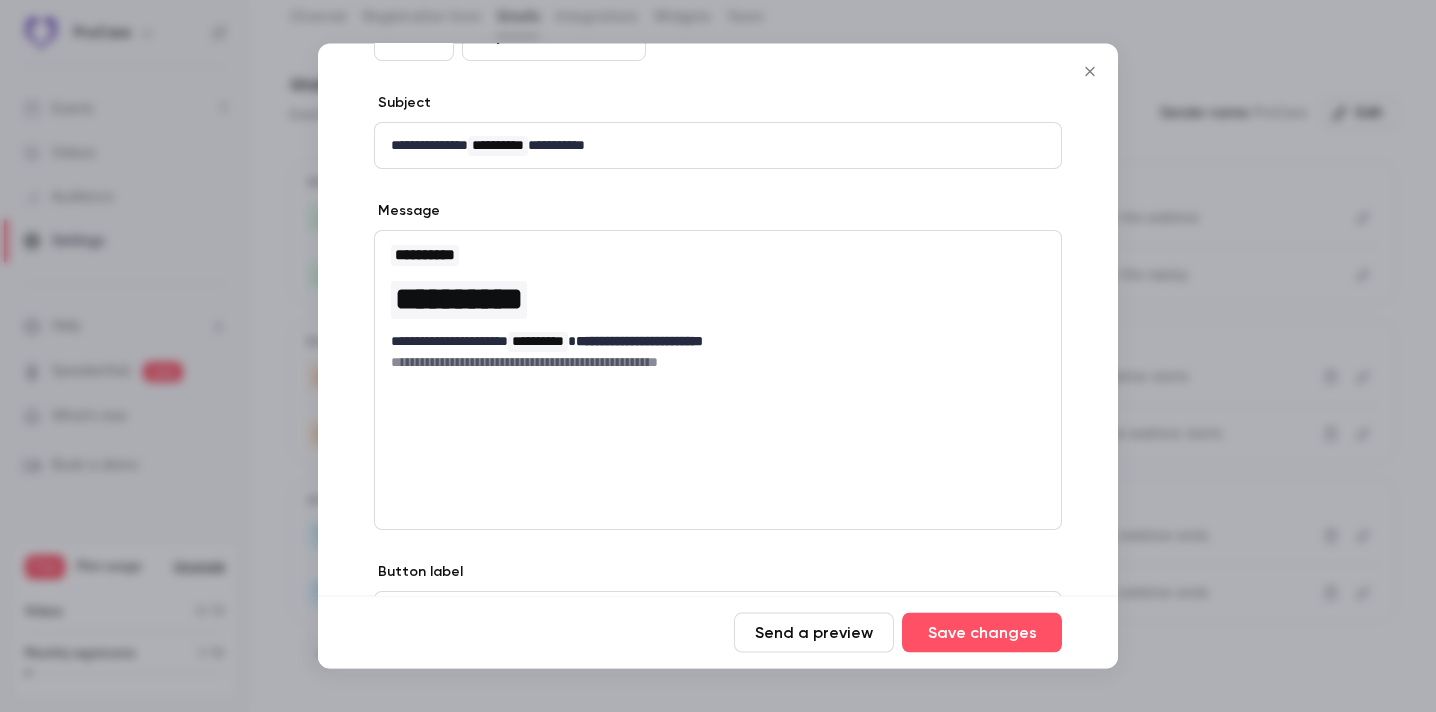 scroll, scrollTop: 156, scrollLeft: 0, axis: vertical 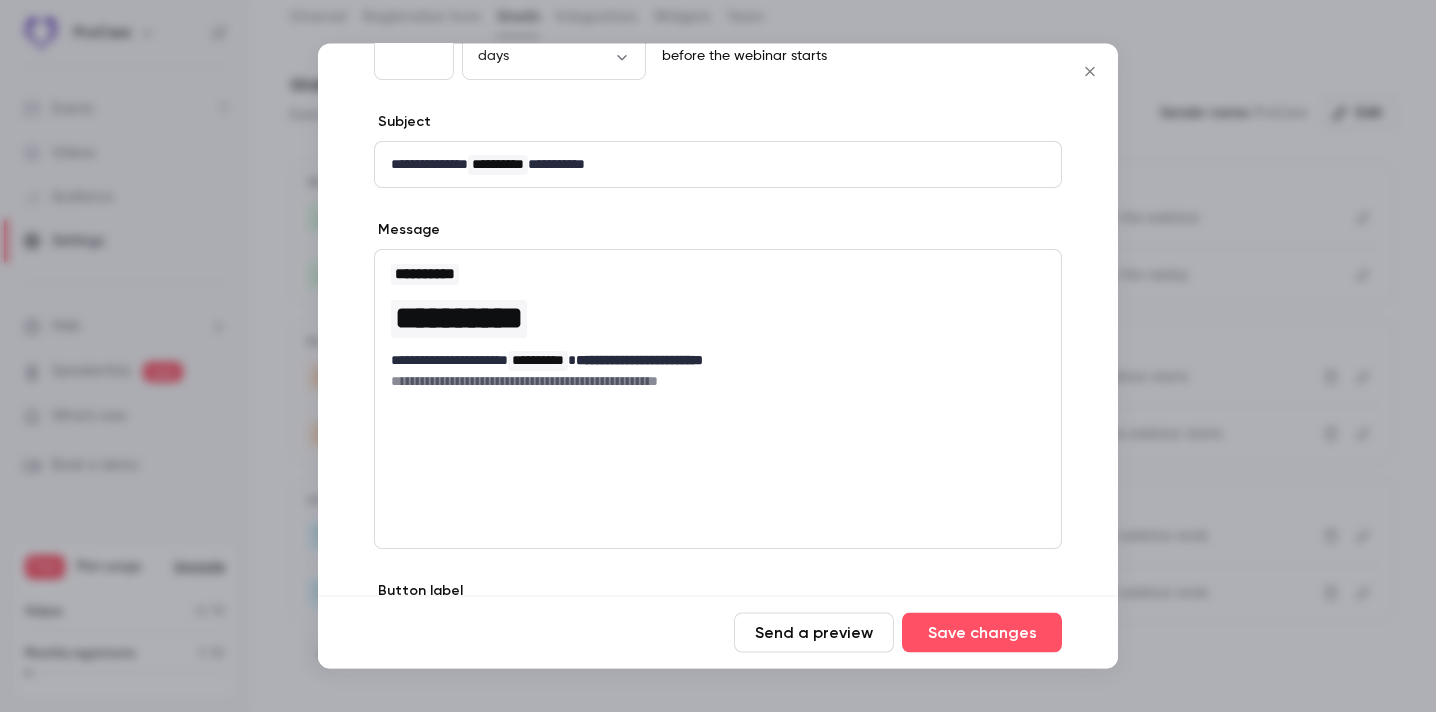 click on "**********" at bounding box center (718, 382) 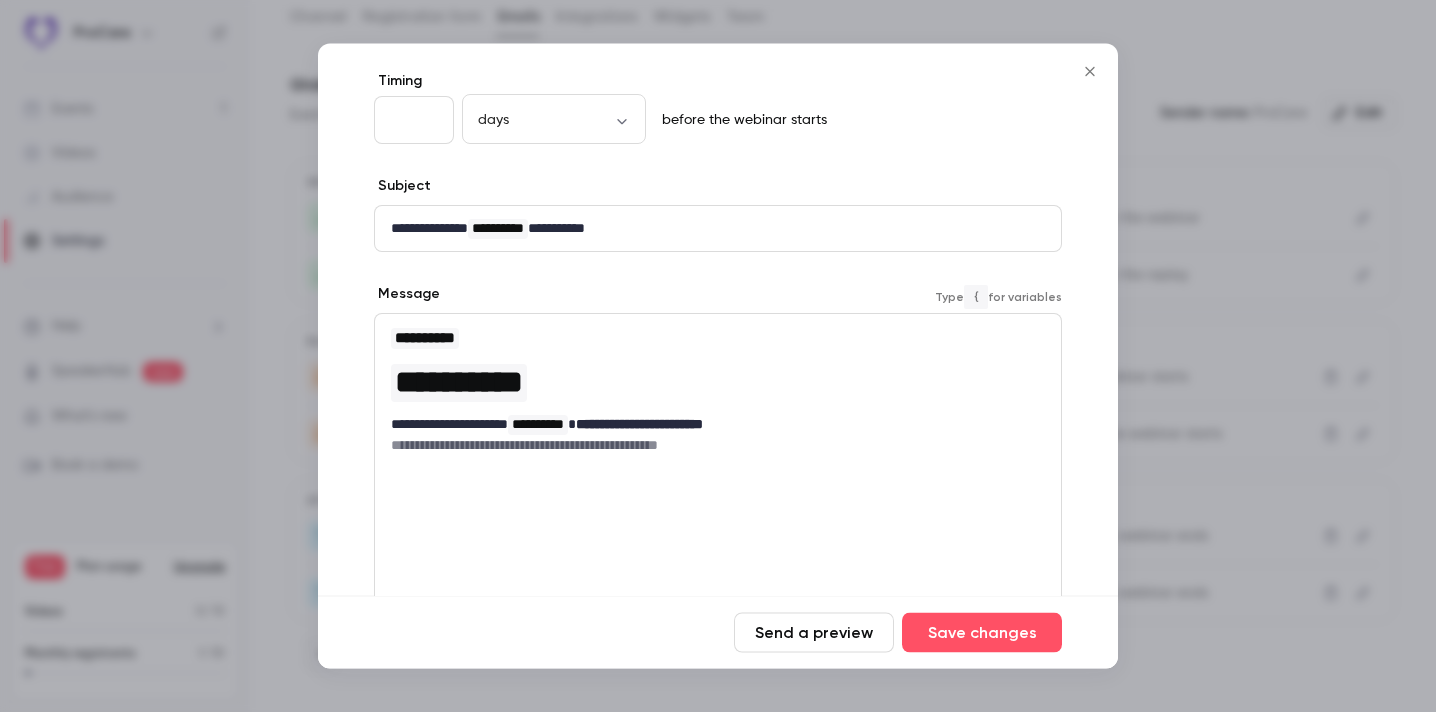 scroll, scrollTop: 86, scrollLeft: 0, axis: vertical 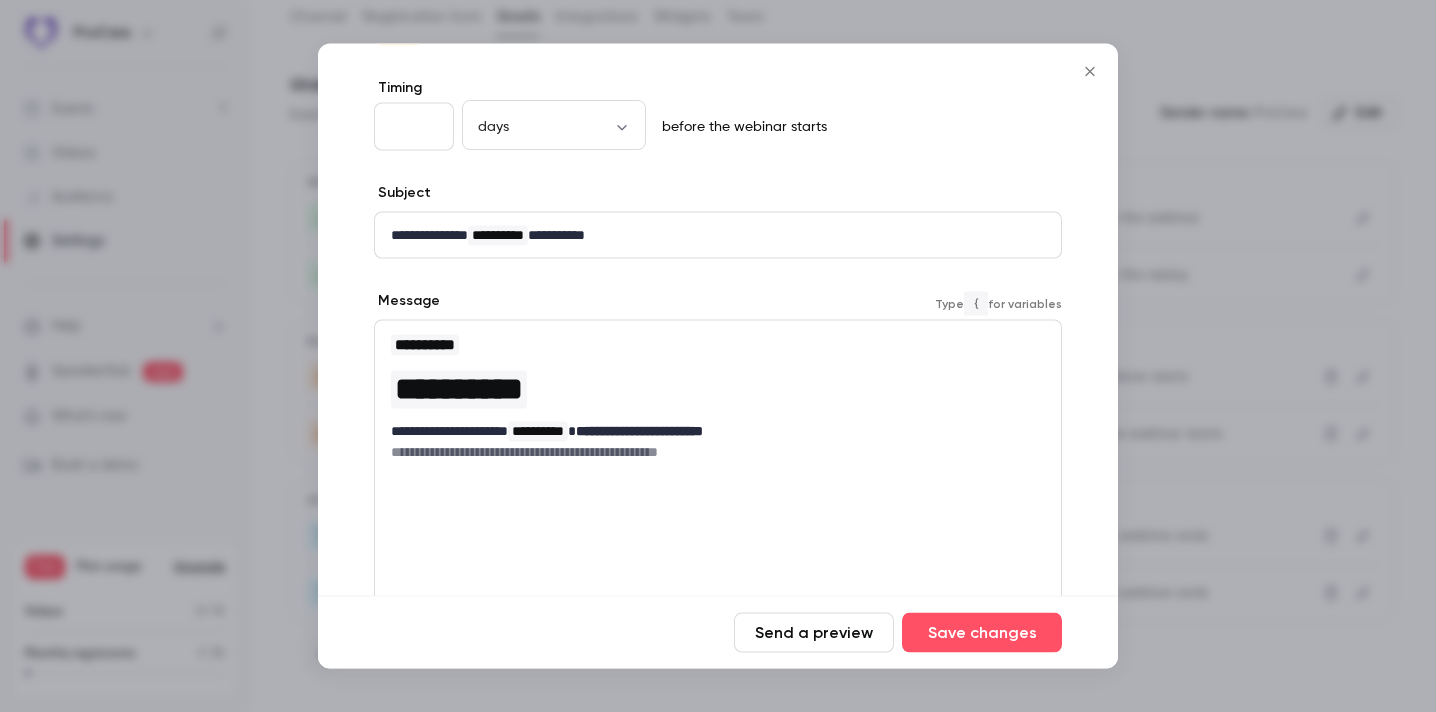 click on "**********" at bounding box center (718, 470) 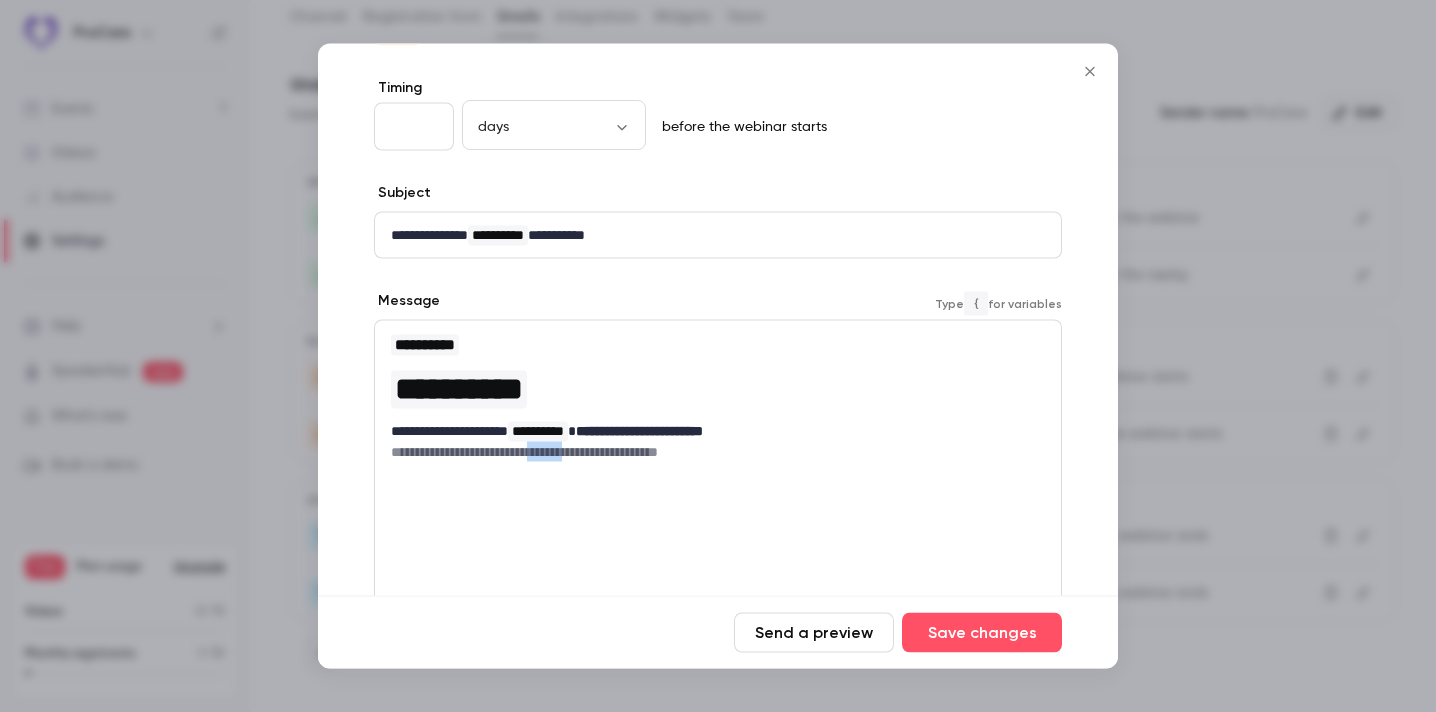 click on "**********" at bounding box center (718, 452) 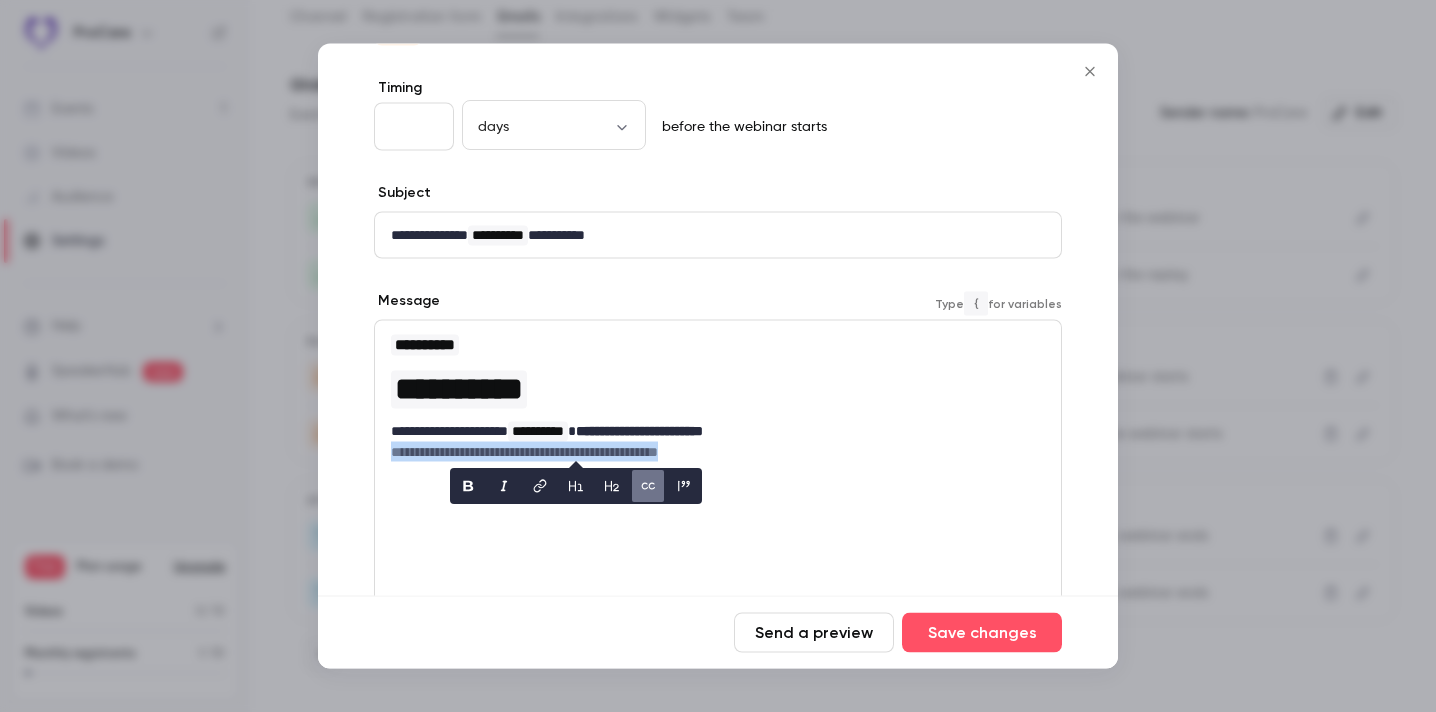 click on "**********" at bounding box center [718, 452] 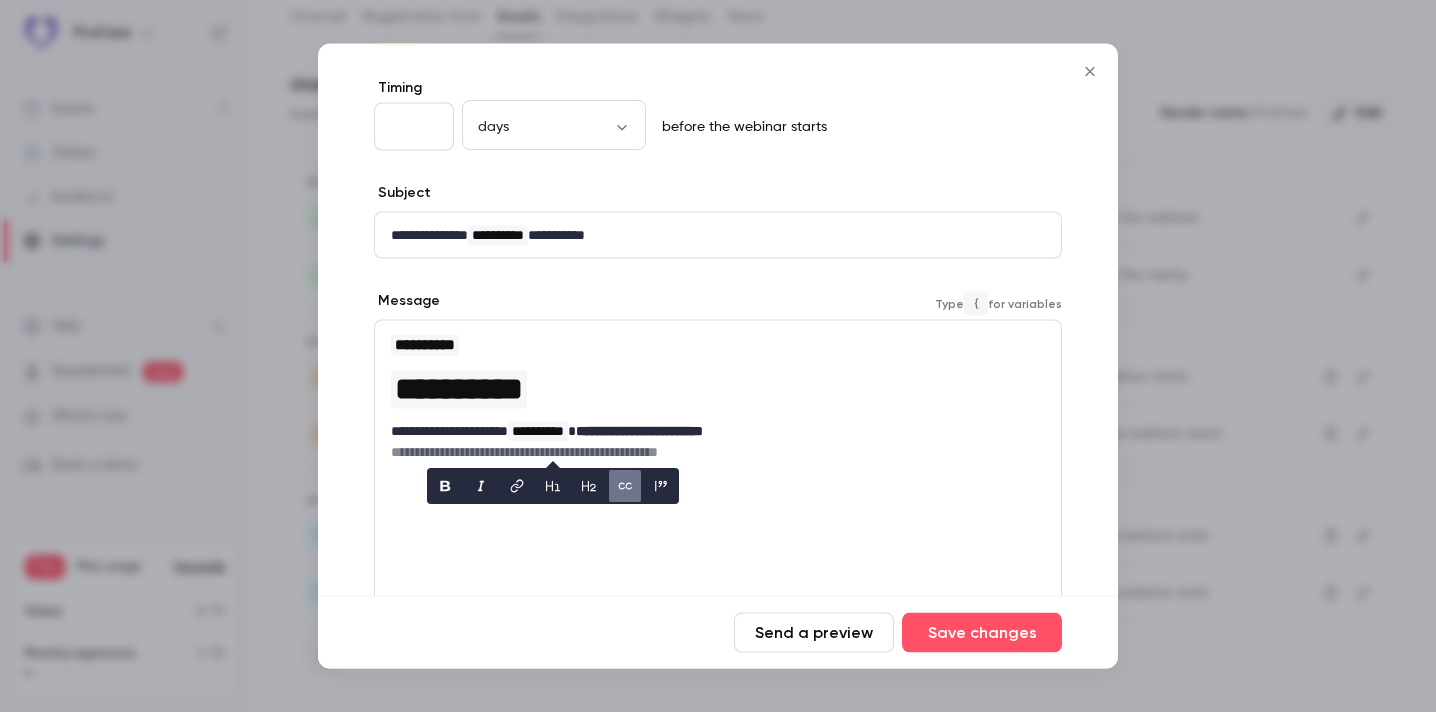 click on "**********" at bounding box center (718, 470) 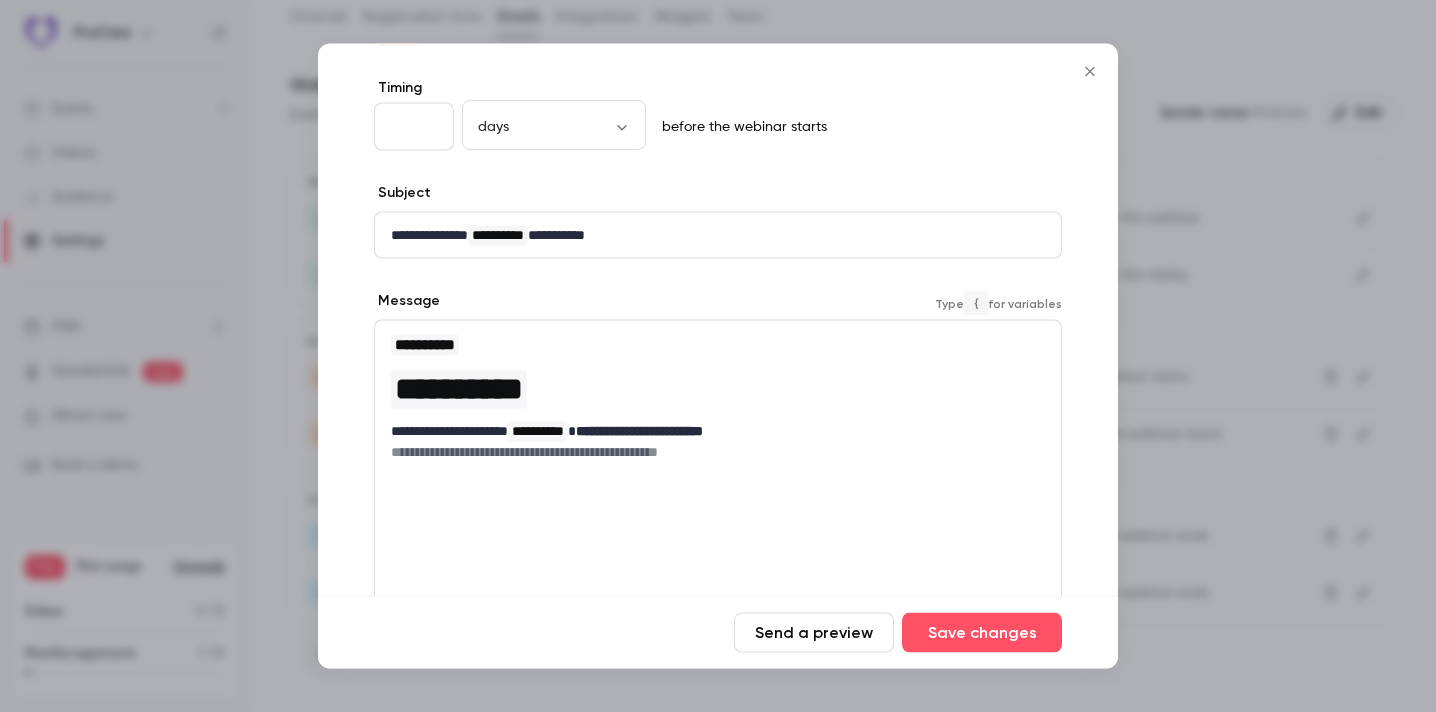 click on "**********" at bounding box center (718, 452) 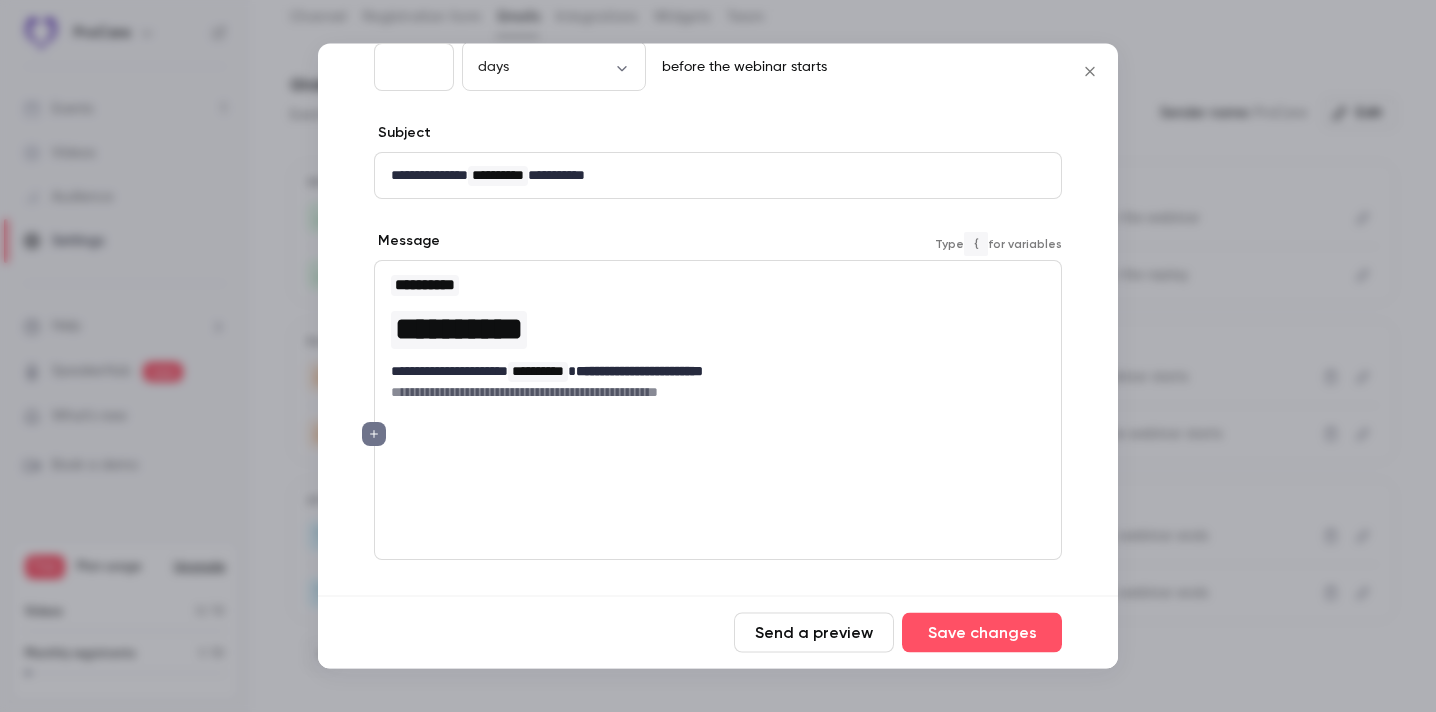 scroll, scrollTop: 160, scrollLeft: 0, axis: vertical 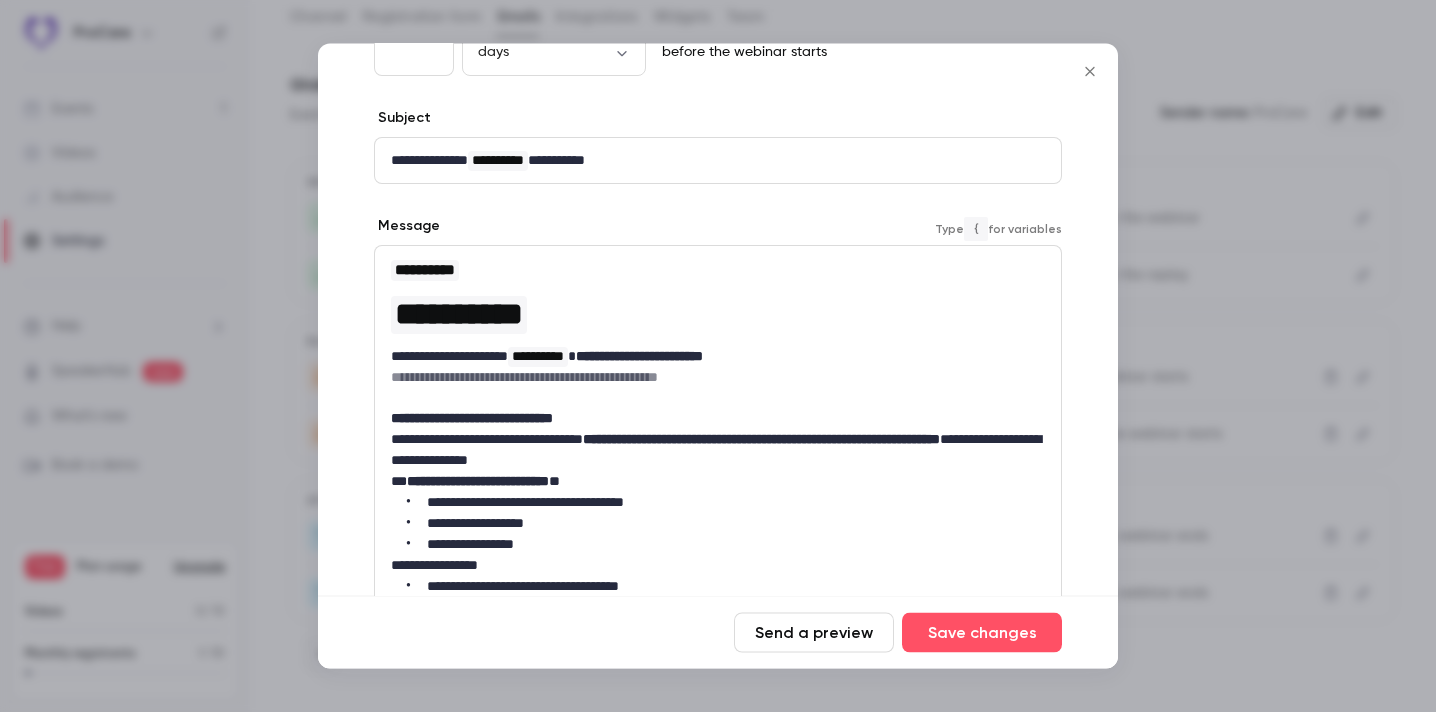 drag, startPoint x: 391, startPoint y: 357, endPoint x: 436, endPoint y: 357, distance: 45 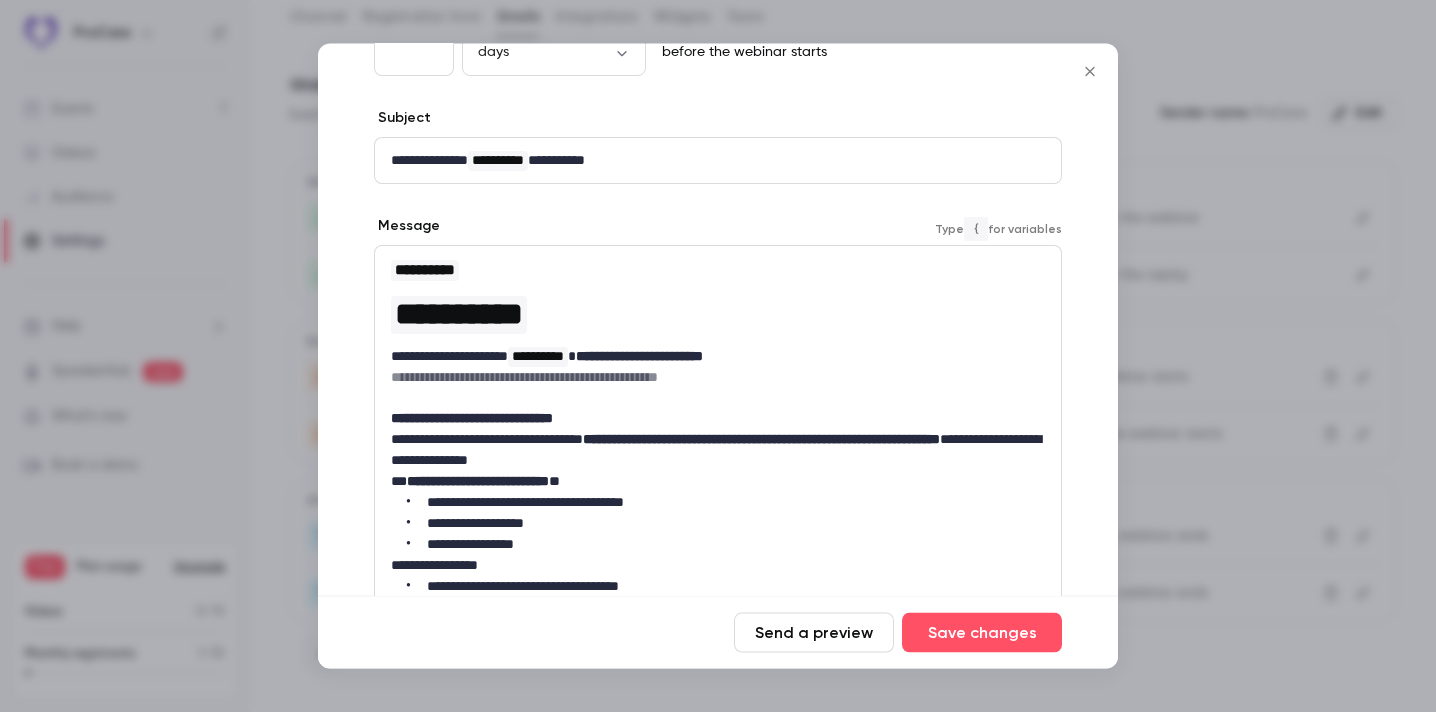 type 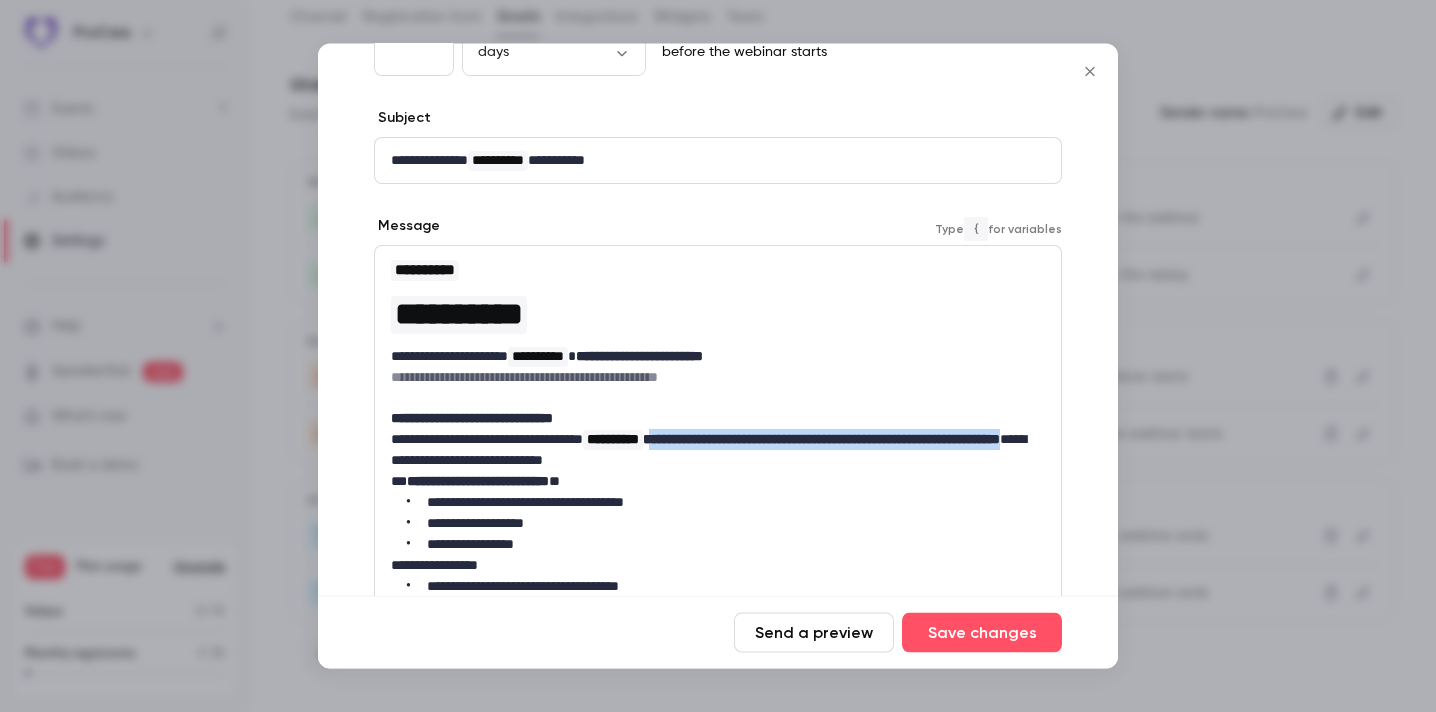 drag, startPoint x: 713, startPoint y: 437, endPoint x: 543, endPoint y: 461, distance: 171.68576 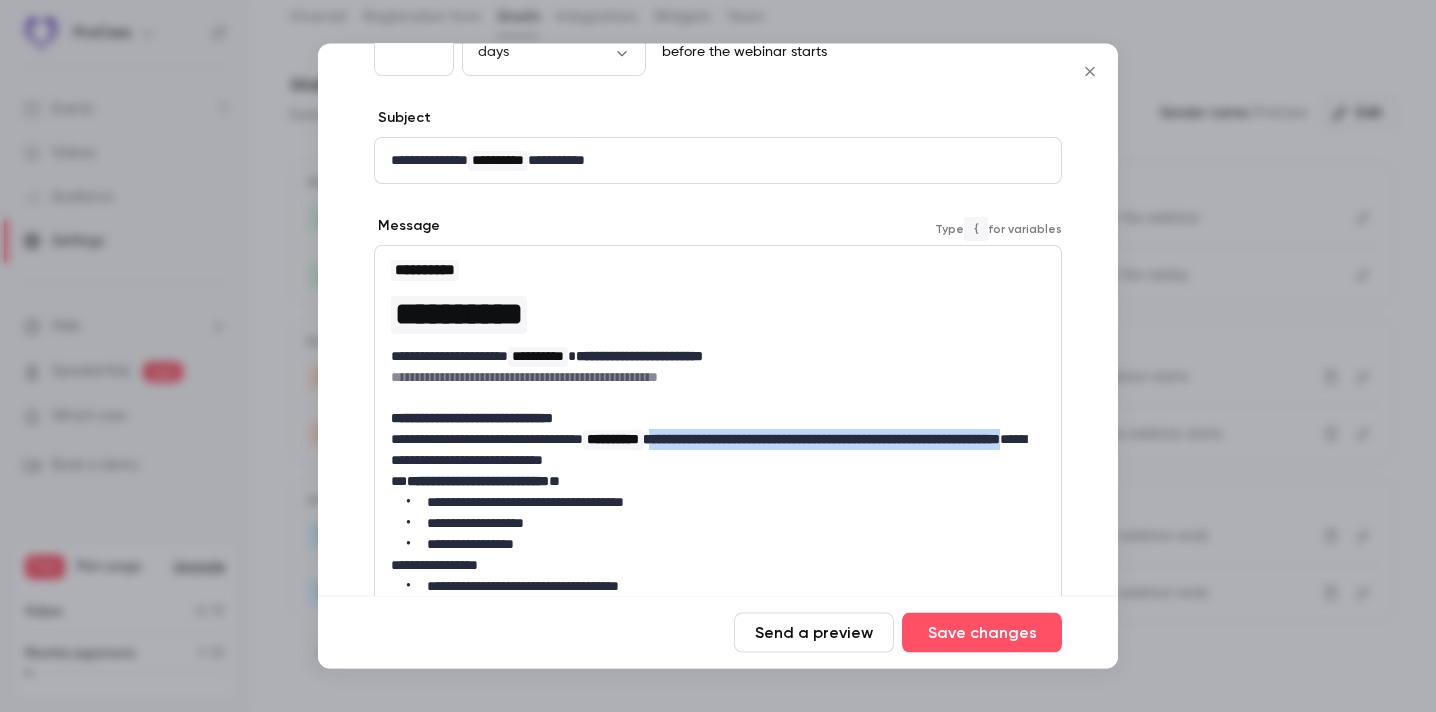 click on "**********" at bounding box center (718, 451) 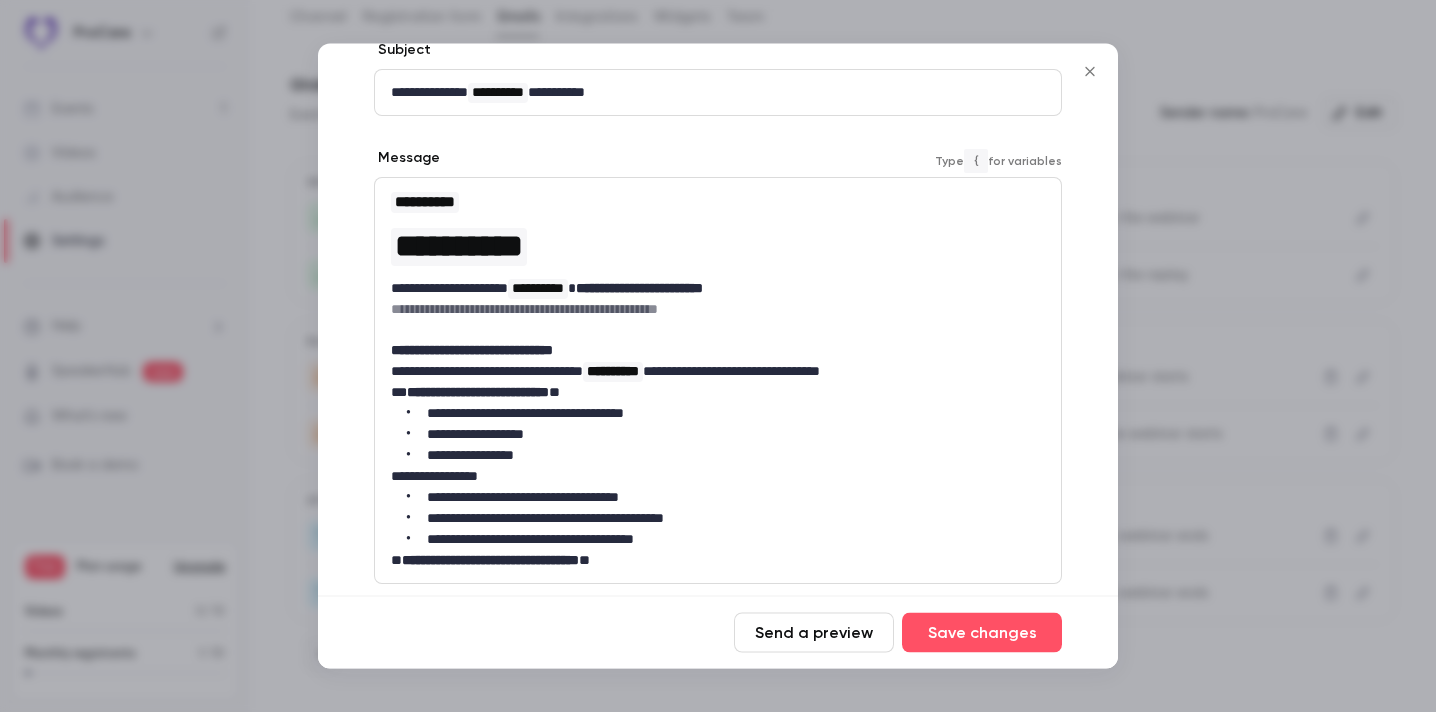 scroll, scrollTop: 221, scrollLeft: 0, axis: vertical 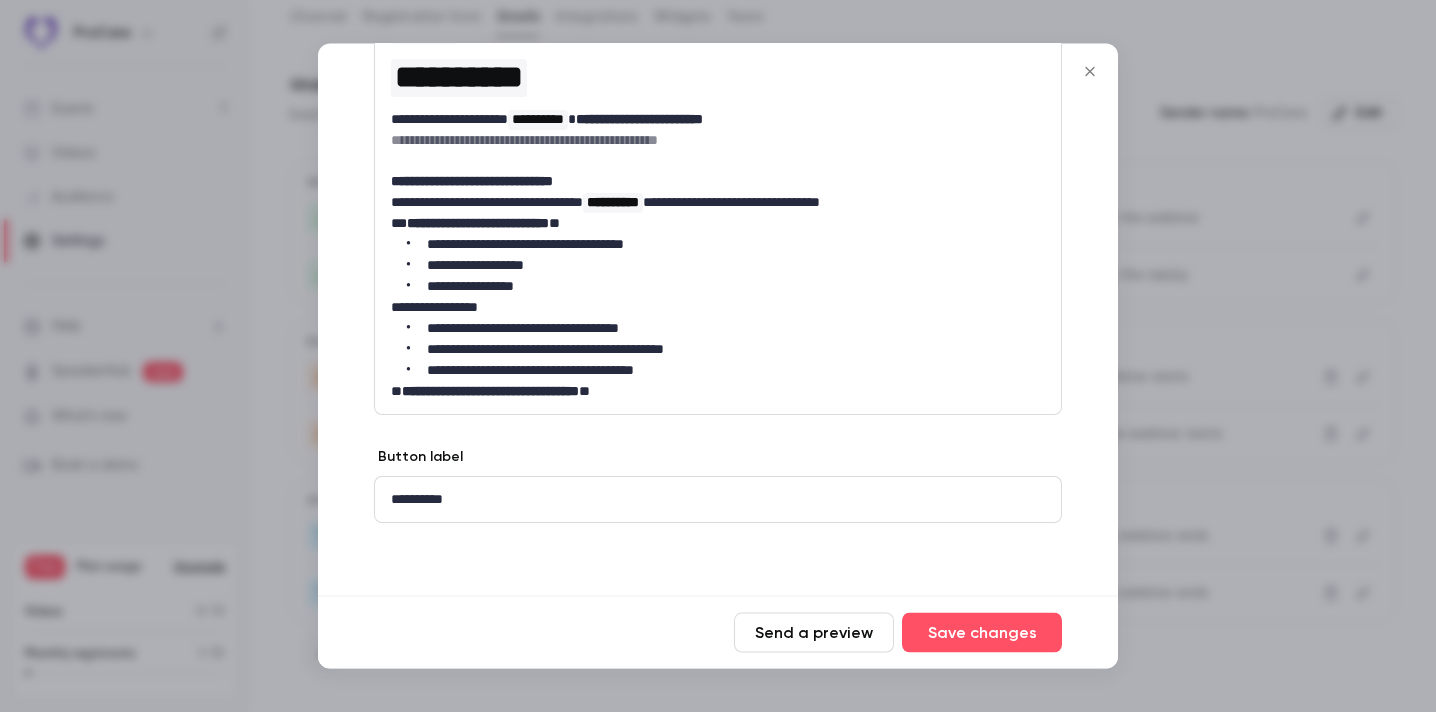 click on "**********" at bounding box center [718, 392] 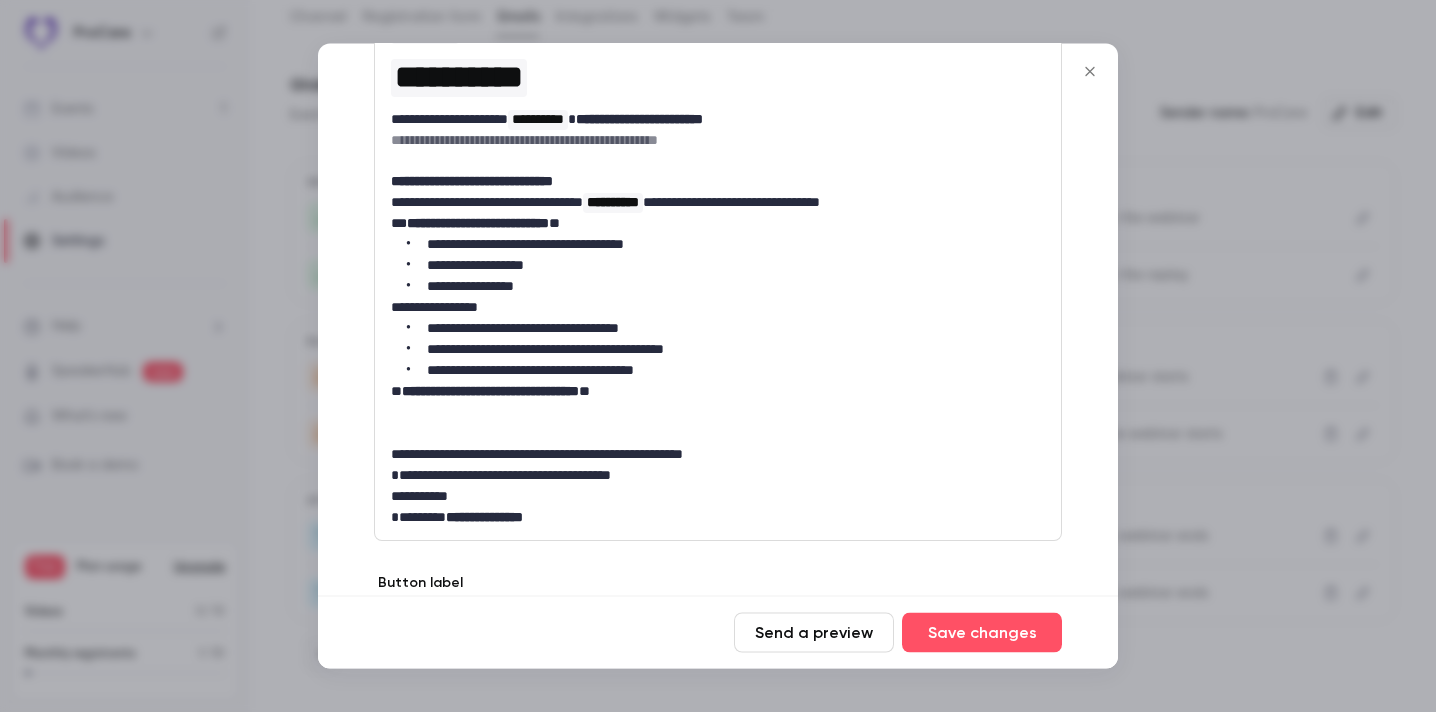 scroll, scrollTop: 0, scrollLeft: 0, axis: both 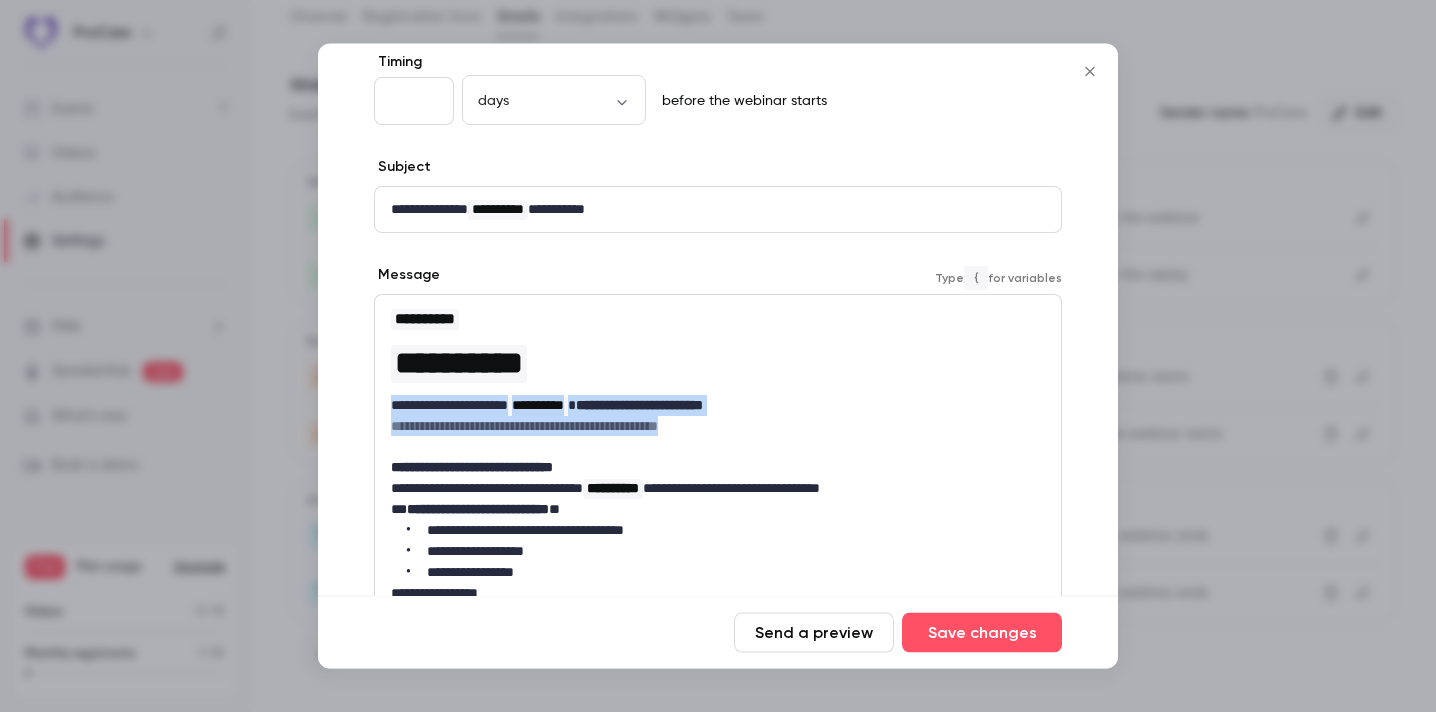 drag, startPoint x: 729, startPoint y: 428, endPoint x: 392, endPoint y: 390, distance: 339.13568 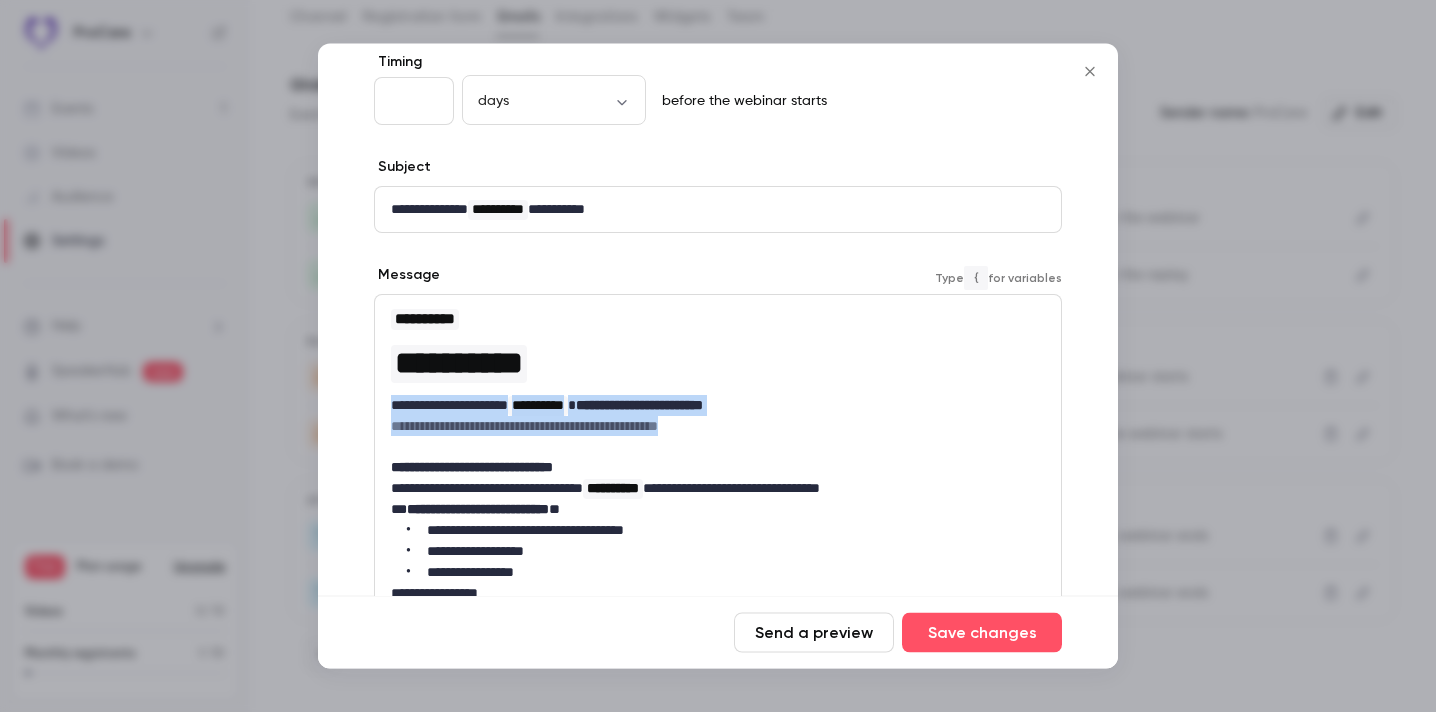 click on "**********" at bounding box center (718, 561) 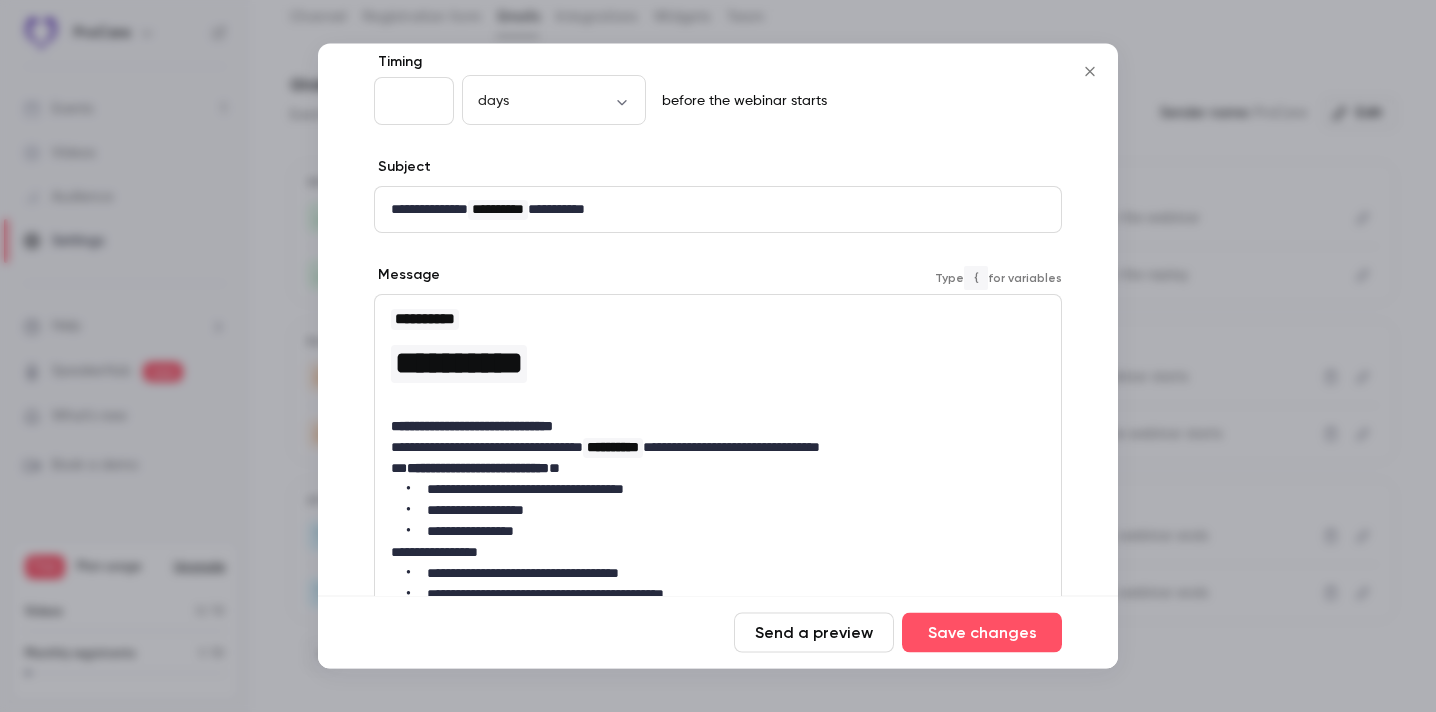 click on "**********" at bounding box center [718, 210] 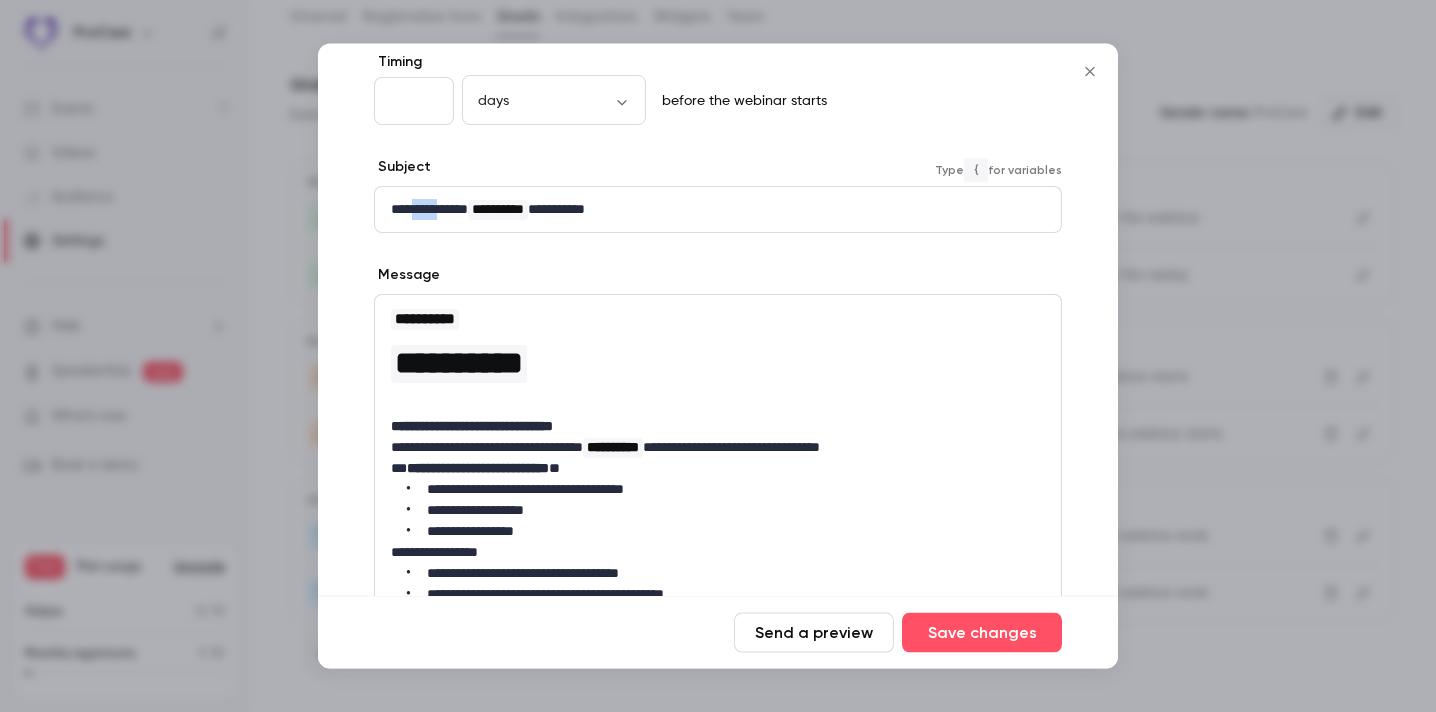 click on "**********" at bounding box center (718, 210) 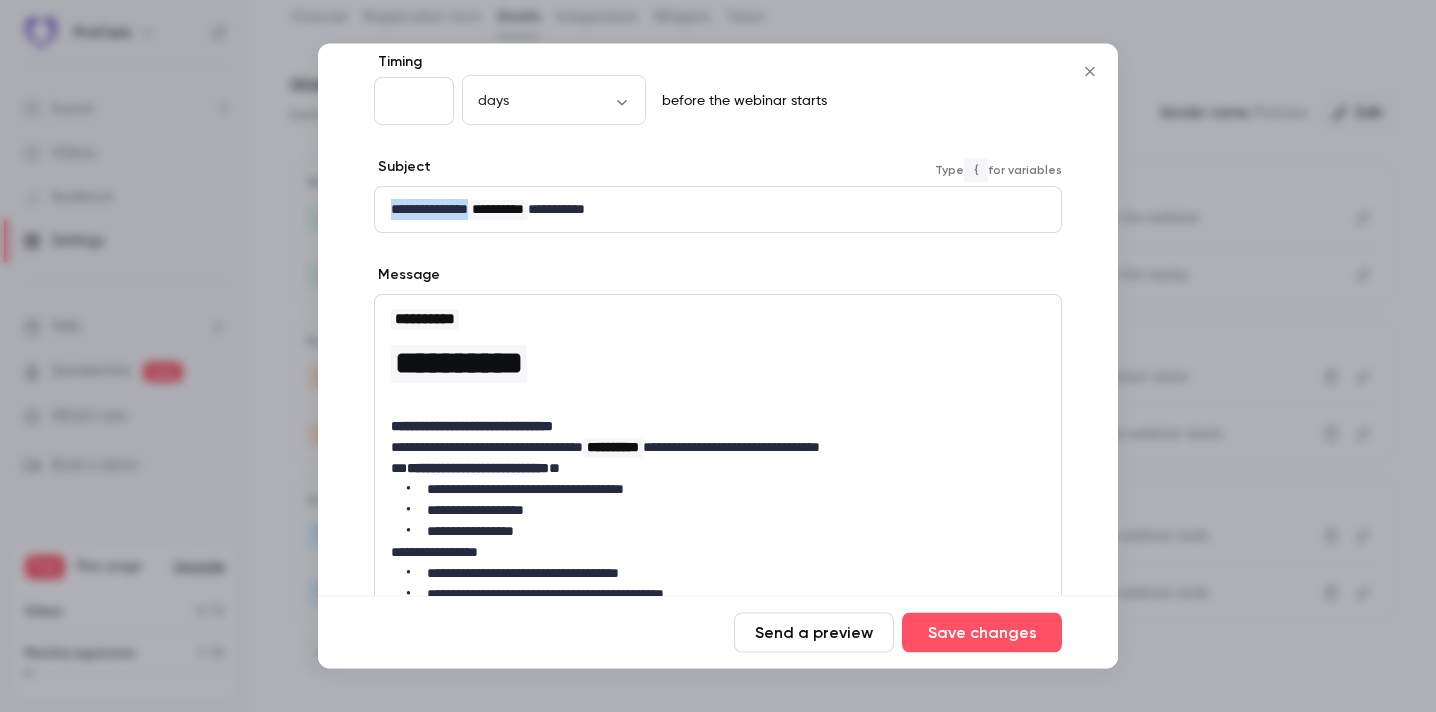 click on "**********" at bounding box center (718, 210) 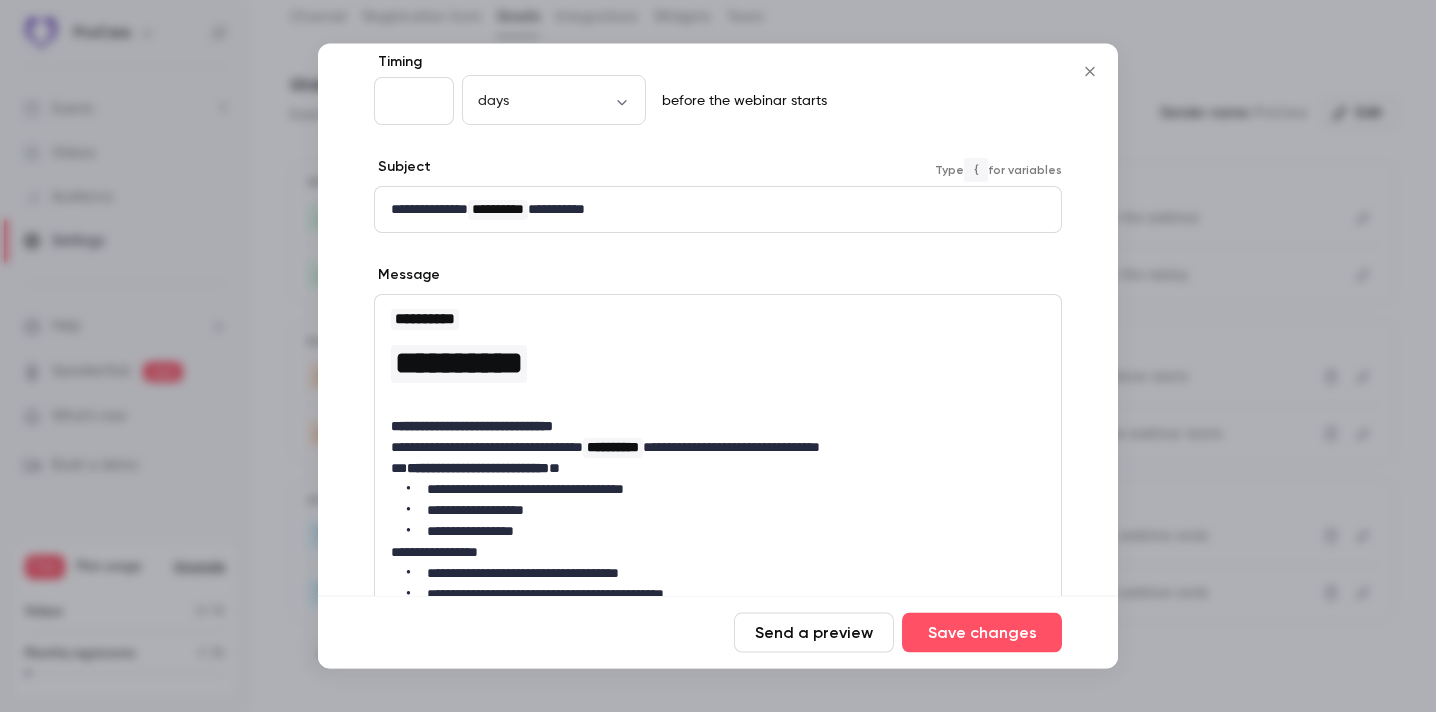 click on "**********" at bounding box center [718, 210] 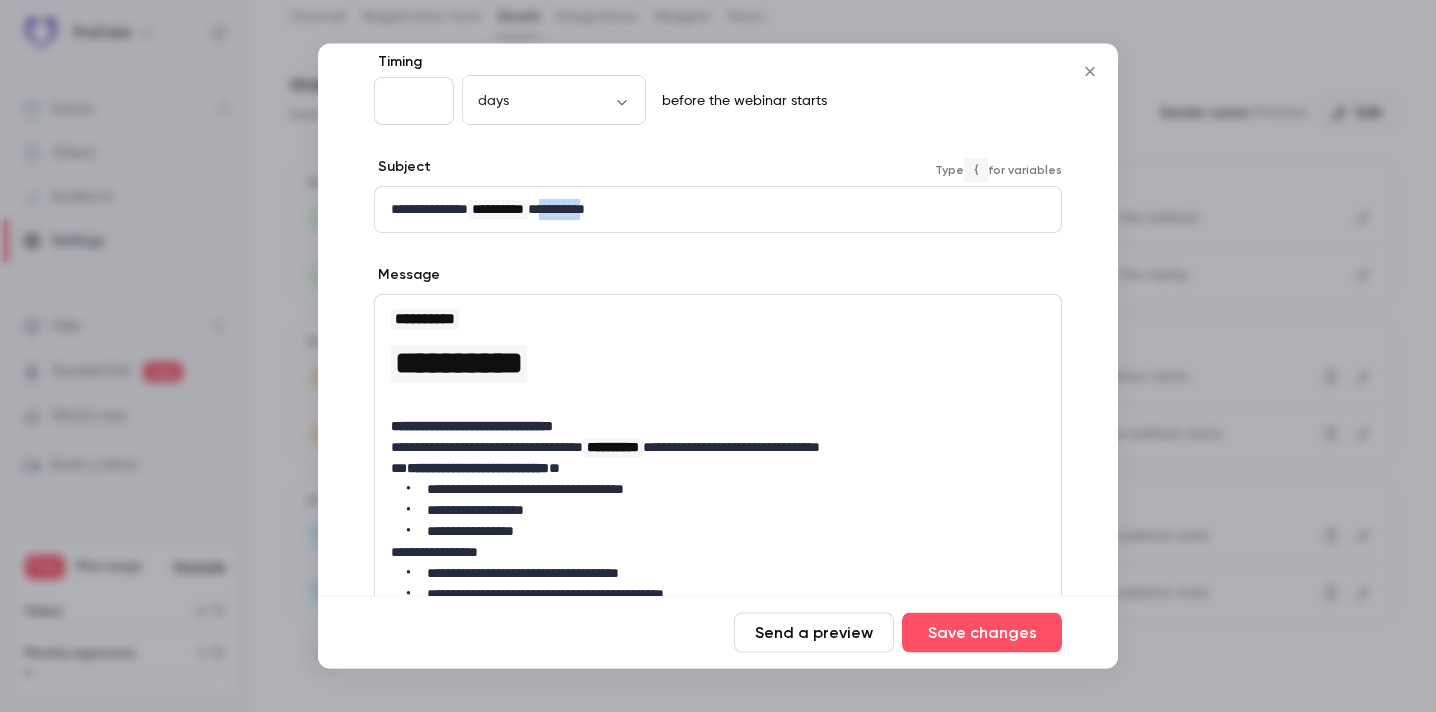 click on "**********" at bounding box center (718, 210) 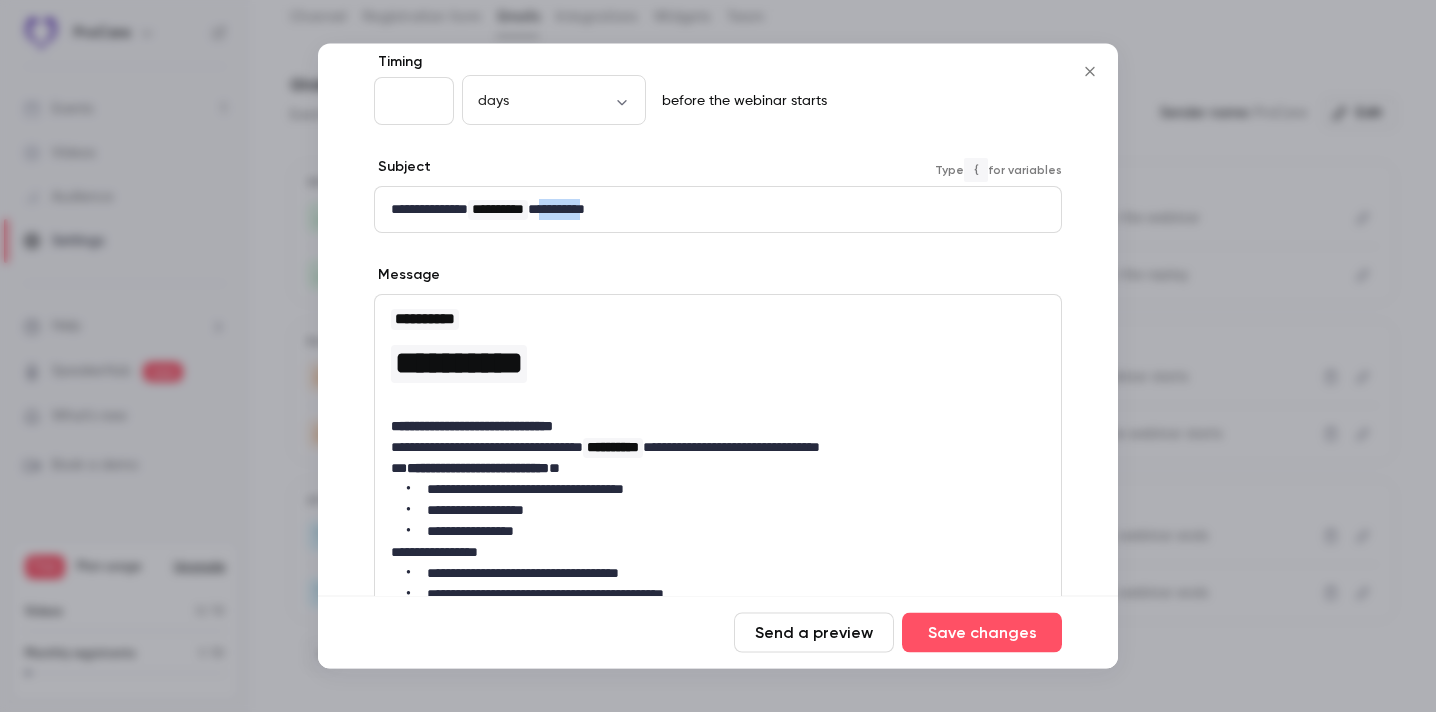 type 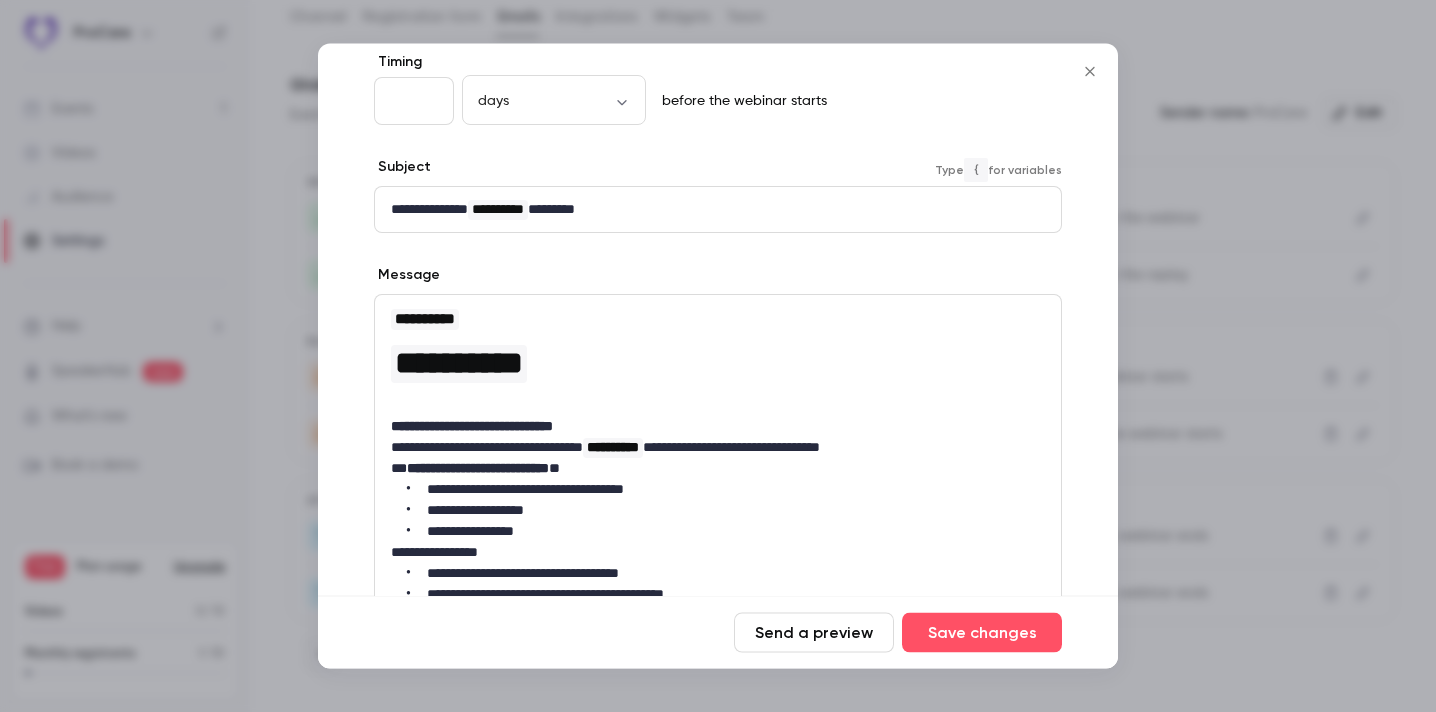 click on "**********" at bounding box center [718, 210] 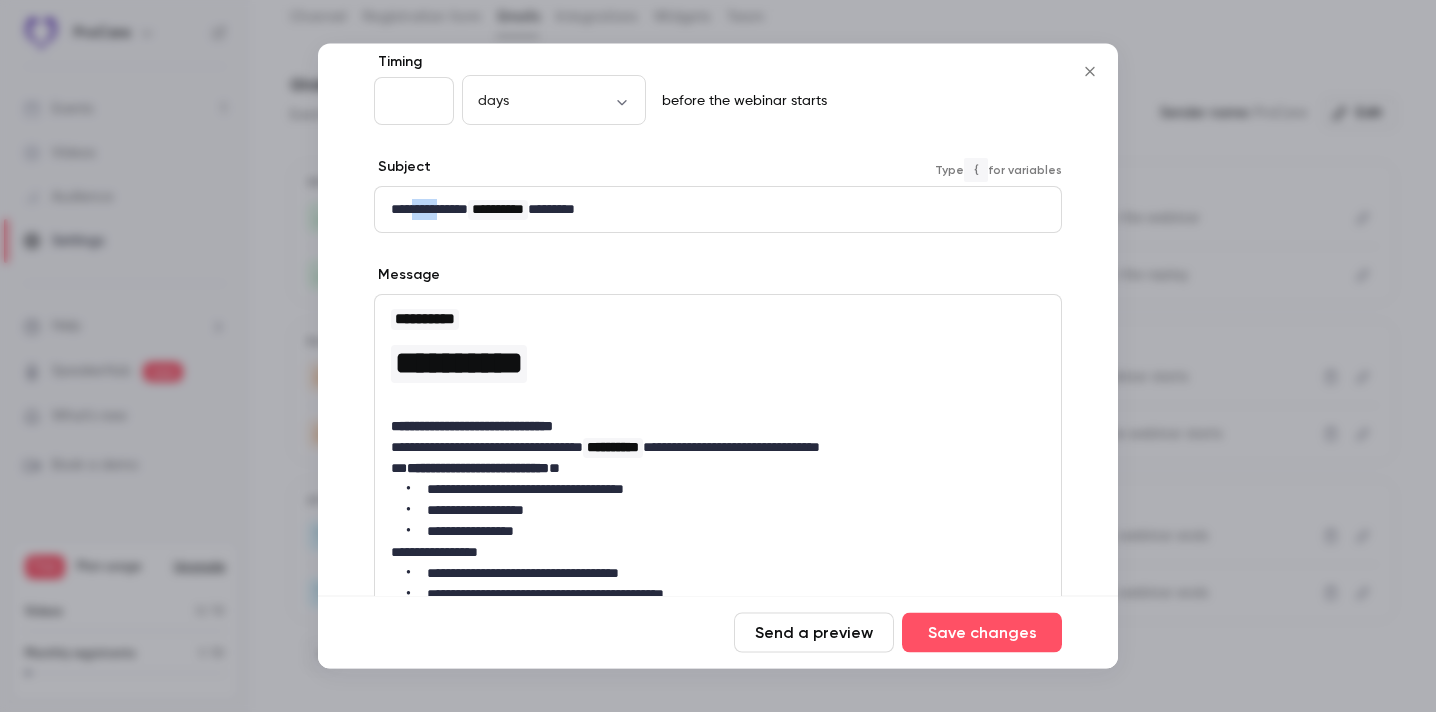 click on "**********" at bounding box center (718, 210) 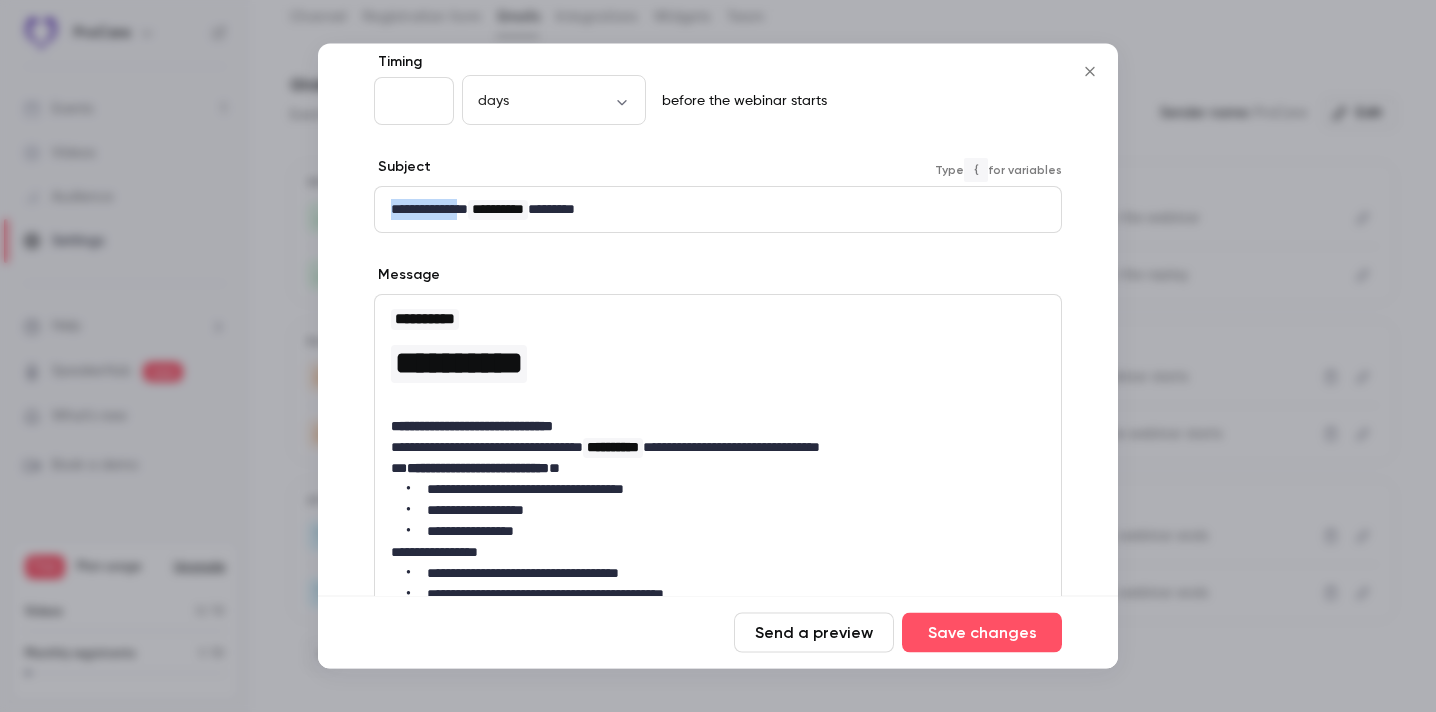 drag, startPoint x: 482, startPoint y: 210, endPoint x: 358, endPoint y: 211, distance: 124.004036 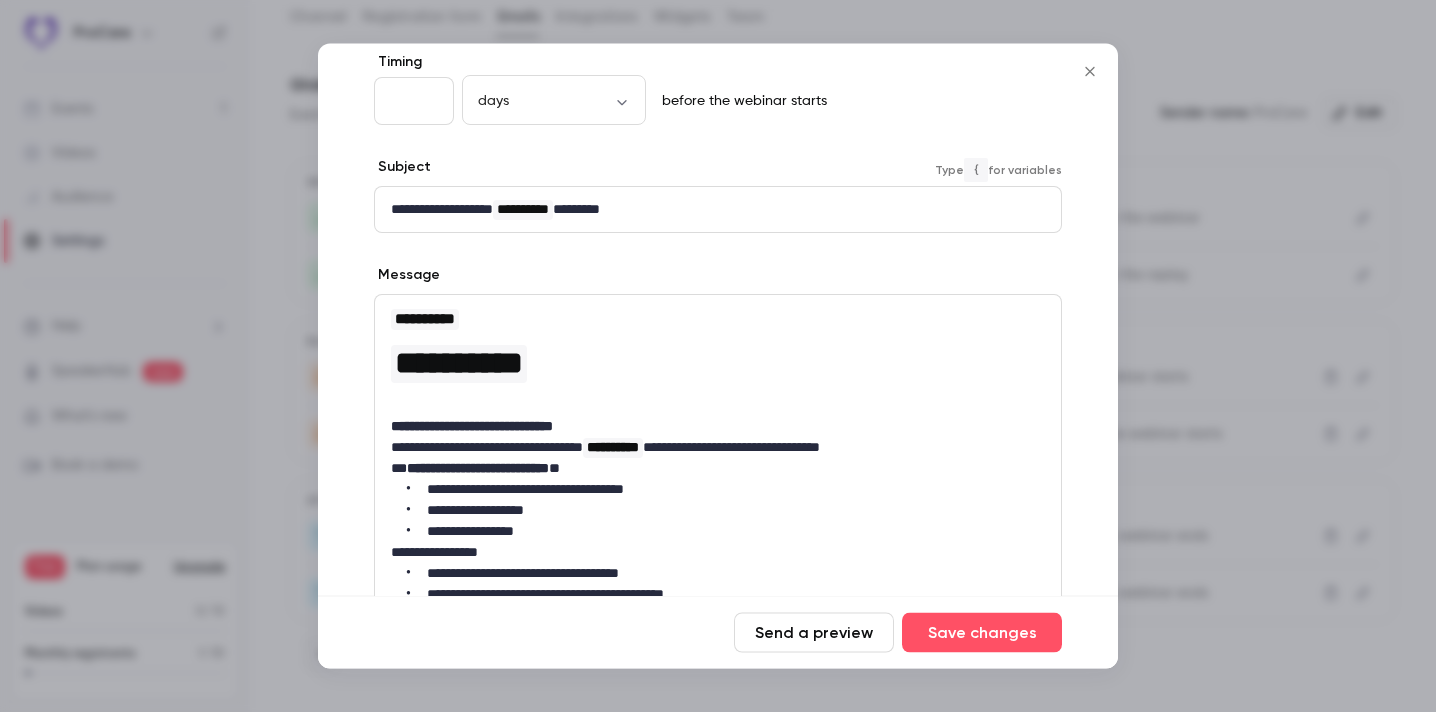 click on "**********" at bounding box center [718, 448] 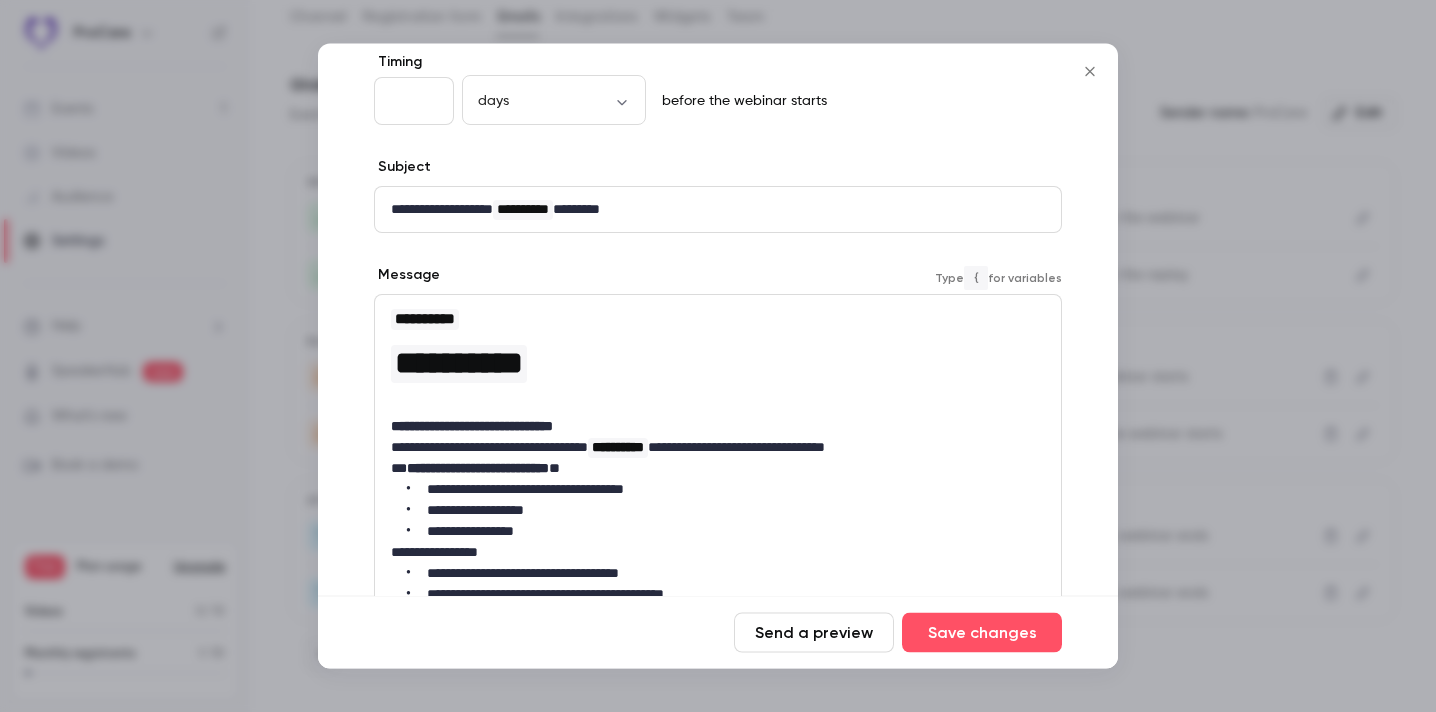 click on "**********" at bounding box center [618, 448] 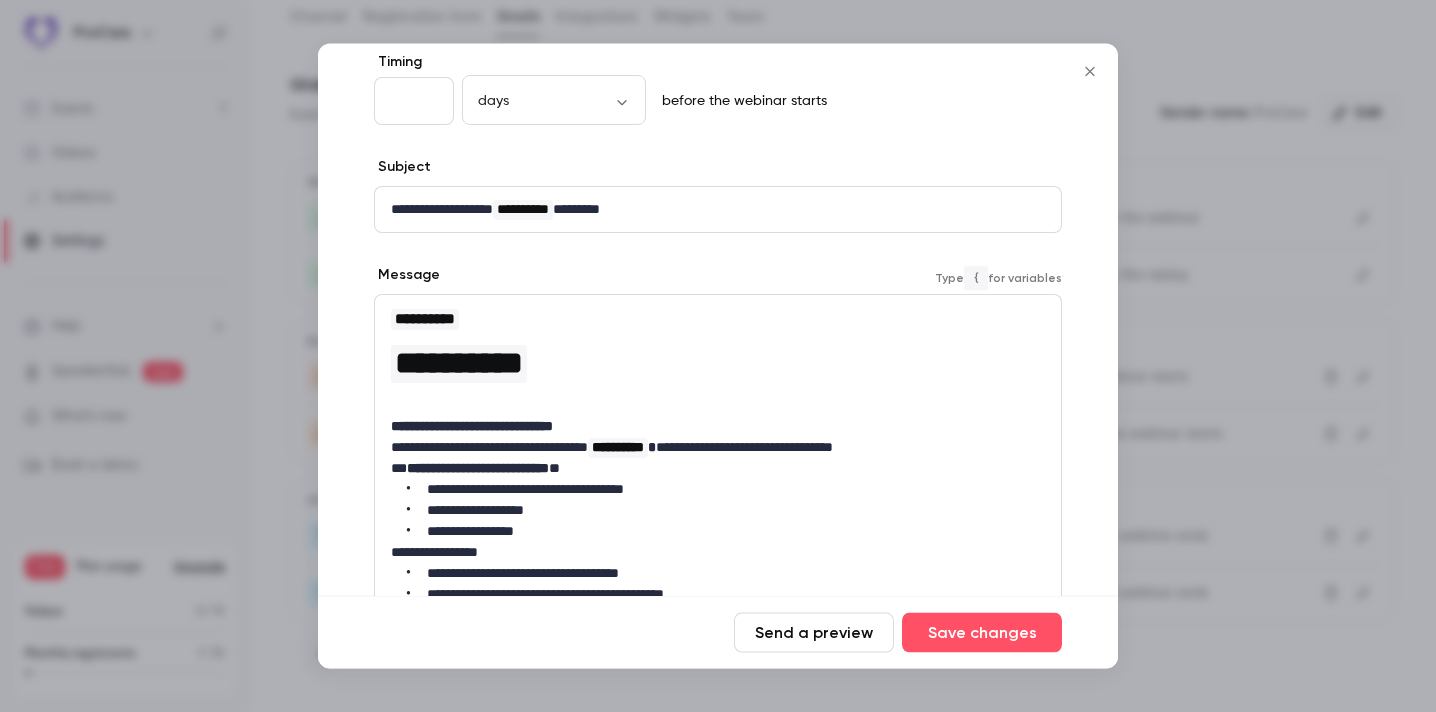 click on "**********" at bounding box center [718, 210] 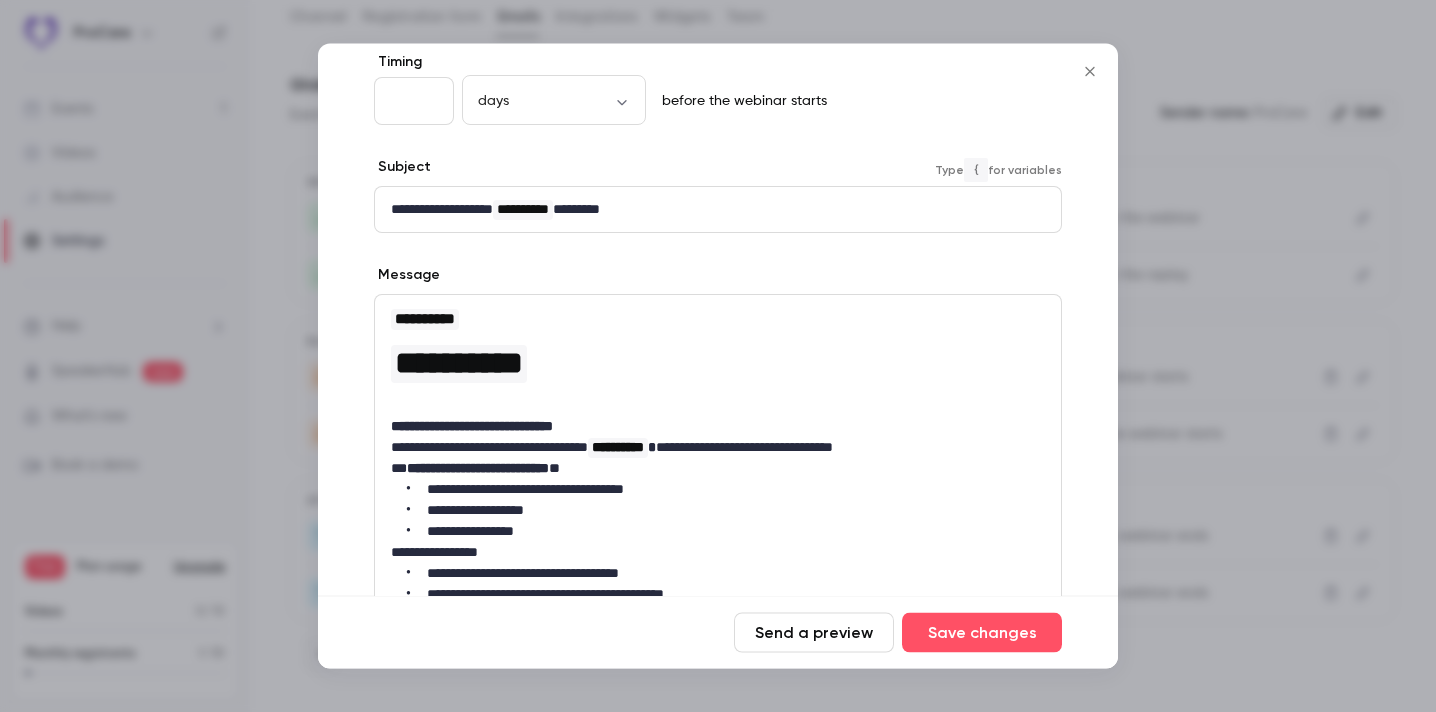 scroll, scrollTop: 0, scrollLeft: 0, axis: both 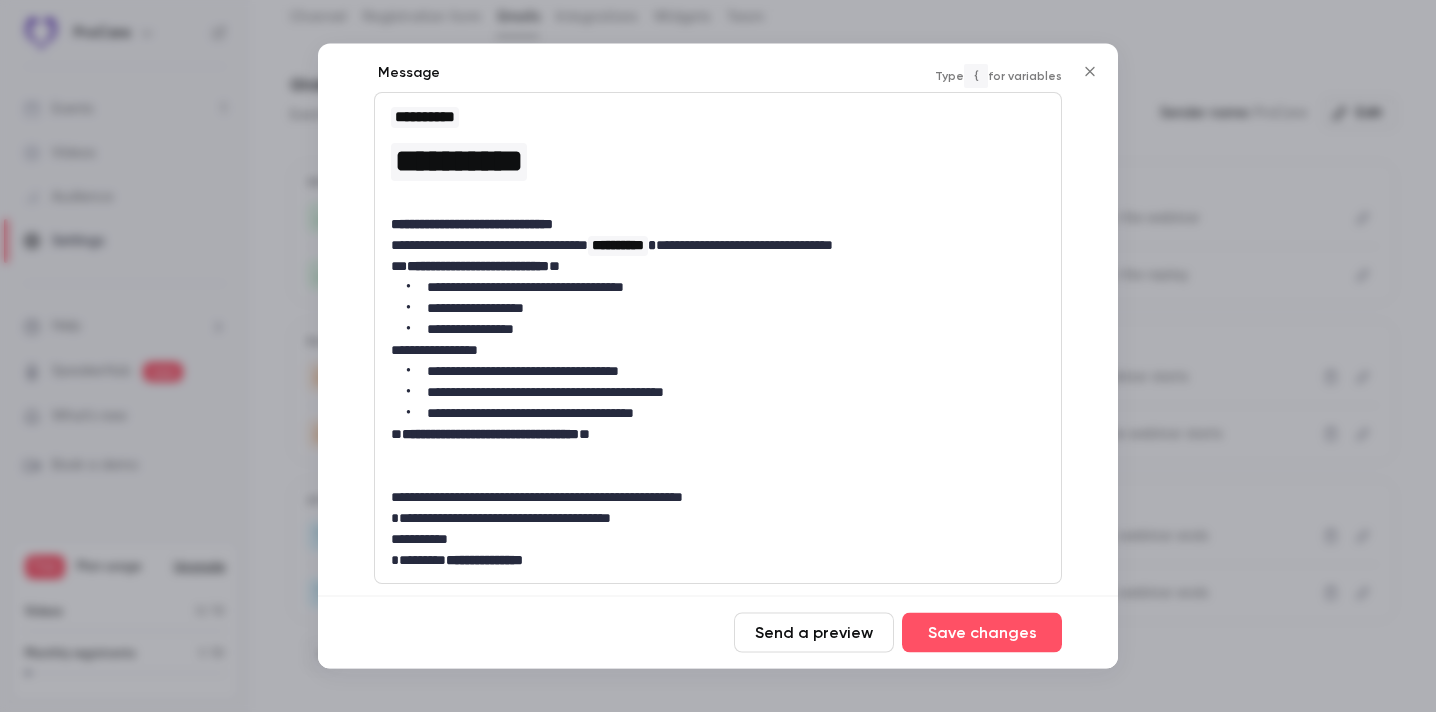 click on "**********" at bounding box center [726, 330] 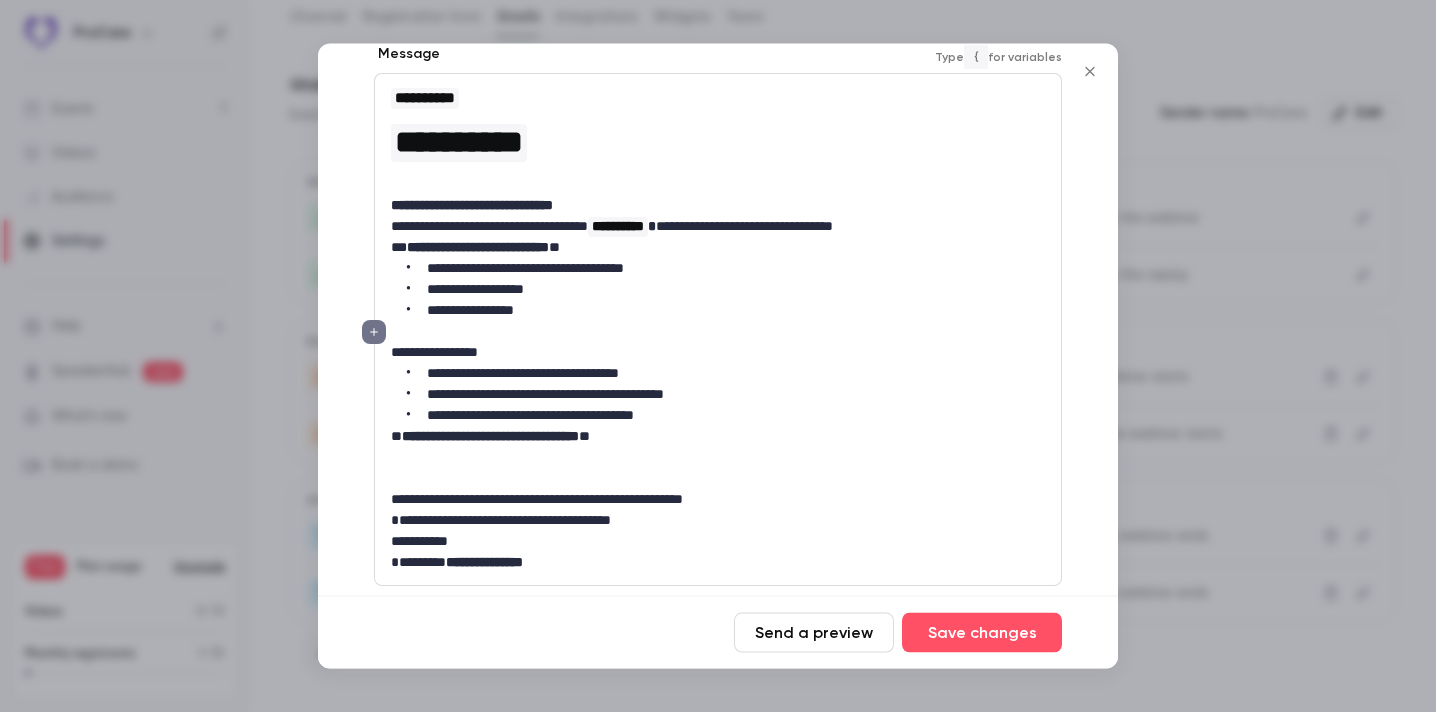 scroll, scrollTop: 333, scrollLeft: 0, axis: vertical 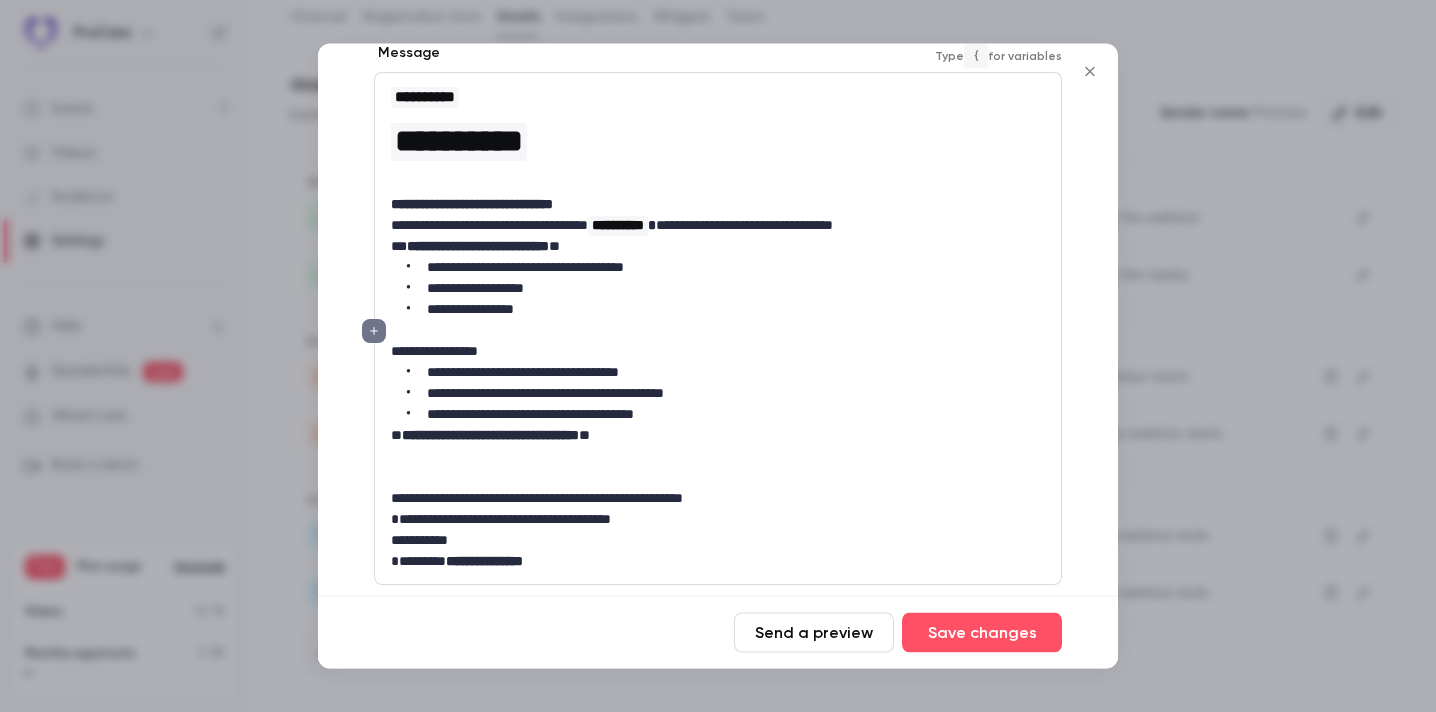 click on "**********" at bounding box center (726, 415) 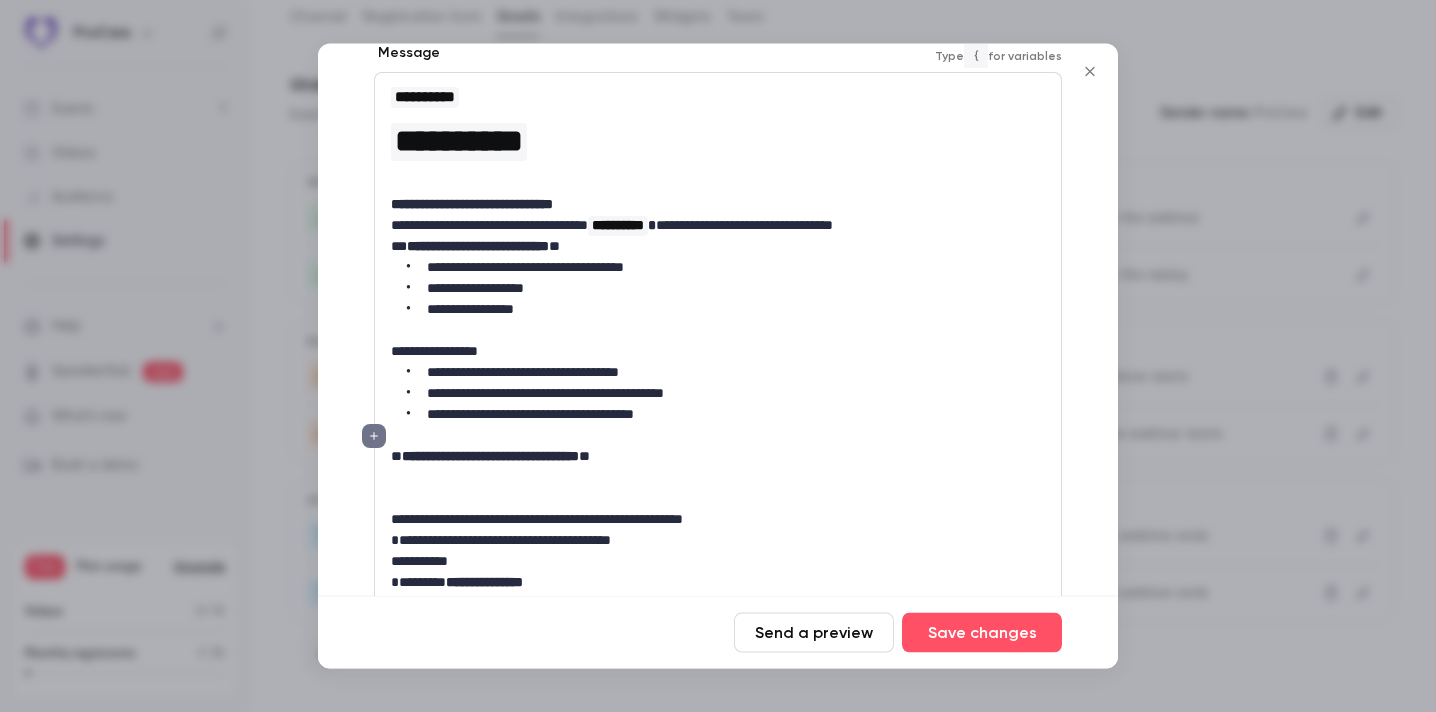 click on "**********" at bounding box center (718, 541) 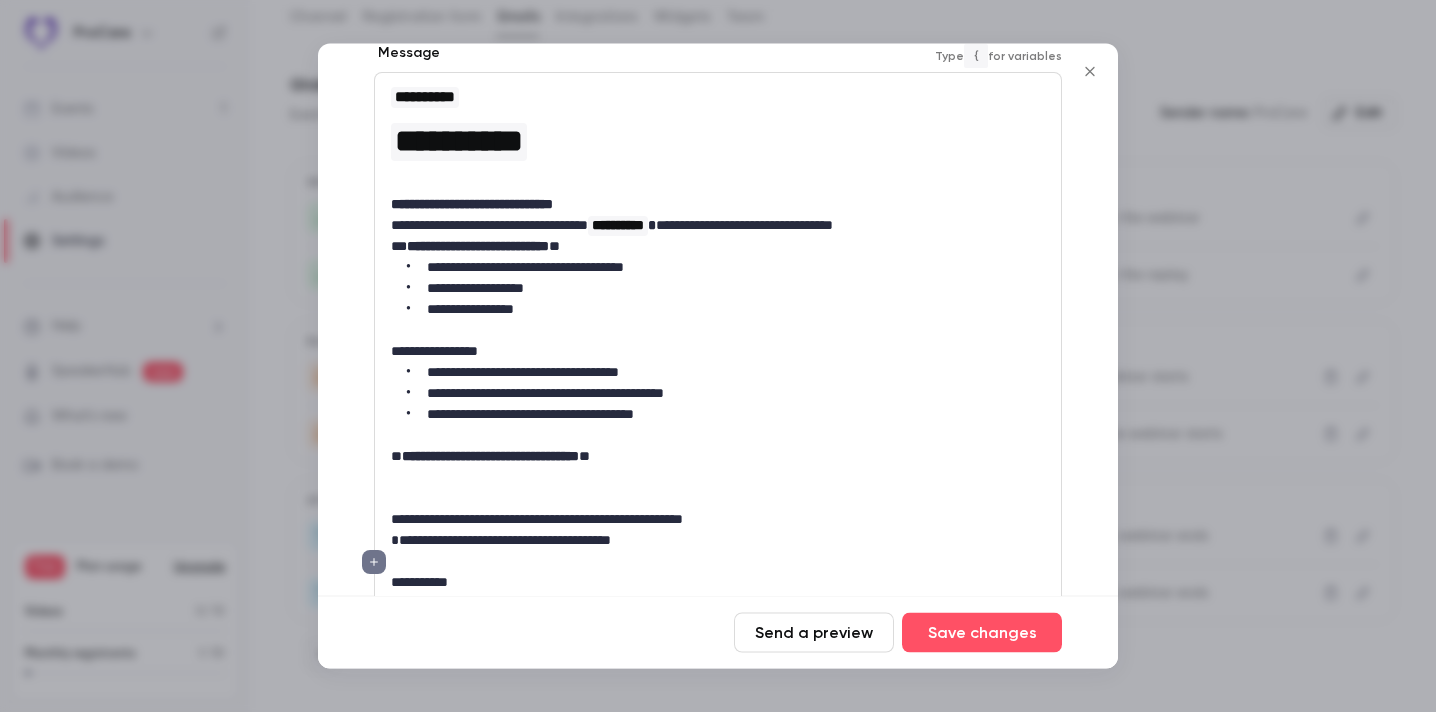 scroll, scrollTop: 491, scrollLeft: 0, axis: vertical 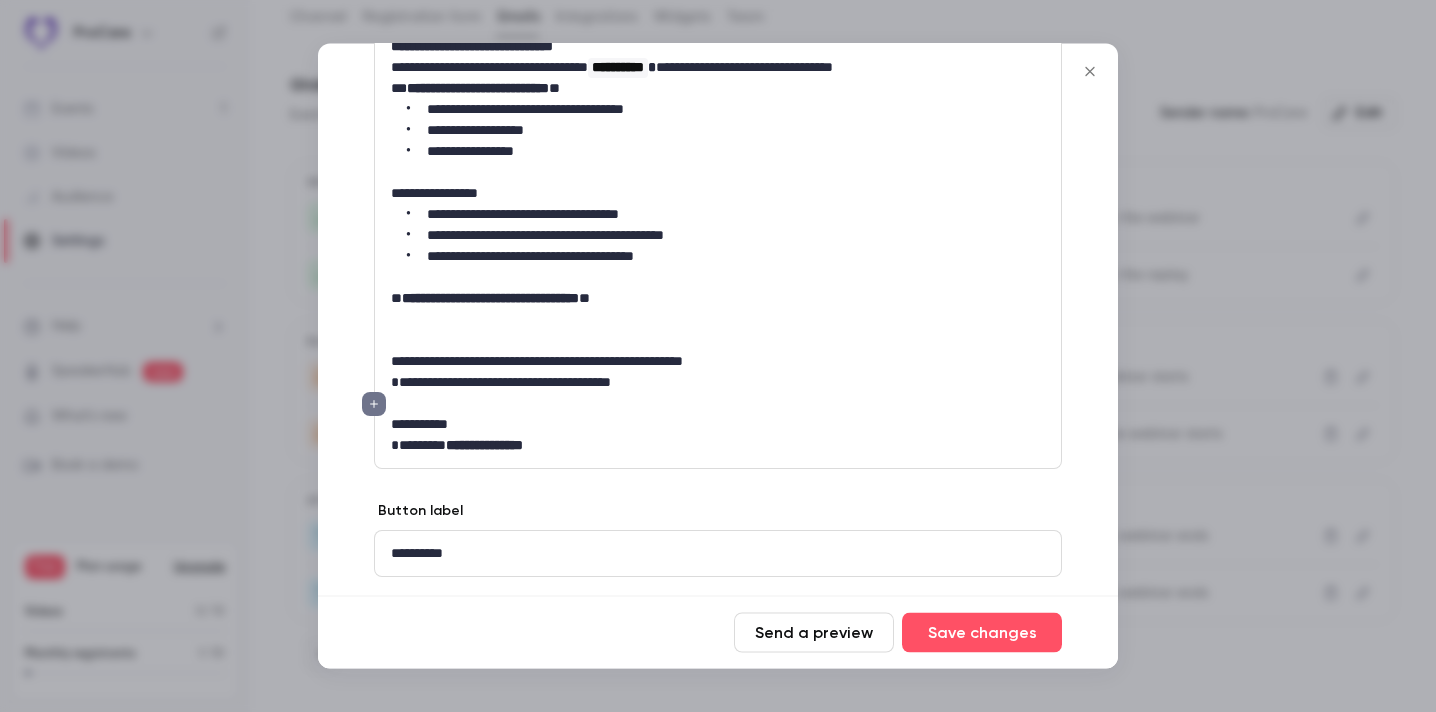 click on "**********" at bounding box center (718, 425) 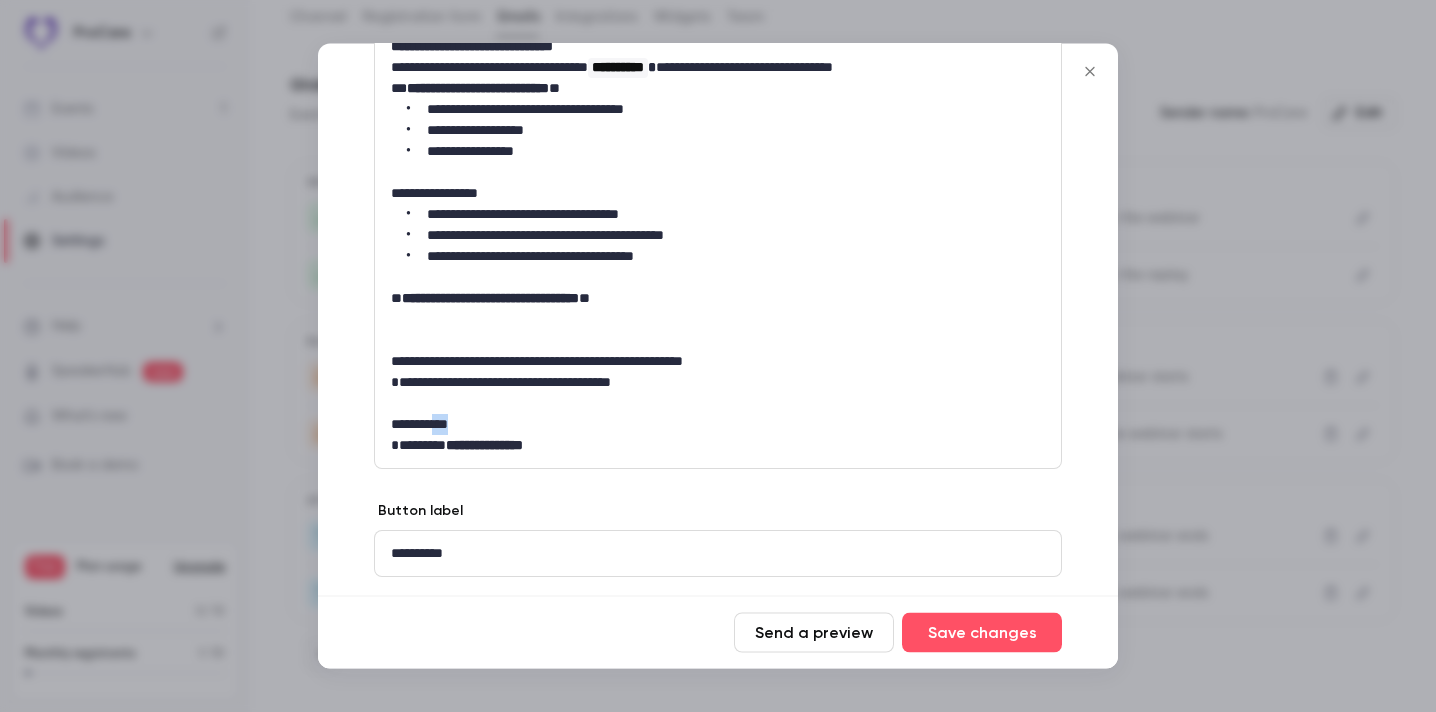 click on "**********" at bounding box center (718, 425) 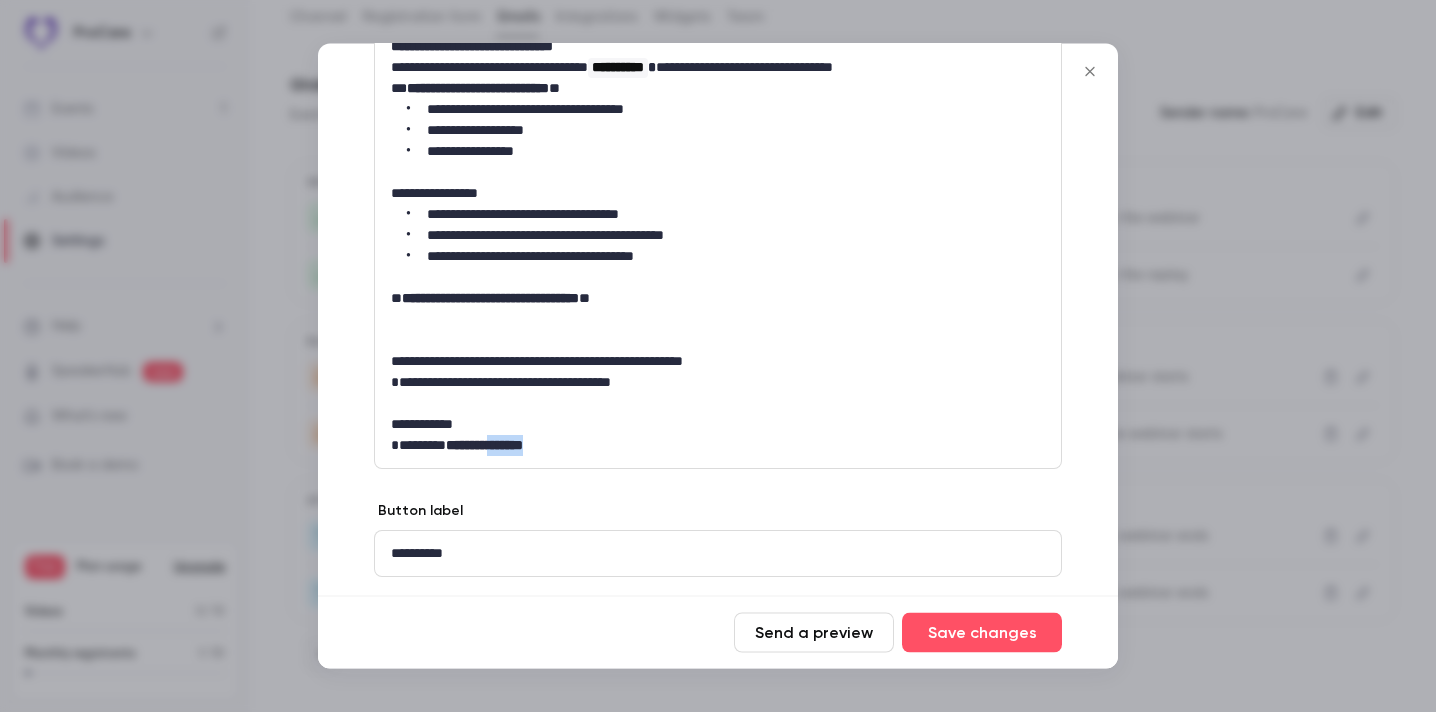 drag, startPoint x: 503, startPoint y: 447, endPoint x: 626, endPoint y: 445, distance: 123.01626 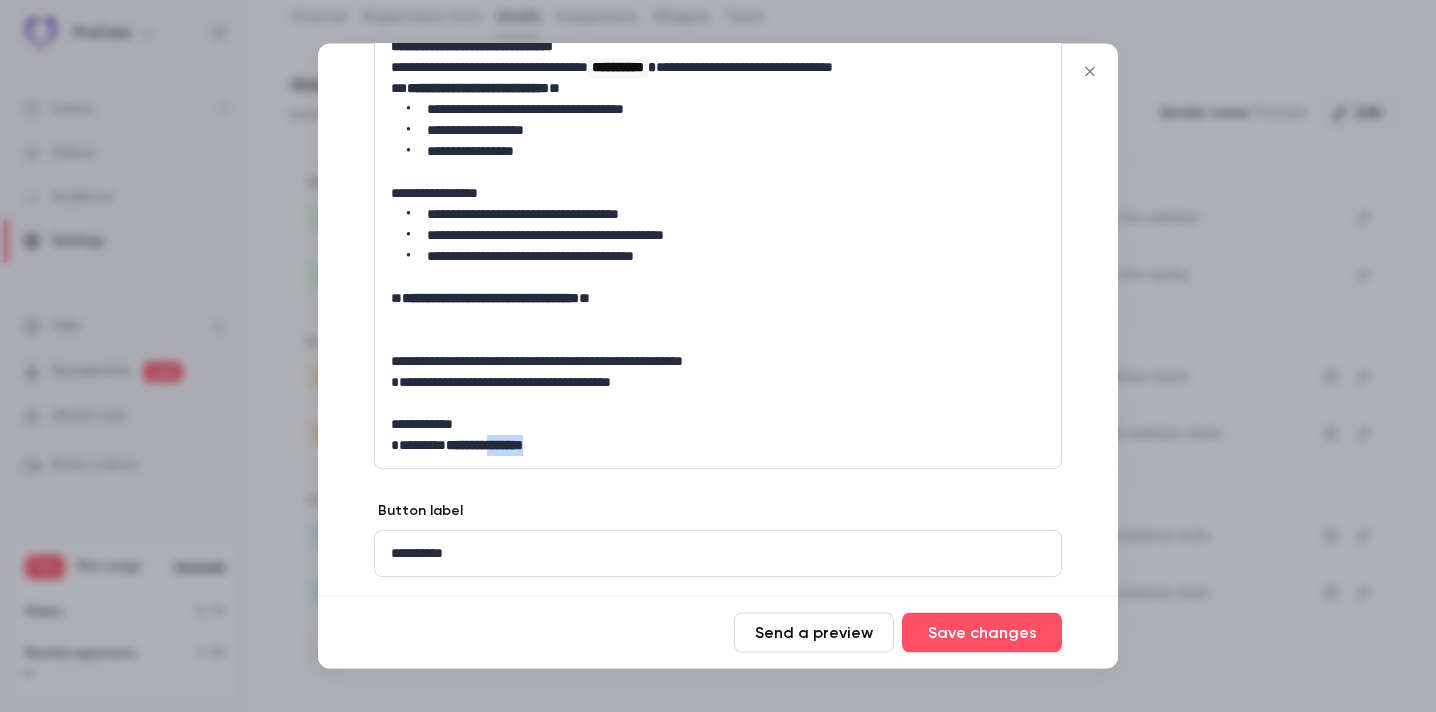 click on "**********" at bounding box center (718, 446) 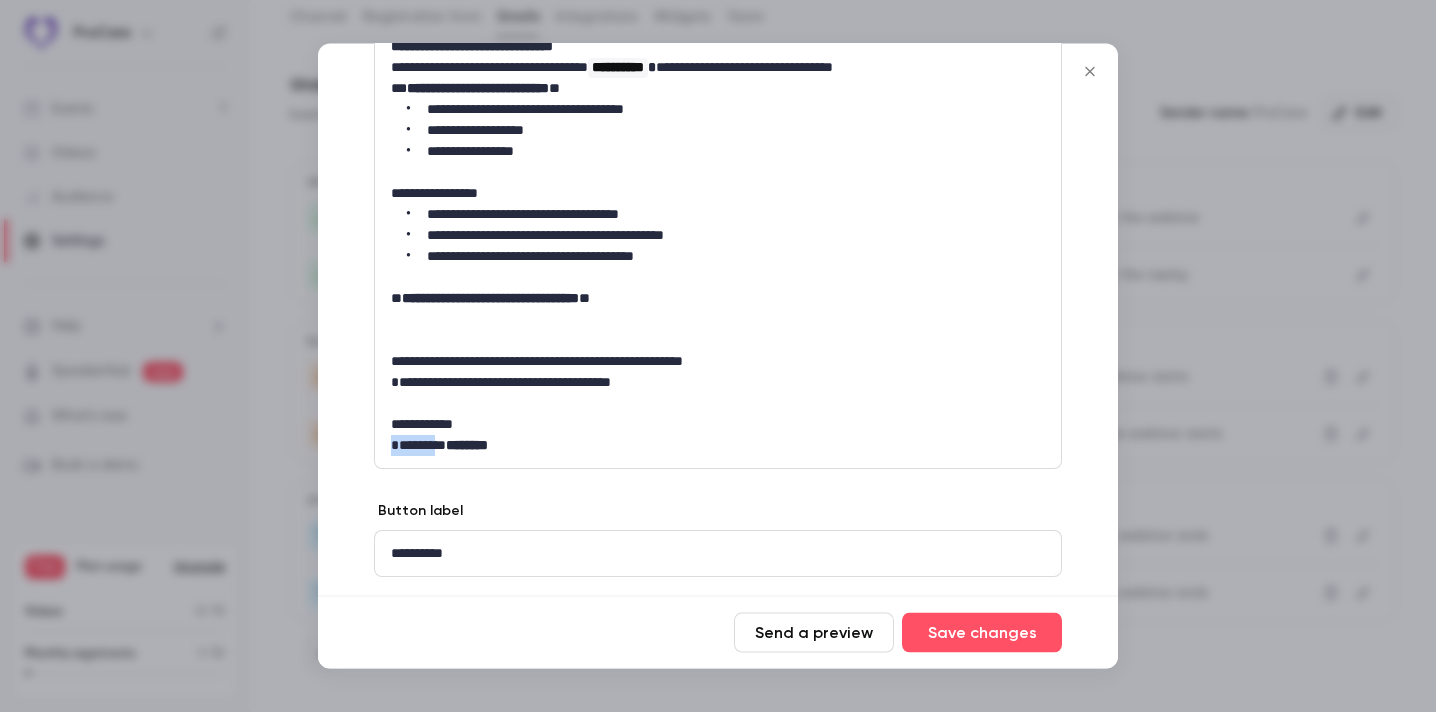 drag, startPoint x: 443, startPoint y: 447, endPoint x: 326, endPoint y: 447, distance: 117 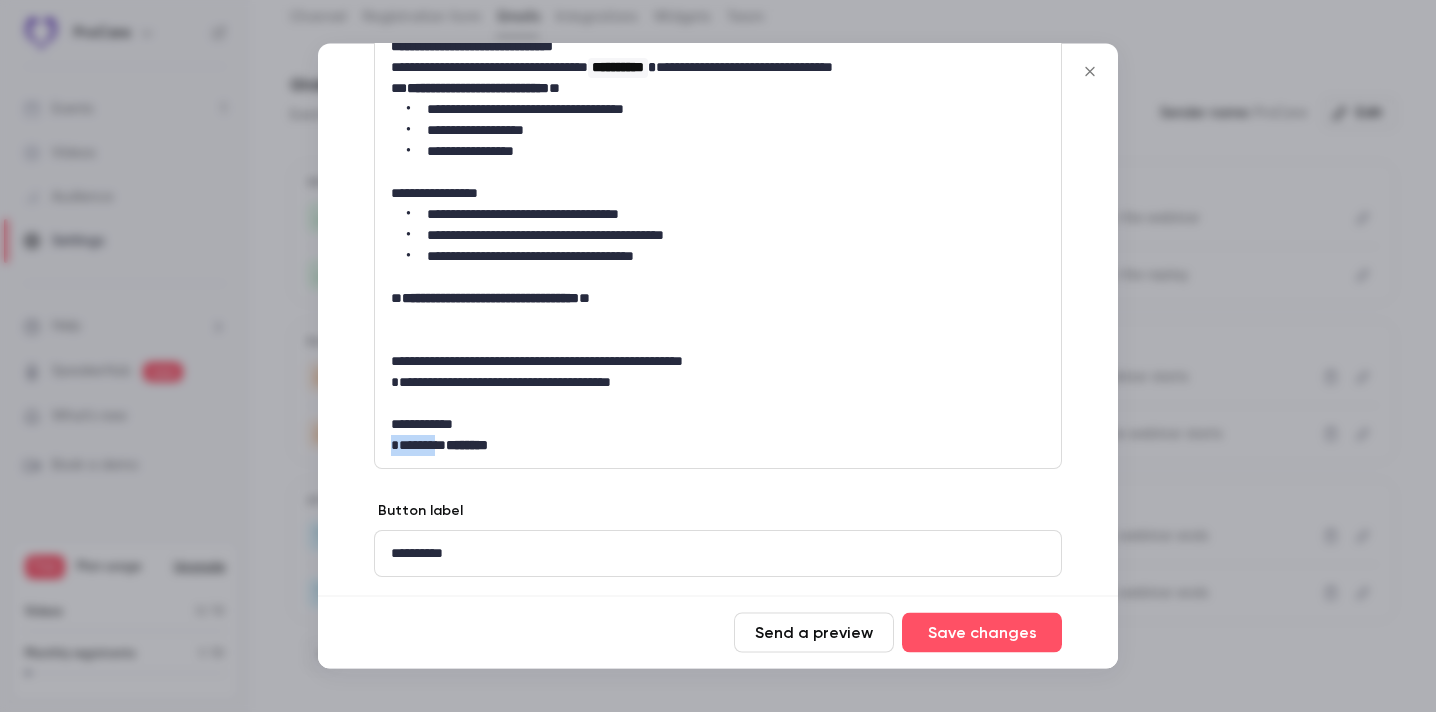 click on "**********" at bounding box center [718, 161] 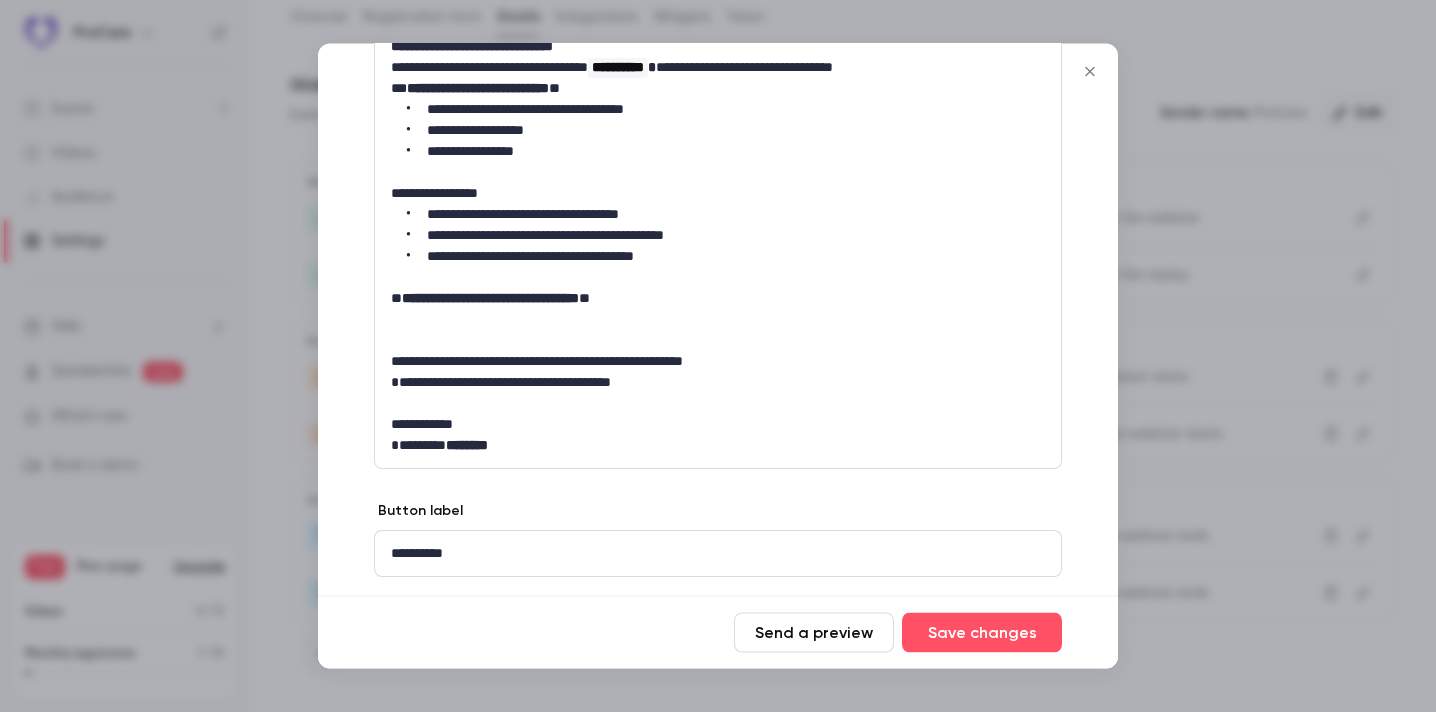 click on "**********" at bounding box center (718, 192) 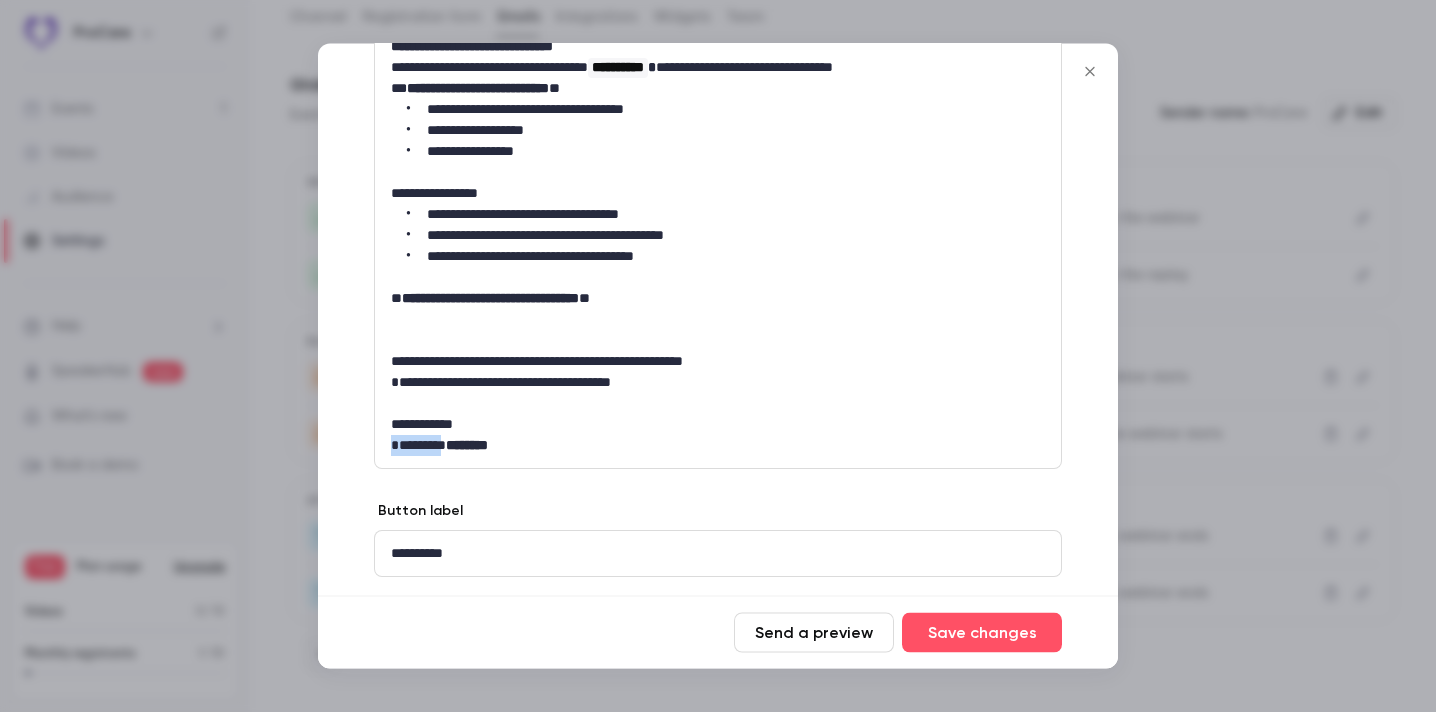 drag, startPoint x: 447, startPoint y: 447, endPoint x: 352, endPoint y: 446, distance: 95.005264 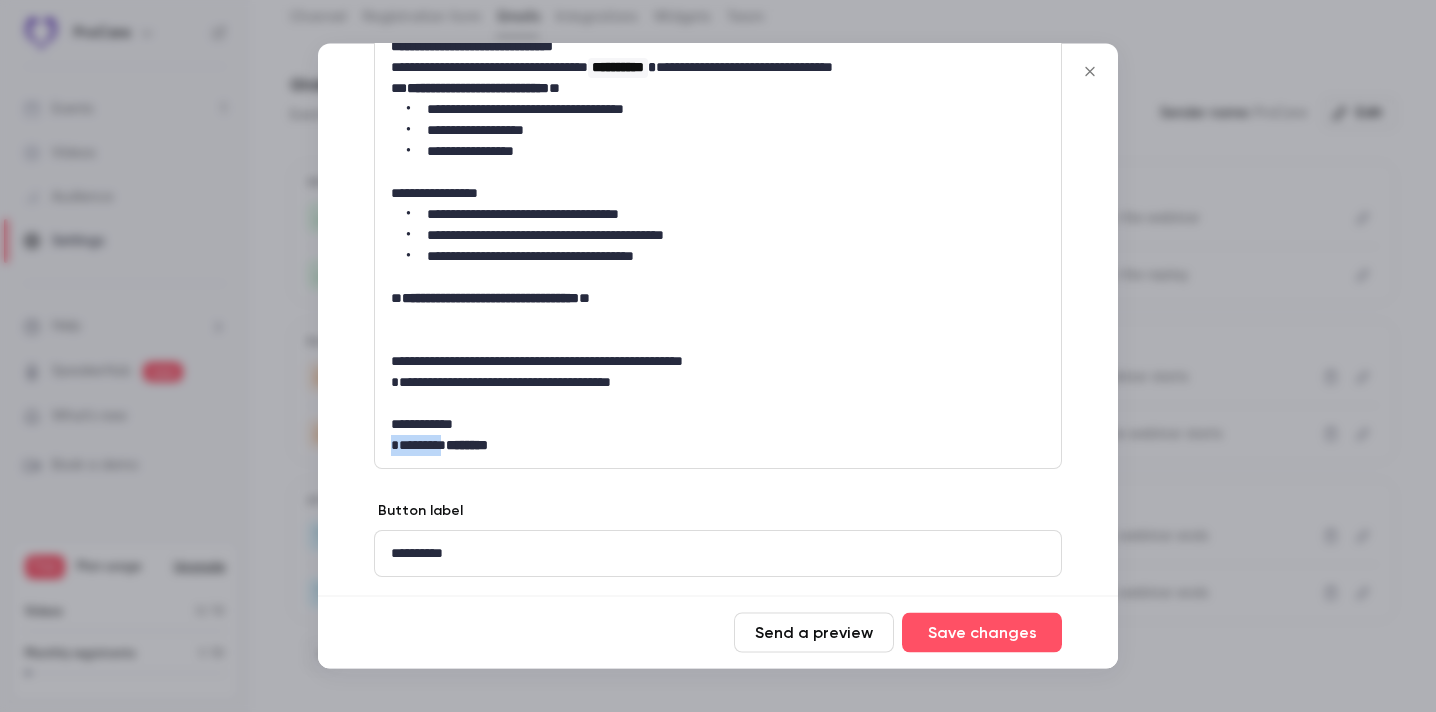 click on "**********" at bounding box center [718, 161] 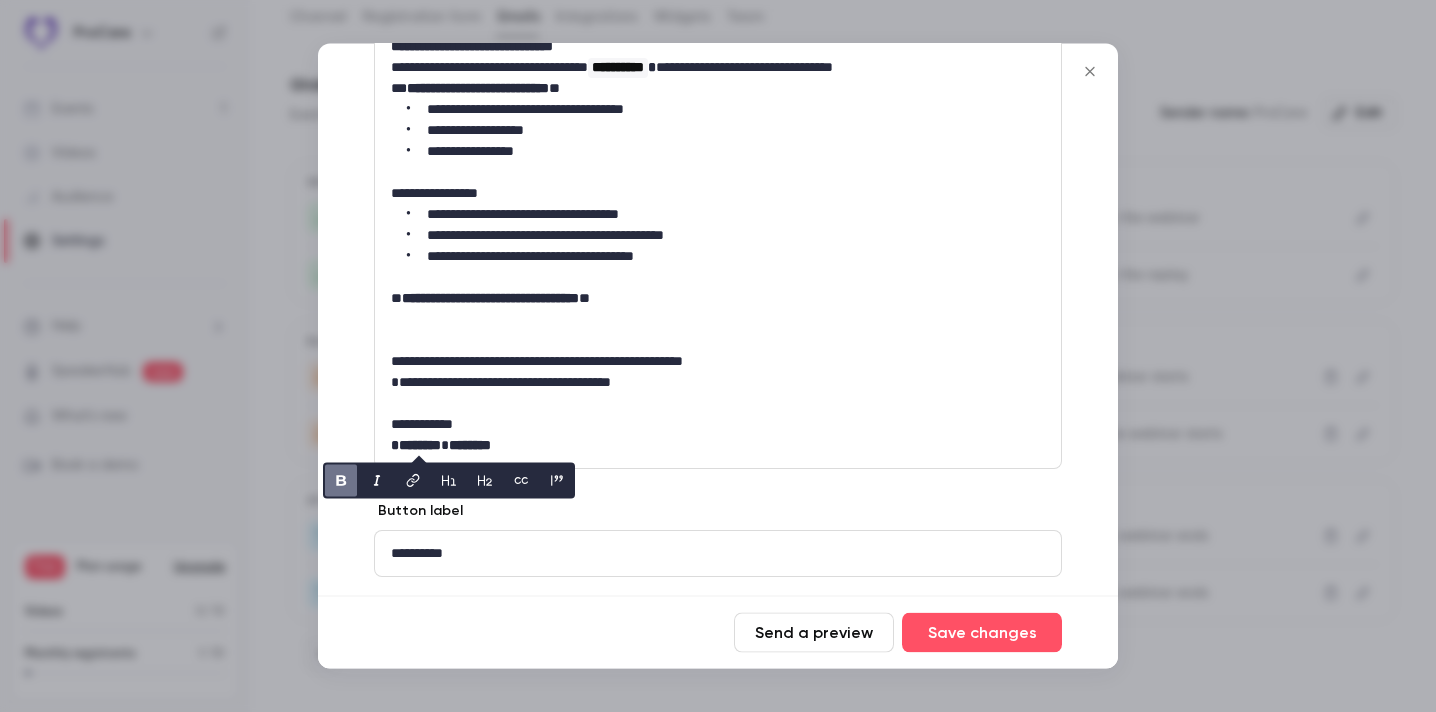 click on "**********" at bounding box center (718, 425) 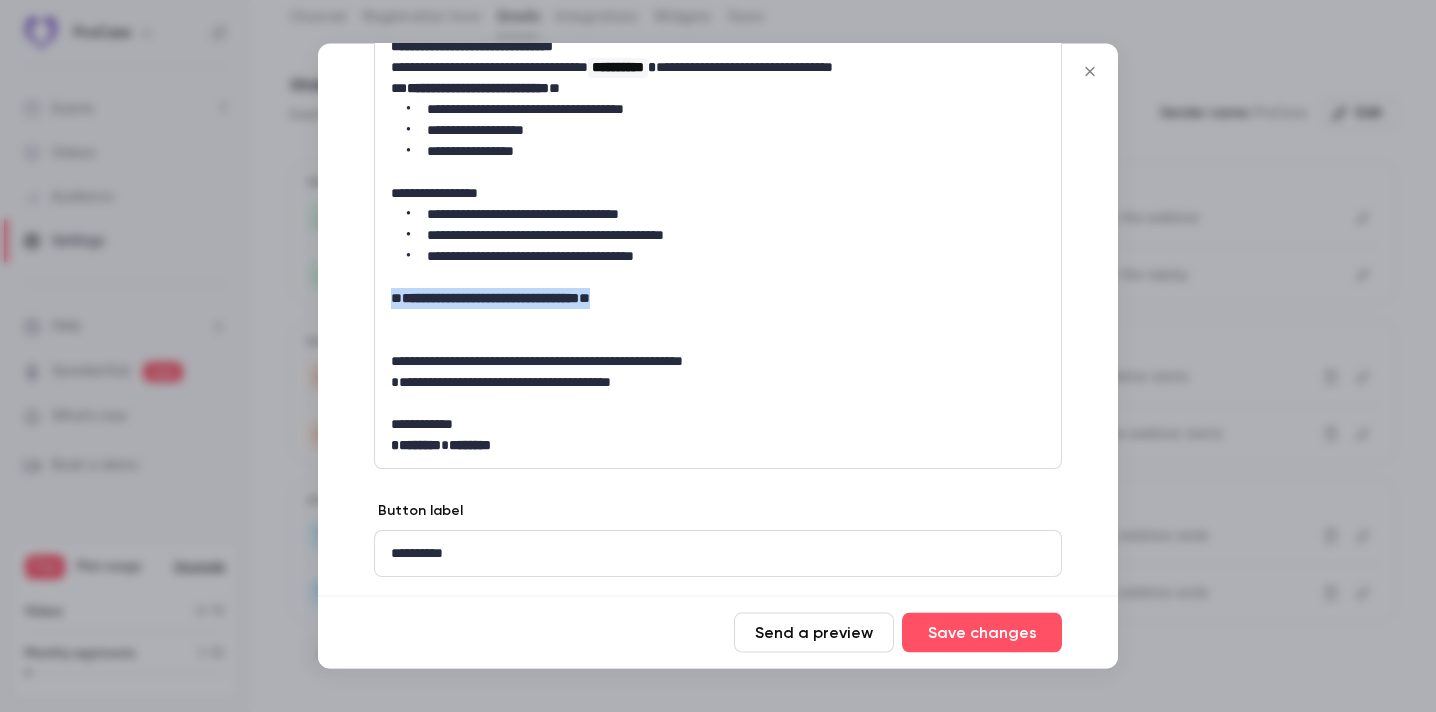 drag, startPoint x: 658, startPoint y: 305, endPoint x: 368, endPoint y: 302, distance: 290.0155 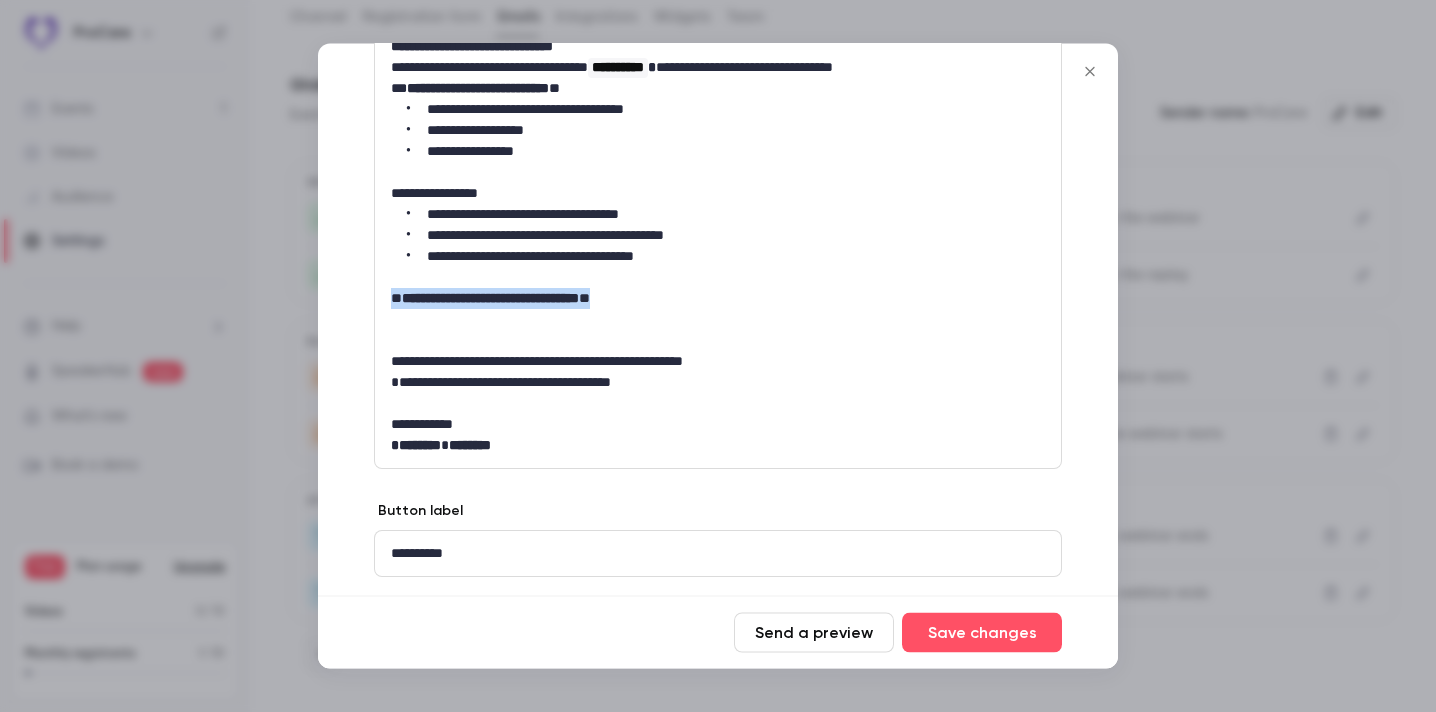 click on "**********" at bounding box center (718, 161) 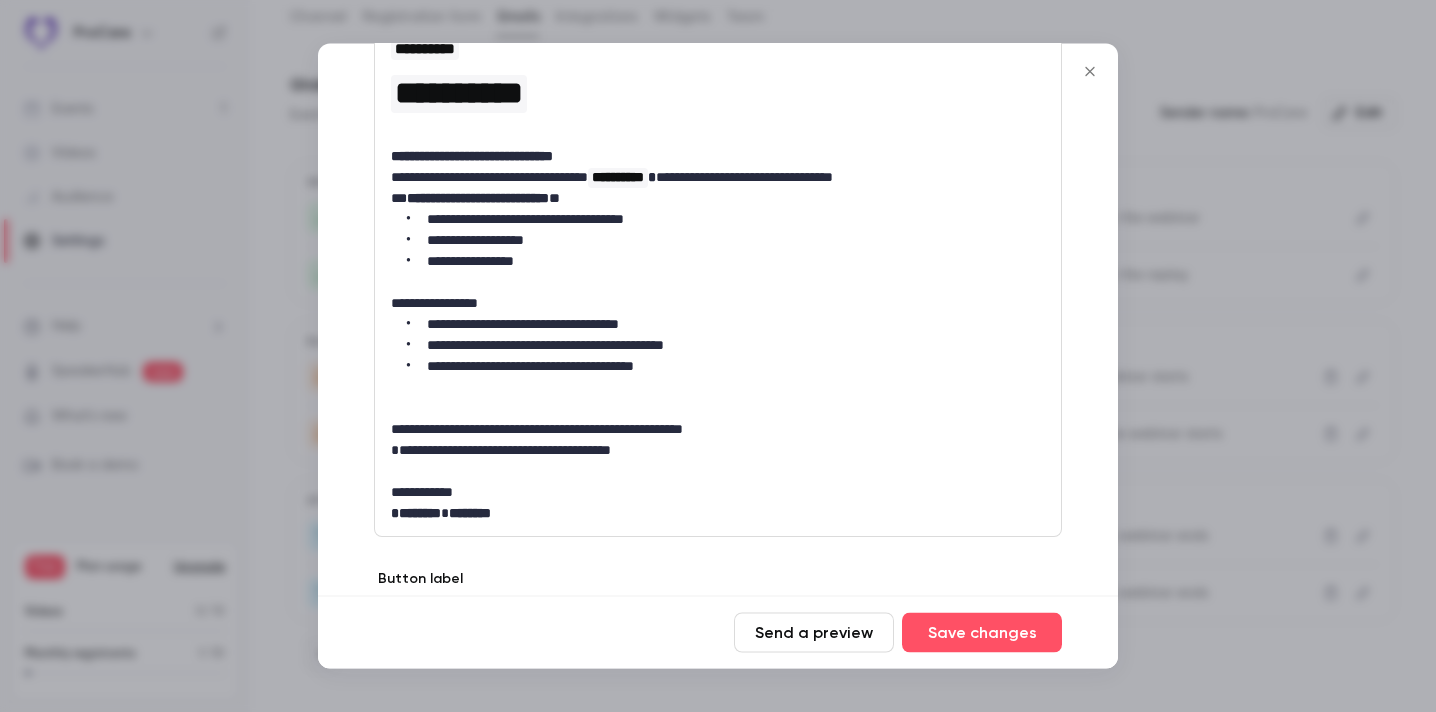 scroll, scrollTop: 336, scrollLeft: 0, axis: vertical 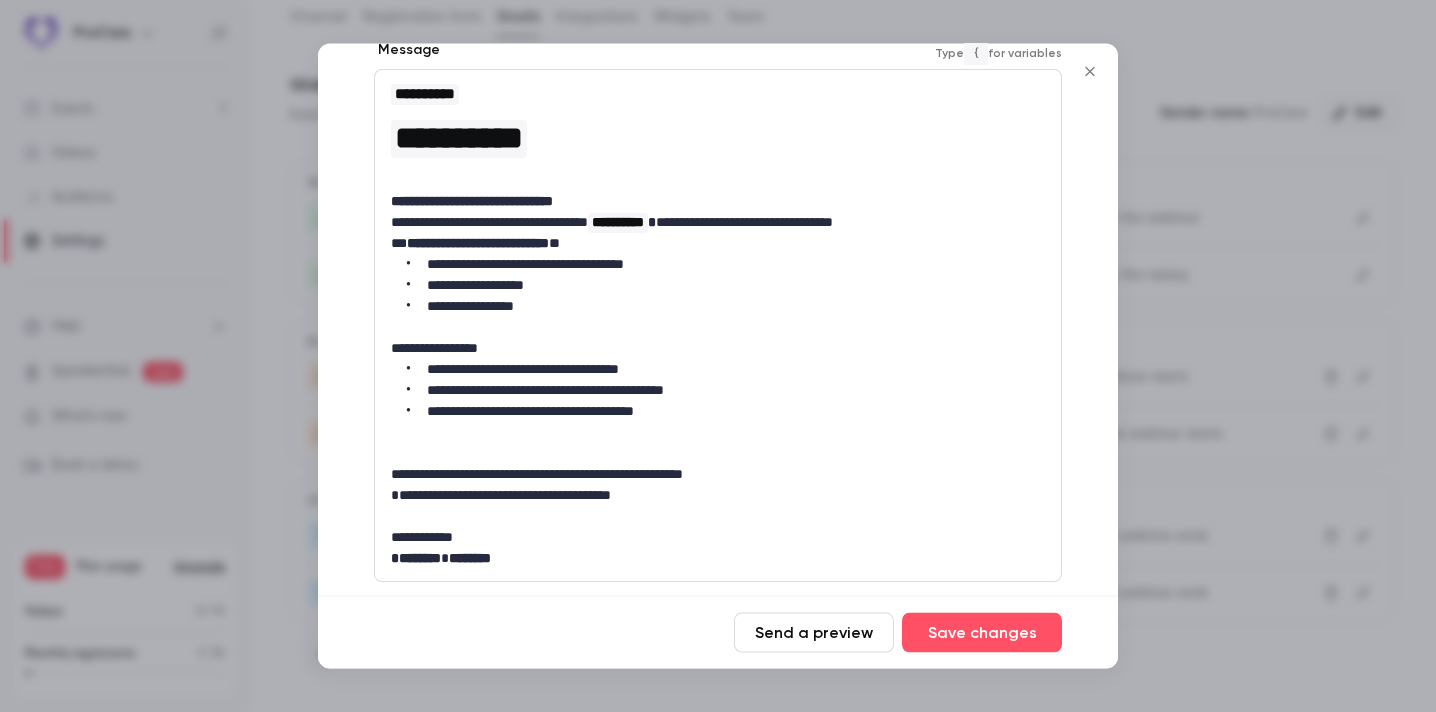 click on "**********" at bounding box center [718, 223] 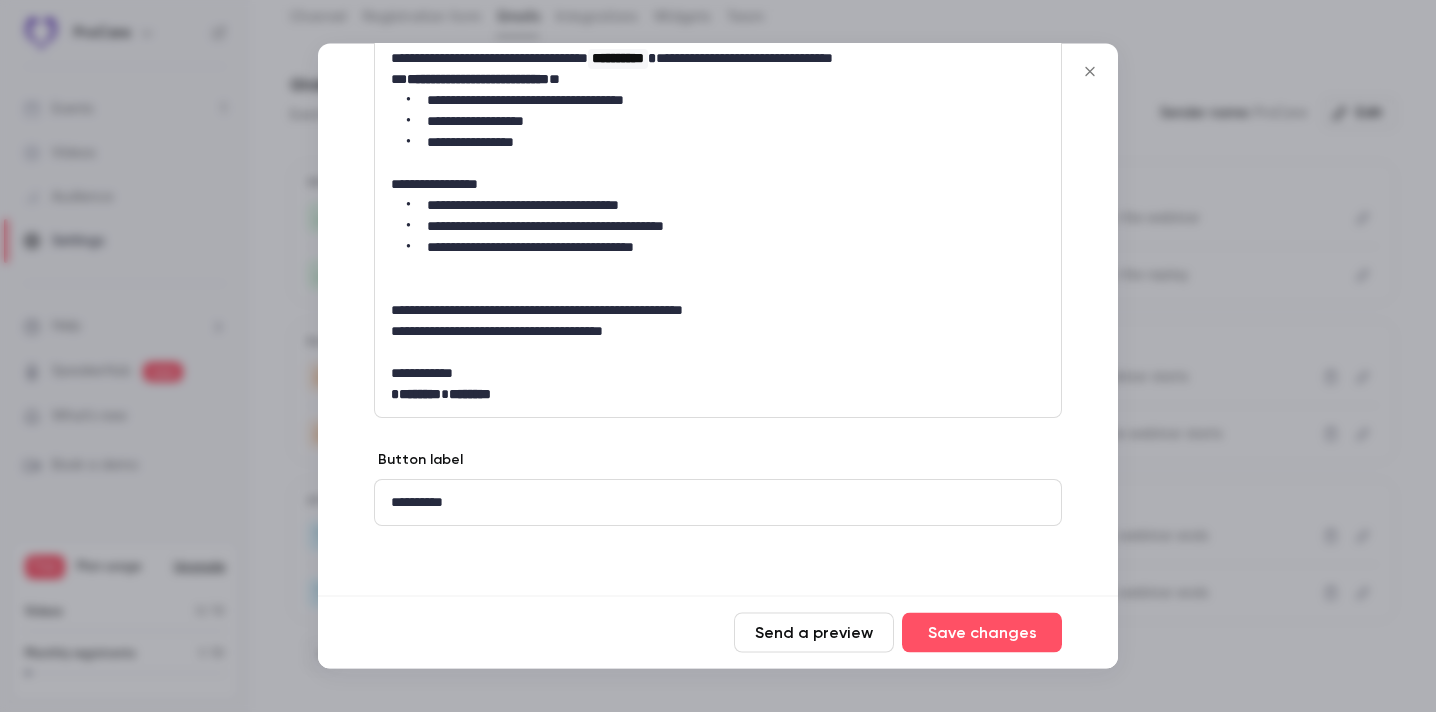 scroll, scrollTop: 524, scrollLeft: 0, axis: vertical 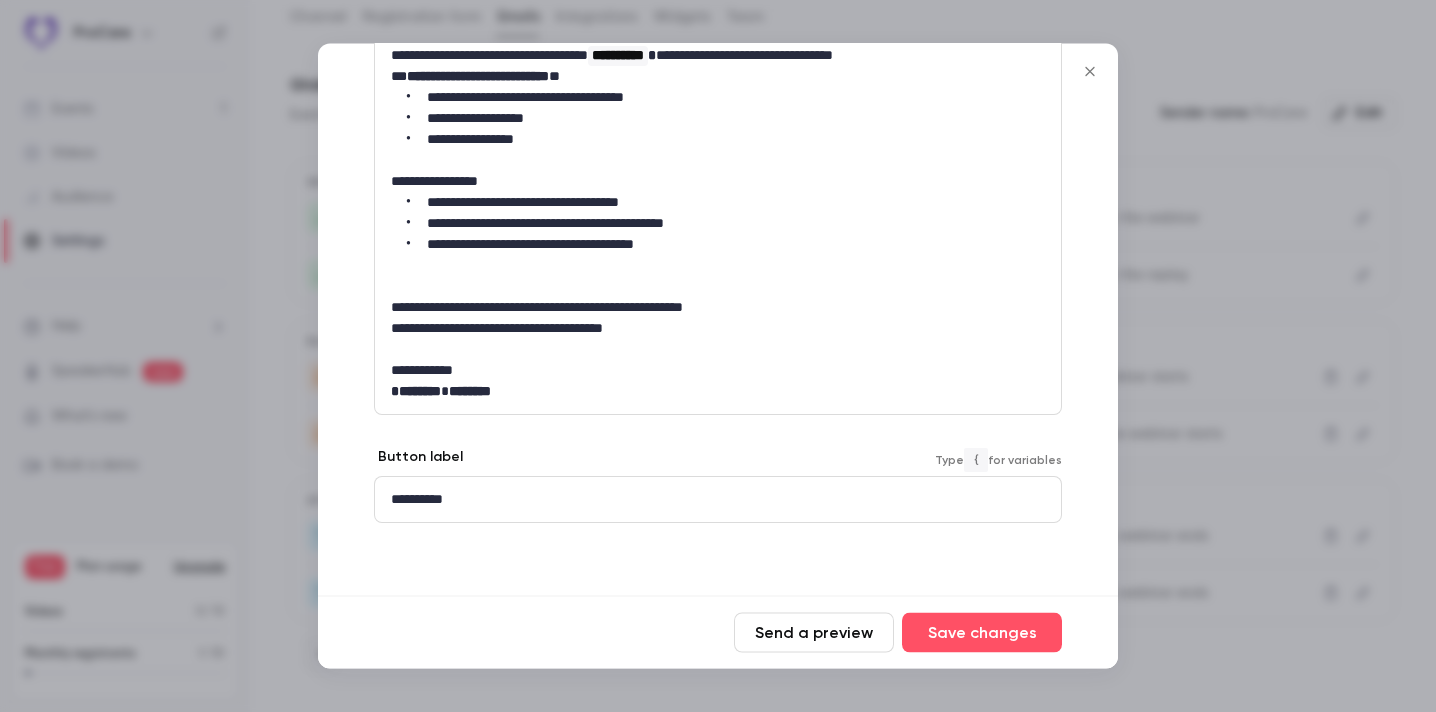 click on "**********" at bounding box center [718, 500] 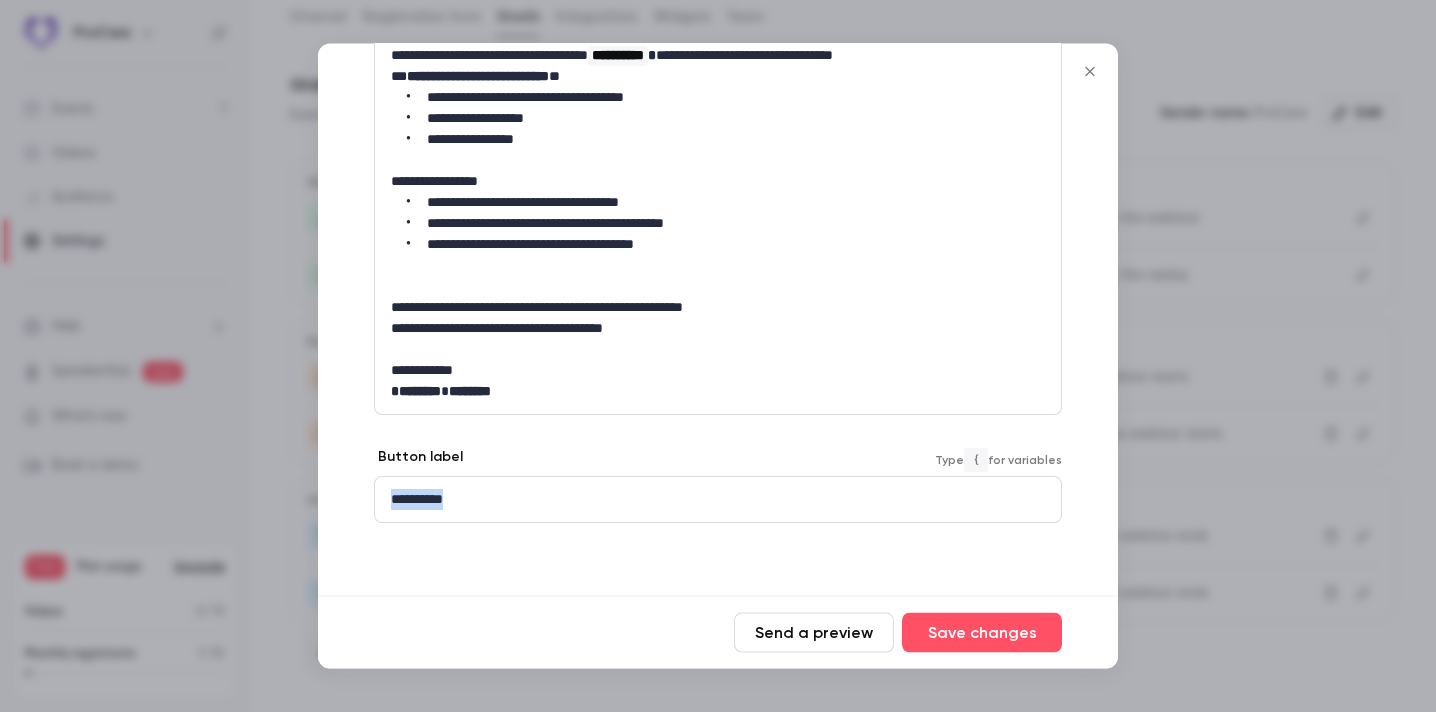 click on "**********" at bounding box center (718, 500) 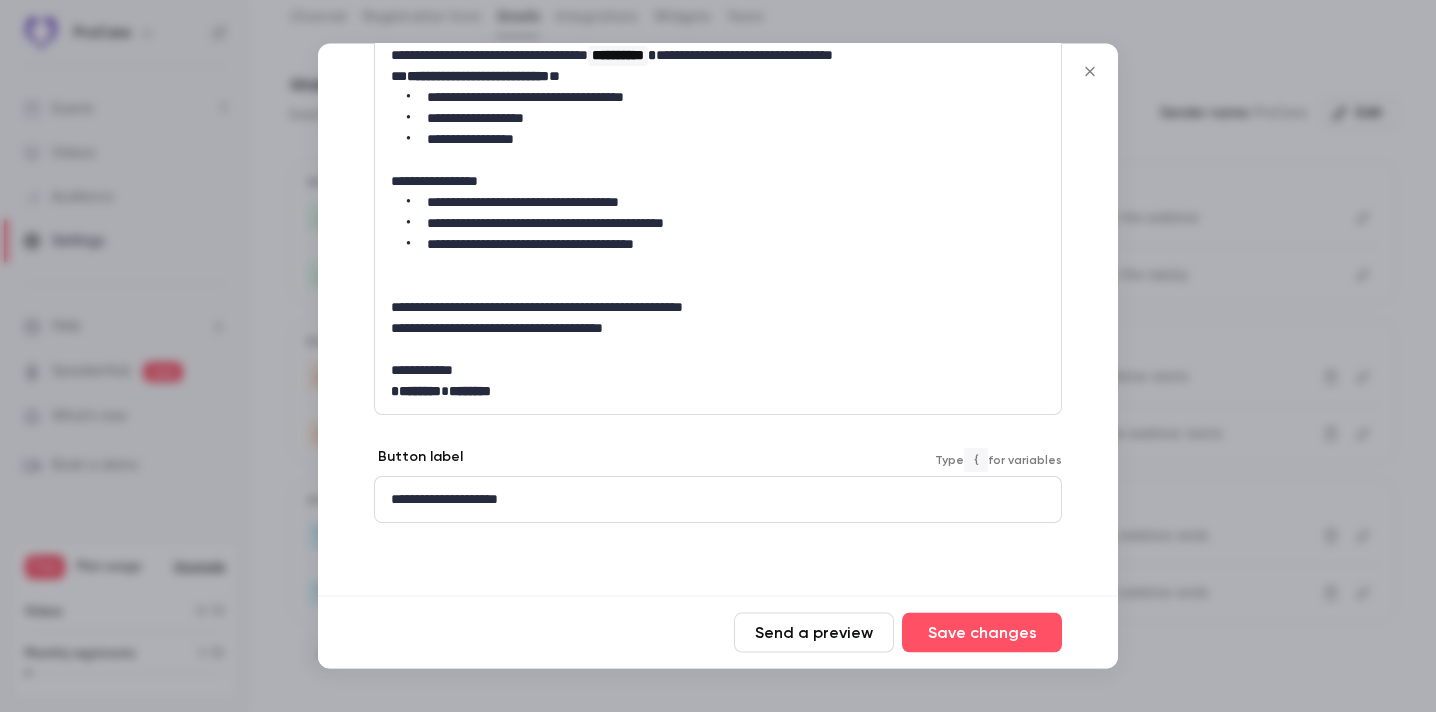 scroll, scrollTop: 0, scrollLeft: 0, axis: both 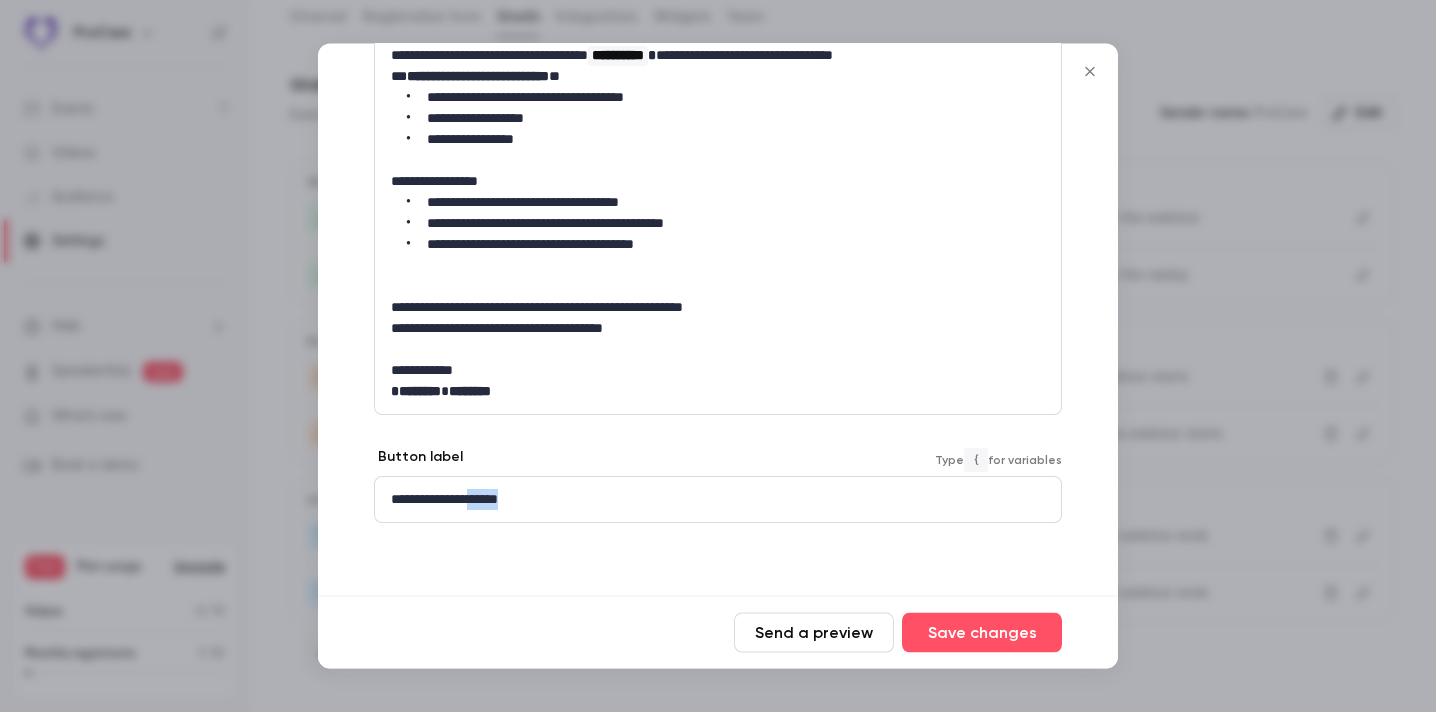 drag, startPoint x: 497, startPoint y: 500, endPoint x: 670, endPoint y: 504, distance: 173.04623 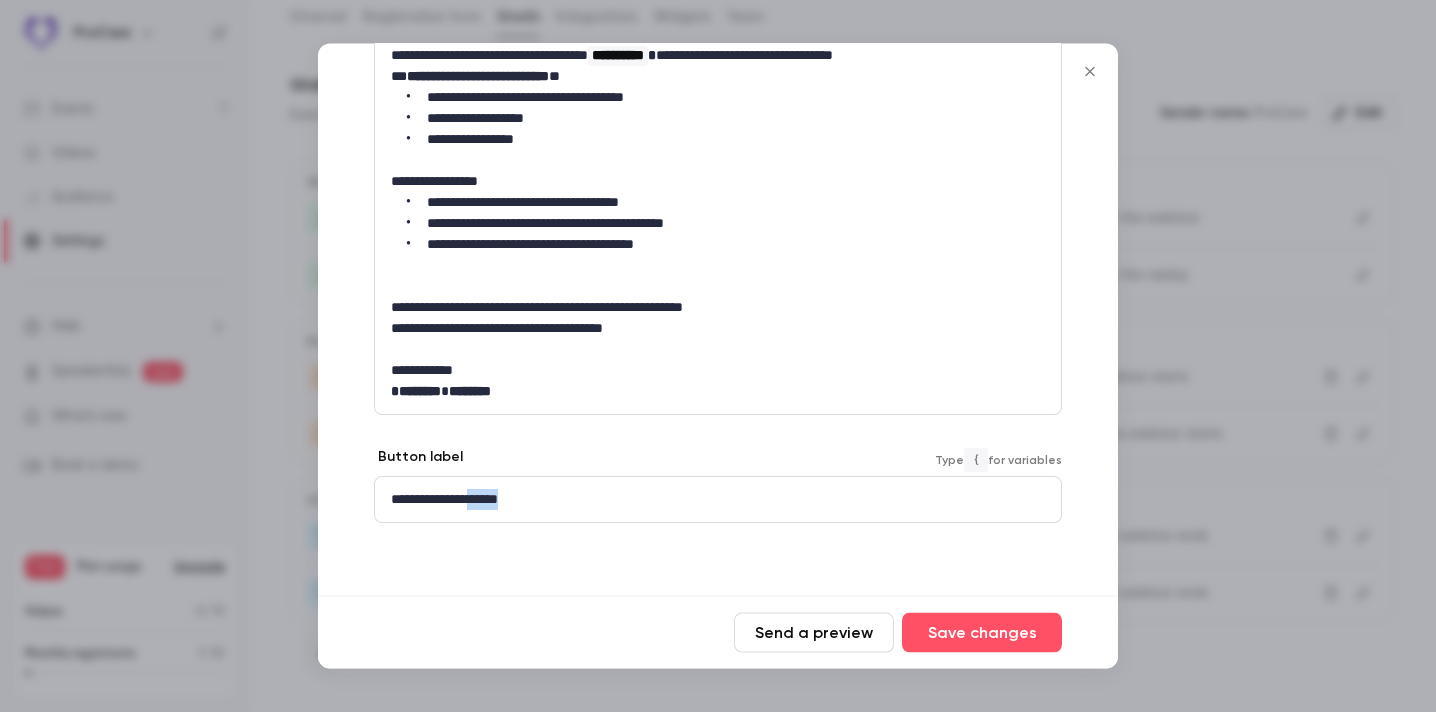 click on "**********" at bounding box center (718, 500) 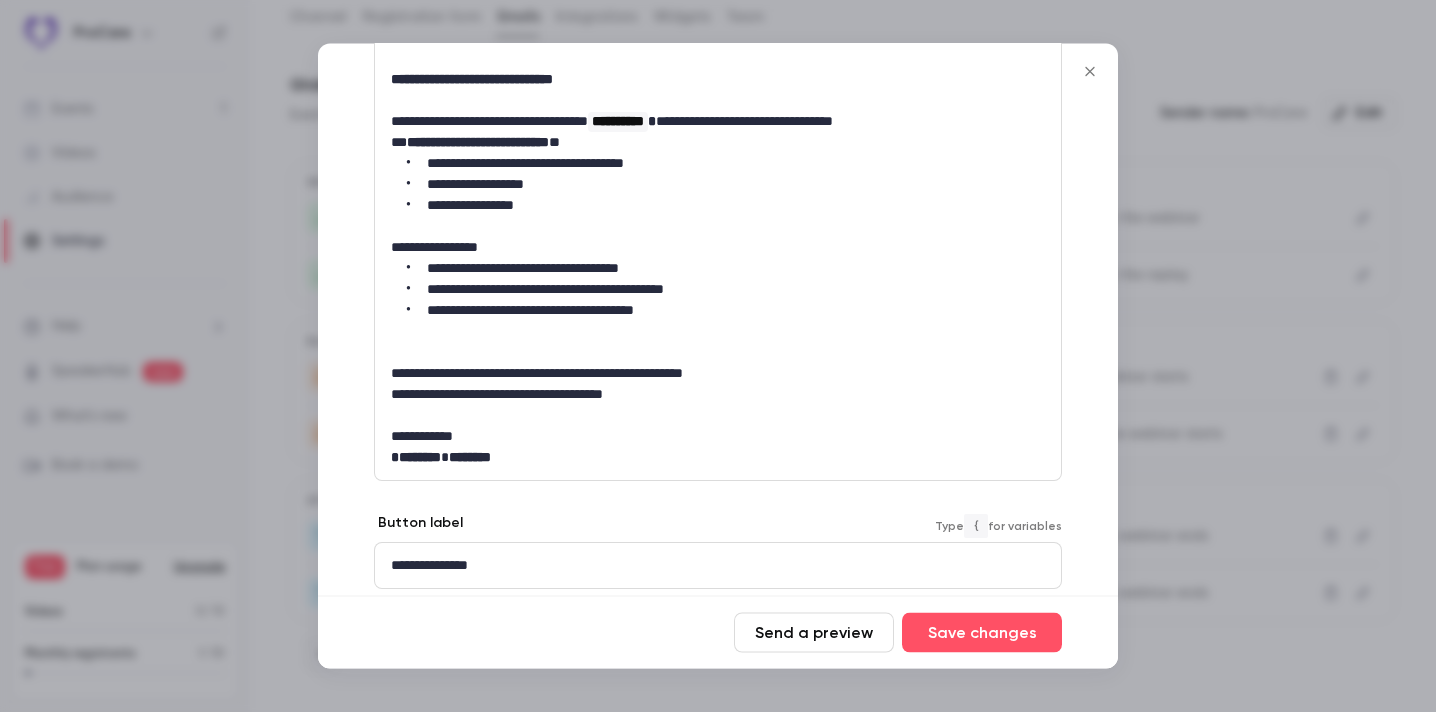 scroll, scrollTop: 460, scrollLeft: 0, axis: vertical 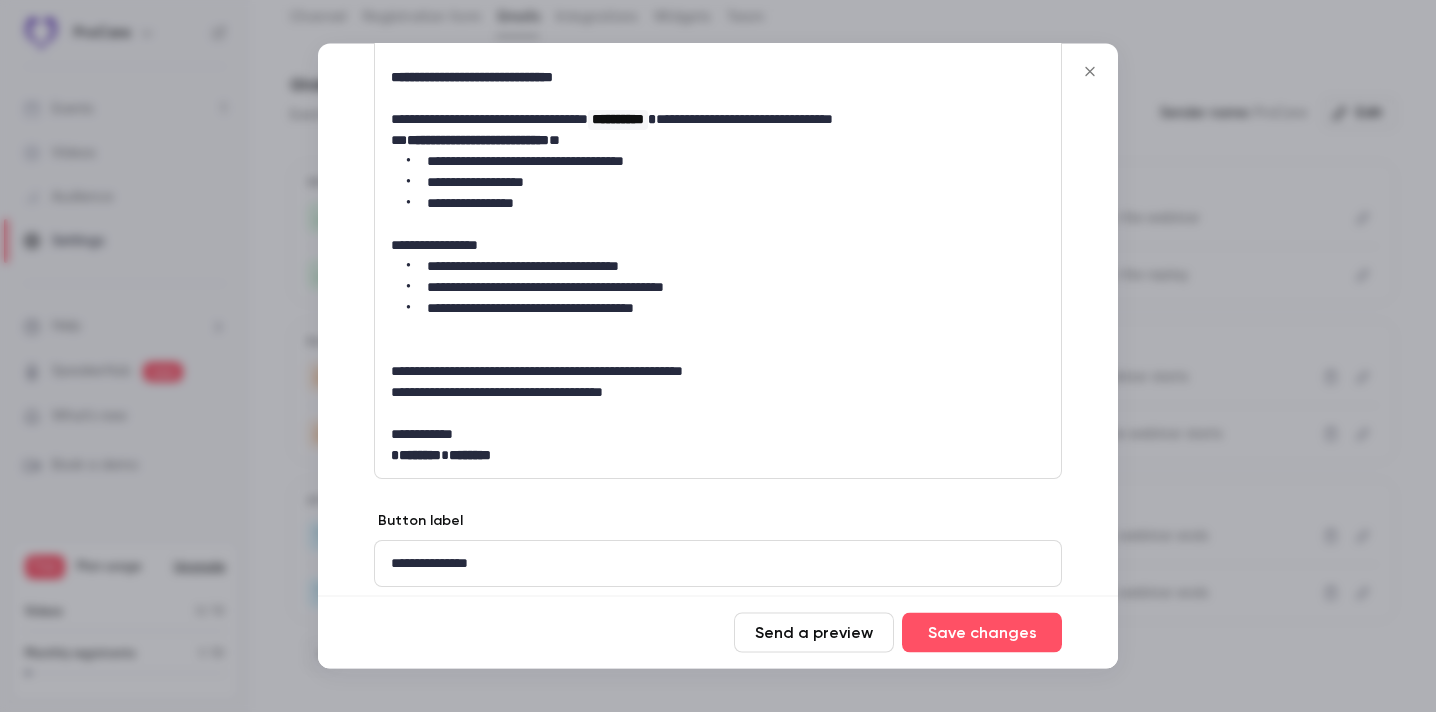 click on "Send a preview" at bounding box center (814, 633) 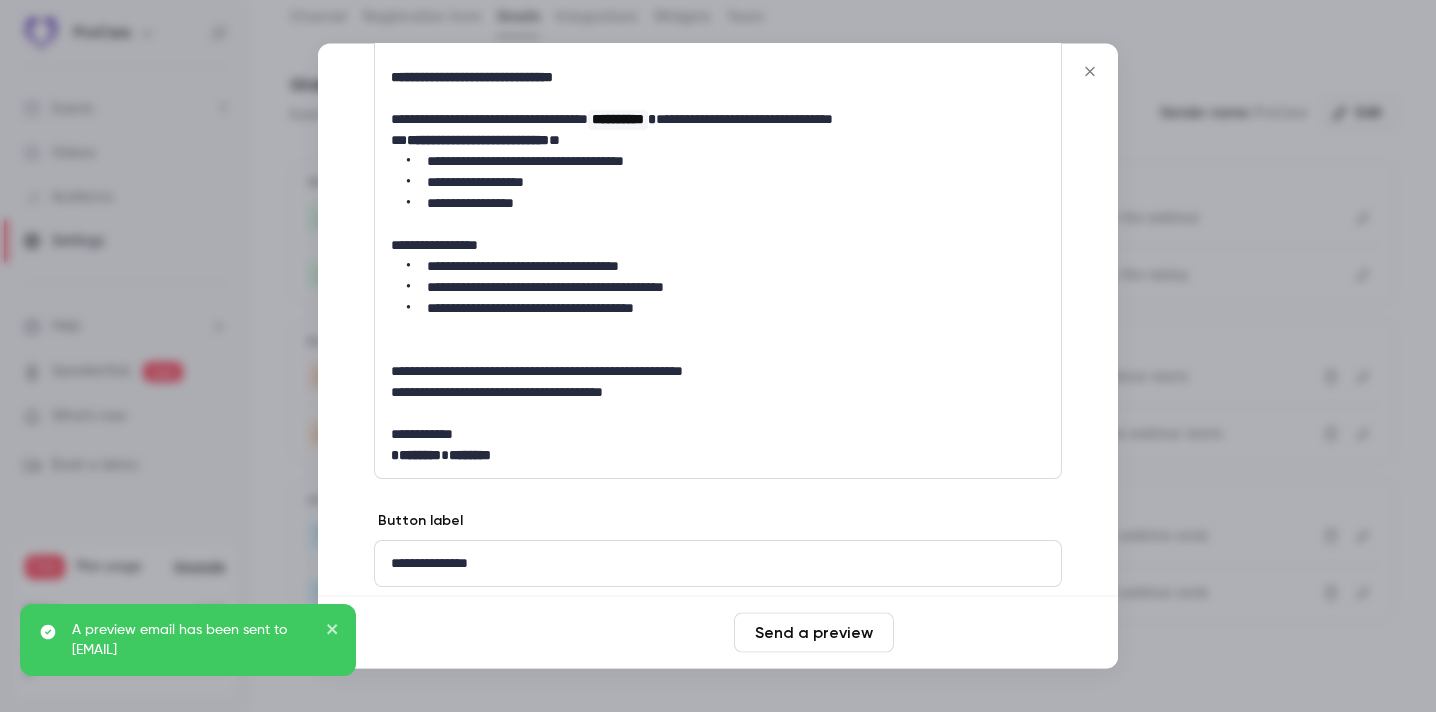 click on "Save changes" at bounding box center (982, 633) 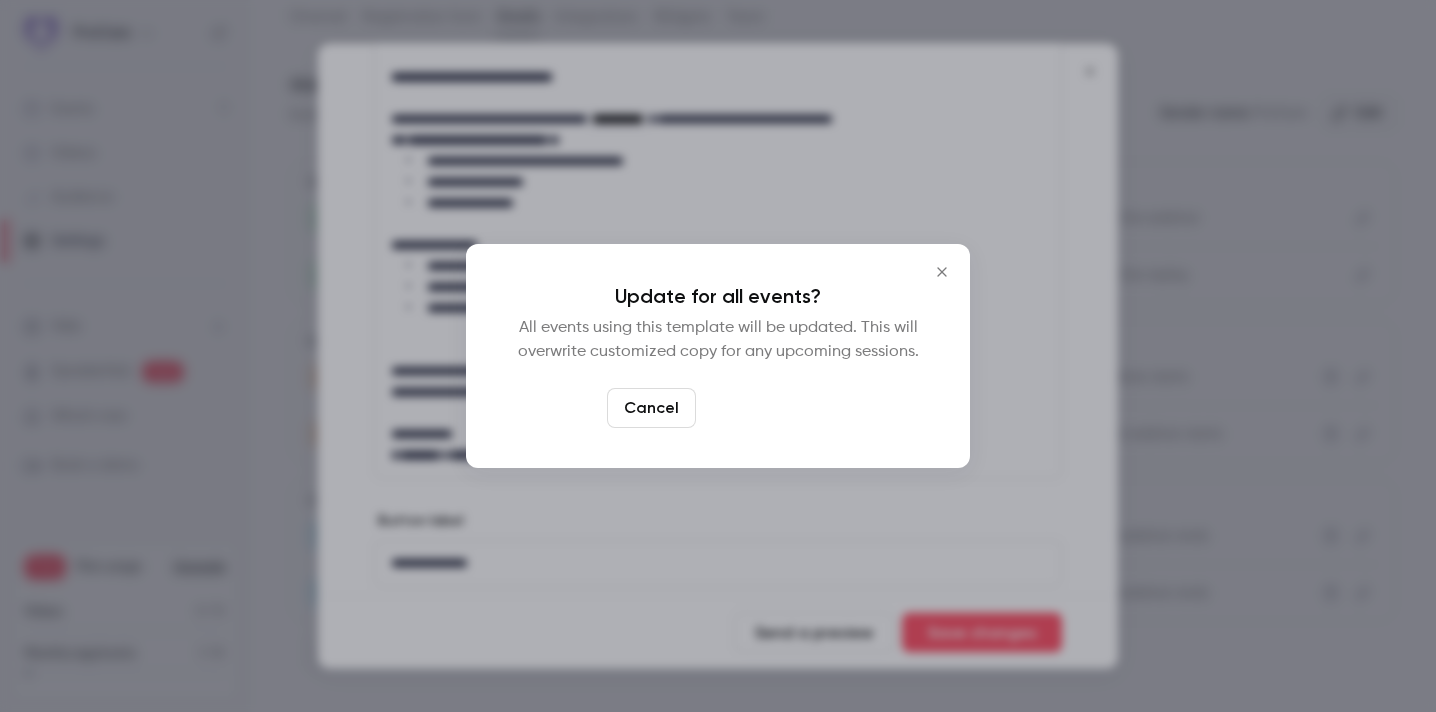 click on "Yes, update" at bounding box center [767, 408] 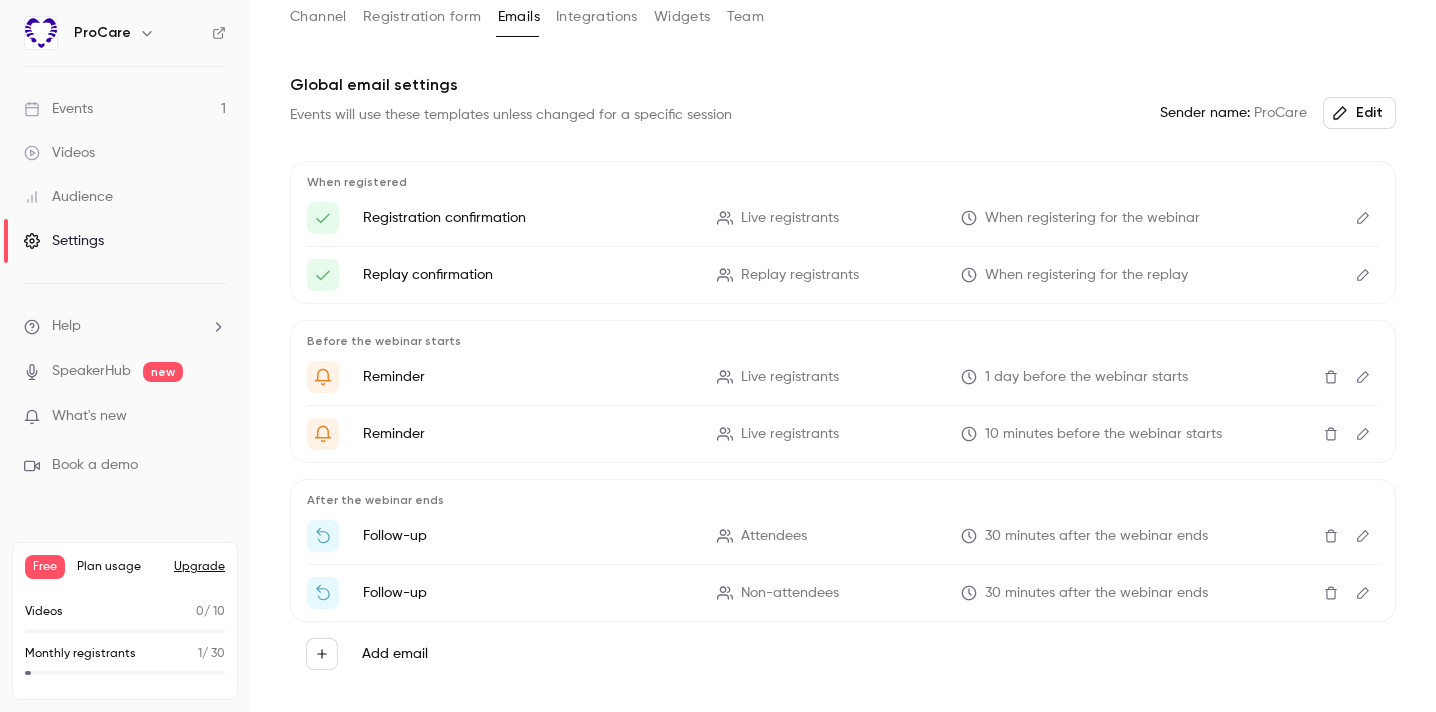 click 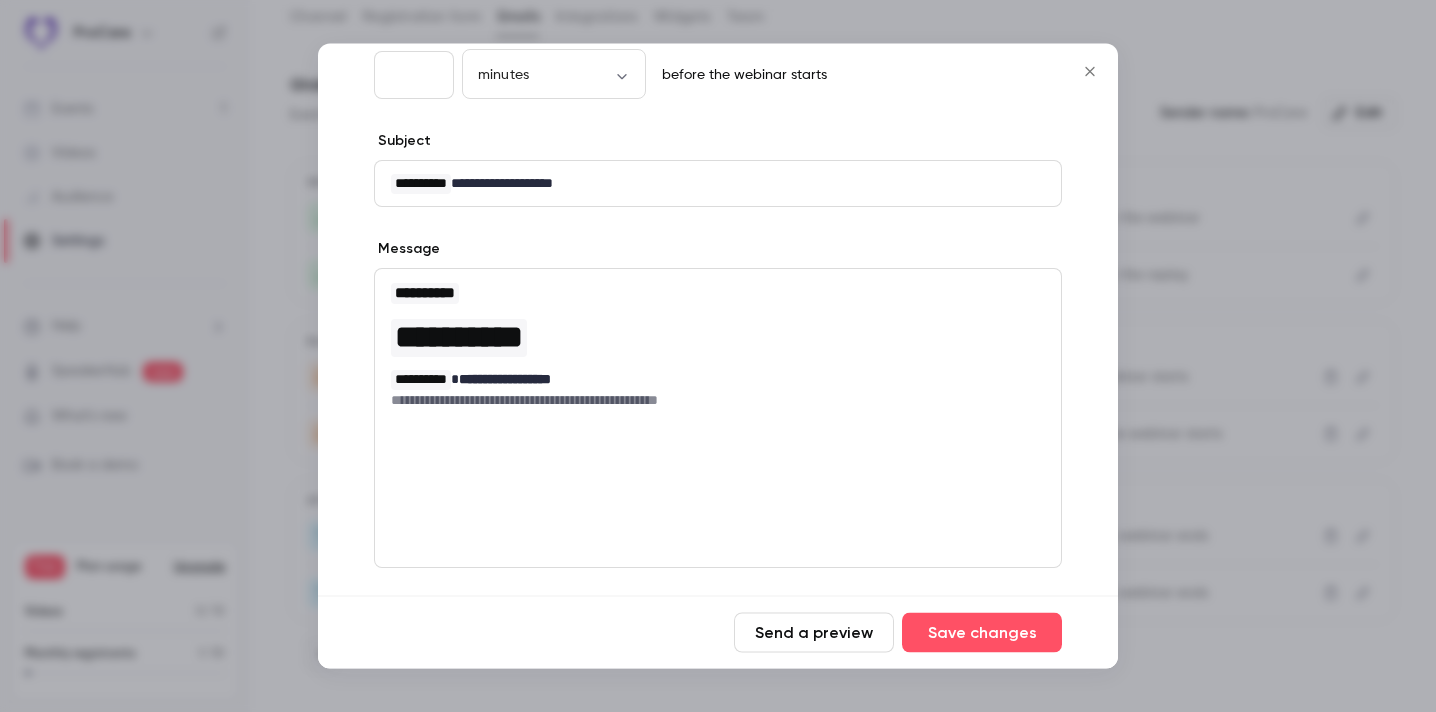 scroll, scrollTop: 149, scrollLeft: 0, axis: vertical 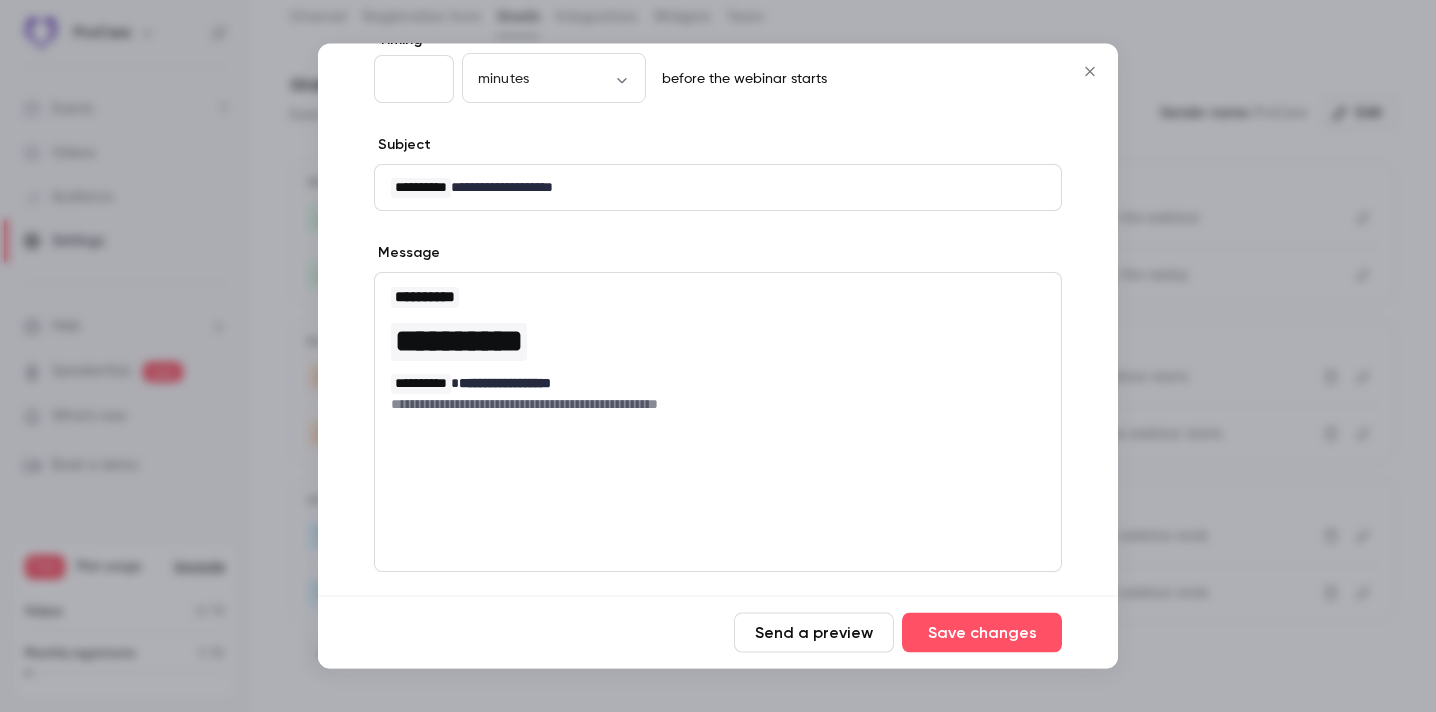 click on "**********" at bounding box center (718, 188) 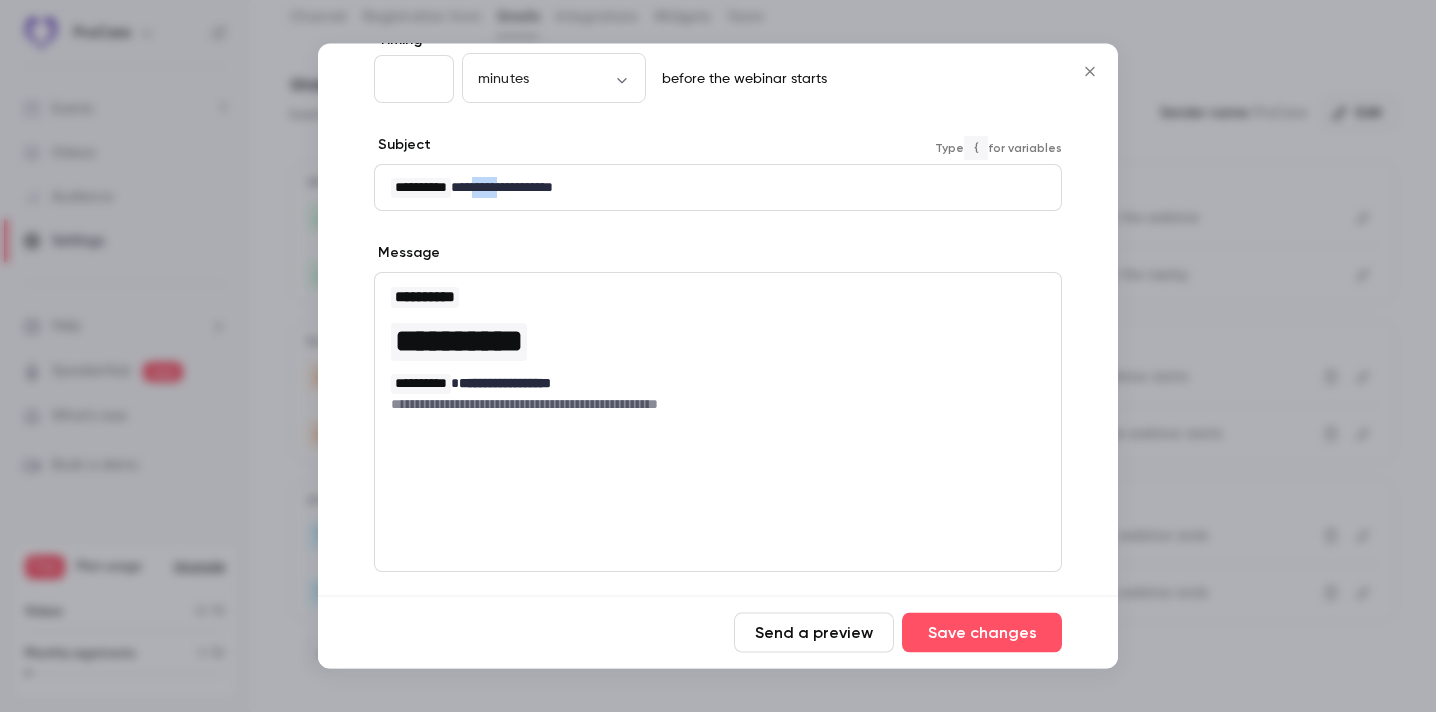 click on "**********" at bounding box center [718, 188] 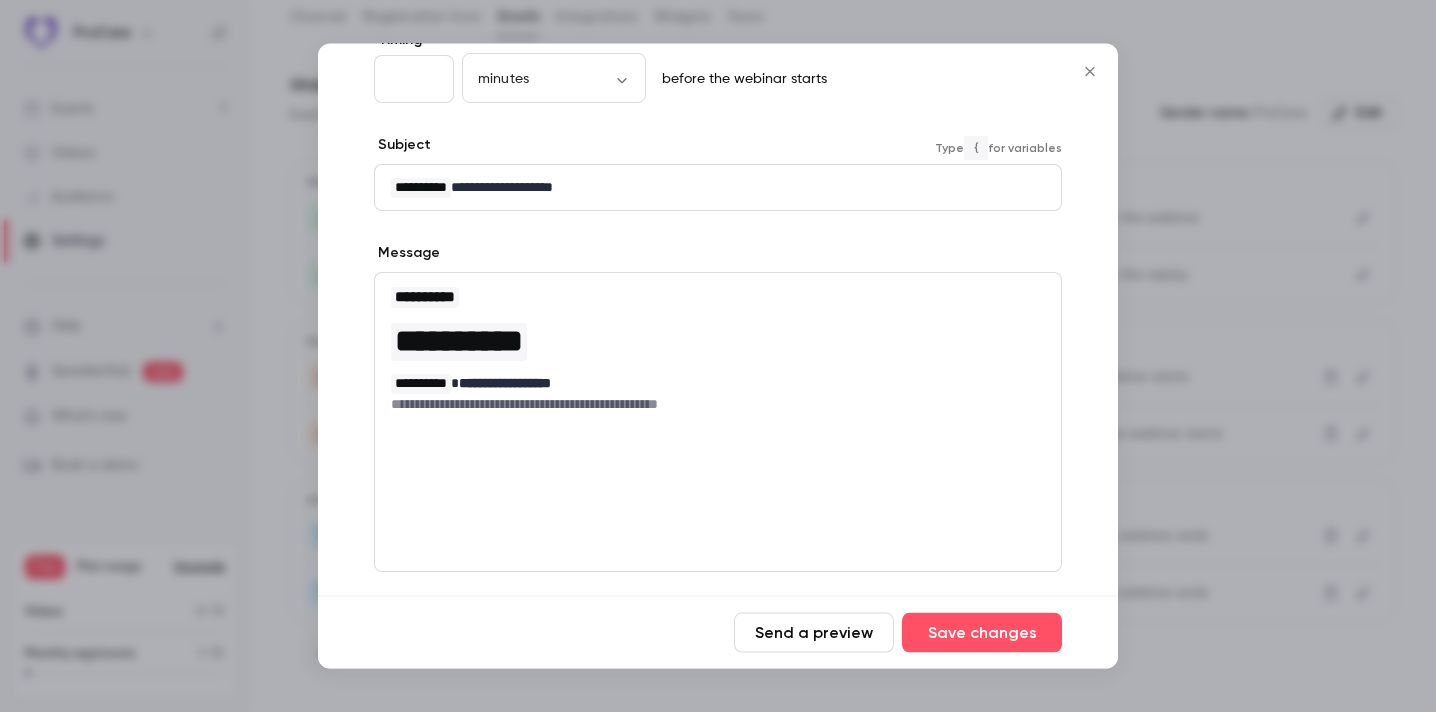 click on "**********" at bounding box center [718, 188] 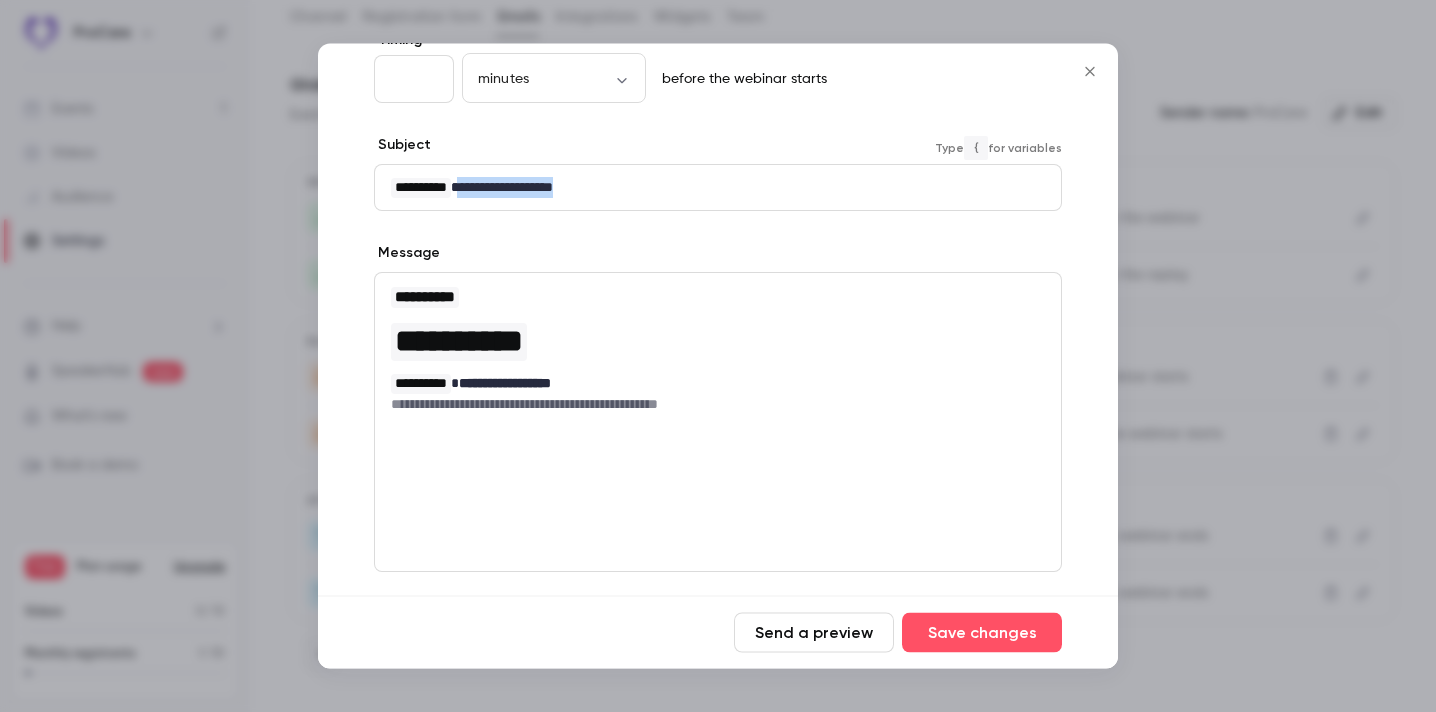 drag, startPoint x: 610, startPoint y: 190, endPoint x: 479, endPoint y: 187, distance: 131.03435 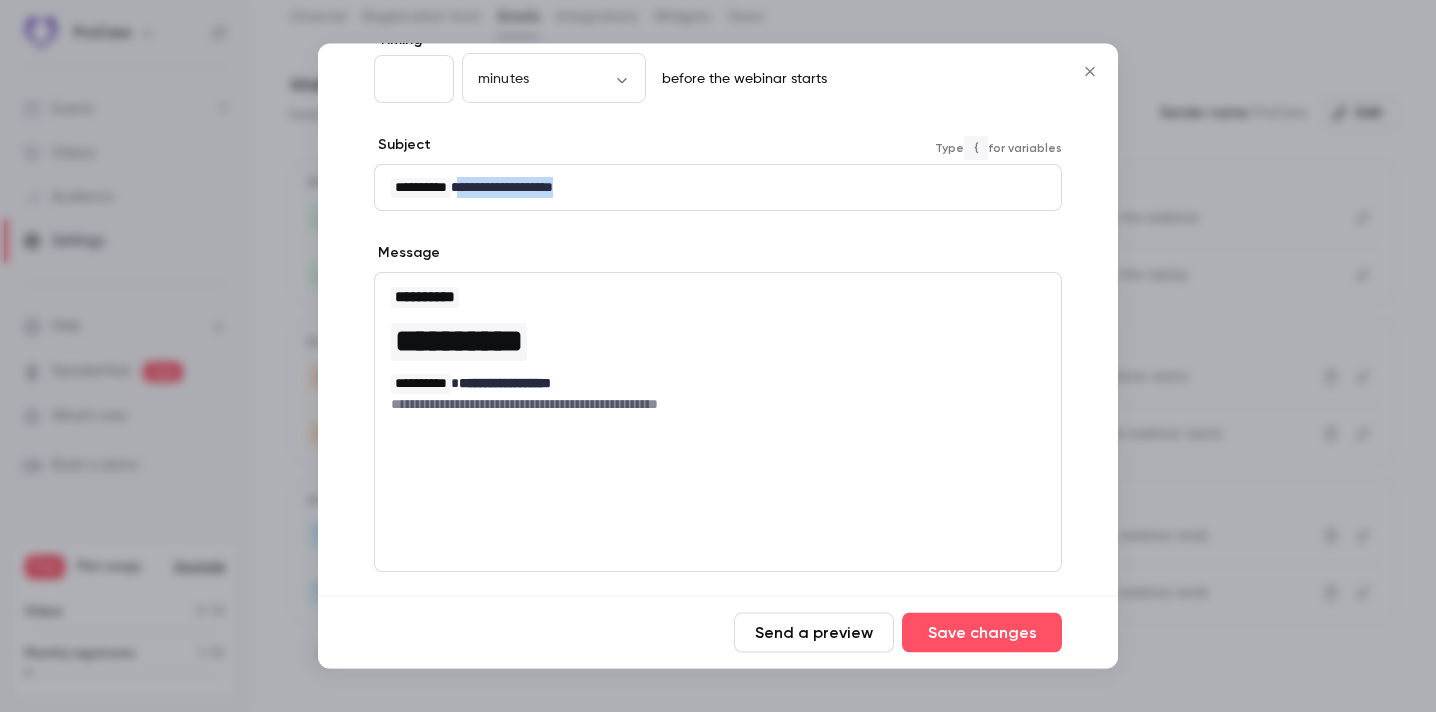 click on "**********" at bounding box center [718, 188] 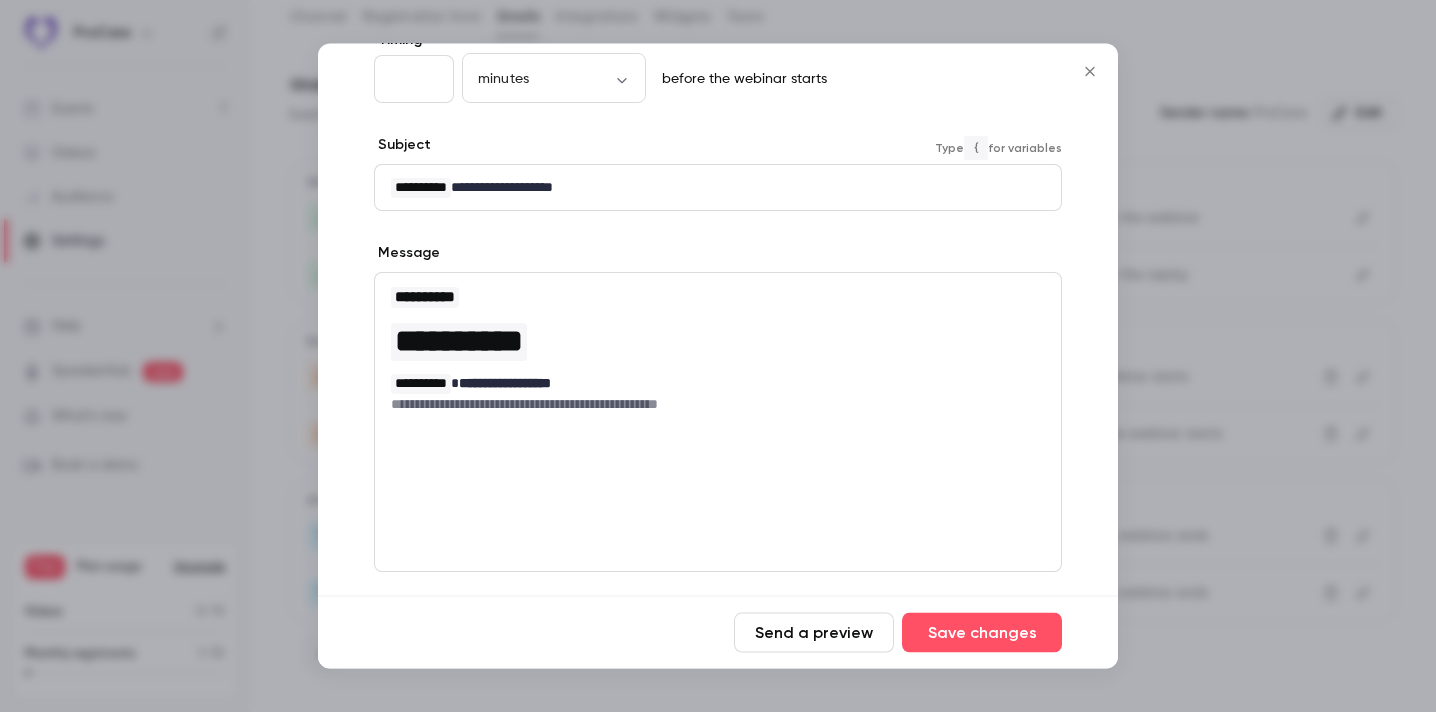 scroll, scrollTop: 0, scrollLeft: 0, axis: both 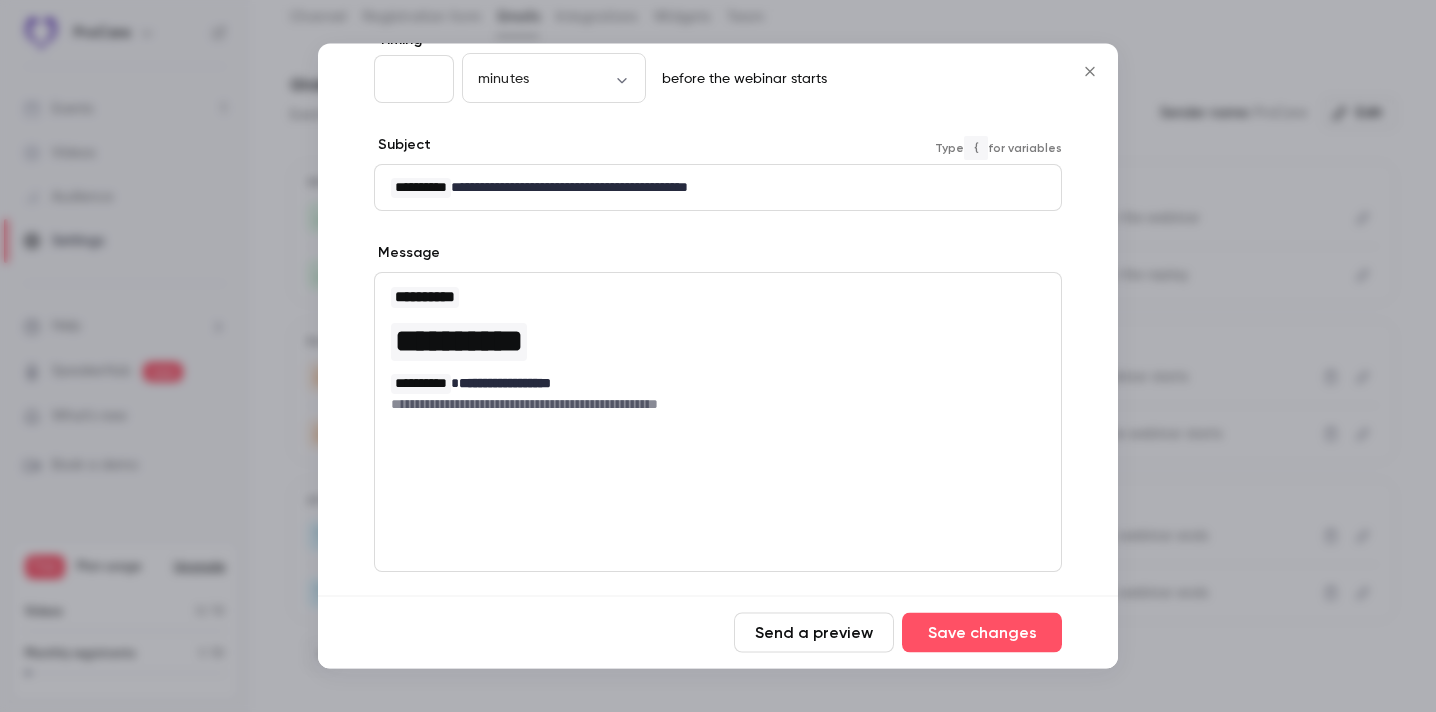 click on "**********" at bounding box center (718, 188) 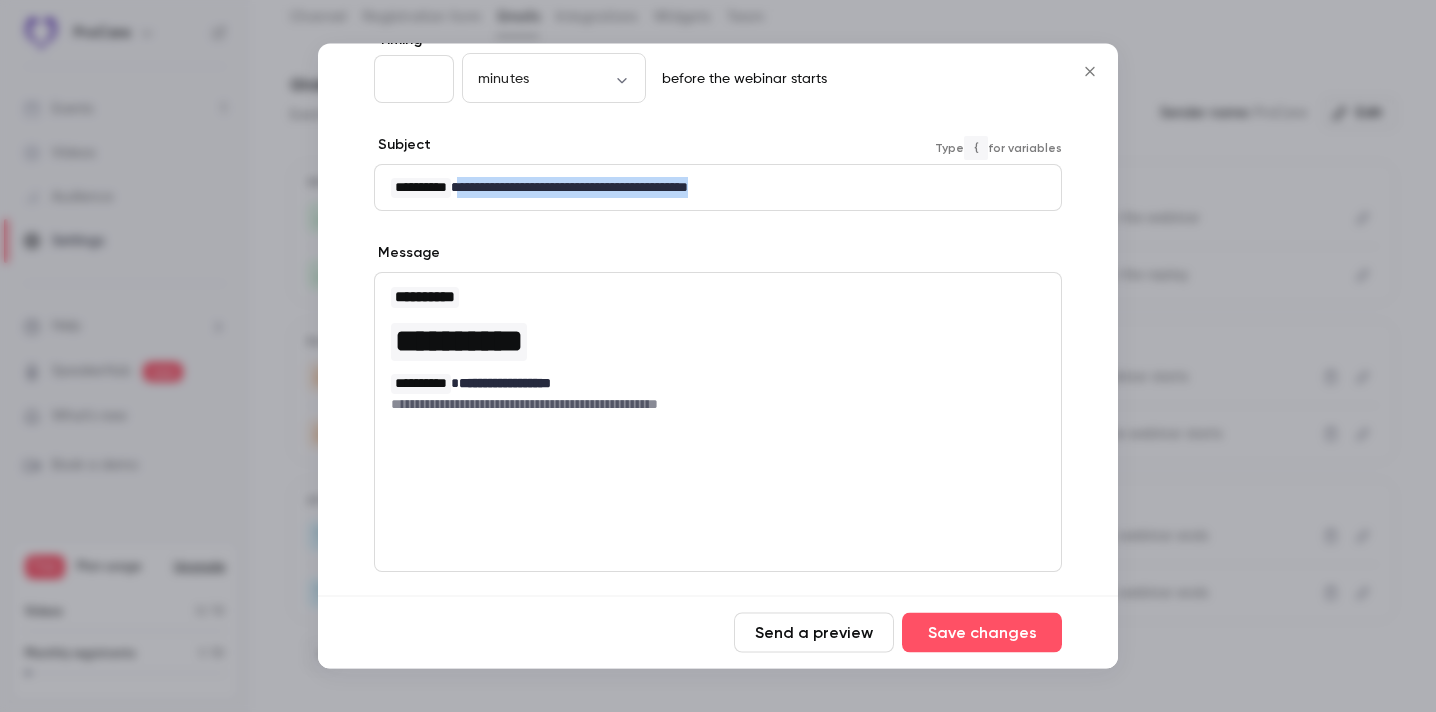 drag, startPoint x: 803, startPoint y: 189, endPoint x: 482, endPoint y: 190, distance: 321.00156 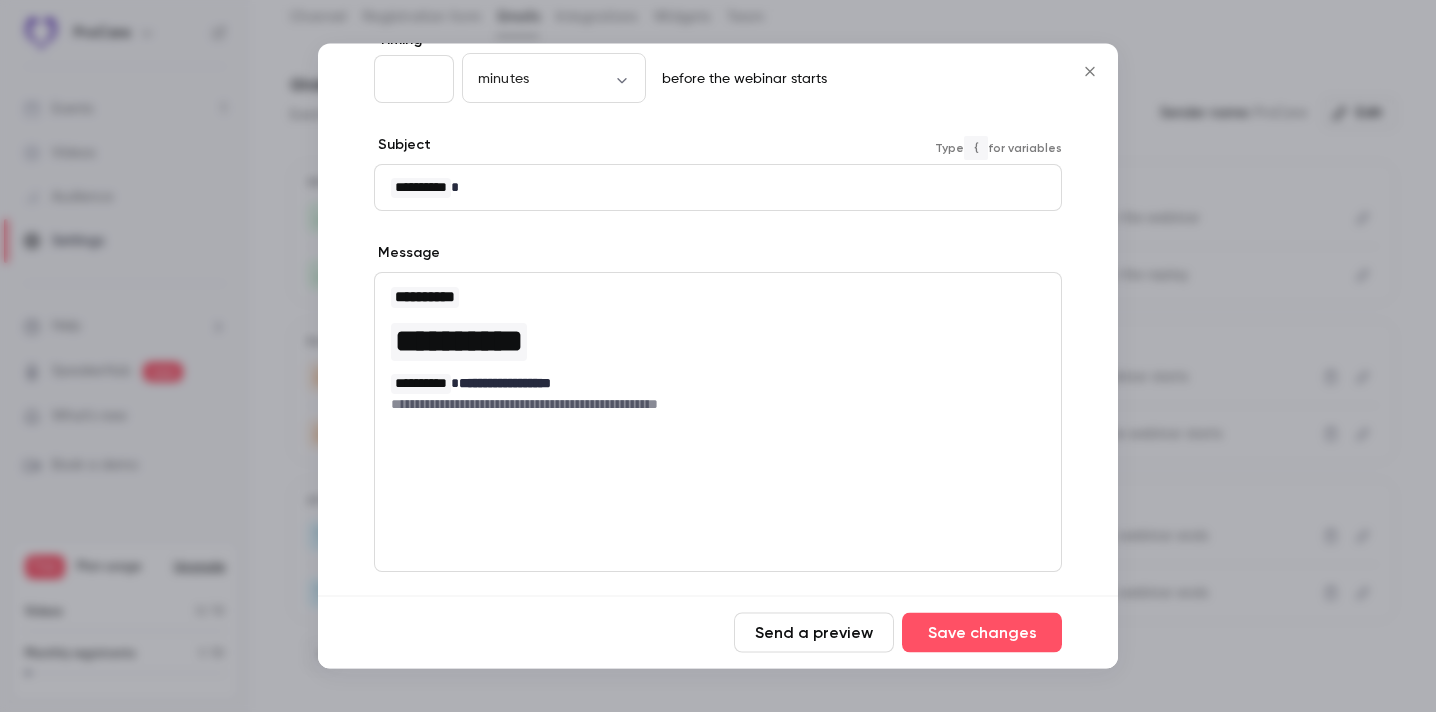 click on "**********" at bounding box center (718, 188) 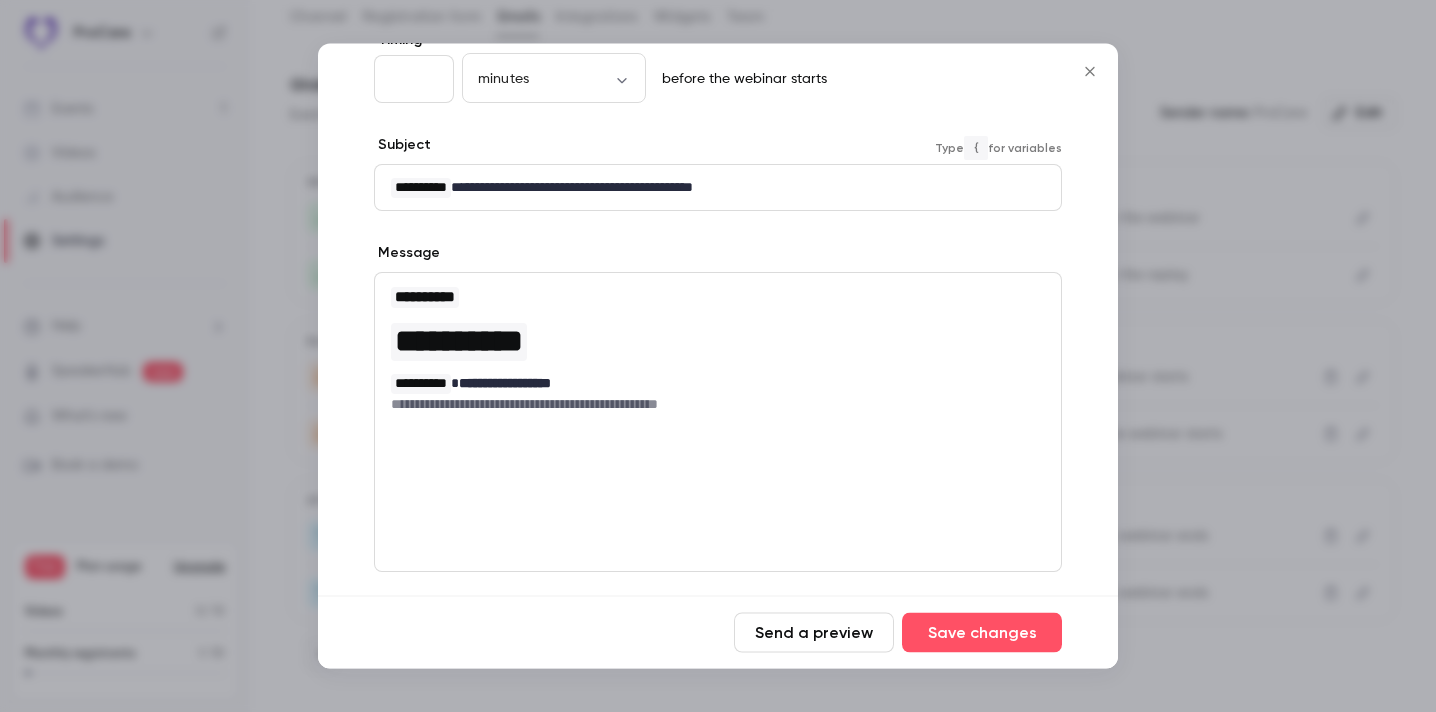scroll, scrollTop: 0, scrollLeft: 0, axis: both 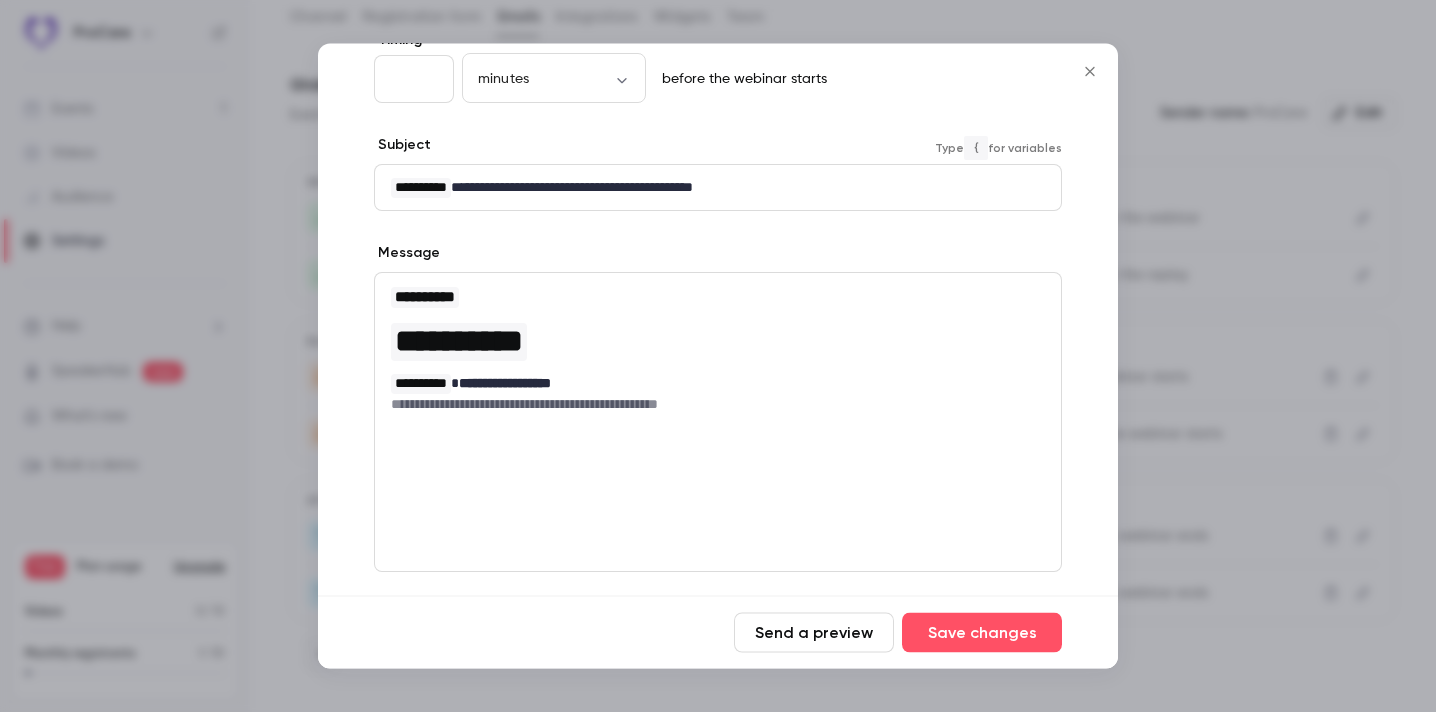 click on "**********" at bounding box center (718, 423) 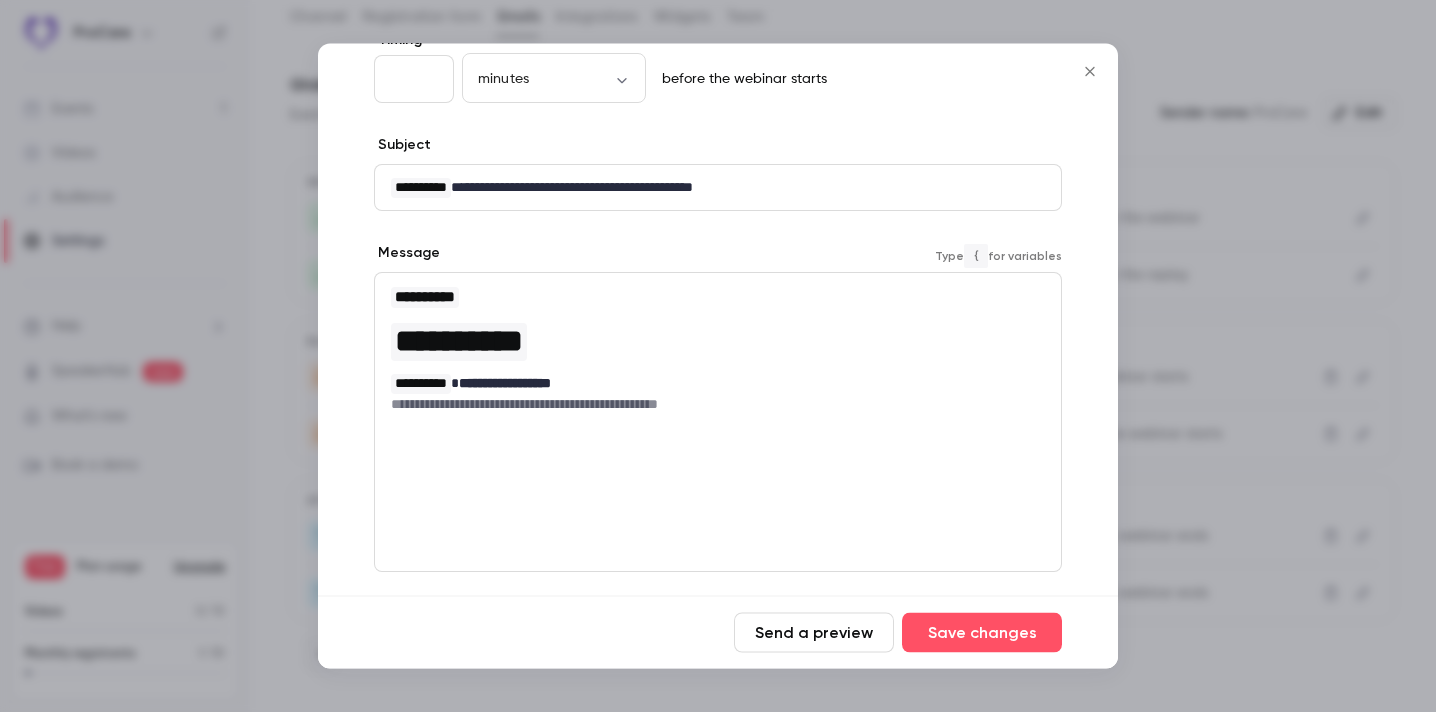 click on "**********" at bounding box center [718, 350] 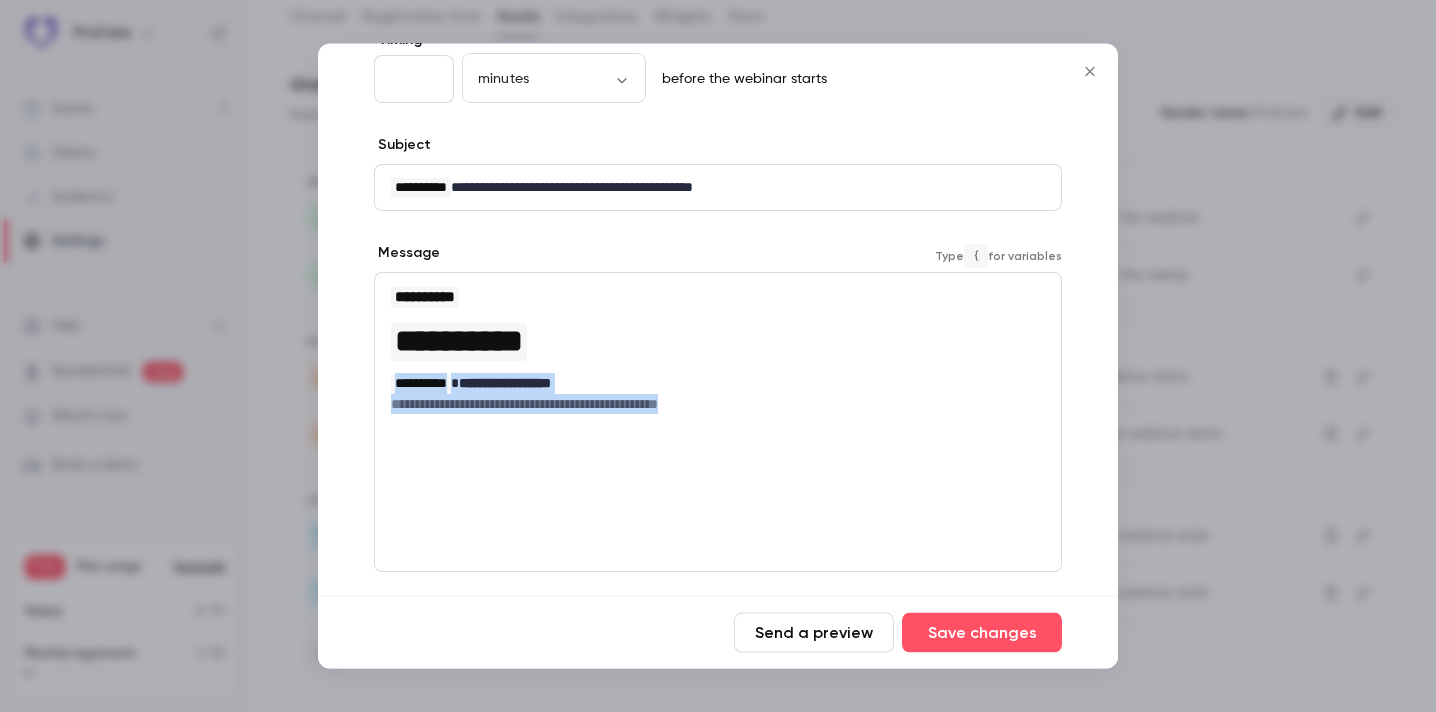 drag, startPoint x: 778, startPoint y: 412, endPoint x: 375, endPoint y: 376, distance: 404.60474 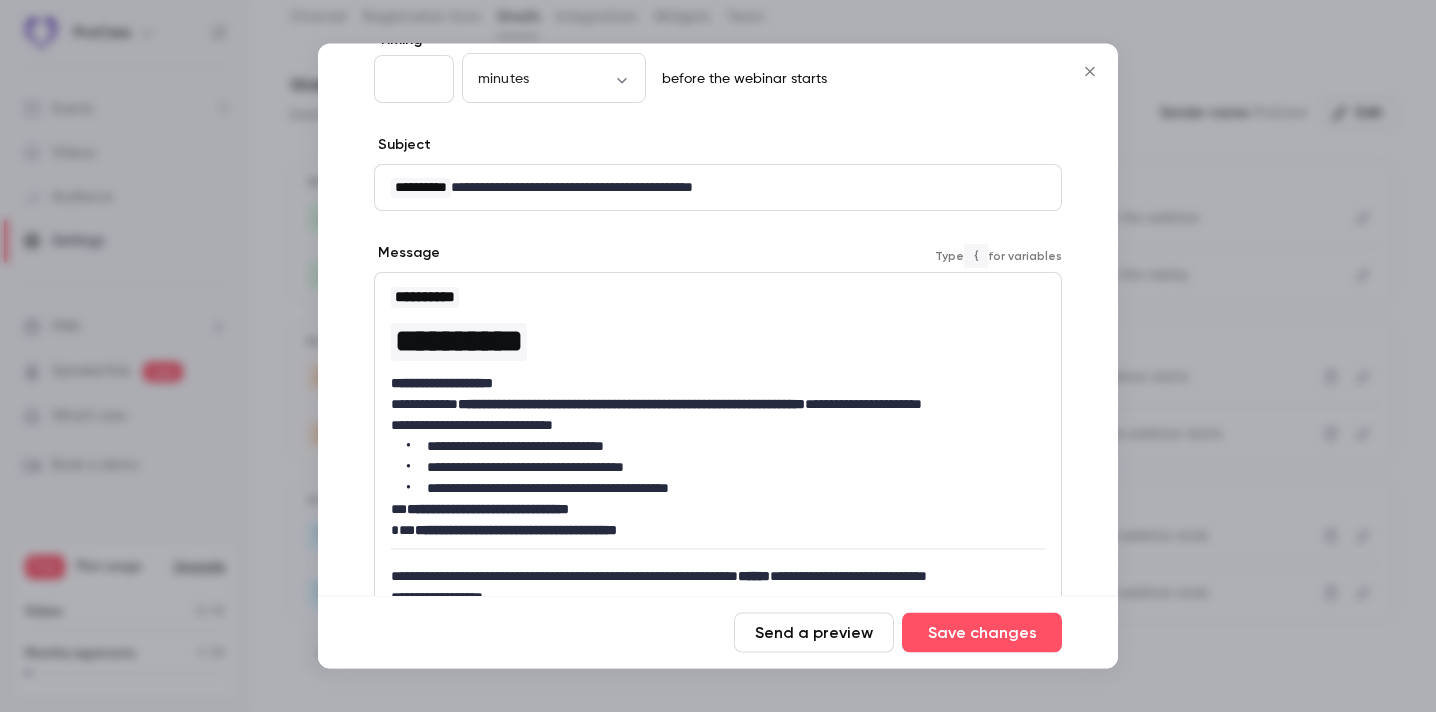 scroll, scrollTop: 0, scrollLeft: 0, axis: both 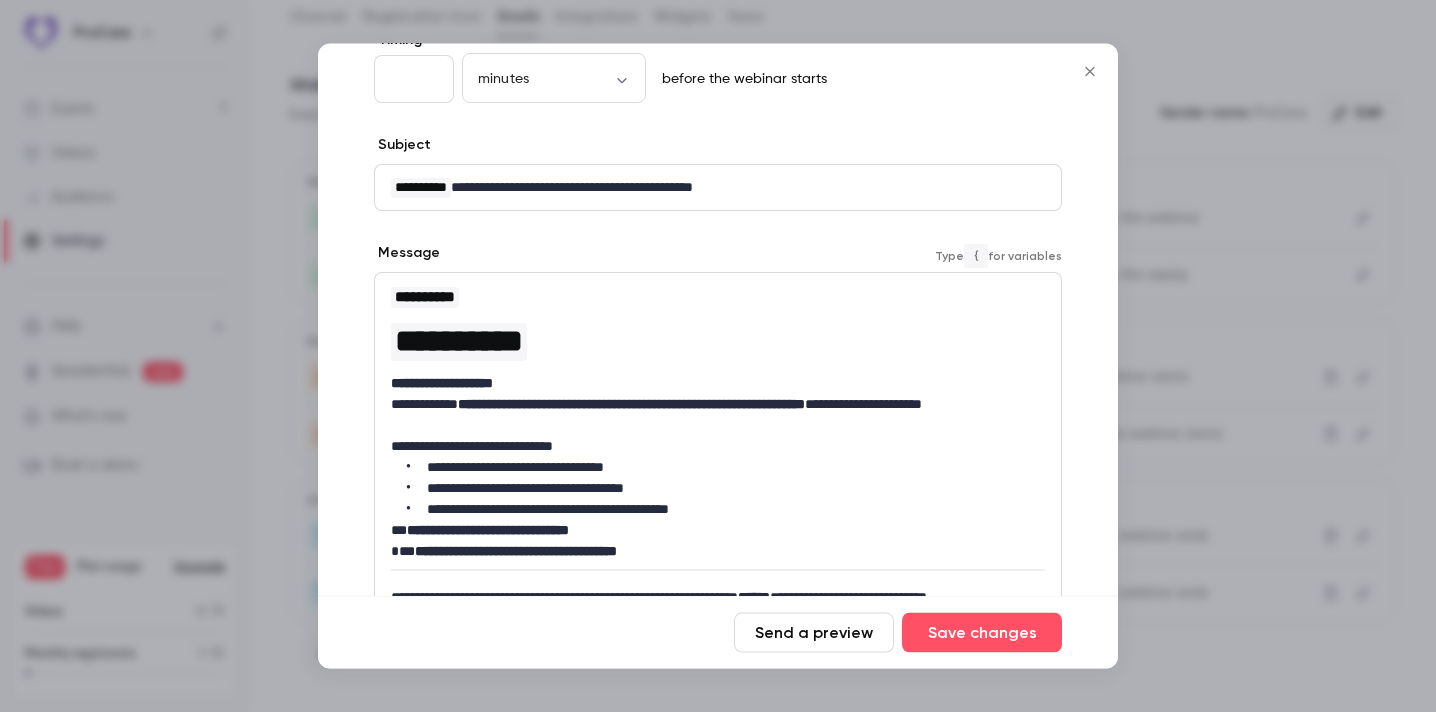 click on "**********" at bounding box center [718, 384] 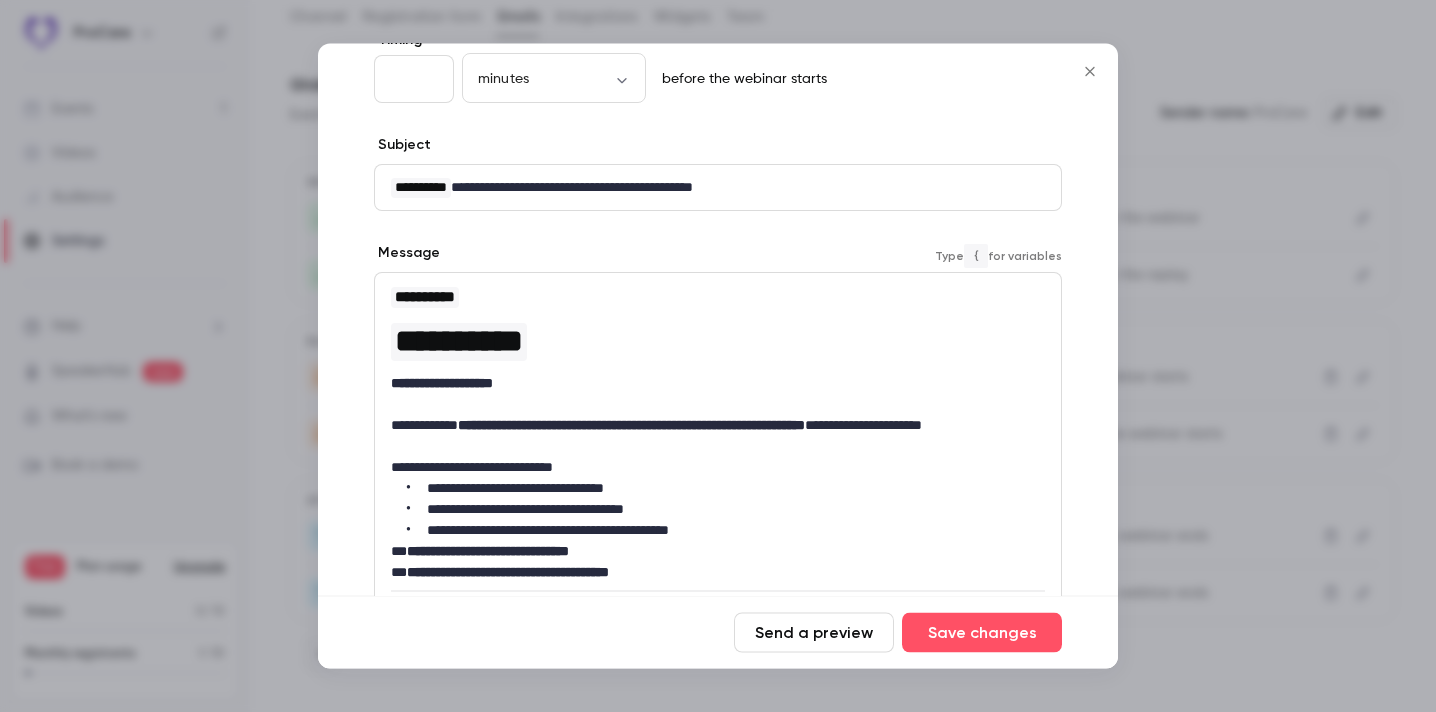 scroll, scrollTop: 161, scrollLeft: 0, axis: vertical 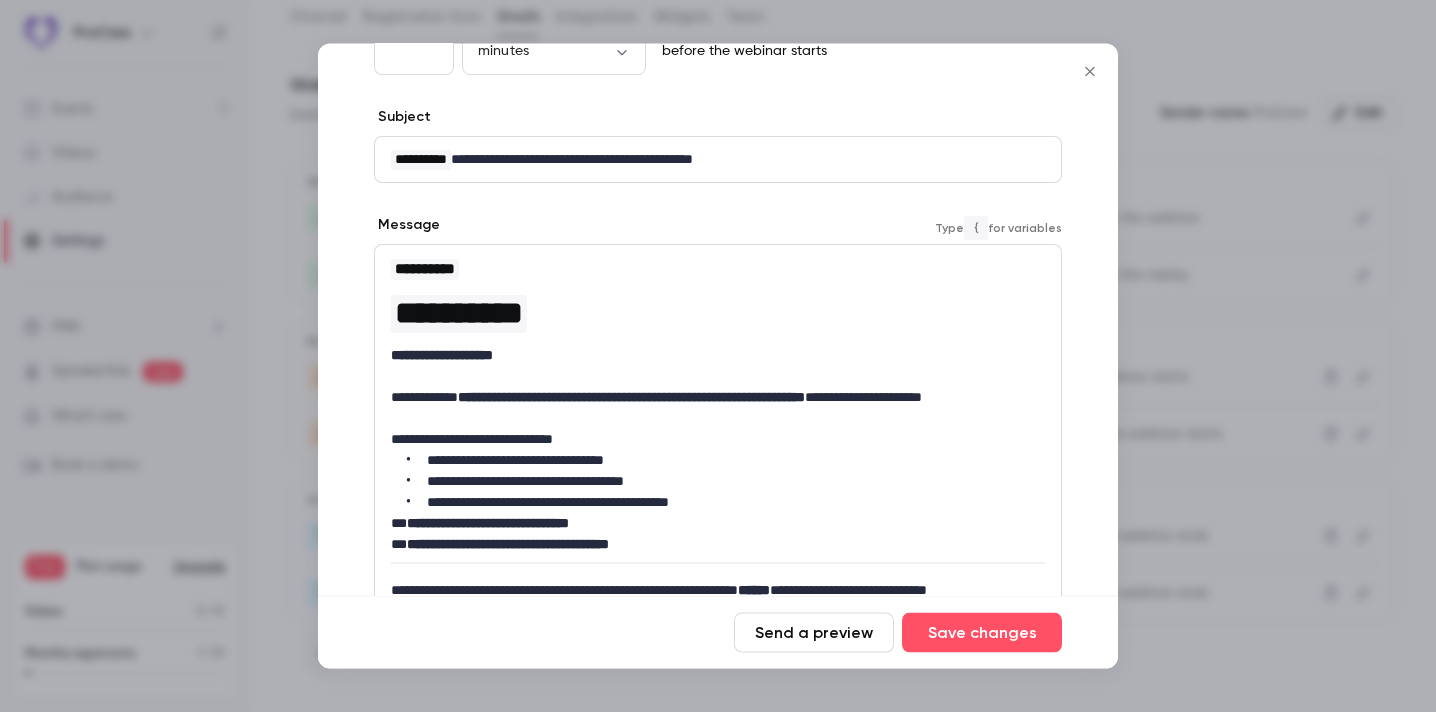 click on "**********" at bounding box center [718, 409] 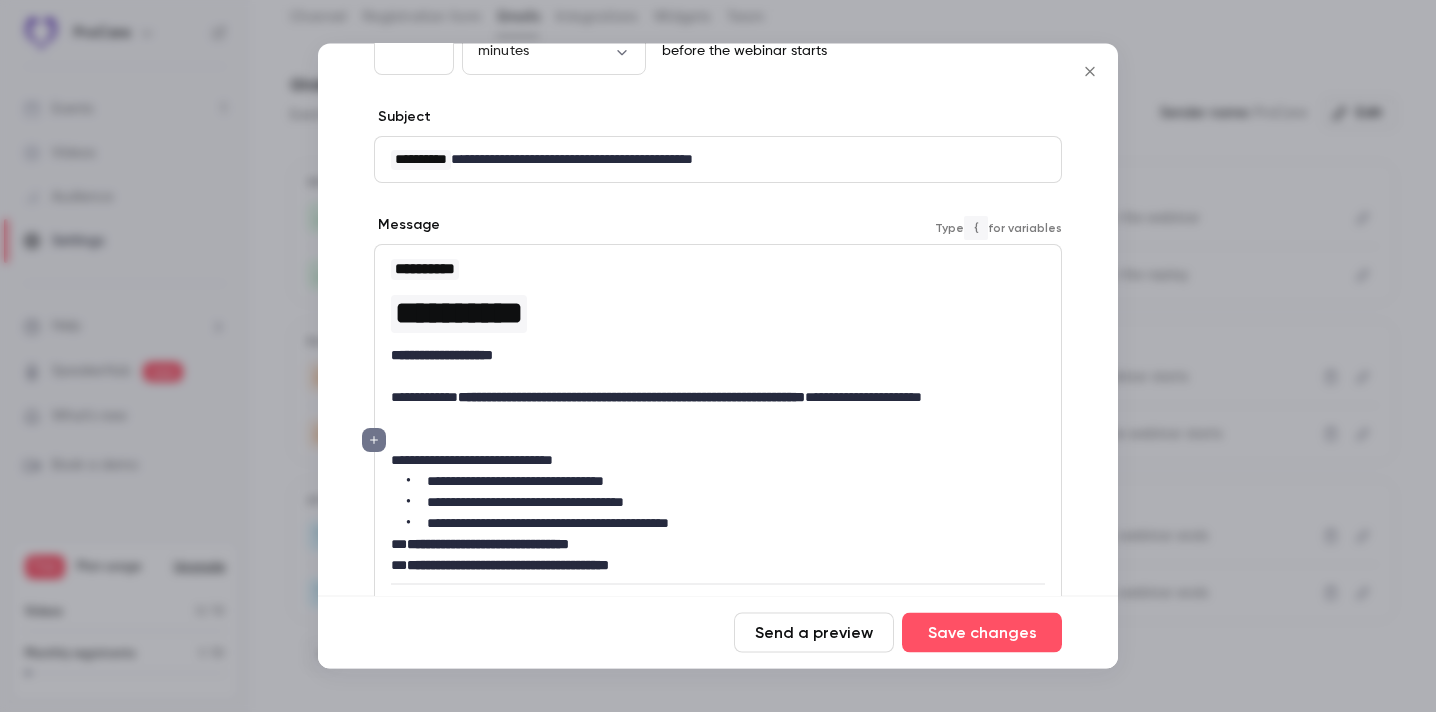 click on "**********" at bounding box center [718, 461] 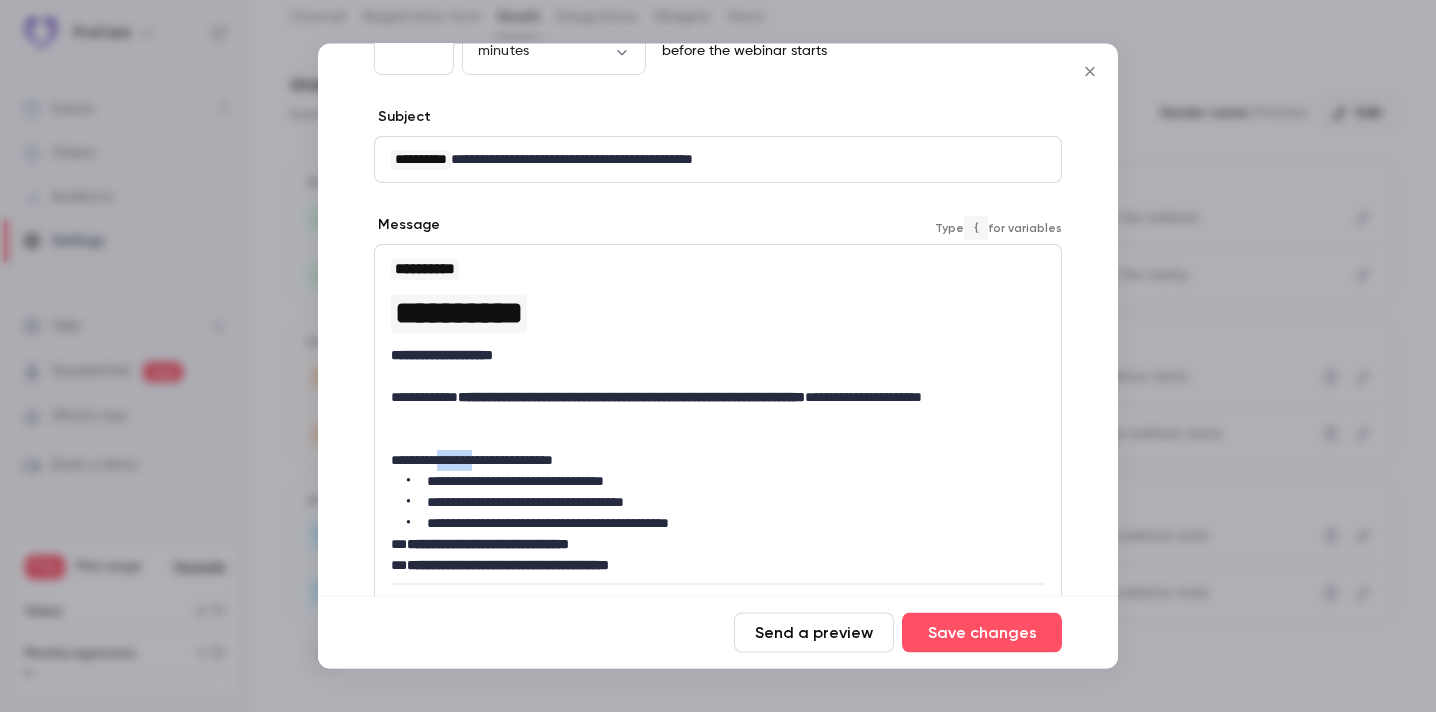 click on "**********" at bounding box center (718, 461) 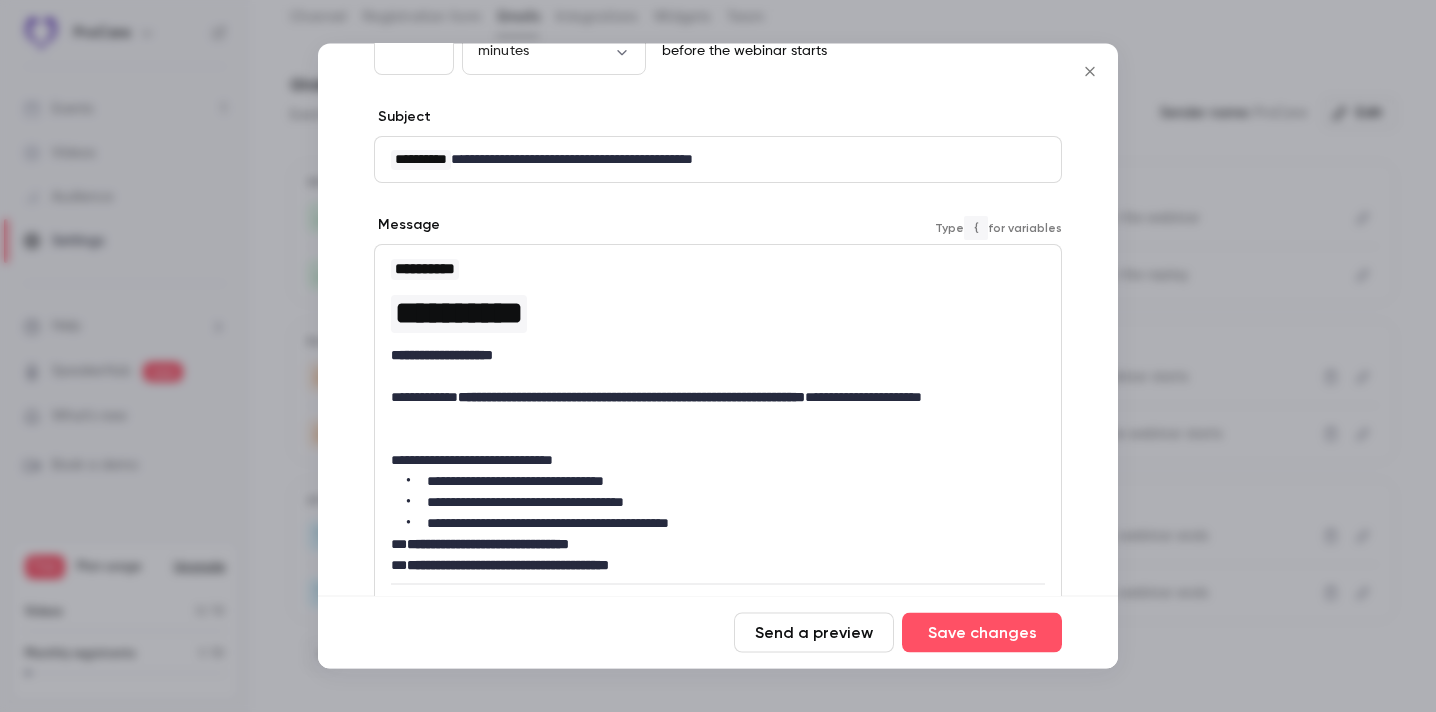 click on "**********" at bounding box center [718, 461] 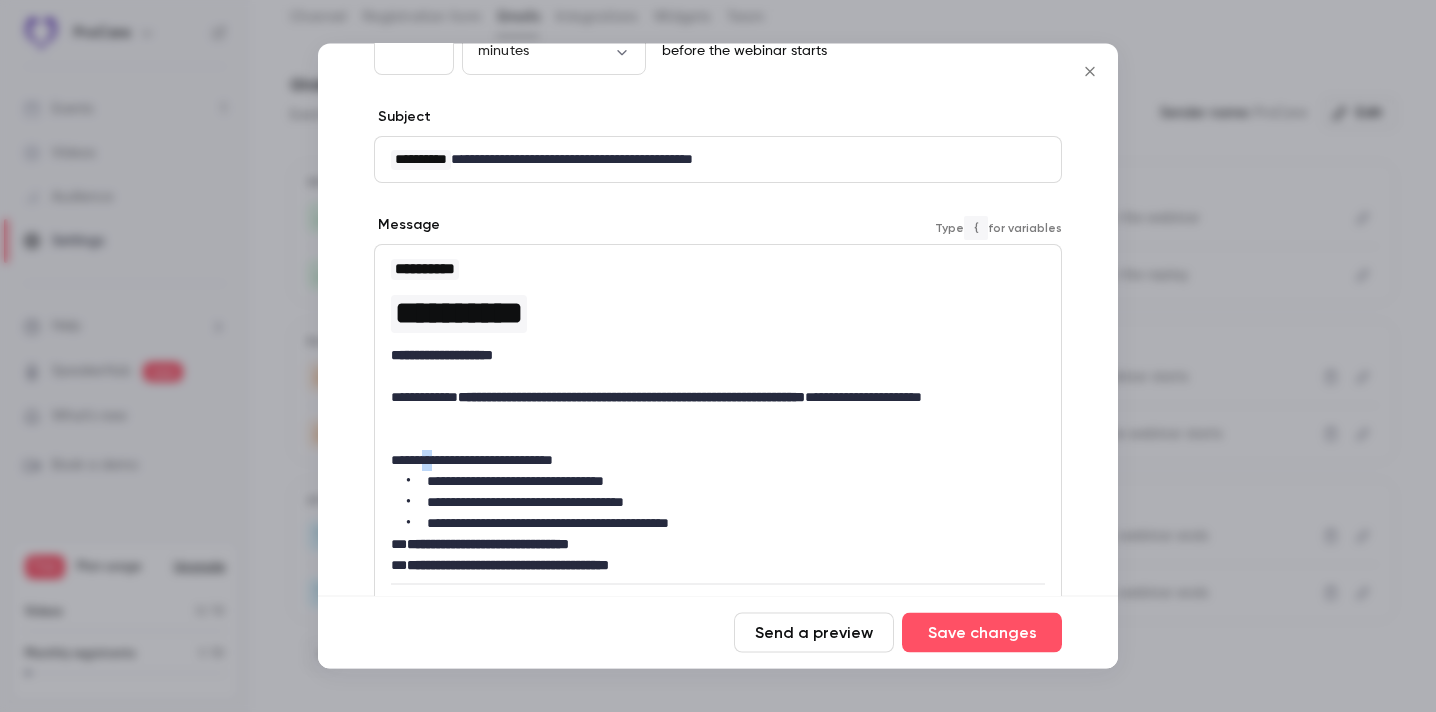 click on "**********" at bounding box center [718, 461] 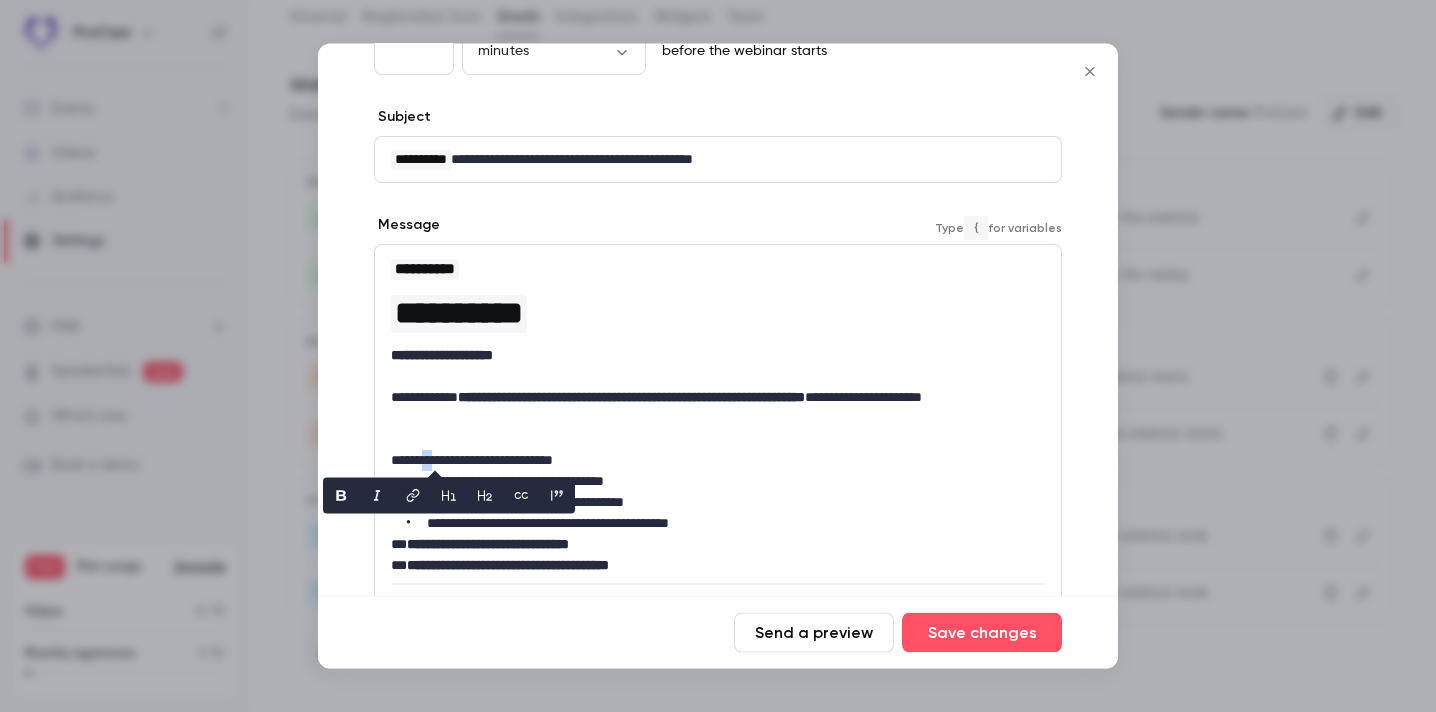 type 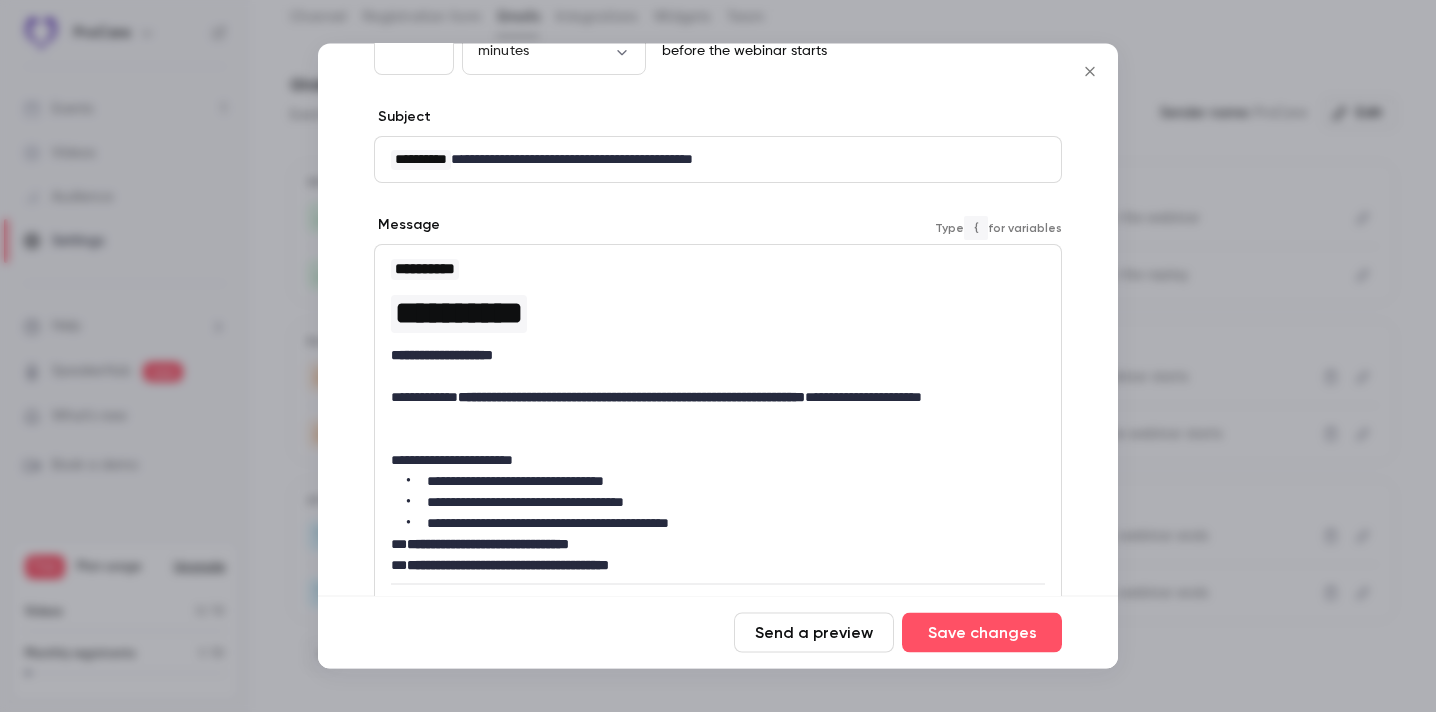 scroll, scrollTop: 206, scrollLeft: 0, axis: vertical 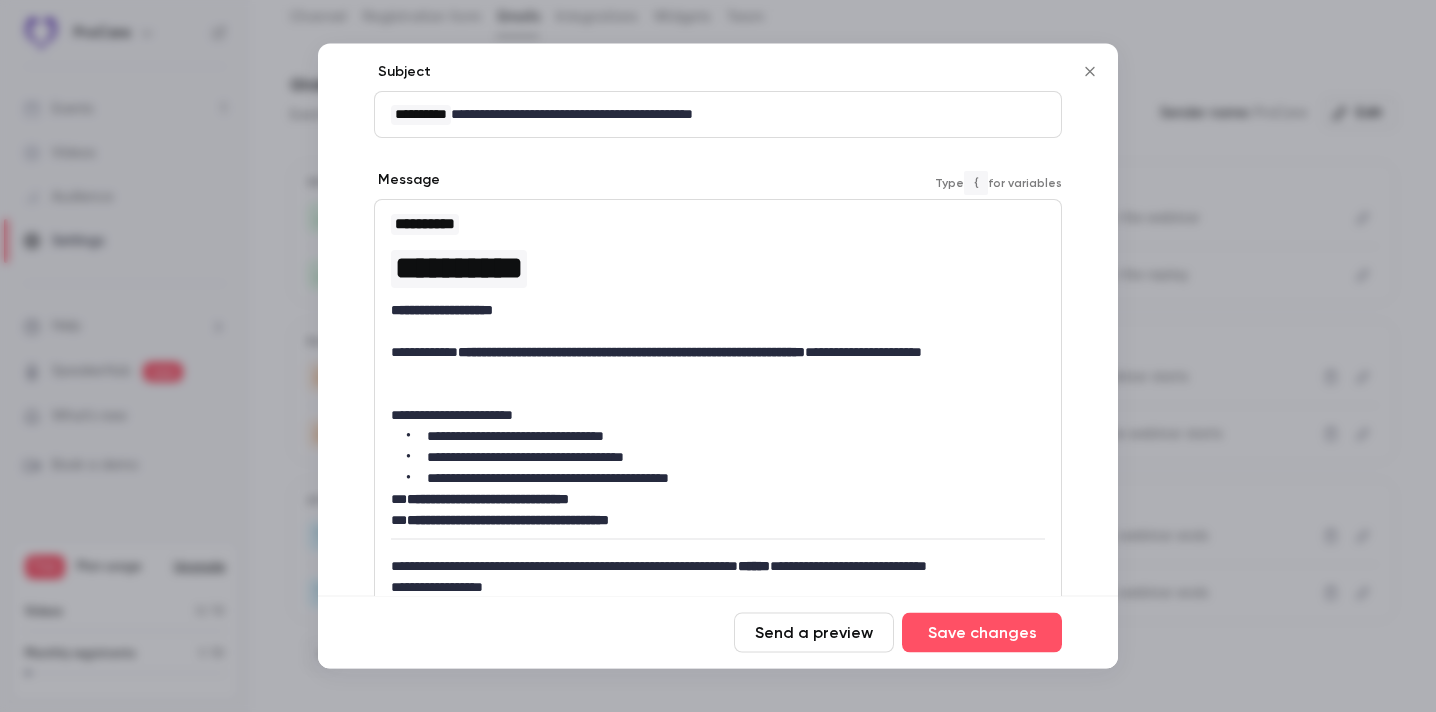 click on "**********" at bounding box center (726, 479) 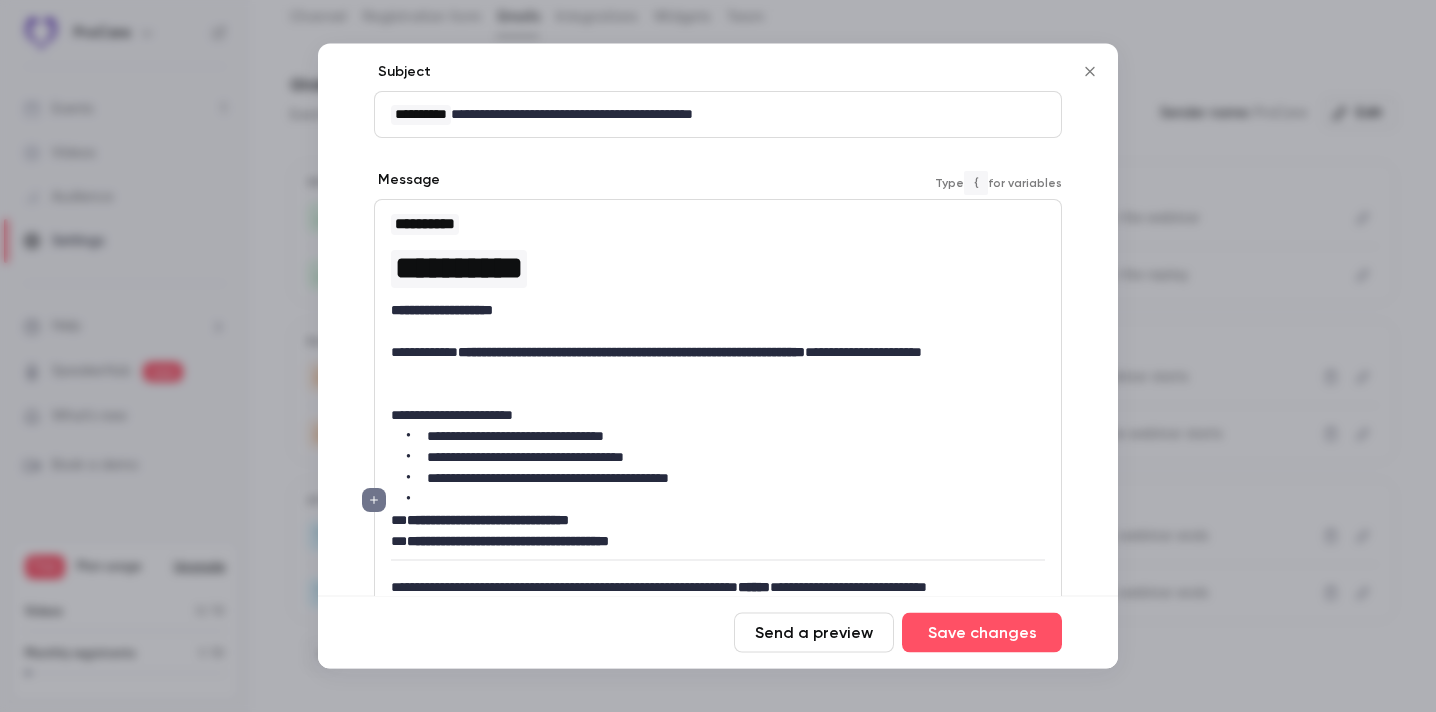 scroll, scrollTop: 310, scrollLeft: 0, axis: vertical 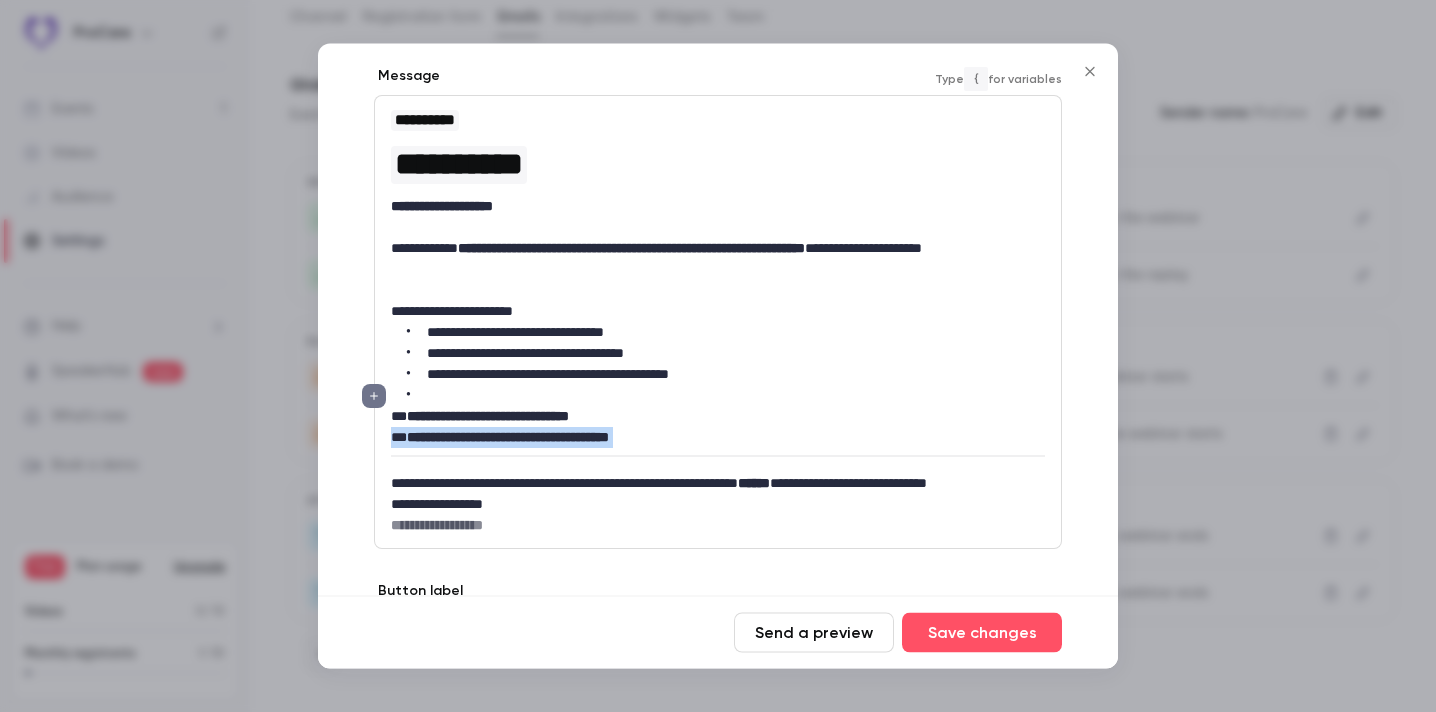 drag, startPoint x: 664, startPoint y: 463, endPoint x: 378, endPoint y: 442, distance: 286.76993 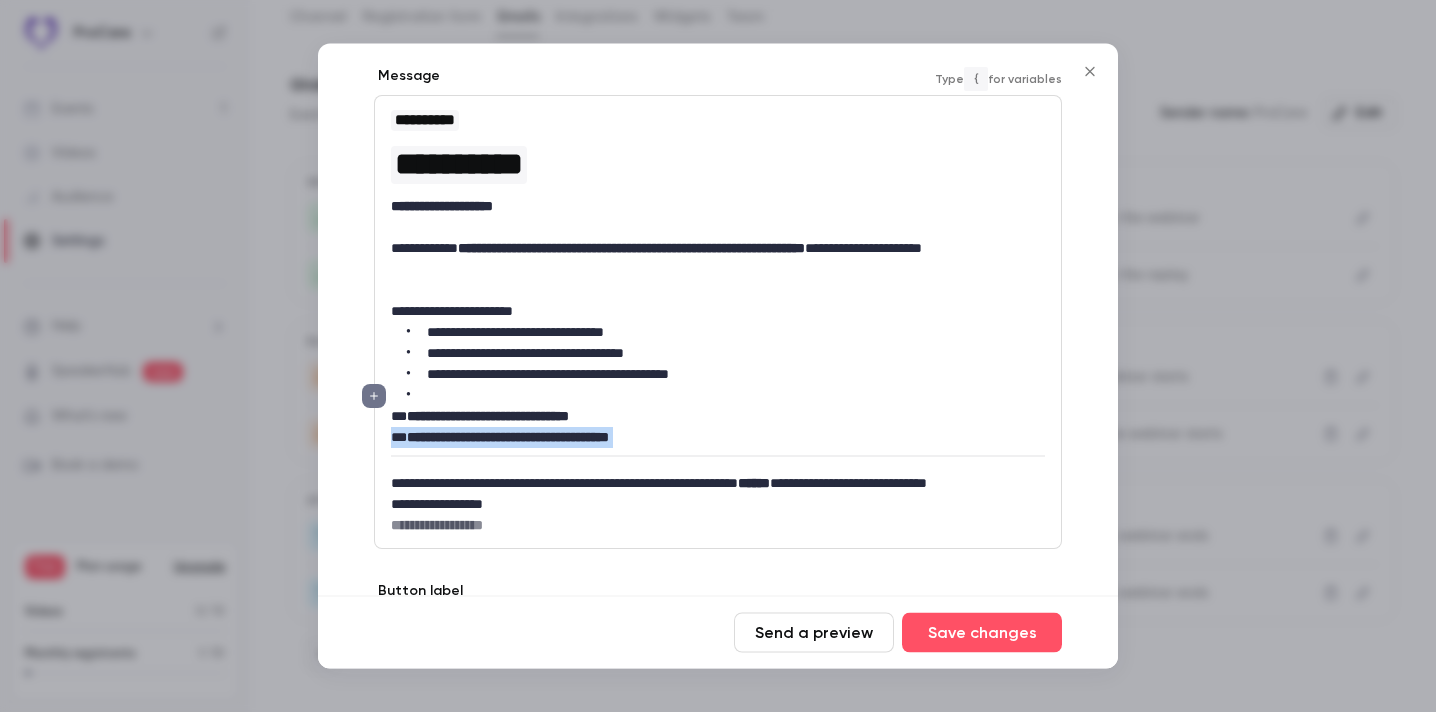 click on "**********" at bounding box center [718, 323] 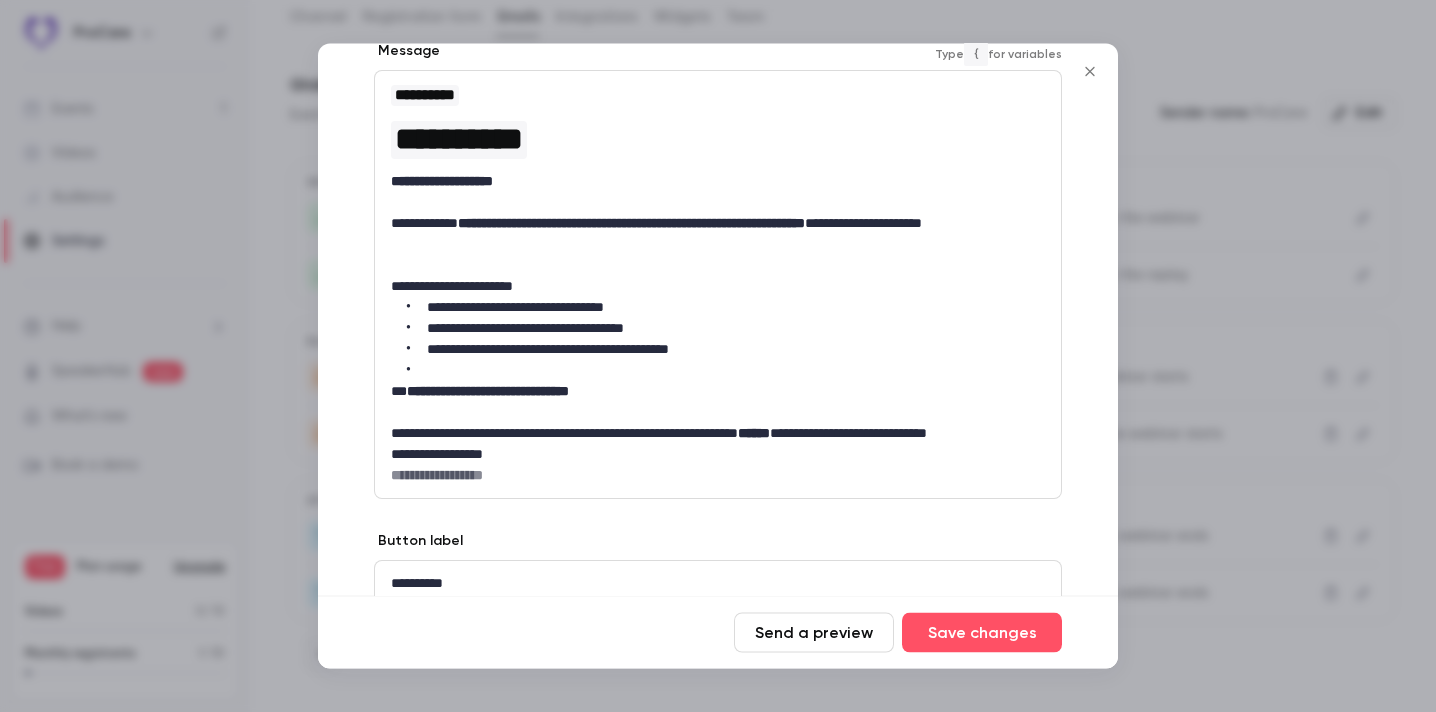 scroll, scrollTop: 338, scrollLeft: 0, axis: vertical 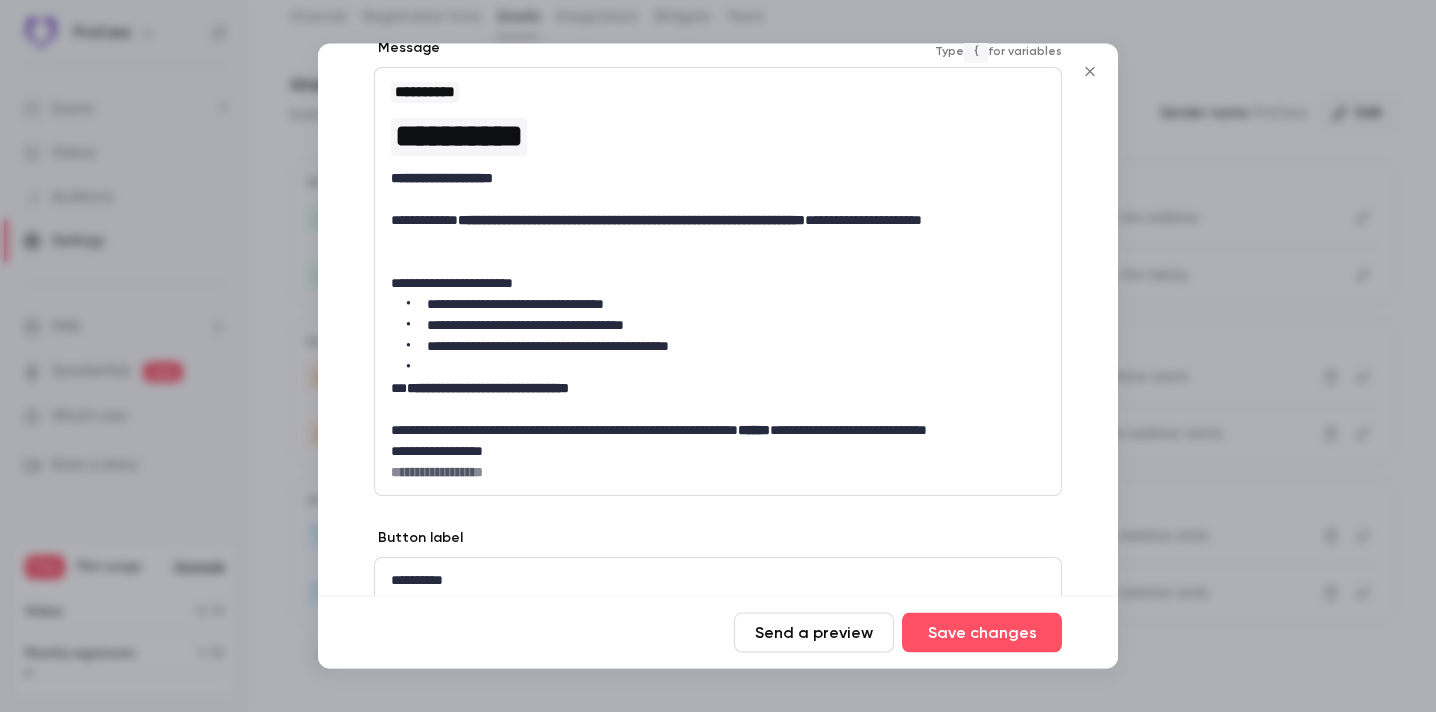 click on "**********" at bounding box center (718, 452) 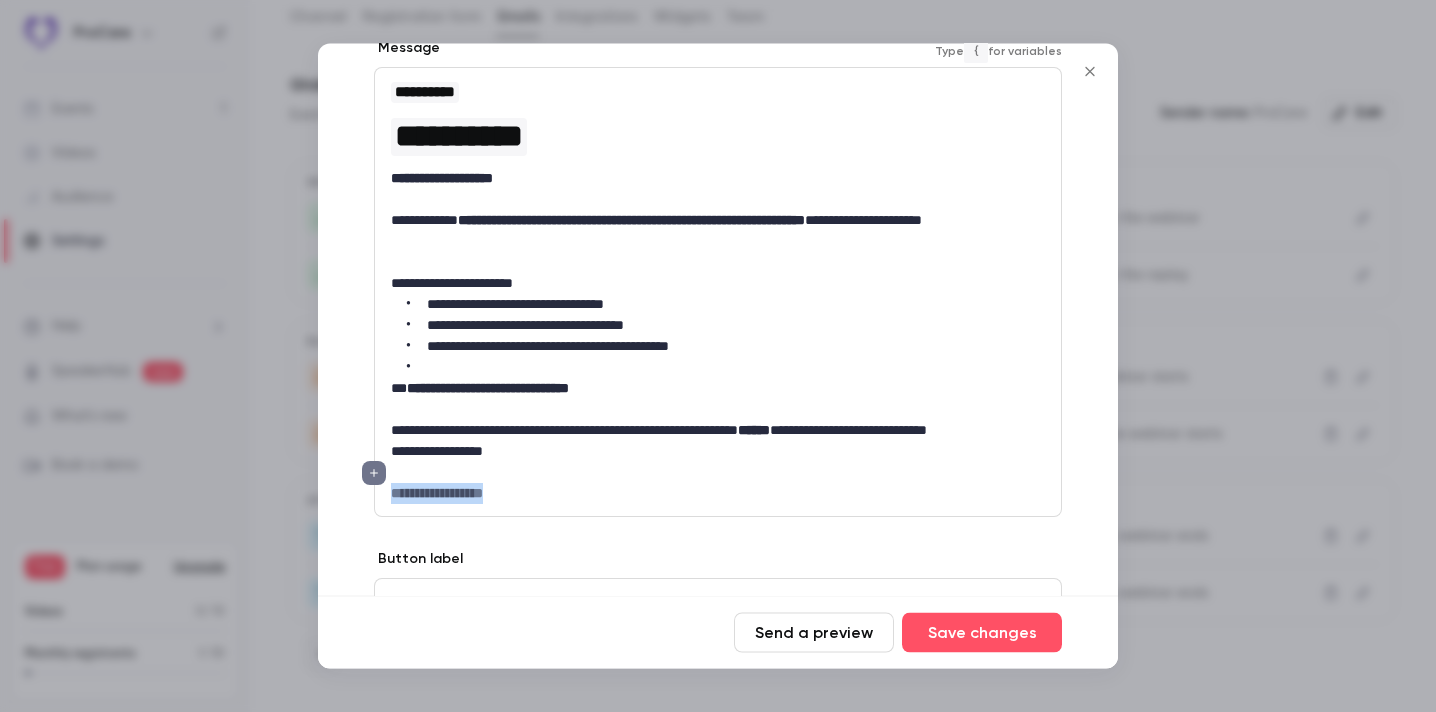 drag, startPoint x: 535, startPoint y: 495, endPoint x: 363, endPoint y: 494, distance: 172.00291 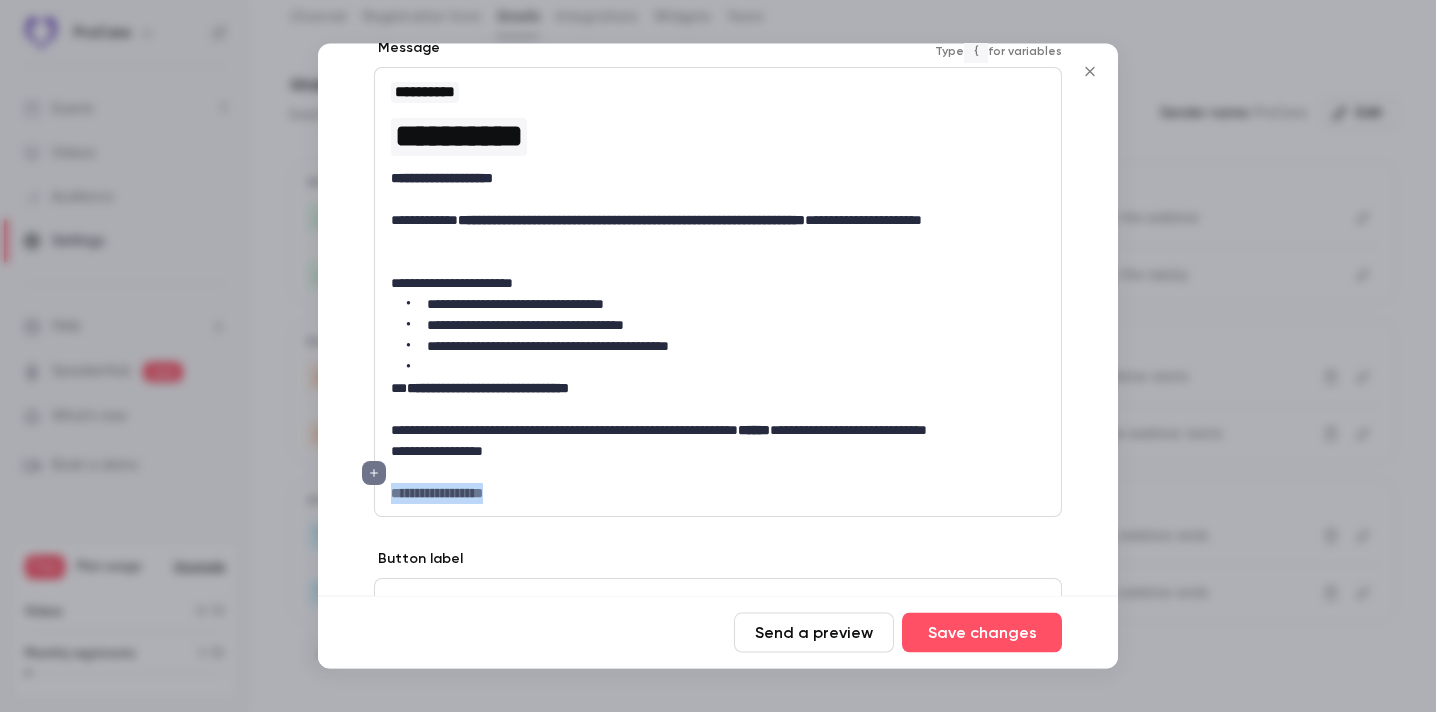 click on "**********" at bounding box center (718, 262) 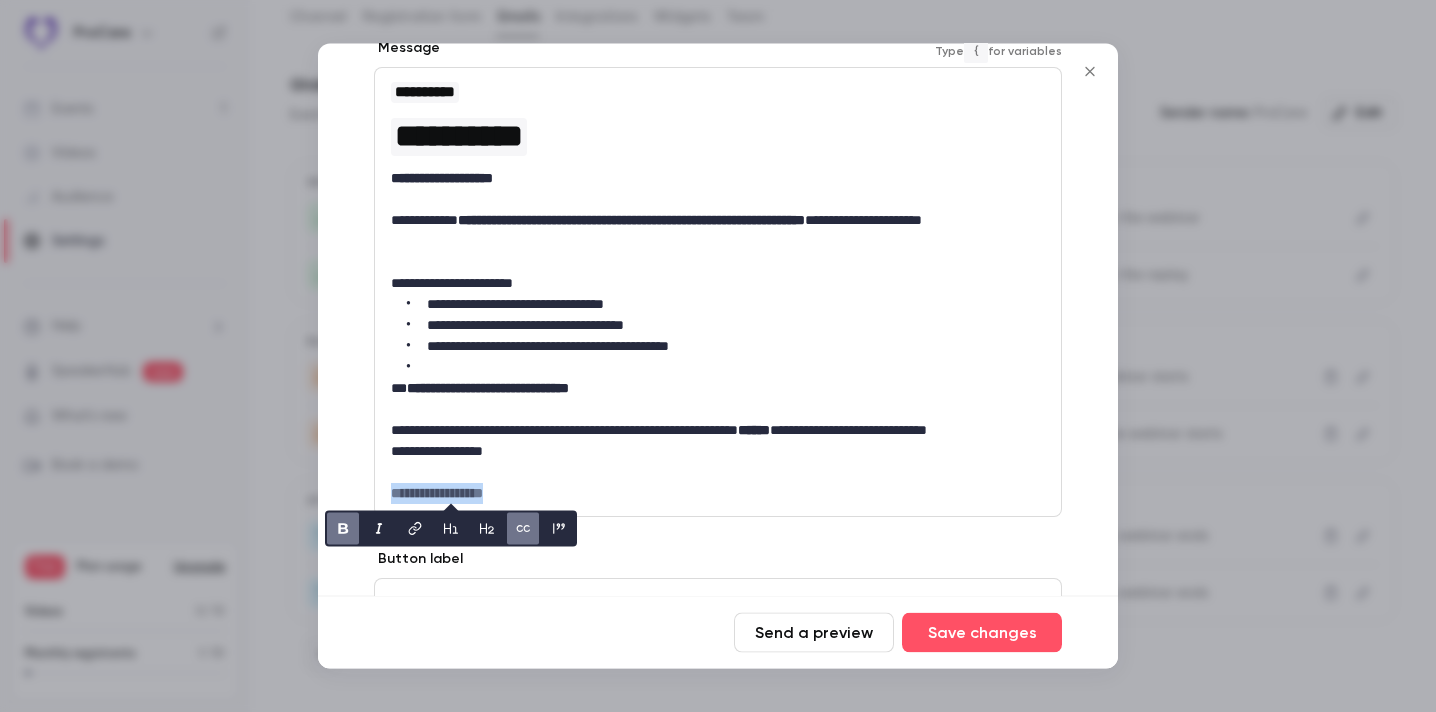 click at bounding box center (343, 529) 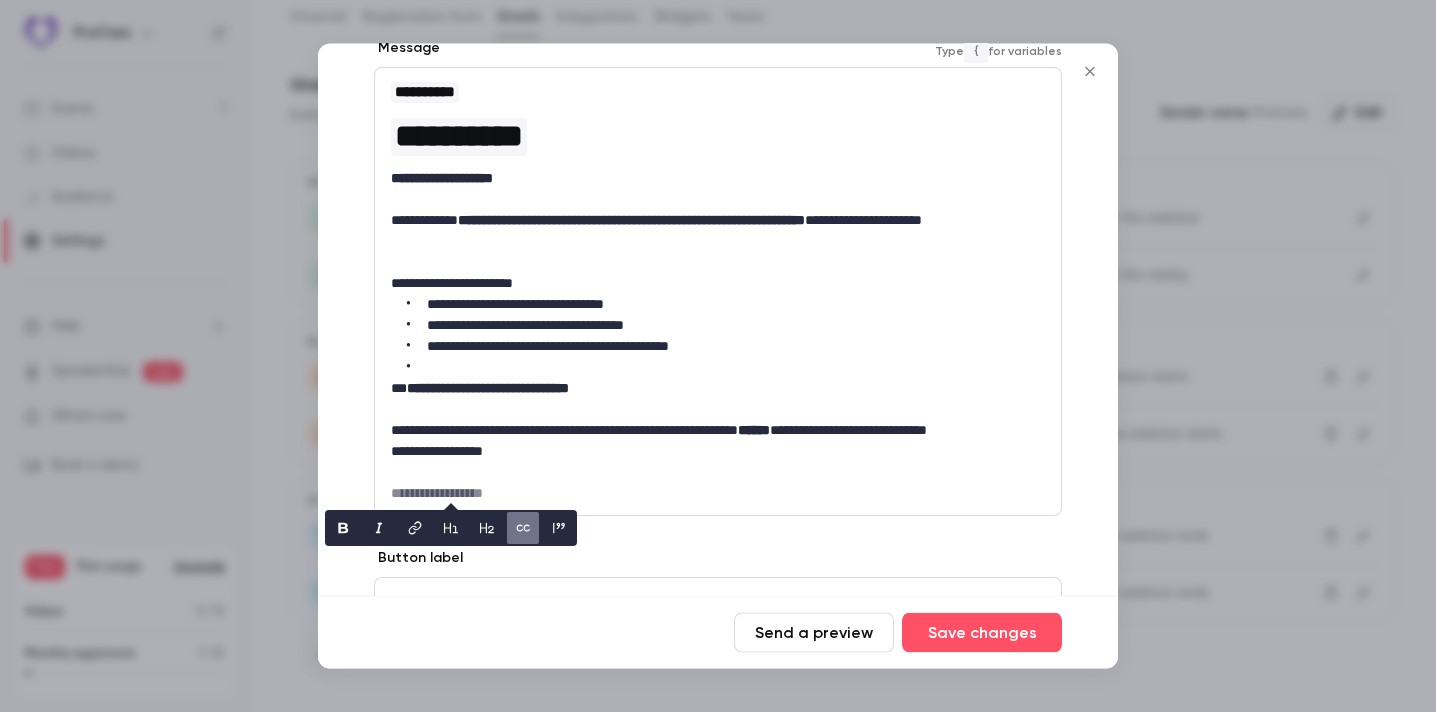 click 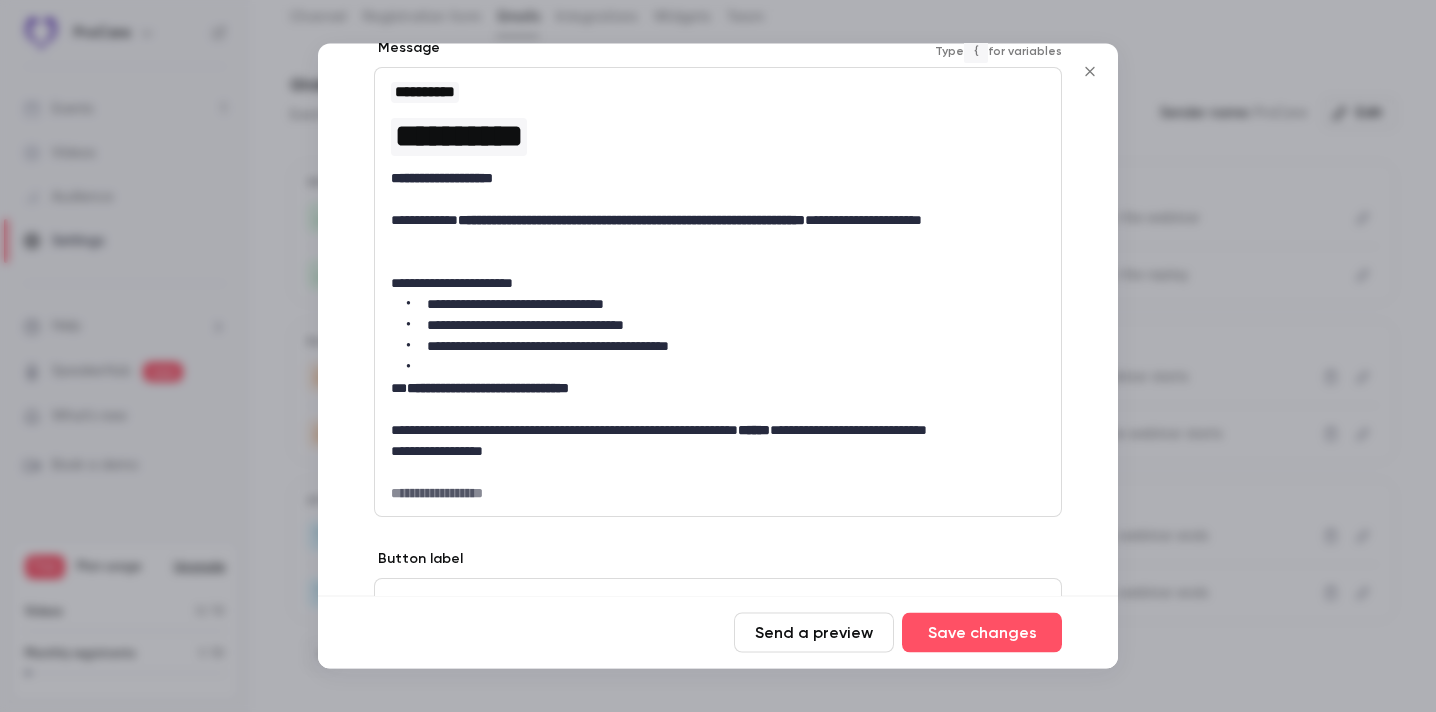 click on "**********" at bounding box center [718, 494] 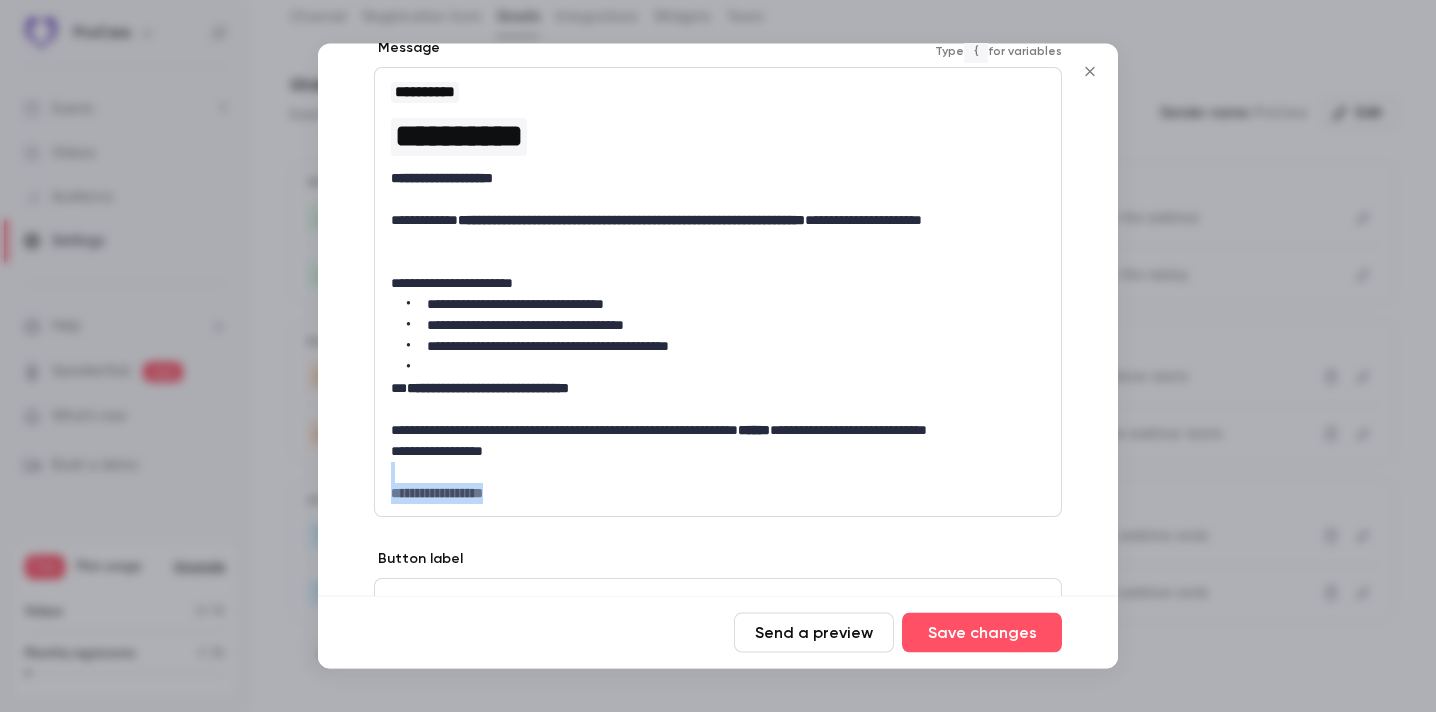 drag, startPoint x: 525, startPoint y: 493, endPoint x: 360, endPoint y: 482, distance: 165.36626 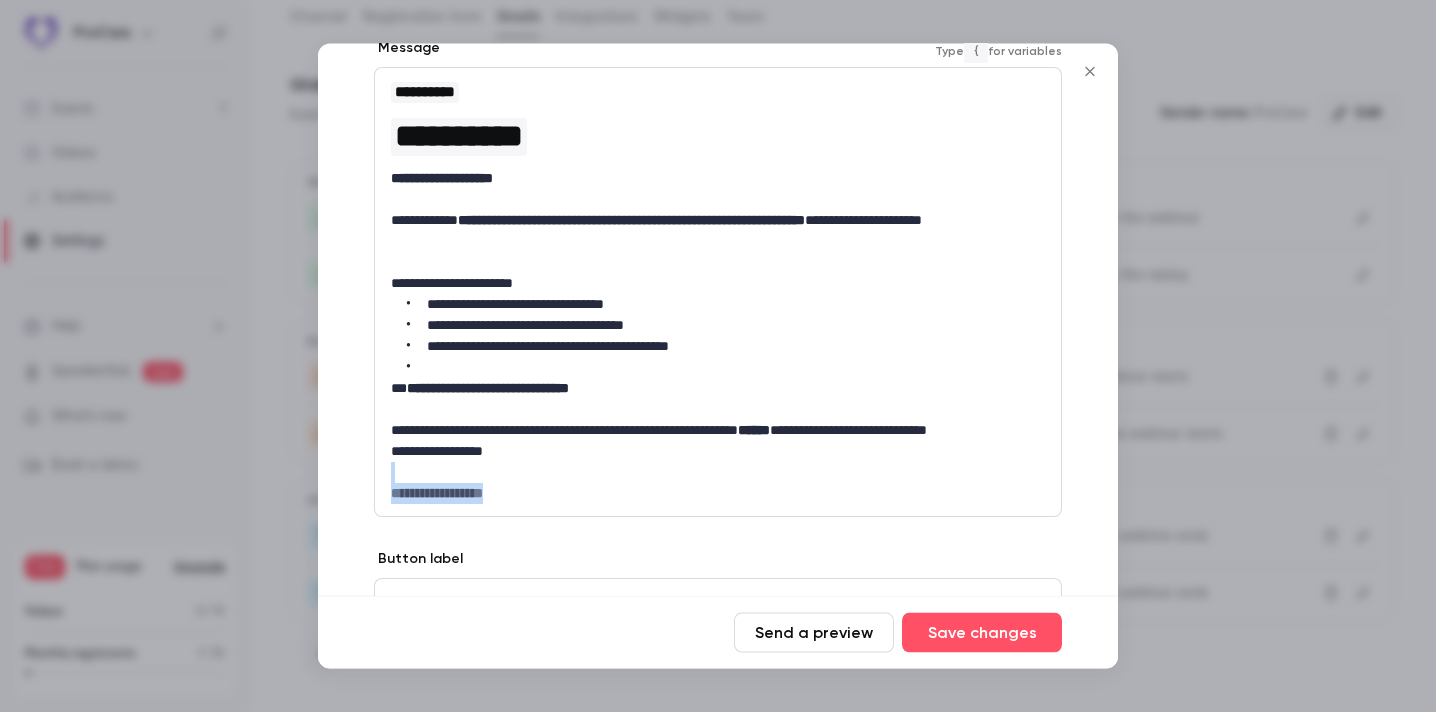 click on "**********" at bounding box center [718, 262] 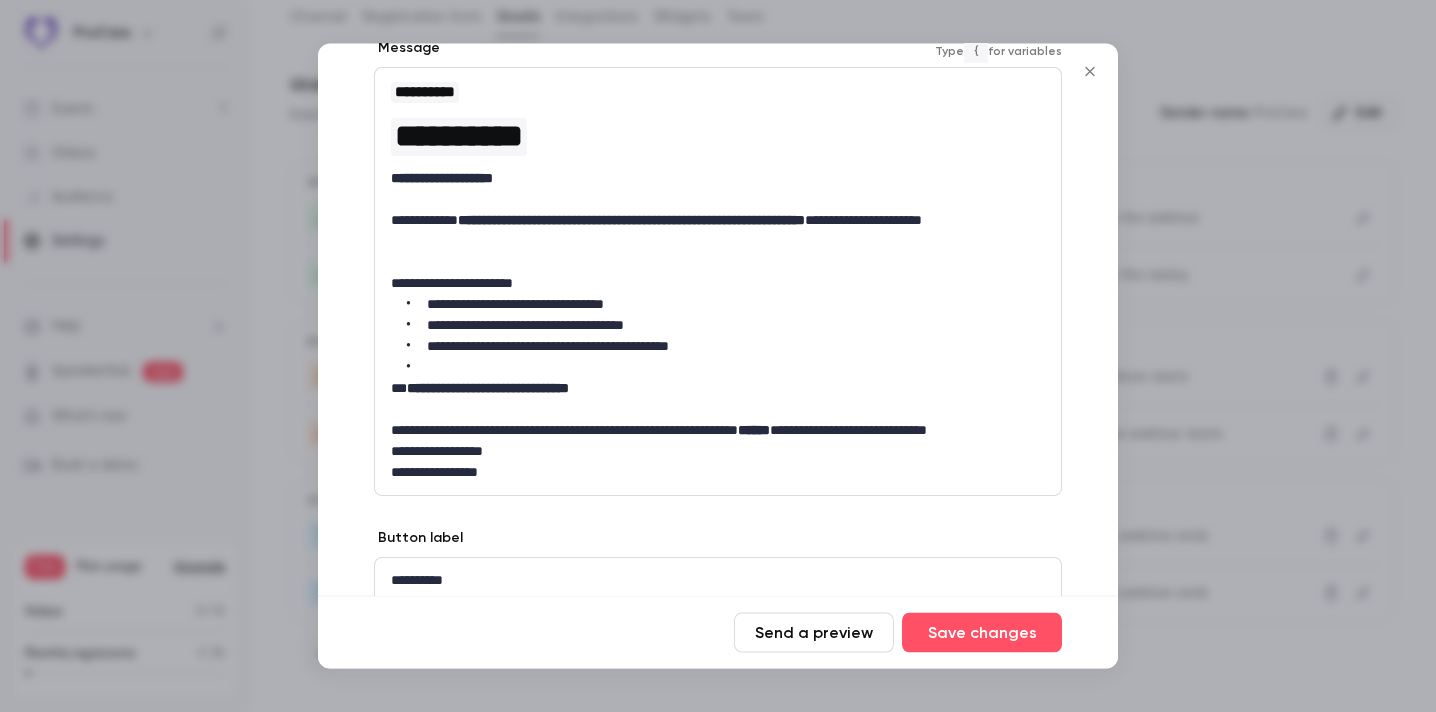 click on "**********" at bounding box center (718, 452) 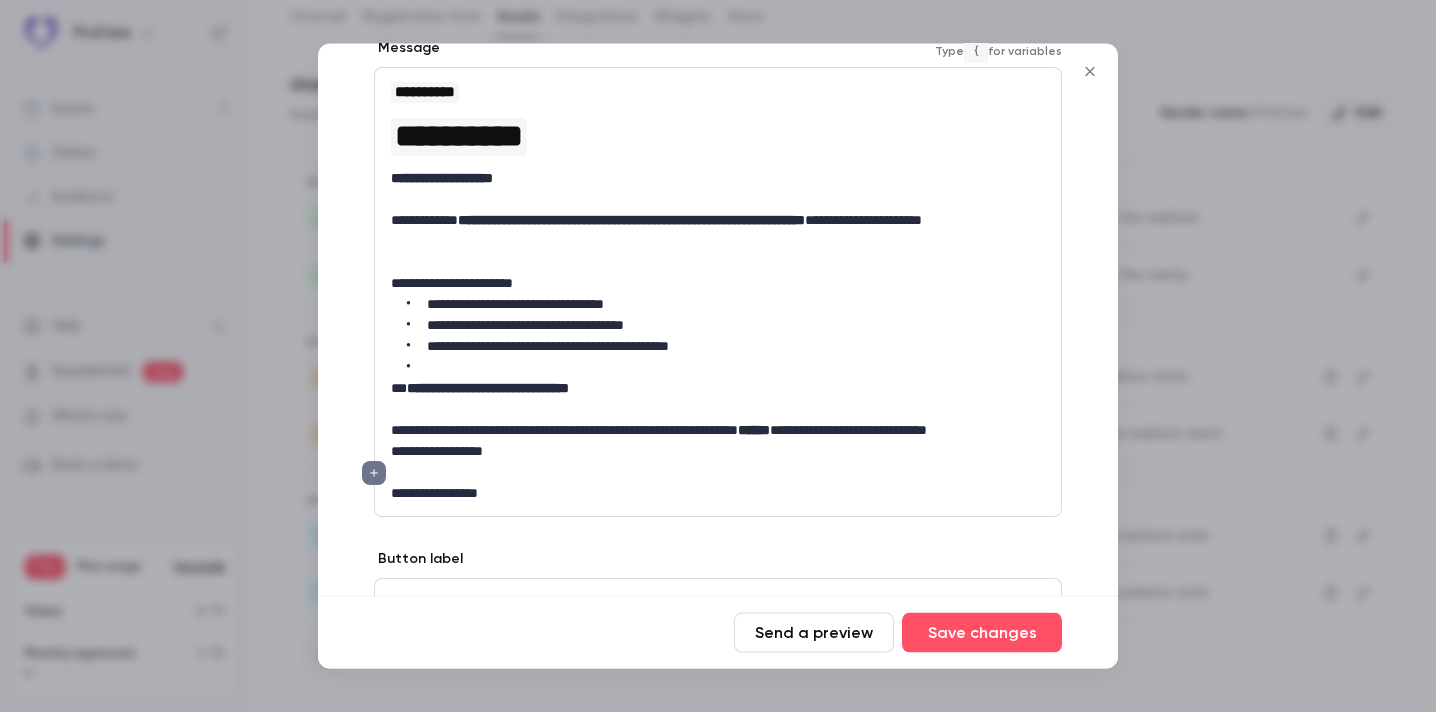 click on "**********" at bounding box center (718, 431) 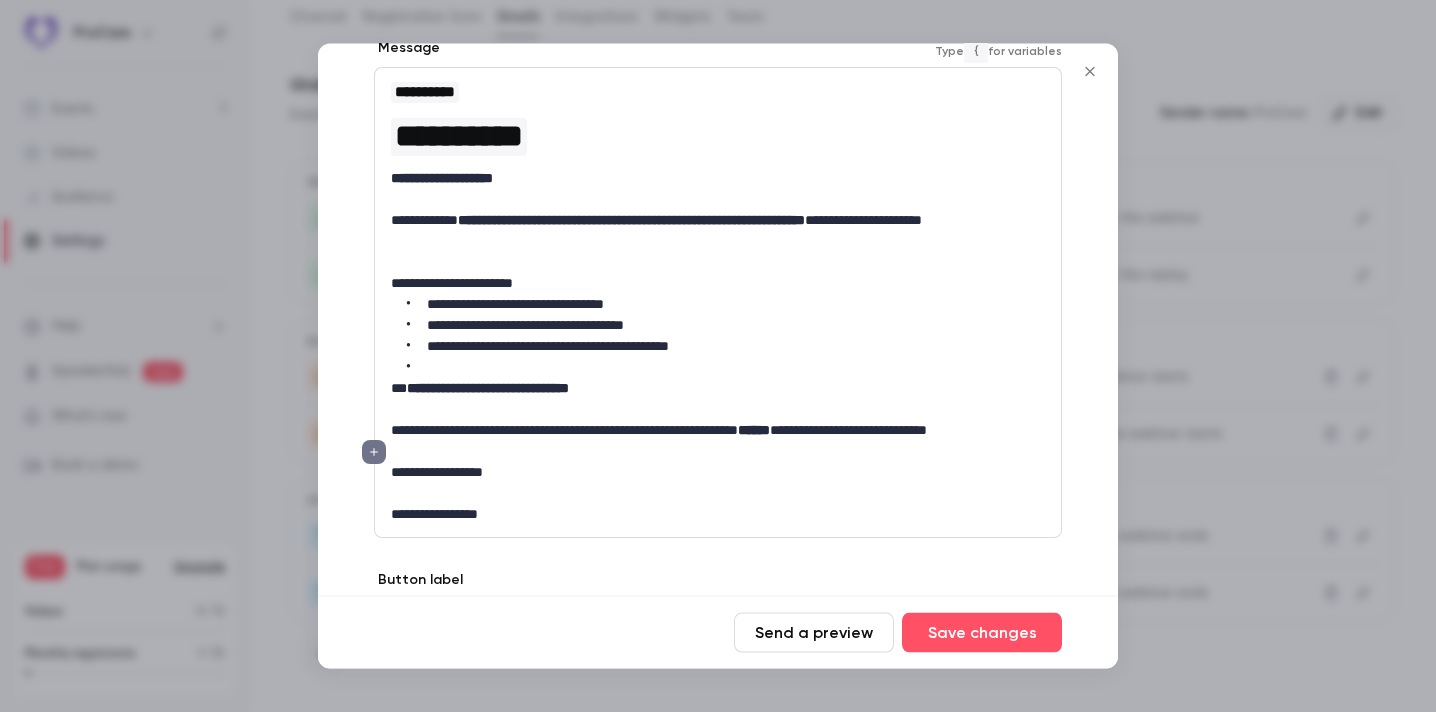 click on "**********" at bounding box center [718, 515] 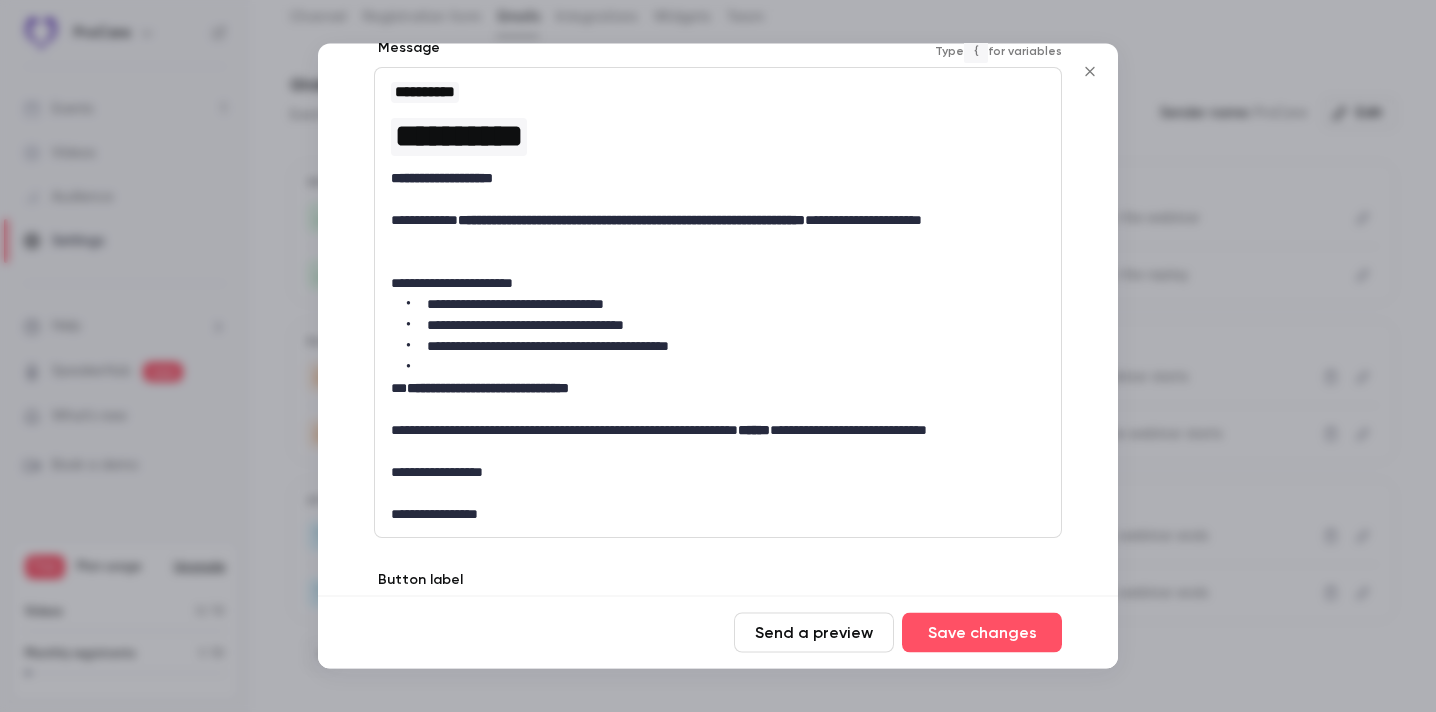 click at bounding box center [718, 494] 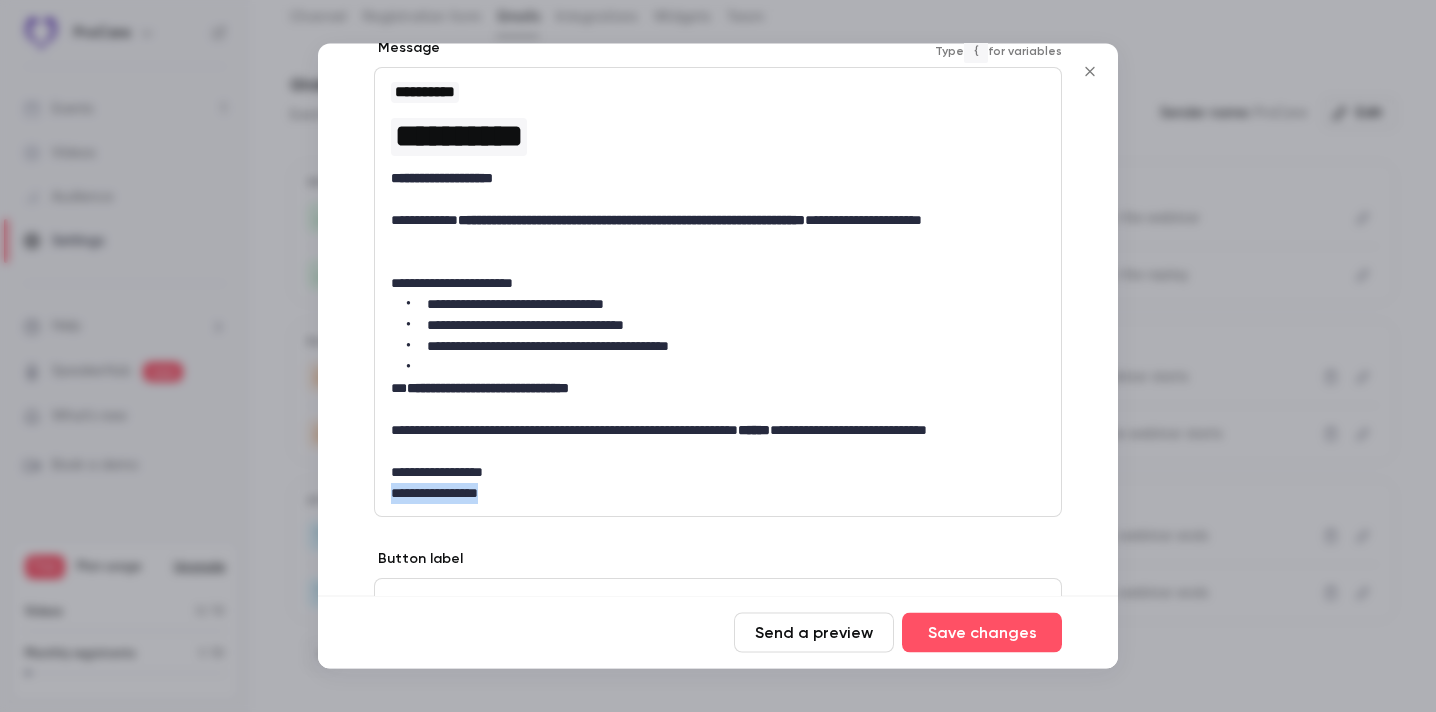drag, startPoint x: 520, startPoint y: 497, endPoint x: 330, endPoint y: 485, distance: 190.37857 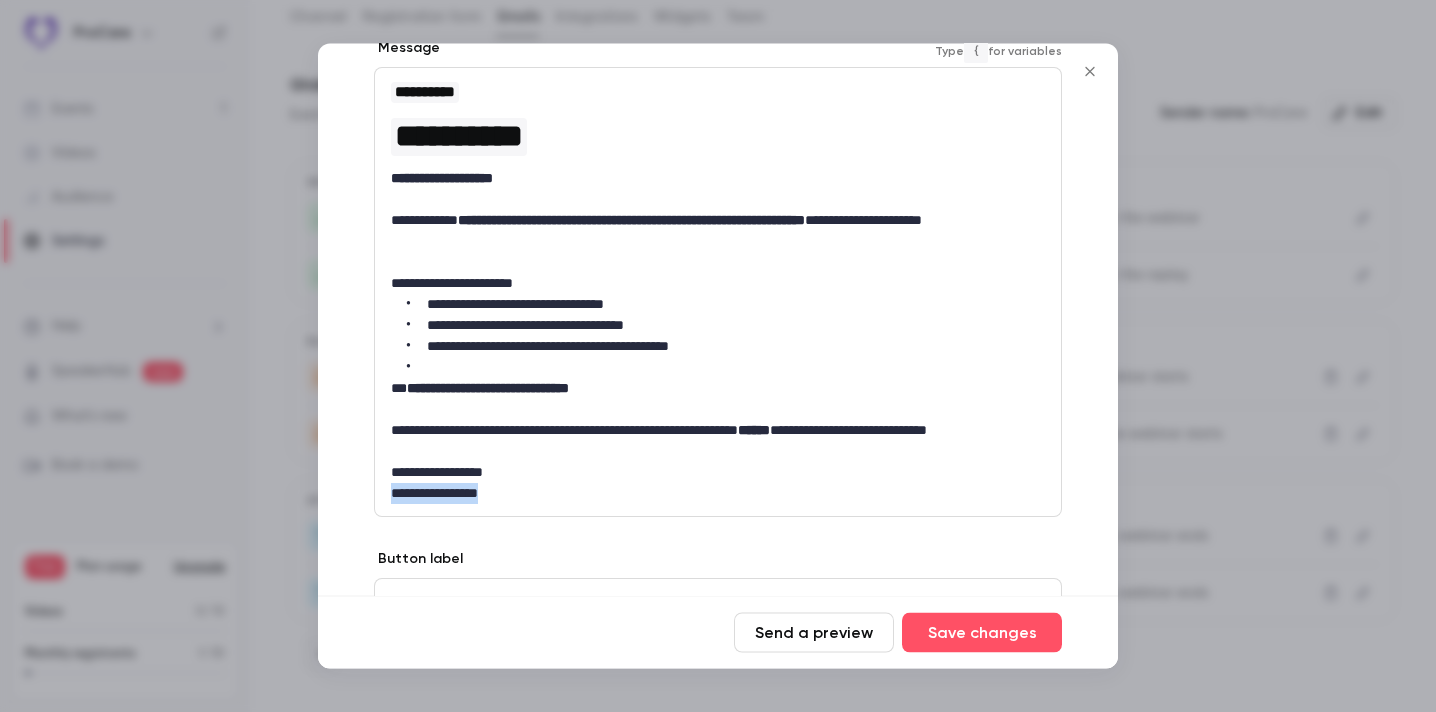click on "**********" at bounding box center [718, 262] 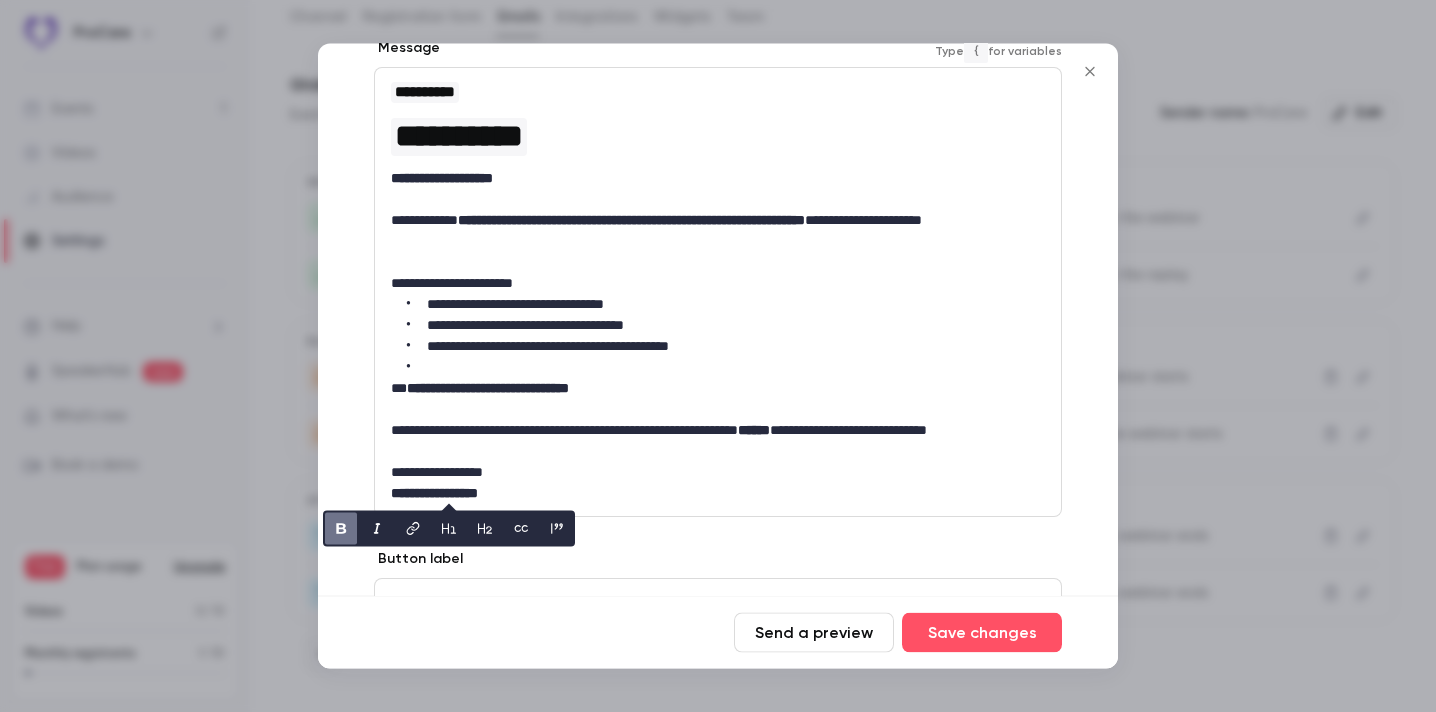 click at bounding box center (718, 452) 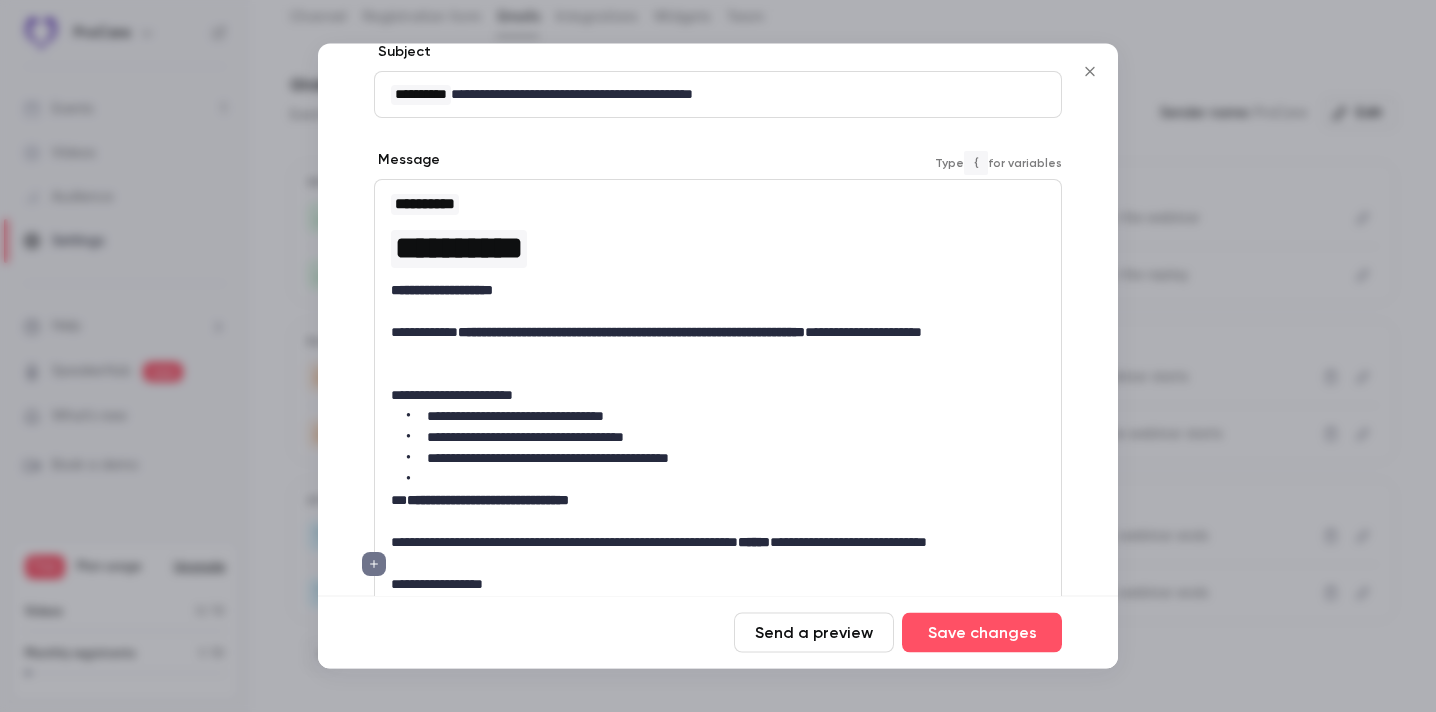 scroll, scrollTop: 224, scrollLeft: 0, axis: vertical 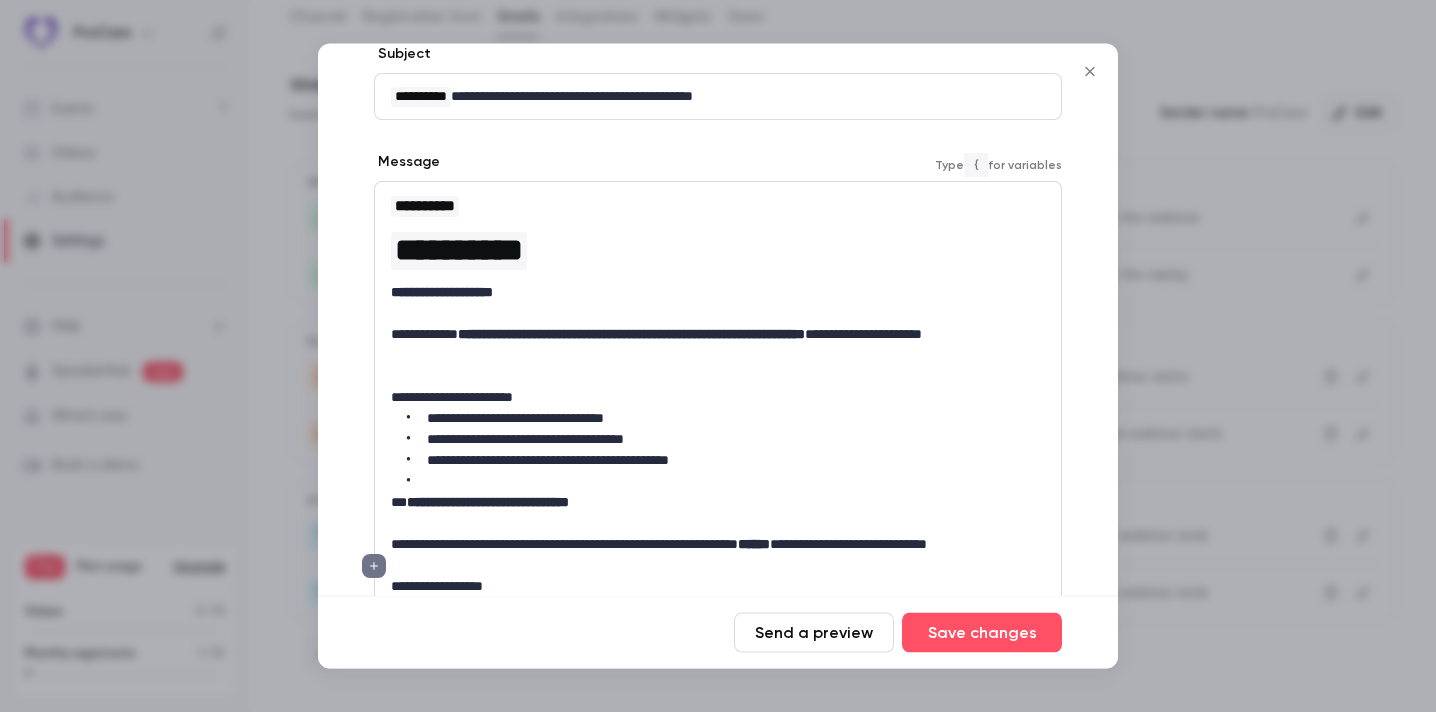 click on "**********" at bounding box center (718, 251) 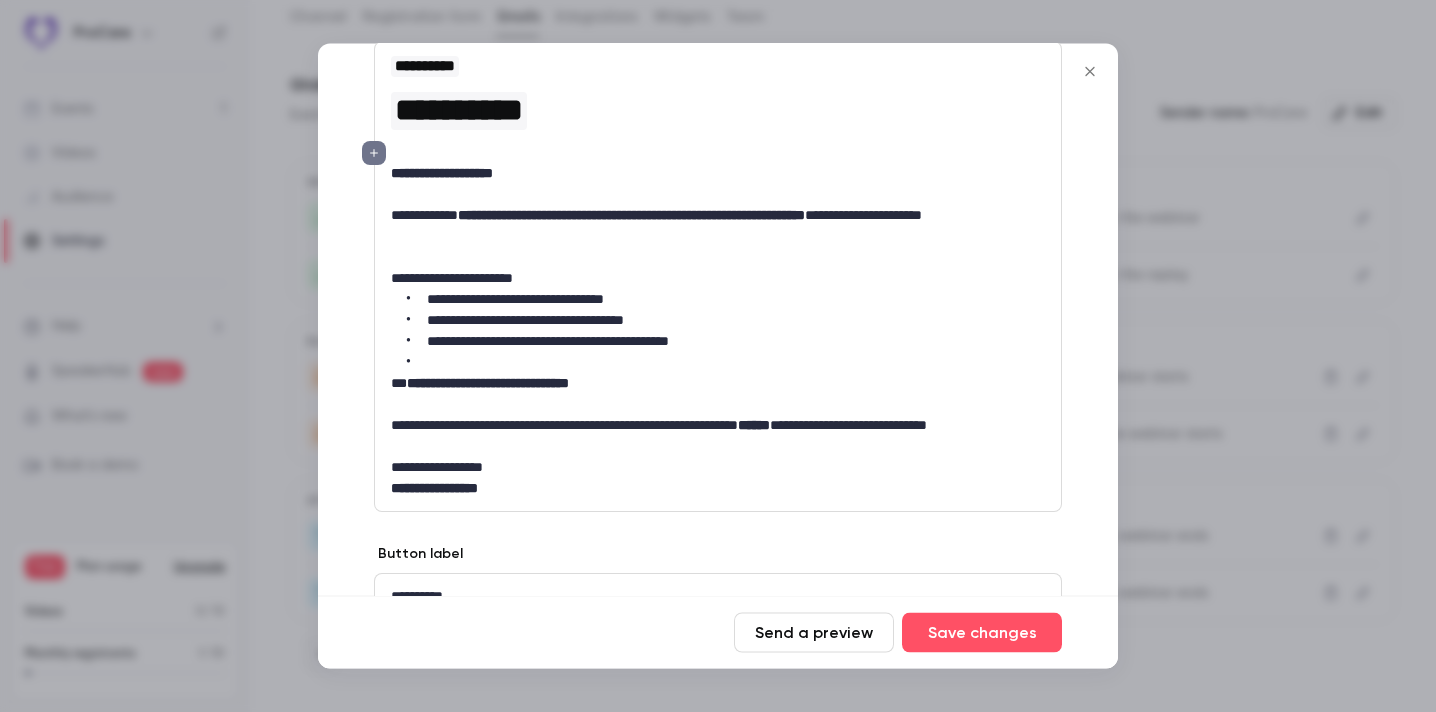 scroll, scrollTop: 393, scrollLeft: 0, axis: vertical 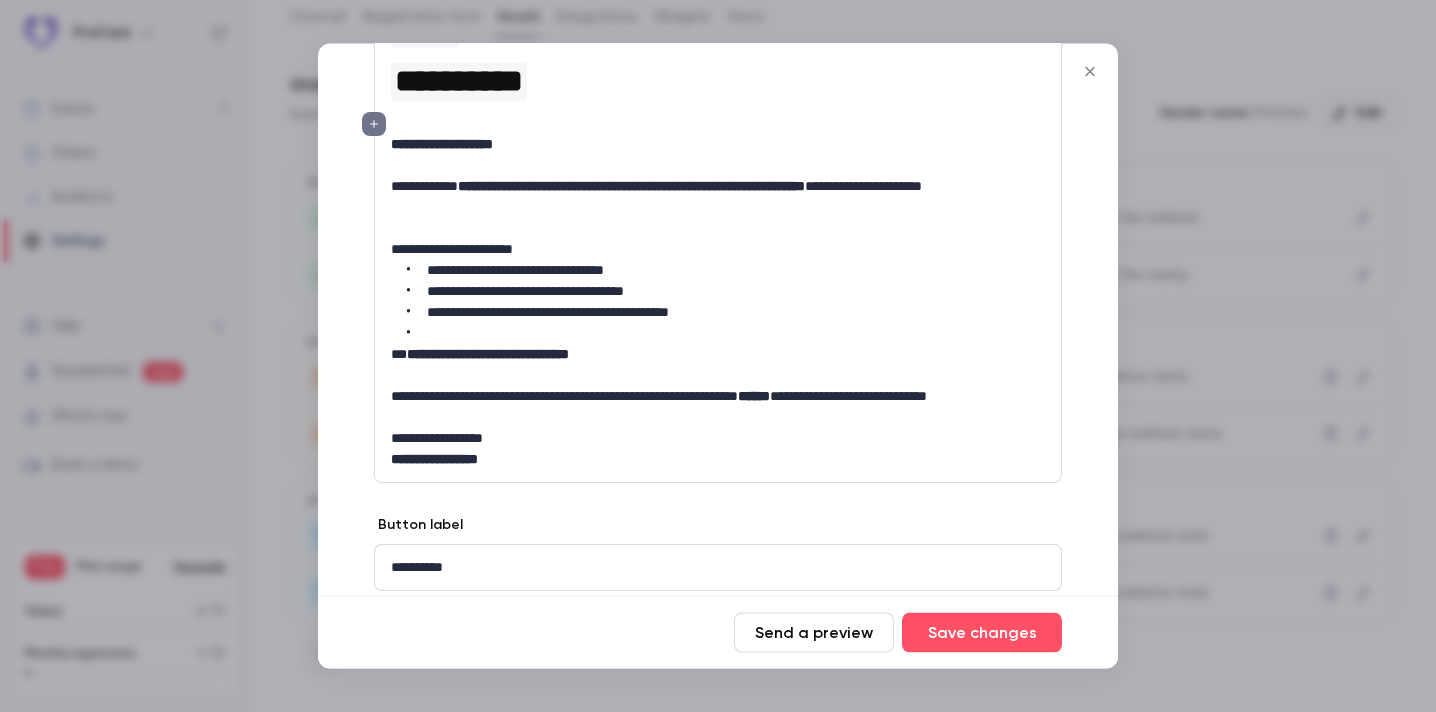 click on "**********" at bounding box center (718, 439) 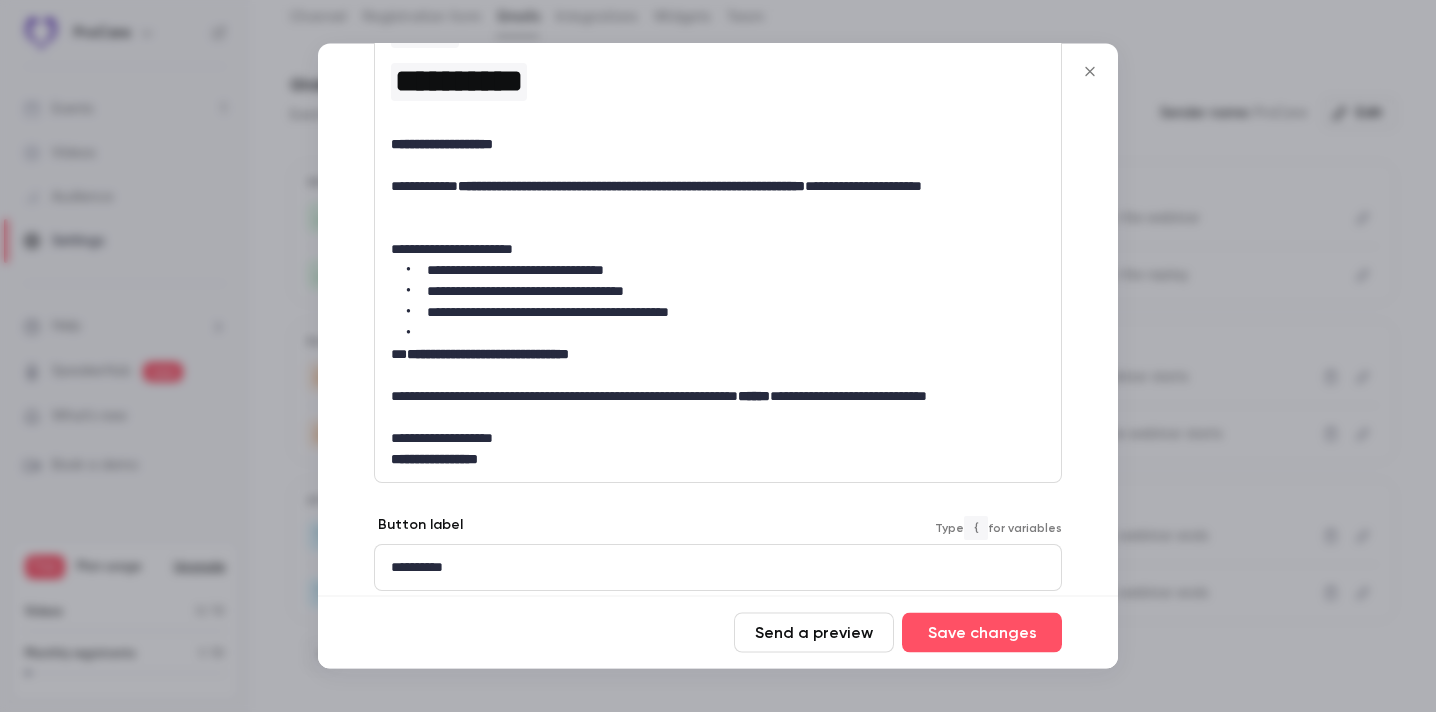 click on "**********" at bounding box center [718, 568] 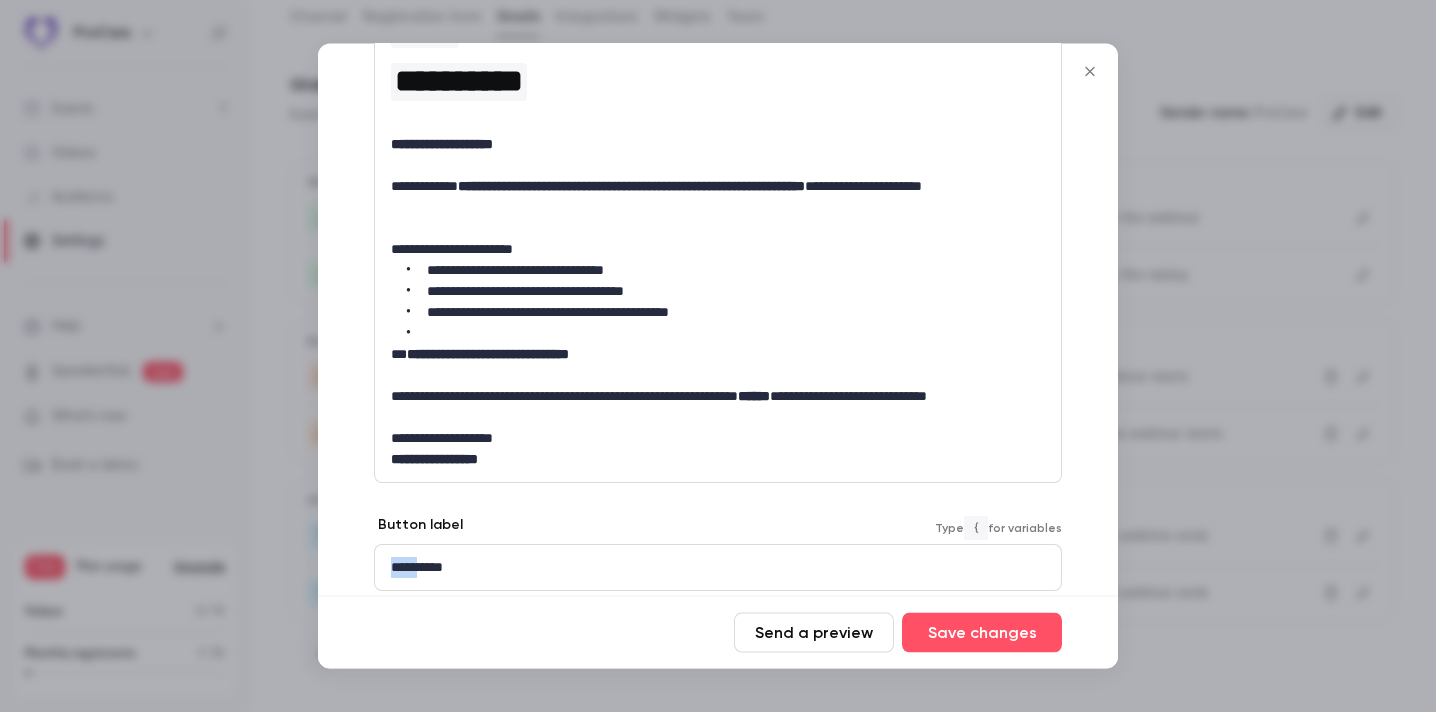 click on "**********" at bounding box center [718, 568] 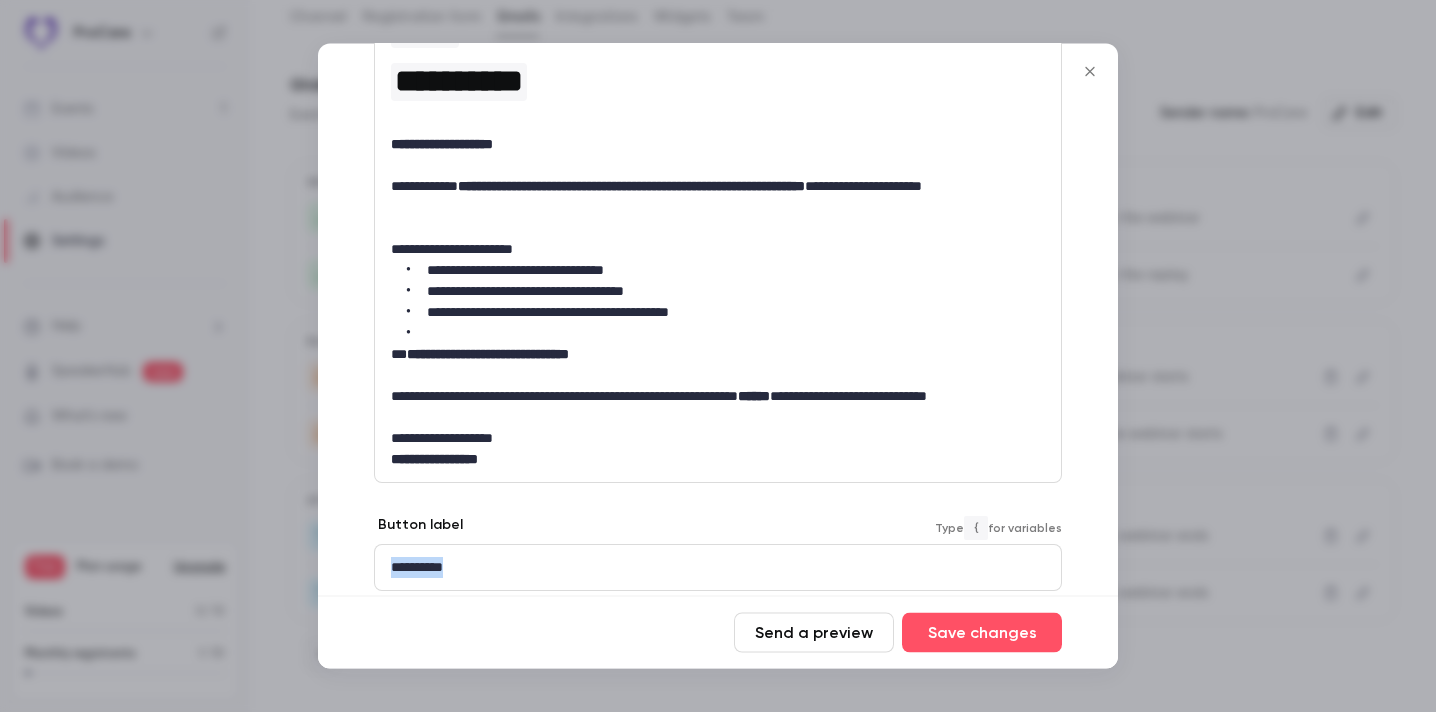 click on "**********" at bounding box center (718, 568) 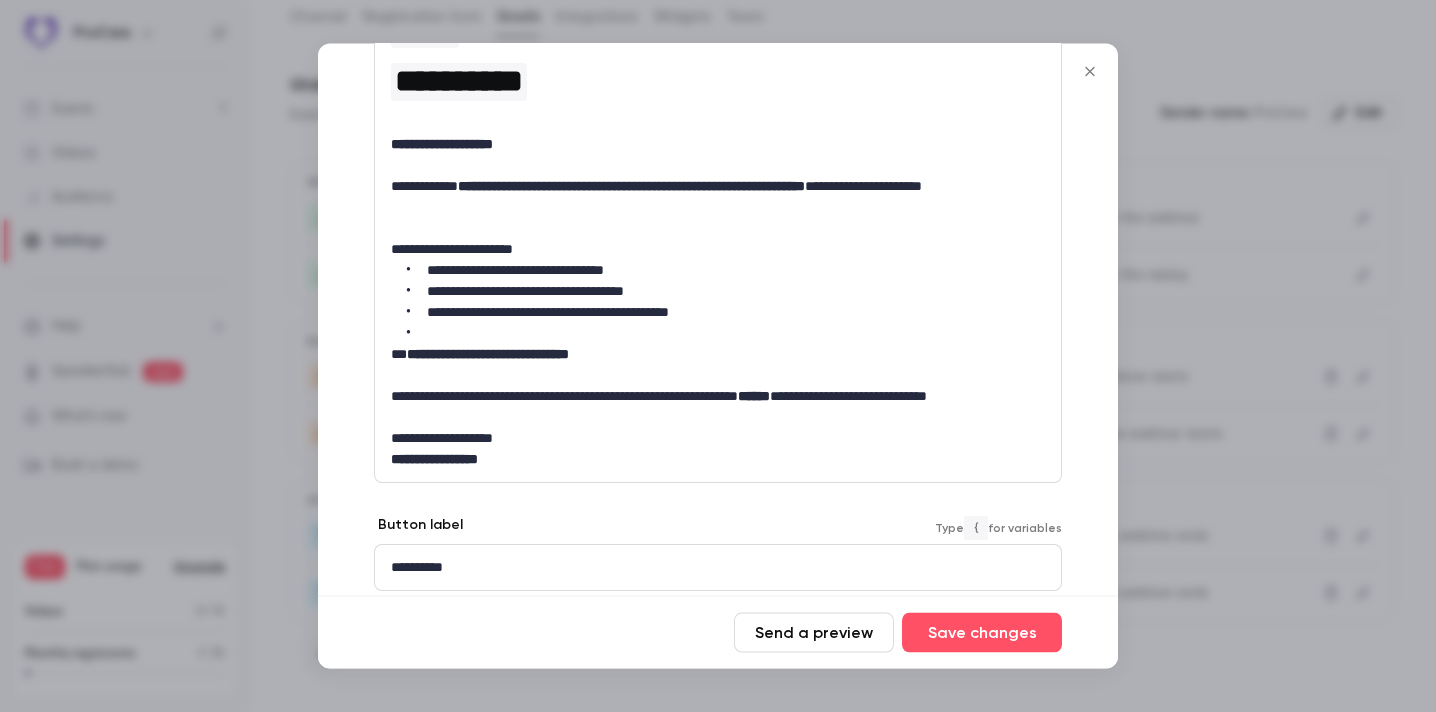 scroll, scrollTop: 0, scrollLeft: 0, axis: both 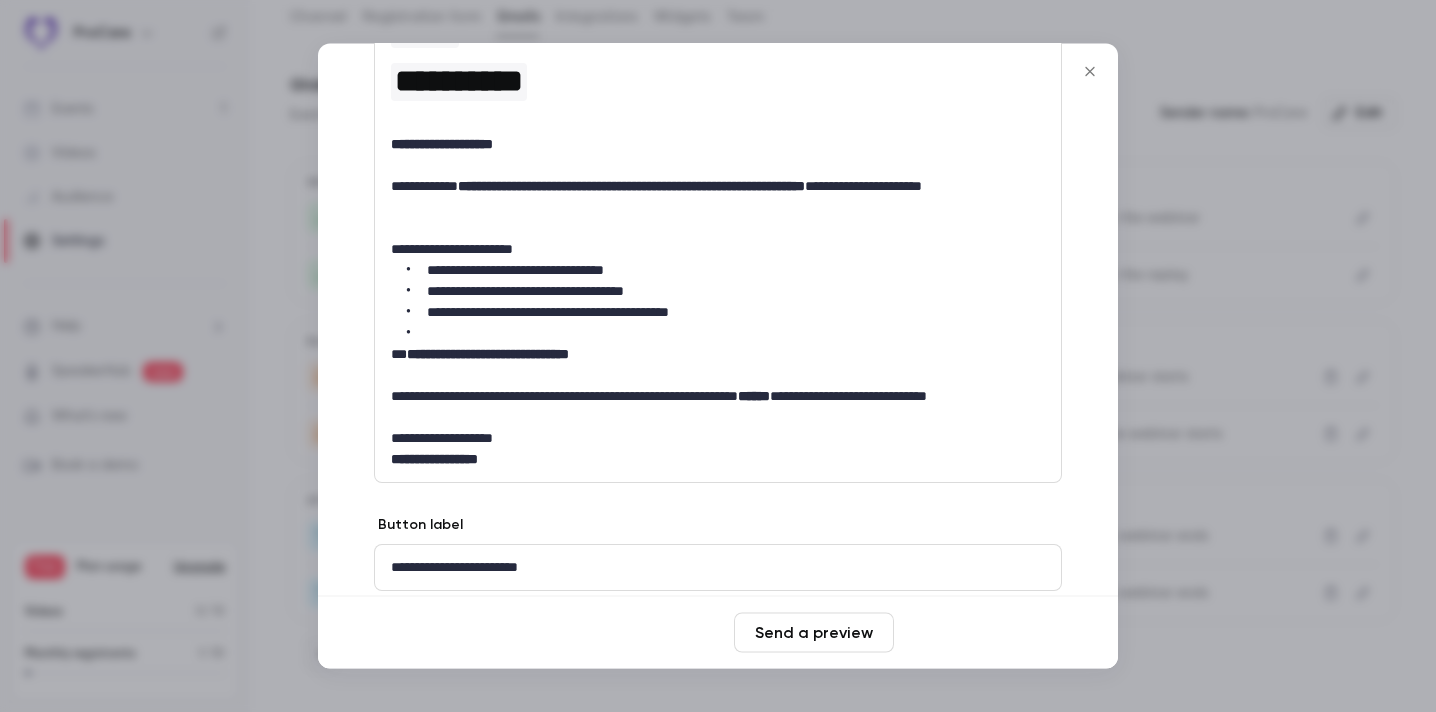 click on "Save changes" at bounding box center [982, 633] 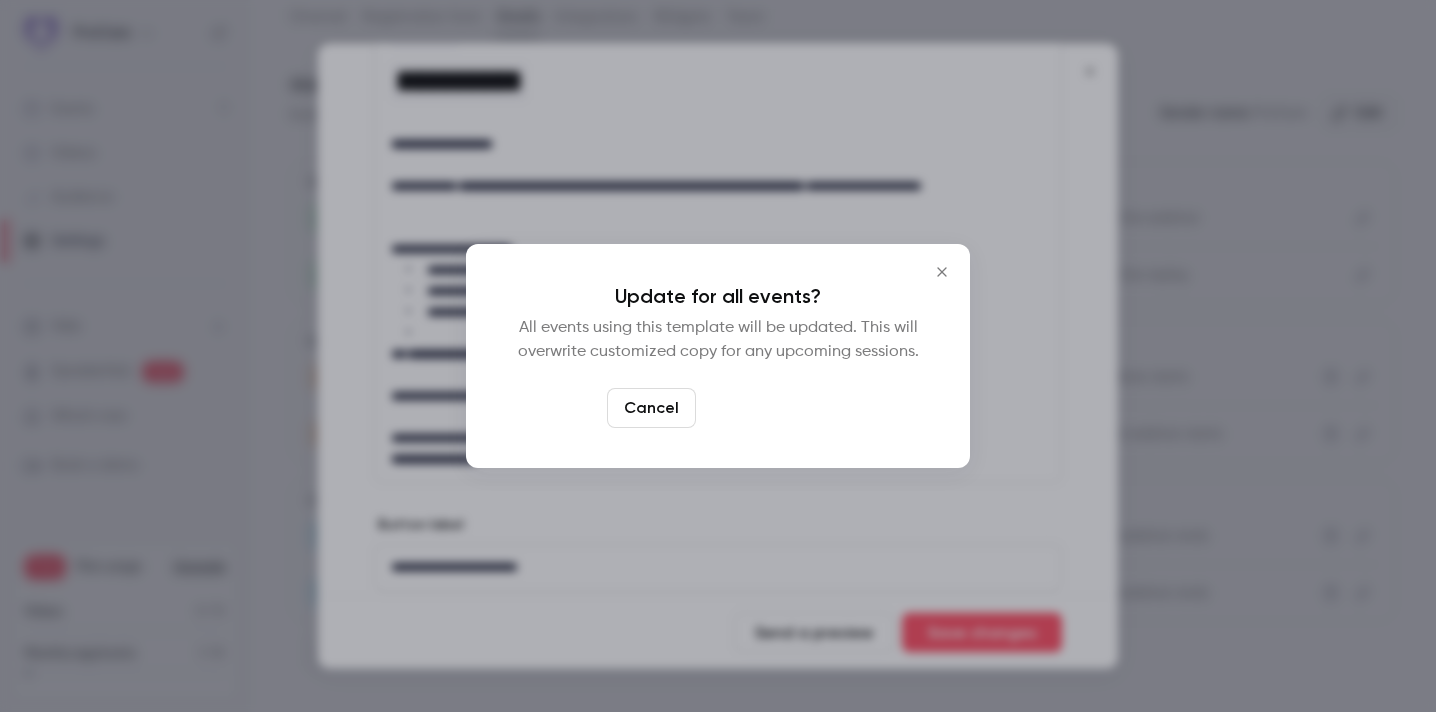 click on "Yes, update" at bounding box center (767, 408) 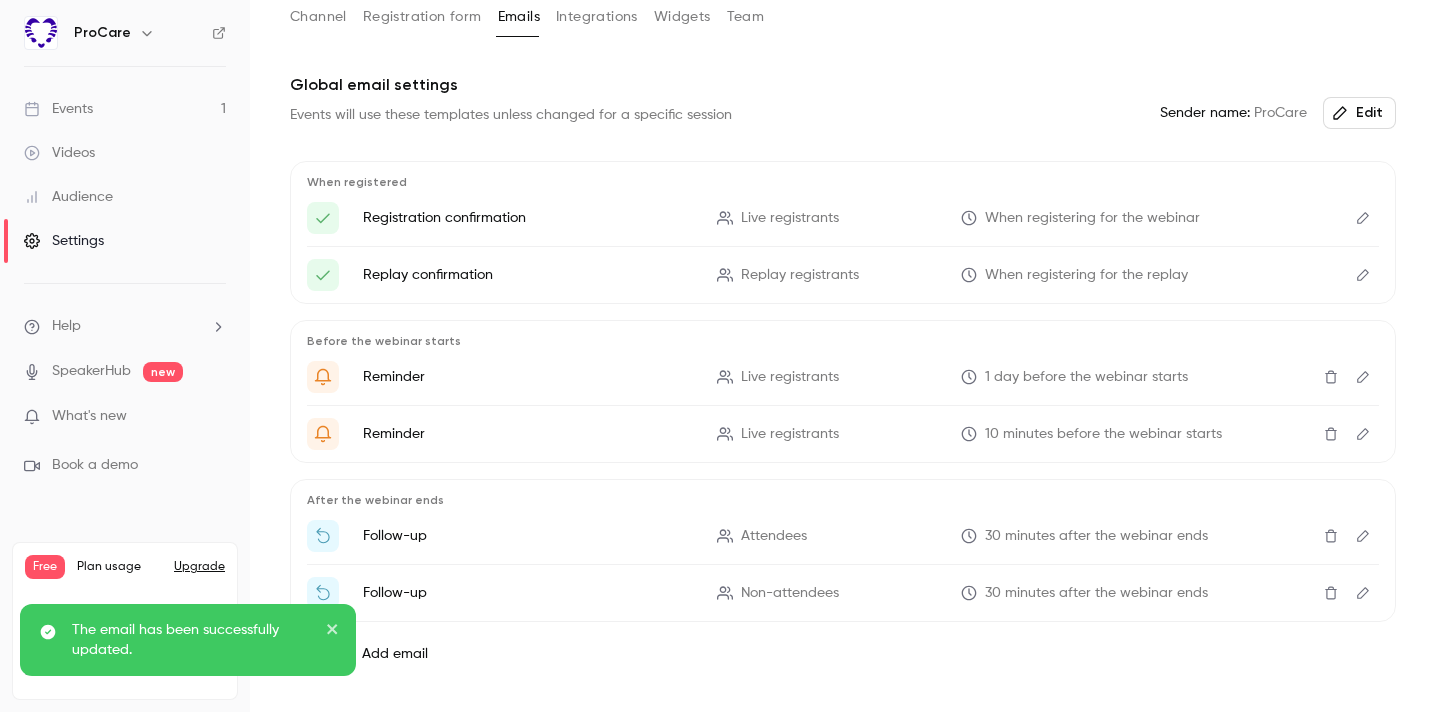 scroll, scrollTop: 173, scrollLeft: 0, axis: vertical 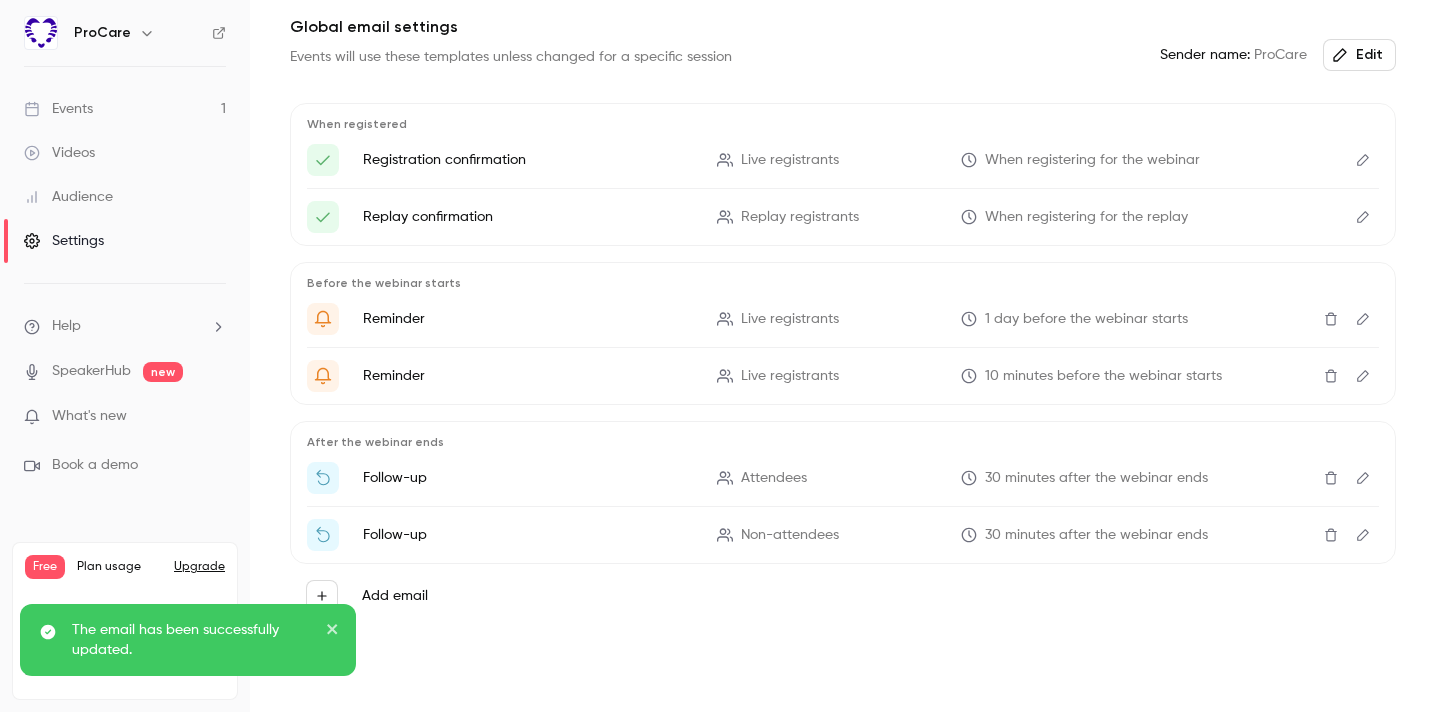 click 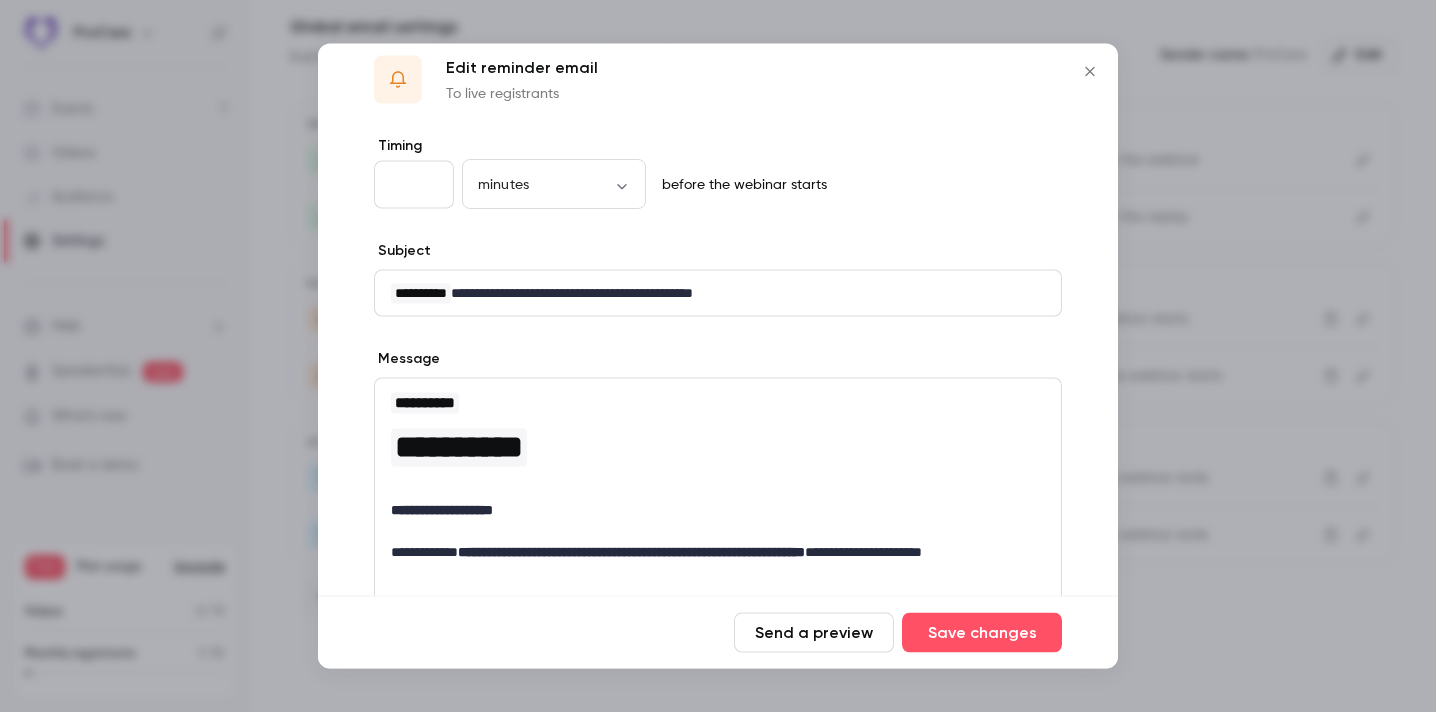 scroll, scrollTop: 132, scrollLeft: 0, axis: vertical 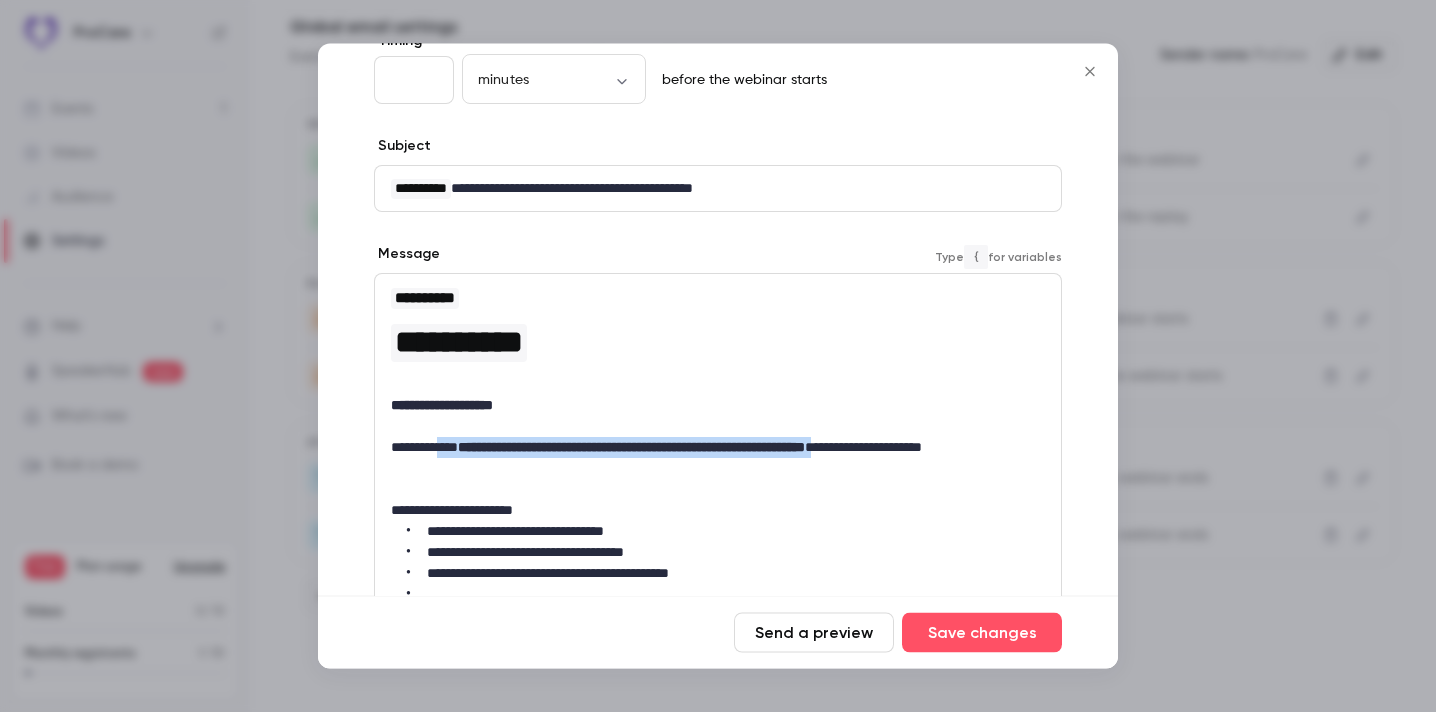 drag, startPoint x: 453, startPoint y: 447, endPoint x: 947, endPoint y: 455, distance: 494.06476 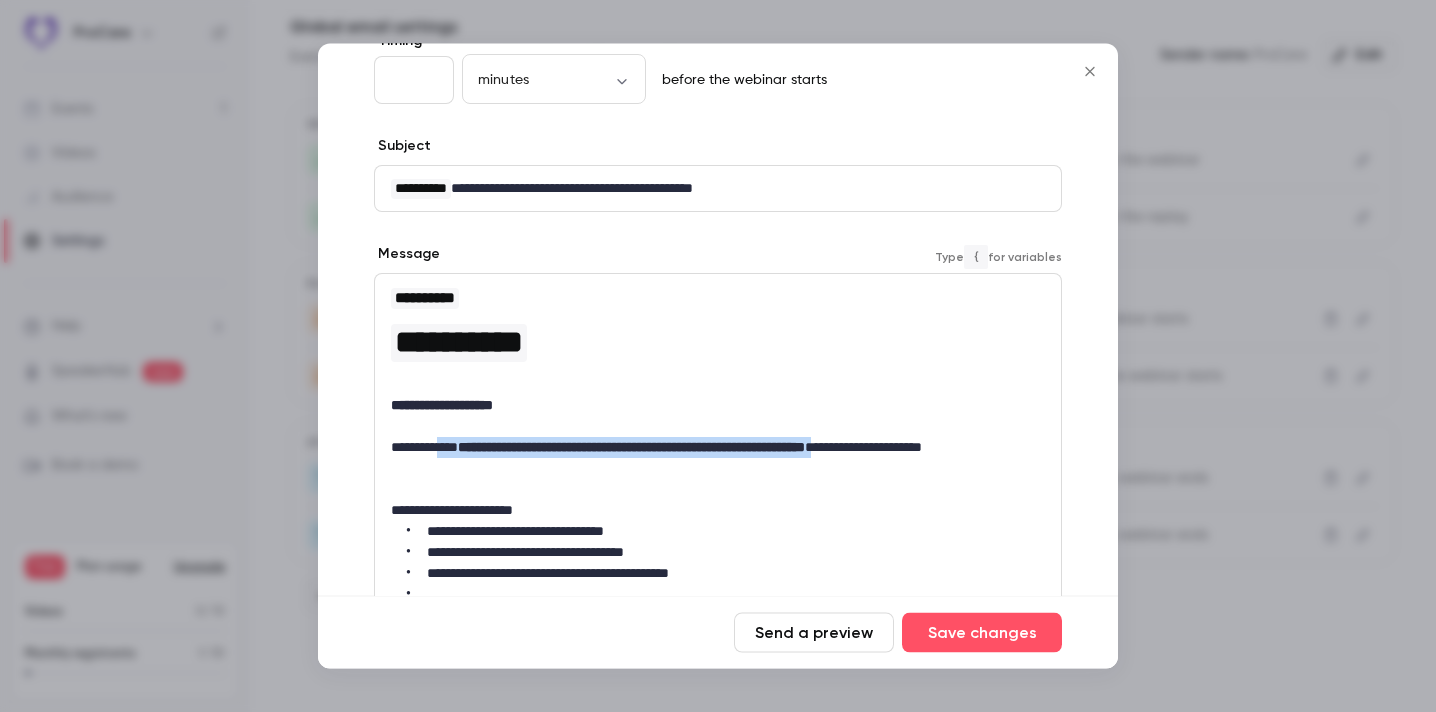 click on "**********" at bounding box center [718, 459] 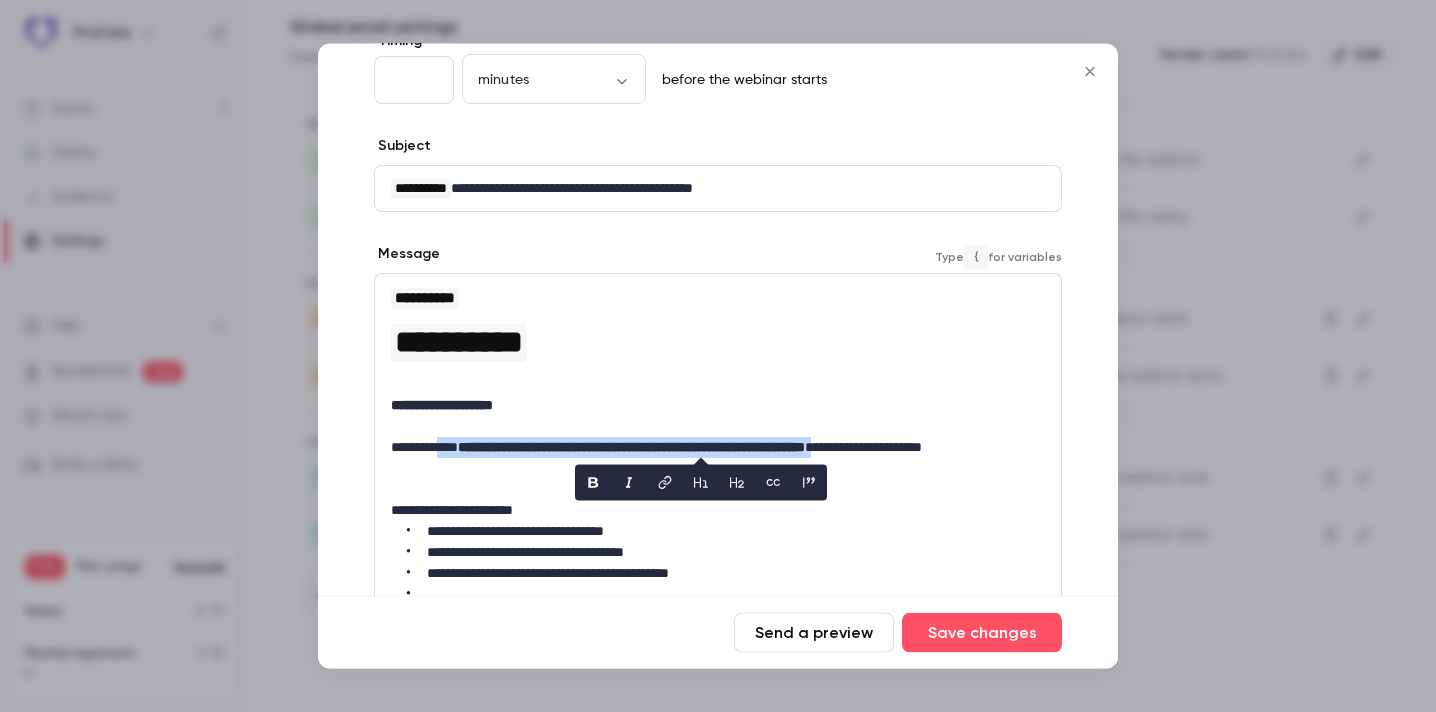 copy on "**********" 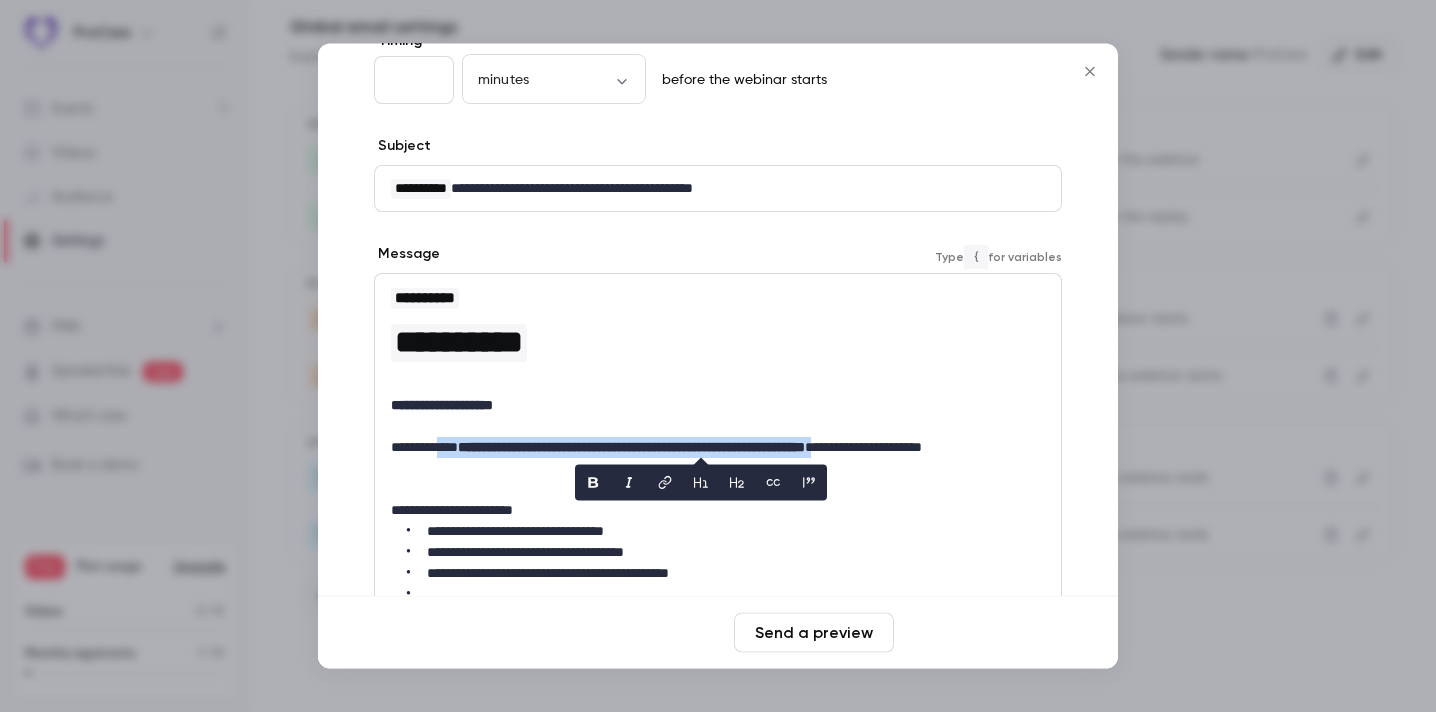 click on "Save changes" at bounding box center [982, 633] 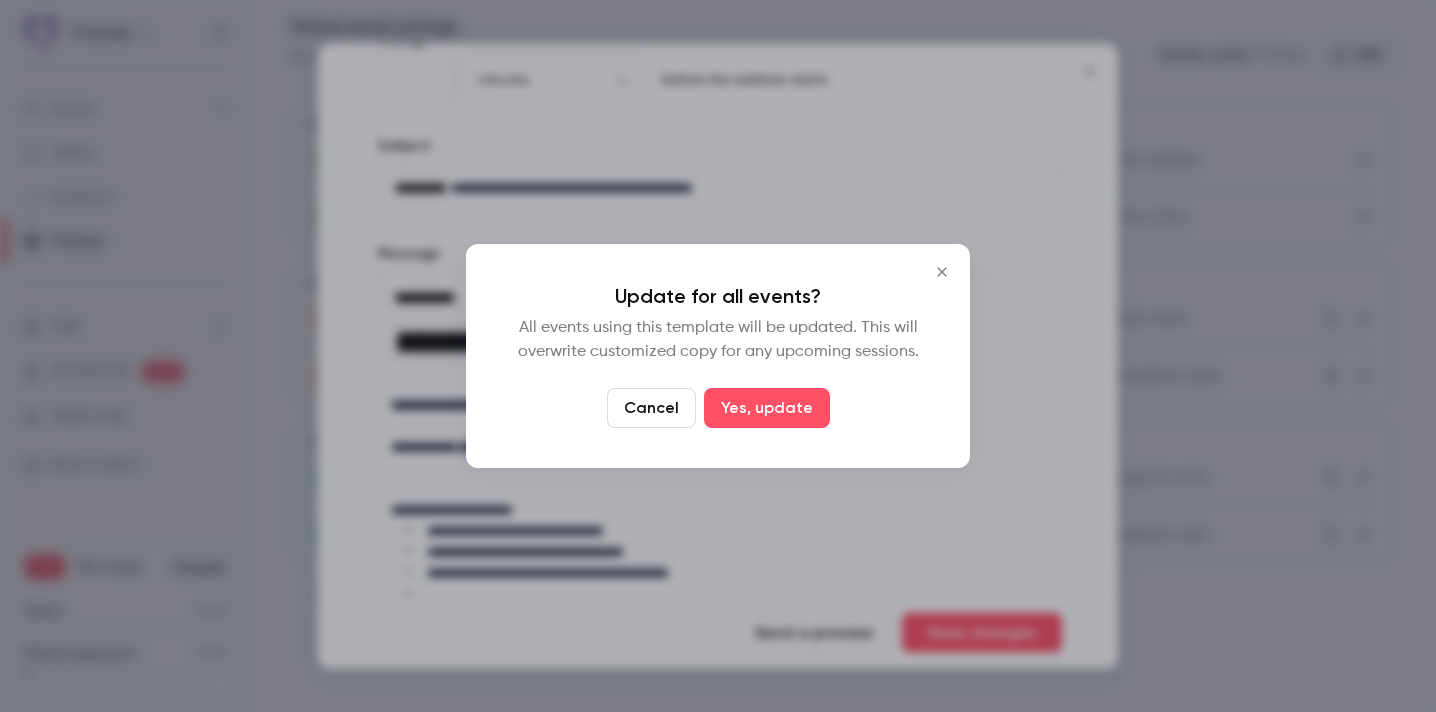 click on "Update for all events? All events using this template will be updated. This will overwrite customized copy for any upcoming sessions. Cancel Yes, update" at bounding box center (718, 356) 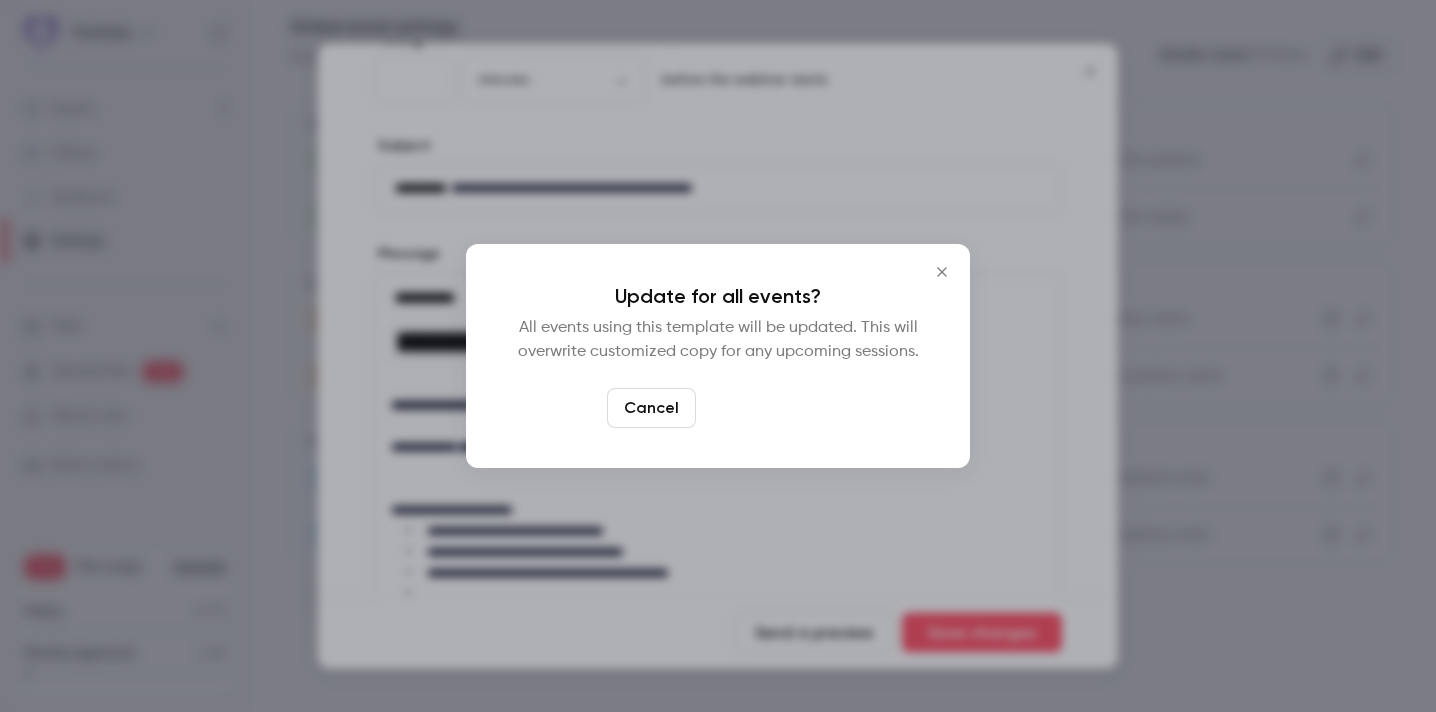 click on "Yes, update" at bounding box center (767, 408) 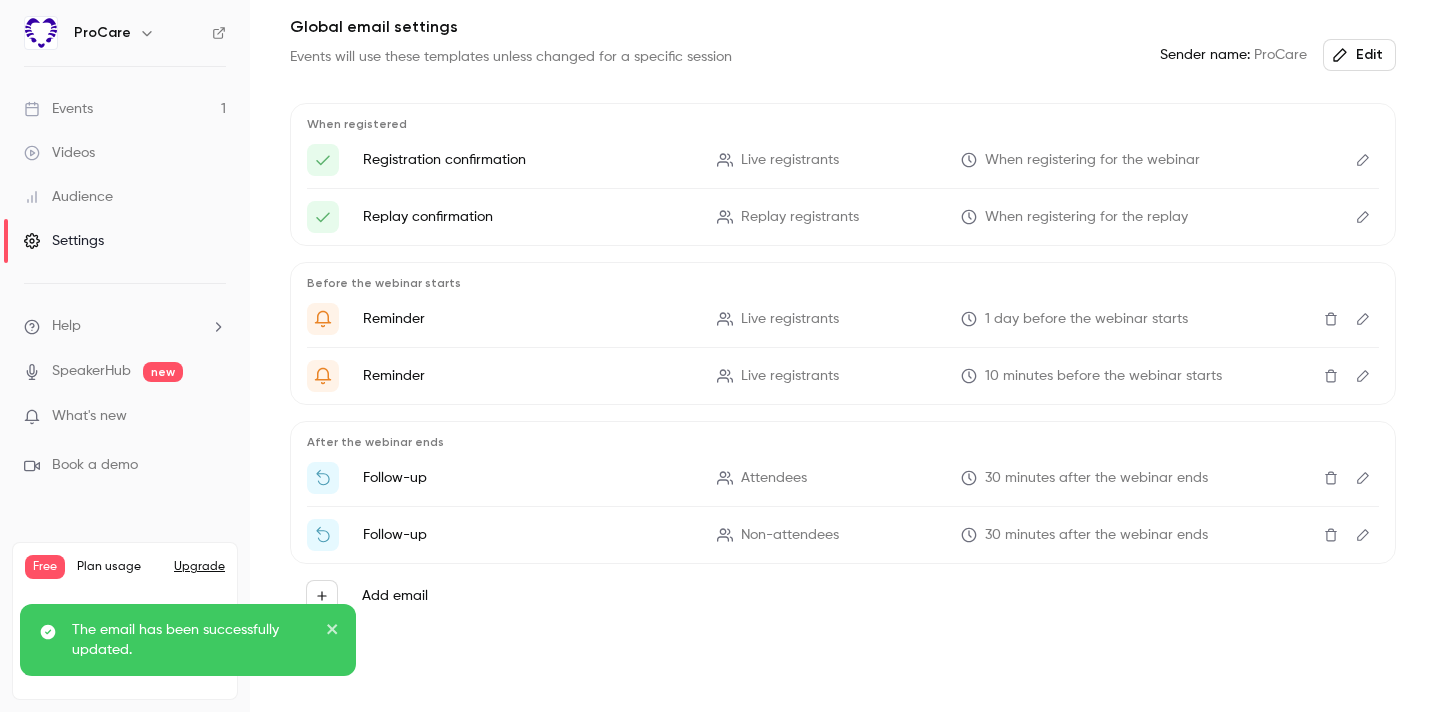 click 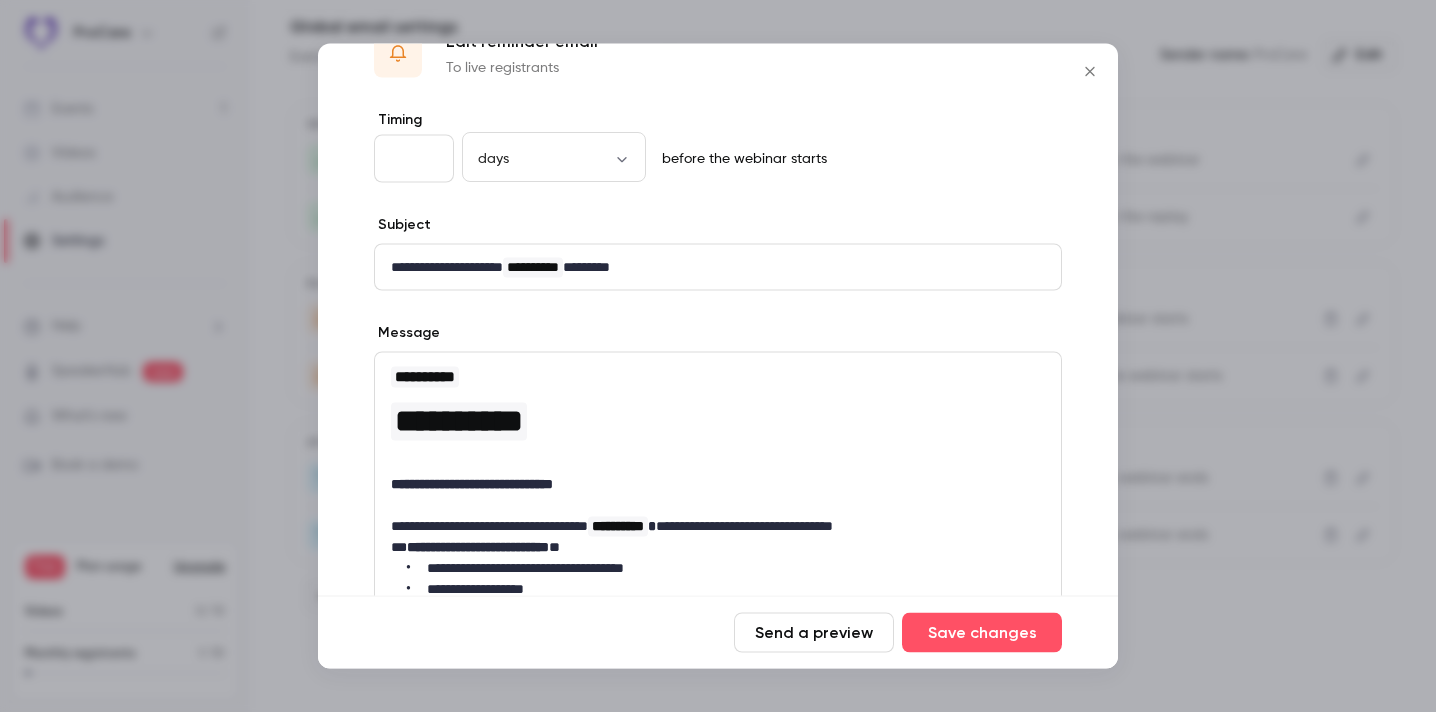 scroll, scrollTop: 104, scrollLeft: 0, axis: vertical 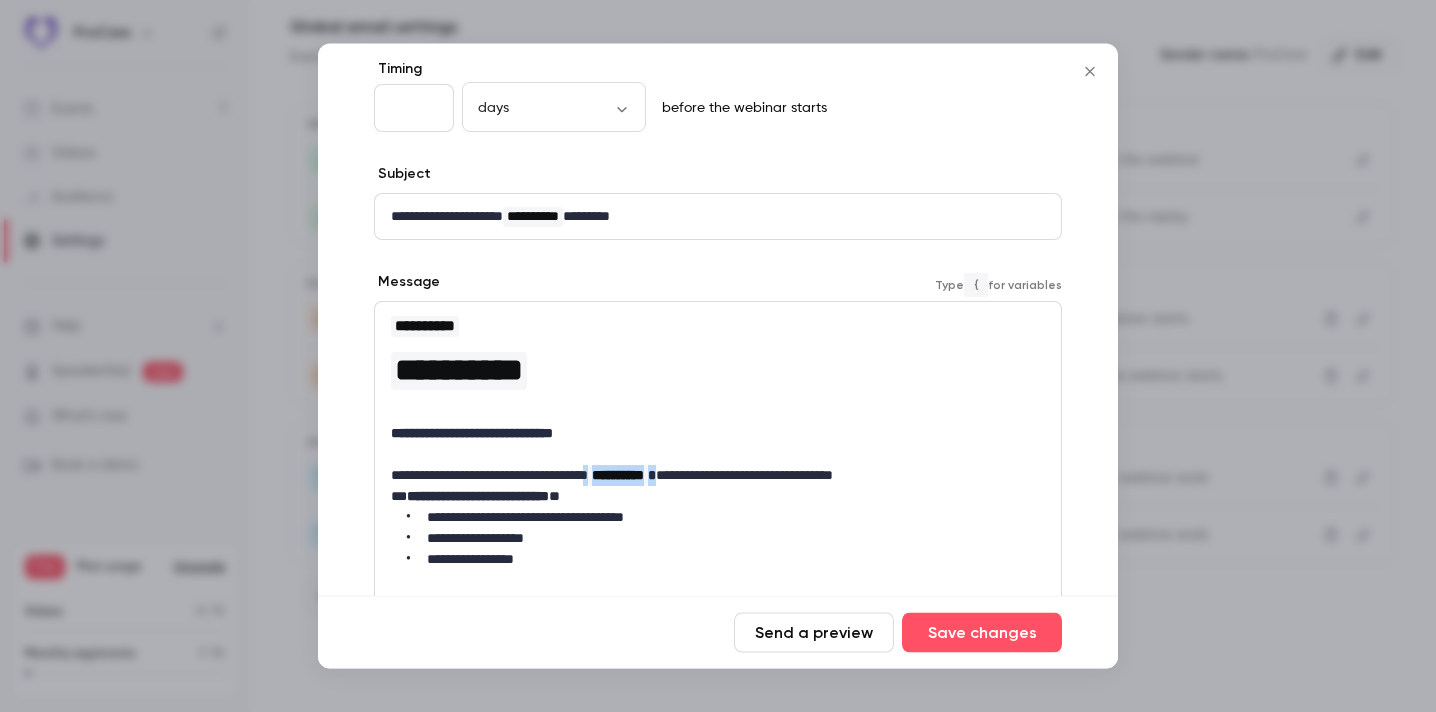 drag, startPoint x: 625, startPoint y: 476, endPoint x: 715, endPoint y: 477, distance: 90.005554 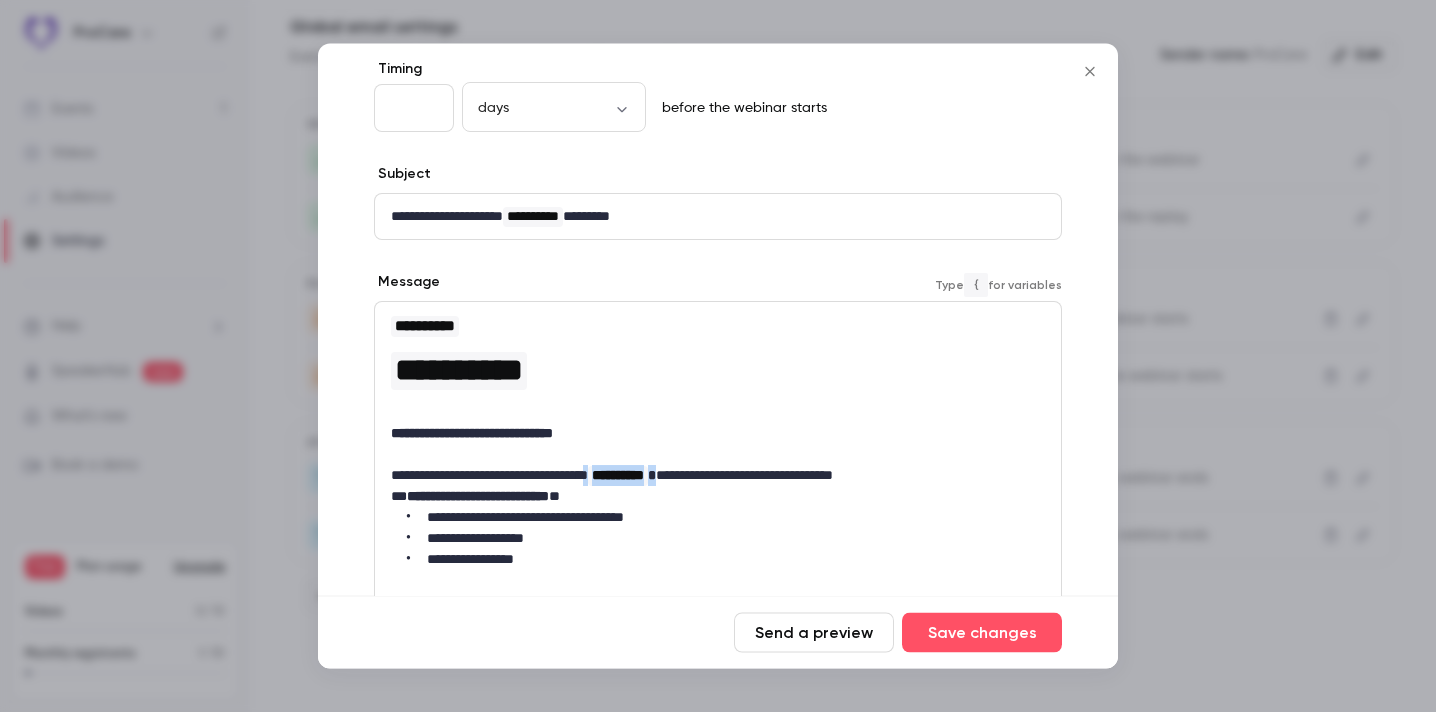 click on "**********" at bounding box center [718, 476] 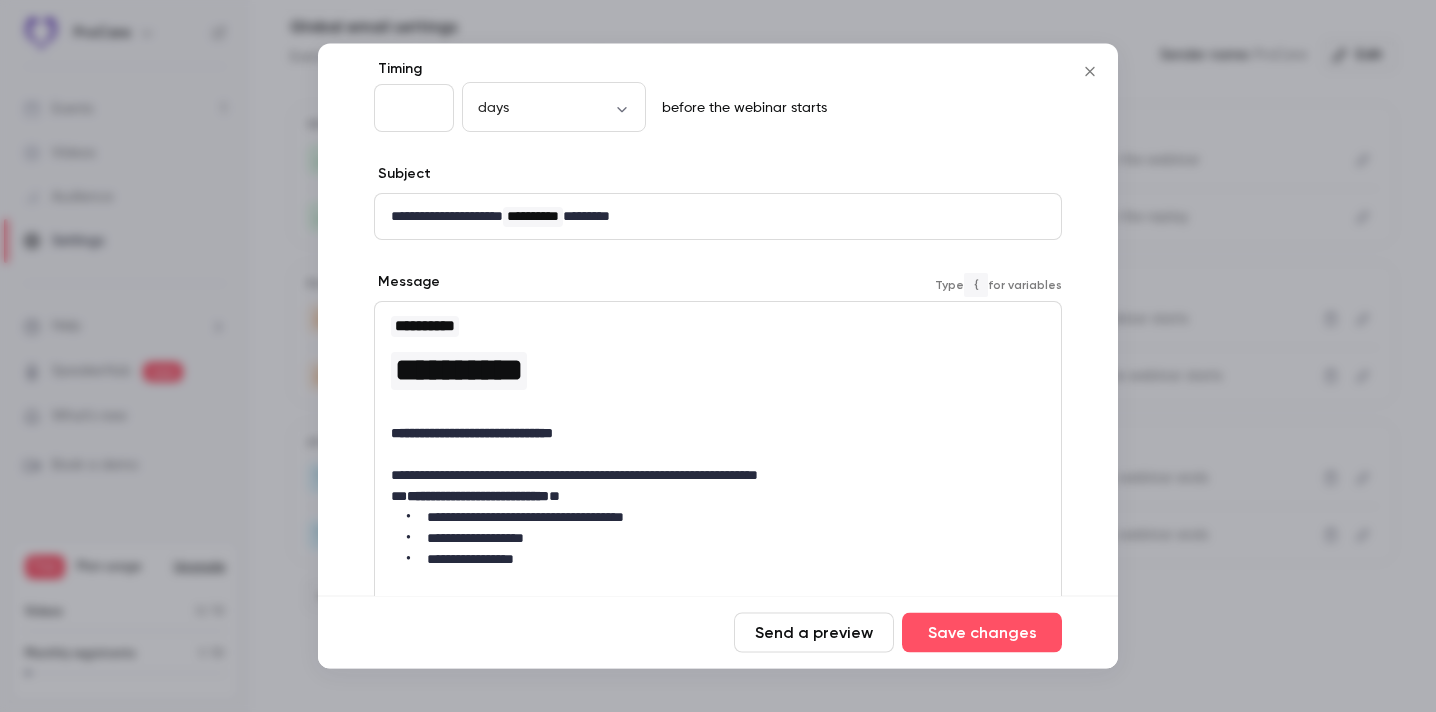 type 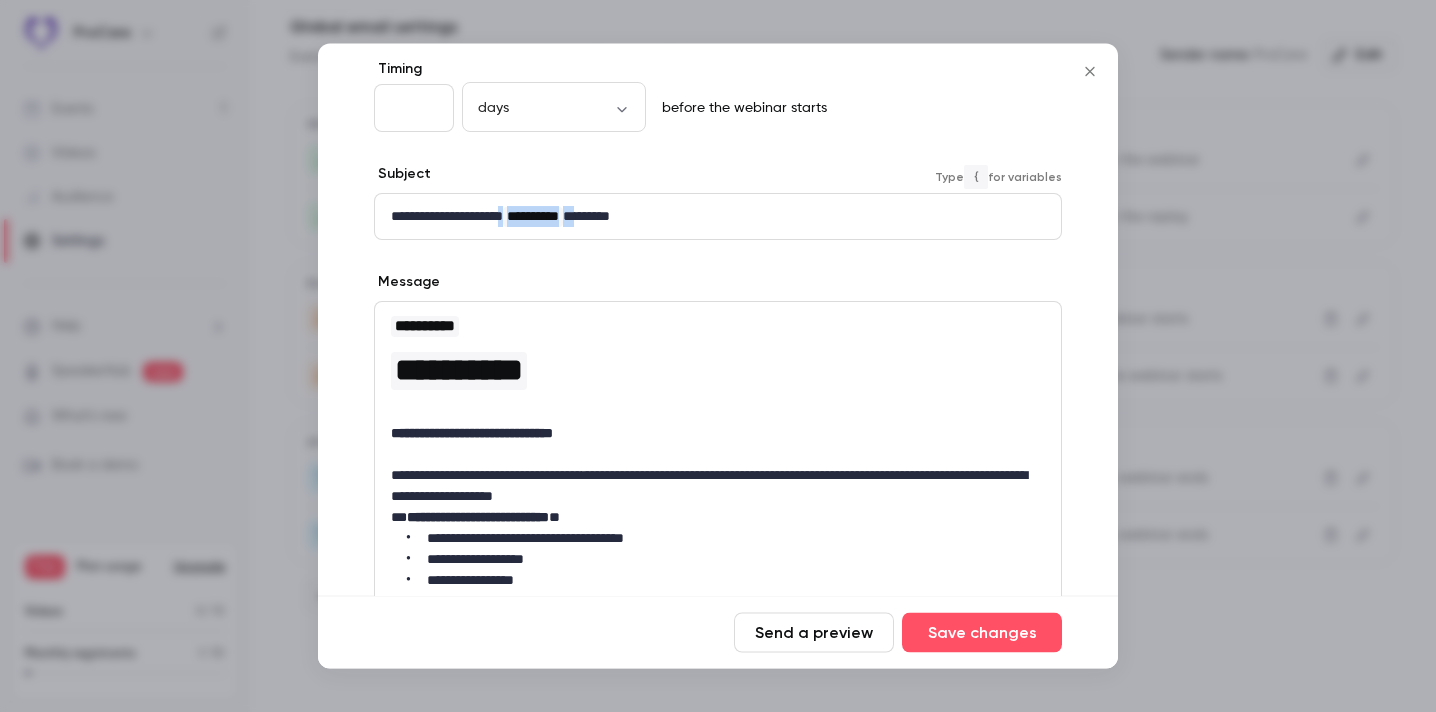 drag, startPoint x: 536, startPoint y: 215, endPoint x: 628, endPoint y: 217, distance: 92.021736 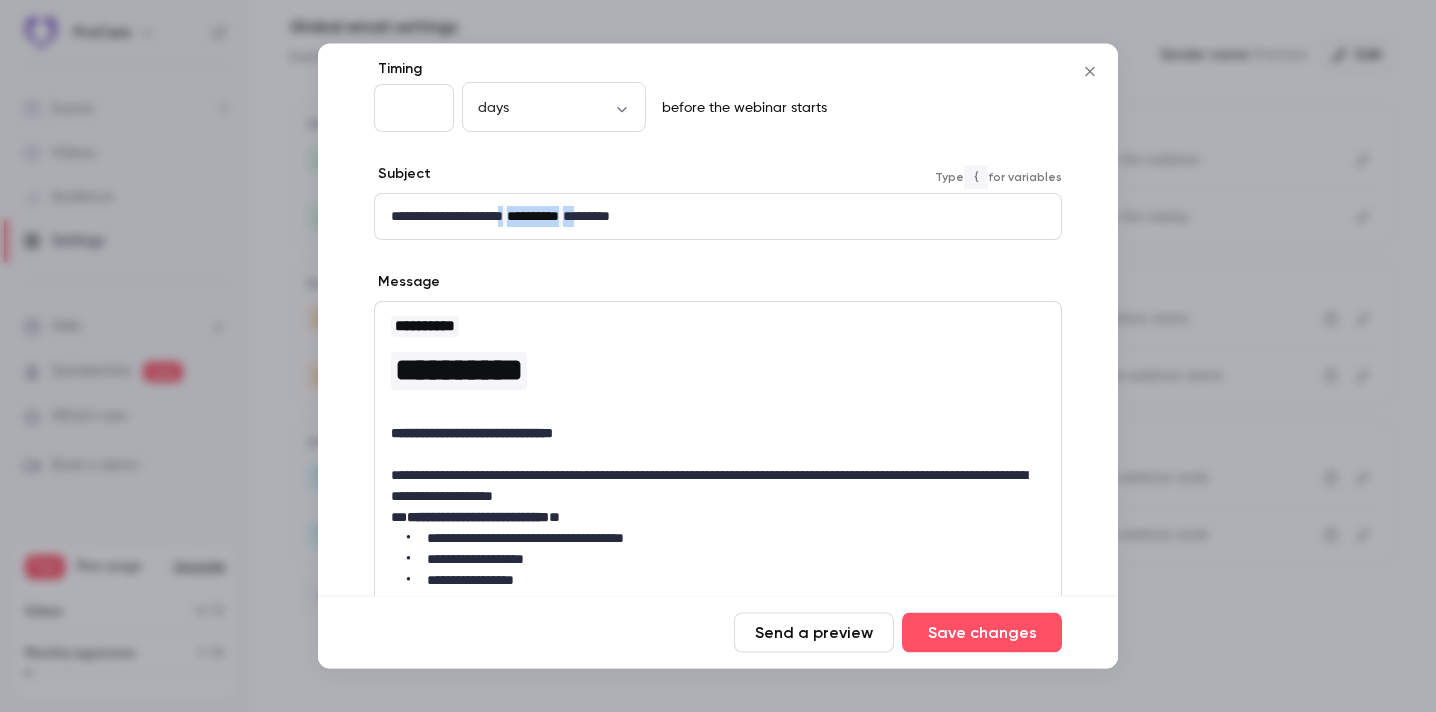 click on "**********" at bounding box center [718, 217] 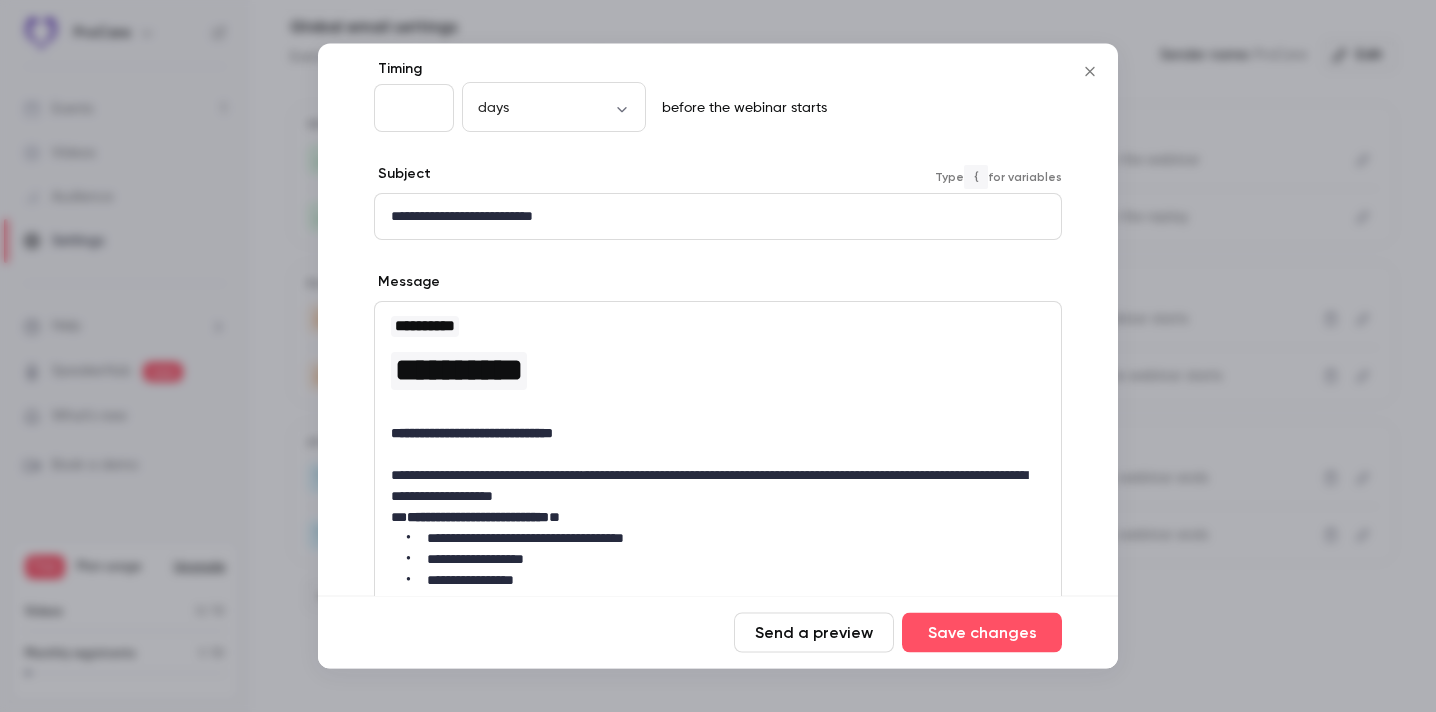 click on "**********" at bounding box center (718, 217) 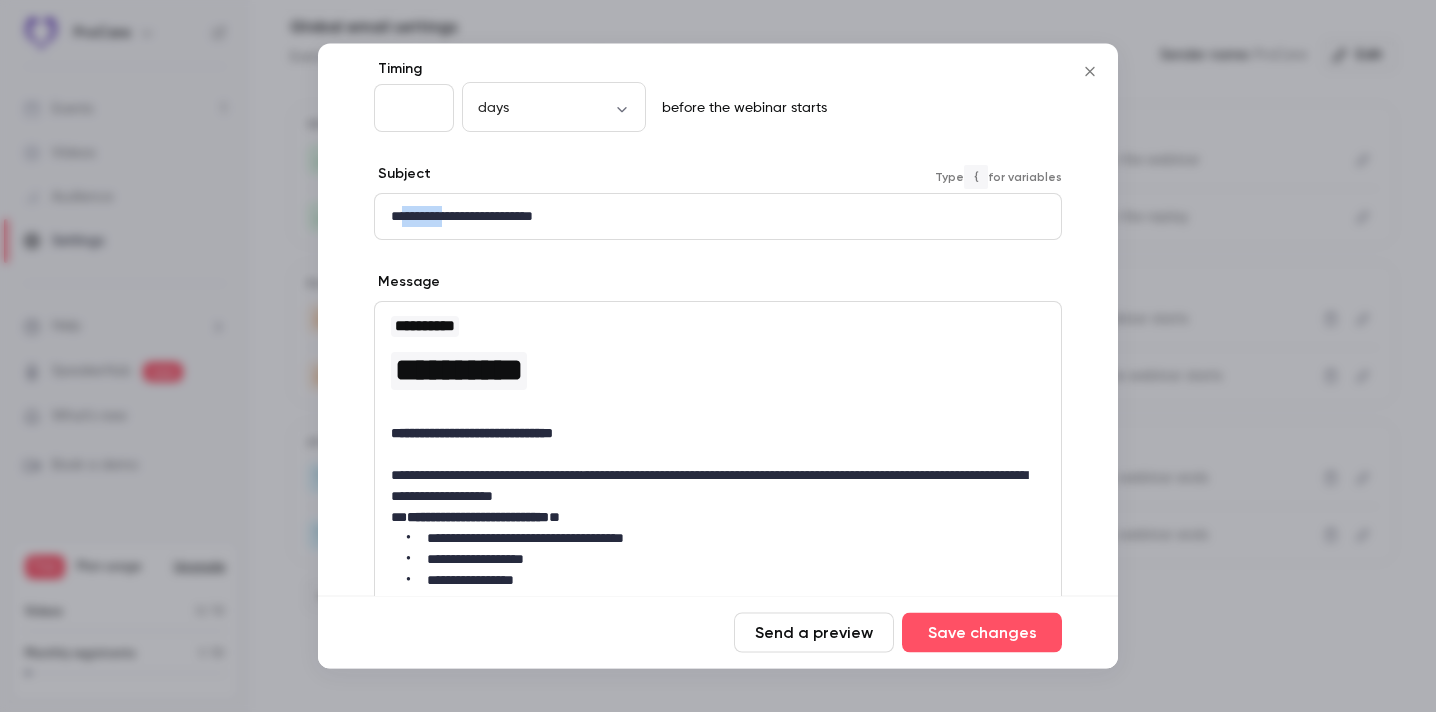 click on "**********" at bounding box center (718, 217) 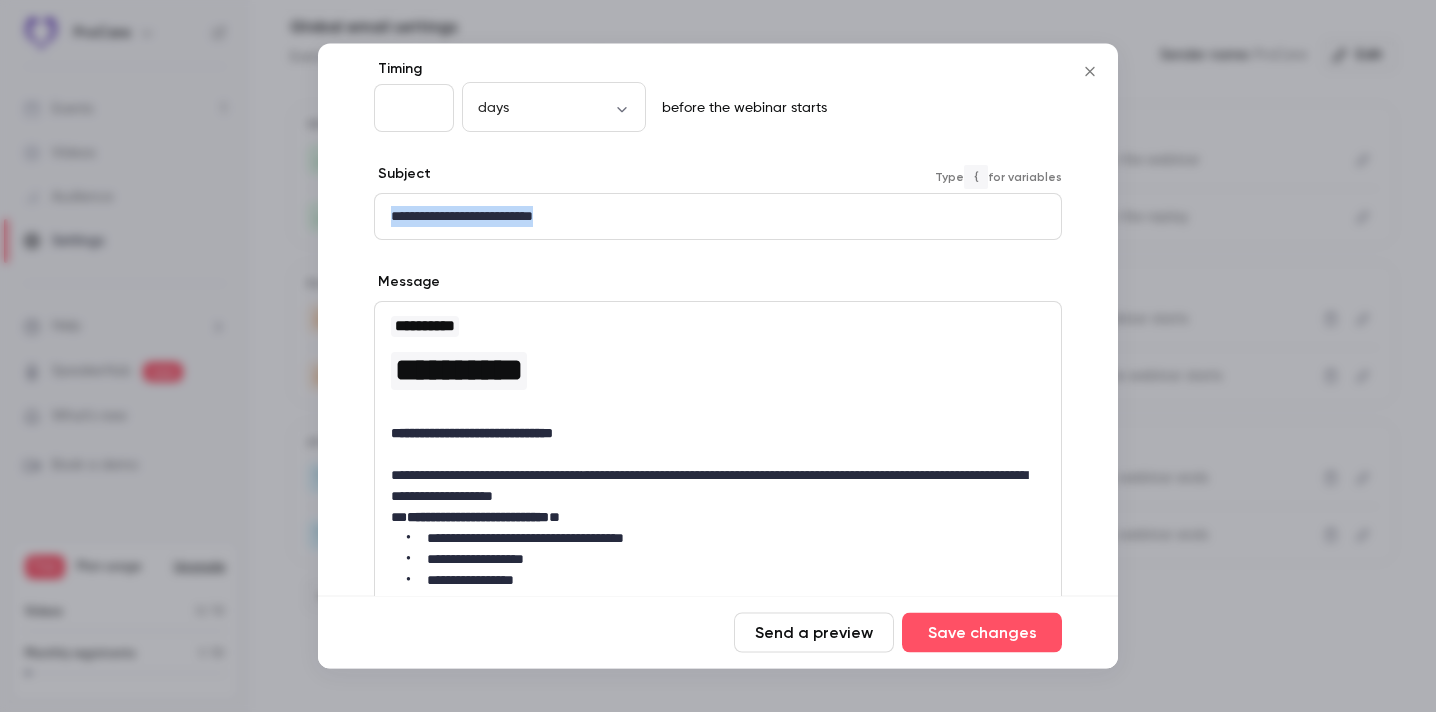 click on "**********" at bounding box center (718, 217) 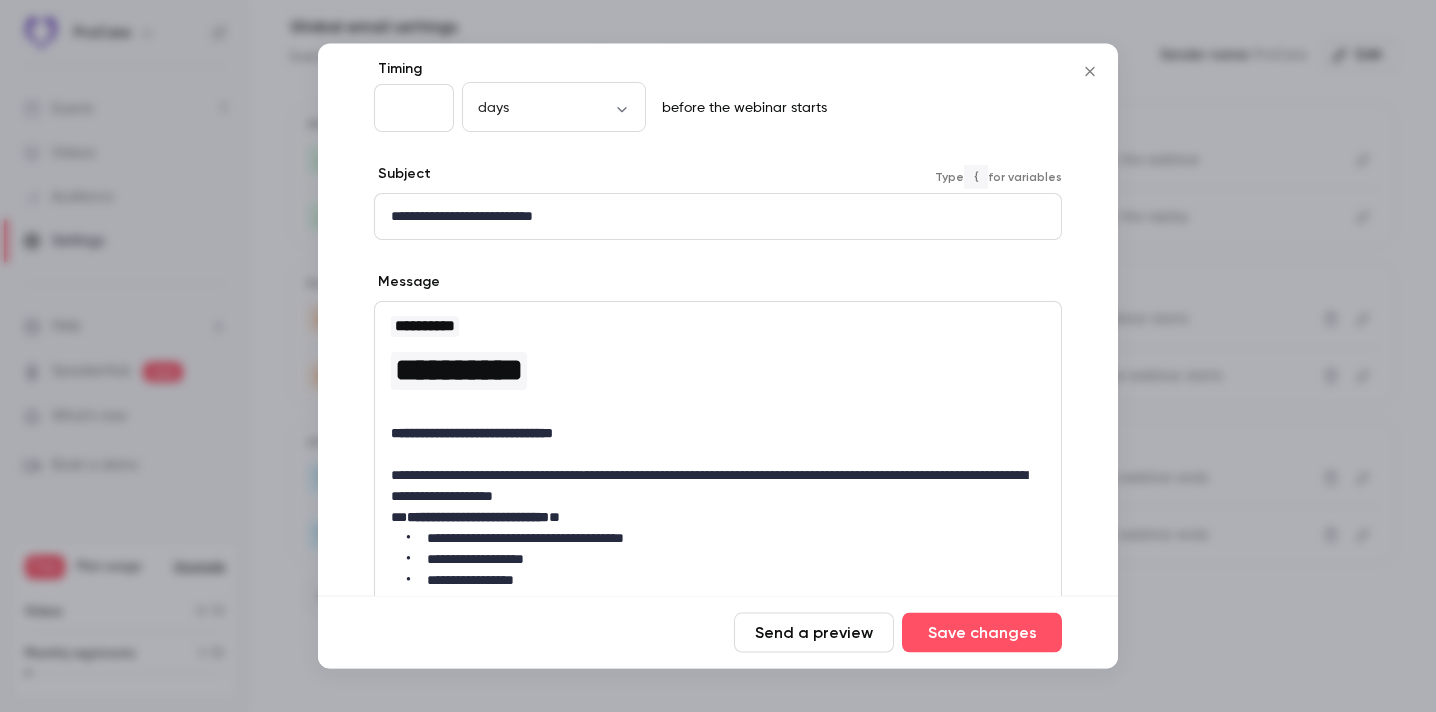 scroll, scrollTop: 0, scrollLeft: 0, axis: both 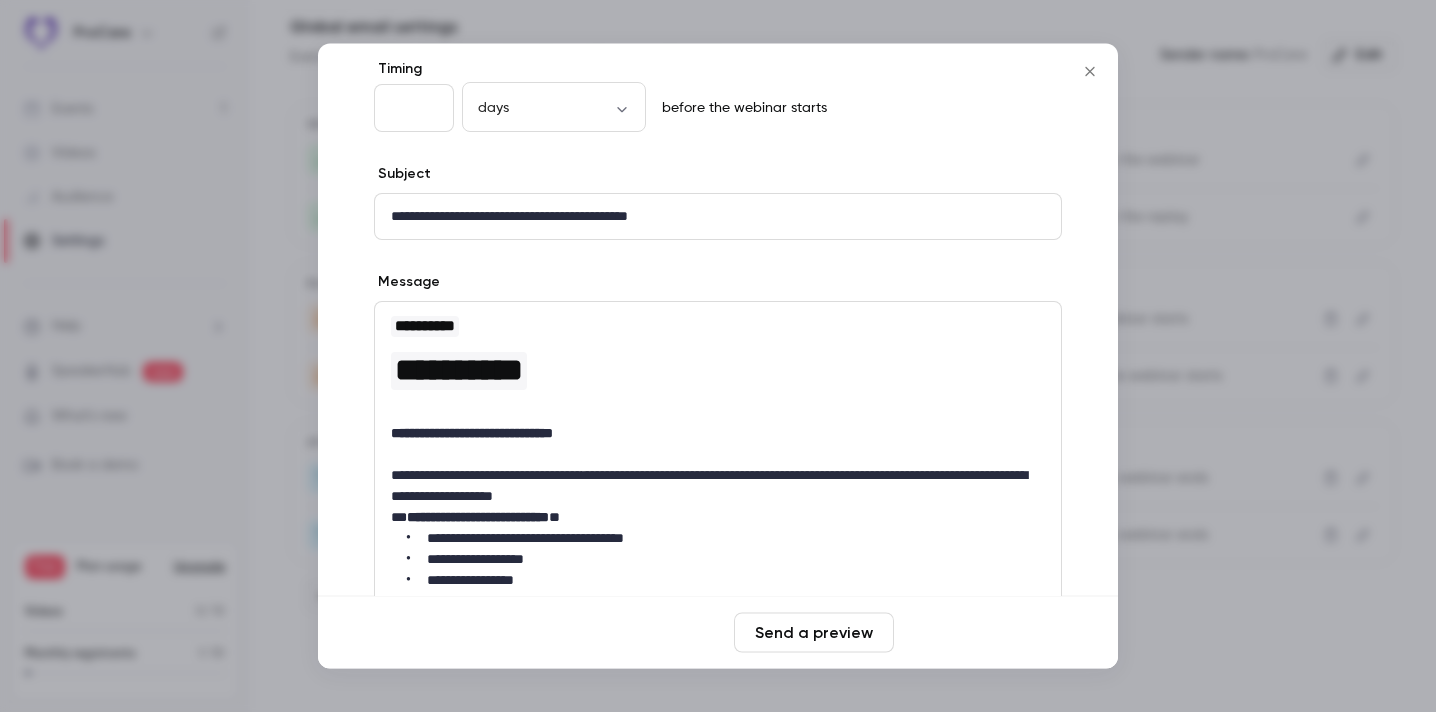 click on "Save changes" at bounding box center (982, 633) 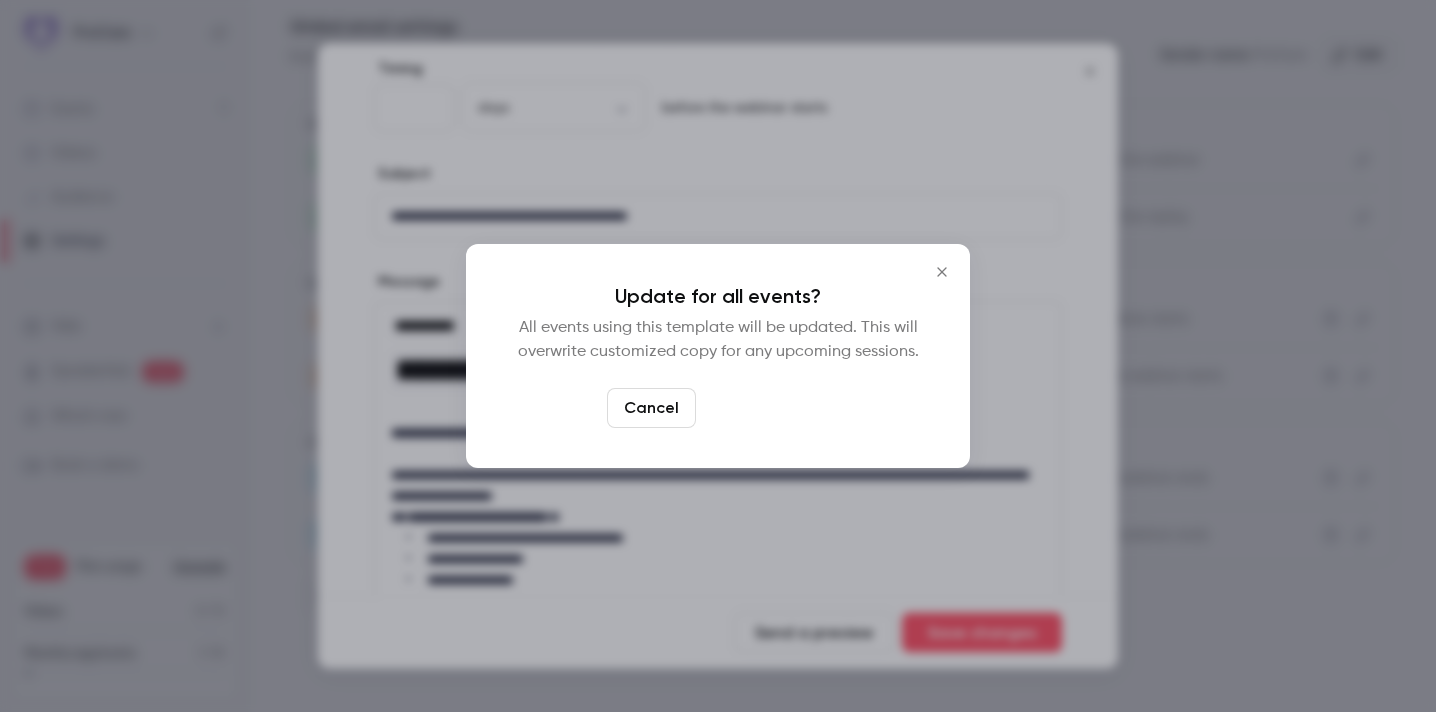 click on "Yes, update" at bounding box center [767, 408] 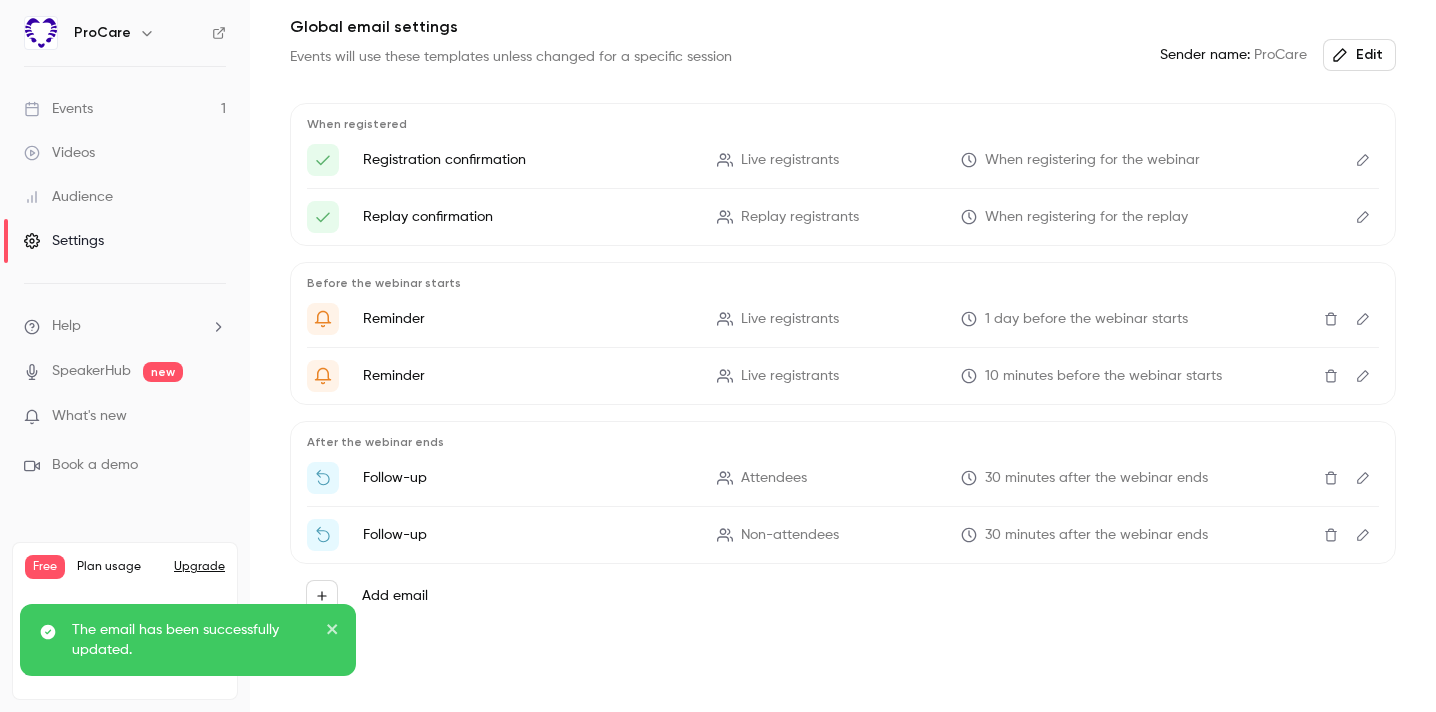 click 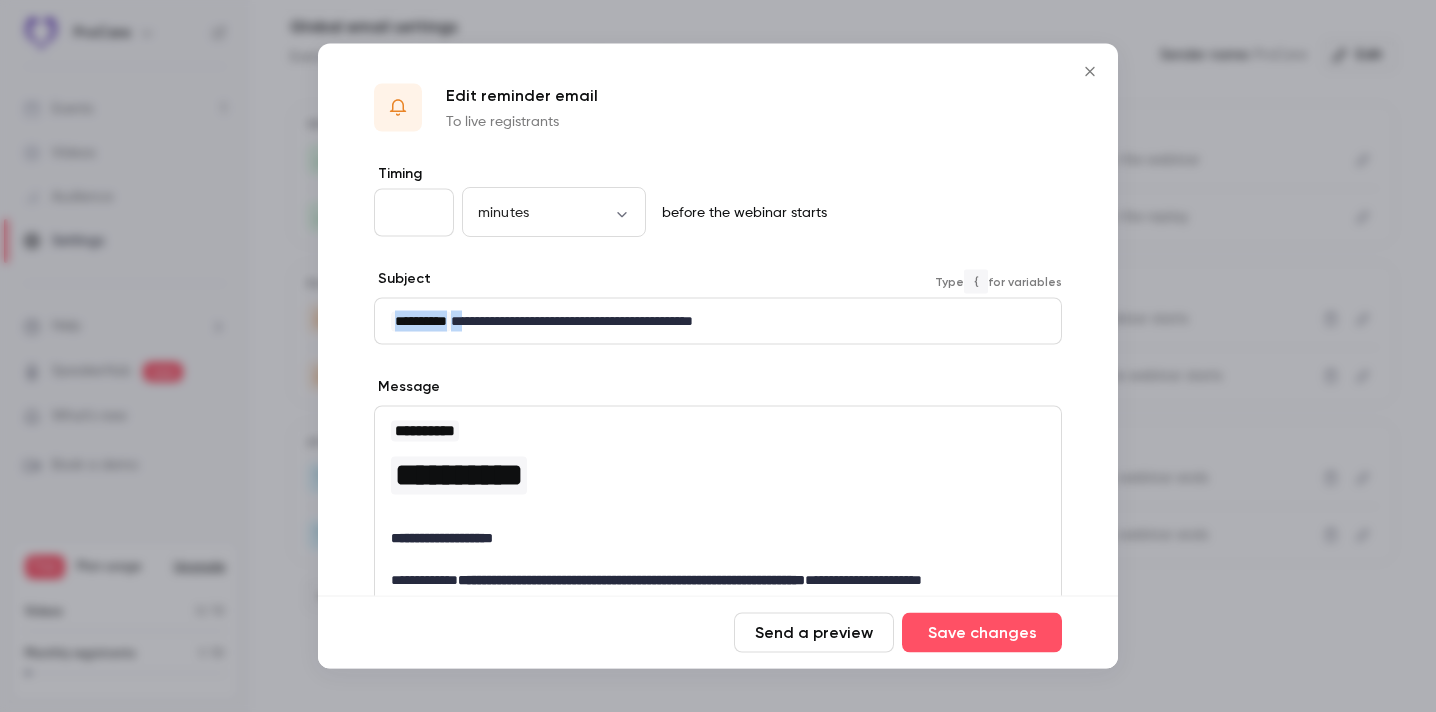 drag, startPoint x: 482, startPoint y: 315, endPoint x: 330, endPoint y: 313, distance: 152.01315 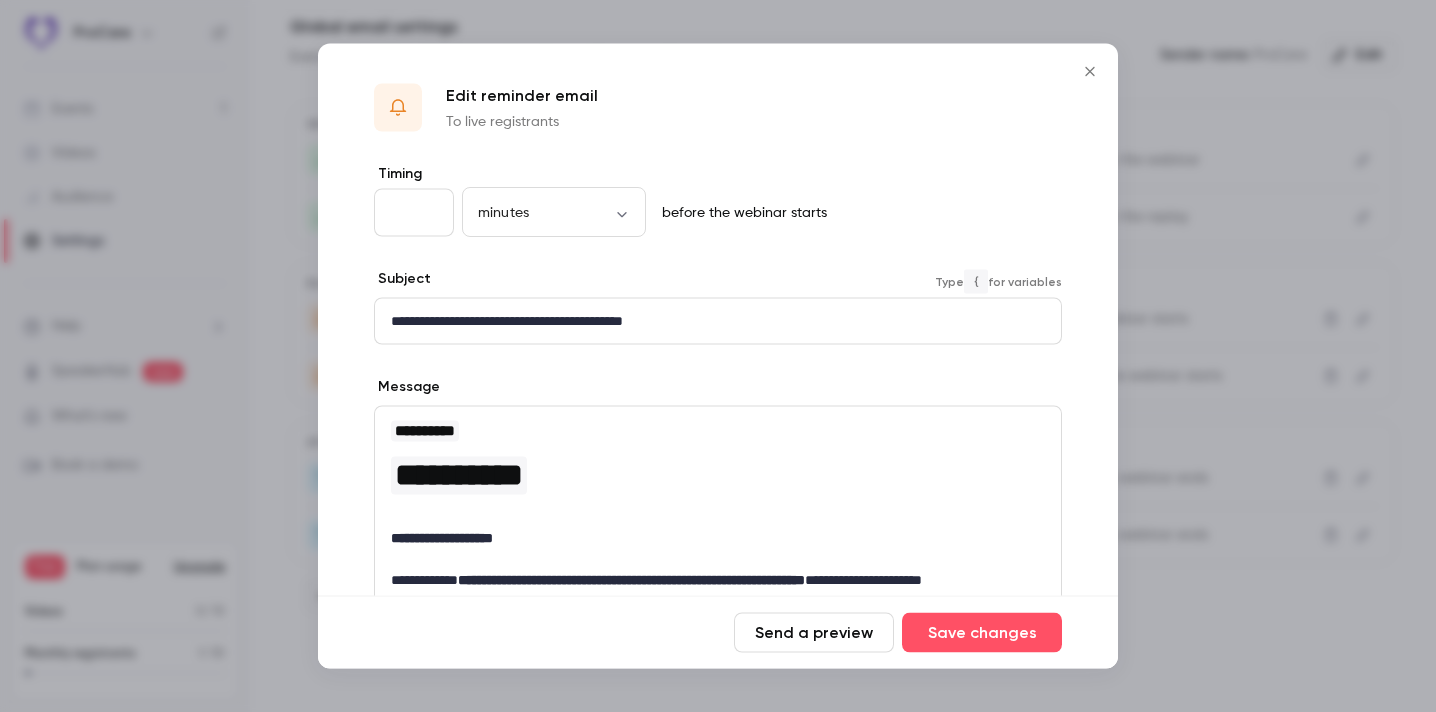 scroll, scrollTop: 183, scrollLeft: 0, axis: vertical 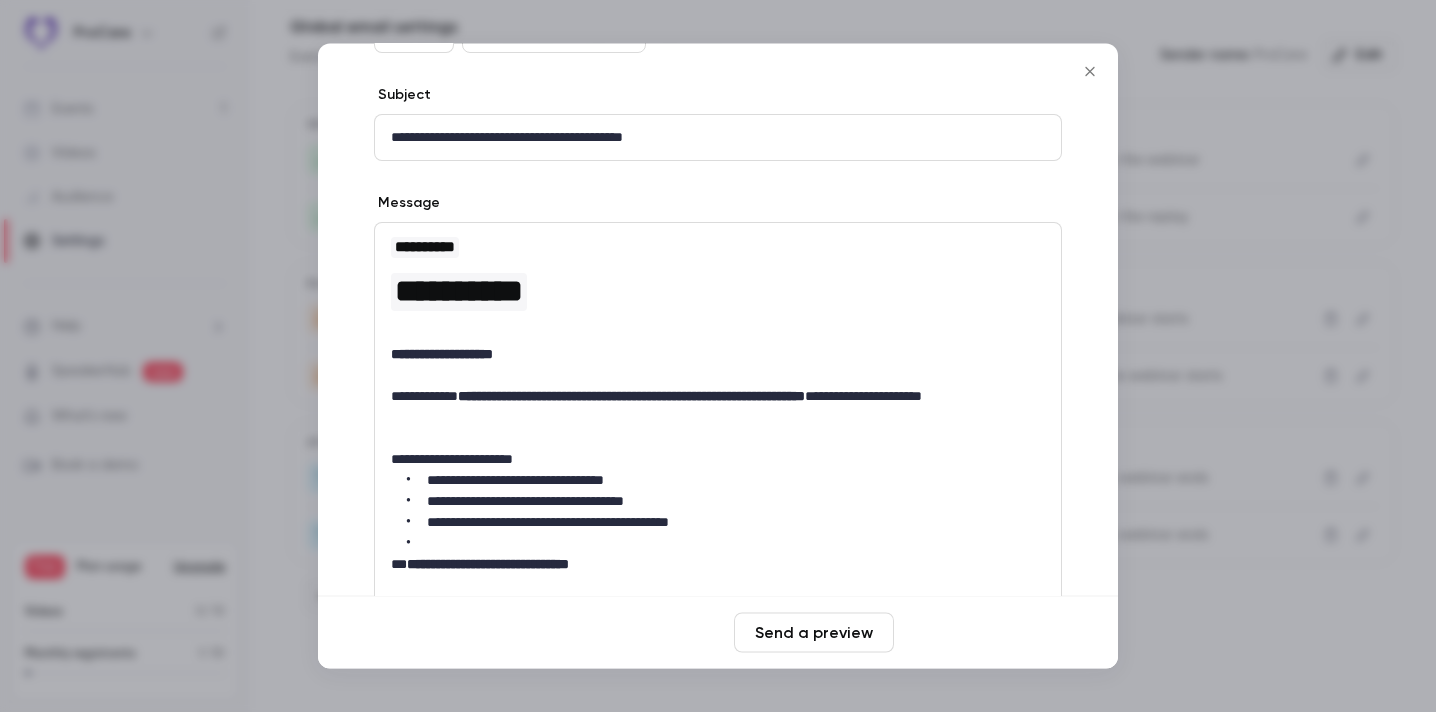 click on "Save changes" at bounding box center [982, 633] 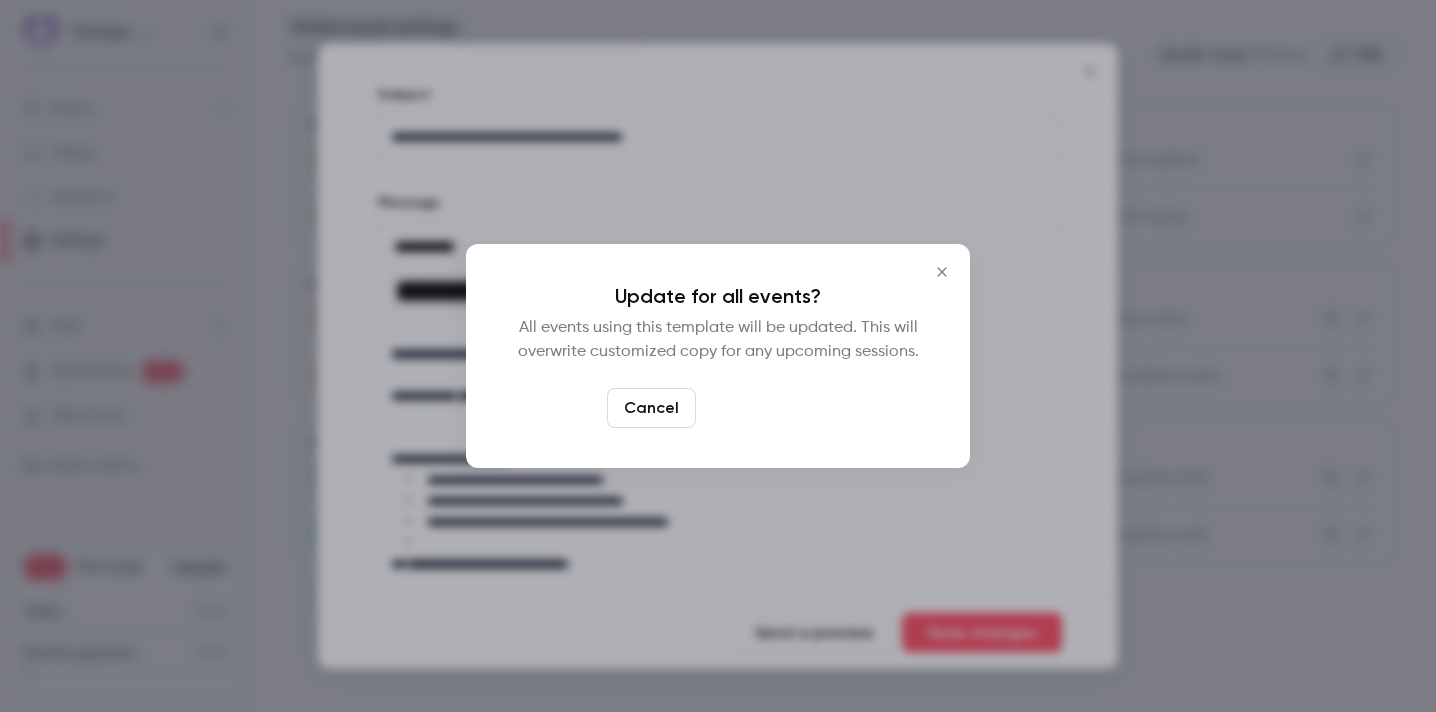 click on "Yes, update" at bounding box center (767, 408) 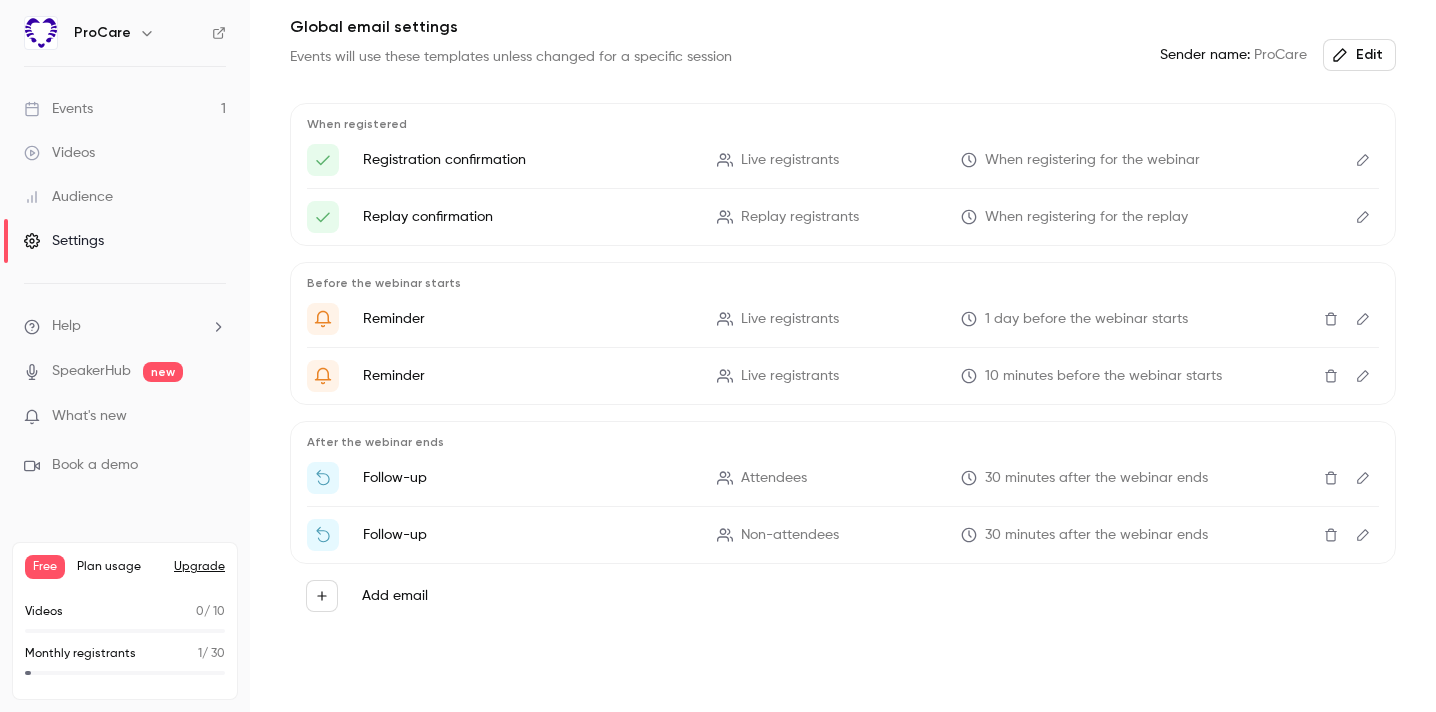 click 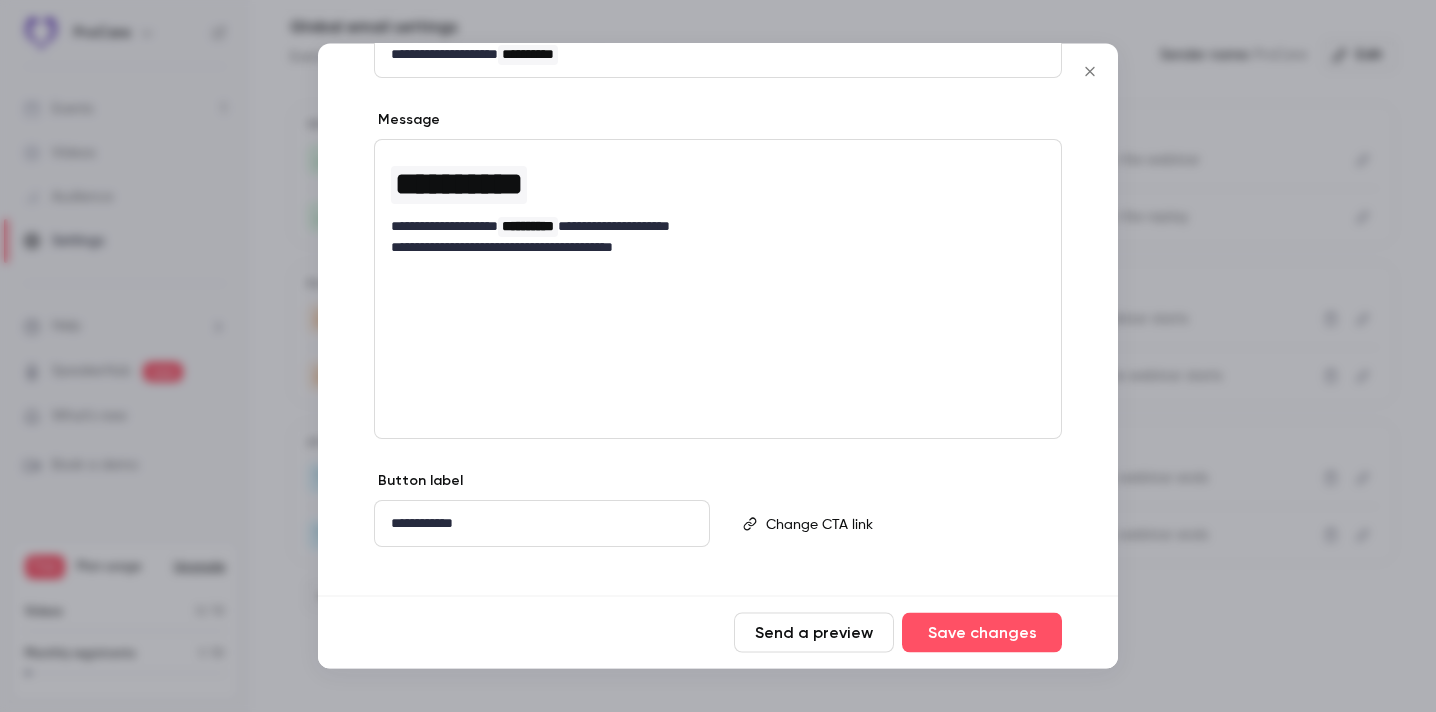 scroll, scrollTop: 290, scrollLeft: 0, axis: vertical 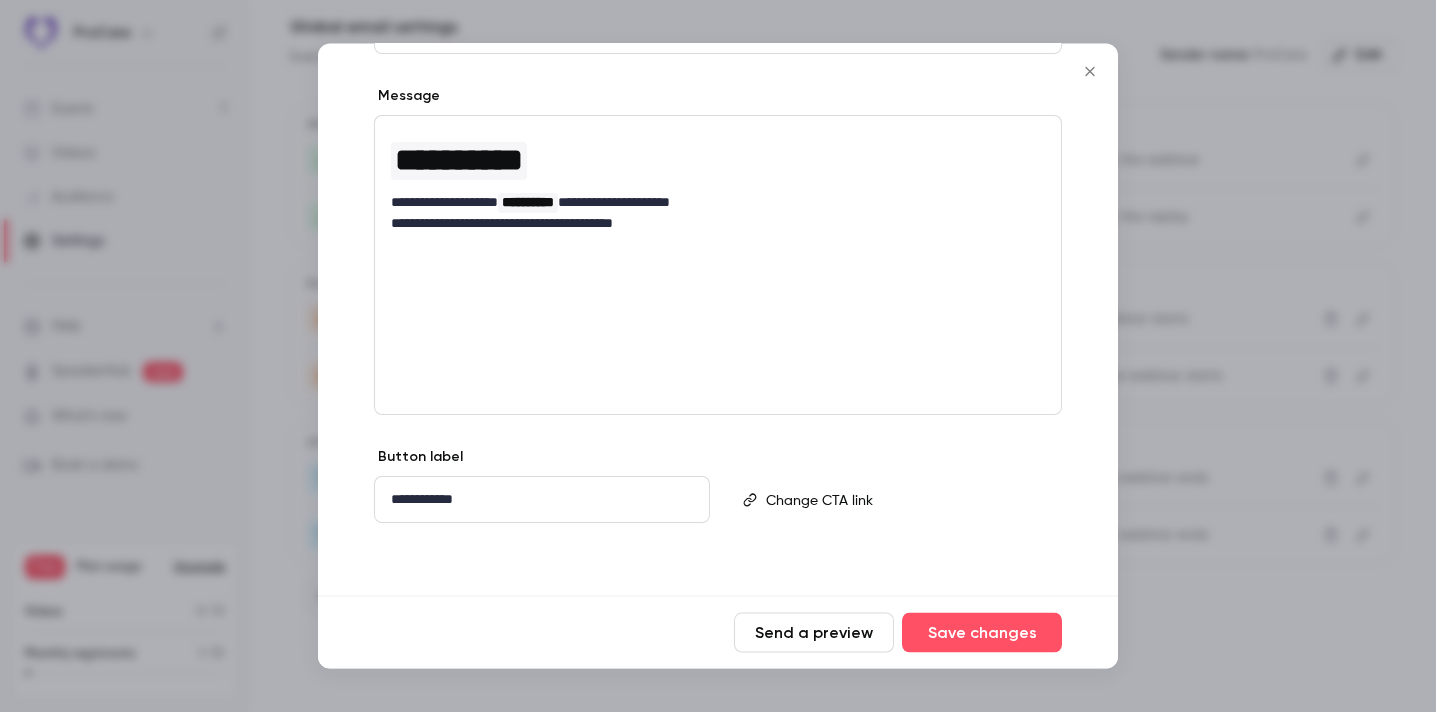 click 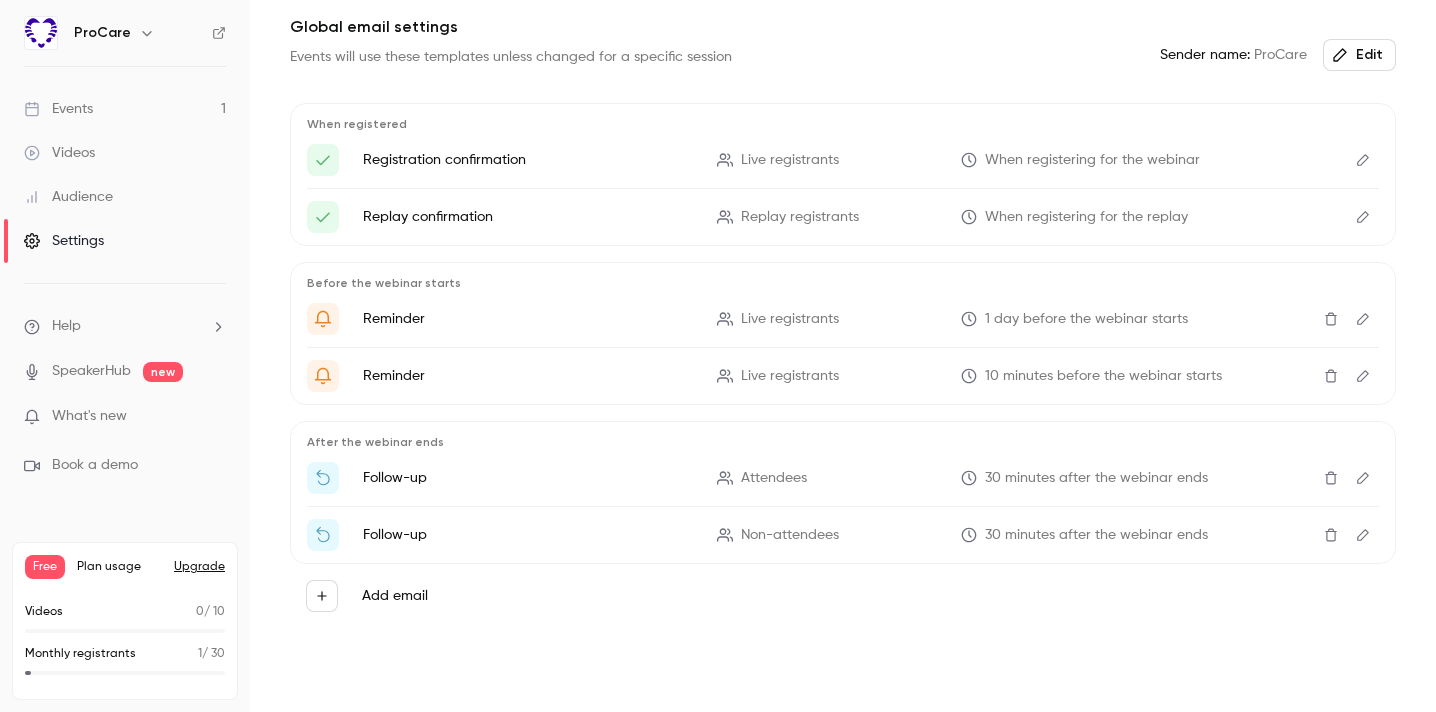 click 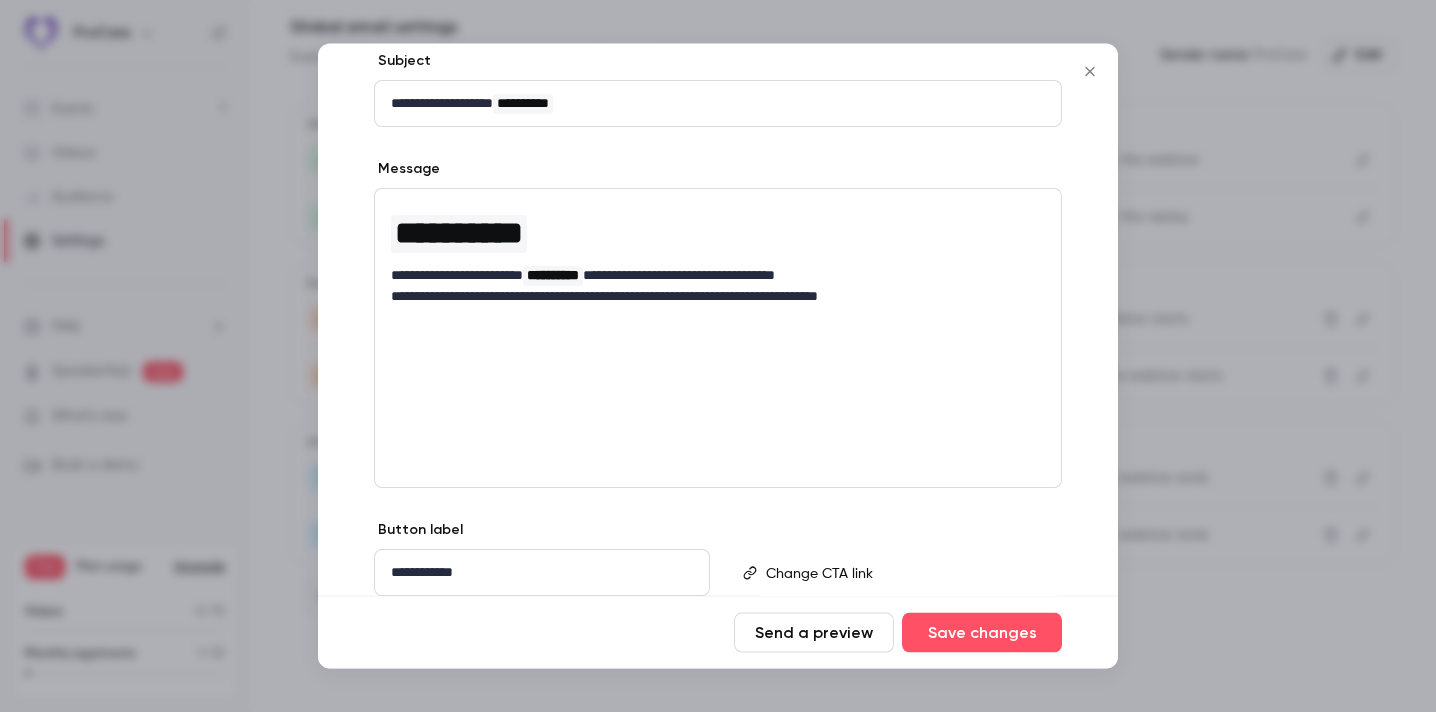 scroll, scrollTop: 290, scrollLeft: 0, axis: vertical 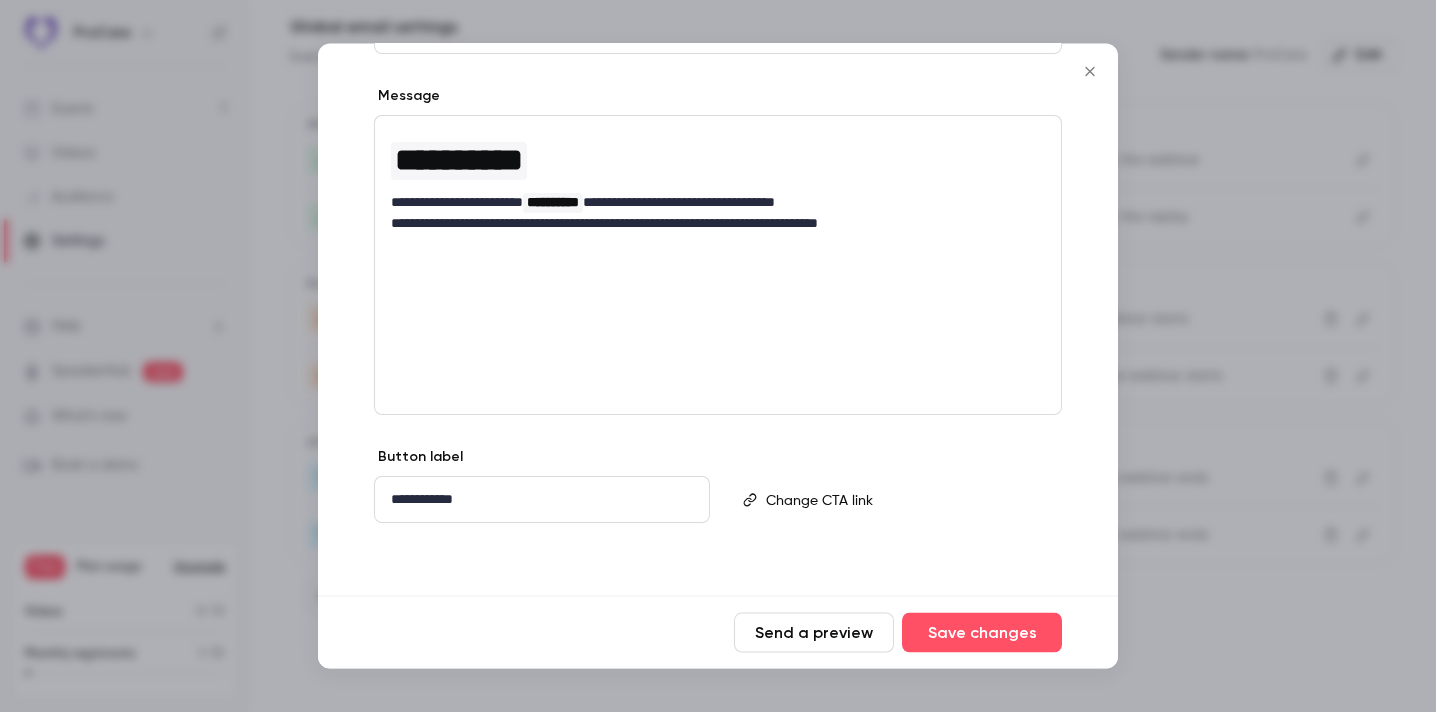 click at bounding box center [905, 500] 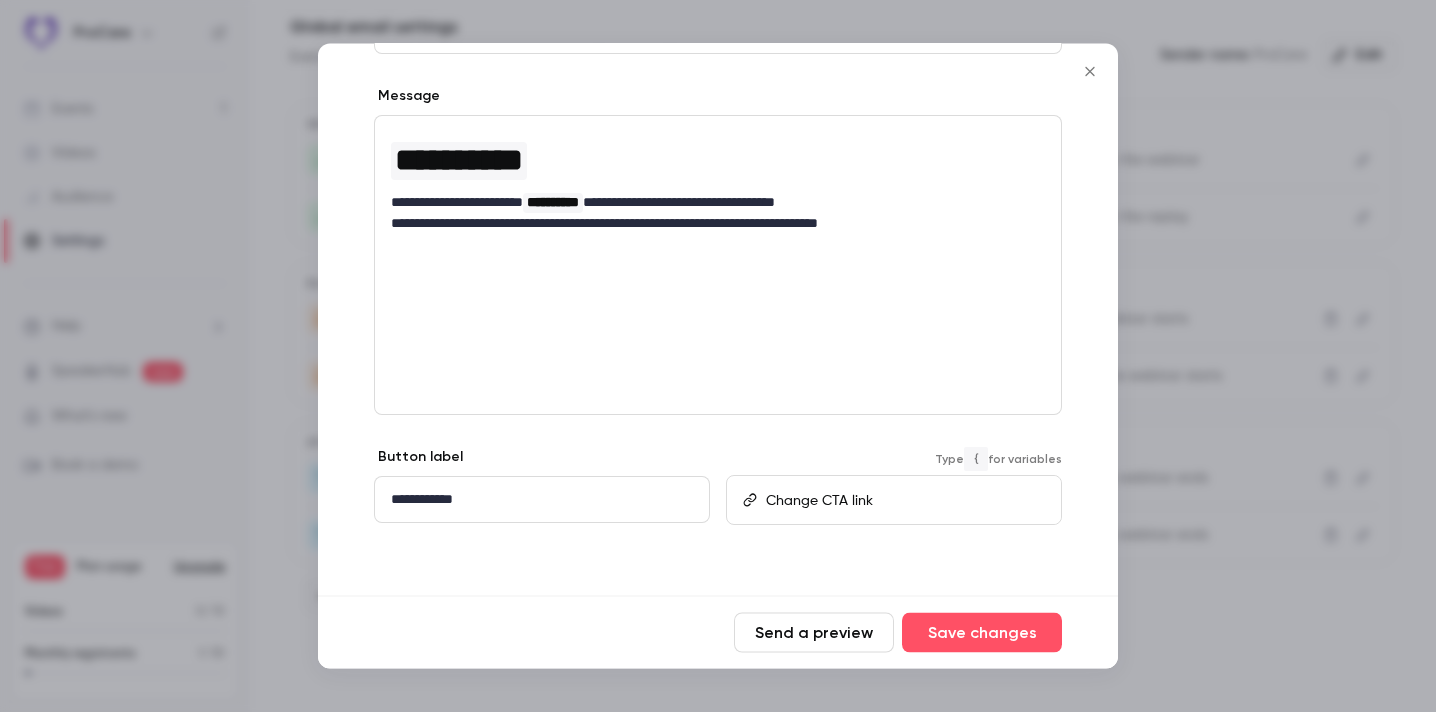 click on "**********" at bounding box center [718, 266] 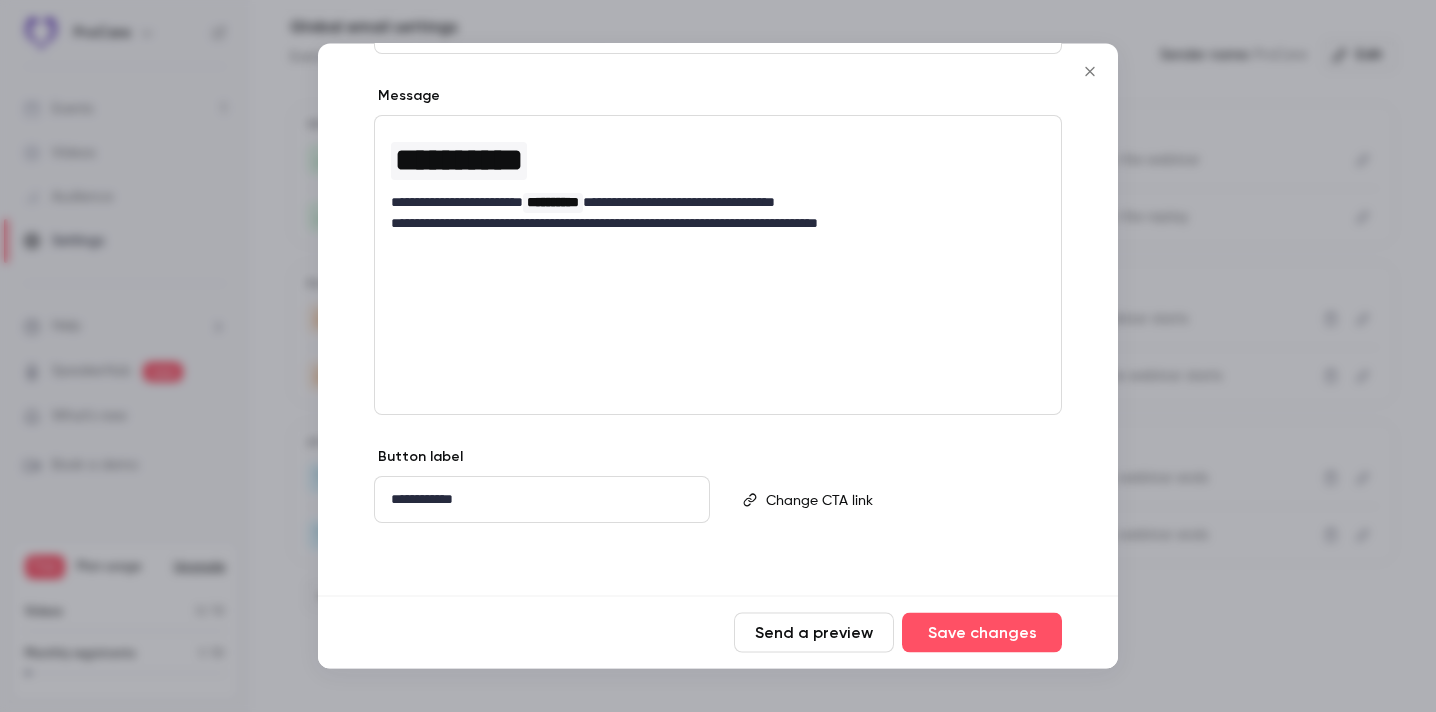 click 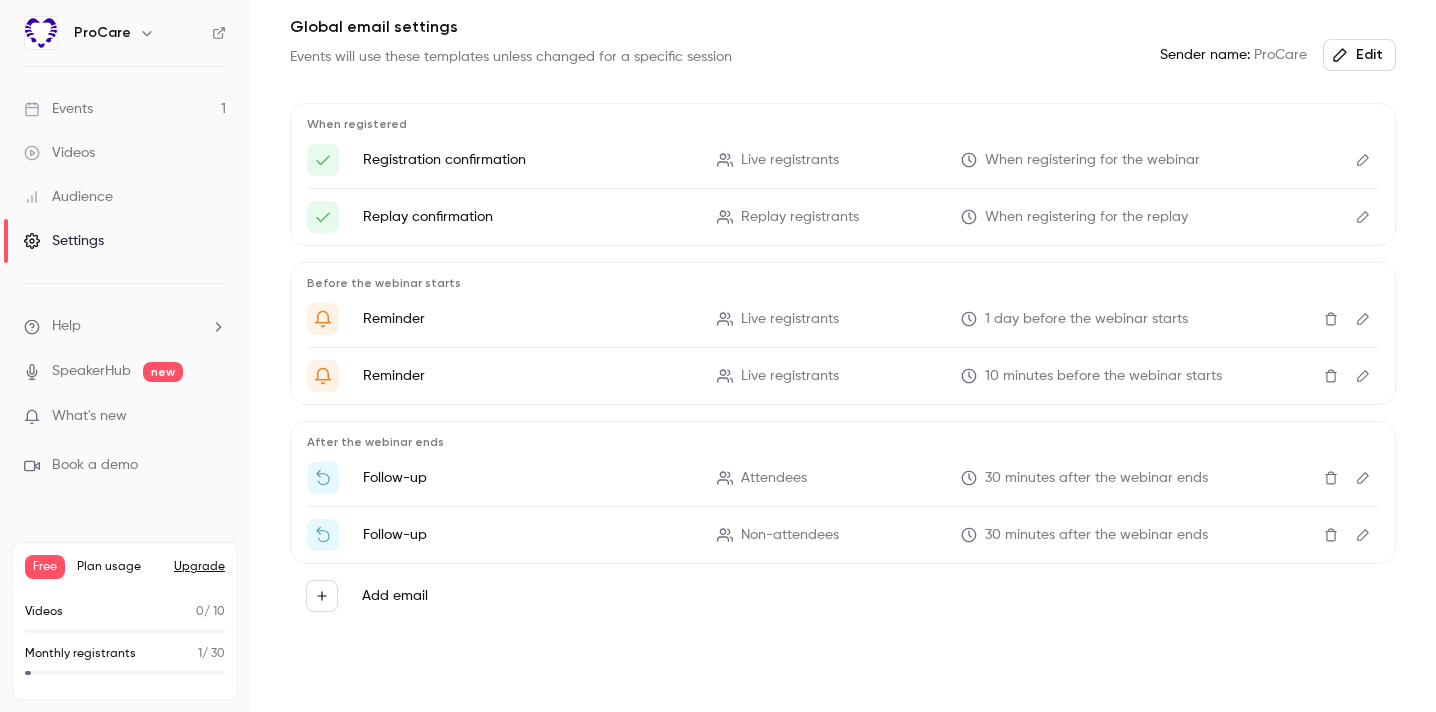 click 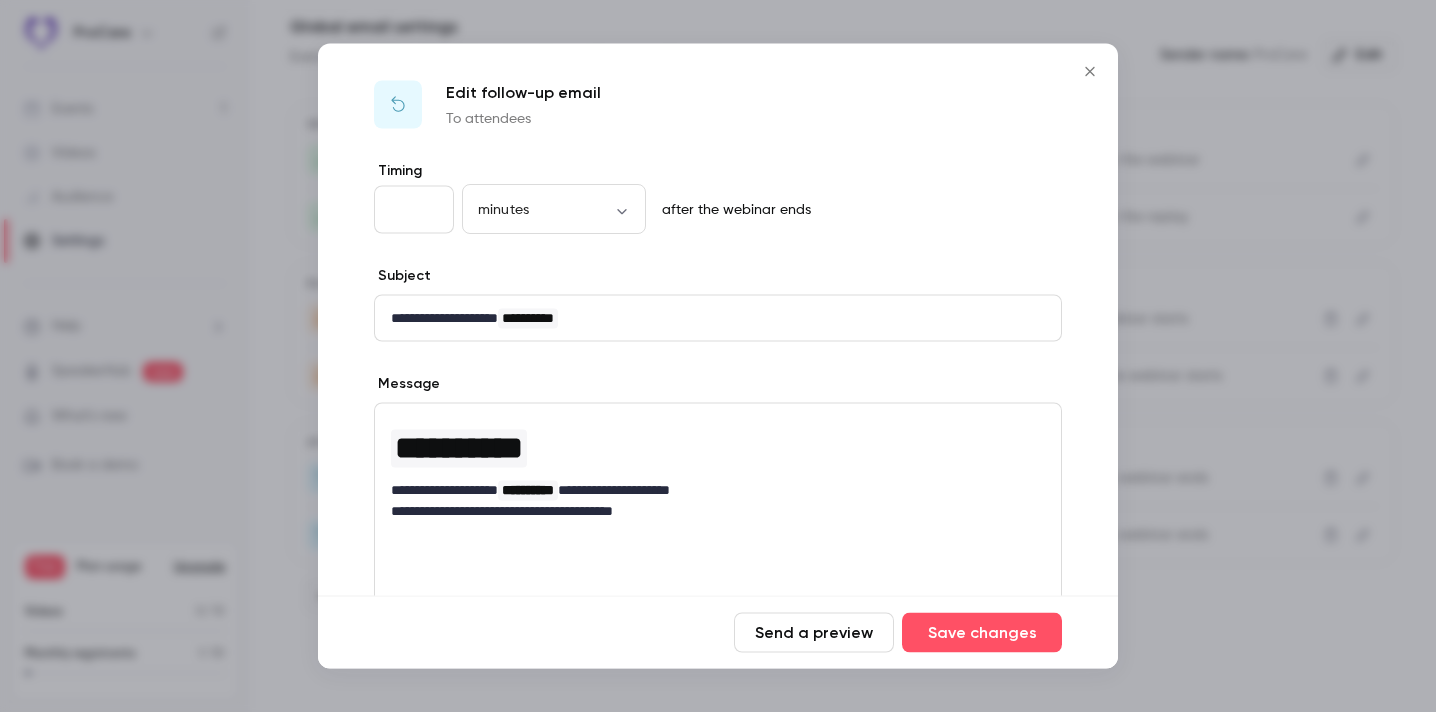 scroll, scrollTop: 0, scrollLeft: 0, axis: both 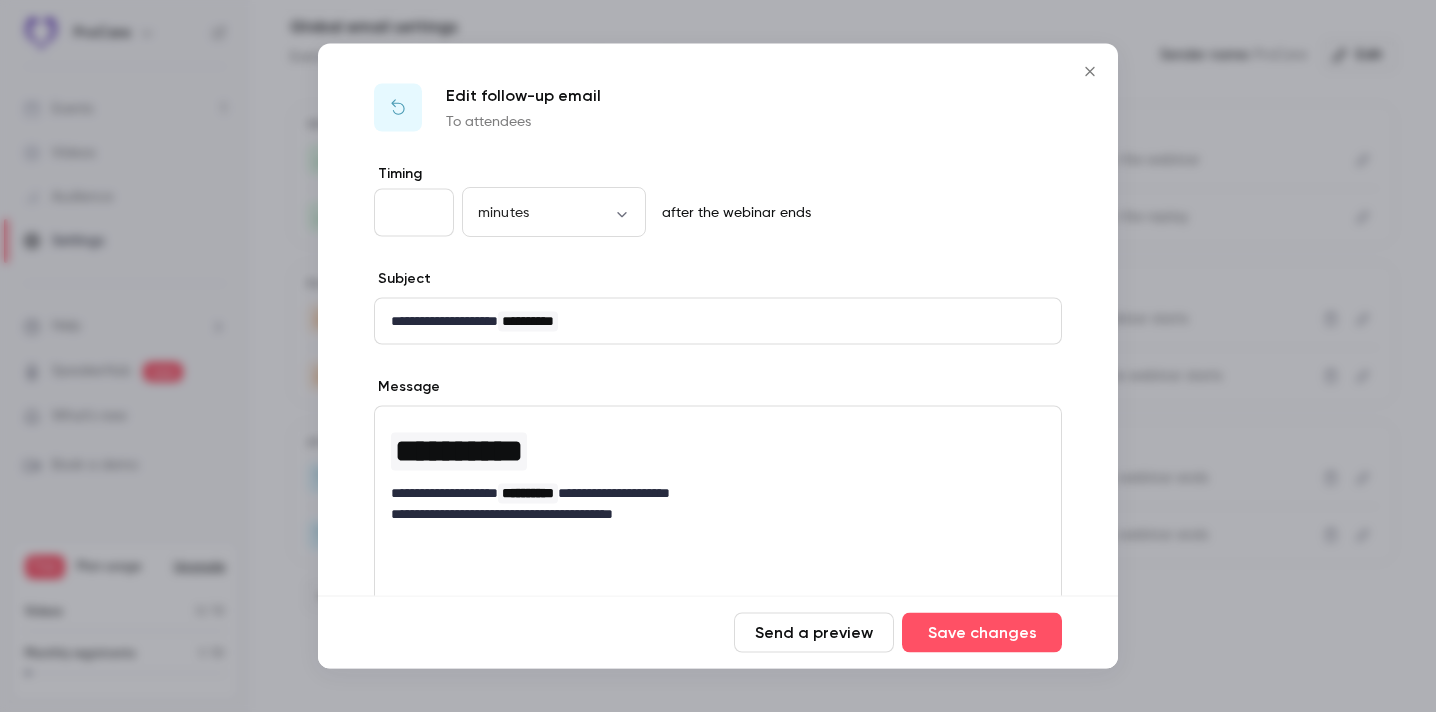 click 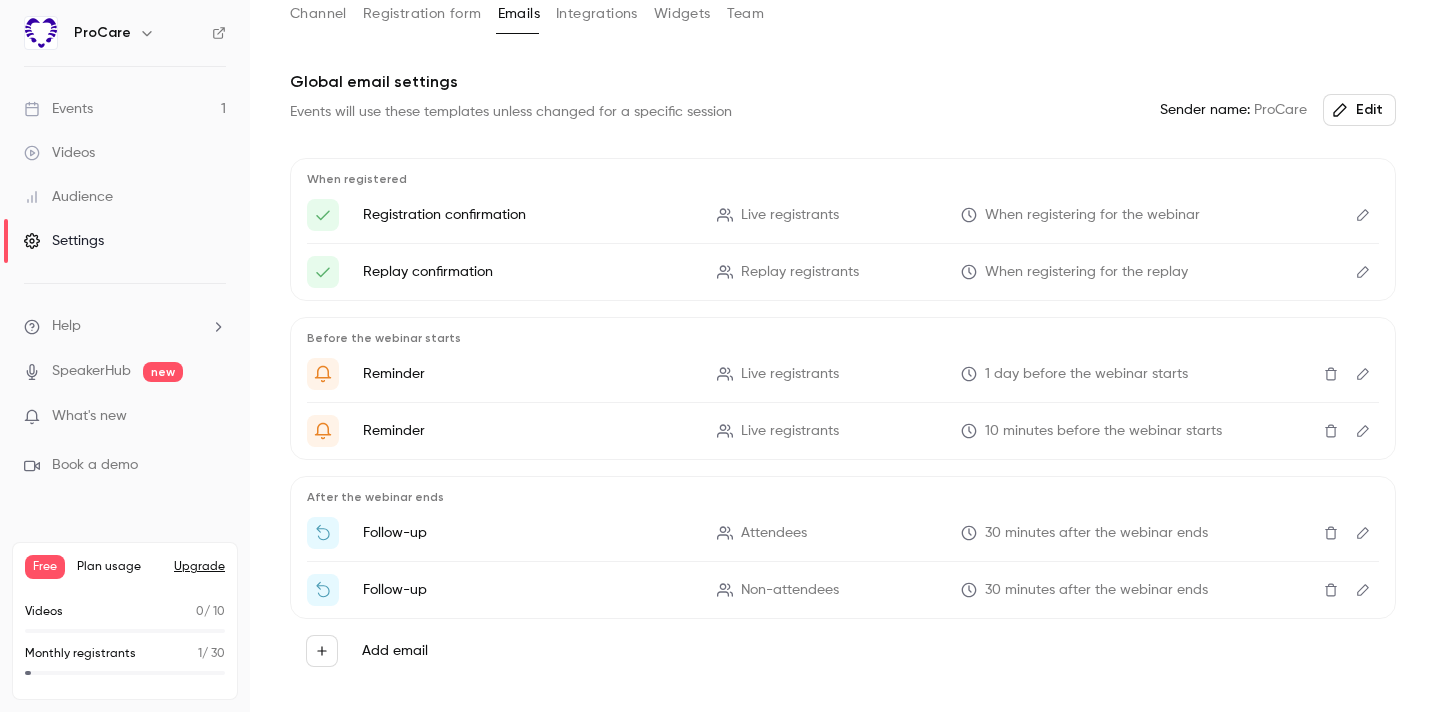 scroll, scrollTop: 173, scrollLeft: 0, axis: vertical 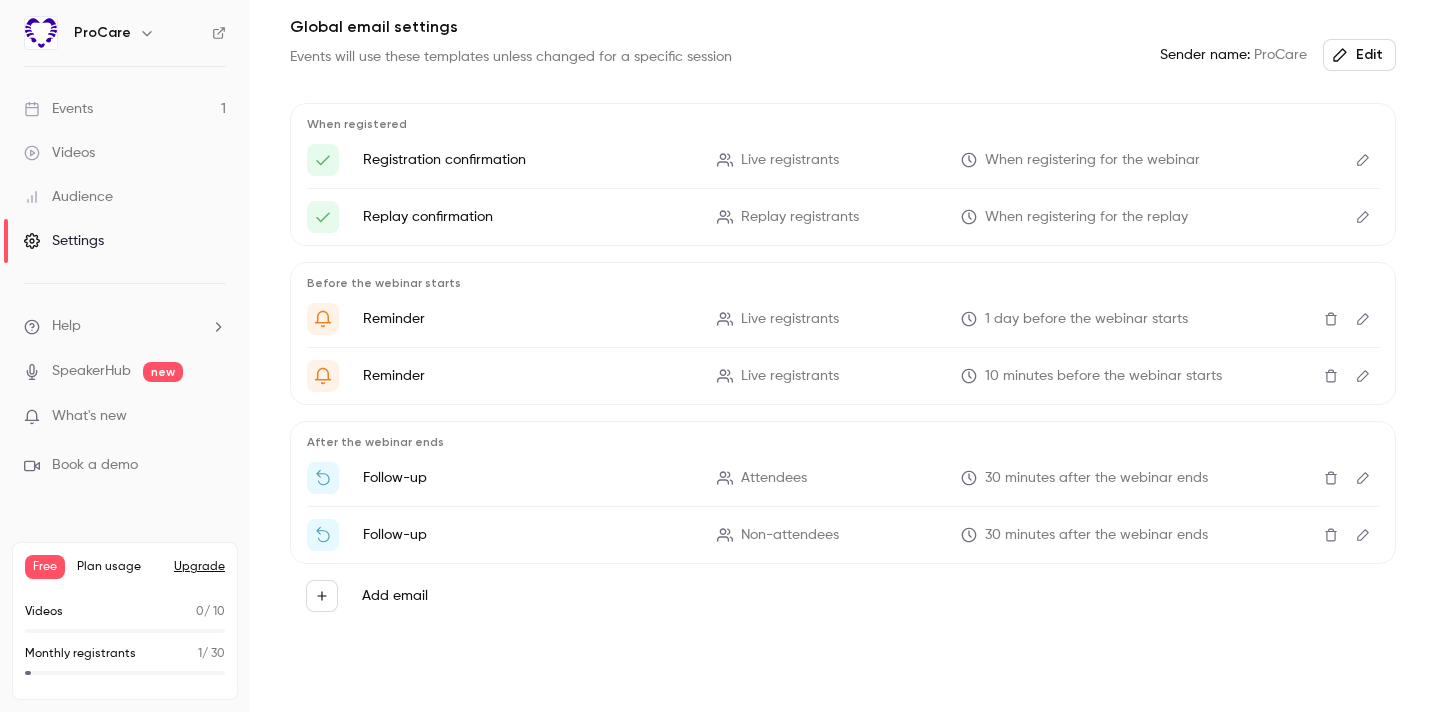 click 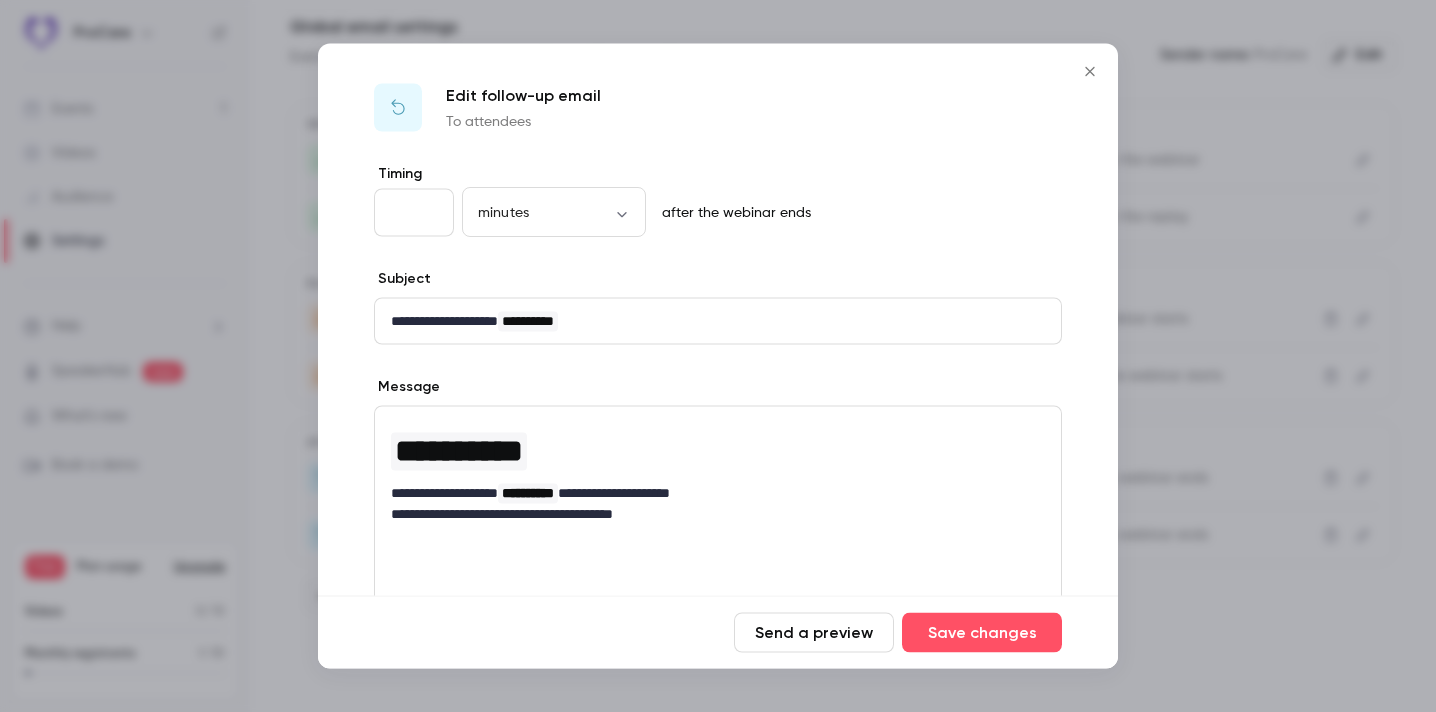 click on "**********" at bounding box center [528, 321] 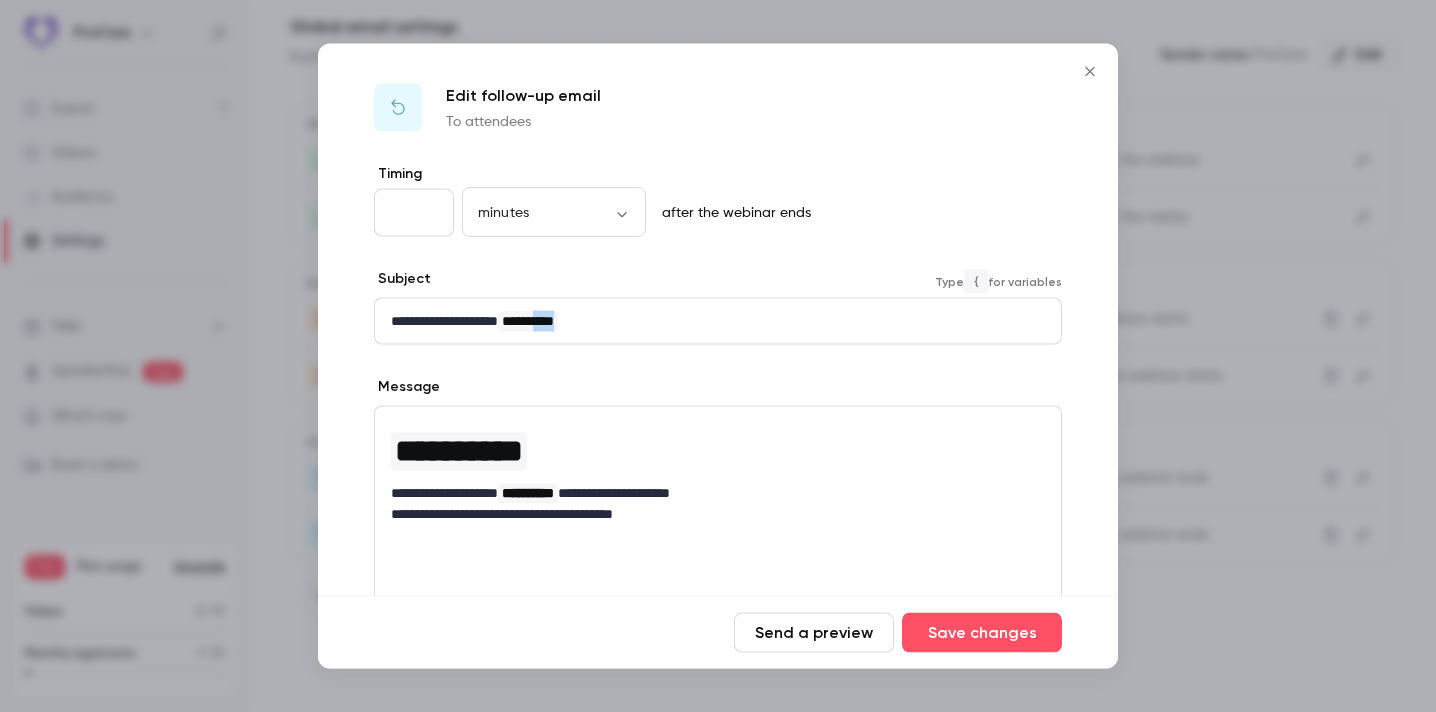 click on "**********" at bounding box center [528, 321] 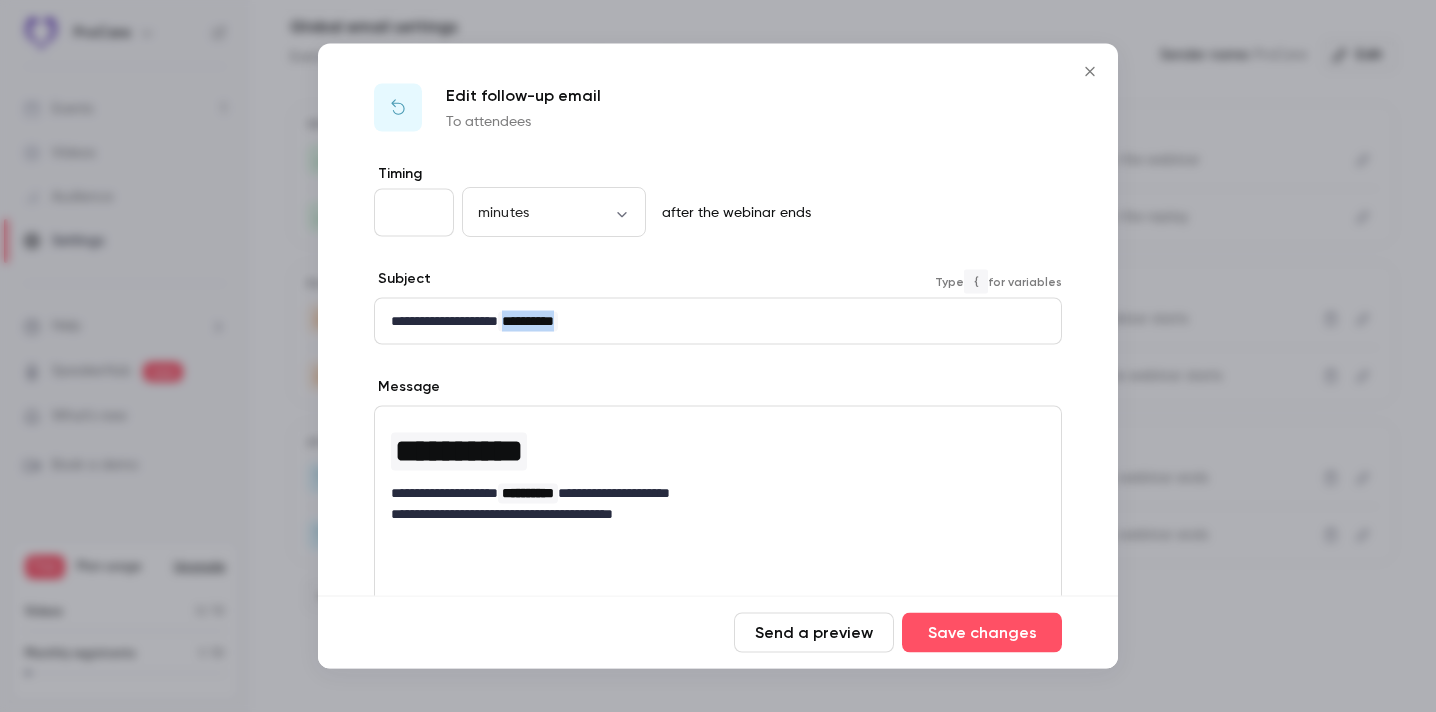 click on "**********" at bounding box center [528, 321] 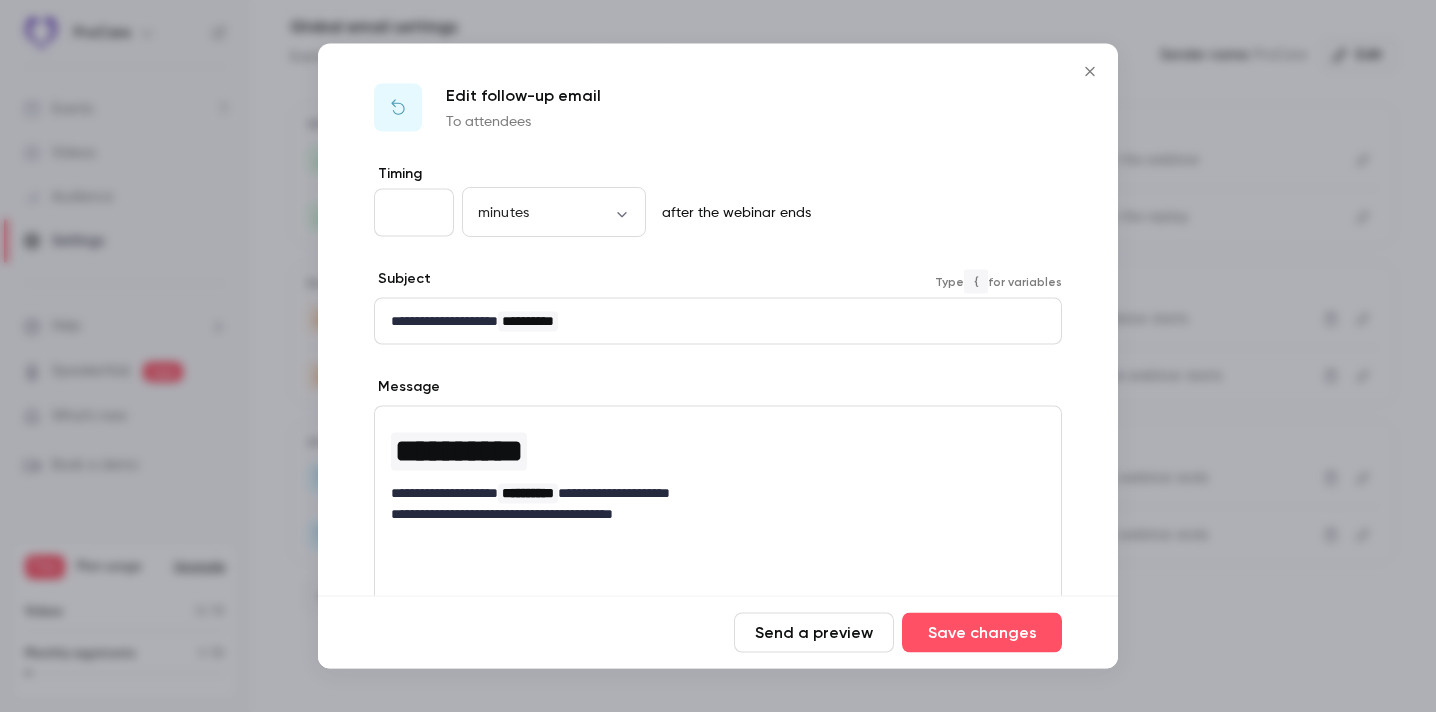 click on "**********" at bounding box center [718, 321] 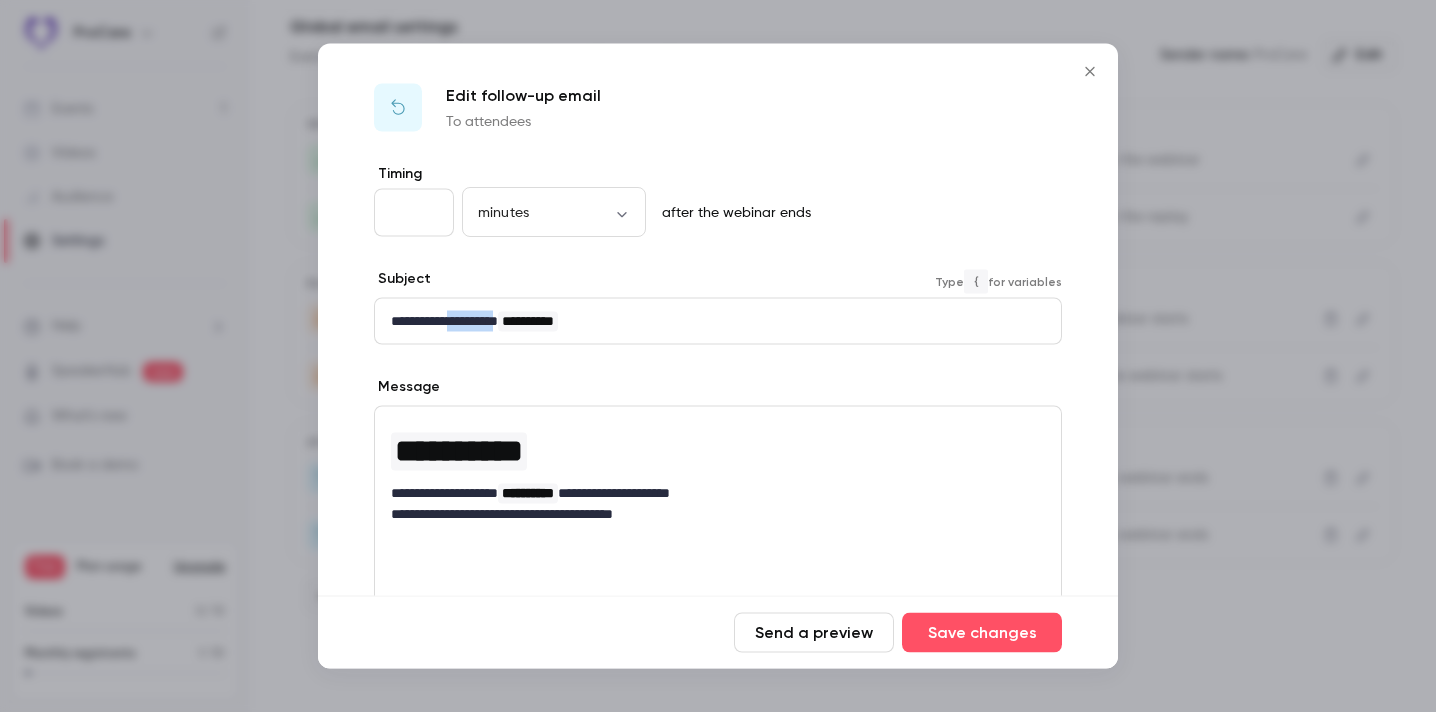 click on "**********" at bounding box center [718, 321] 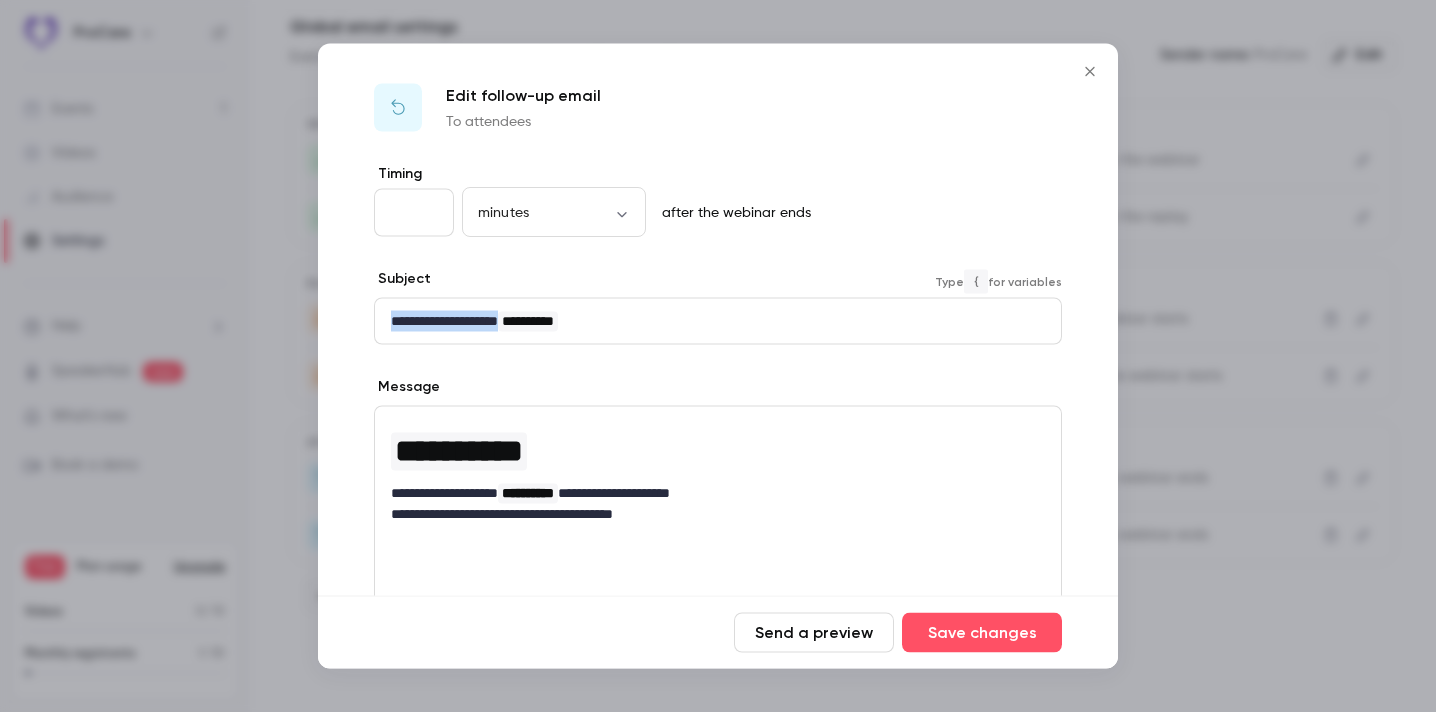 click on "**********" at bounding box center (718, 321) 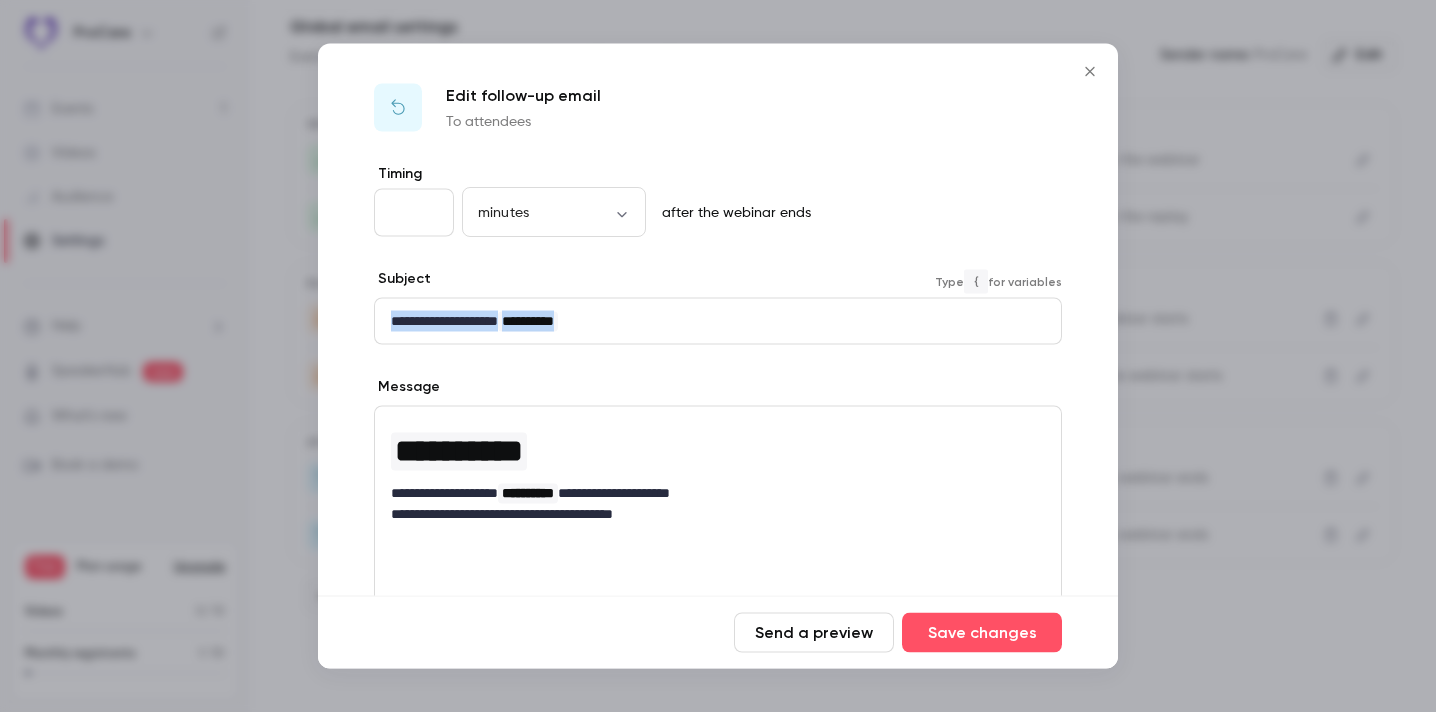 drag, startPoint x: 629, startPoint y: 329, endPoint x: 385, endPoint y: 306, distance: 245.08162 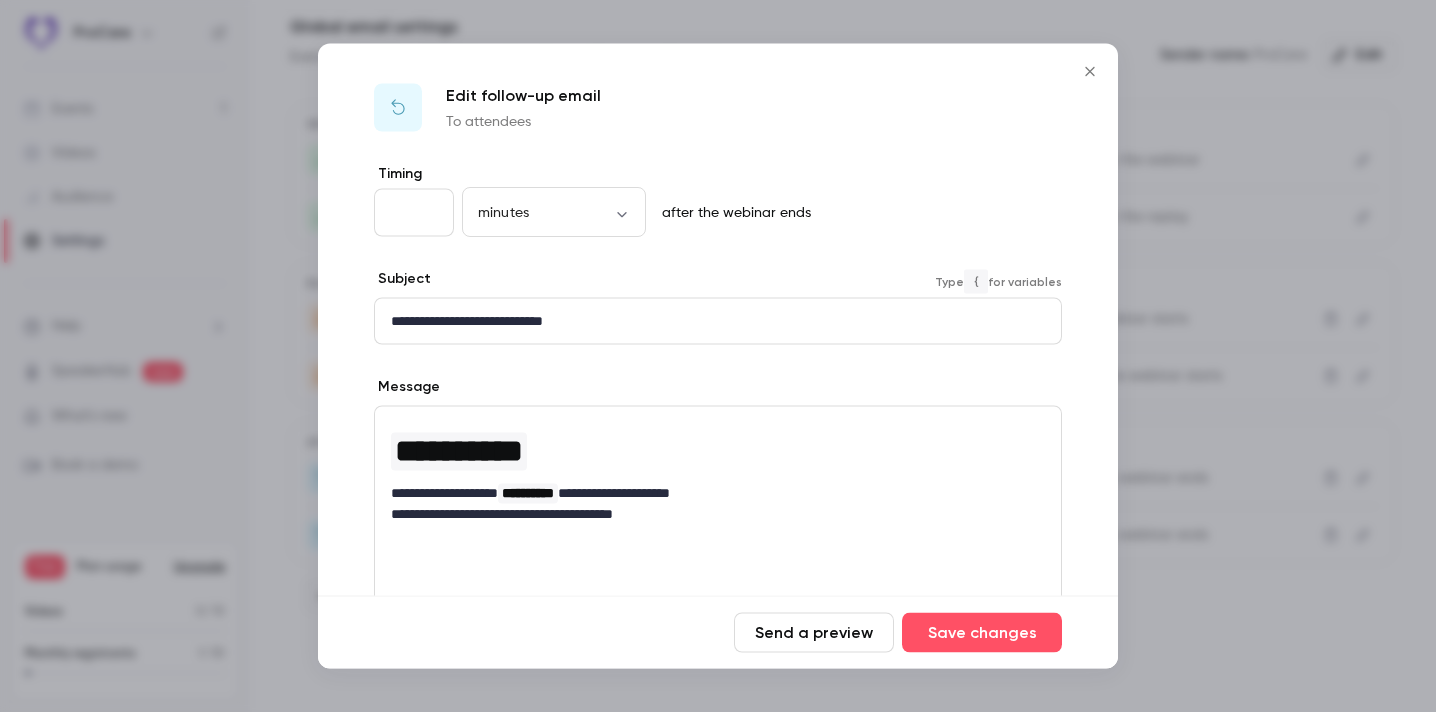 scroll, scrollTop: 0, scrollLeft: 0, axis: both 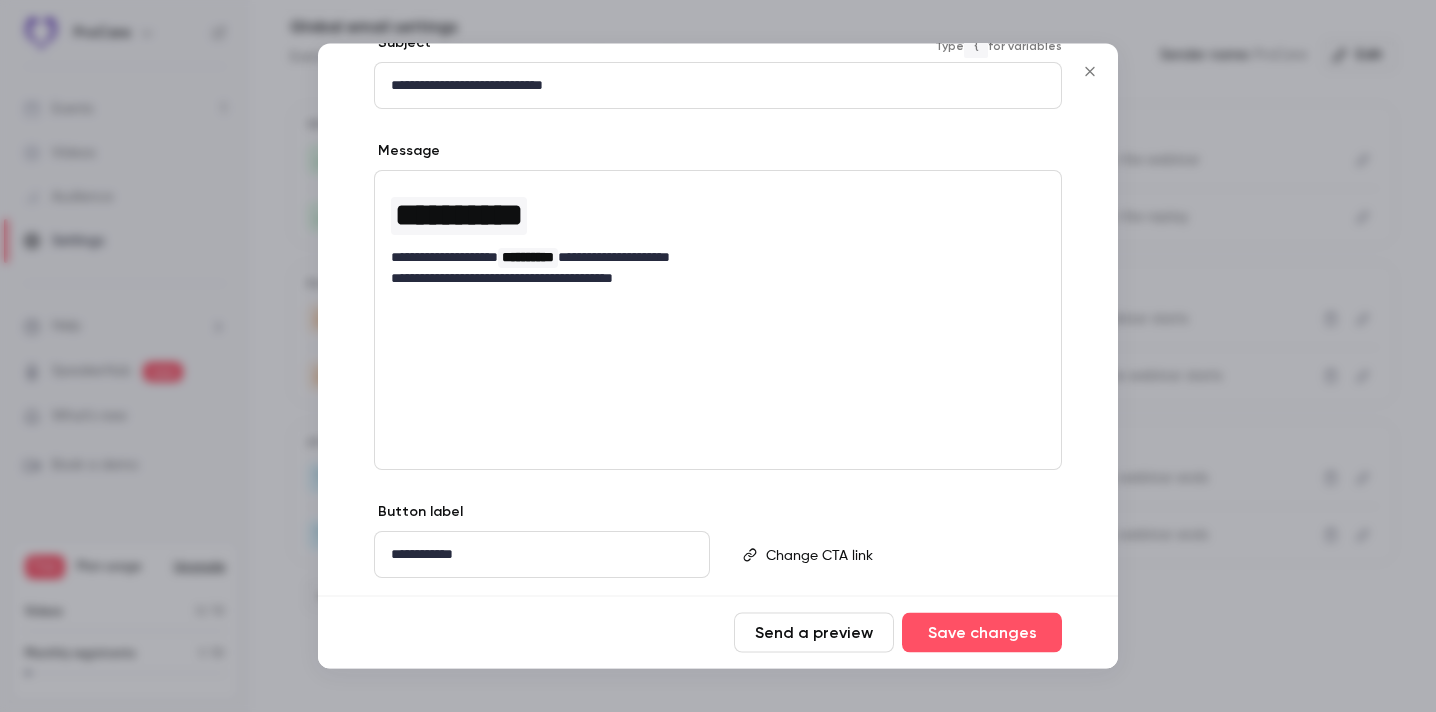 click on "**********" at bounding box center [718, 321] 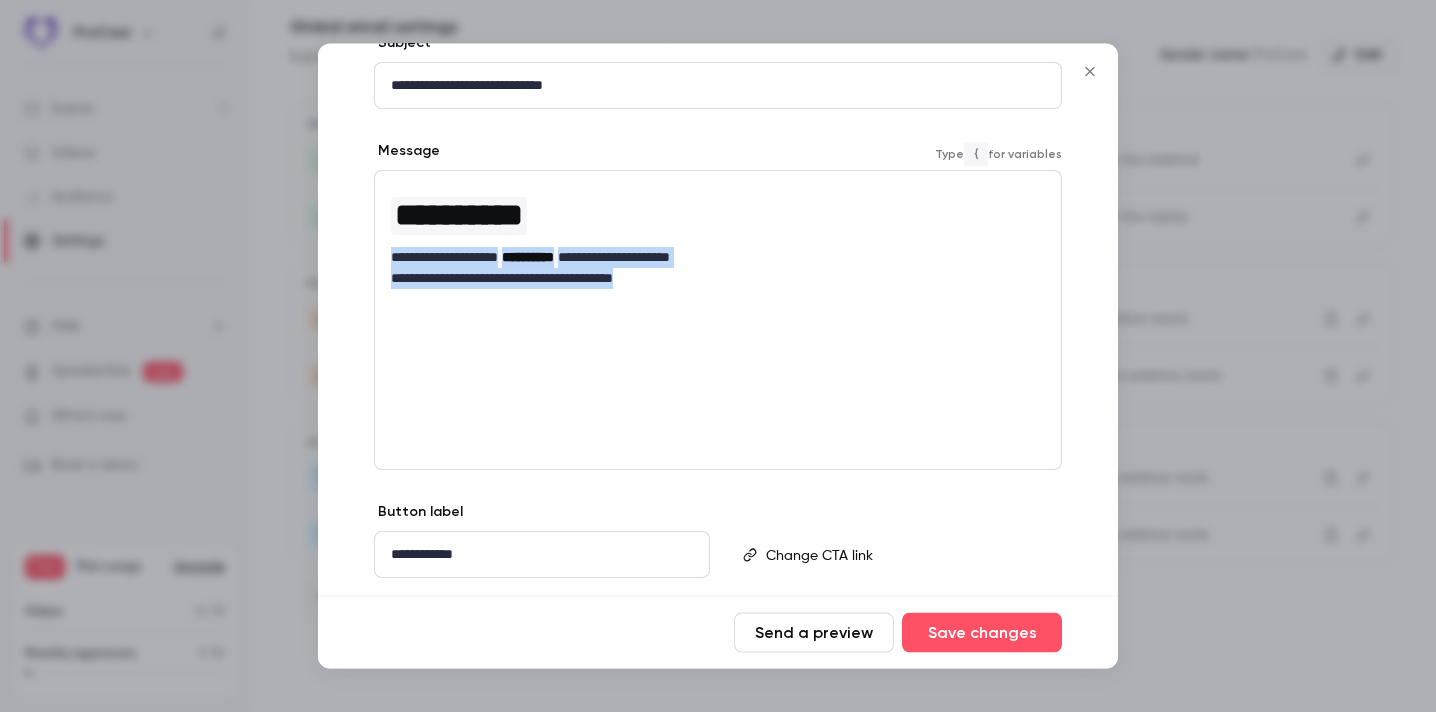 drag, startPoint x: 759, startPoint y: 280, endPoint x: 376, endPoint y: 261, distance: 383.47098 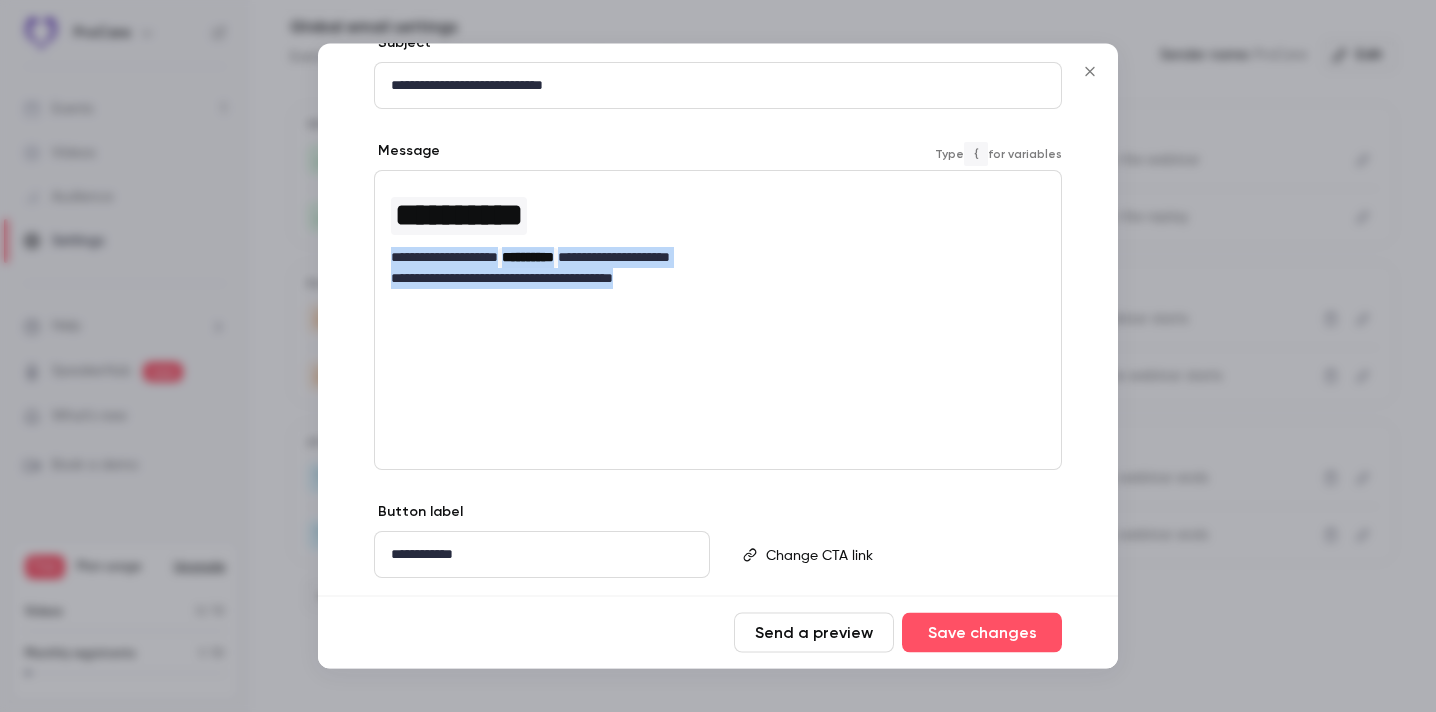 click on "**********" at bounding box center (718, 237) 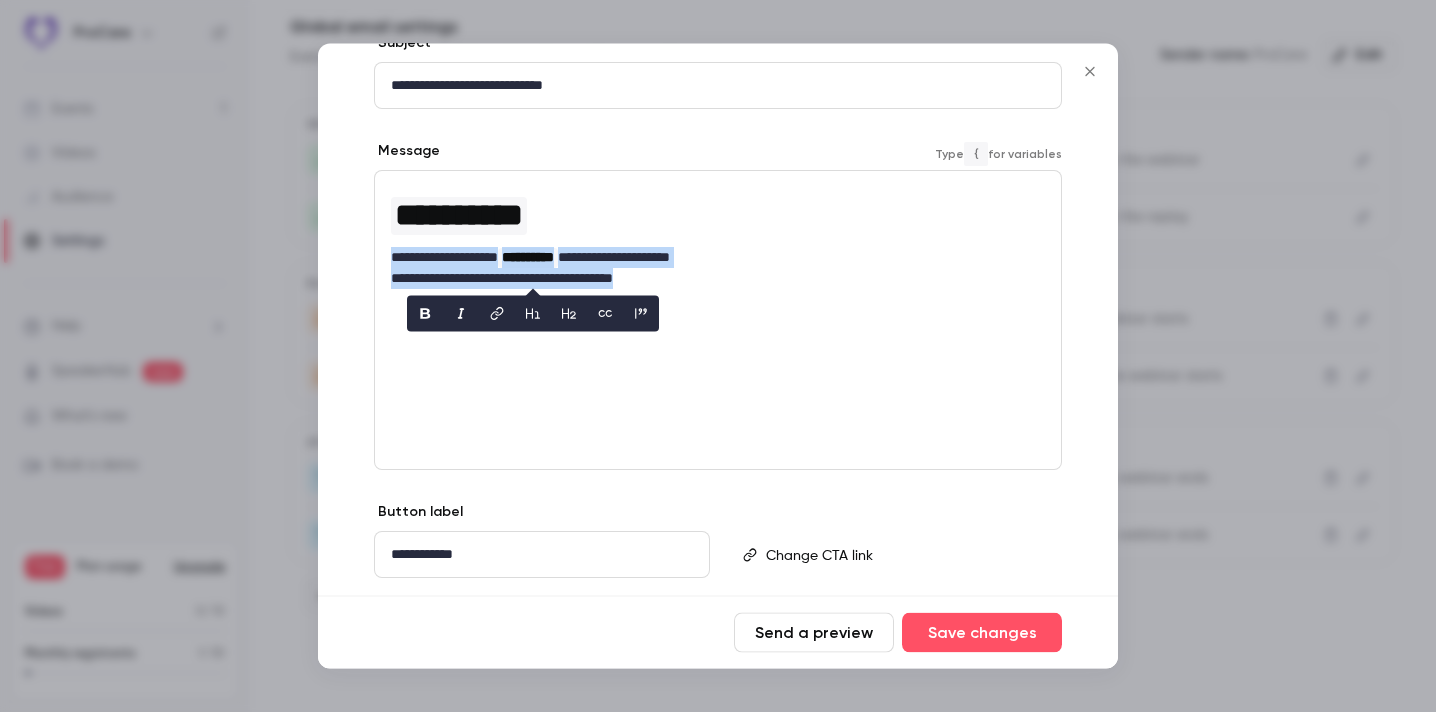 paste 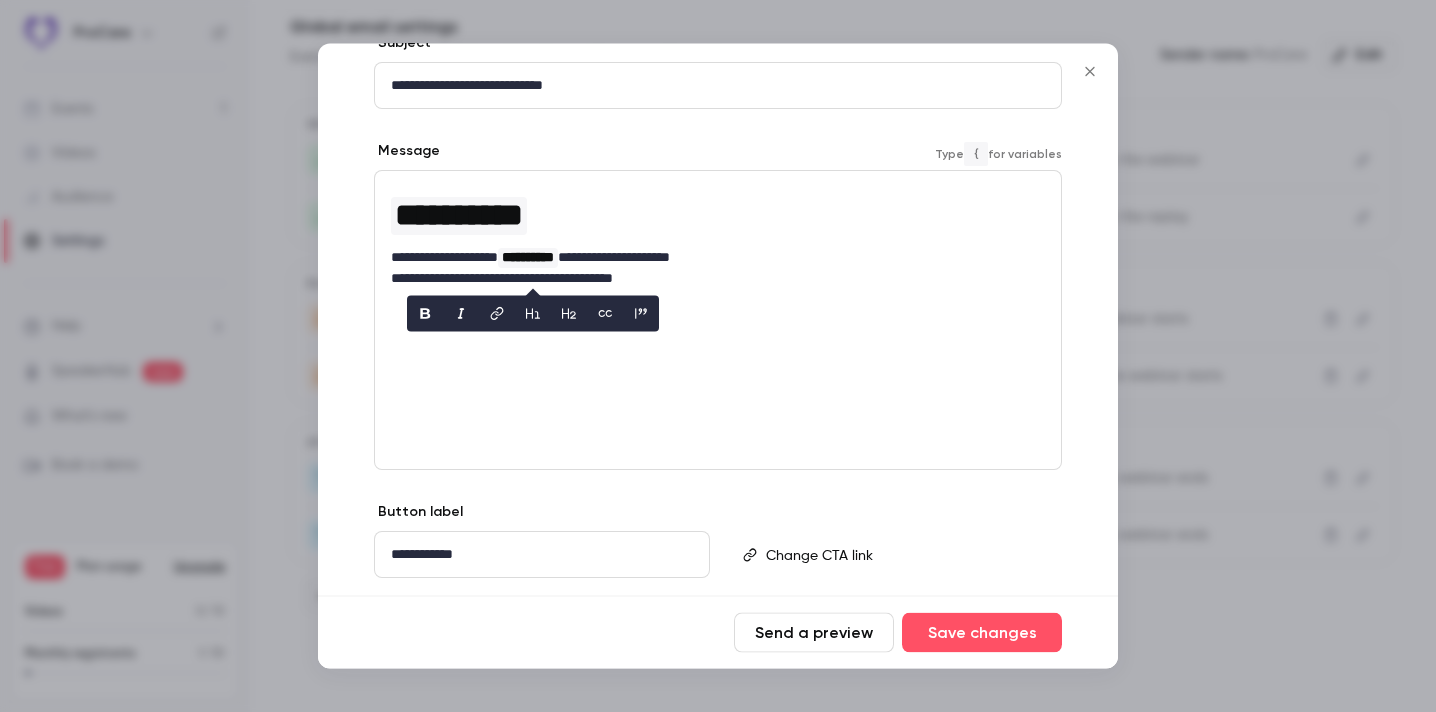 scroll, scrollTop: 0, scrollLeft: 0, axis: both 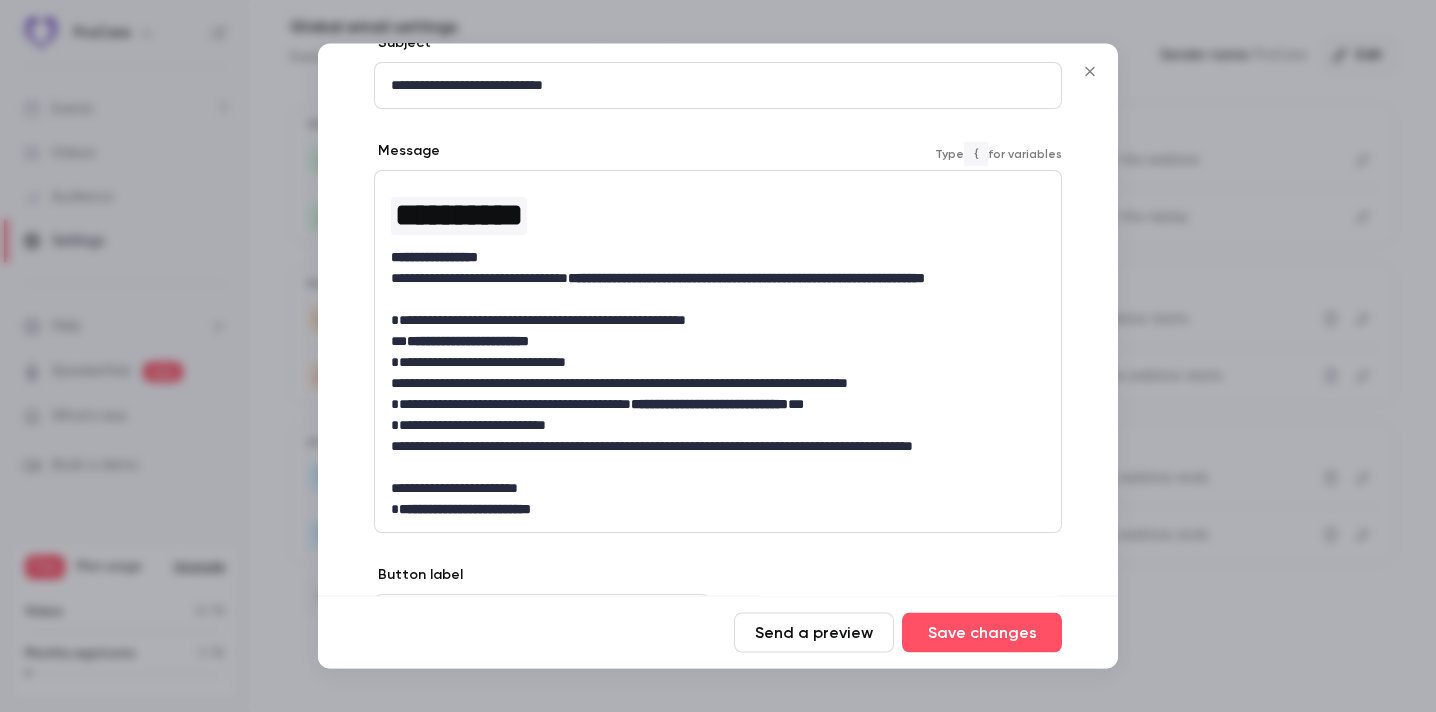 drag, startPoint x: 526, startPoint y: 256, endPoint x: 500, endPoint y: 256, distance: 26 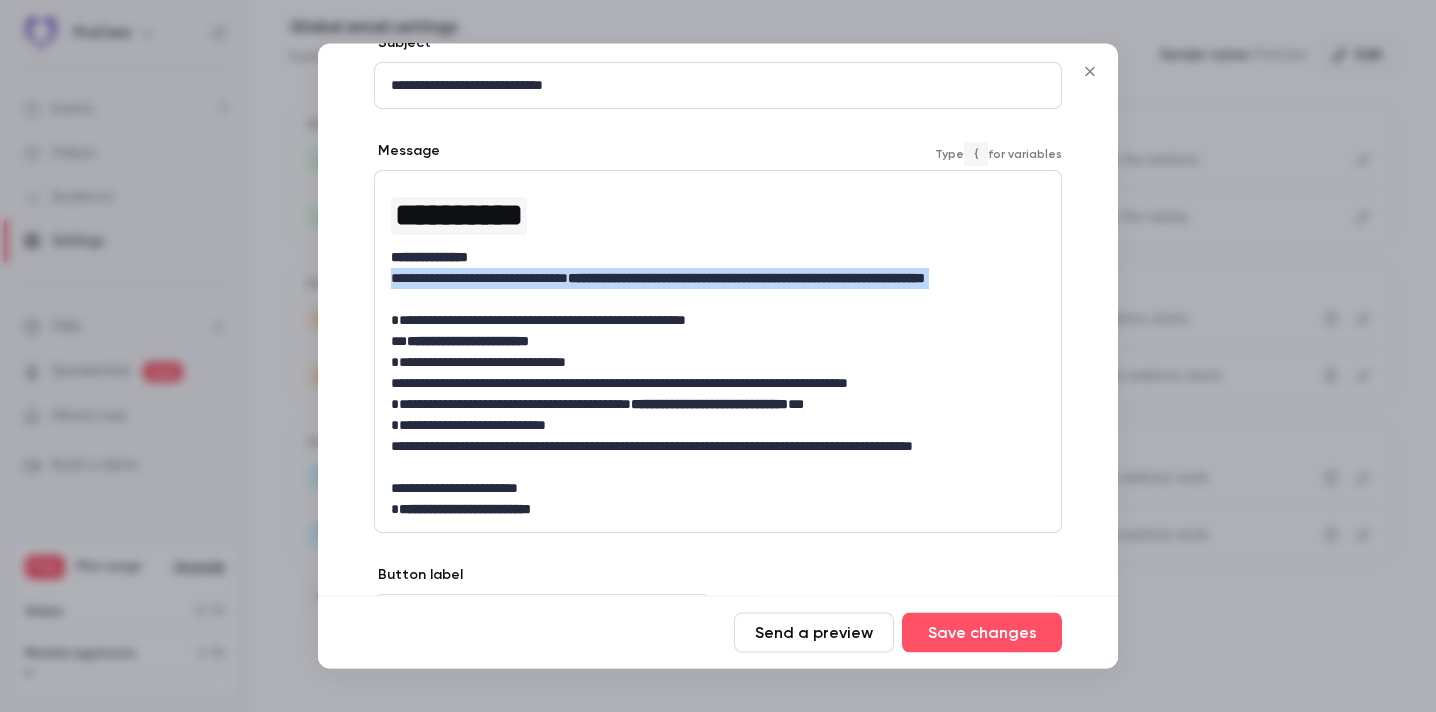 click on "**********" at bounding box center (718, 290) 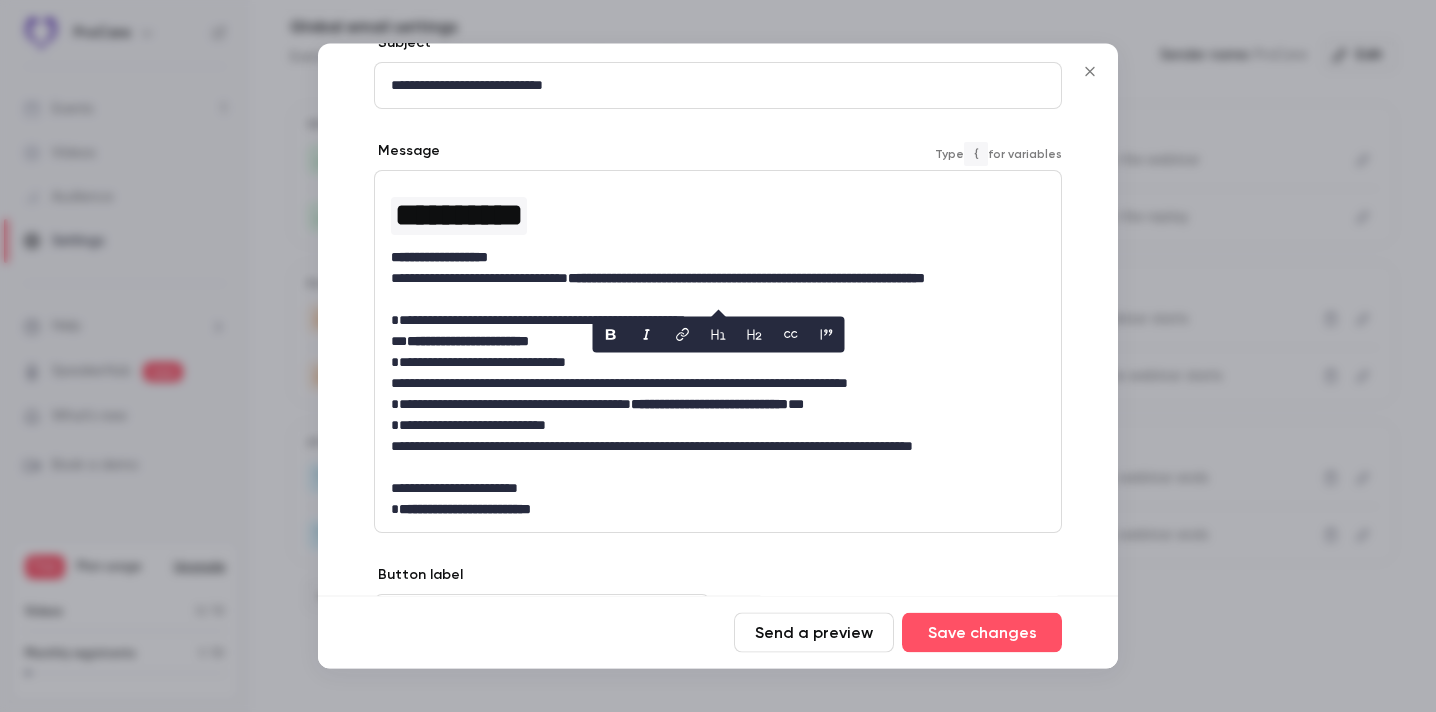 click on "**********" at bounding box center (718, 258) 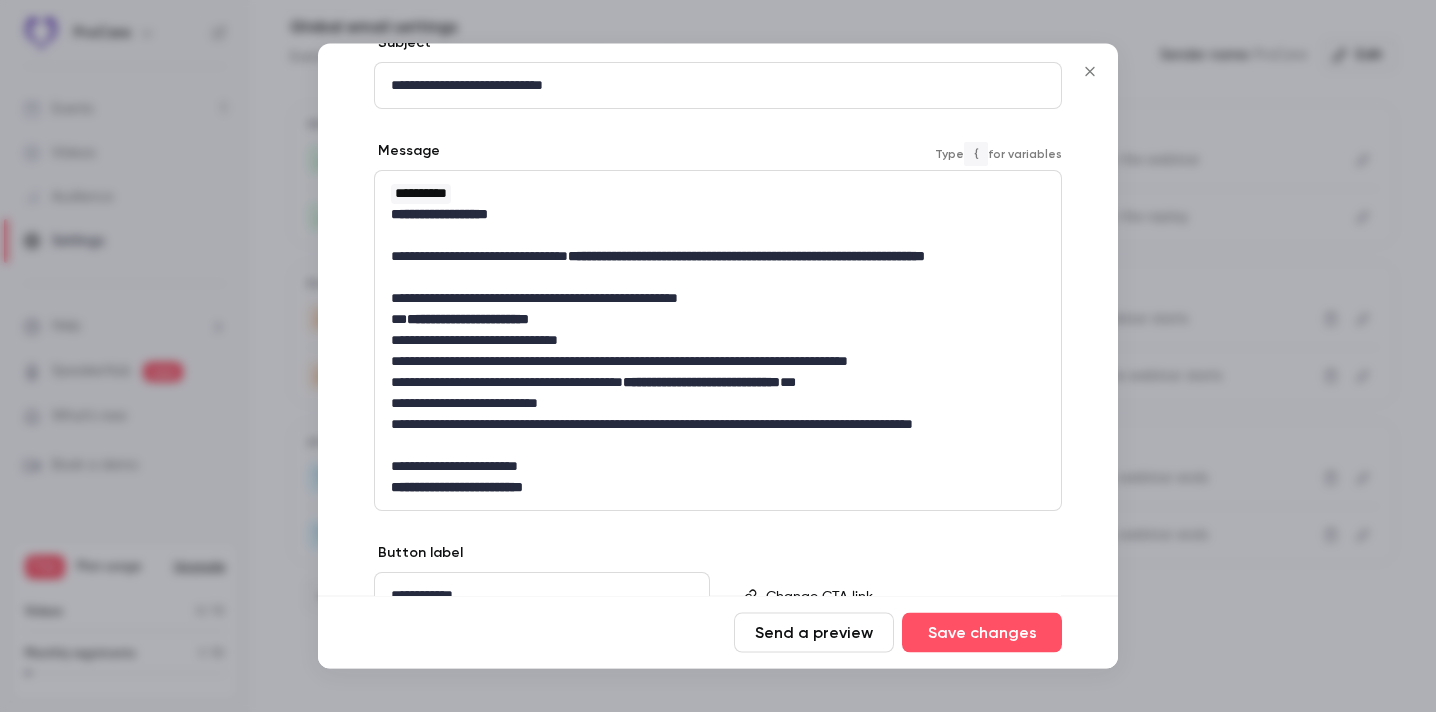 click on "**********" at bounding box center [718, 341] 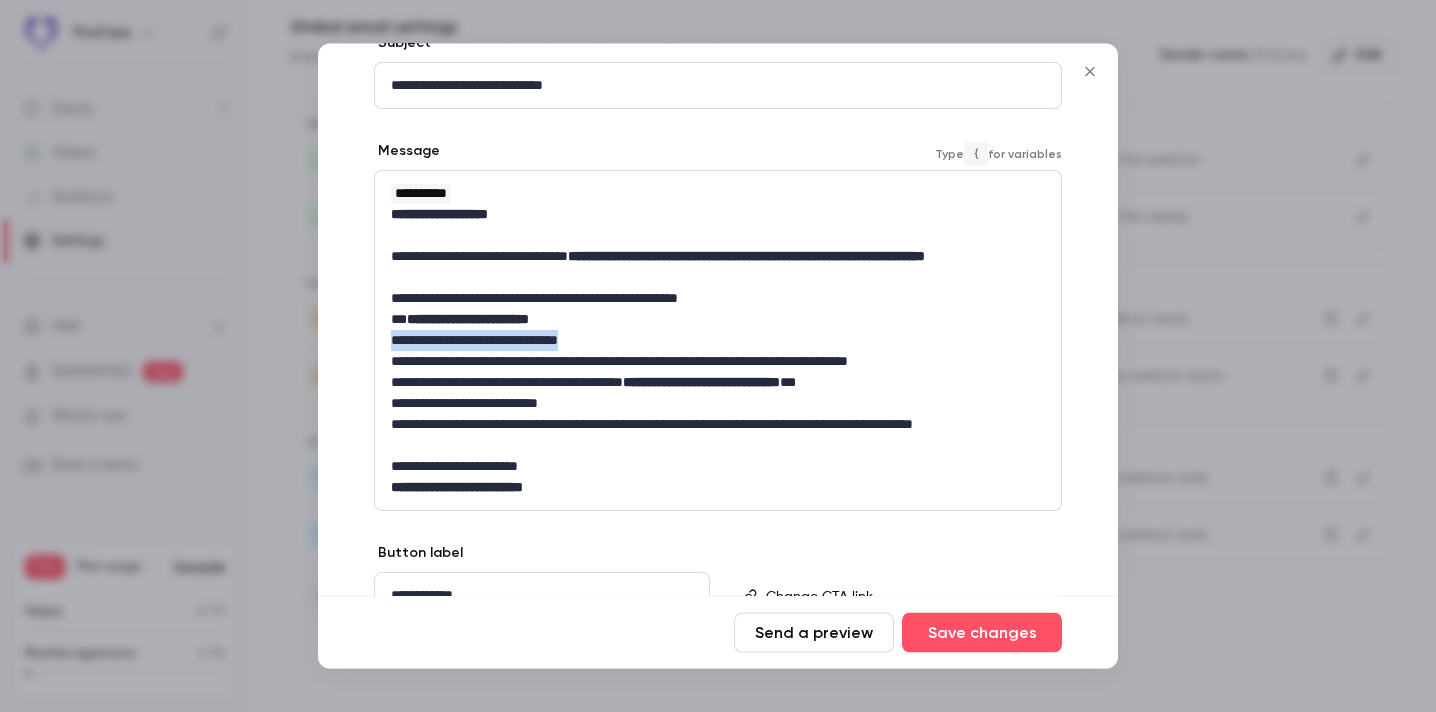 drag, startPoint x: 630, startPoint y: 337, endPoint x: 343, endPoint y: 338, distance: 287.00174 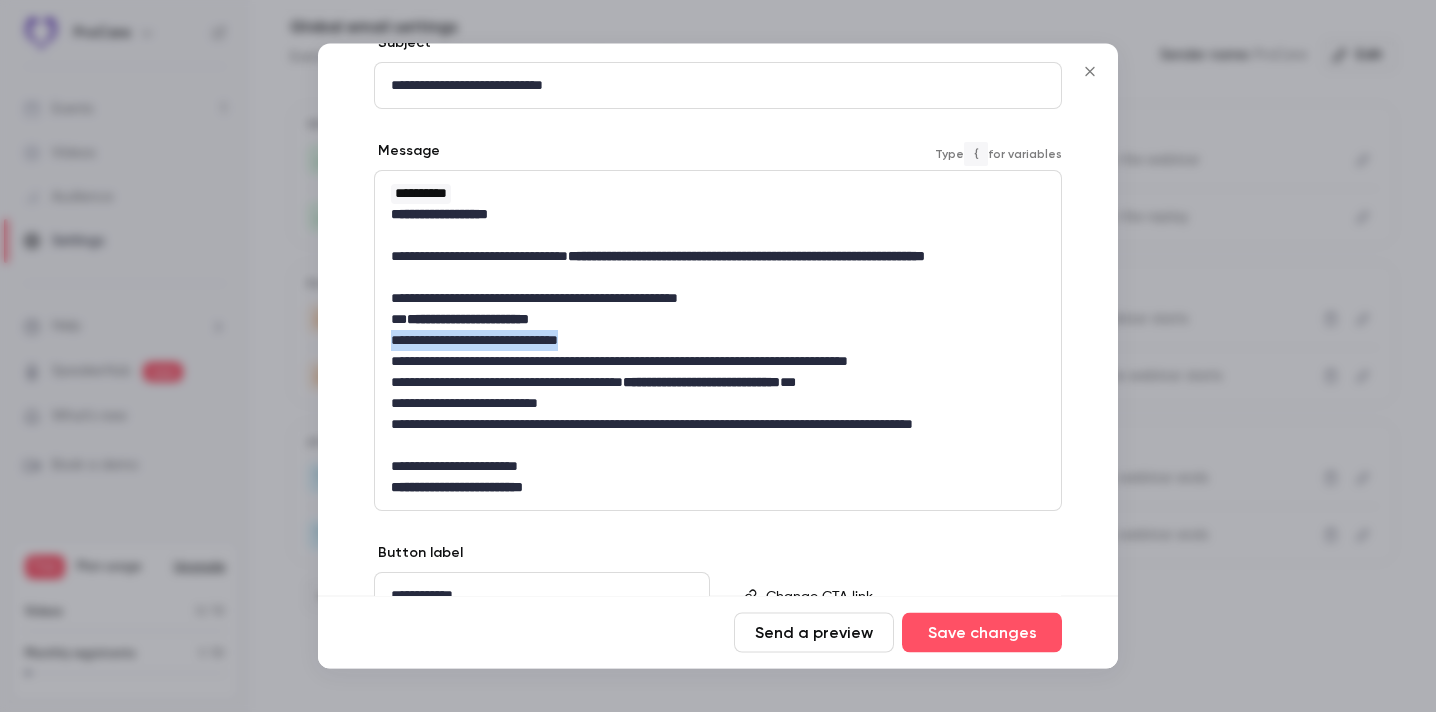 click on "**********" at bounding box center [718, 310] 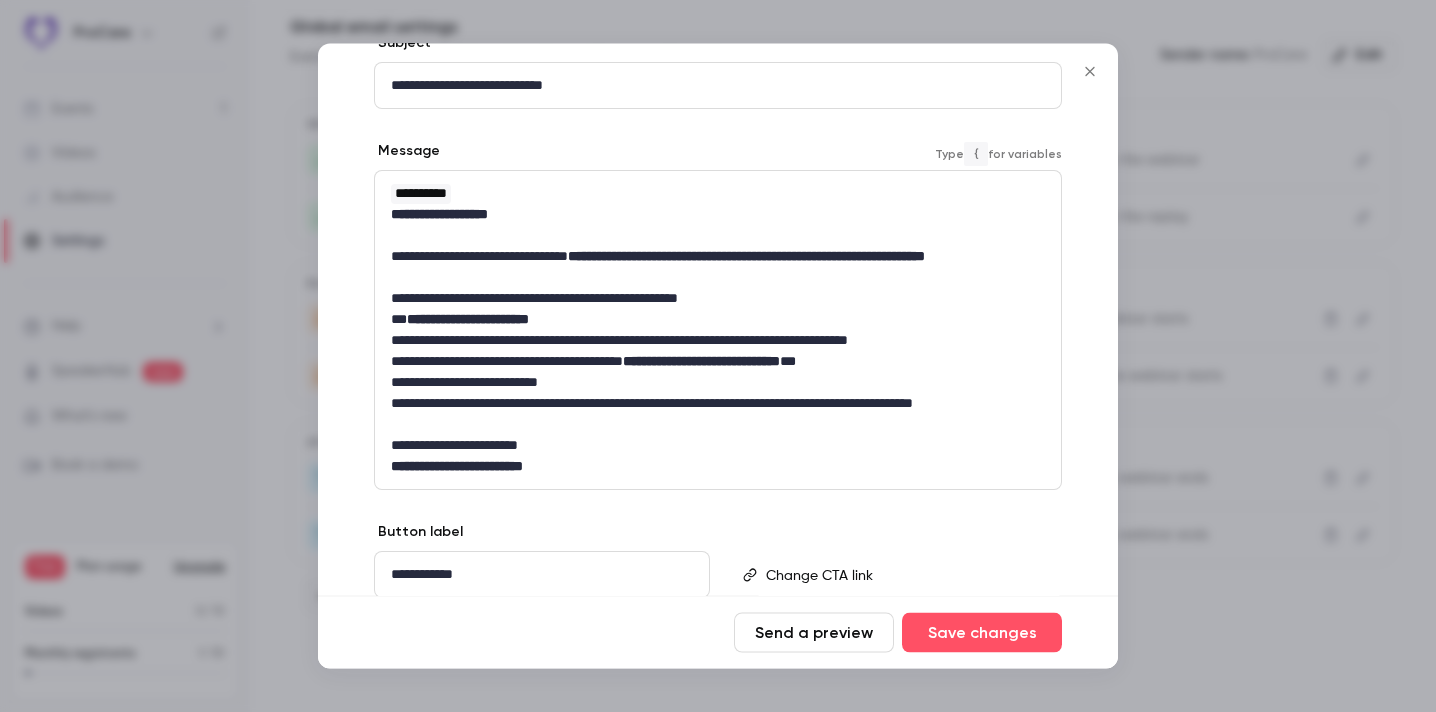 click on "**********" at bounding box center (718, 362) 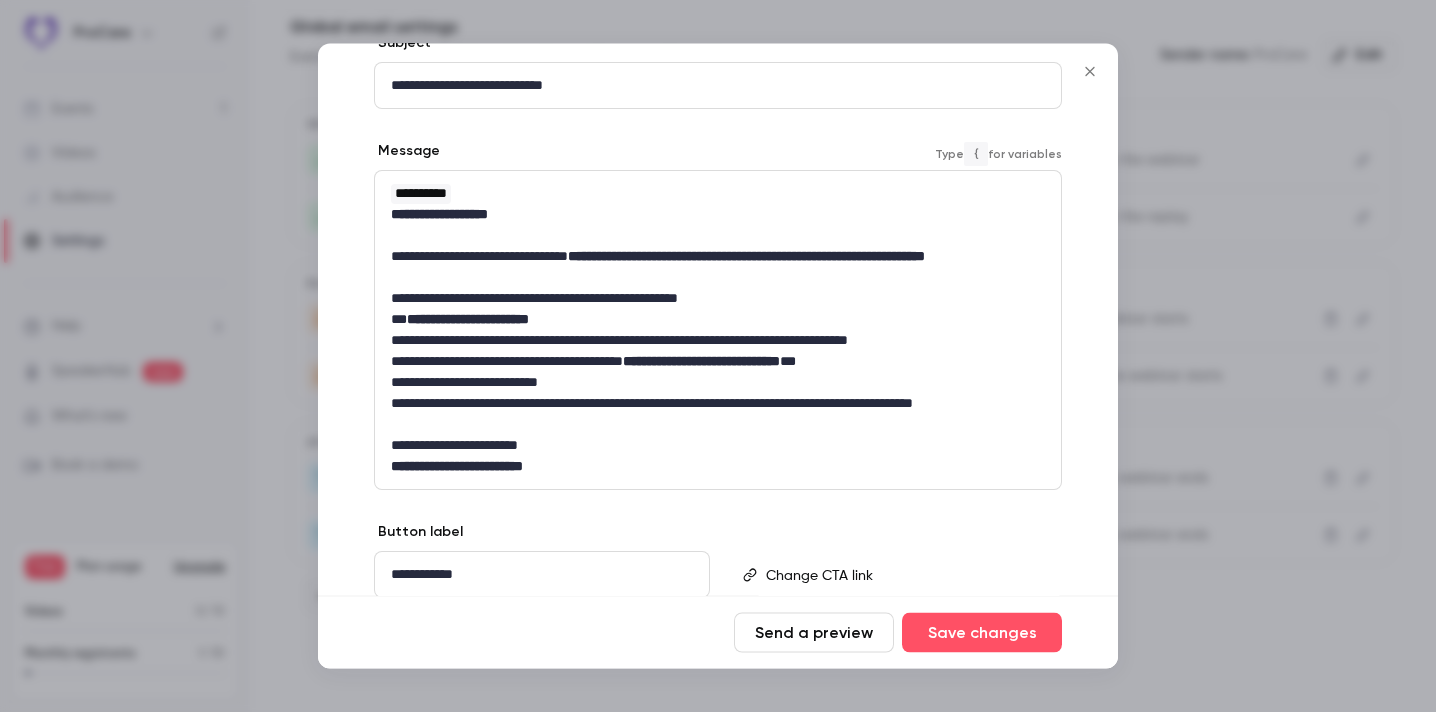 click on "**********" at bounding box center [718, 362] 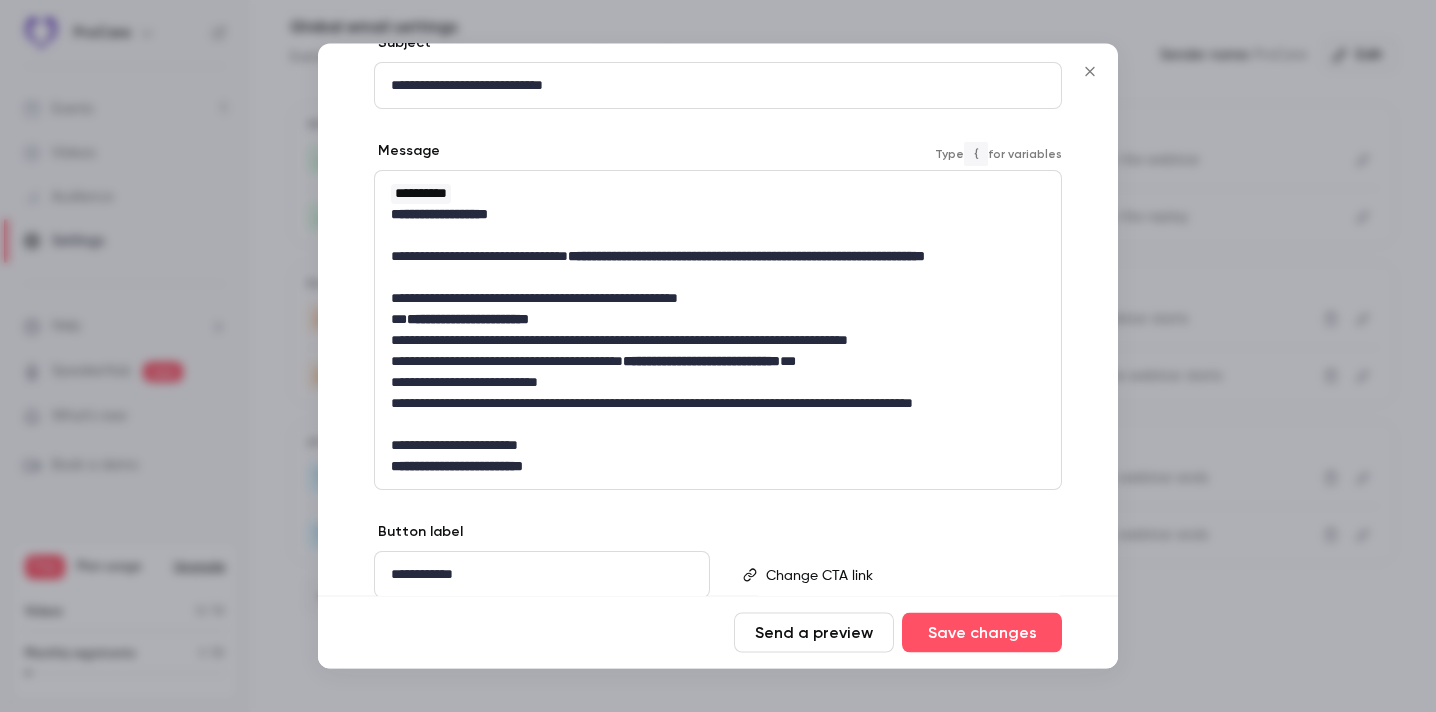 click on "**********" at bounding box center (718, 362) 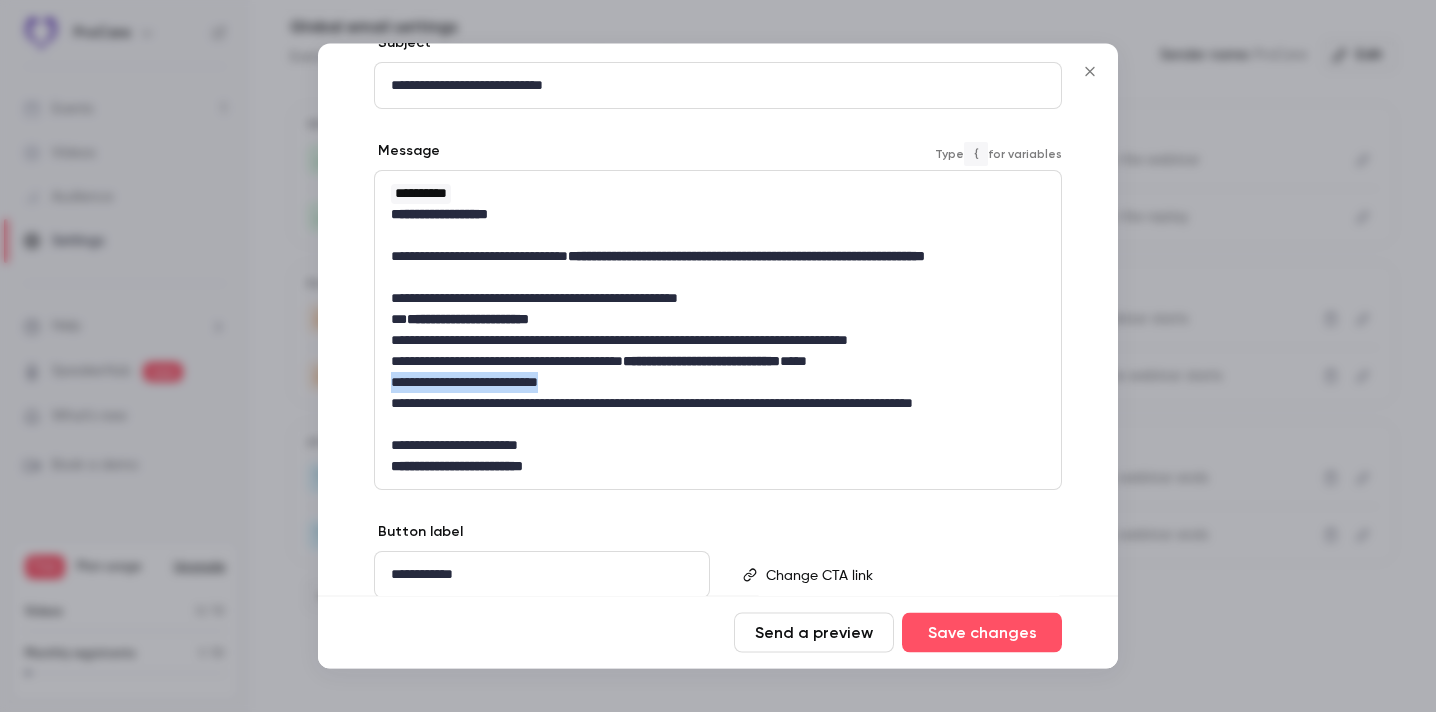 drag, startPoint x: 607, startPoint y: 372, endPoint x: 374, endPoint y: 372, distance: 233 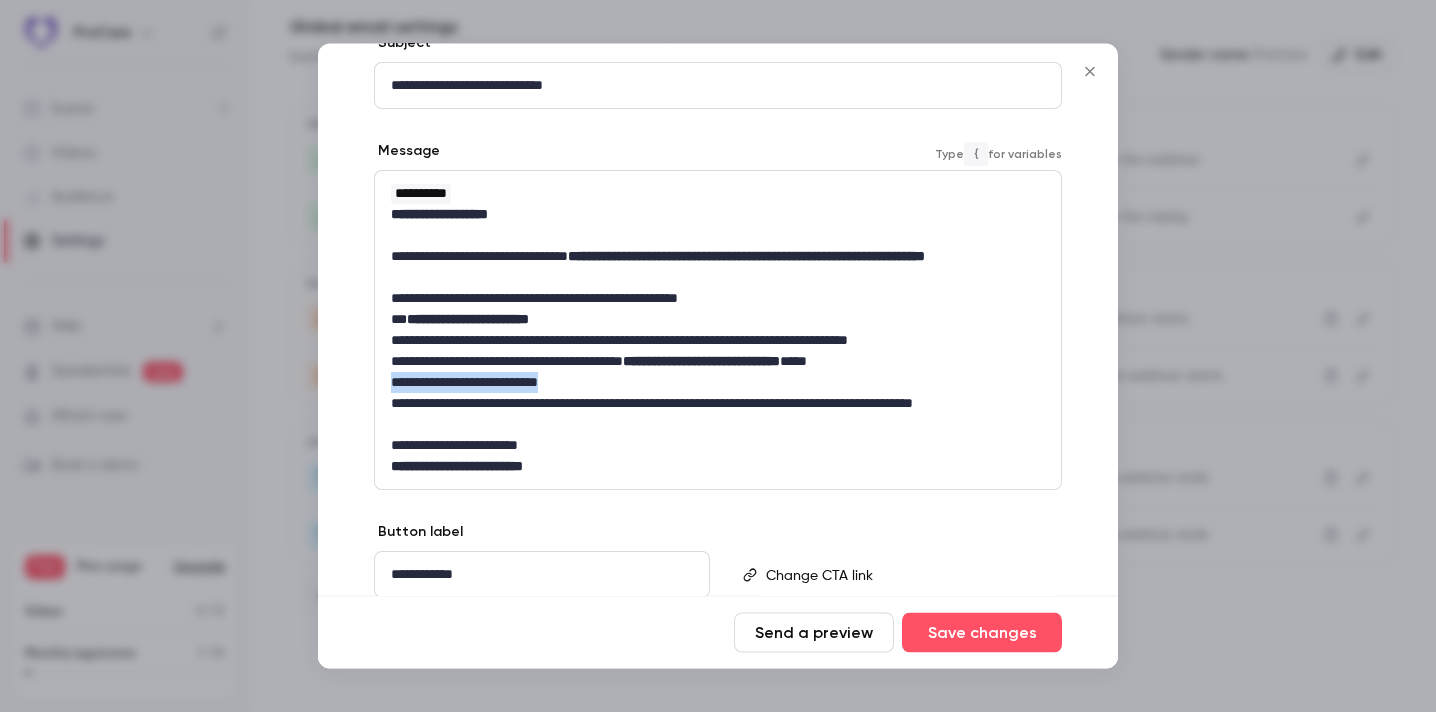 click on "**********" at bounding box center (718, 331) 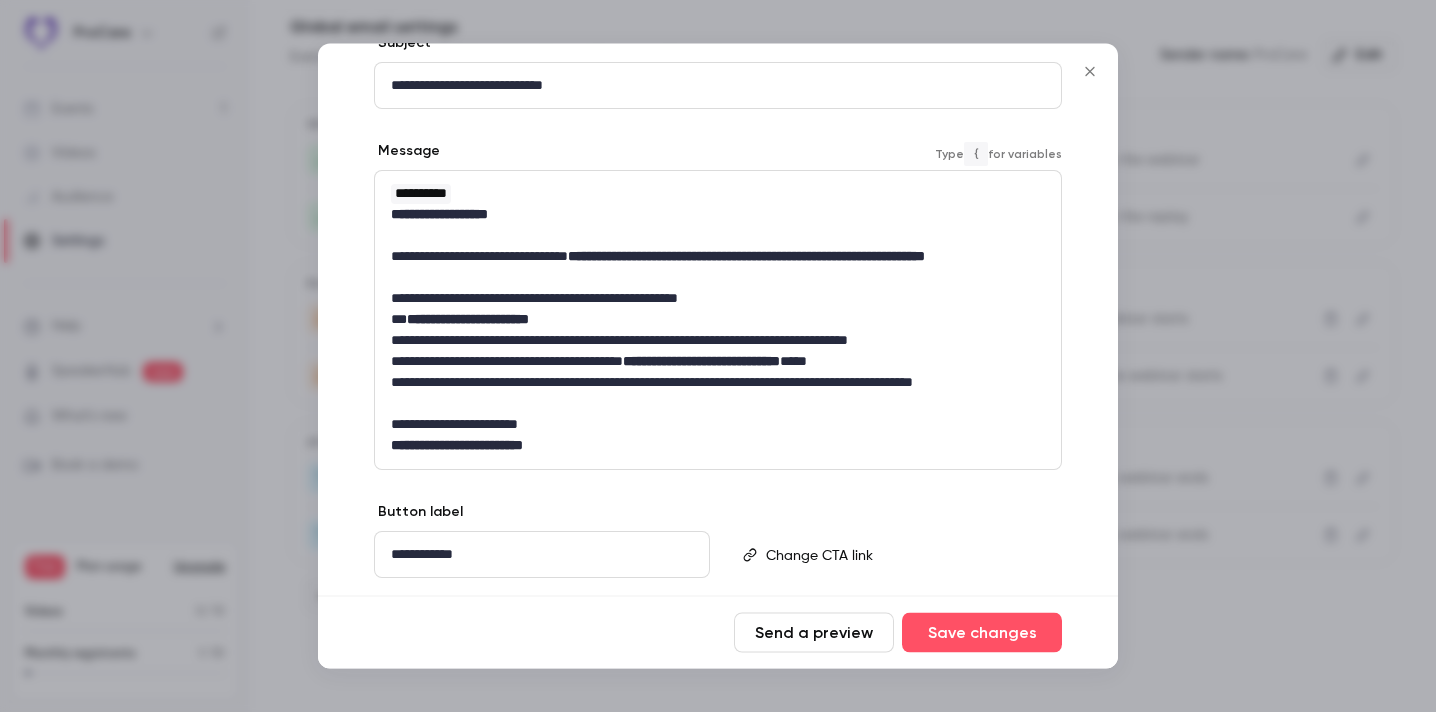 click on "**********" at bounding box center (718, 320) 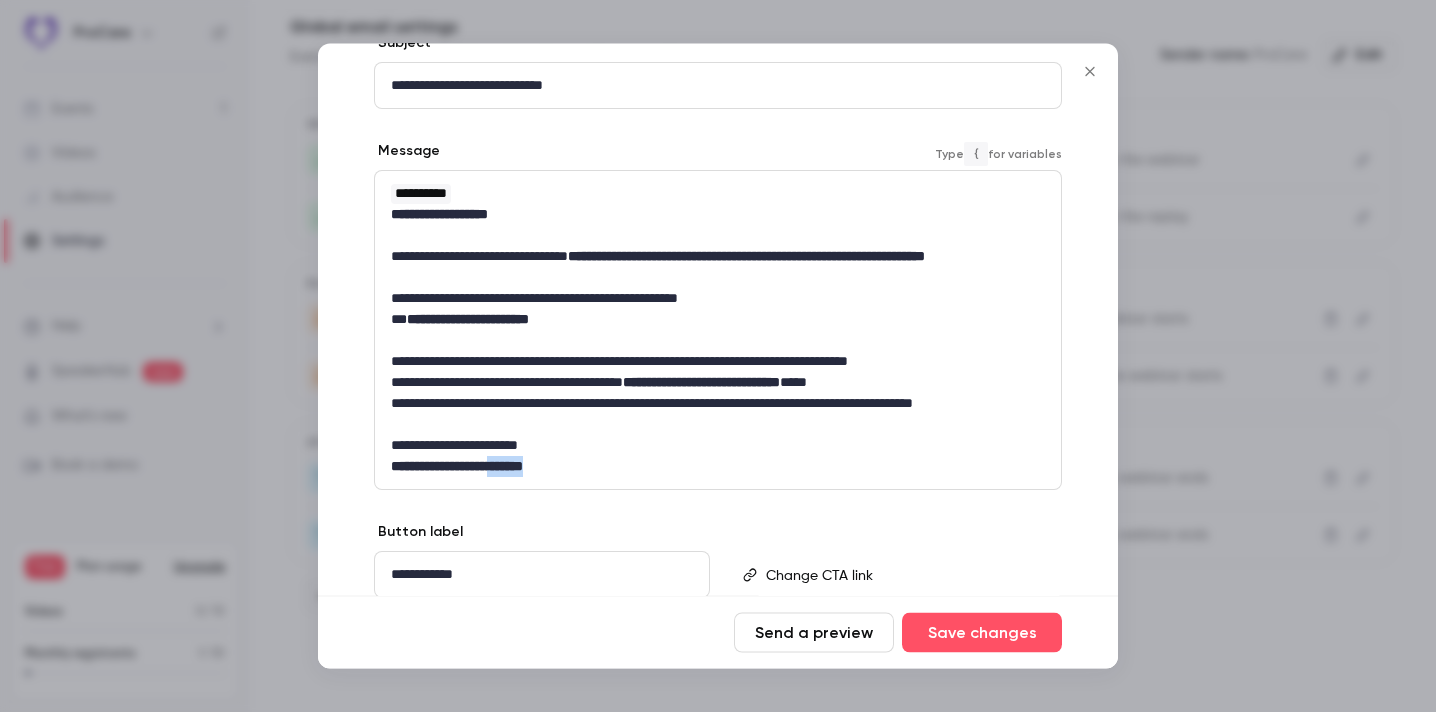drag, startPoint x: 515, startPoint y: 465, endPoint x: 613, endPoint y: 464, distance: 98.005104 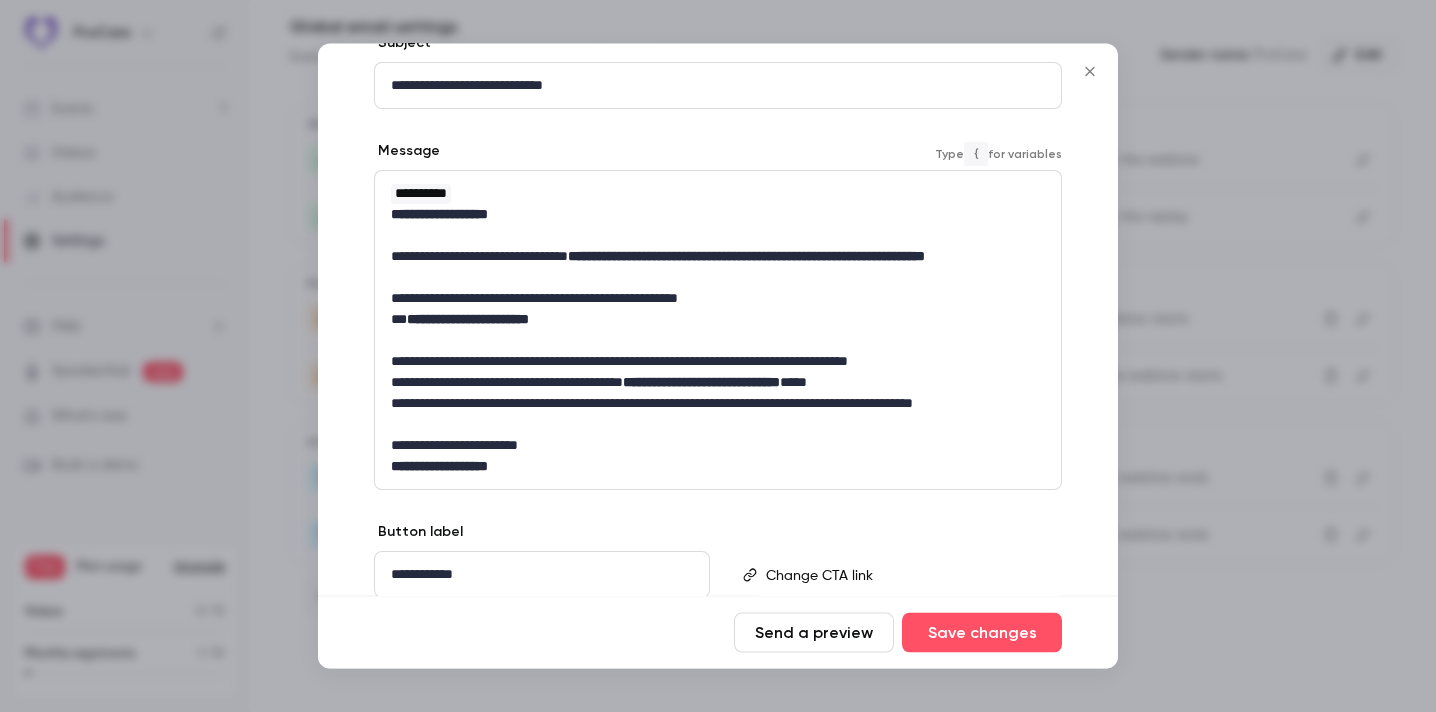 click on "**********" at bounding box center [718, 446] 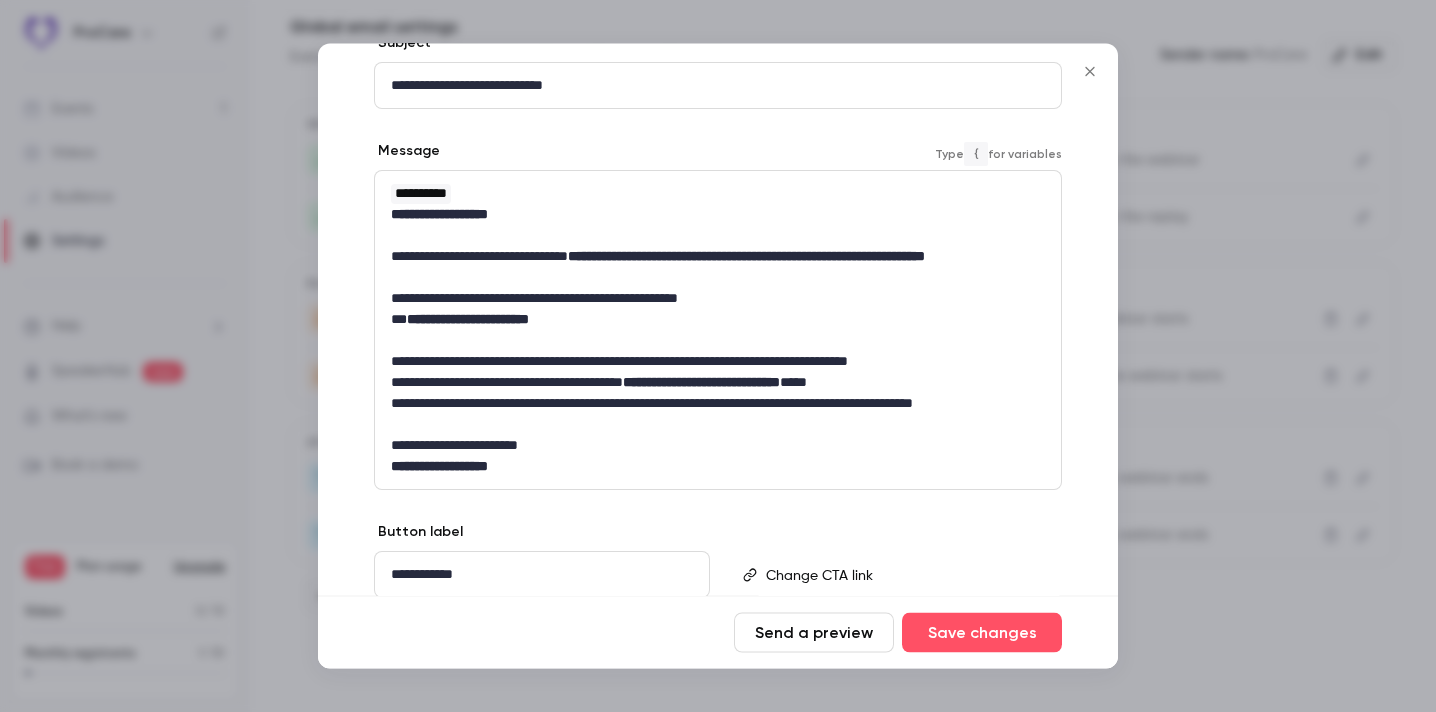 click on "**********" at bounding box center [718, 415] 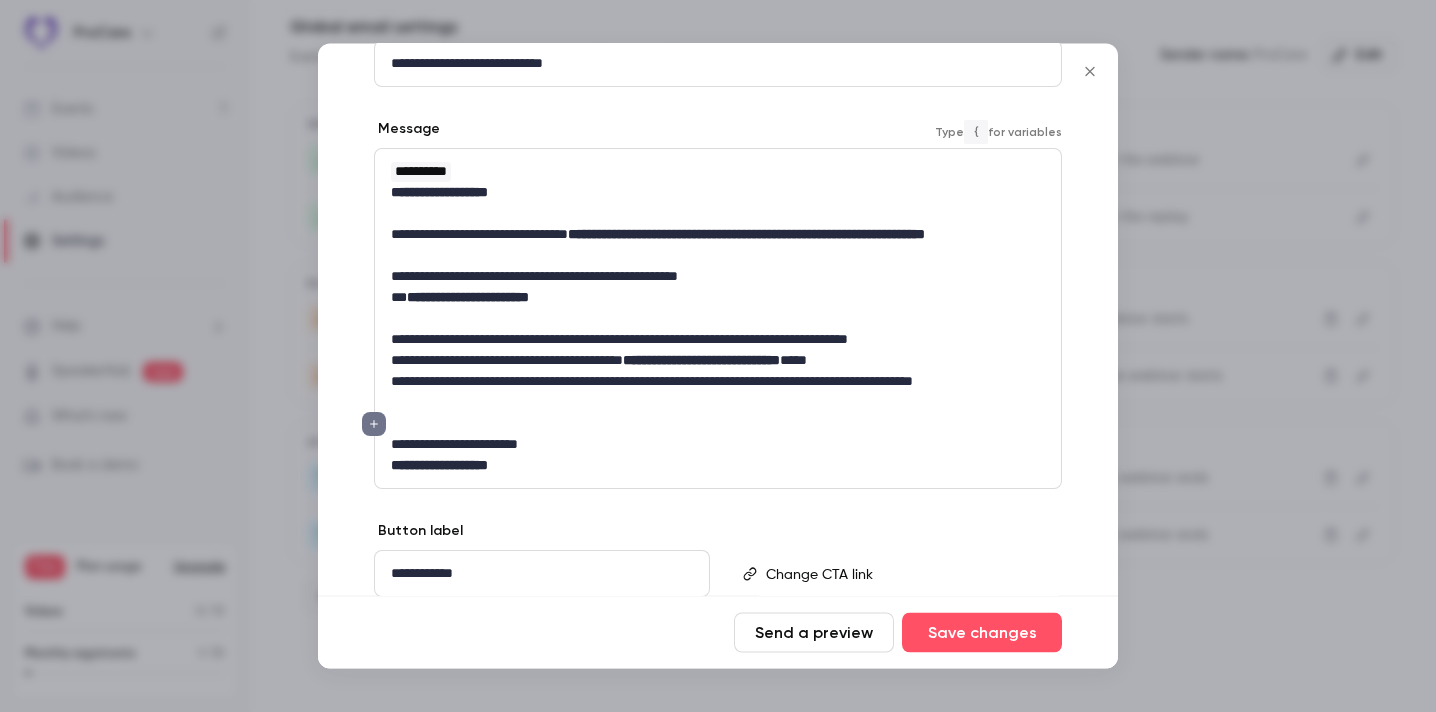 scroll, scrollTop: 259, scrollLeft: 0, axis: vertical 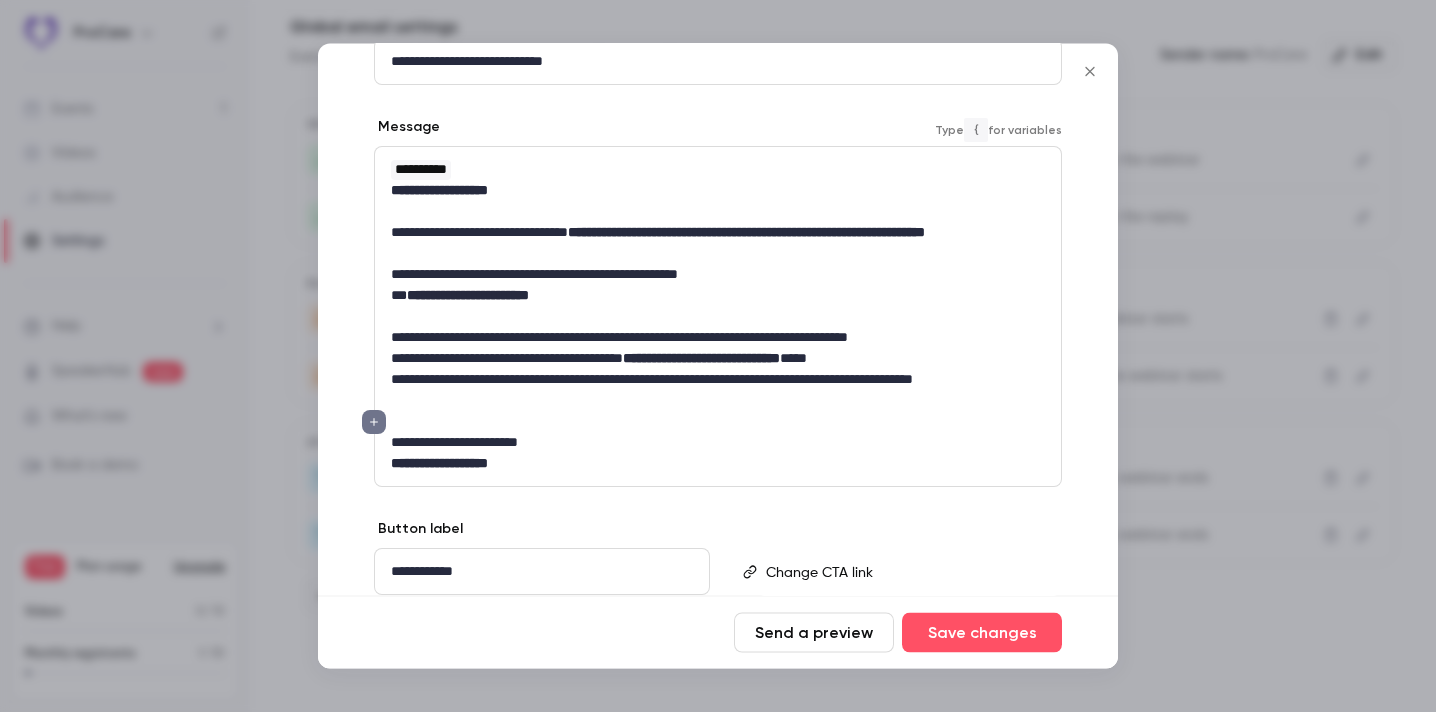 click on "**********" at bounding box center (439, 464) 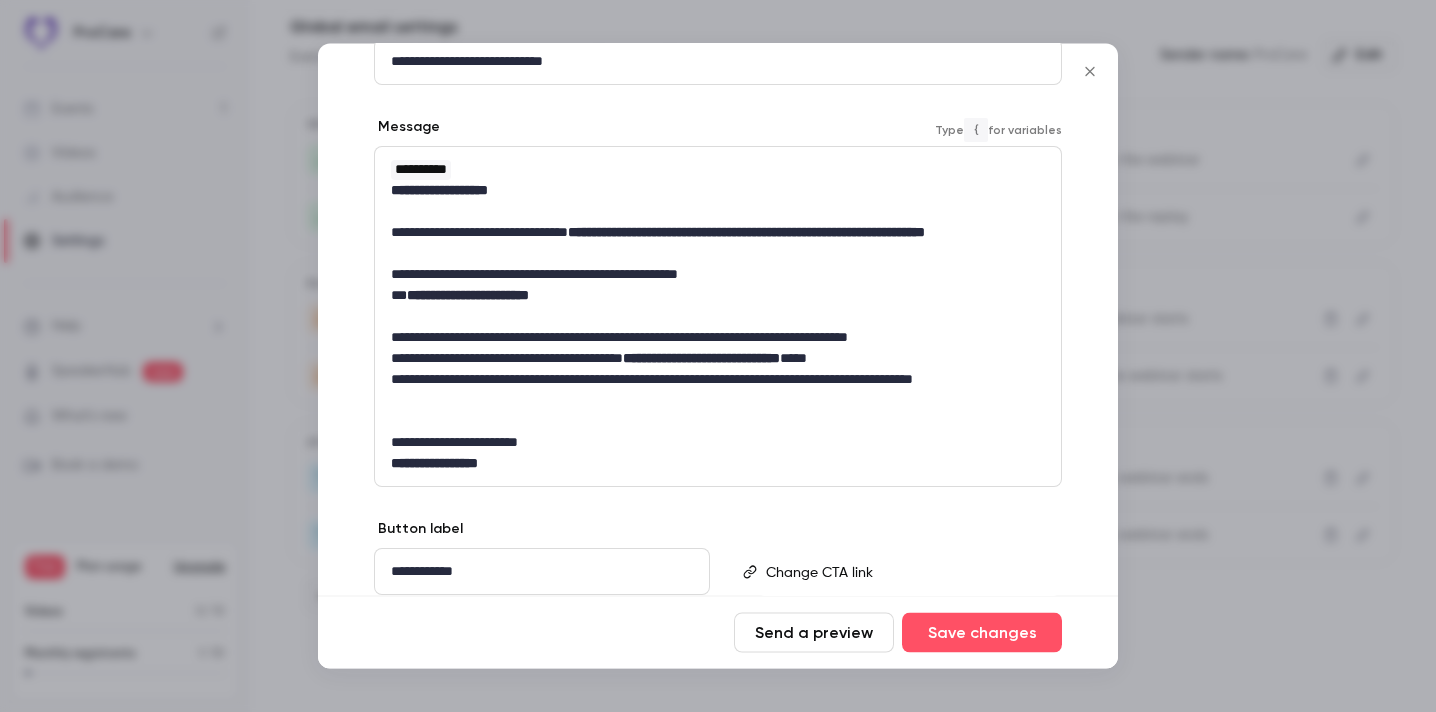 click at bounding box center (905, 572) 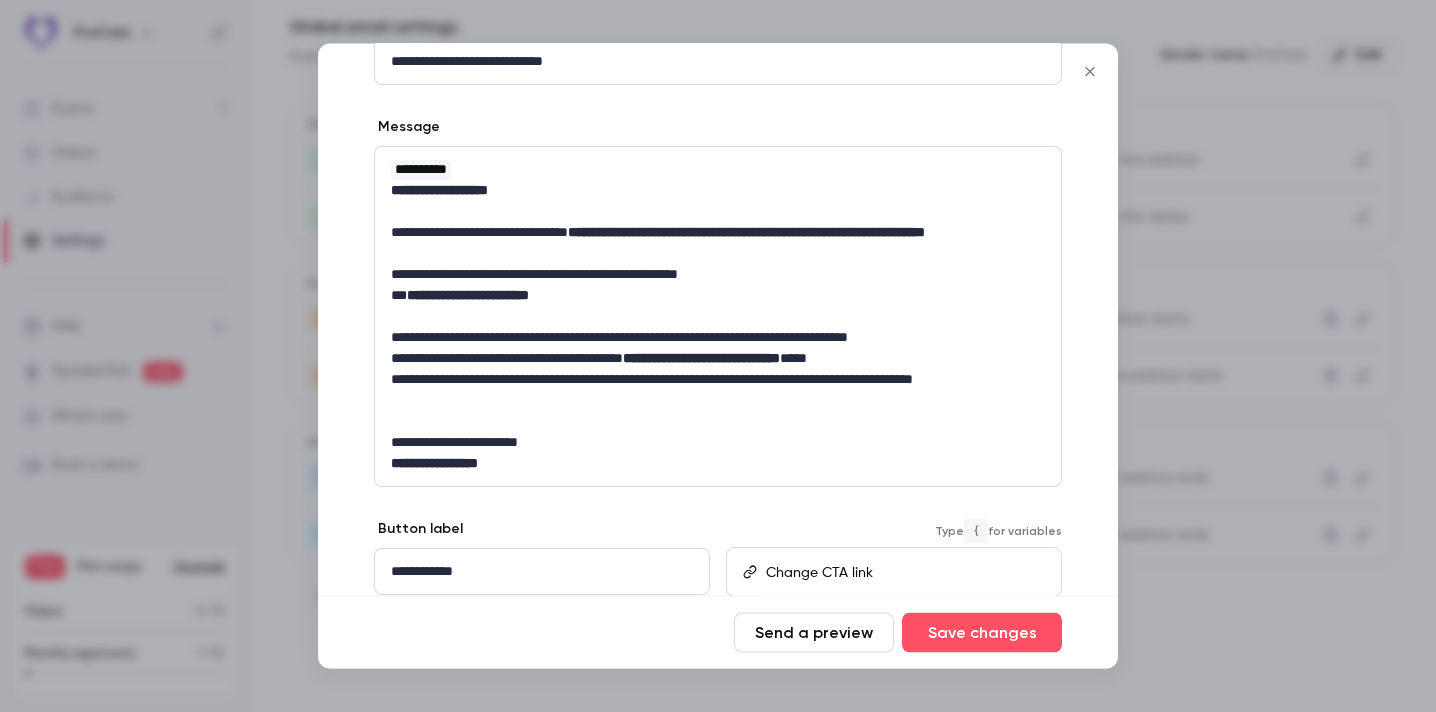 scroll, scrollTop: 331, scrollLeft: 0, axis: vertical 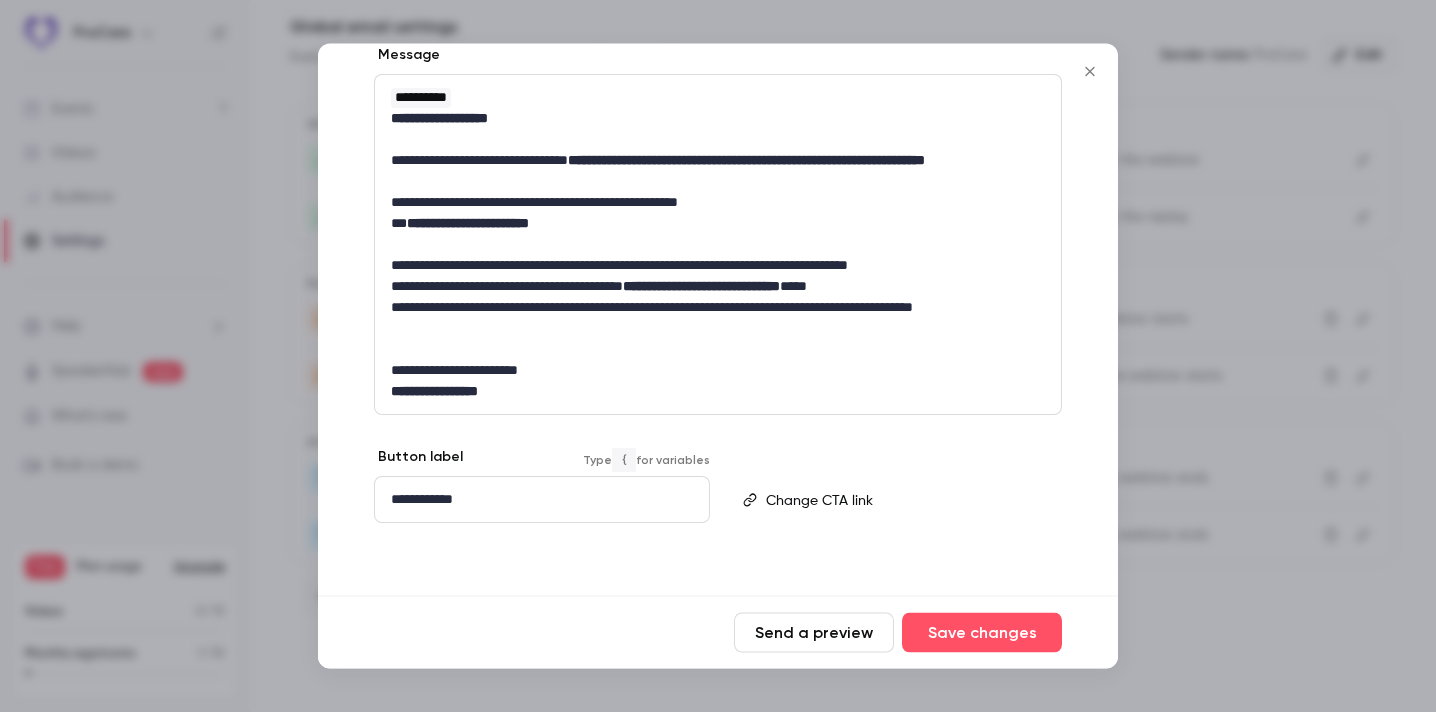click on "**********" at bounding box center (542, 500) 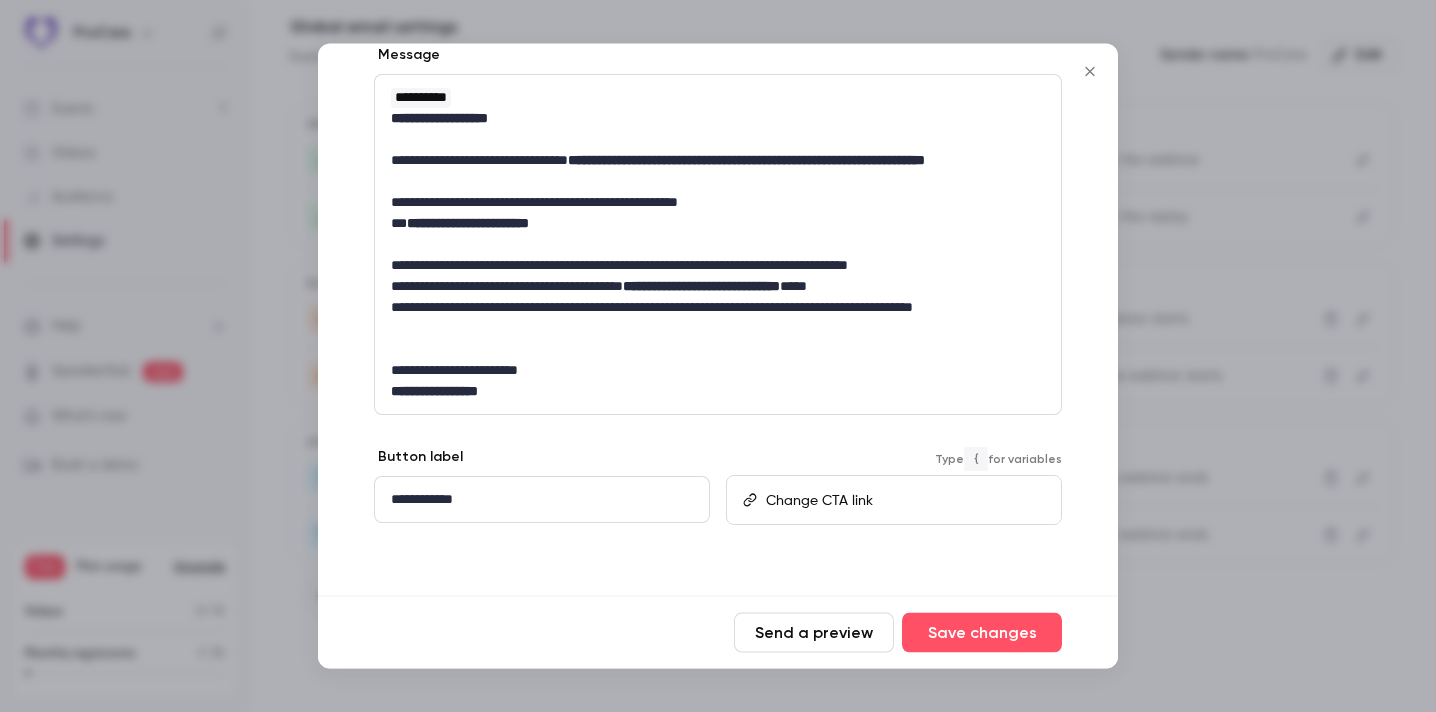 click at bounding box center [905, 500] 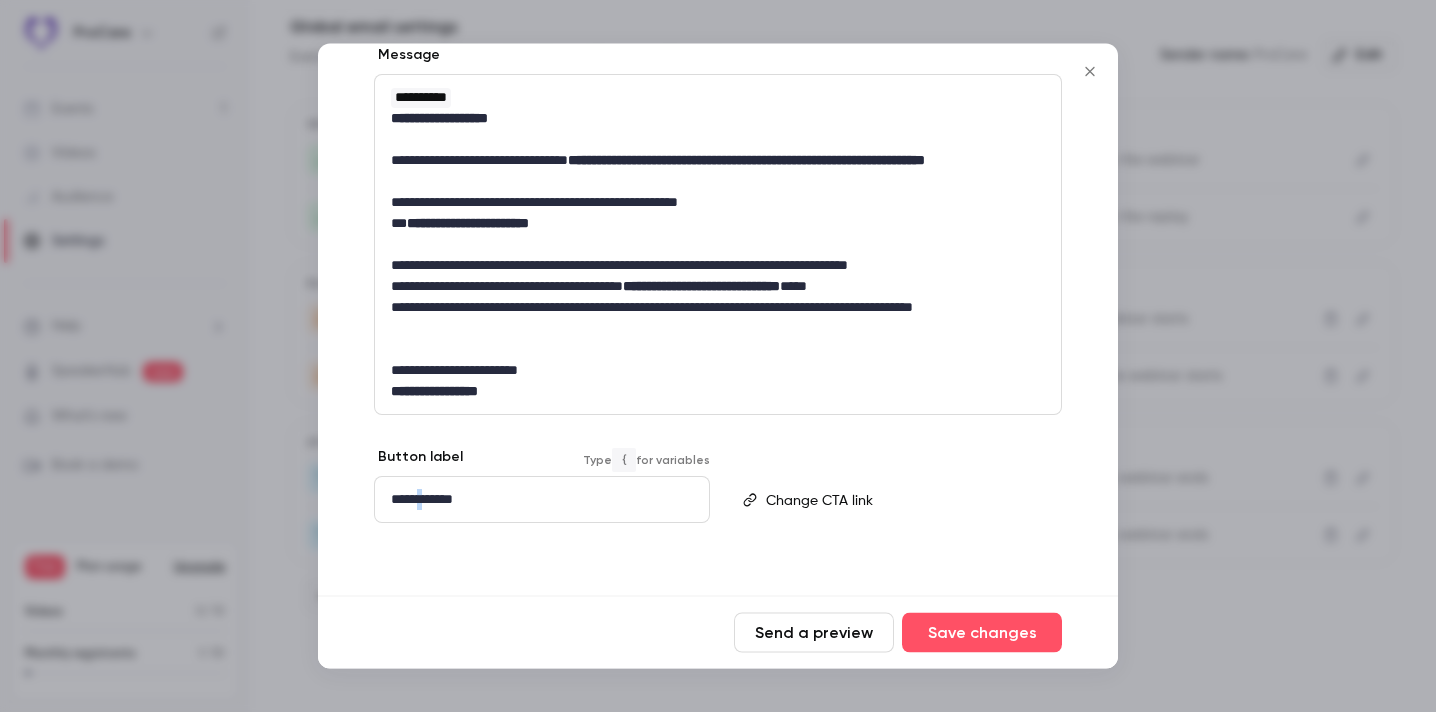 click on "**********" at bounding box center [542, 500] 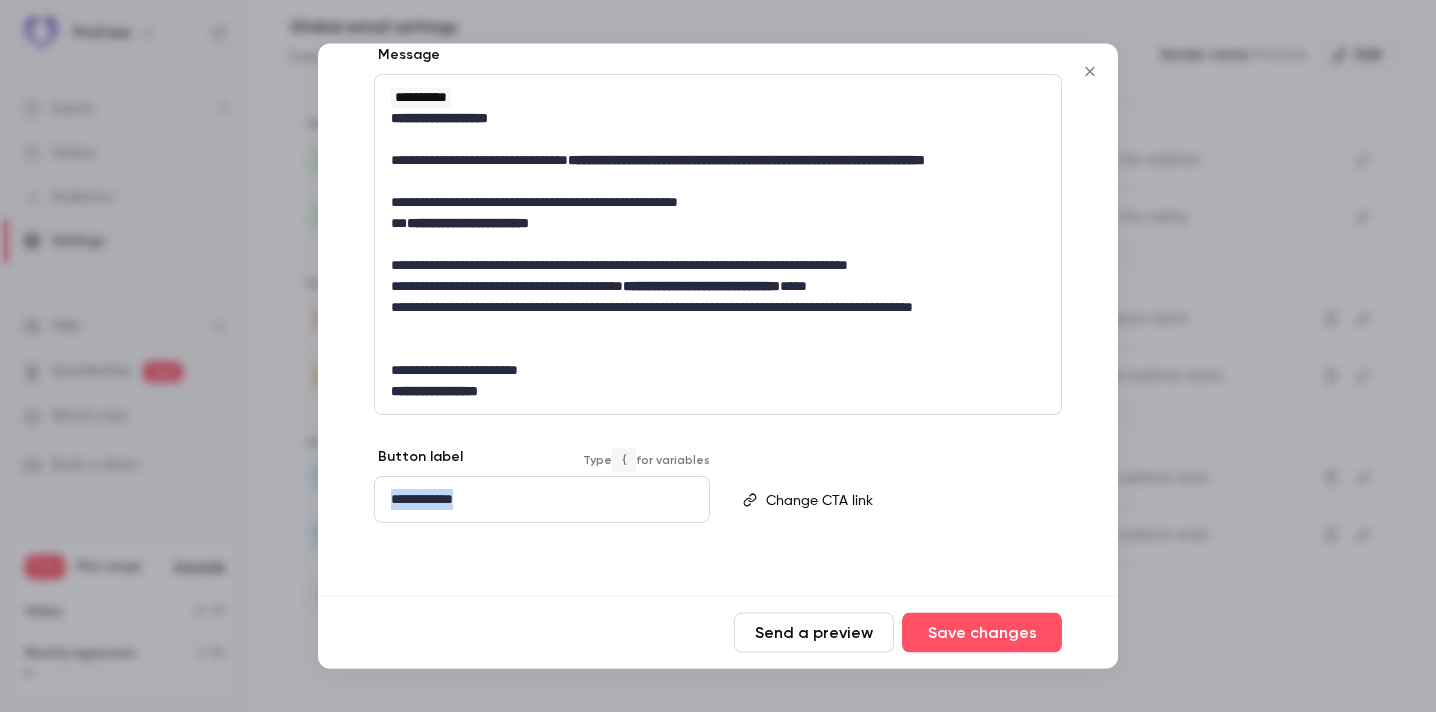 click on "**********" at bounding box center (542, 500) 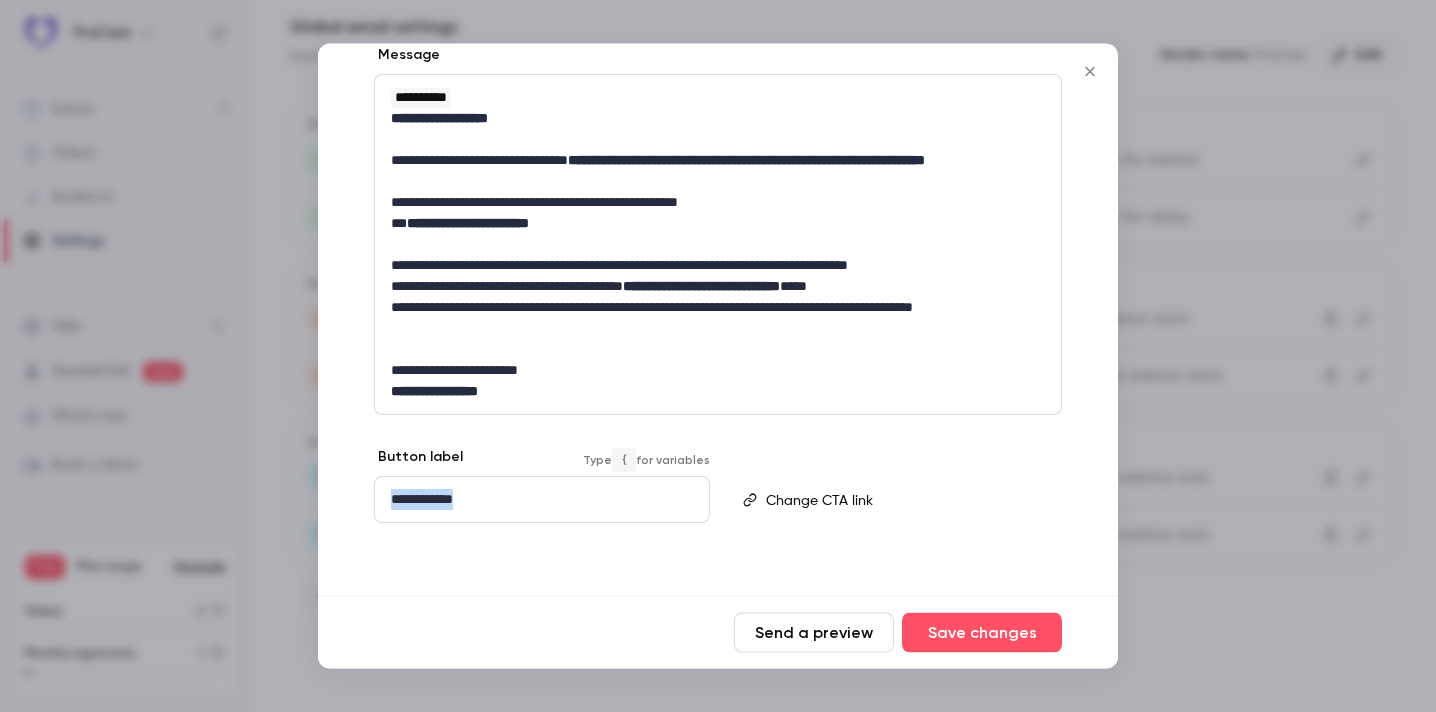 type 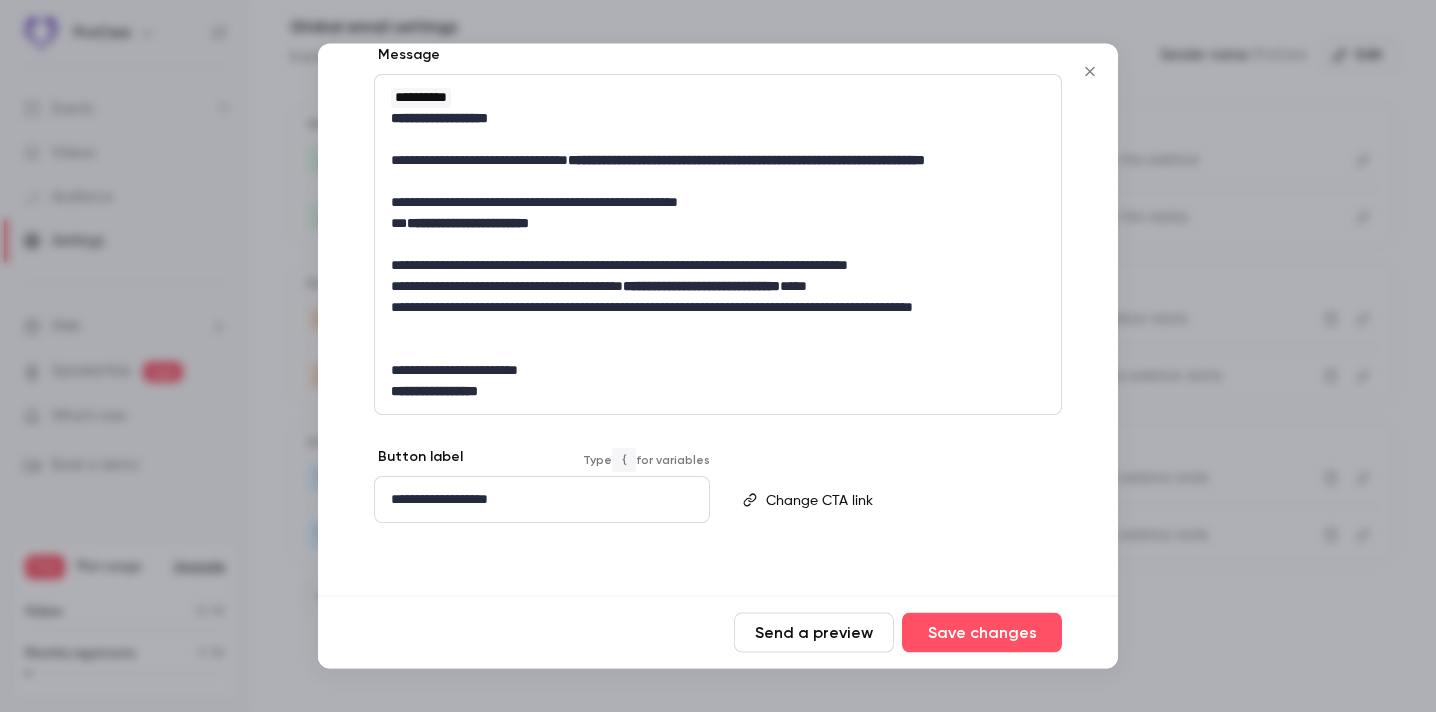click at bounding box center [909, 501] 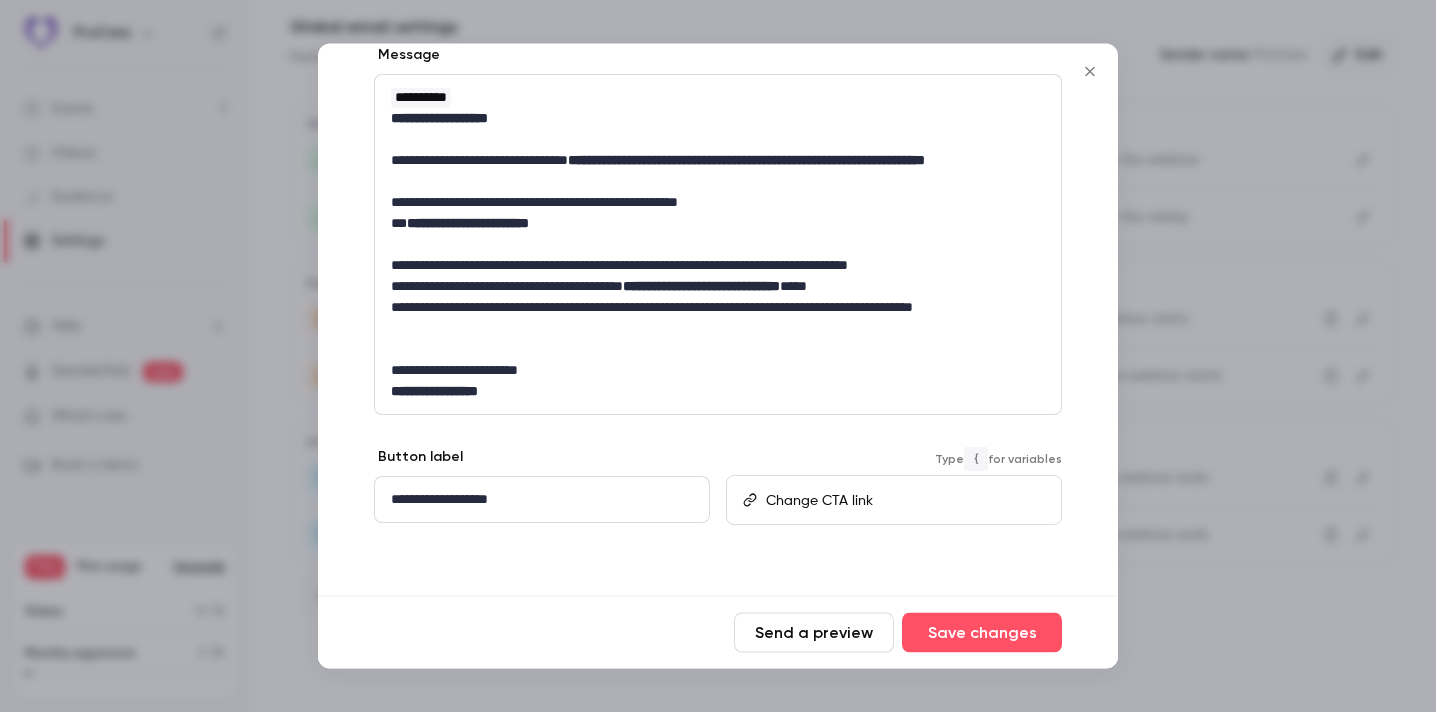 type 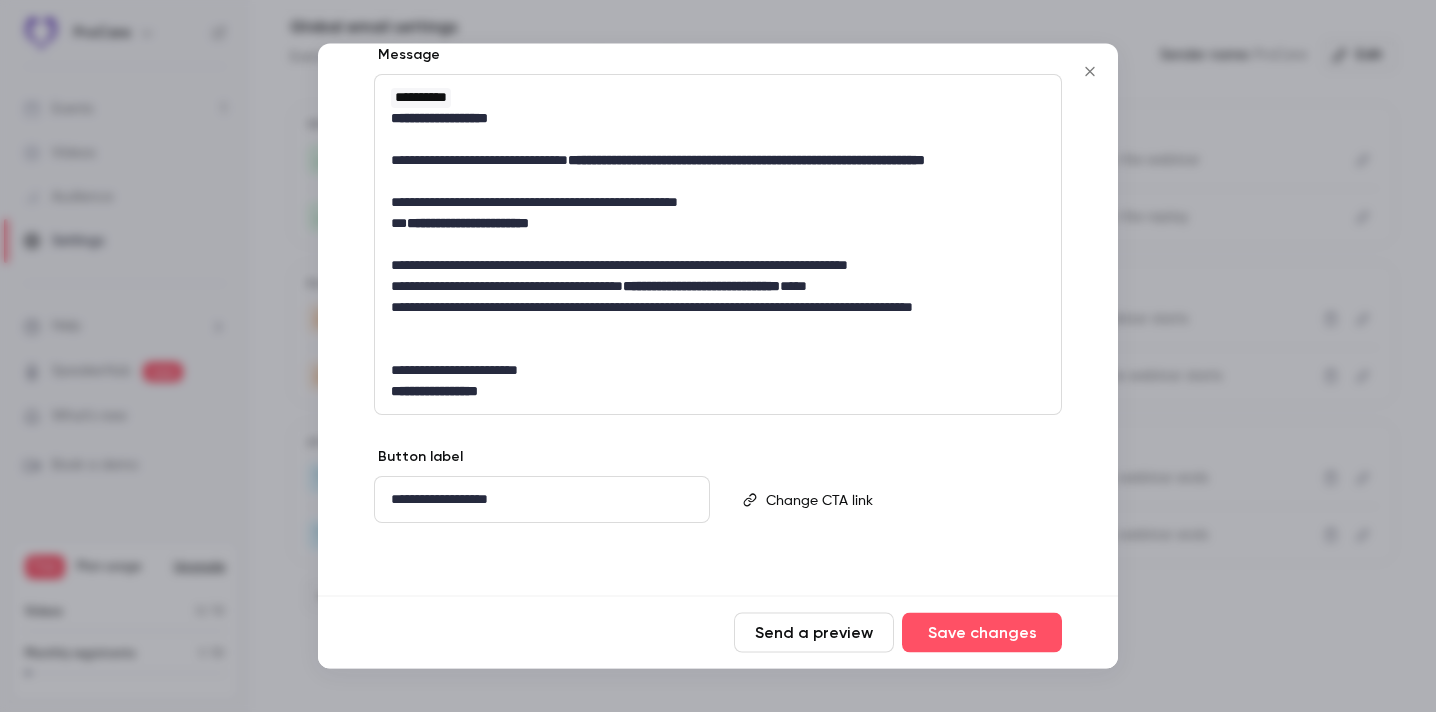 click on "Send a preview" at bounding box center (814, 633) 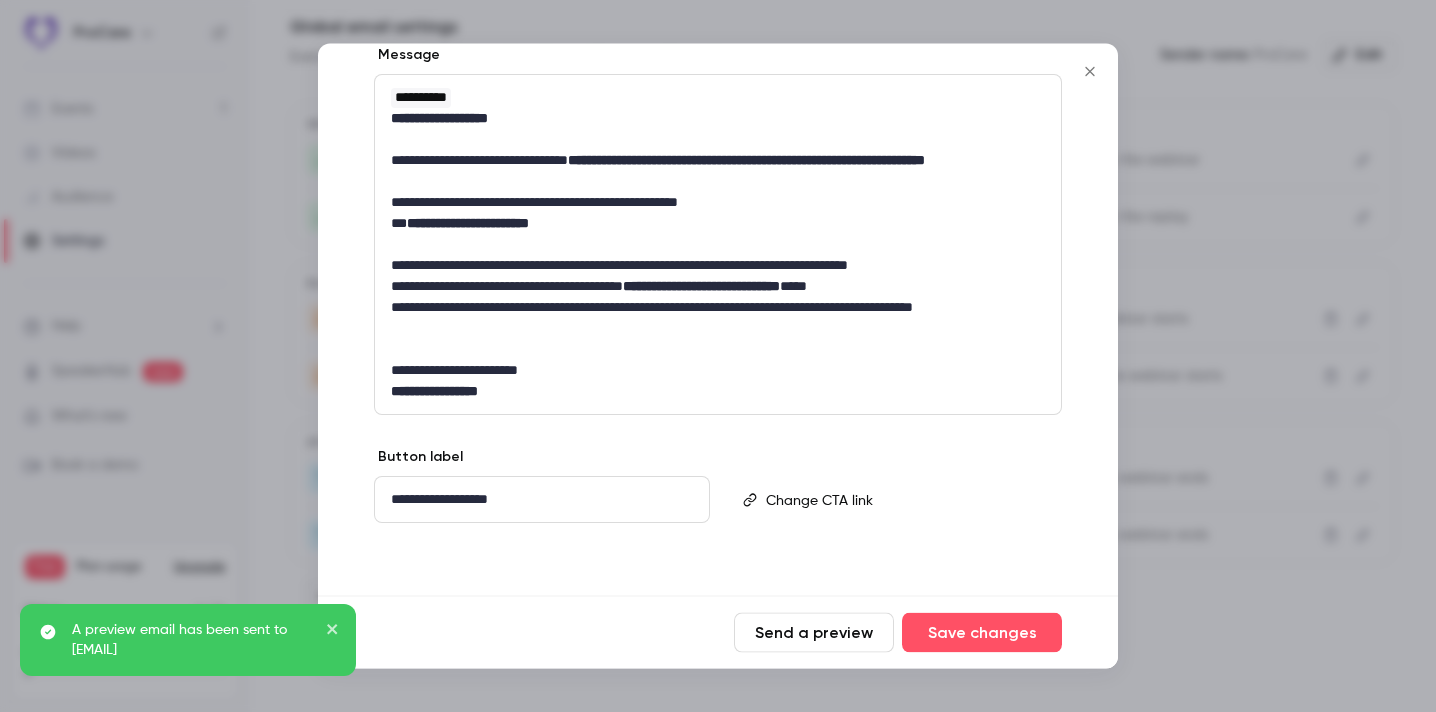 click at bounding box center (905, 500) 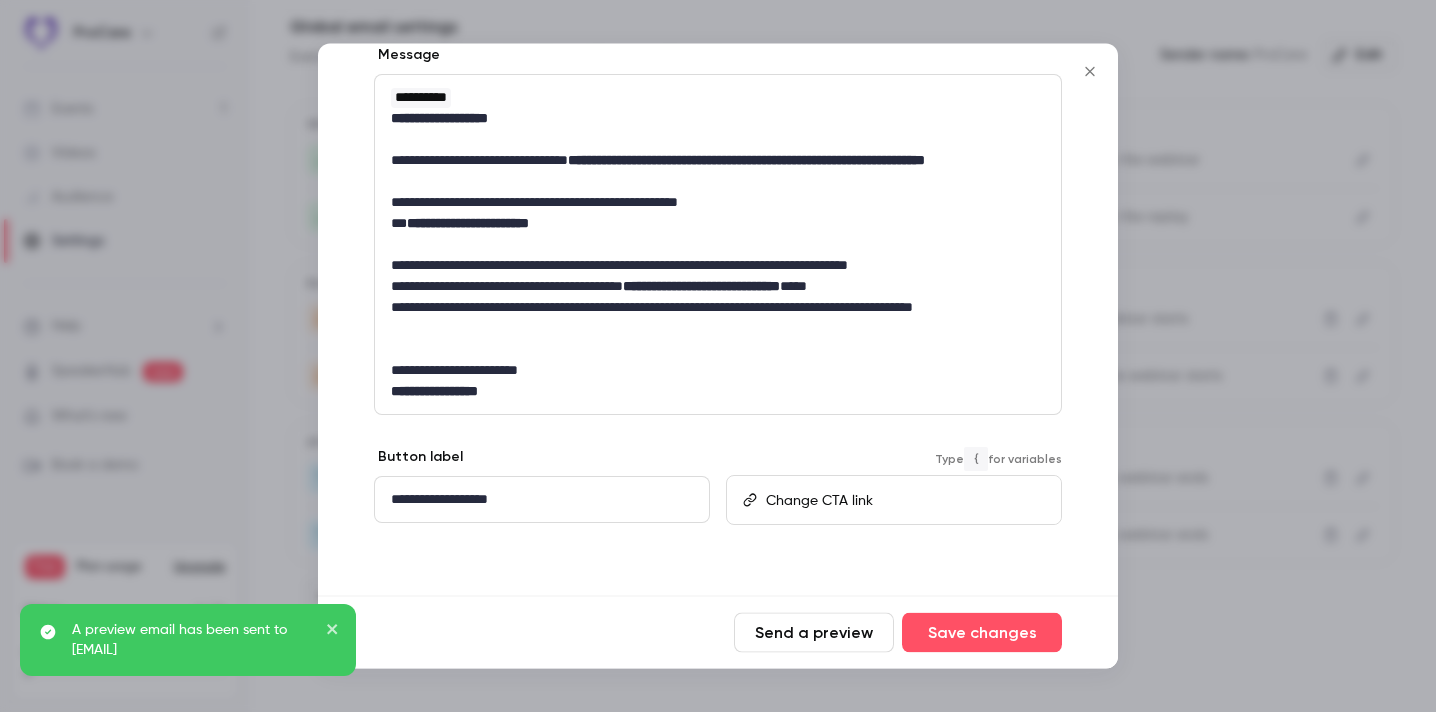 click at bounding box center [905, 500] 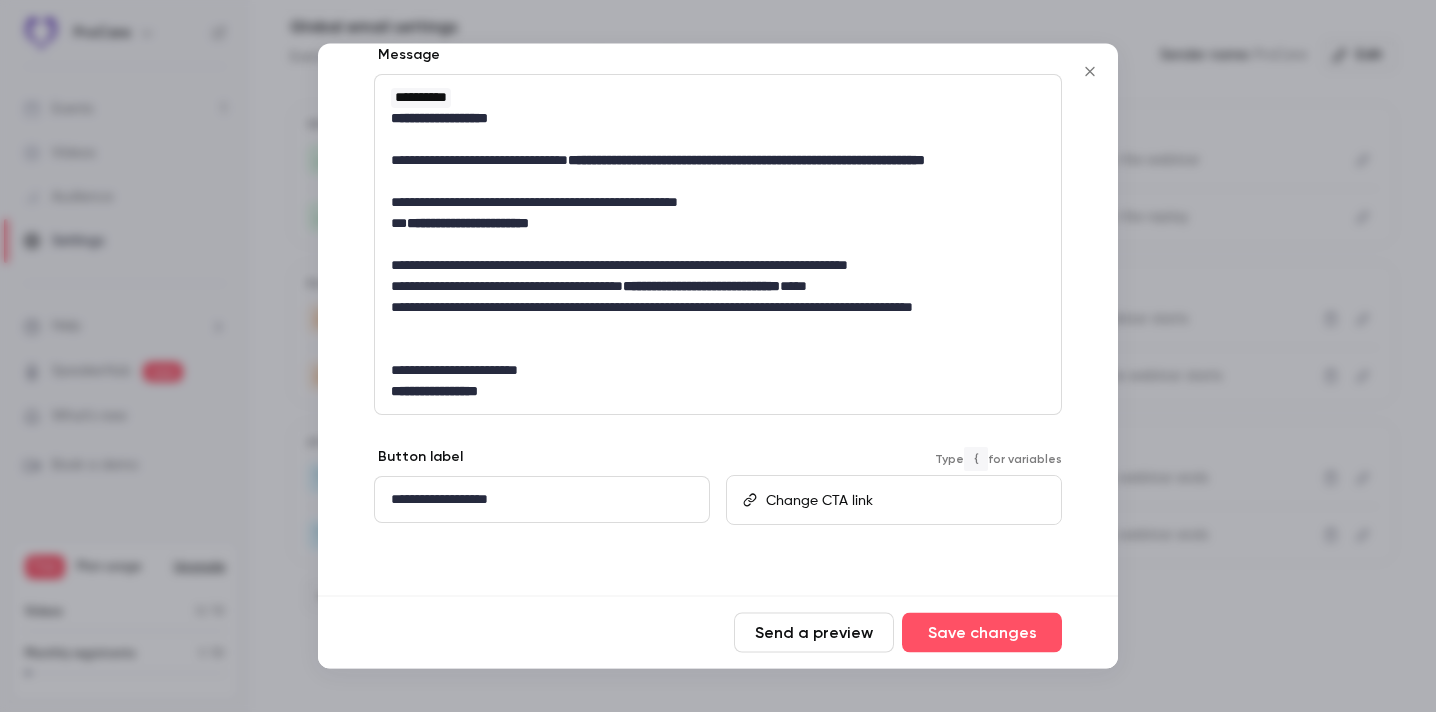 click at bounding box center [905, 500] 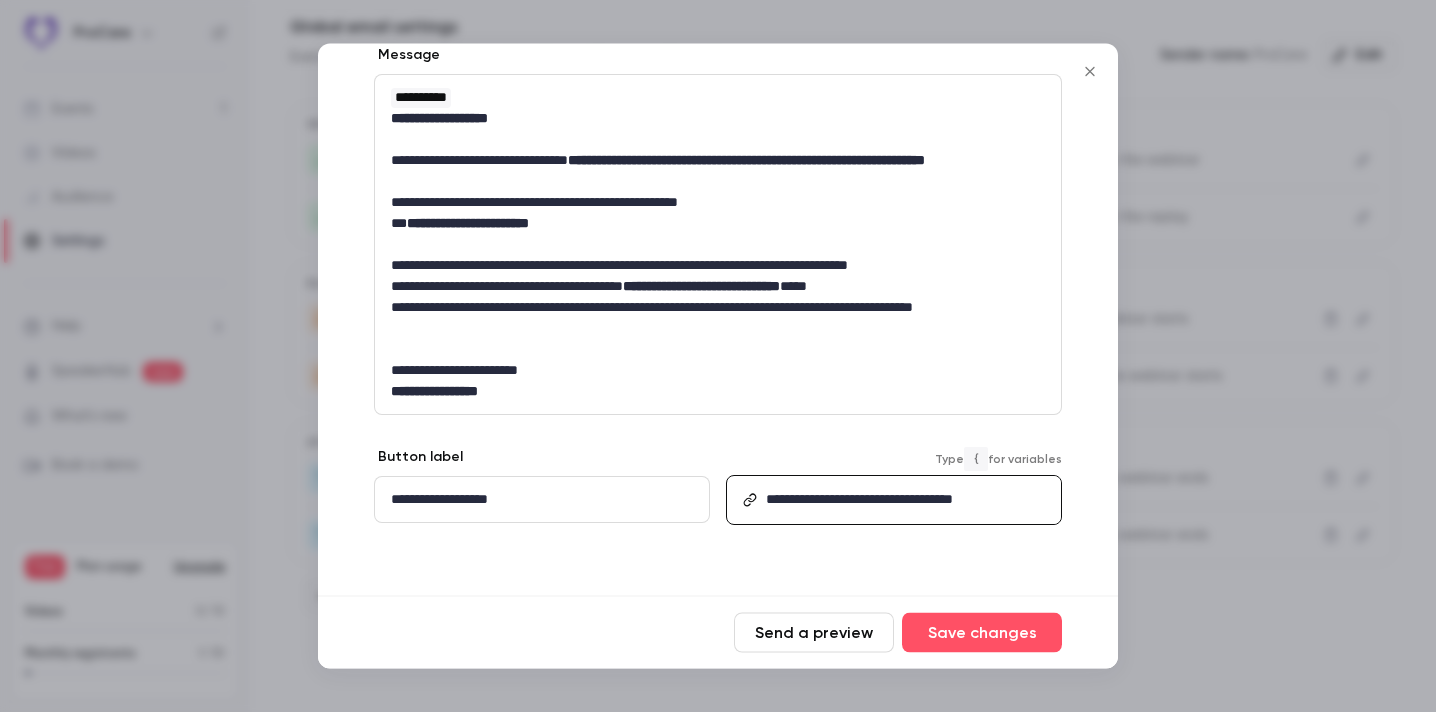 click on "Send a preview" at bounding box center [814, 633] 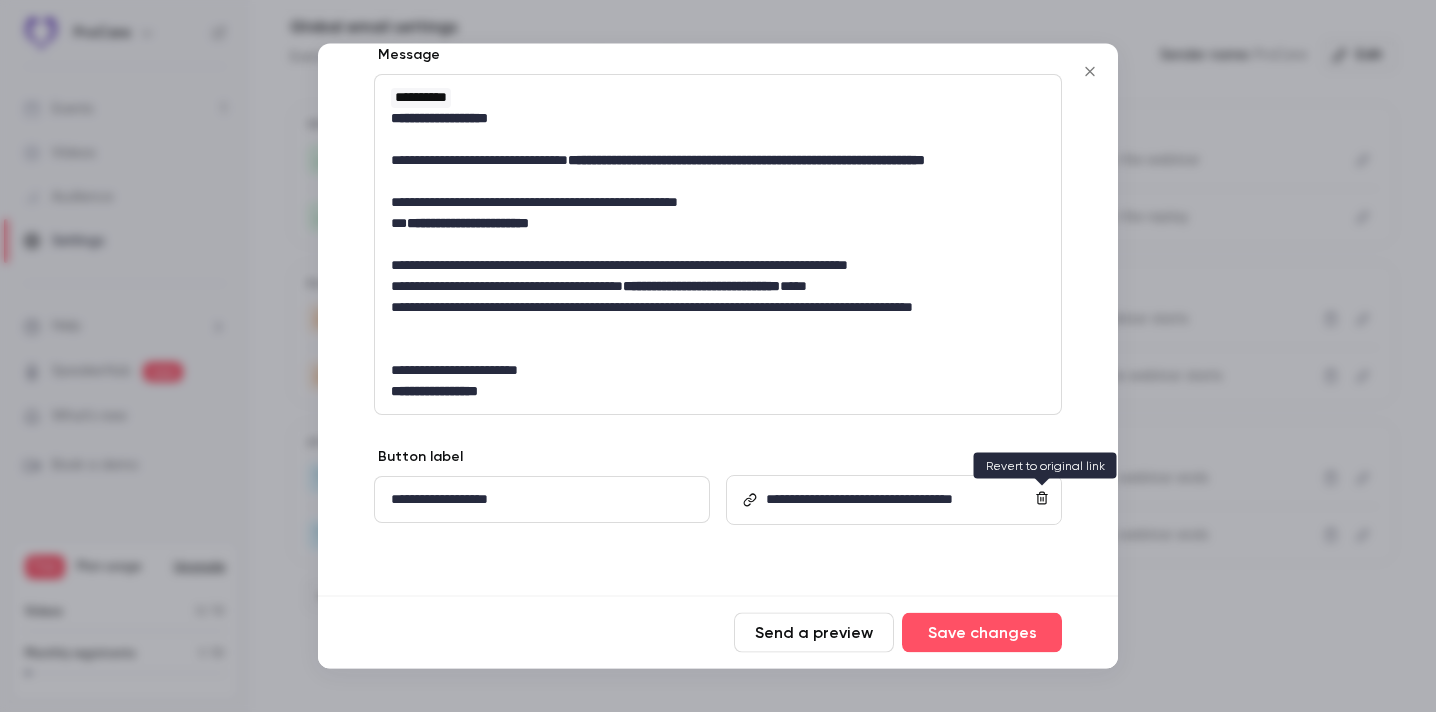 click 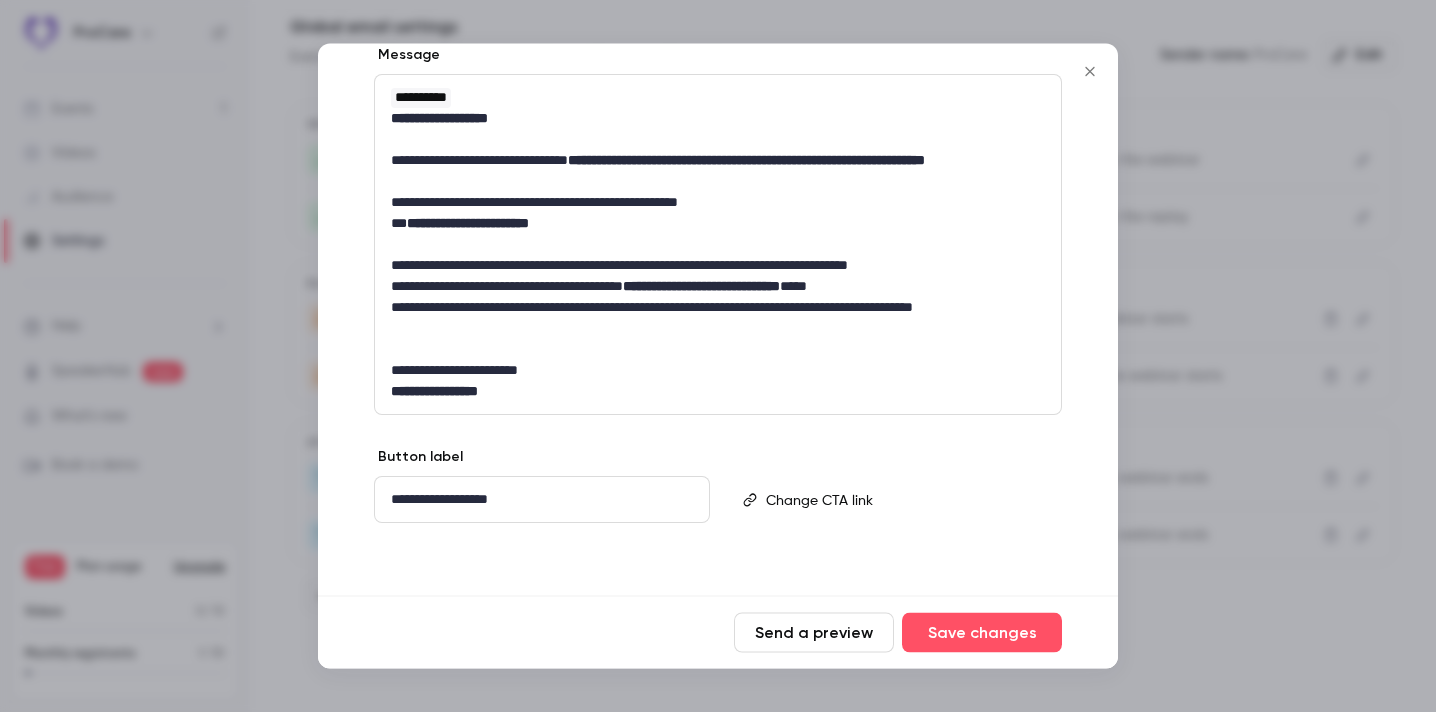 click on "Send a preview" at bounding box center [814, 633] 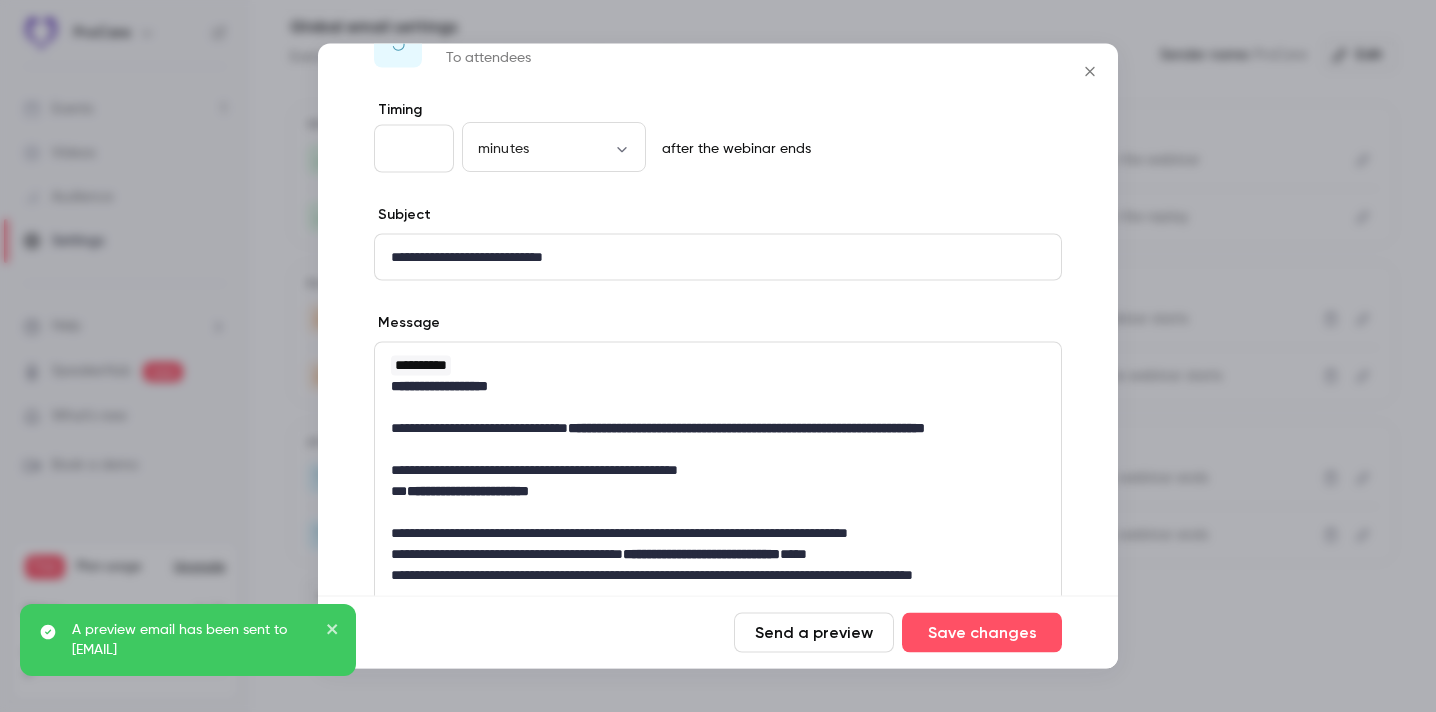 scroll, scrollTop: 225, scrollLeft: 0, axis: vertical 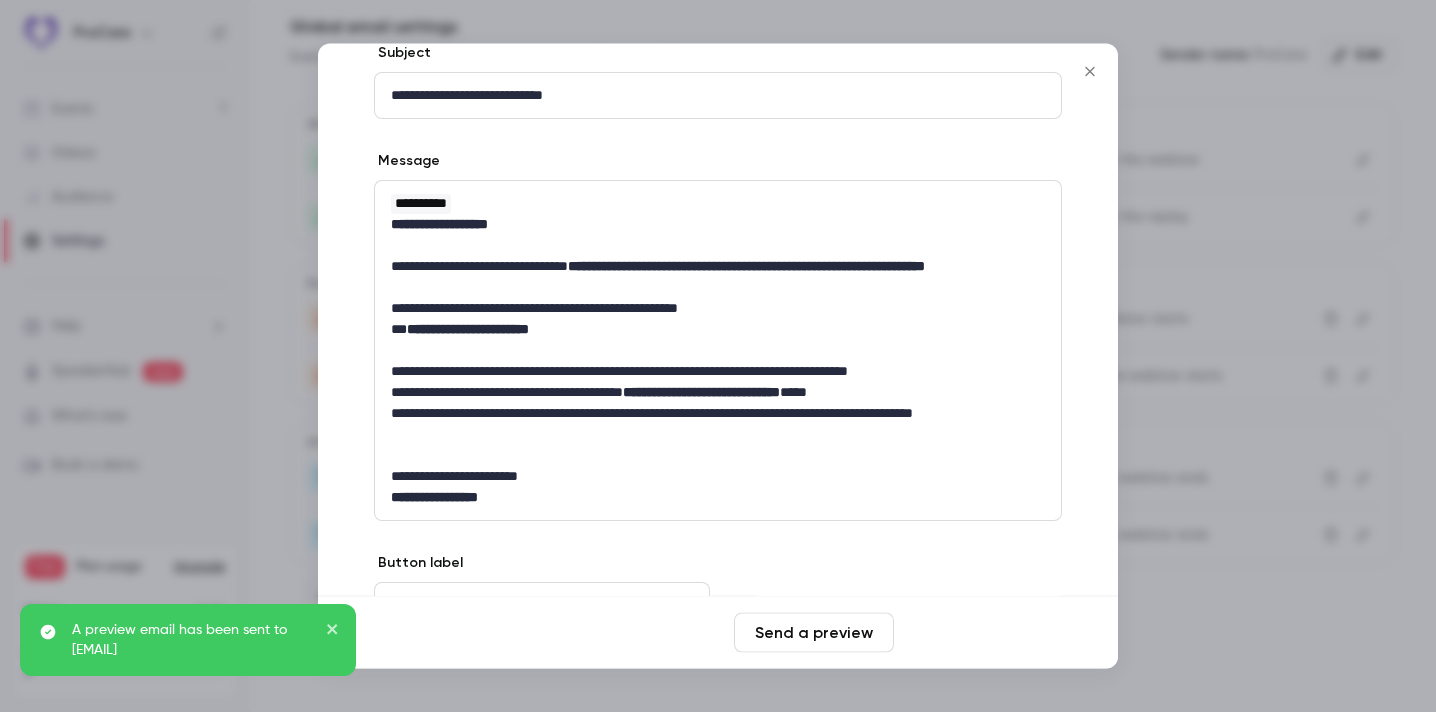 click on "Save changes" at bounding box center [982, 633] 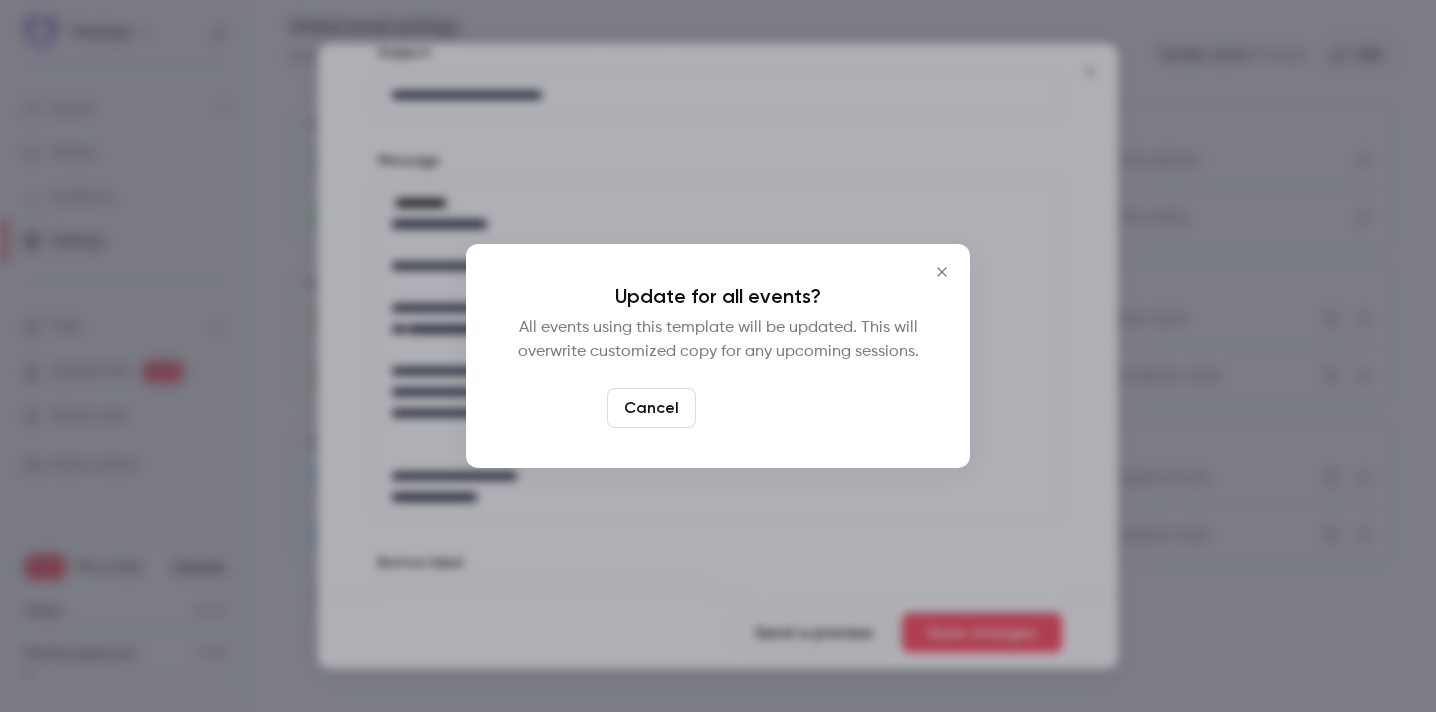 click on "Yes, update" at bounding box center [767, 408] 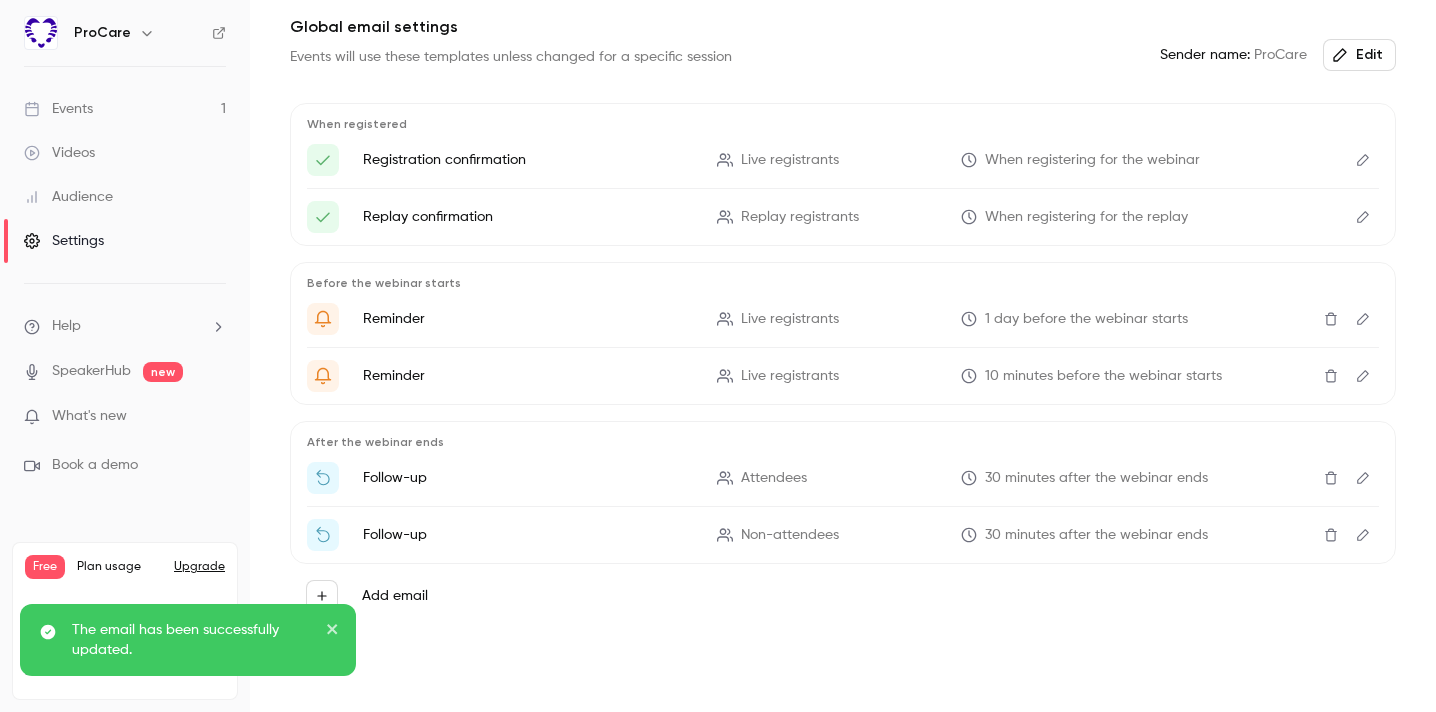click 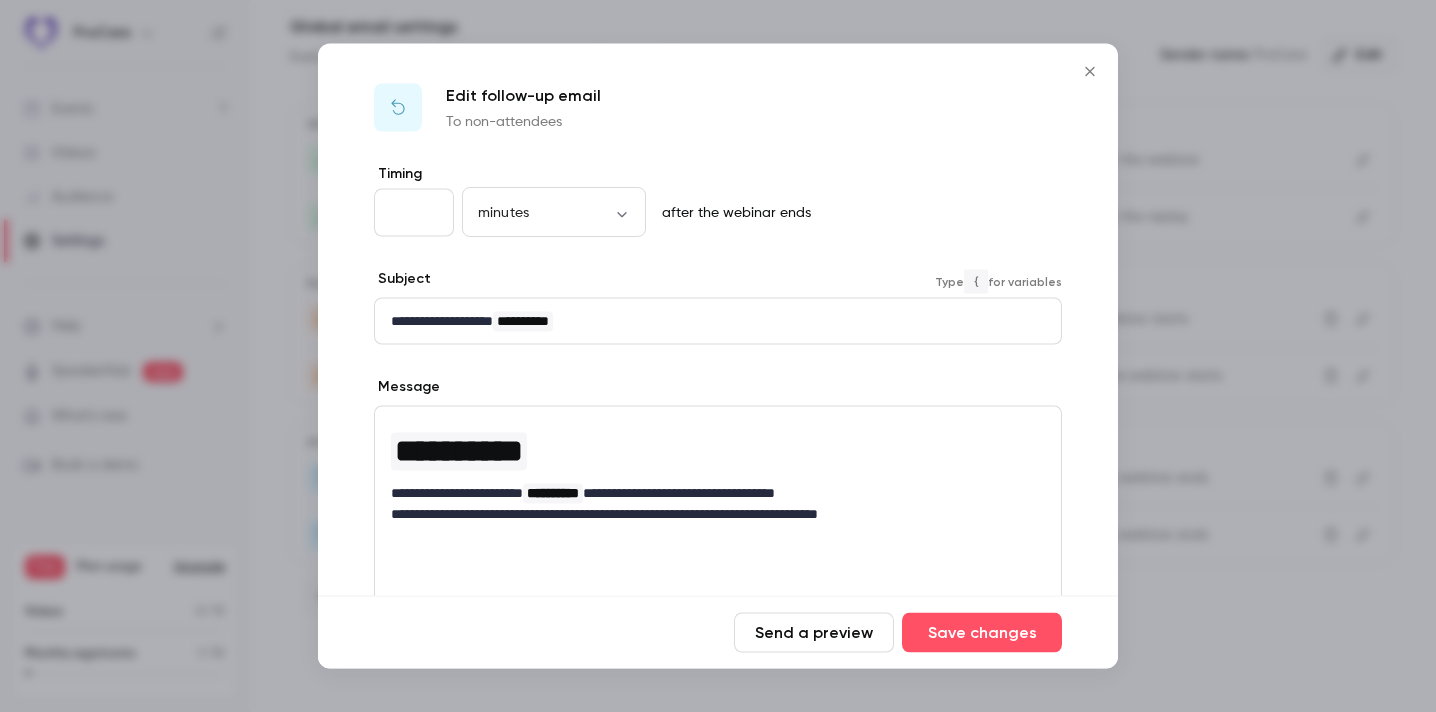 click on "**********" at bounding box center [718, 321] 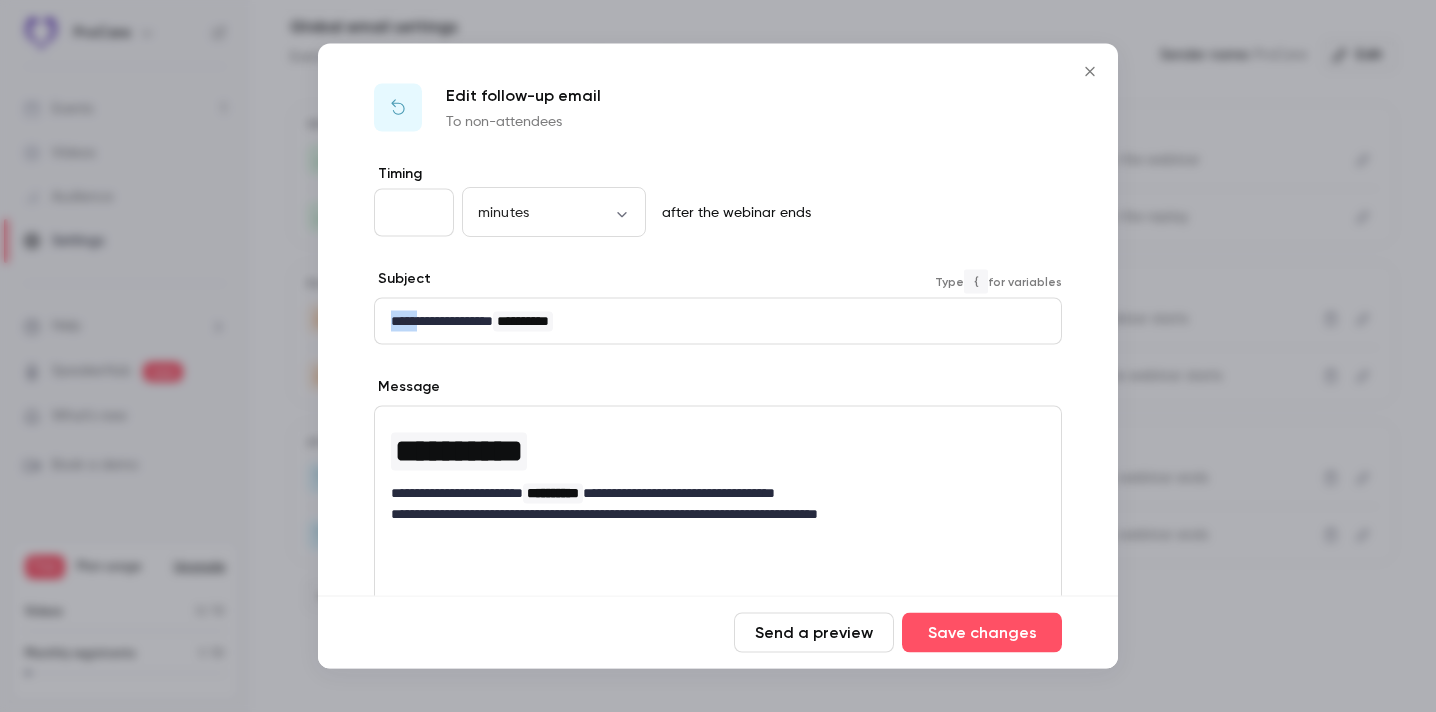 click on "**********" at bounding box center [718, 321] 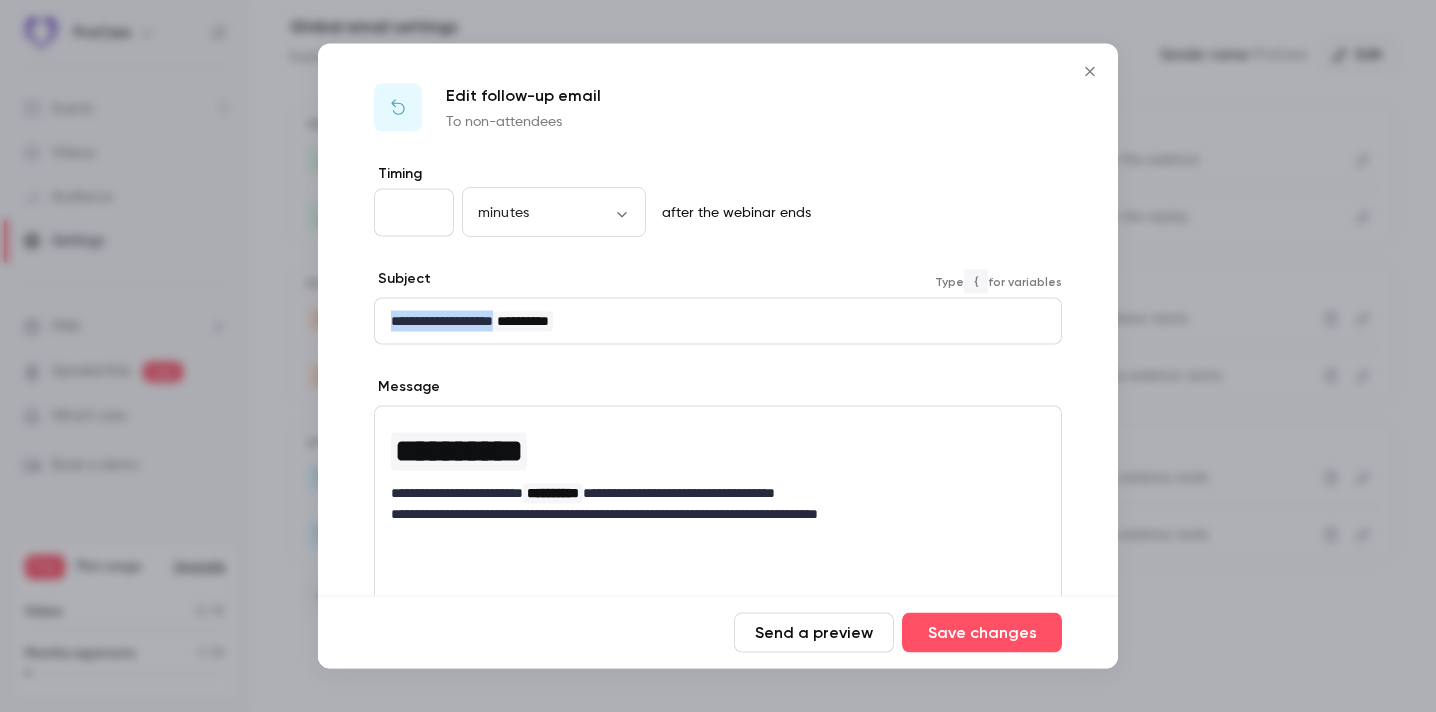 click on "**********" at bounding box center (718, 321) 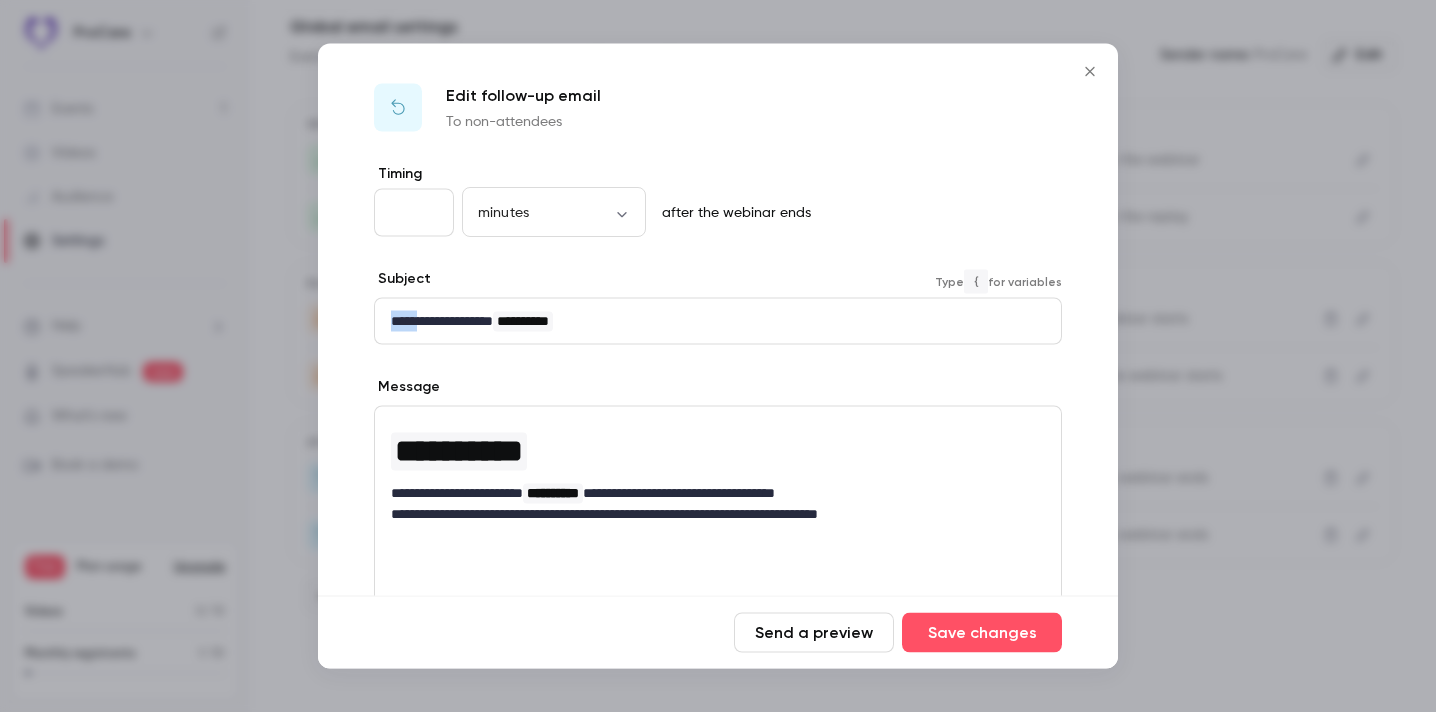 click on "**********" at bounding box center (718, 321) 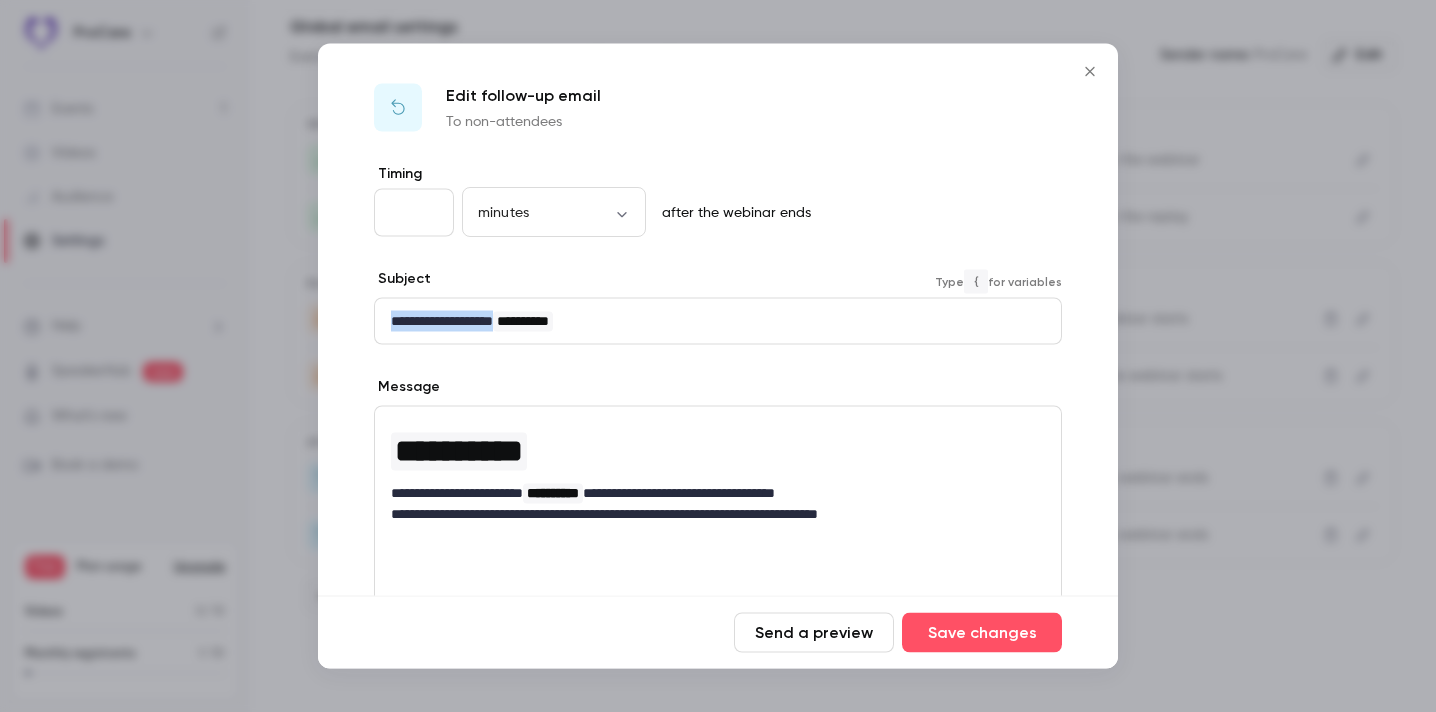 click on "**********" at bounding box center [718, 321] 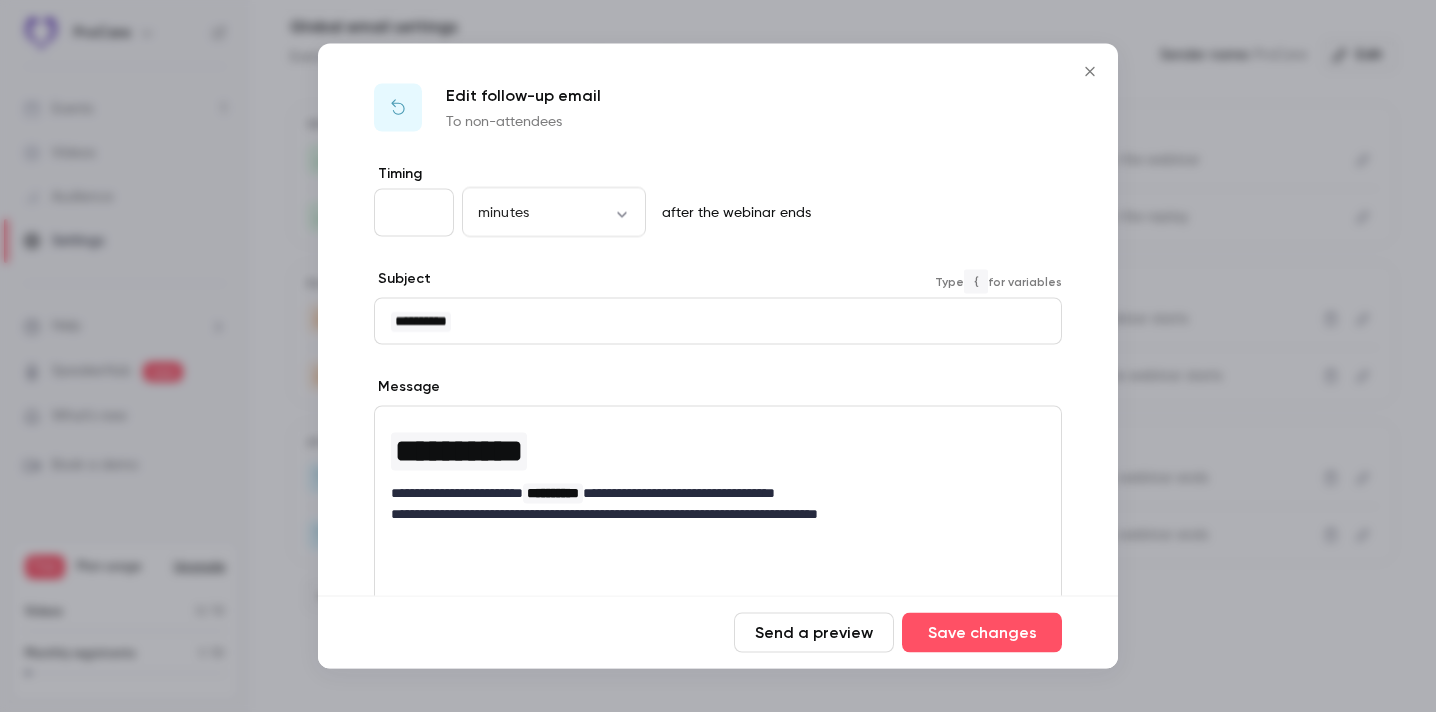 click on "**********" at bounding box center [718, 321] 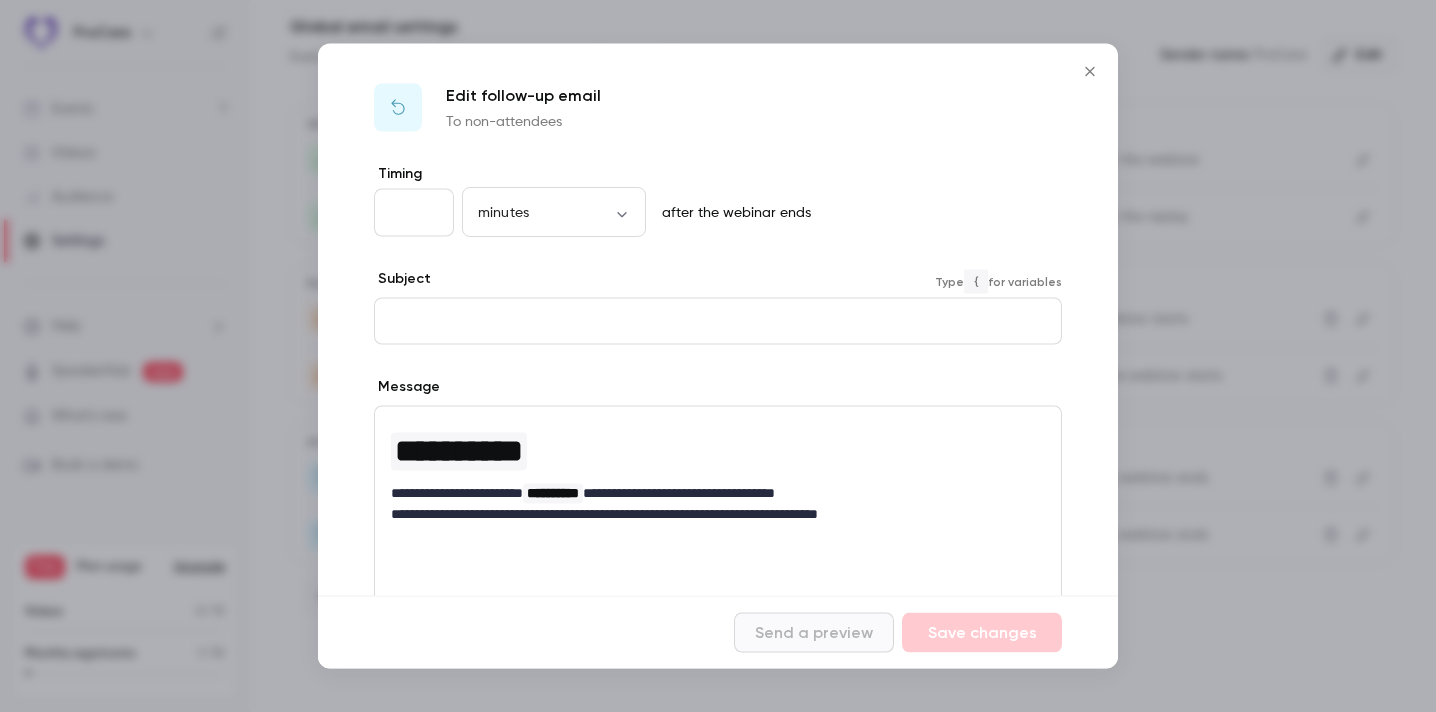 scroll, scrollTop: 0, scrollLeft: 0, axis: both 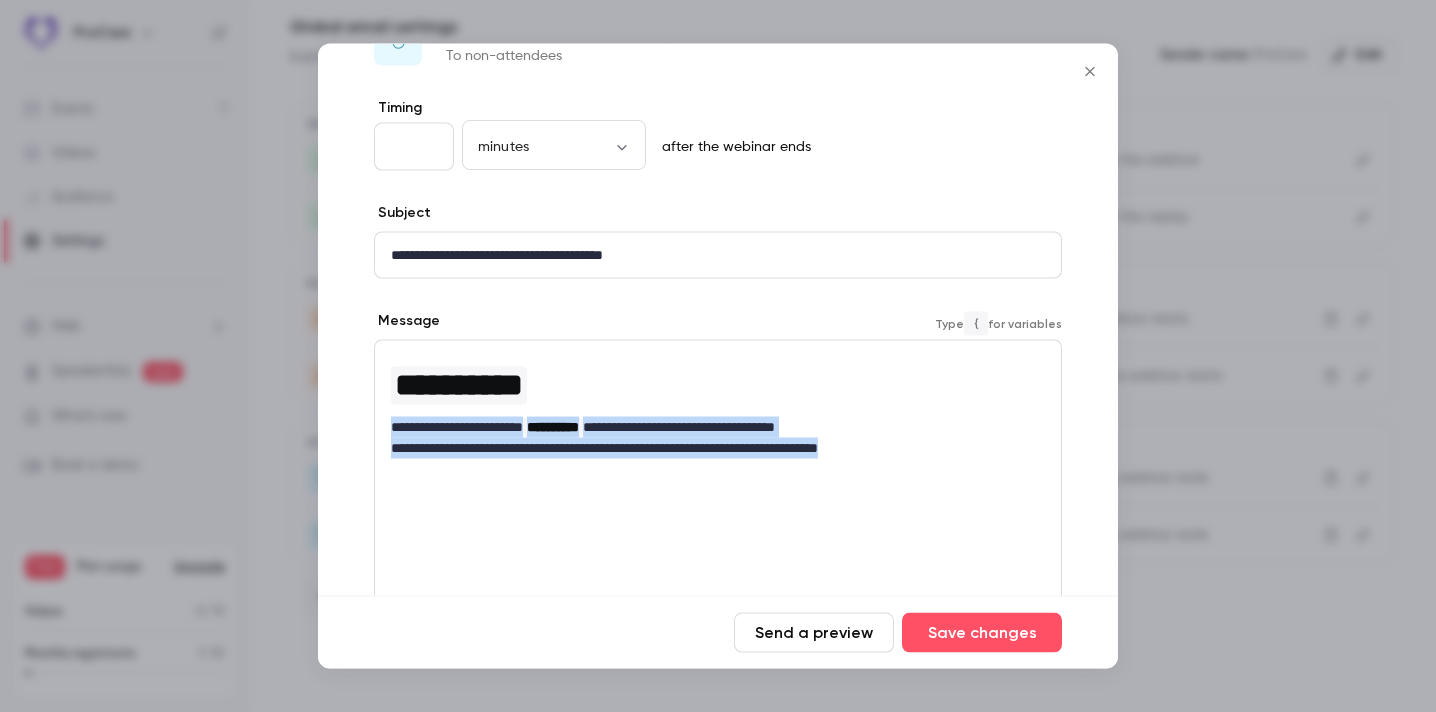 drag, startPoint x: 392, startPoint y: 429, endPoint x: 889, endPoint y: 527, distance: 506.56982 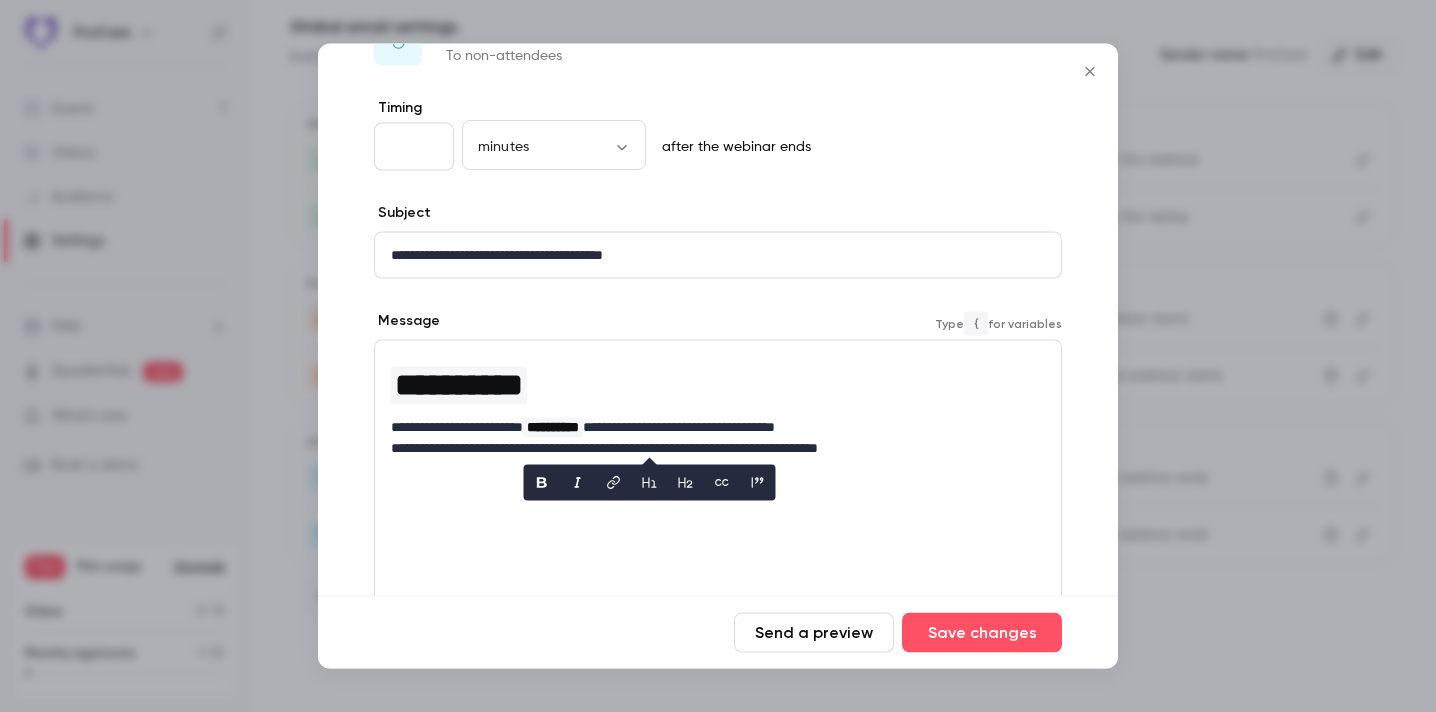 scroll, scrollTop: 0, scrollLeft: 0, axis: both 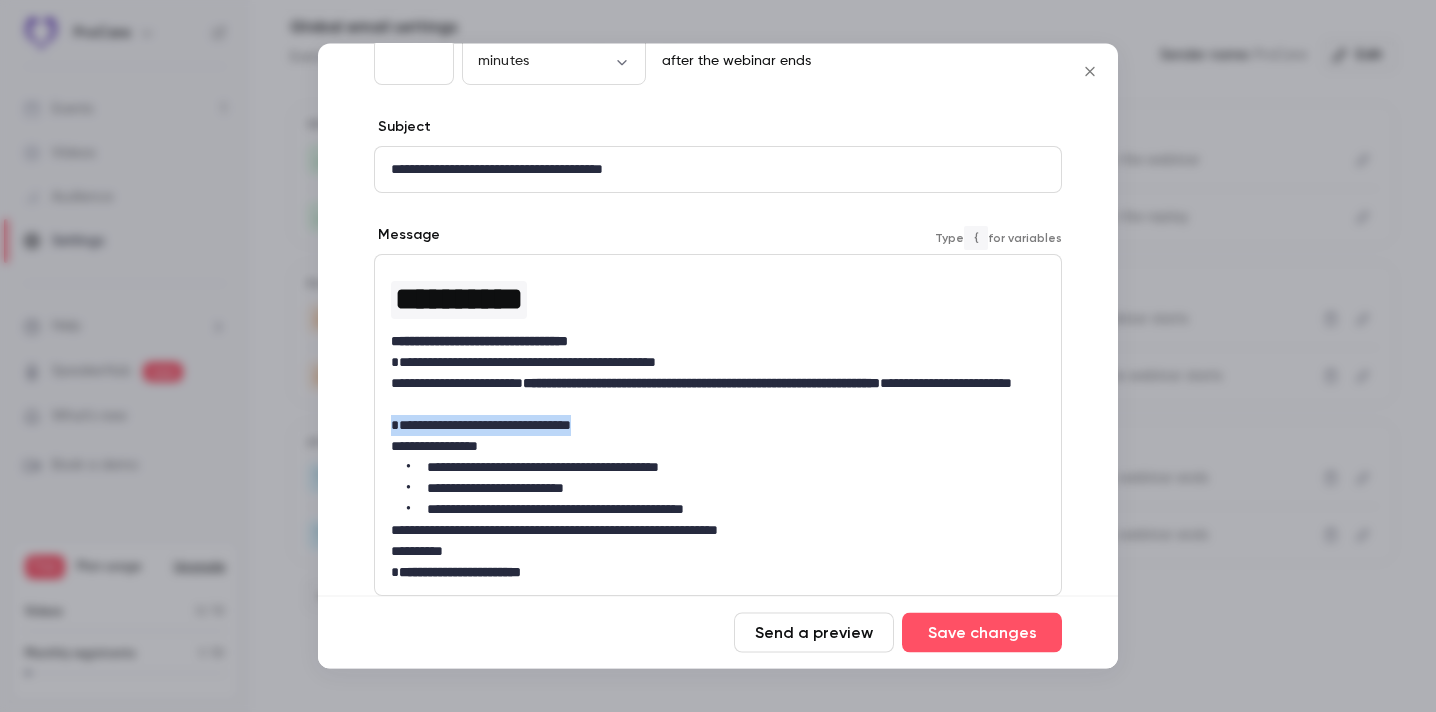 drag, startPoint x: 643, startPoint y: 421, endPoint x: 391, endPoint y: 418, distance: 252.01785 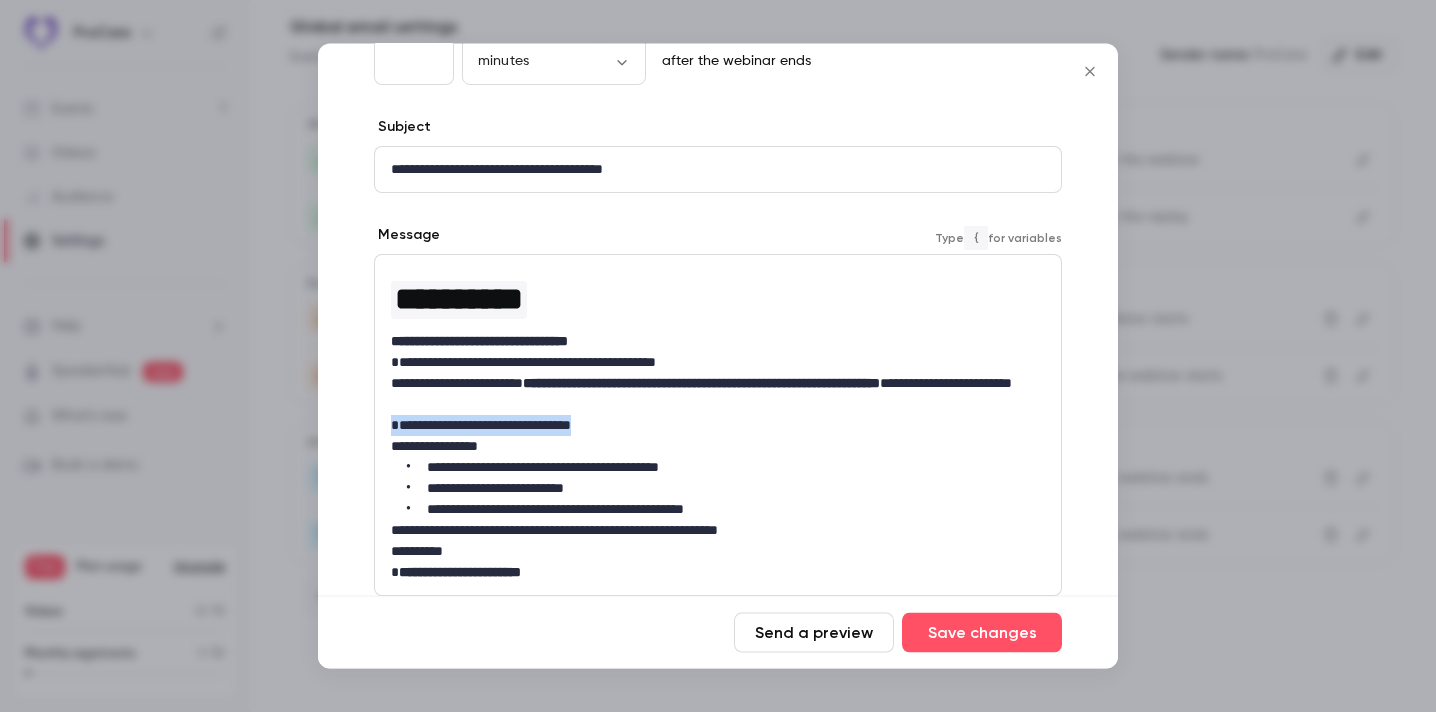 click on "**********" at bounding box center [718, 426] 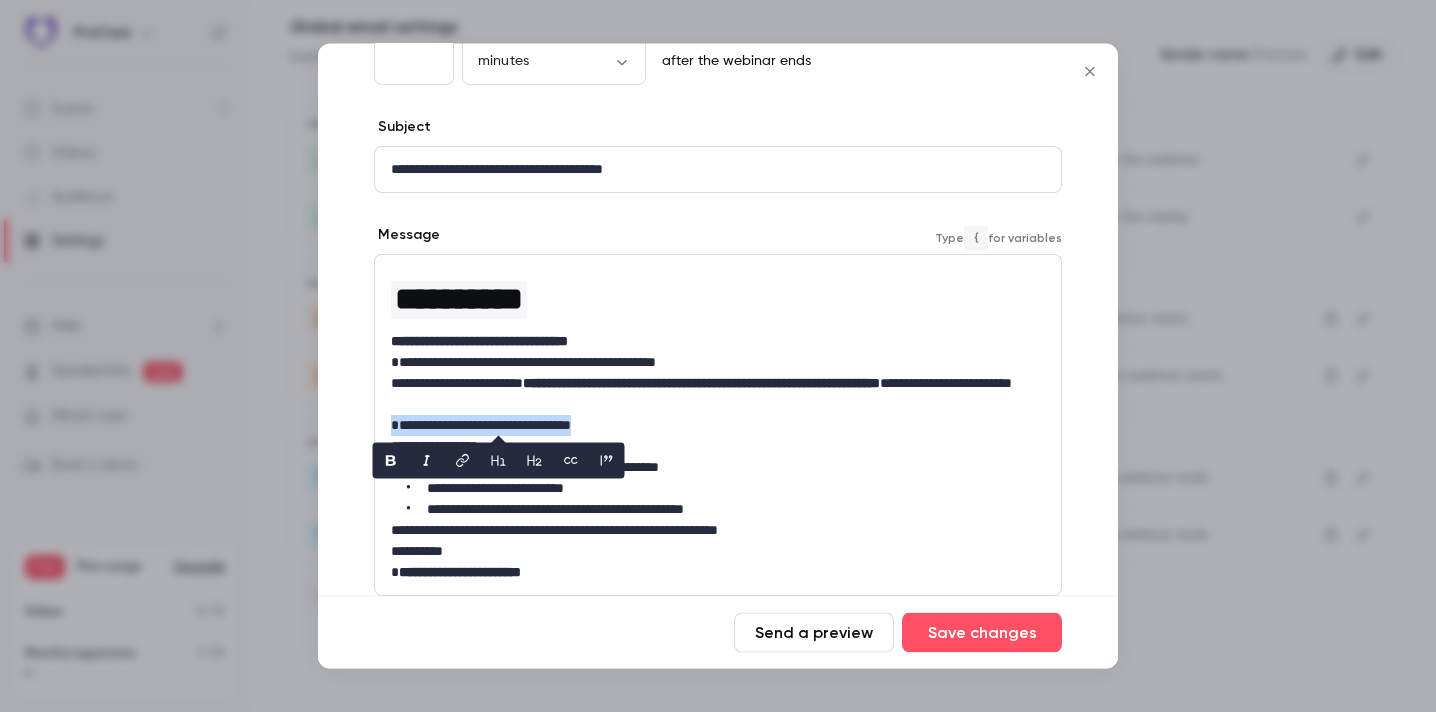 type 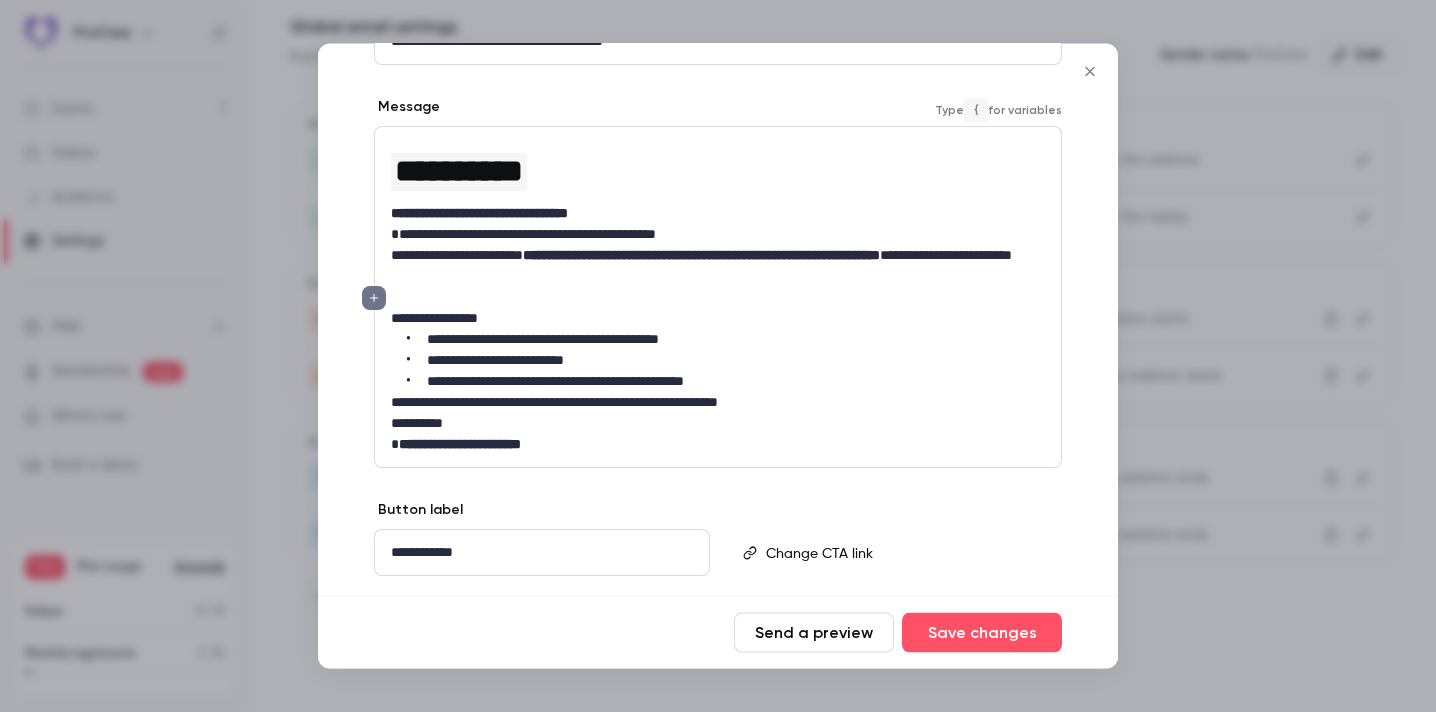 scroll, scrollTop: 304, scrollLeft: 0, axis: vertical 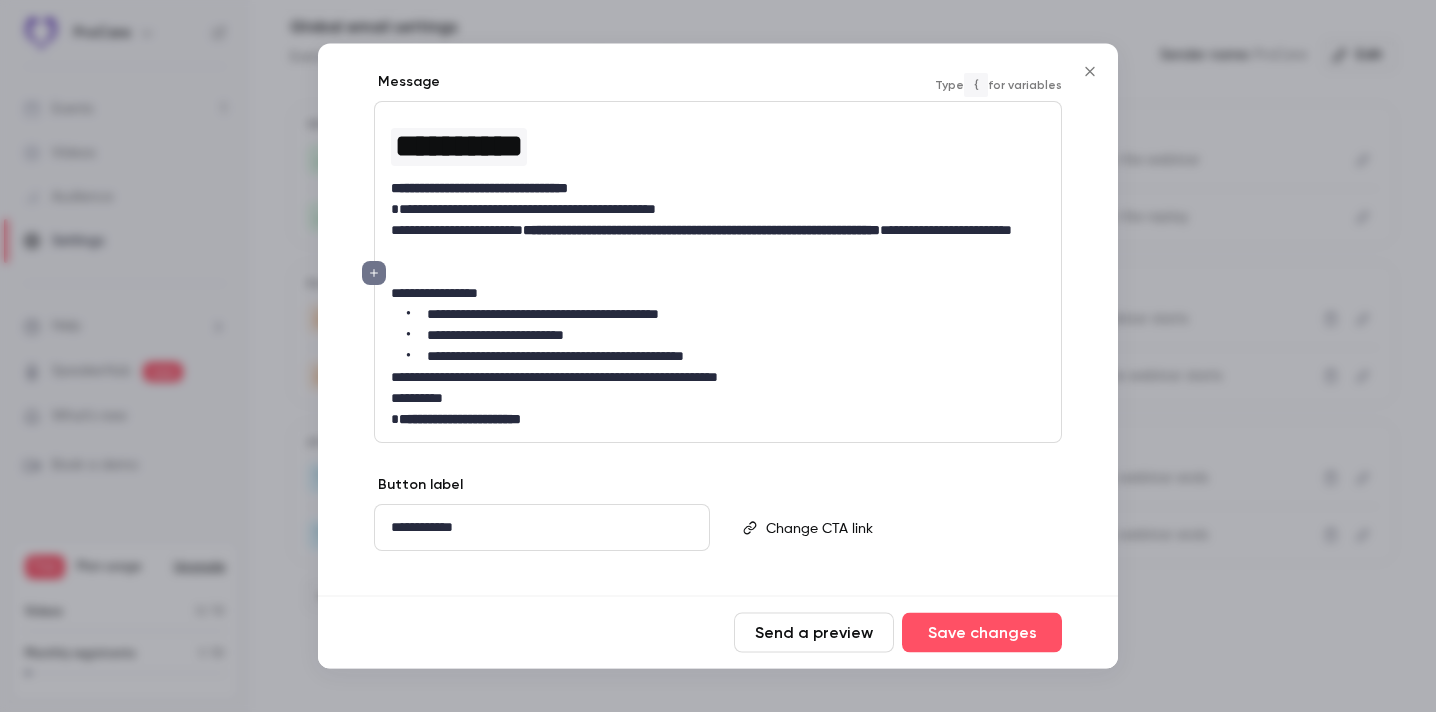 click on "**********" at bounding box center (542, 528) 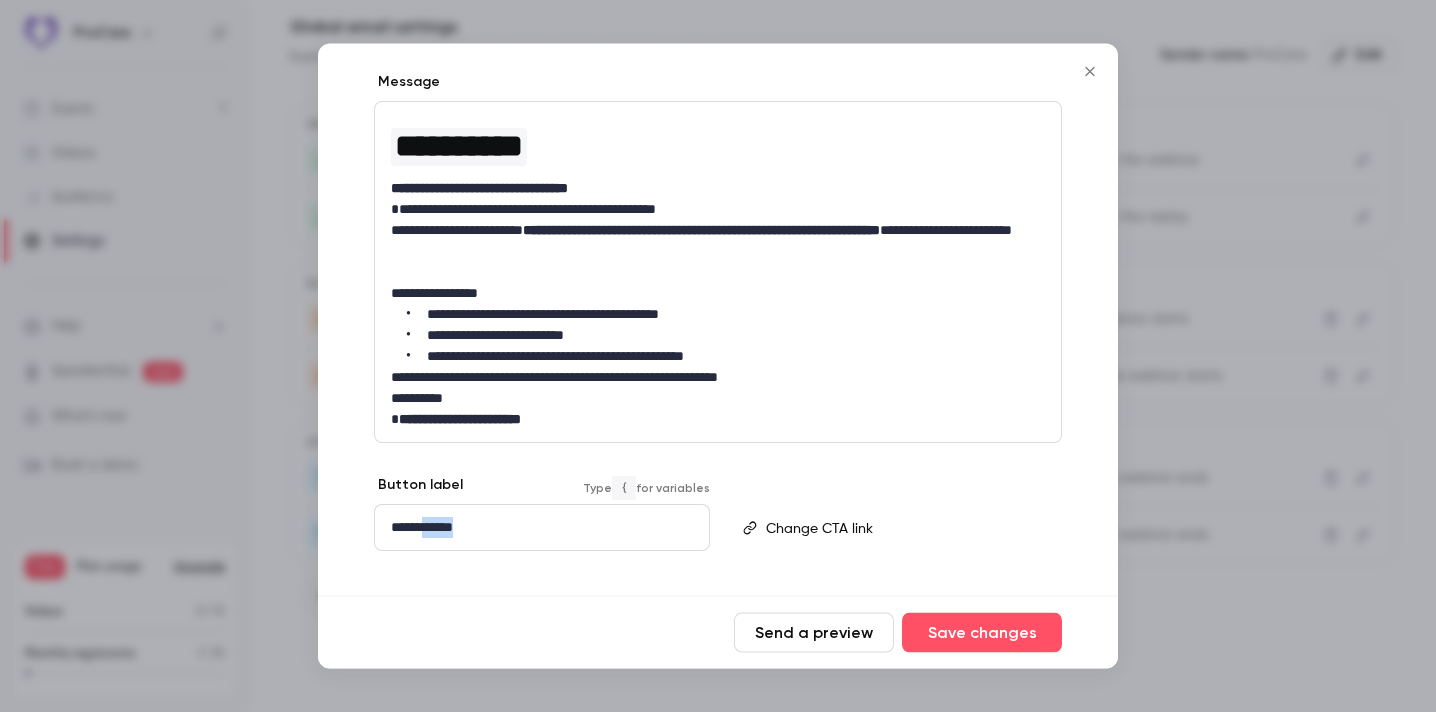 click on "**********" at bounding box center [542, 528] 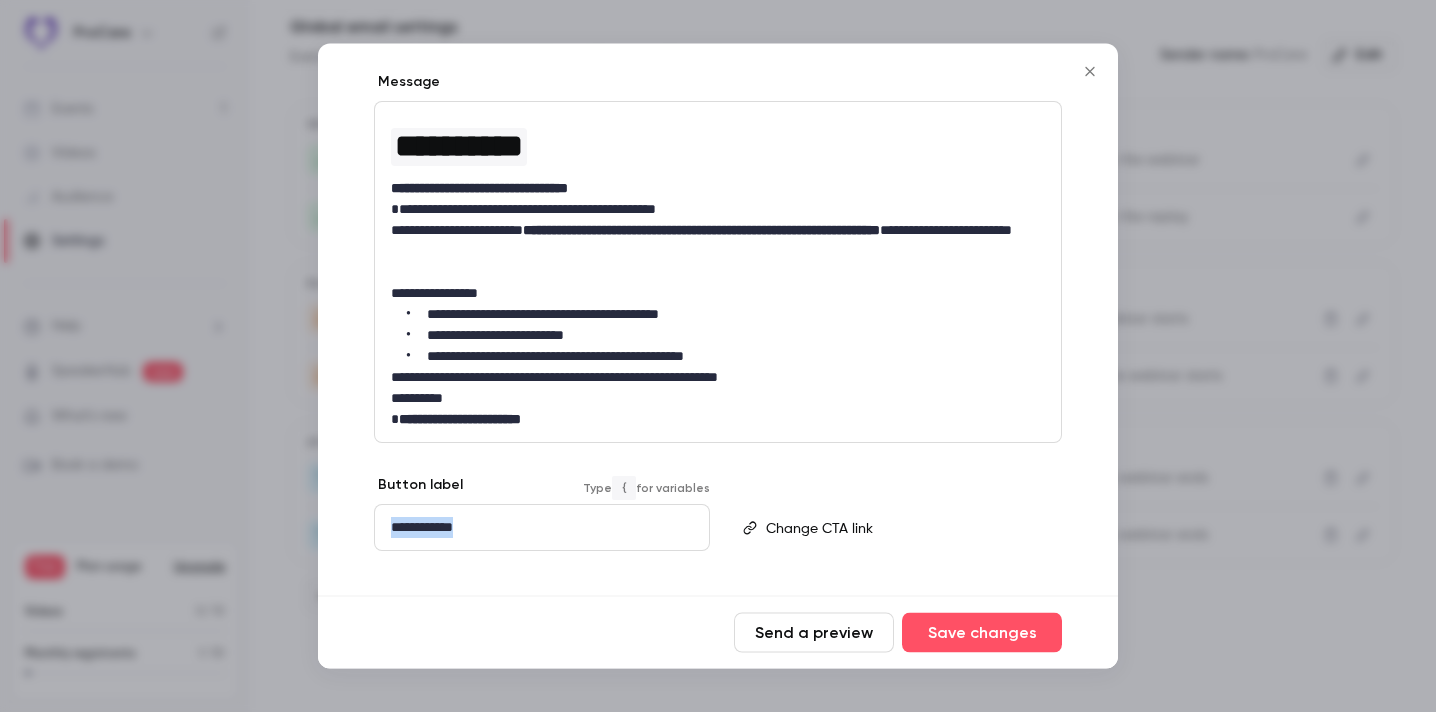 click on "**********" at bounding box center (542, 528) 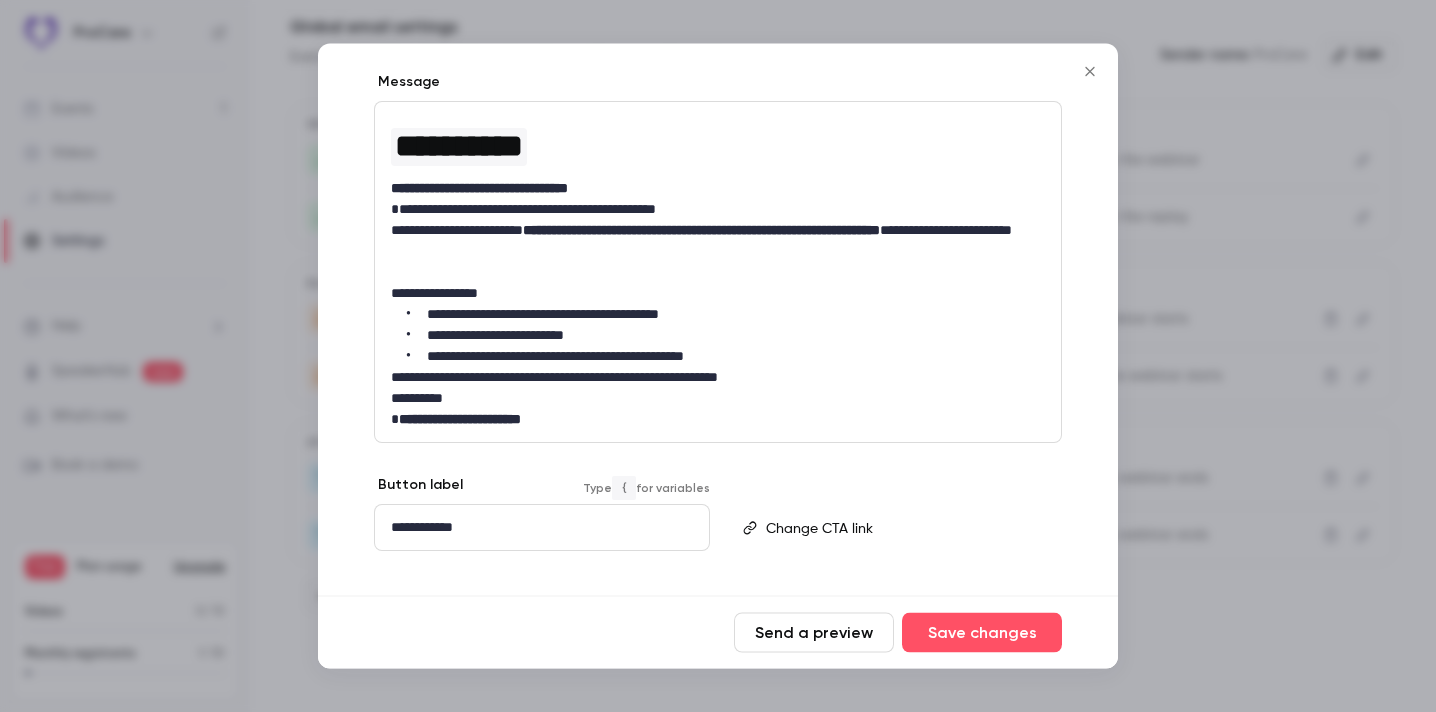 scroll, scrollTop: 0, scrollLeft: 0, axis: both 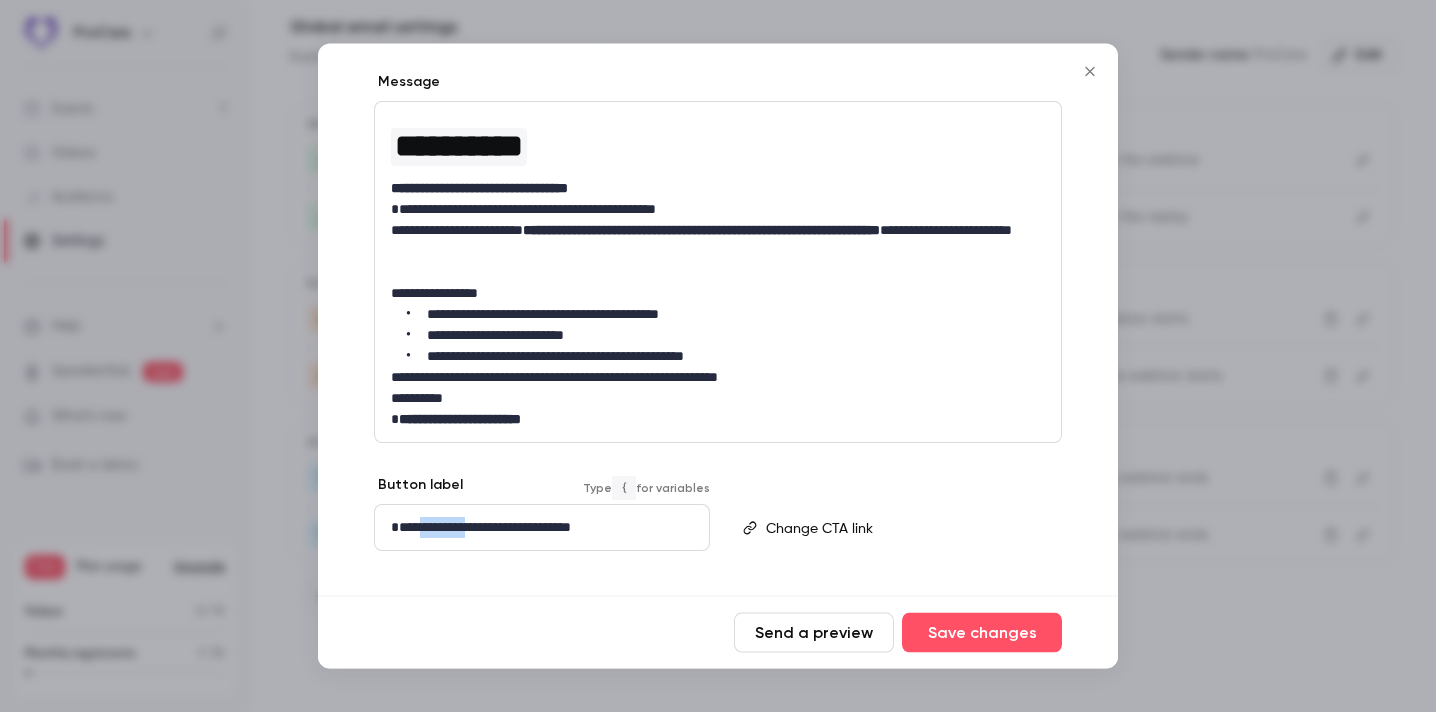 drag, startPoint x: 473, startPoint y: 528, endPoint x: 415, endPoint y: 526, distance: 58.034473 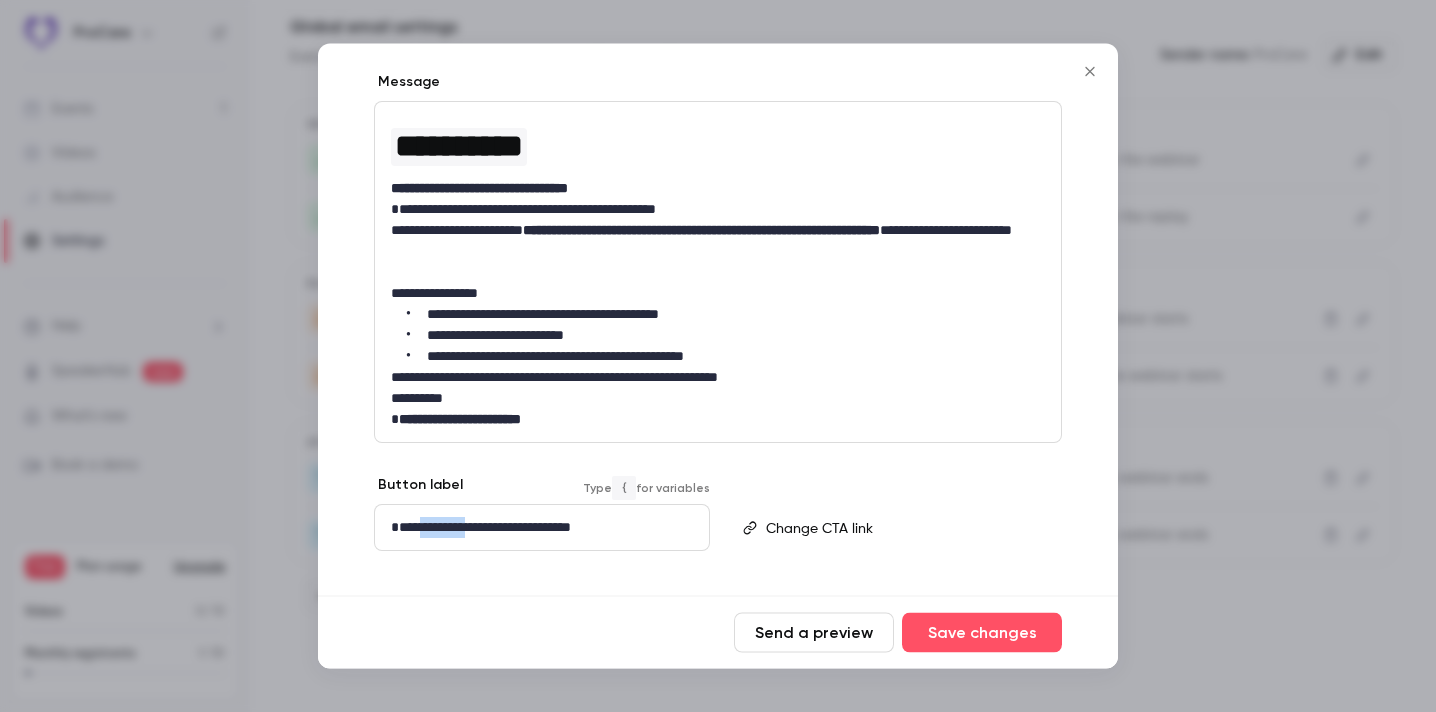 click on "**********" at bounding box center [481, 528] 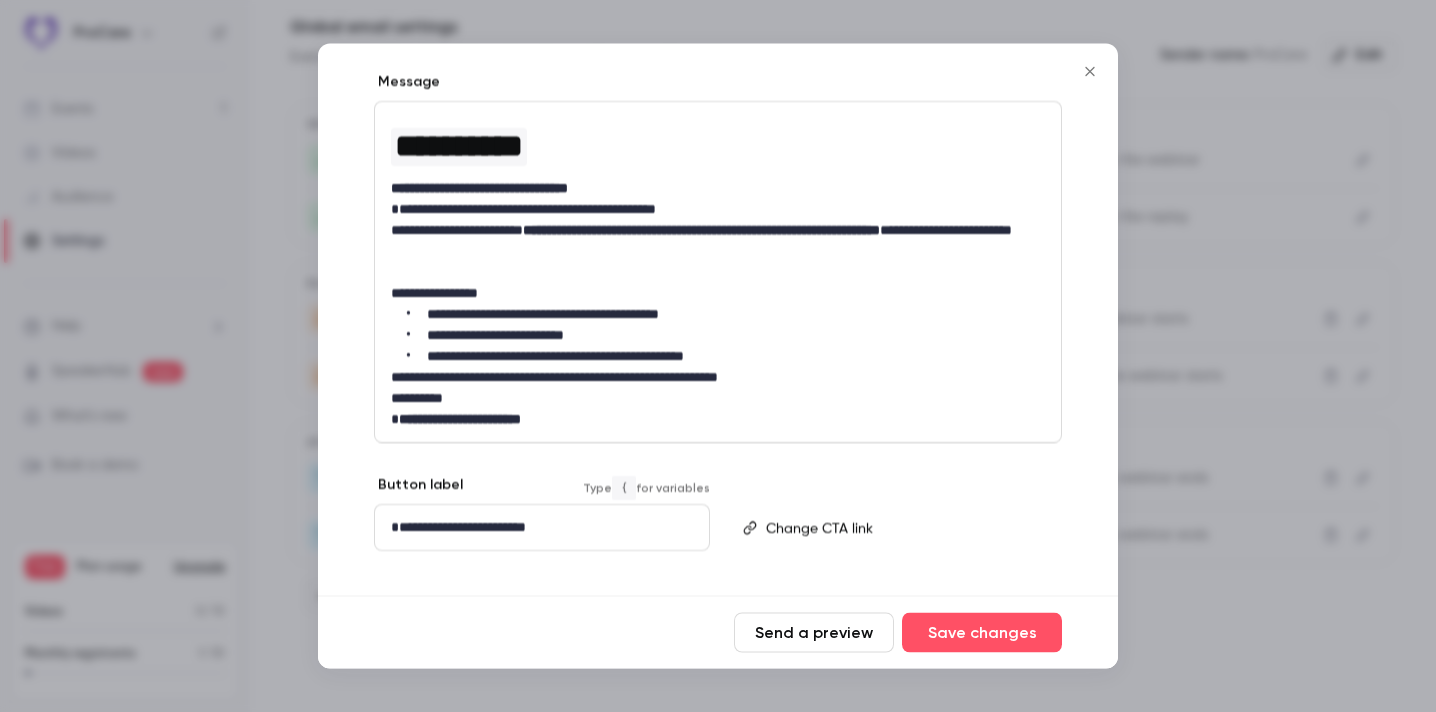 type 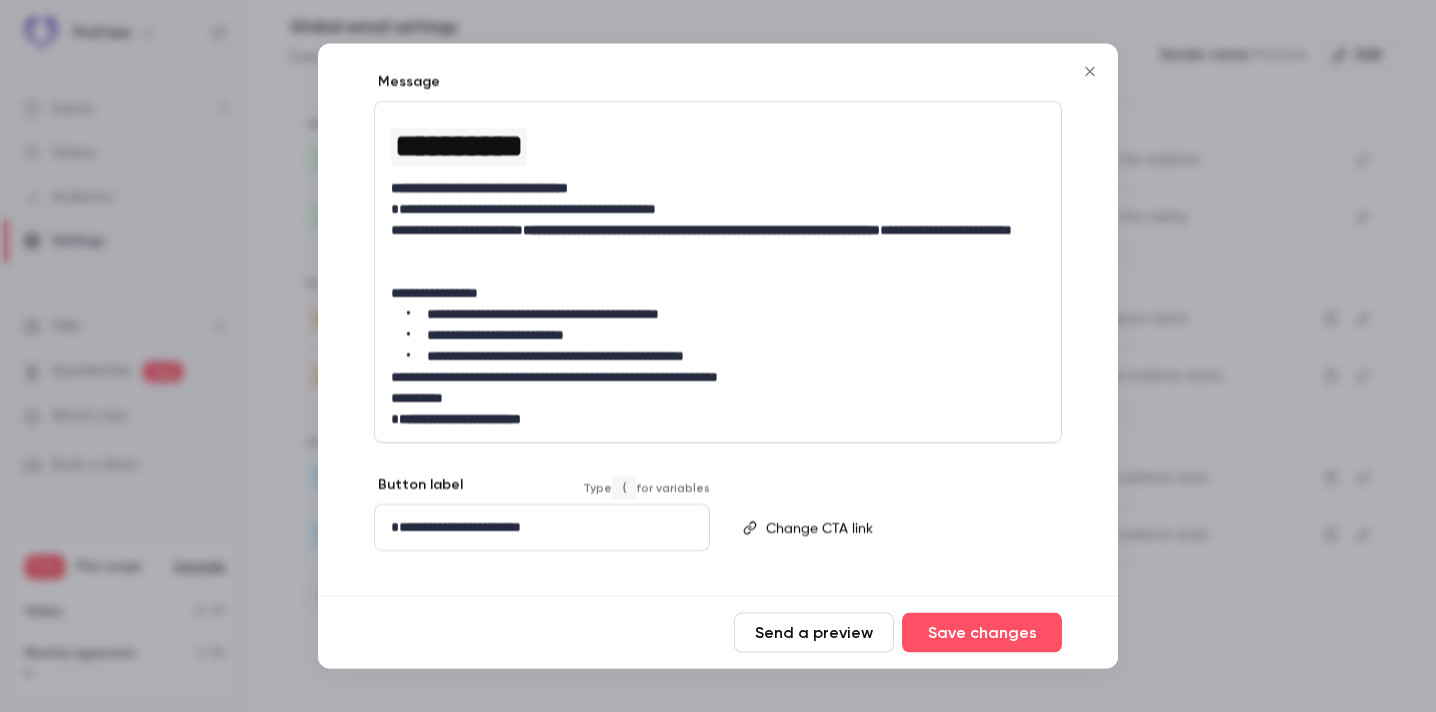 click on "**********" at bounding box center (542, 528) 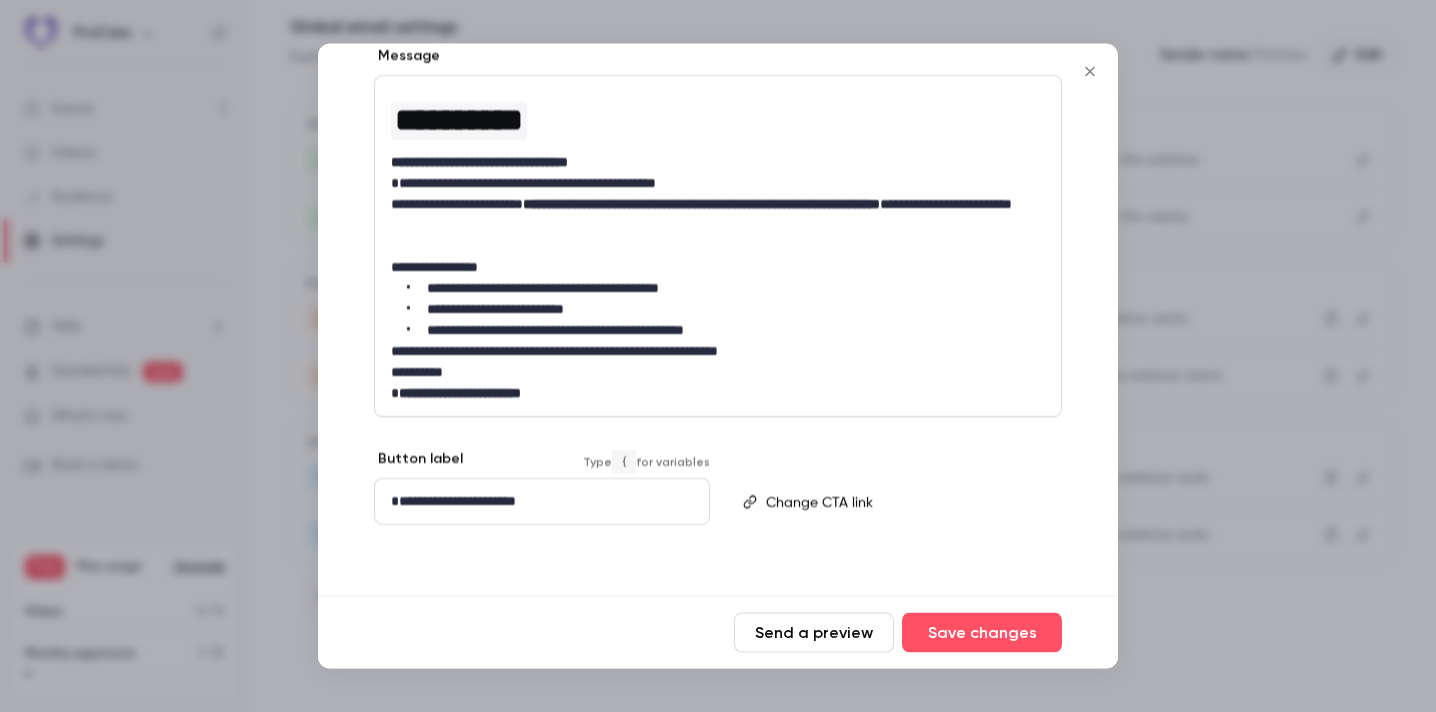 scroll, scrollTop: 332, scrollLeft: 0, axis: vertical 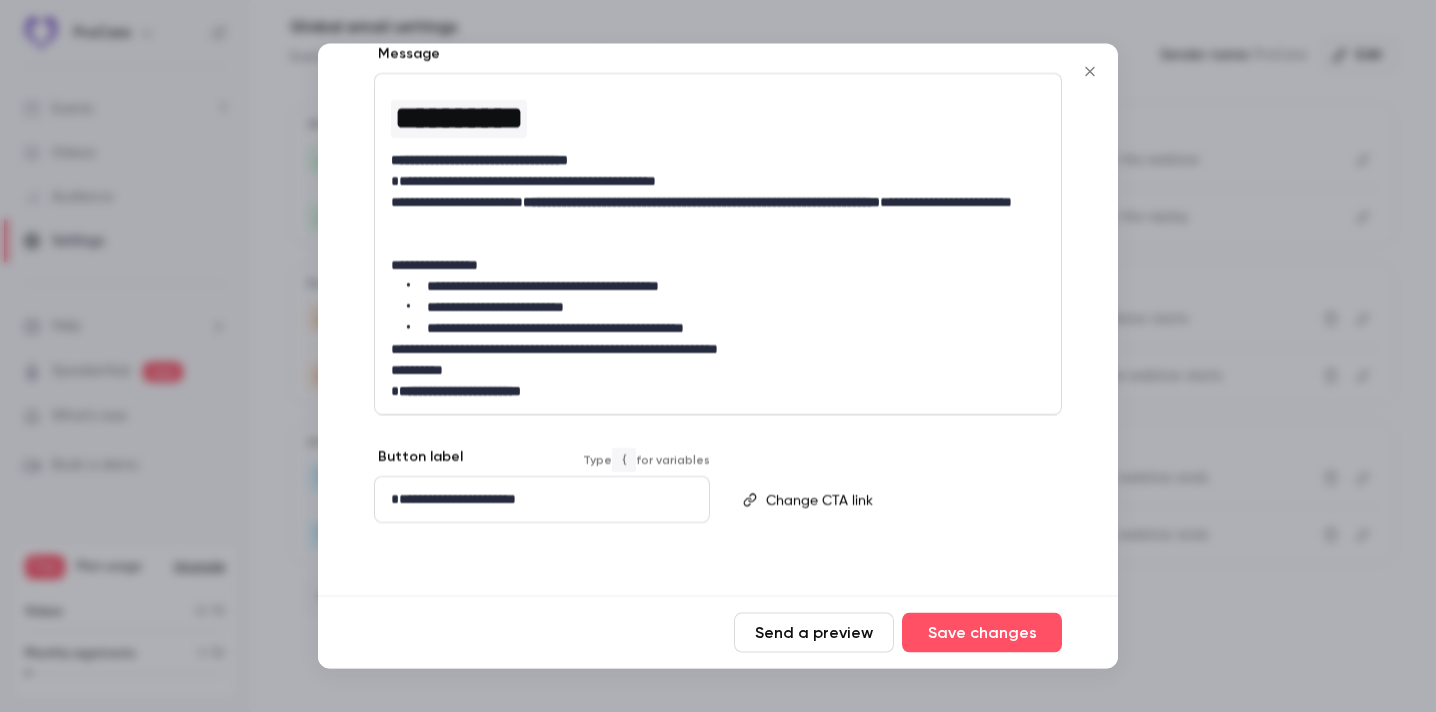 click on "**********" at bounding box center [726, 329] 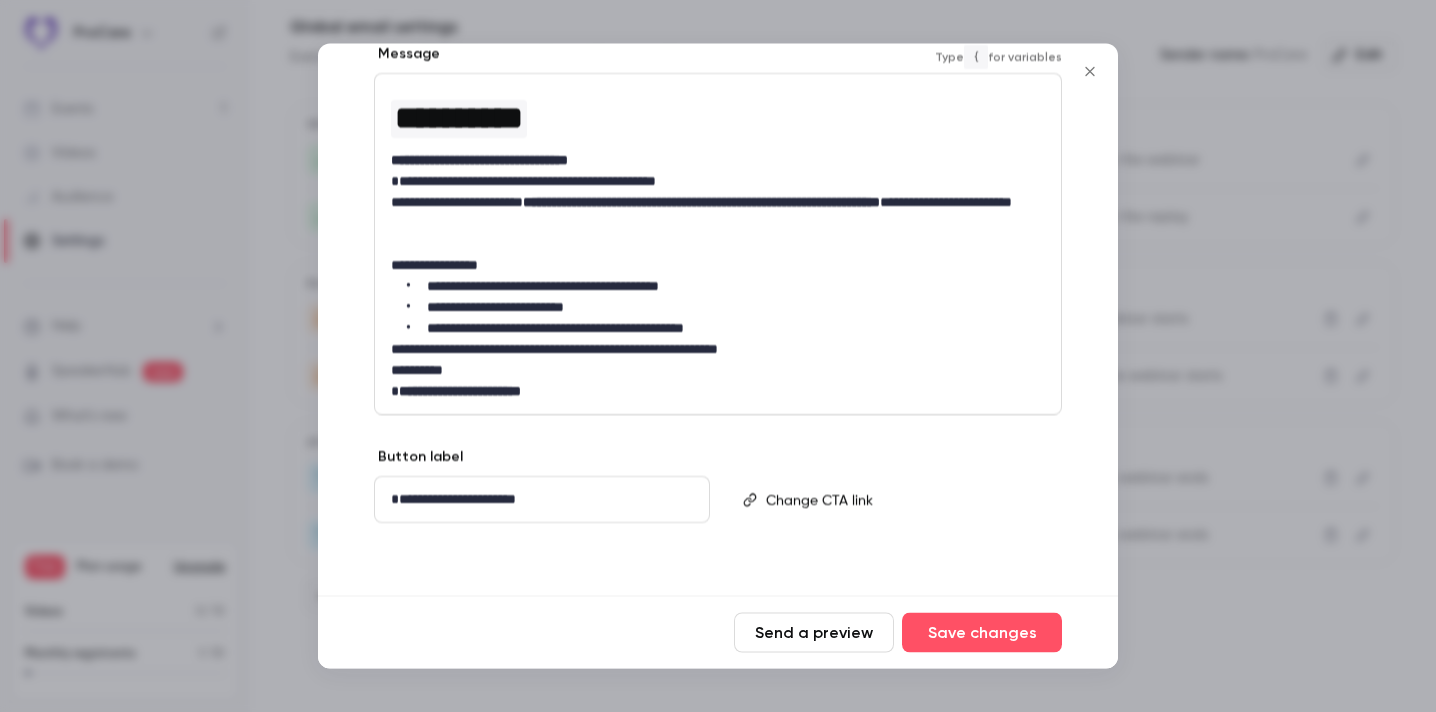click on "**********" at bounding box center (718, 350) 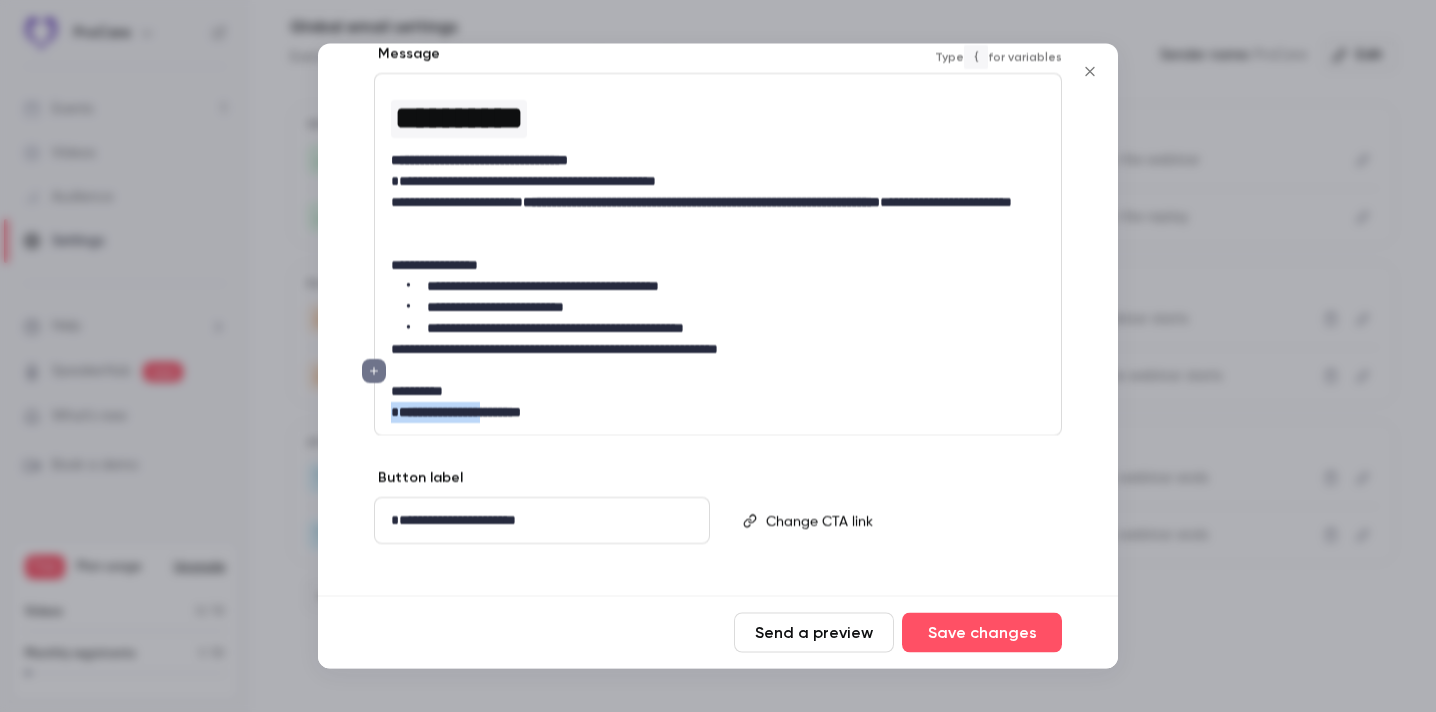 drag, startPoint x: 499, startPoint y: 417, endPoint x: 714, endPoint y: 399, distance: 215.75217 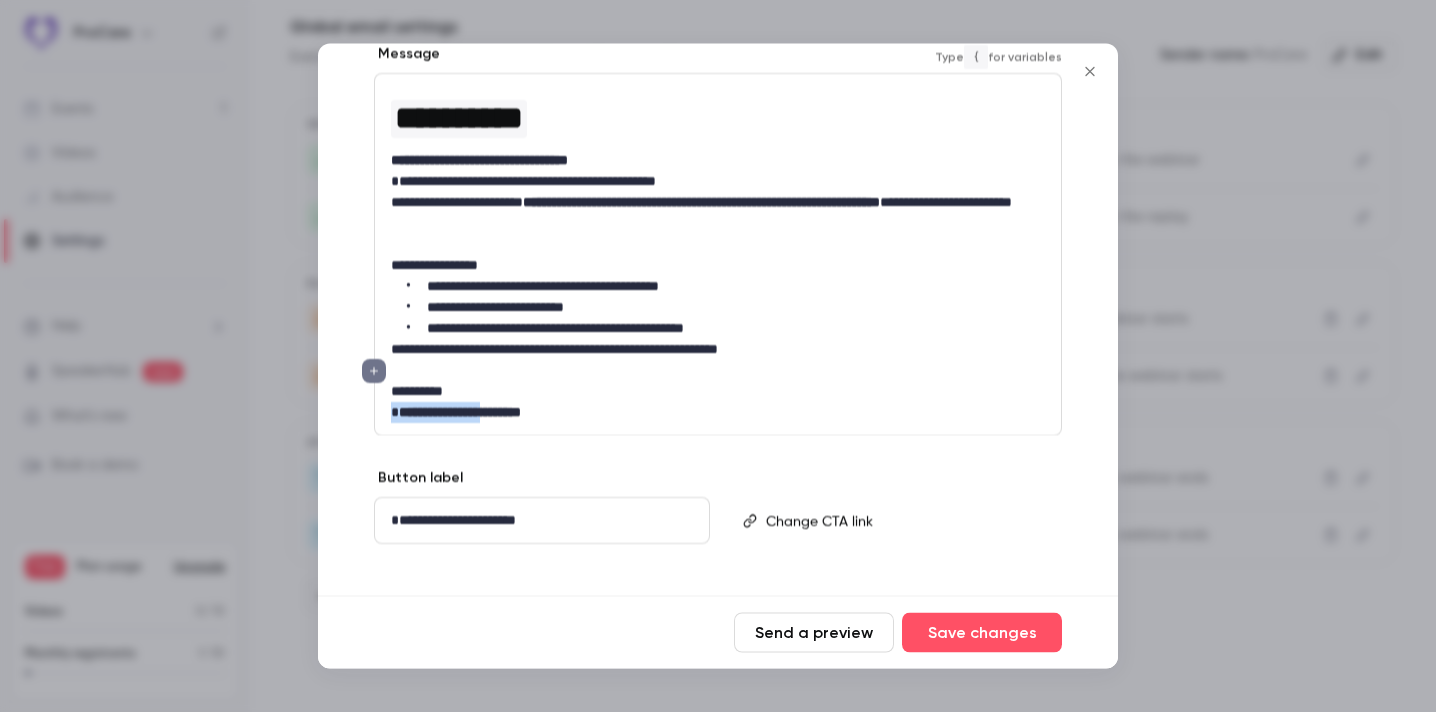 click on "**********" at bounding box center [718, 255] 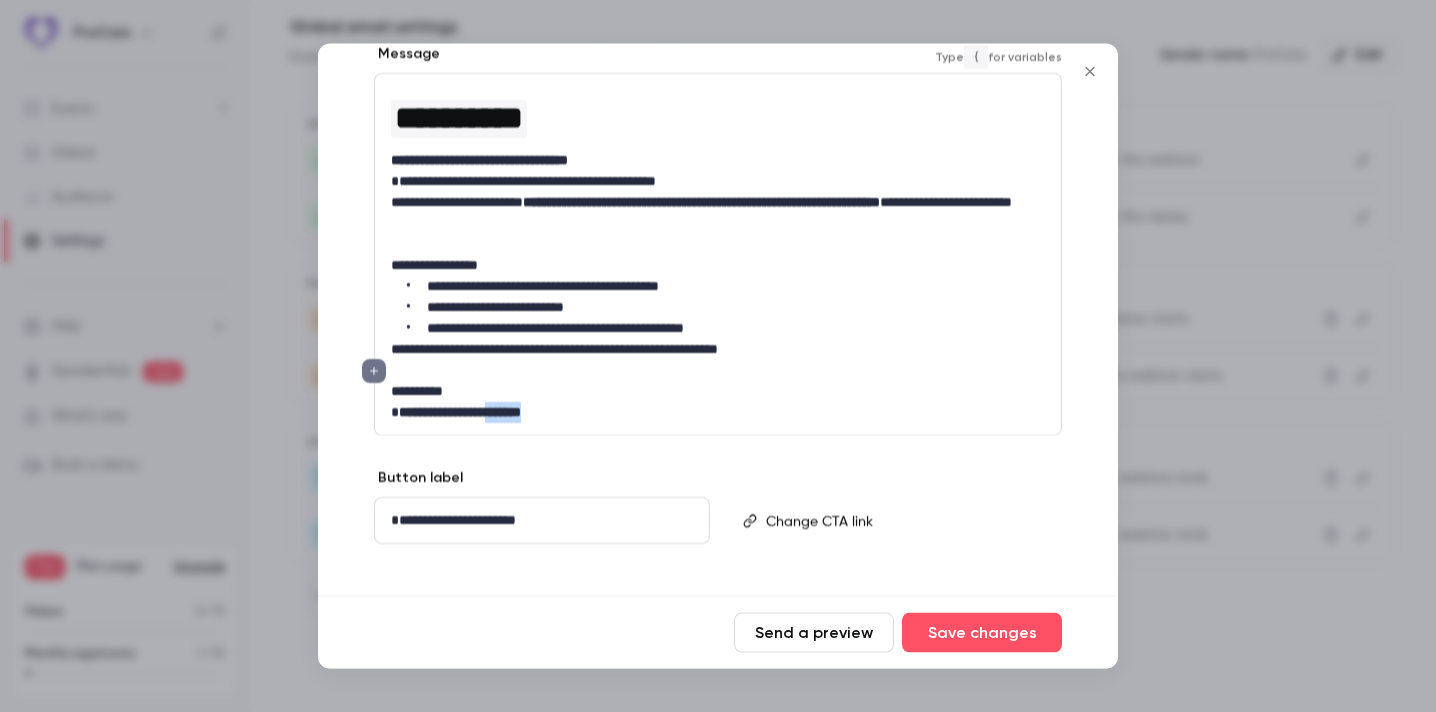 drag, startPoint x: 588, startPoint y: 407, endPoint x: 504, endPoint y: 412, distance: 84.14868 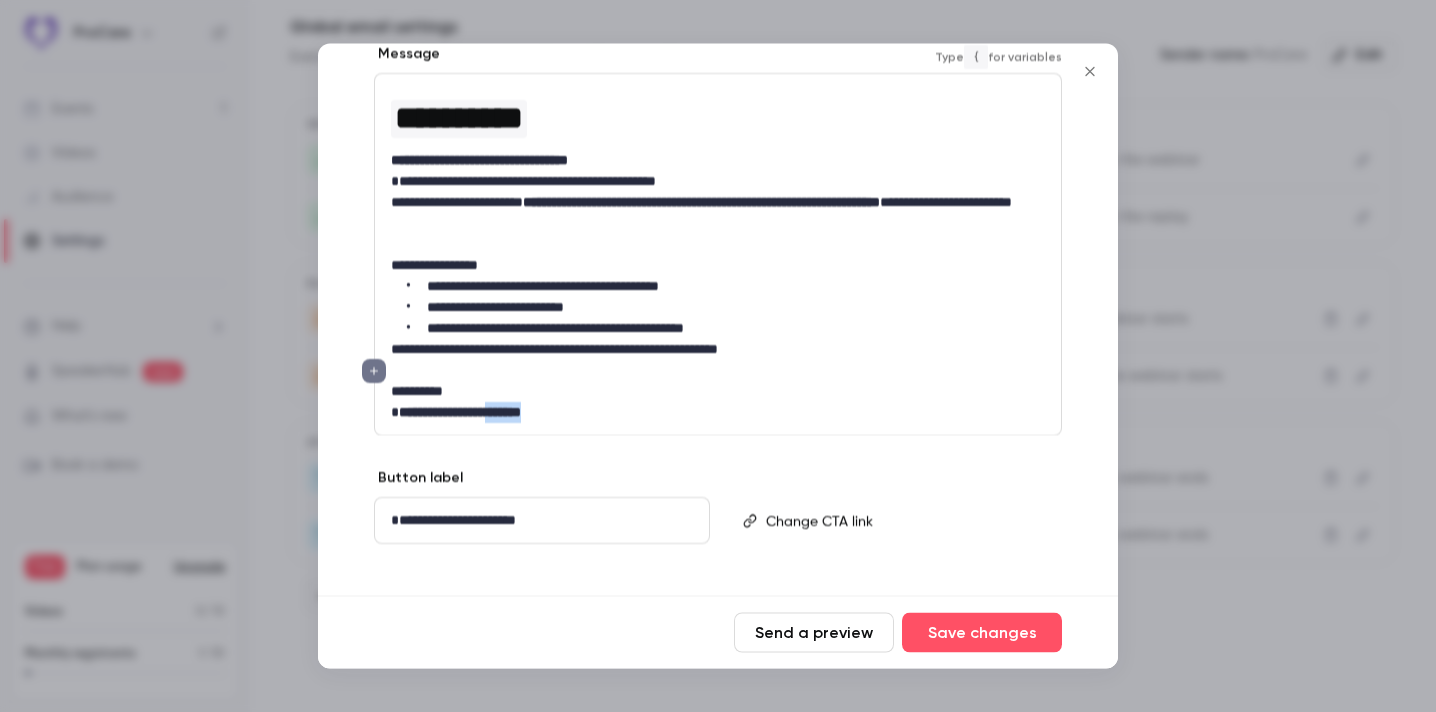 click on "**********" at bounding box center (718, 413) 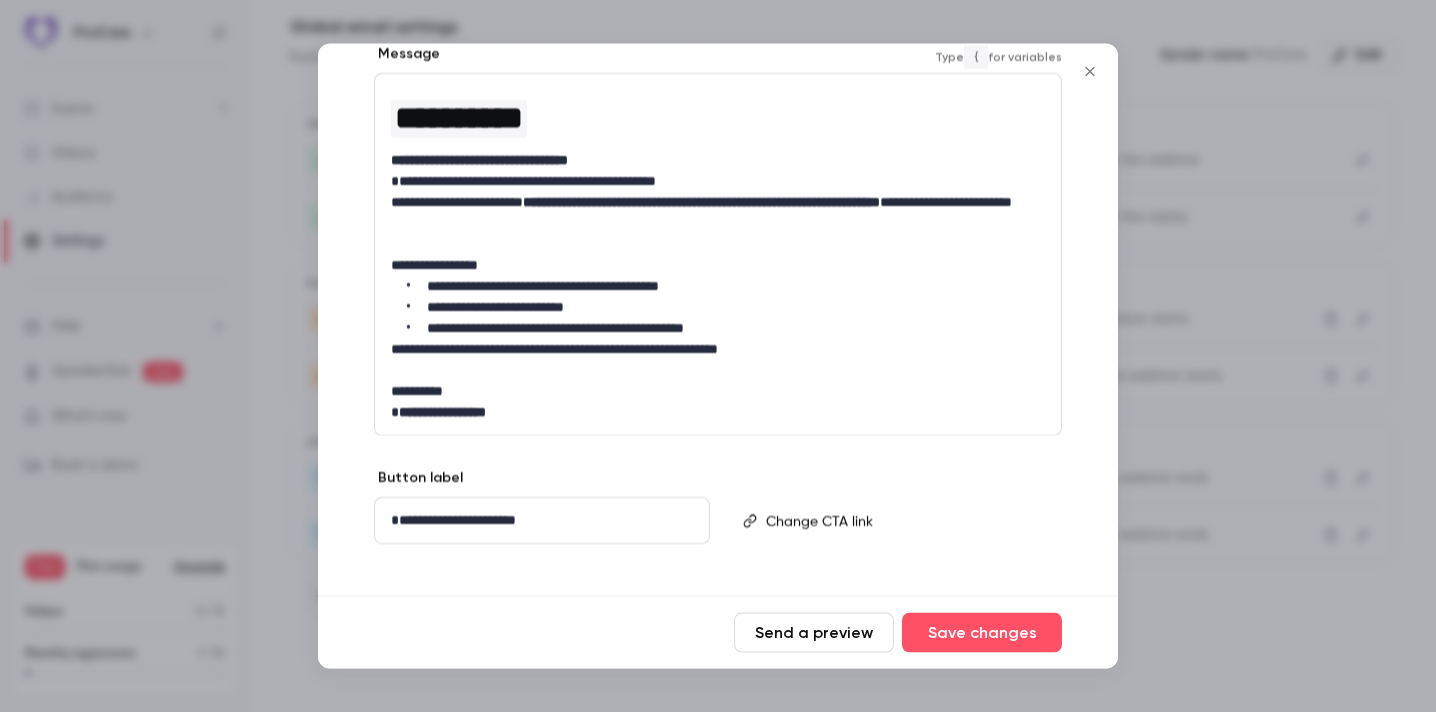 click on "**********" at bounding box center [718, 413] 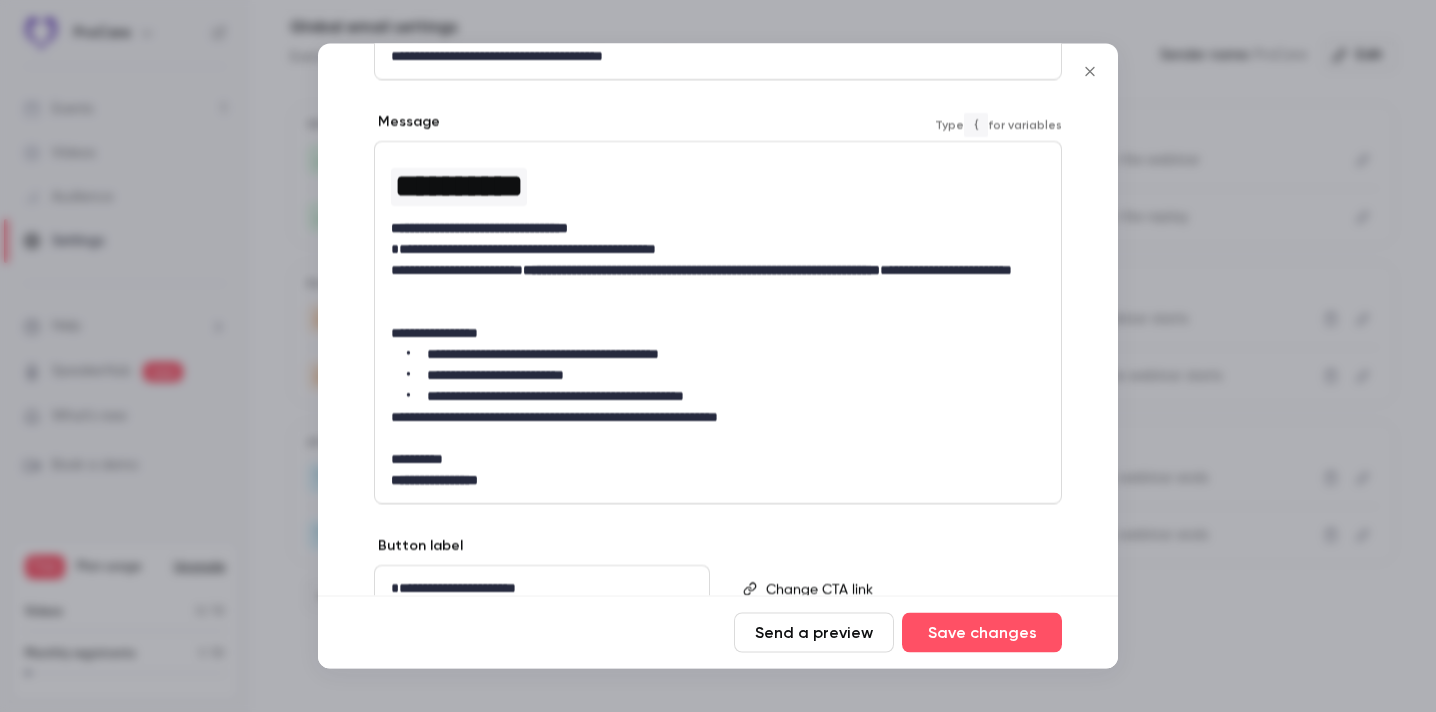 scroll, scrollTop: 258, scrollLeft: 0, axis: vertical 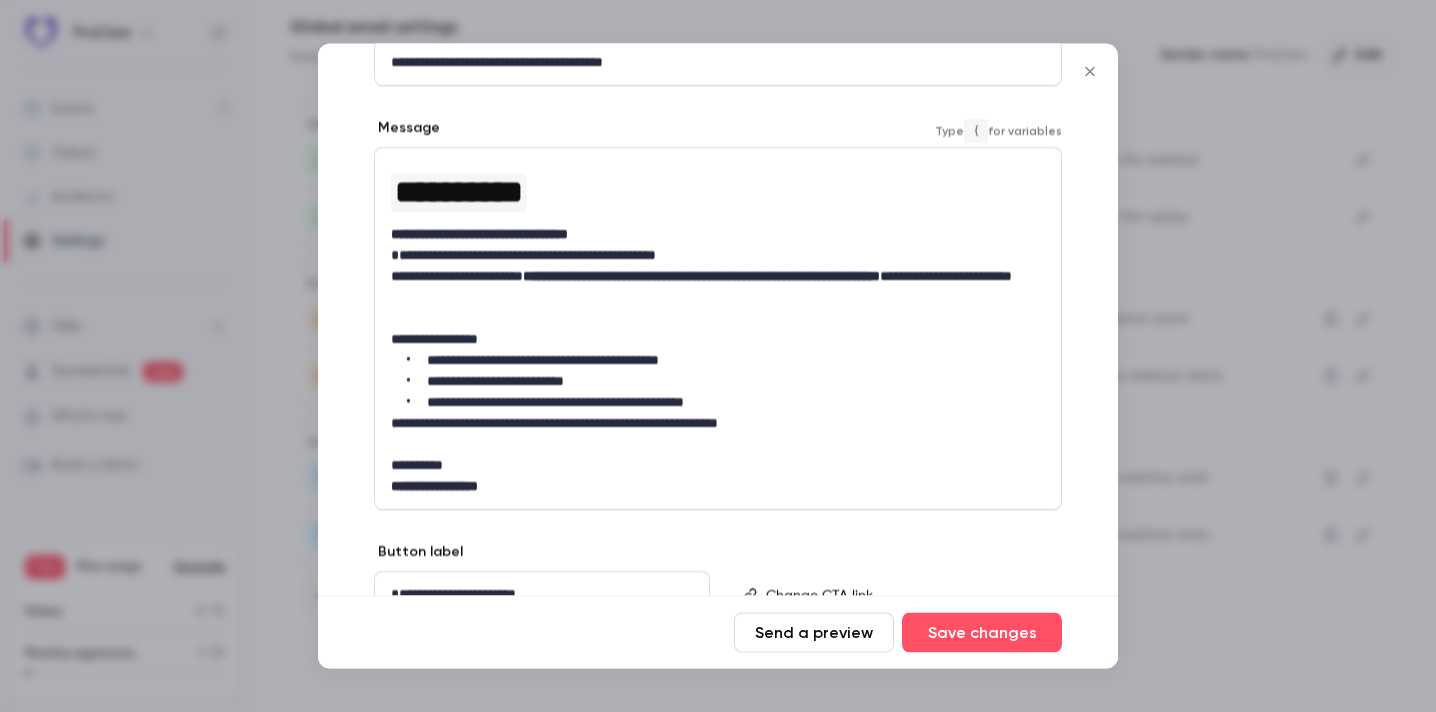 click on "**********" at bounding box center [718, 256] 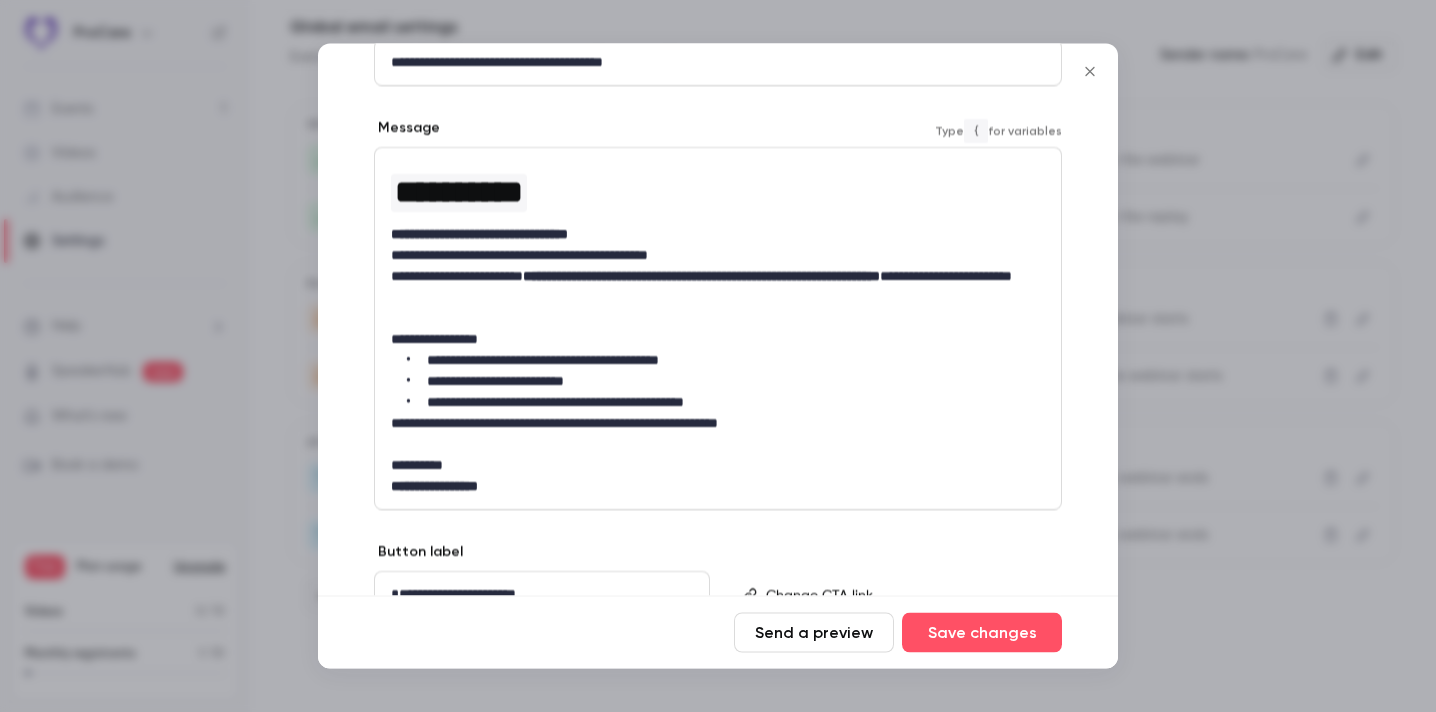 click on "**********" at bounding box center [726, 403] 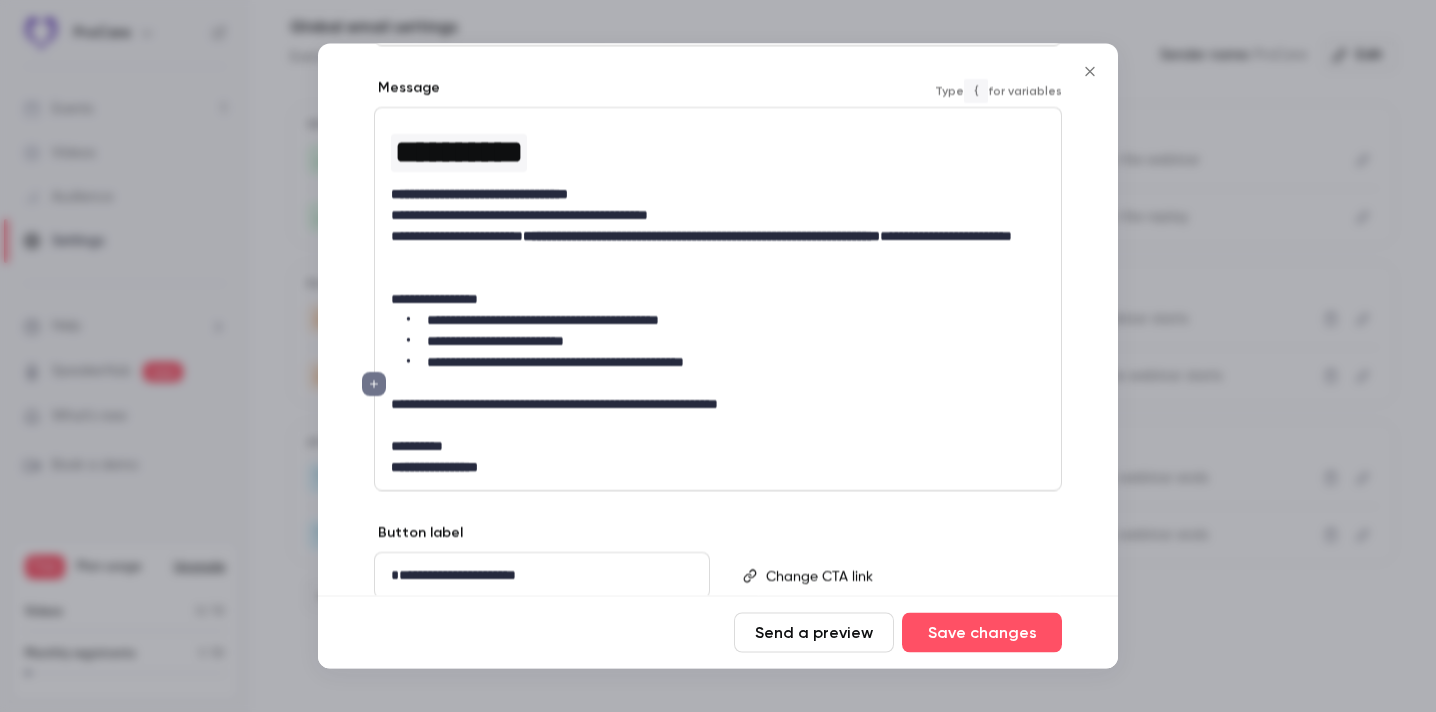 scroll, scrollTop: 299, scrollLeft: 0, axis: vertical 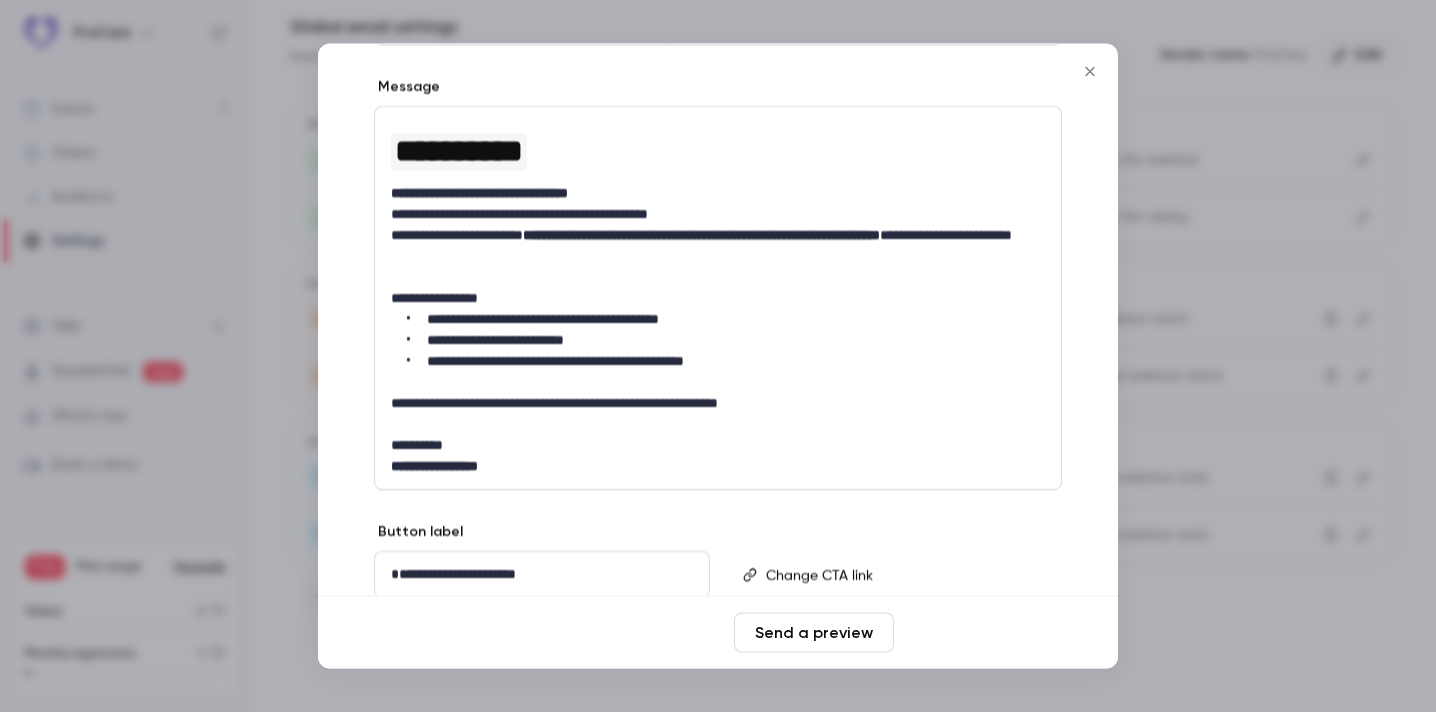 click on "Save changes" at bounding box center [982, 633] 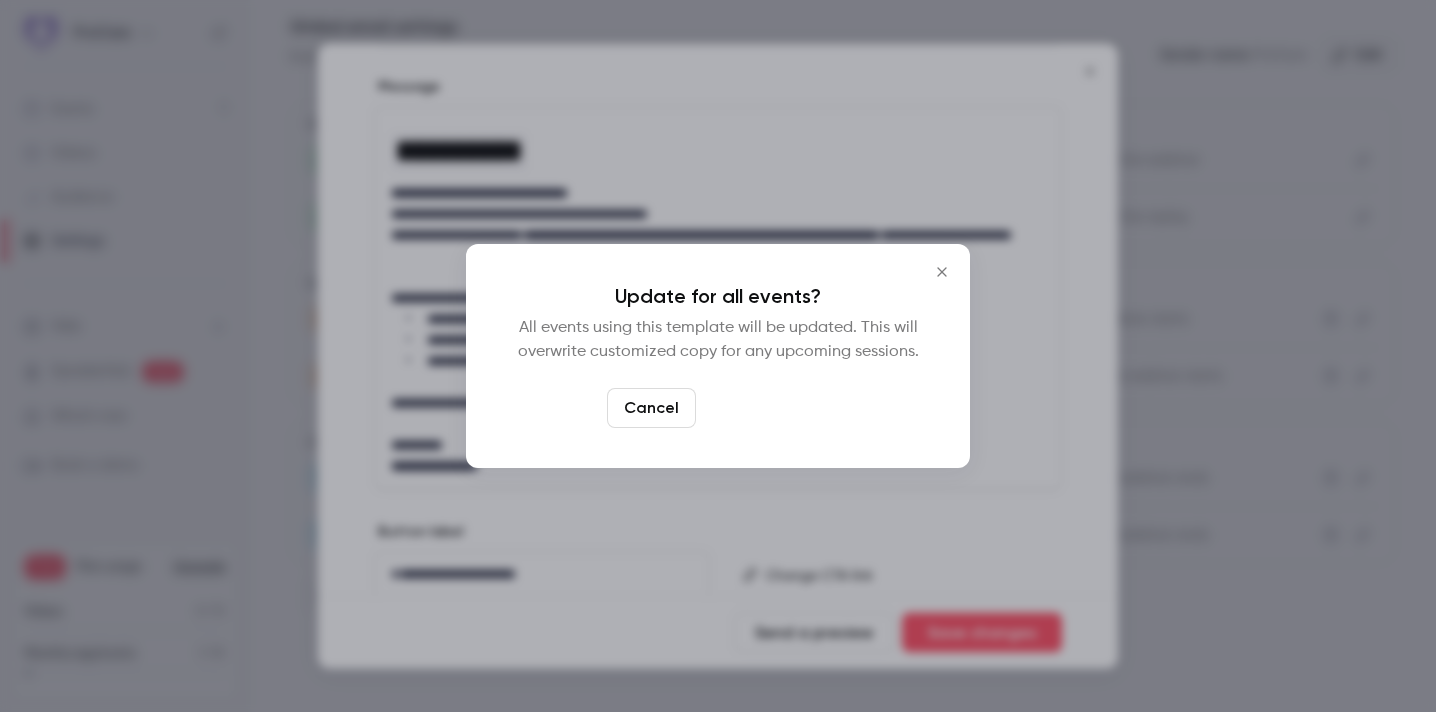 click on "Yes, update" at bounding box center [767, 408] 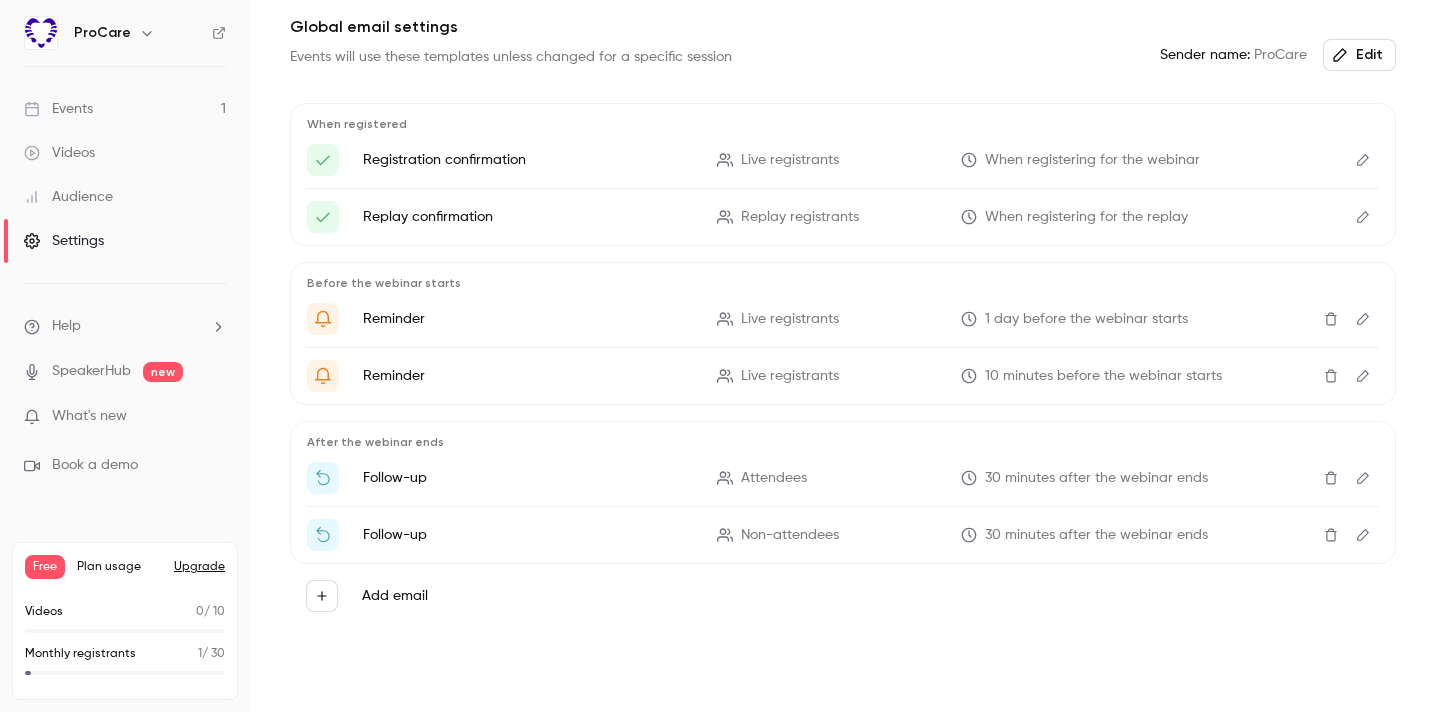 click on "Add email" at bounding box center (395, 596) 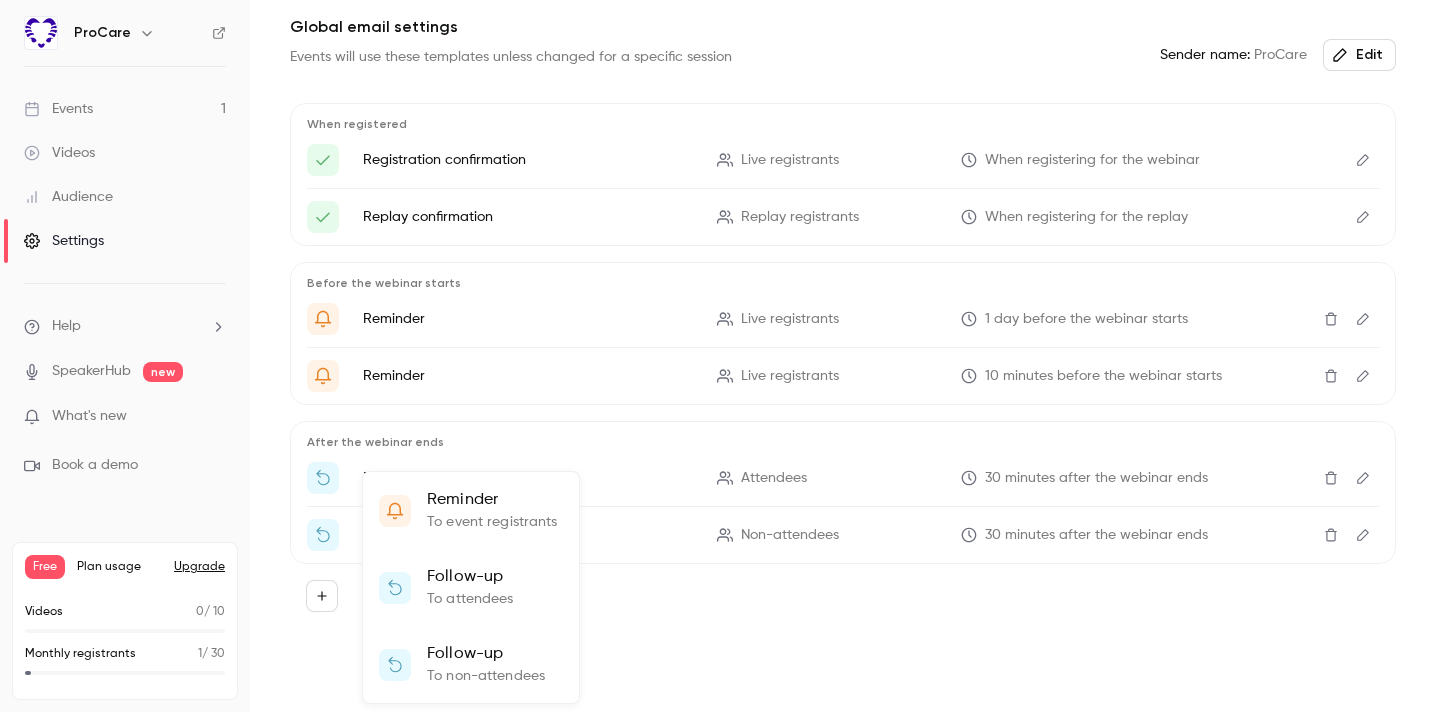 click on "Follow-up To attendees" at bounding box center [471, 587] 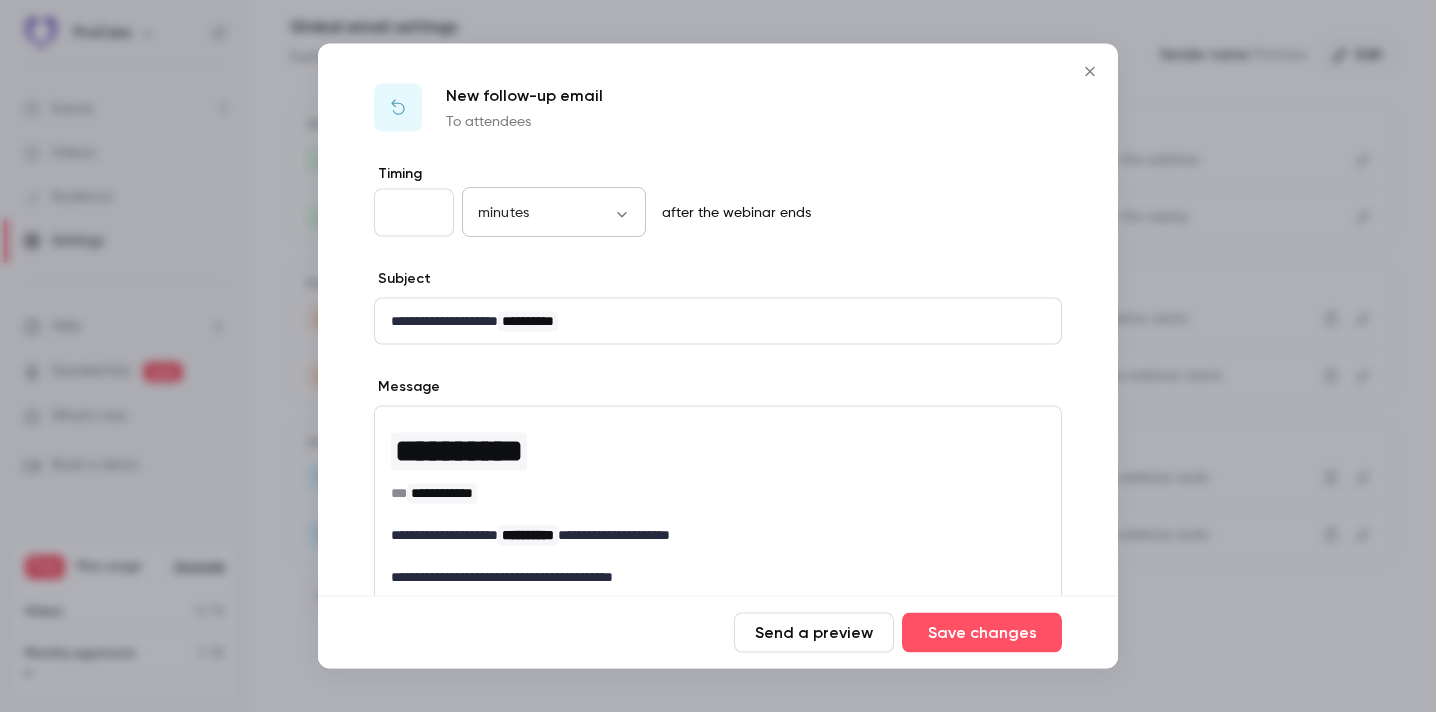 click on "**********" at bounding box center [718, 356] 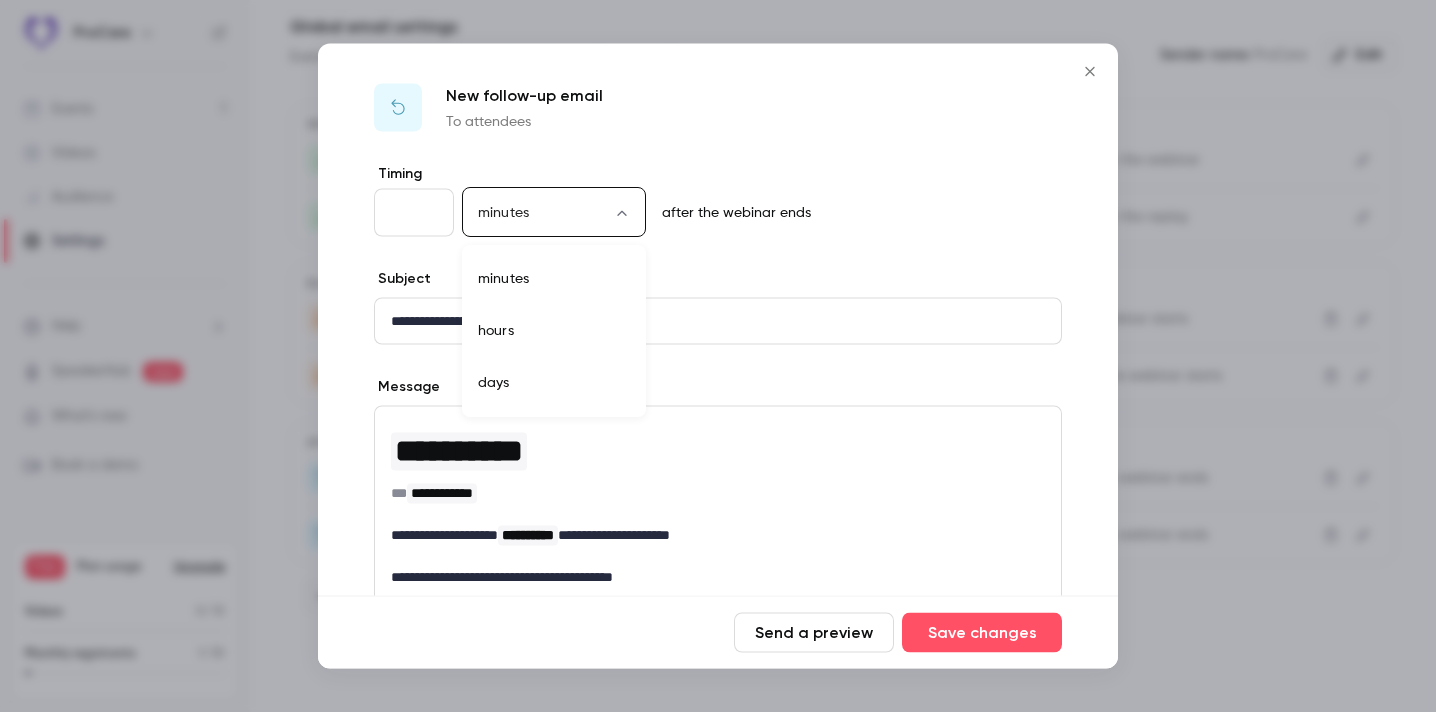 click on "days" at bounding box center [554, 383] 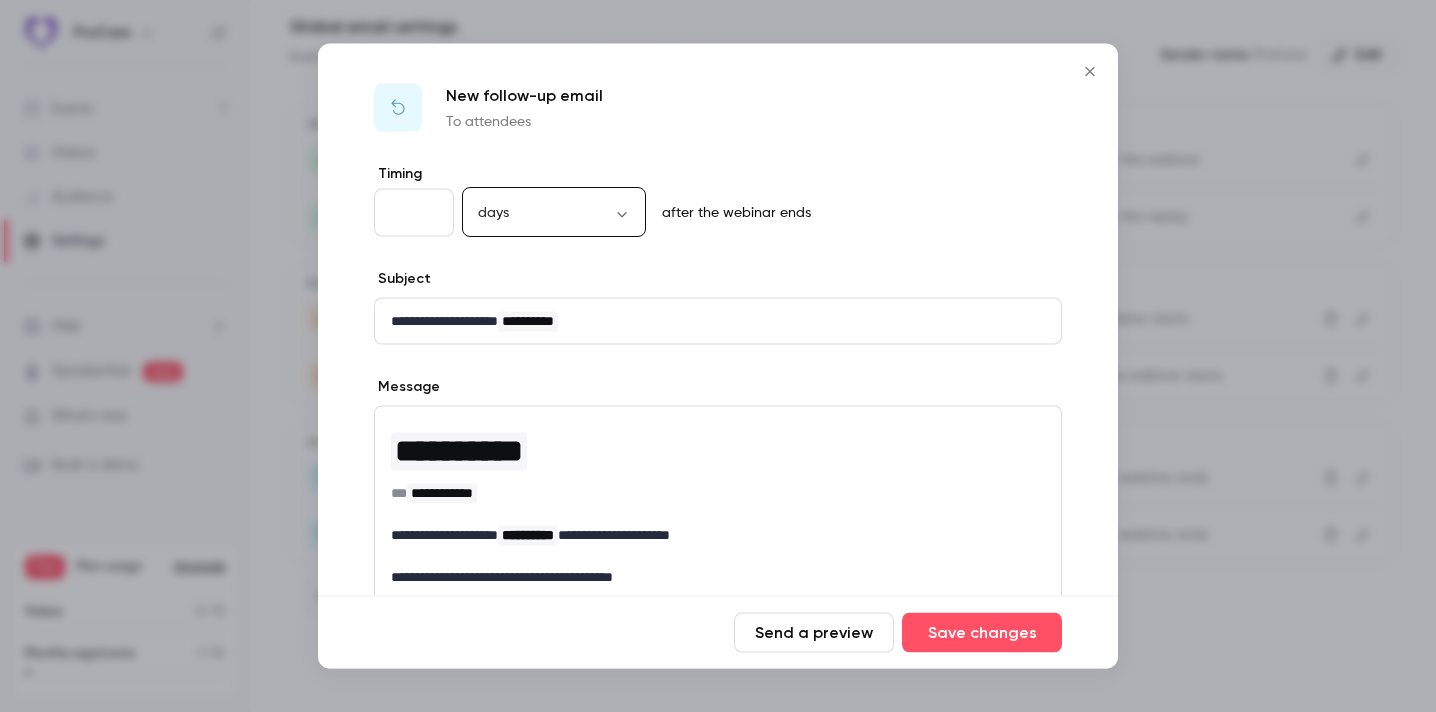 click on "**" at bounding box center (414, 213) 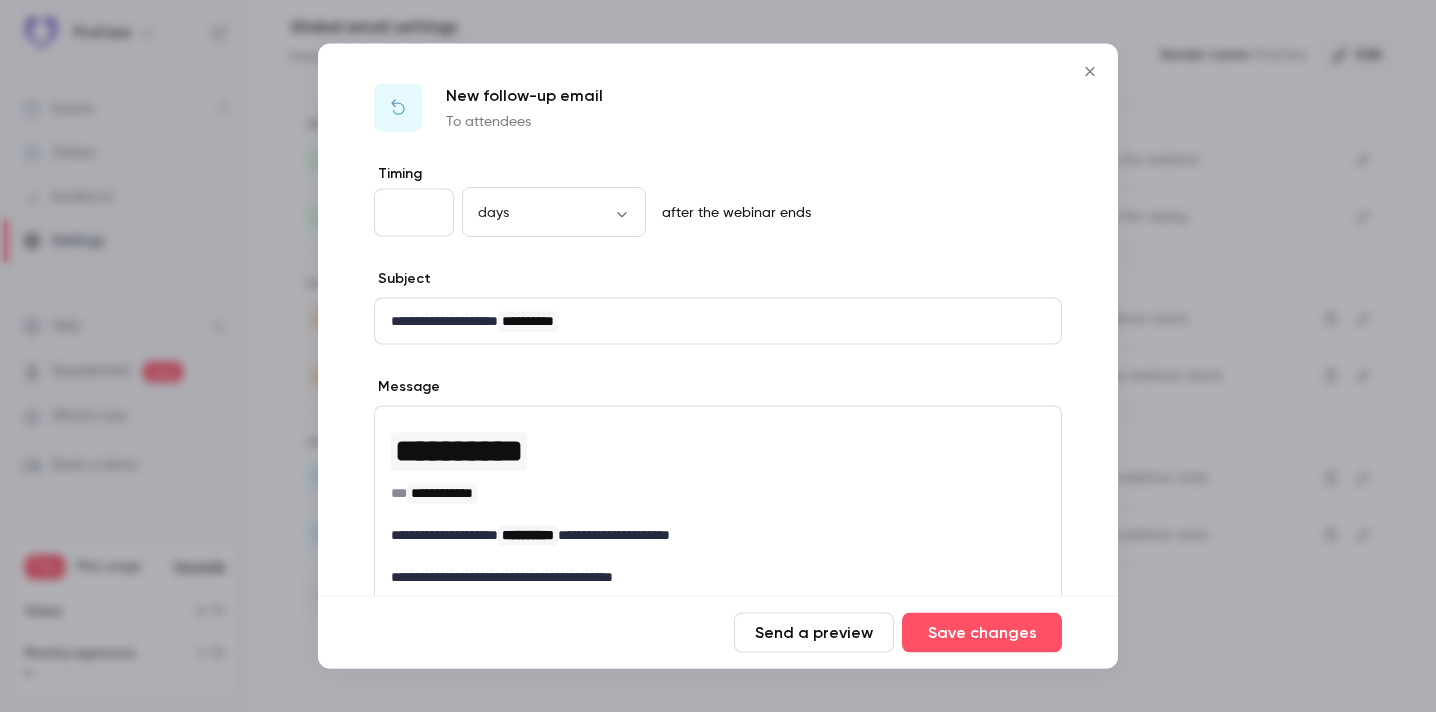 click on "**" at bounding box center [414, 213] 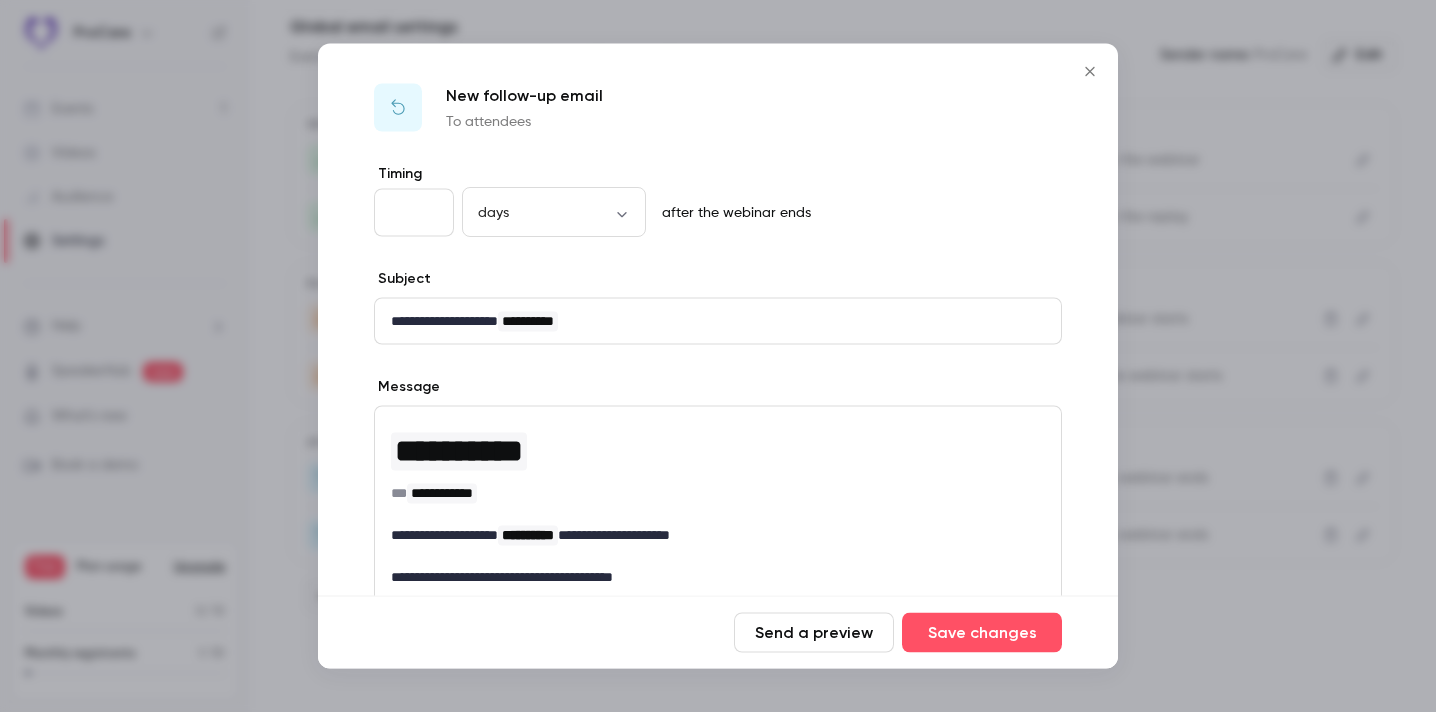 click on "**" at bounding box center [414, 213] 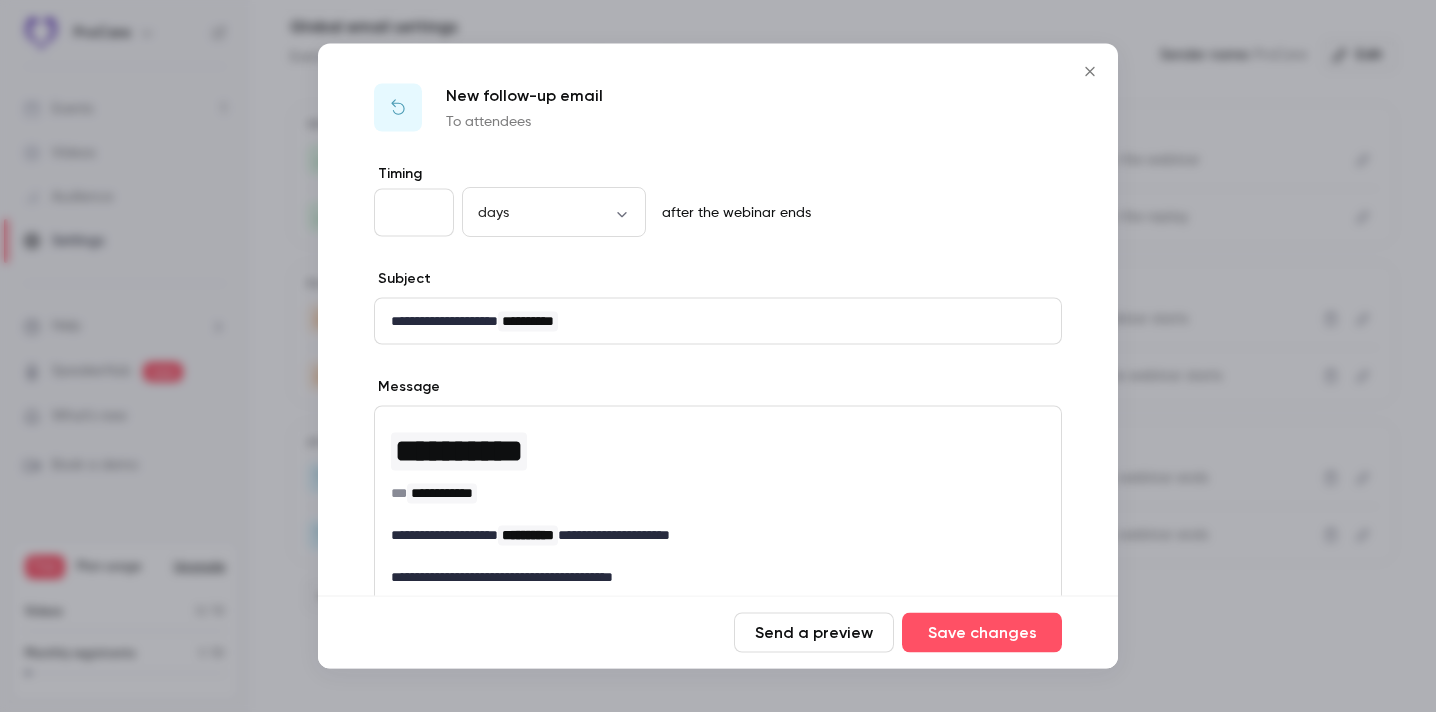 type on "*" 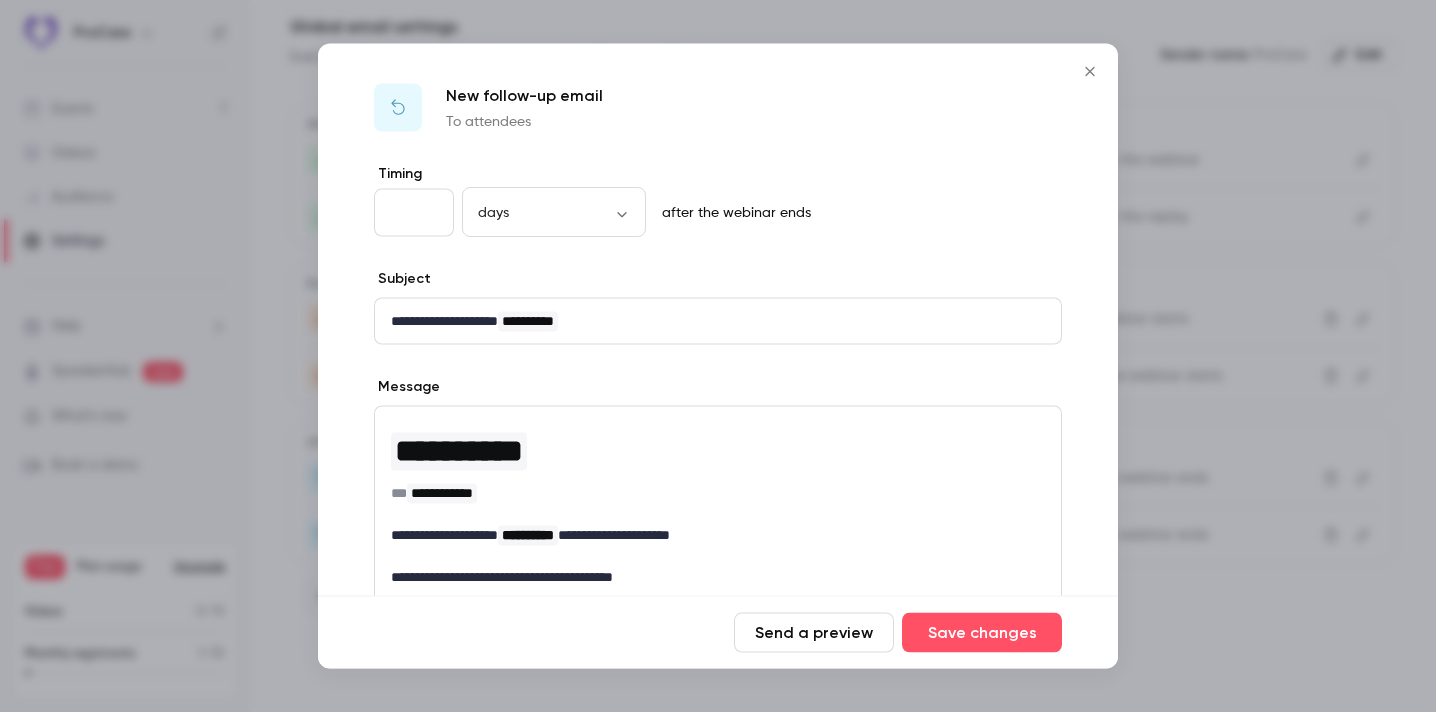 click on "**********" at bounding box center (718, 321) 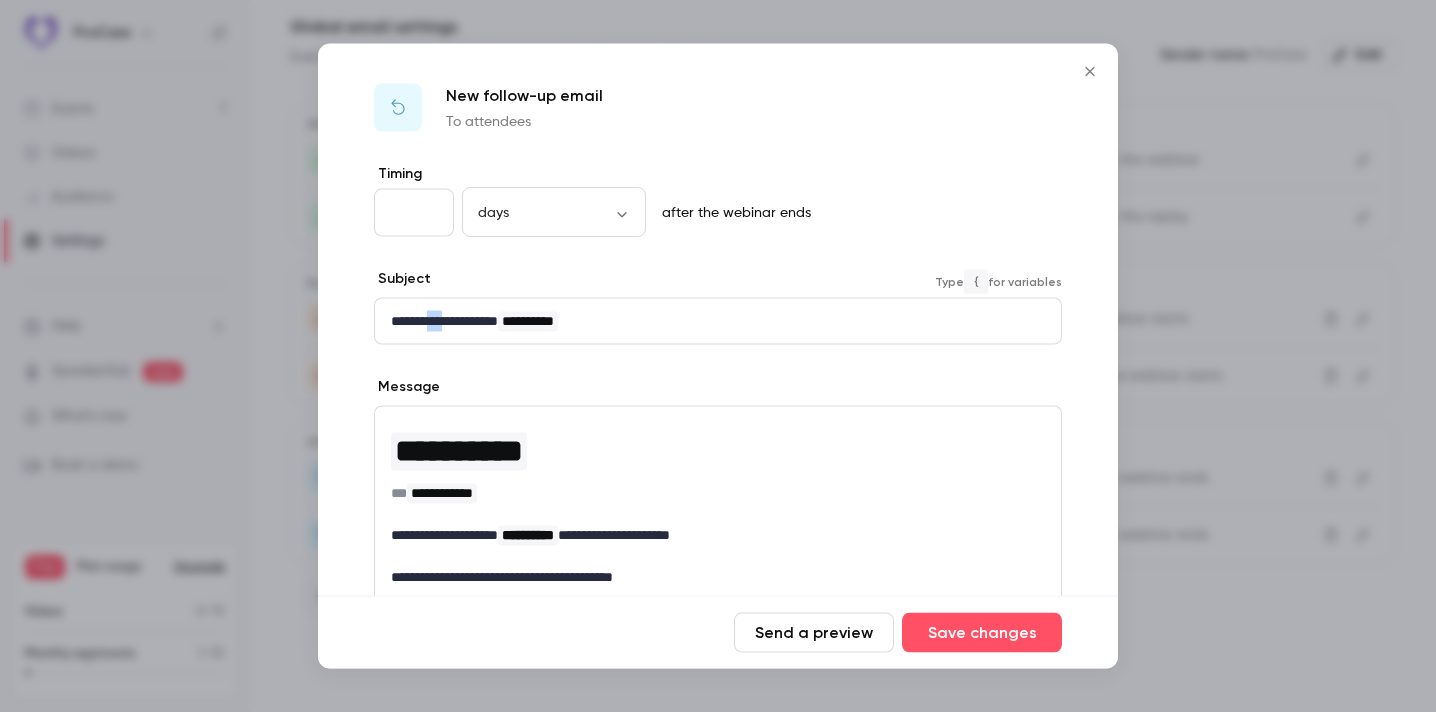 click on "**********" at bounding box center (718, 321) 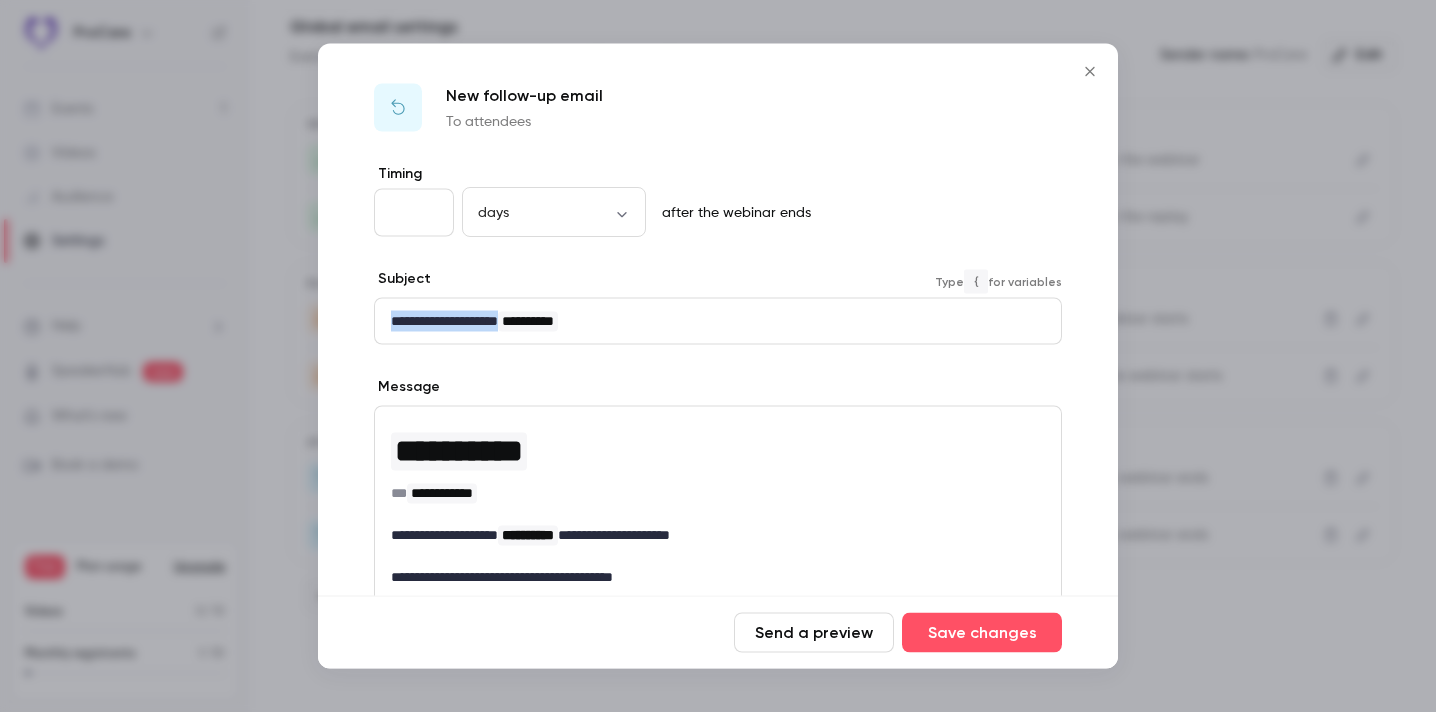 click on "**********" at bounding box center (718, 321) 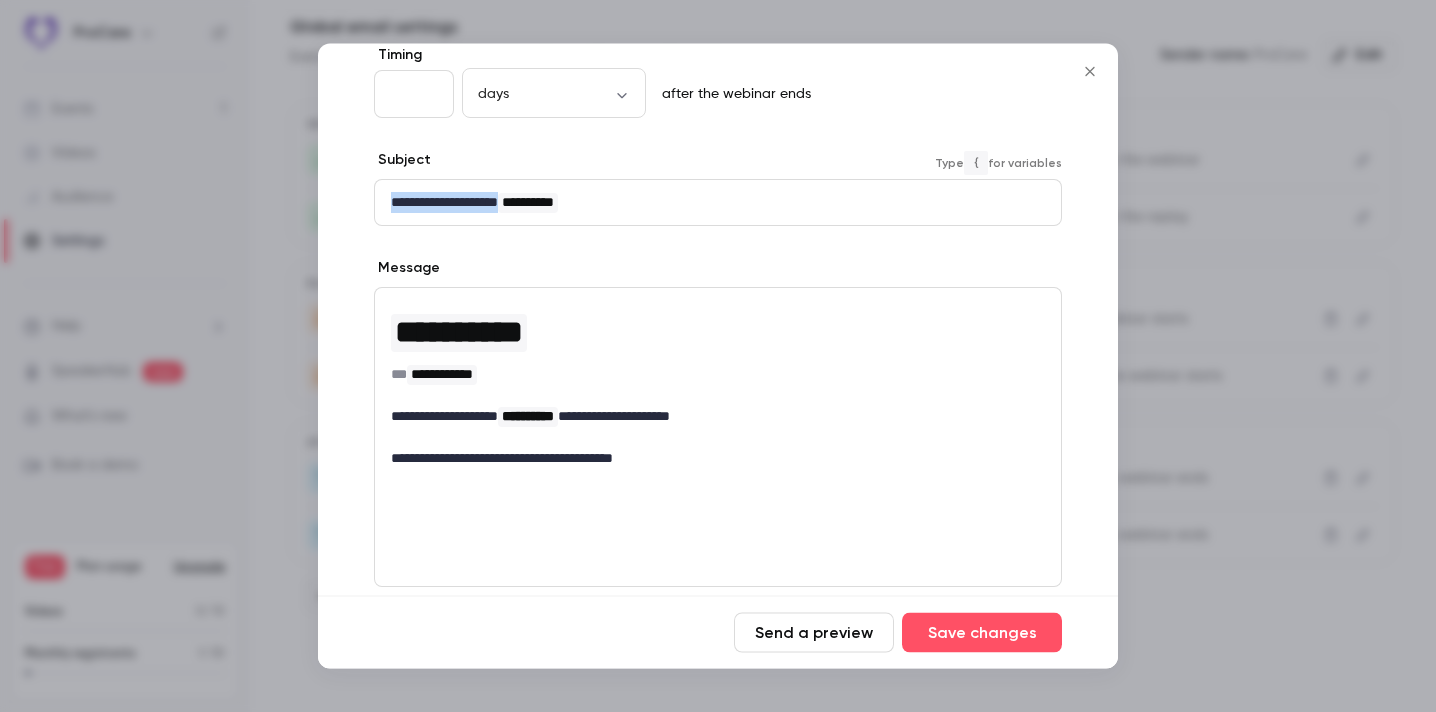 scroll, scrollTop: 0, scrollLeft: 0, axis: both 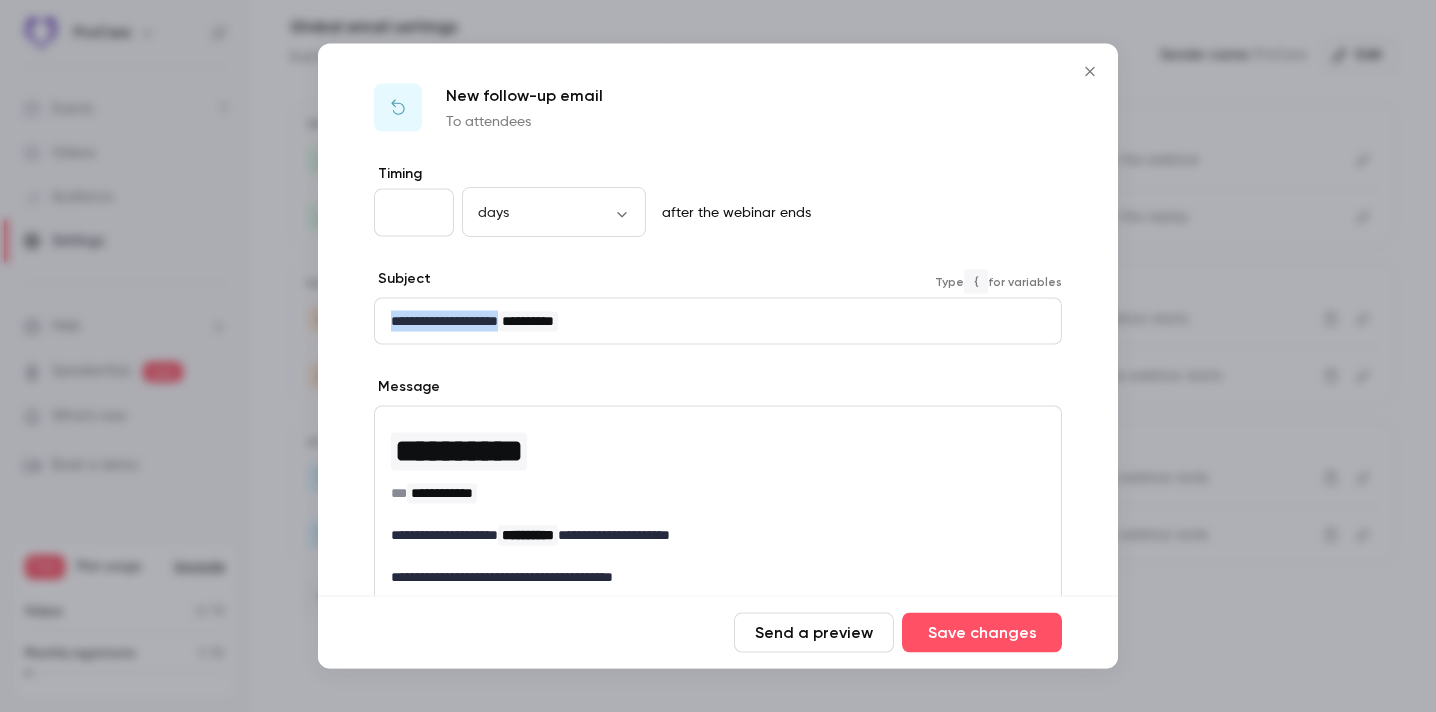 click 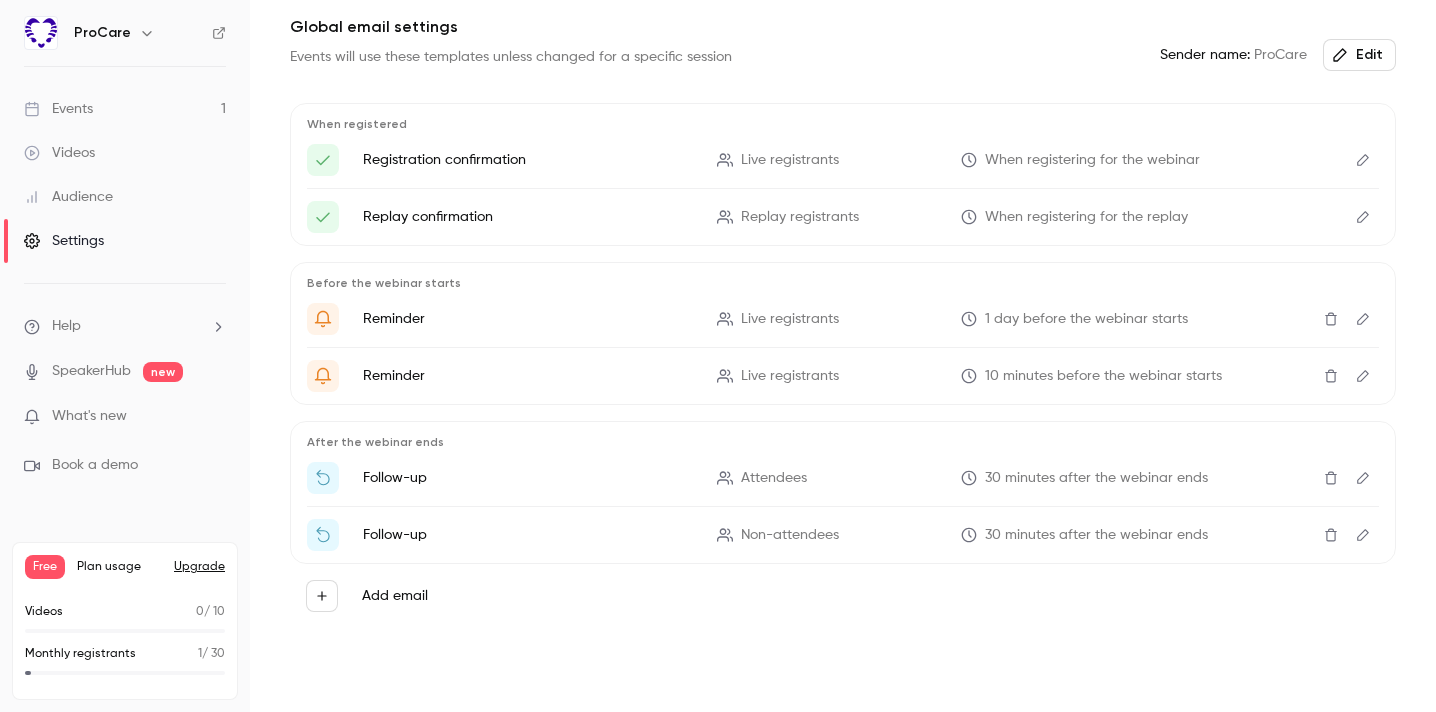 click on "Add email" at bounding box center [395, 596] 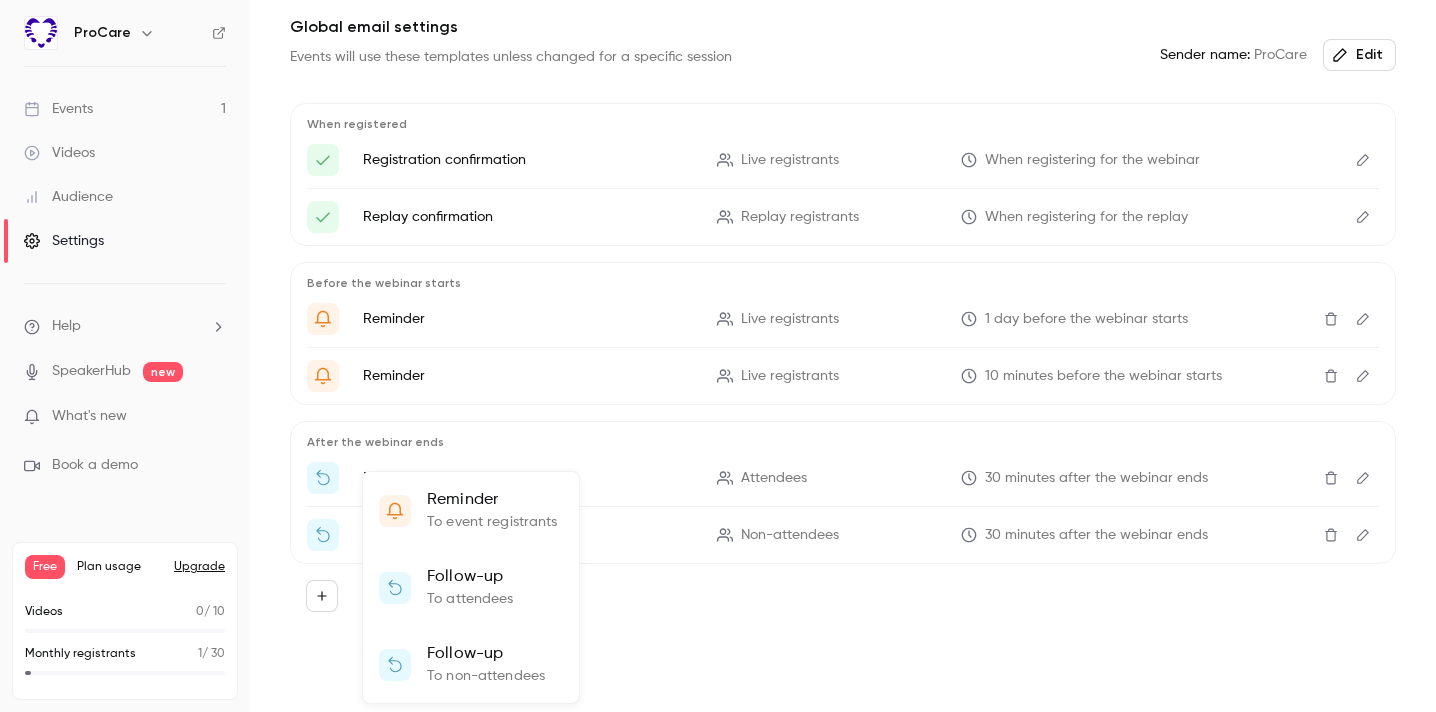 click on "Follow-up" at bounding box center (470, 577) 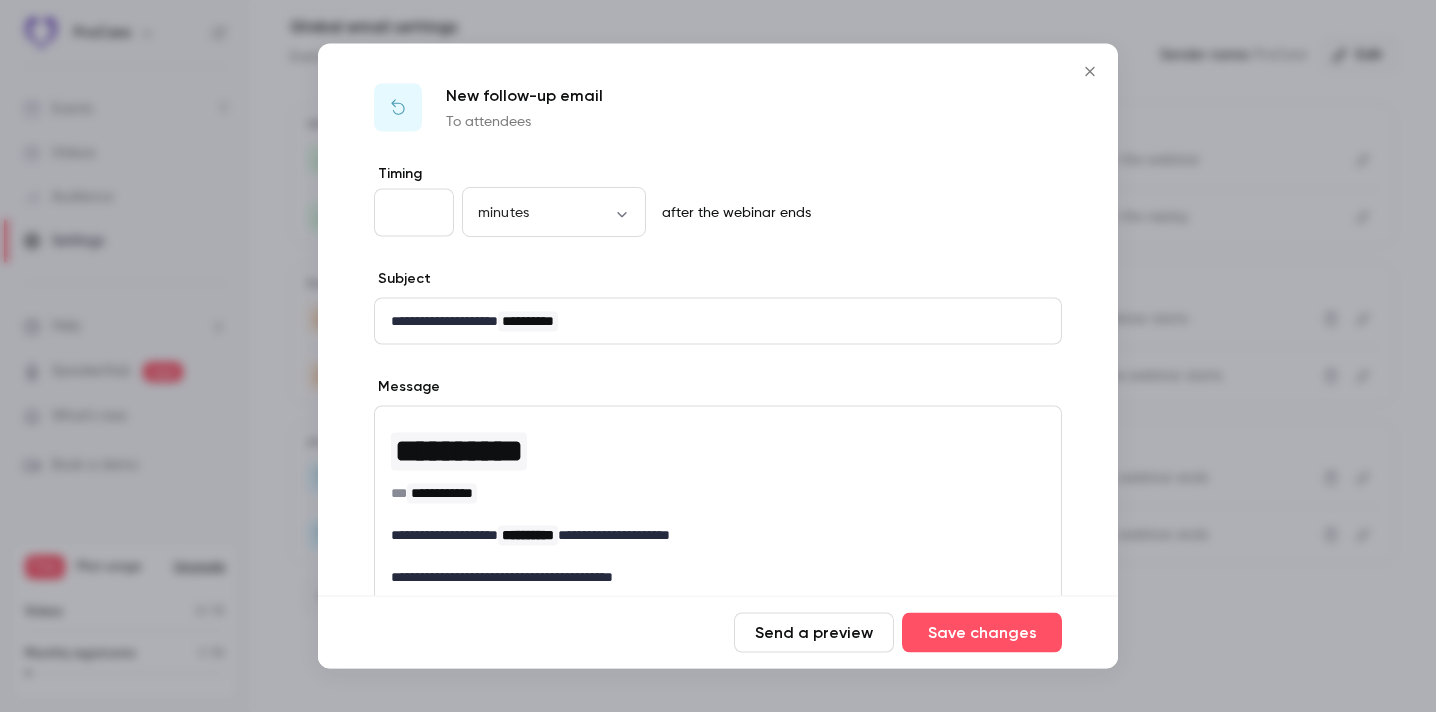 type on "**" 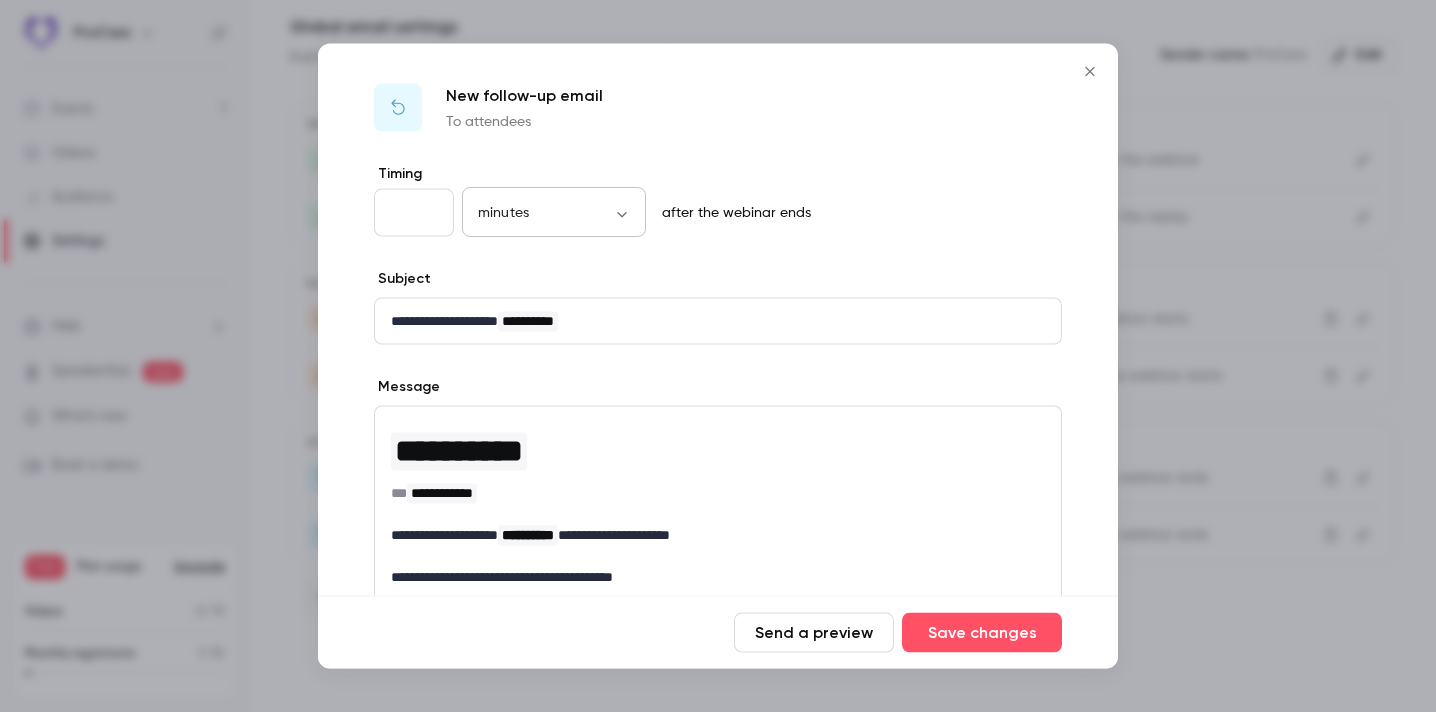 type on "*" 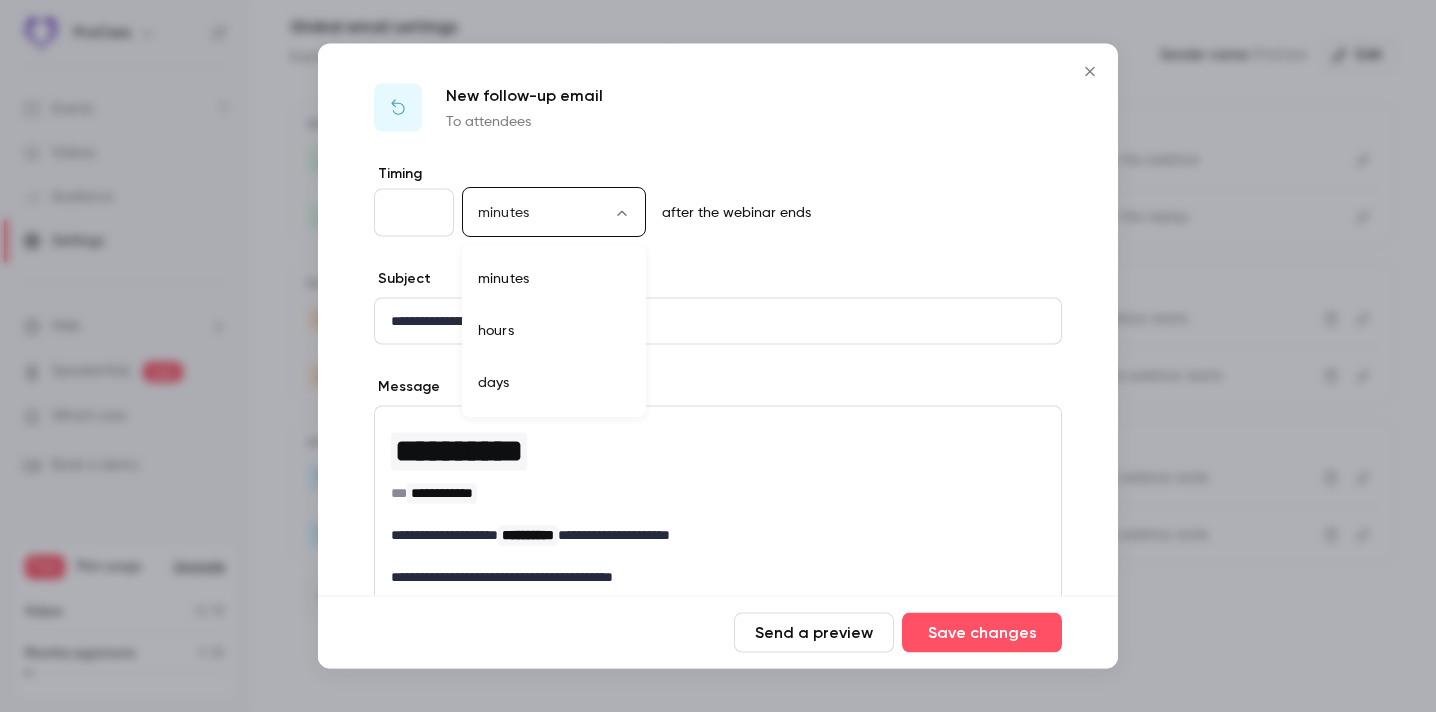click at bounding box center [718, 356] 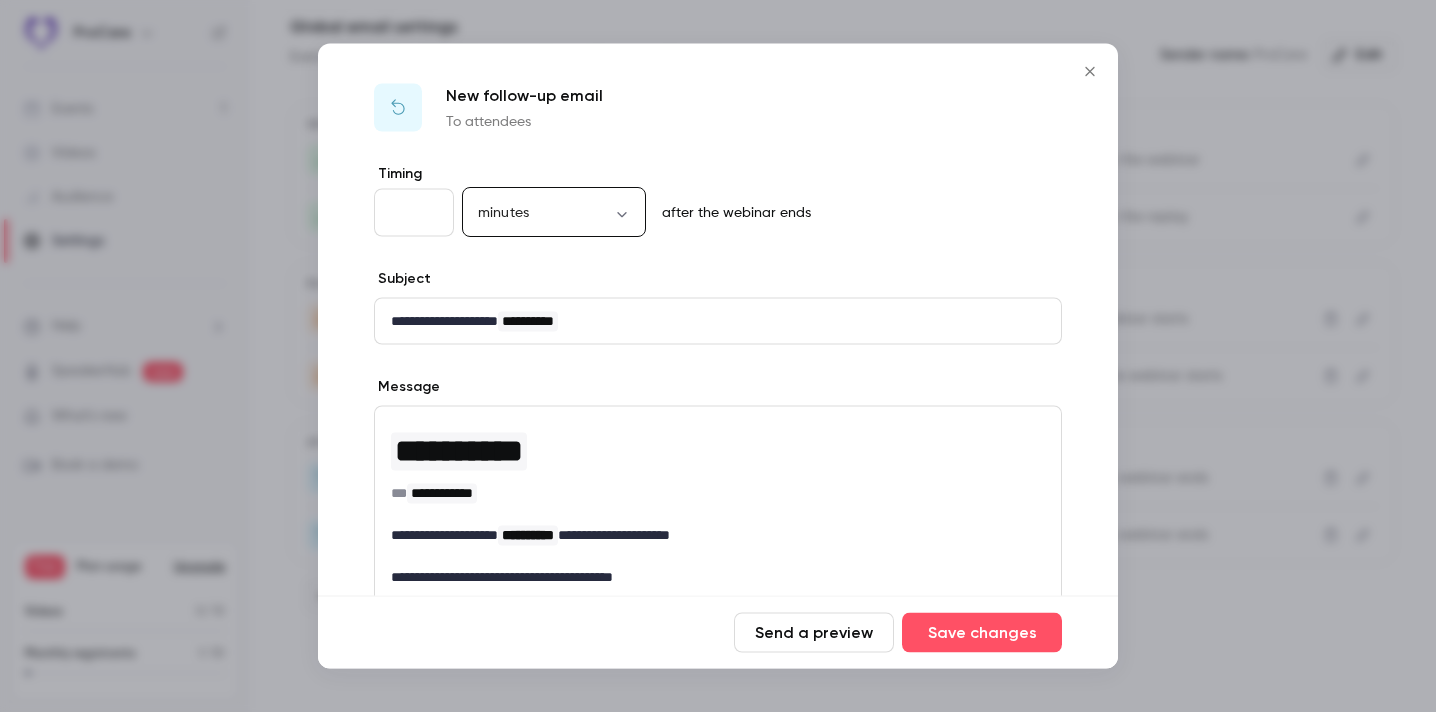 click on "**********" at bounding box center [718, 356] 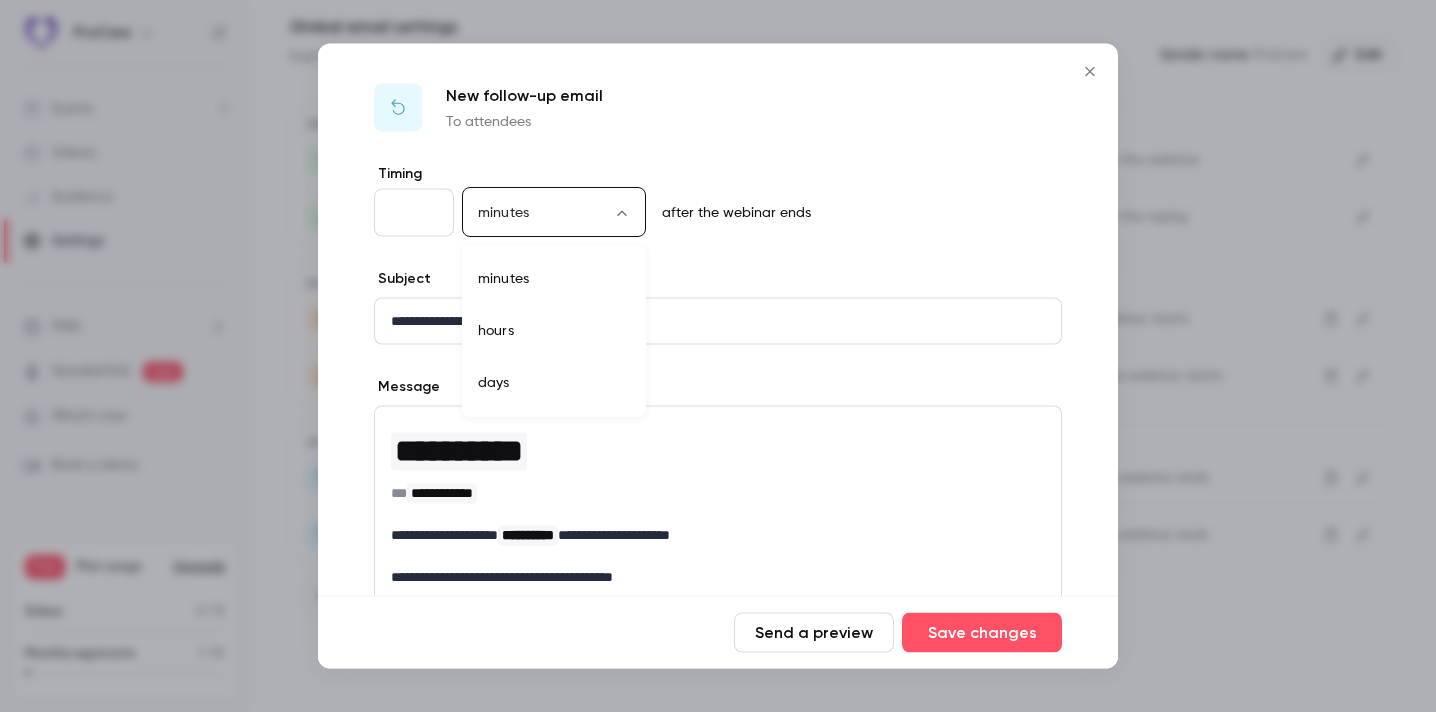 click on "hours" at bounding box center (554, 331) 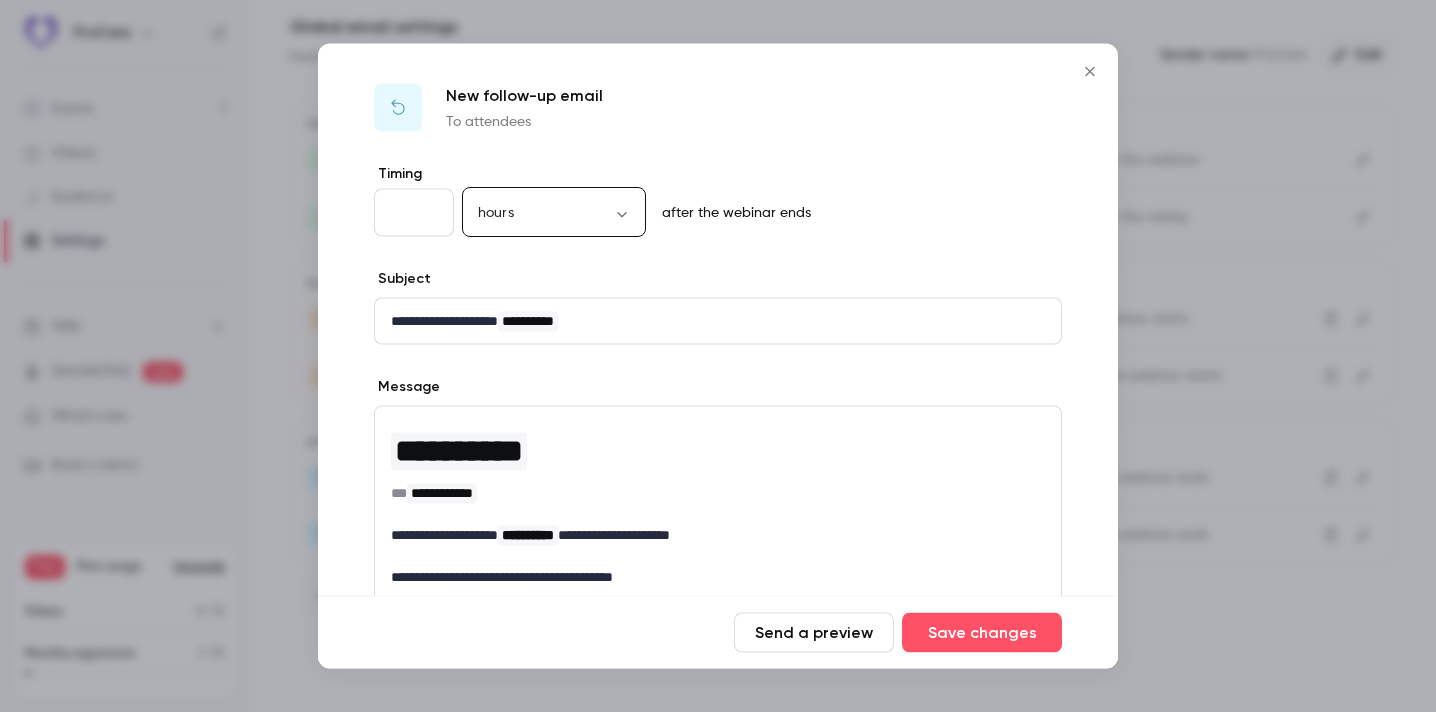 click on "**********" at bounding box center [718, 356] 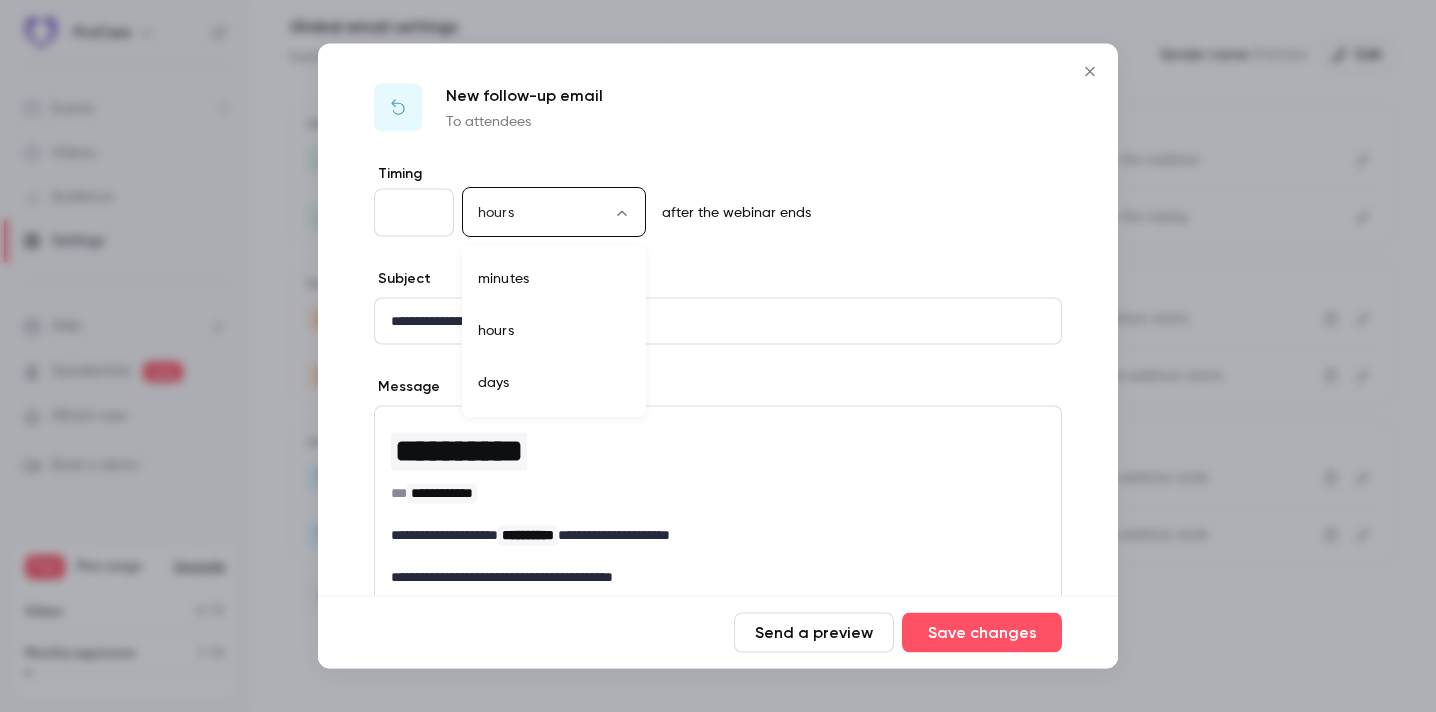 click on "days" at bounding box center [554, 383] 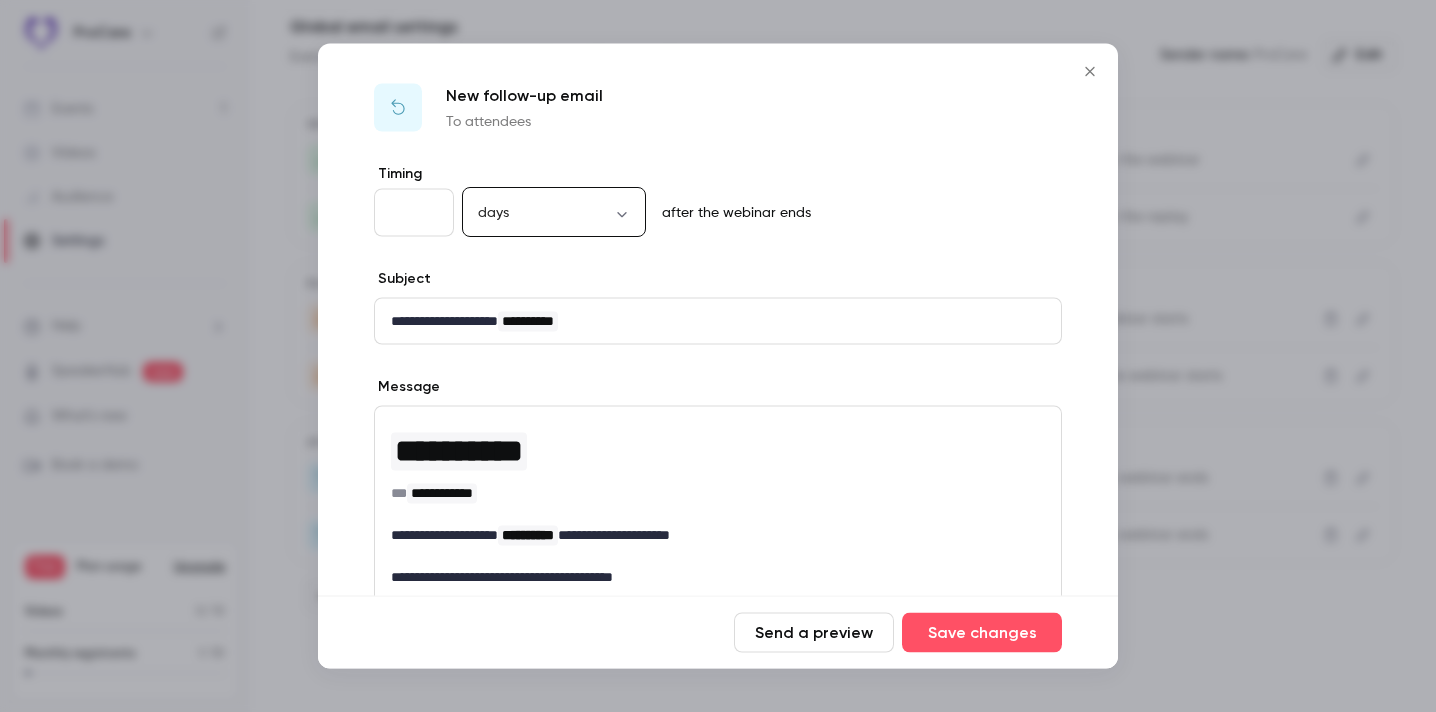 type on "****" 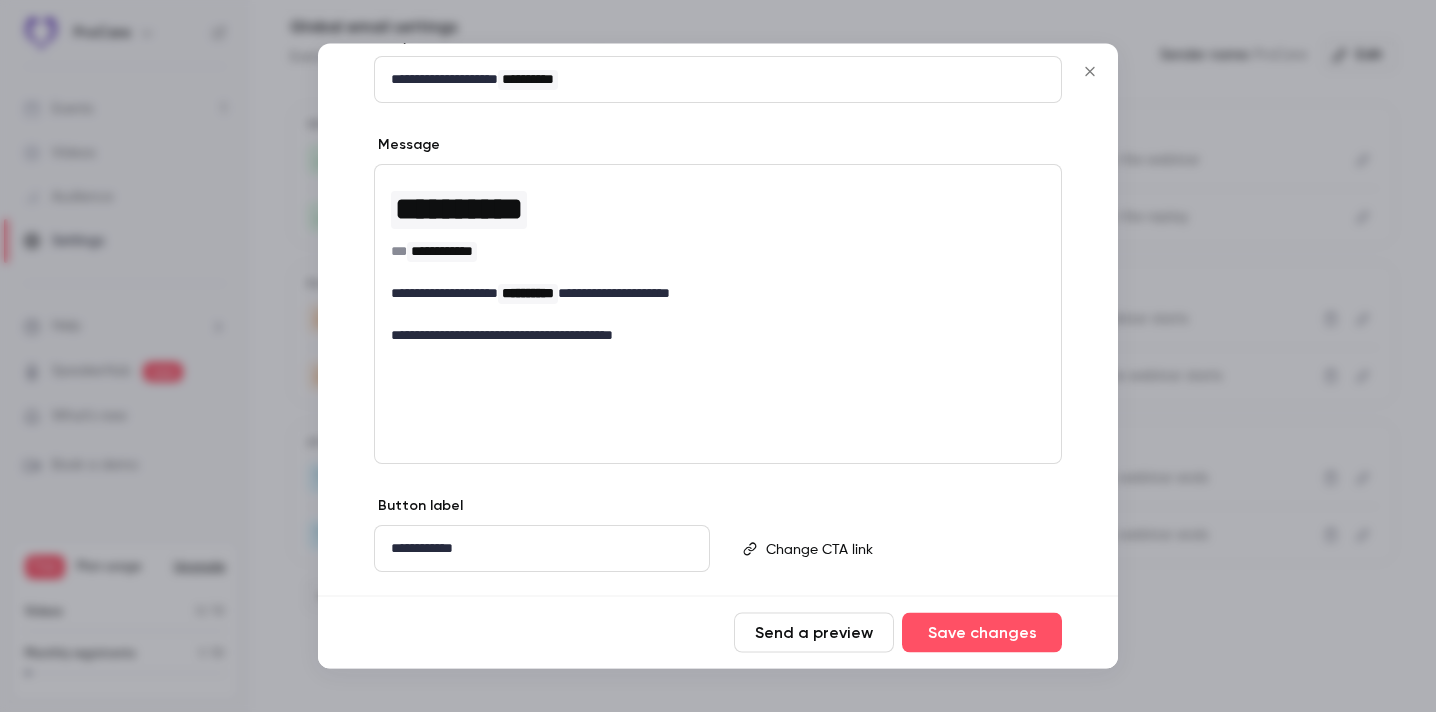 scroll, scrollTop: 244, scrollLeft: 0, axis: vertical 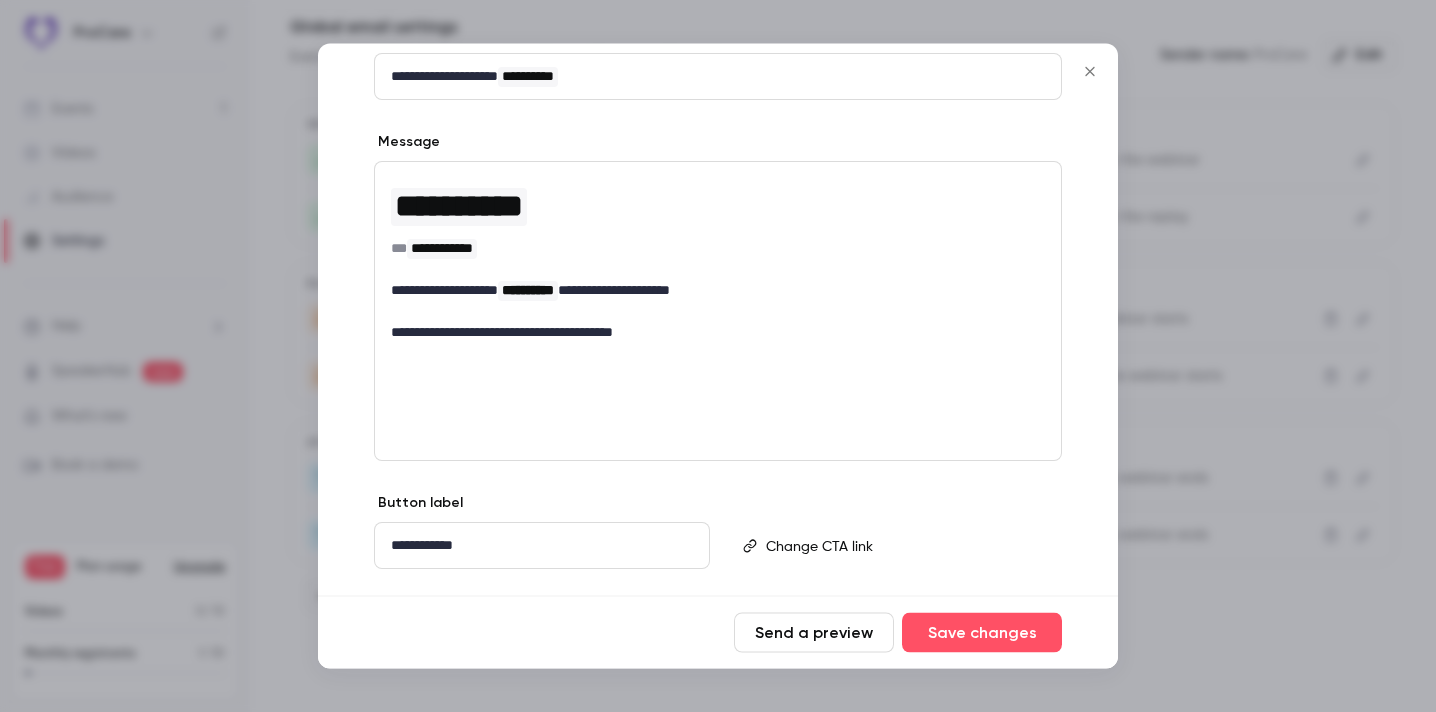 drag, startPoint x: 715, startPoint y: 356, endPoint x: 412, endPoint y: 300, distance: 308.13147 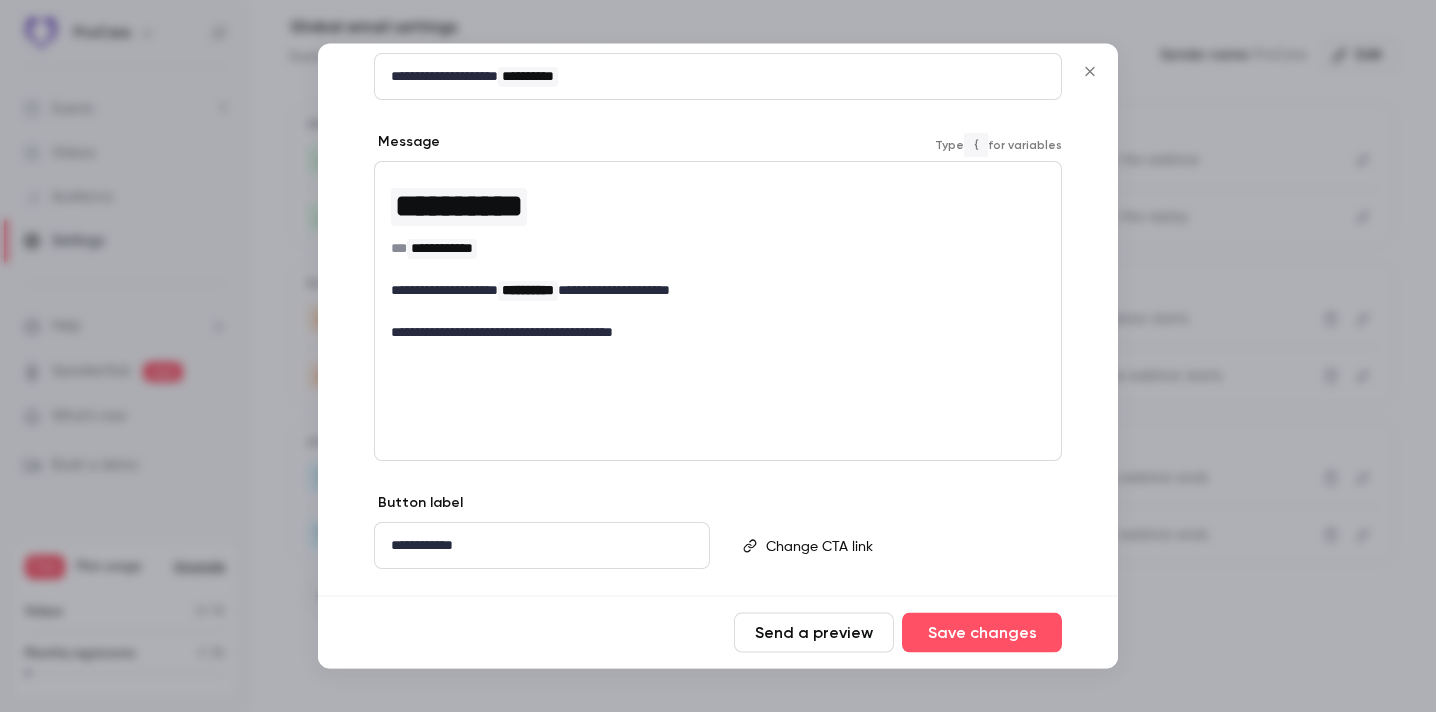 click on "**********" at bounding box center [718, 259] 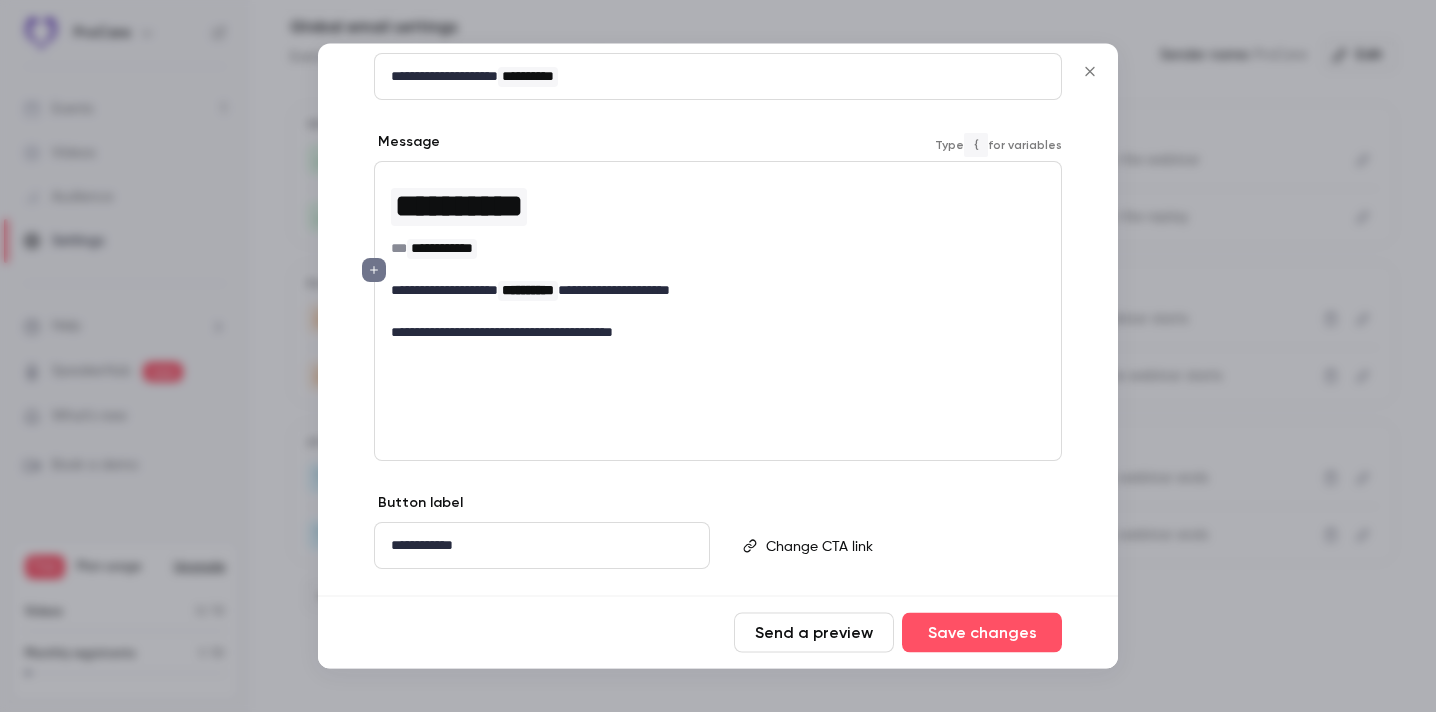 drag, startPoint x: 394, startPoint y: 295, endPoint x: 884, endPoint y: 387, distance: 498.56192 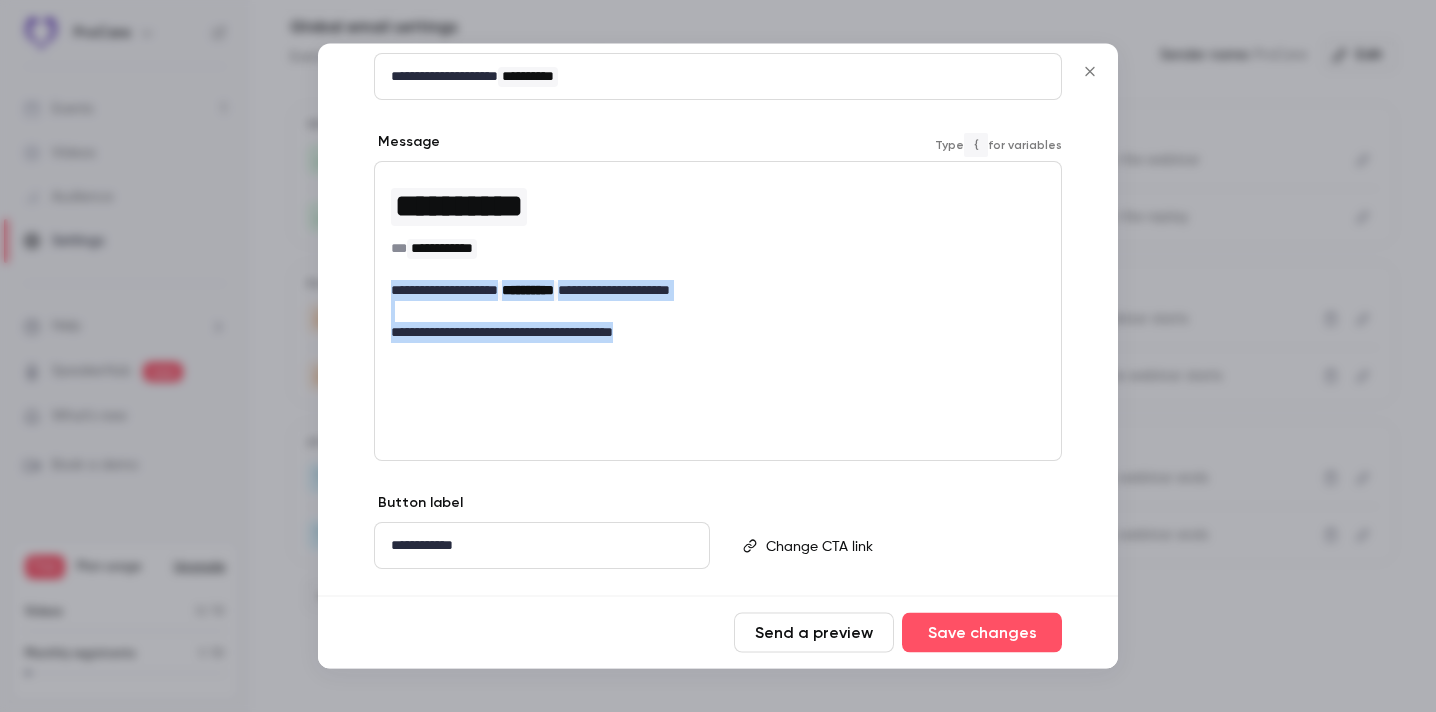drag, startPoint x: 704, startPoint y: 343, endPoint x: 393, endPoint y: 286, distance: 316.18033 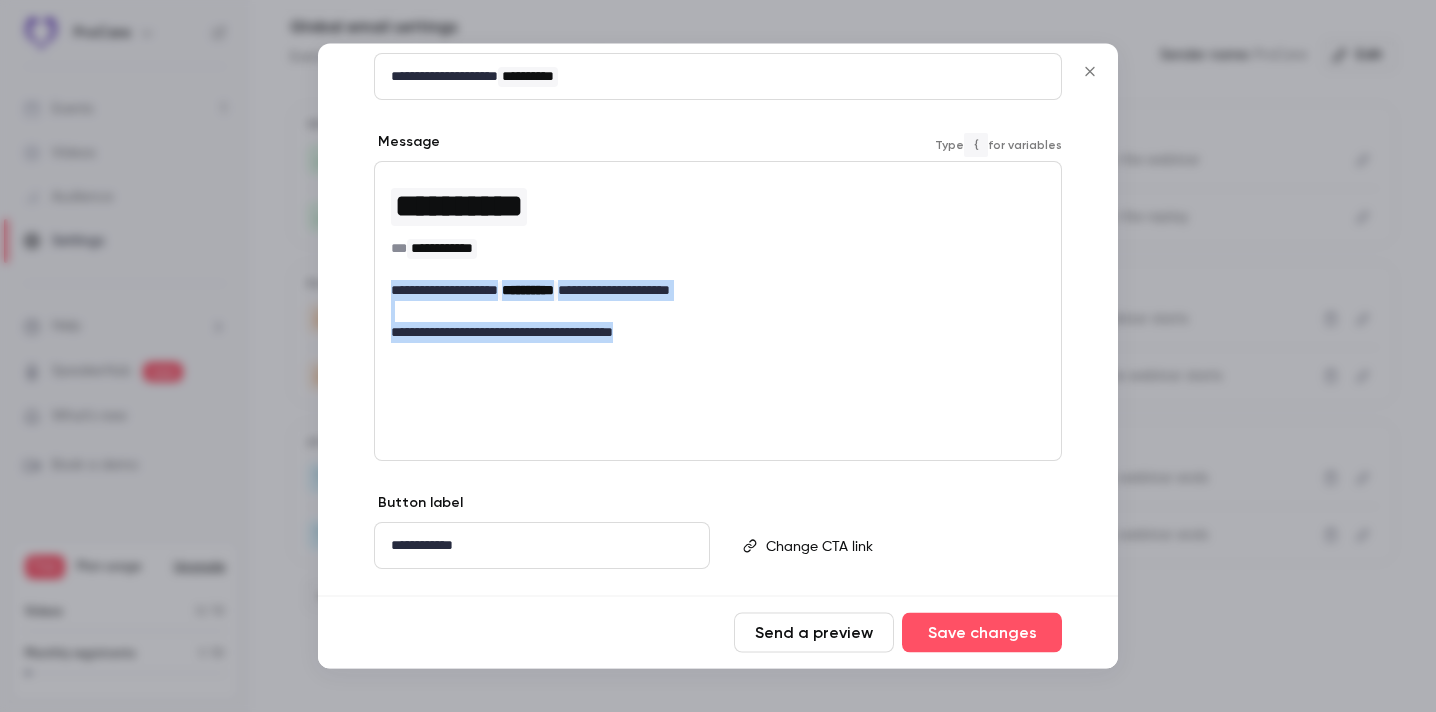 click on "**********" at bounding box center (718, 259) 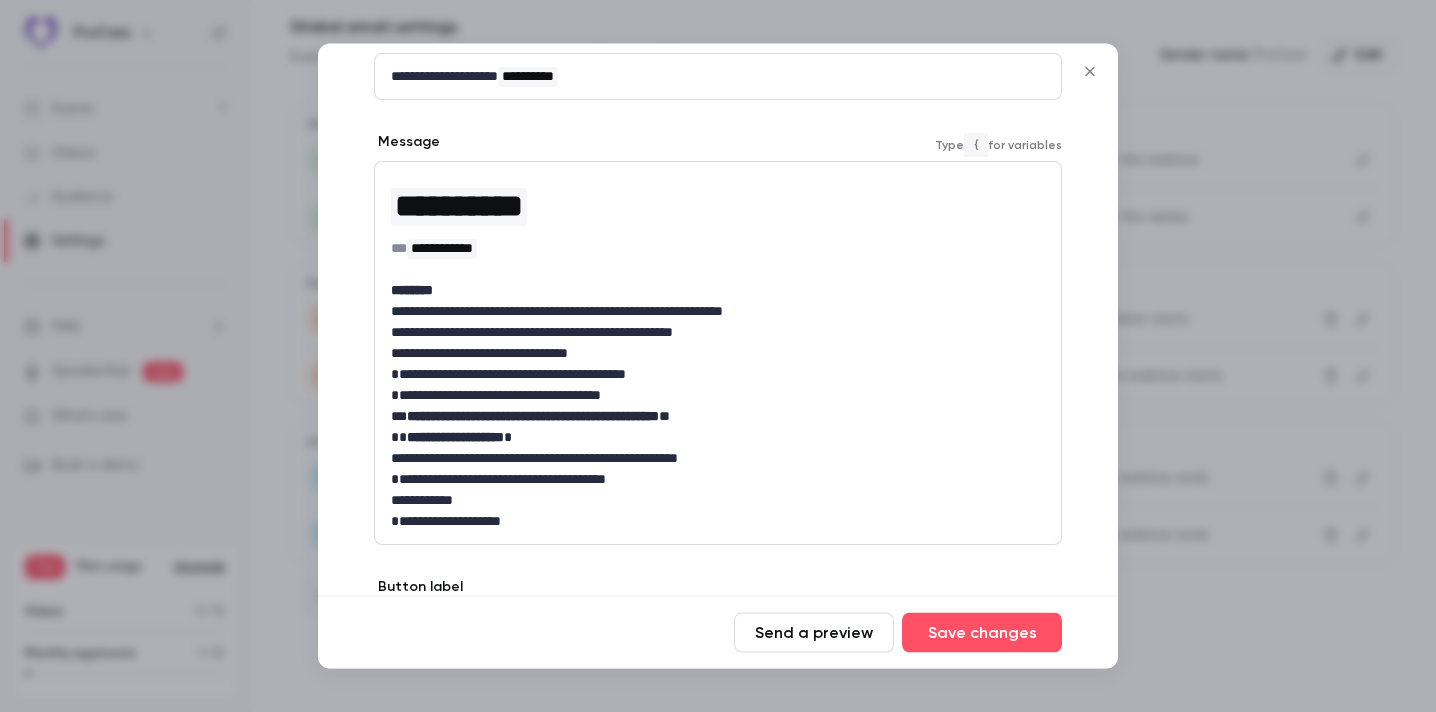 scroll, scrollTop: 0, scrollLeft: 0, axis: both 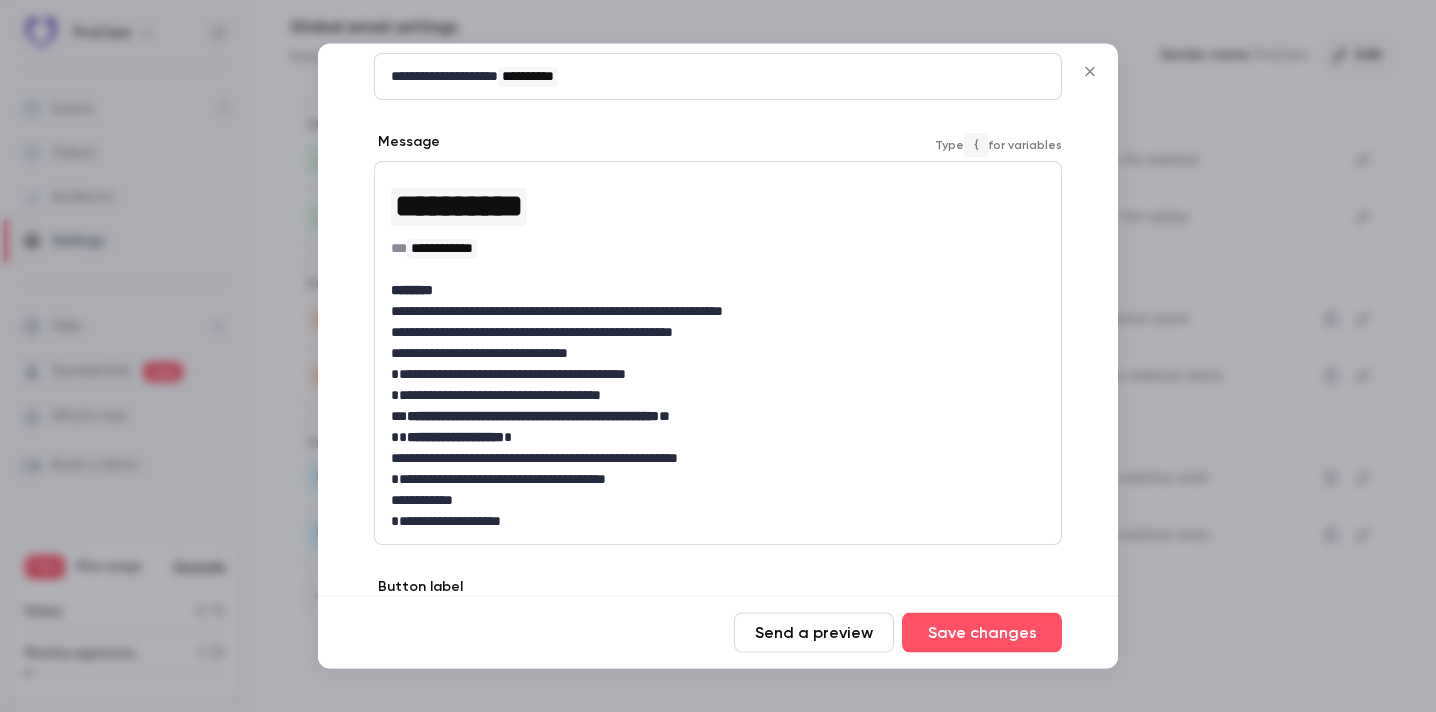 click on "**********" at bounding box center [718, 249] 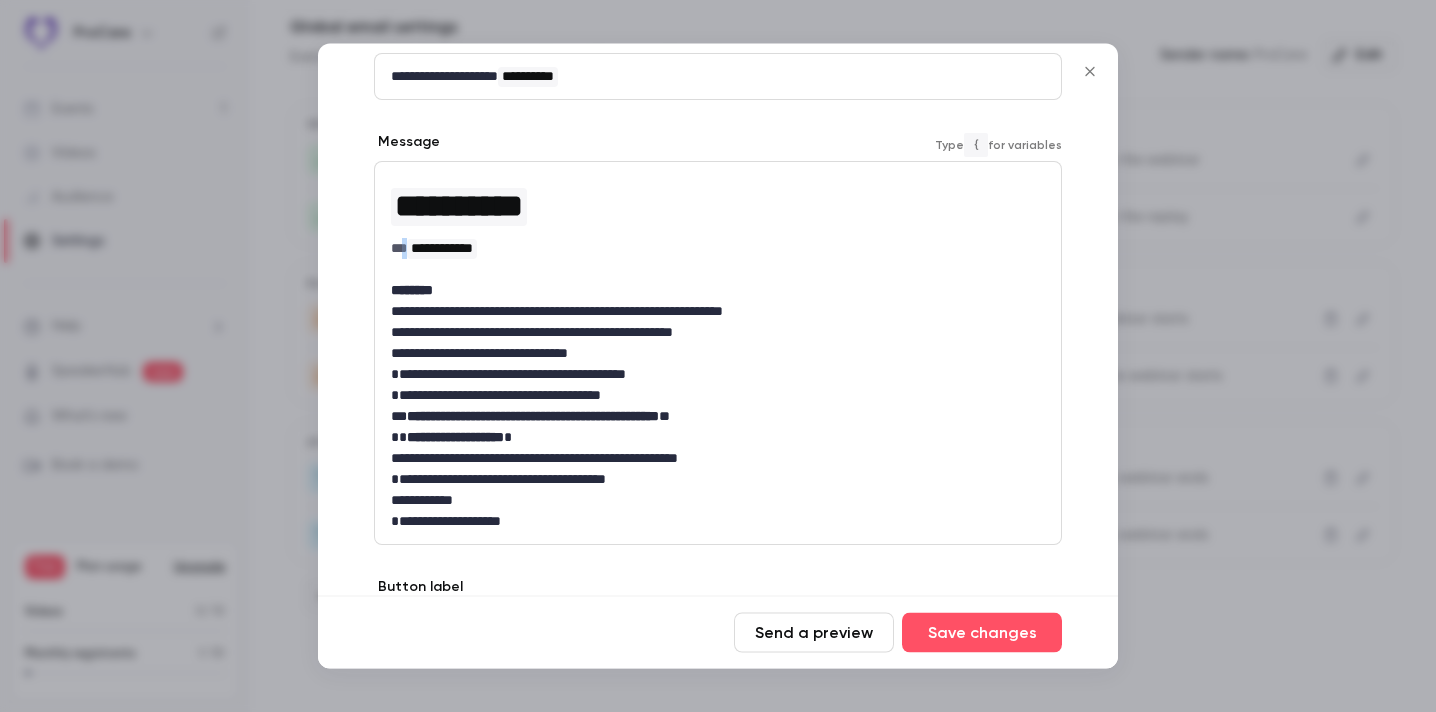 click on "**********" at bounding box center (718, 249) 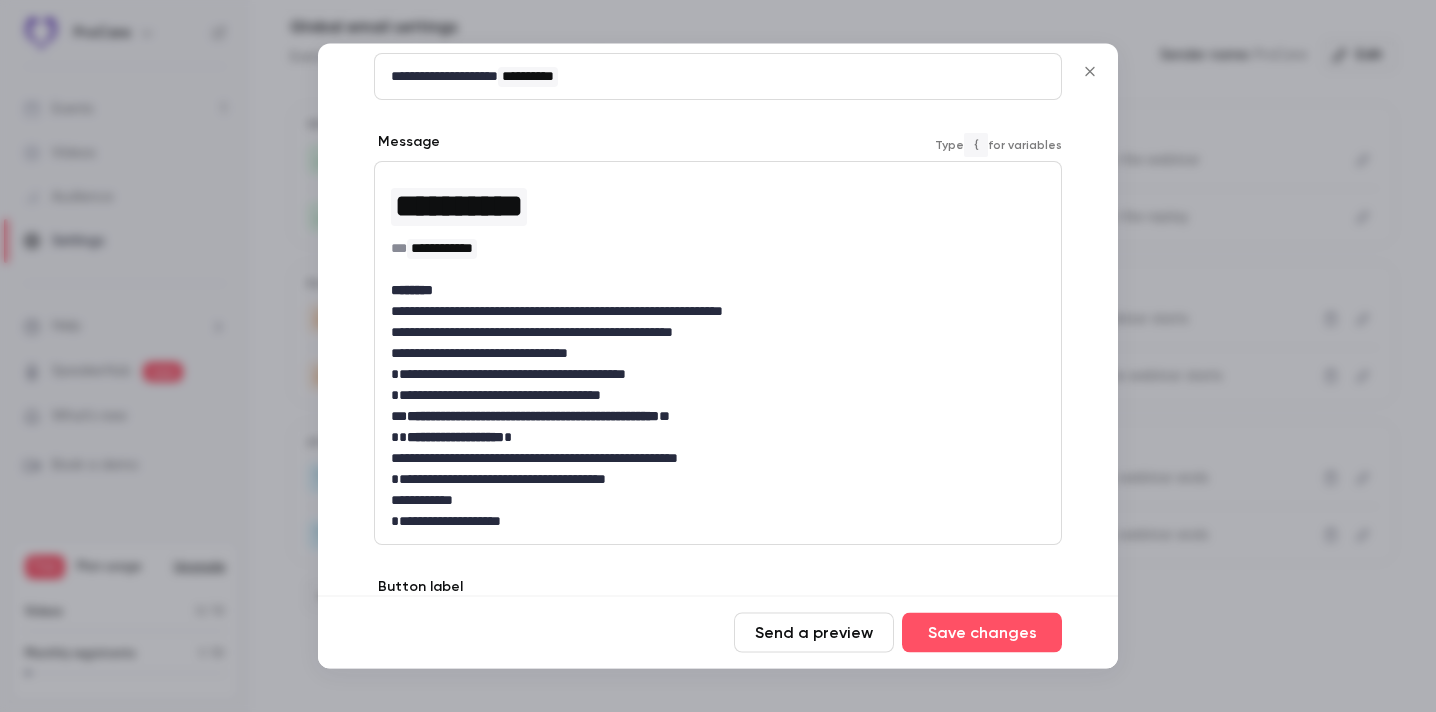 click on "**********" at bounding box center [718, 249] 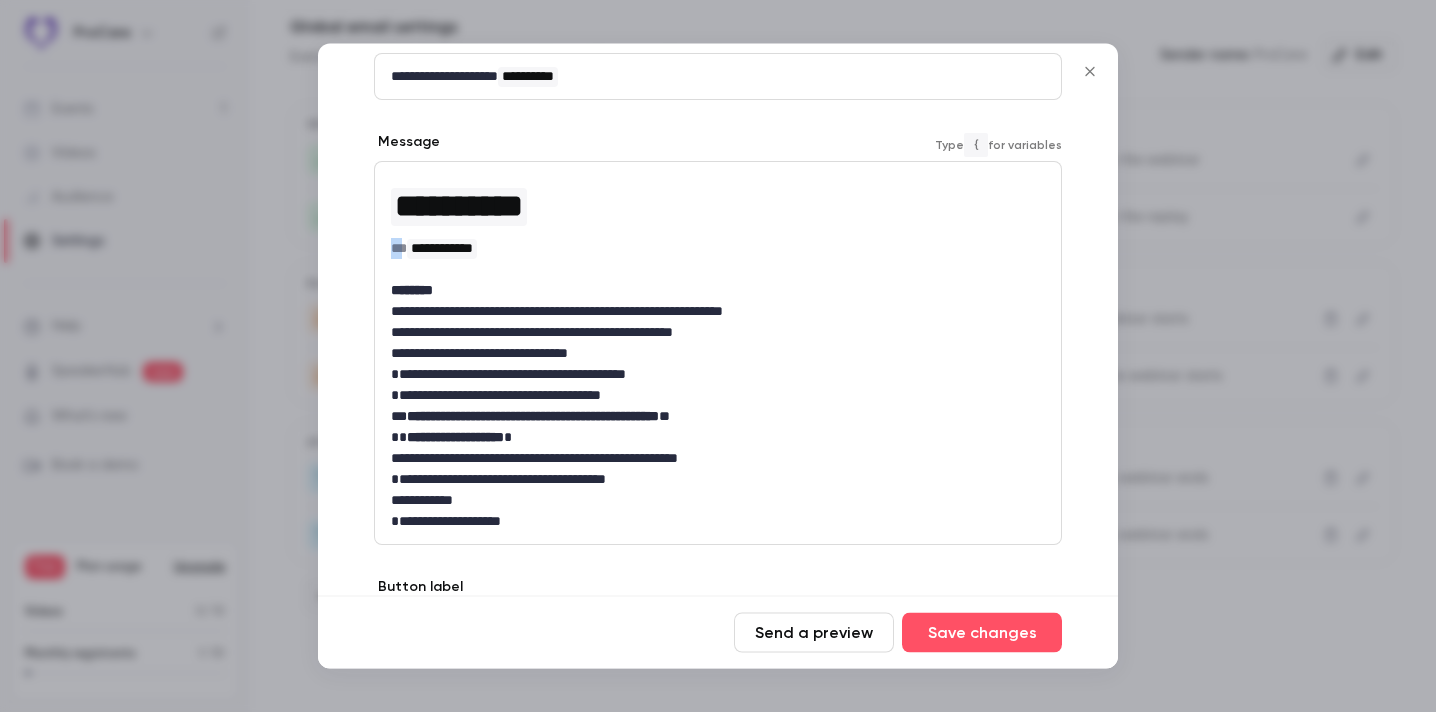 click on "**********" at bounding box center (718, 249) 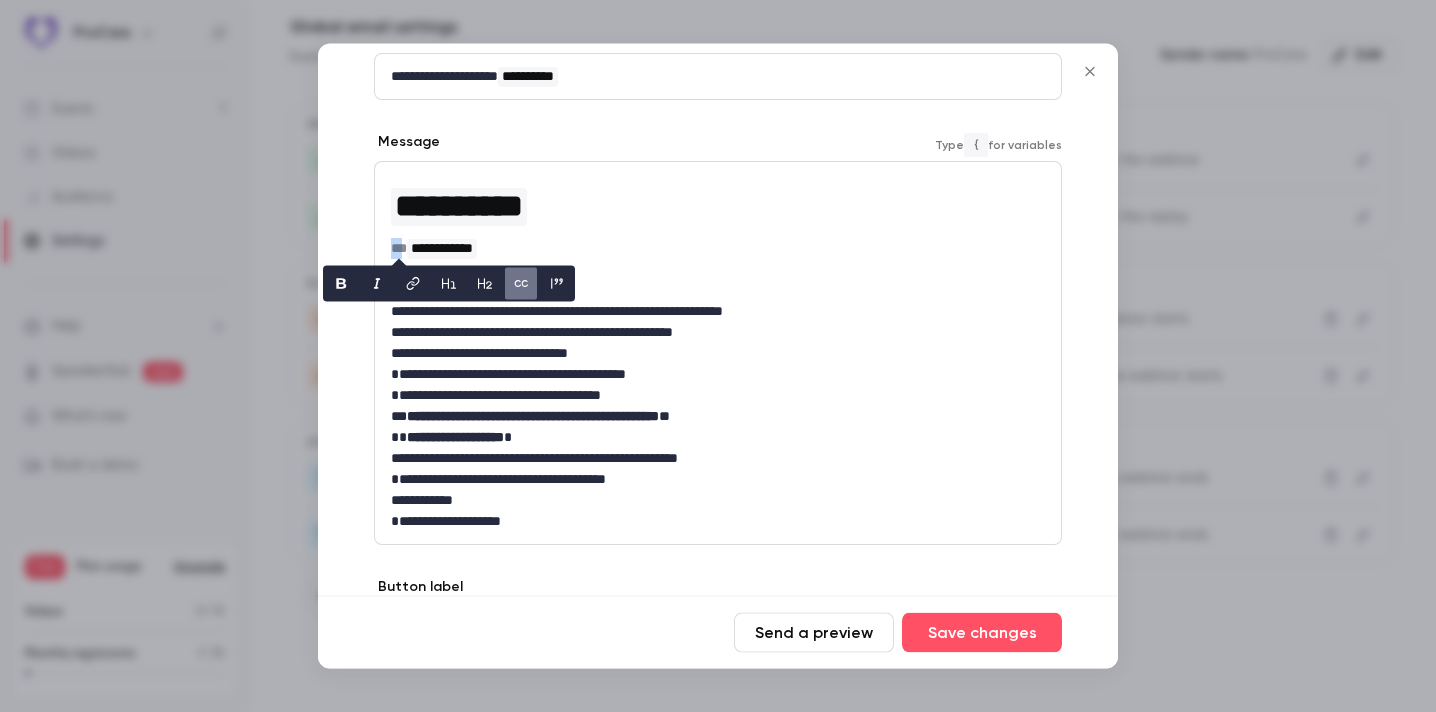 type 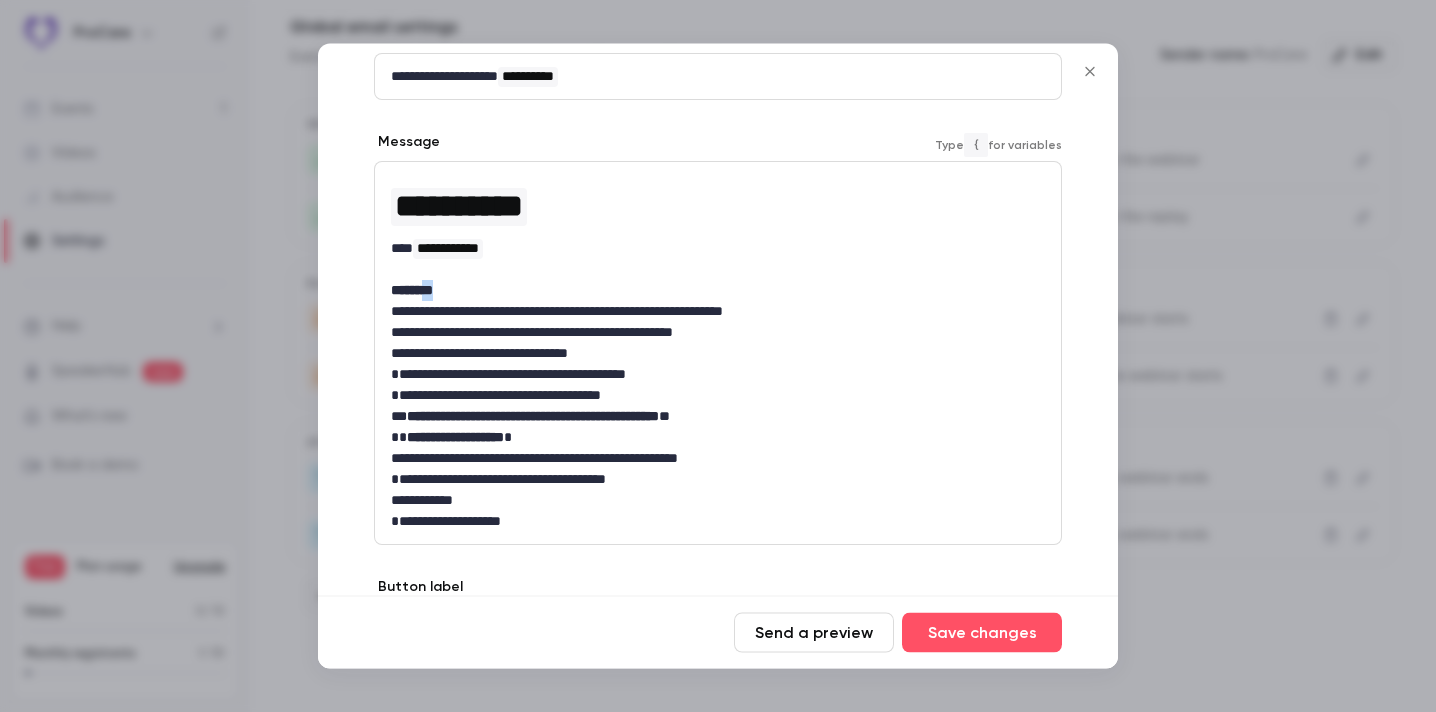 drag, startPoint x: 447, startPoint y: 286, endPoint x: 427, endPoint y: 285, distance: 20.024984 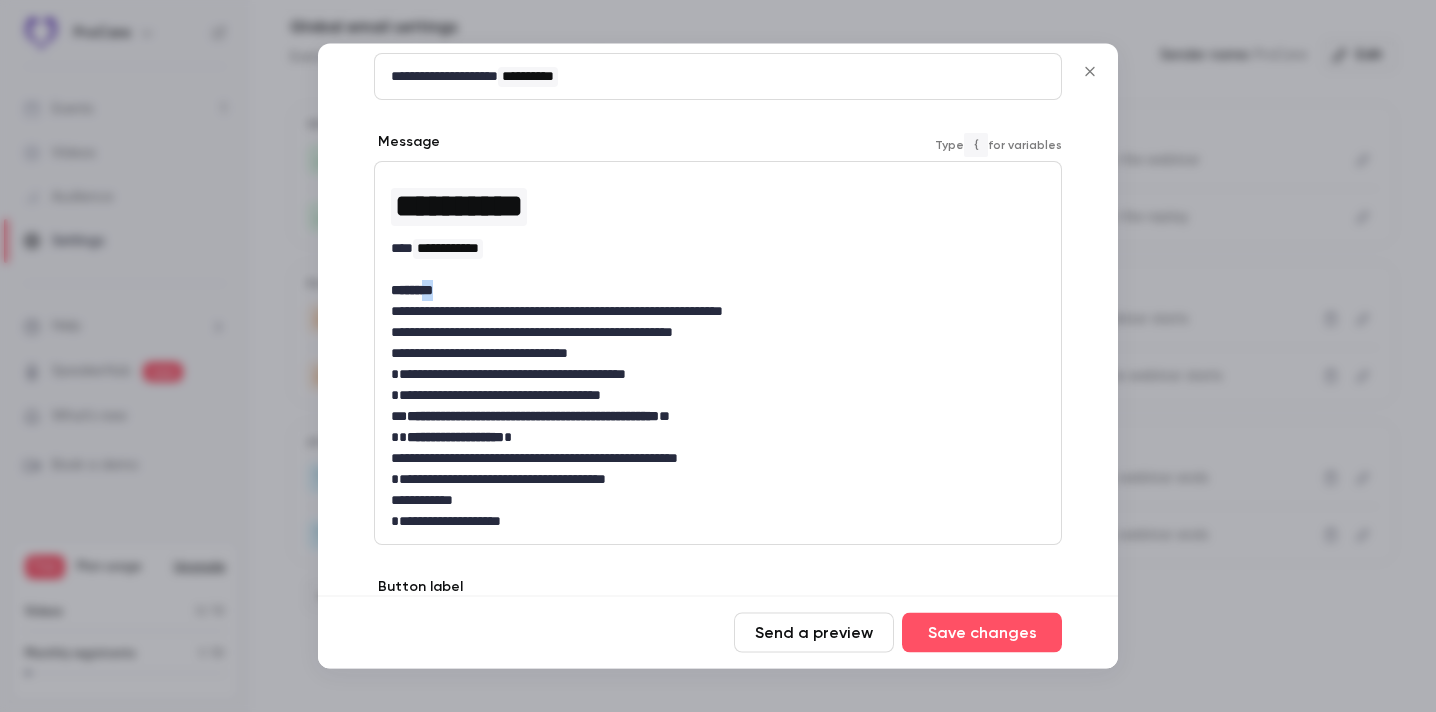 click on "********" at bounding box center (718, 291) 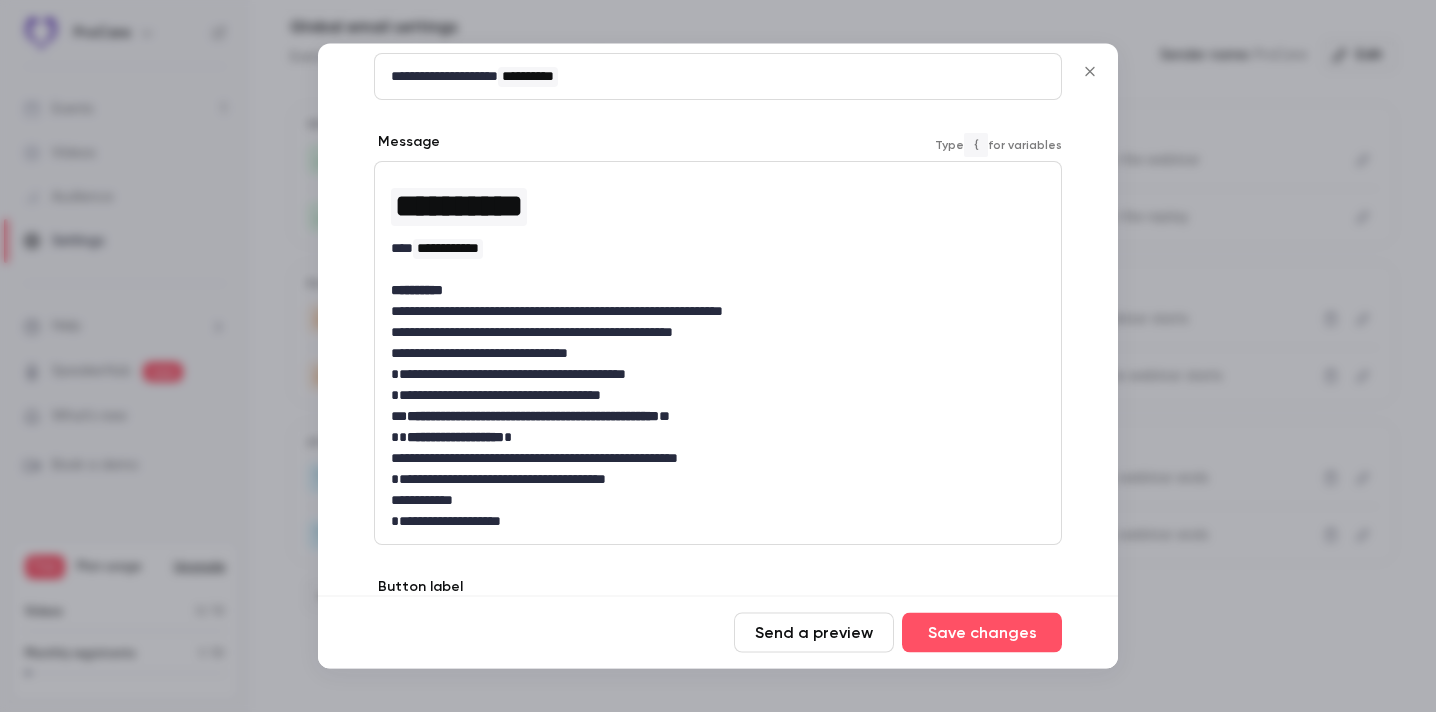 click on "**********" at bounding box center (417, 291) 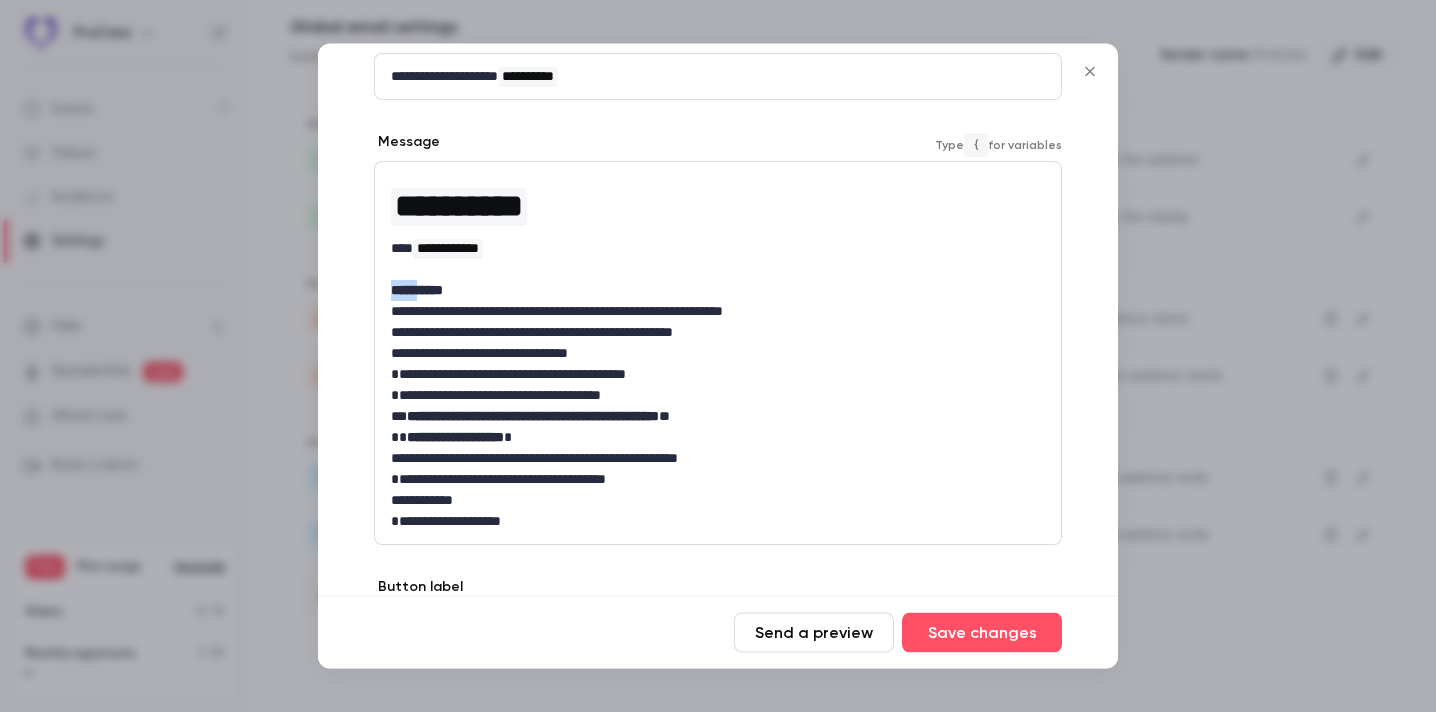 click on "**********" at bounding box center [417, 291] 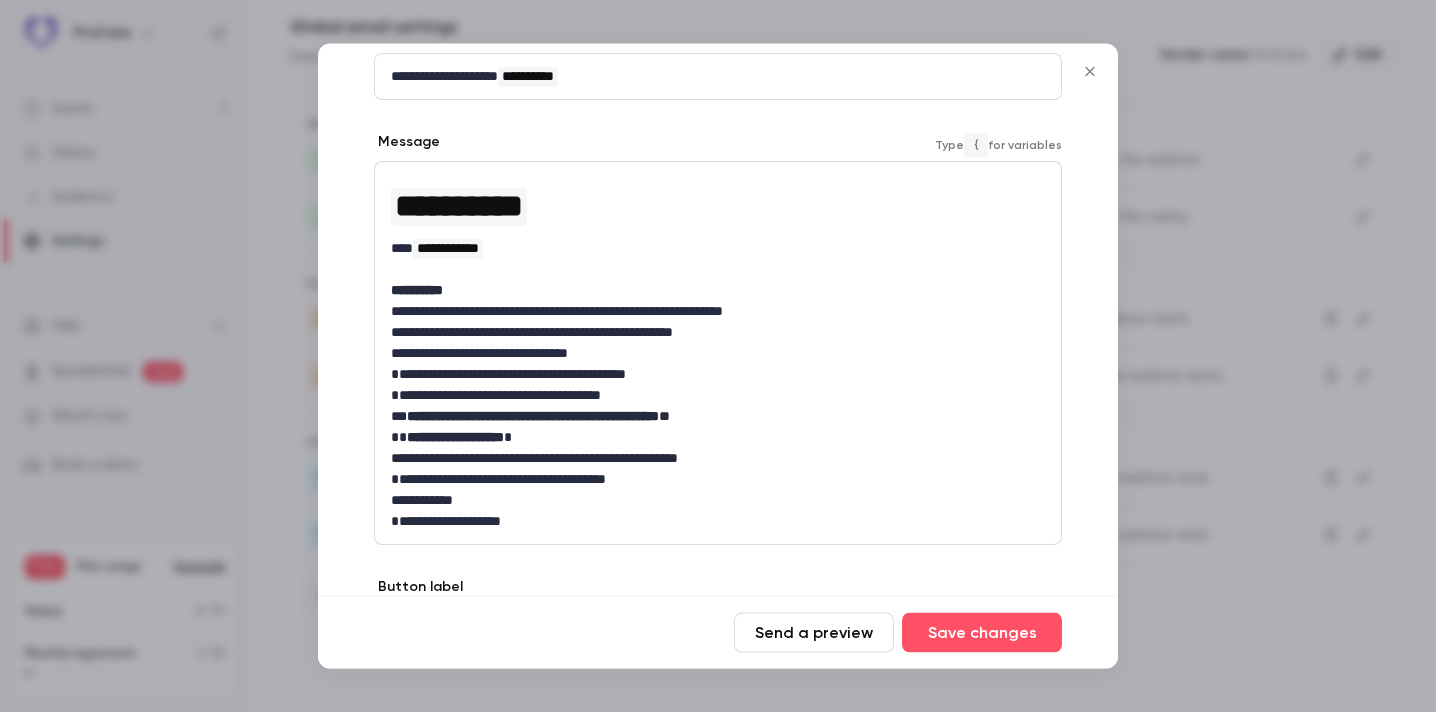 click on "**********" at bounding box center (718, 312) 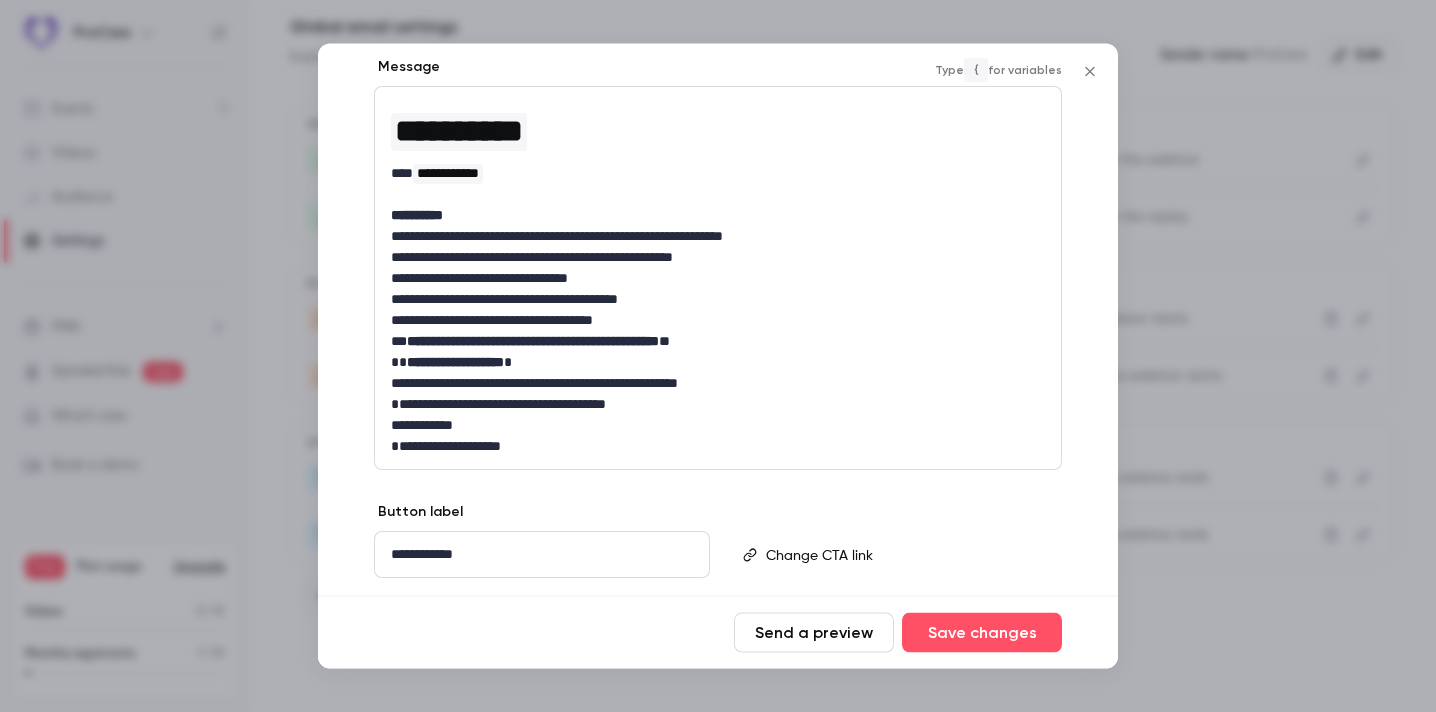 scroll, scrollTop: 321, scrollLeft: 0, axis: vertical 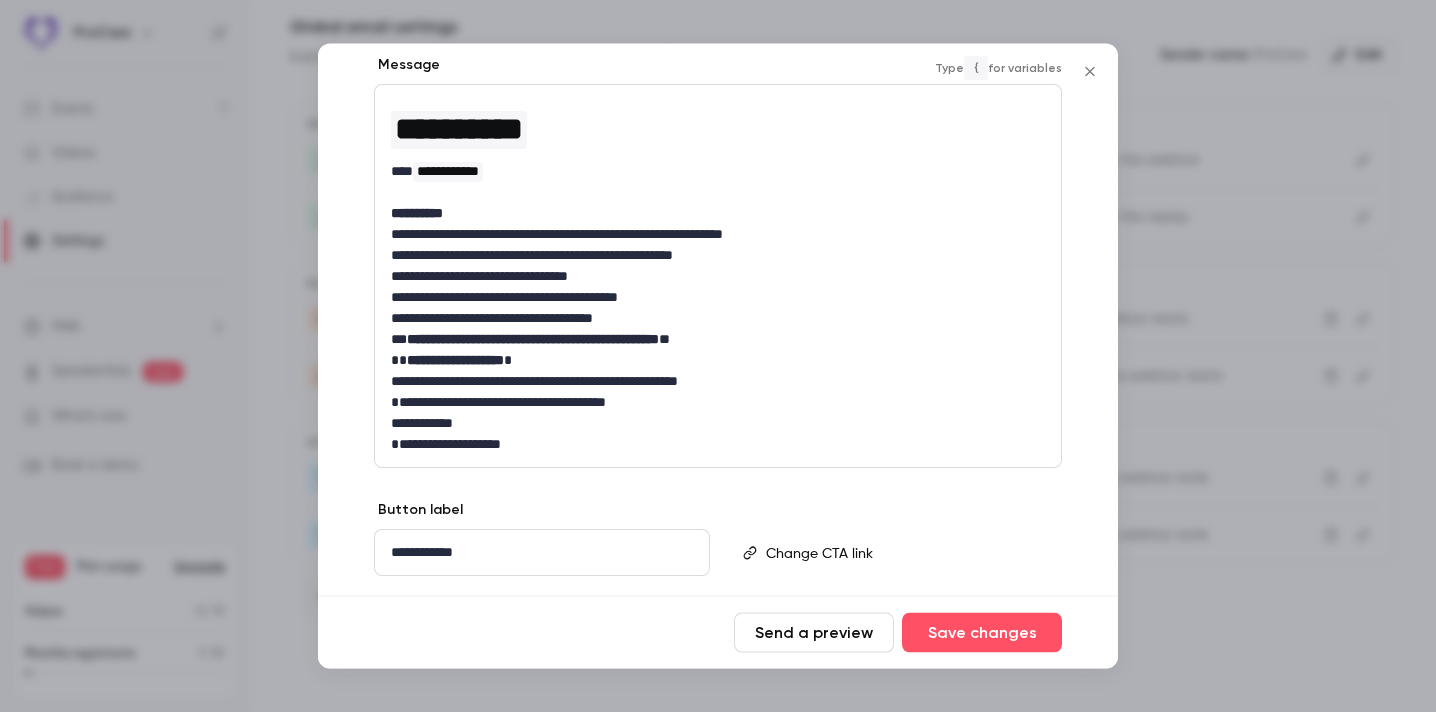 click on "**********" at bounding box center (718, 403) 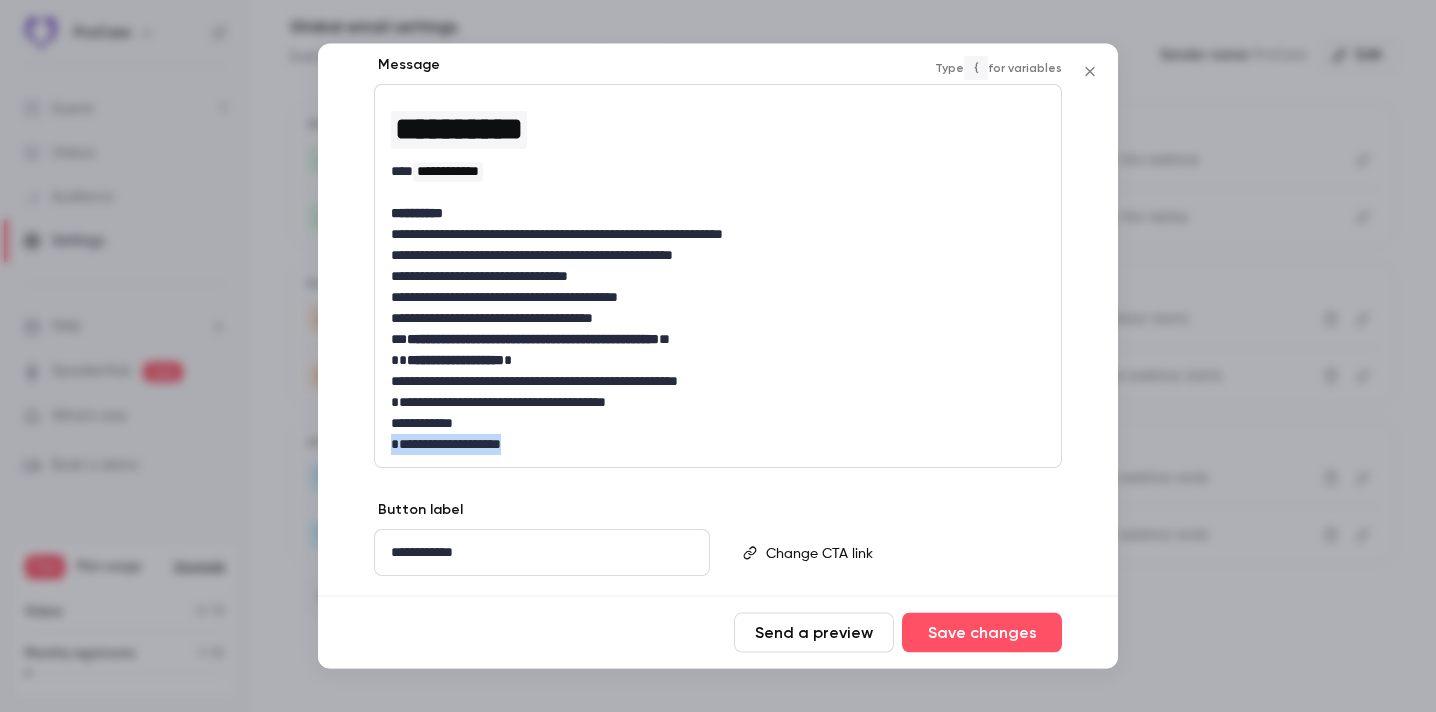 drag, startPoint x: 583, startPoint y: 441, endPoint x: 350, endPoint y: 444, distance: 233.01932 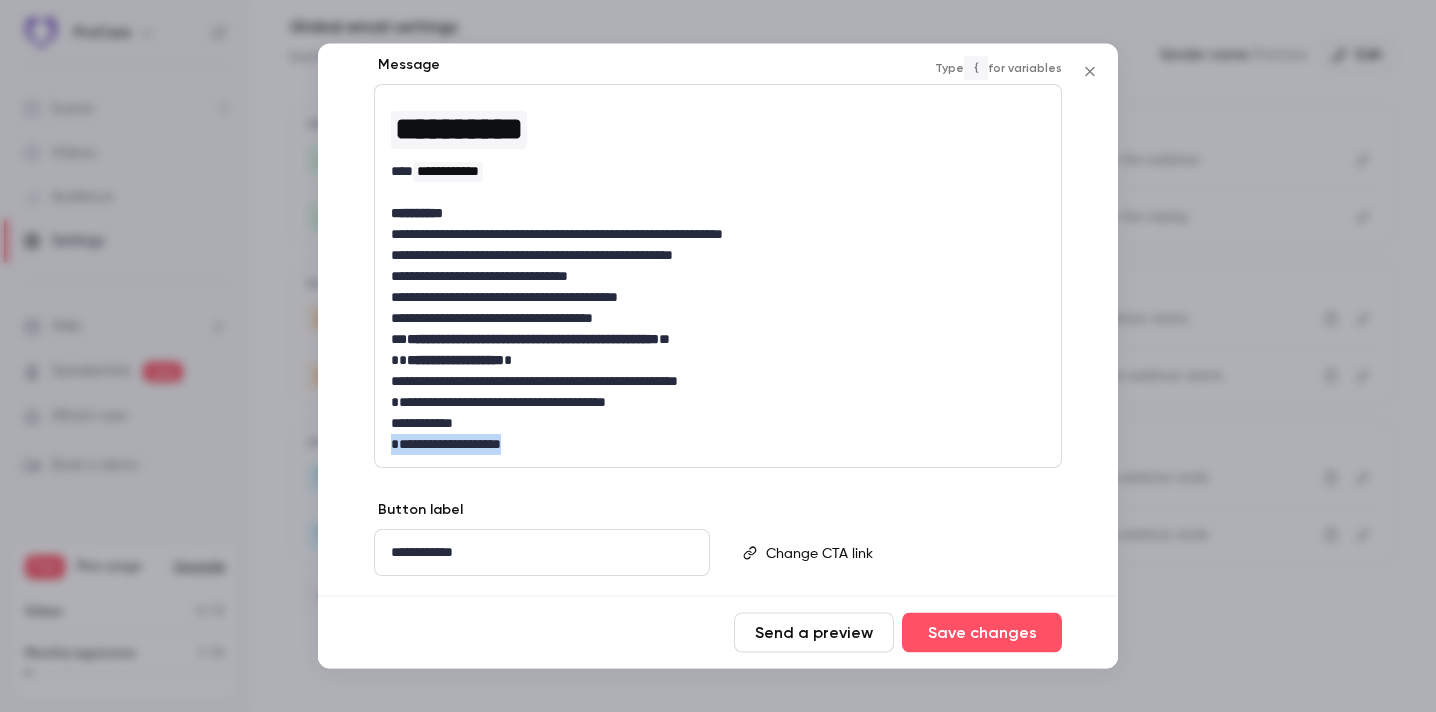 click on "**********" at bounding box center [718, 246] 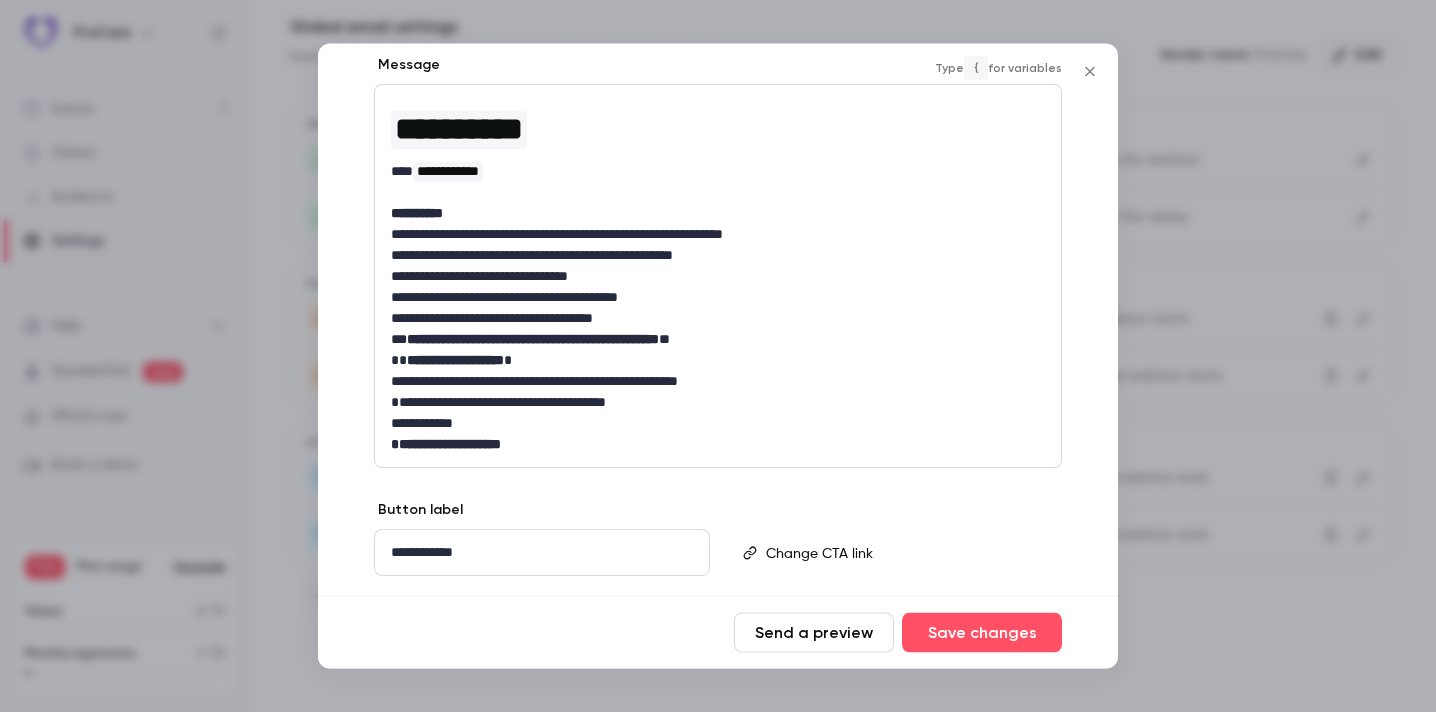 click on "**********" at bounding box center (718, 403) 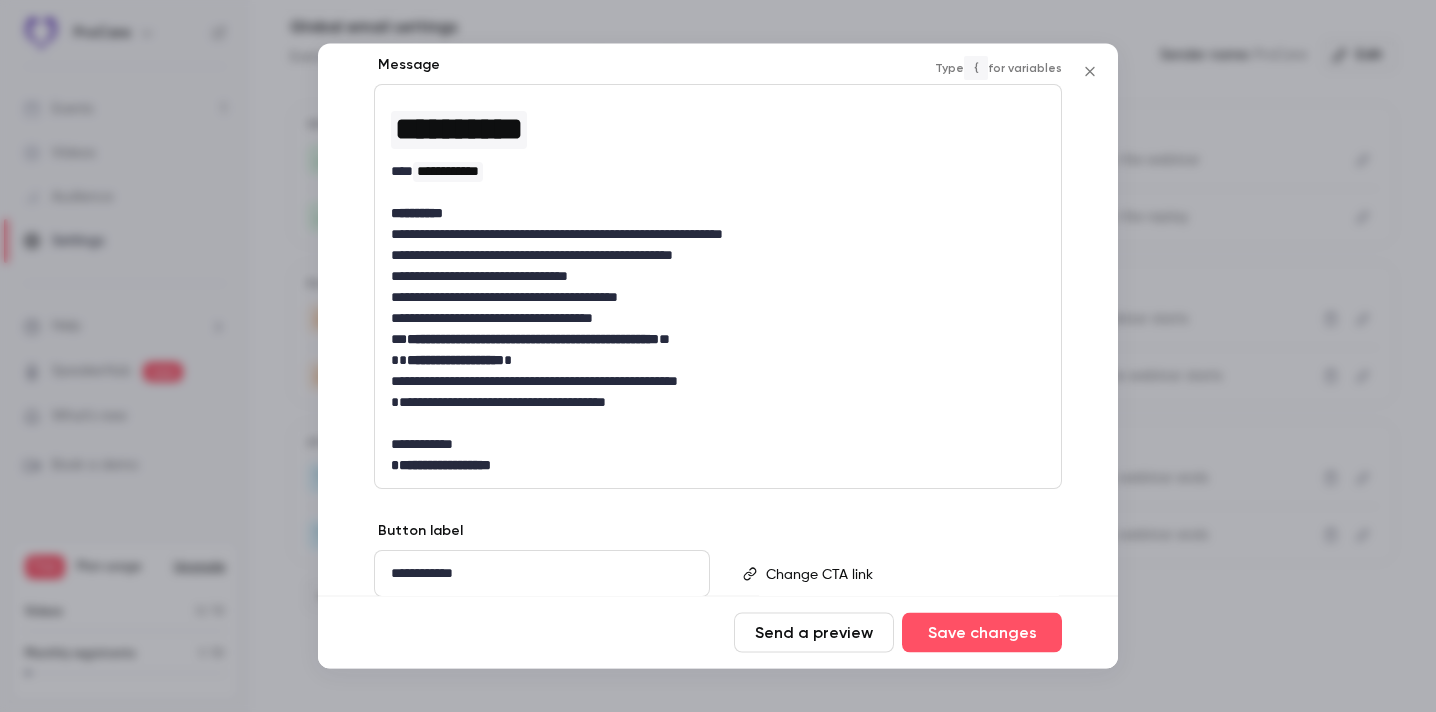 click on "**********" at bounding box center (718, 319) 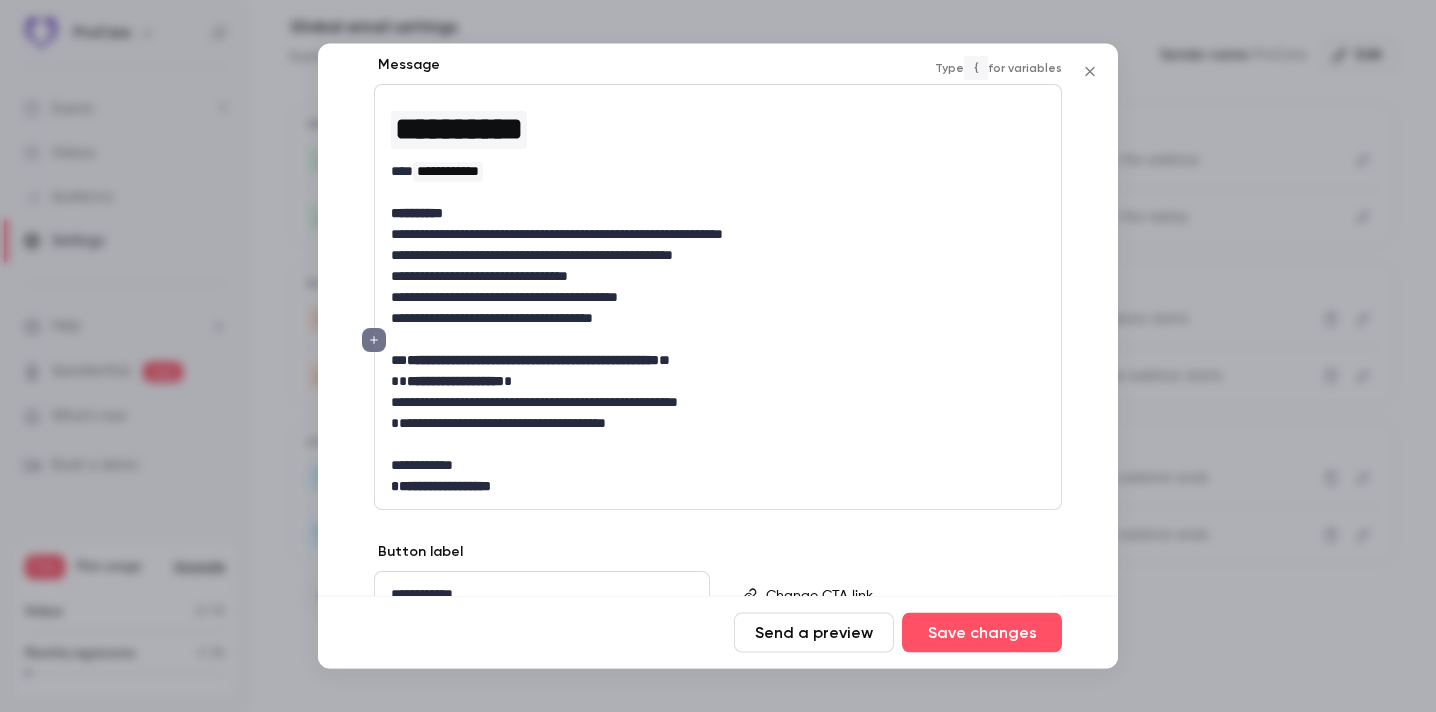 click on "**********" at bounding box center (718, 361) 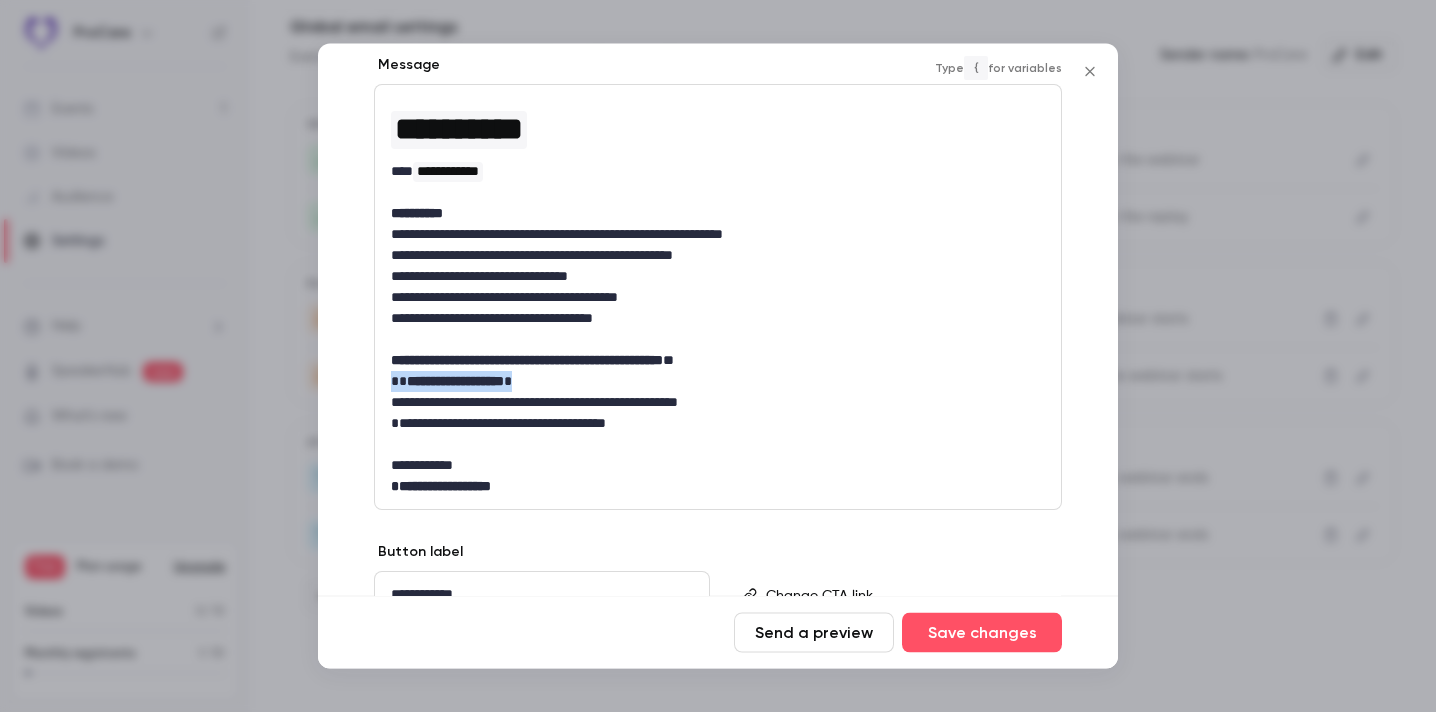 drag, startPoint x: 556, startPoint y: 385, endPoint x: 377, endPoint y: 385, distance: 179 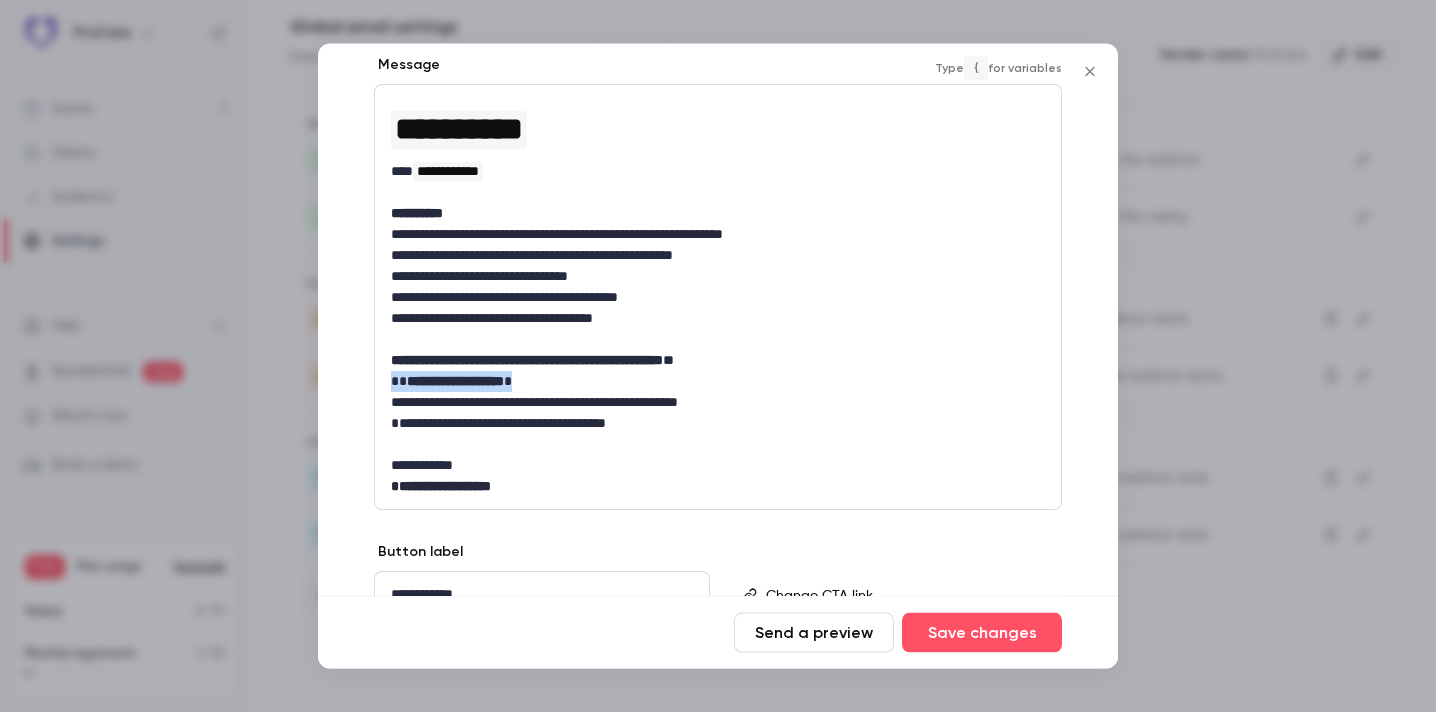 click on "**********" at bounding box center [718, 298] 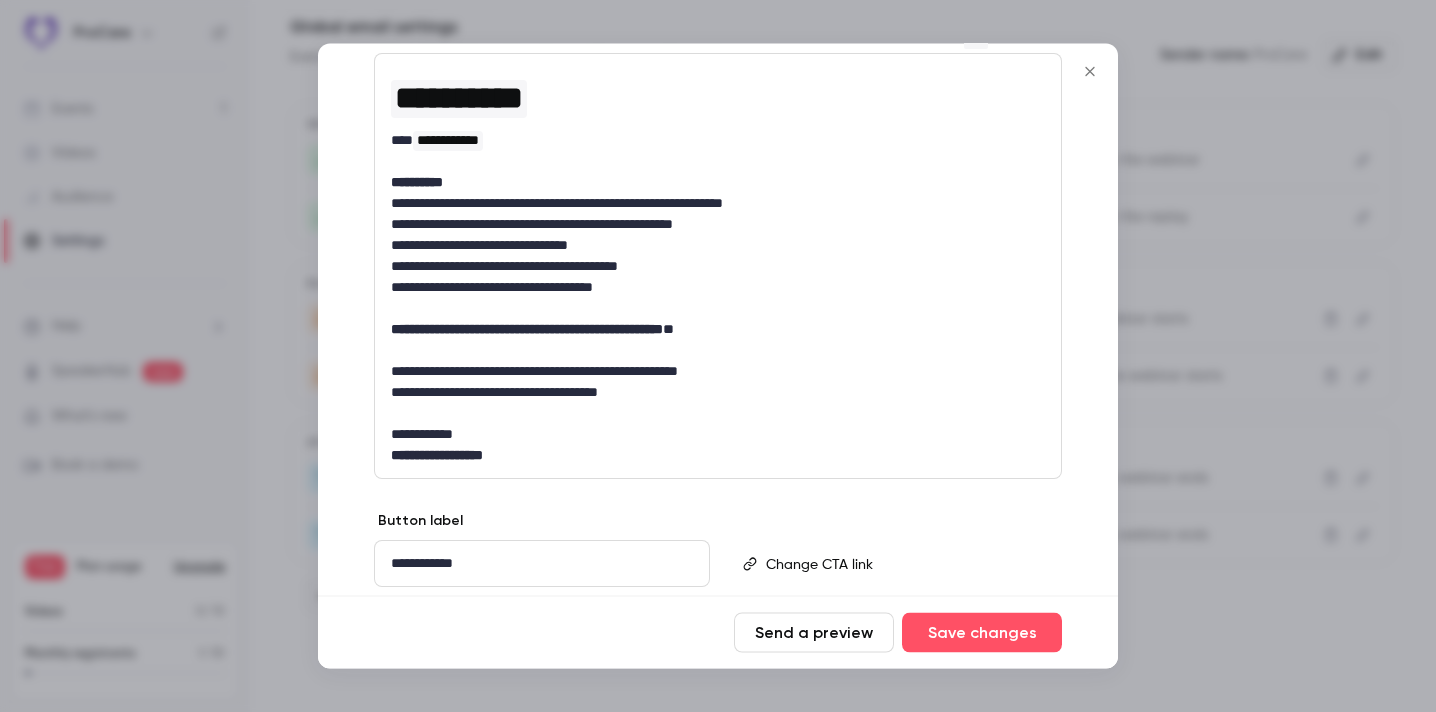 scroll, scrollTop: 355, scrollLeft: 0, axis: vertical 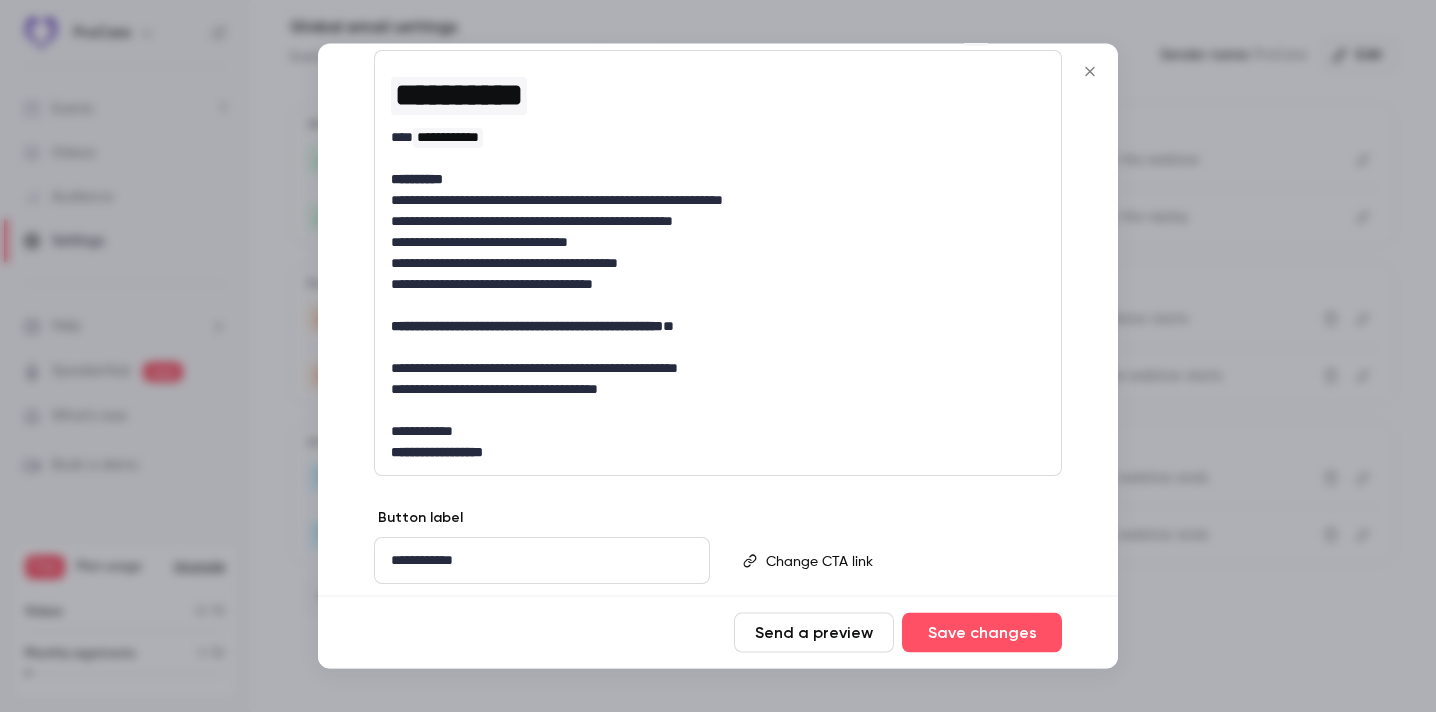click on "**********" at bounding box center [542, 561] 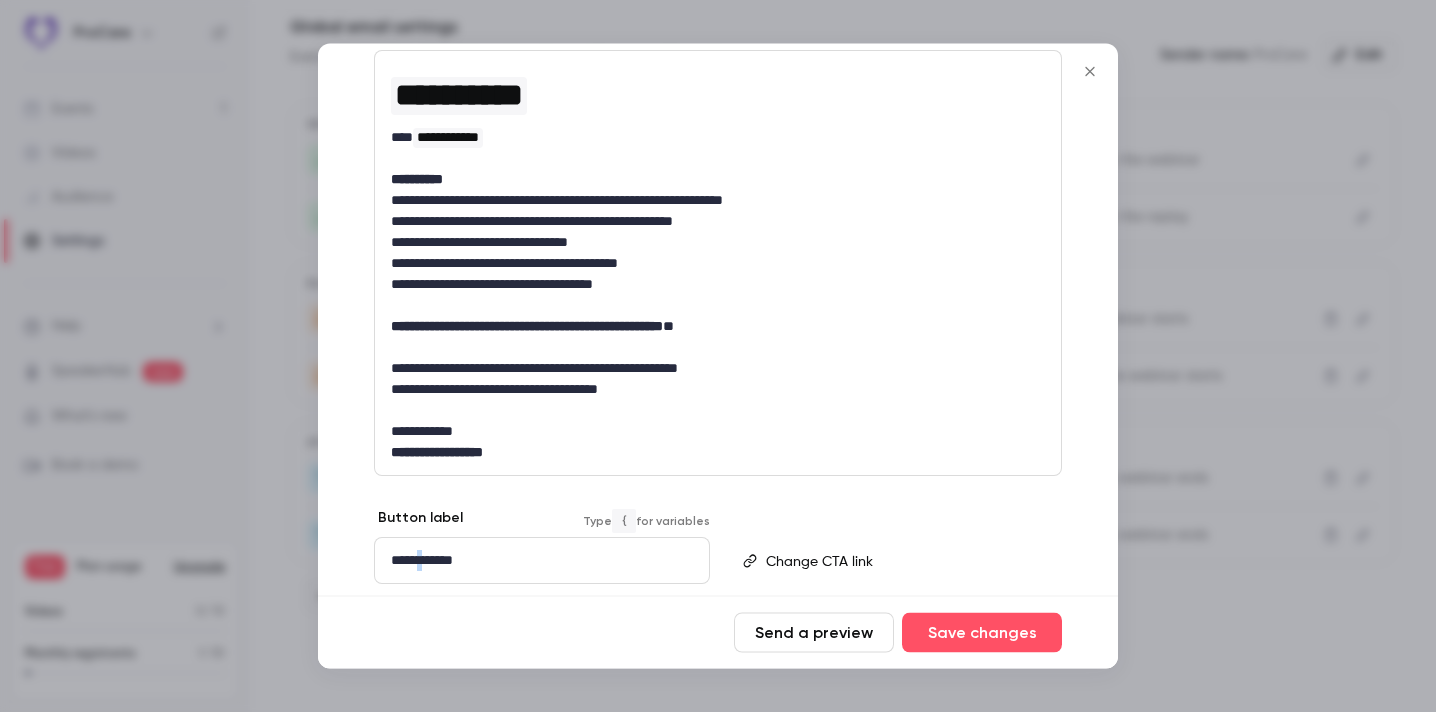 click on "**********" at bounding box center [542, 561] 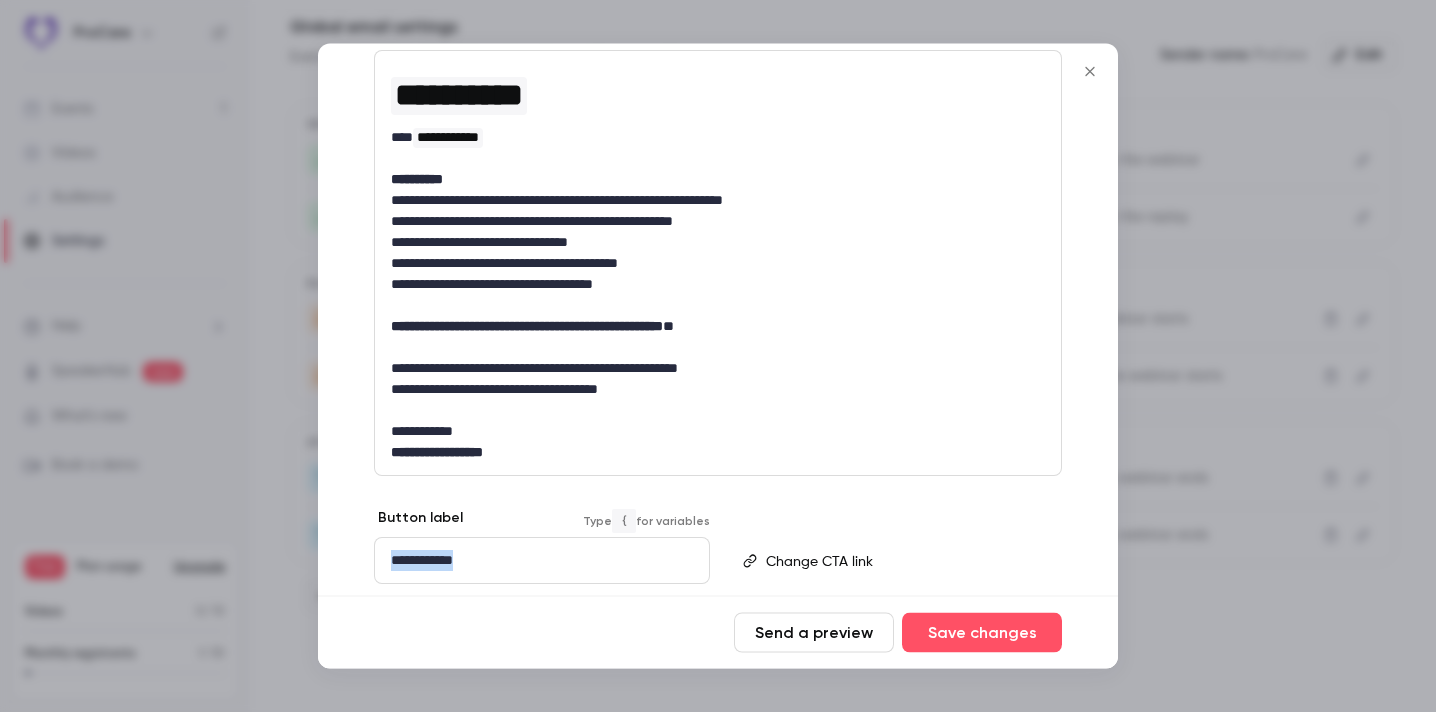 click on "**********" at bounding box center [542, 561] 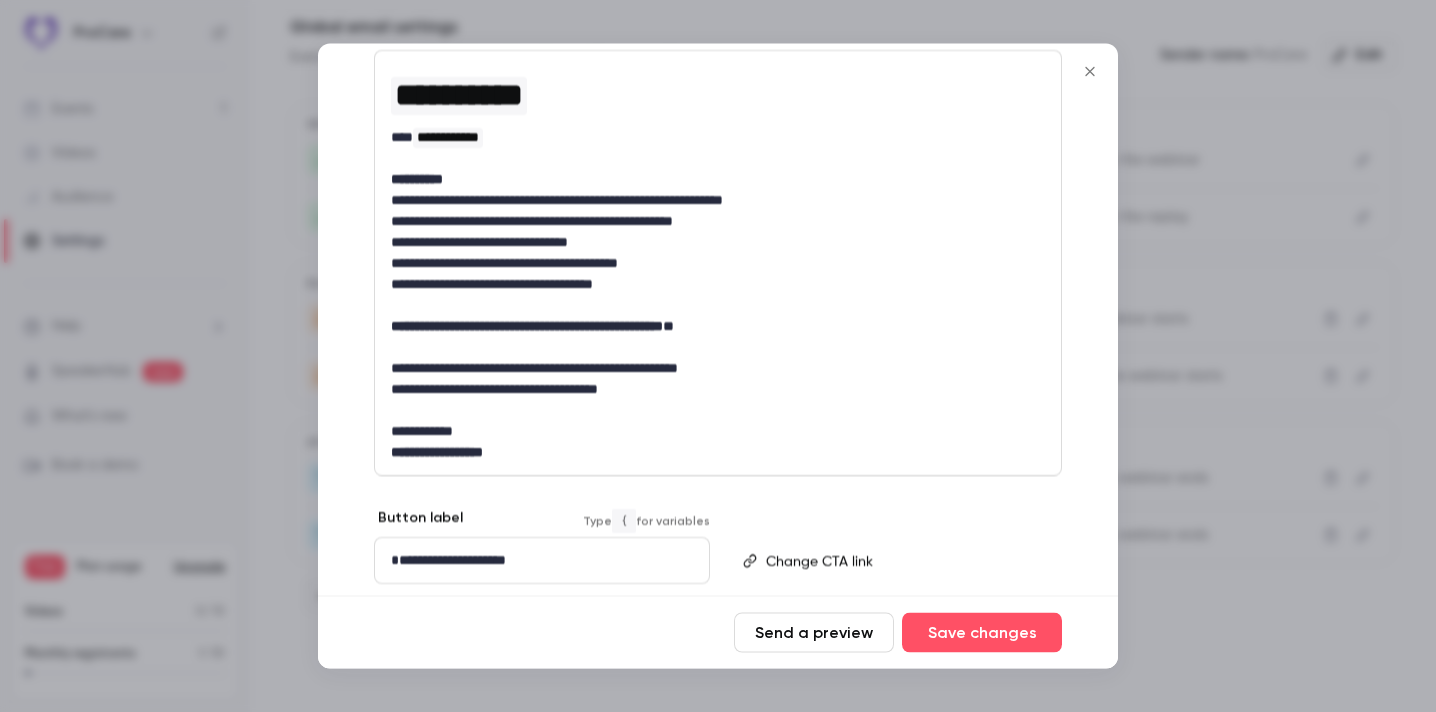 scroll, scrollTop: 0, scrollLeft: 0, axis: both 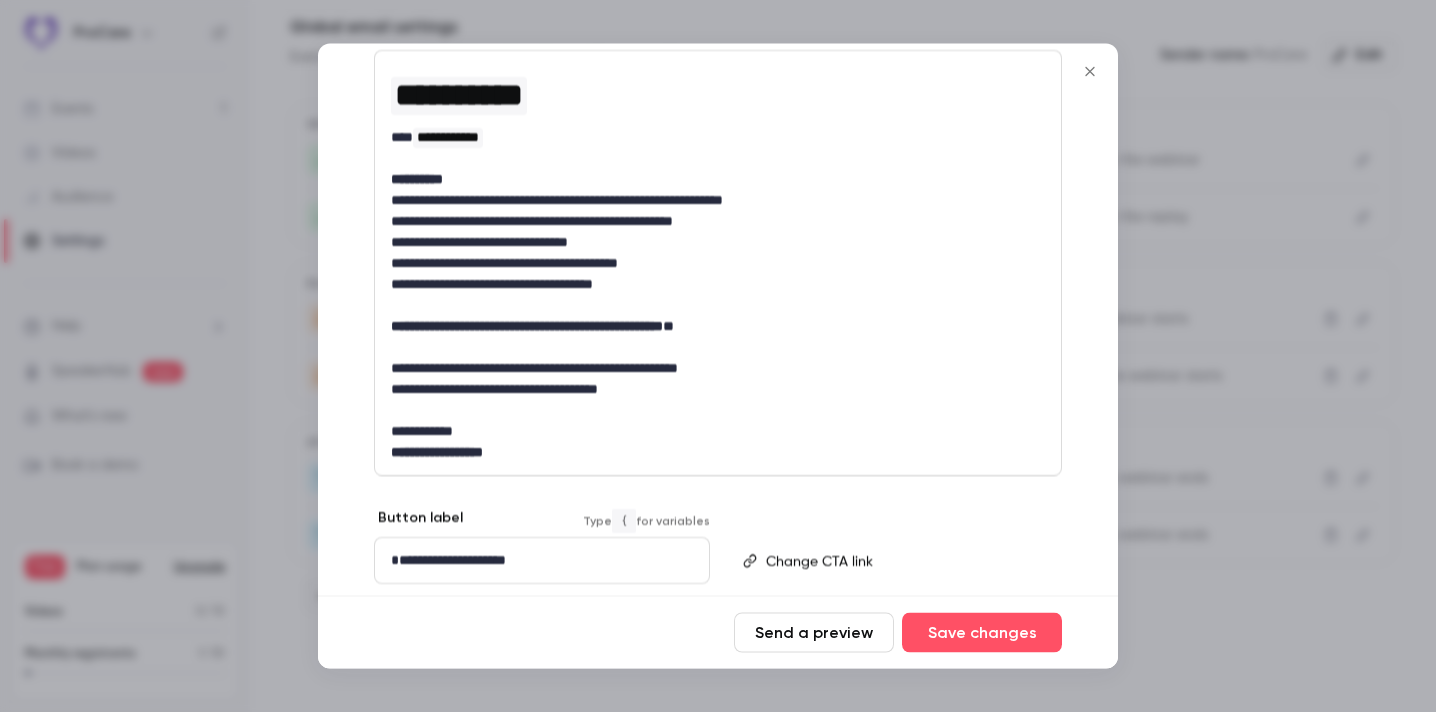 click on "**********" at bounding box center (448, 561) 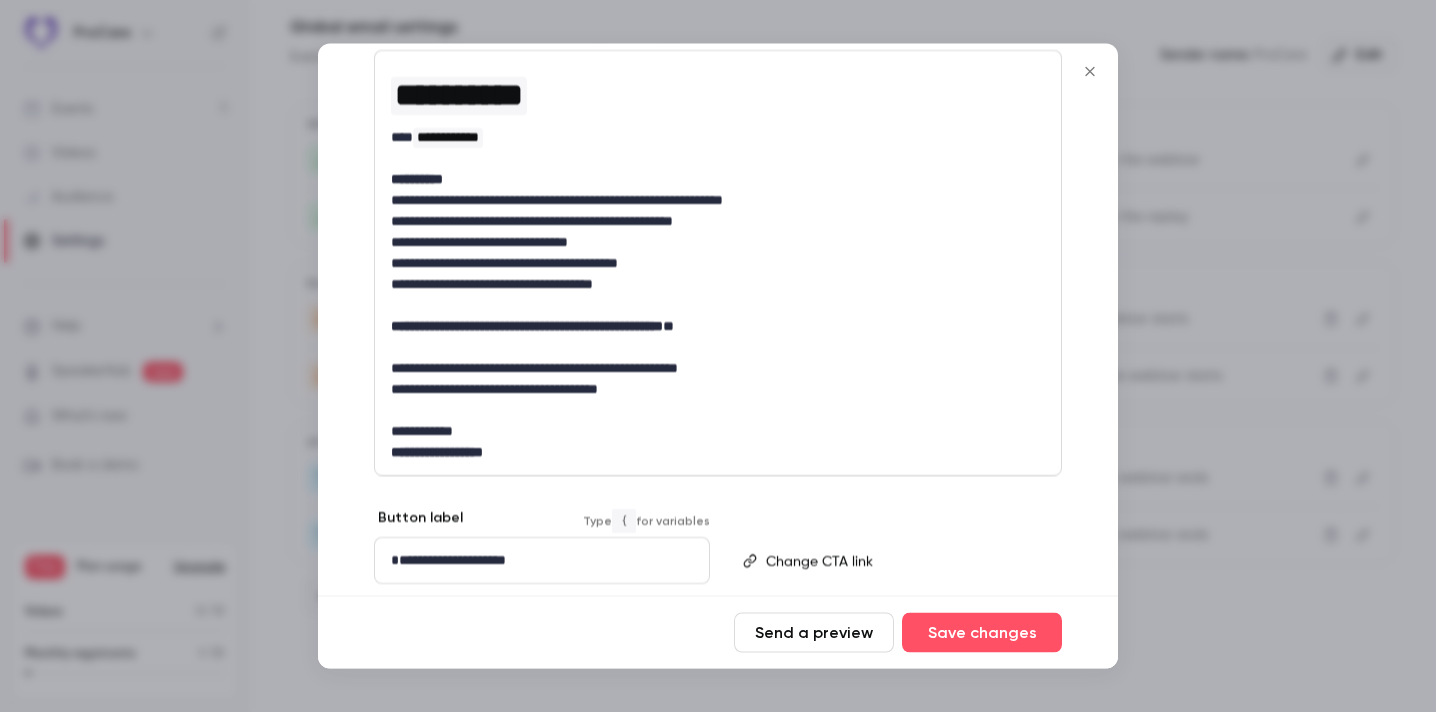 type 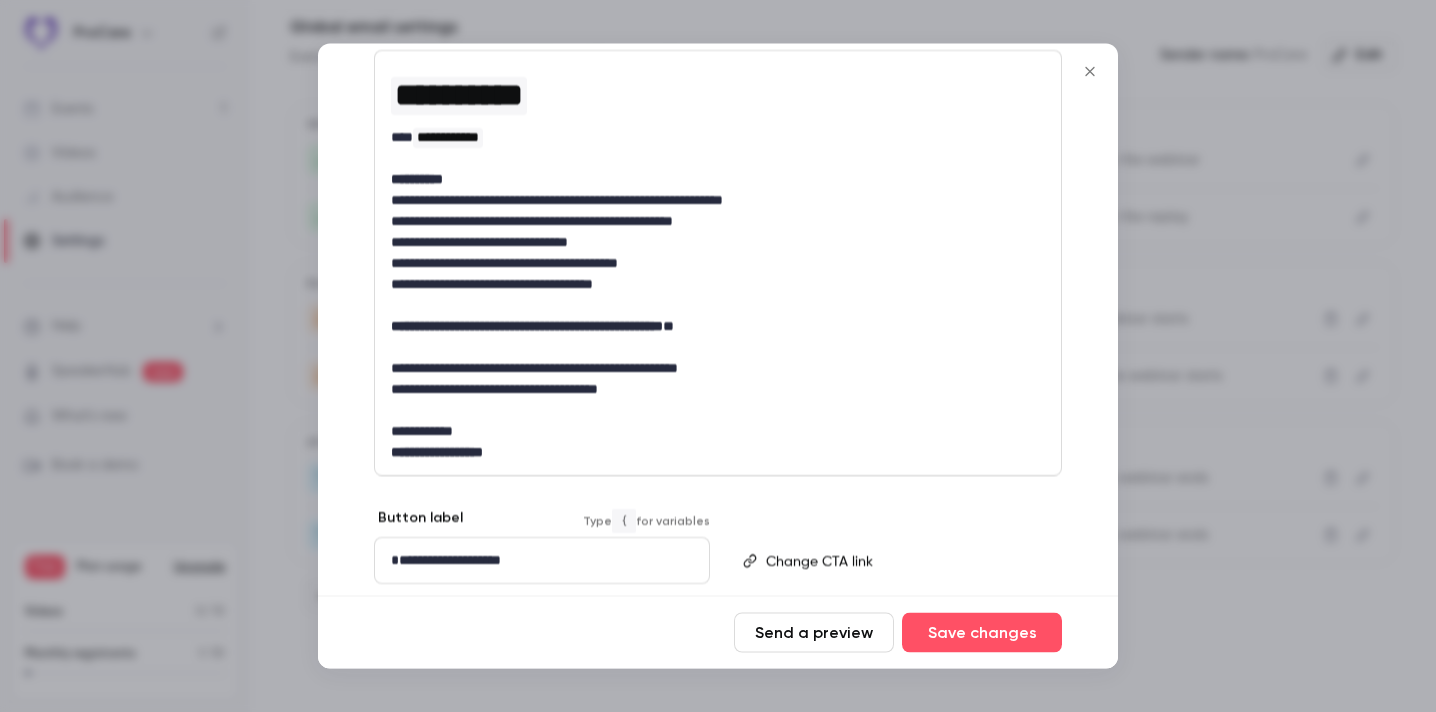 click on "**********" at bounding box center (542, 561) 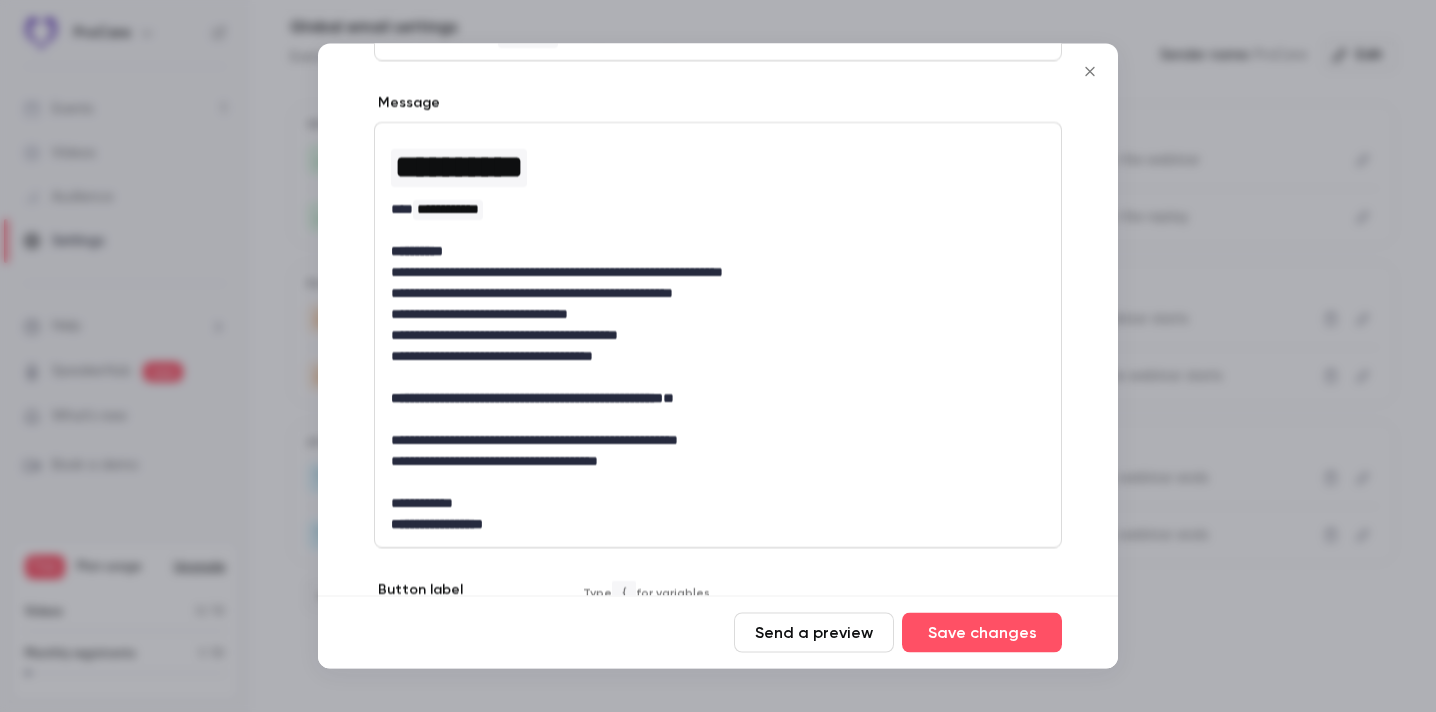 scroll, scrollTop: 248, scrollLeft: 0, axis: vertical 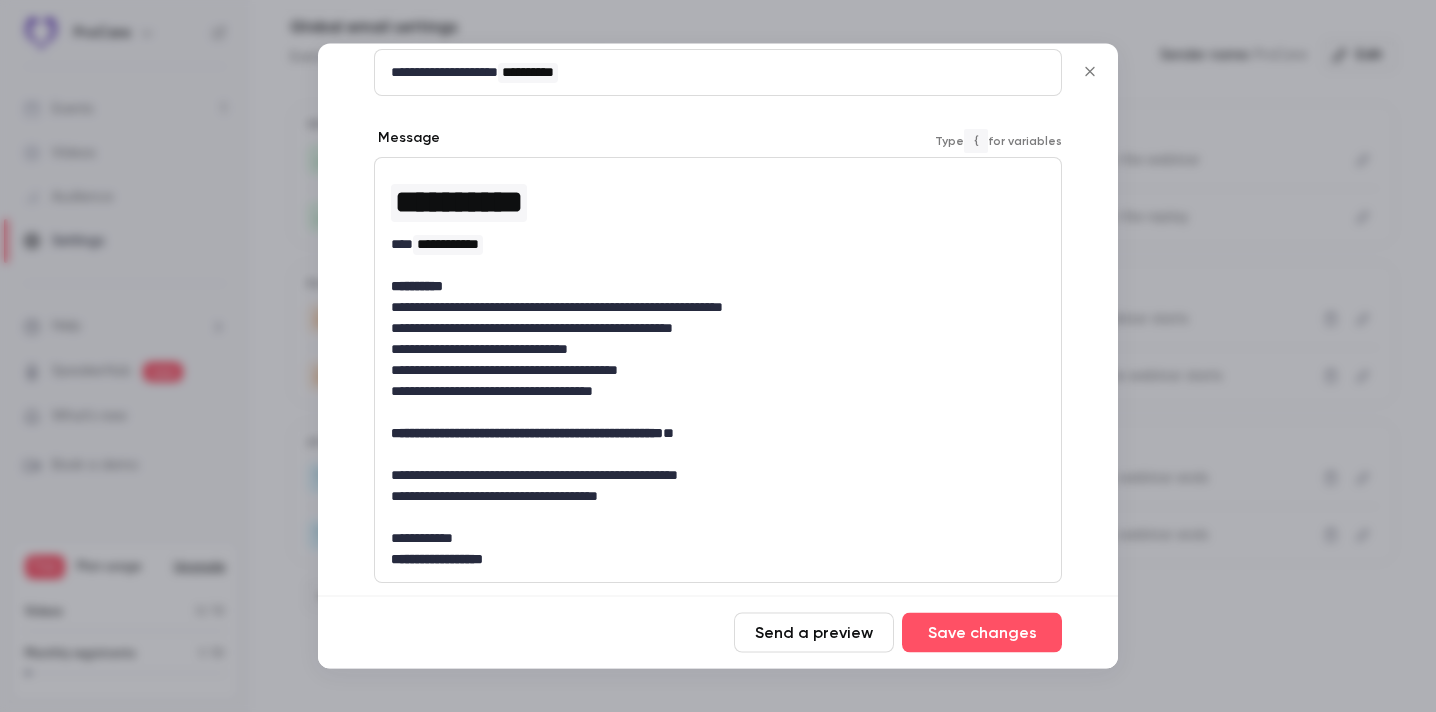 click on "**********" at bounding box center [718, 287] 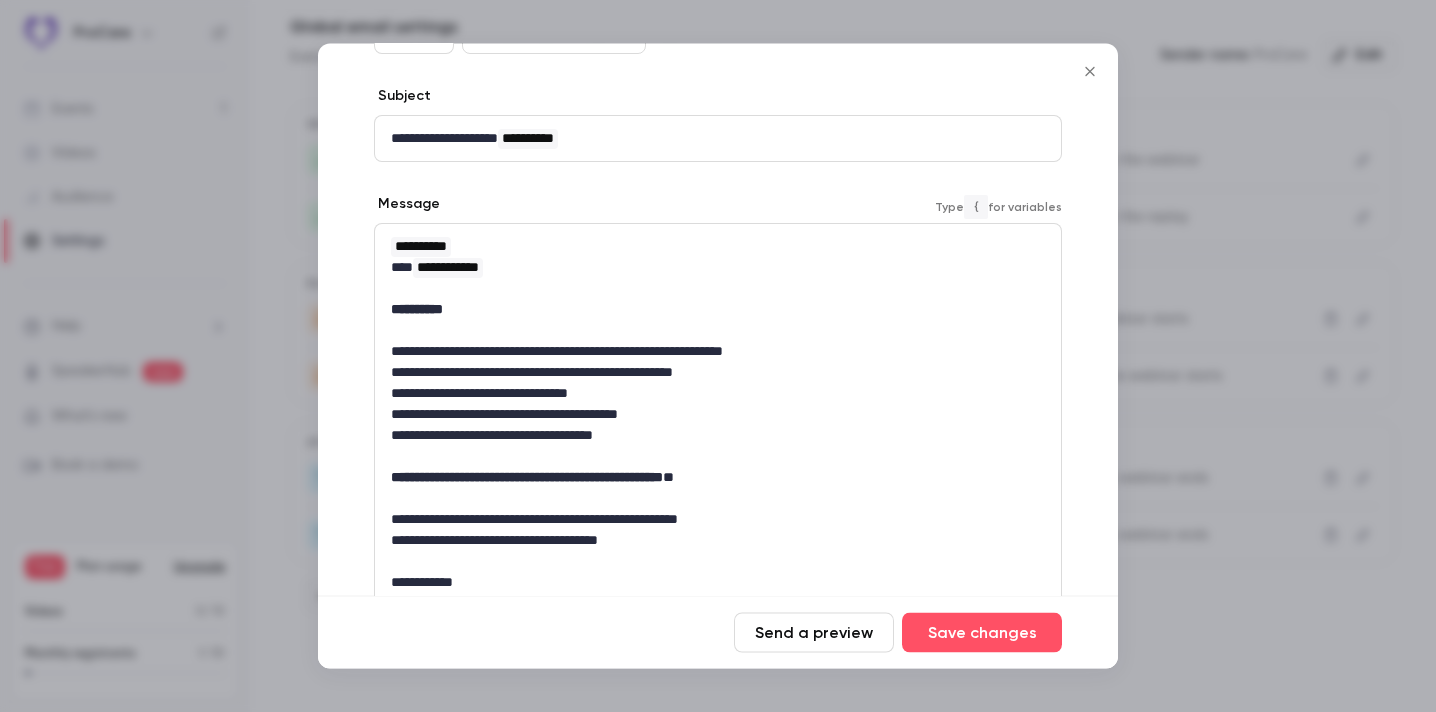 scroll, scrollTop: 163, scrollLeft: 0, axis: vertical 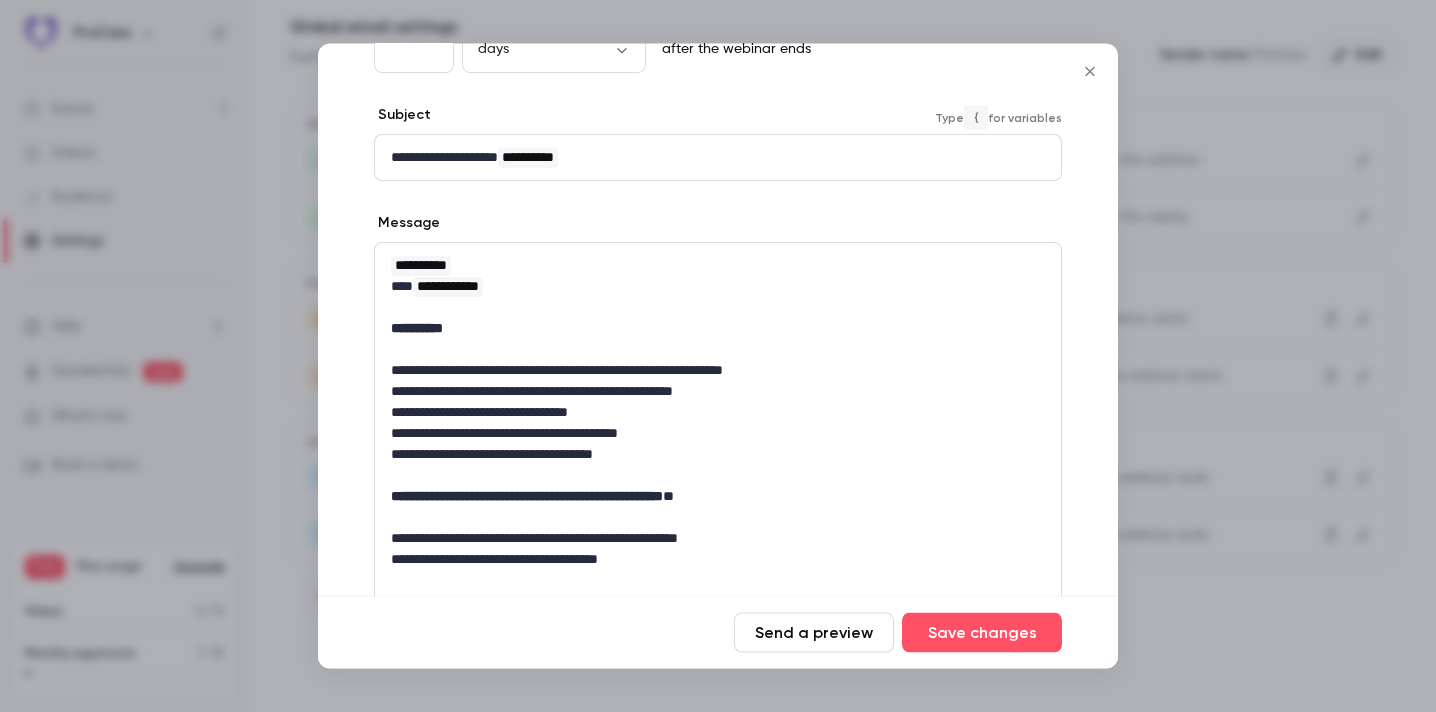 click on "**********" at bounding box center (718, 158) 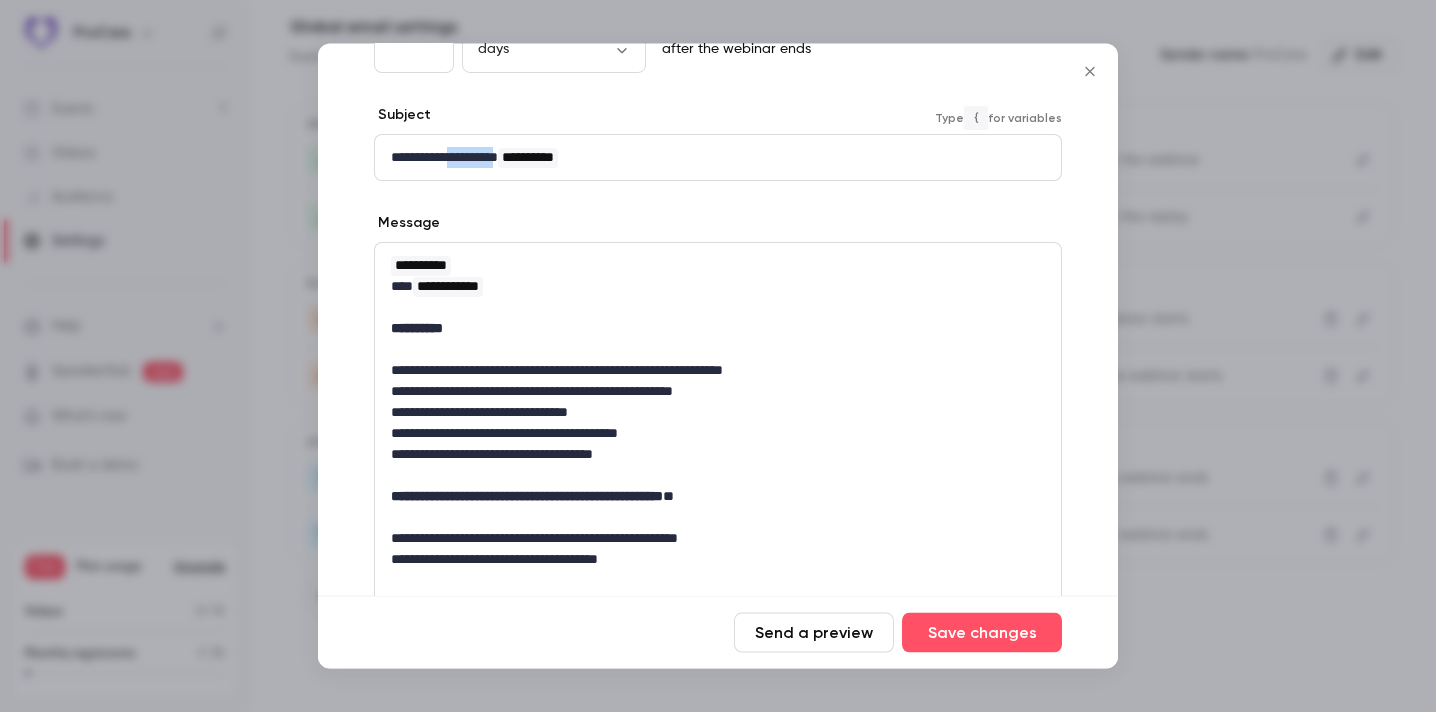 click on "**********" at bounding box center [718, 158] 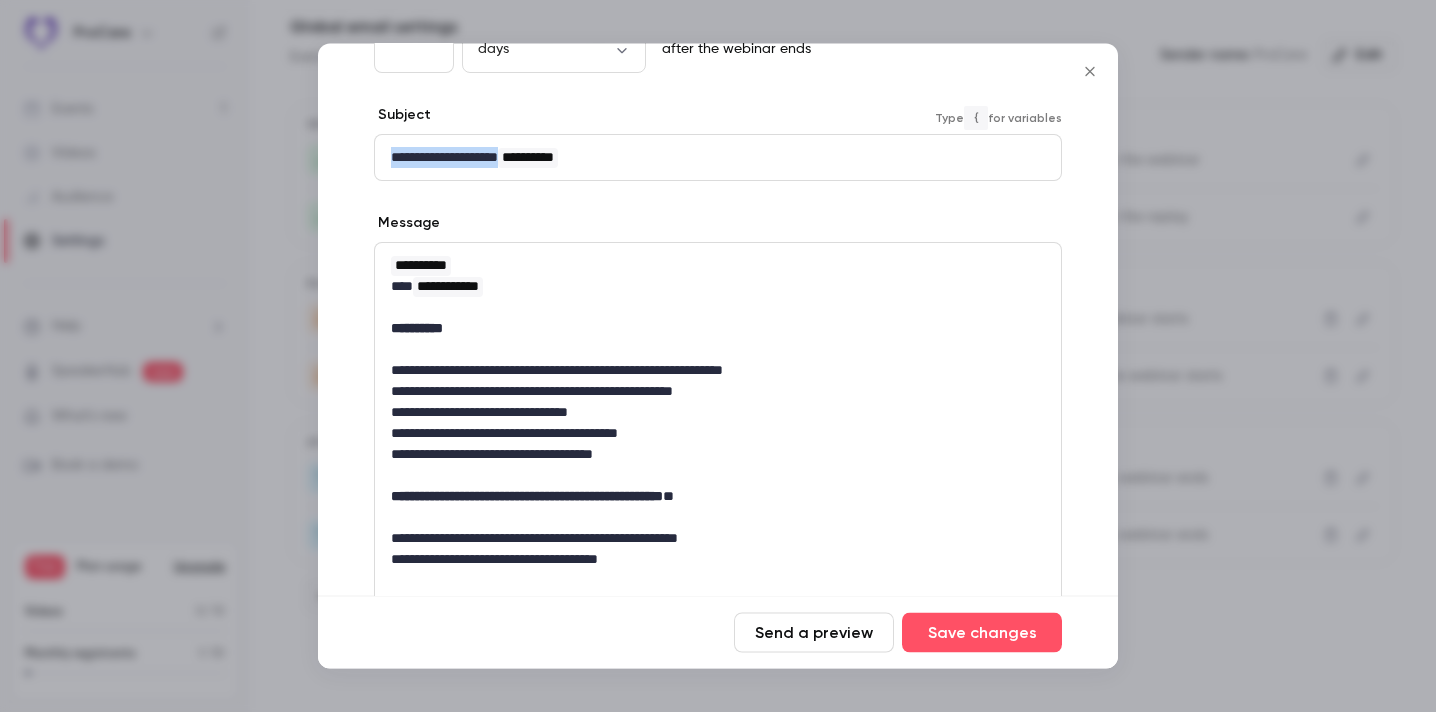 click on "**********" at bounding box center [718, 158] 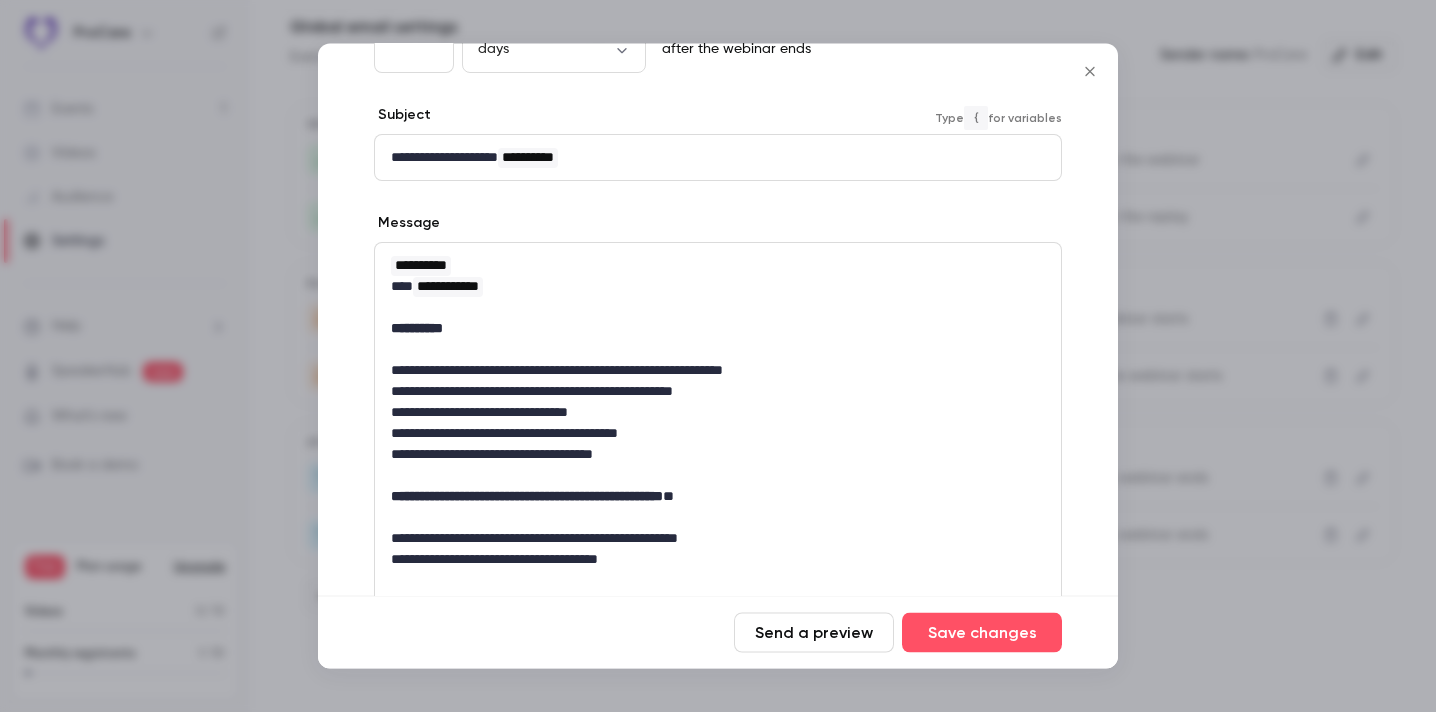 scroll, scrollTop: 0, scrollLeft: 0, axis: both 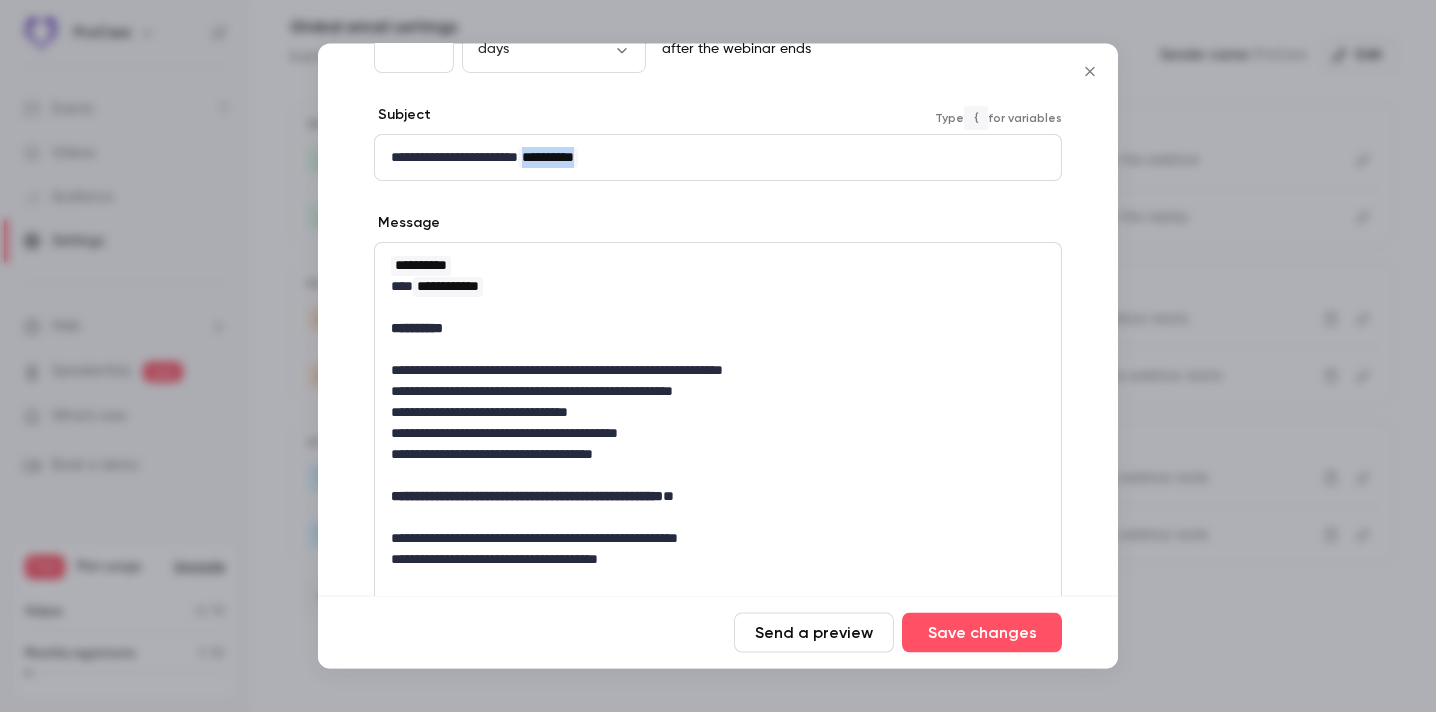 drag, startPoint x: 651, startPoint y: 154, endPoint x: 572, endPoint y: 153, distance: 79.00633 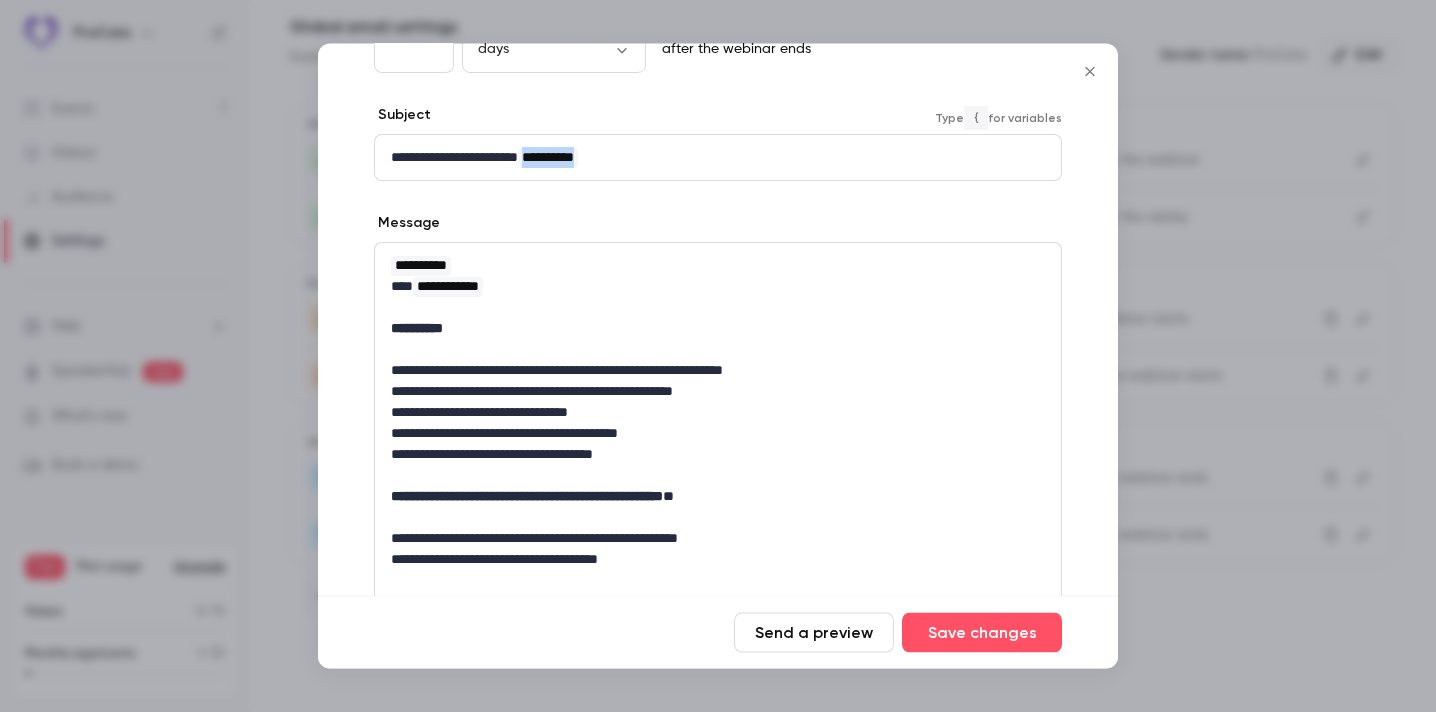 click on "**********" at bounding box center [718, 158] 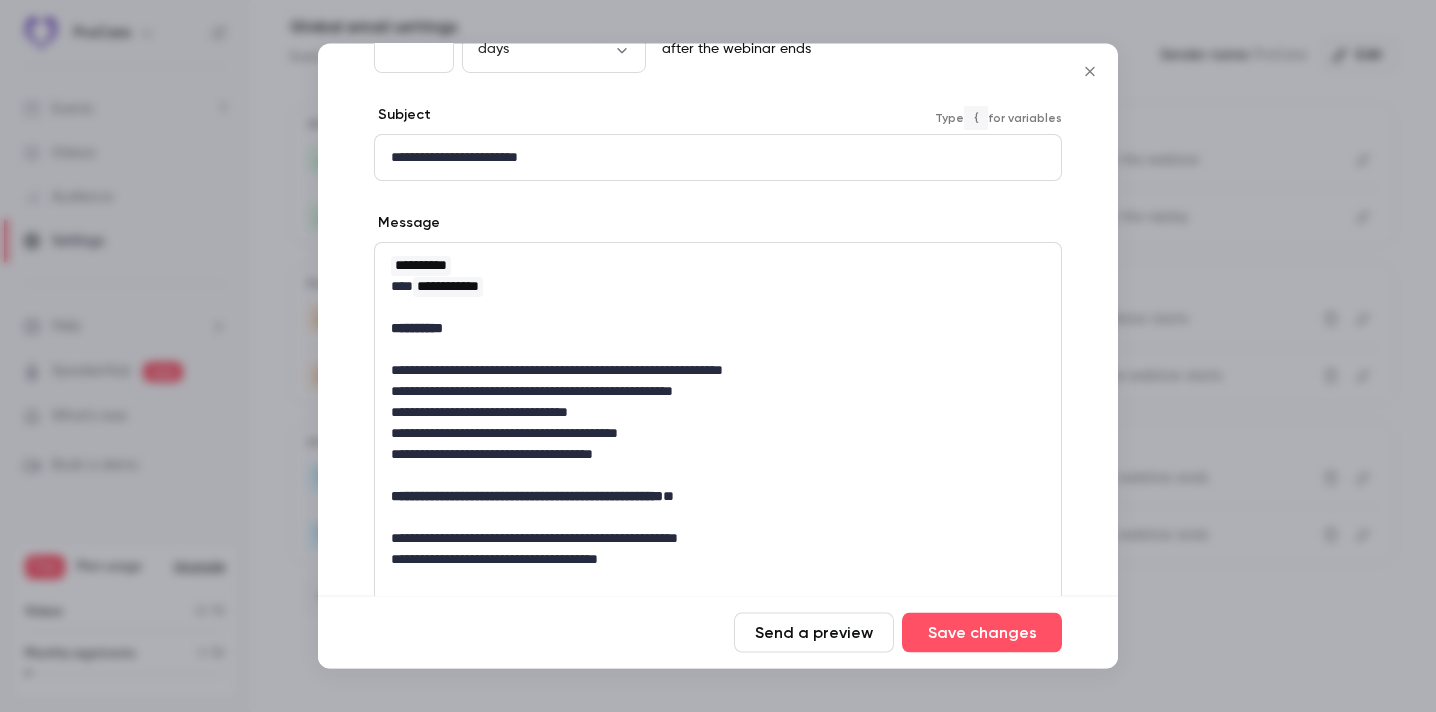 type 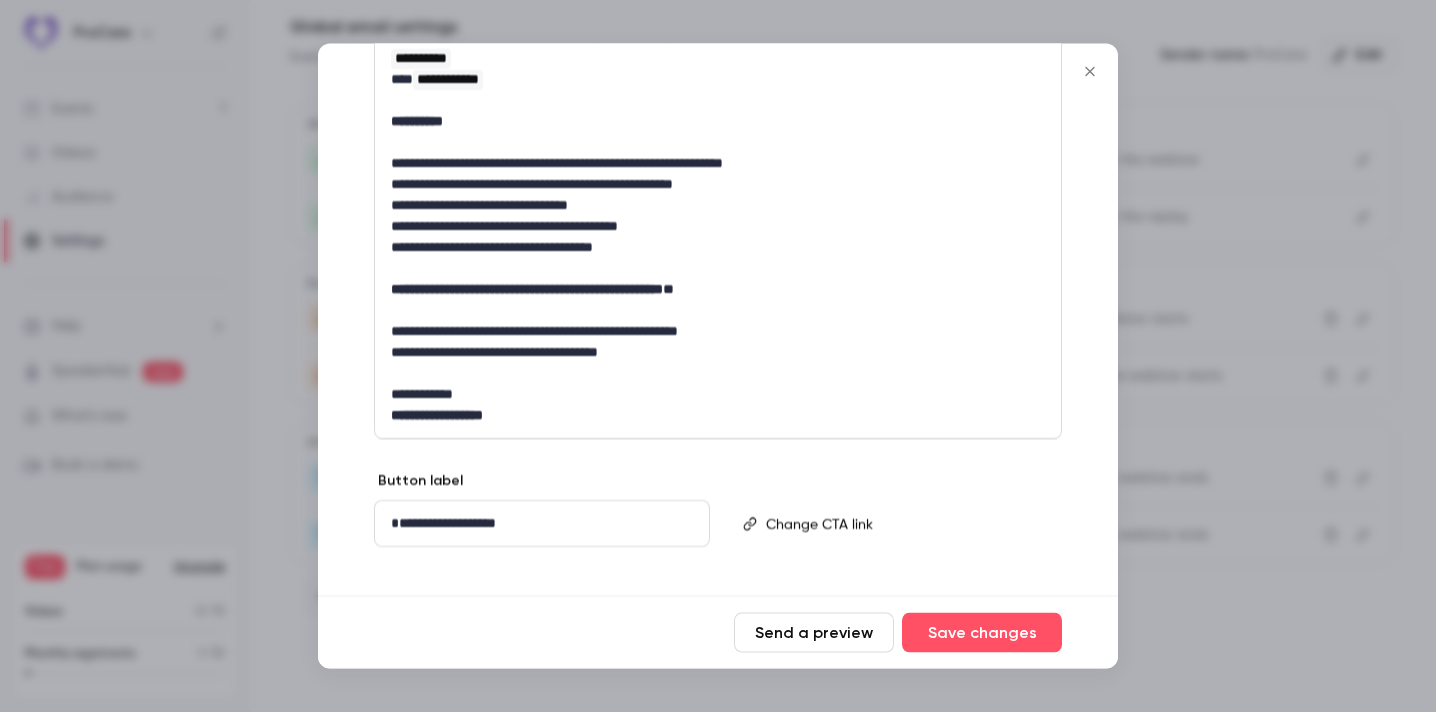 scroll, scrollTop: 394, scrollLeft: 0, axis: vertical 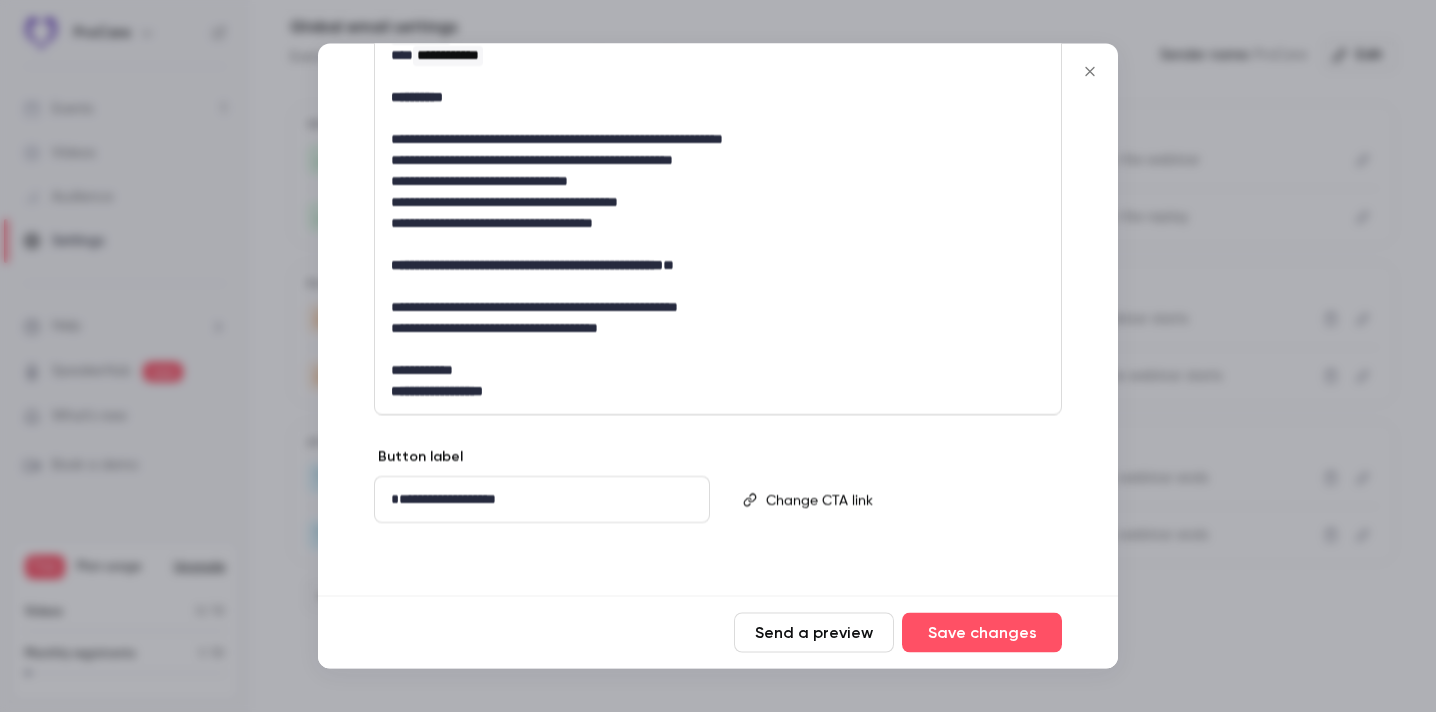 click on "**********" at bounding box center (718, 329) 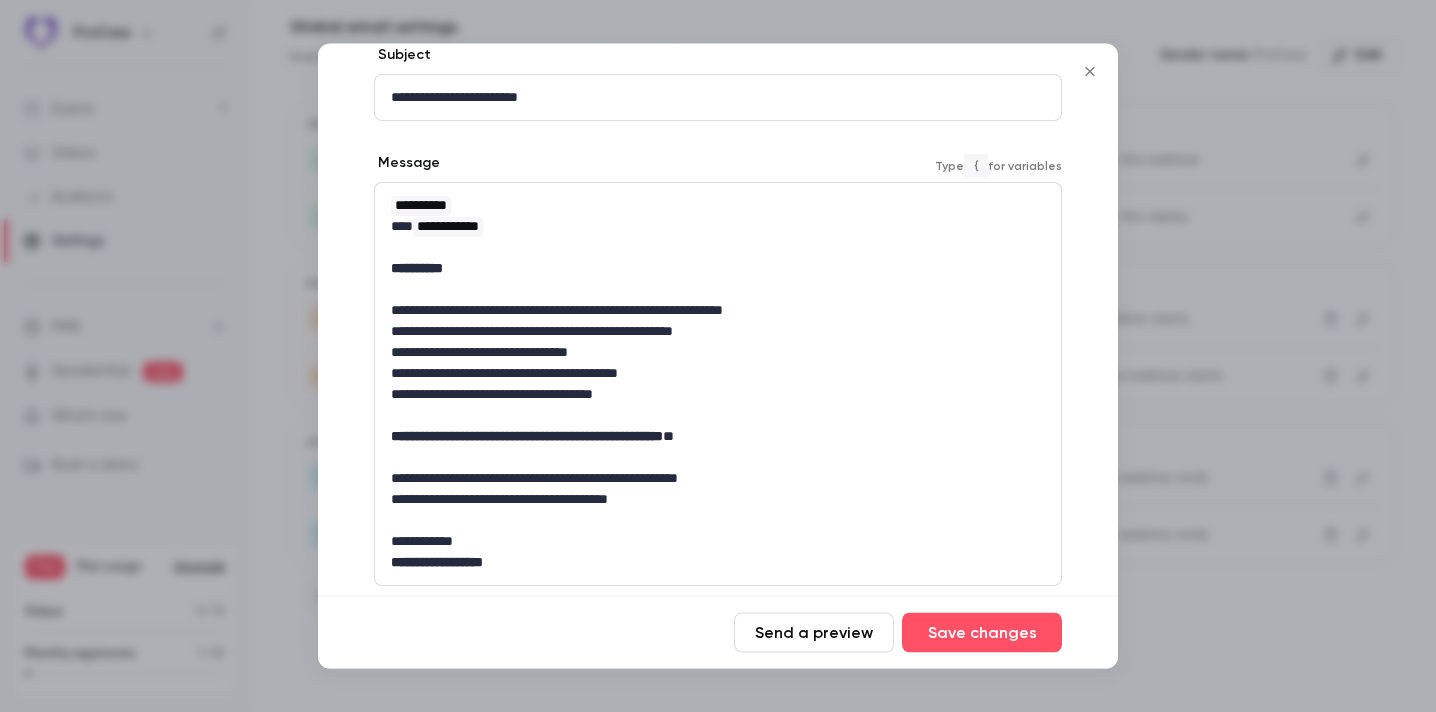 scroll, scrollTop: 206, scrollLeft: 0, axis: vertical 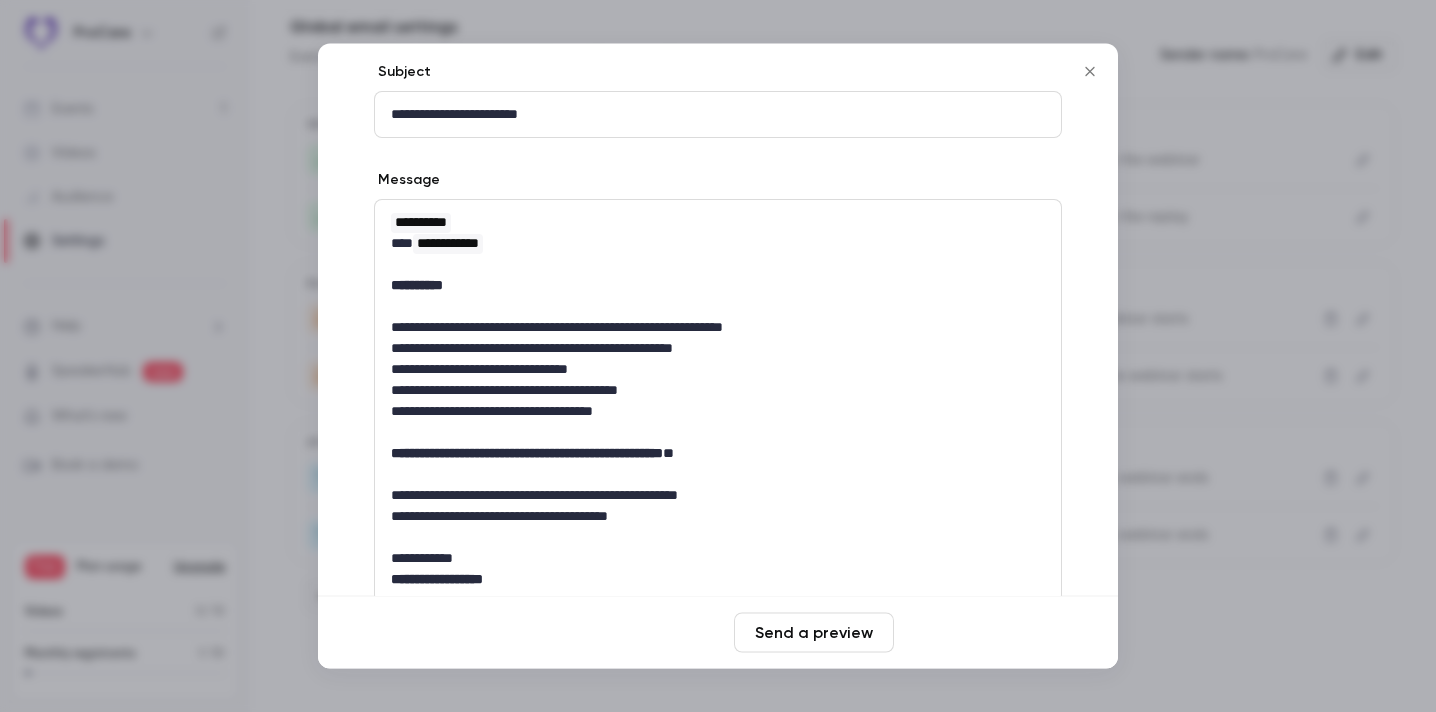 click on "Save changes" at bounding box center (982, 633) 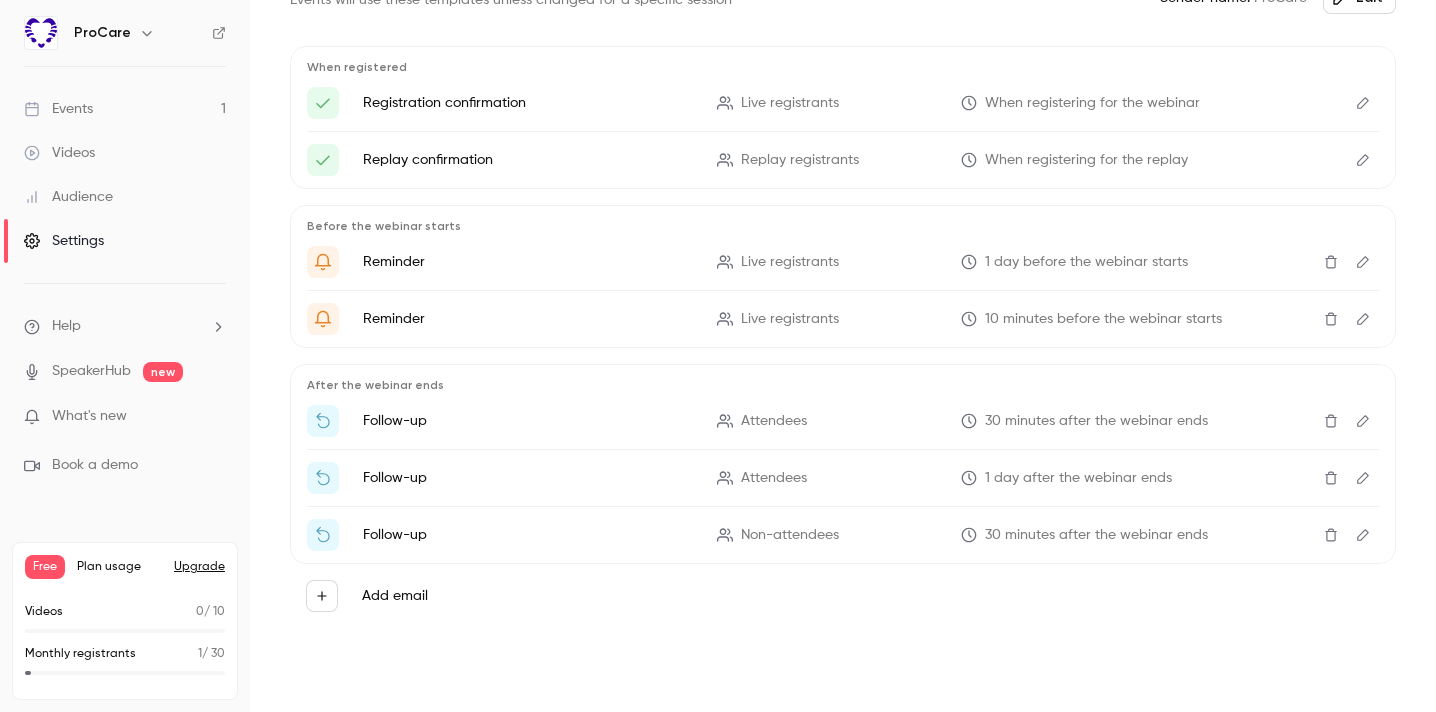 scroll, scrollTop: 183, scrollLeft: 0, axis: vertical 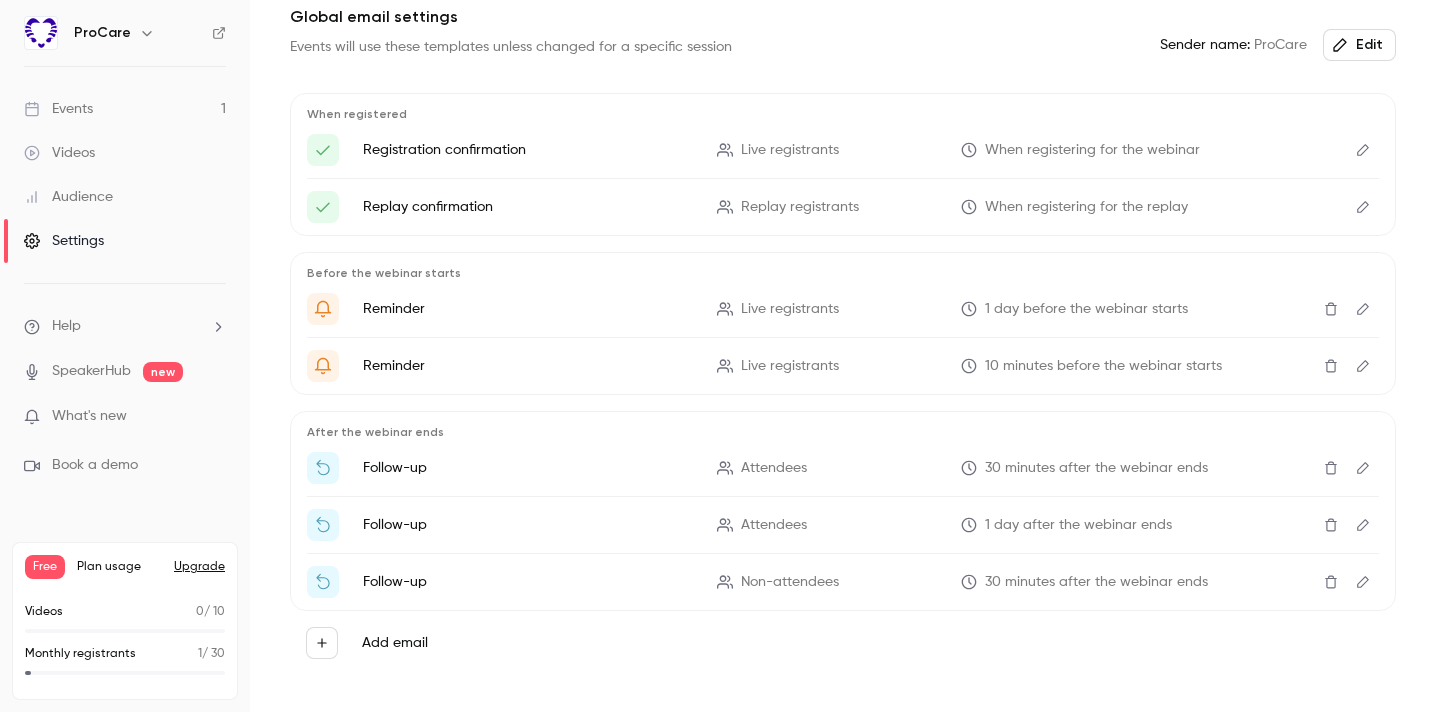 click 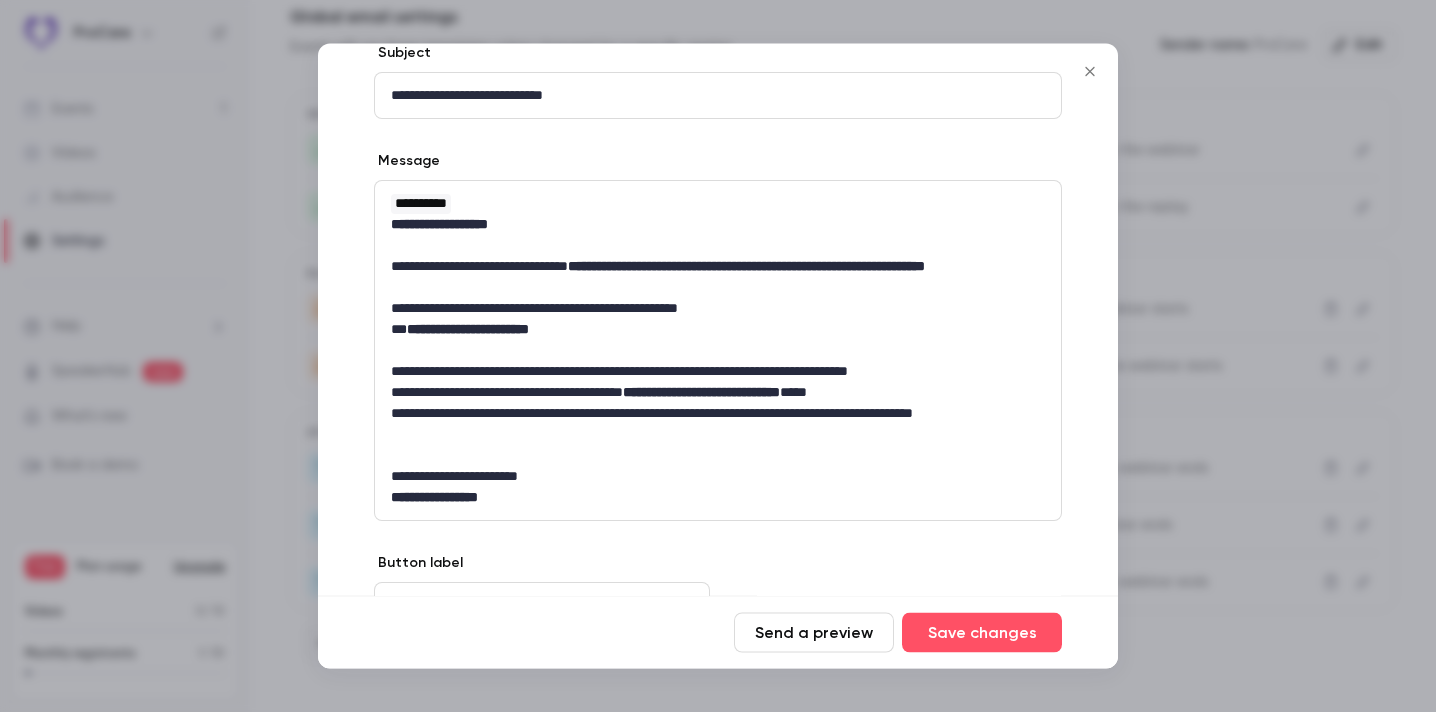 scroll, scrollTop: 229, scrollLeft: 0, axis: vertical 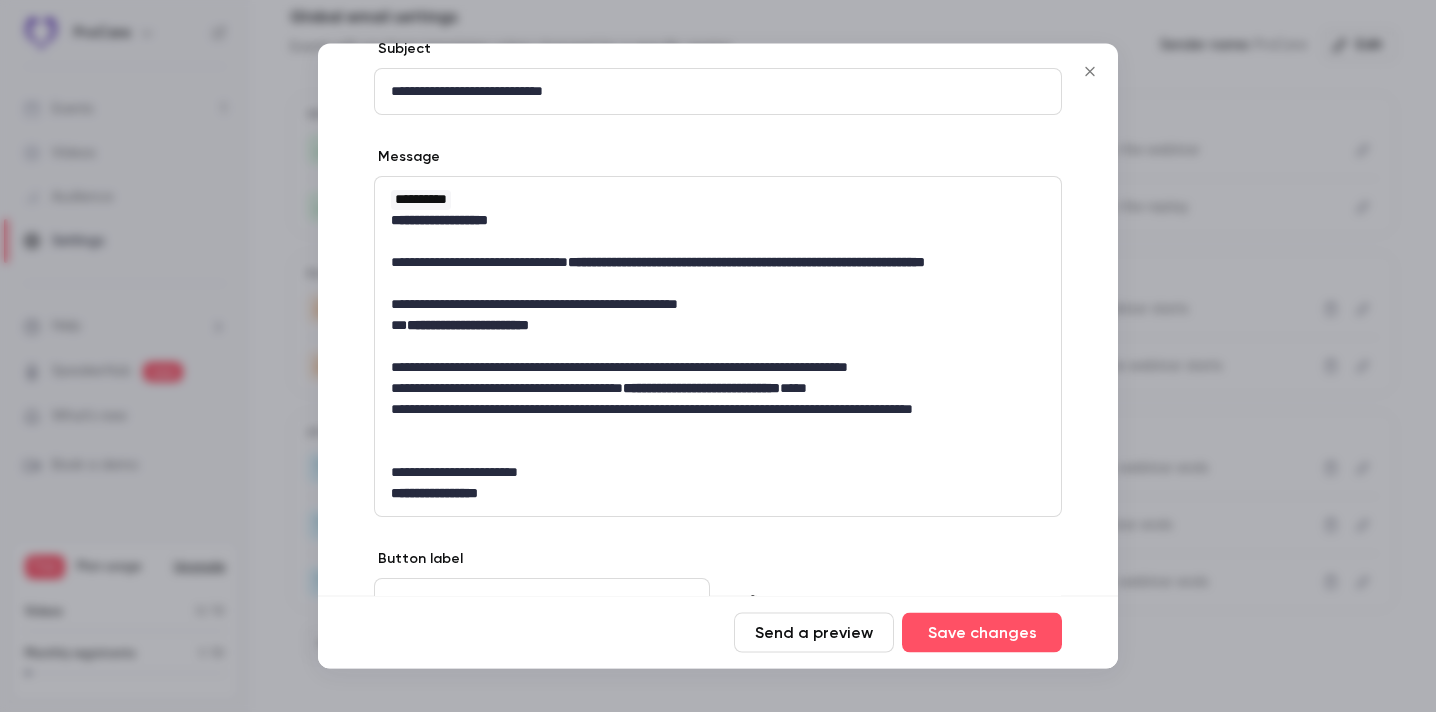 click 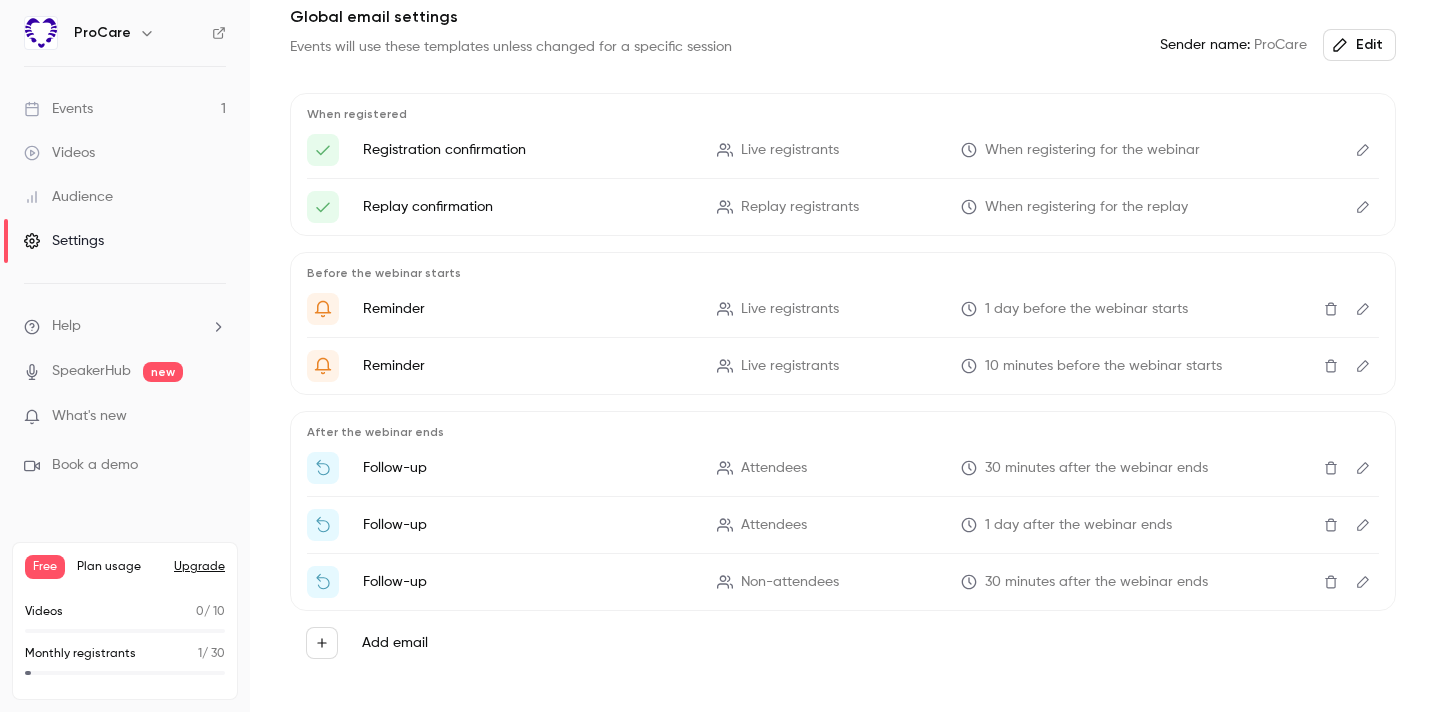 click 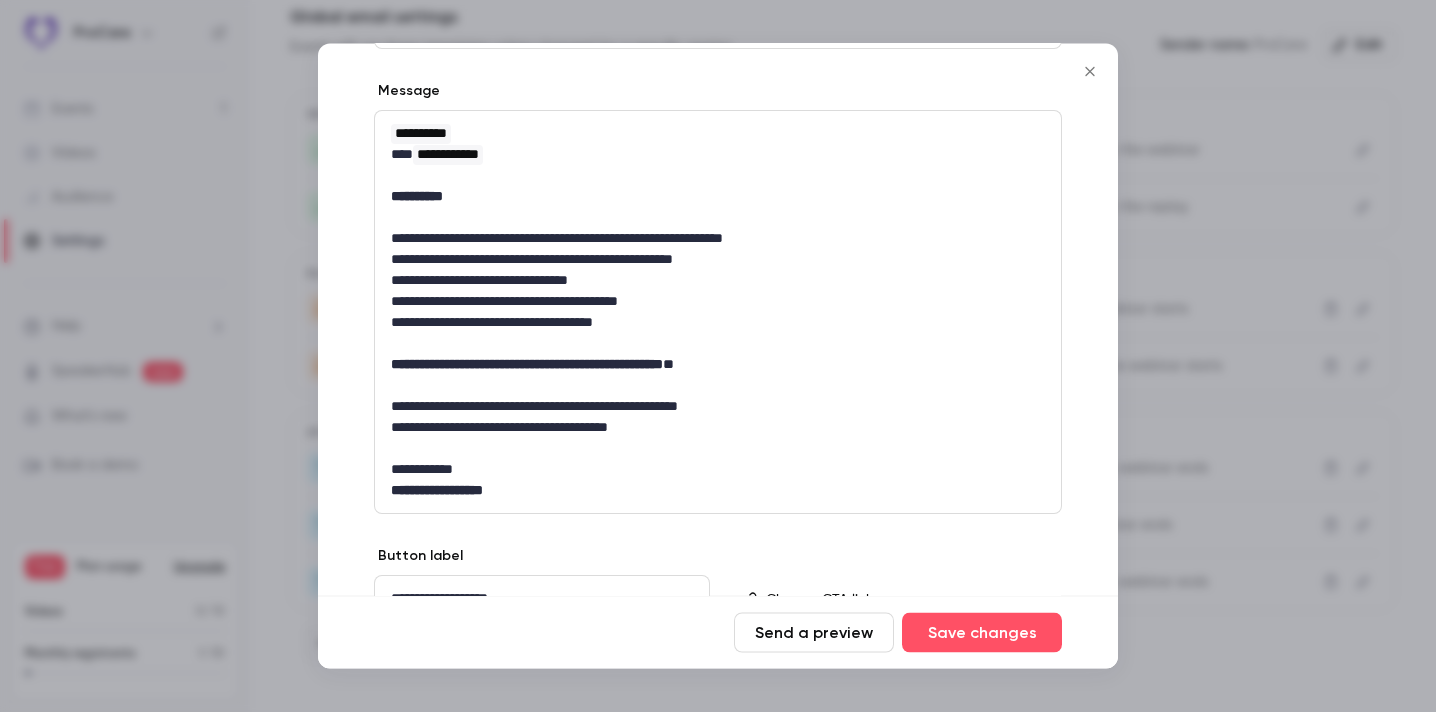 scroll, scrollTop: 285, scrollLeft: 0, axis: vertical 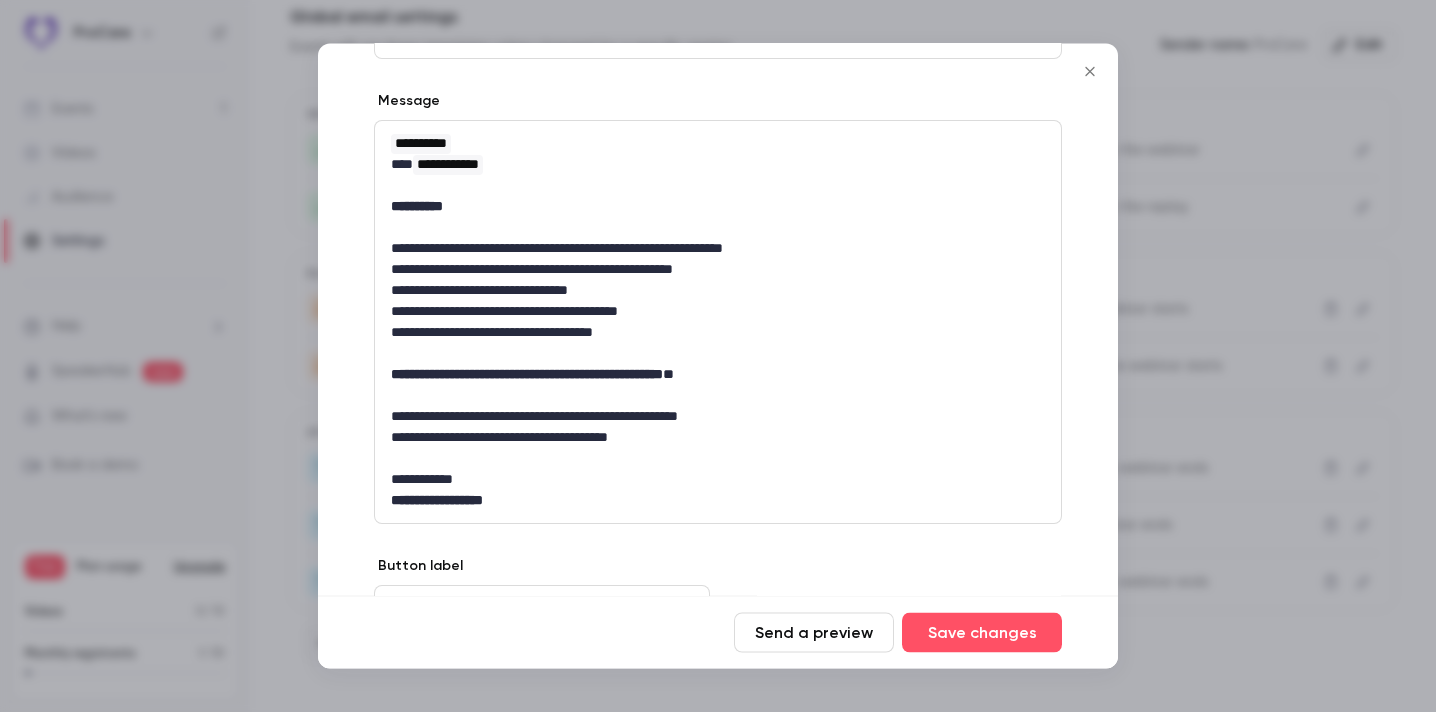 click at bounding box center (1090, 72) 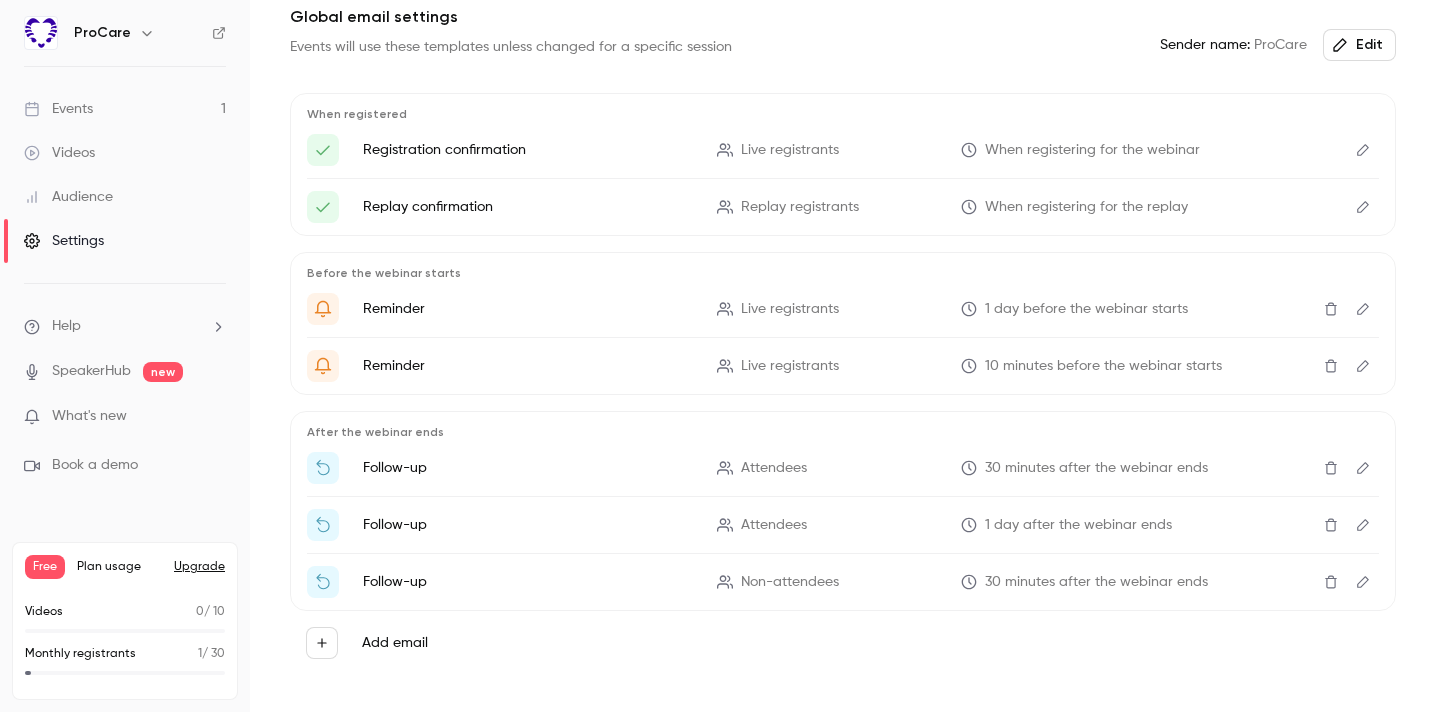 click 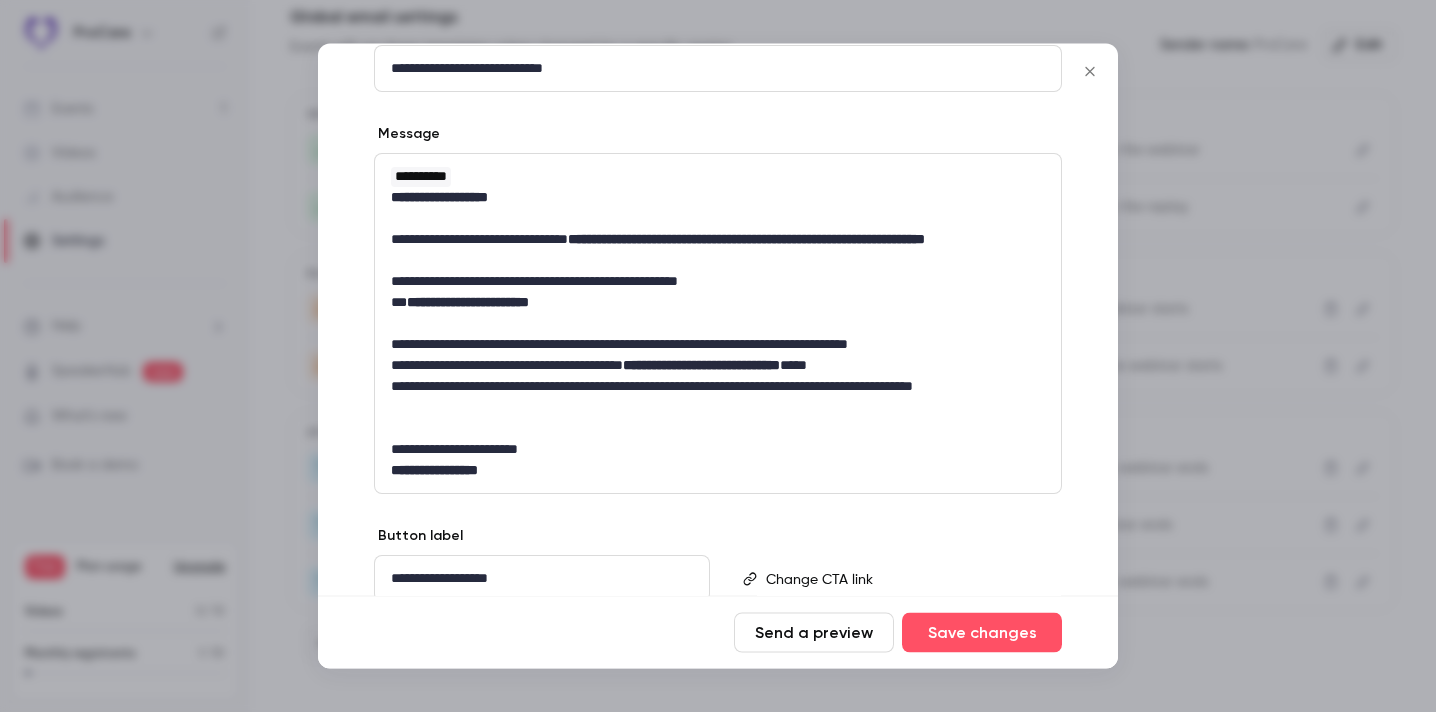 scroll, scrollTop: 256, scrollLeft: 0, axis: vertical 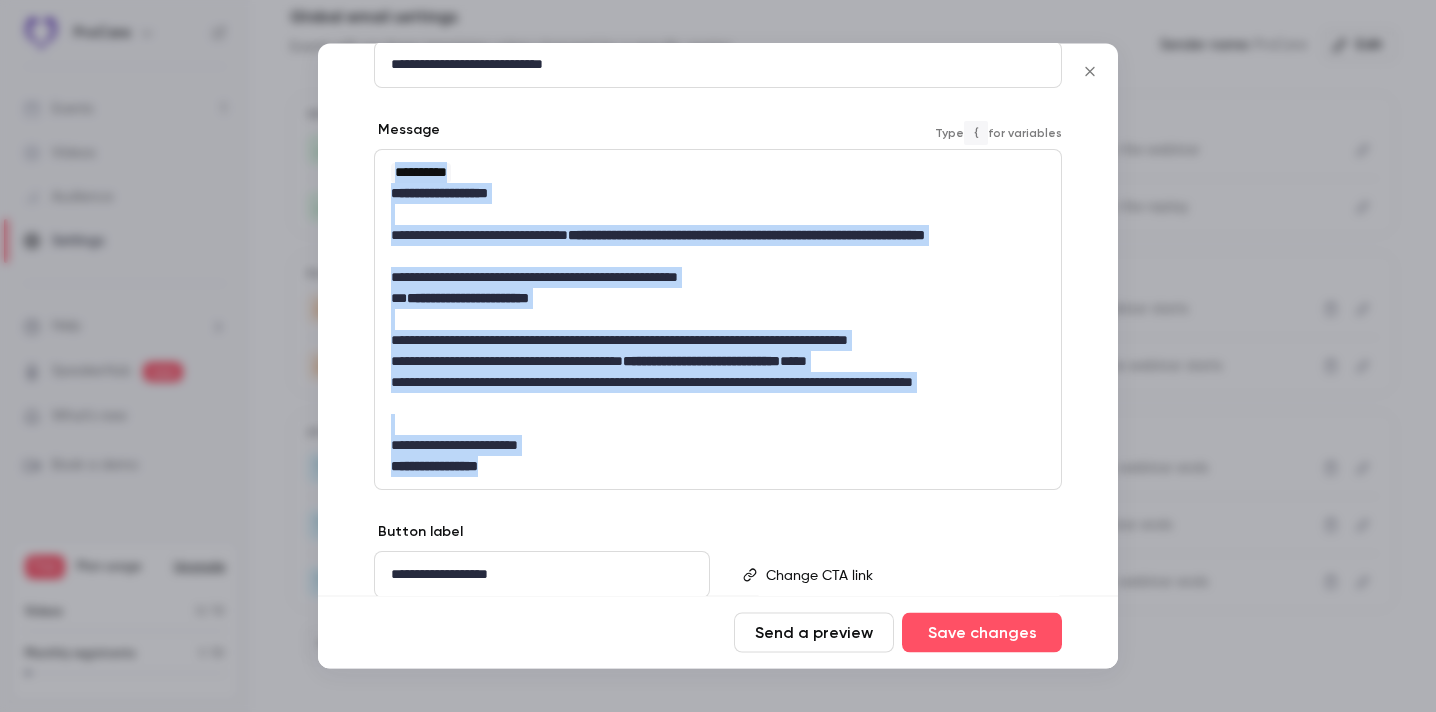 drag, startPoint x: 584, startPoint y: 471, endPoint x: 375, endPoint y: 146, distance: 386.40134 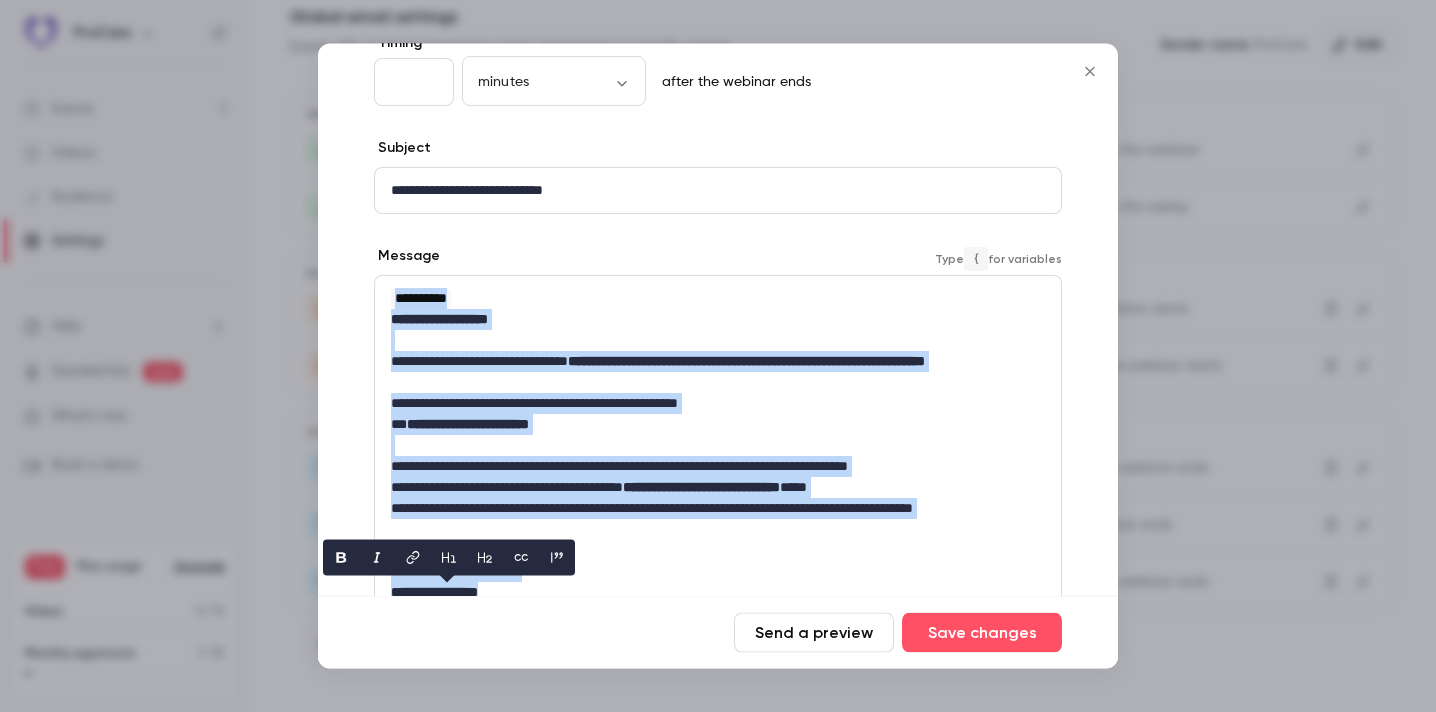scroll, scrollTop: 0, scrollLeft: 0, axis: both 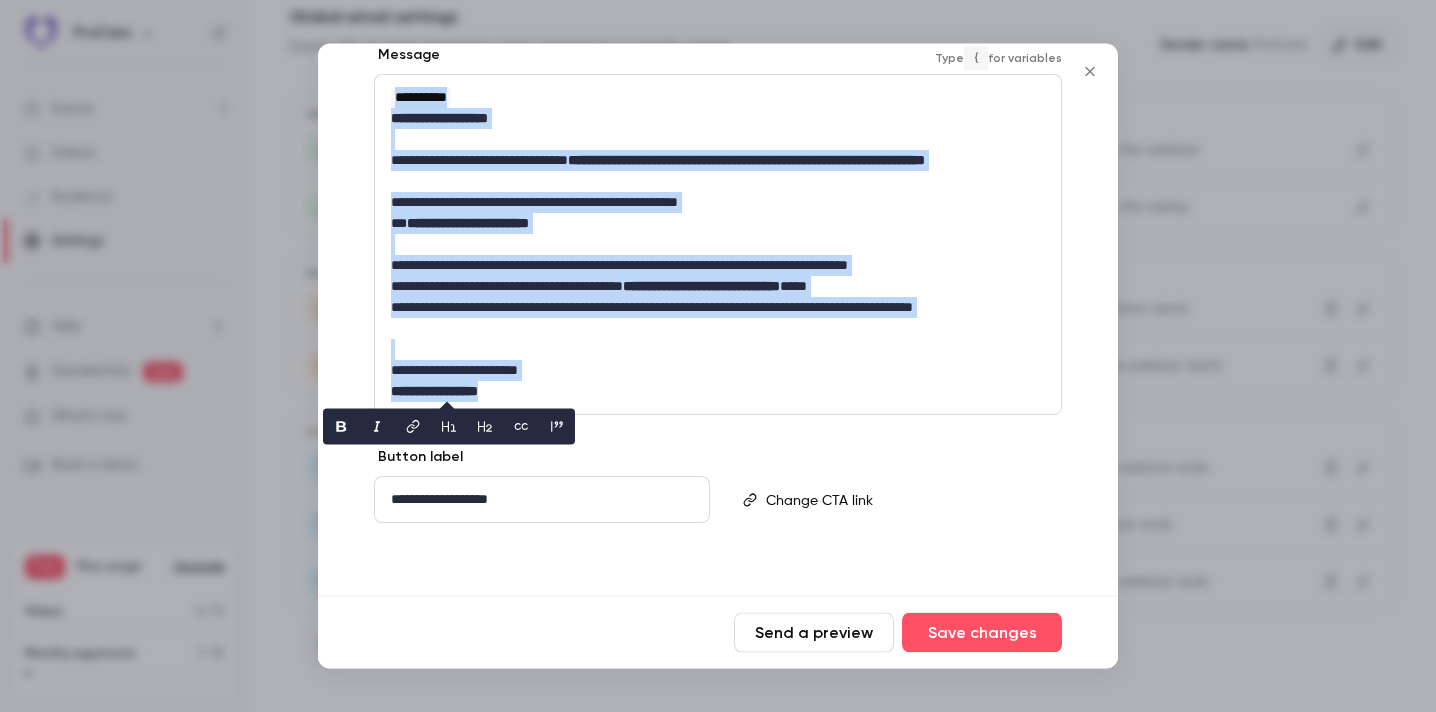 click at bounding box center [718, 350] 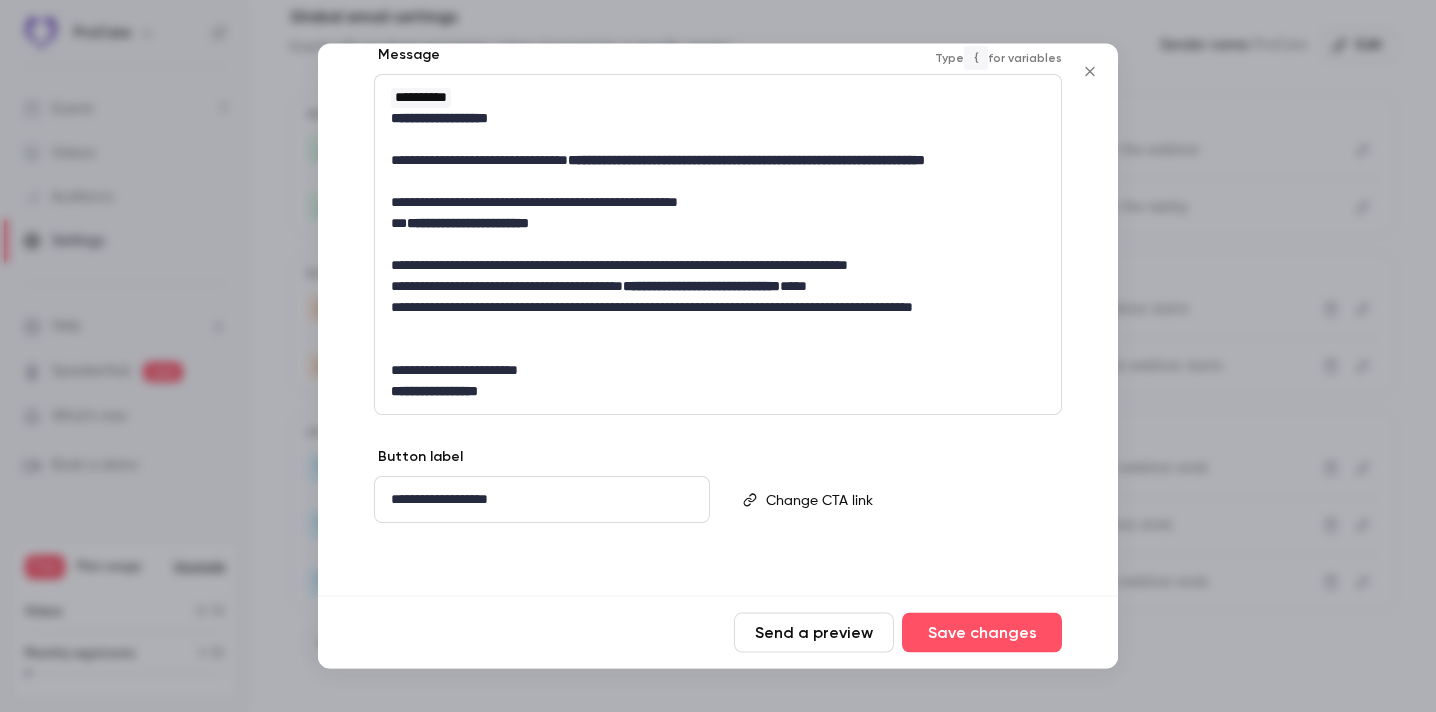 click on "**********" at bounding box center (718, 319) 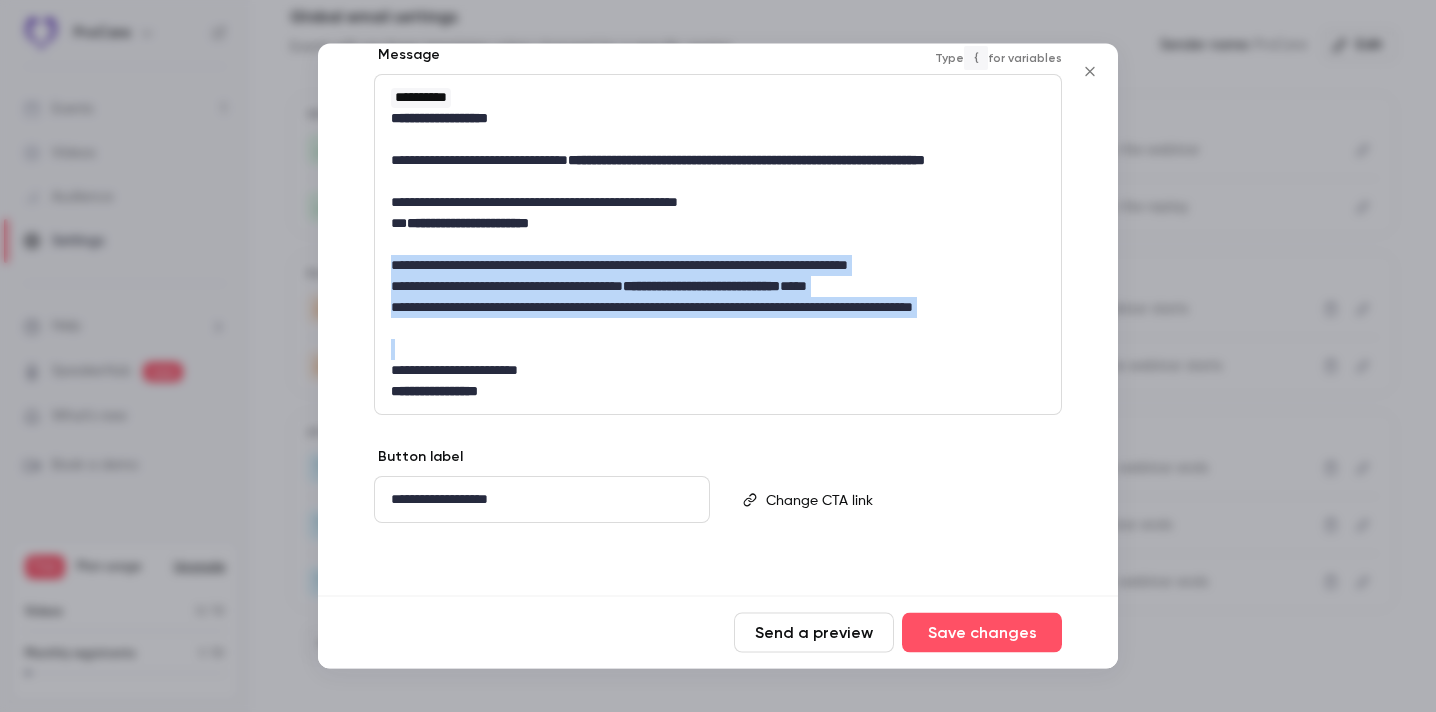 drag, startPoint x: 385, startPoint y: 261, endPoint x: 439, endPoint y: 354, distance: 107.54069 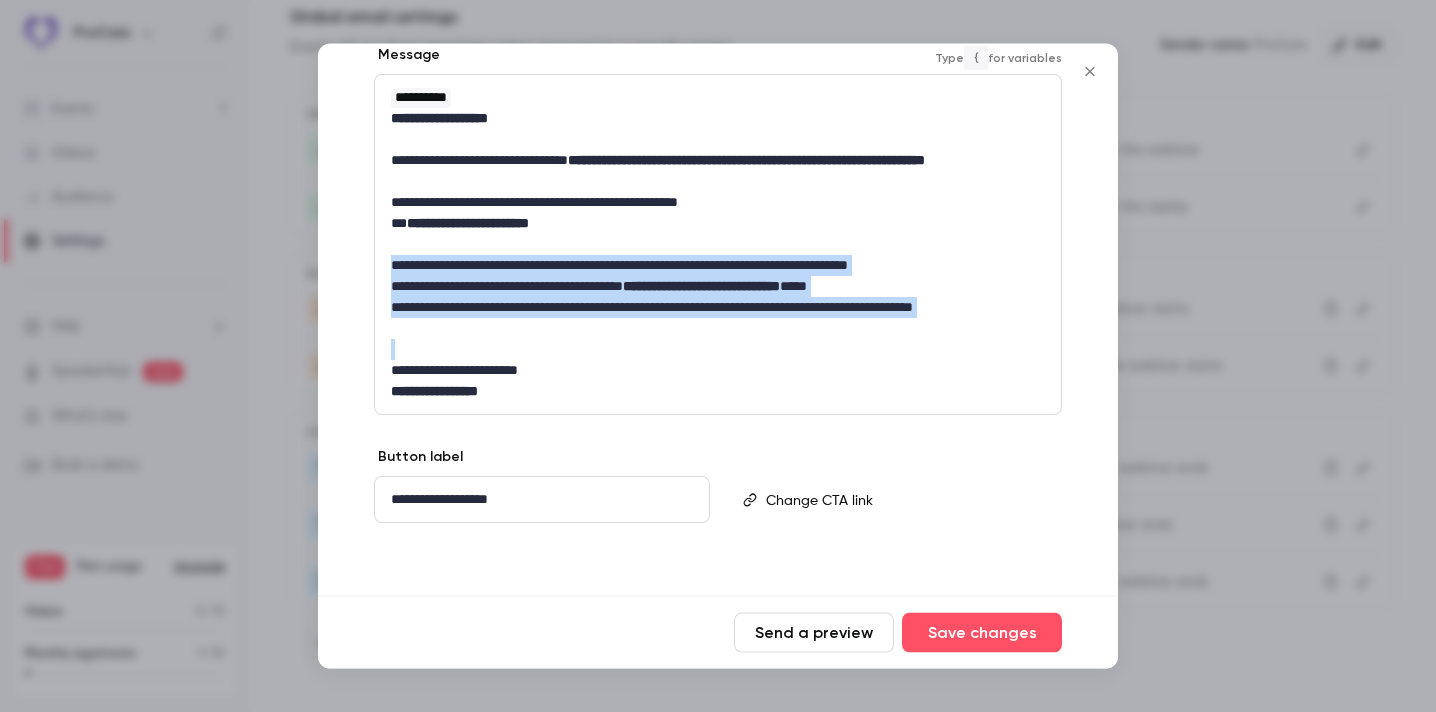 click on "**********" at bounding box center [718, 245] 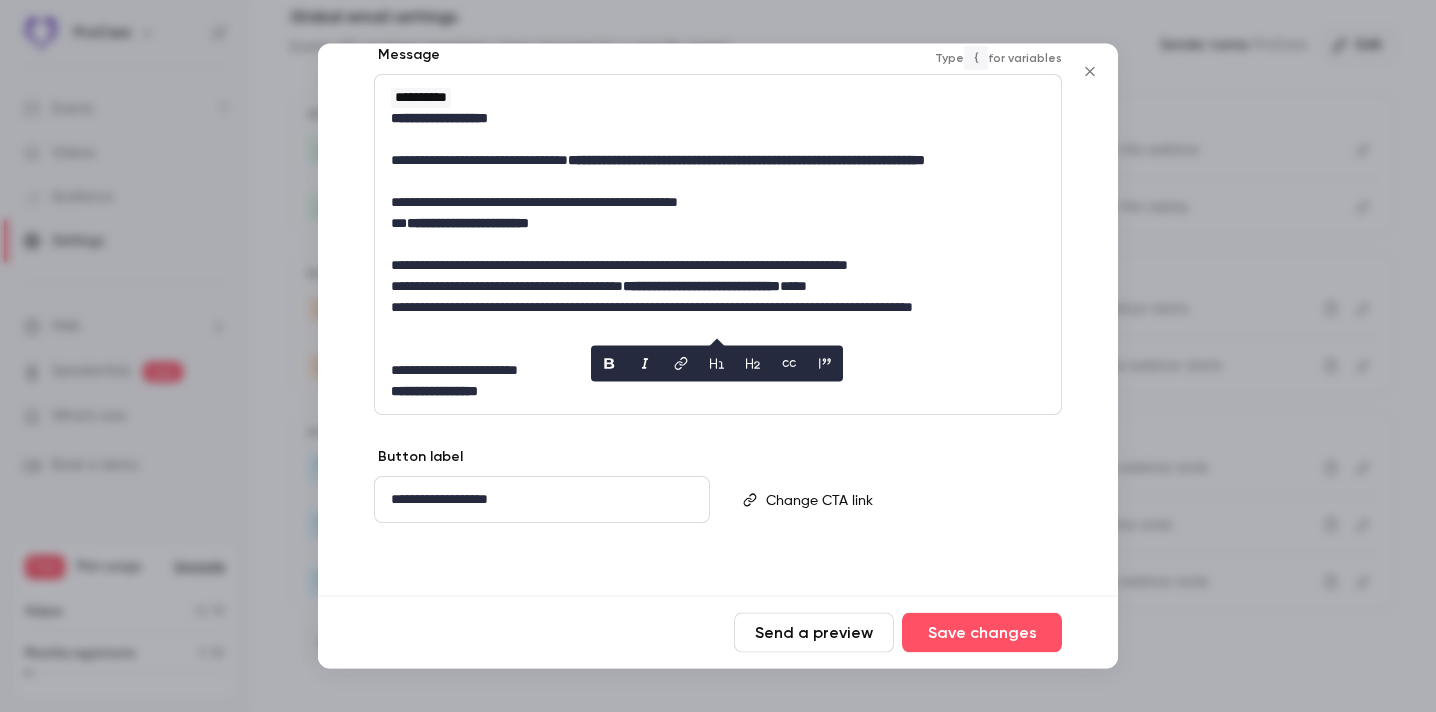 scroll, scrollTop: 290, scrollLeft: 0, axis: vertical 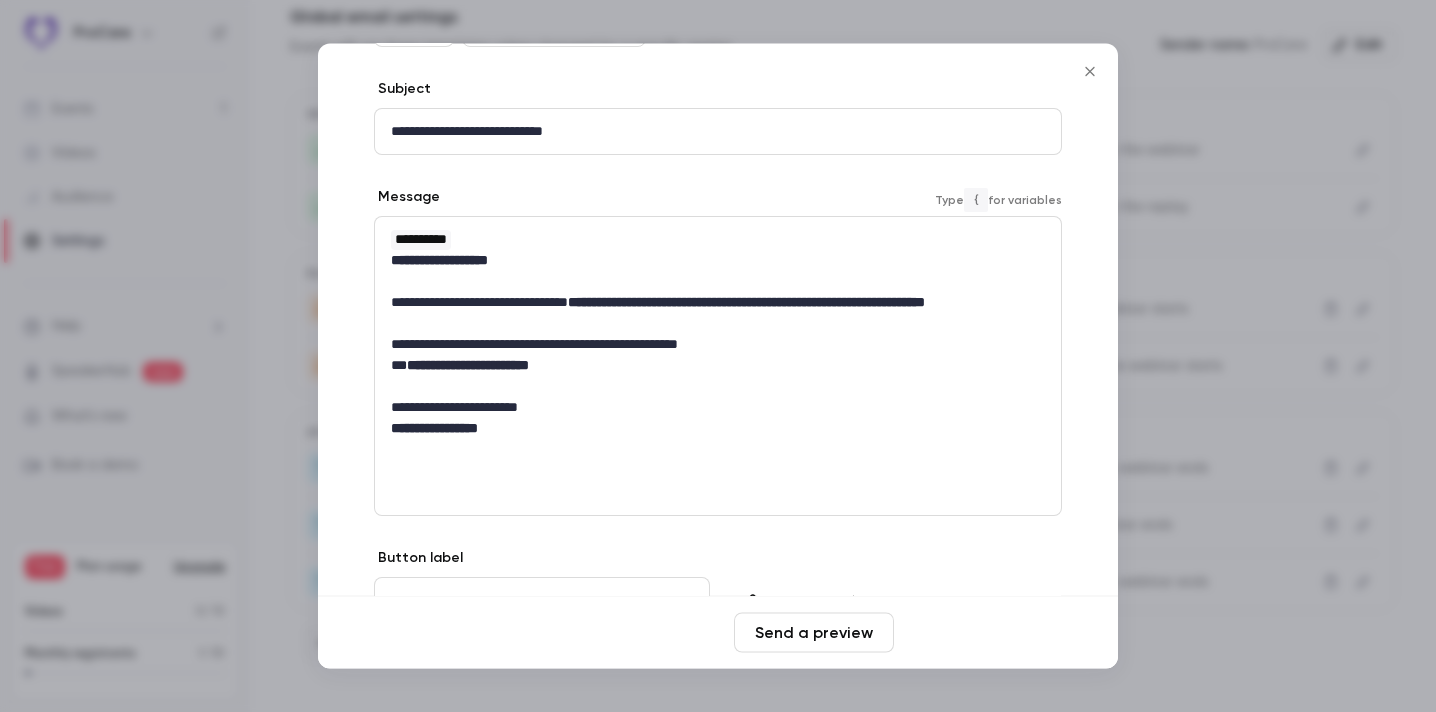 click on "Save changes" at bounding box center (982, 633) 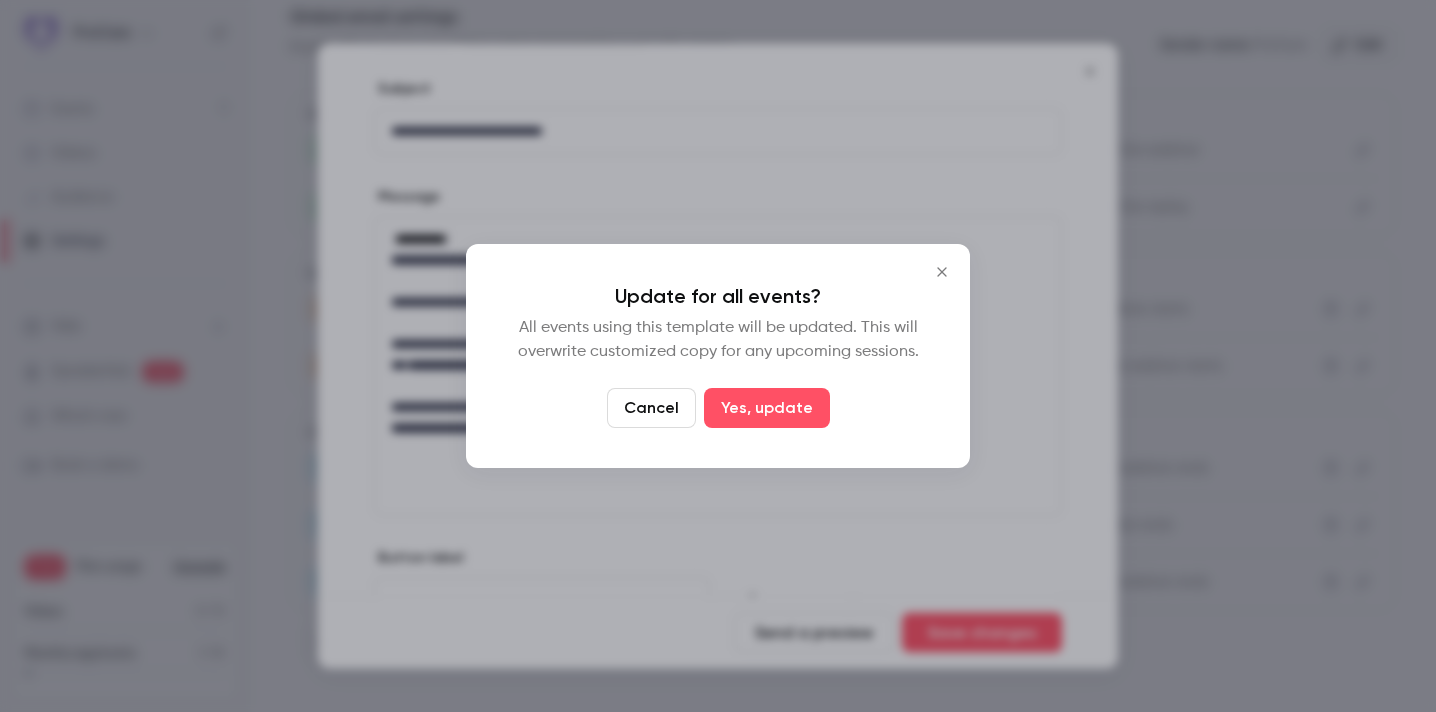 click 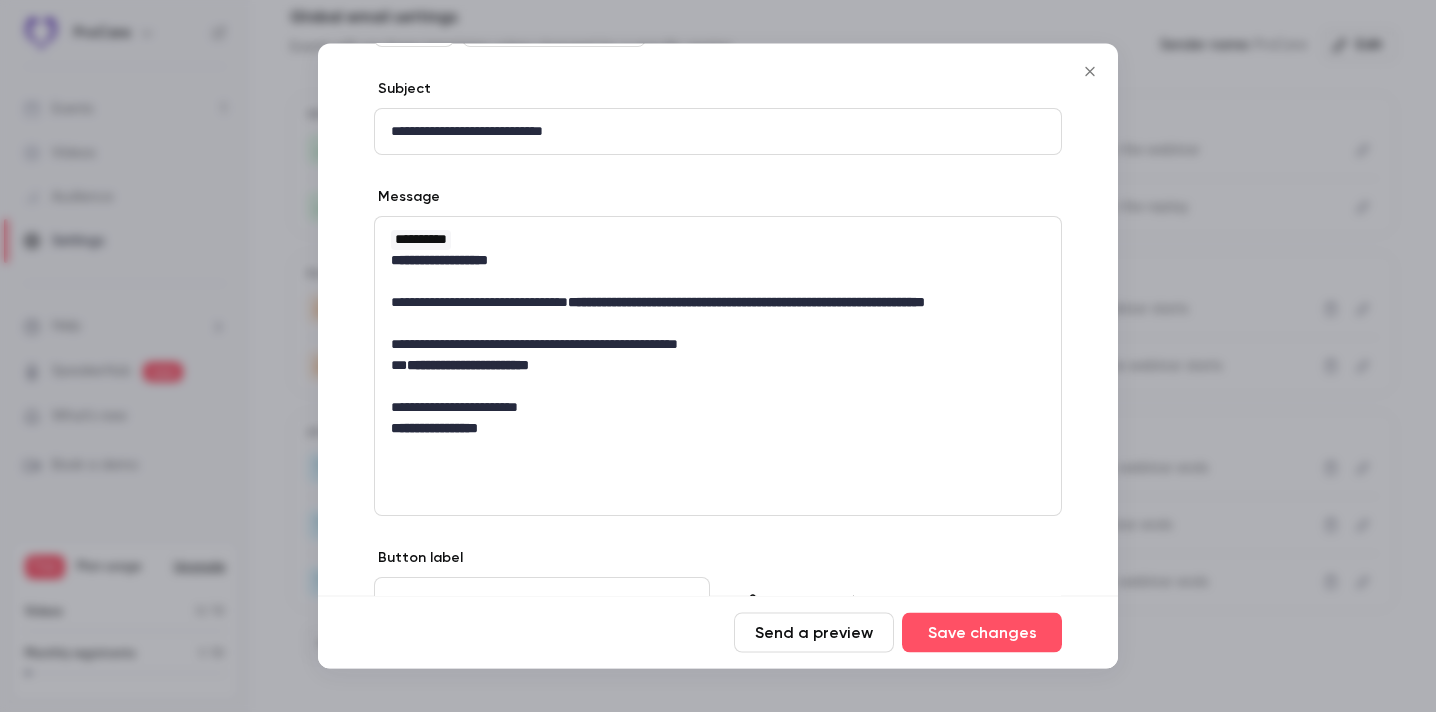 scroll, scrollTop: 172, scrollLeft: 0, axis: vertical 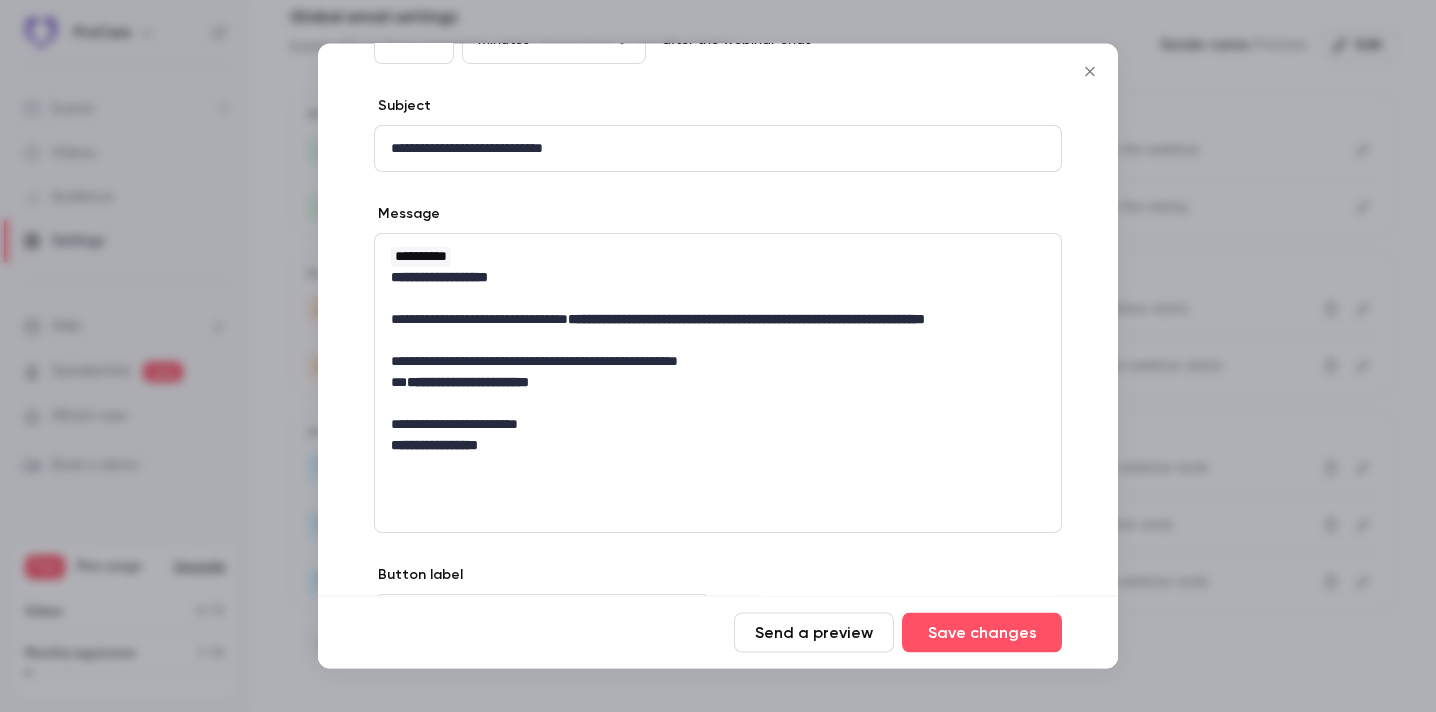 click on "**********" at bounding box center [718, 257] 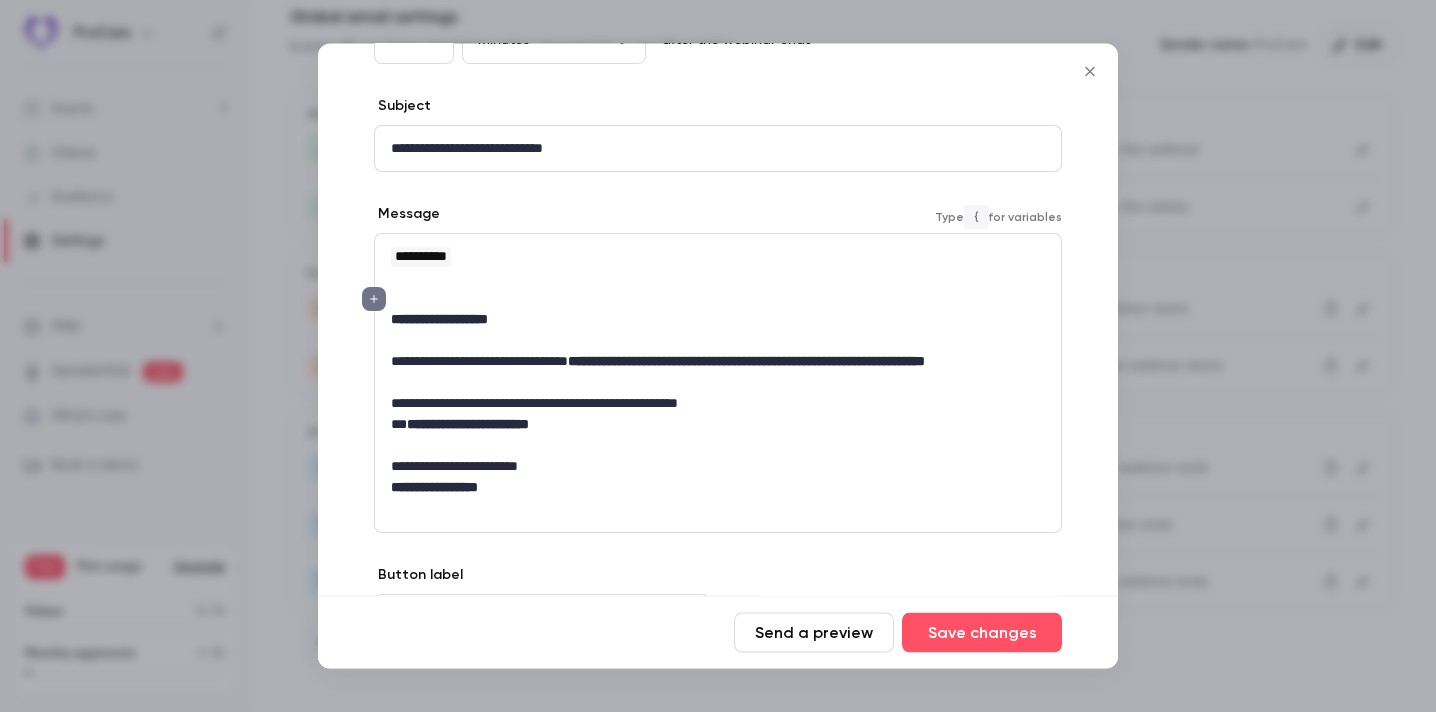 type 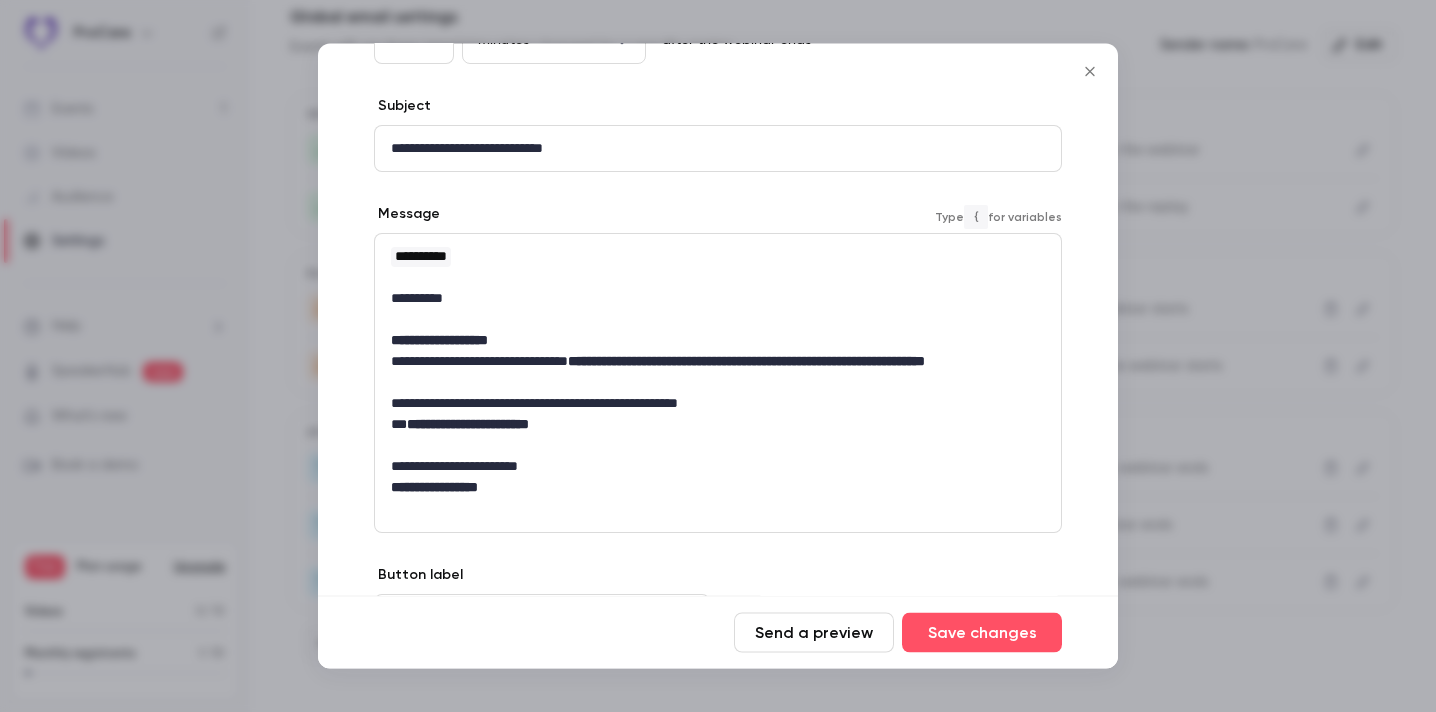 scroll, scrollTop: 193, scrollLeft: 0, axis: vertical 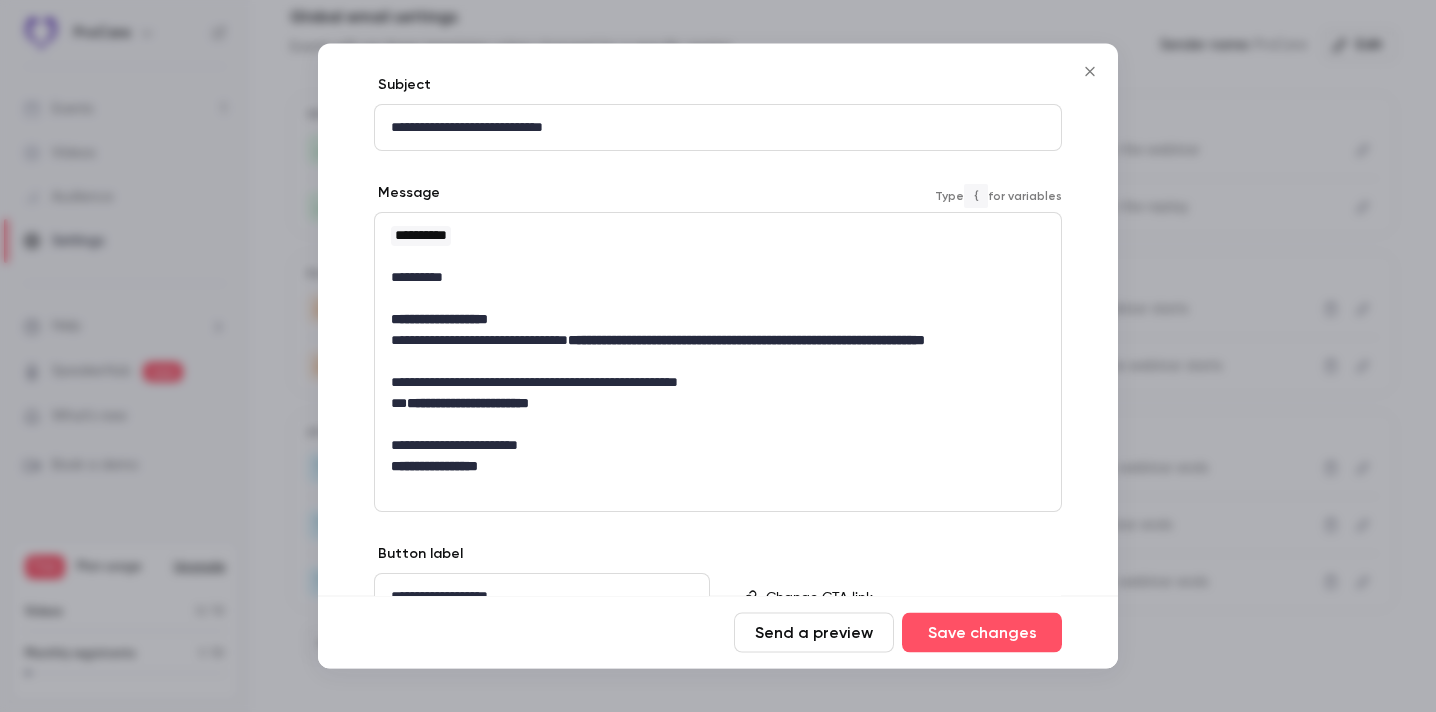 click at bounding box center [718, 299] 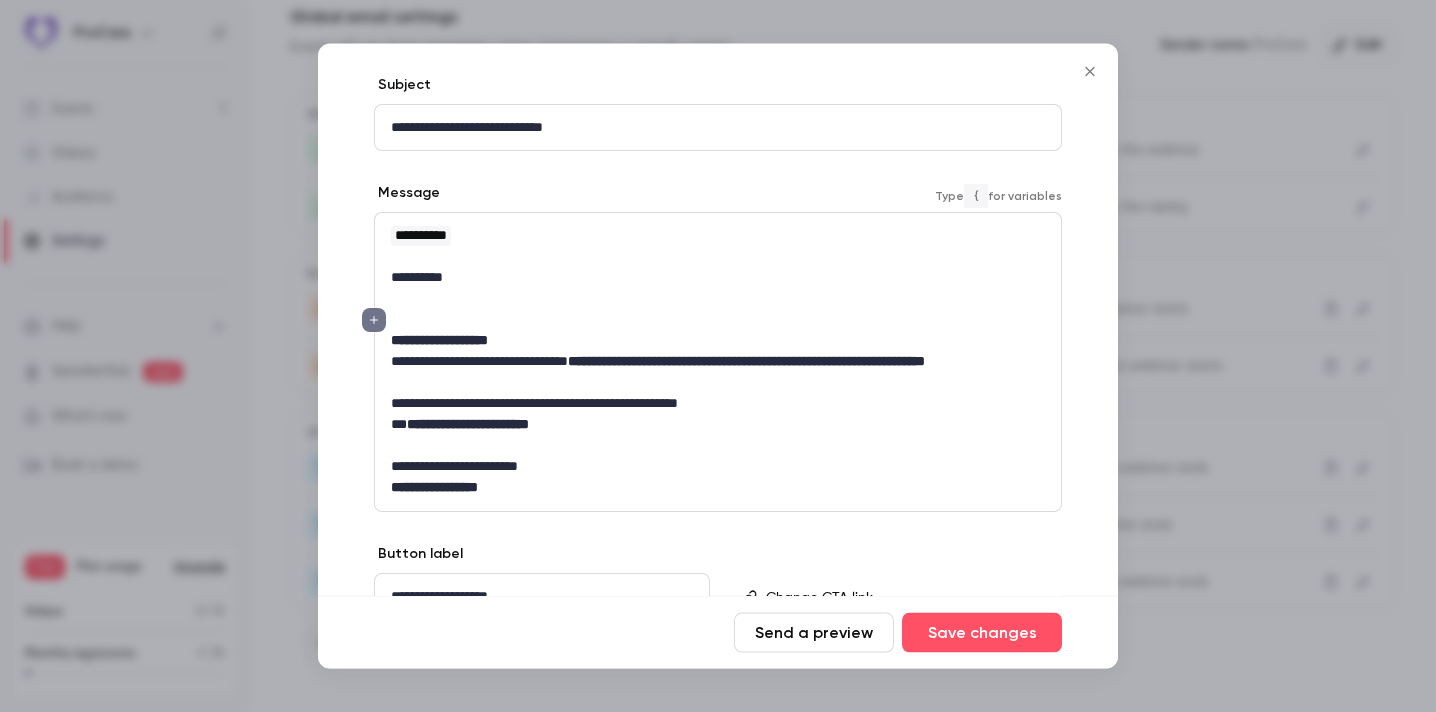 scroll, scrollTop: 0, scrollLeft: 0, axis: both 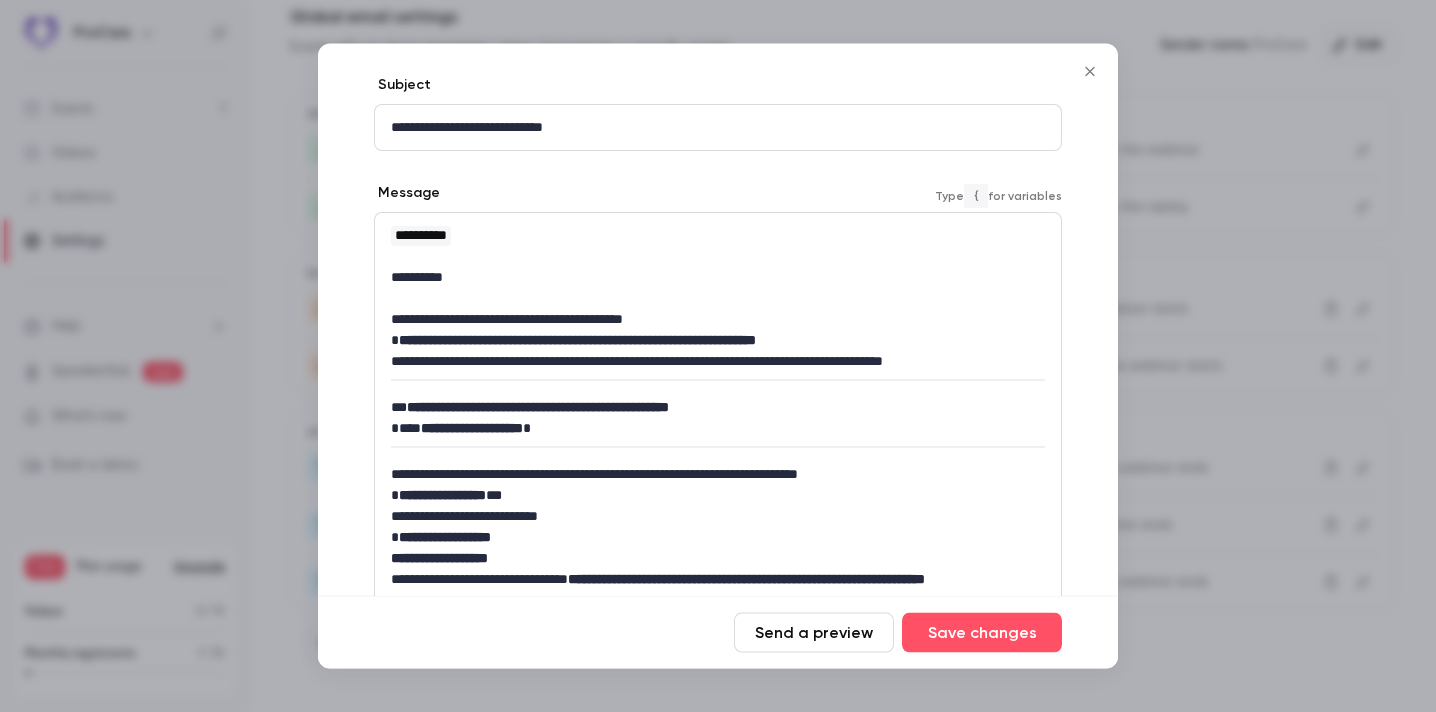 click on "**********" at bounding box center (577, 341) 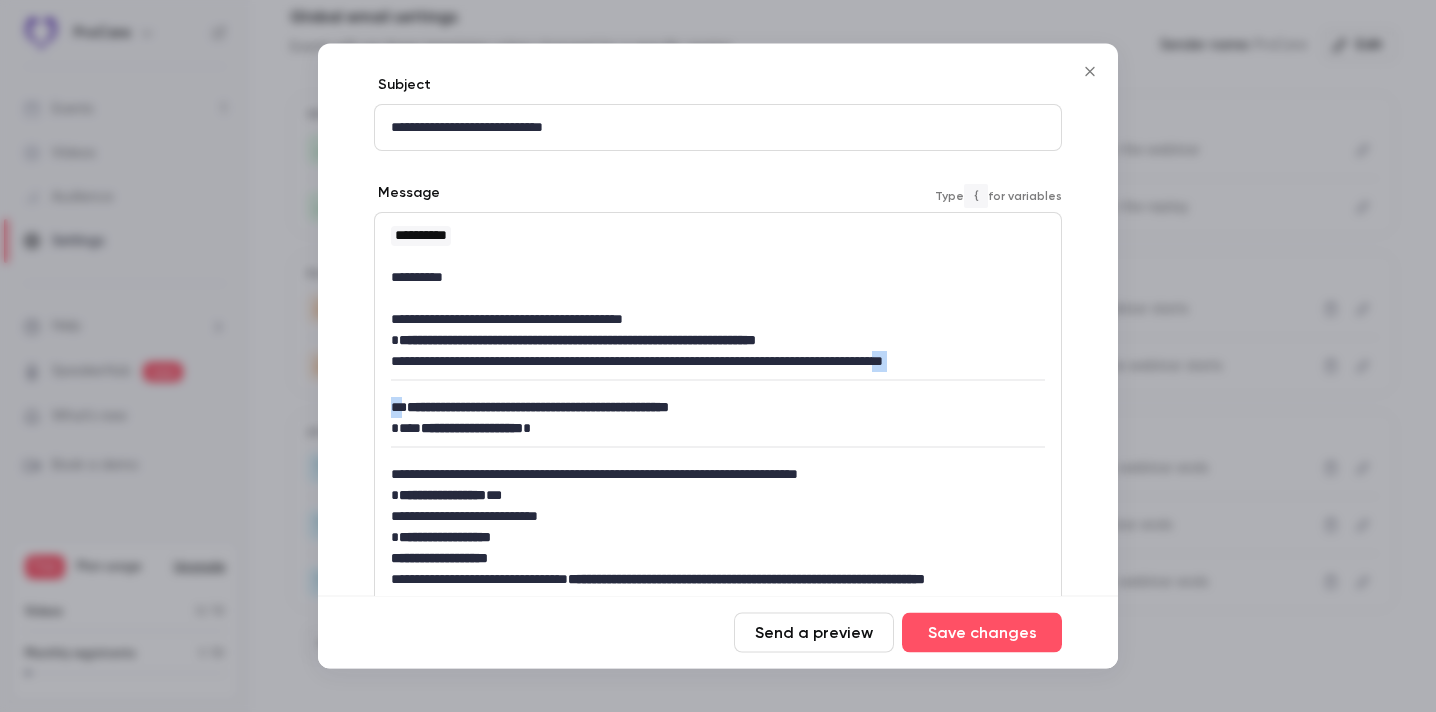 click on "**********" at bounding box center [718, 471] 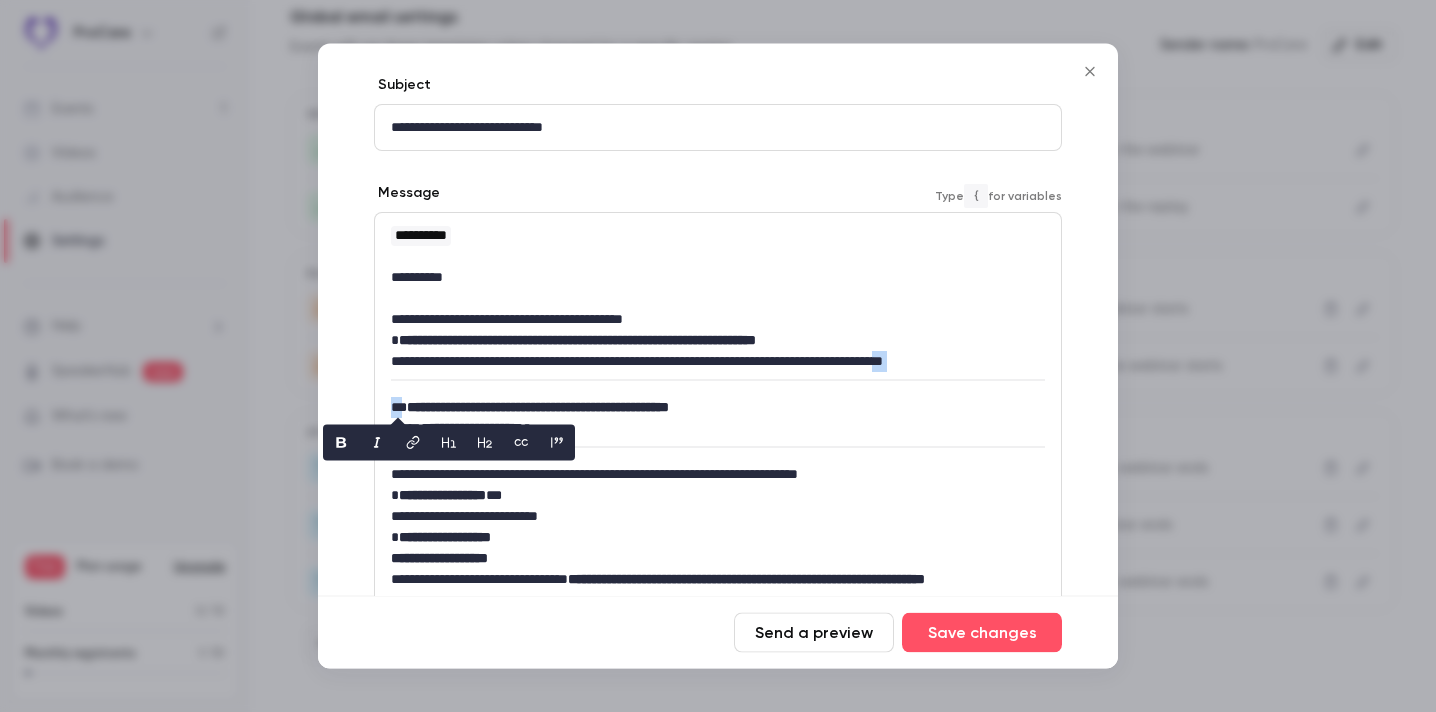 click at bounding box center (718, 381) 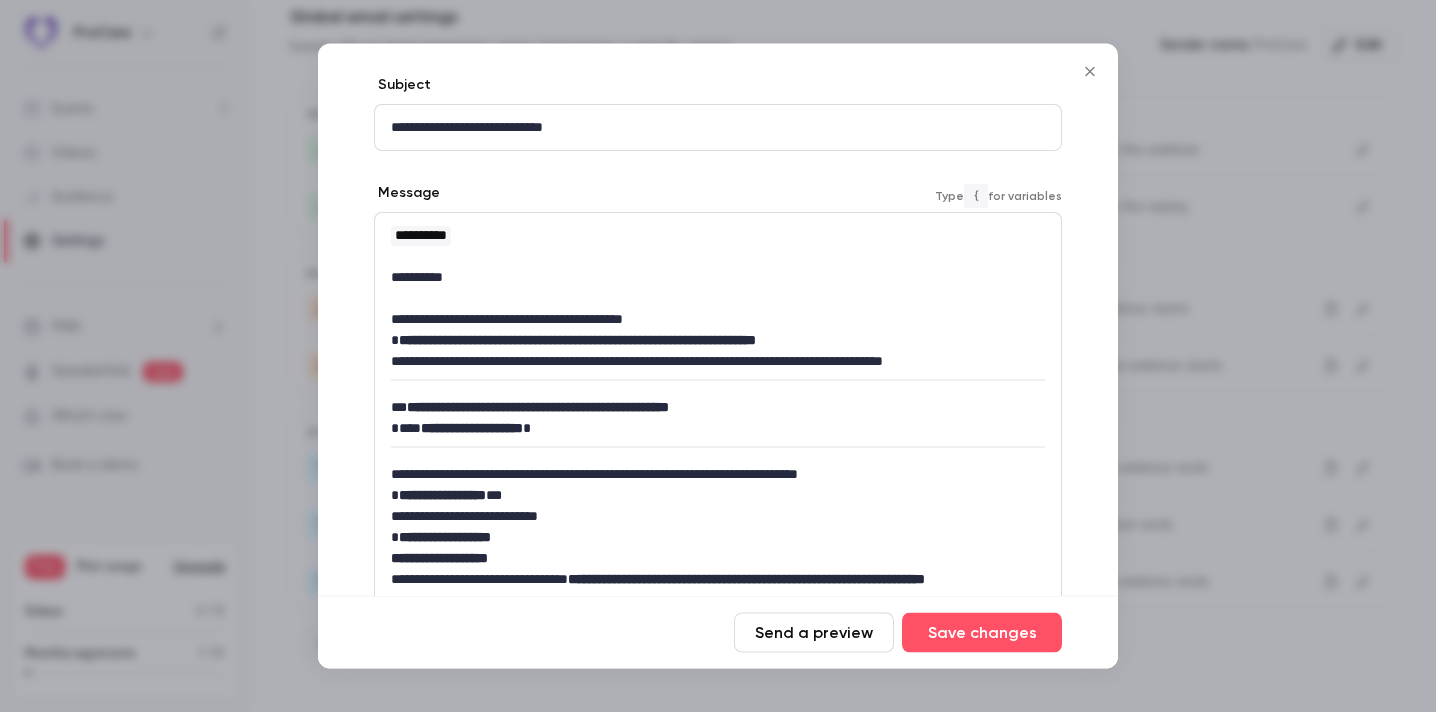click on "**********" at bounding box center [718, 471] 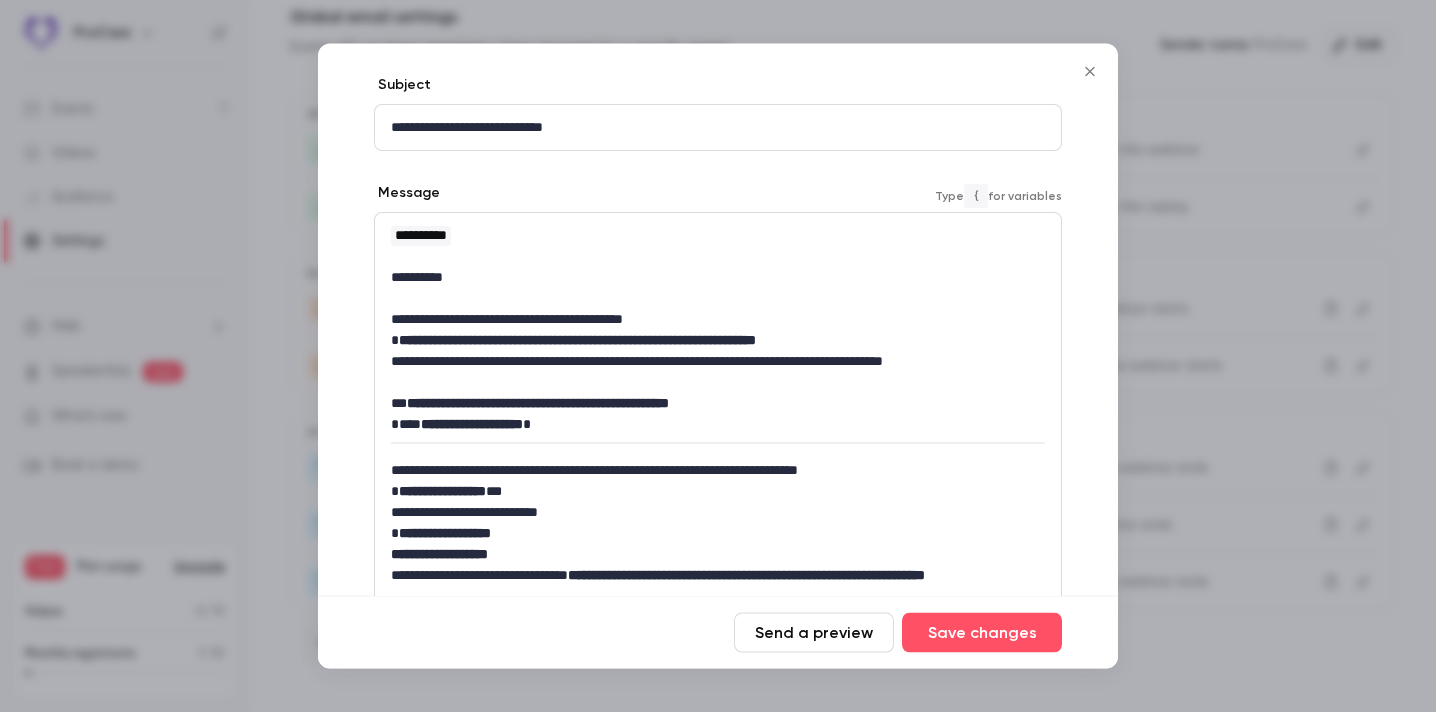 click on "**********" at bounding box center [718, 469] 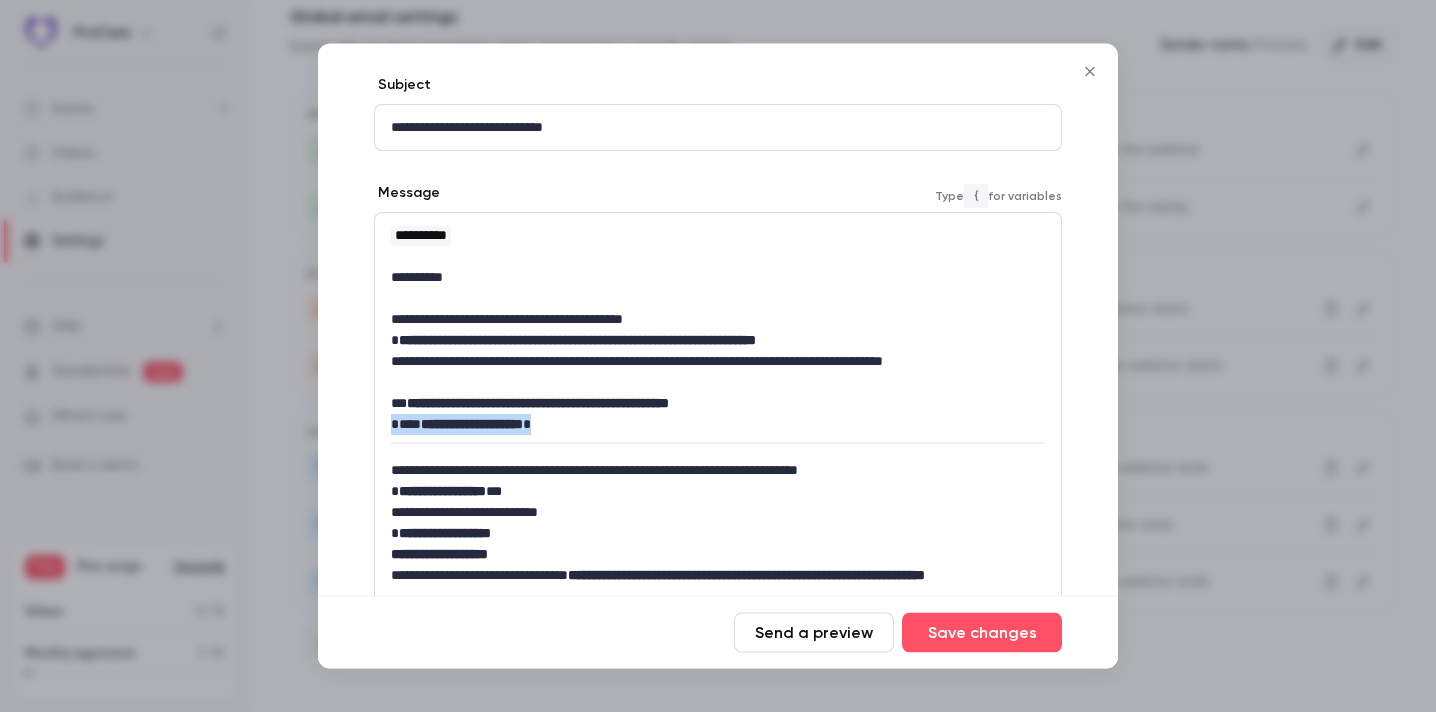 click on "**********" at bounding box center (718, 469) 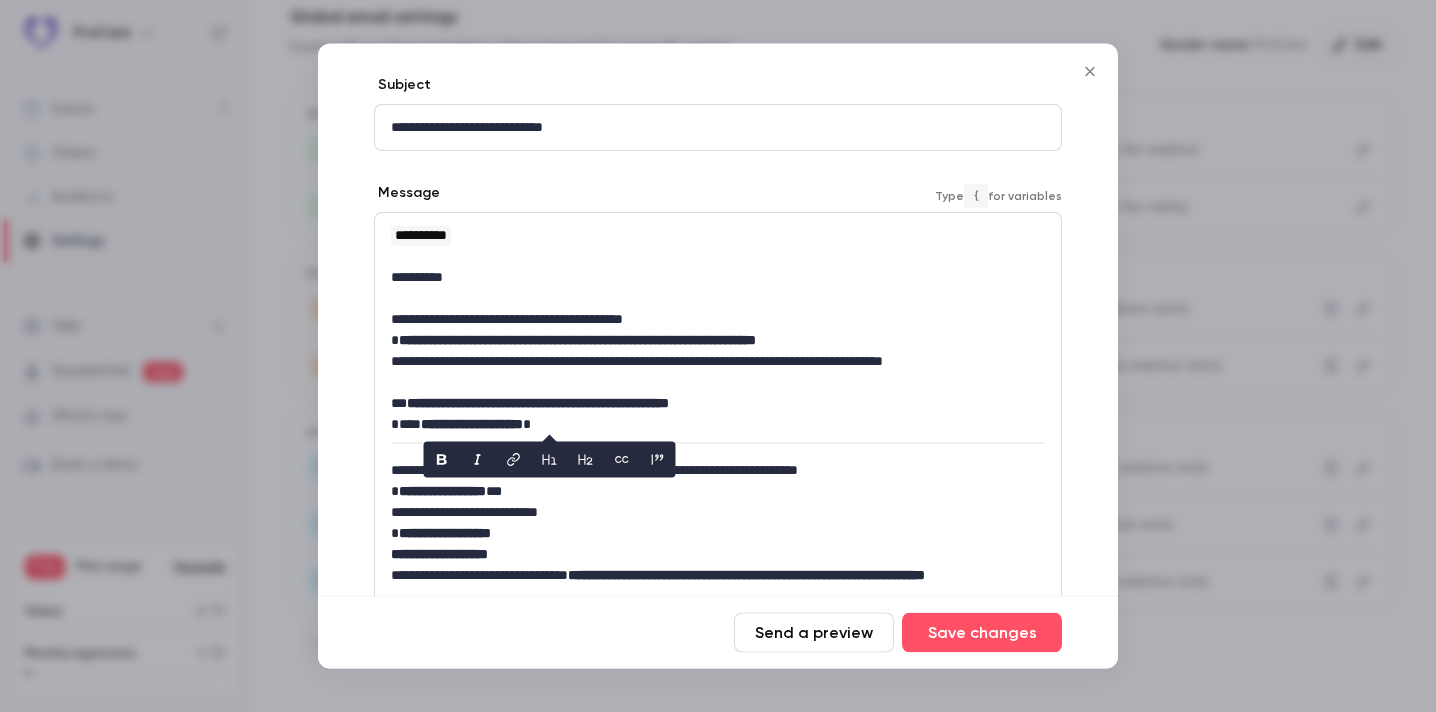 click on "**********" at bounding box center [538, 404] 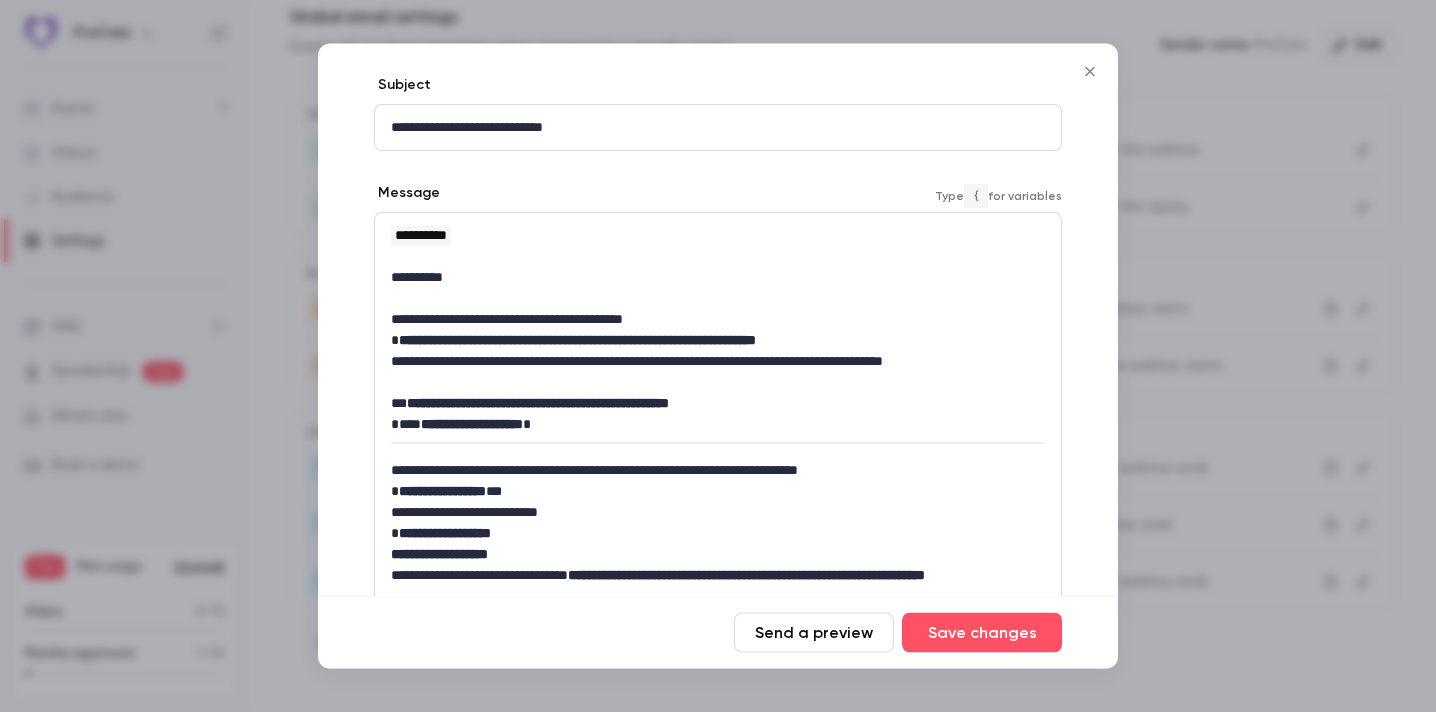 click on "**********" at bounding box center (718, 469) 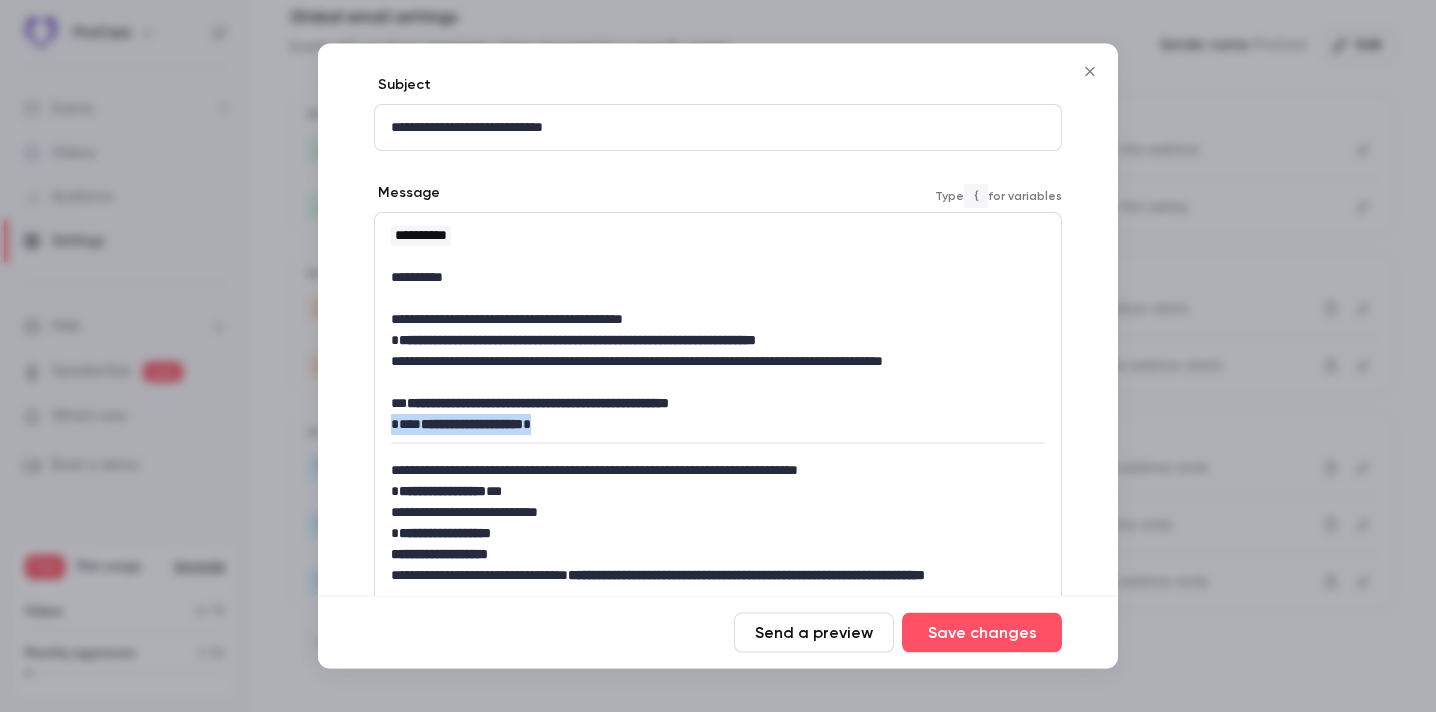 click on "**********" at bounding box center (718, 469) 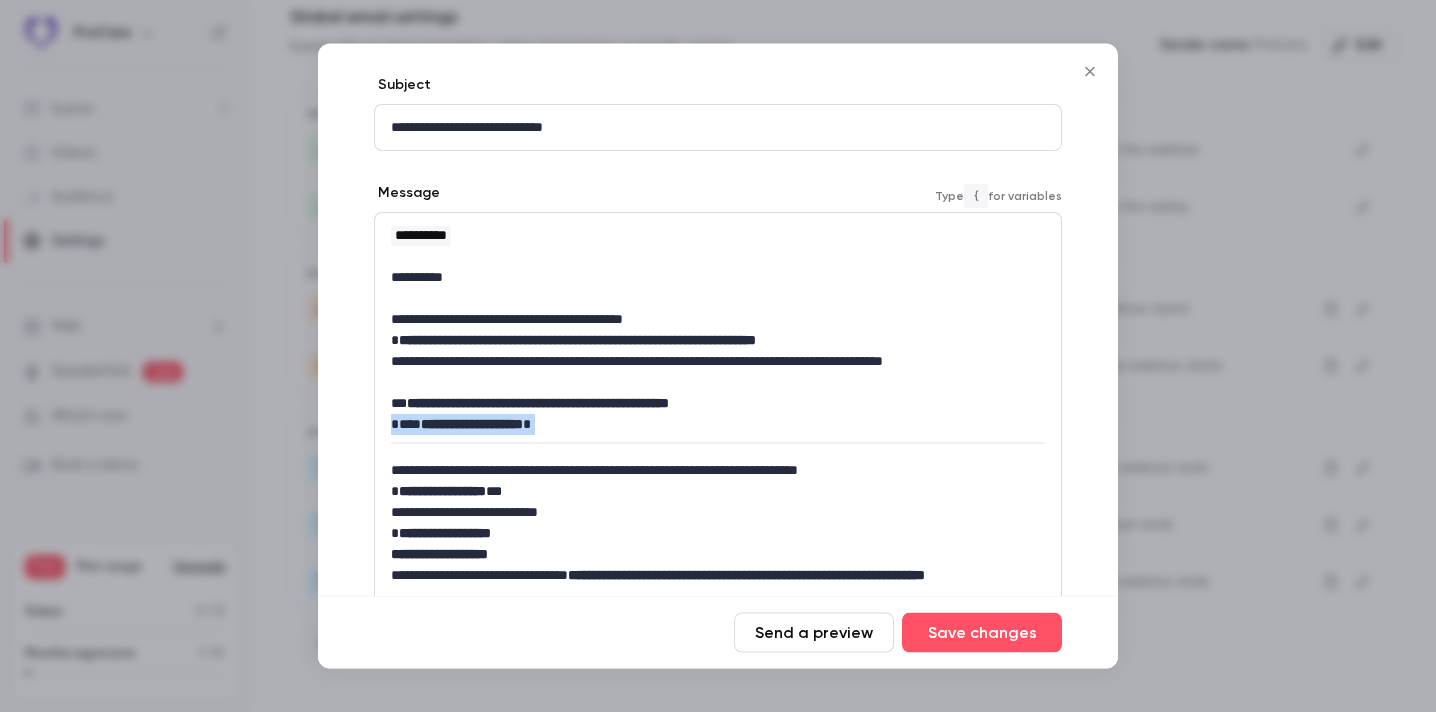 drag, startPoint x: 389, startPoint y: 422, endPoint x: 469, endPoint y: 456, distance: 86.925255 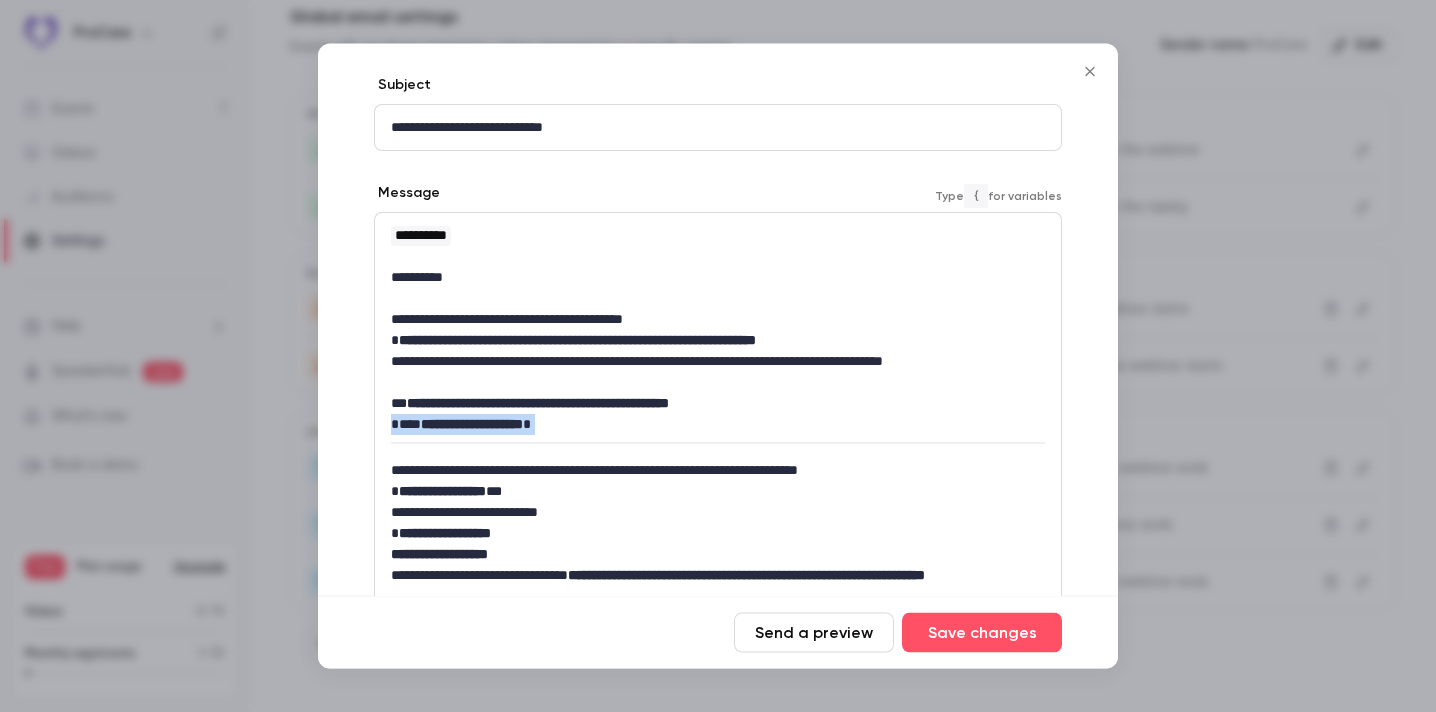 click on "**********" at bounding box center (718, 469) 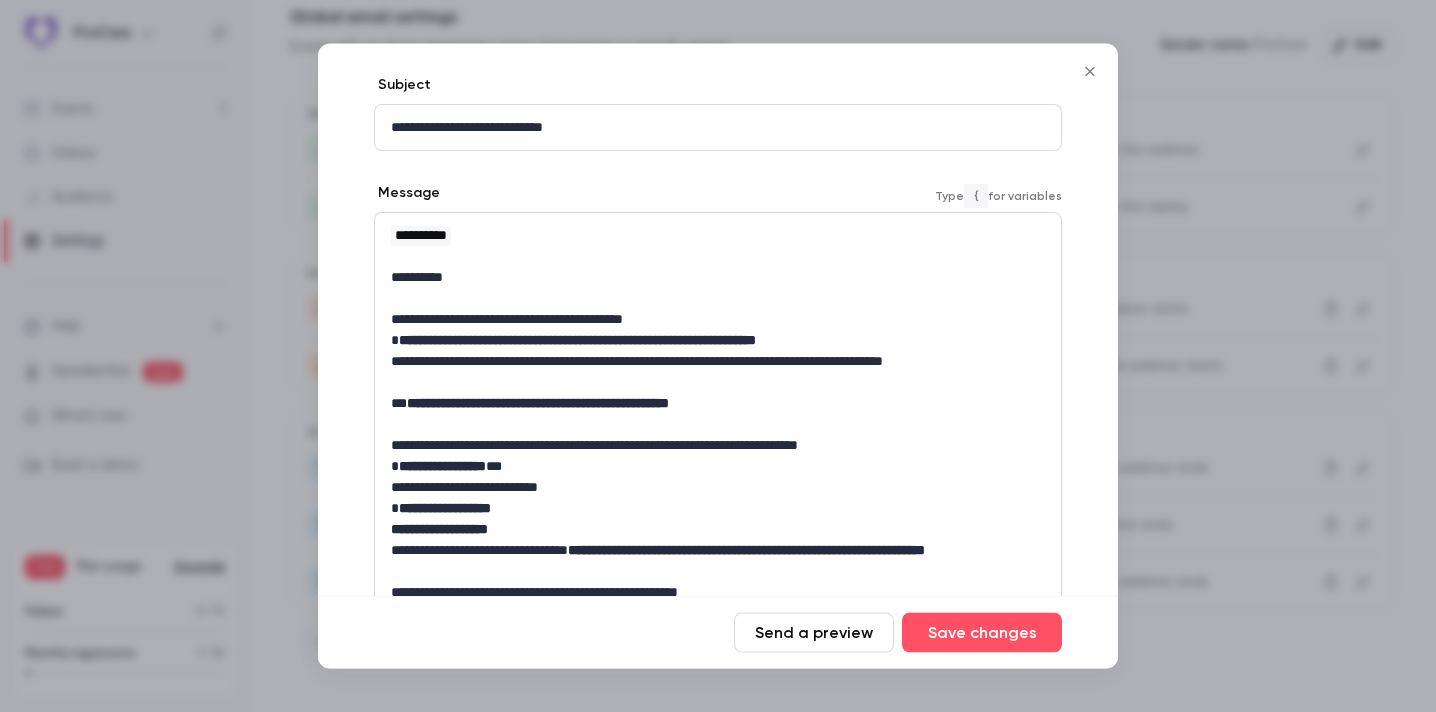 click on "**********" at bounding box center (718, 467) 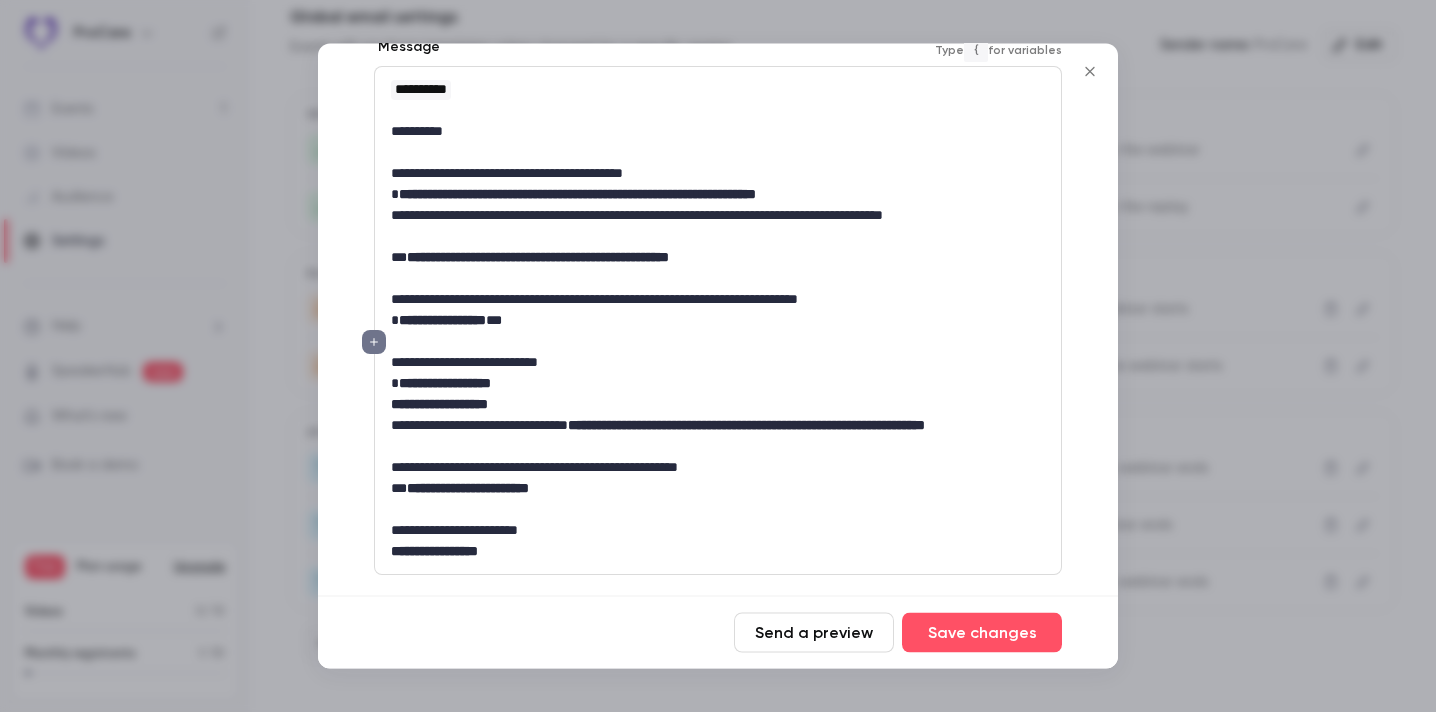 scroll, scrollTop: 349, scrollLeft: 0, axis: vertical 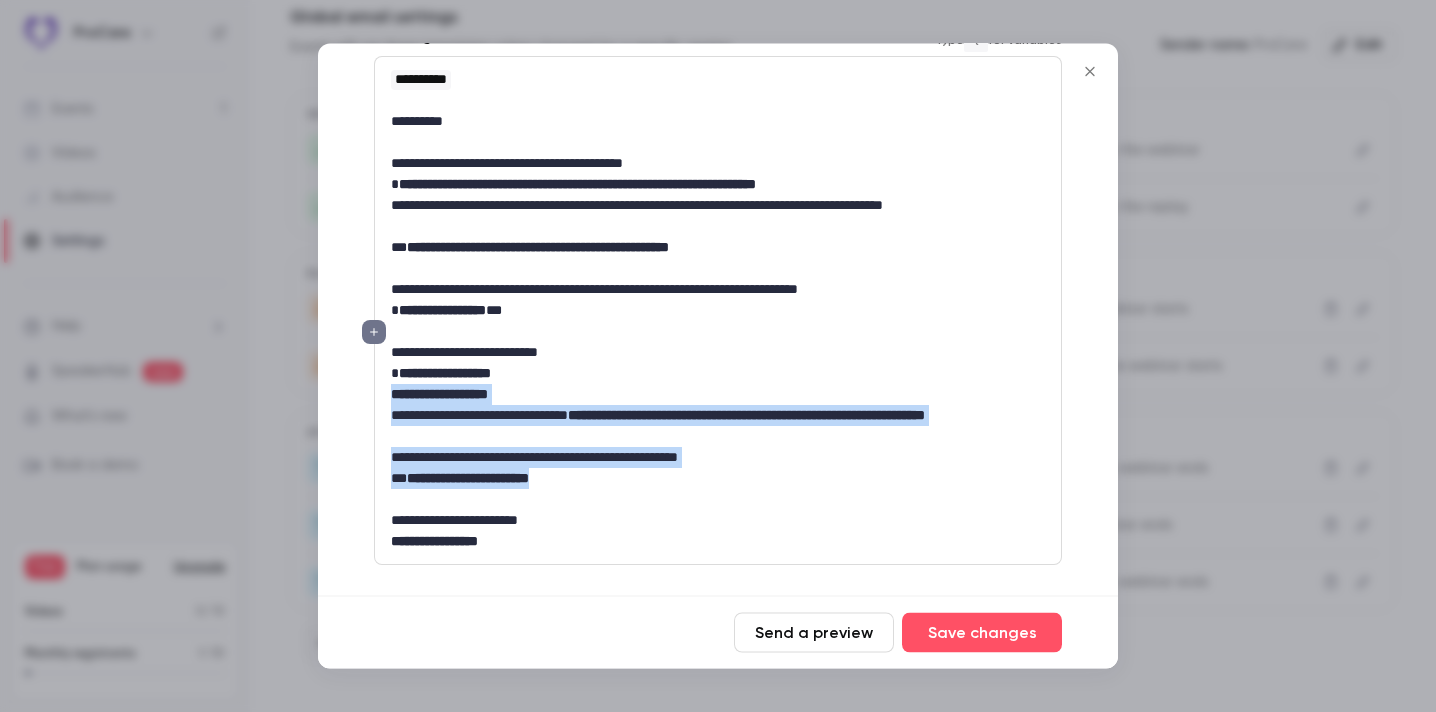 drag, startPoint x: 587, startPoint y: 482, endPoint x: 378, endPoint y: 403, distance: 223.43231 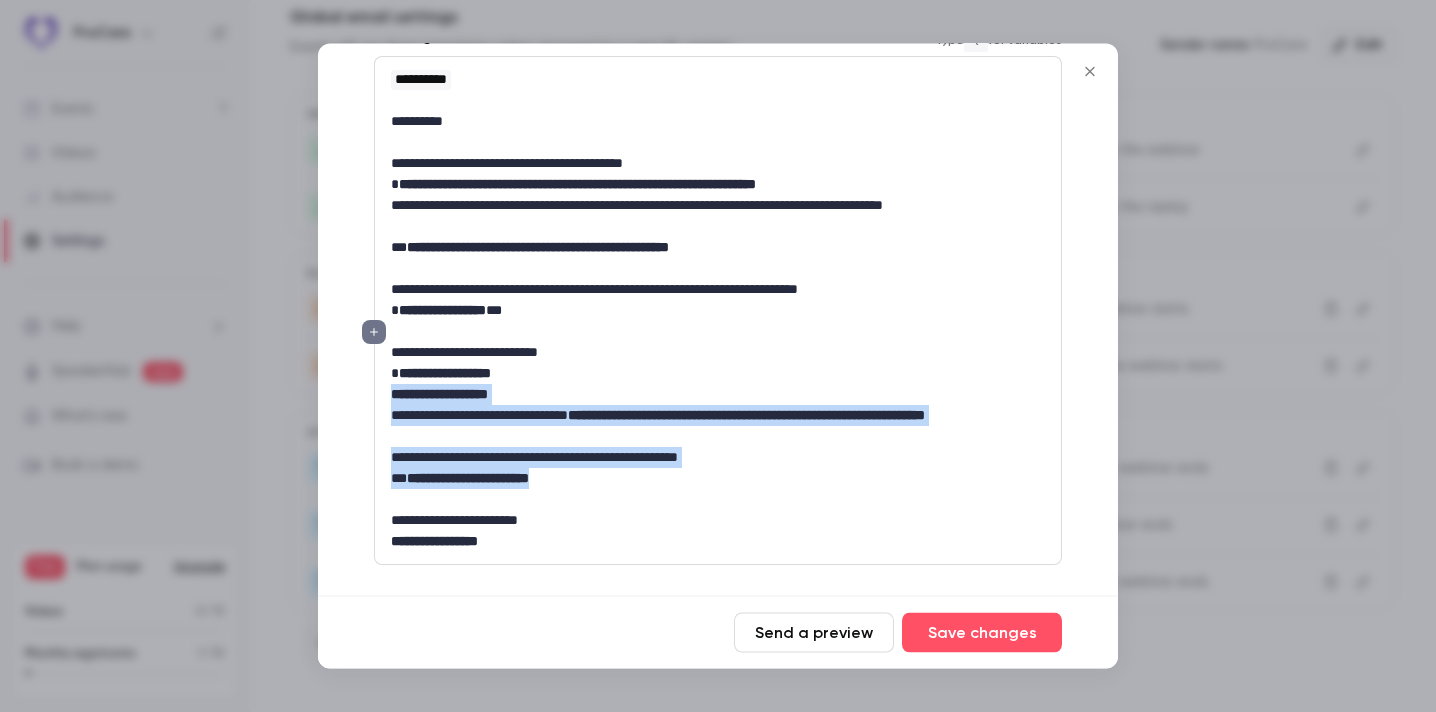 click on "**********" at bounding box center (718, 311) 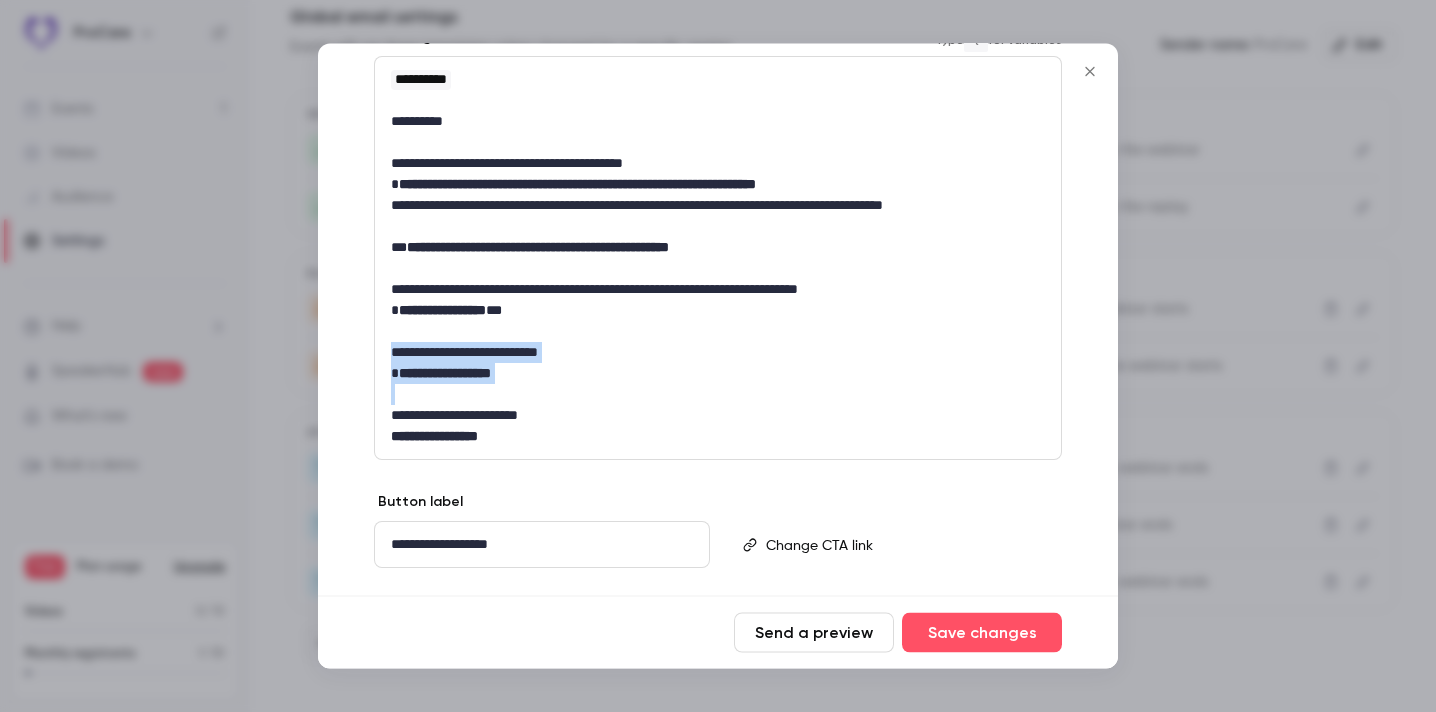 drag, startPoint x: 568, startPoint y: 392, endPoint x: 346, endPoint y: 344, distance: 227.12991 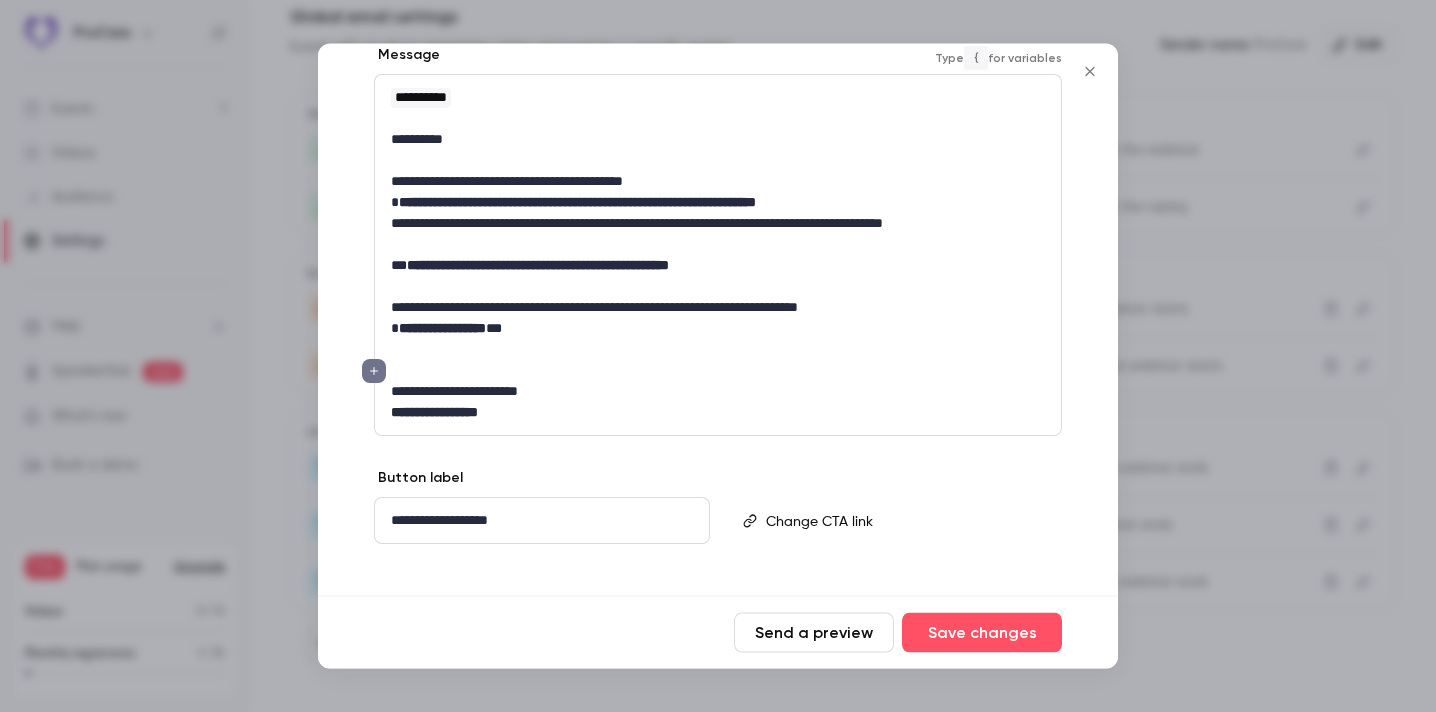 scroll, scrollTop: 349, scrollLeft: 0, axis: vertical 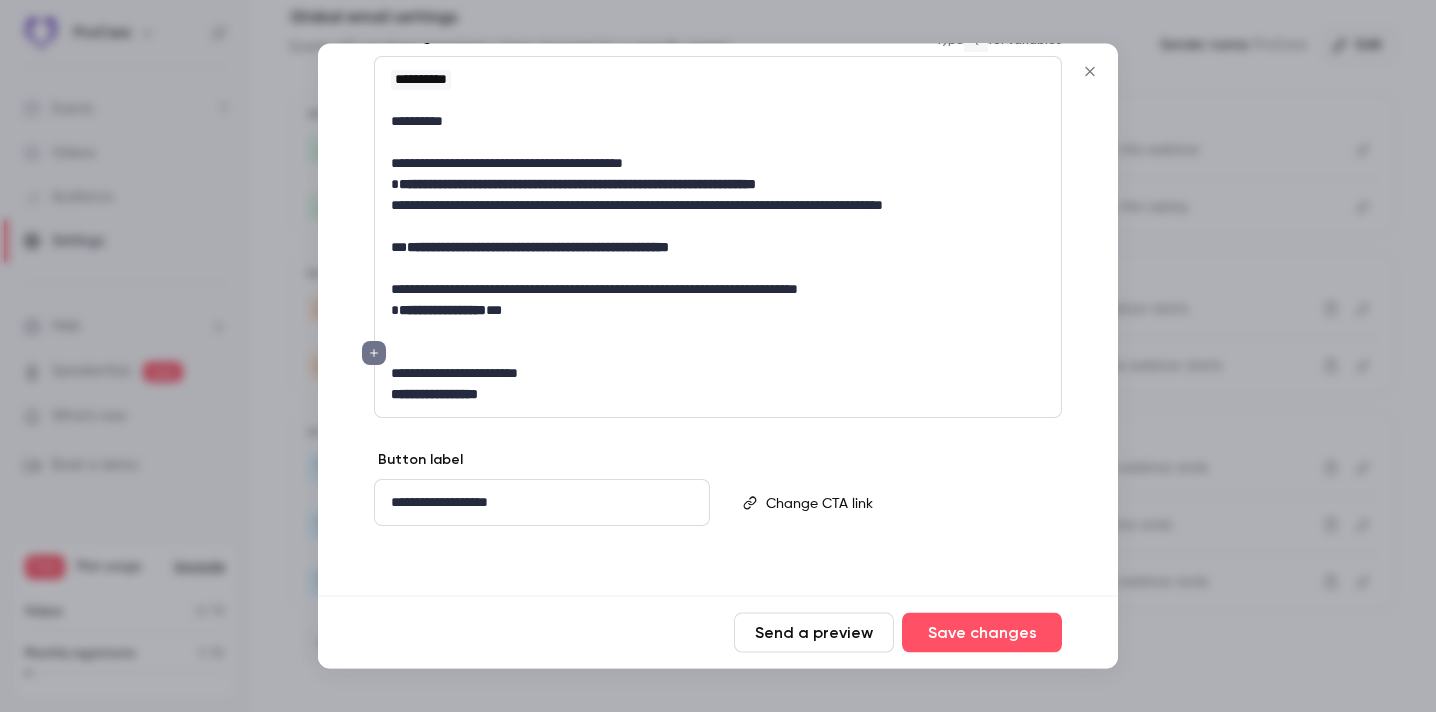 click on "**********" at bounding box center [718, 374] 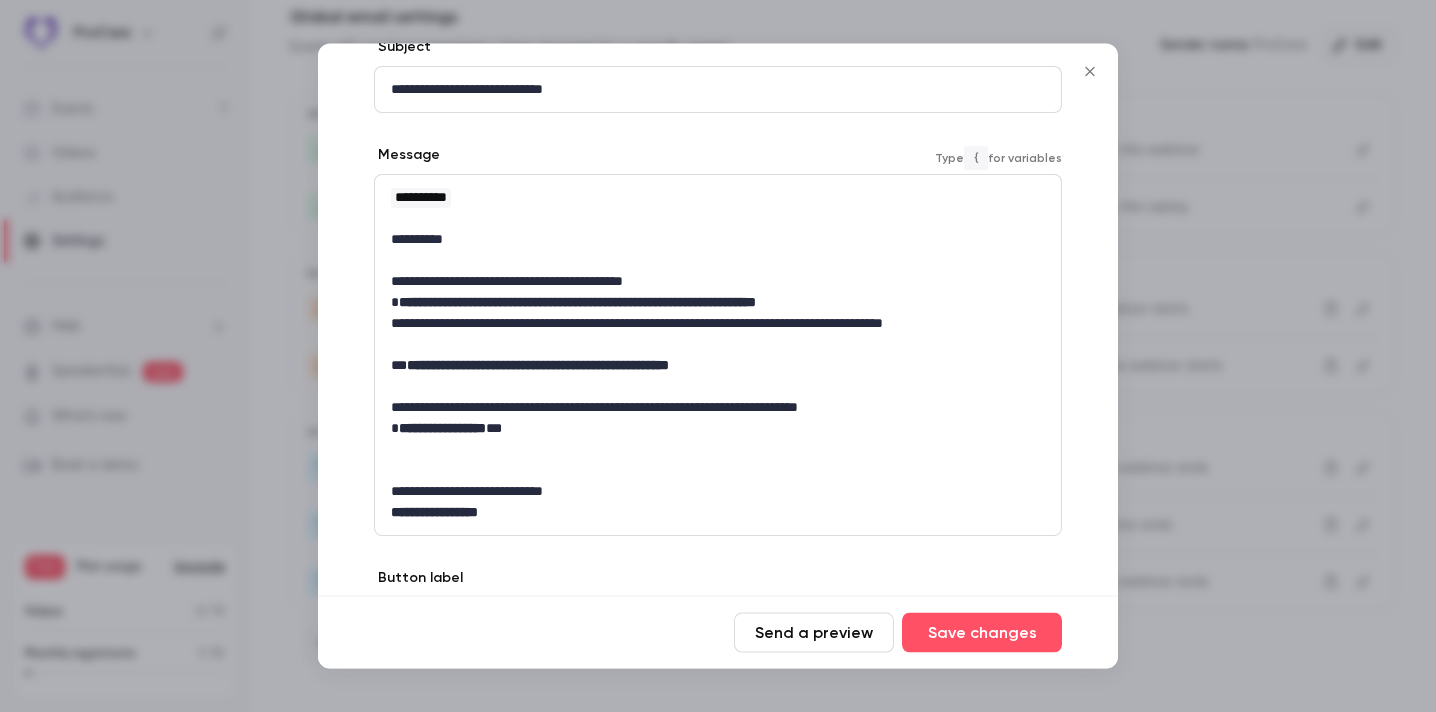 scroll, scrollTop: 261, scrollLeft: 0, axis: vertical 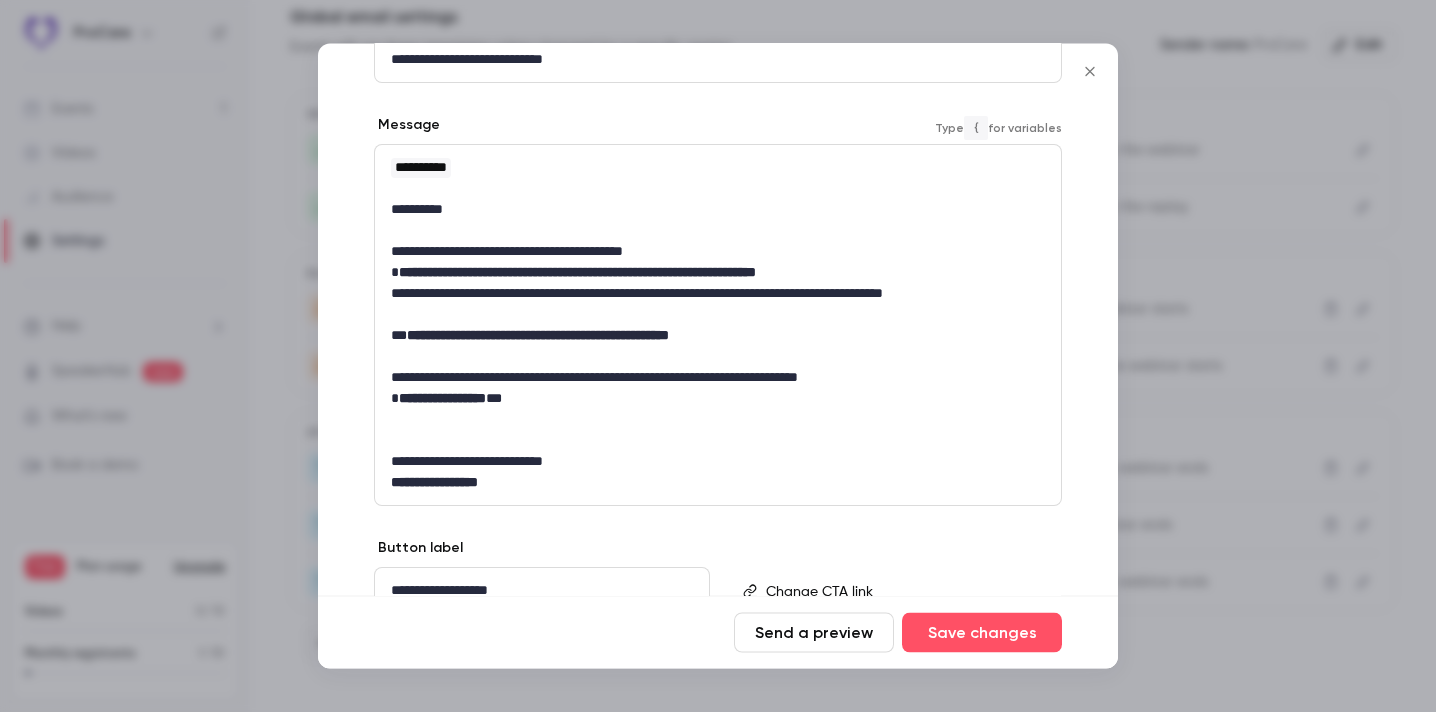 click on "**********" at bounding box center [718, 326] 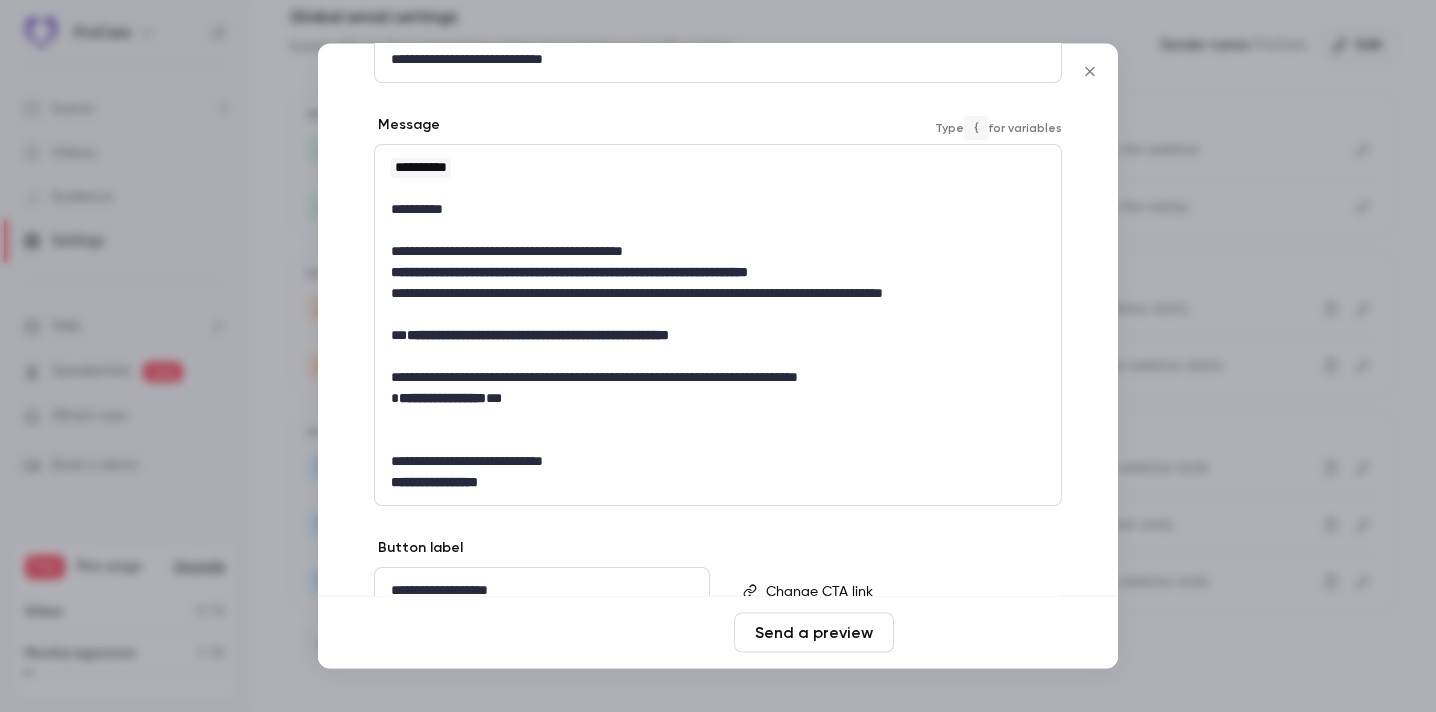 click on "Save changes" at bounding box center (982, 633) 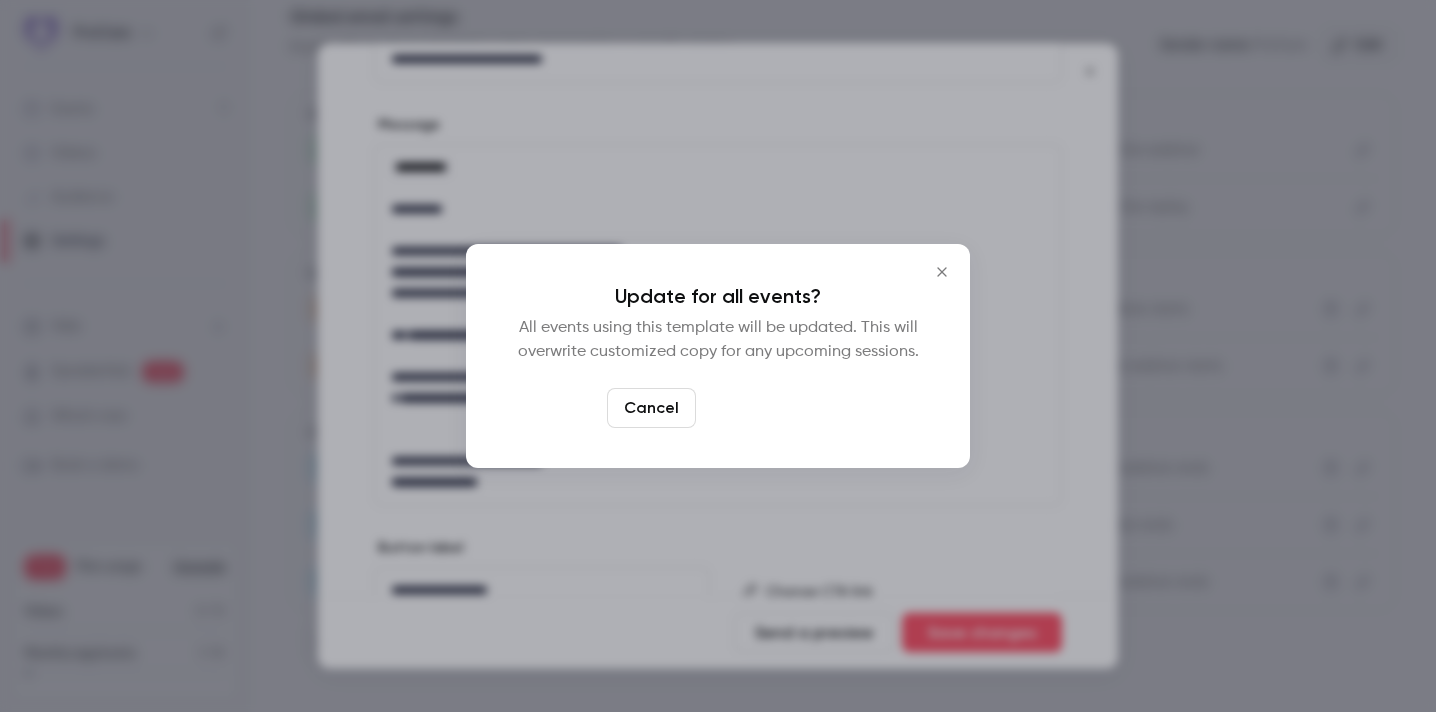 click on "Yes, update" at bounding box center (767, 408) 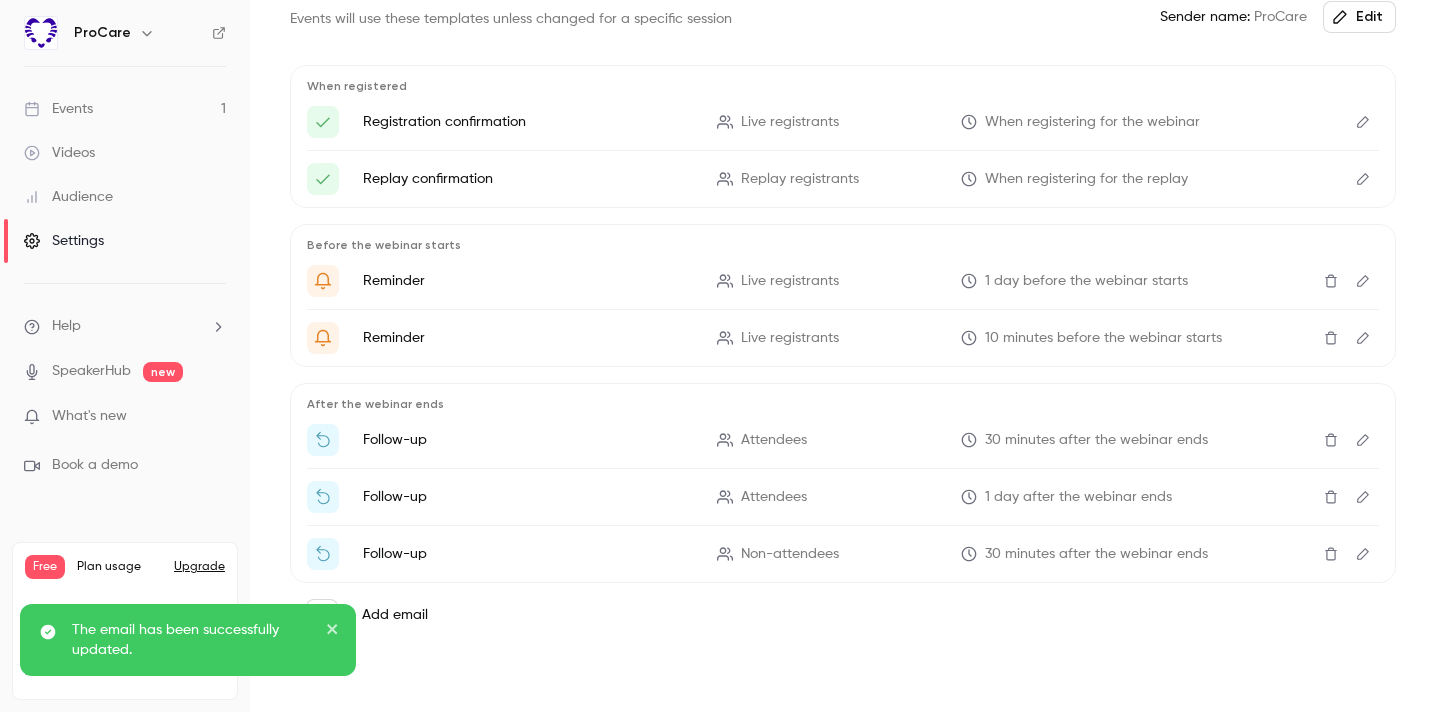 scroll, scrollTop: 216, scrollLeft: 0, axis: vertical 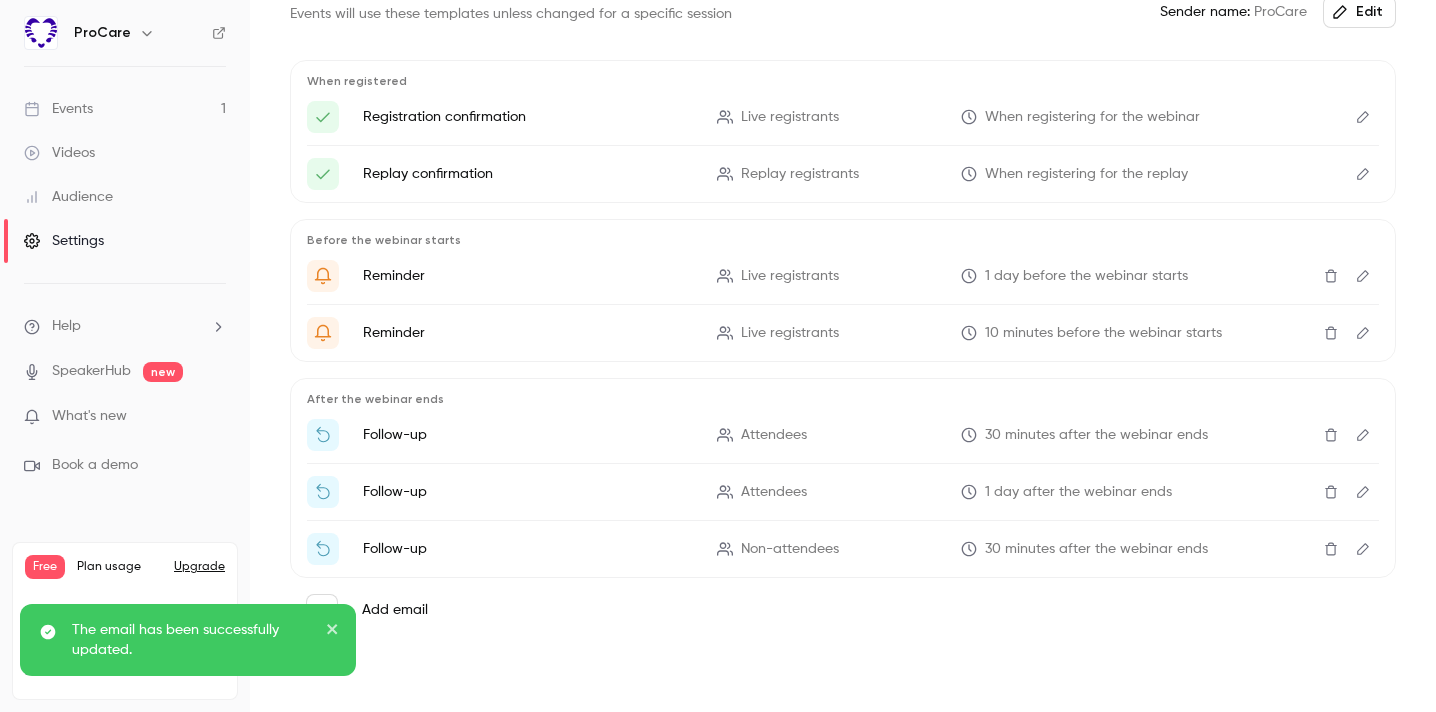 click 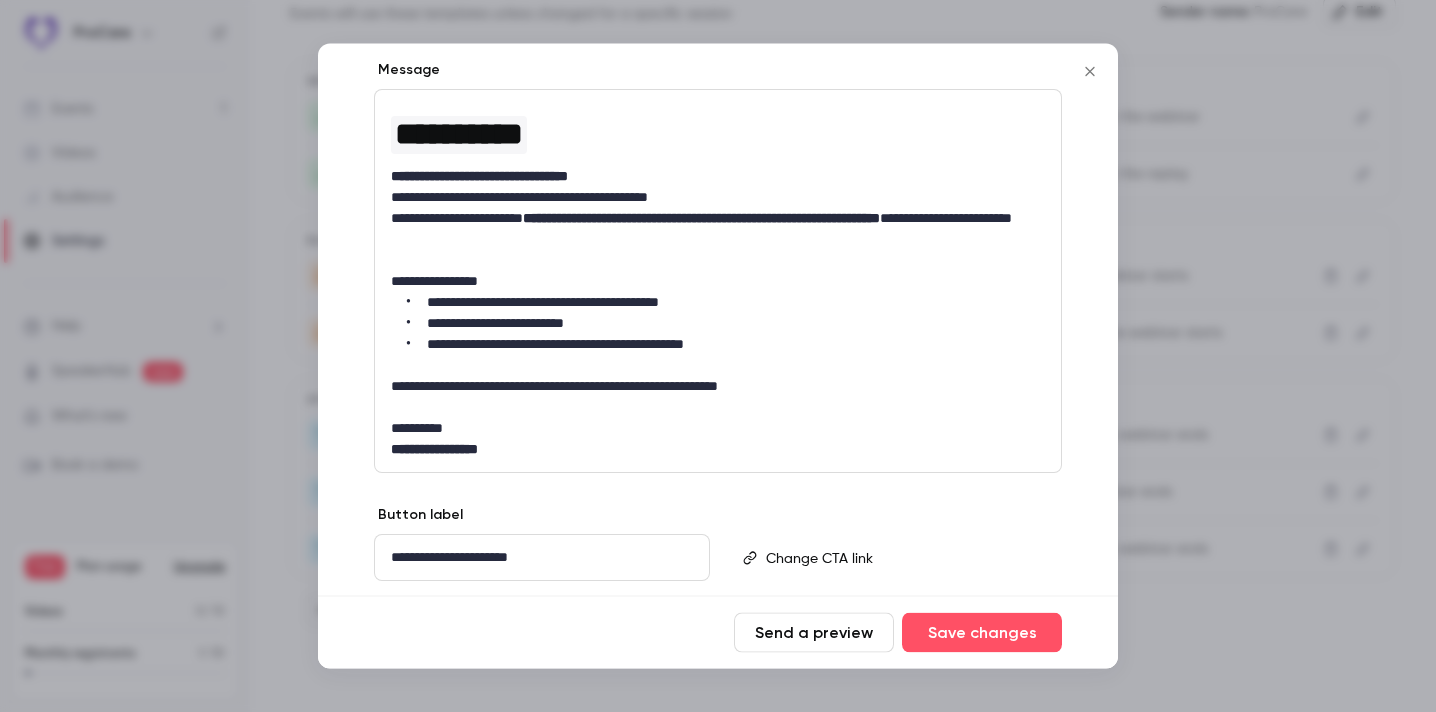 scroll, scrollTop: 317, scrollLeft: 0, axis: vertical 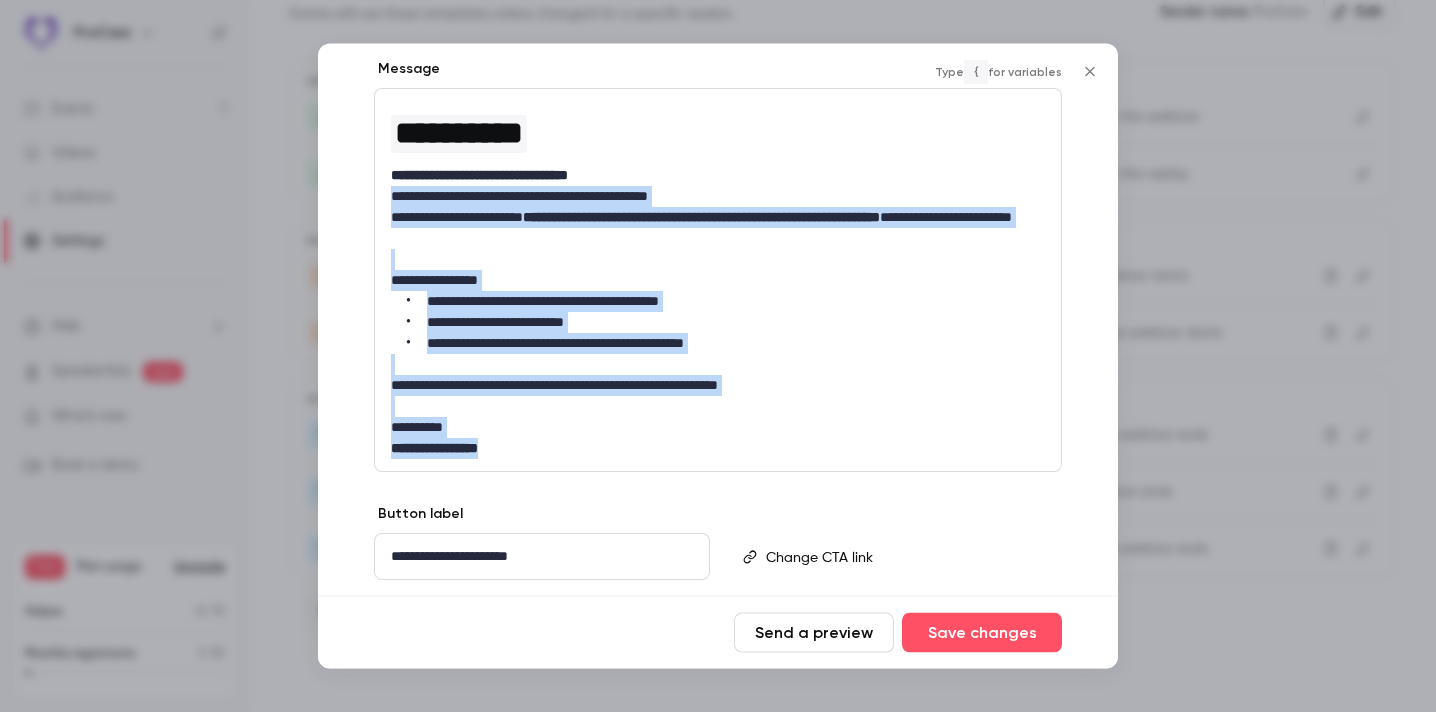 drag, startPoint x: 557, startPoint y: 450, endPoint x: 368, endPoint y: 204, distance: 310.2209 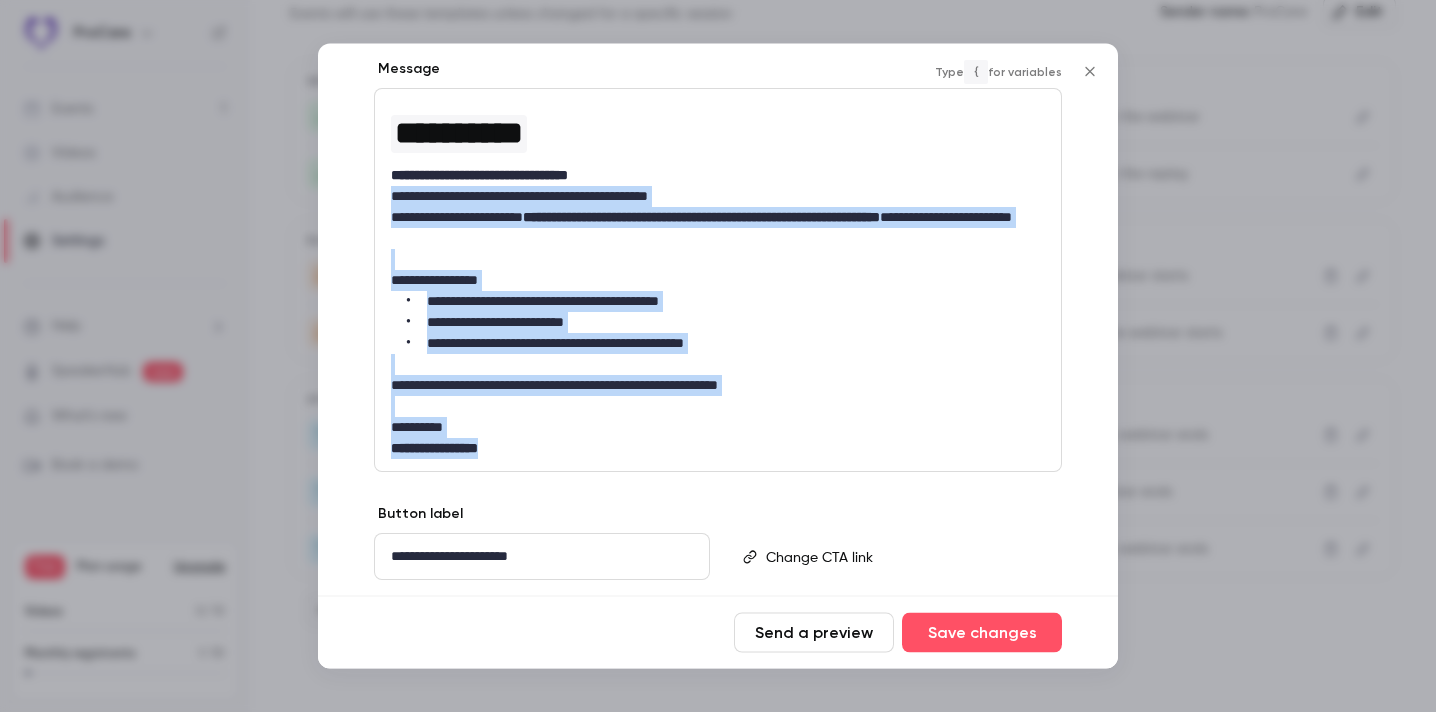 click on "**********" at bounding box center [718, 250] 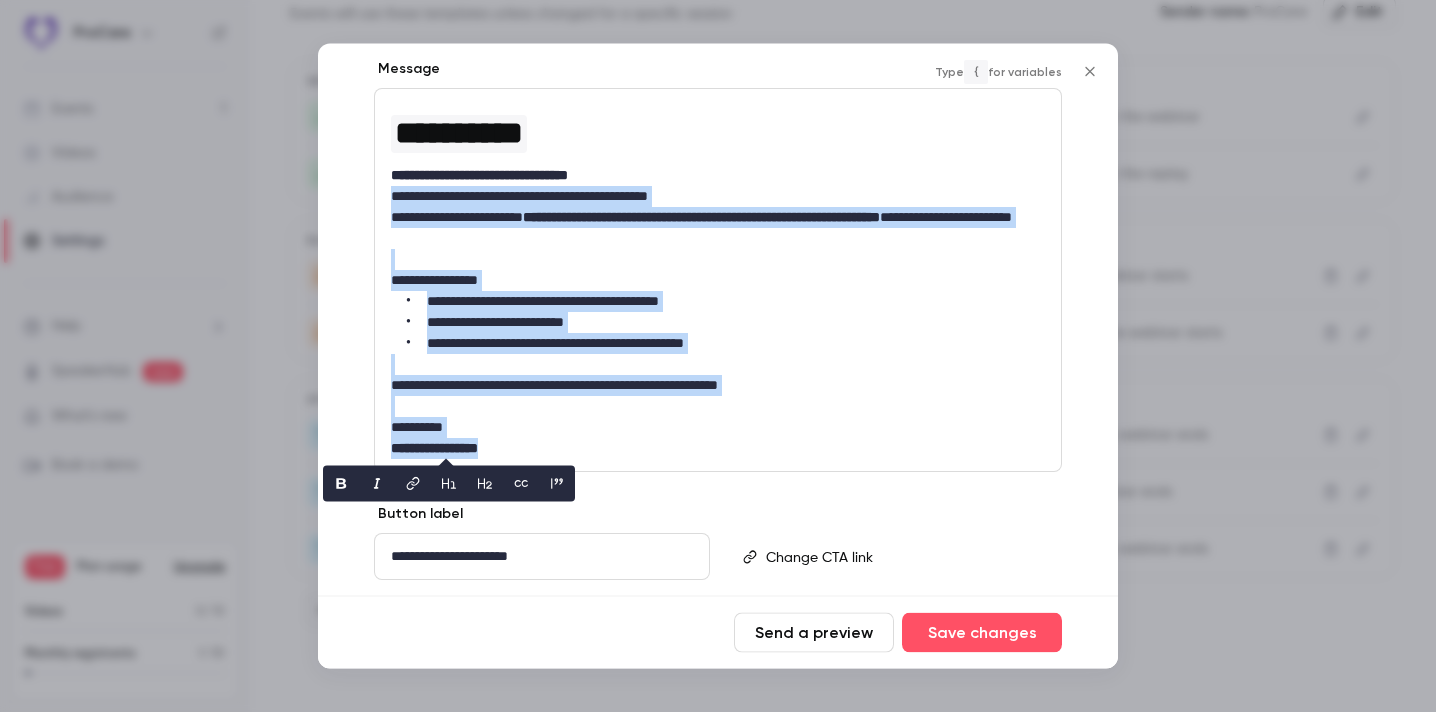 click on "**********" at bounding box center (718, 386) 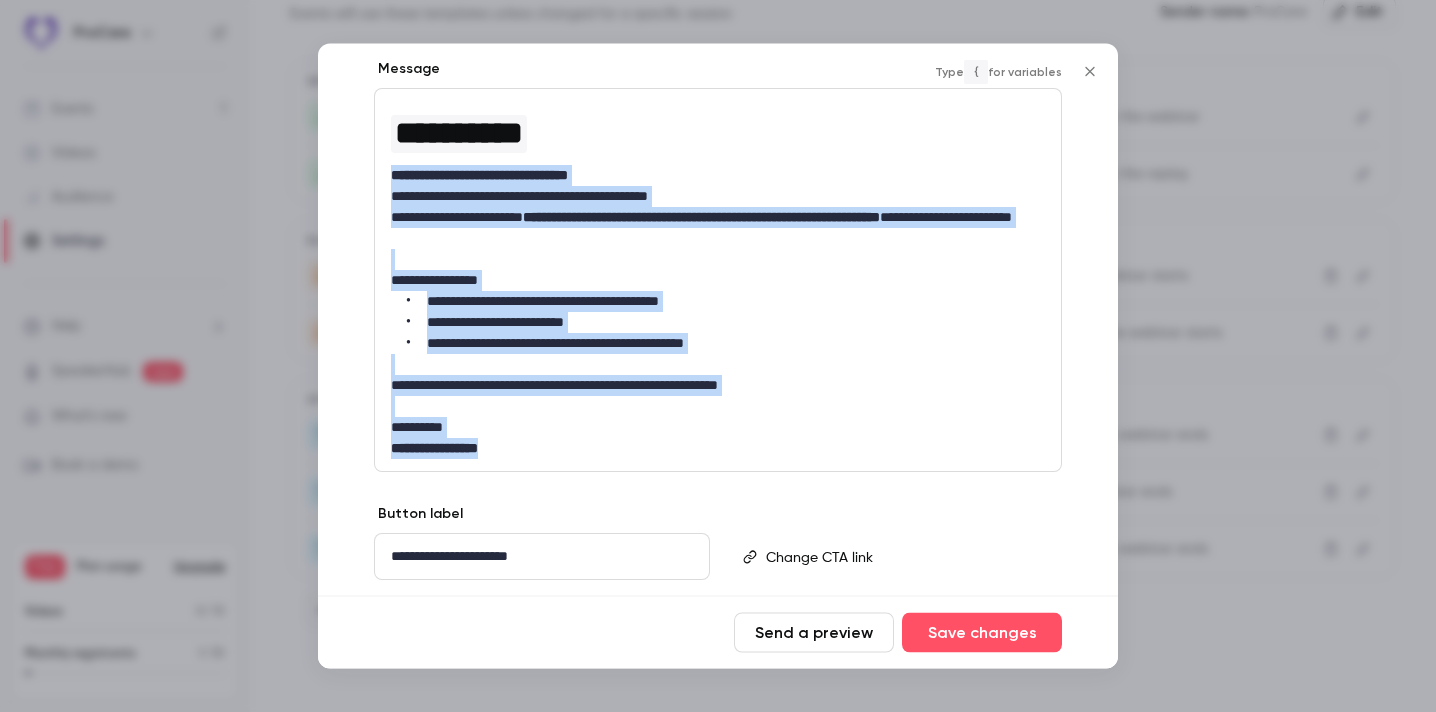 drag, startPoint x: 556, startPoint y: 458, endPoint x: 359, endPoint y: 170, distance: 348.9312 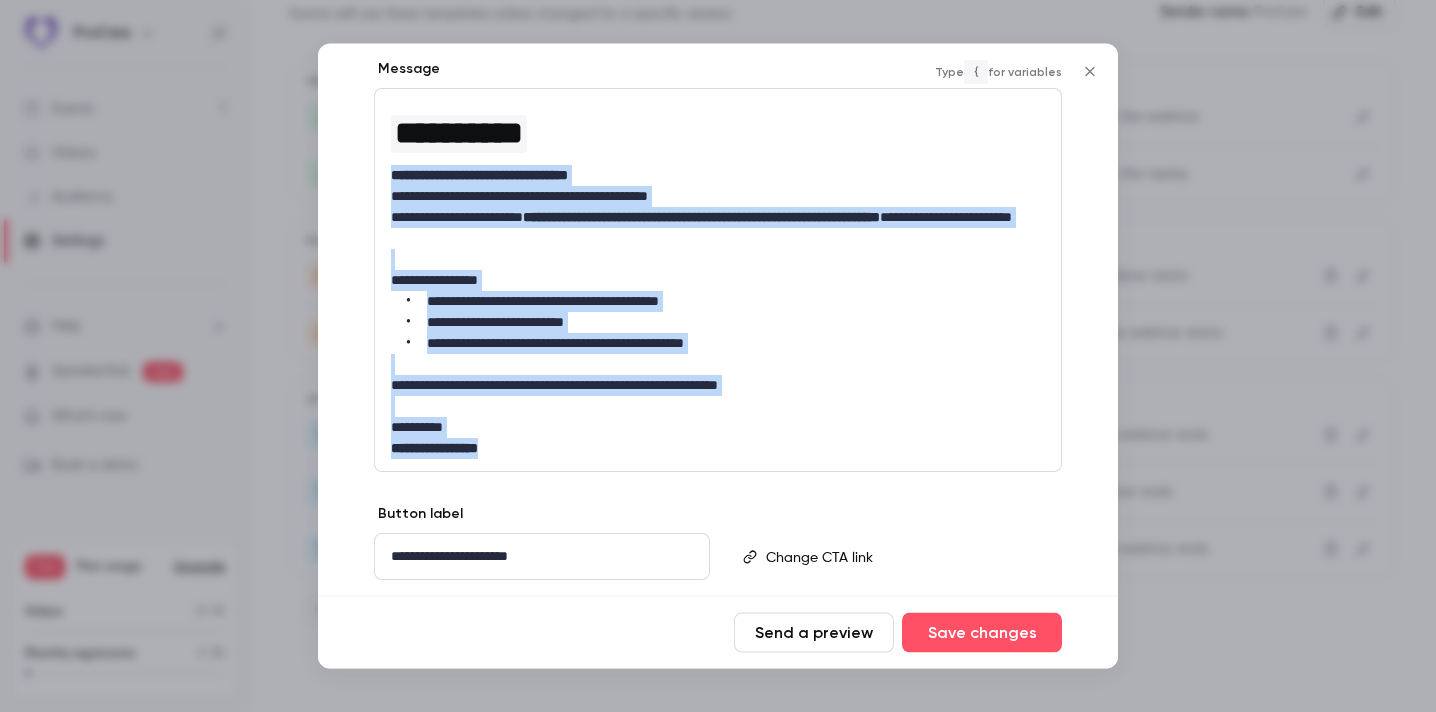 click on "**********" at bounding box center [718, 250] 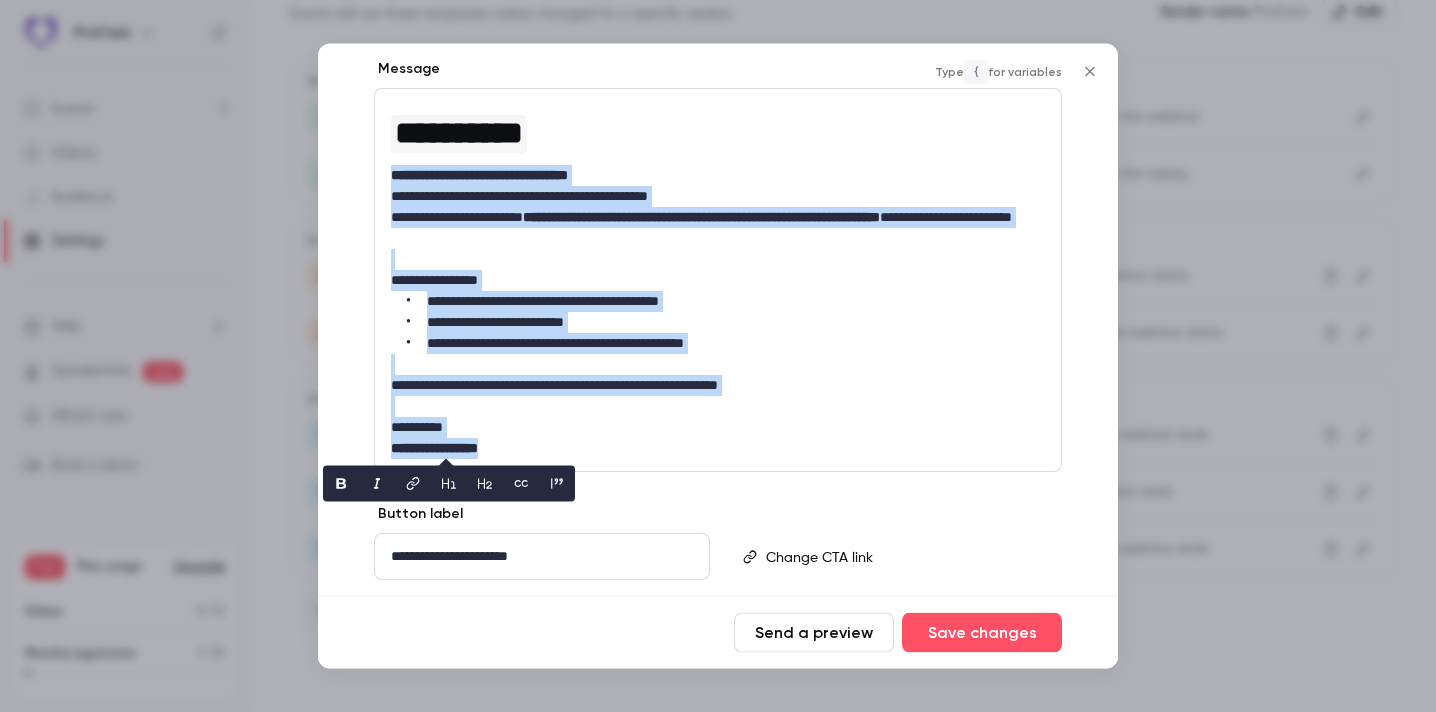 click 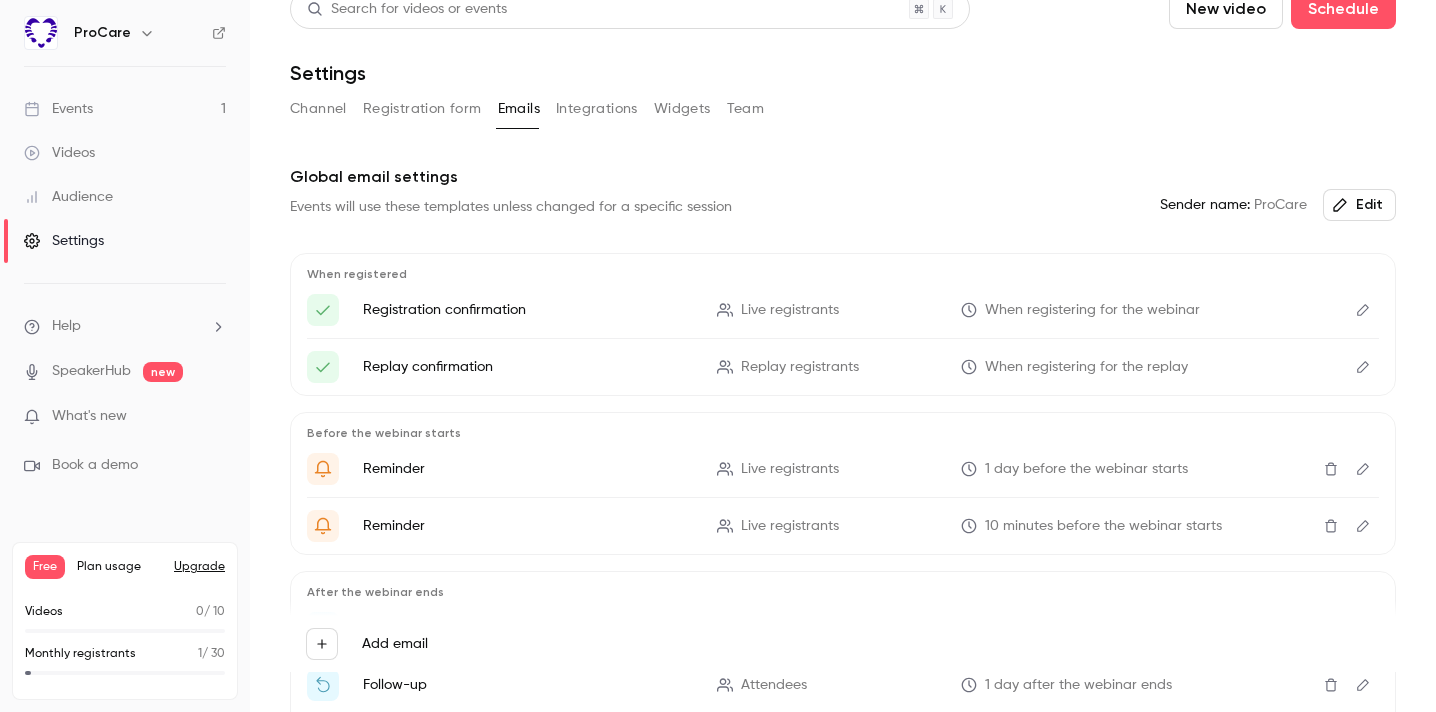 scroll, scrollTop: 0, scrollLeft: 0, axis: both 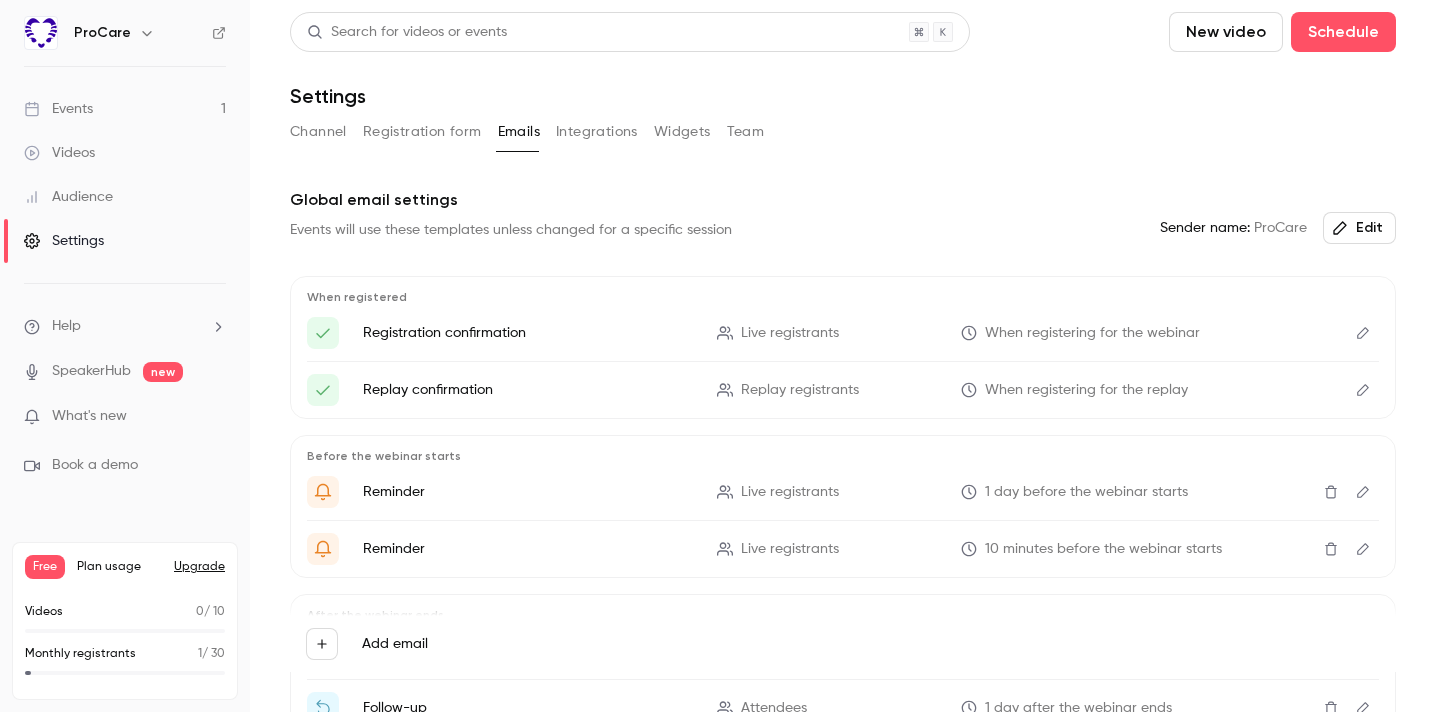 click on "New video" at bounding box center (1226, 32) 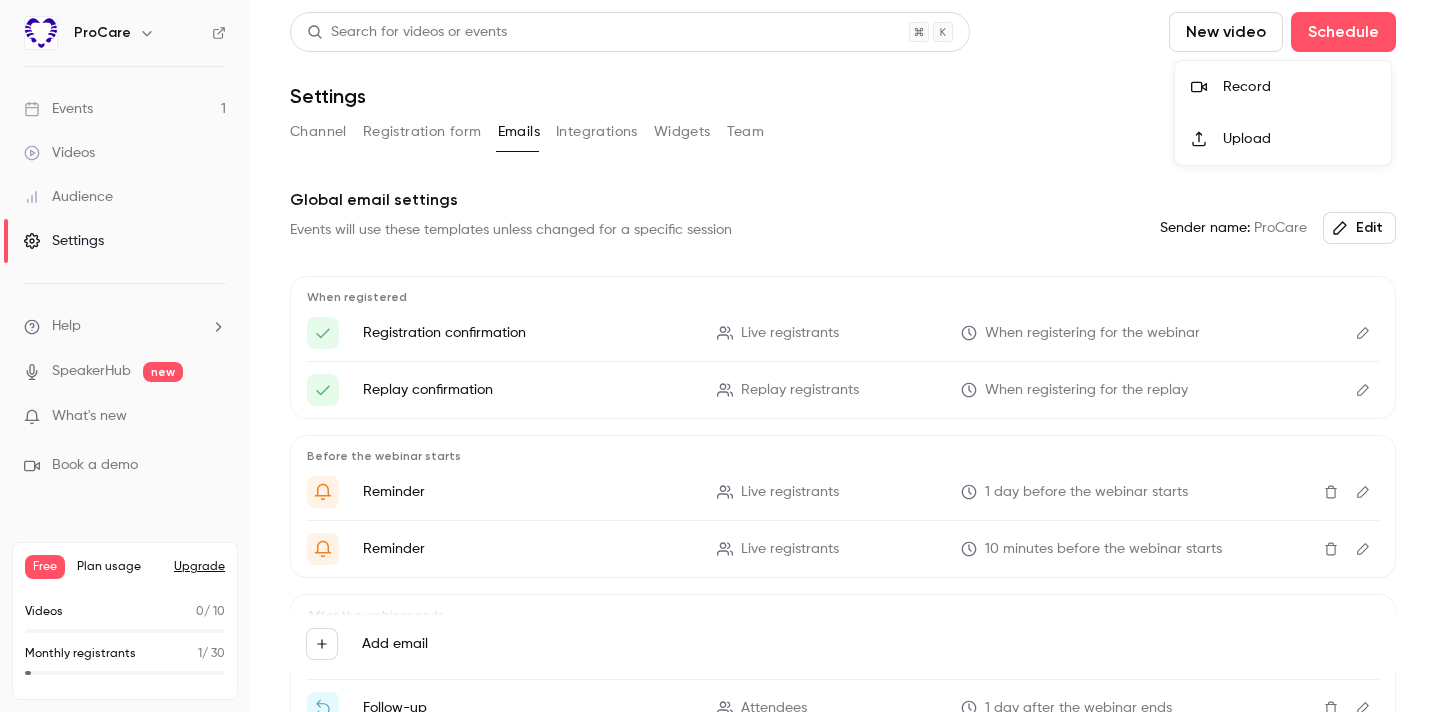 click at bounding box center [718, 356] 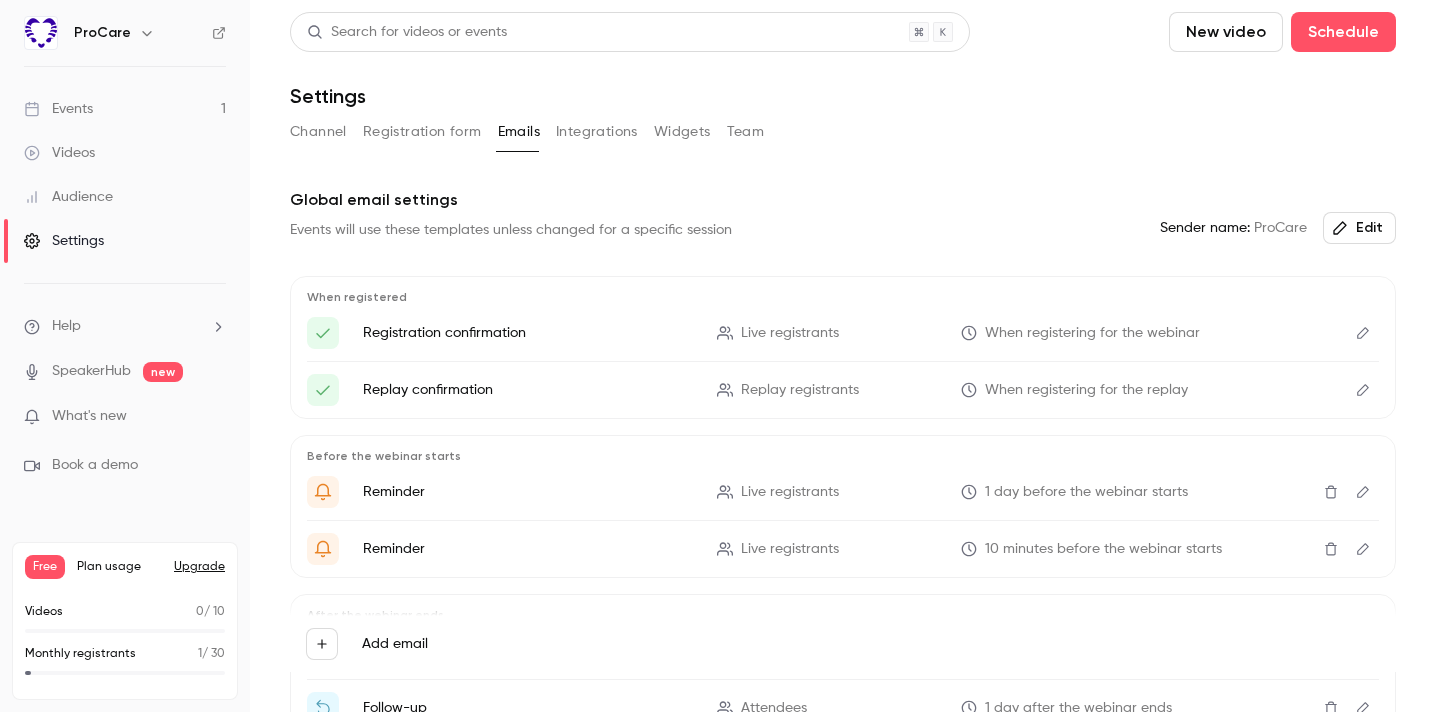 click on "Settings" at bounding box center (64, 241) 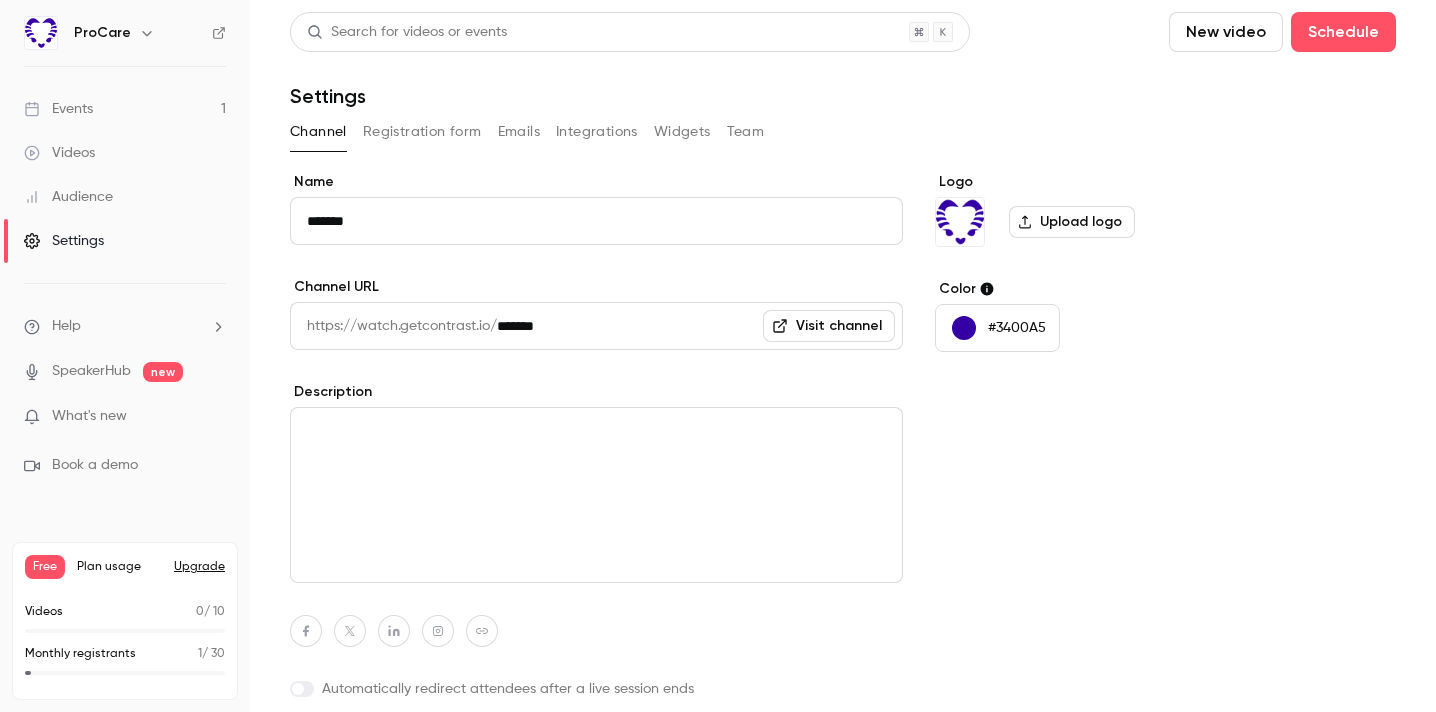 click on "Team" at bounding box center (746, 132) 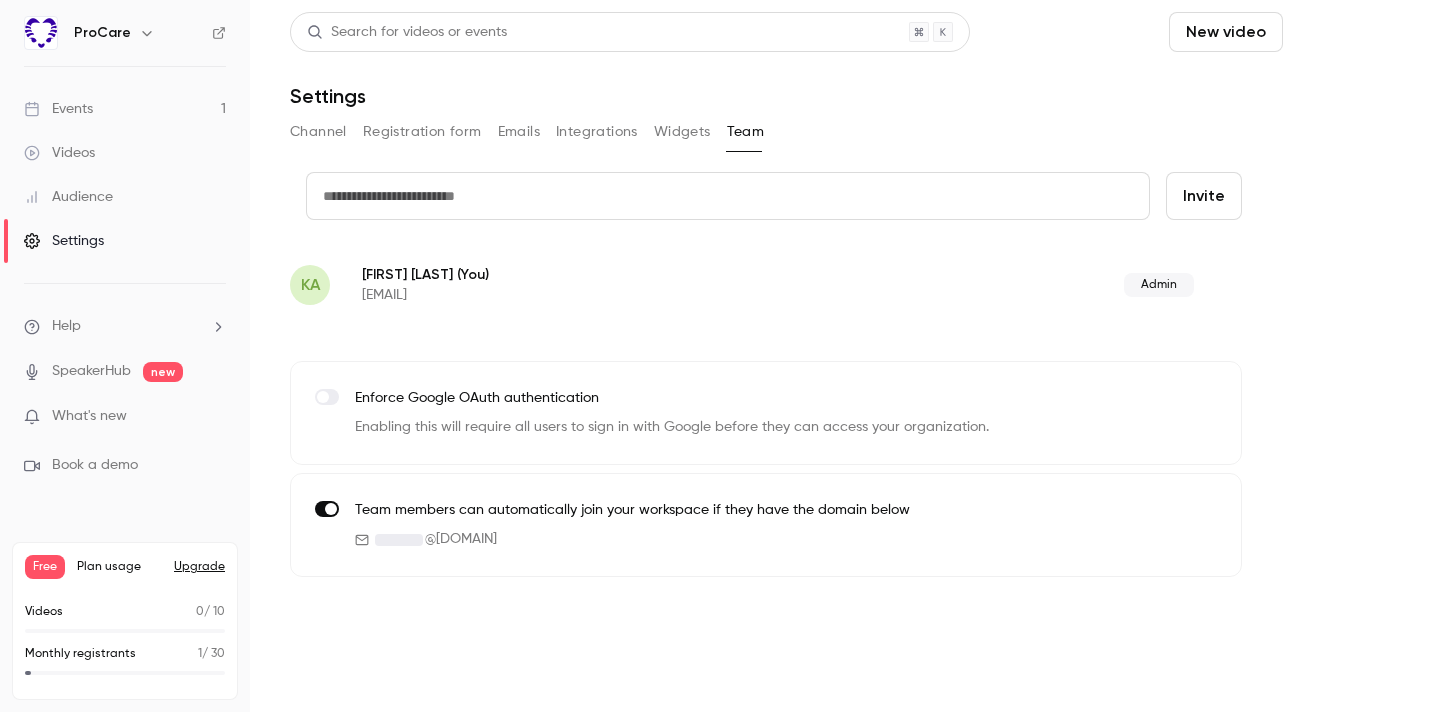 click on "Schedule" at bounding box center (1343, 32) 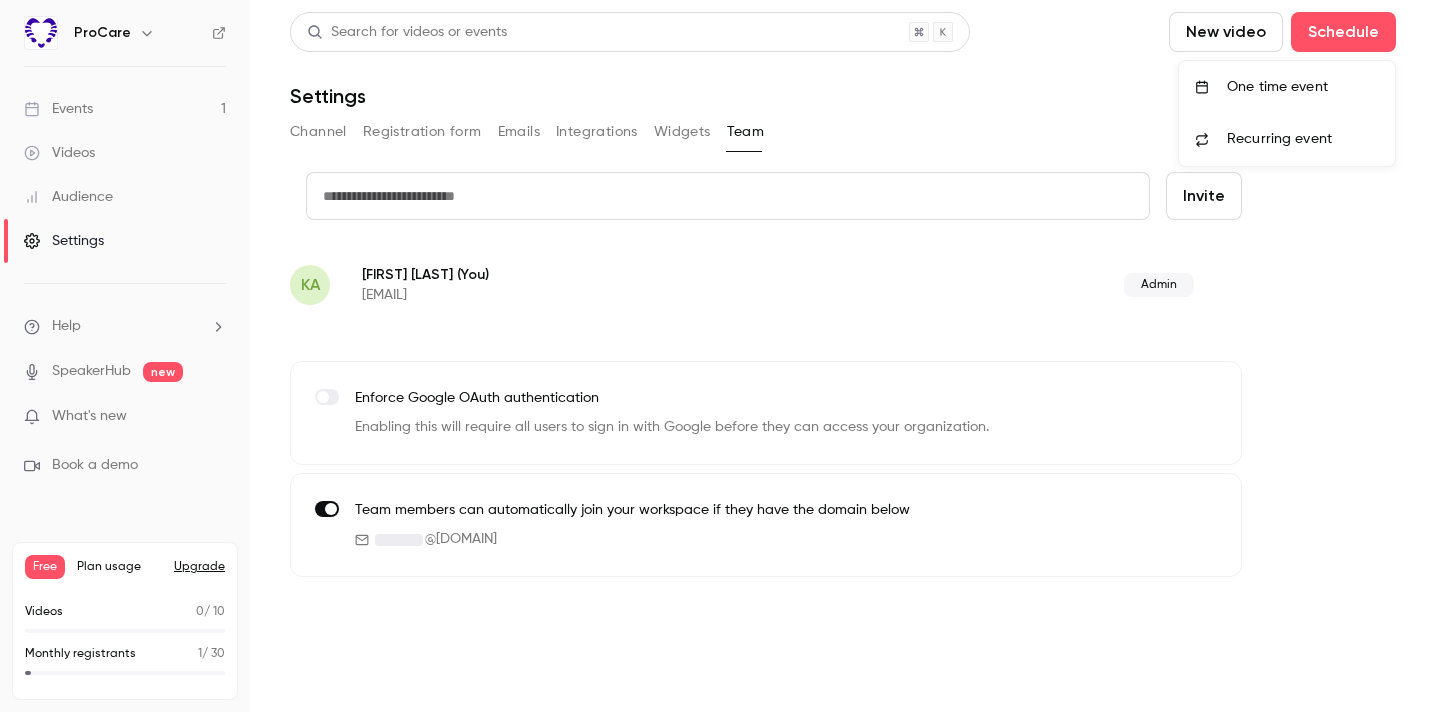 click on "One time event" at bounding box center [1287, 87] 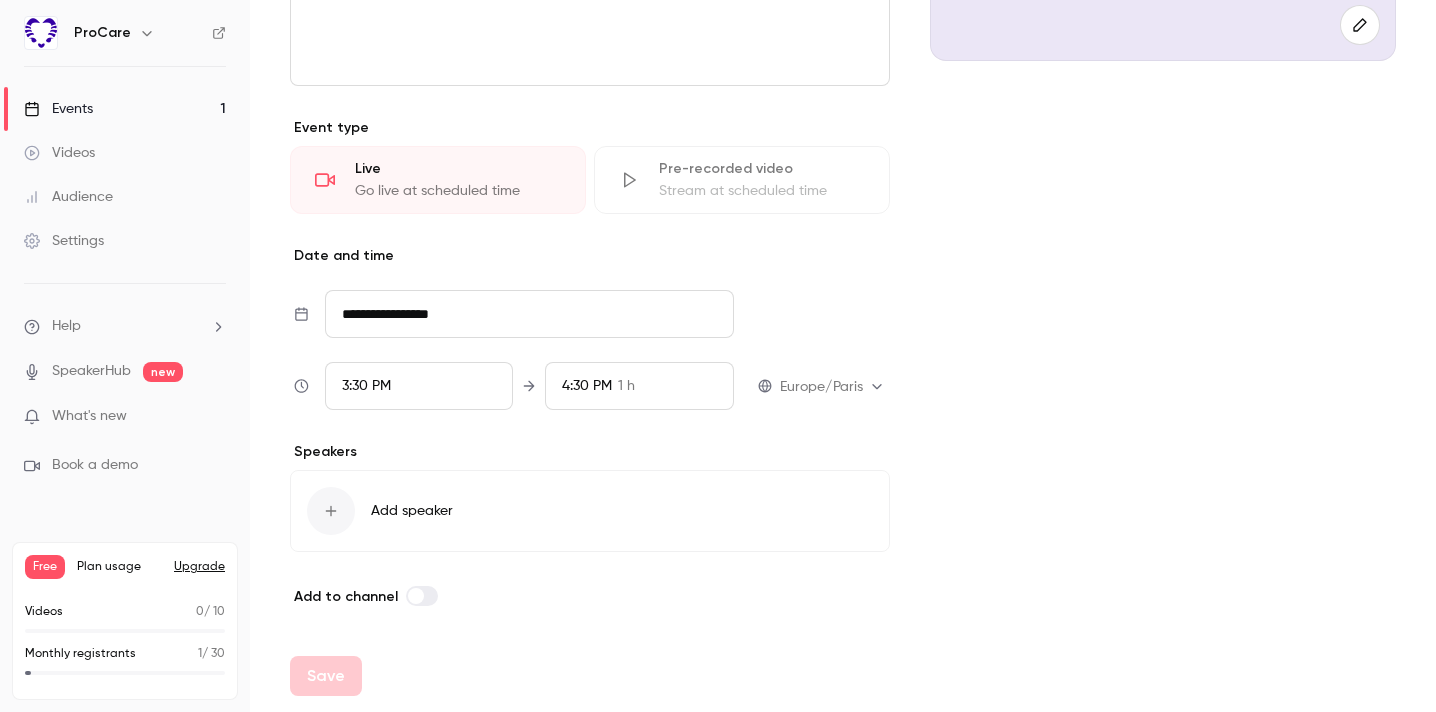 scroll, scrollTop: 0, scrollLeft: 0, axis: both 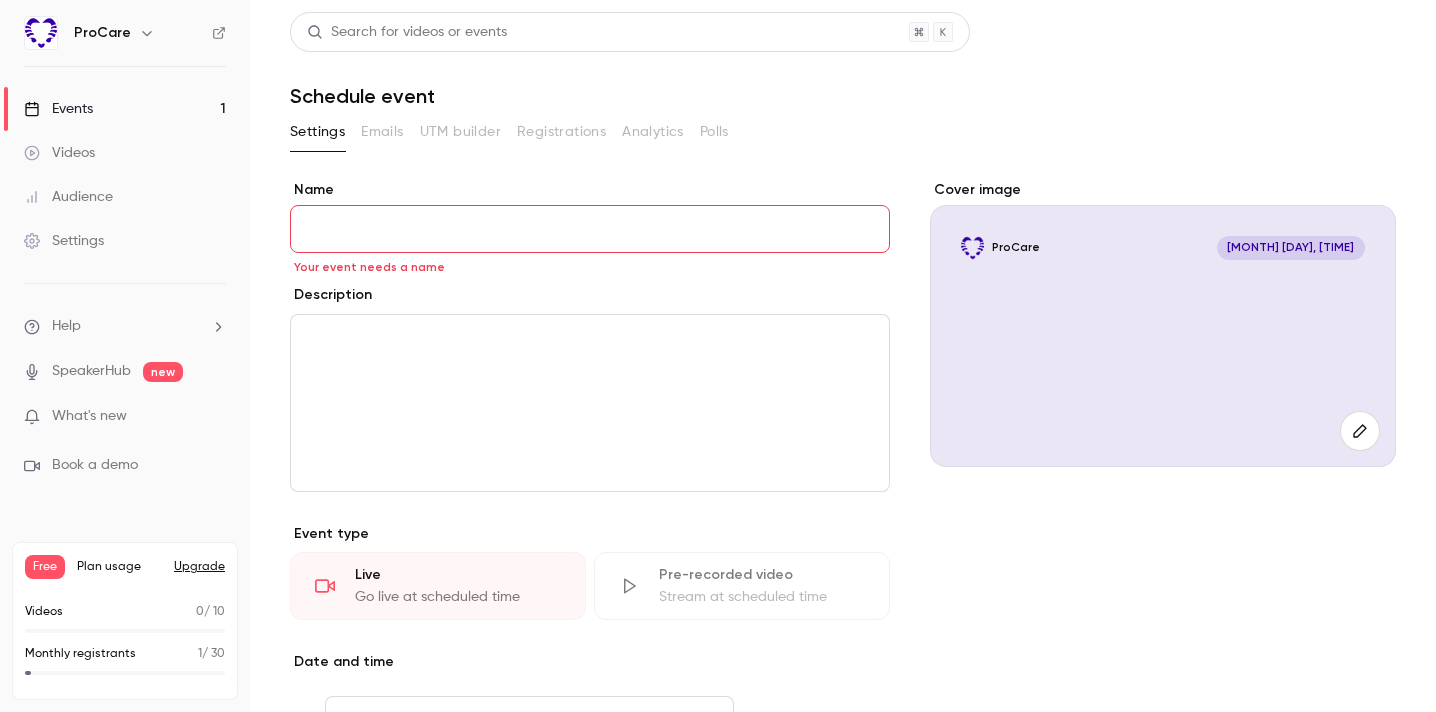 click on "Name" at bounding box center [590, 229] 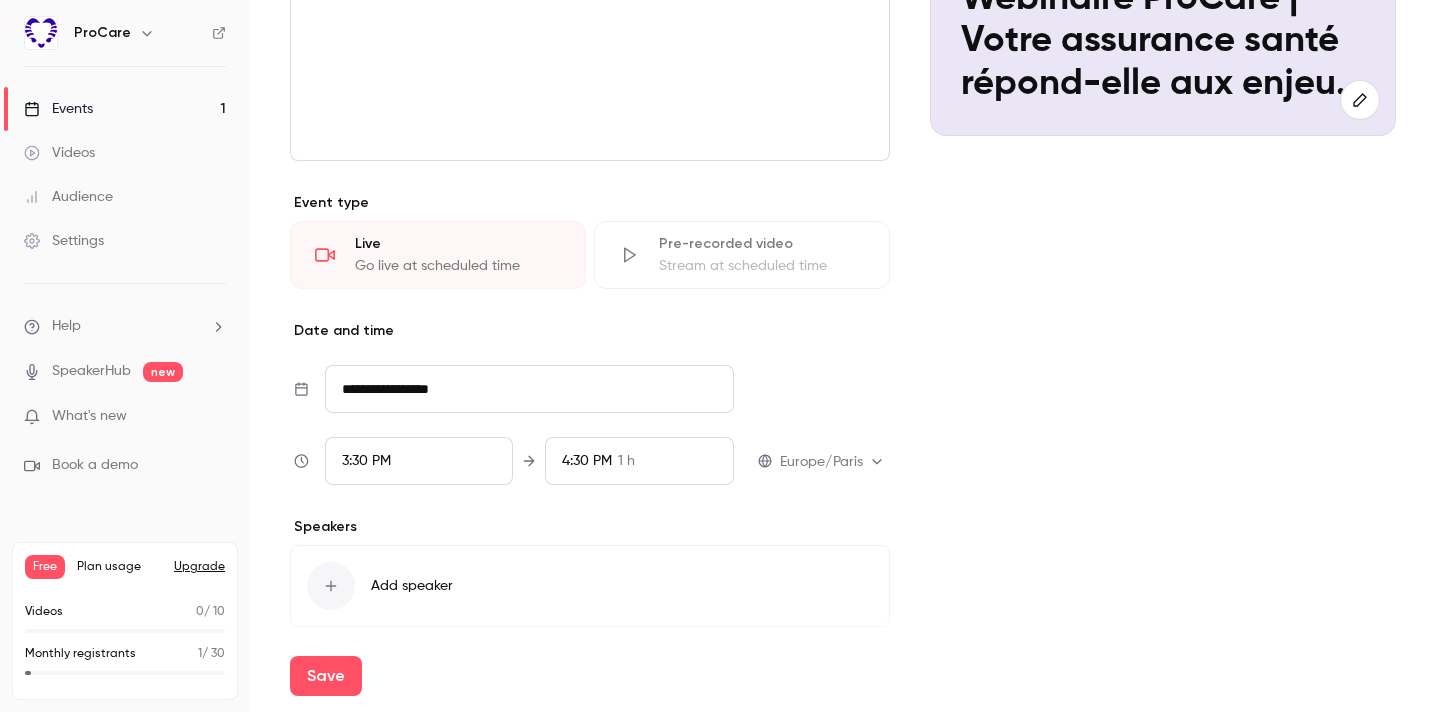 scroll, scrollTop: 0, scrollLeft: 0, axis: both 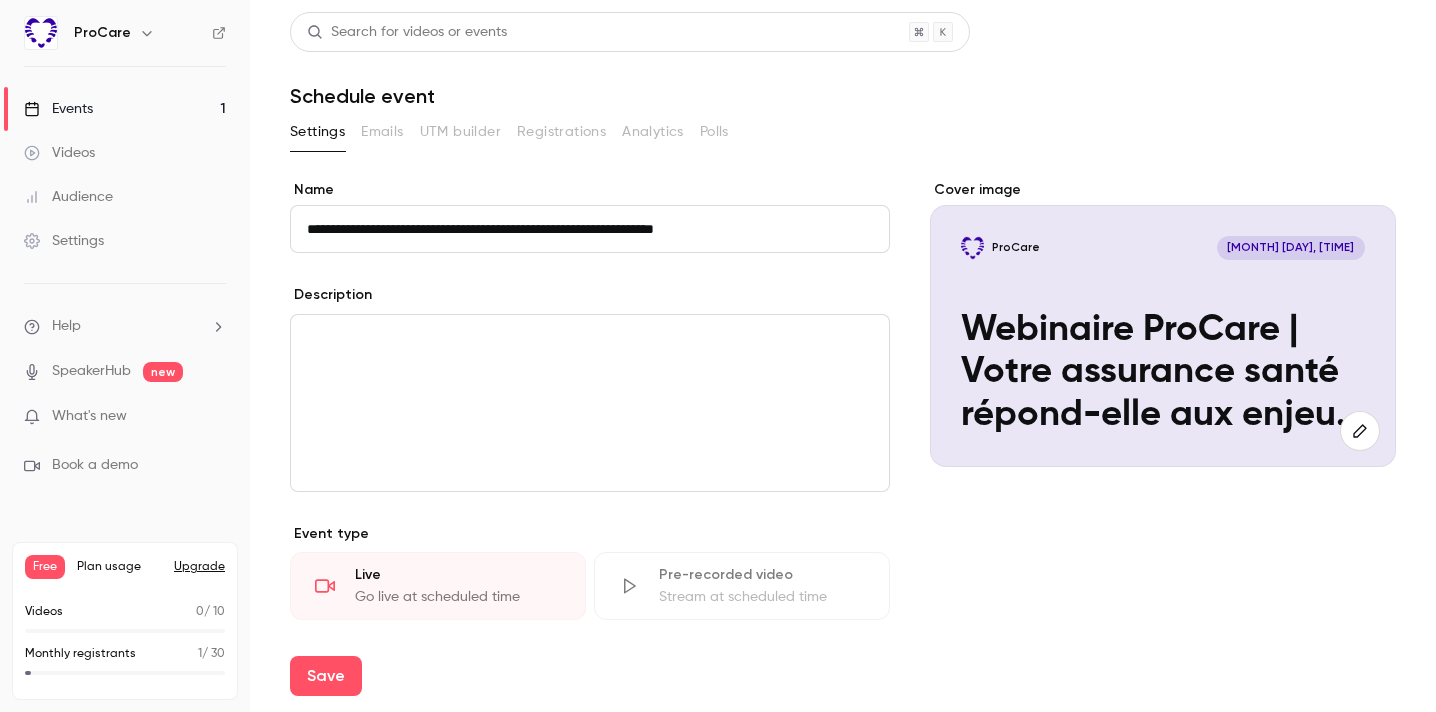 click on "Events 1" at bounding box center [125, 109] 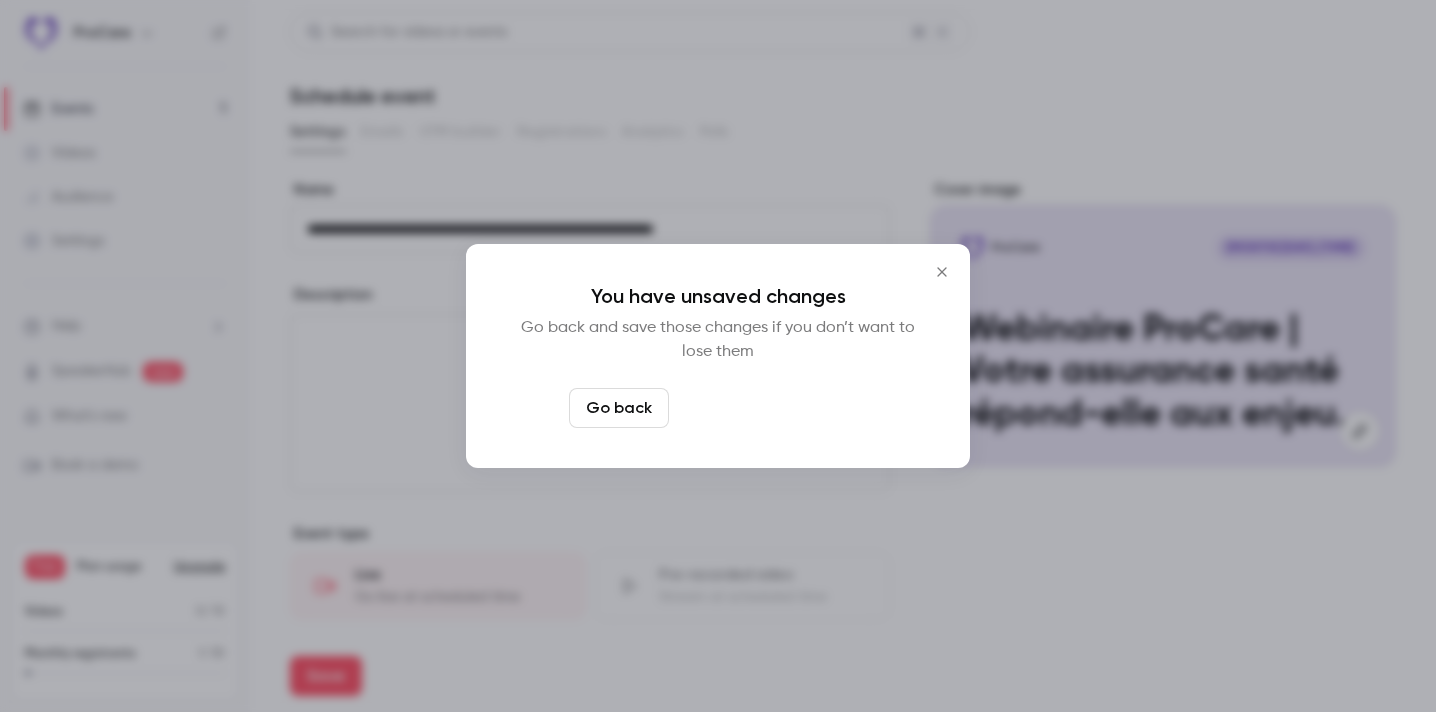 click on "Leave page anyway" at bounding box center (772, 408) 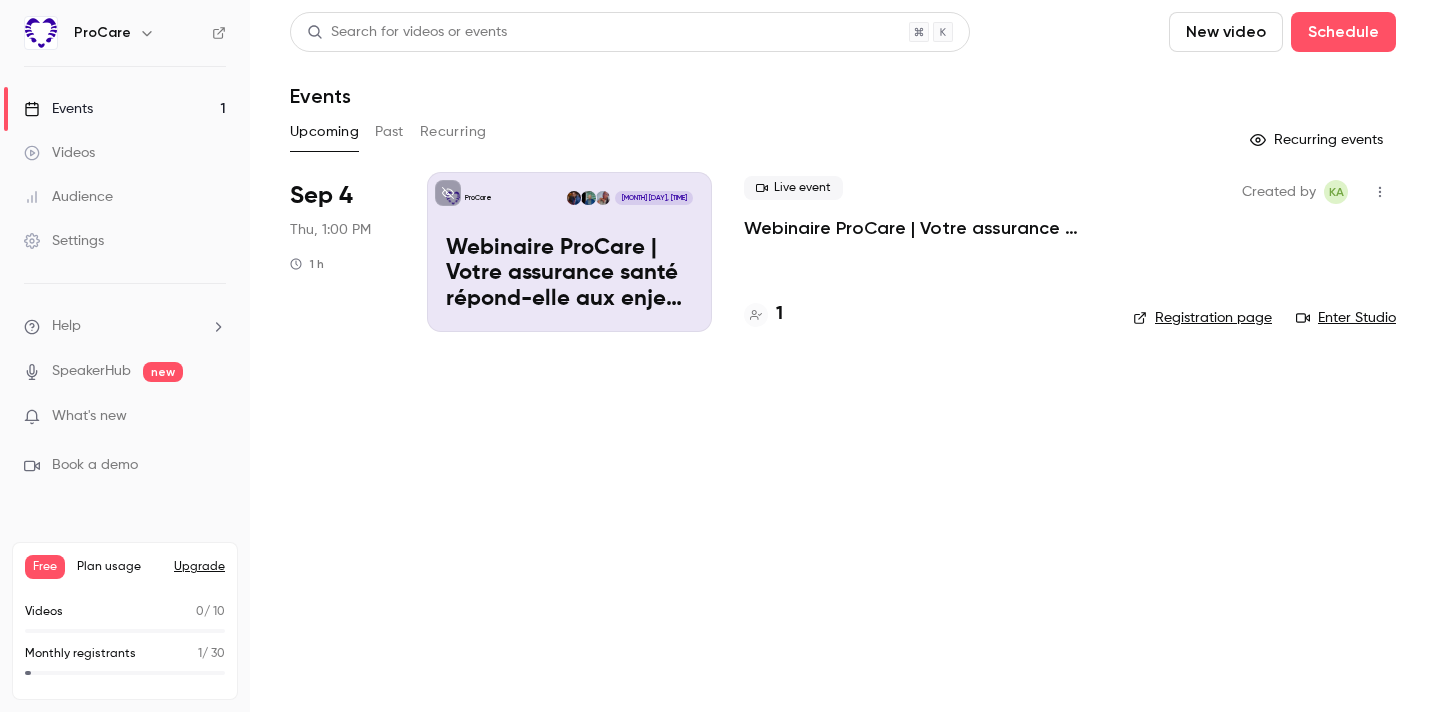 click on "Webinaire ProCare | Votre assurance santé répond-elle aux enjeux RH ?" at bounding box center (569, 274) 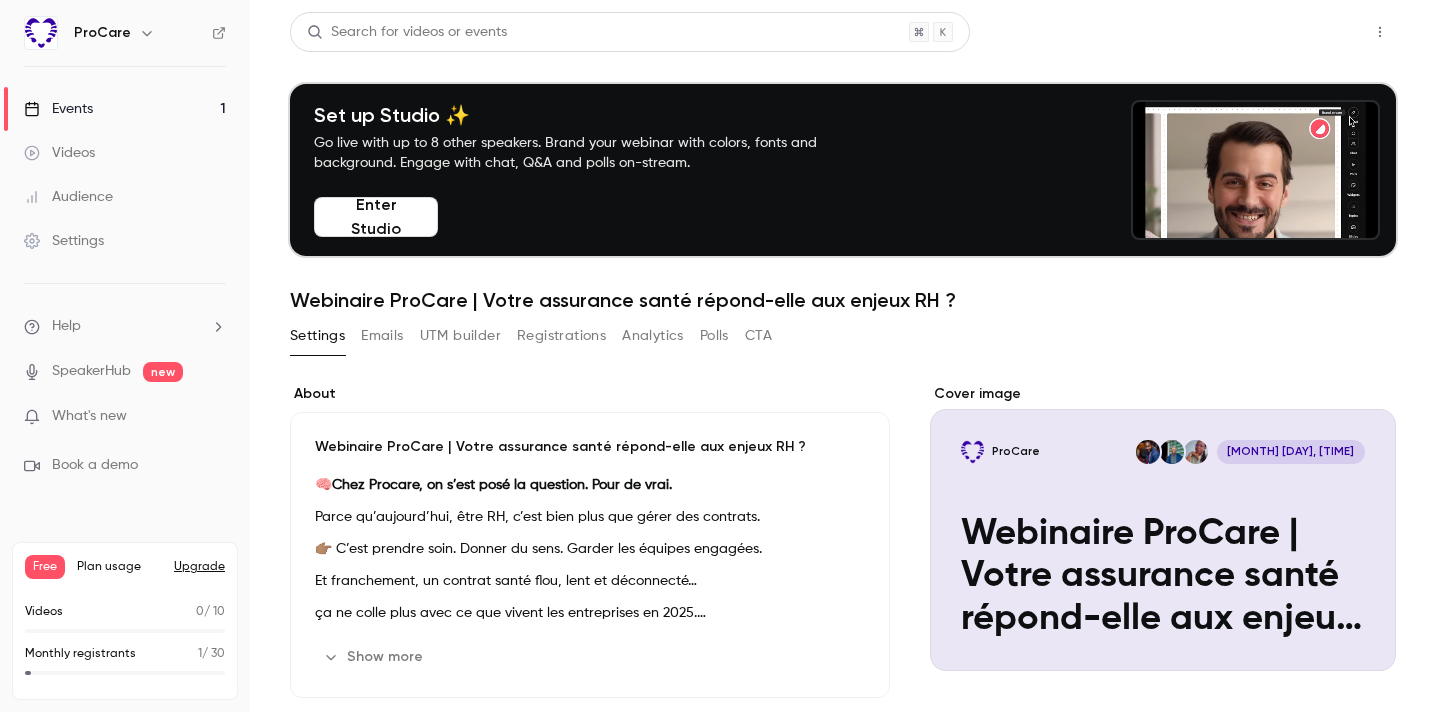 click on "Share" at bounding box center (1308, 32) 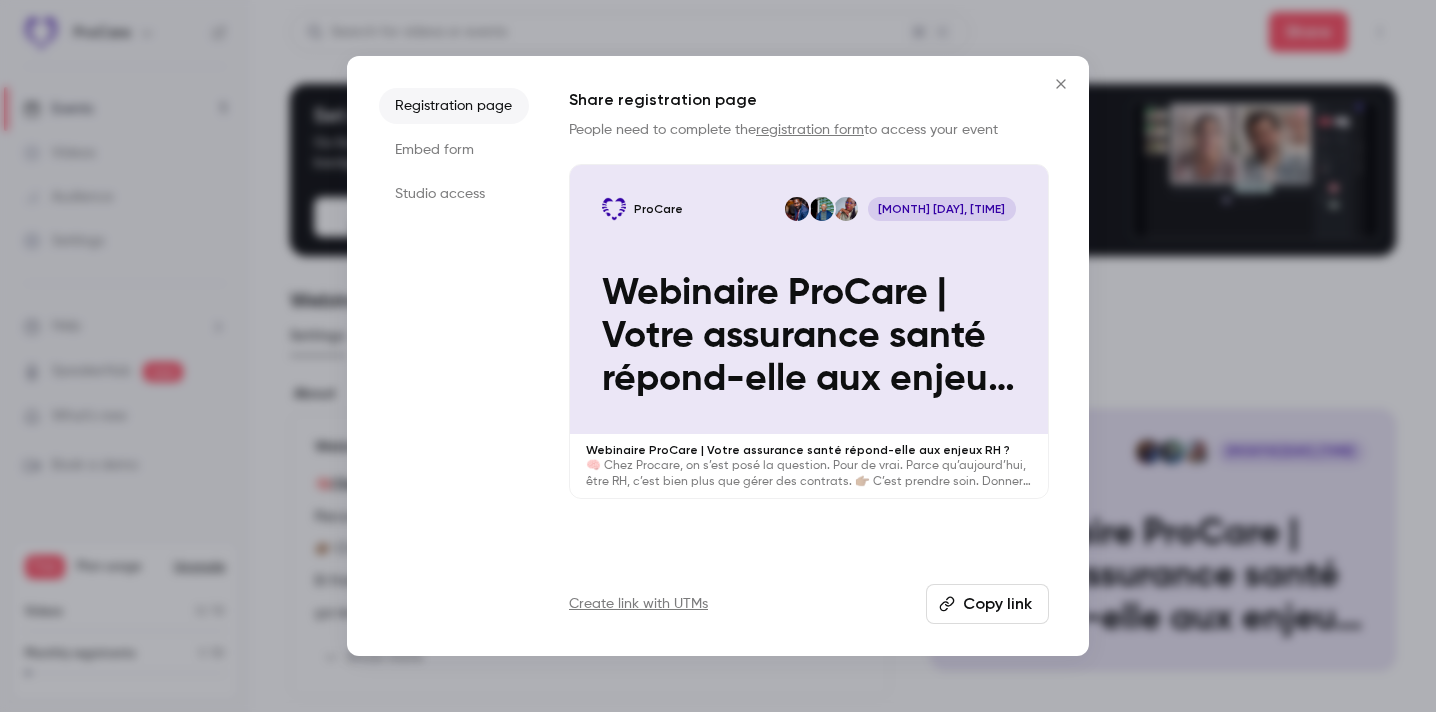 click on "Embed form" at bounding box center (454, 150) 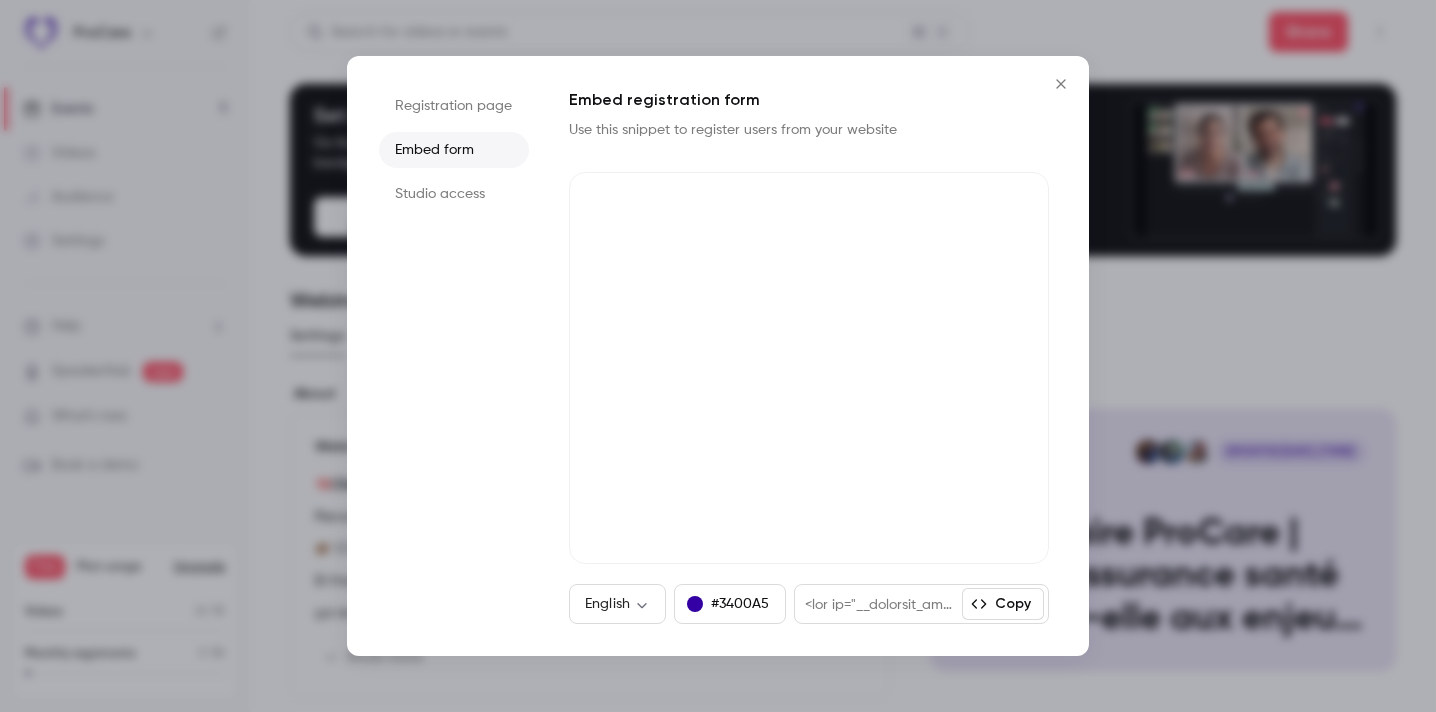 click on "Studio access" at bounding box center [454, 194] 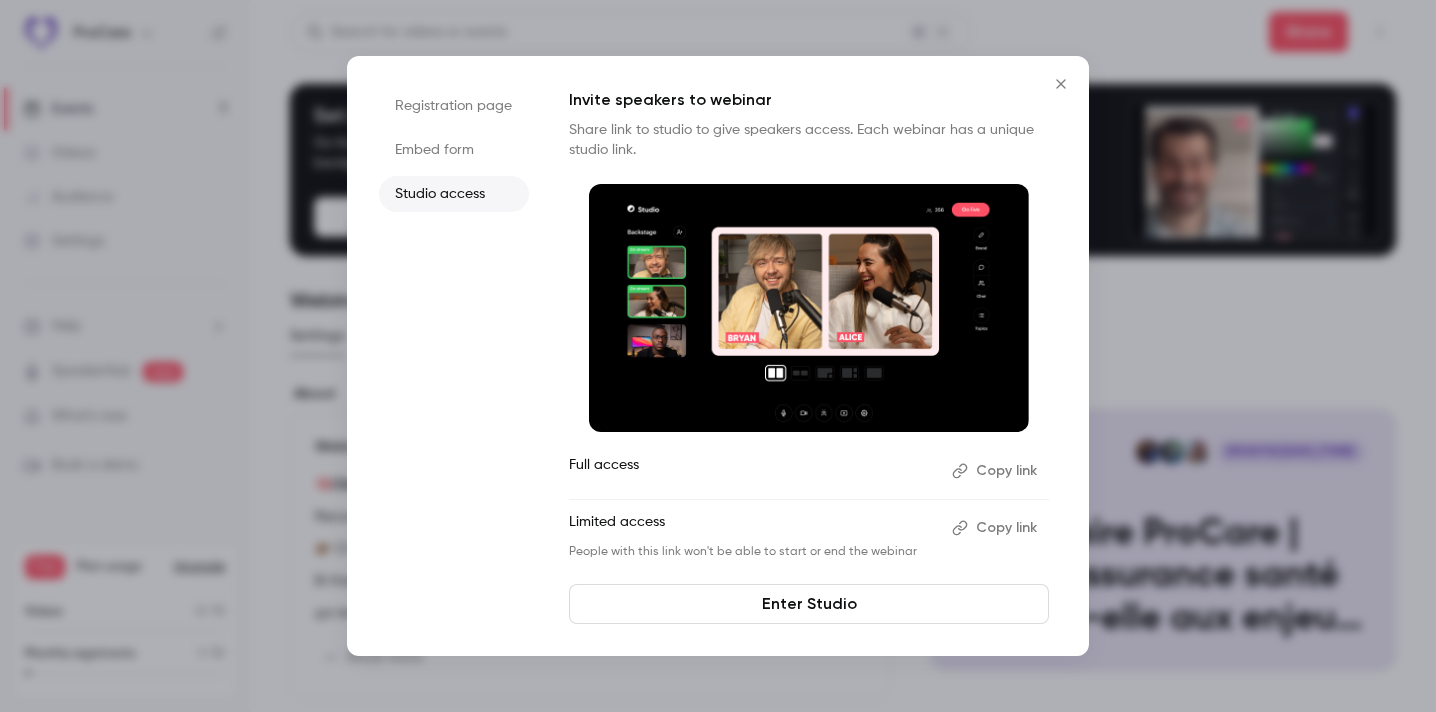 click on "Registration page" at bounding box center (454, 106) 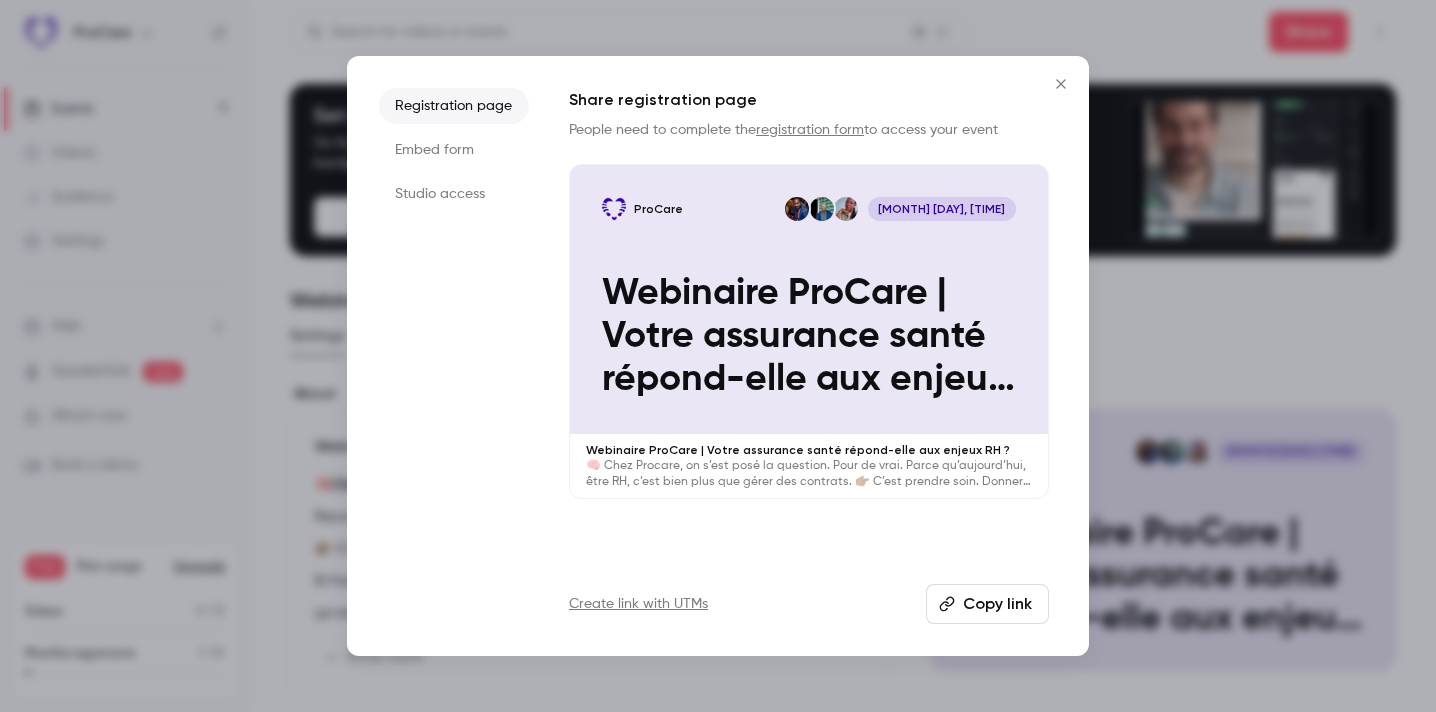 click on "Copy link" at bounding box center (987, 604) 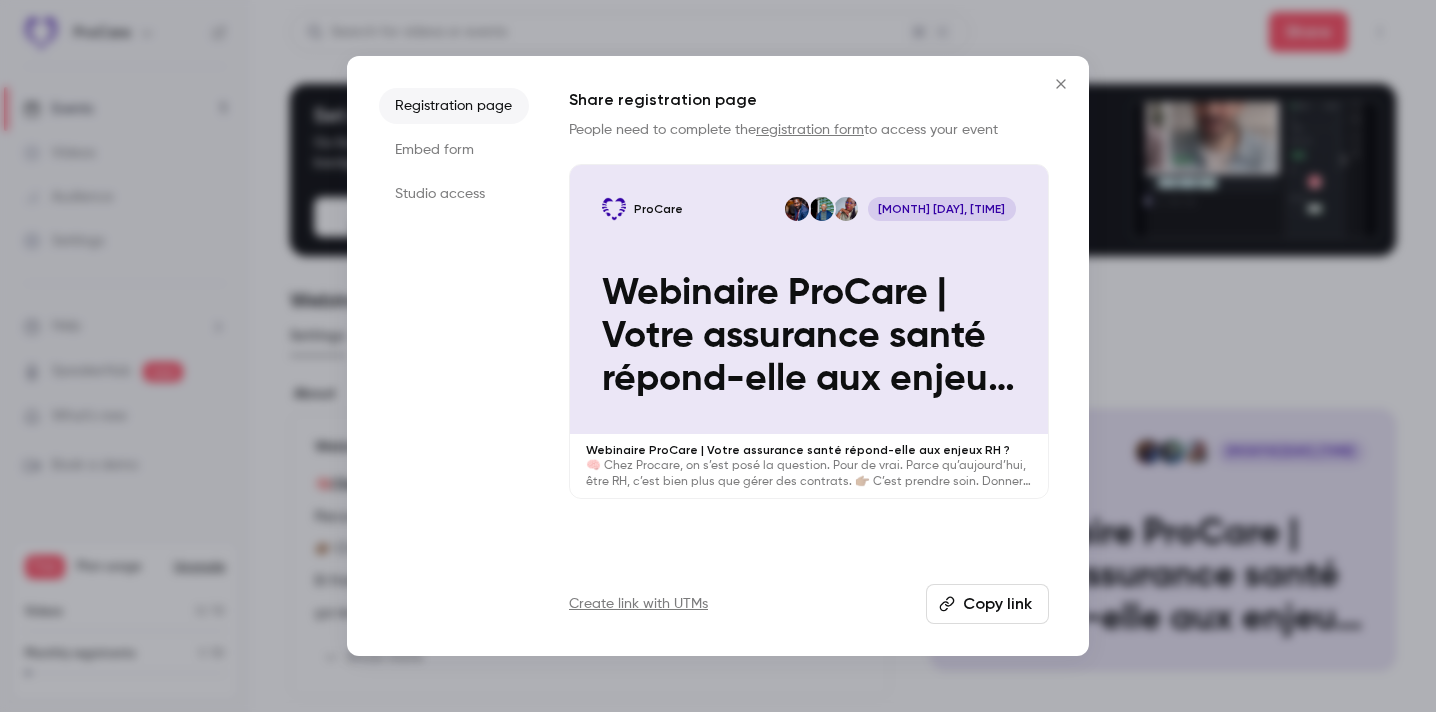 click on "Studio access" at bounding box center (454, 194) 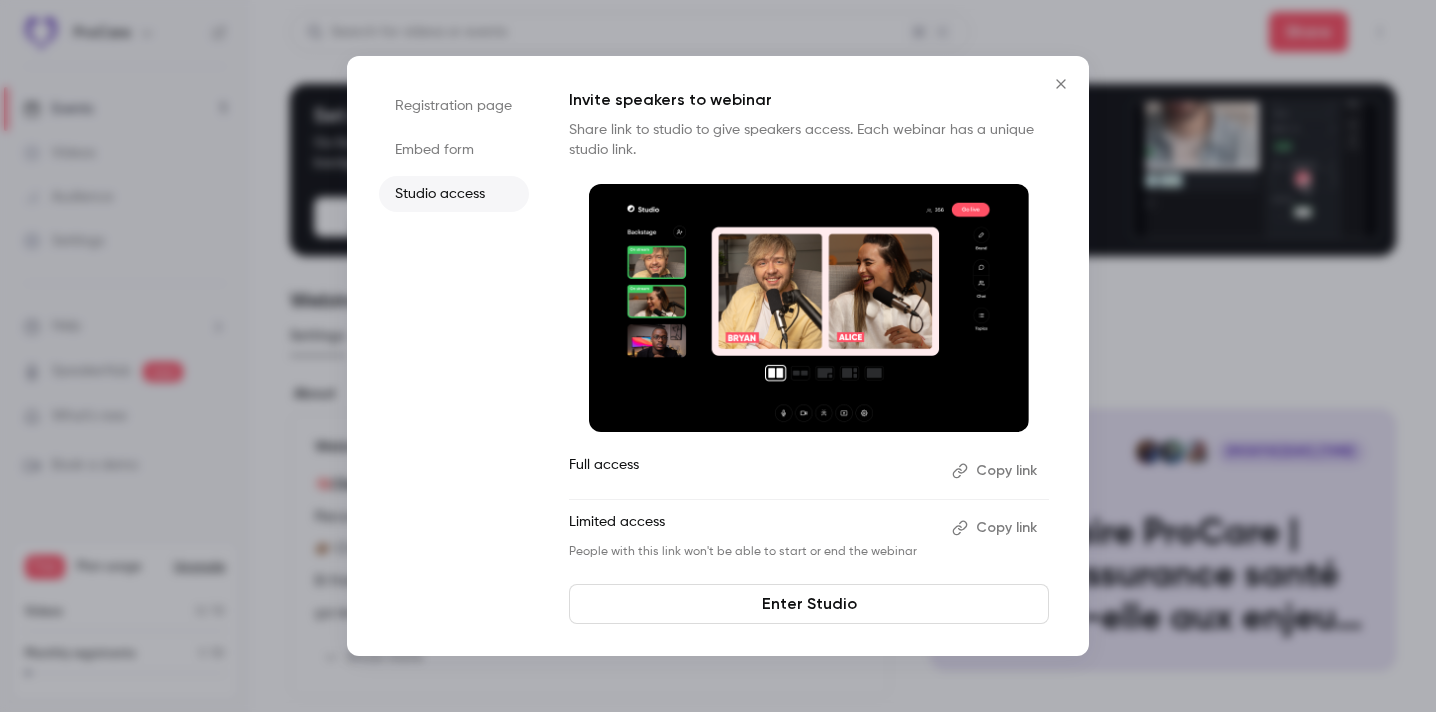 click on "Enter Studio" at bounding box center (809, 604) 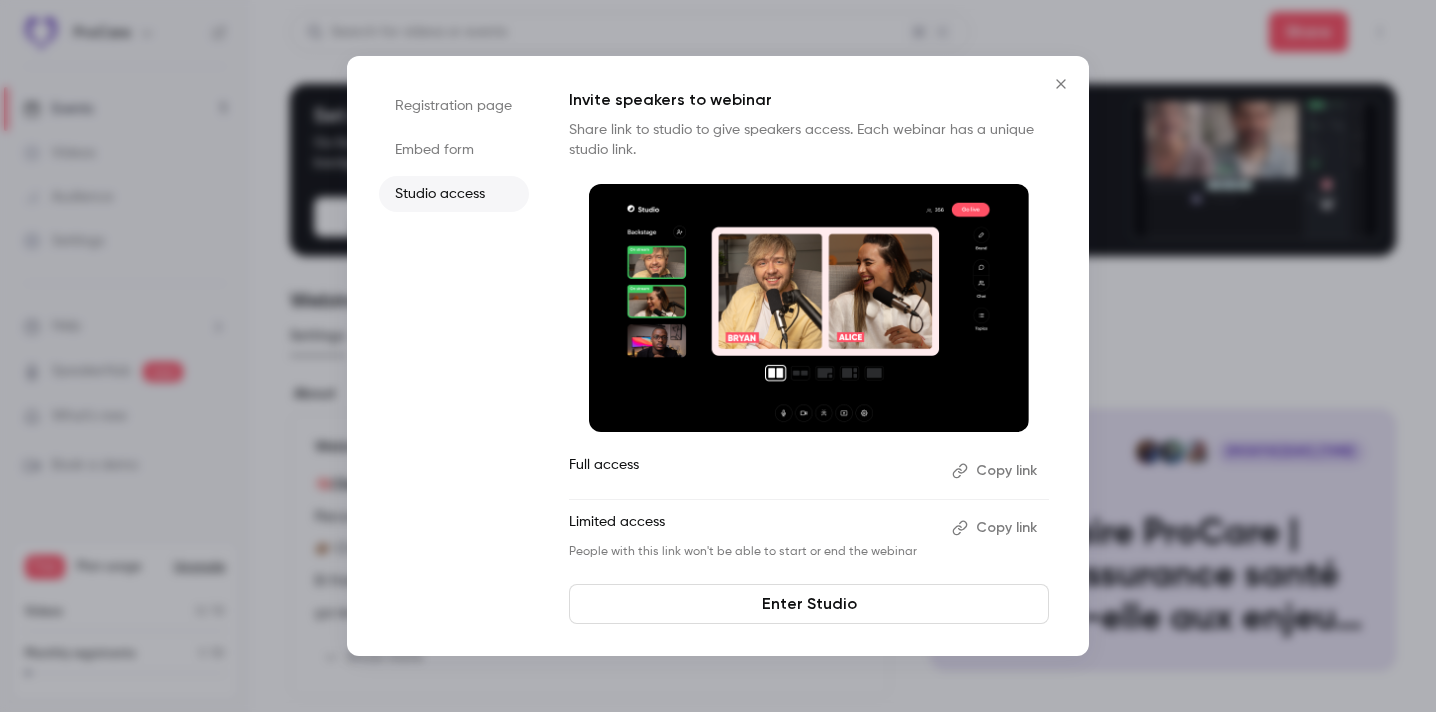 click 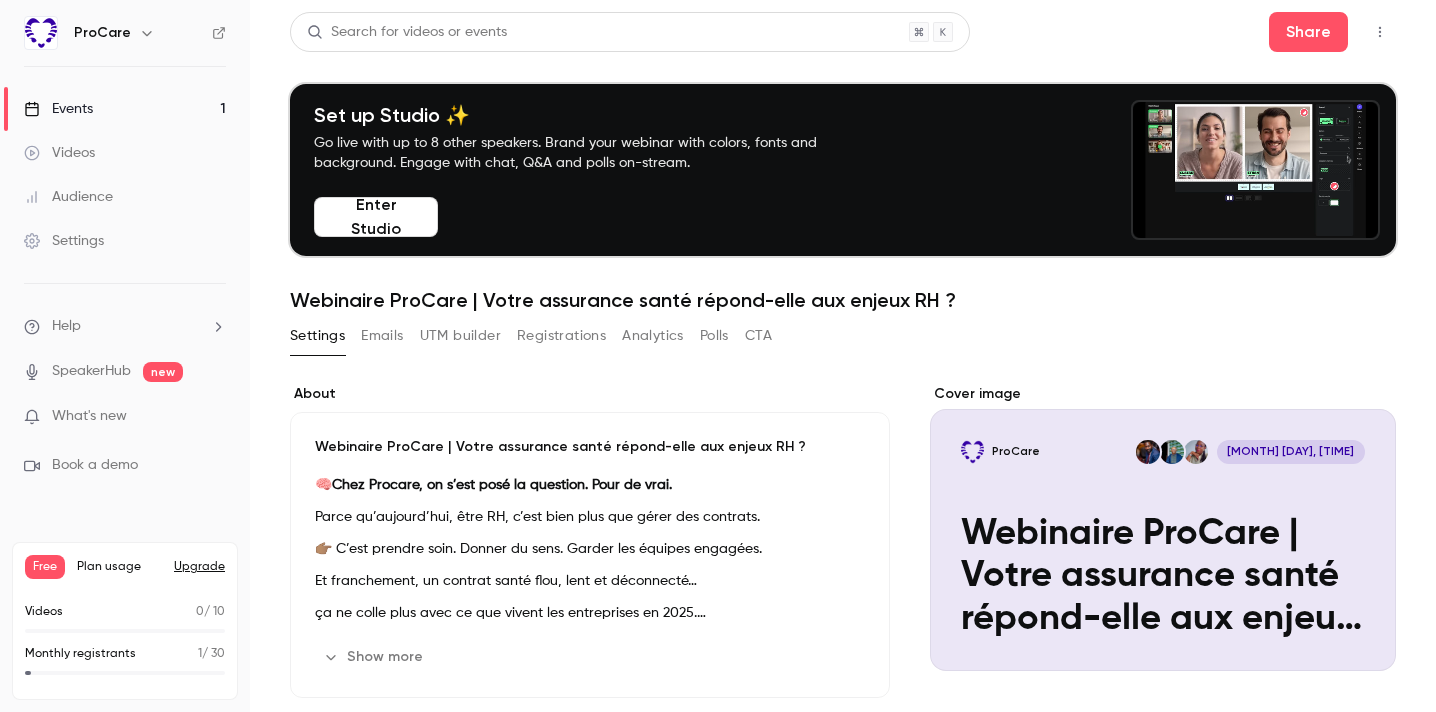 click on "Events 1" at bounding box center [125, 109] 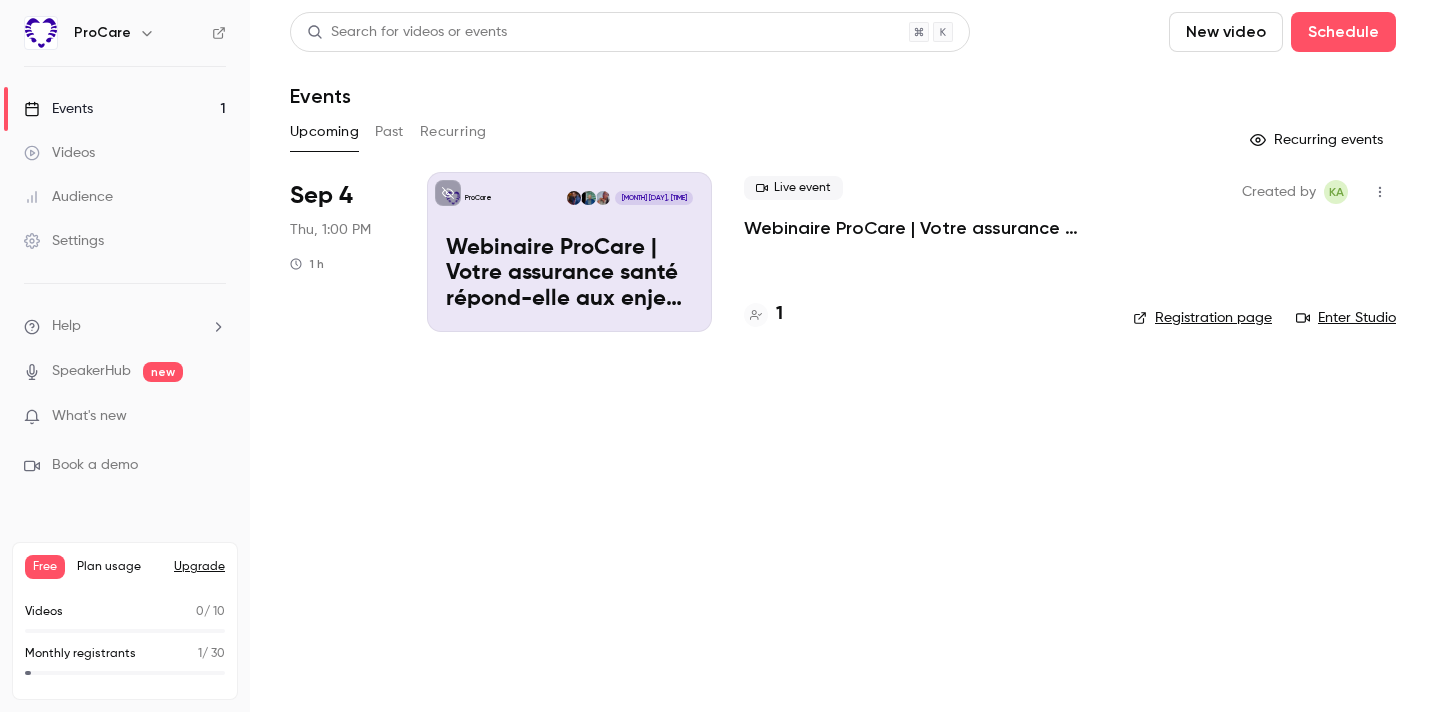 click on "Live event Webinaire ProCare | Votre assurance santé répond-elle aux enjeux RH ?" at bounding box center [922, 208] 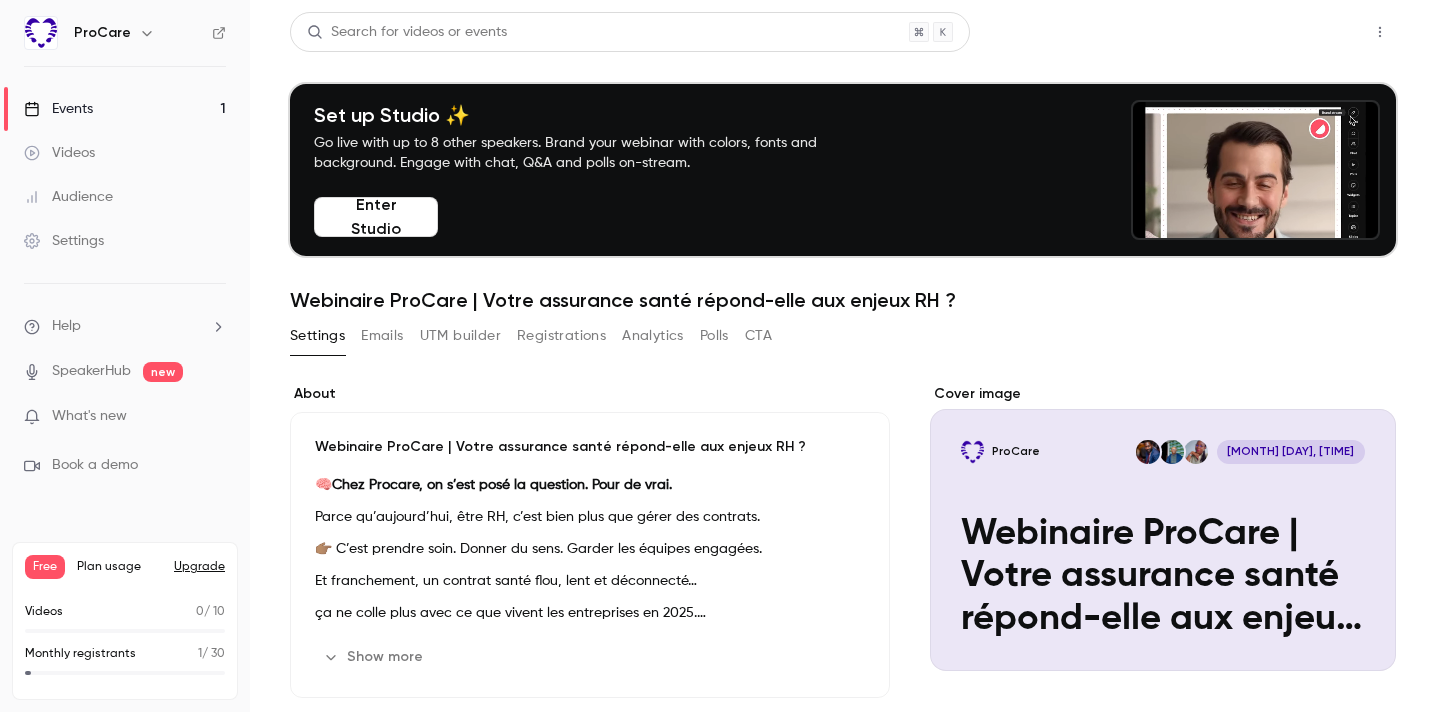 click on "Share" at bounding box center (1308, 32) 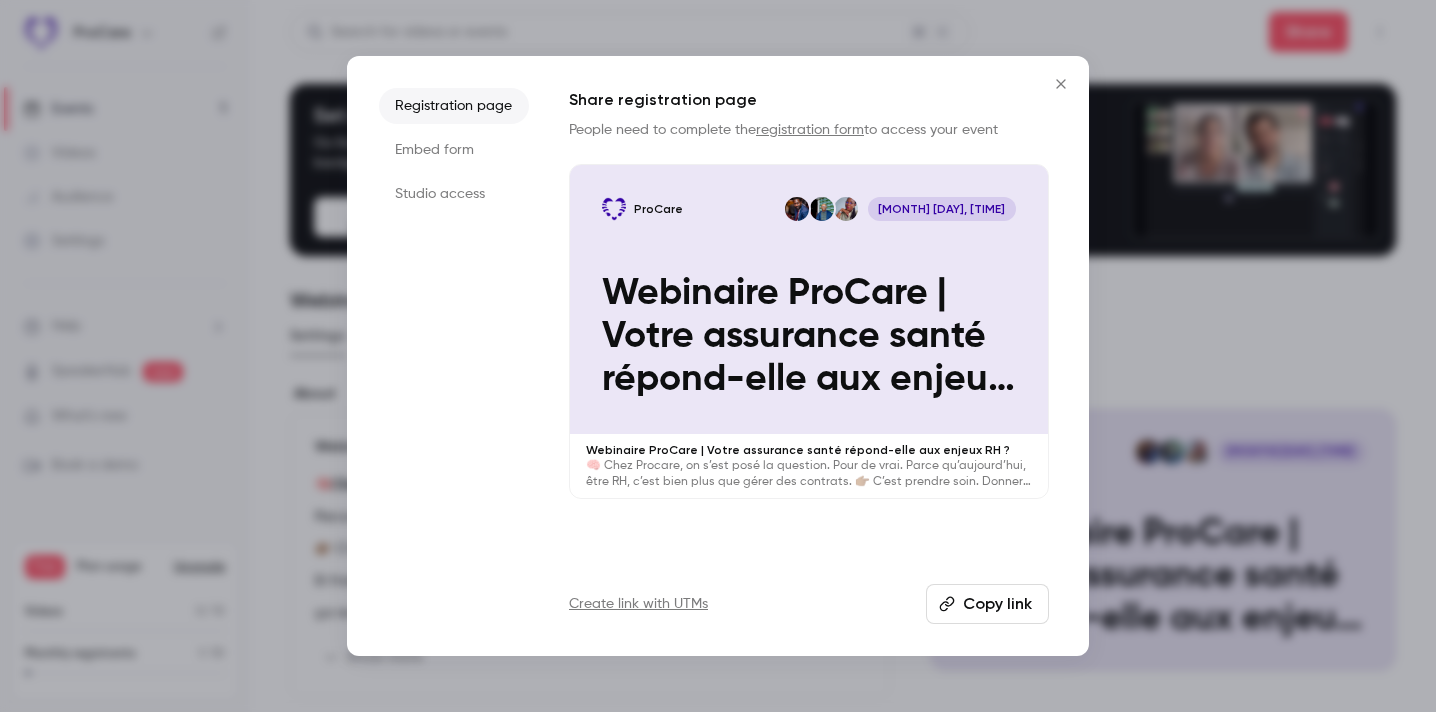 click 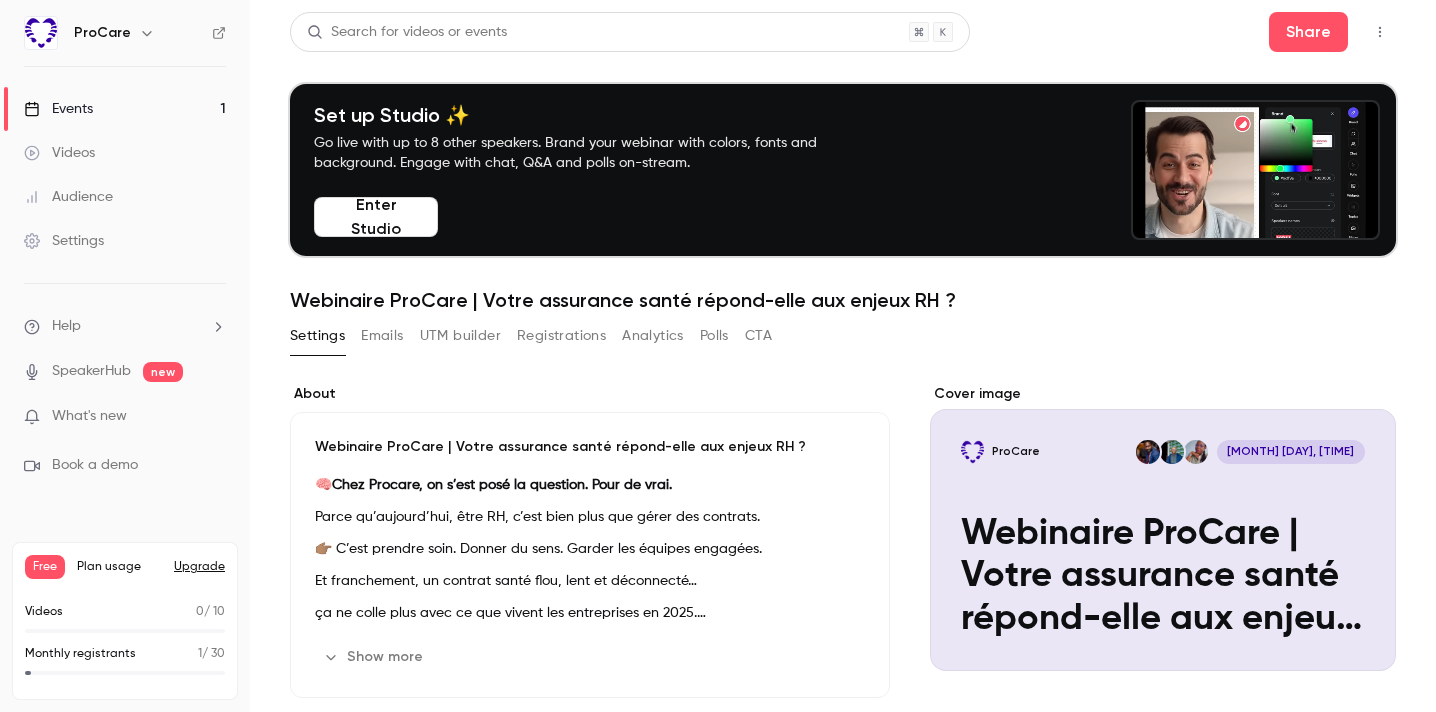 click on "Upgrade" at bounding box center [199, 567] 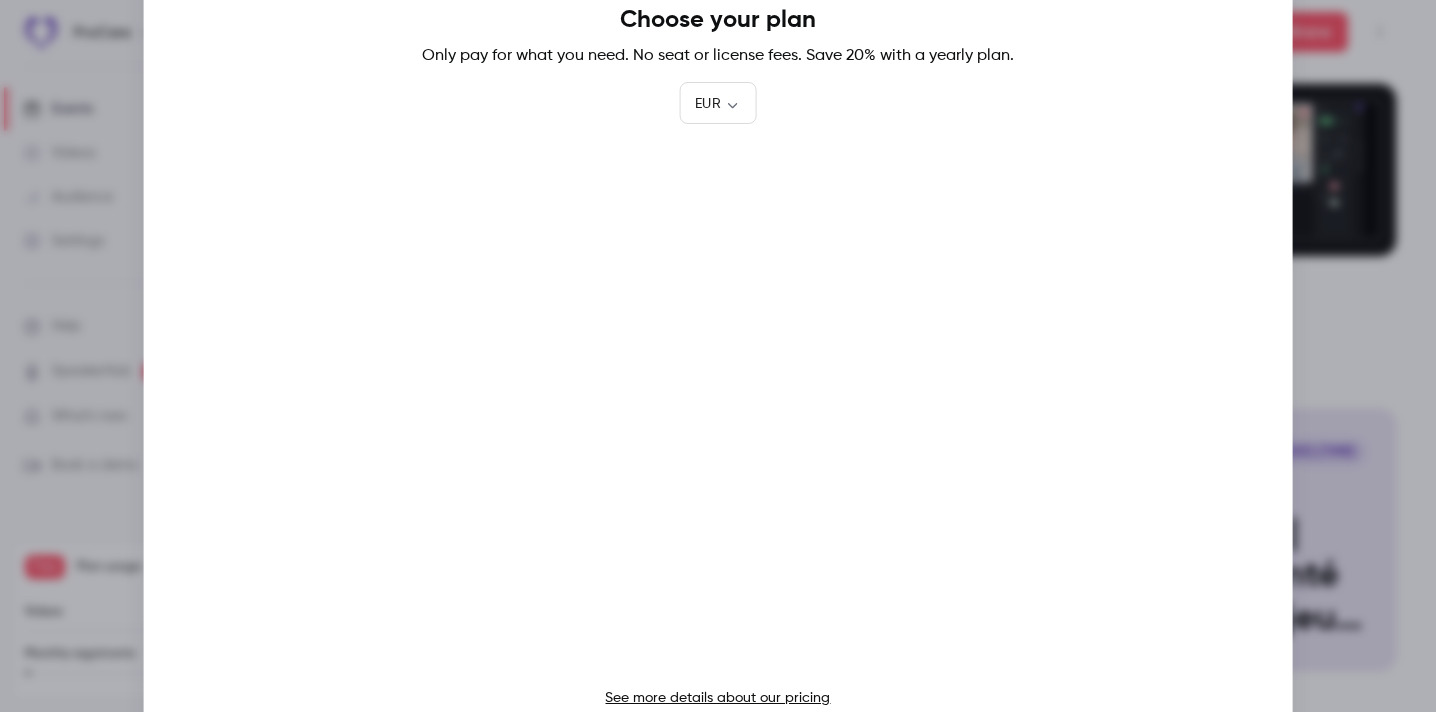 click on "Choose your plan Only pay for what you need. No seat or license fees. Save 20% with a yearly plan. EUR *** ​ See more details about our pricing" at bounding box center (718, 356) 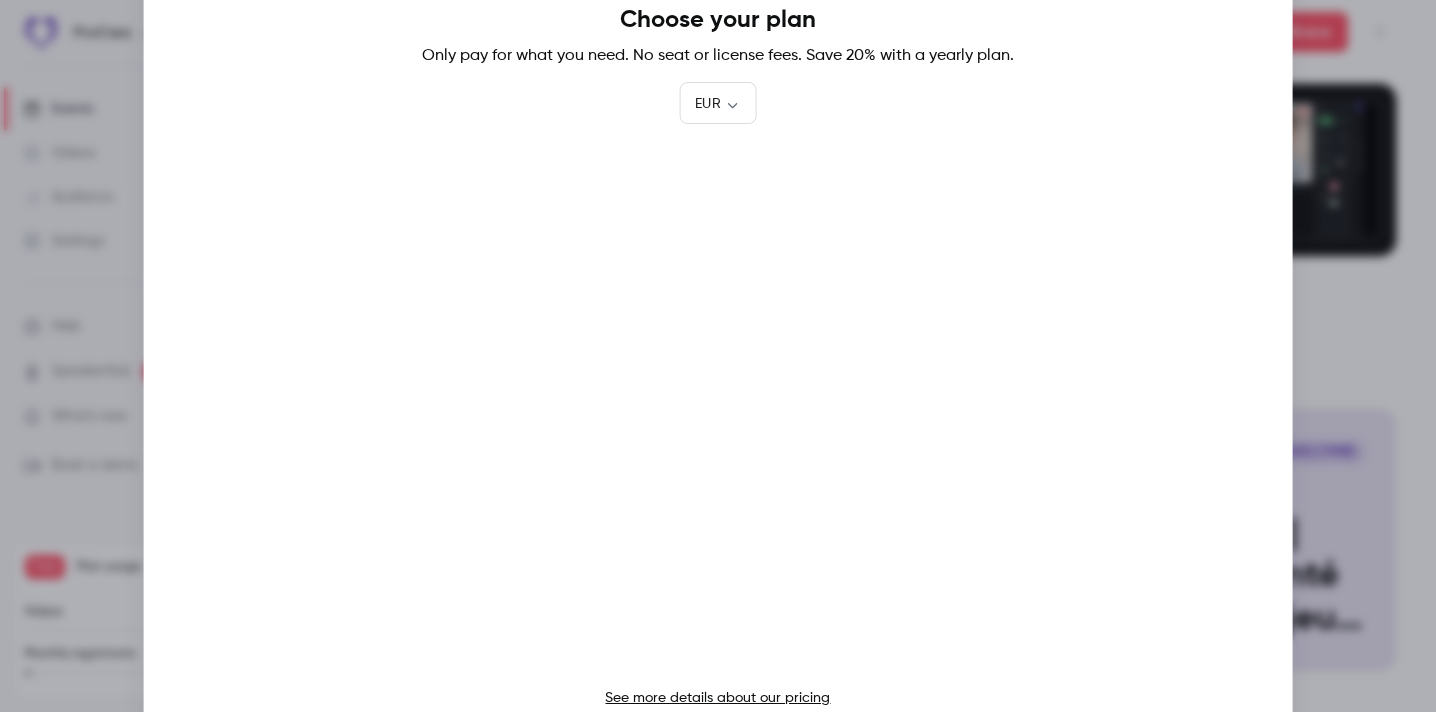 click on "See more details about our pricing" at bounding box center (717, 698) 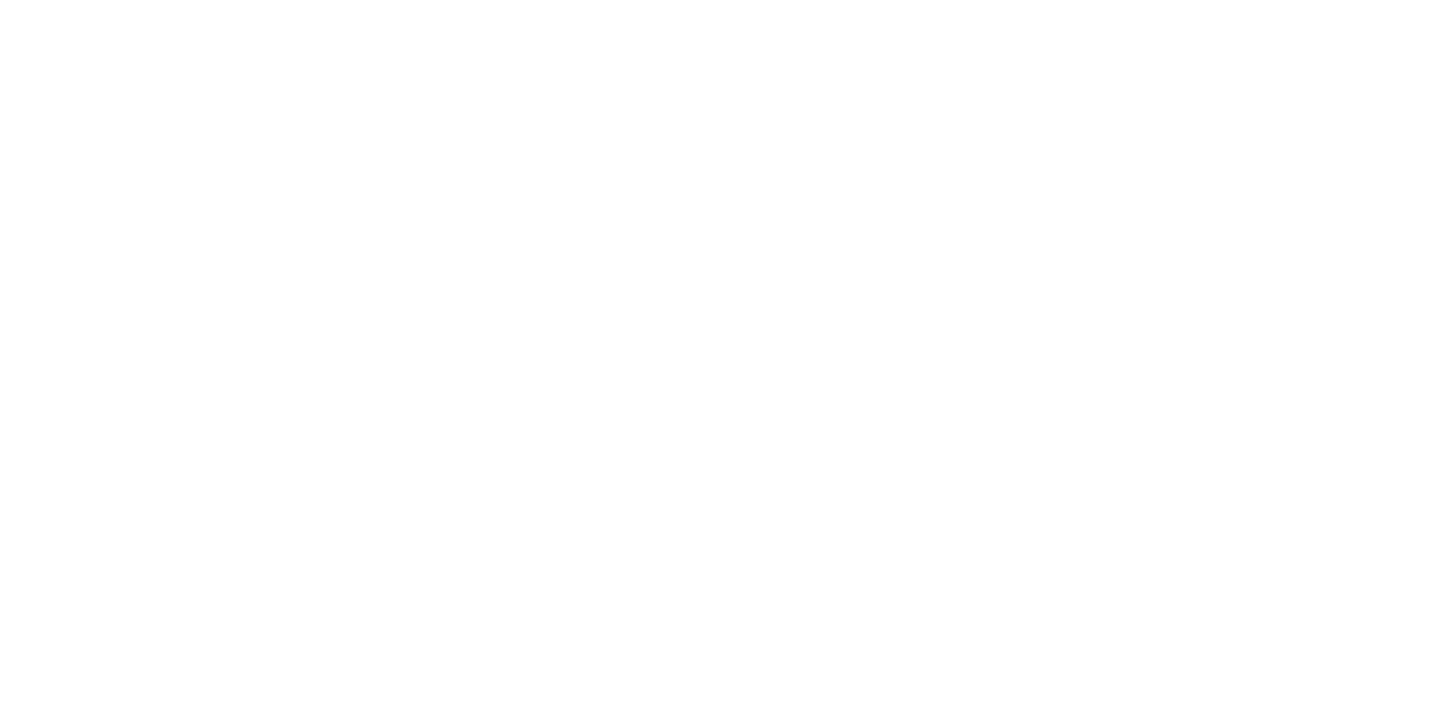scroll, scrollTop: 0, scrollLeft: 0, axis: both 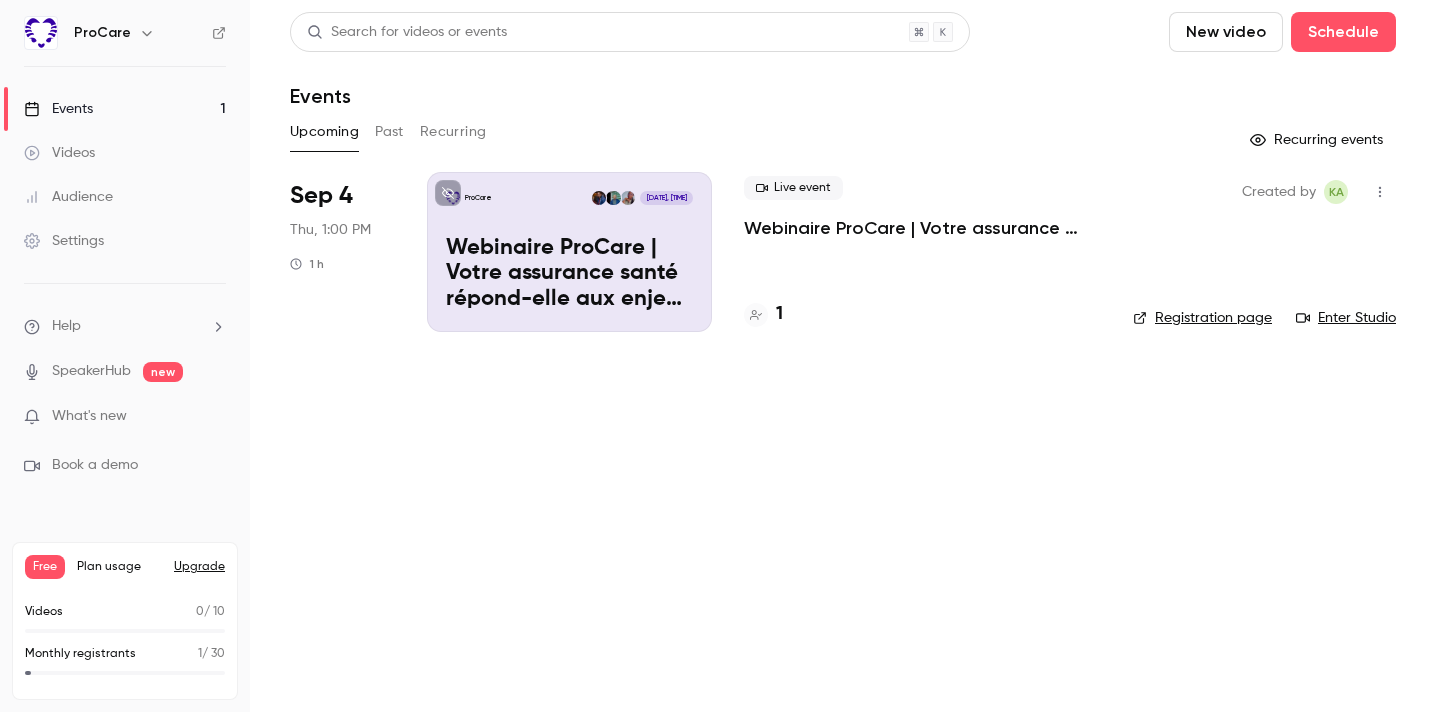 click on "Upgrade" at bounding box center [199, 567] 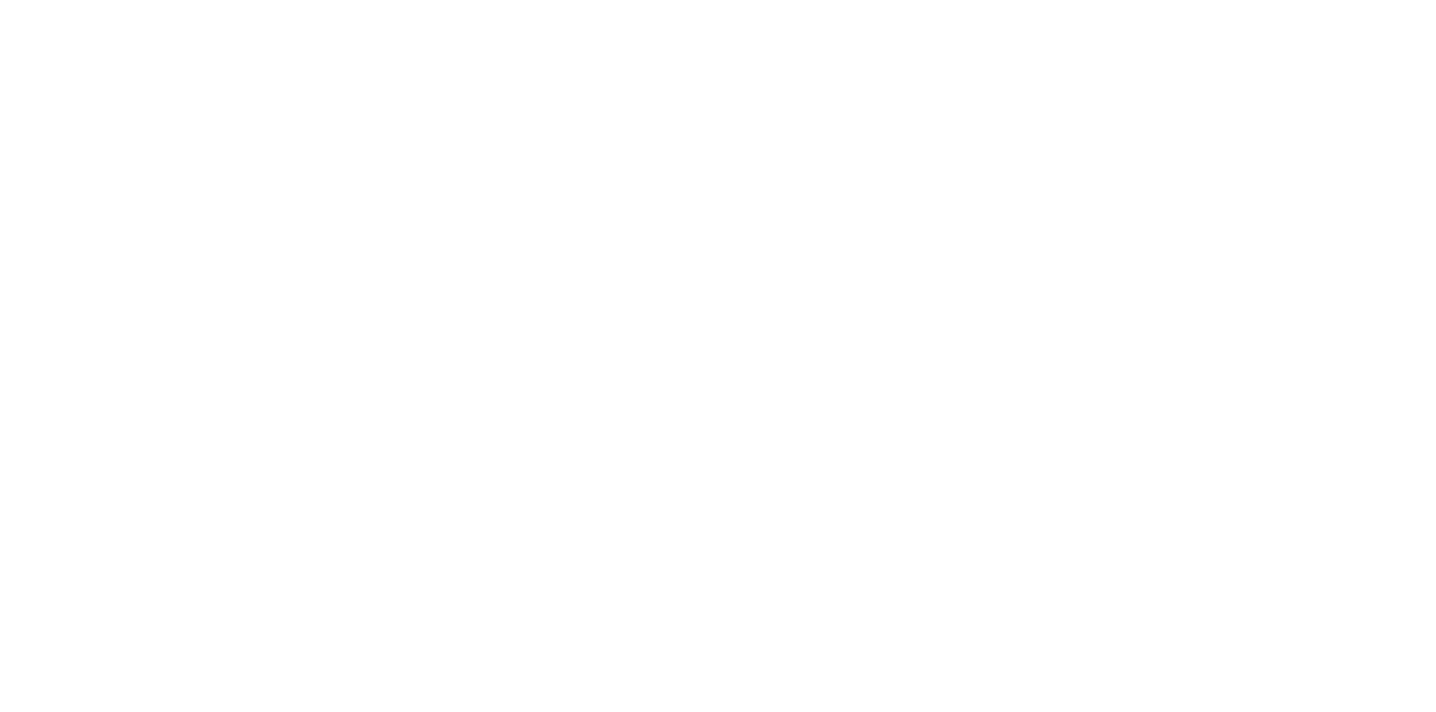 scroll, scrollTop: 0, scrollLeft: 0, axis: both 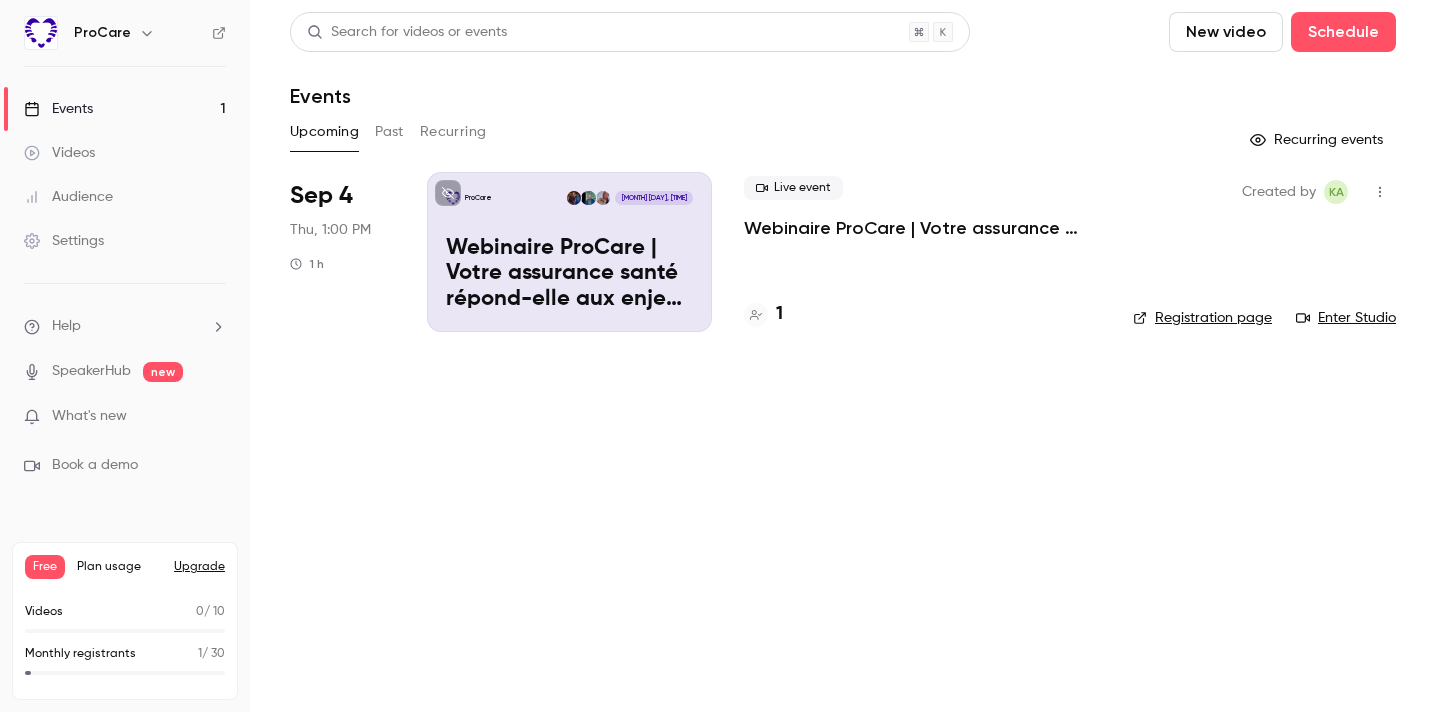 click on "Free Plan usage Upgrade" at bounding box center (125, 567) 